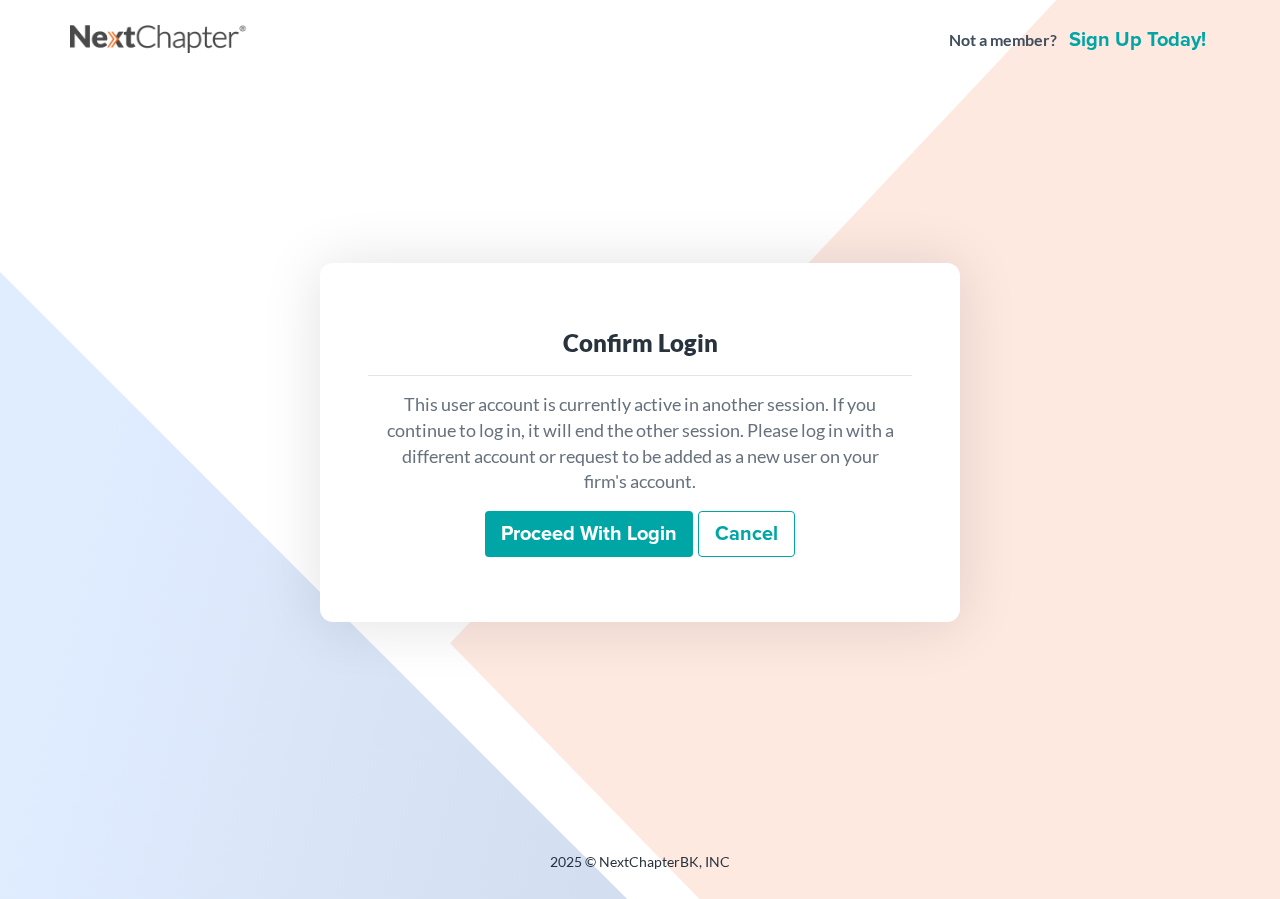 scroll, scrollTop: 0, scrollLeft: 0, axis: both 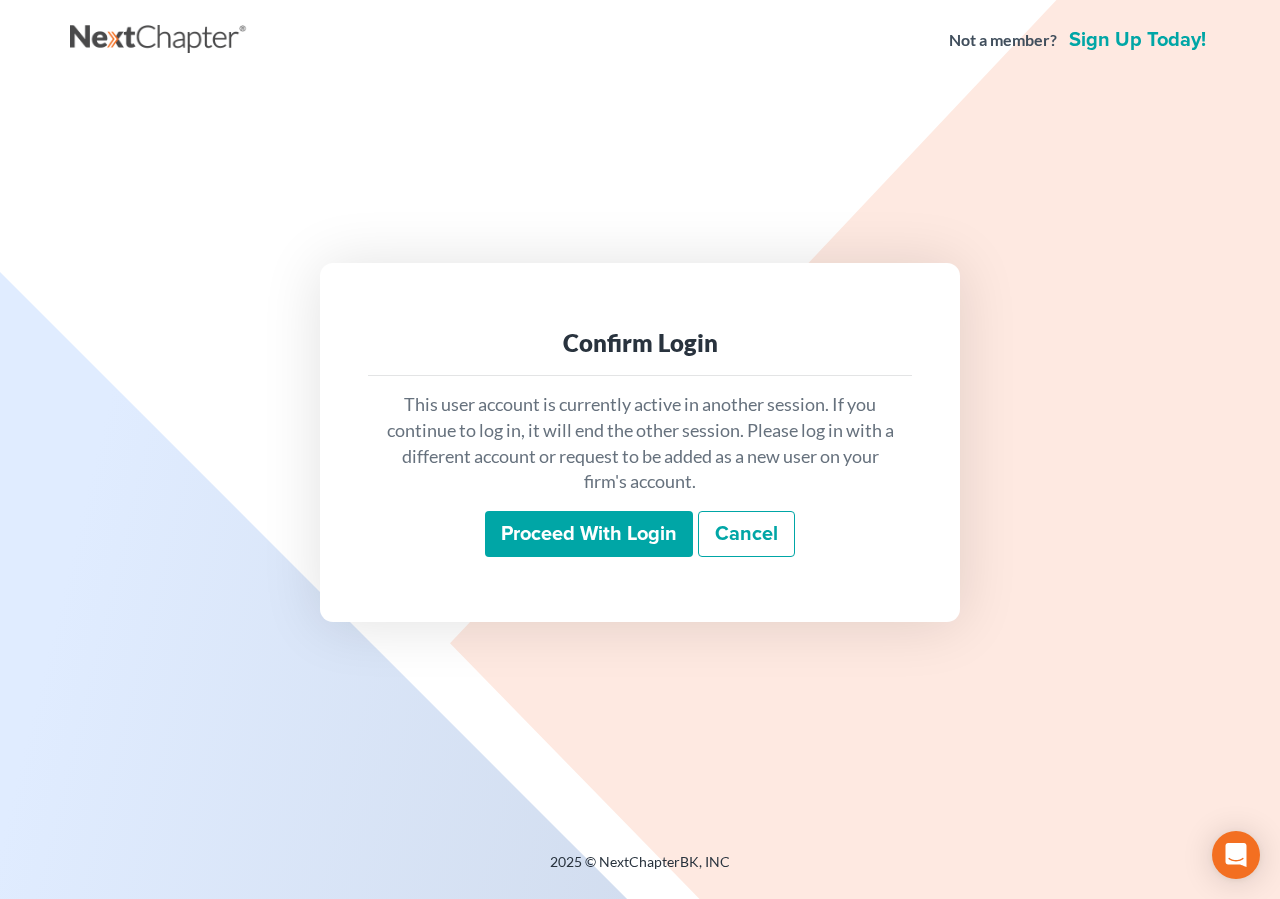 click on "Proceed with login" at bounding box center [589, 534] 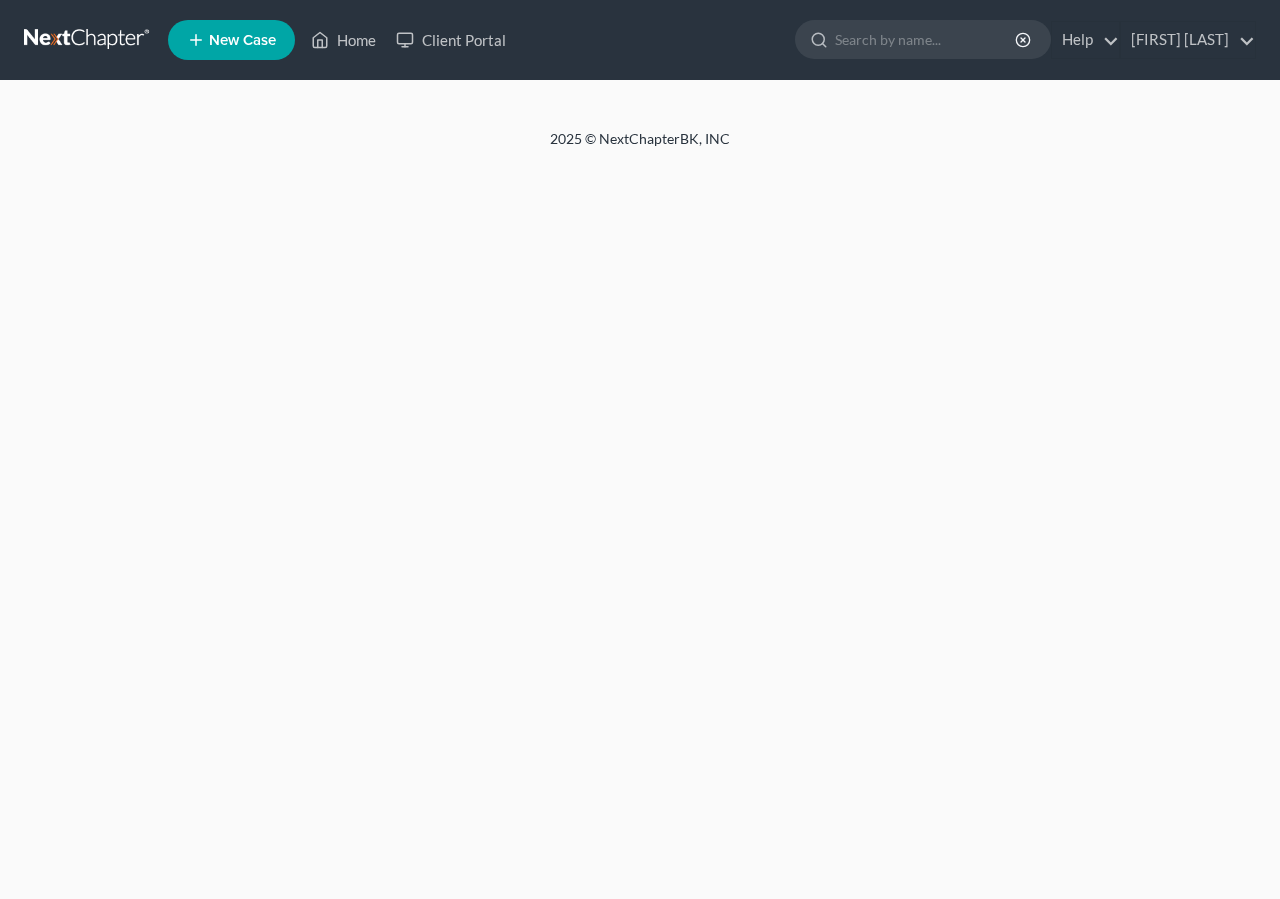 scroll, scrollTop: 0, scrollLeft: 0, axis: both 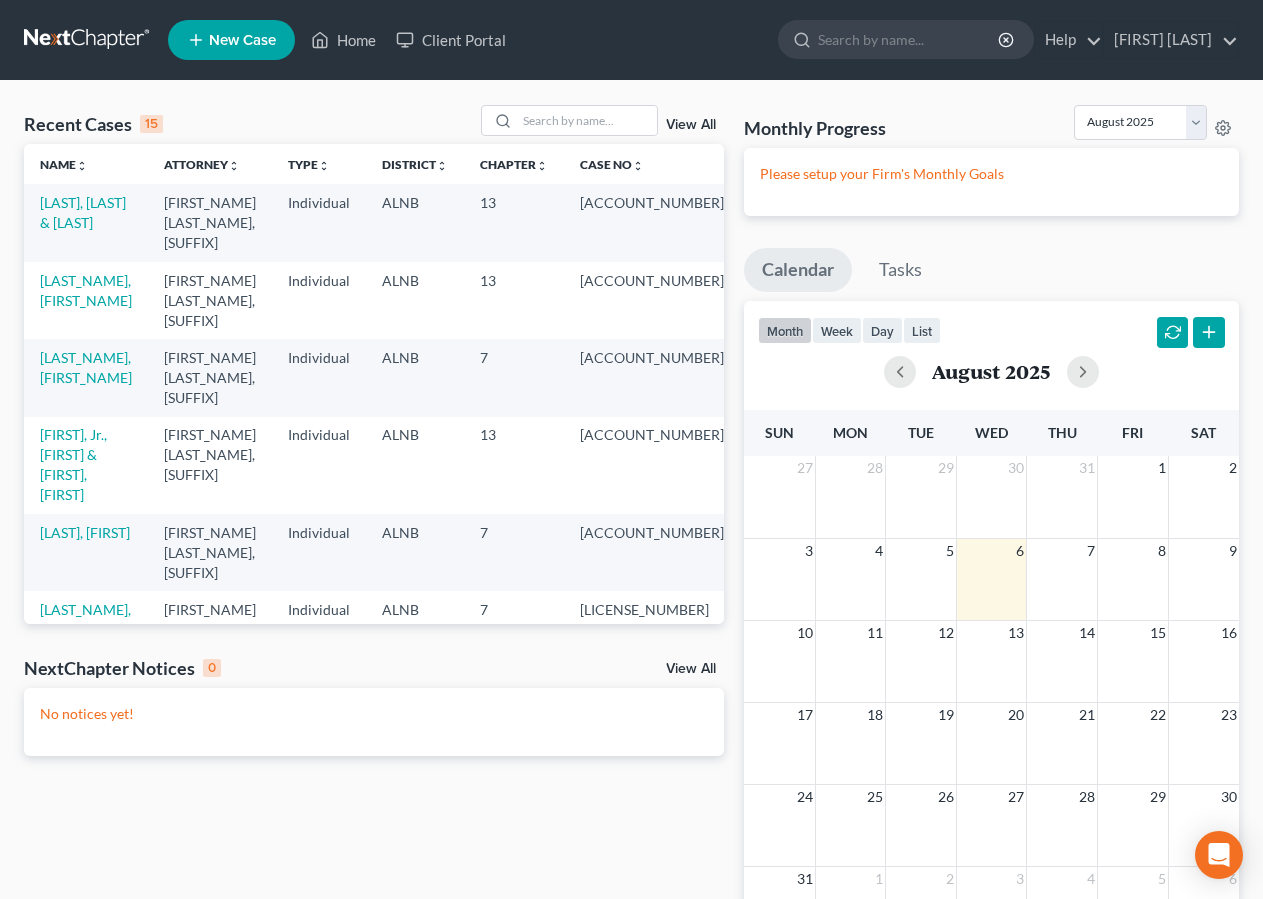 click on "New Case" at bounding box center [242, 40] 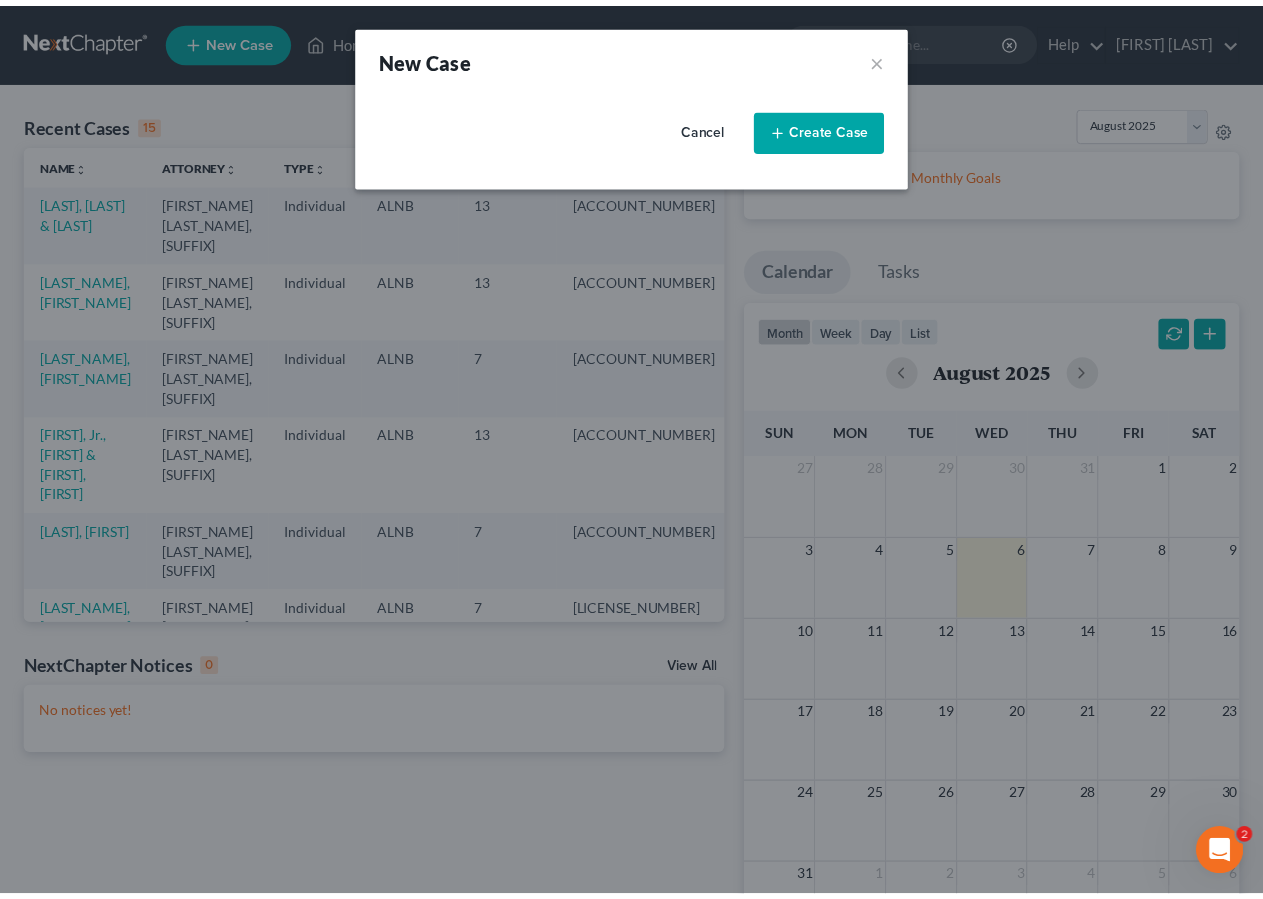 scroll, scrollTop: 0, scrollLeft: 0, axis: both 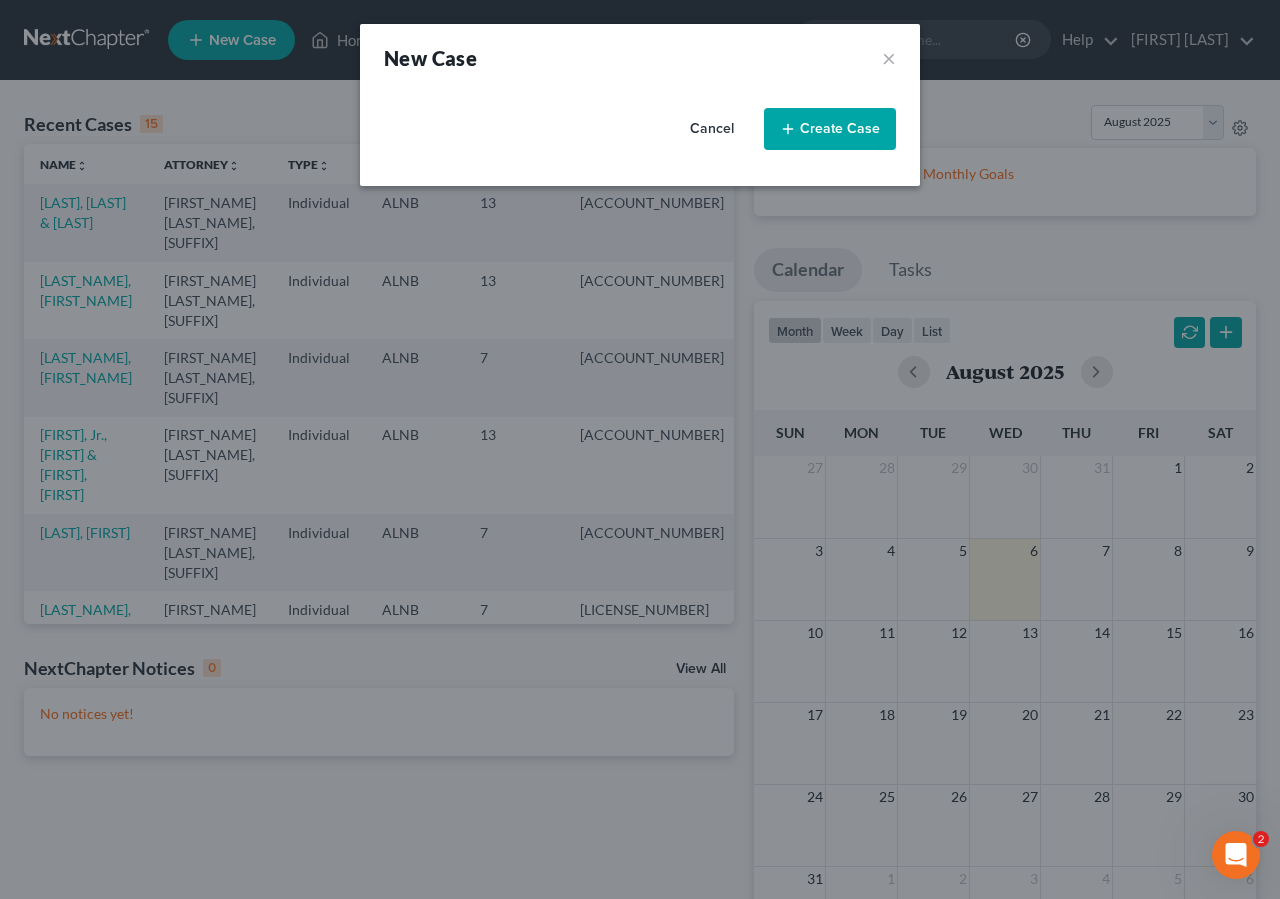 select on "1" 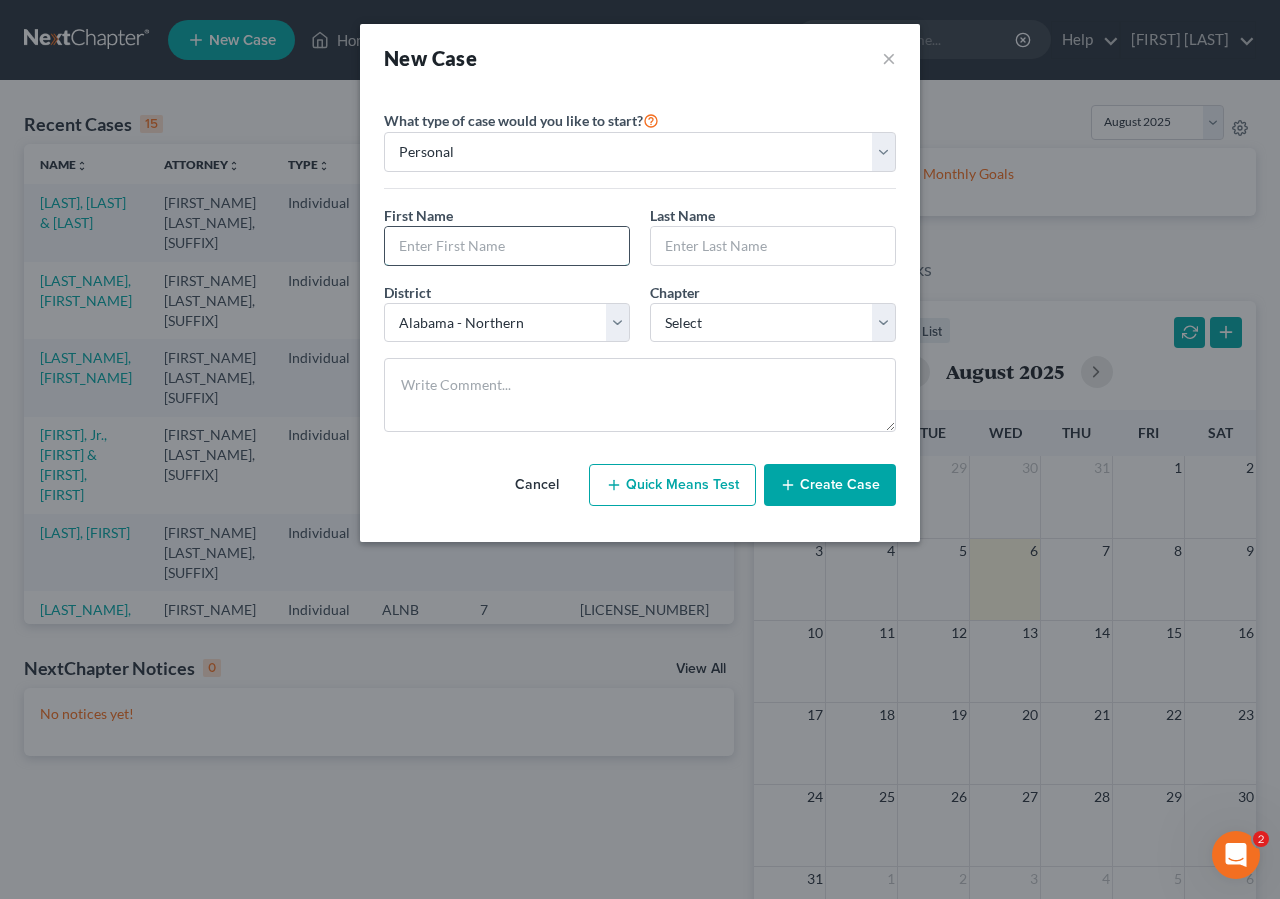click at bounding box center [507, 246] 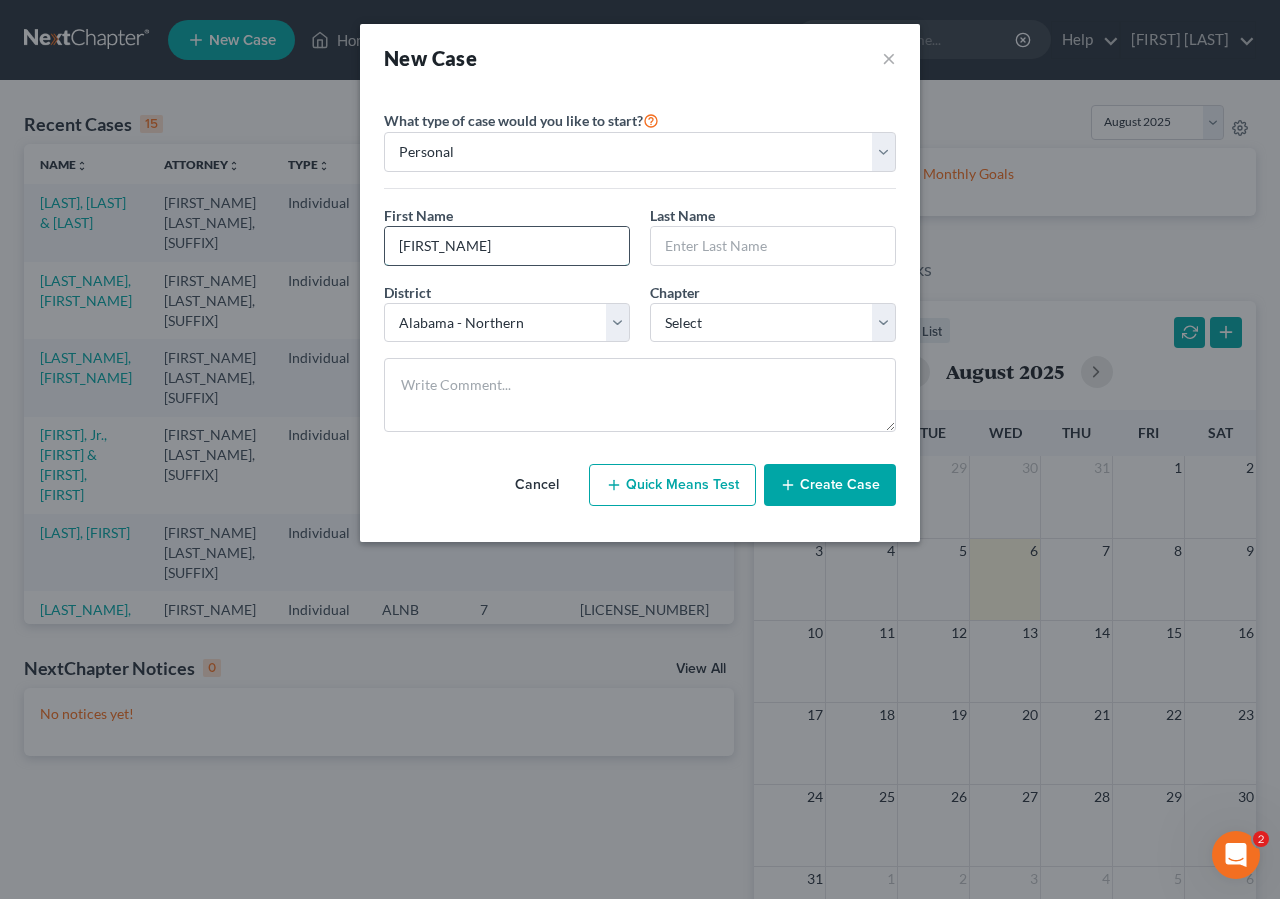 type on "[FIRST_NAME]" 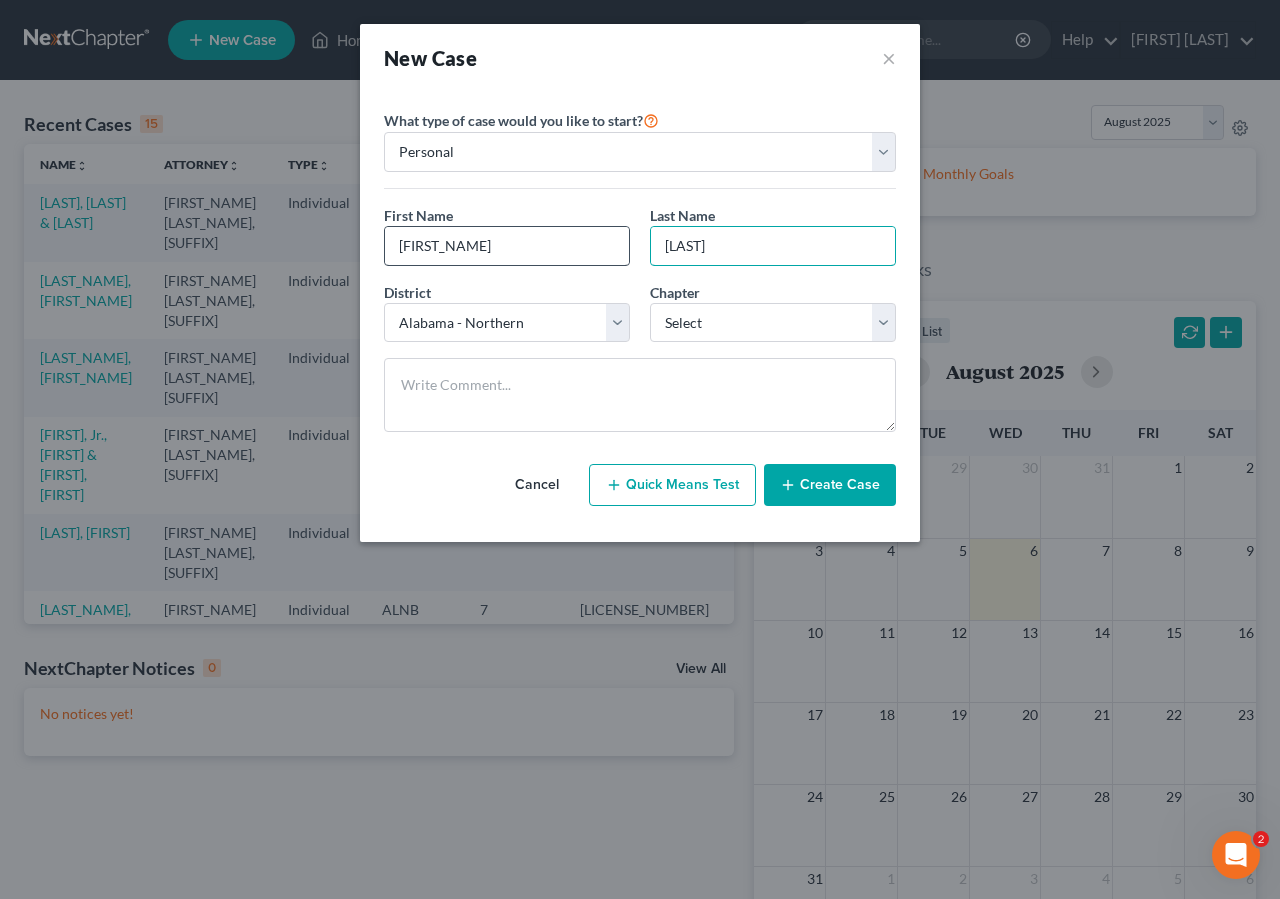 type on "[LAST]" 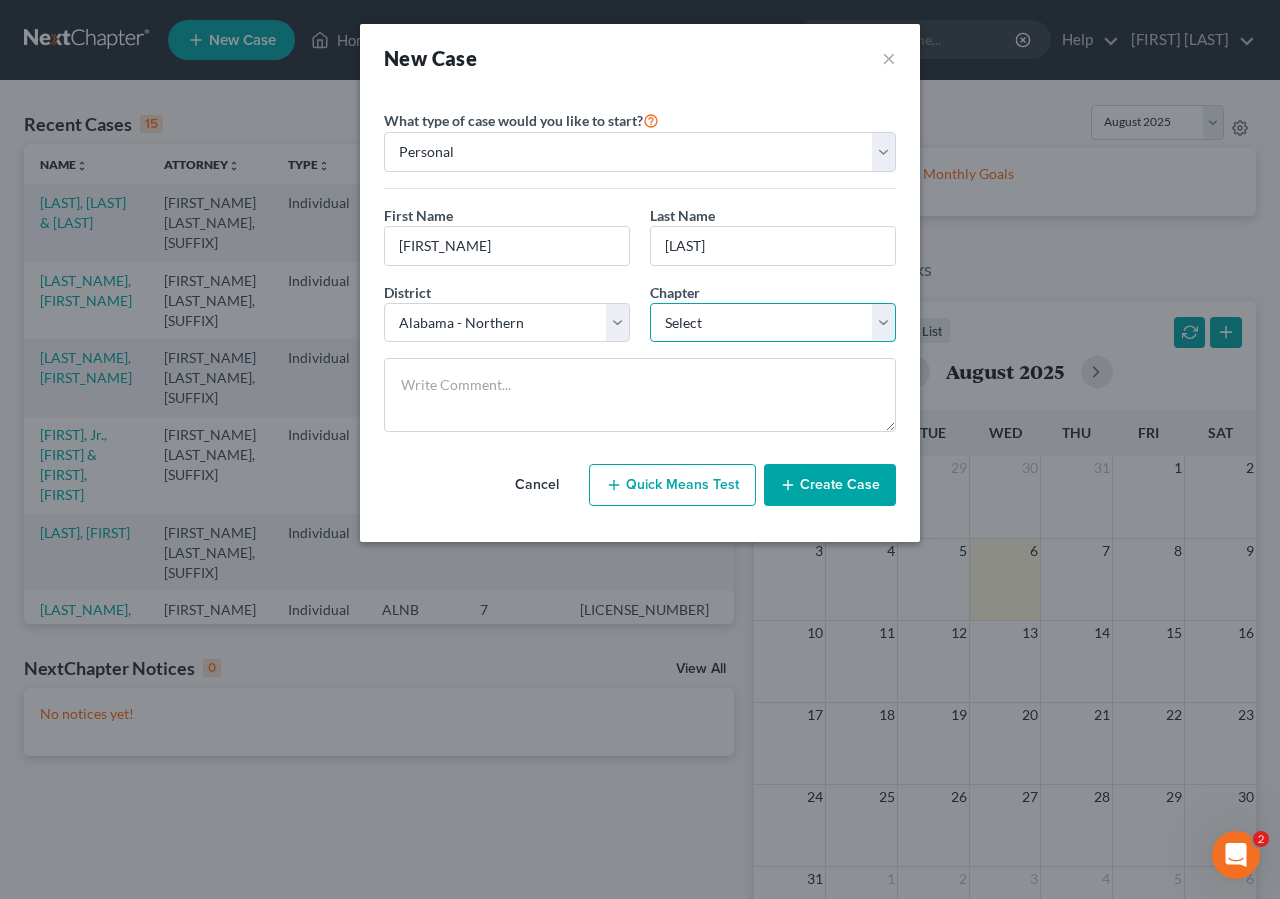 click on "Select 7 11 12 13" at bounding box center (773, 323) 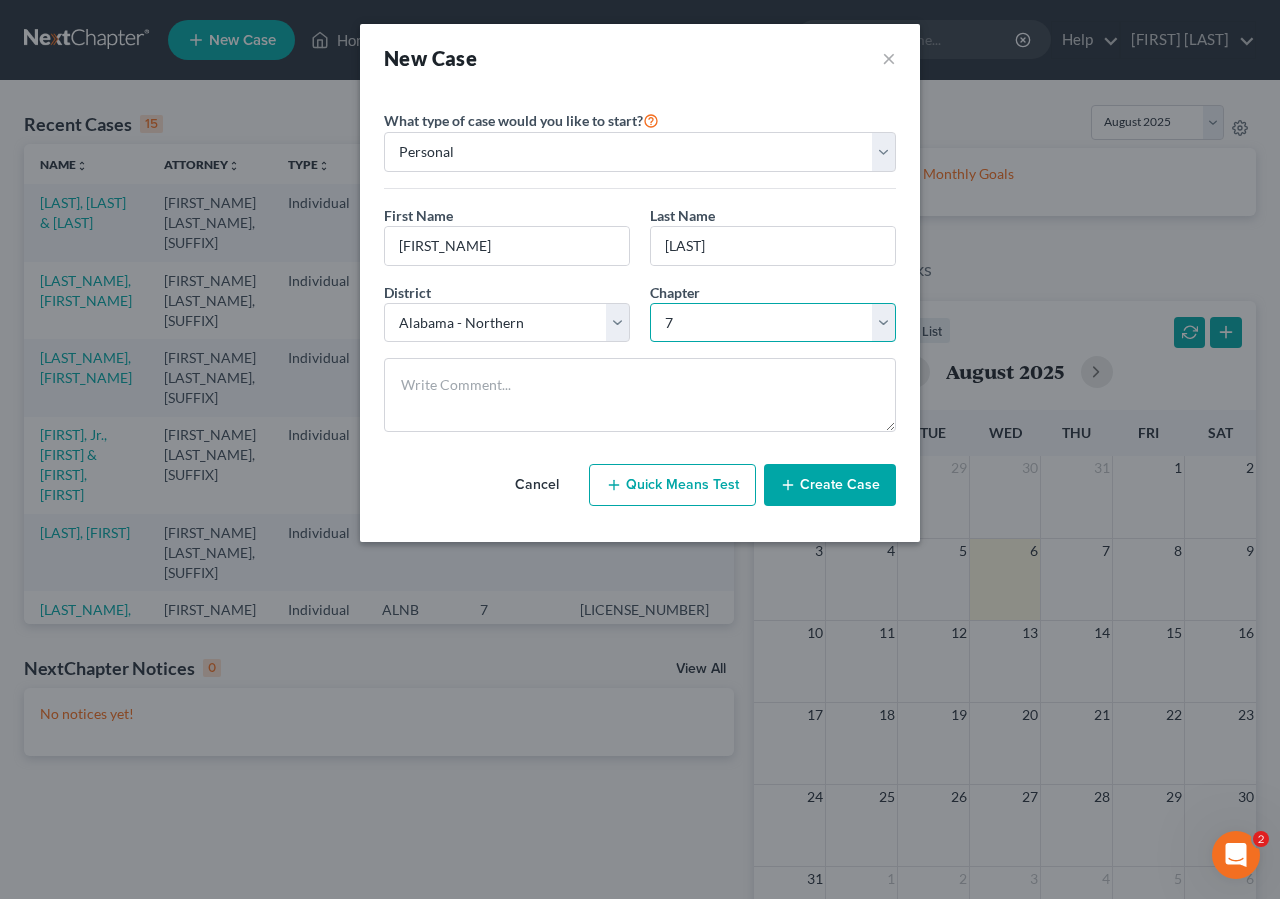 click on "7" at bounding box center [0, 0] 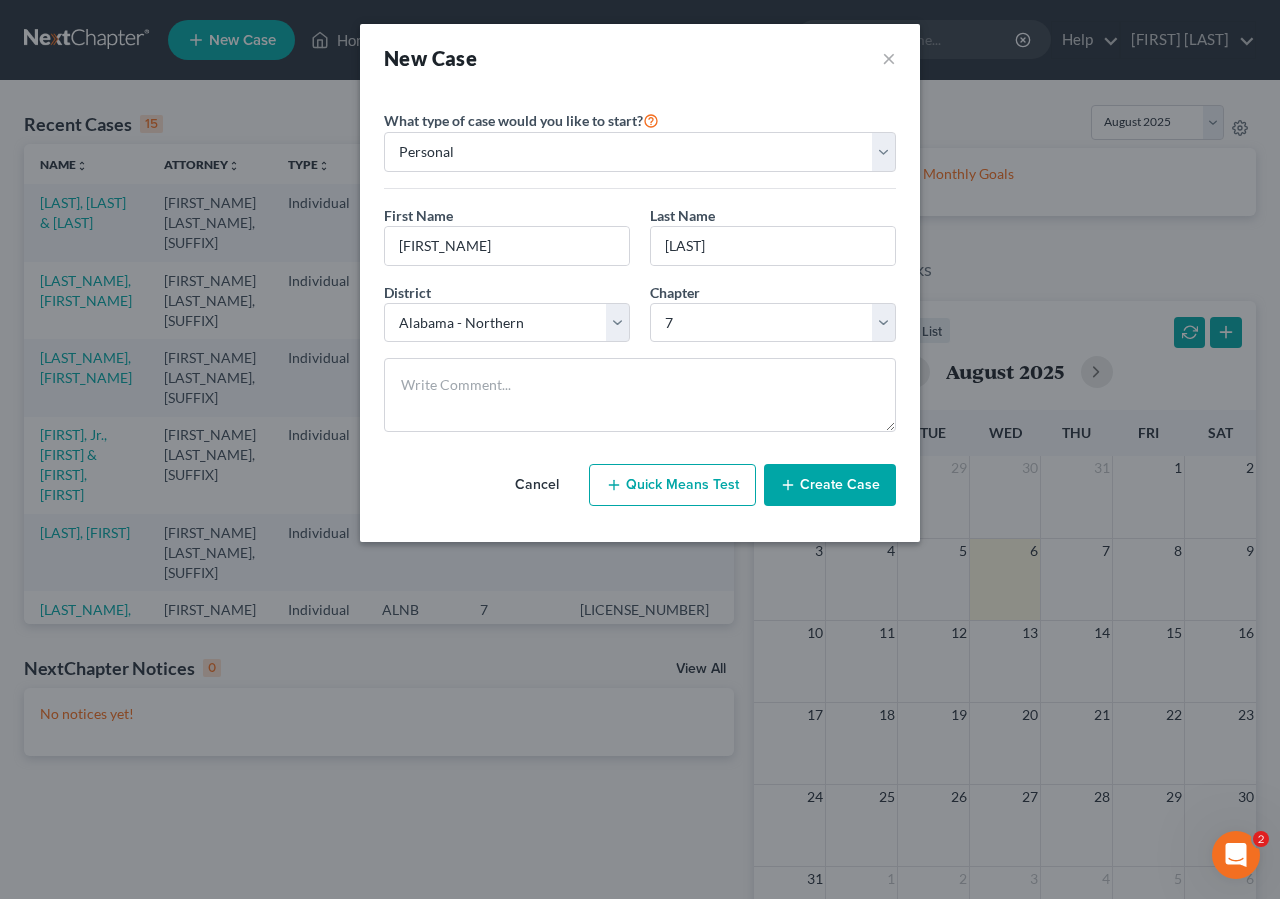 drag, startPoint x: 843, startPoint y: 498, endPoint x: 868, endPoint y: 474, distance: 34.655445 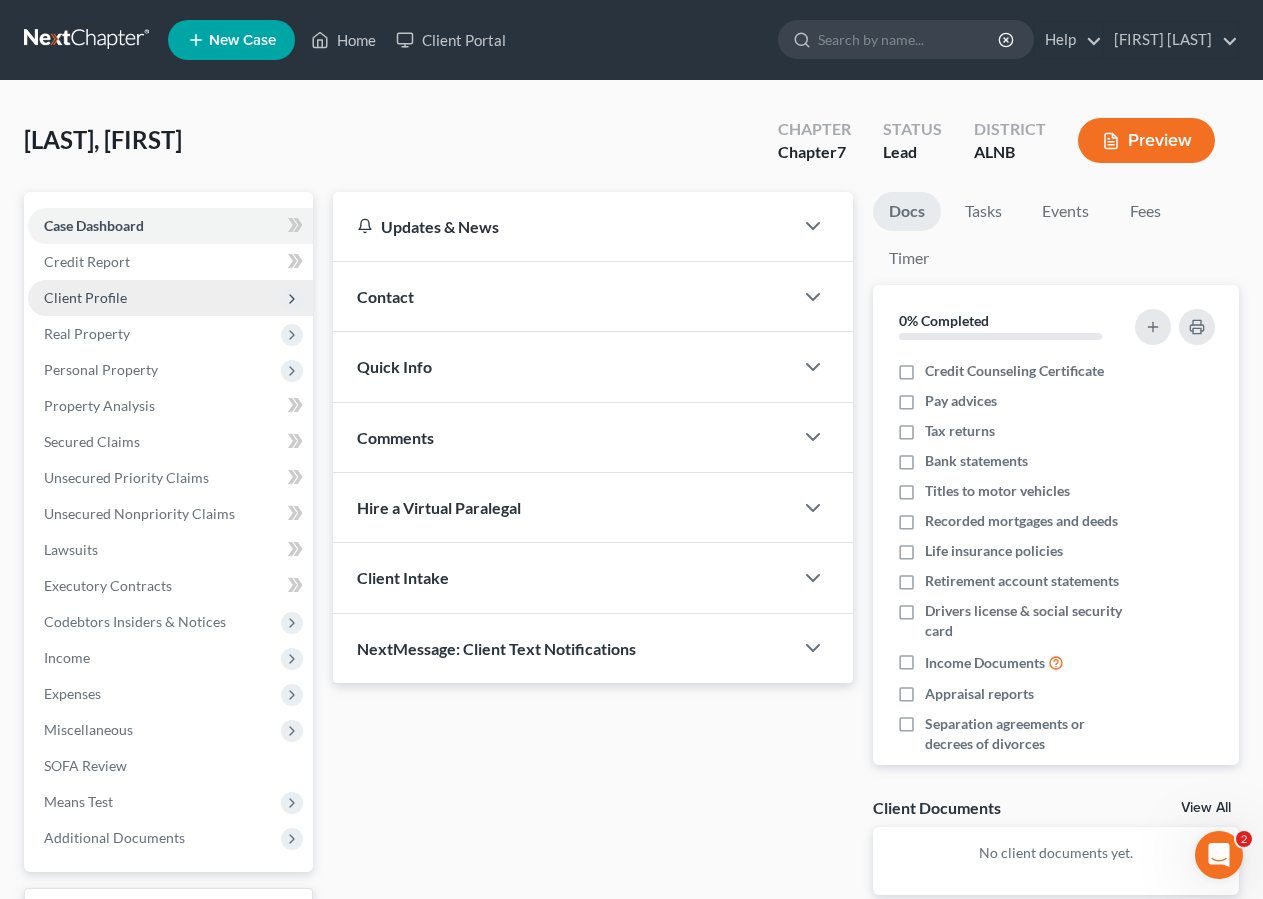 click on "Client Profile" at bounding box center (85, 297) 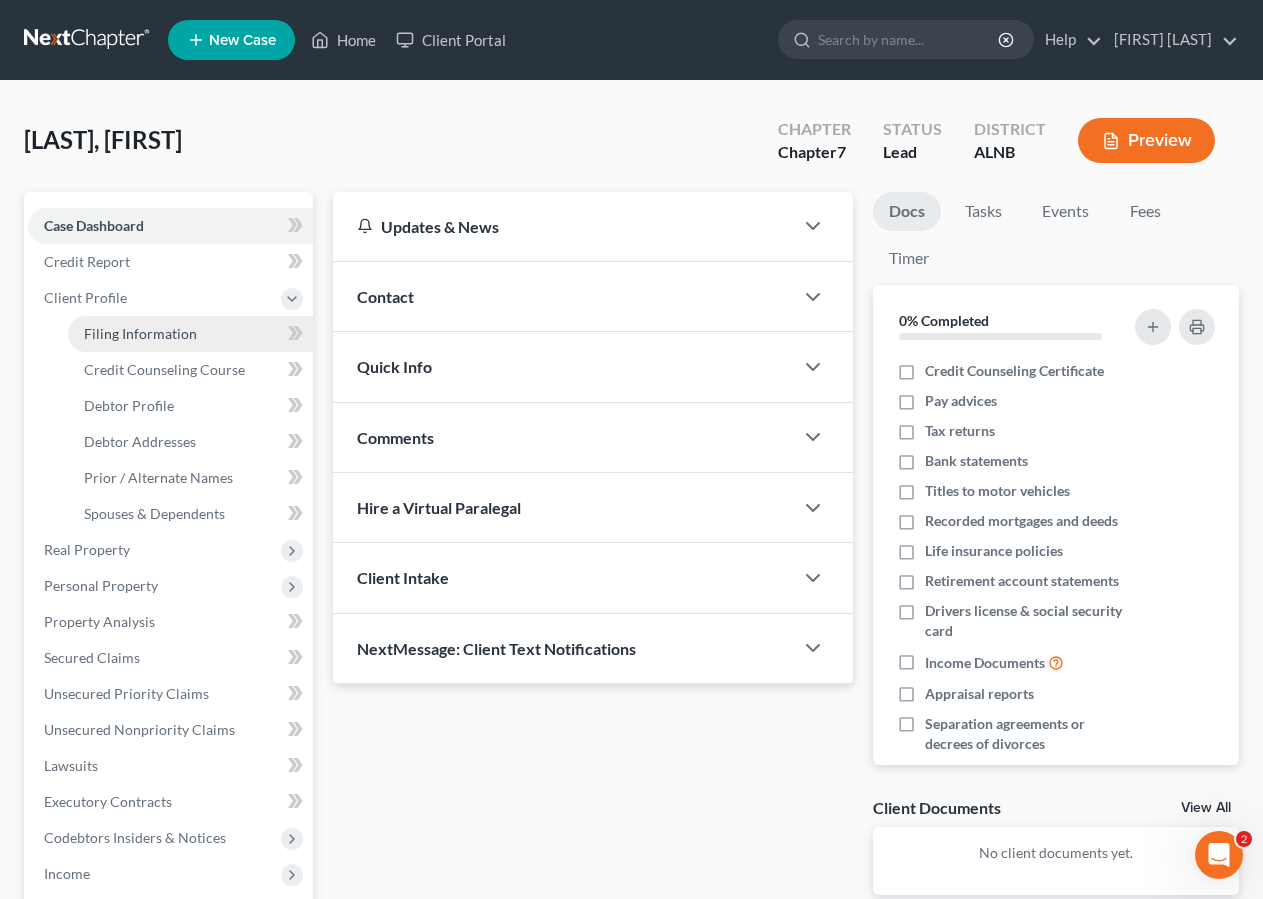 click on "Filing Information" at bounding box center (190, 334) 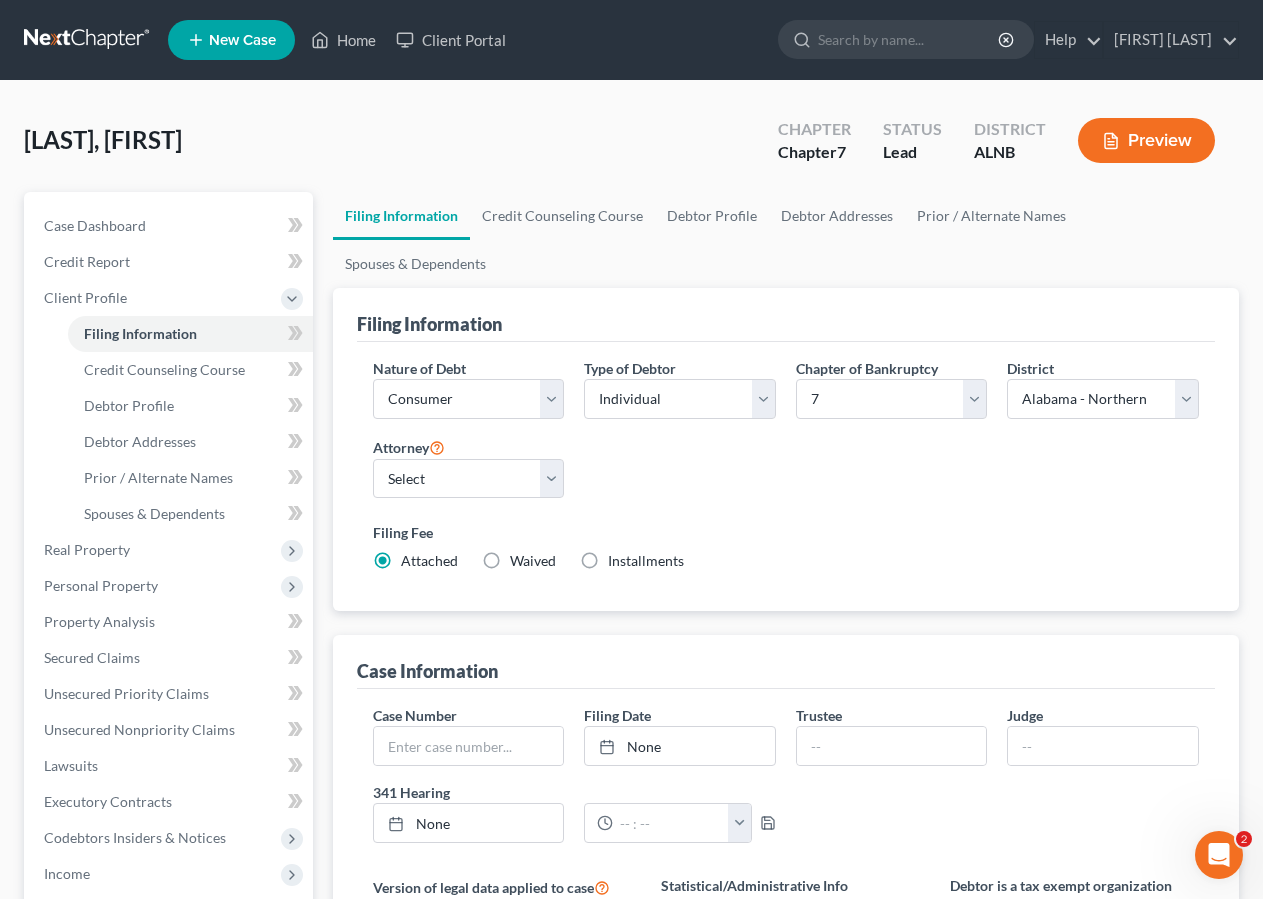 click on "Installments Installments" at bounding box center [646, 561] 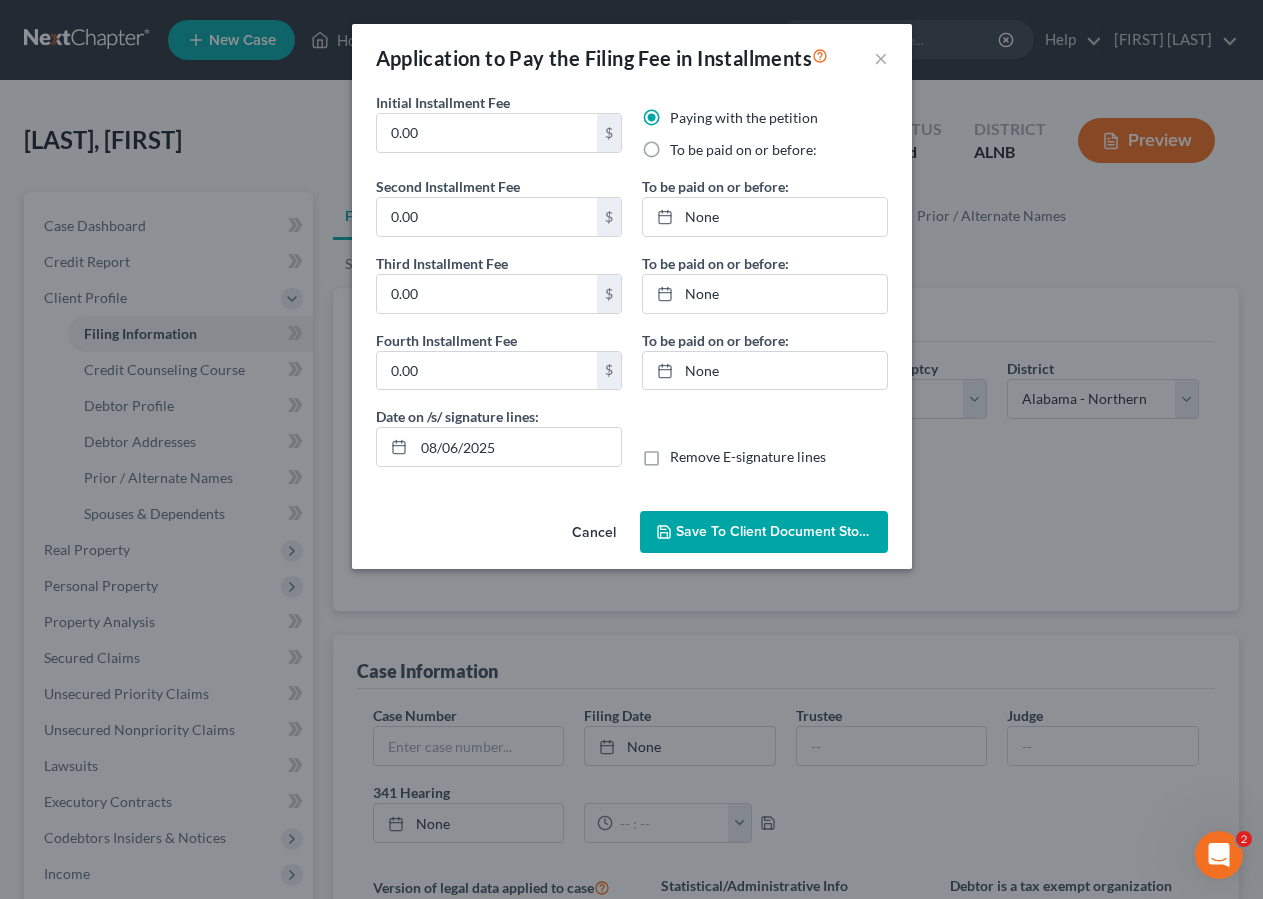 radio on "false" 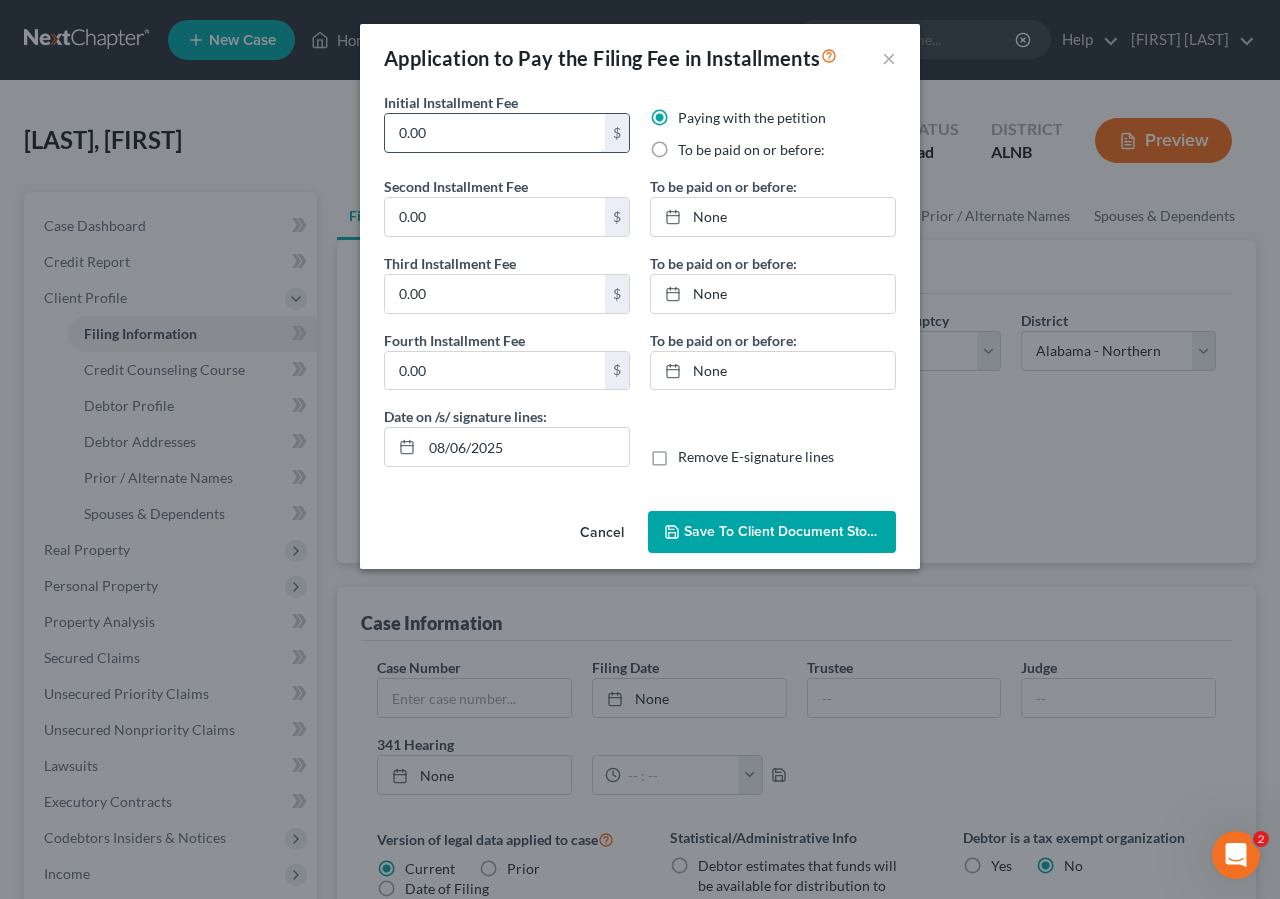 click on "0.00" at bounding box center [495, 133] 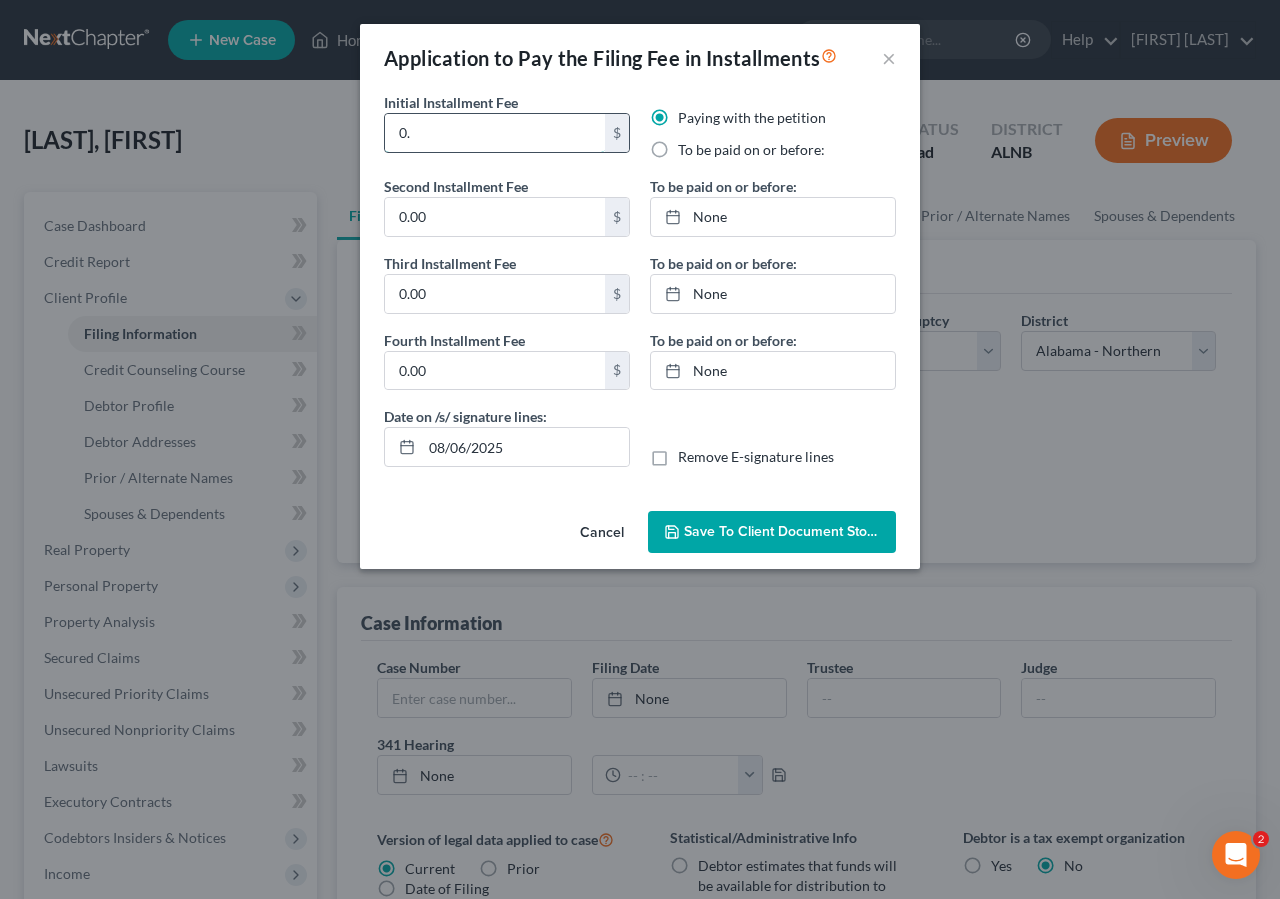 type on "0" 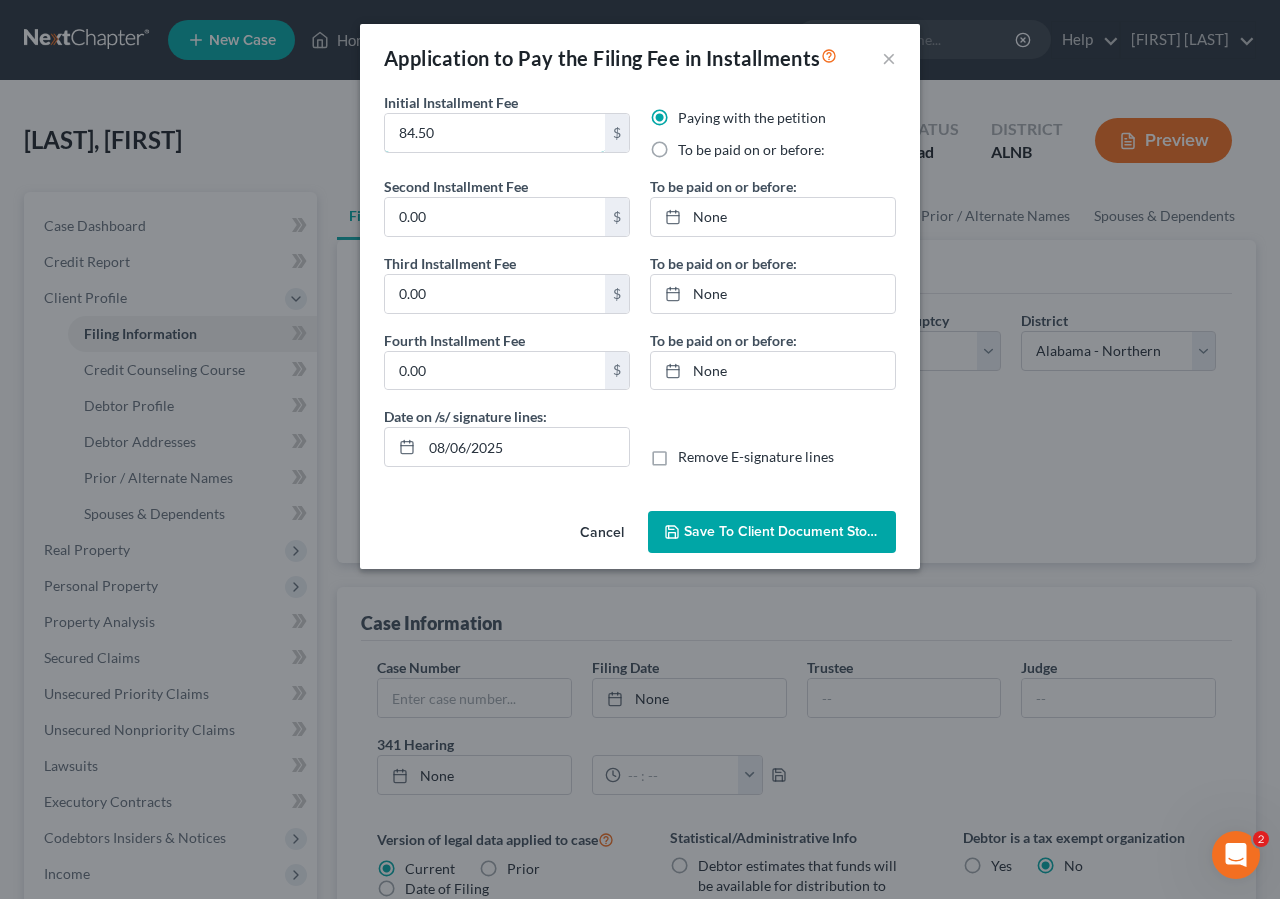 type on "84.50" 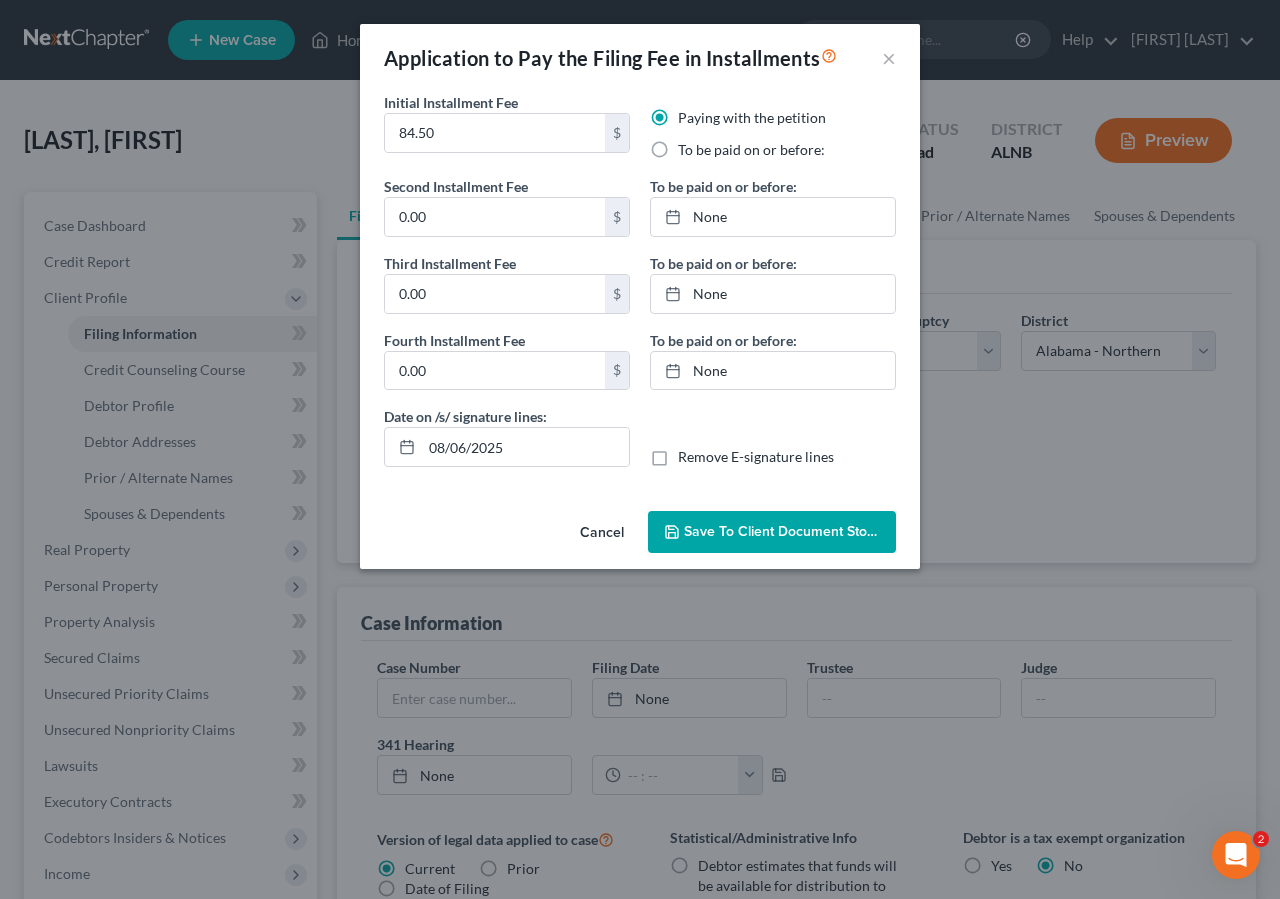 click on "To be paid on or before:" at bounding box center [751, 150] 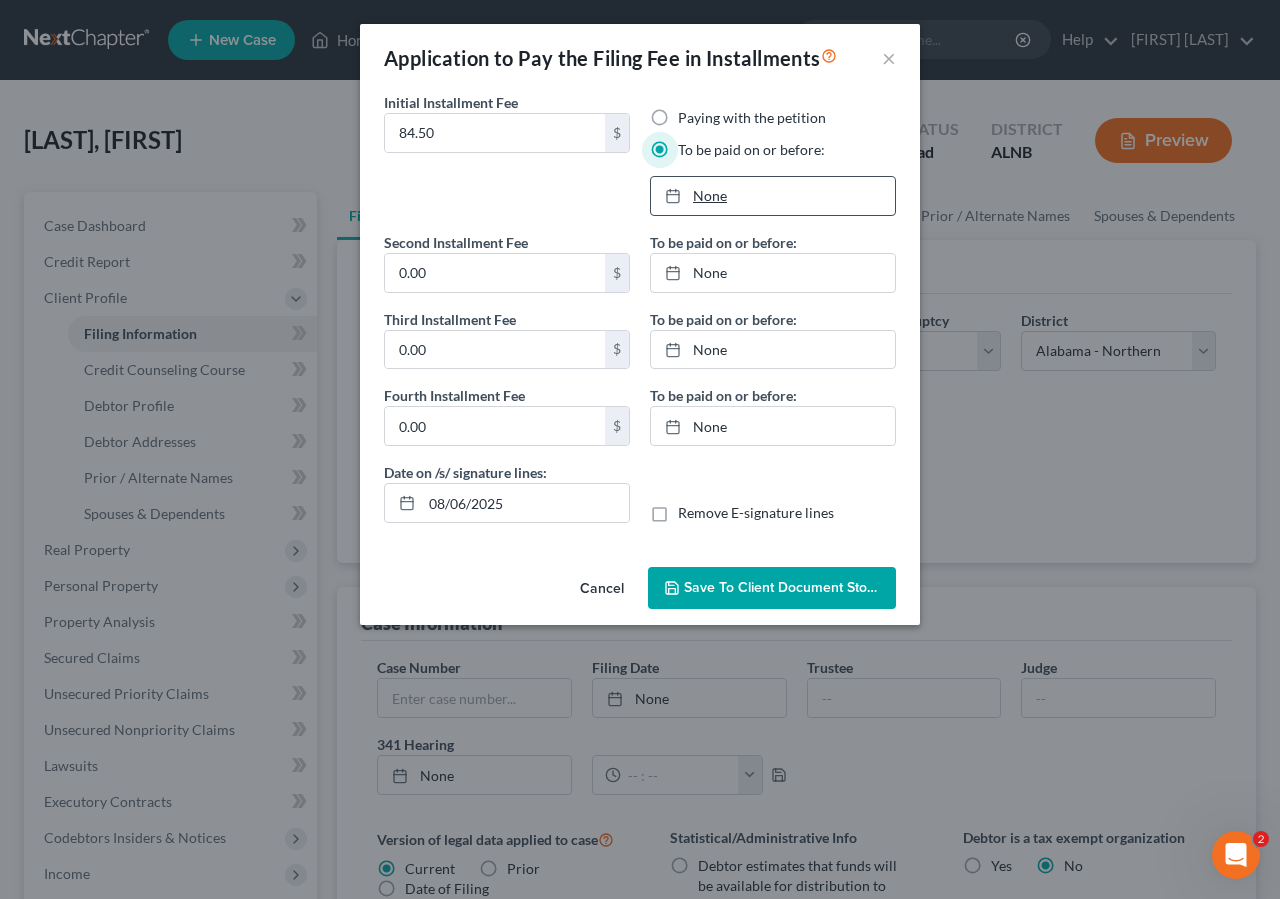 click on "None" at bounding box center [773, 196] 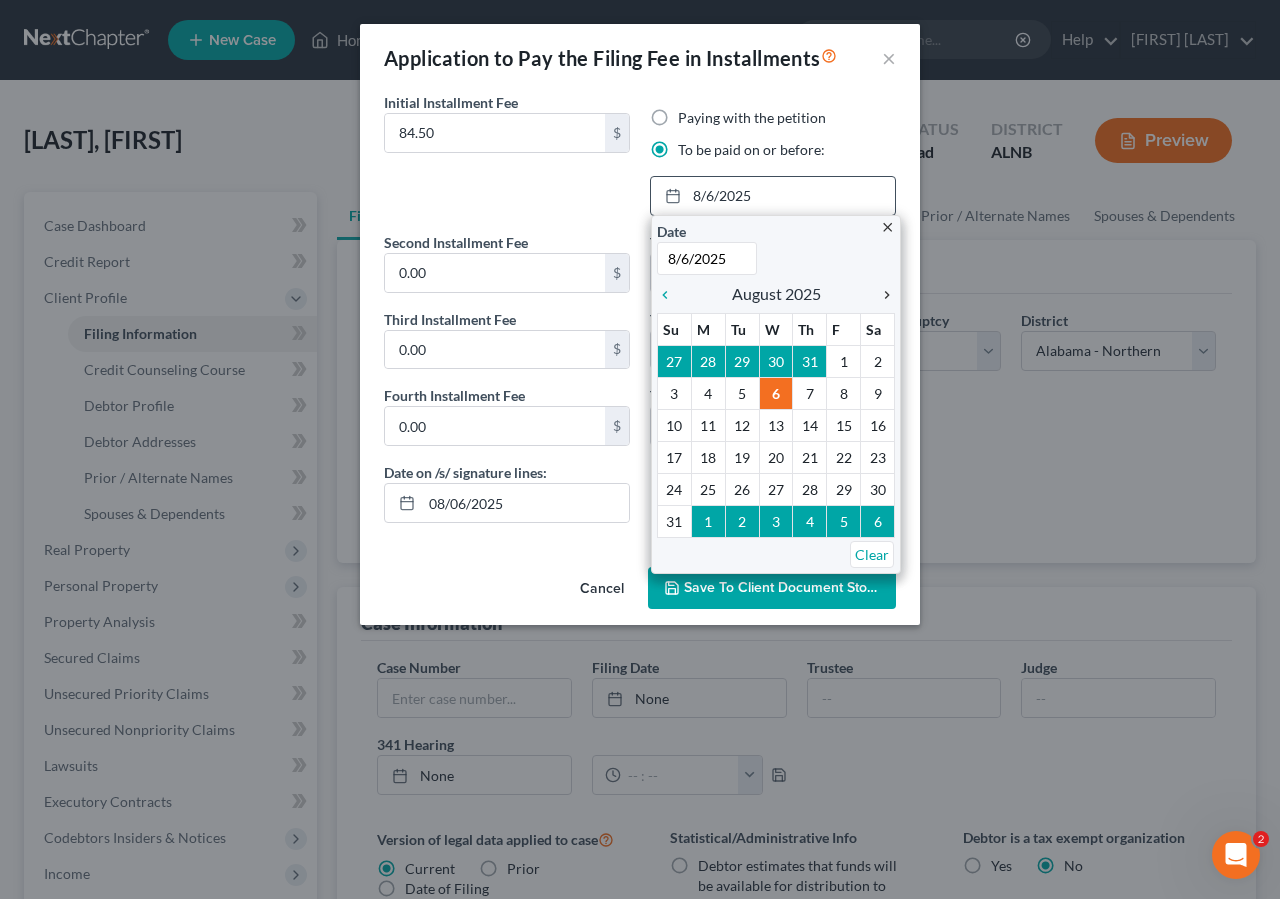 click on "chevron_right" at bounding box center [882, 295] 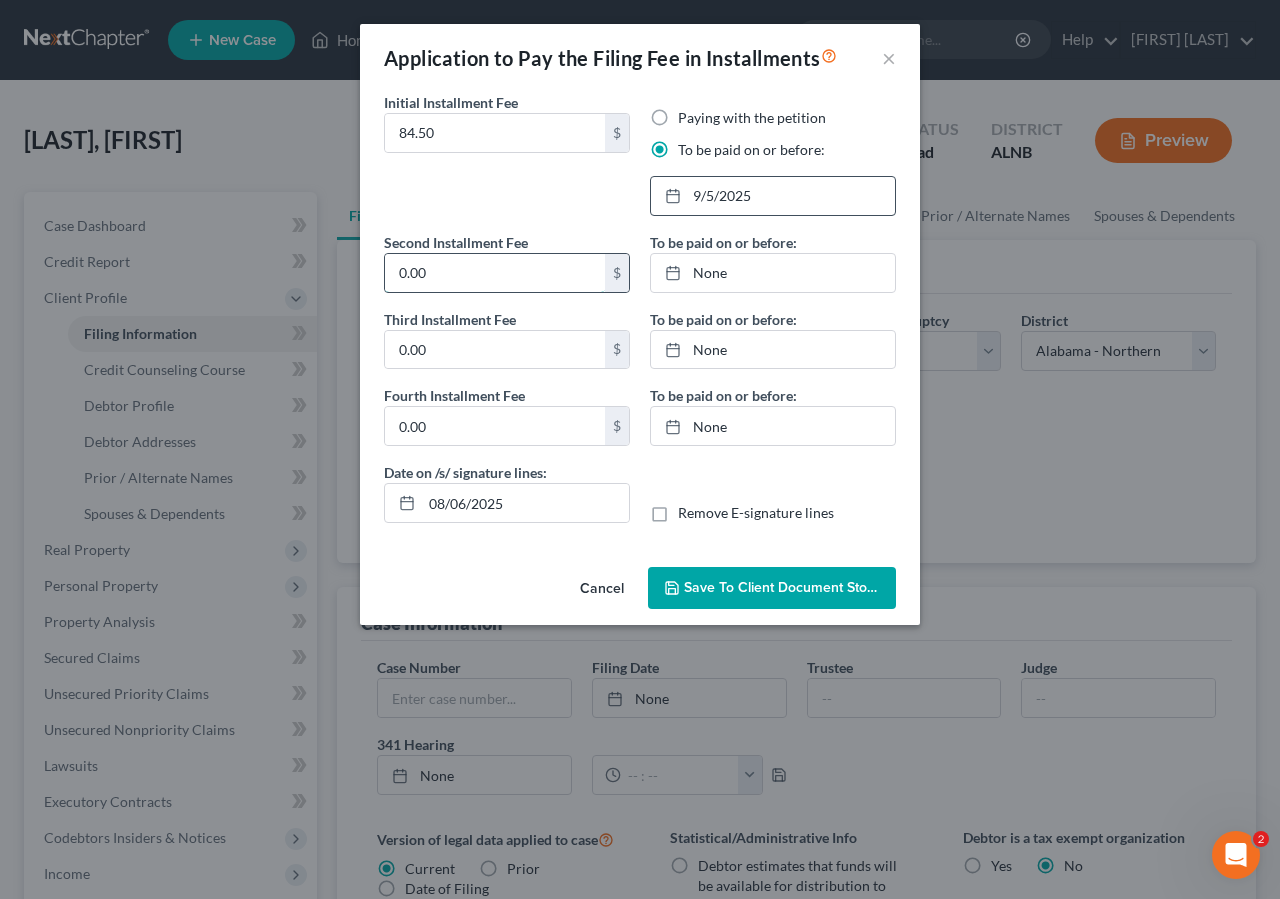 click on "0.00" at bounding box center [495, 273] 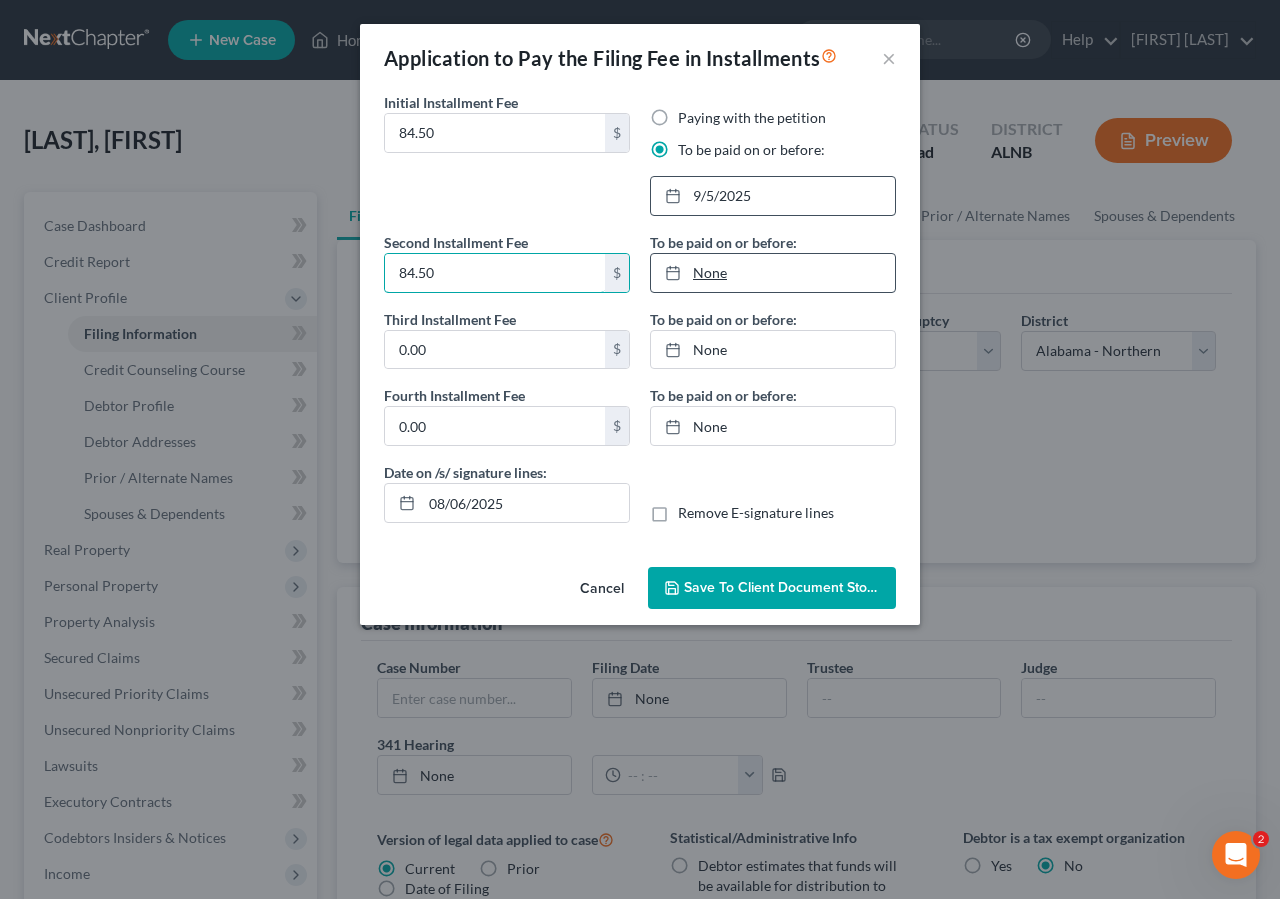 type on "84.50" 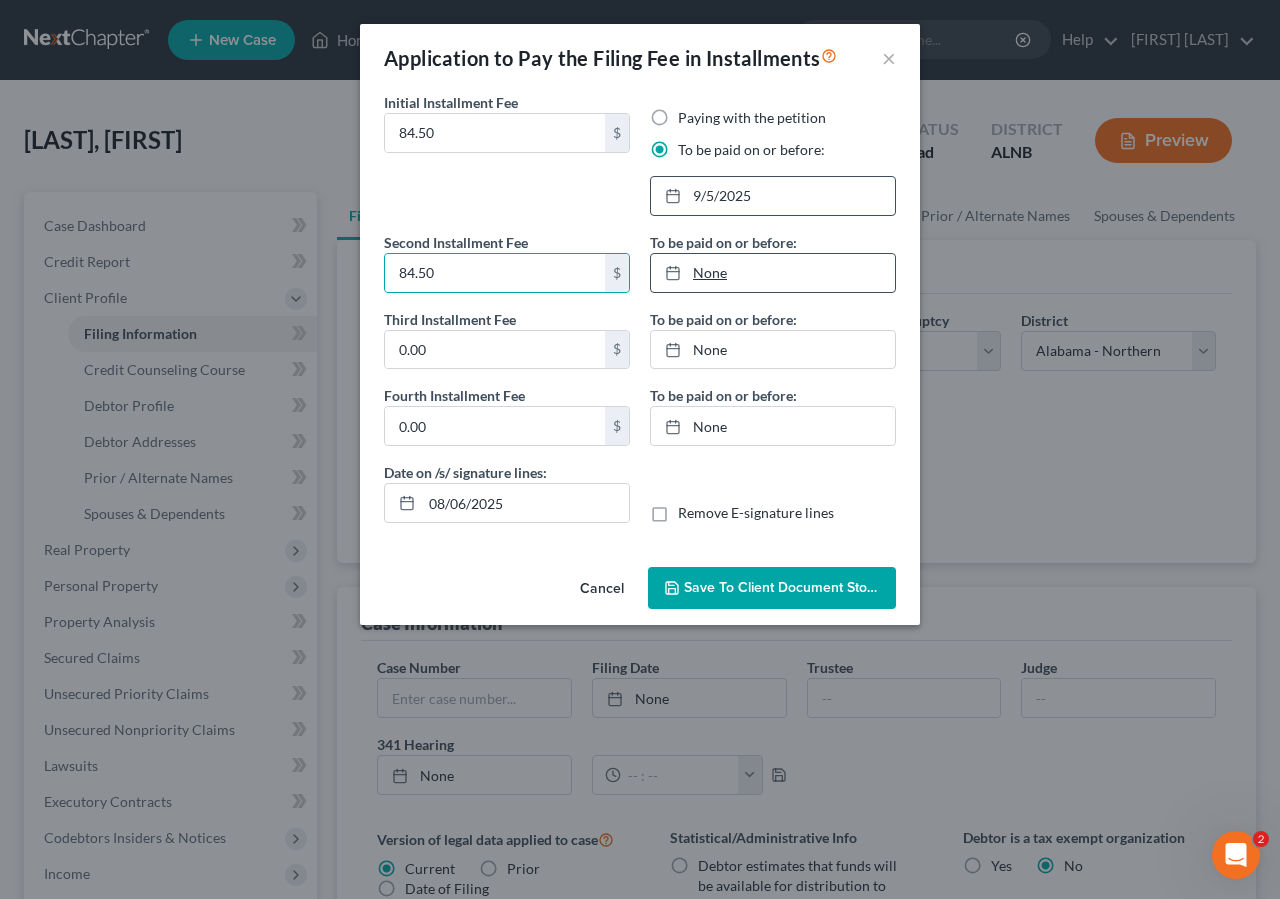 click on "None" at bounding box center (773, 273) 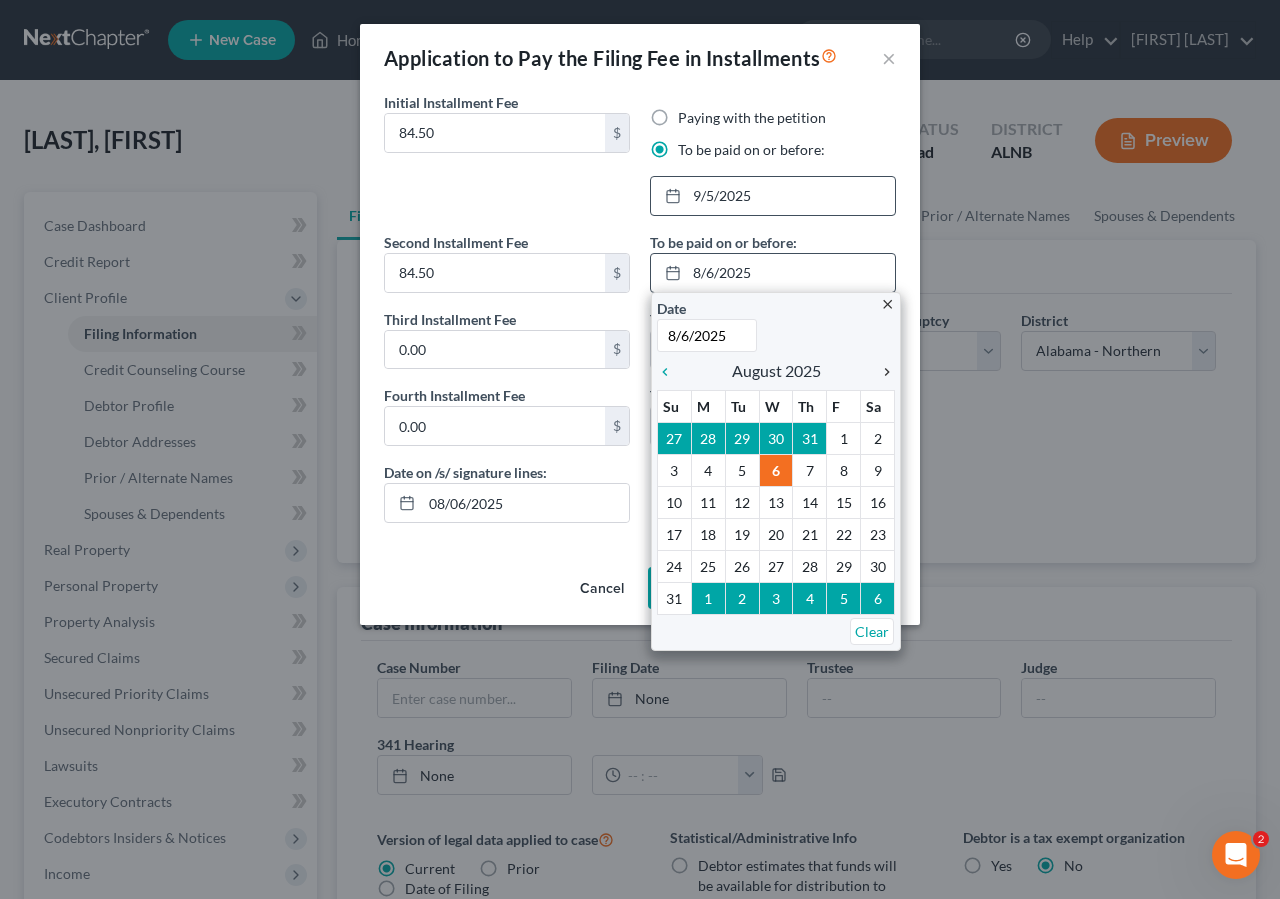 click on "chevron_right" at bounding box center [882, 372] 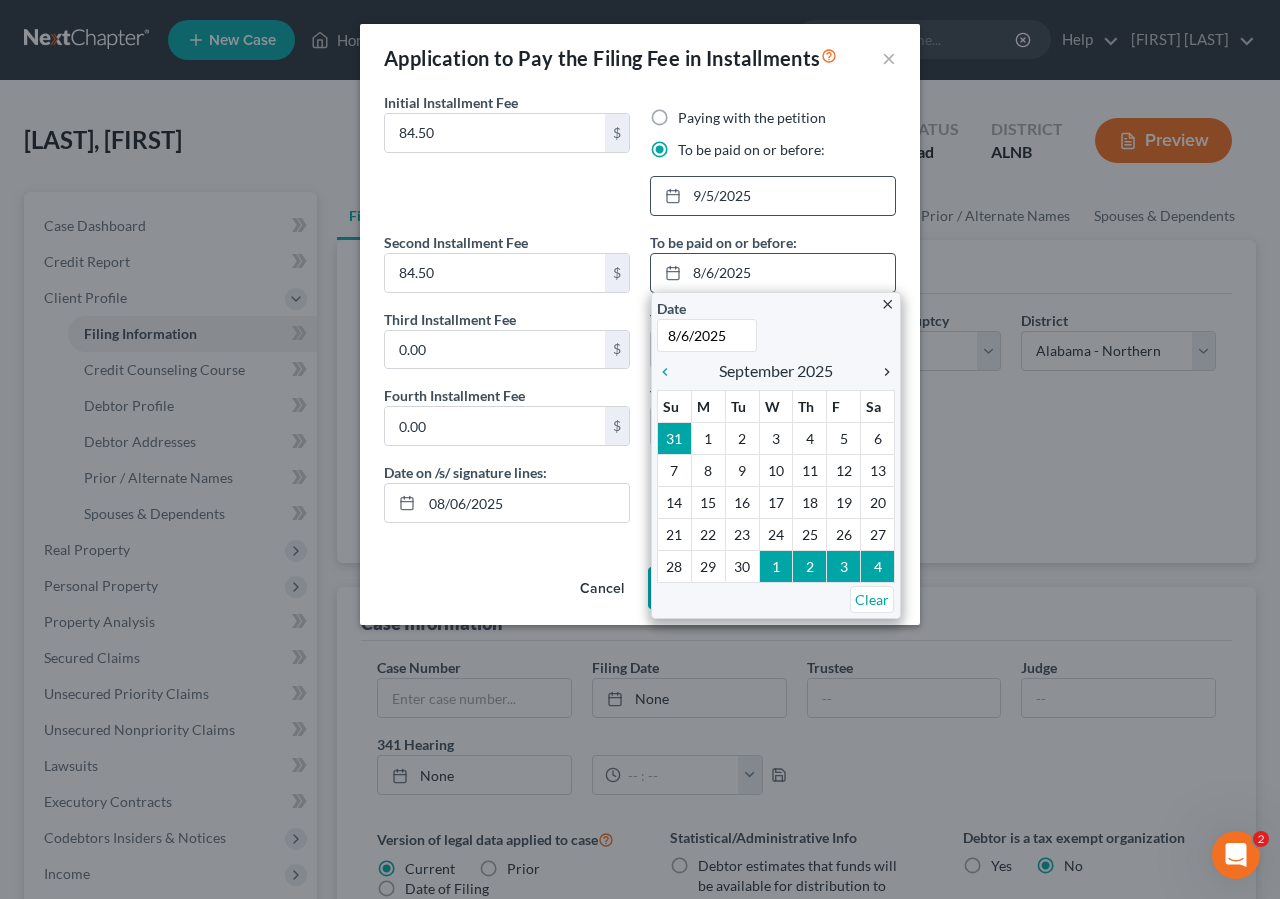 click on "chevron_right" at bounding box center [882, 372] 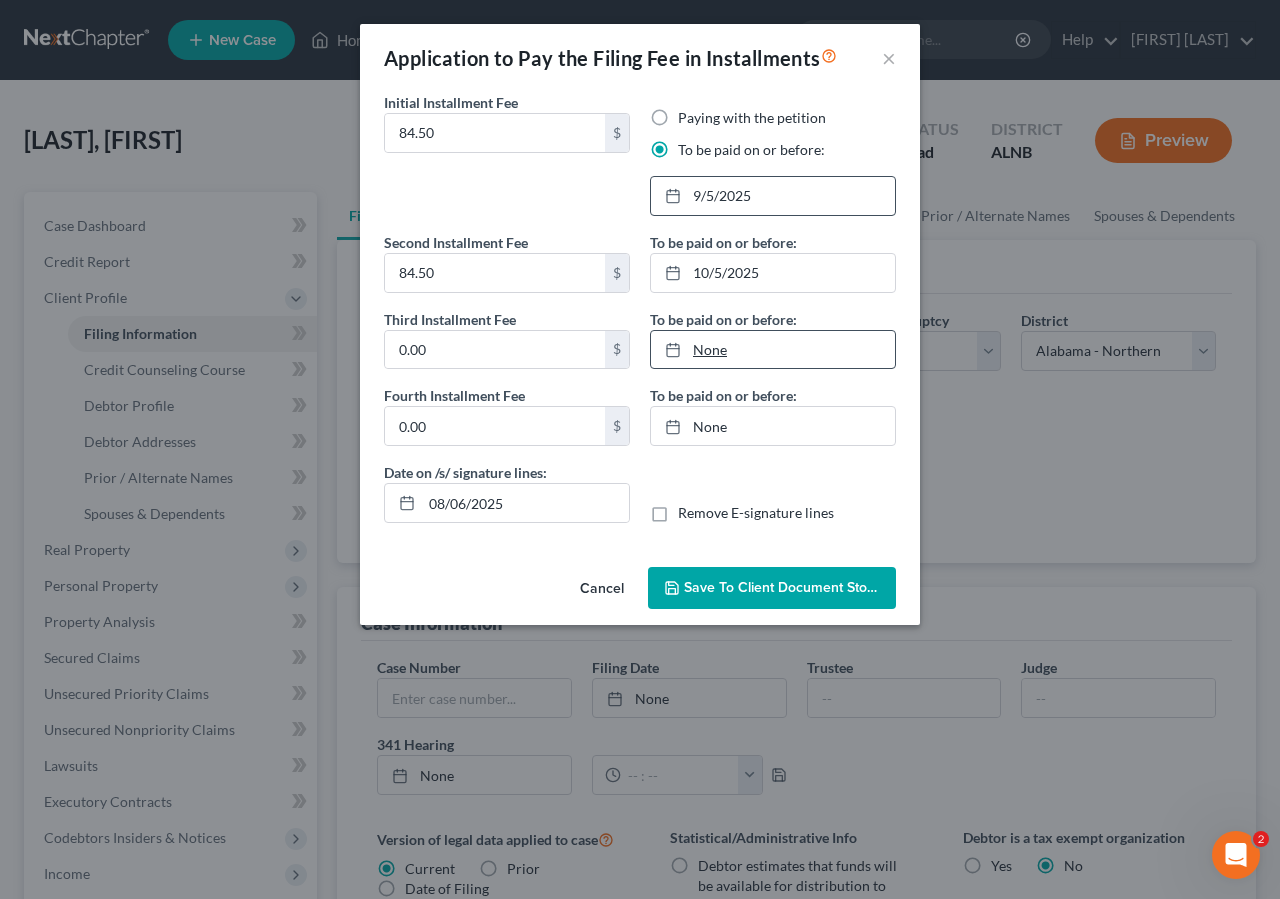 click on "None" at bounding box center (773, 350) 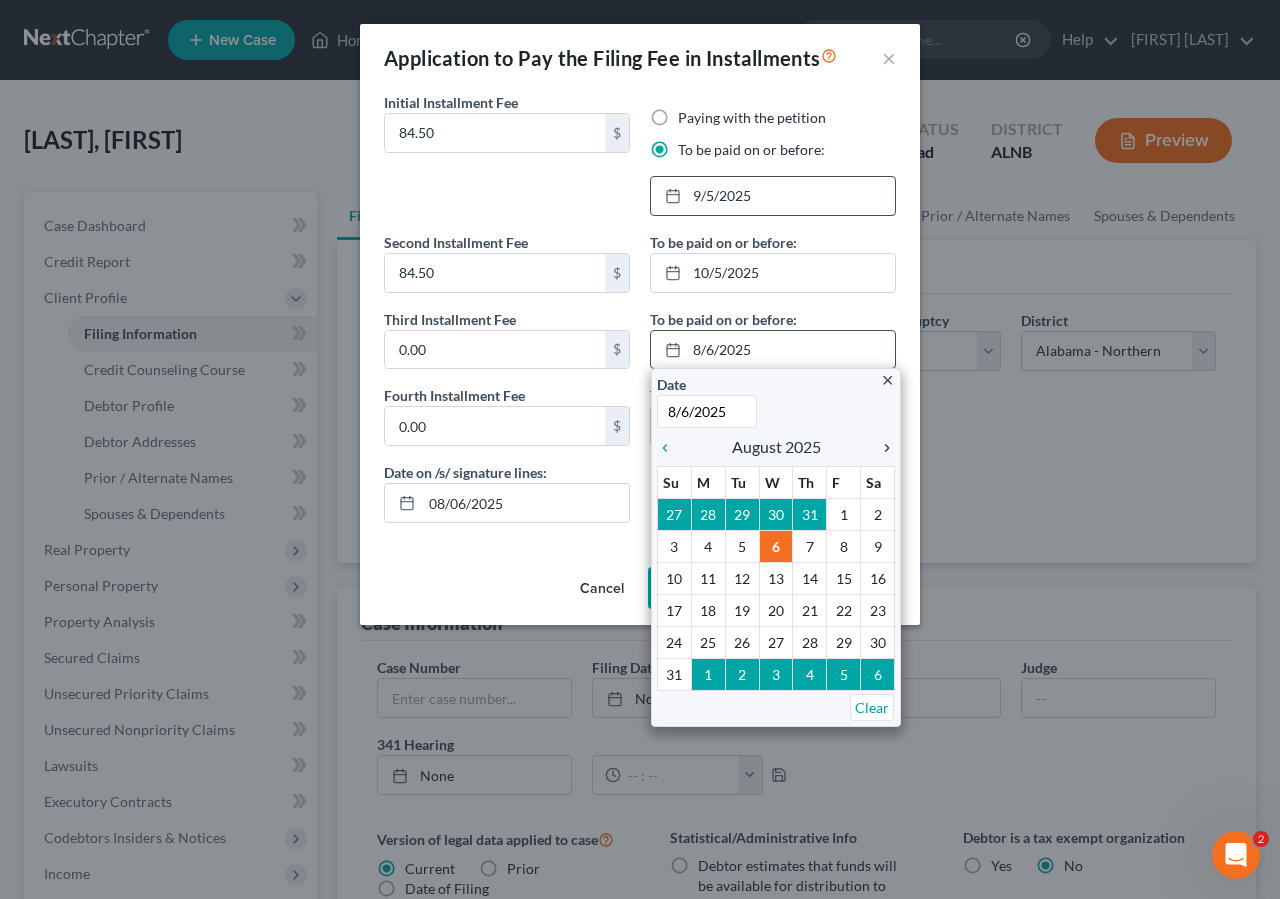 click on "chevron_right" at bounding box center (882, 448) 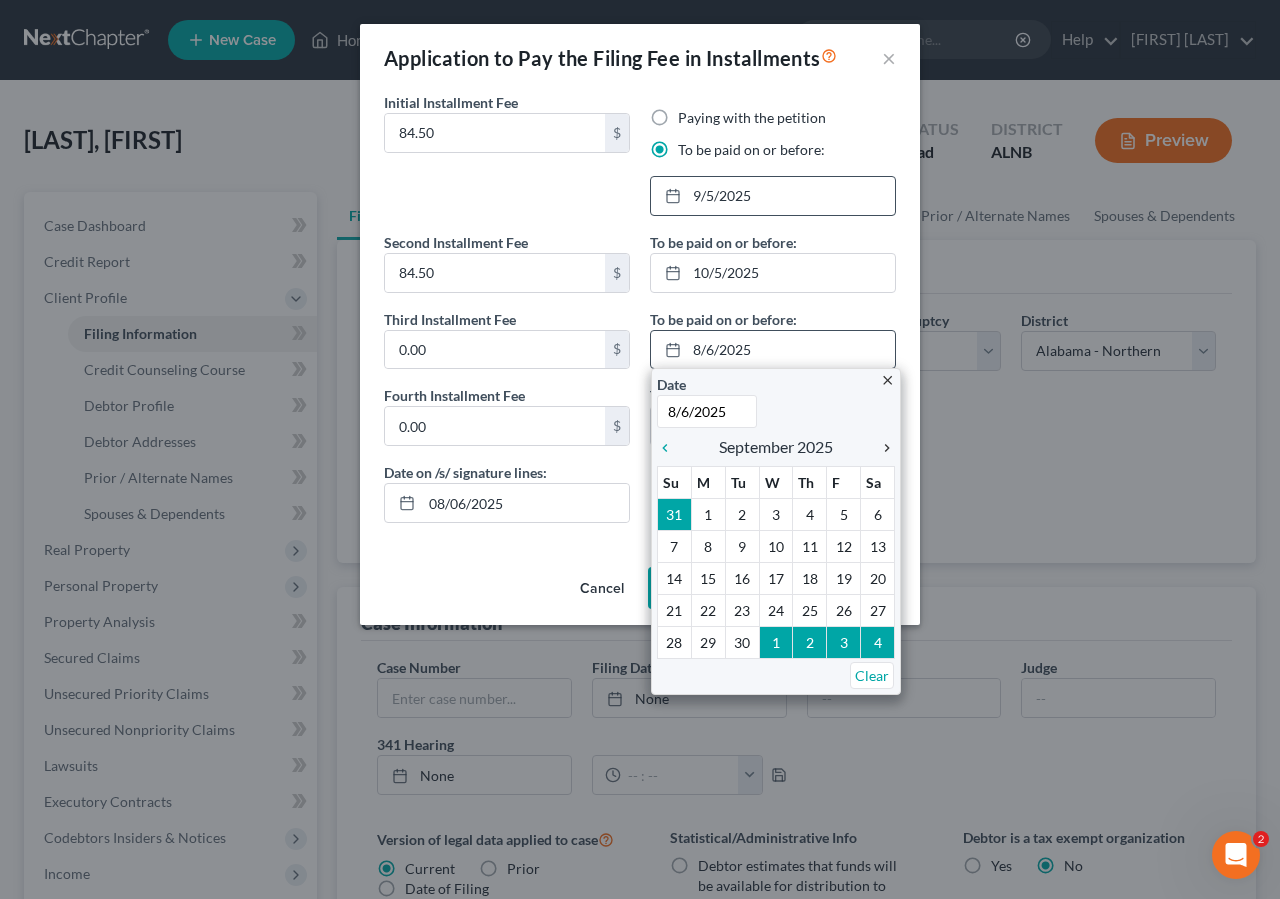 click on "chevron_right" at bounding box center (882, 448) 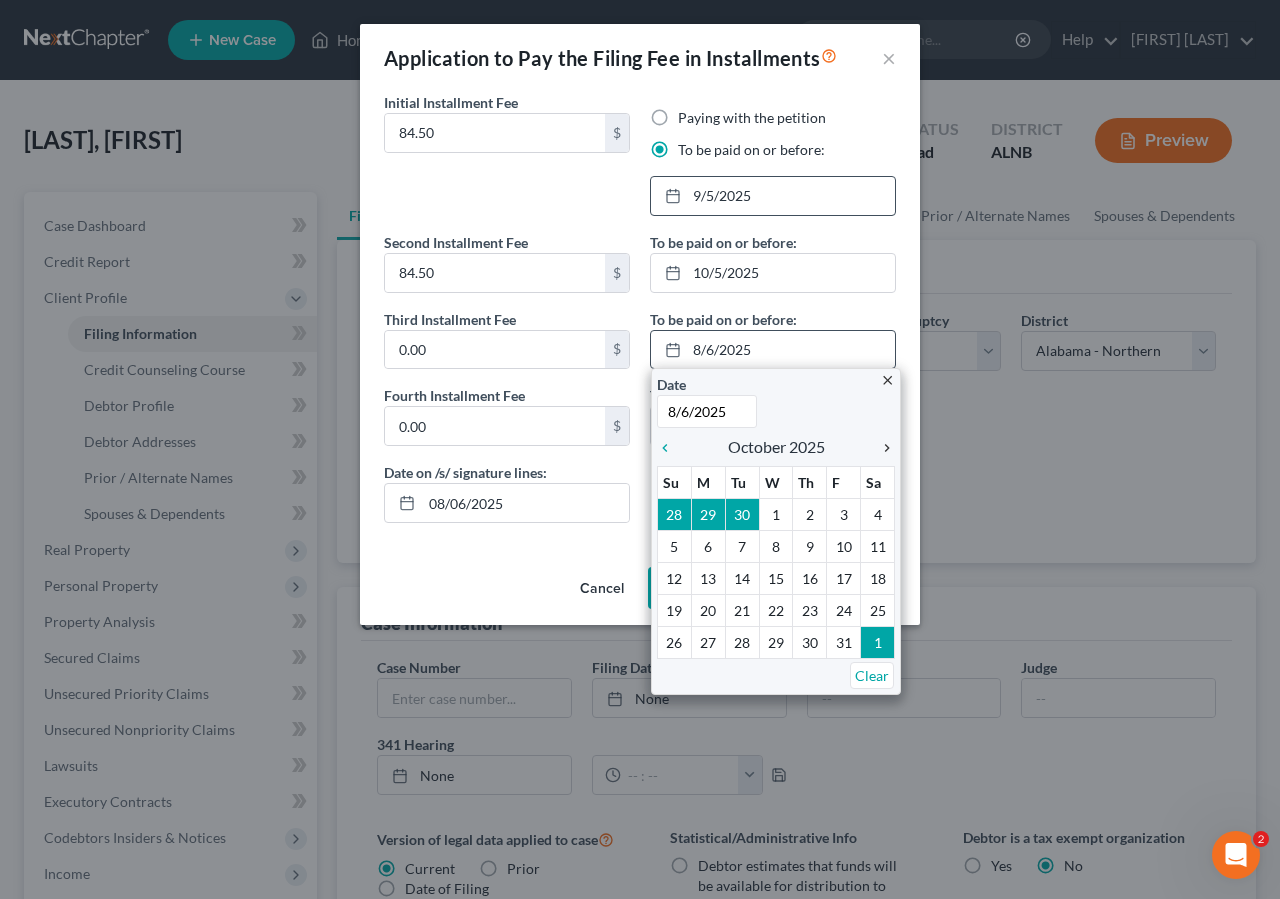click on "chevron_right" at bounding box center [882, 448] 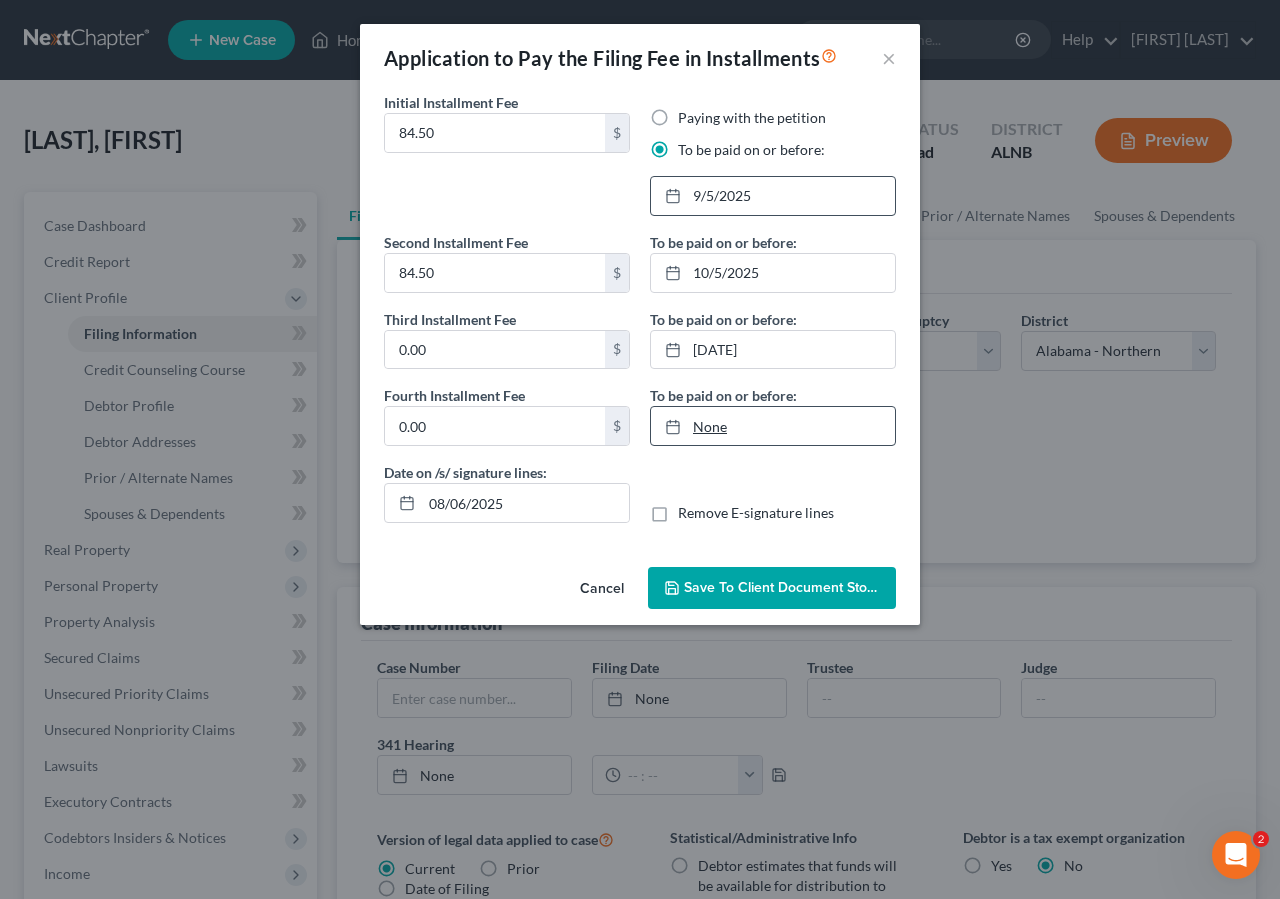 click on "None" at bounding box center [773, 426] 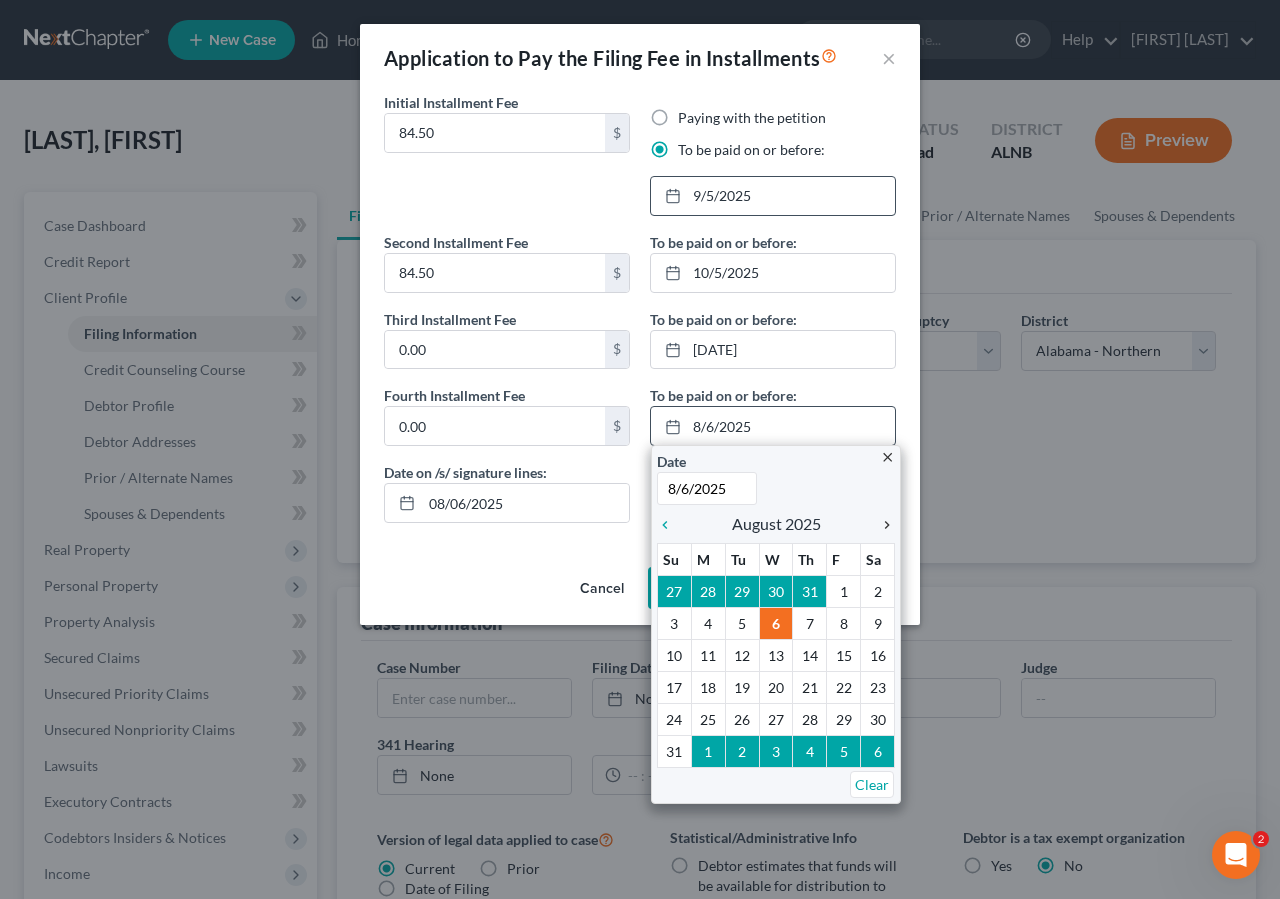 click on "chevron_right" at bounding box center (882, 525) 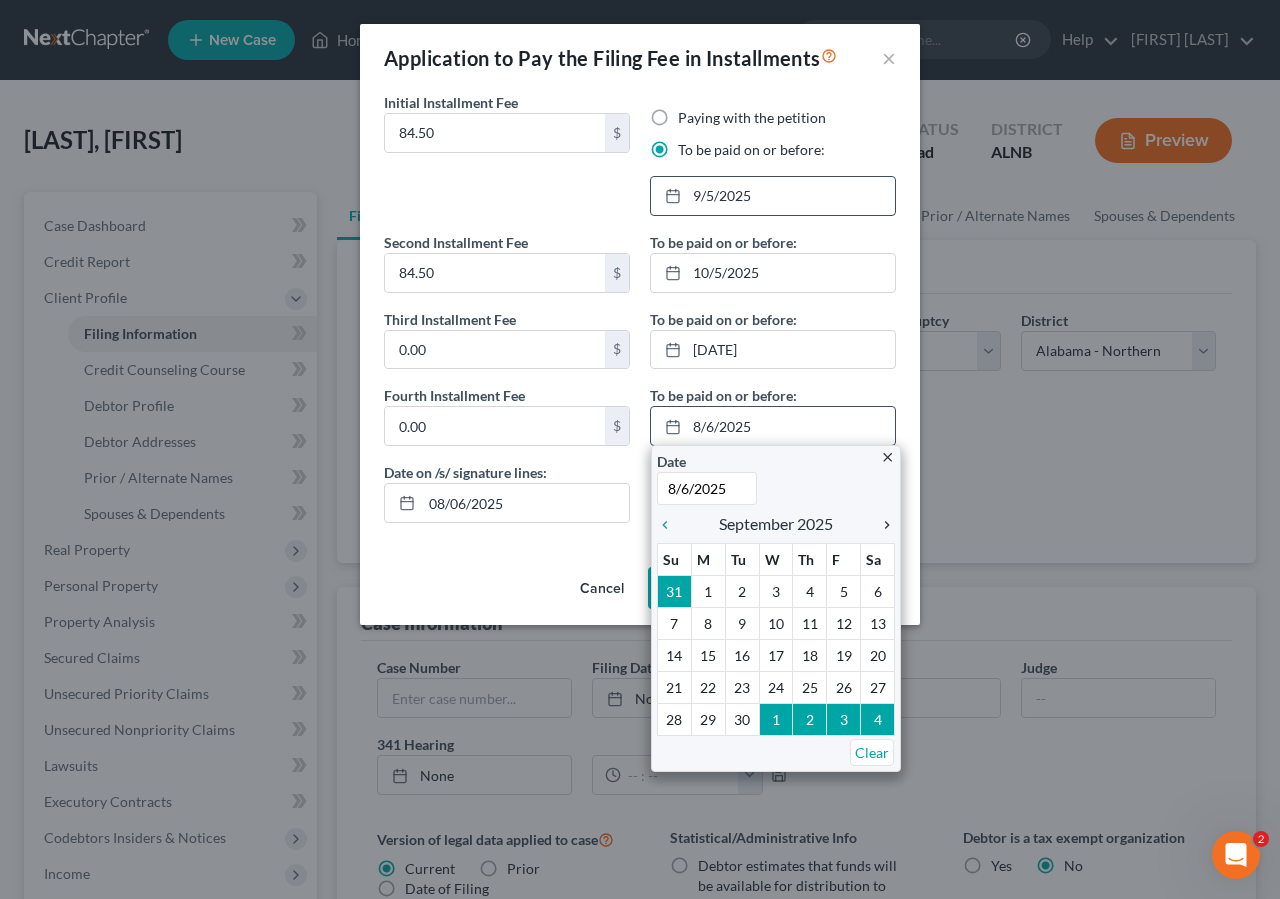 click on "chevron_right" at bounding box center [882, 525] 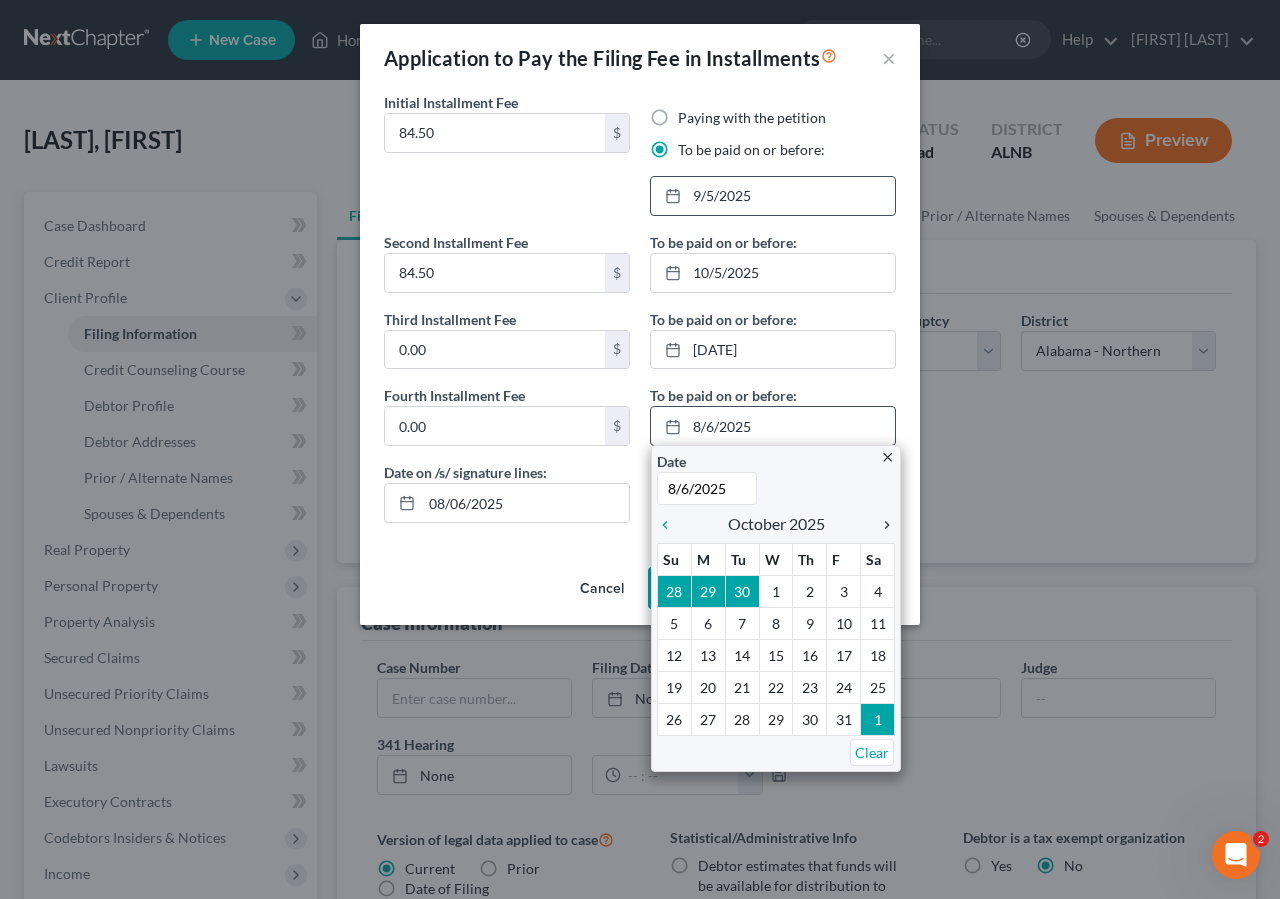 click on "chevron_right" at bounding box center (882, 525) 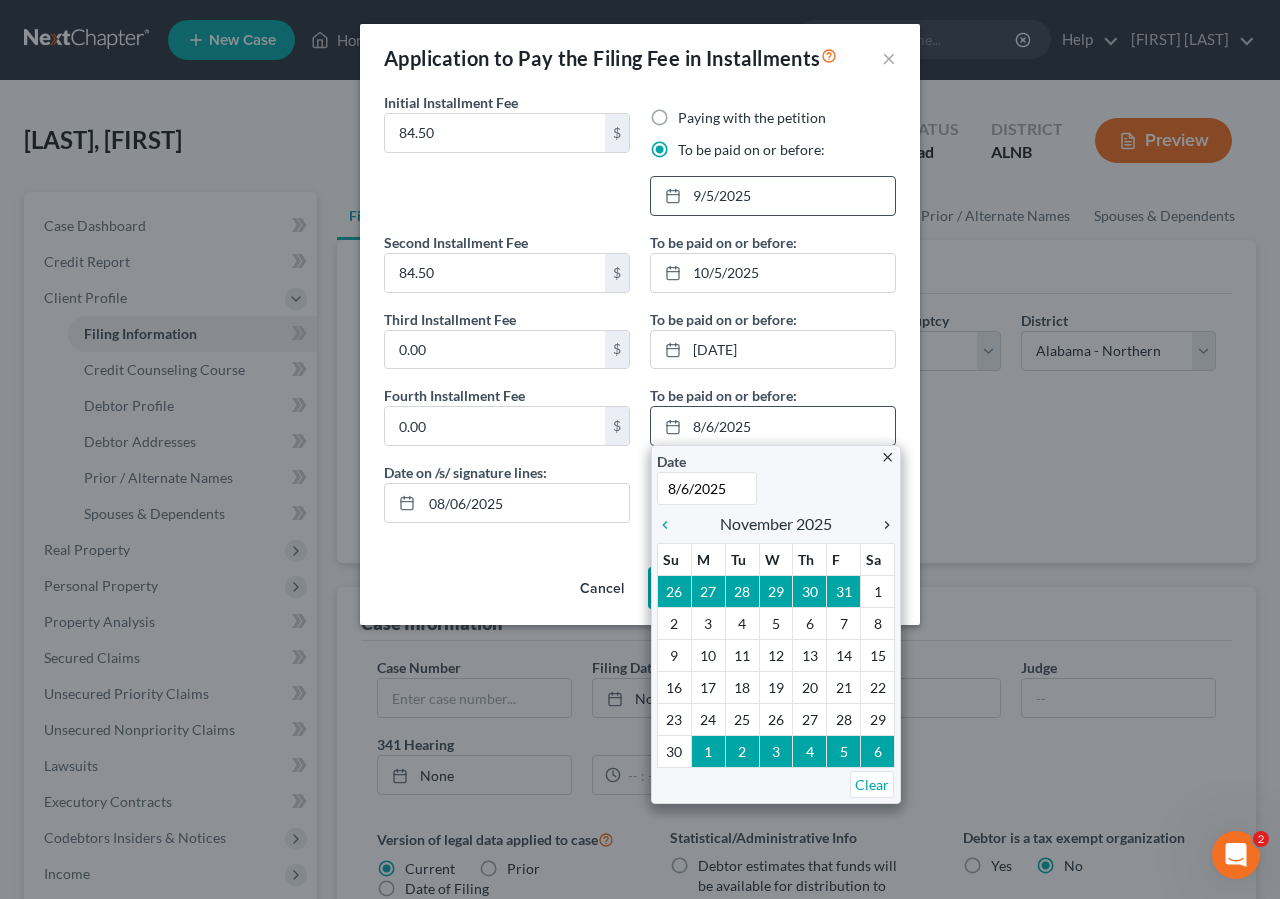 click on "chevron_right" at bounding box center (882, 525) 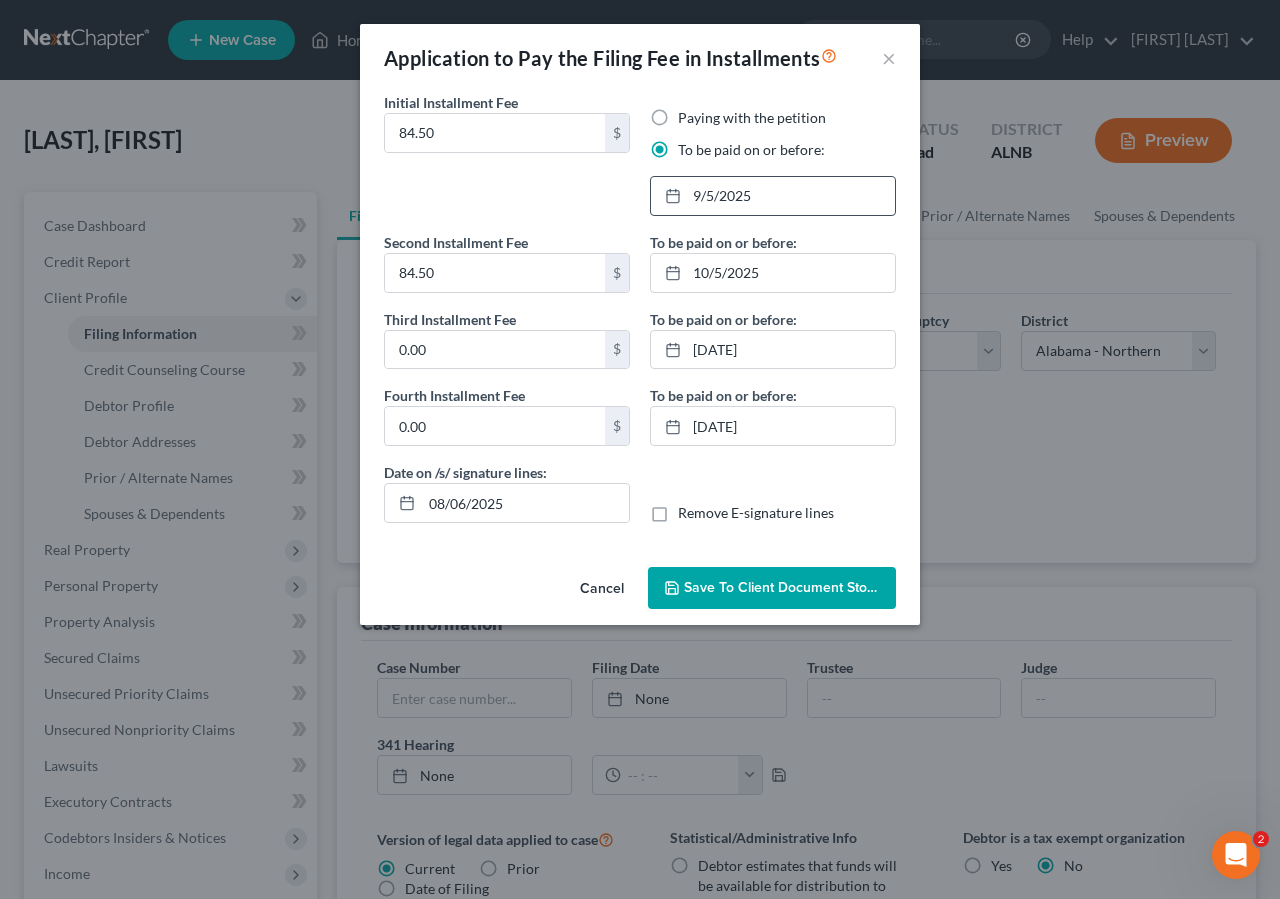 click on "Save to Client Document Storage" at bounding box center (772, 588) 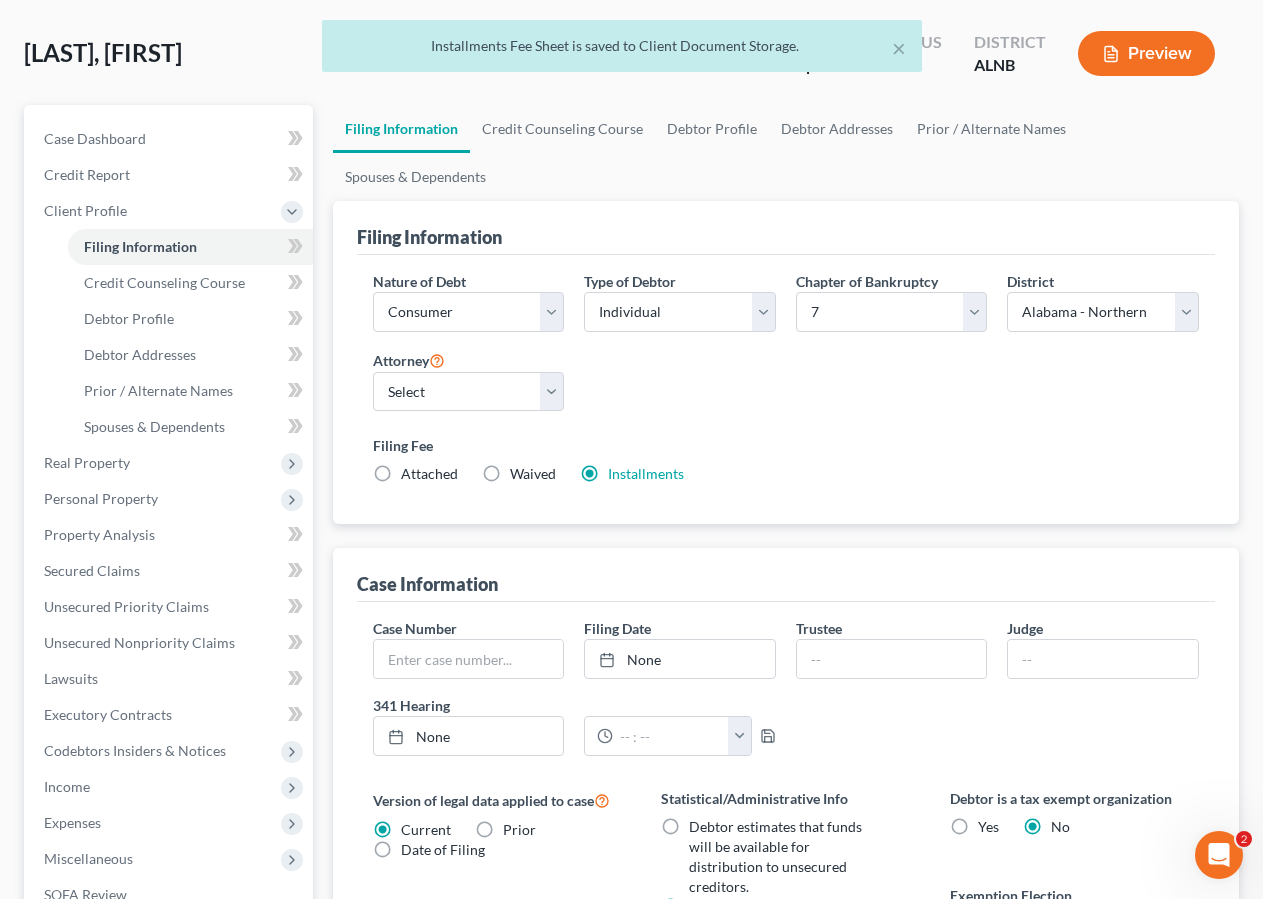 scroll, scrollTop: 104, scrollLeft: 0, axis: vertical 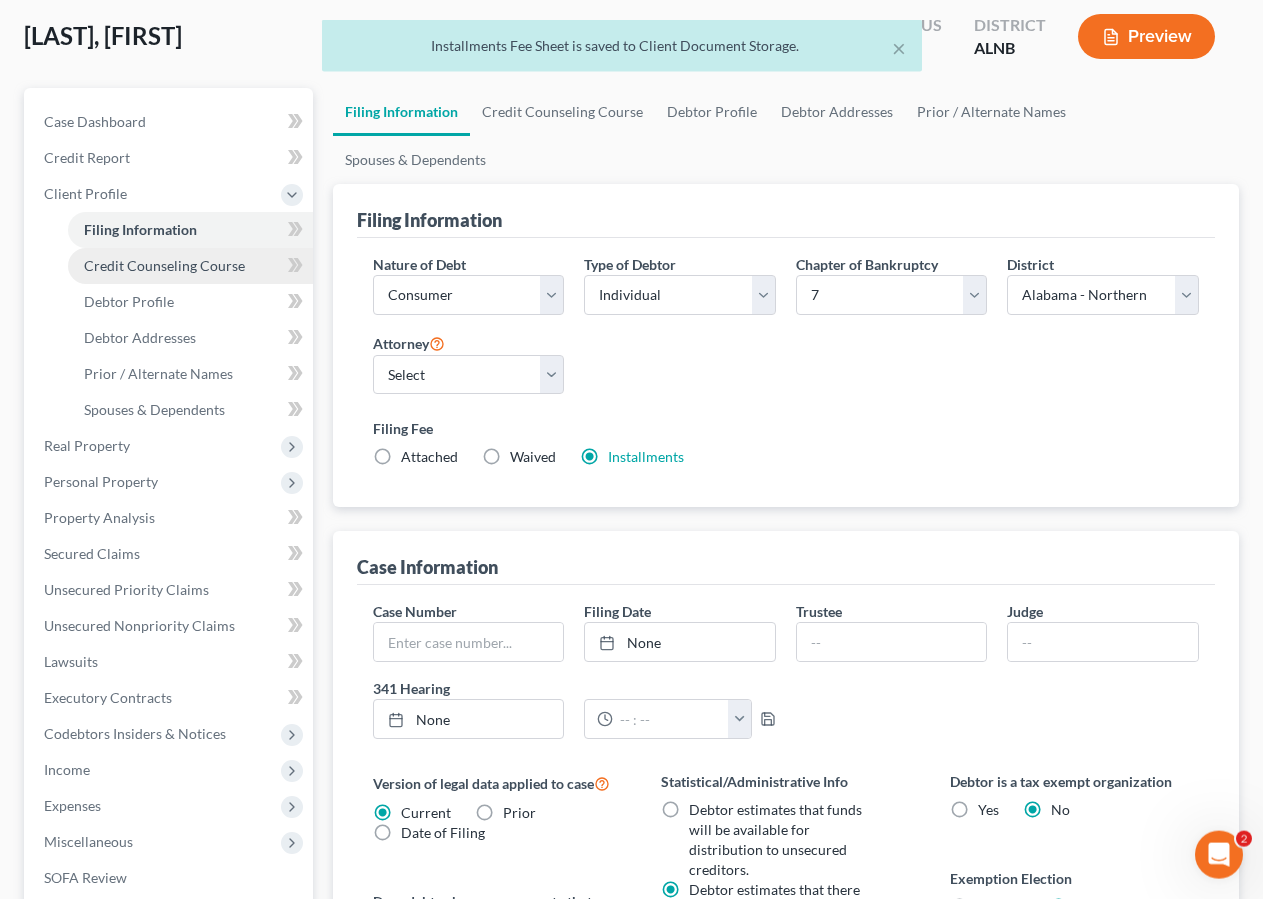 click on "Credit Counseling Course" at bounding box center [164, 265] 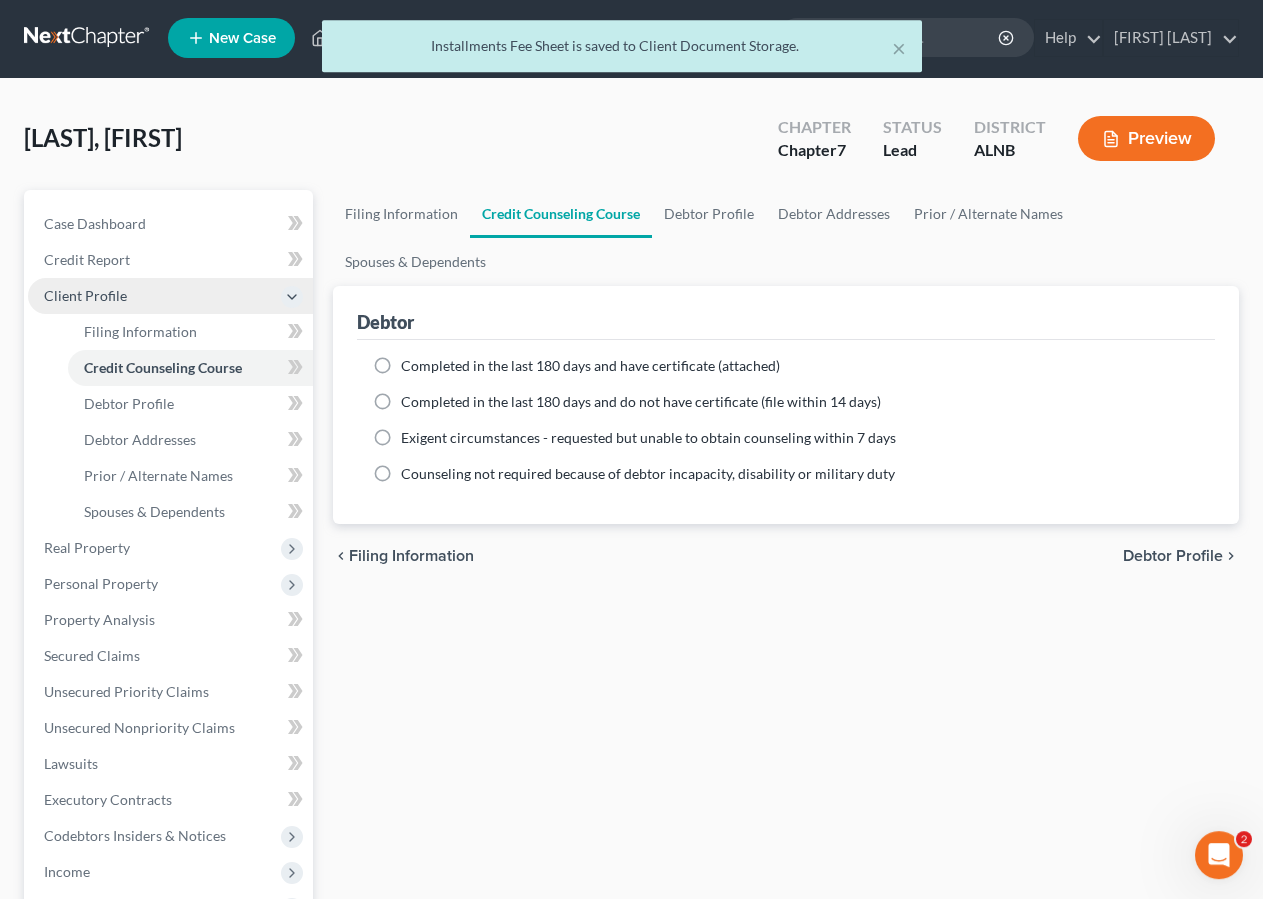 scroll, scrollTop: 0, scrollLeft: 0, axis: both 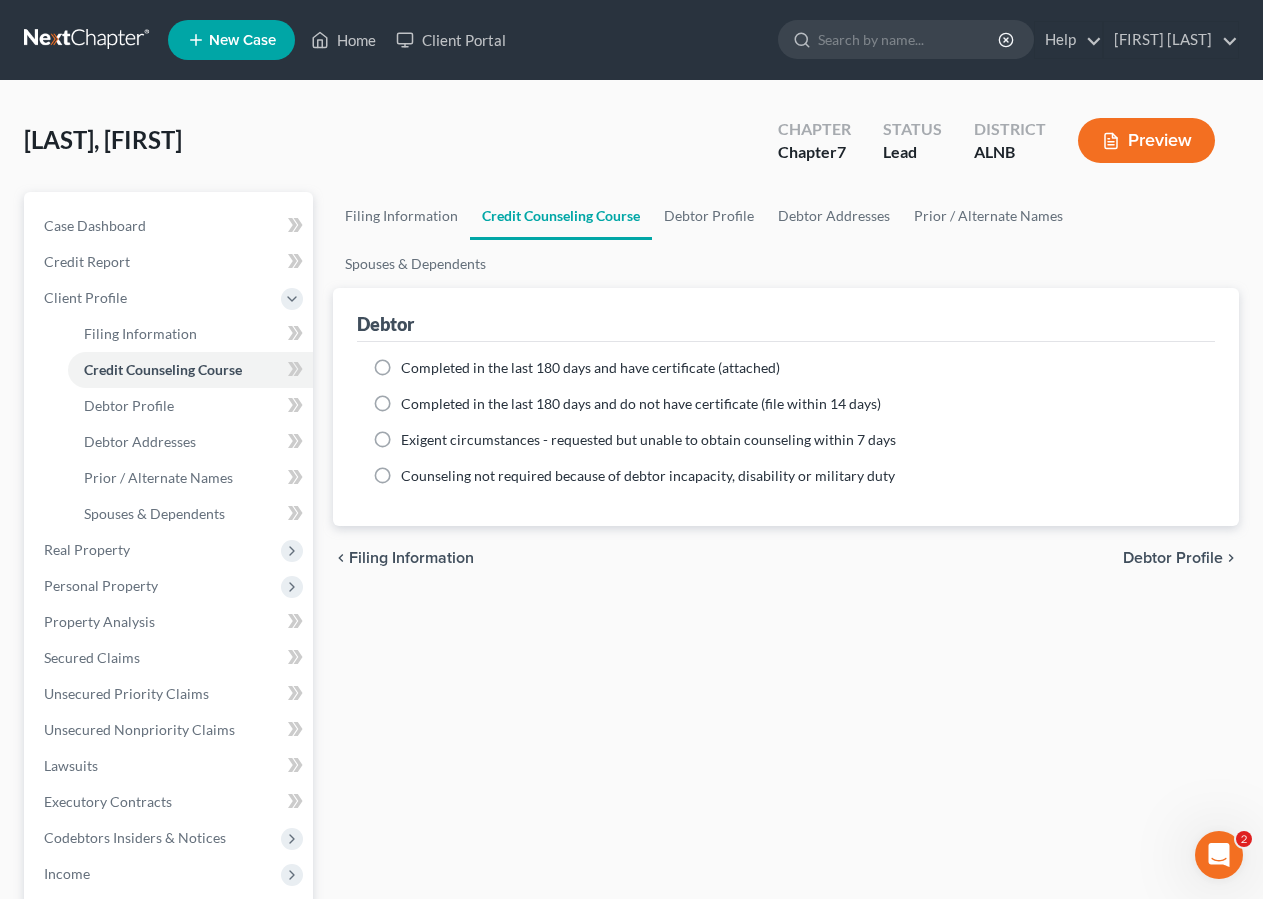 click on "Completed in the last 180 days and do not have certificate (file within 14 days)" at bounding box center [641, 404] 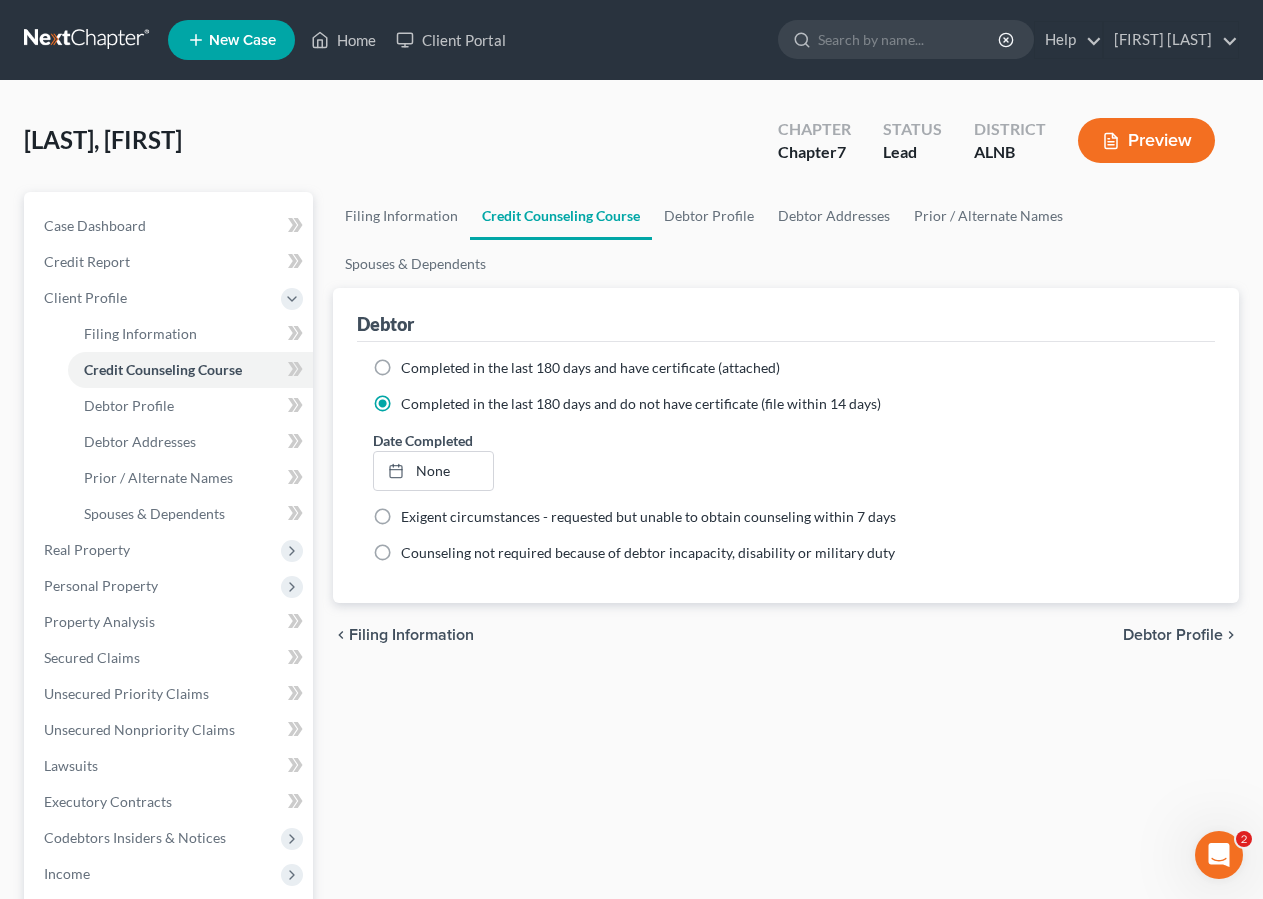 click on "Completed in the last 180 days and do not have certificate (file within 14 days)" at bounding box center [641, 404] 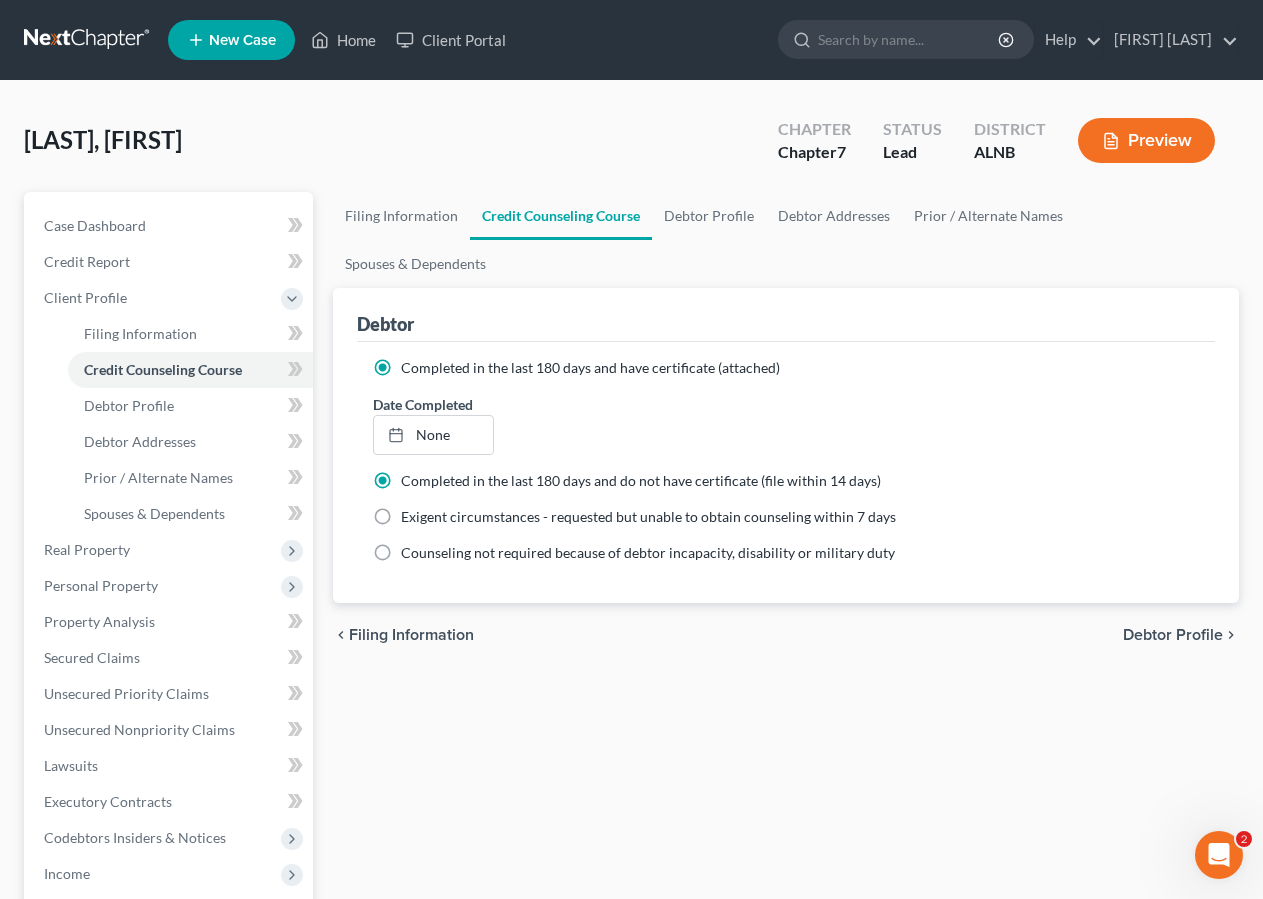 radio on "false" 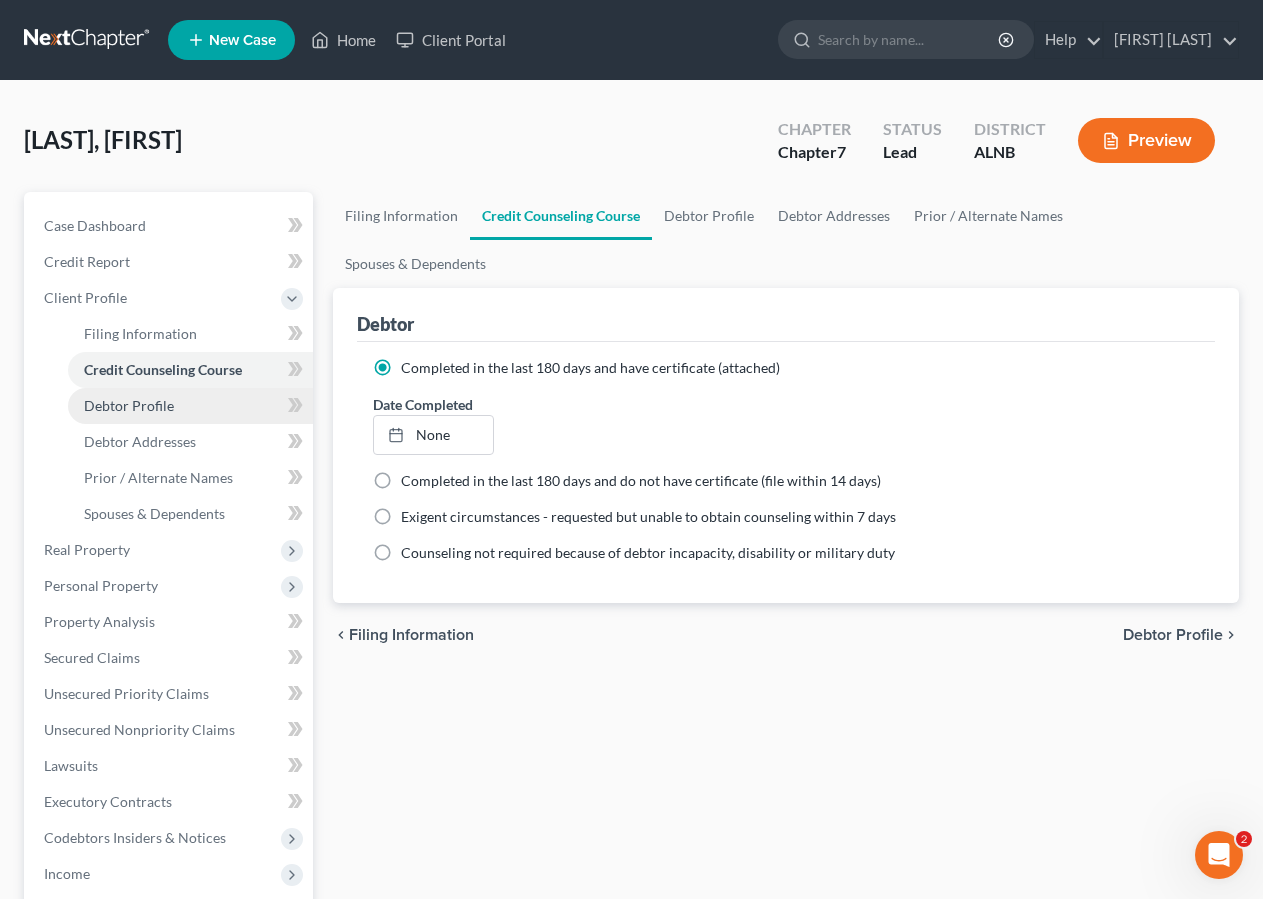 click on "Debtor Profile" at bounding box center [190, 406] 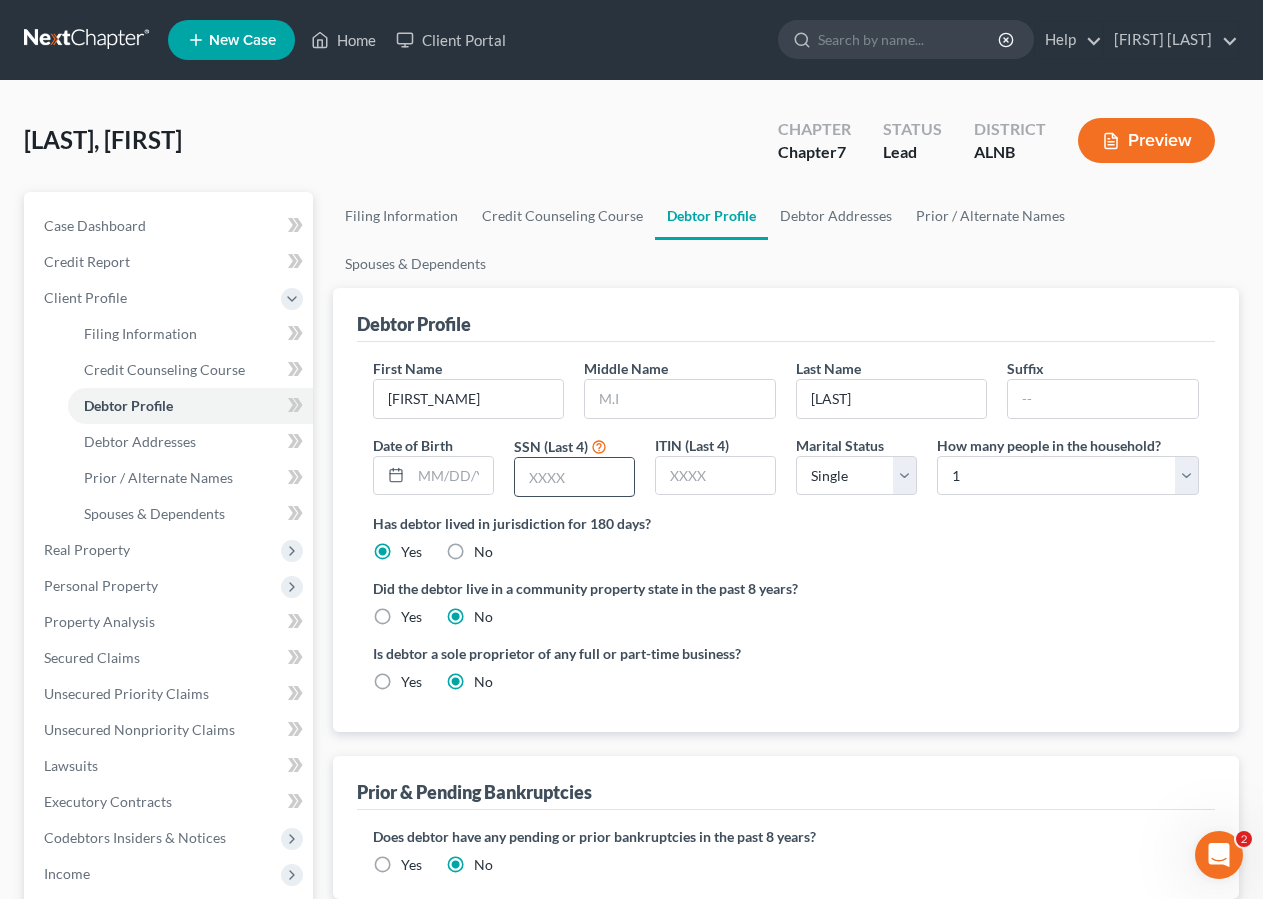 click at bounding box center [574, 477] 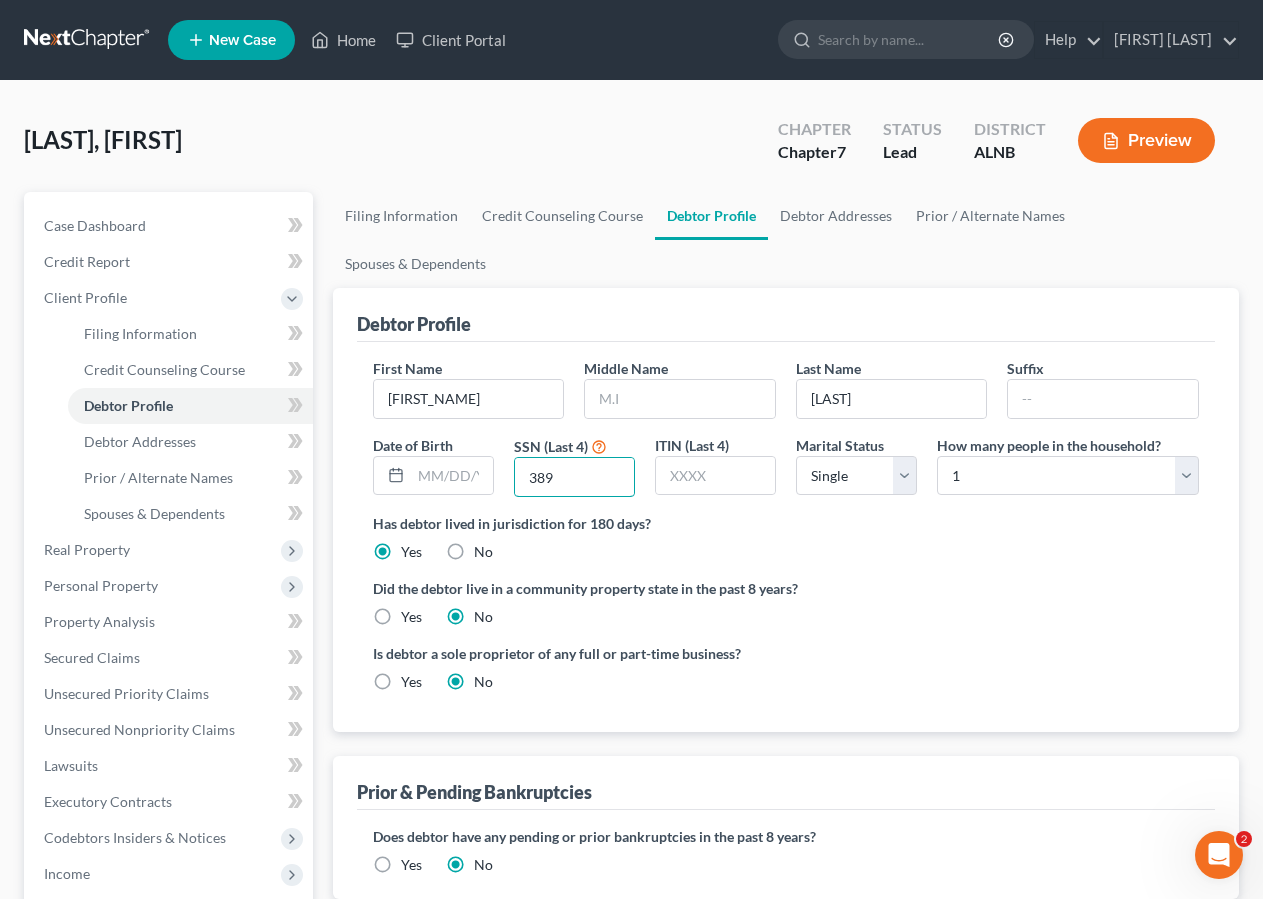 type on "[NUMBER]" 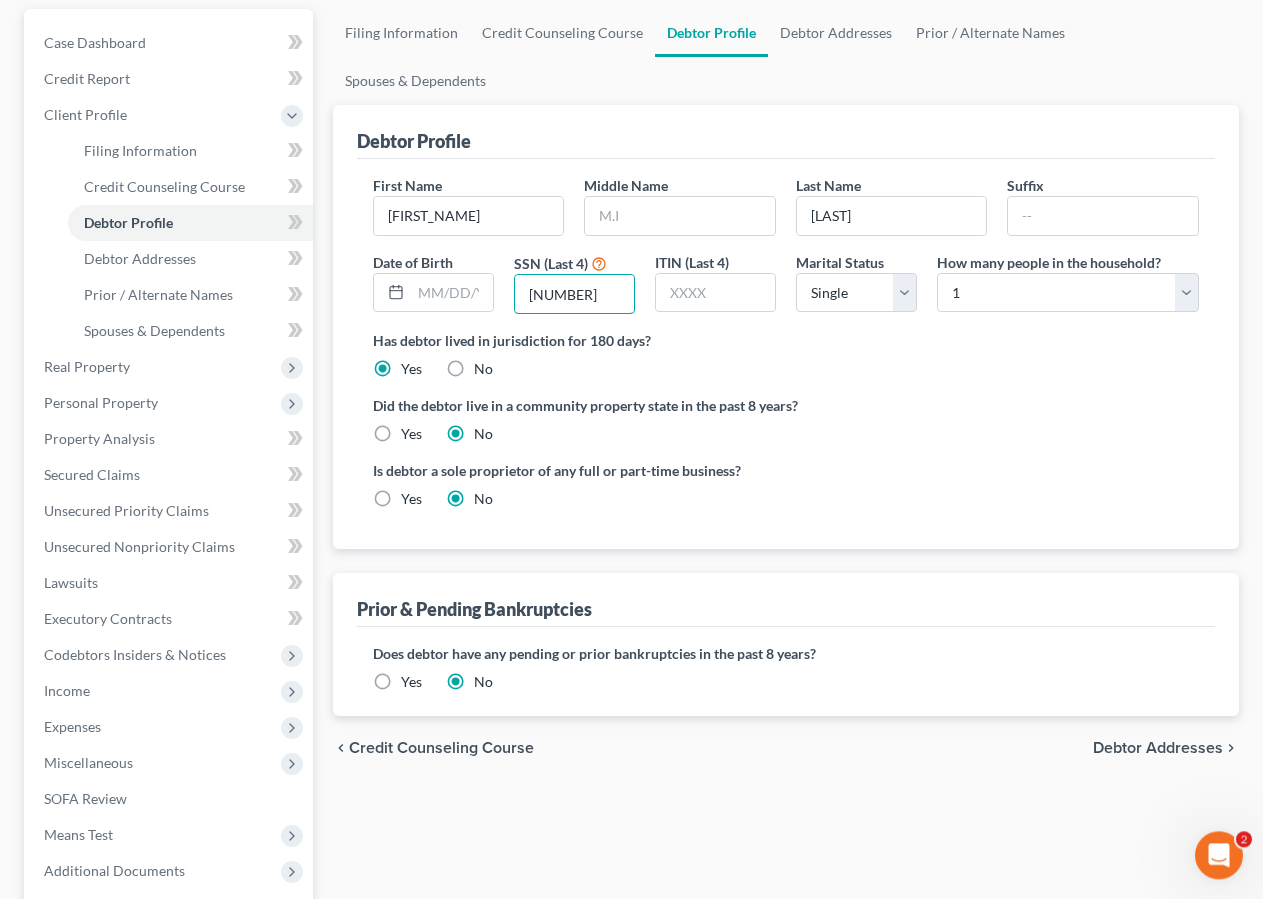 scroll, scrollTop: 193, scrollLeft: 0, axis: vertical 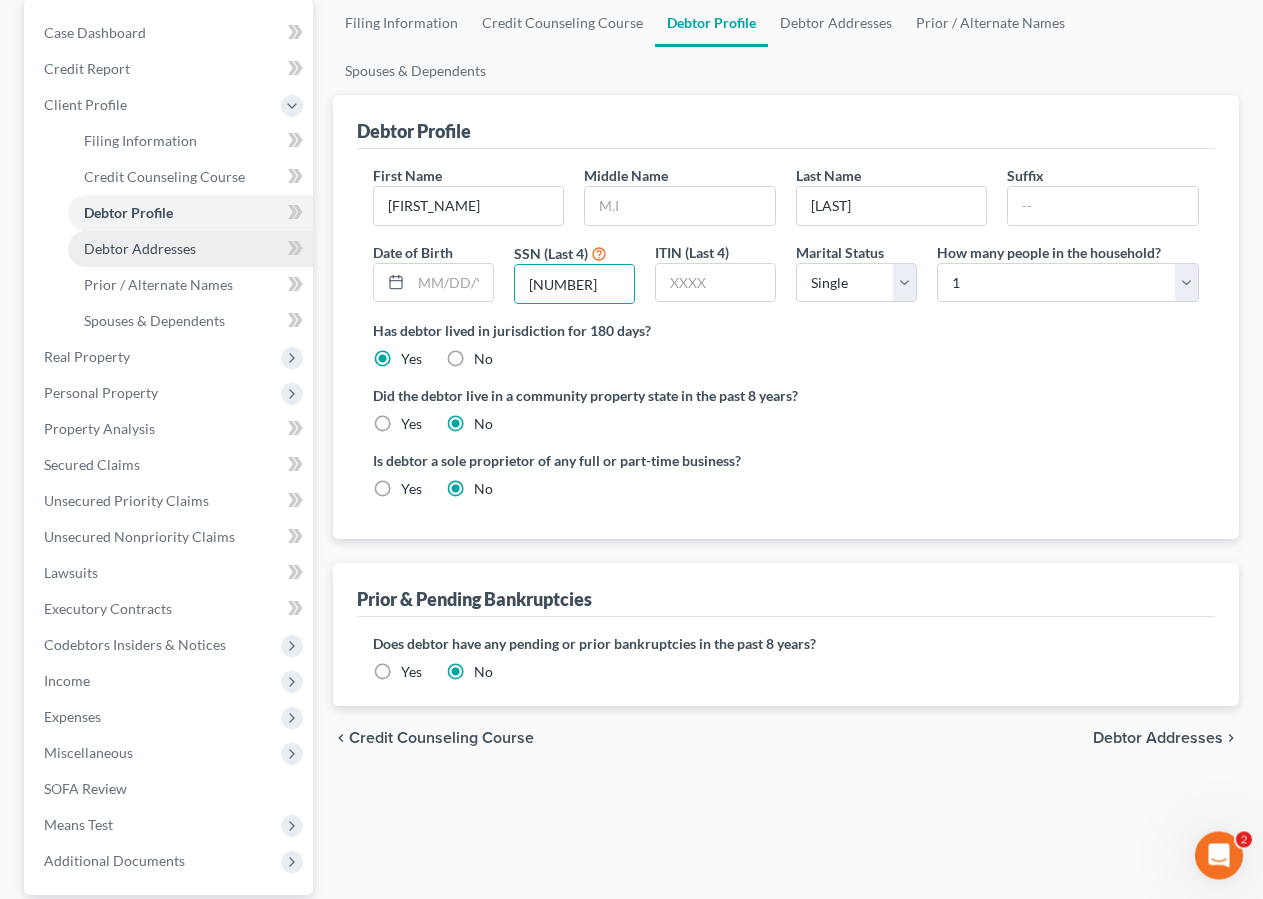 click on "Debtor Addresses" at bounding box center (140, 248) 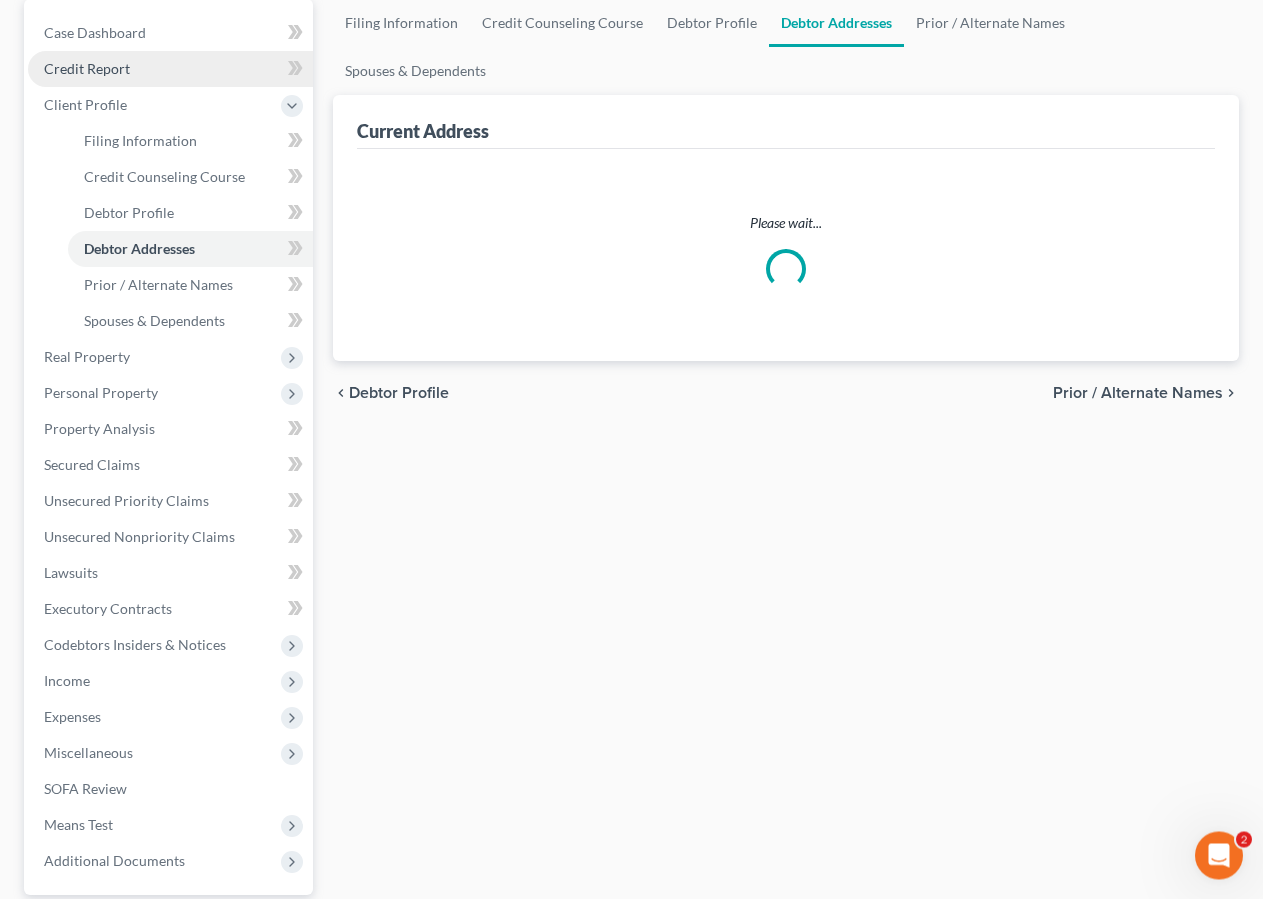 scroll, scrollTop: 6, scrollLeft: 0, axis: vertical 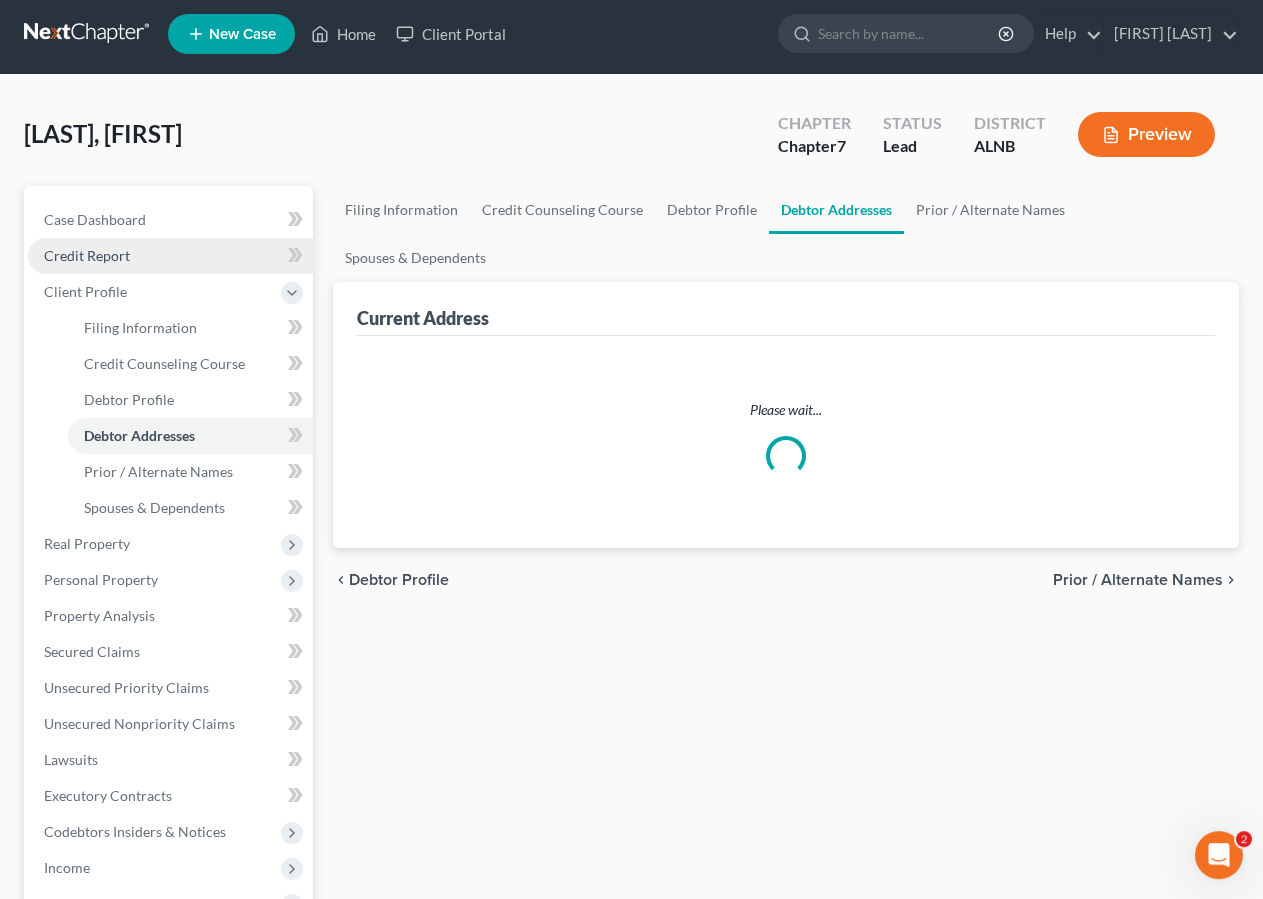 select on "0" 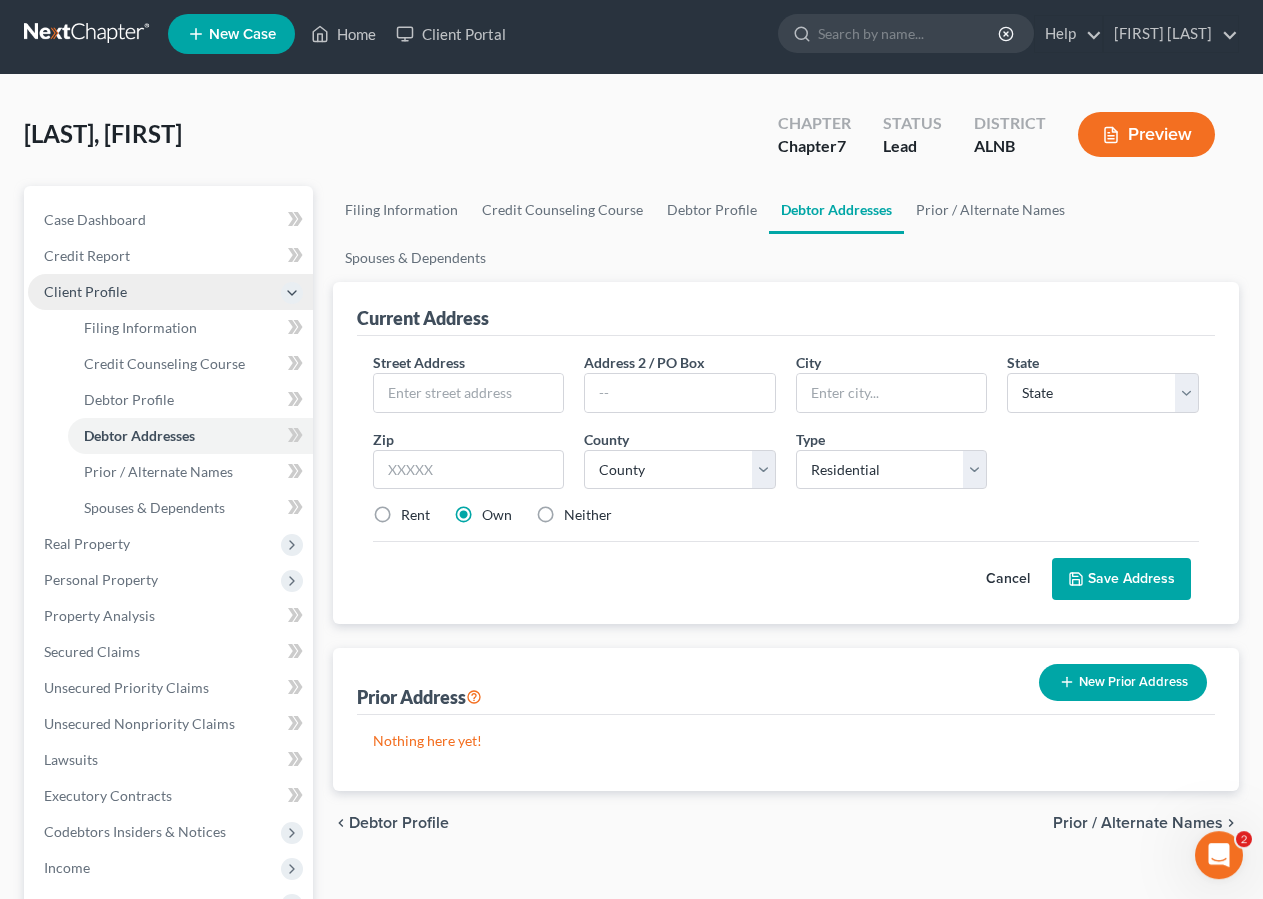 scroll, scrollTop: 0, scrollLeft: 0, axis: both 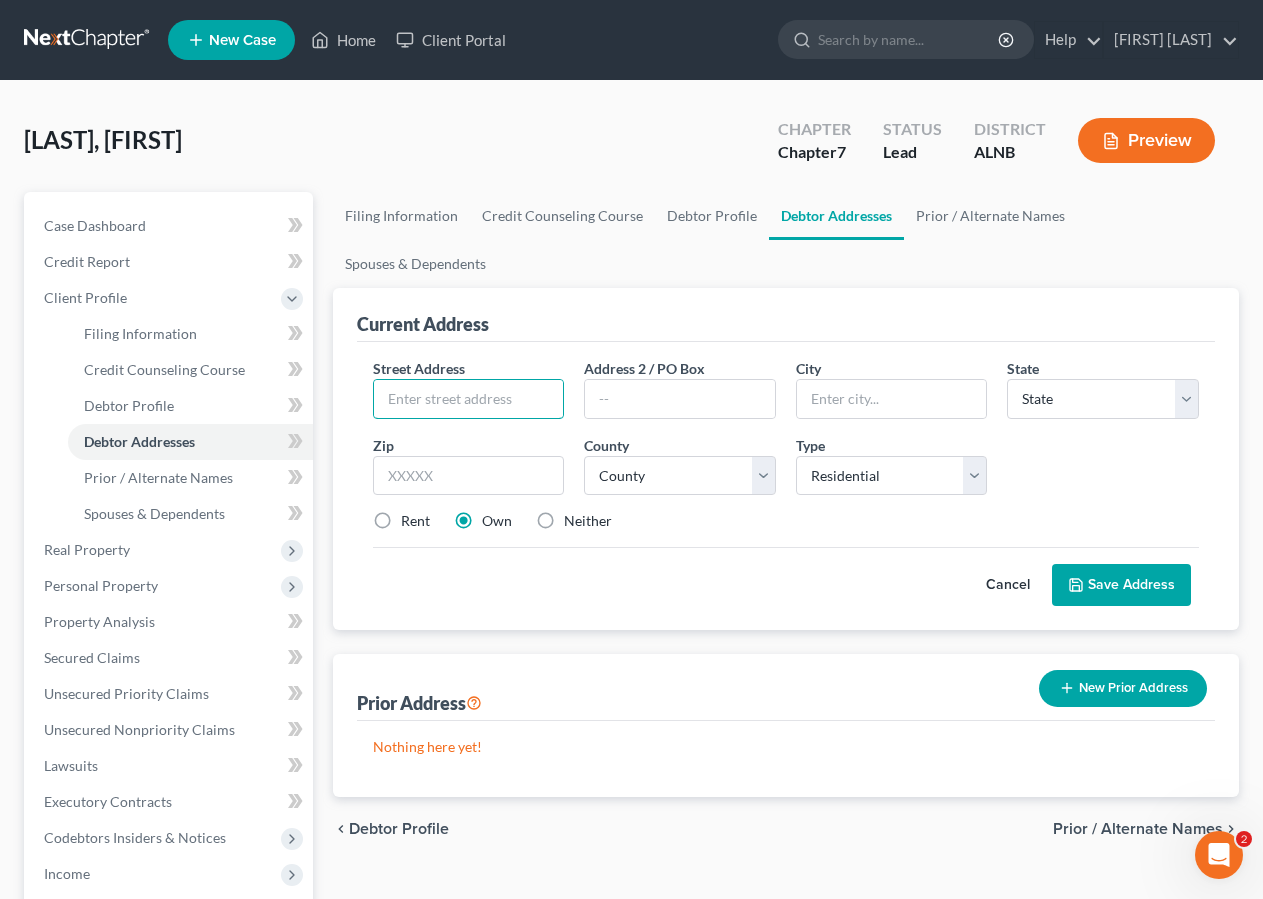 drag, startPoint x: 400, startPoint y: 340, endPoint x: 512, endPoint y: 296, distance: 120.33287 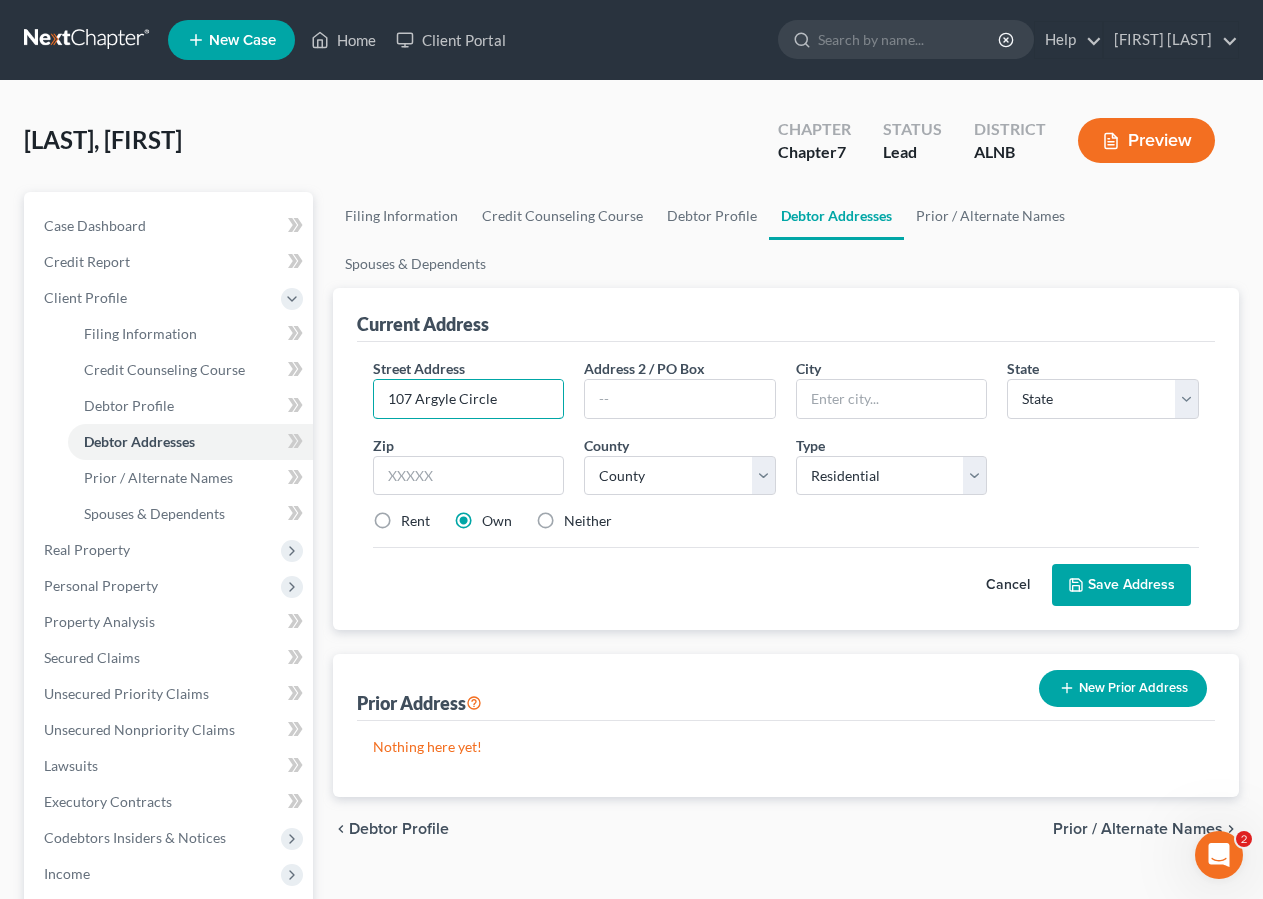 type on "107 Argyle Circle" 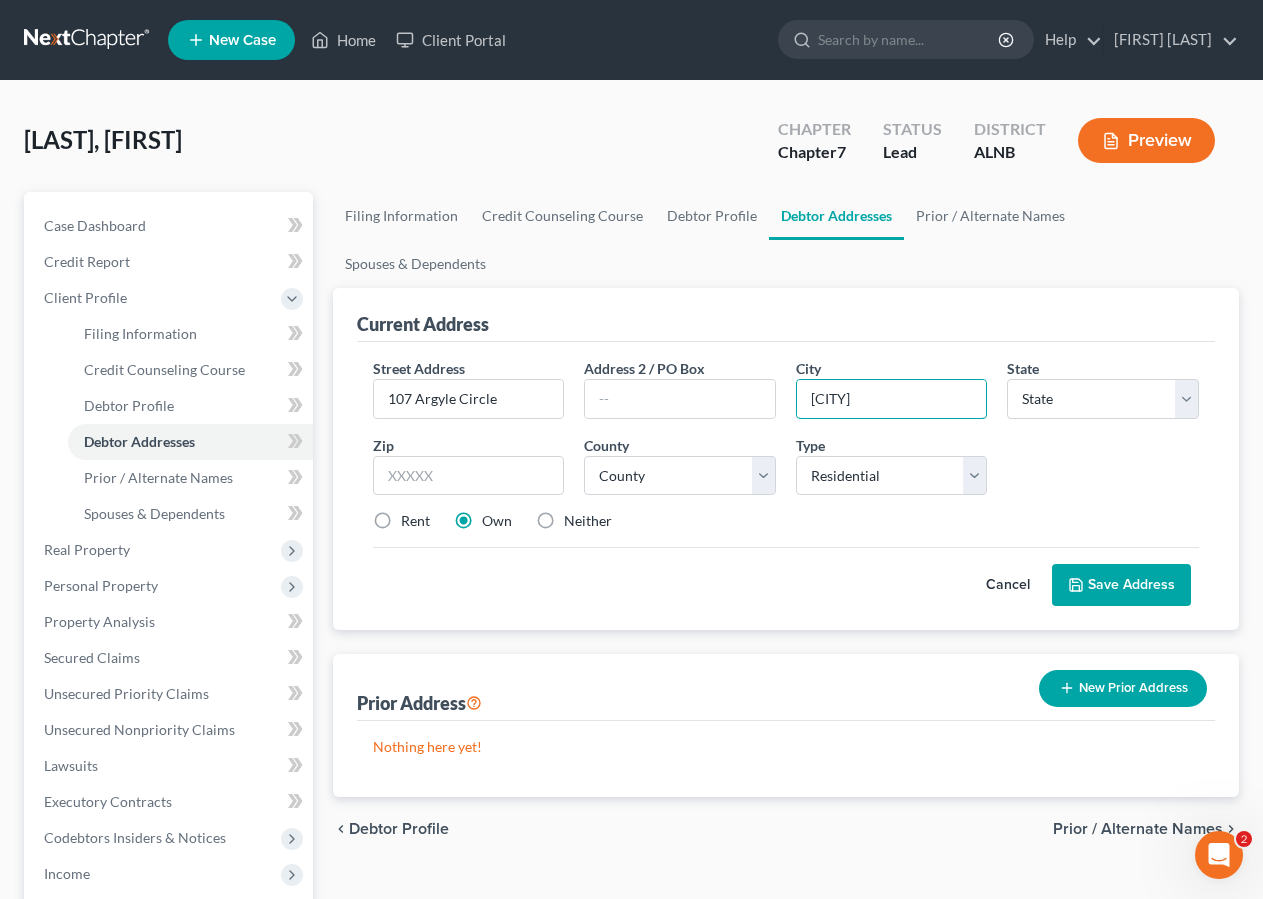 type on "[CITY]" 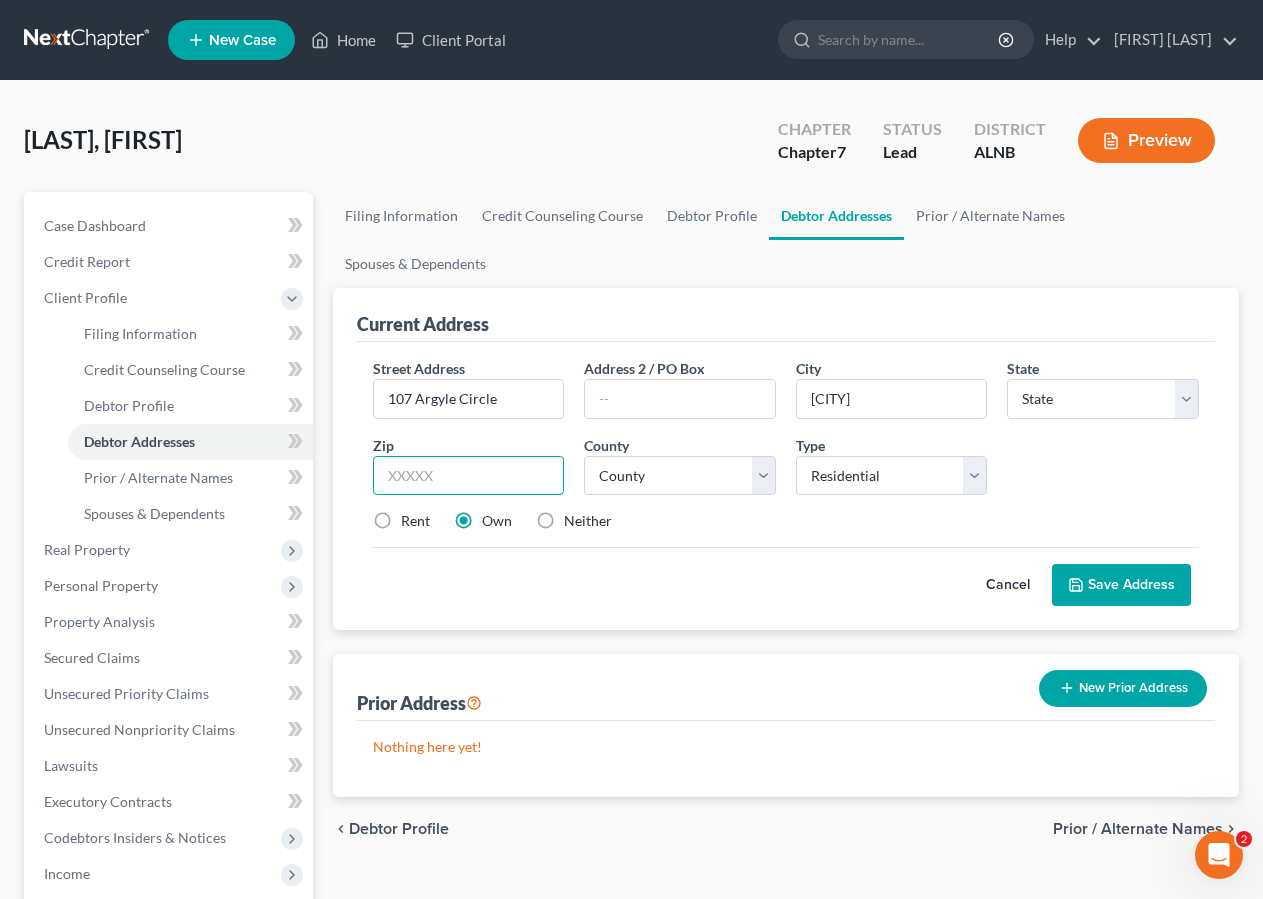 click at bounding box center (469, 476) 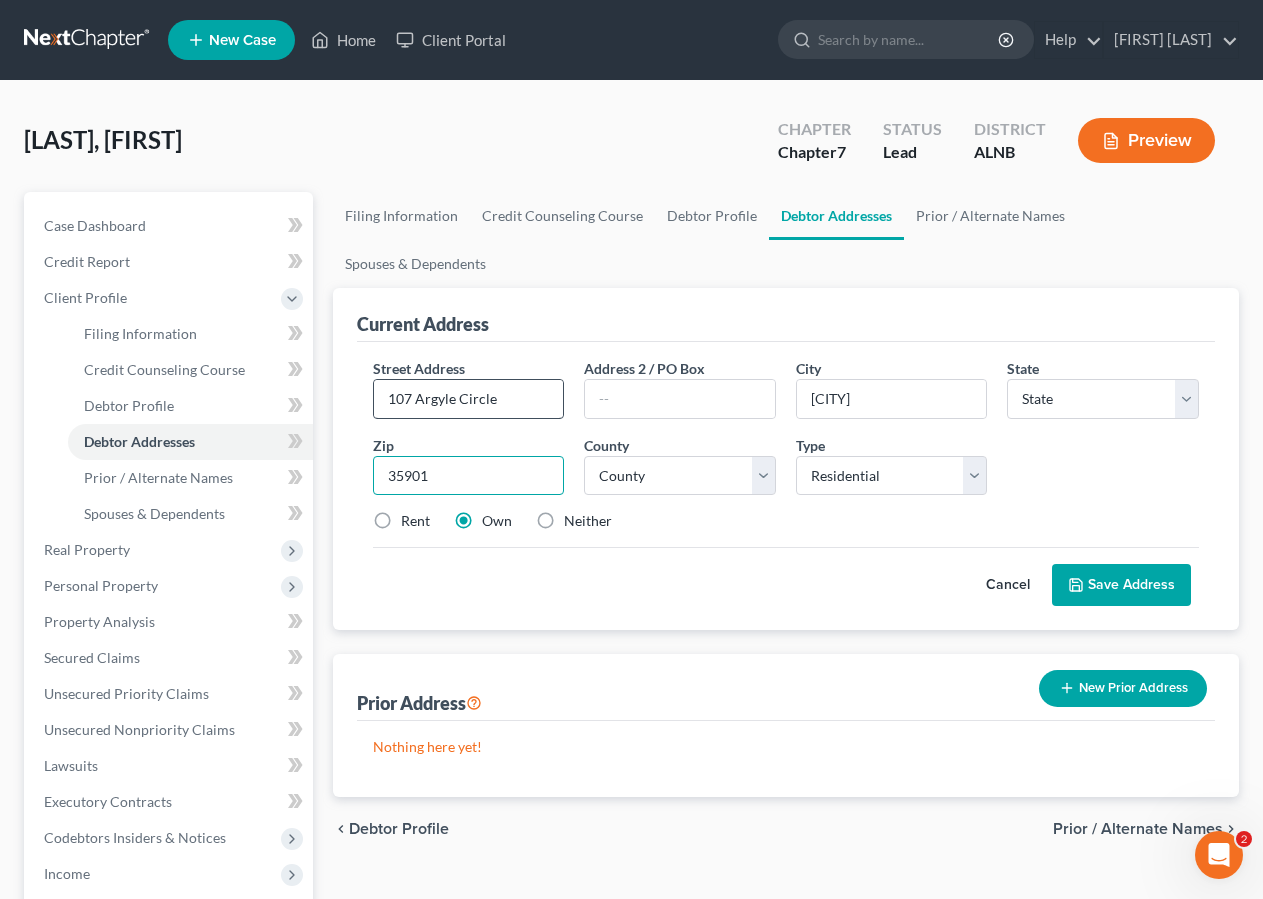 type on "35901" 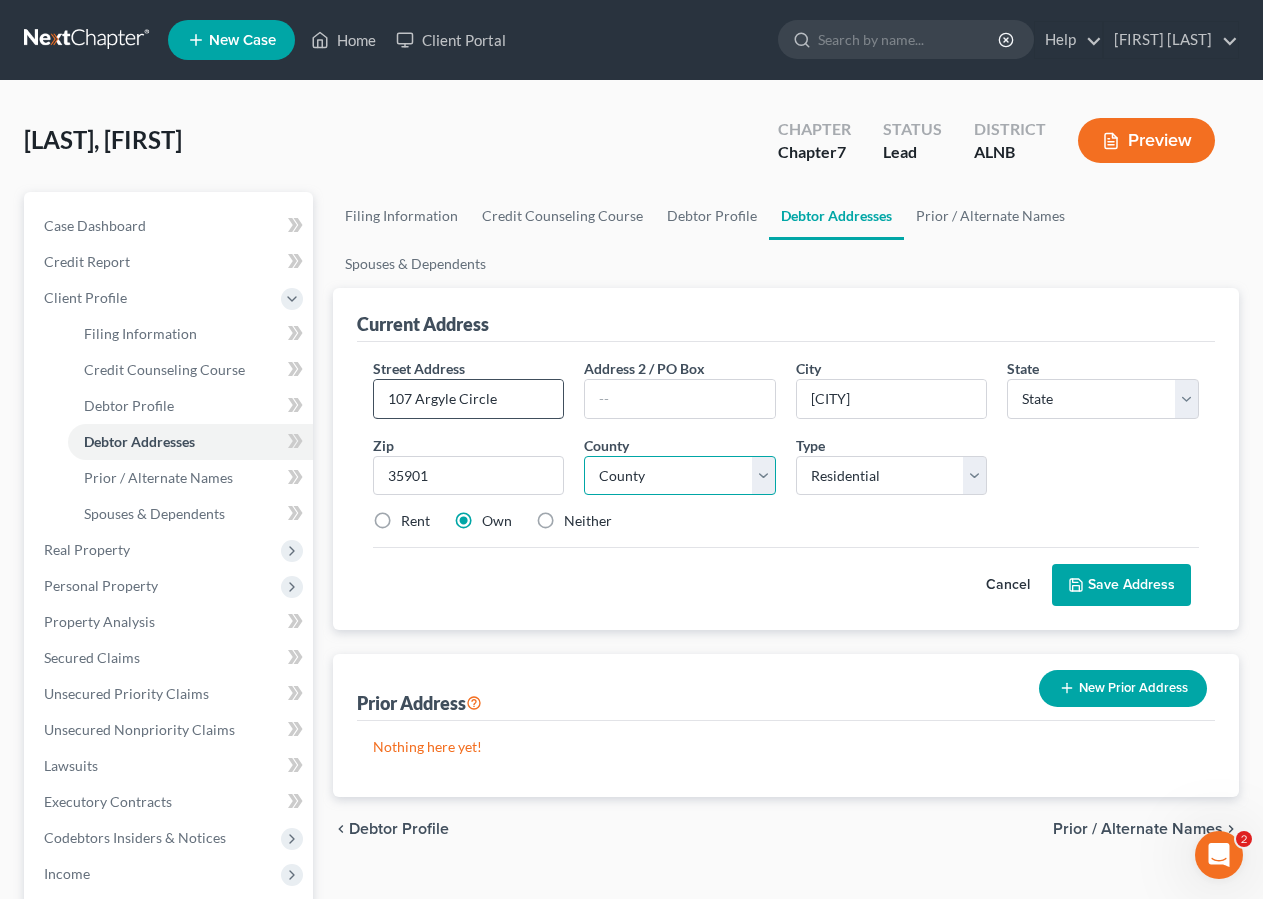 select on "0" 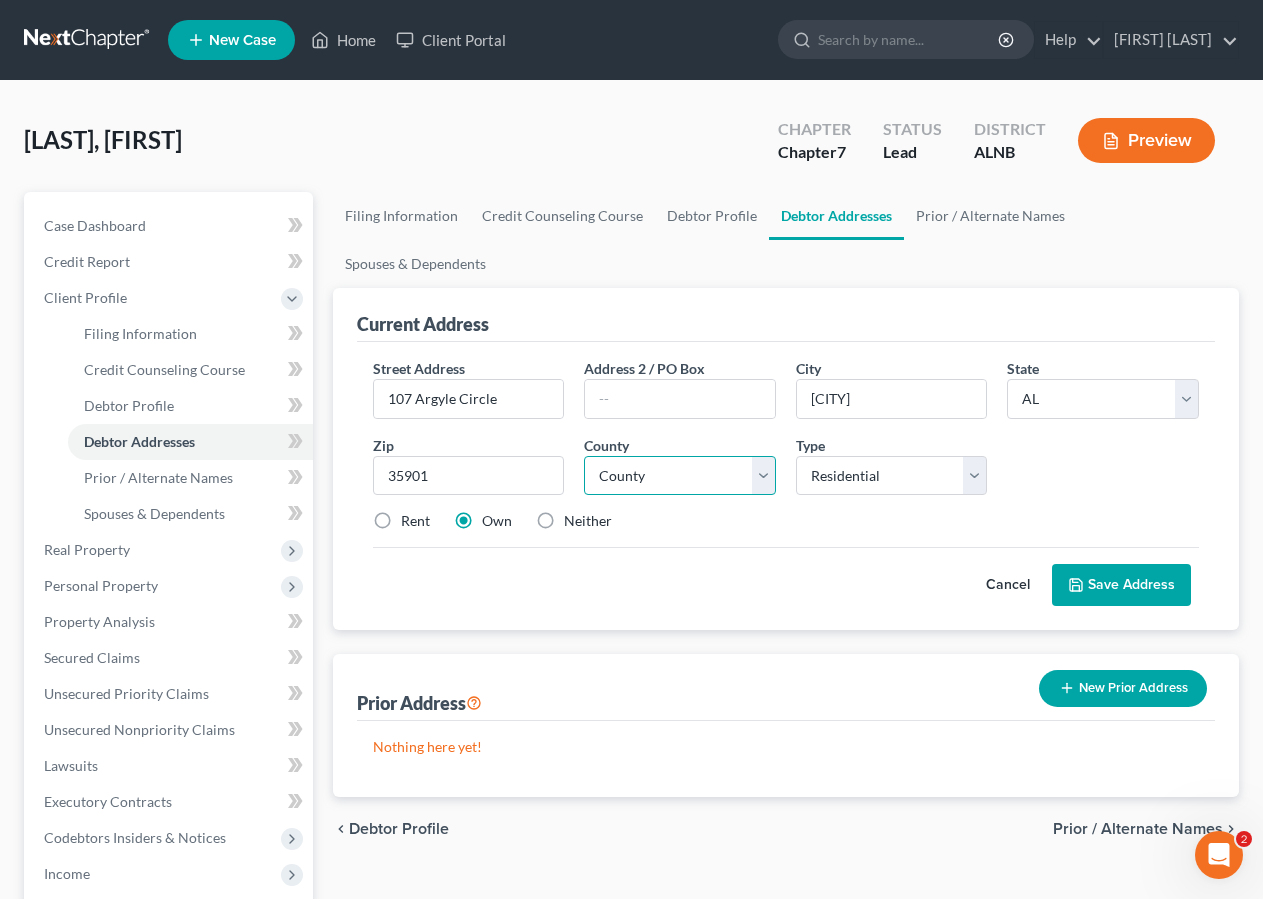 click on "County Autauga County Baldwin County Barbour County Bibb County Blount County Bullock County Butler County Calhoun County Chambers County Cherokee County Chilton County Choctaw County Clarke County Clay County Cleburne County Coffee County Colbert County Conecuh County Coosa County Covington County Crenshaw County Cullman County Dale County Dallas County DeKalb County Elmore County Escambia County Etowah County Fayette County Franklin County Geneva County Greene County Hale County Henry County Houston County Jackson County Jefferson County Lamar County Lauderdale County Lawrence County Lee County Limestone County Lowndes County Macon County Madison County Marengo County Marion County Marshall County Mobile County Monroe County Montgomery County Morgan County Perry County Pickens County Pike County Randolph County Russell County Shelby County St. Clair County Sumter County Talladega County Tallapoosa County Tuscaloosa County Walker County Washington County Wilcox County Winston County" at bounding box center [680, 476] 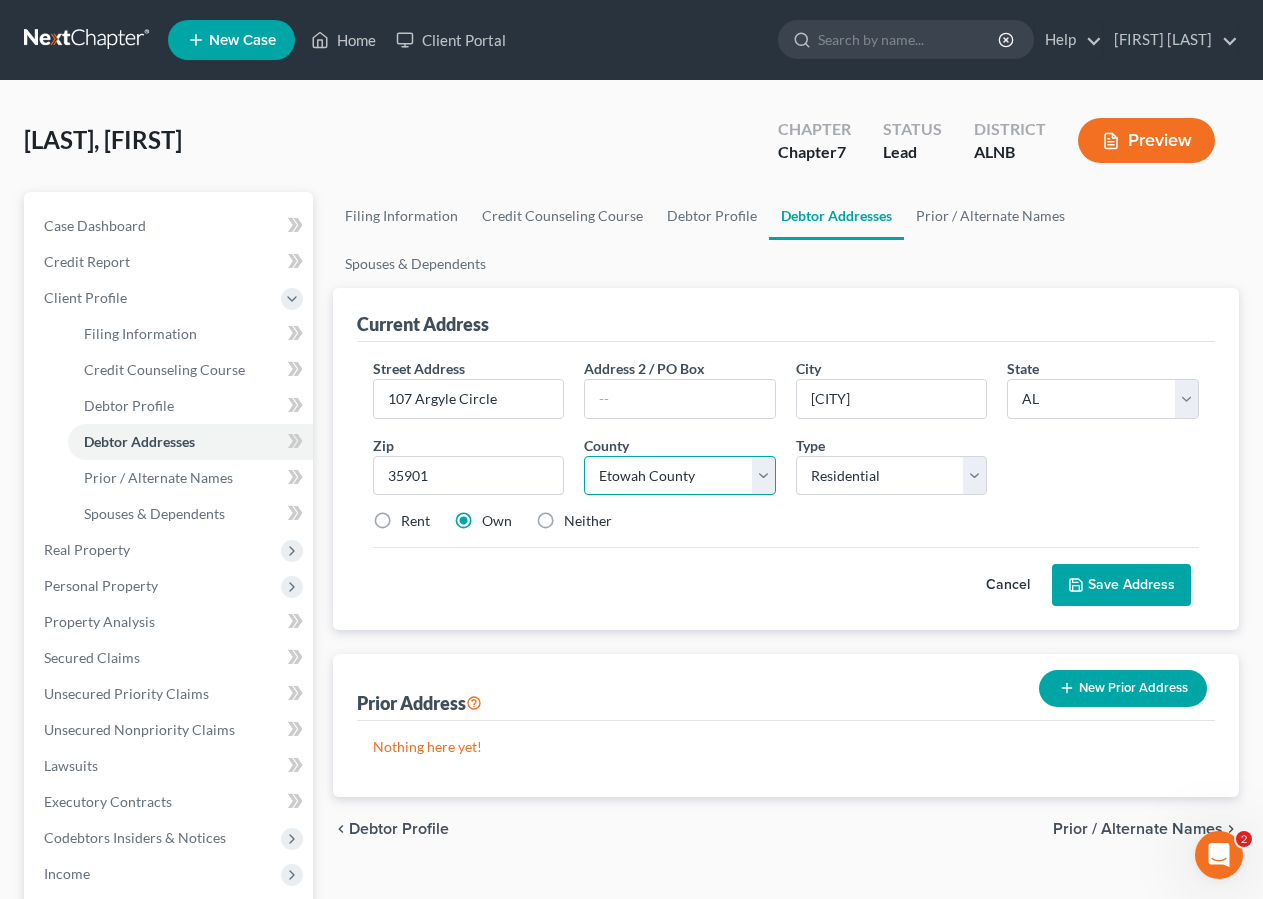 click on "Etowah County" at bounding box center [0, 0] 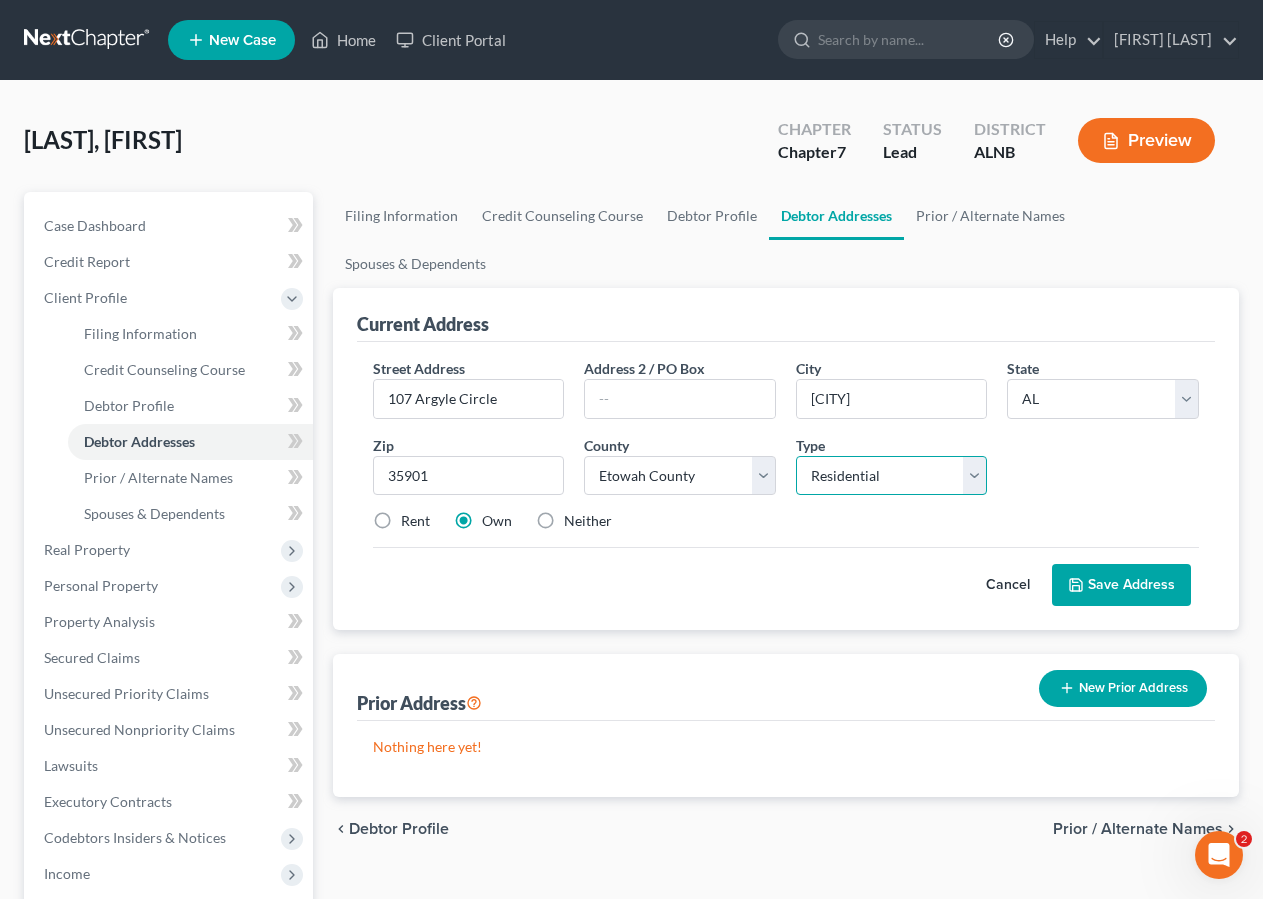 click on "Select Residential Mailing Rental Business" at bounding box center [892, 476] 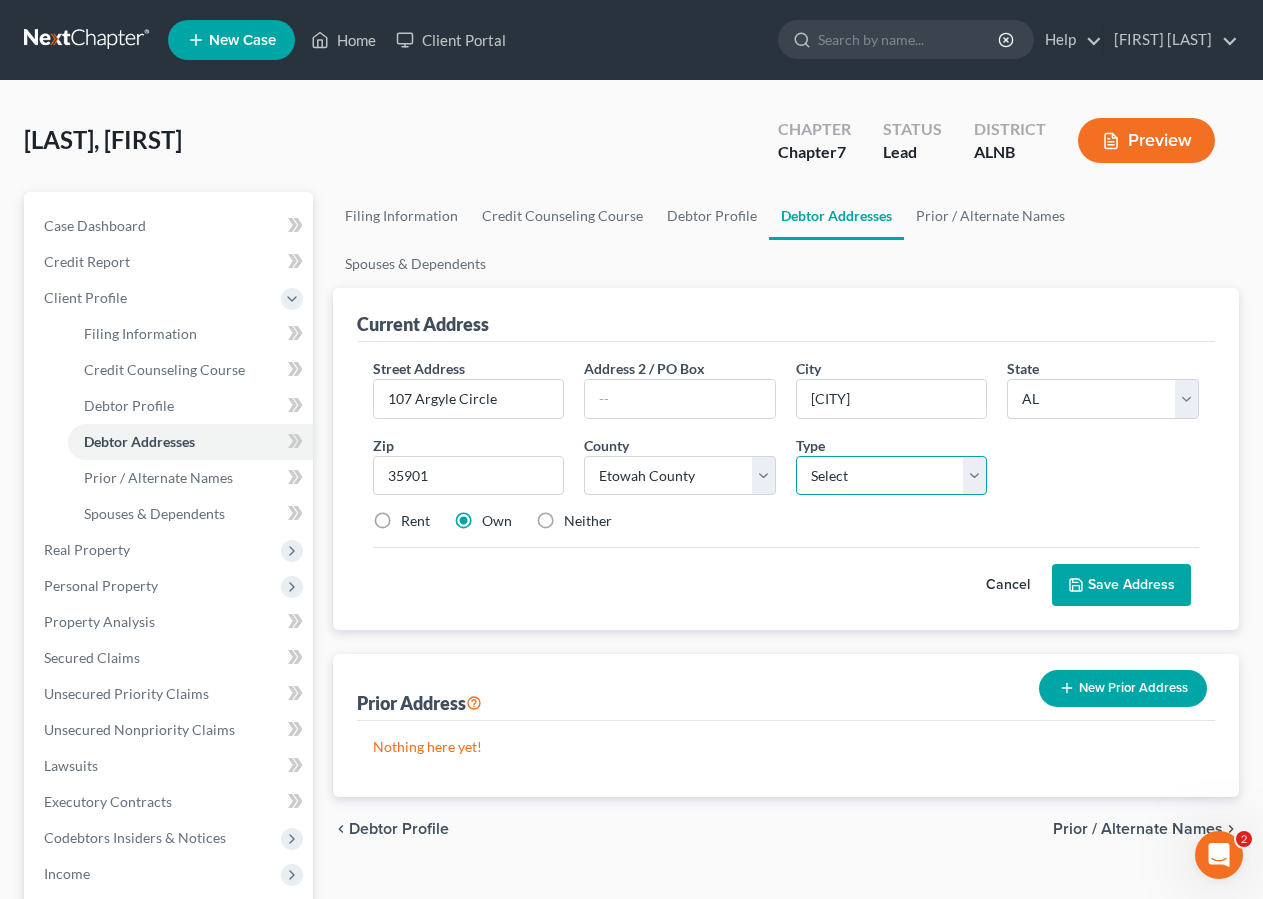 click on "Select" at bounding box center (0, 0) 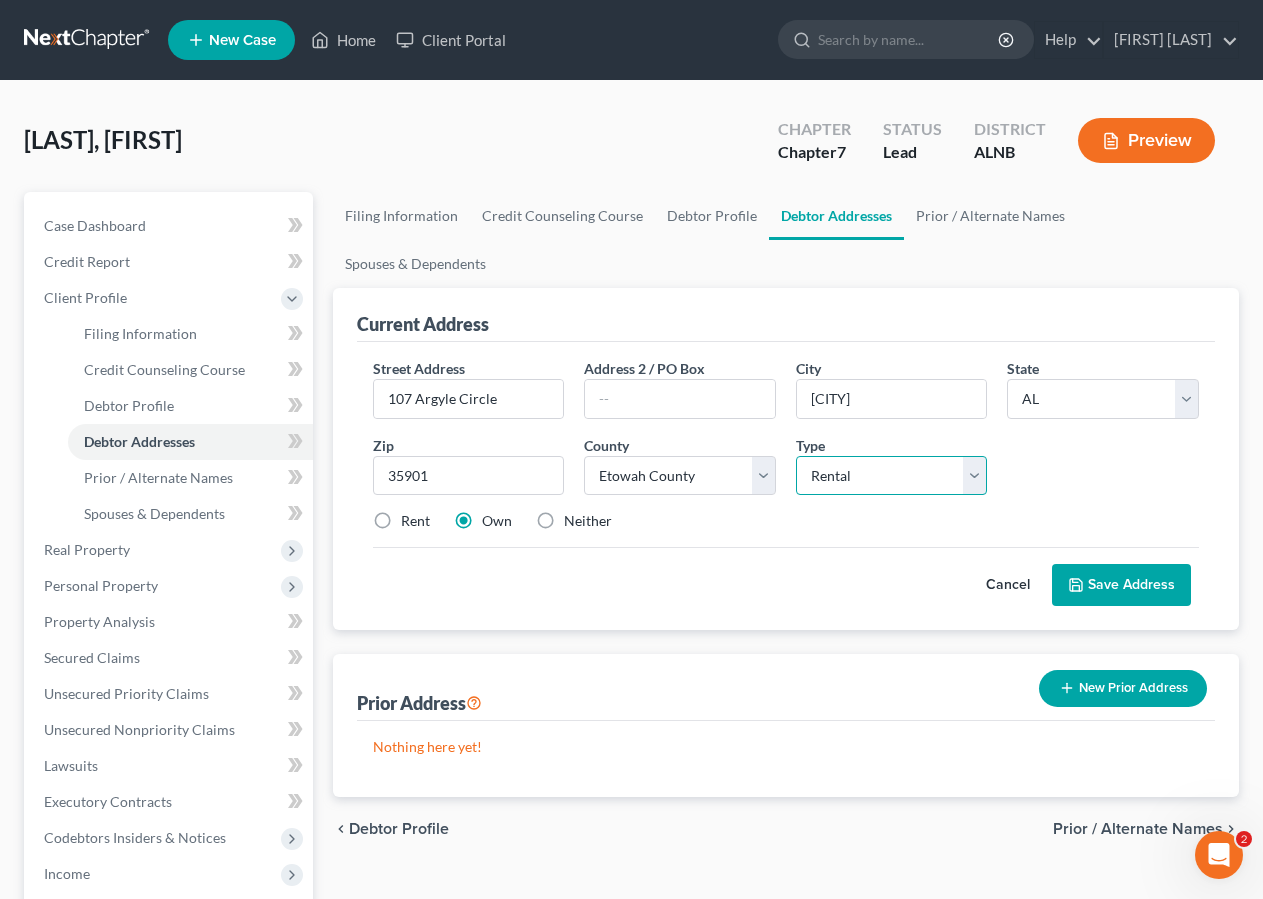 click on "Rental" at bounding box center (0, 0) 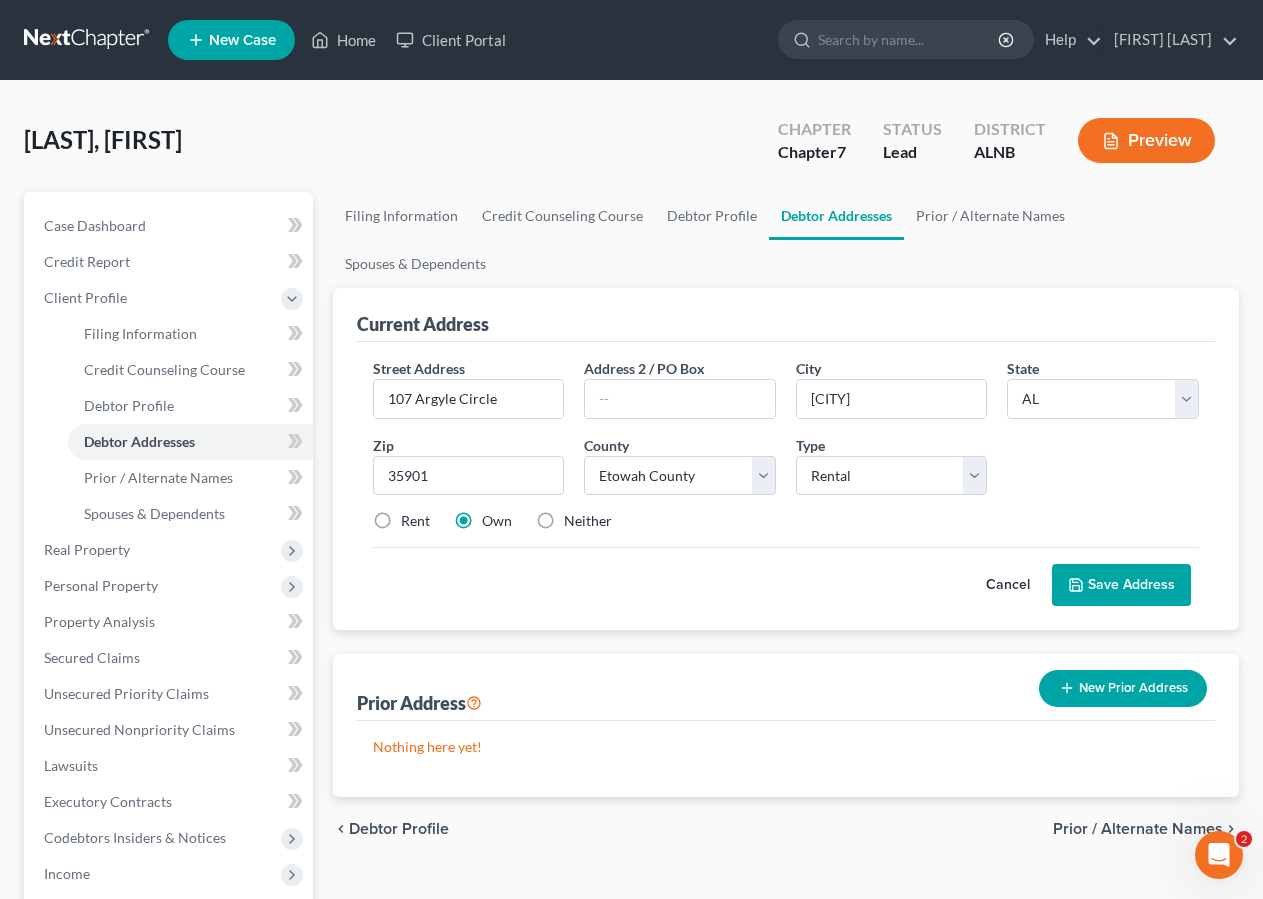 click on "Save Address" at bounding box center (1121, 585) 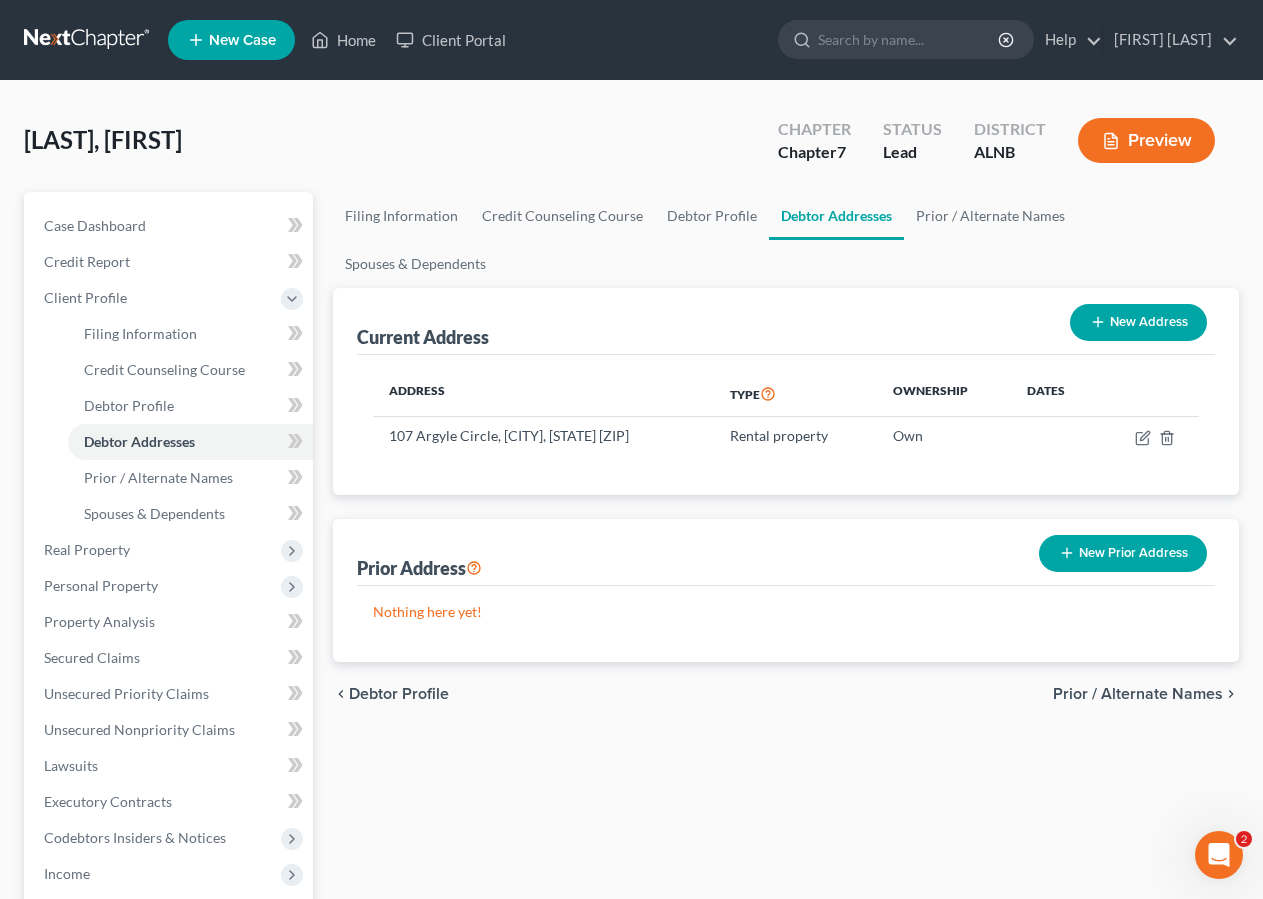 click on "New Prior Address" at bounding box center [1123, 553] 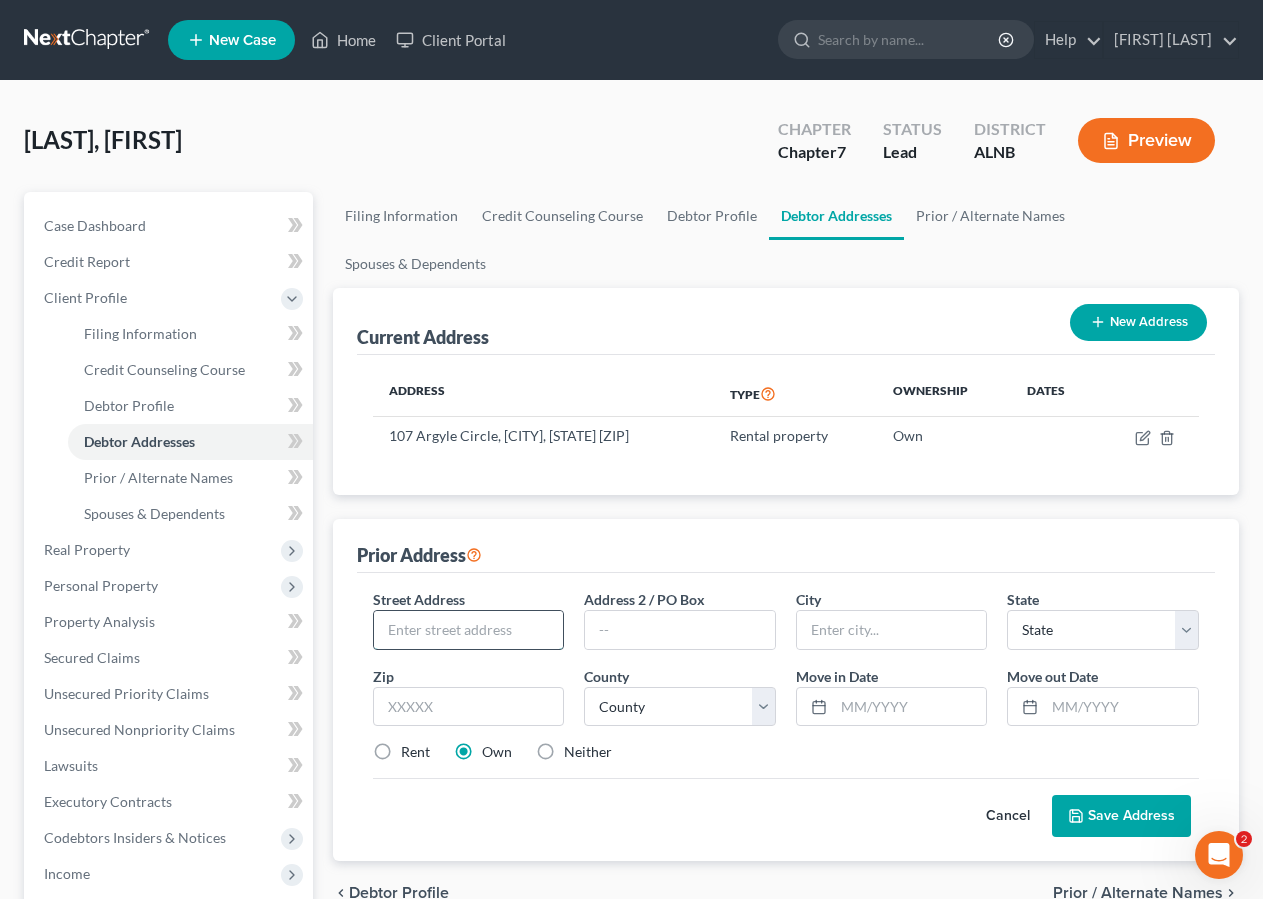 click at bounding box center [469, 630] 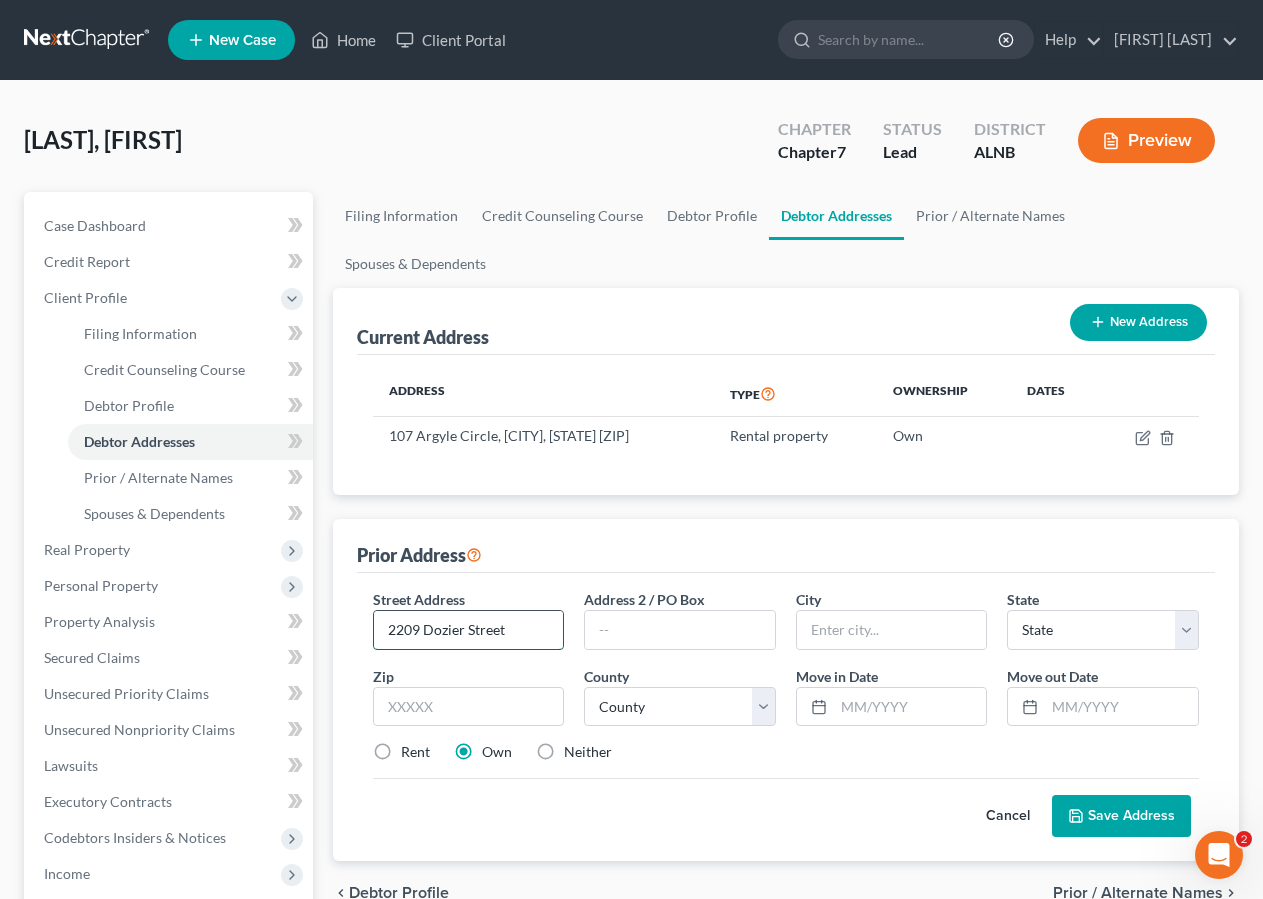 type on "2209 Dozier Street" 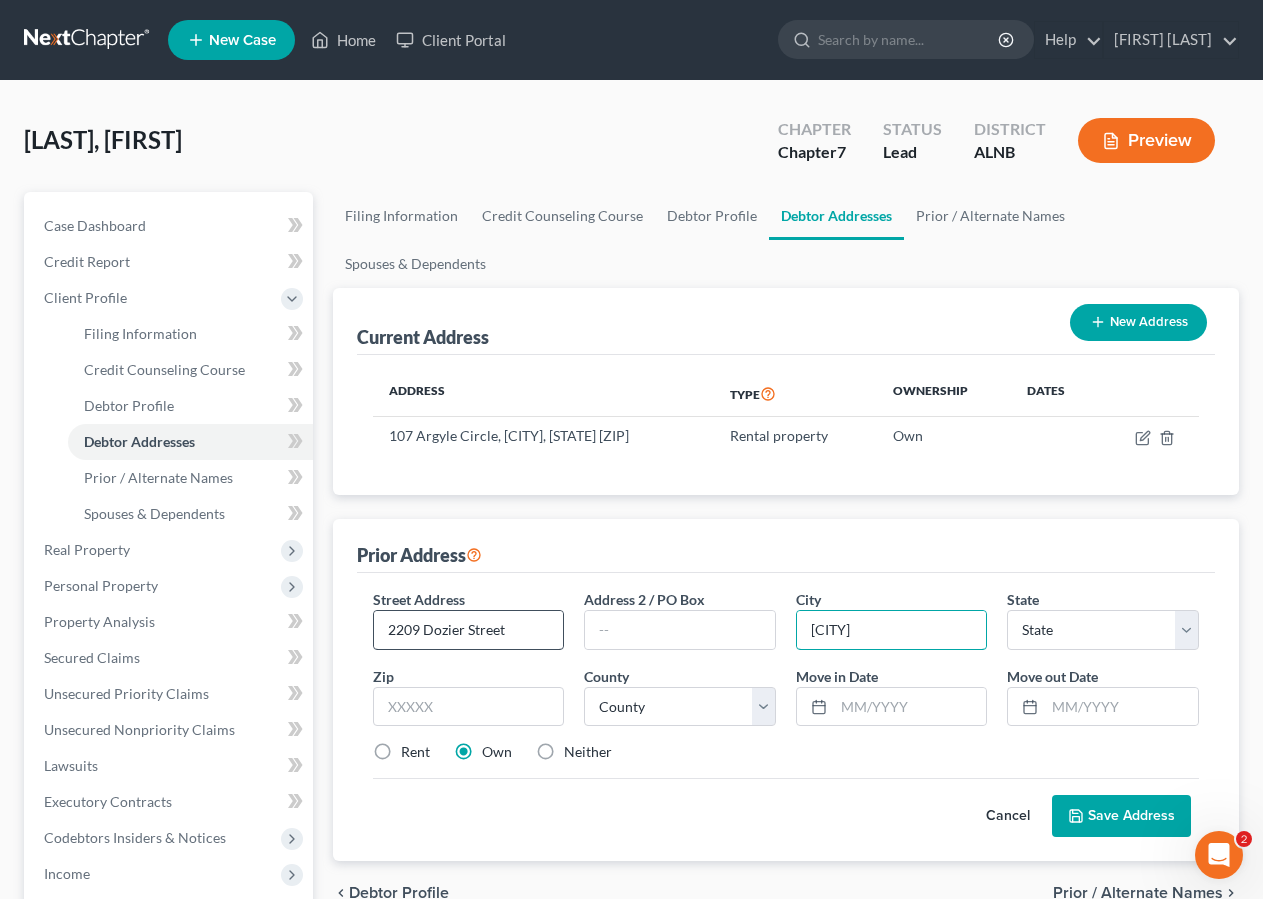 type on "[CITY]" 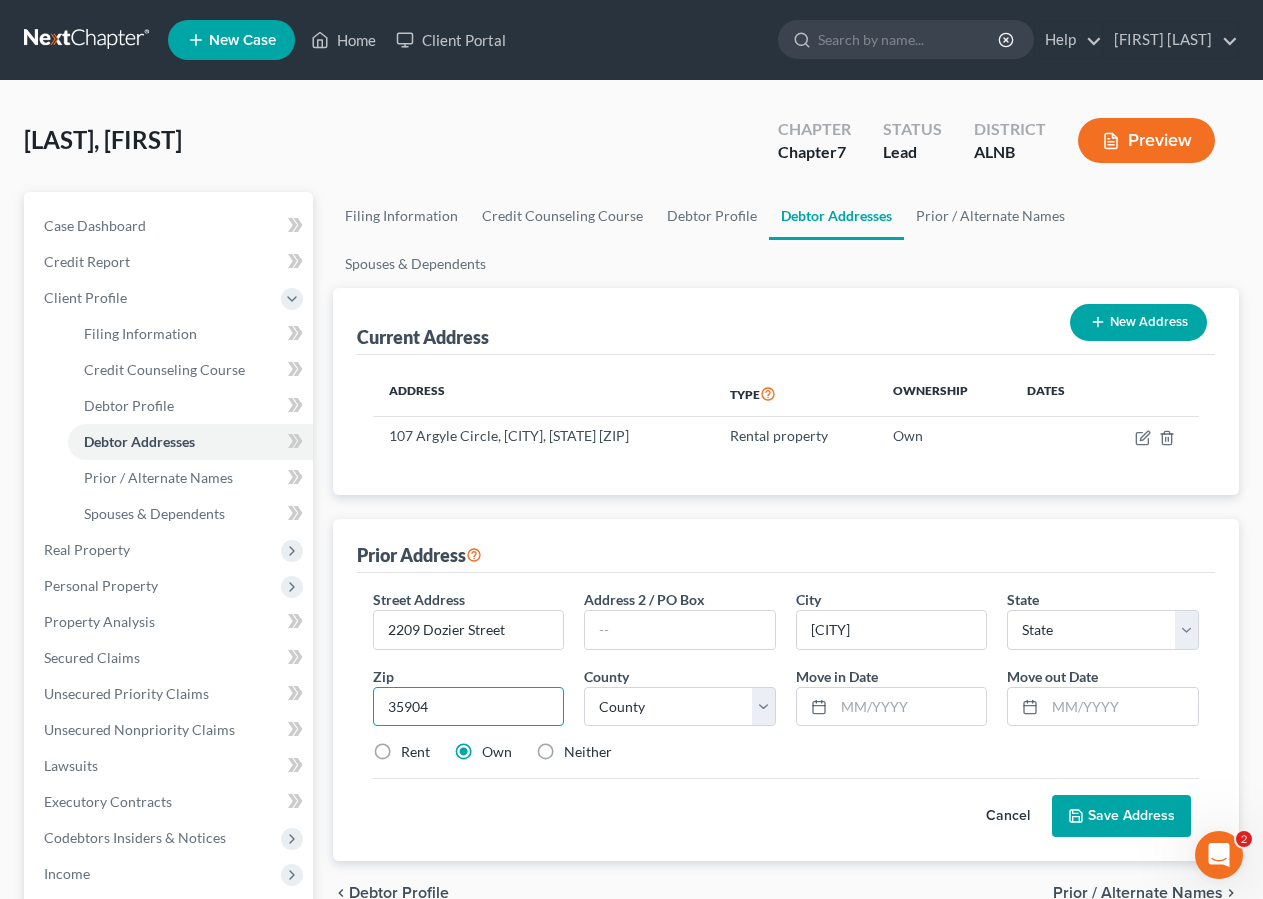 type on "35904" 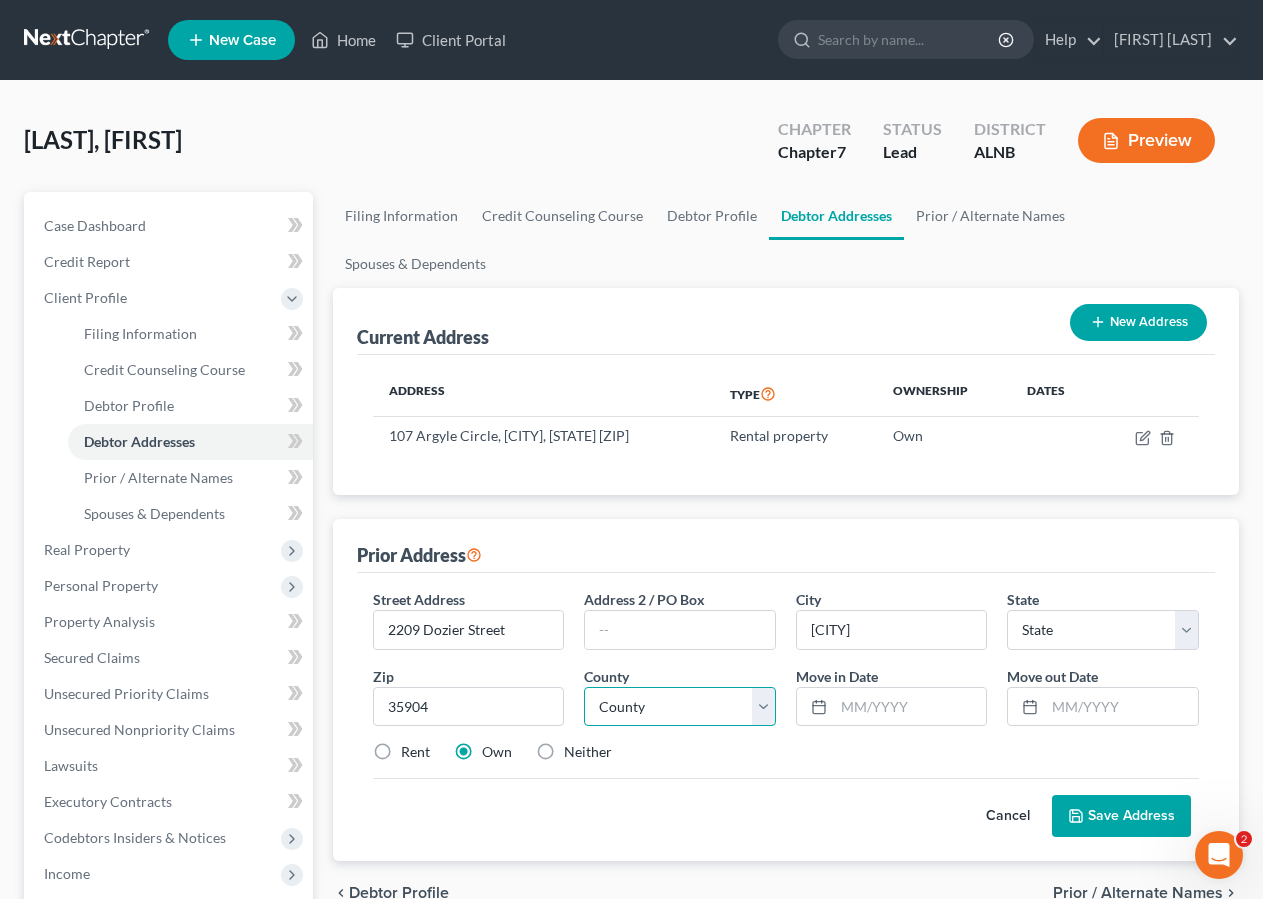 select on "0" 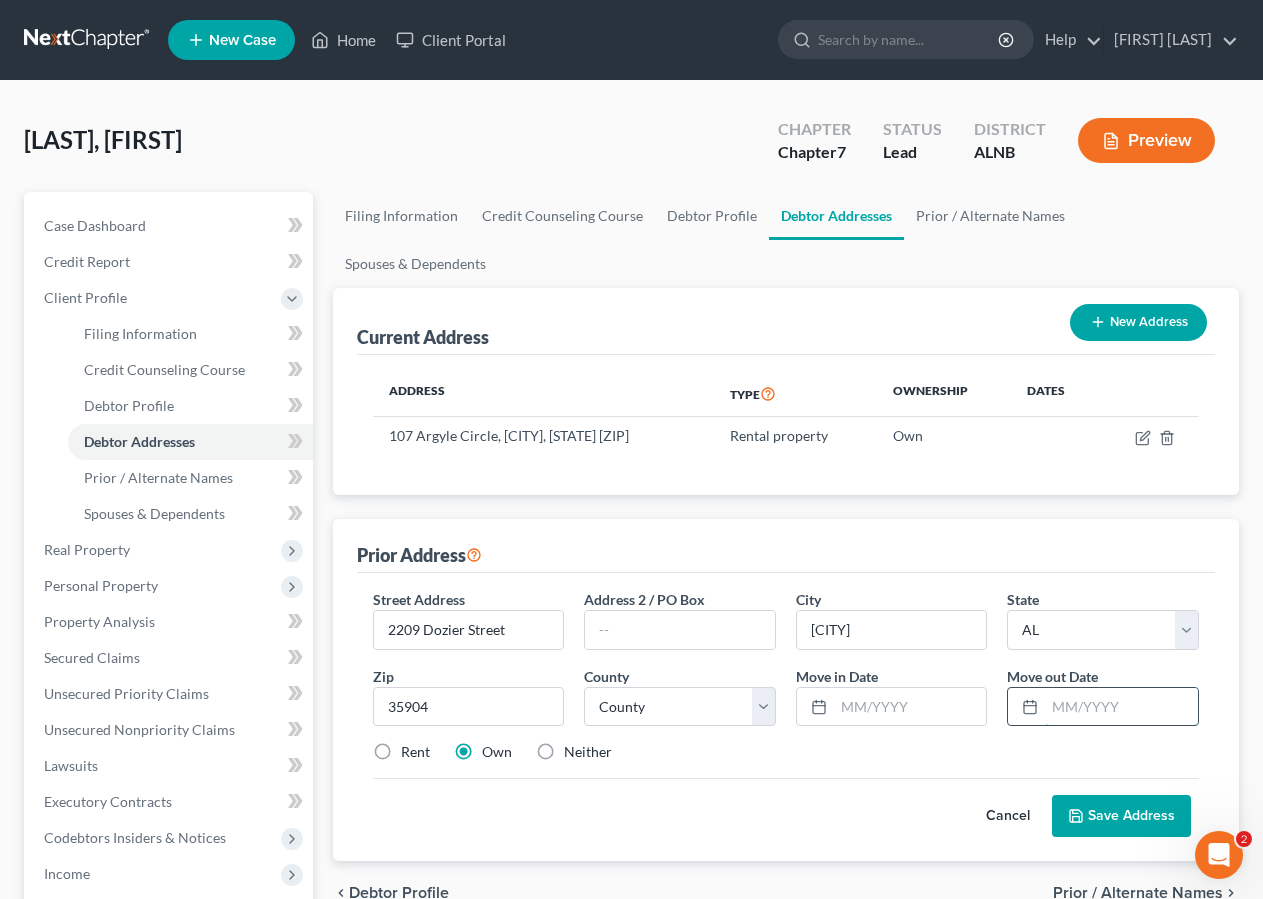 click at bounding box center (1121, 707) 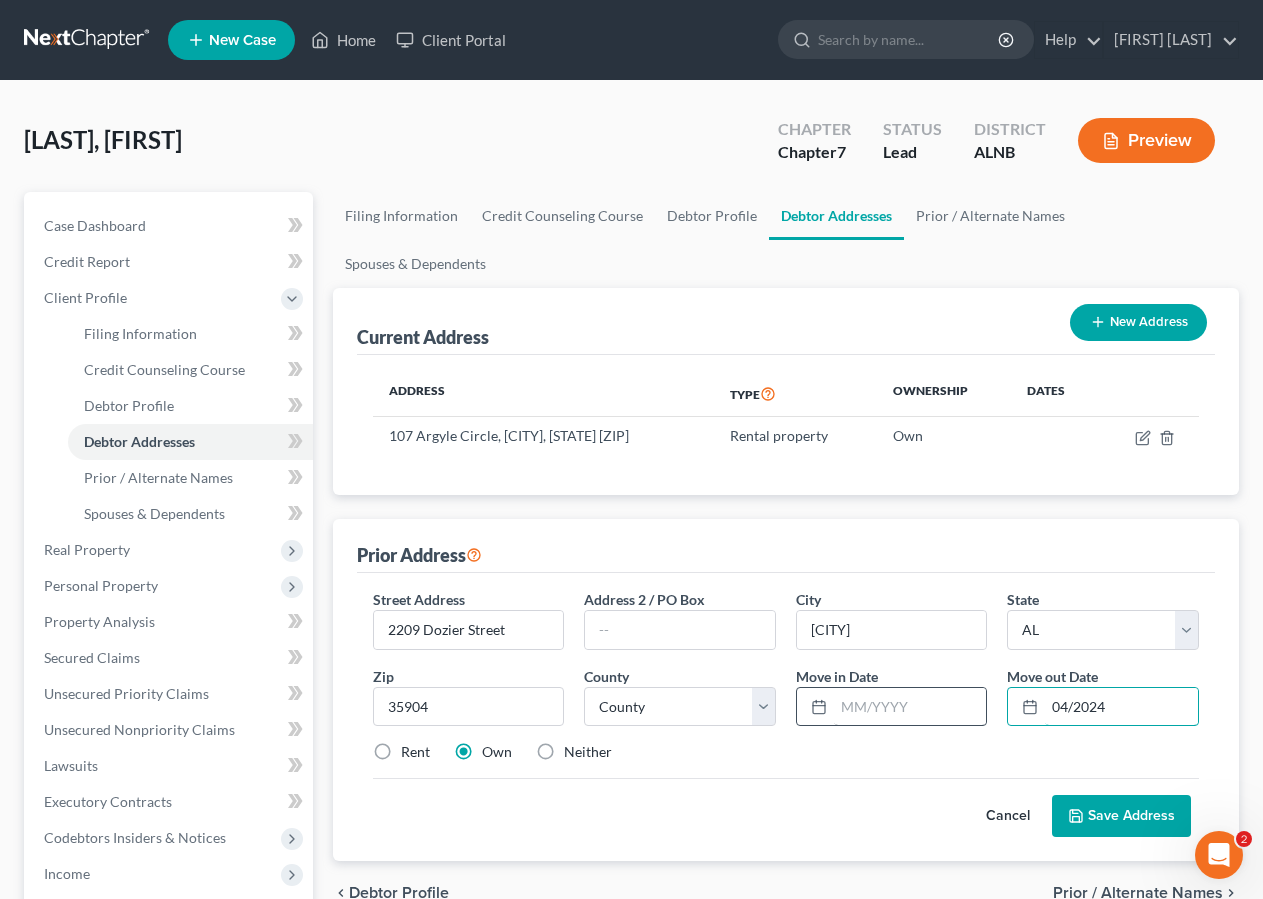 type on "04/2024" 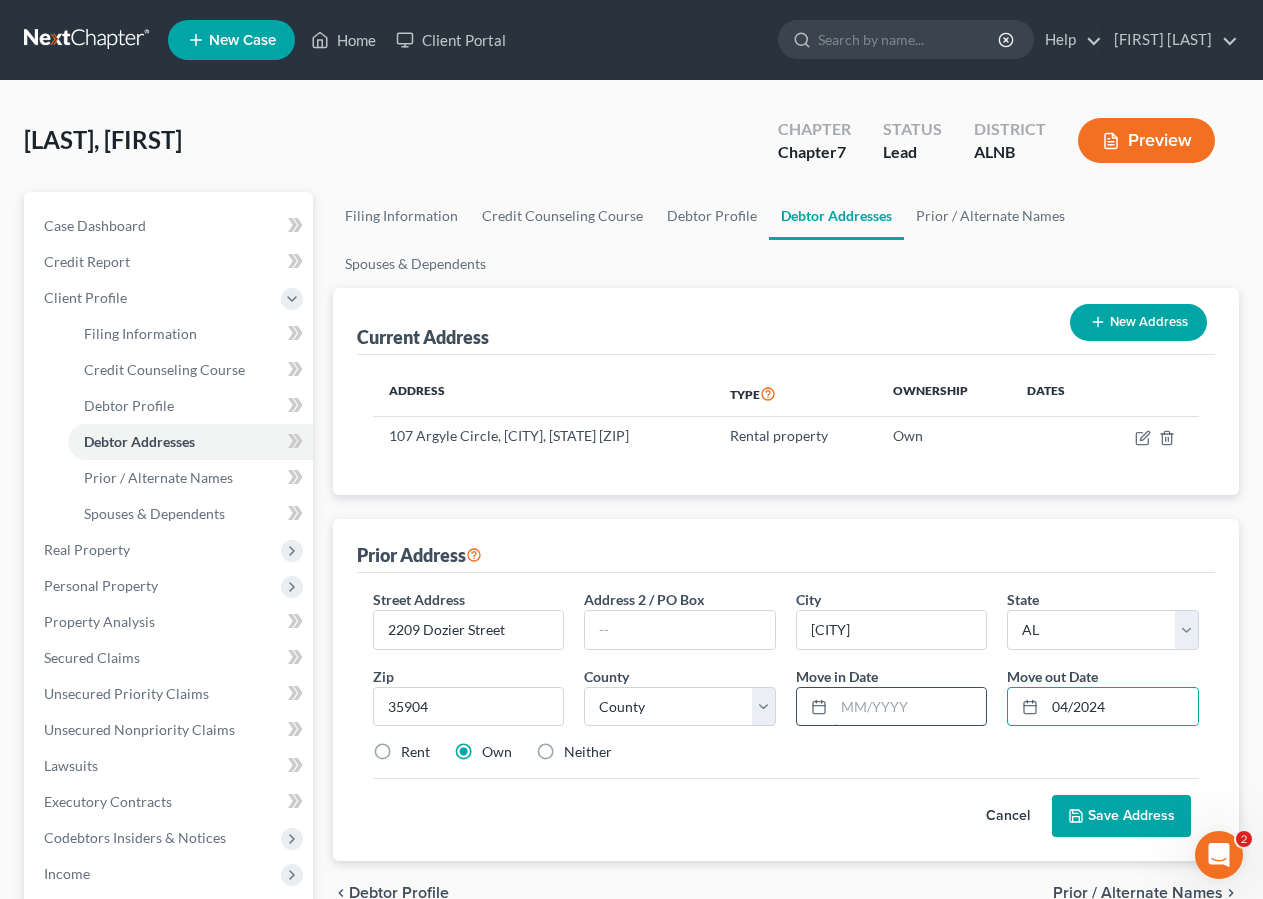 click at bounding box center (910, 707) 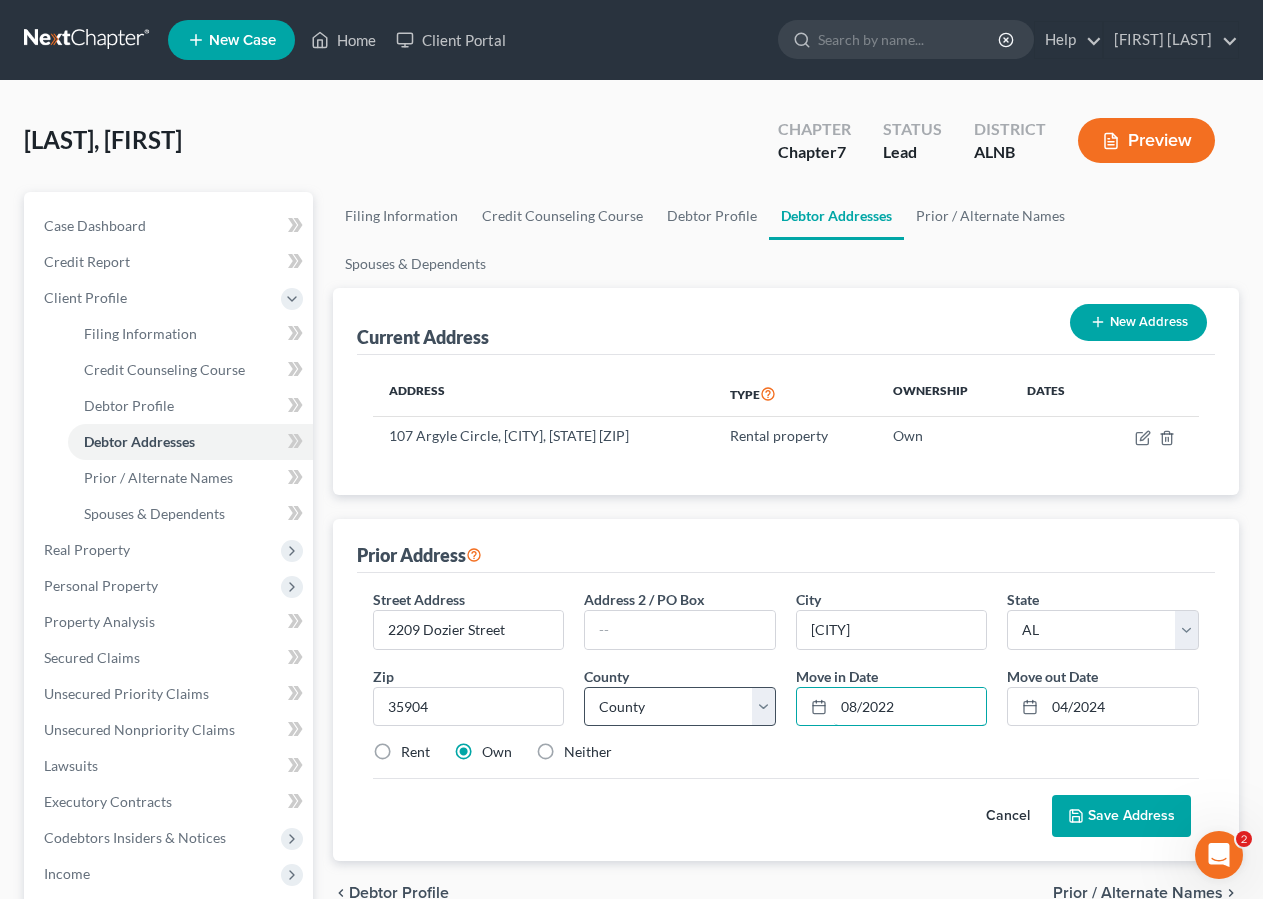 type on "08/2022" 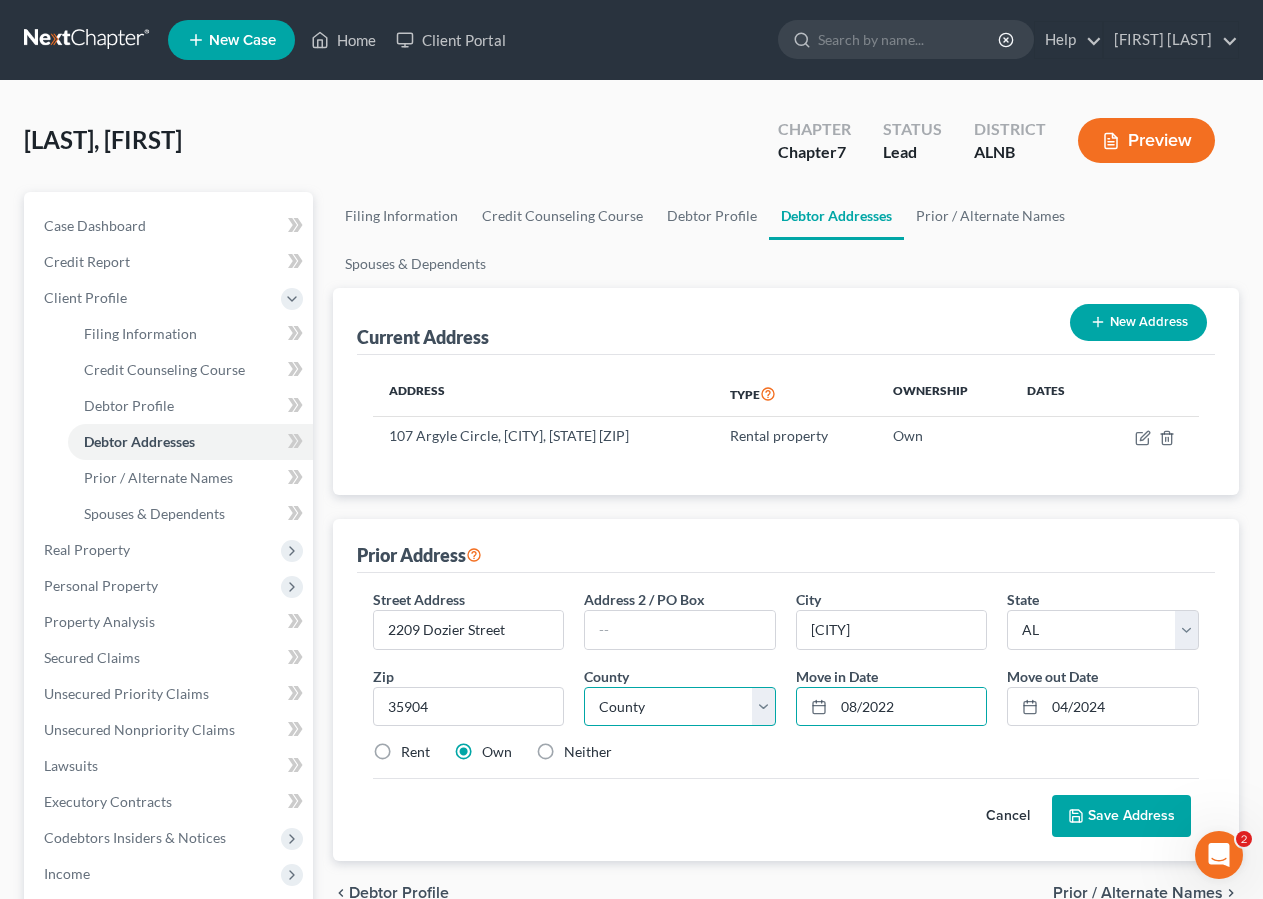click on "County Autauga County Baldwin County Barbour County Bibb County Blount County Bullock County Butler County Calhoun County Chambers County Cherokee County Chilton County Choctaw County Clarke County Clay County Cleburne County Coffee County Colbert County Conecuh County Coosa County Covington County Crenshaw County Cullman County Dale County Dallas County DeKalb County Elmore County Escambia County Etowah County Fayette County Franklin County Geneva County Greene County Hale County Henry County Houston County Jackson County Jefferson County Lamar County Lauderdale County Lawrence County Lee County Limestone County Lowndes County Macon County Madison County Marengo County Marion County Marshall County Mobile County Monroe County Montgomery County Morgan County Perry County Pickens County Pike County Randolph County Russell County Shelby County St. Clair County Sumter County Talladega County Tallapoosa County Tuscaloosa County Walker County Washington County Wilcox County Winston County" at bounding box center [680, 707] 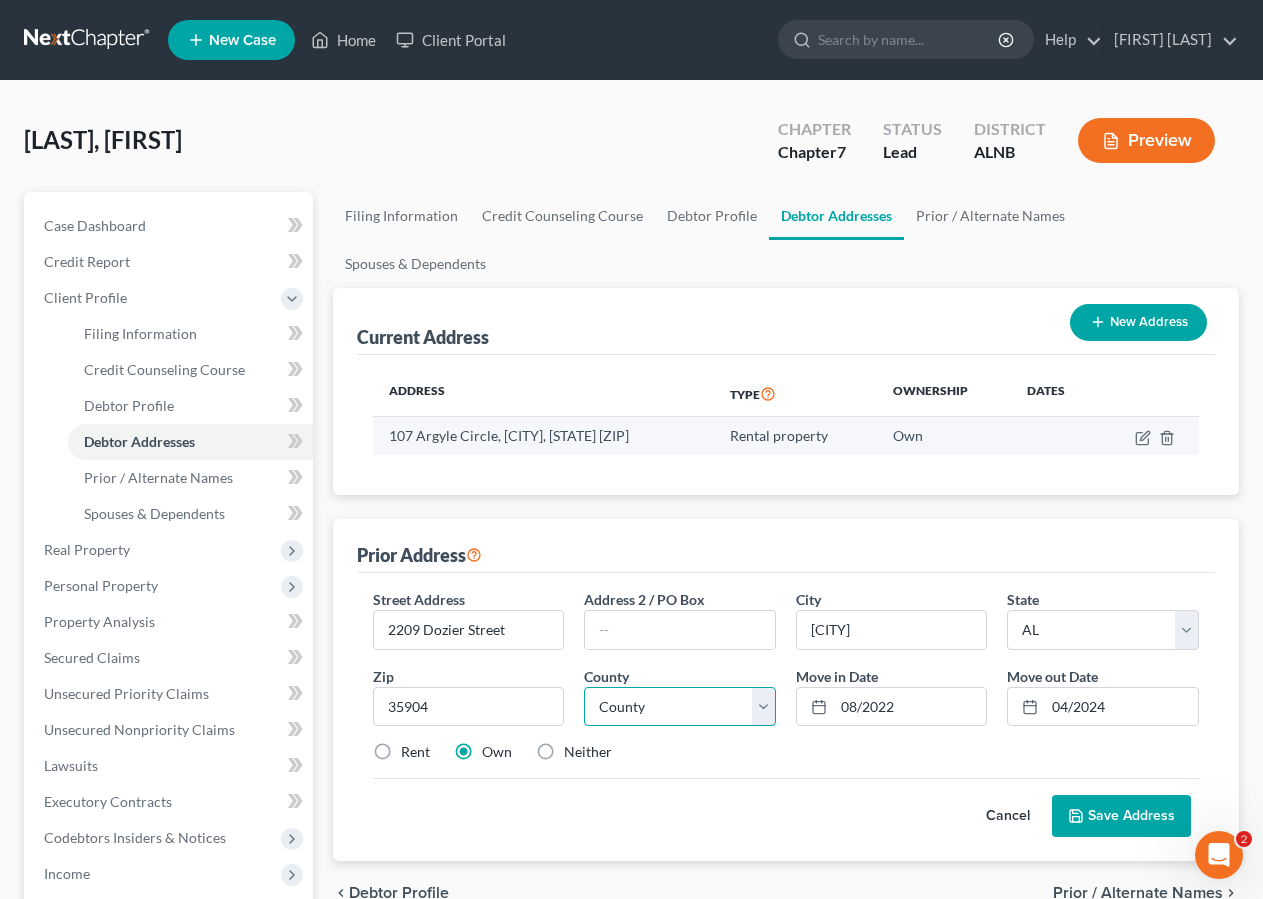 select on "27" 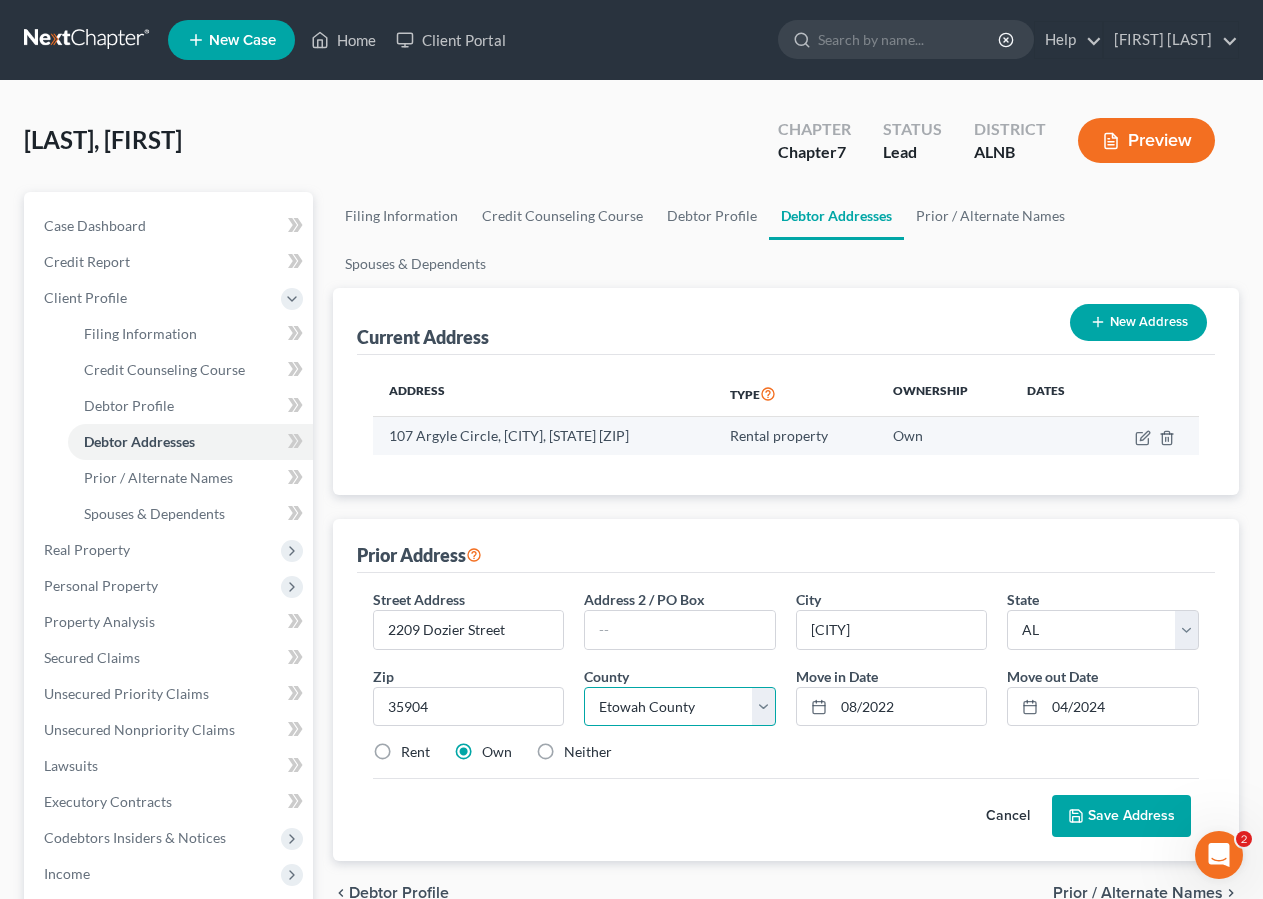 click on "Etowah County" at bounding box center (0, 0) 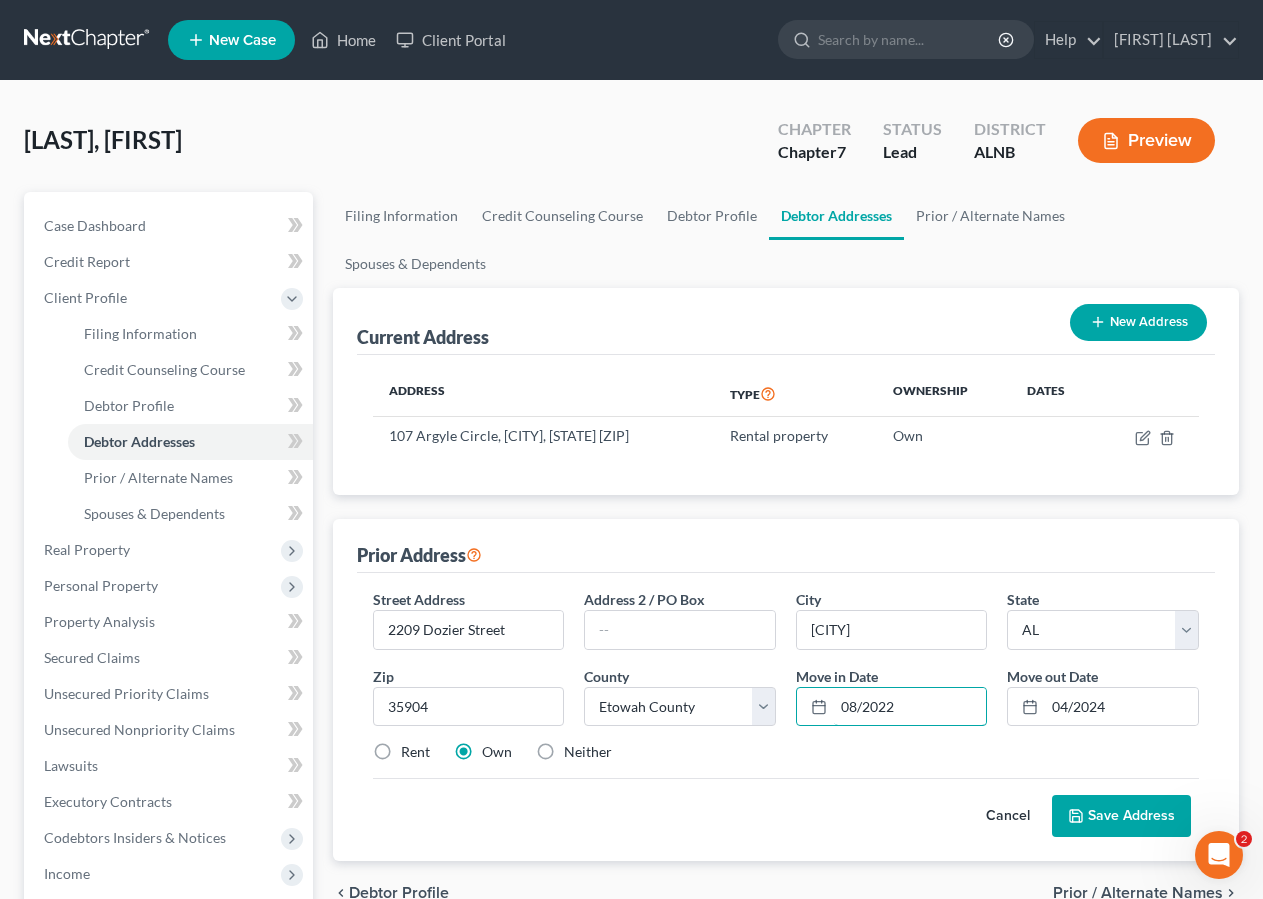 drag, startPoint x: 894, startPoint y: 654, endPoint x: 838, endPoint y: 514, distance: 150.78462 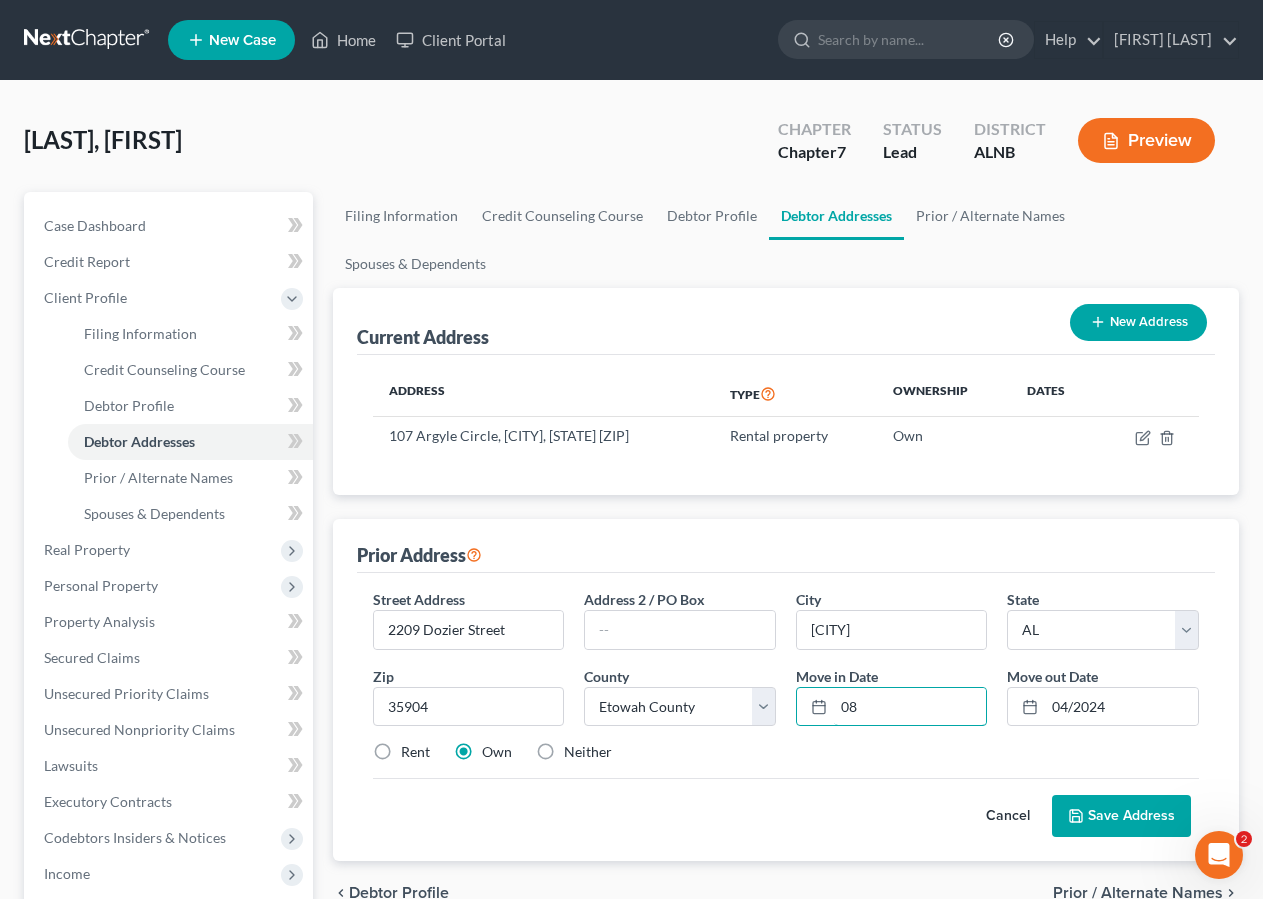 type on "0" 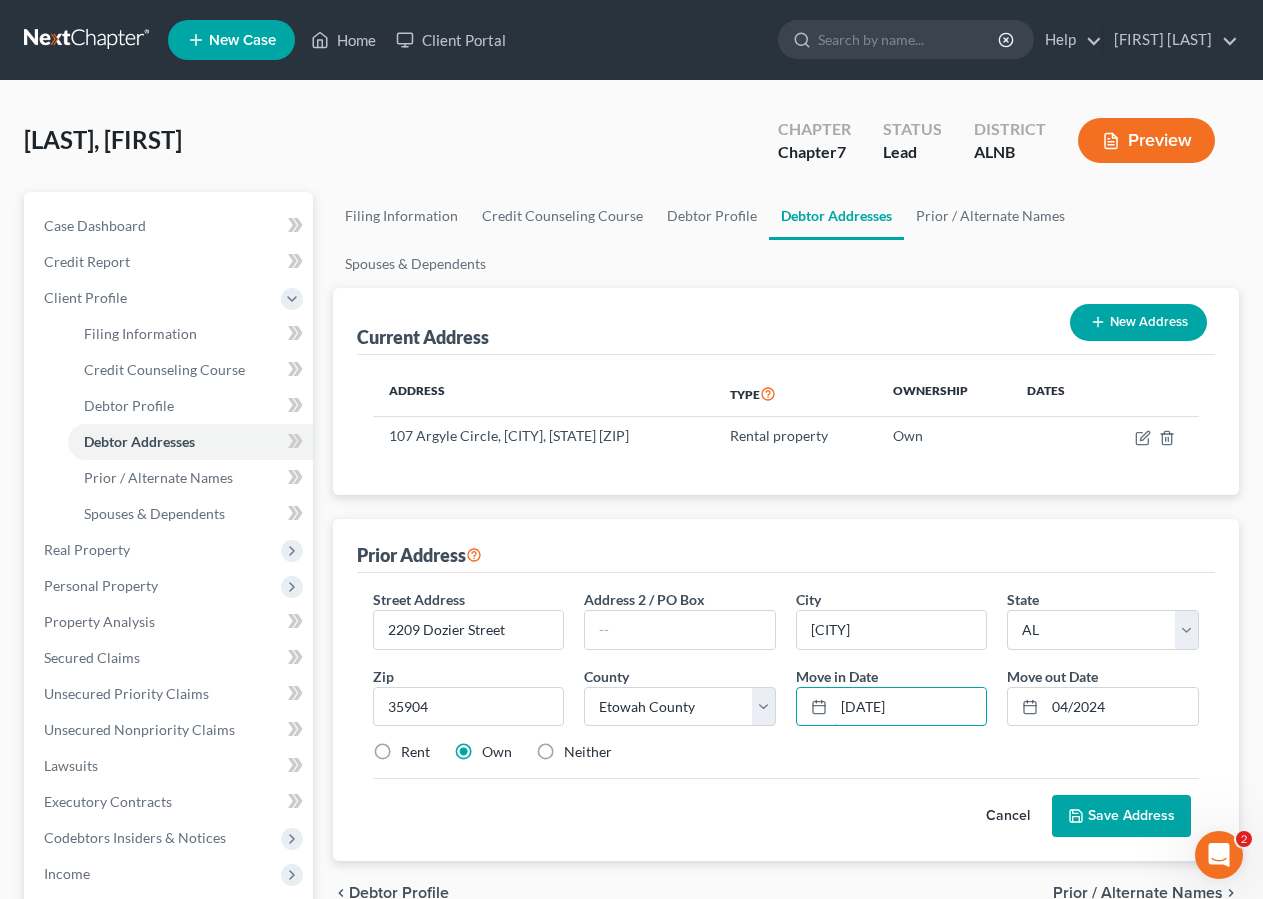 type on "[DATE]" 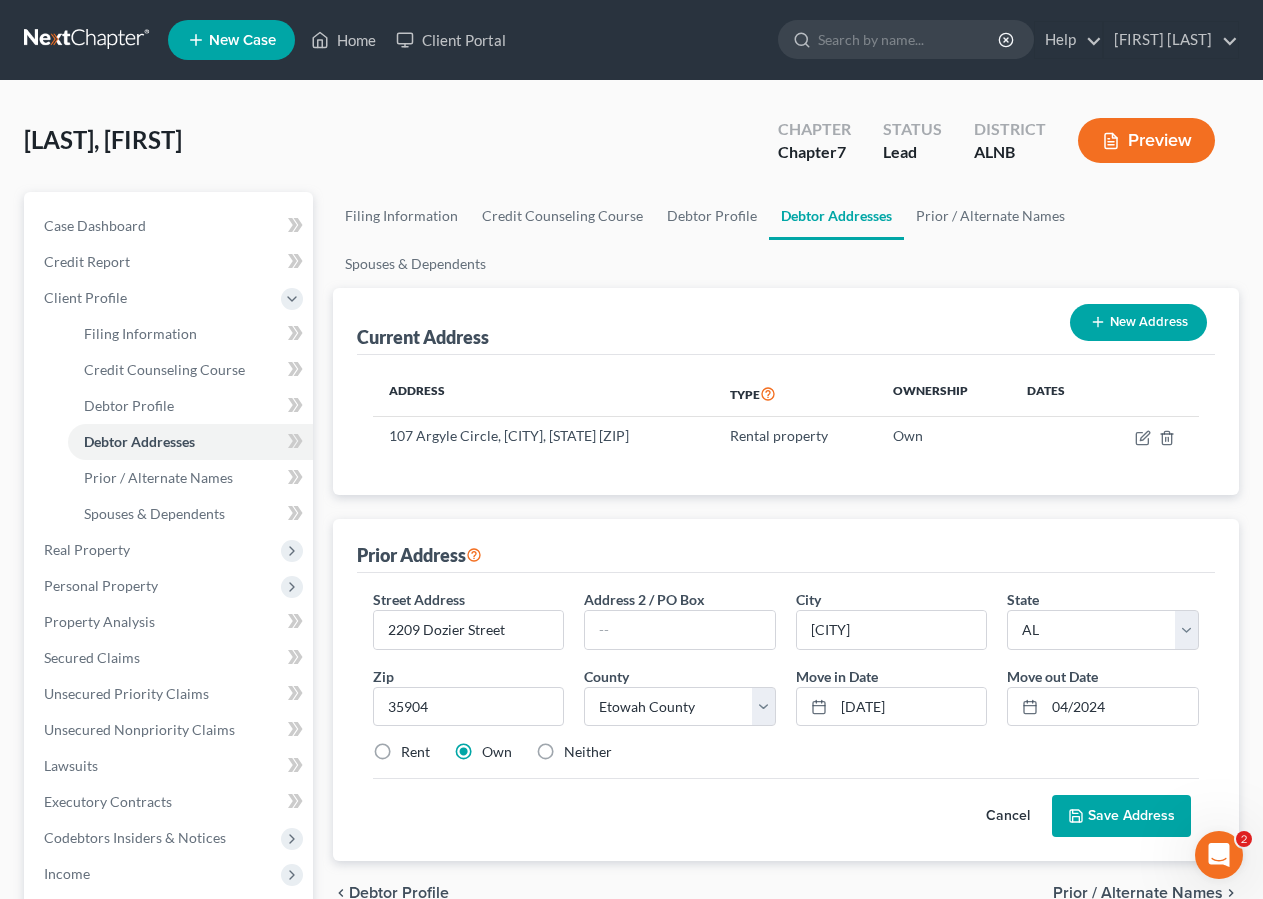 click on "Save Address" at bounding box center [1121, 816] 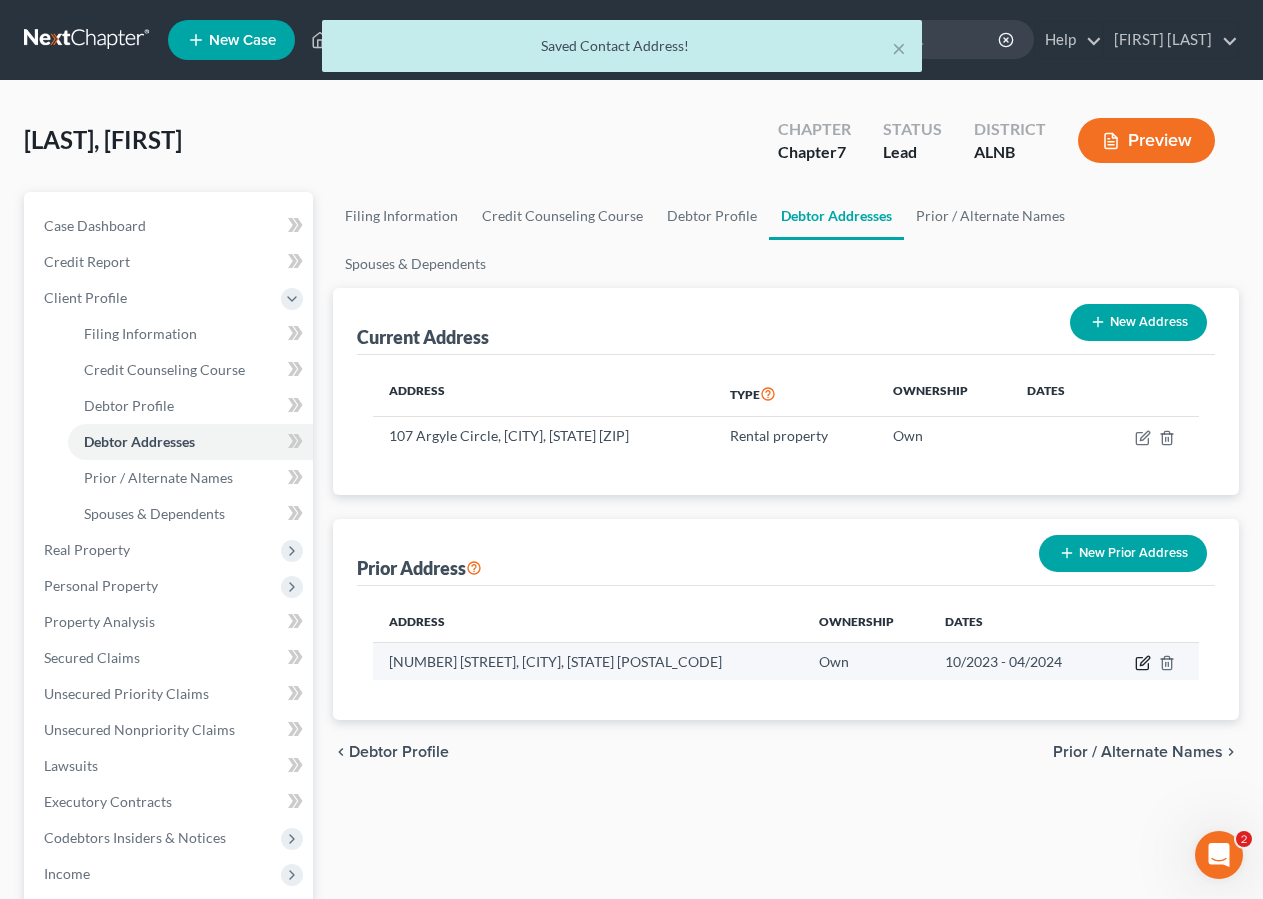 click 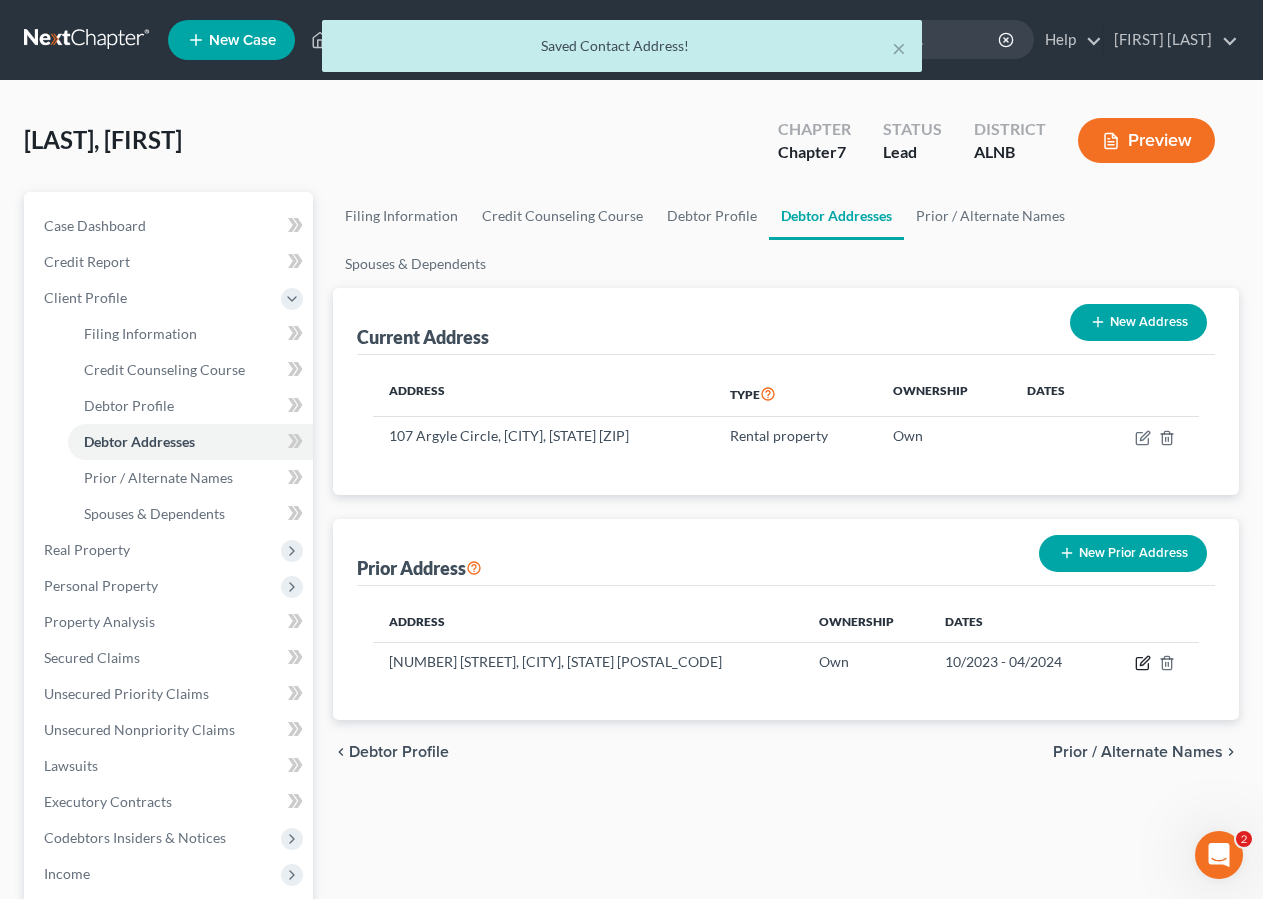 select on "0" 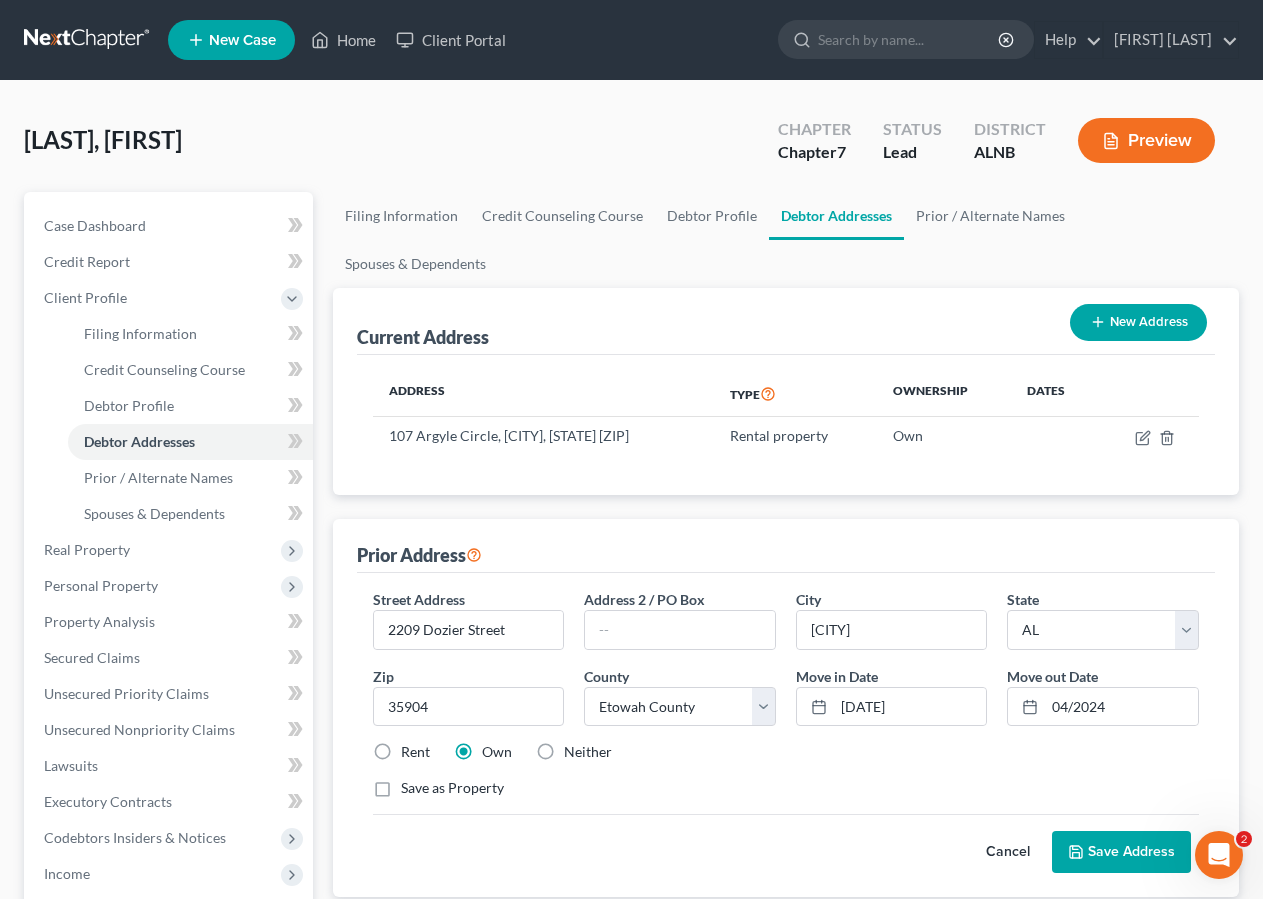 click on "Neither" at bounding box center (588, 752) 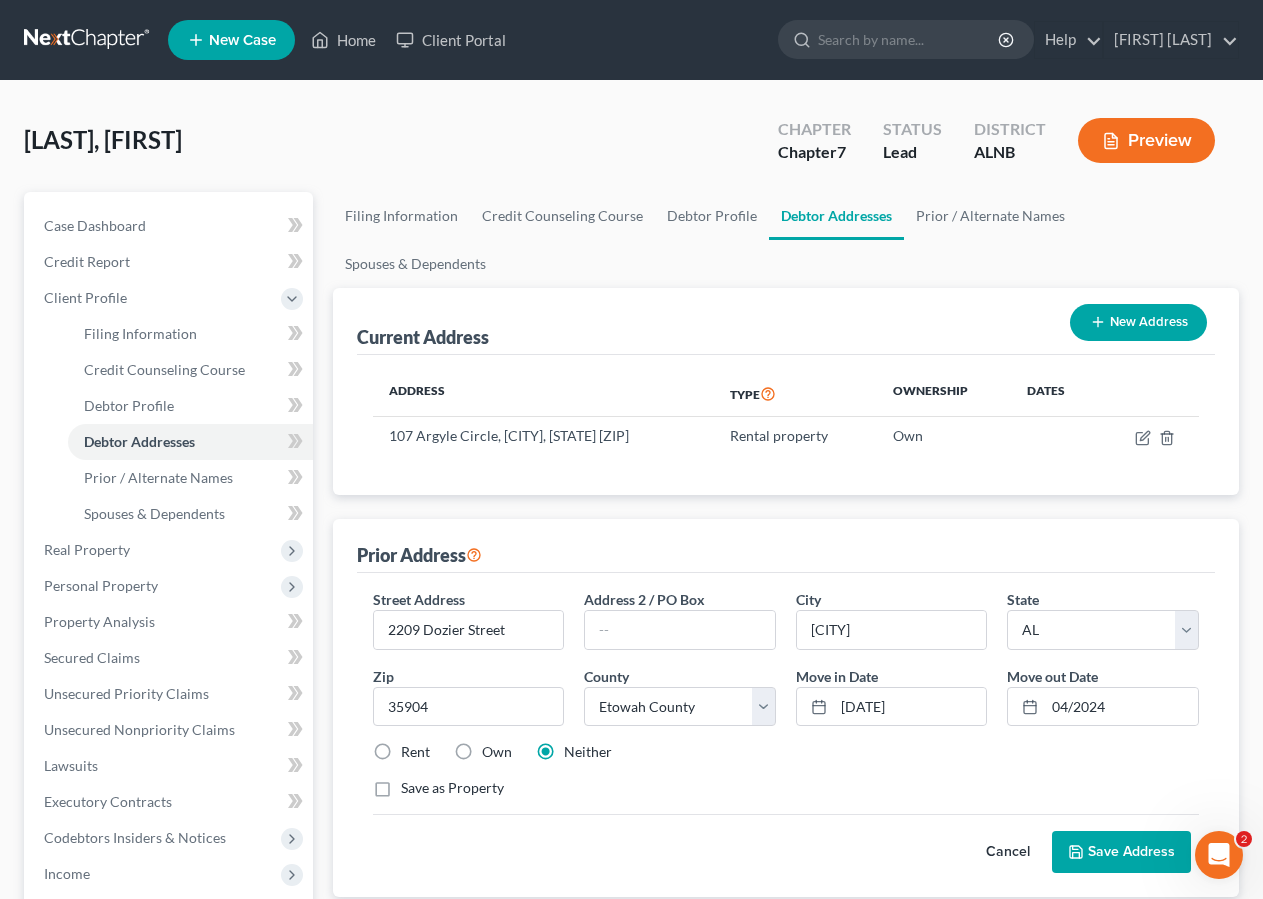 click on "Own" at bounding box center [497, 752] 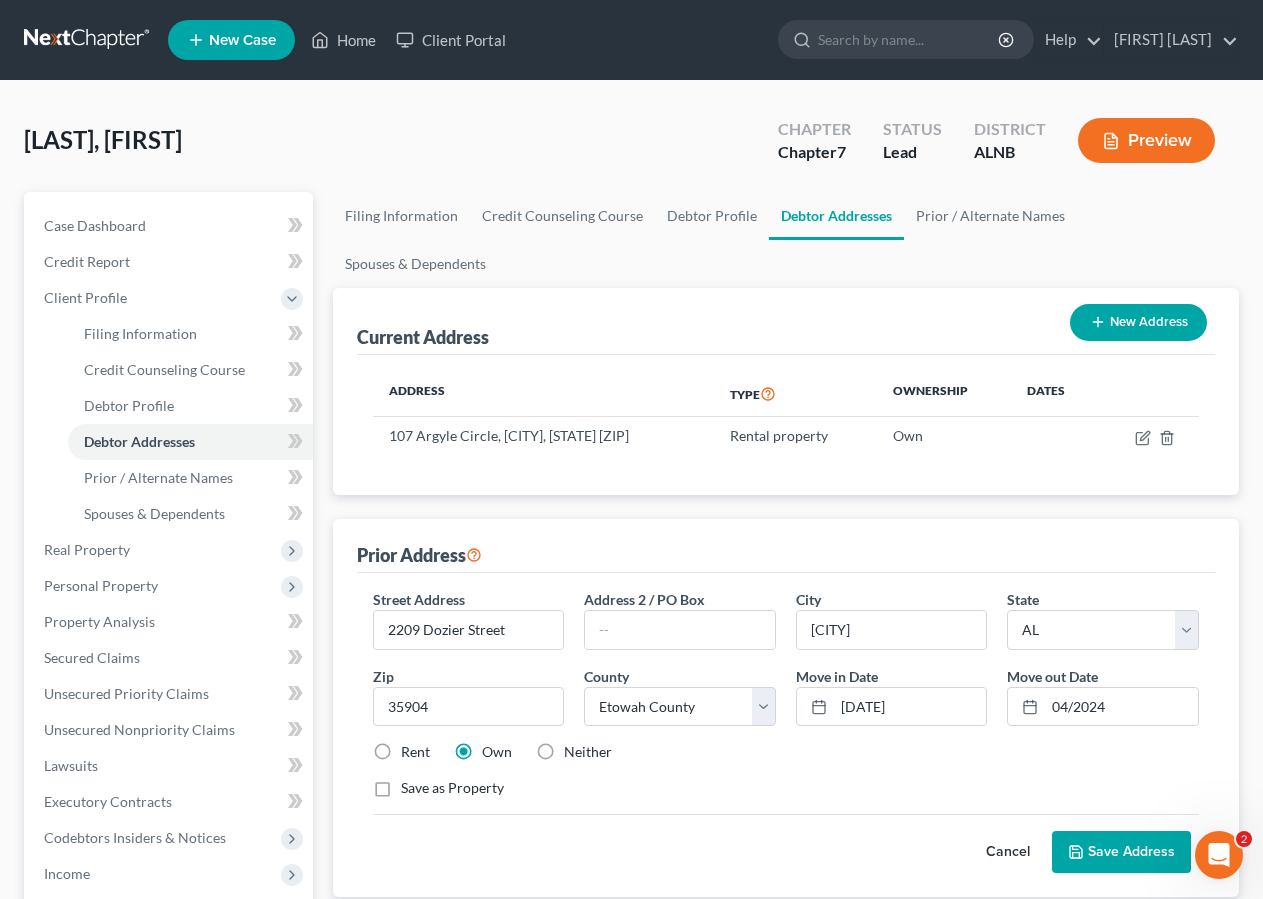 click on "Save Address" at bounding box center [1121, 852] 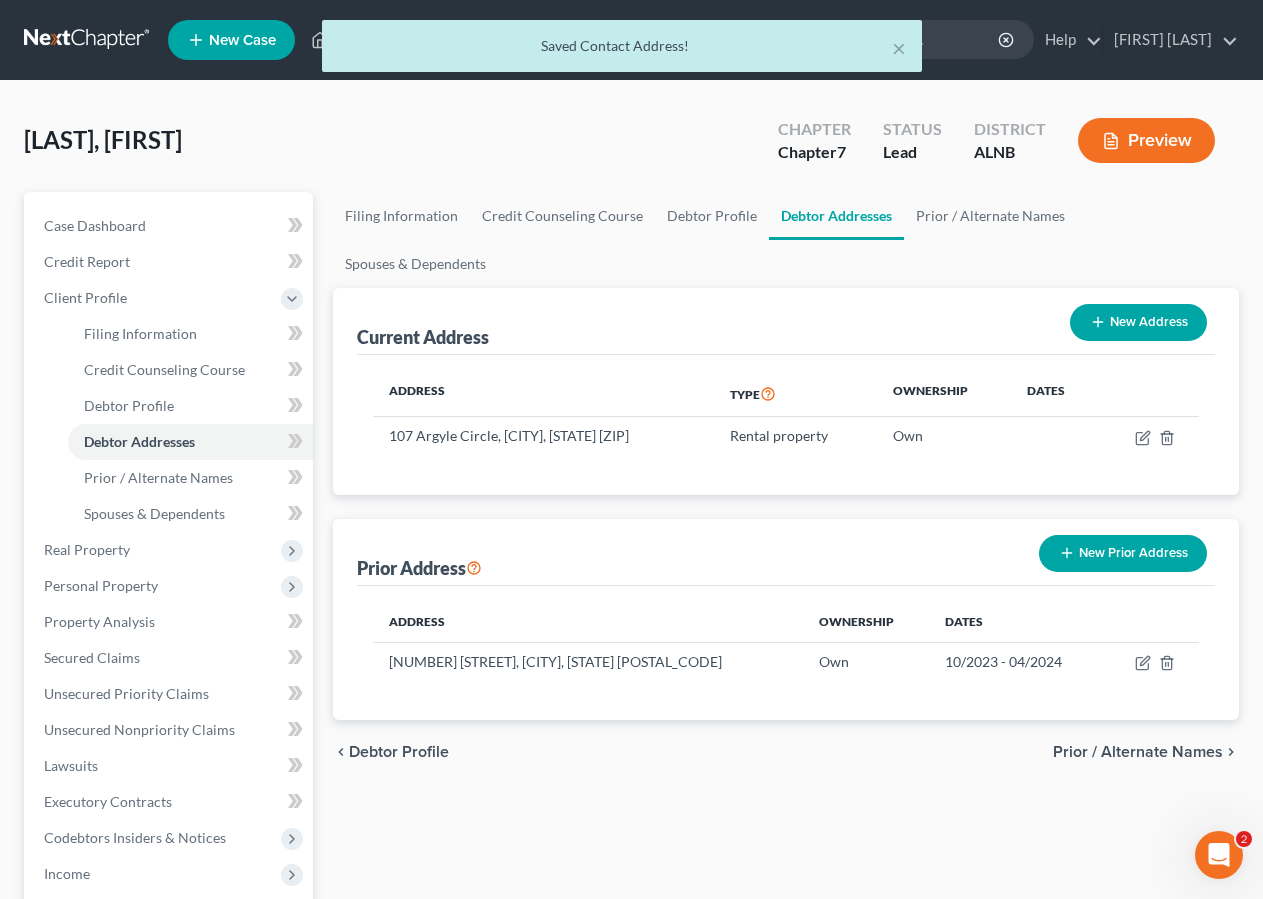 click on "New Prior Address" at bounding box center [1123, 553] 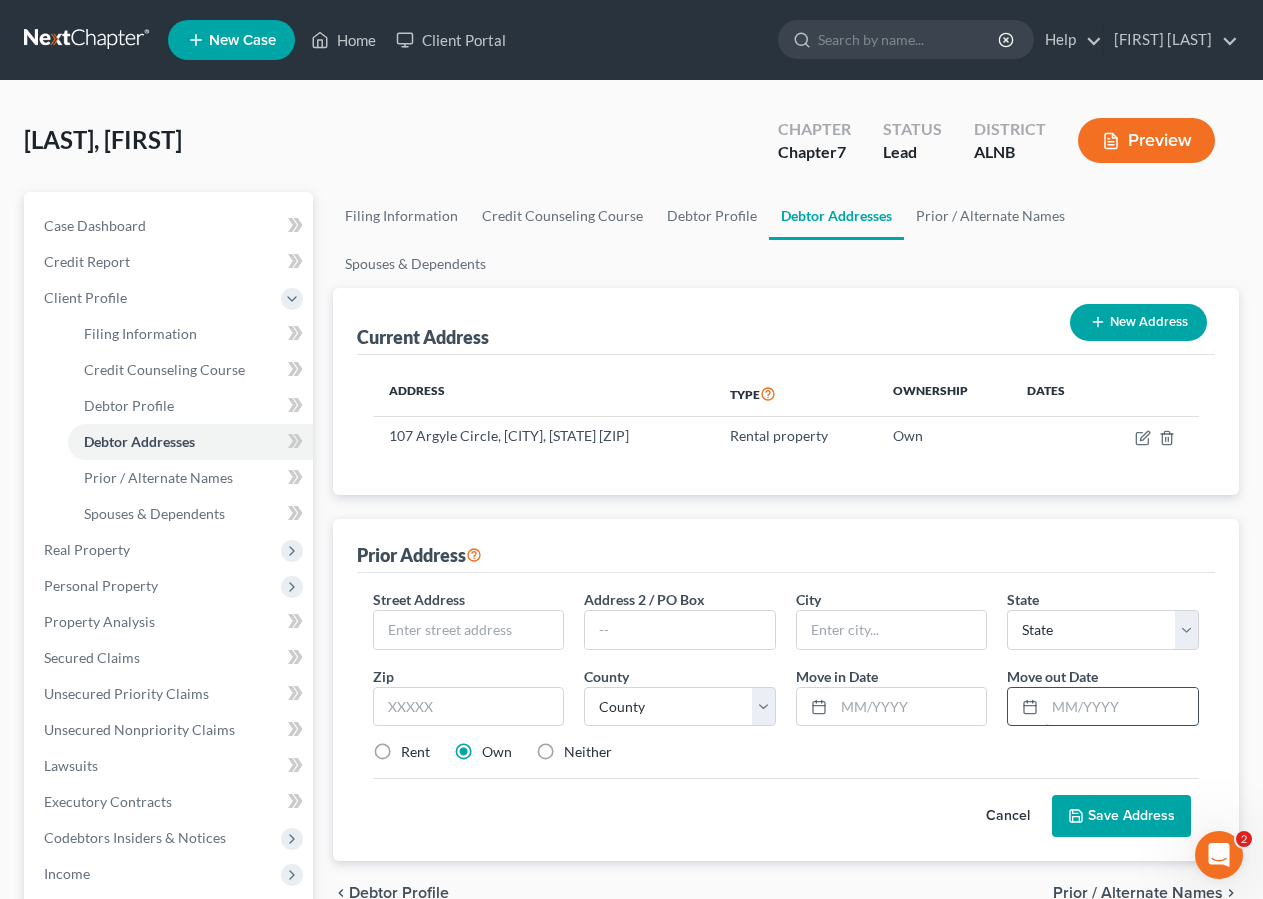 click at bounding box center [1121, 707] 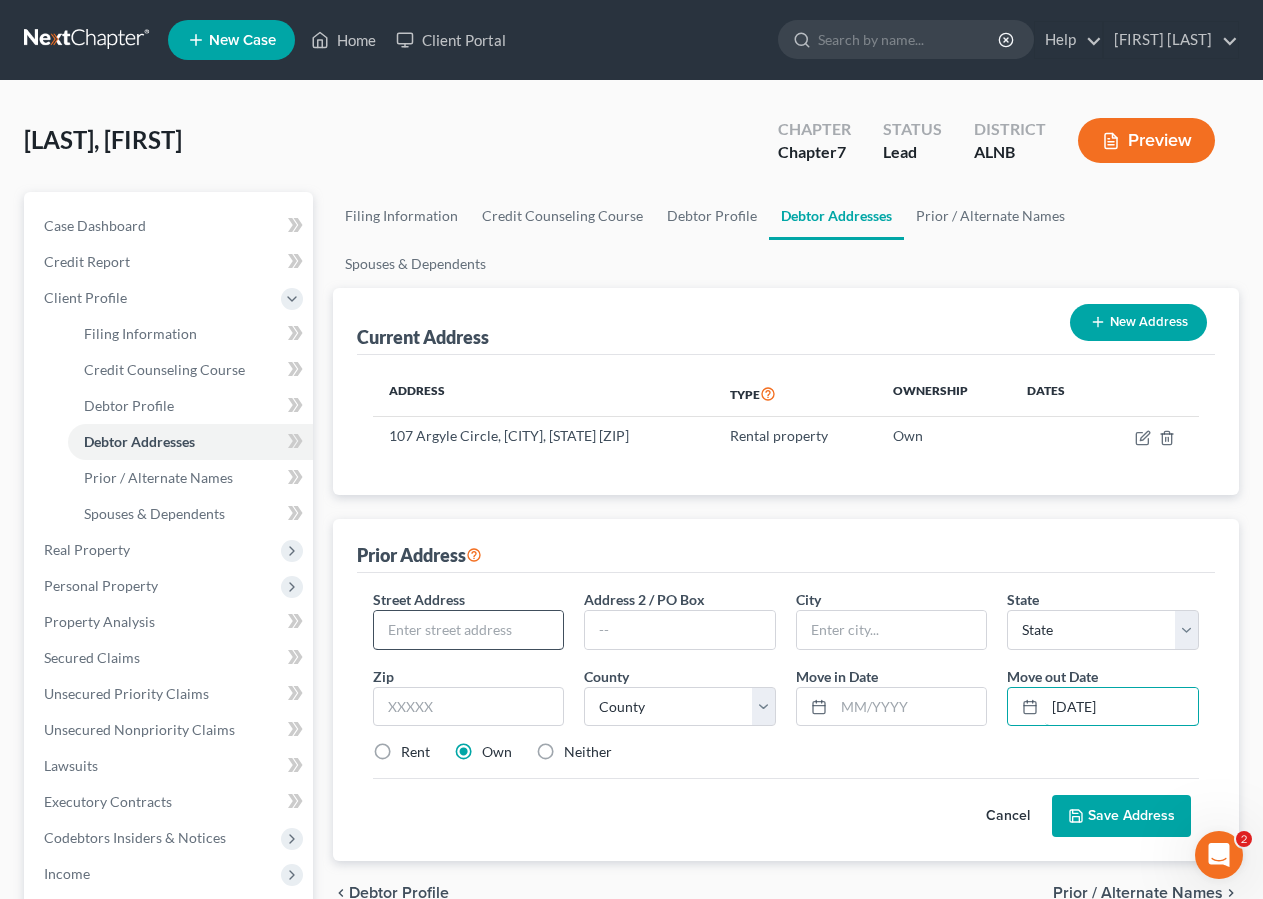 type on "[DATE]" 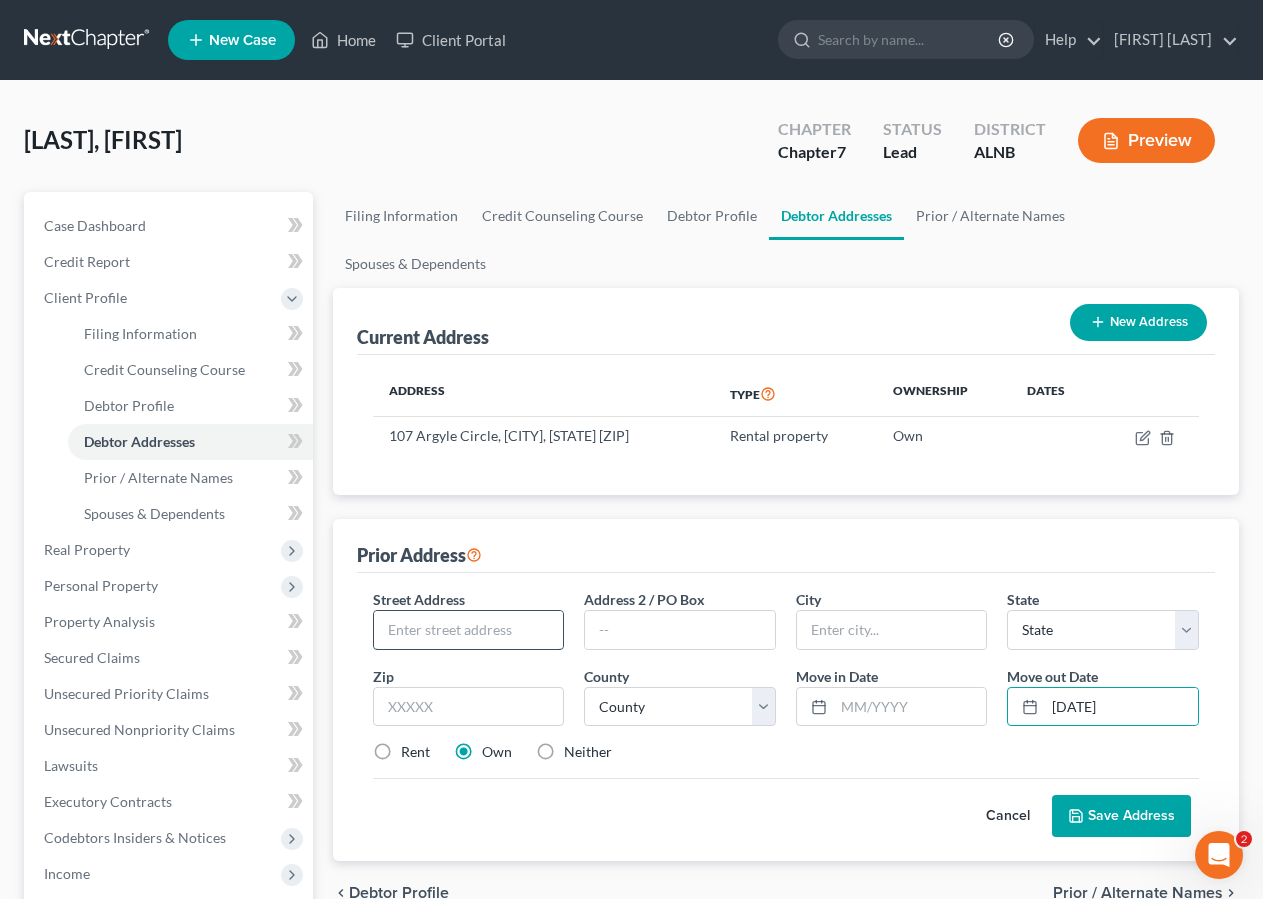 click at bounding box center [469, 630] 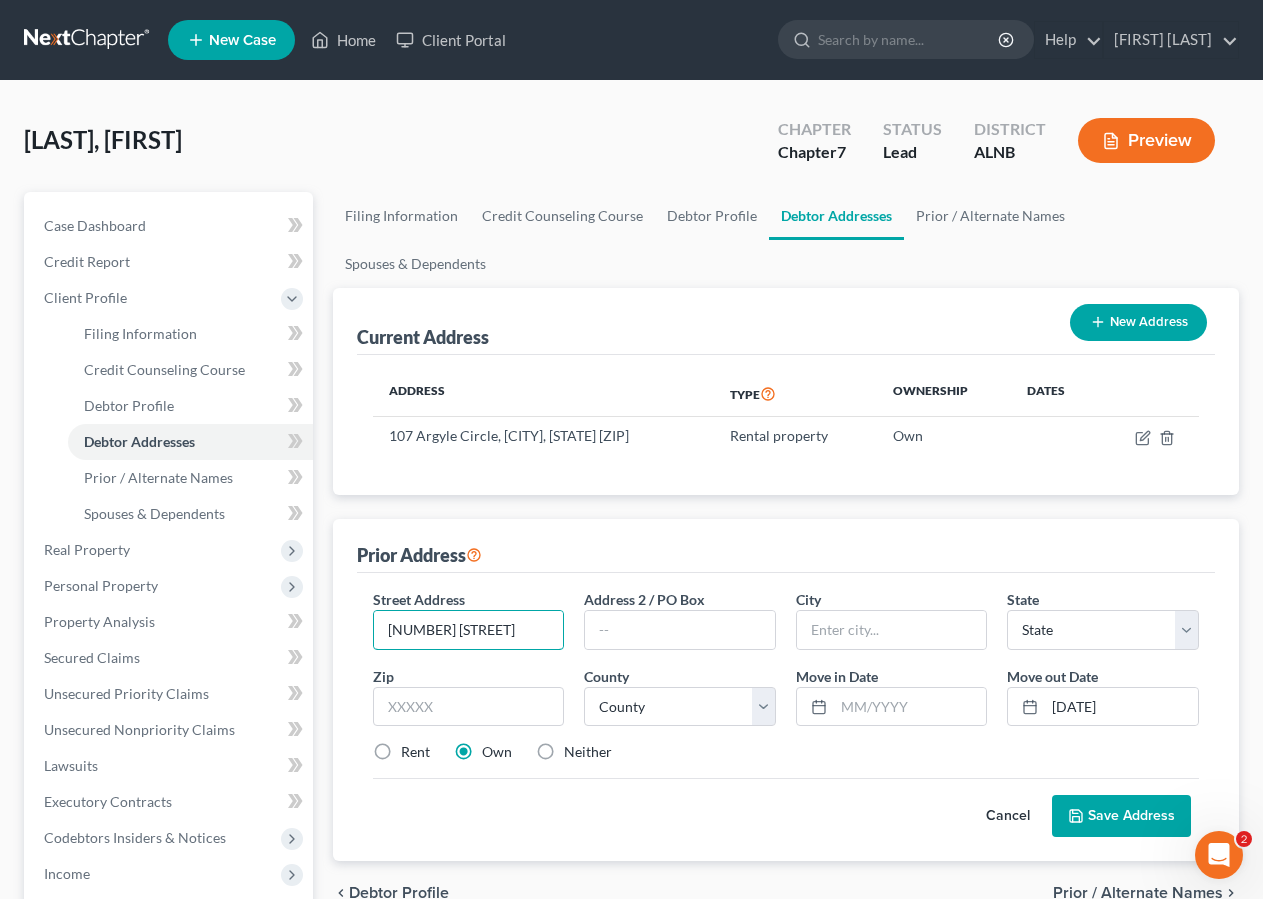 type on "[NUMBER] [STREET]" 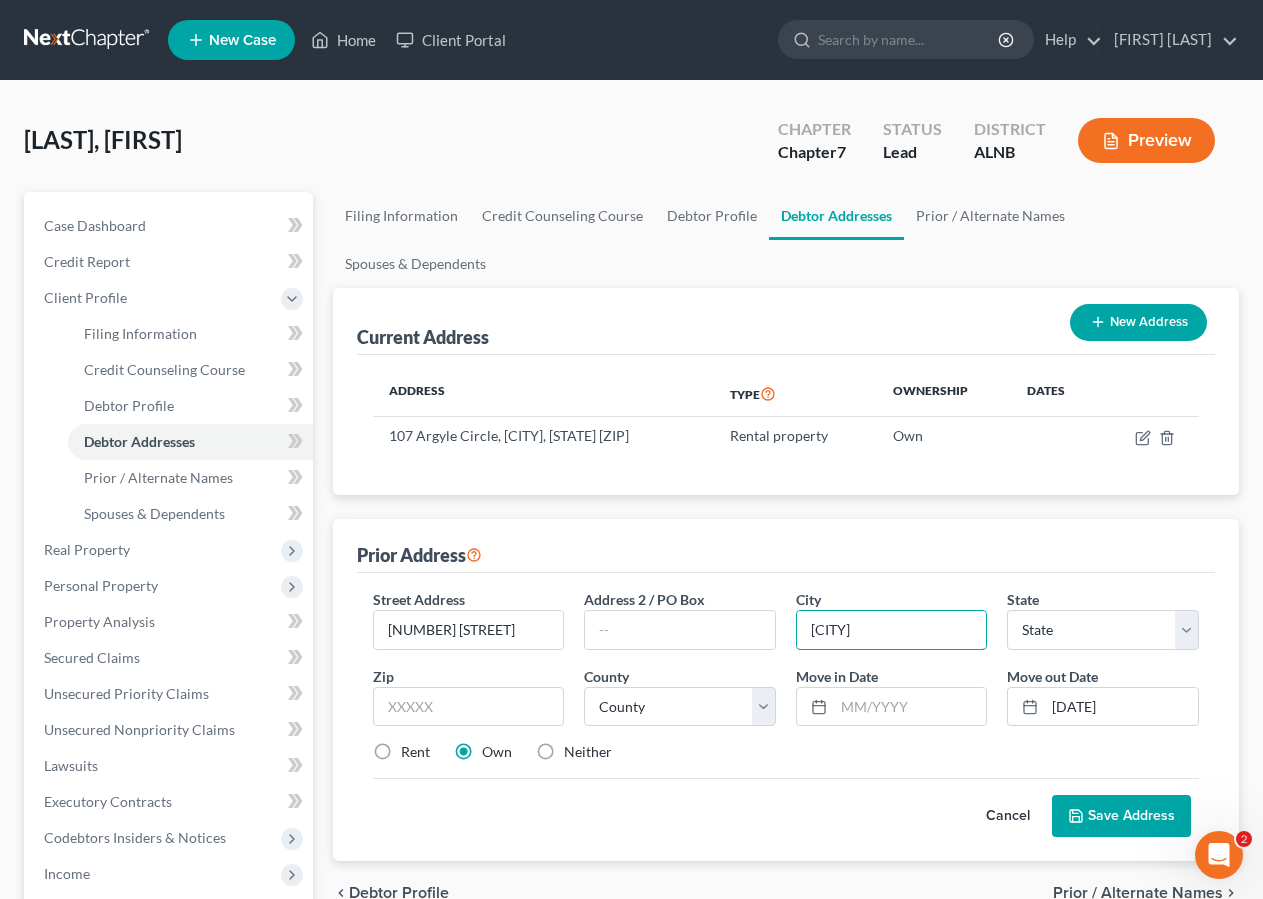 type on "[CITY]" 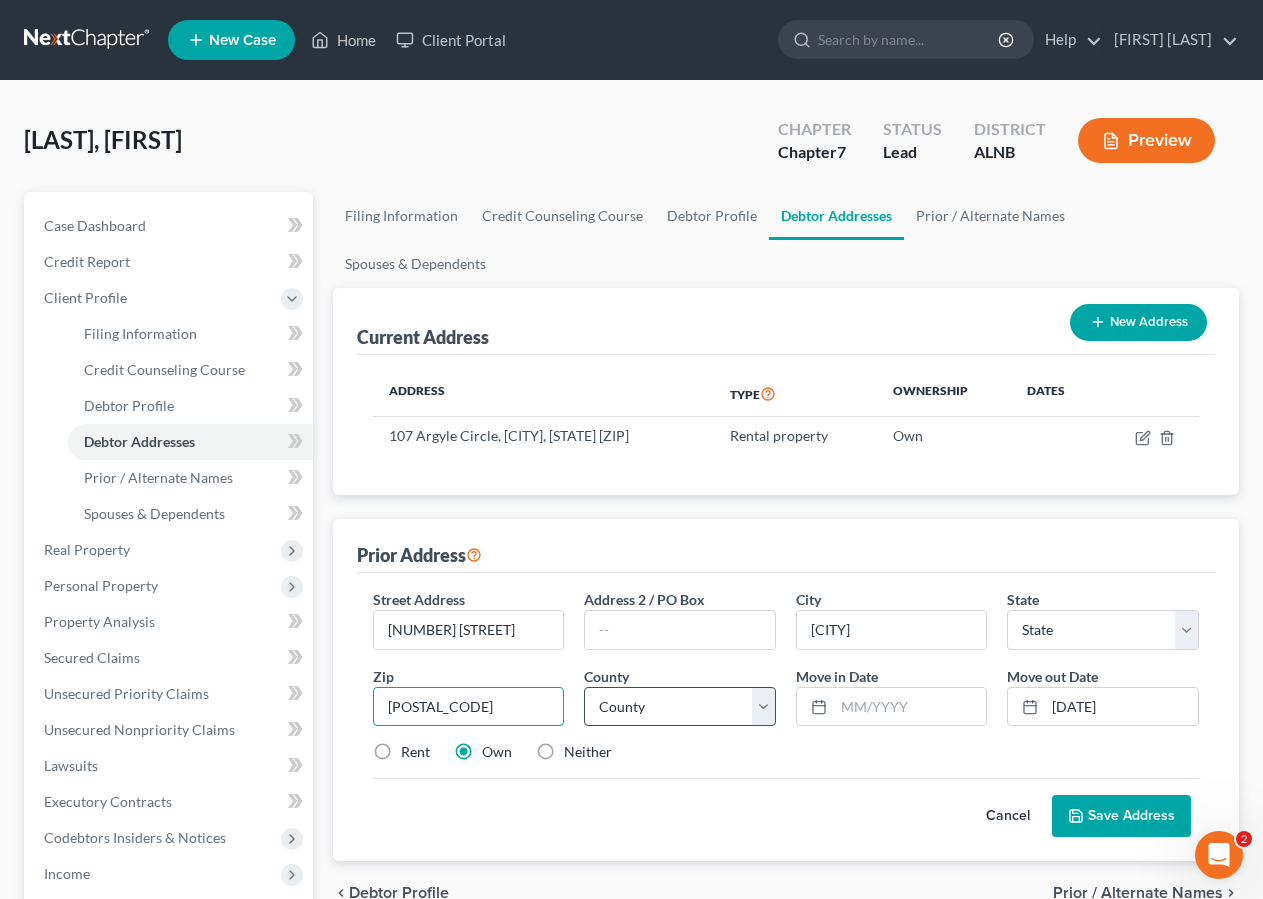type on "[POSTAL_CODE]" 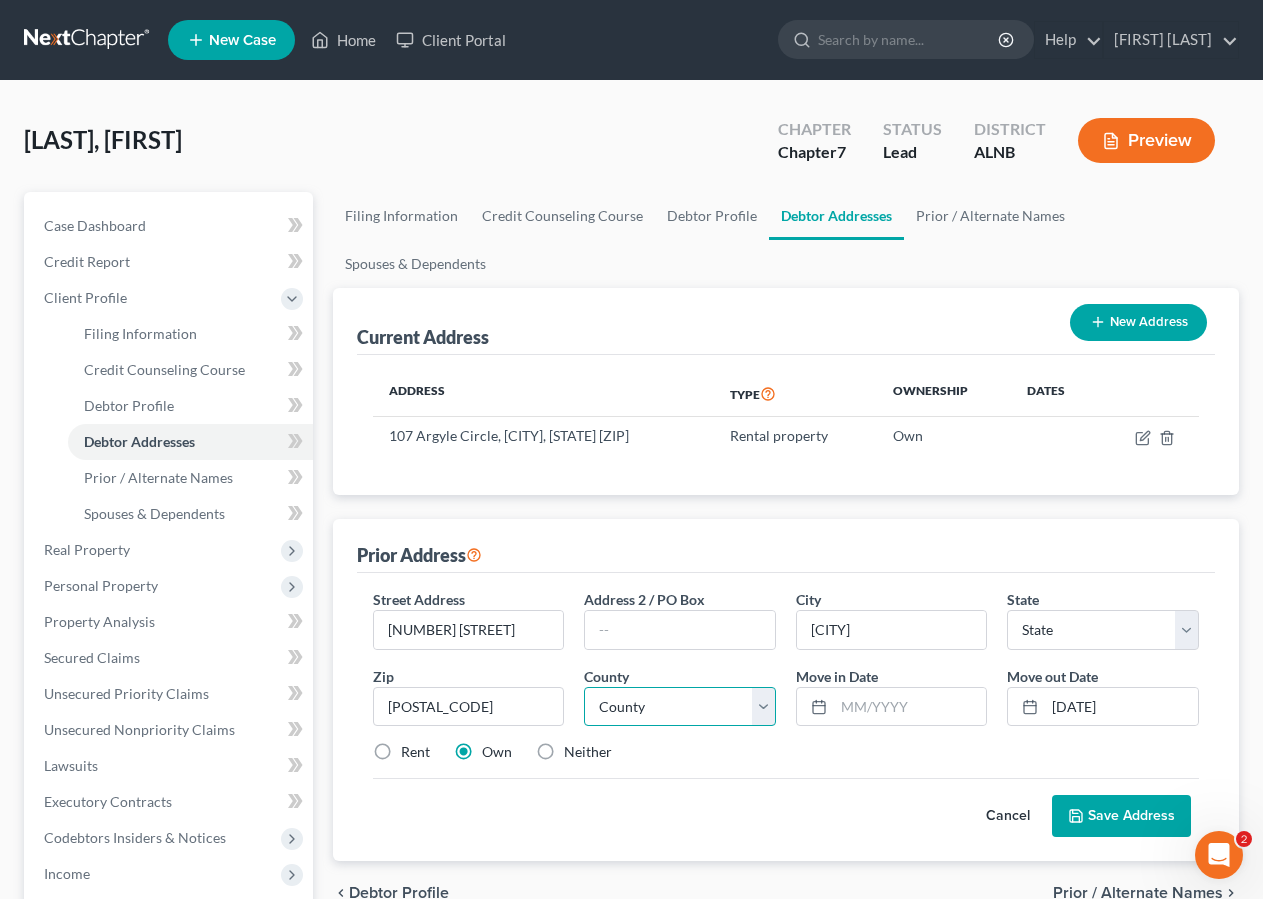 click on "County" at bounding box center [680, 707] 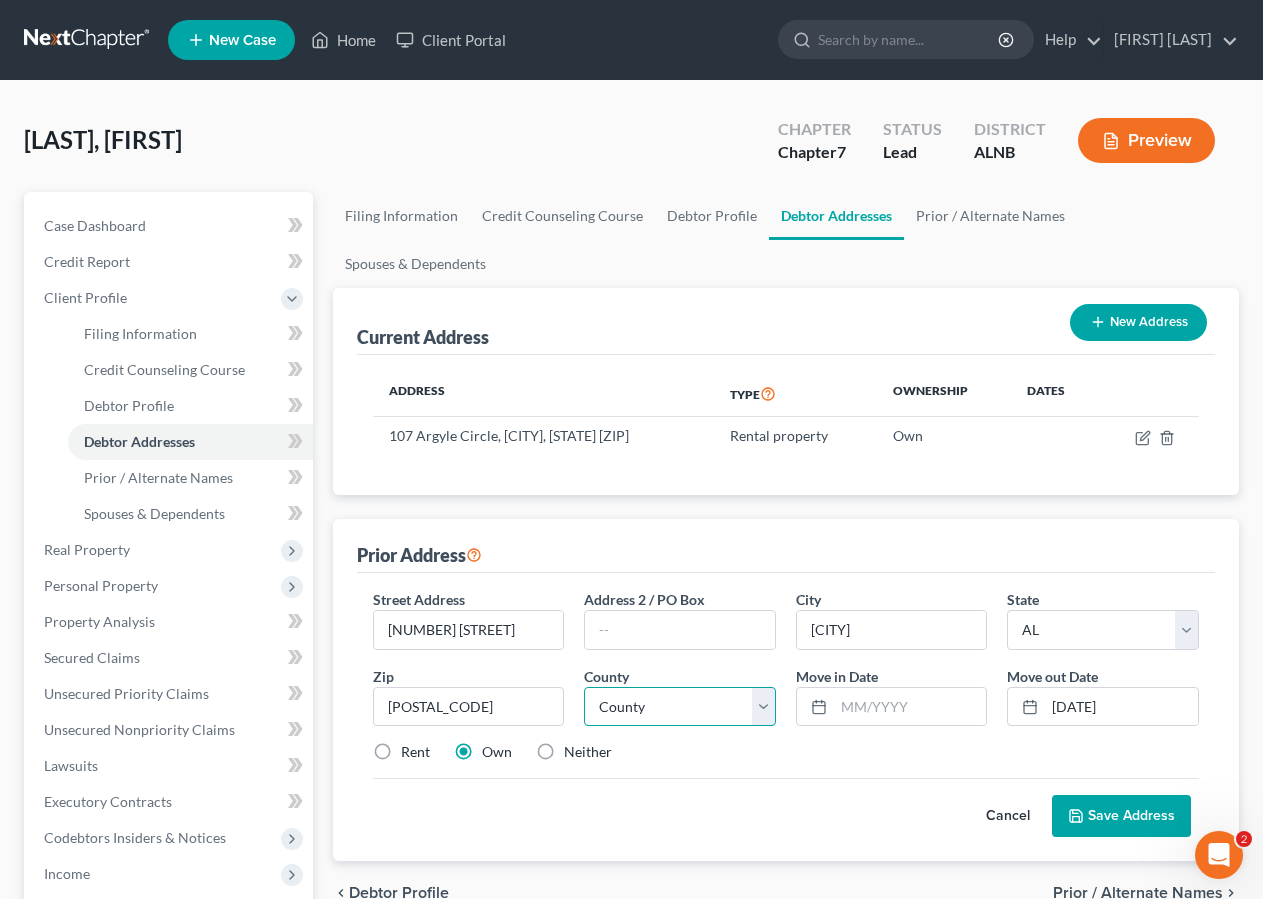 click on "County Autauga County Baldwin County Barbour County Bibb County Blount County Bullock County Butler County Calhoun County Chambers County Cherokee County Chilton County Choctaw County Clarke County Clay County Cleburne County Coffee County Colbert County Conecuh County Coosa County Covington County Crenshaw County Cullman County Dale County Dallas County DeKalb County Elmore County Escambia County Etowah County Fayette County Franklin County Geneva County Greene County Hale County Henry County Houston County Jackson County Jefferson County Lamar County Lauderdale County Lawrence County Lee County Limestone County Lowndes County Macon County Madison County Marengo County Marion County Marshall County Mobile County Monroe County Montgomery County Morgan County Perry County Pickens County Pike County Randolph County Russell County Shelby County St. Clair County Sumter County Talladega County Tallapoosa County Tuscaloosa County Walker County Washington County Wilcox County Winston County" at bounding box center [680, 707] 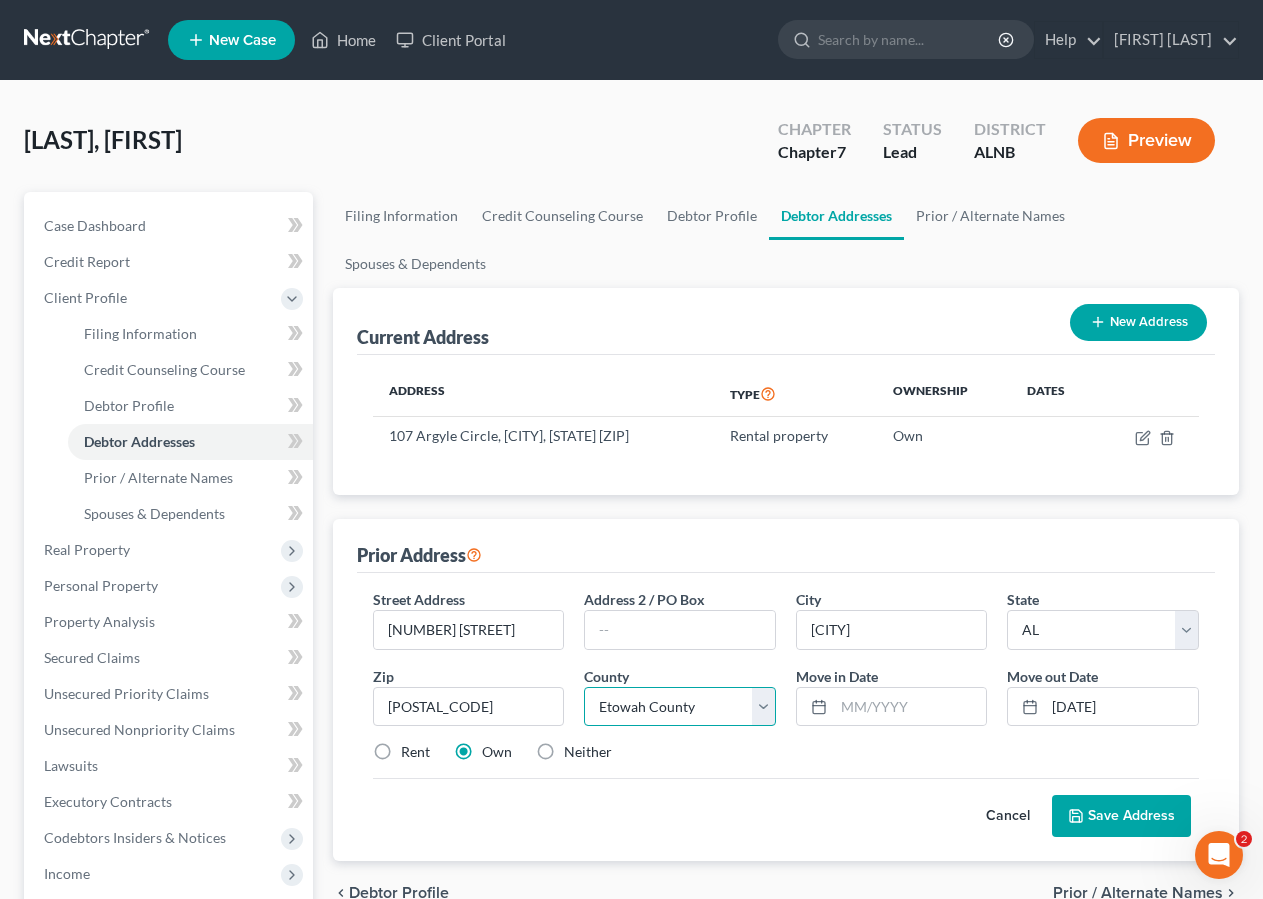 click on "Etowah County" at bounding box center [0, 0] 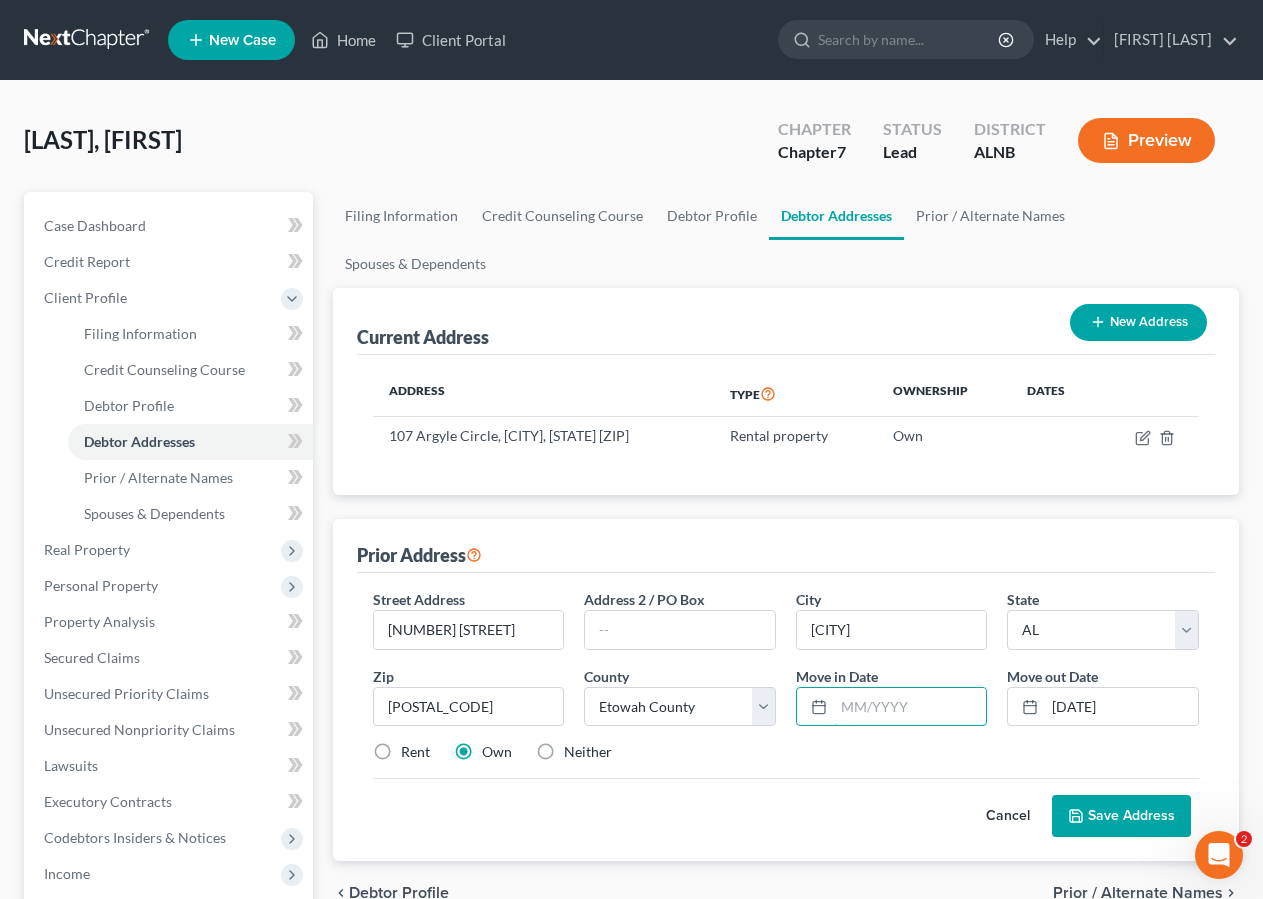 drag, startPoint x: 843, startPoint y: 655, endPoint x: 954, endPoint y: 557, distance: 148.07092 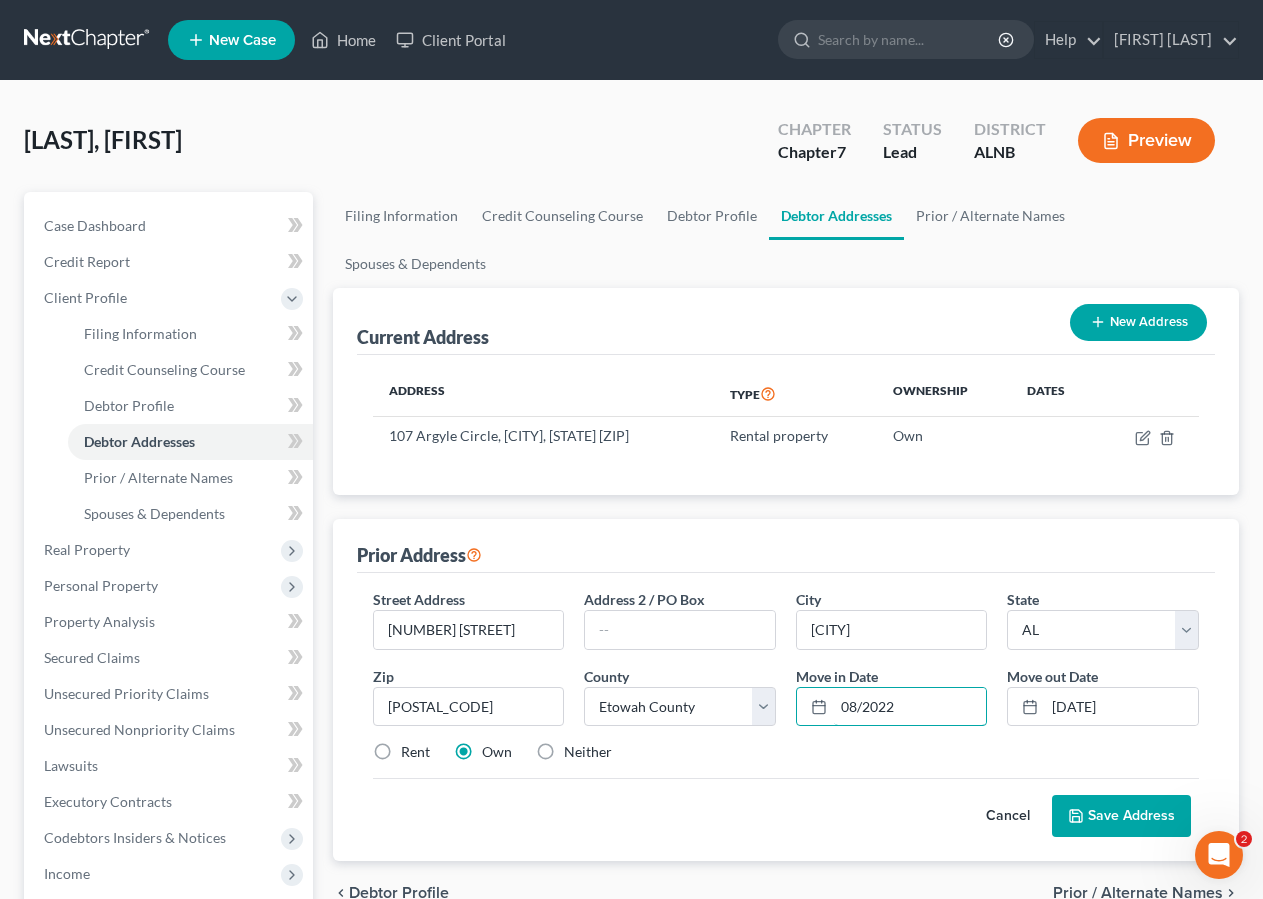 type on "08/2022" 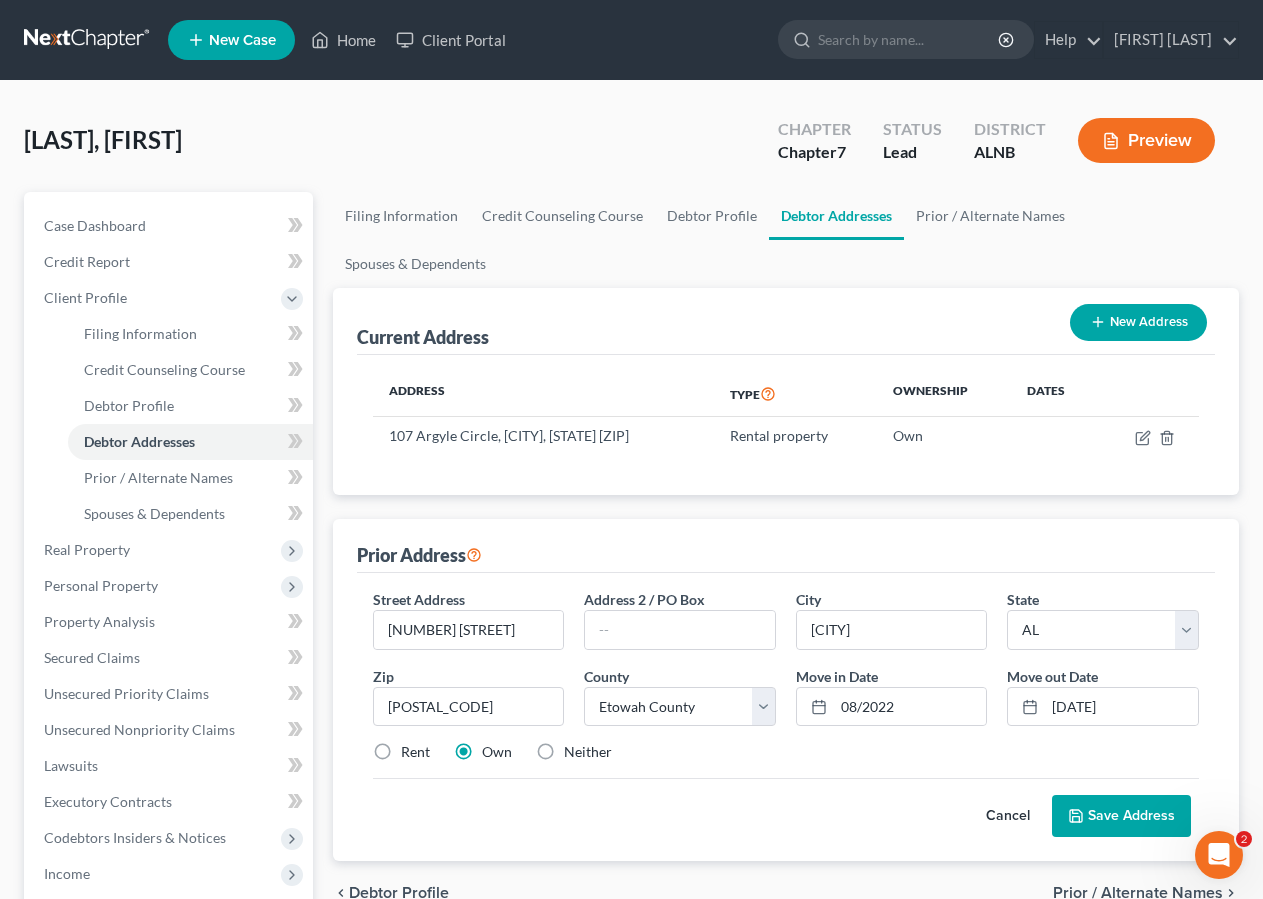 click on "Save Address" at bounding box center [1121, 816] 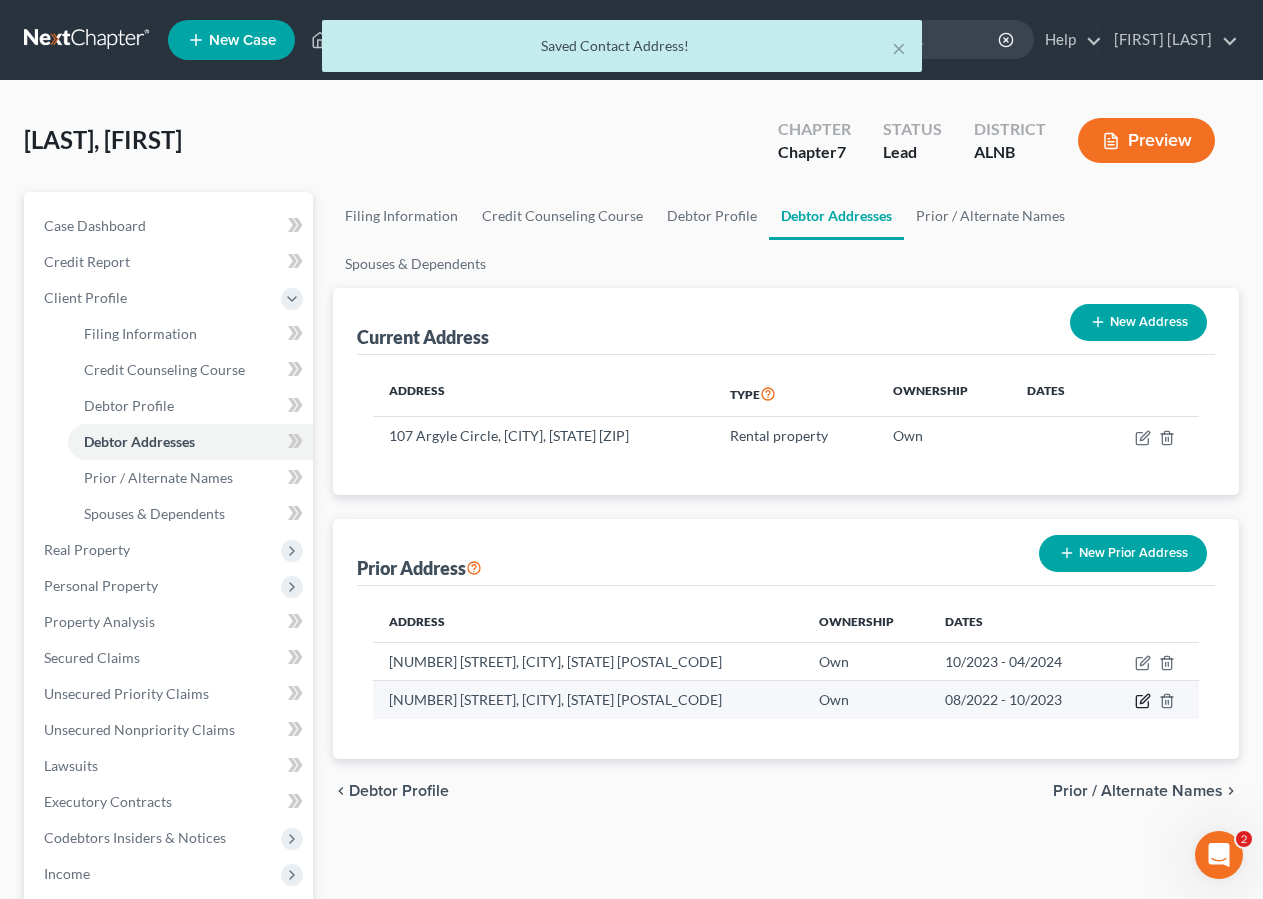 click 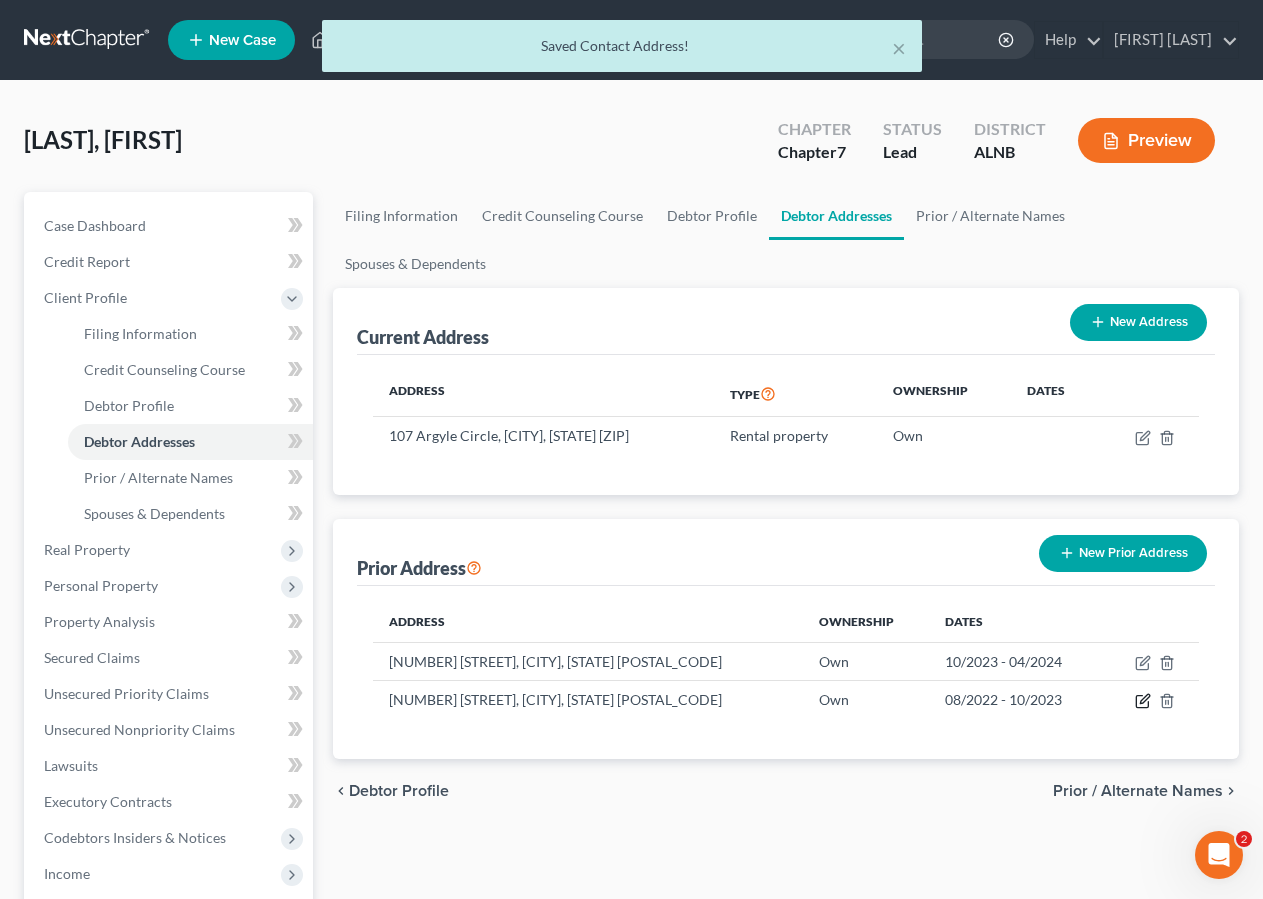 select on "0" 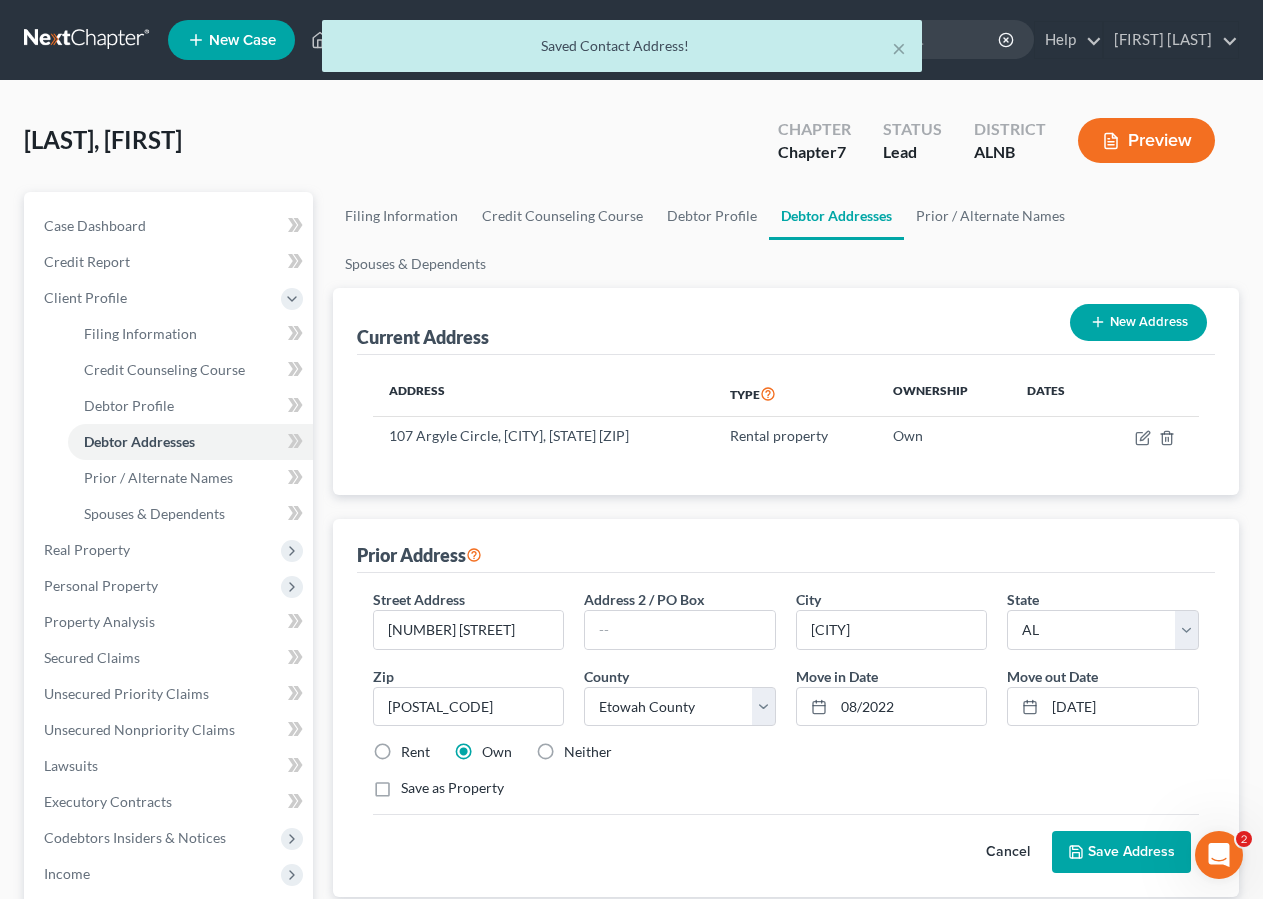 click on "Rent" at bounding box center (415, 752) 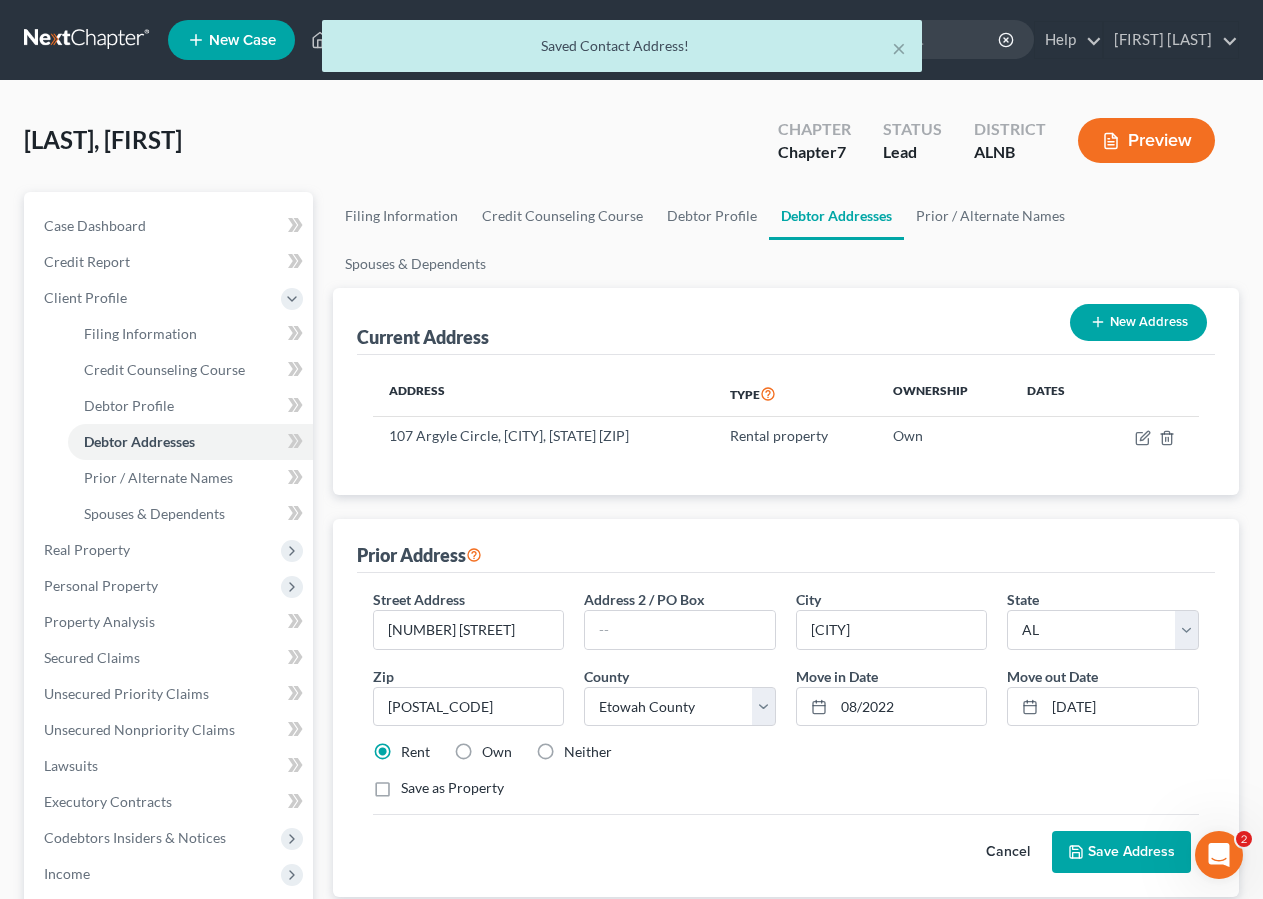 click on "Save Address" at bounding box center [1121, 852] 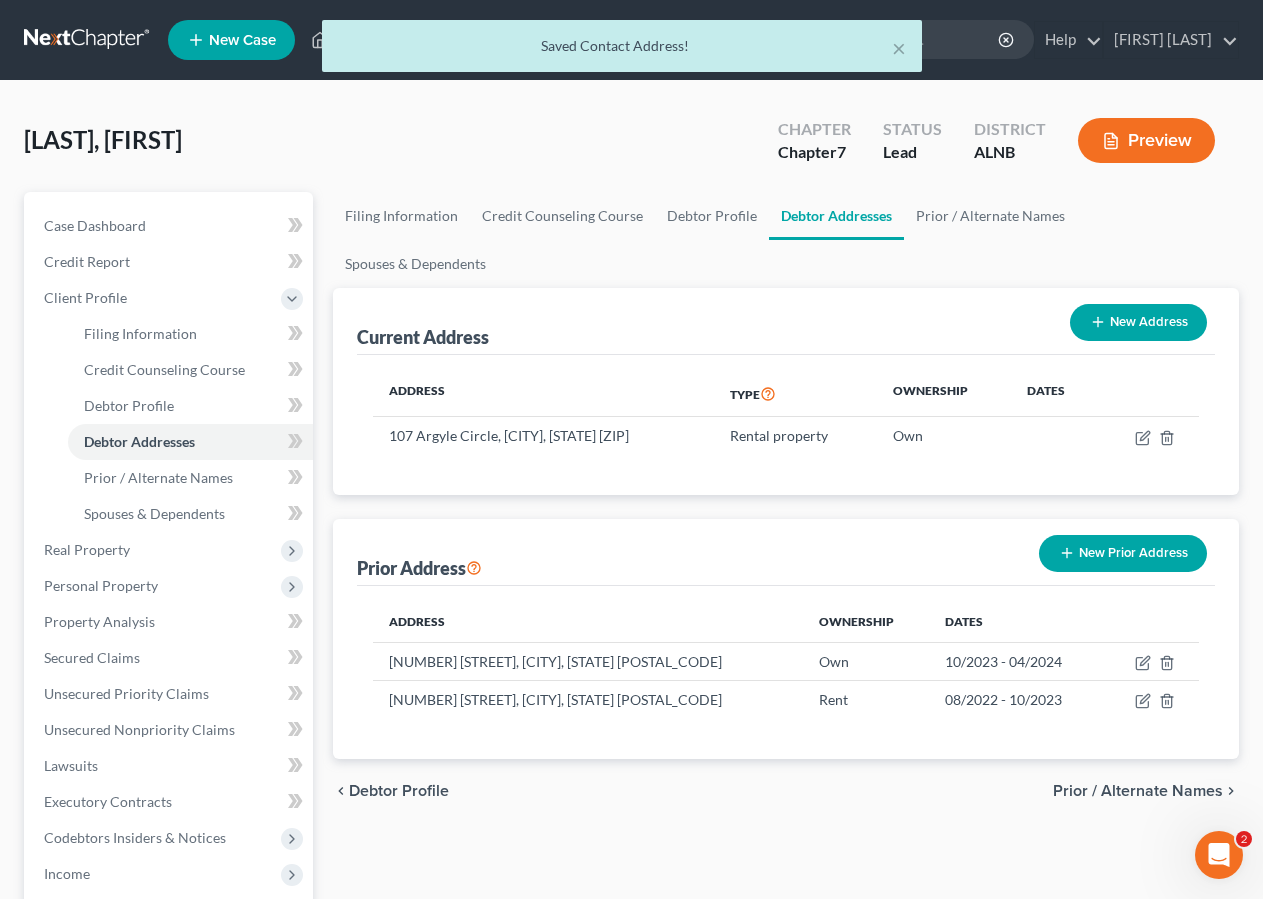 scroll, scrollTop: 101, scrollLeft: 0, axis: vertical 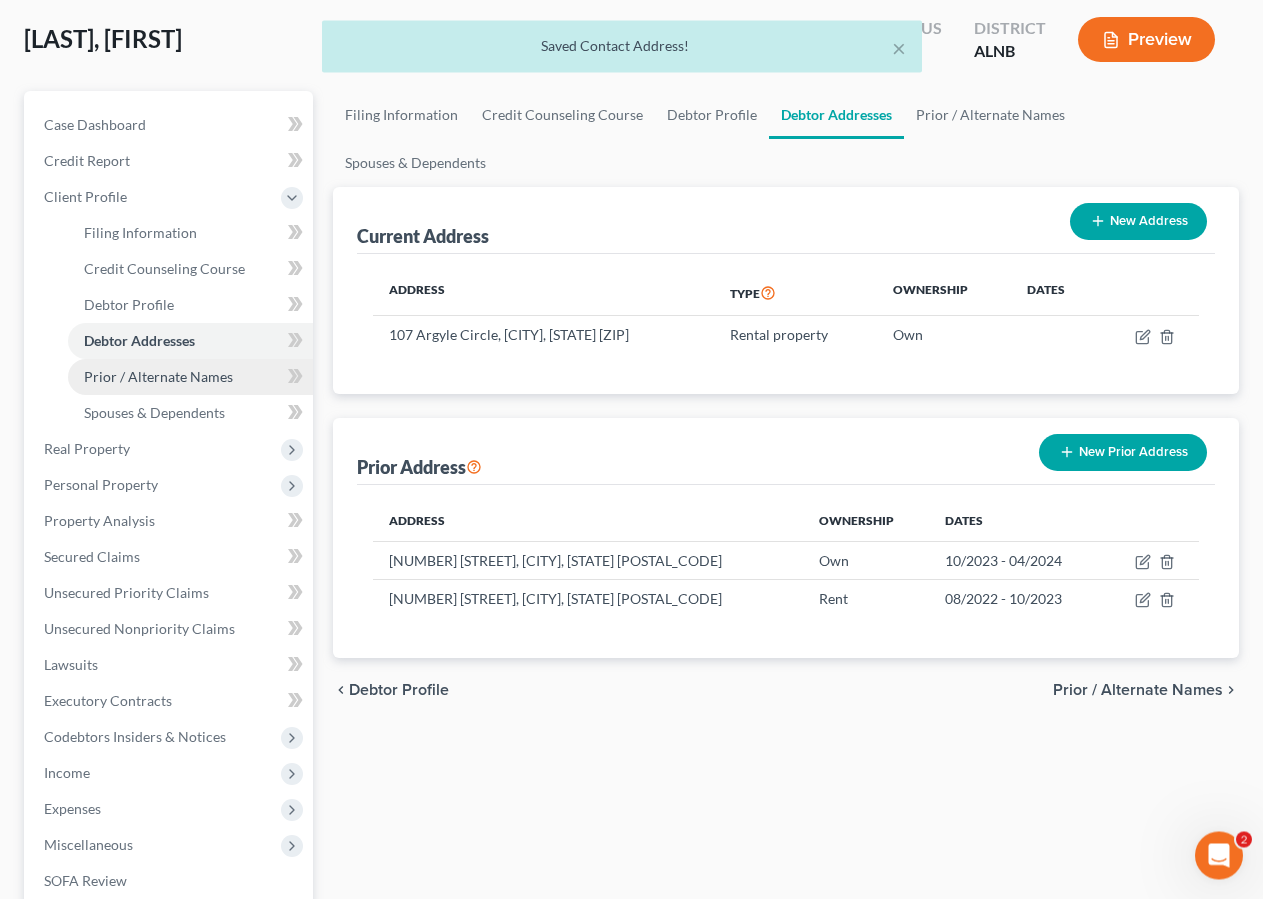 click on "Prior / Alternate Names" at bounding box center [158, 376] 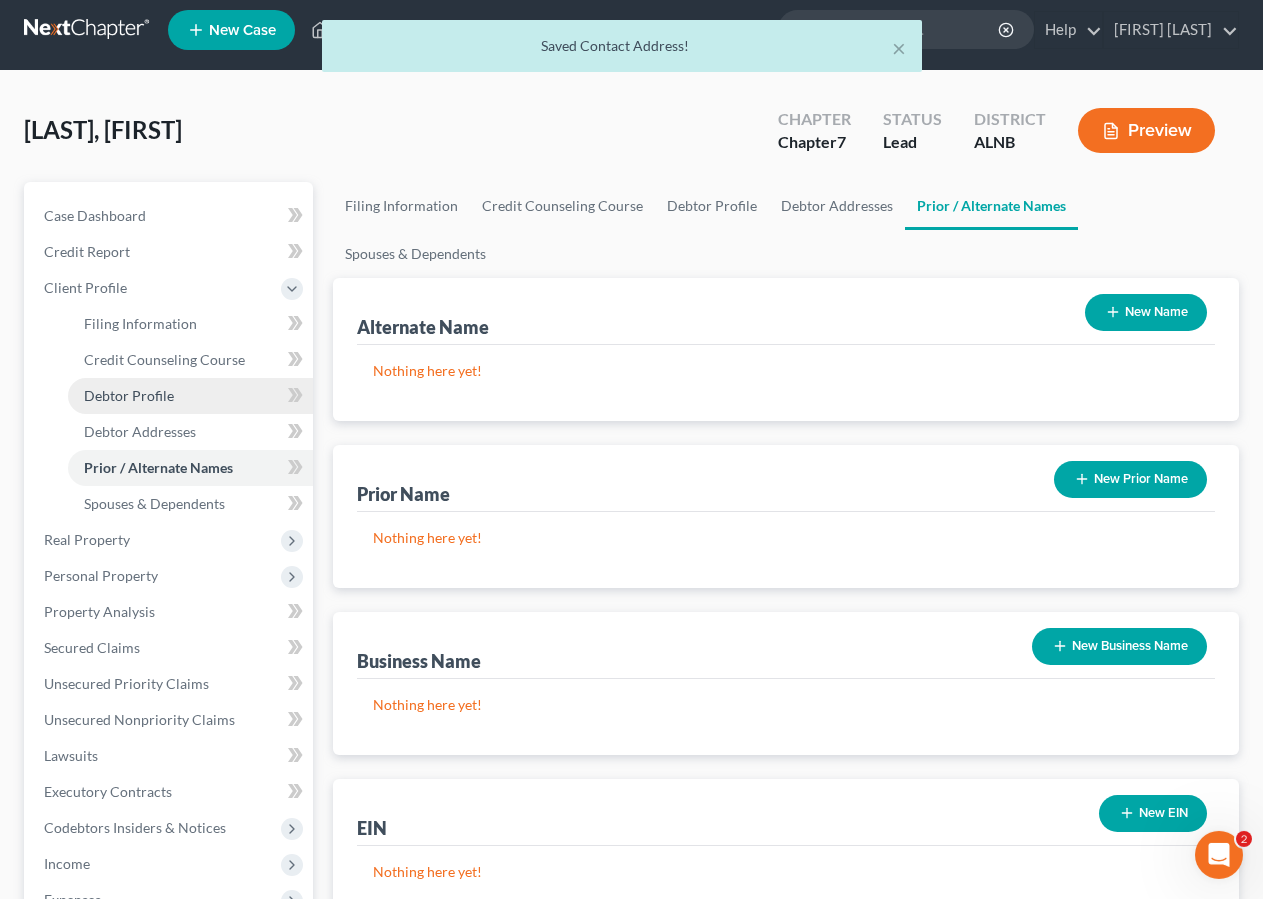scroll, scrollTop: 0, scrollLeft: 0, axis: both 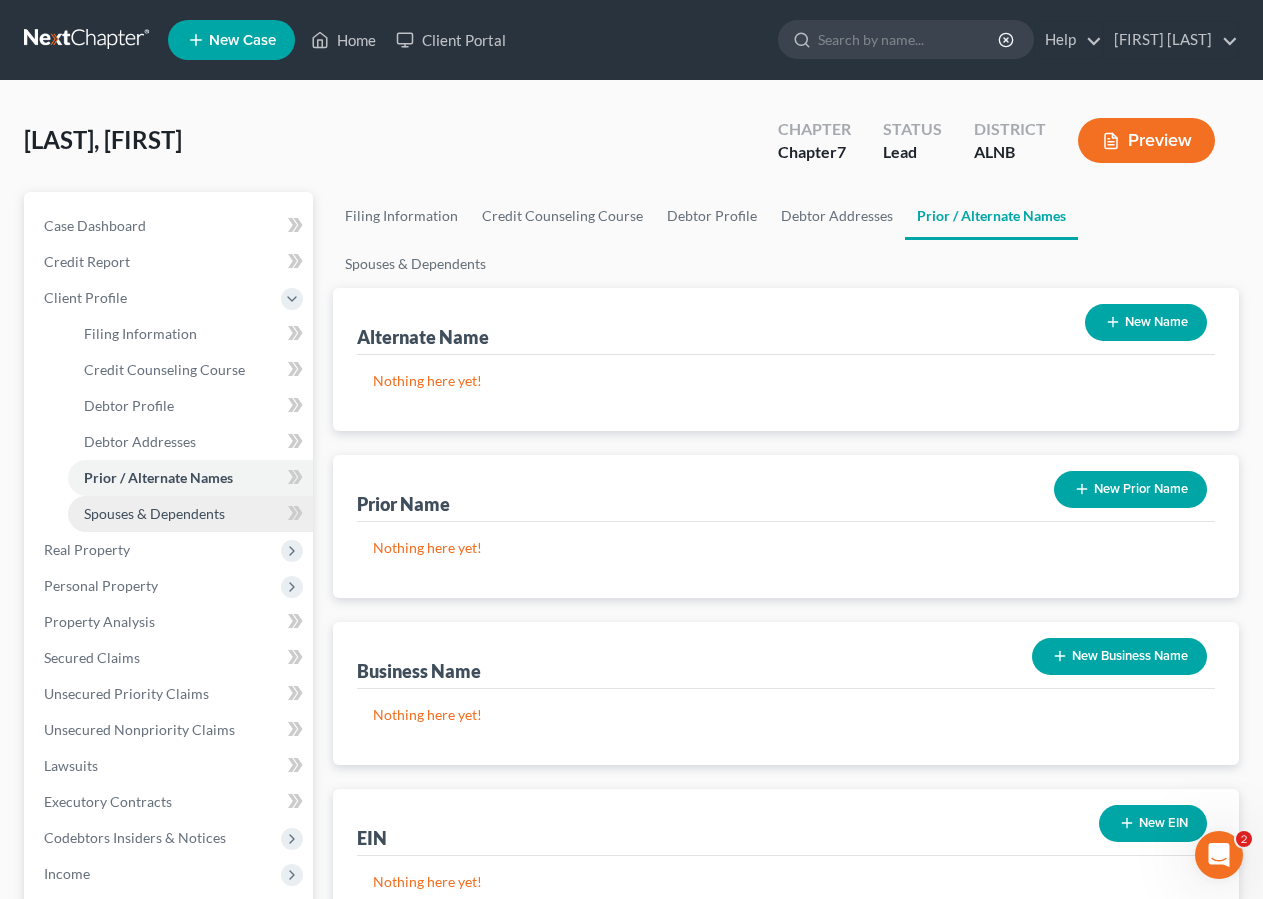 click on "Spouses & Dependents" at bounding box center (154, 513) 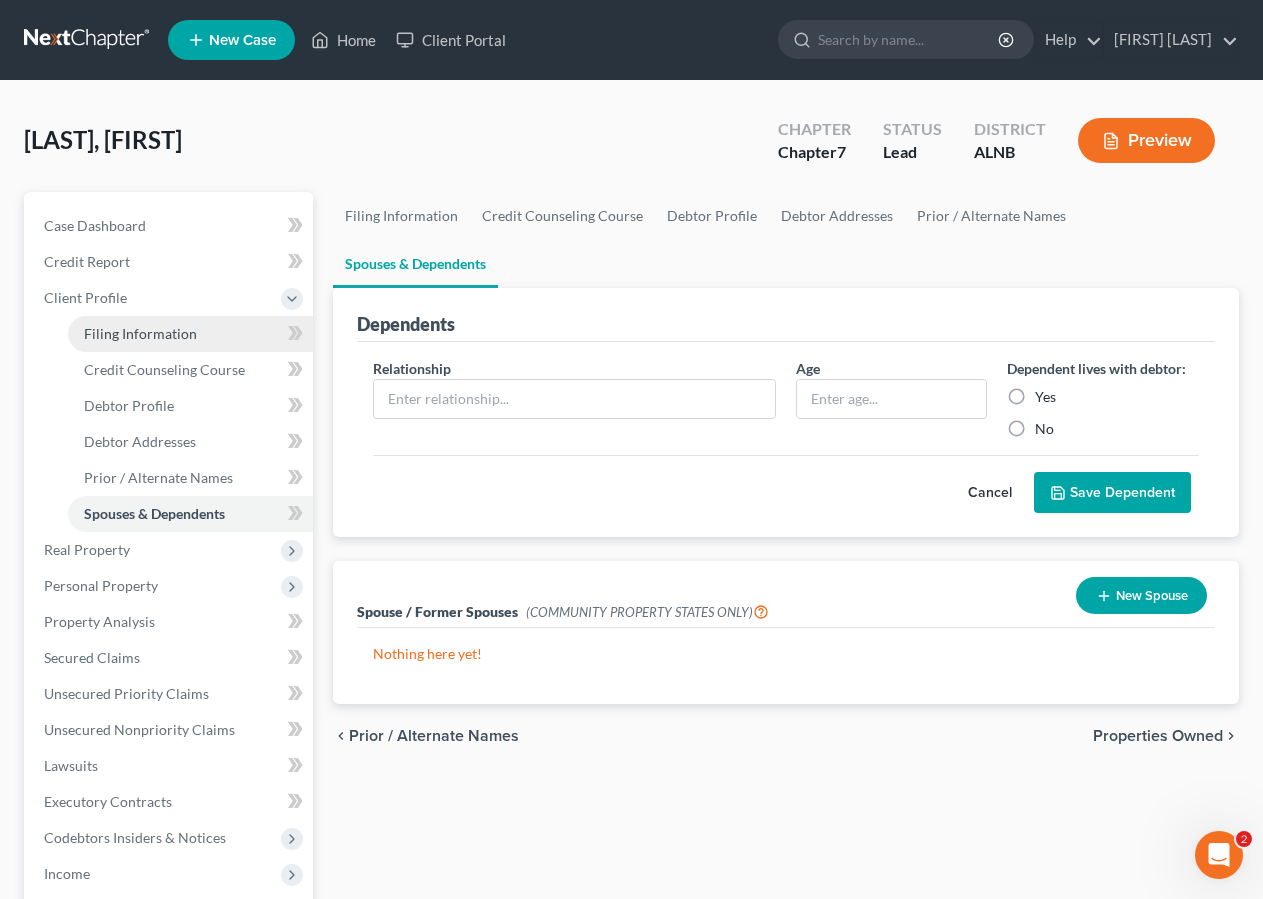click on "Filing Information" at bounding box center [140, 333] 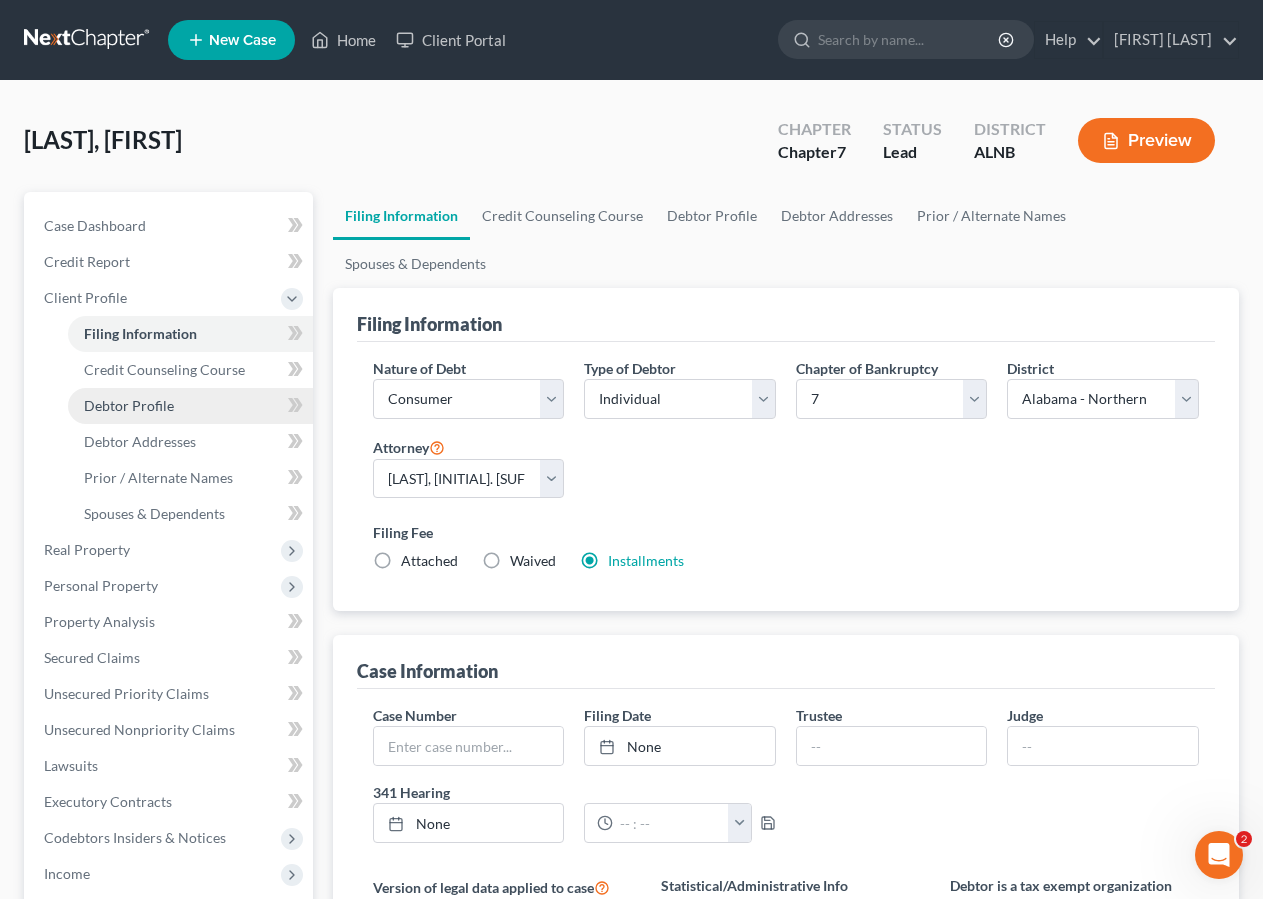 click on "Debtor Profile" at bounding box center (129, 405) 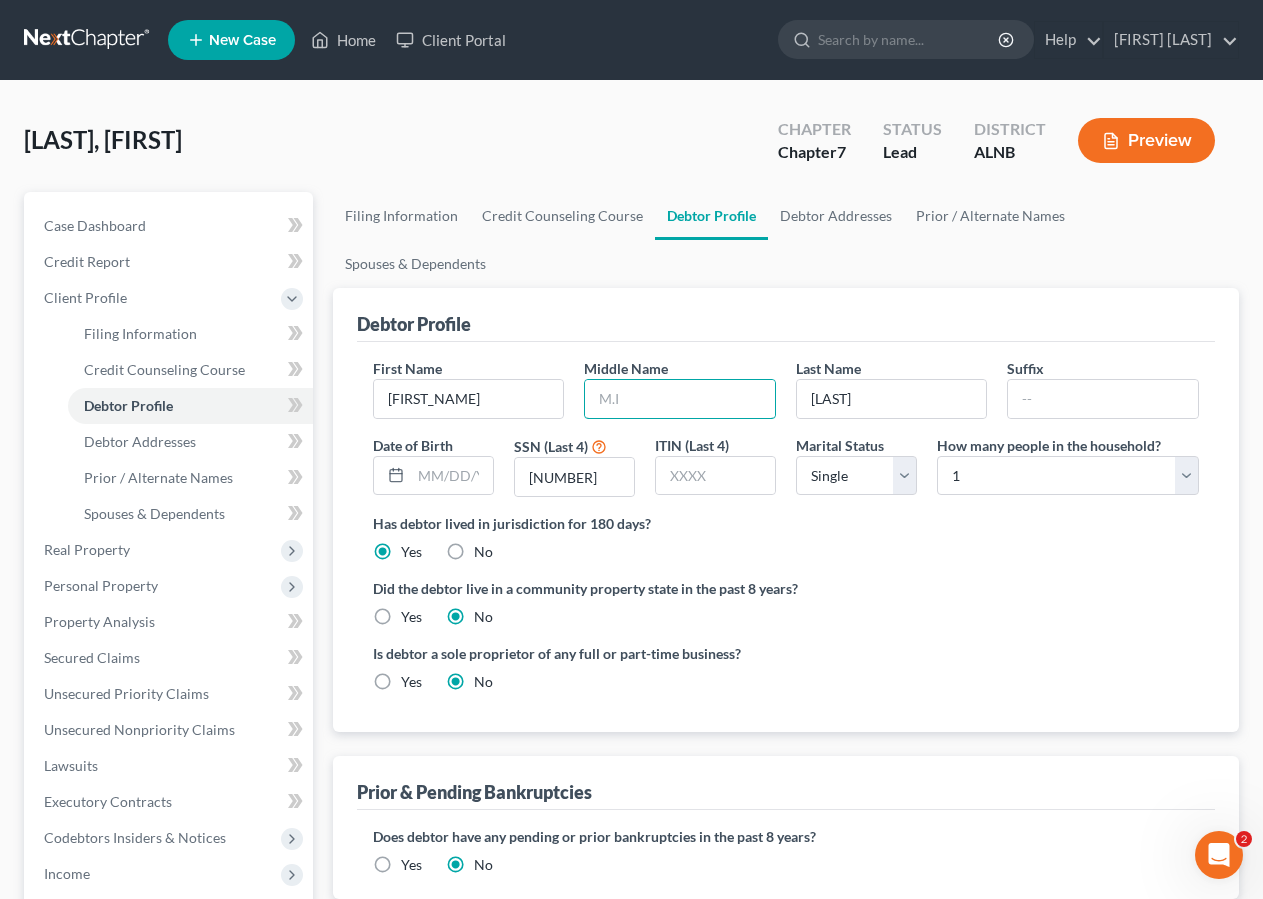 drag, startPoint x: 646, startPoint y: 341, endPoint x: 1085, endPoint y: 156, distance: 476.3885 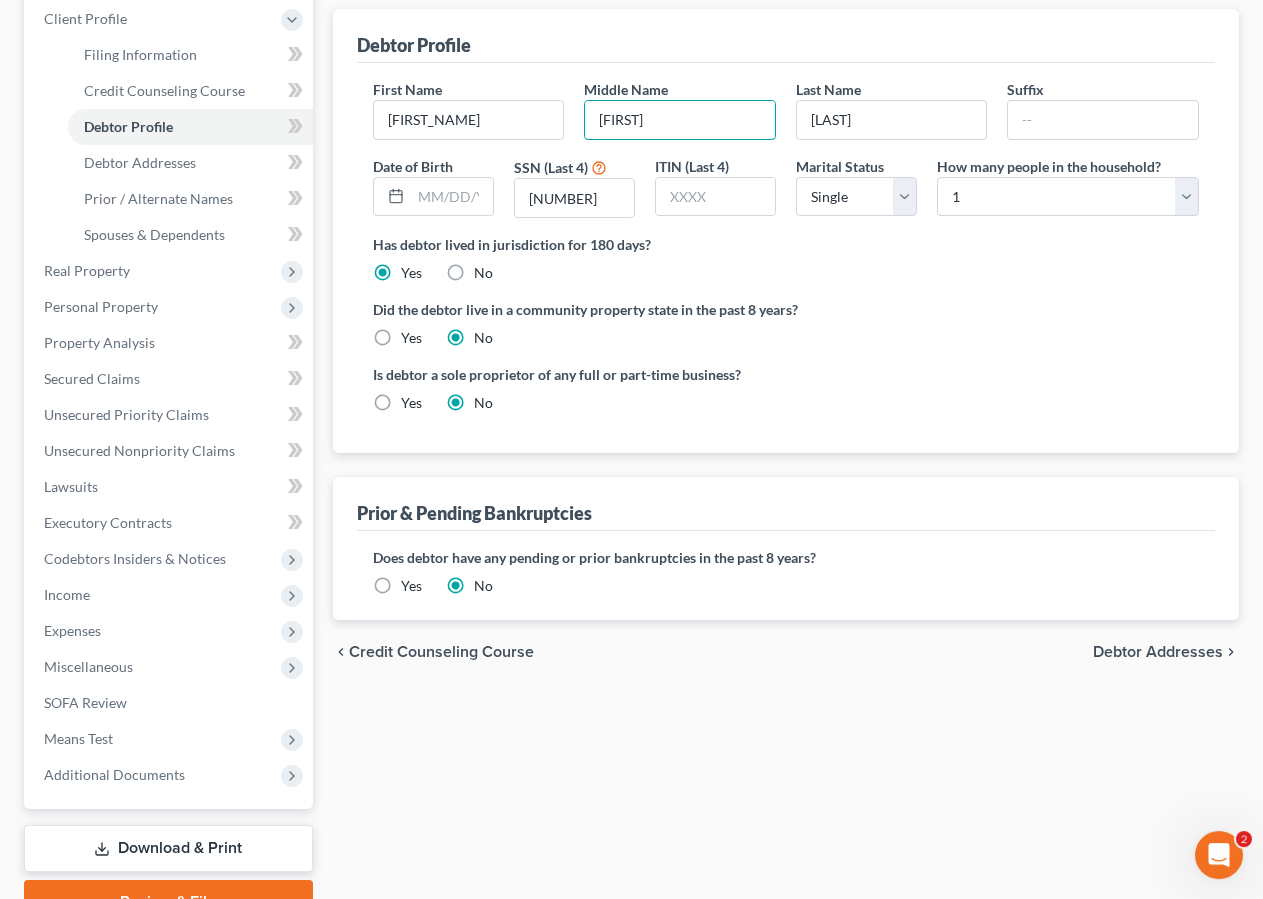 scroll, scrollTop: 286, scrollLeft: 0, axis: vertical 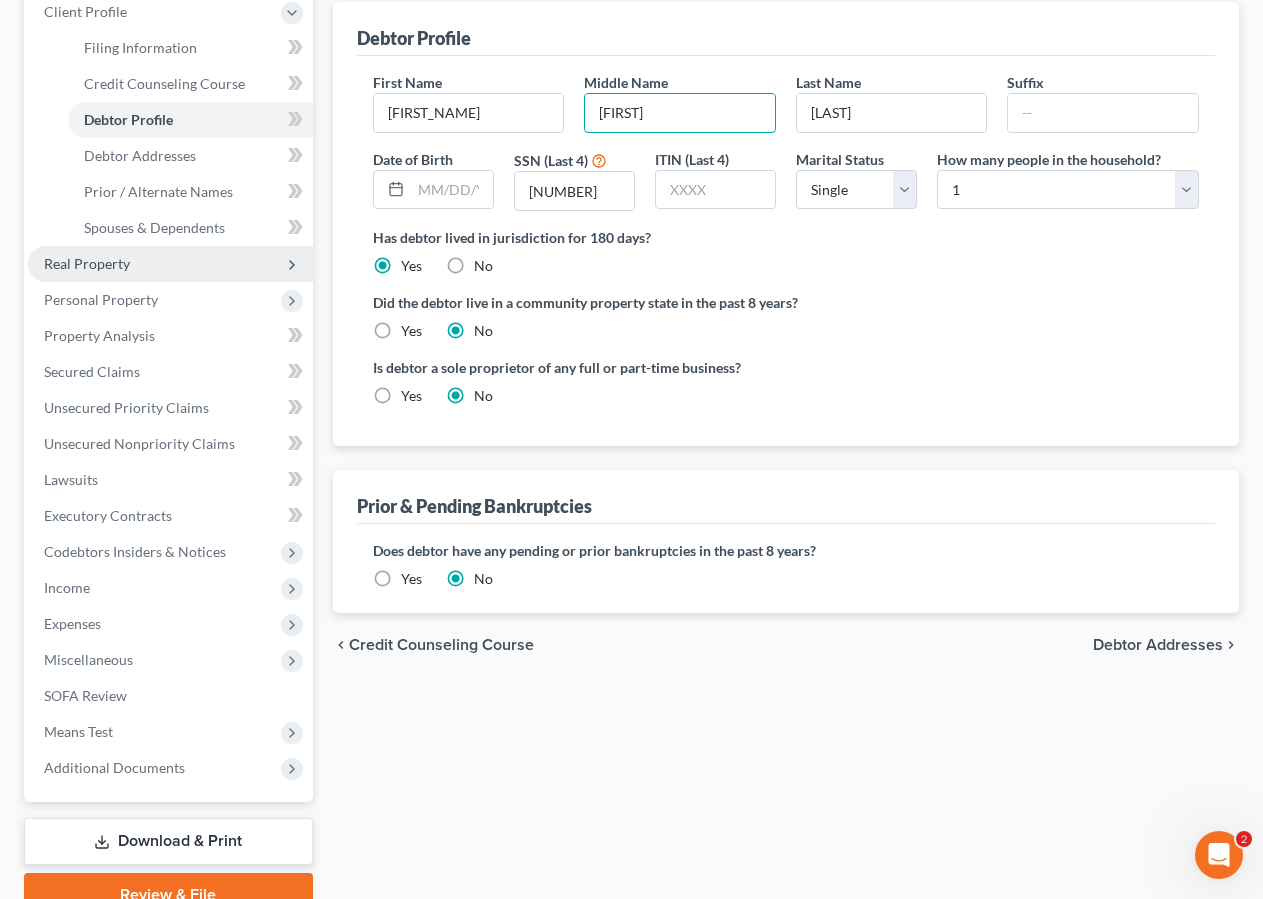 type on "[FIRST]" 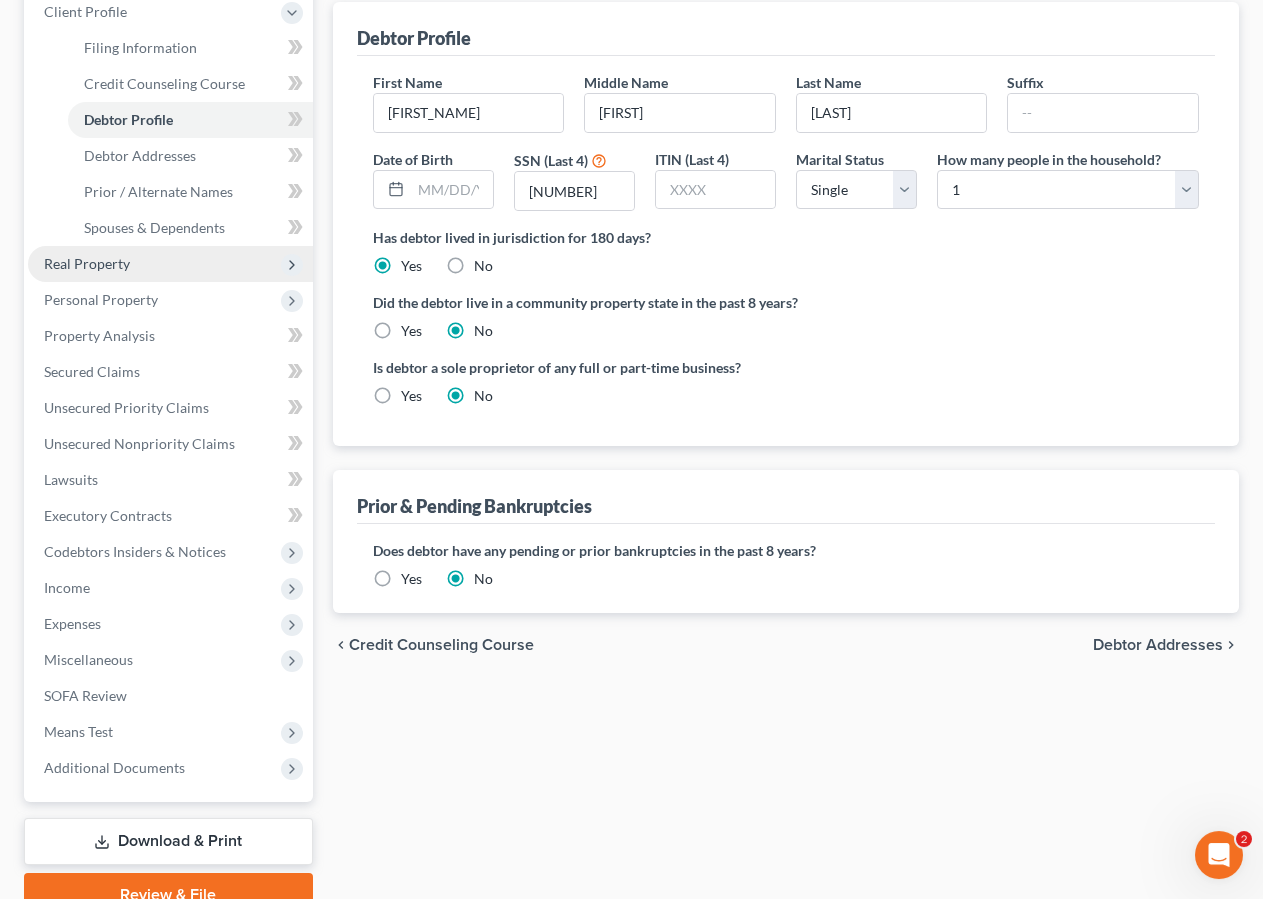 click on "Real Property" at bounding box center [87, 263] 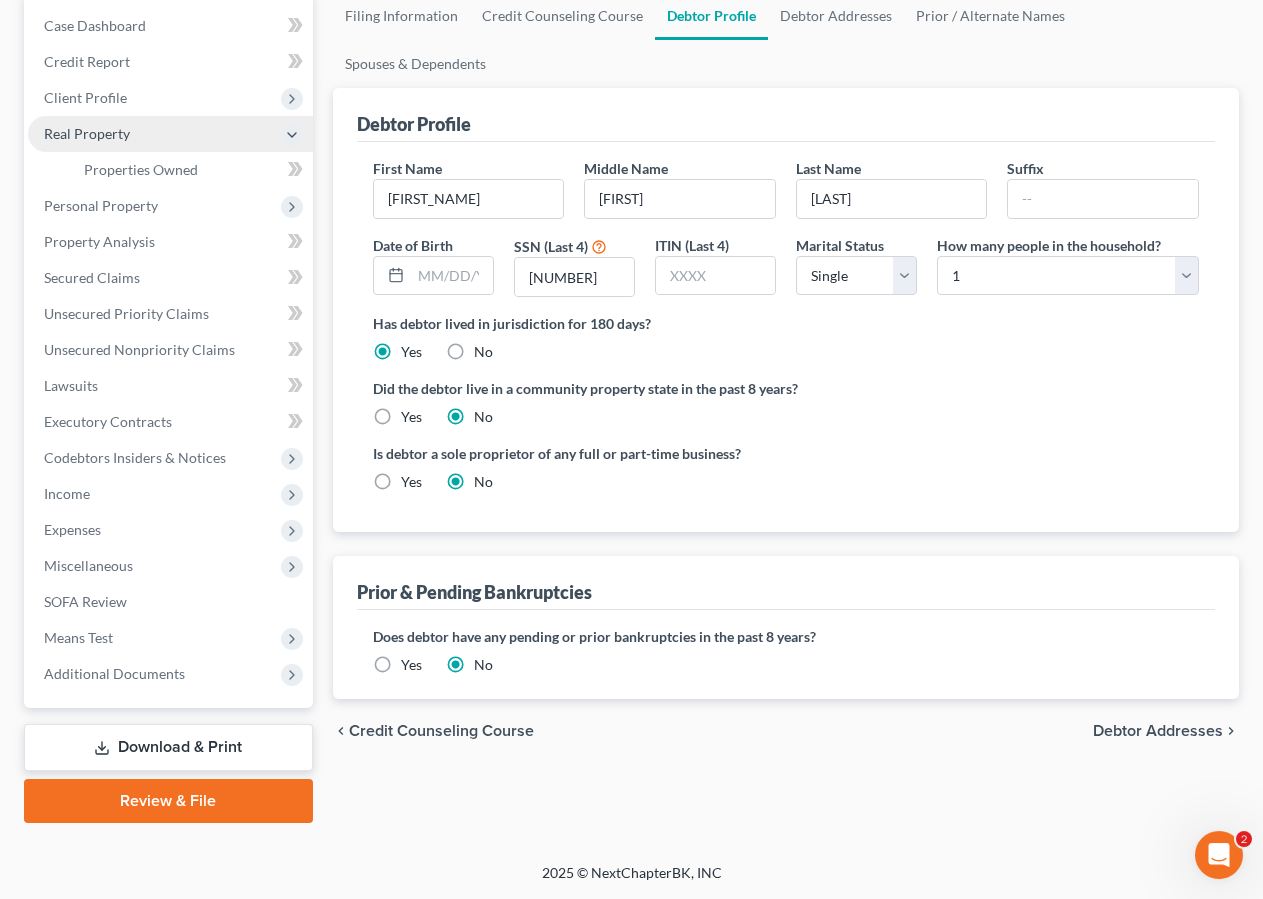 scroll, scrollTop: 198, scrollLeft: 0, axis: vertical 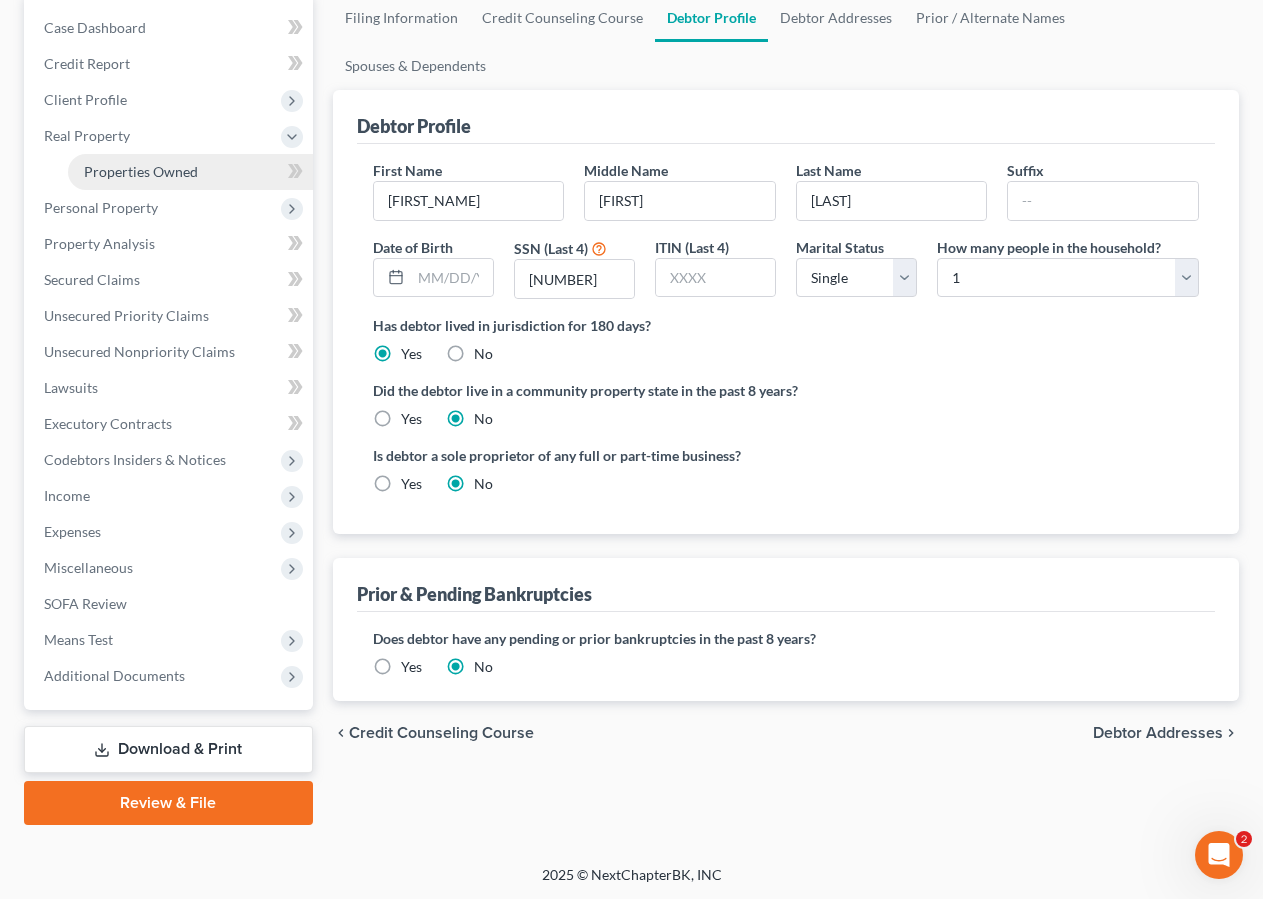click on "Properties Owned" at bounding box center (141, 171) 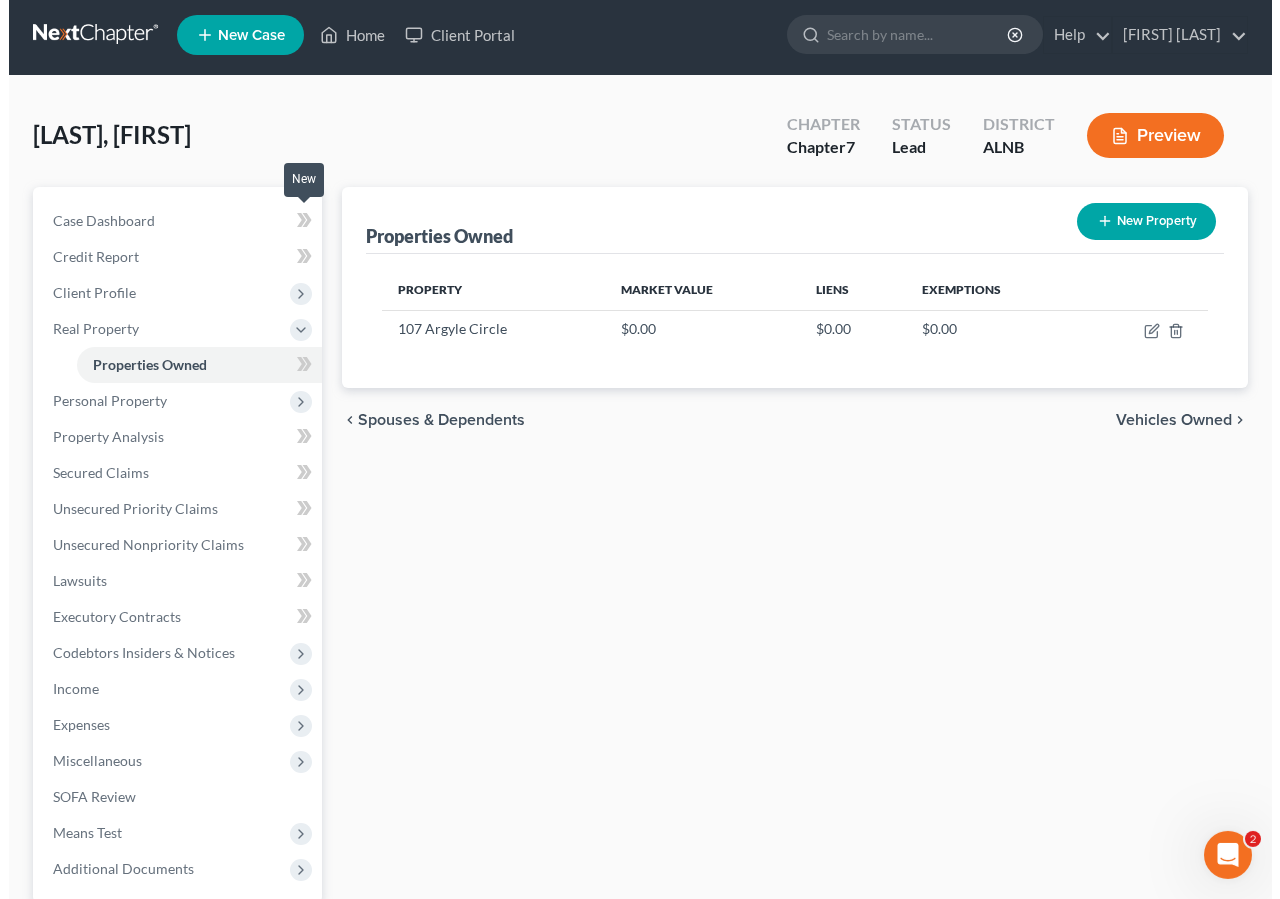 scroll, scrollTop: 0, scrollLeft: 0, axis: both 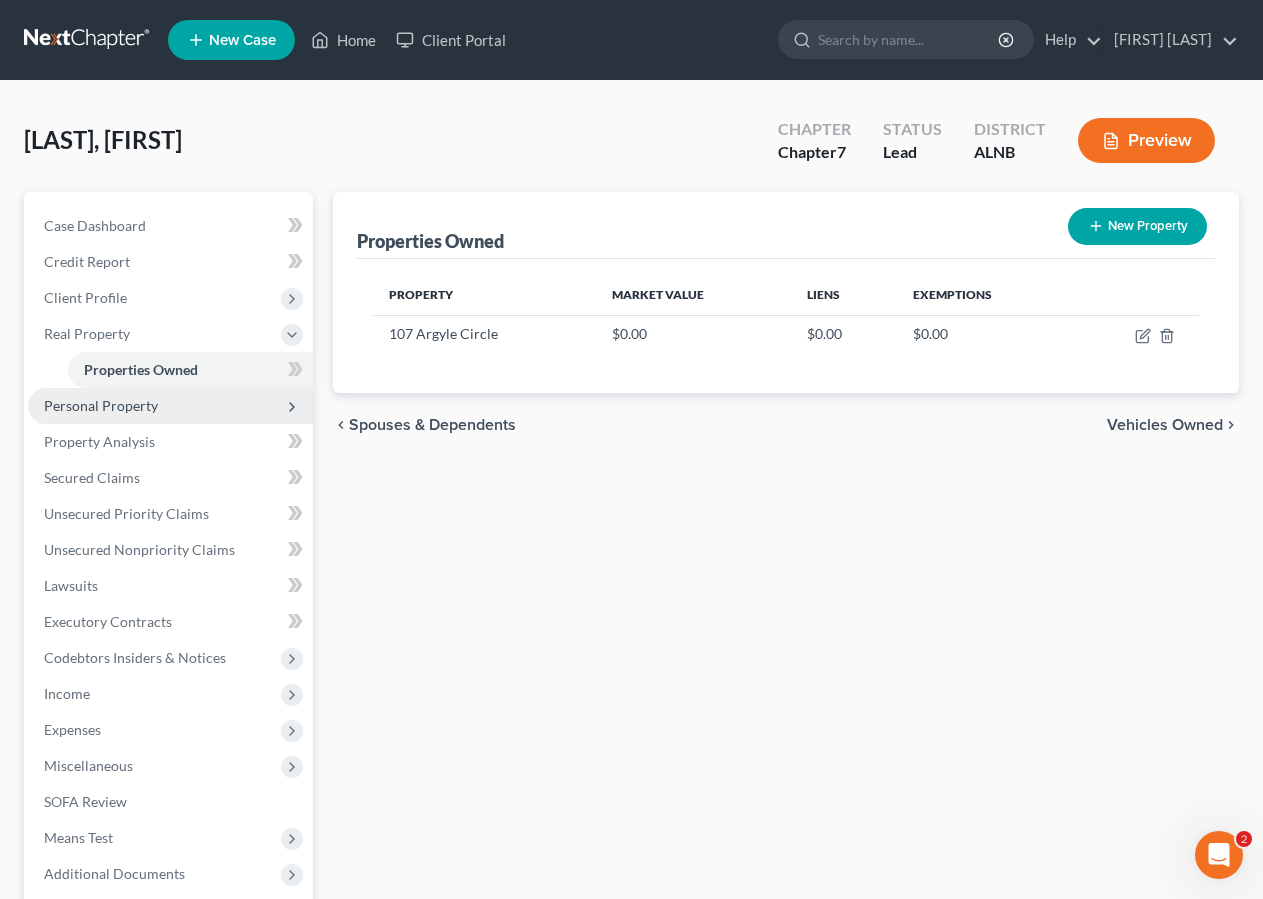 click on "Personal Property" at bounding box center [170, 406] 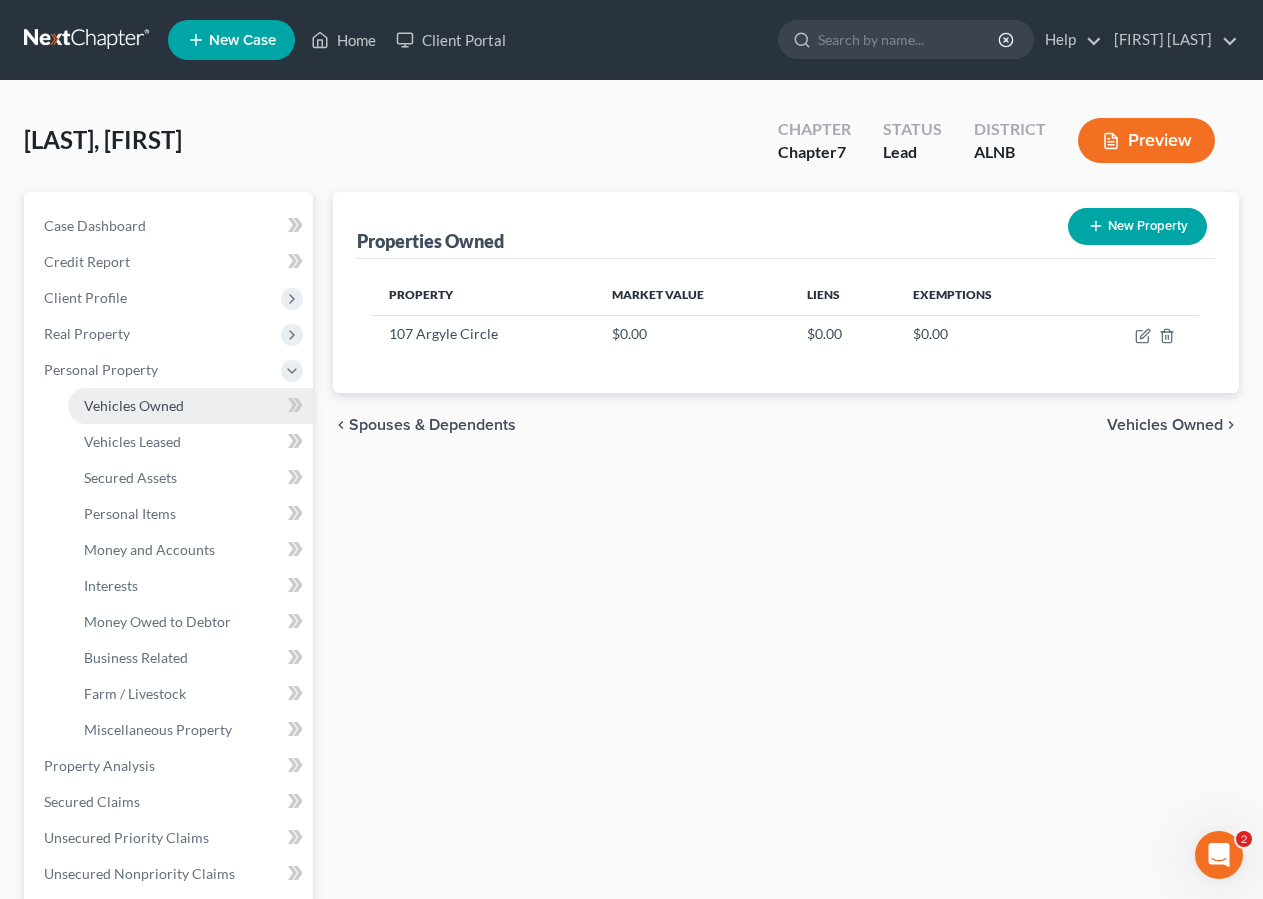 click on "Vehicles Owned" at bounding box center [134, 405] 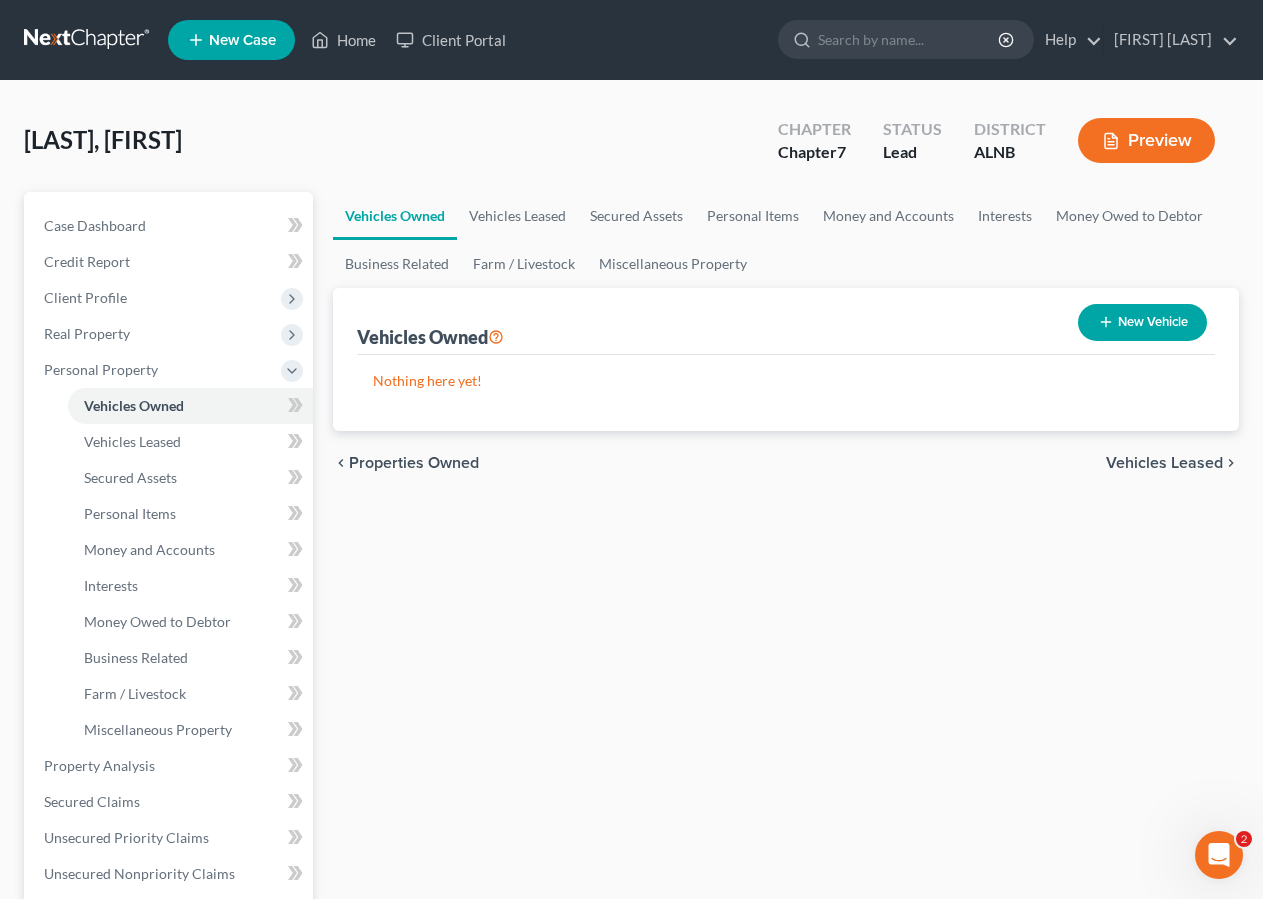 drag, startPoint x: 1190, startPoint y: 315, endPoint x: 1165, endPoint y: 315, distance: 25 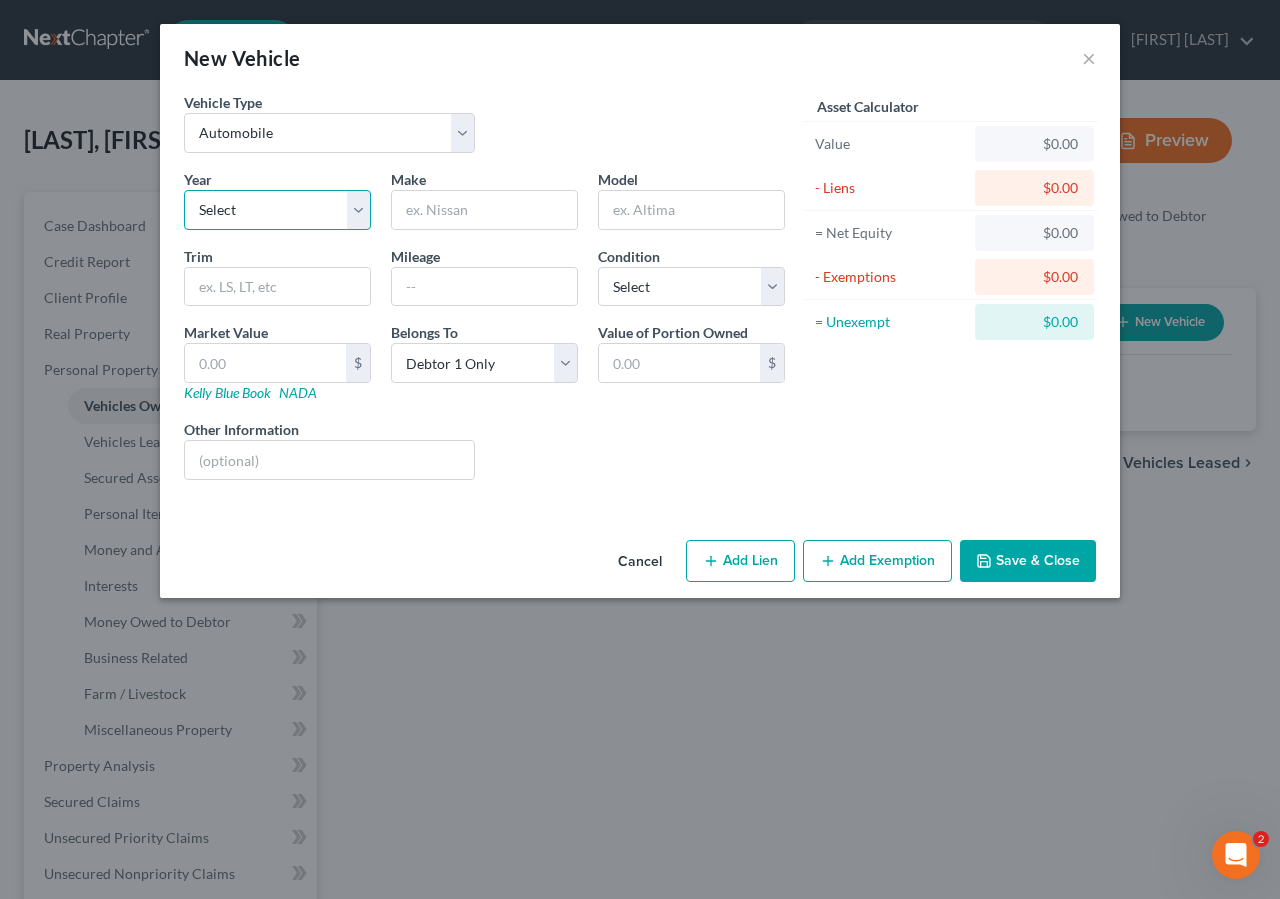 click on "Select 2026 2025 2024 2023 2022 2021 2020 2019 2018 2017 2016 2015 2014 2013 2012 2011 2010 2009 2008 2007 2006 2005 2004 2003 2002 2001 2000 1999 1998 1997 1996 1995 1994 1993 1992 1991 1990 1989 1988 1987 1986 1985 1984 1983 1982 1981 1980 1979 1978 1977 1976 1975 1974 1973 1972 1971 1970 1969 1968 1967 1966 1965 1964 1963 1962 1961 1960 1959 1958 1957 1956 1955 1954 1953 1952 1951 1950 1949 1948 1947 1946 1945 1944 1943 1942 1941 1940 1939 1938 1937 1936 1935 1934 1933 1932 1931 1930 1929 1928 1927 1926 1925 1924 1923 1922 1921 1920 1919 1918 1917 1916 1915 1914 1913 1912 1911 1910 1909 1908 1907 1906 1905 1904 1903 1902 1901" at bounding box center [277, 210] 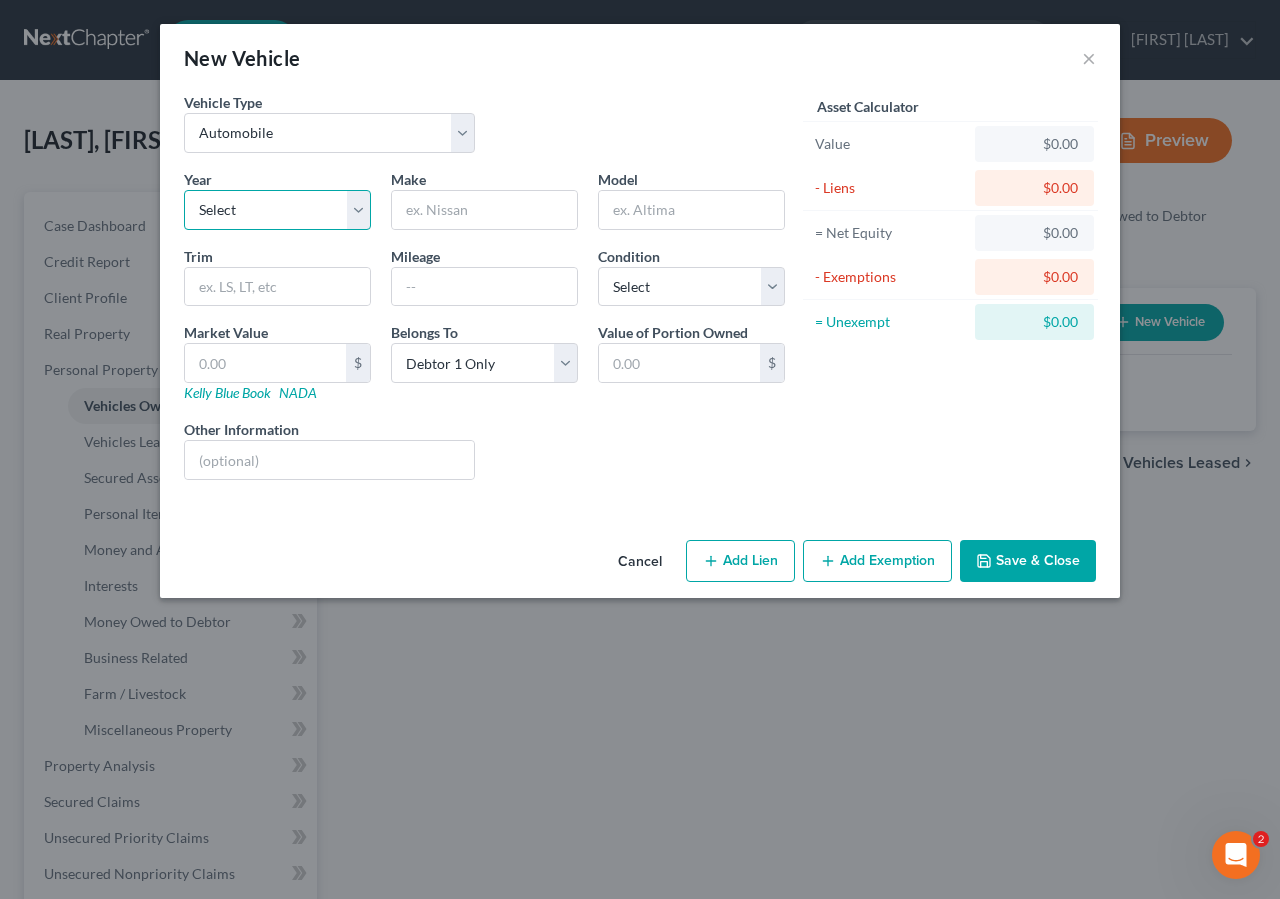 select on "9" 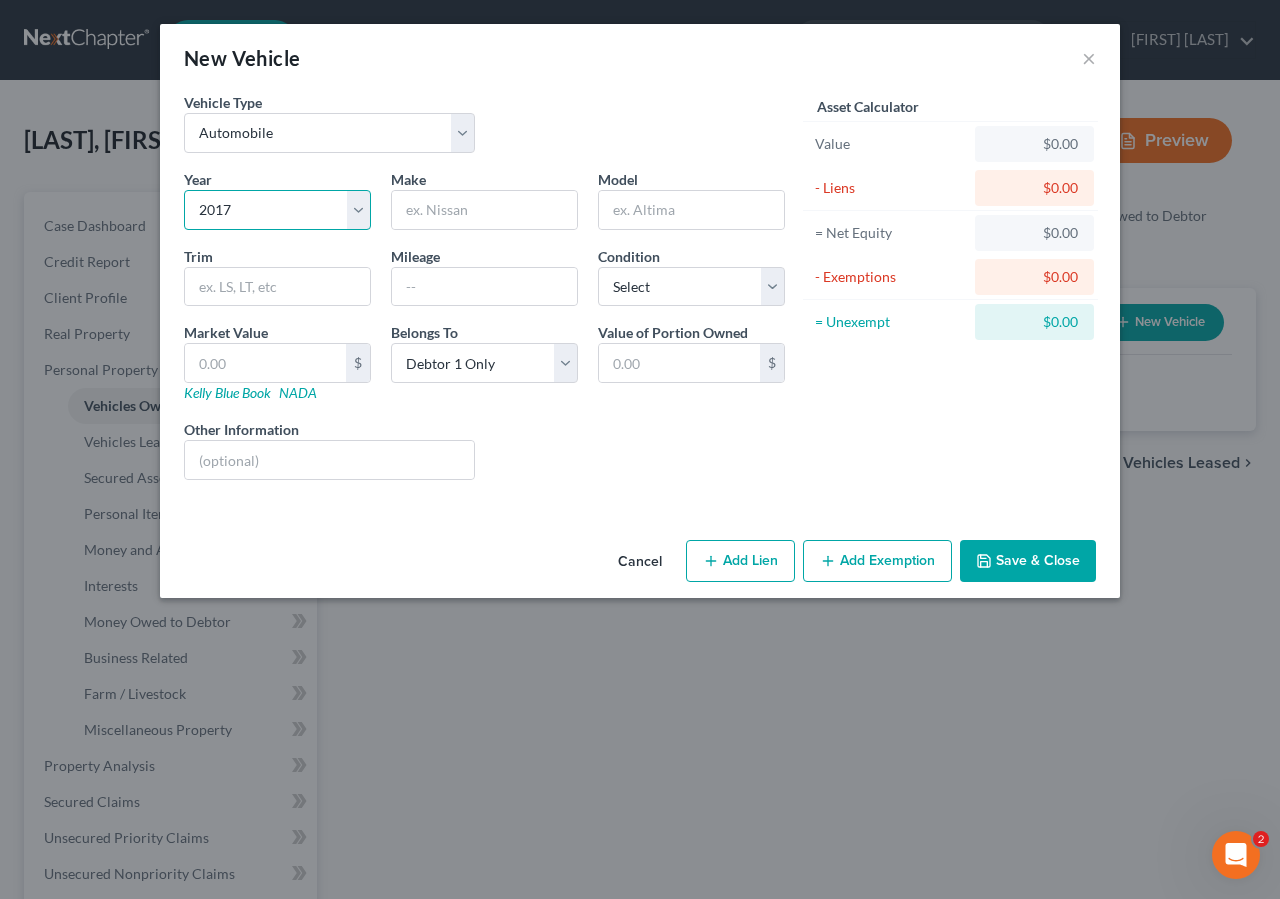click on "2017" at bounding box center [0, 0] 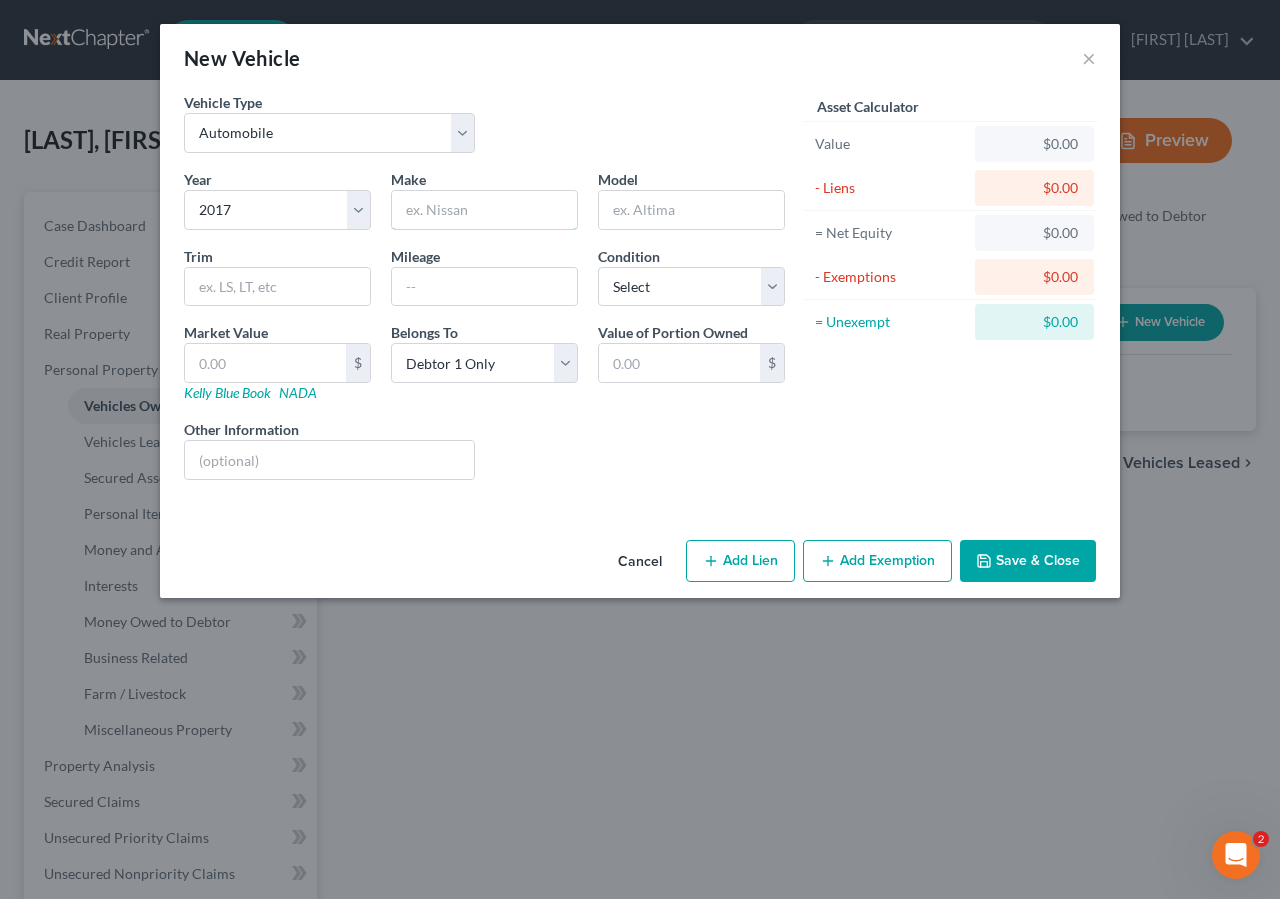 click at bounding box center [484, 210] 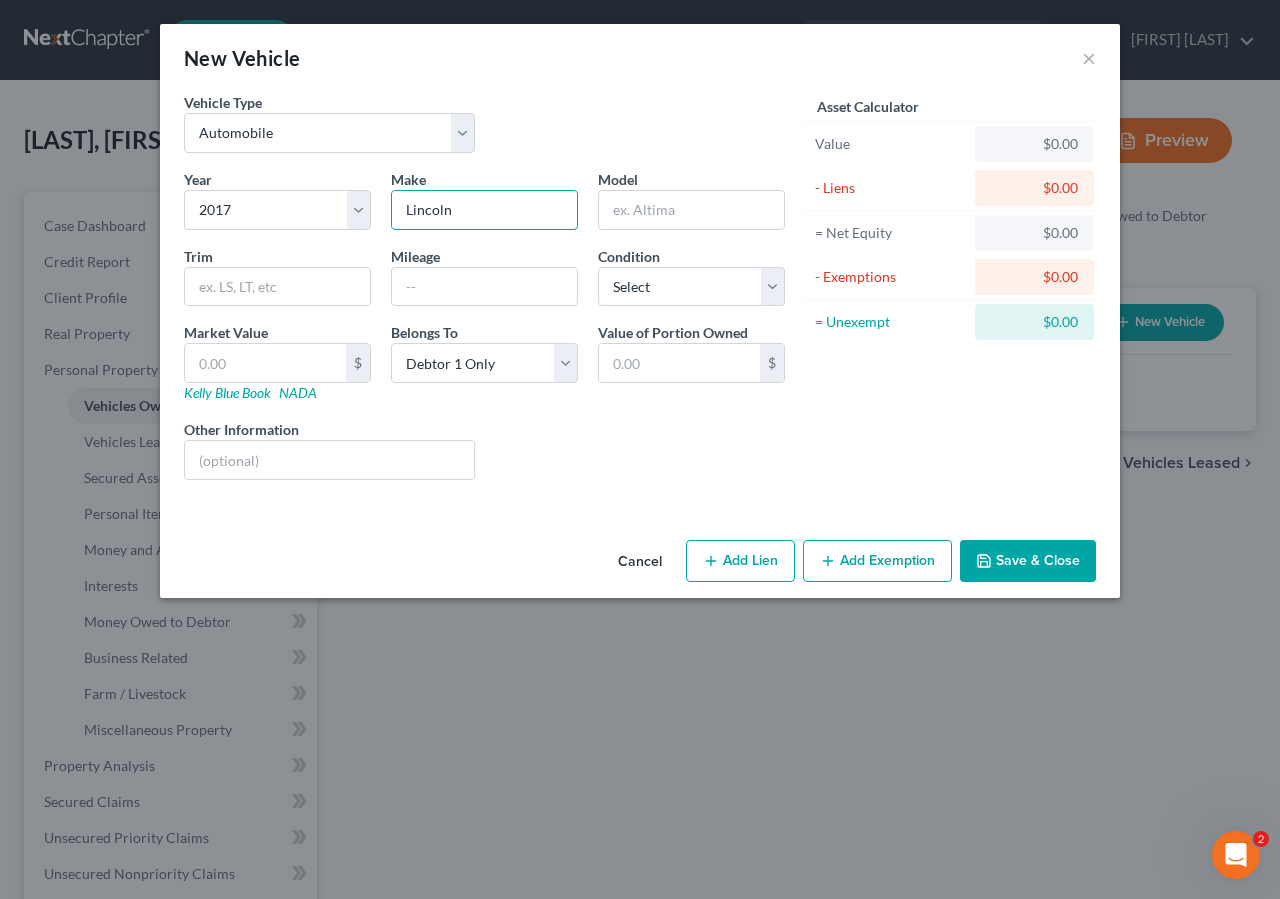 type on "Lincoln" 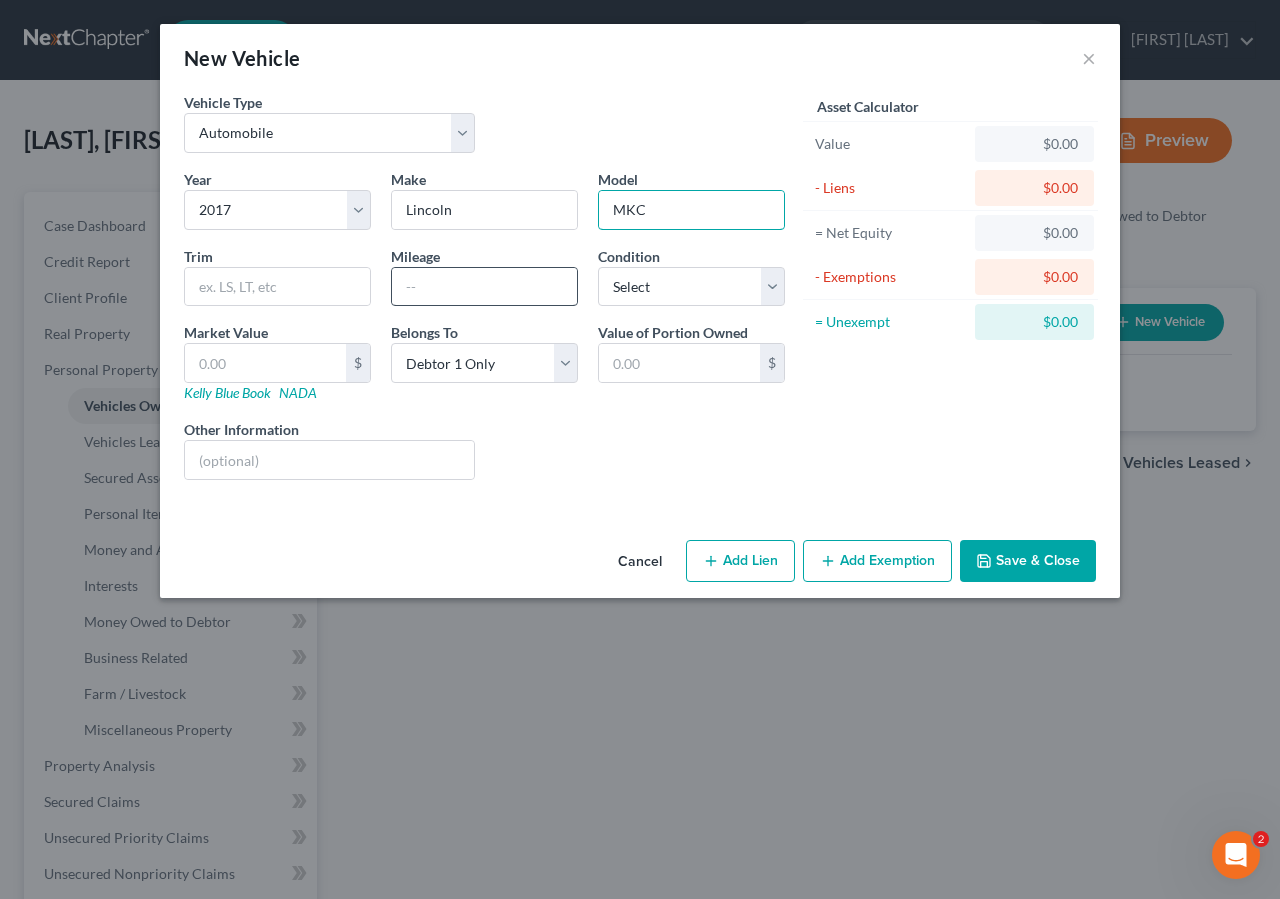 type on "MKC" 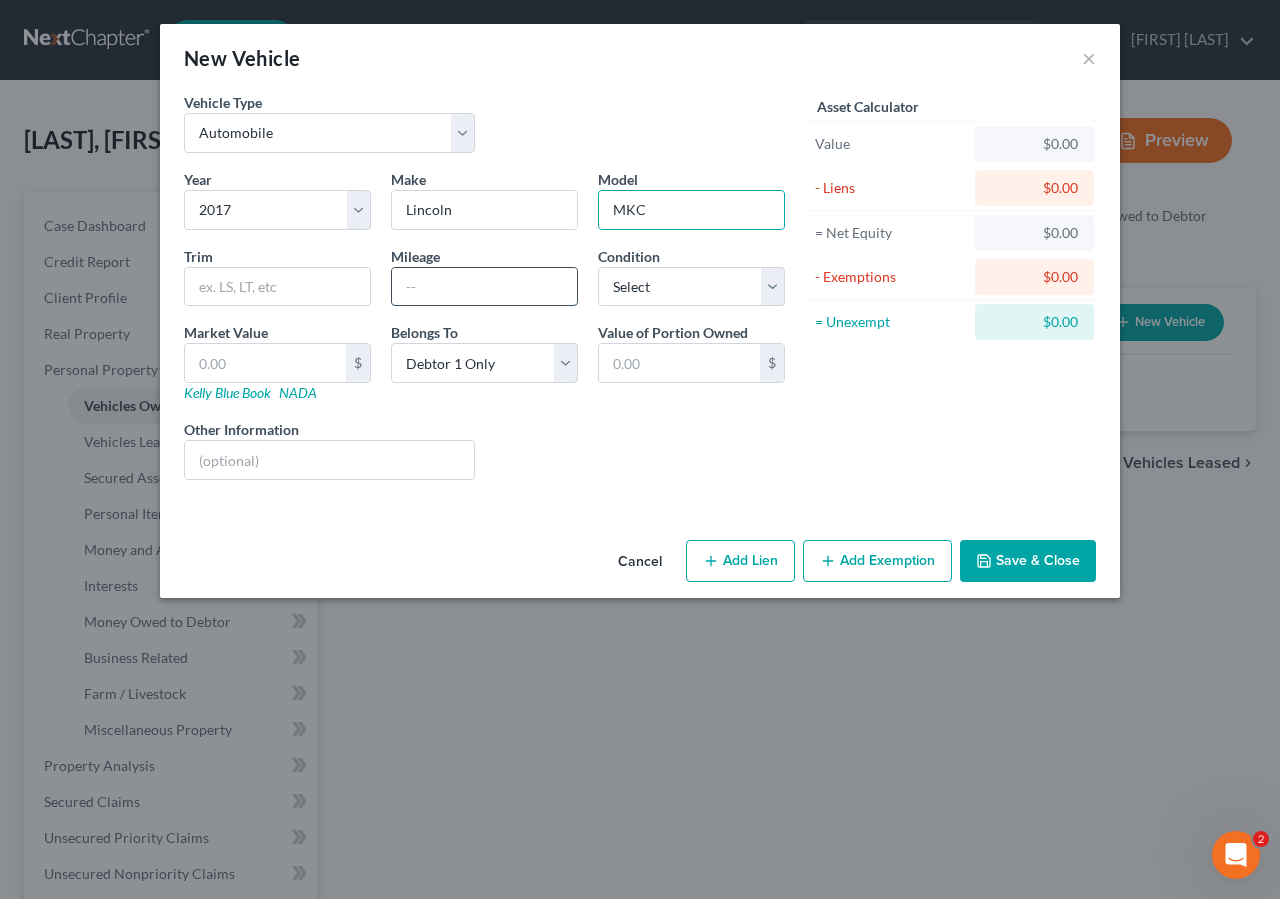 click at bounding box center [484, 287] 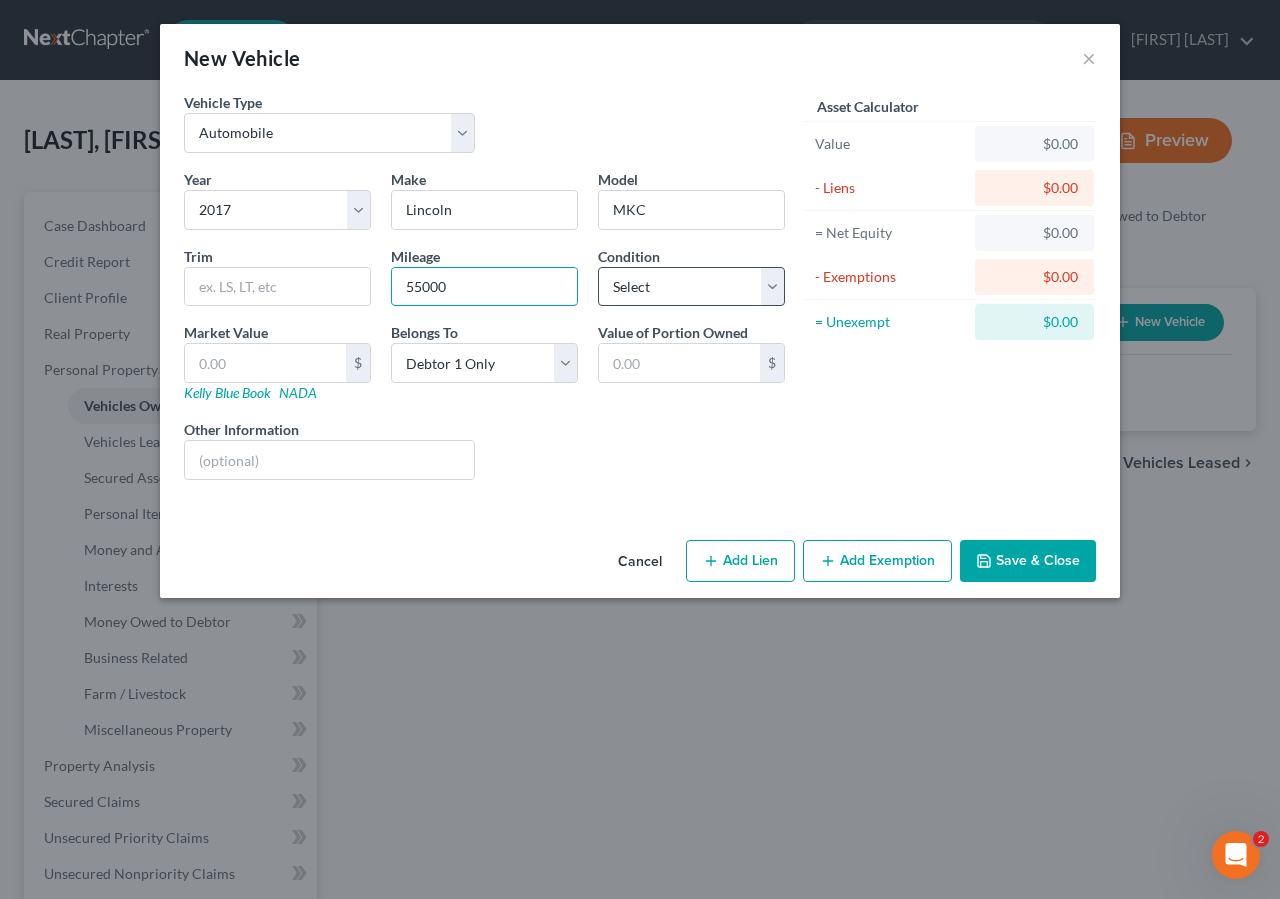 type on "55000" 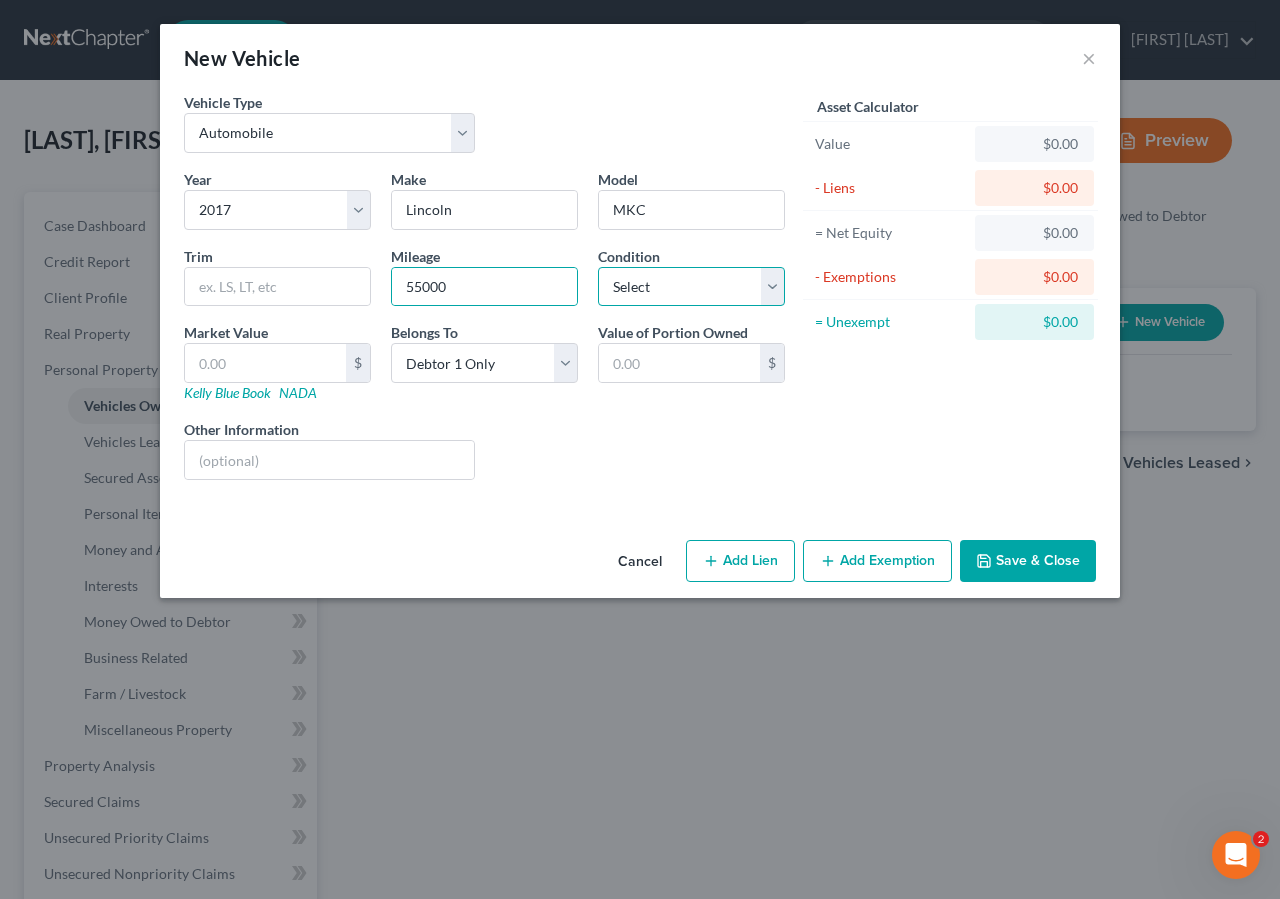 click on "Select Excellent Very Good Good Fair Poor" at bounding box center [691, 287] 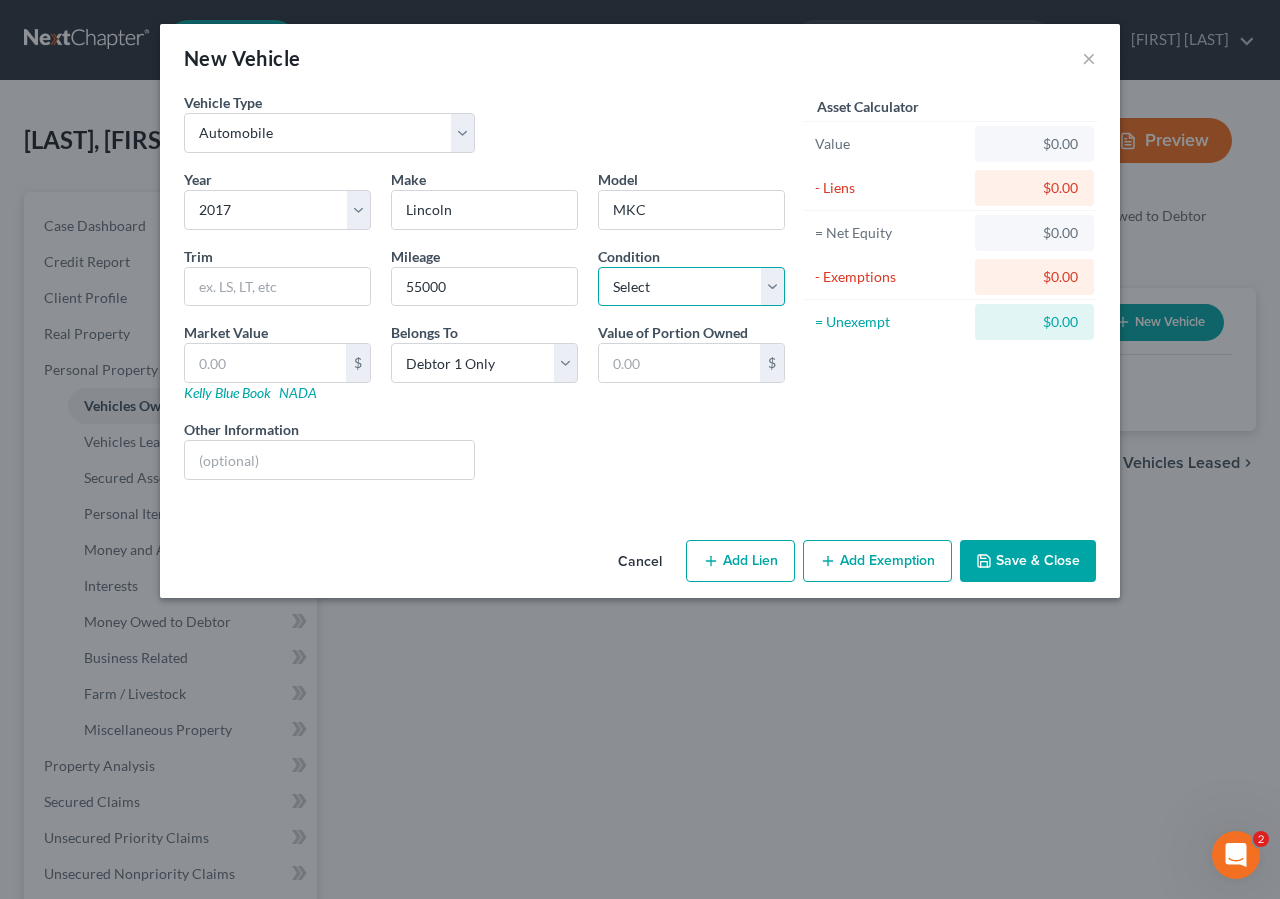 select on "2" 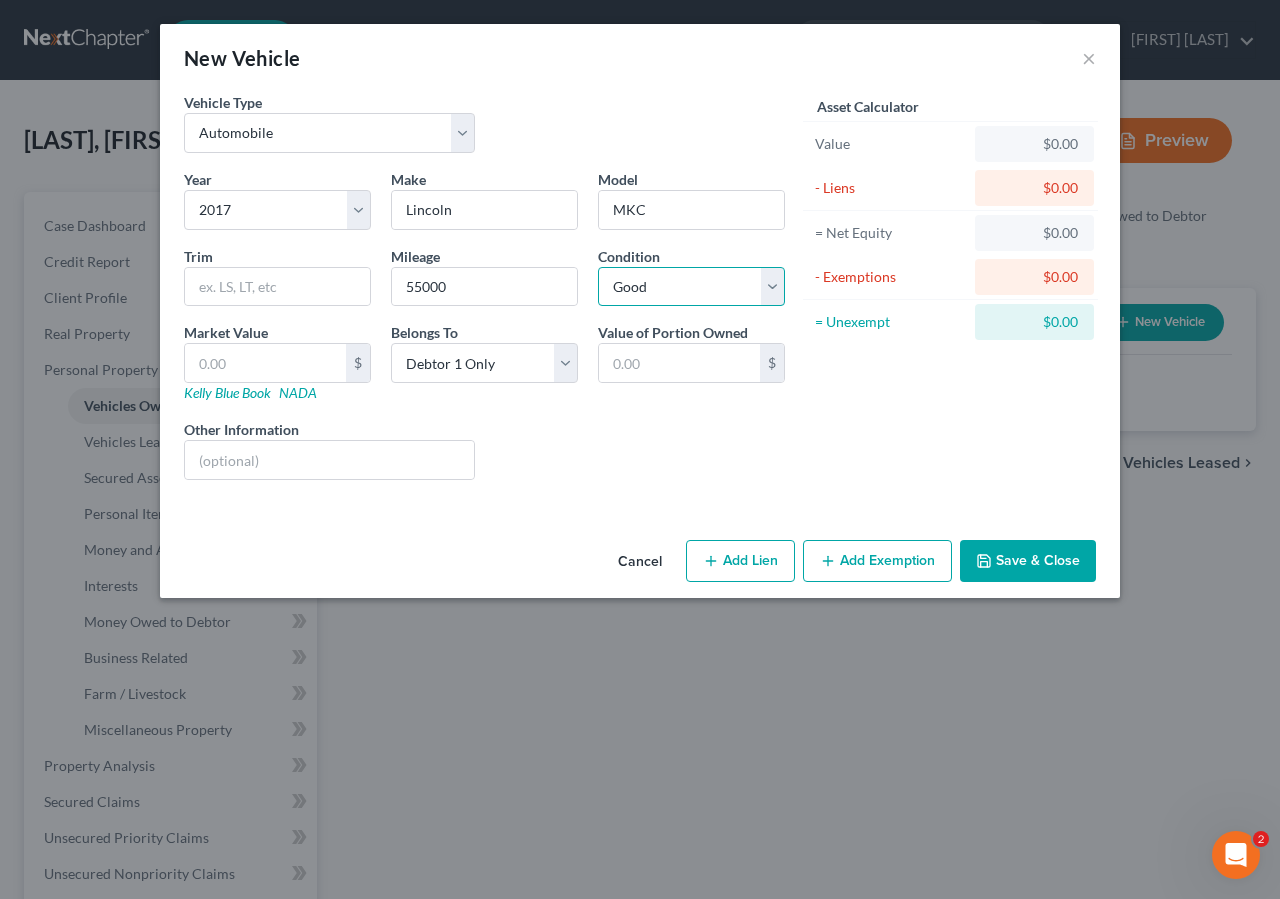 click on "Good" at bounding box center [0, 0] 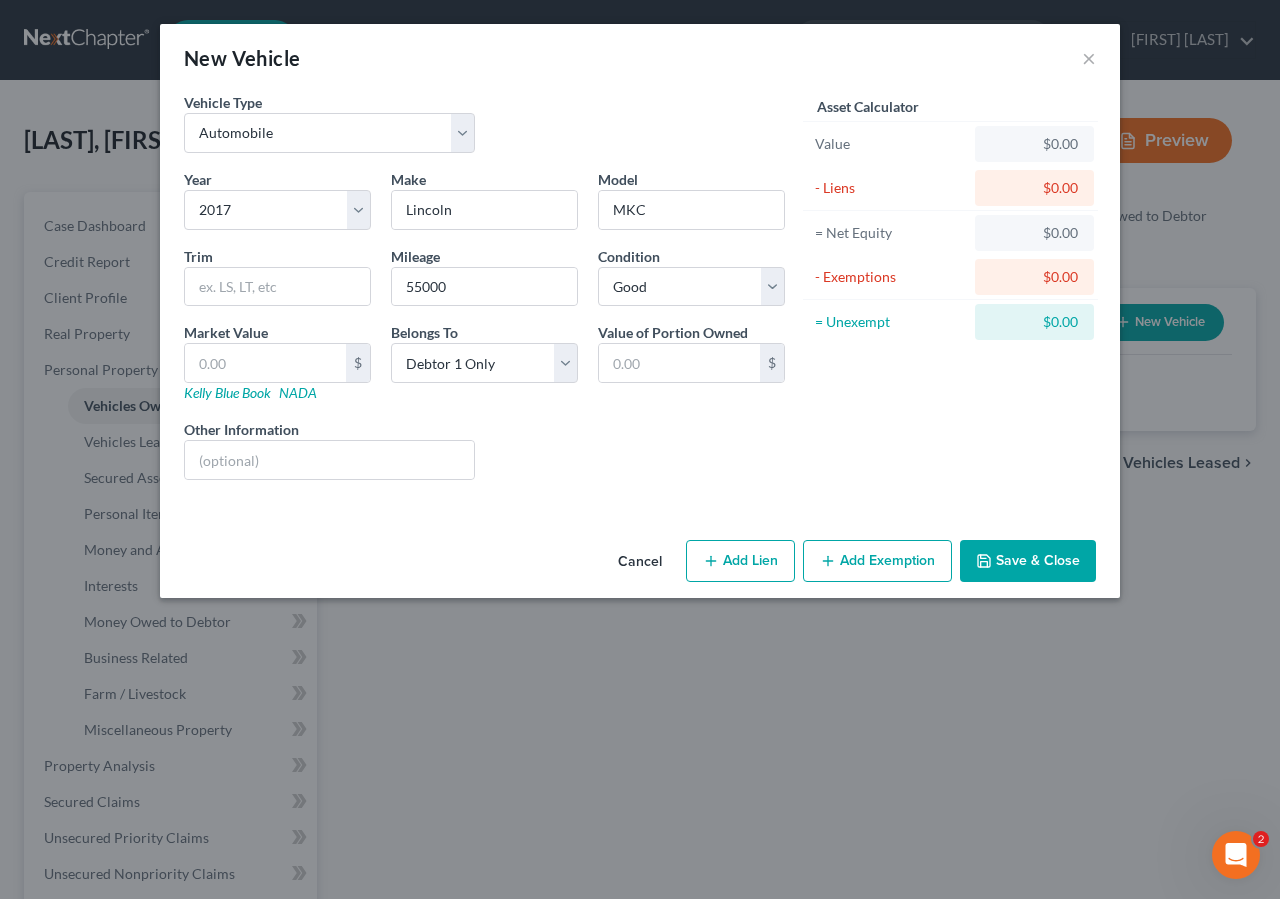 click on "Add Lien" at bounding box center [740, 561] 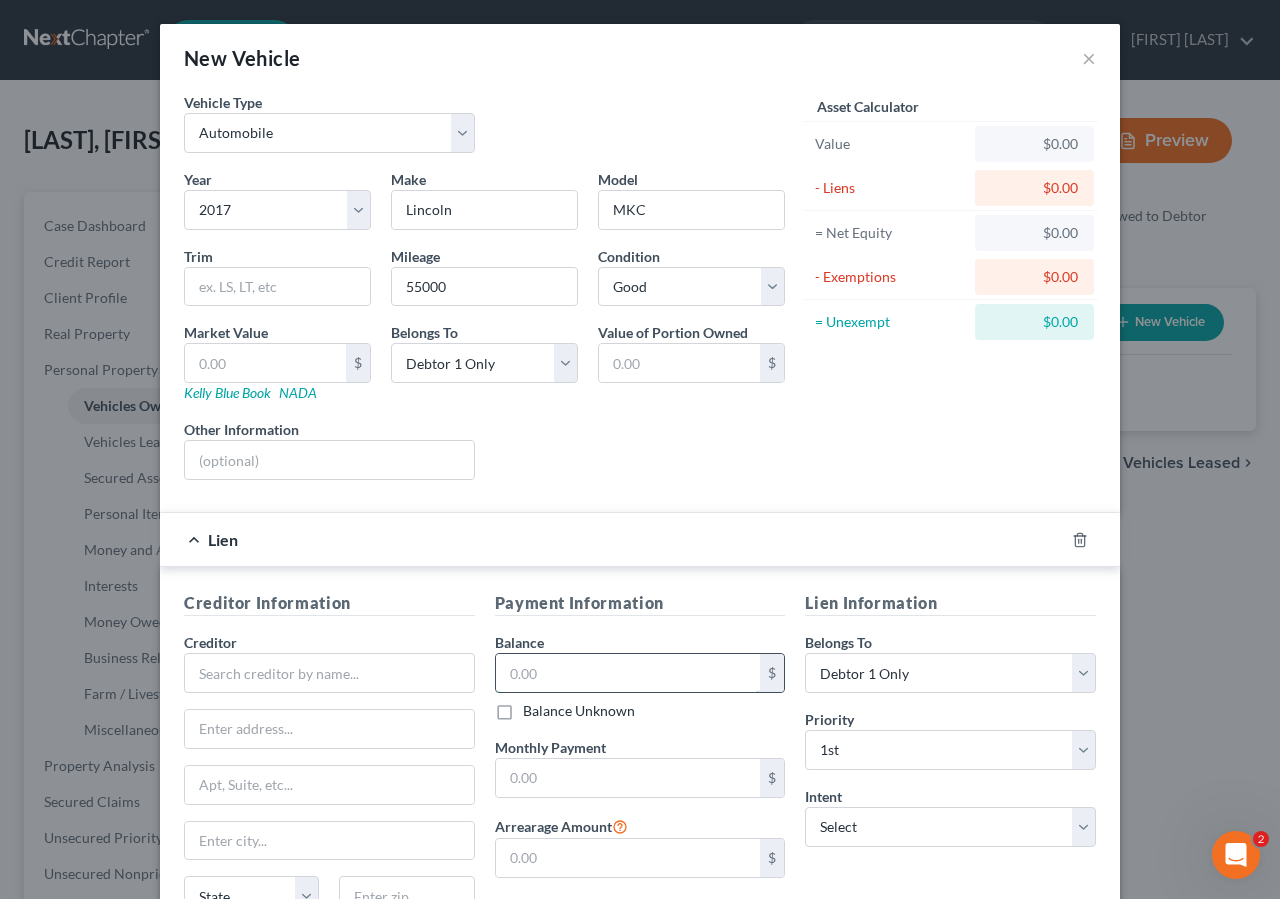 click at bounding box center (628, 673) 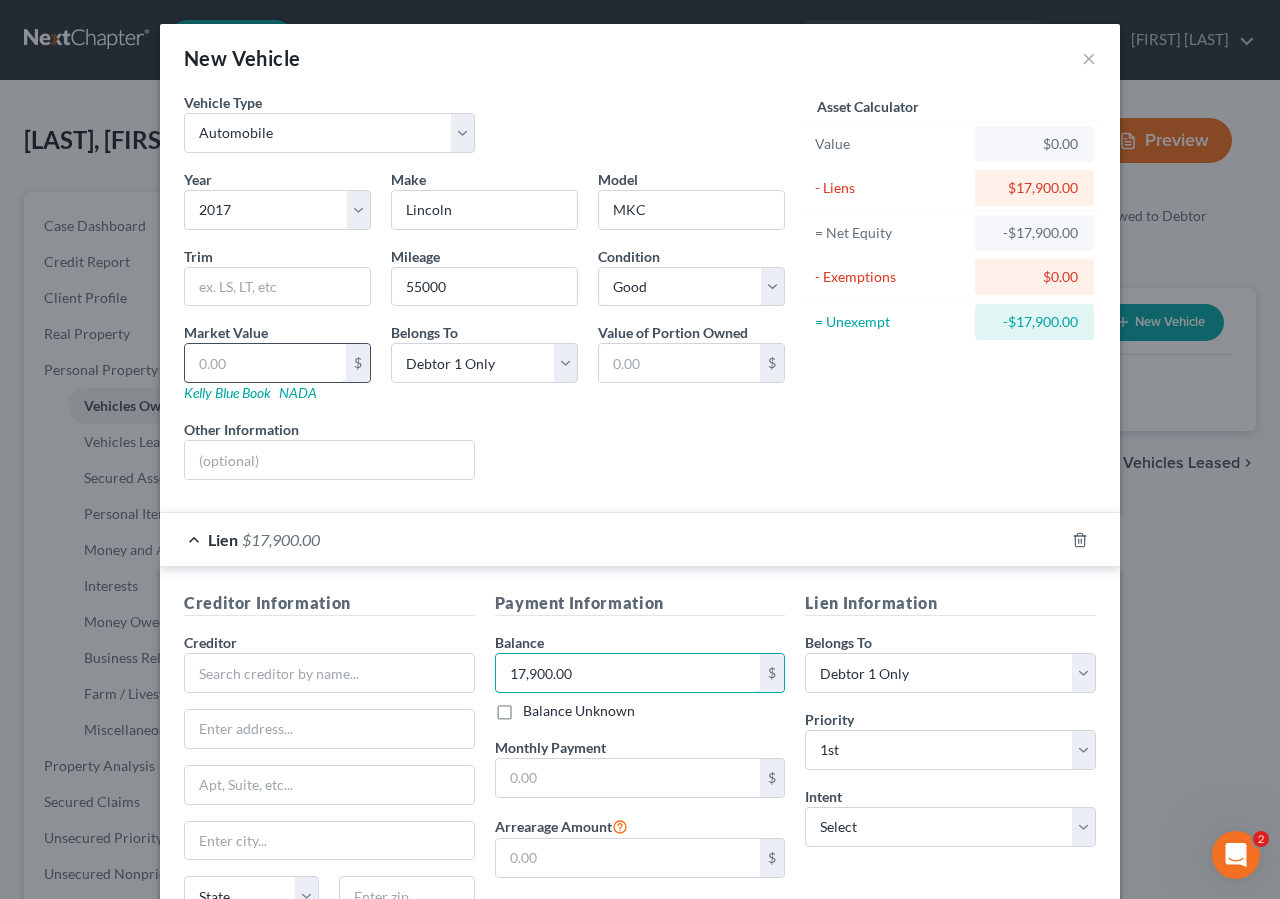 type on "17,900.00" 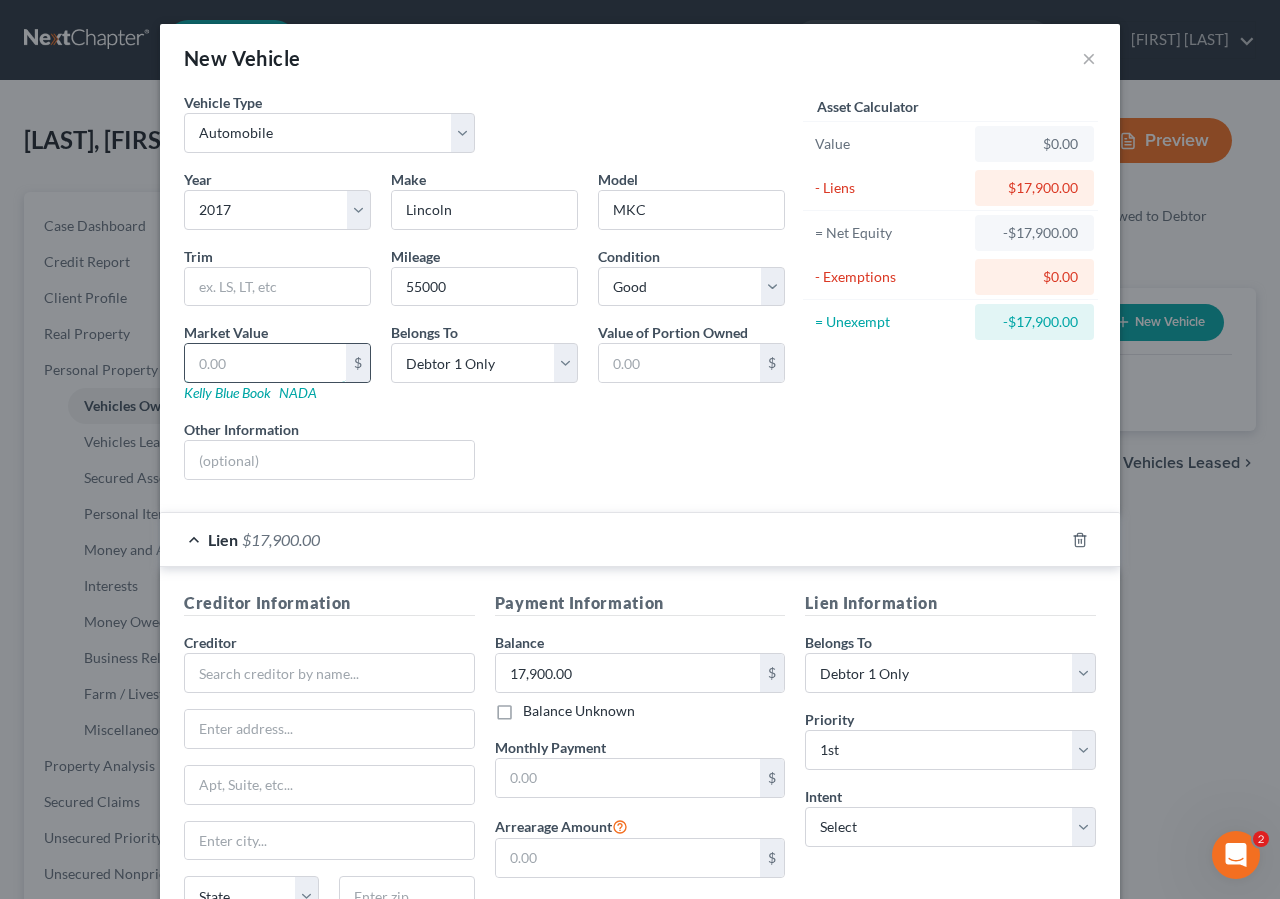 click at bounding box center (265, 363) 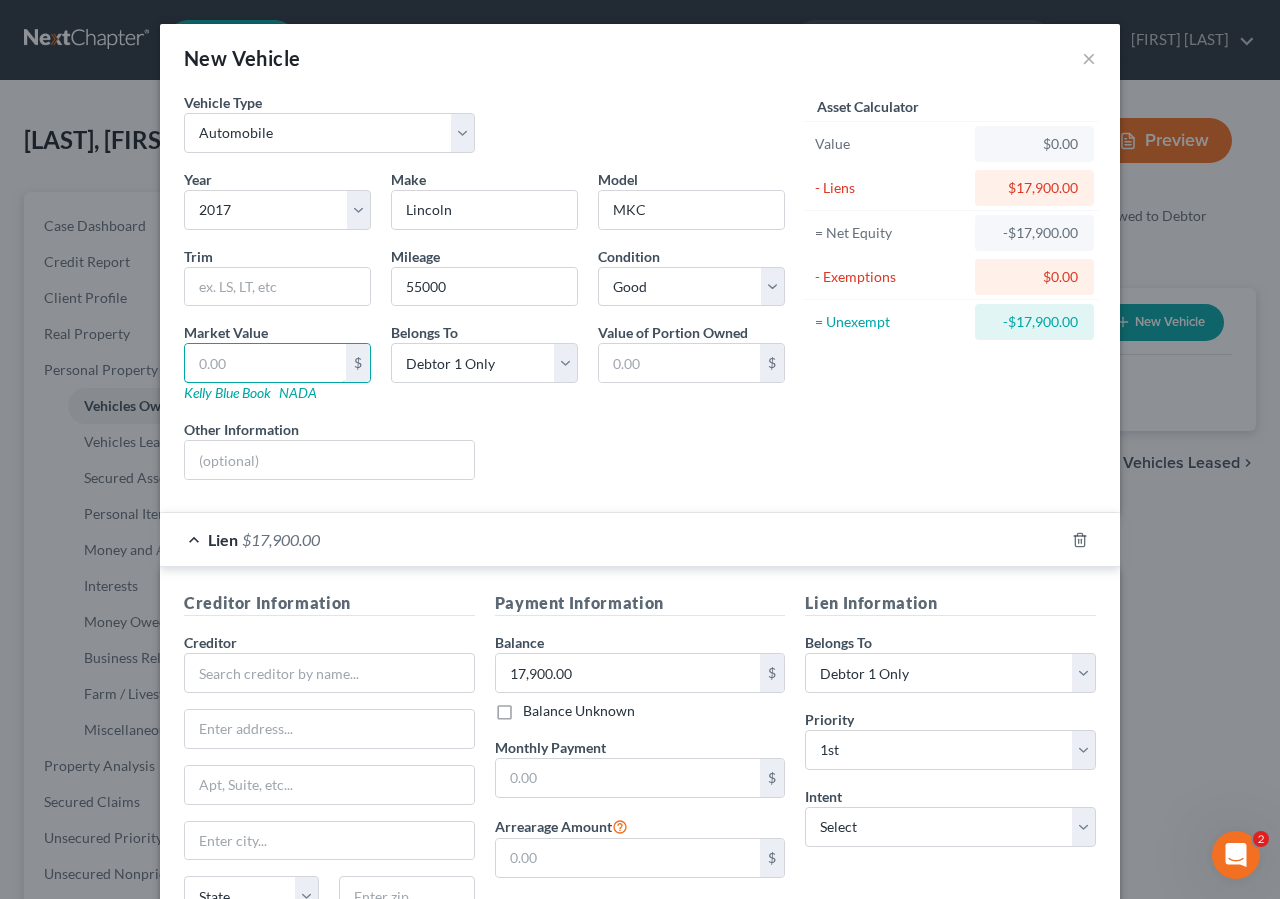 type on "1" 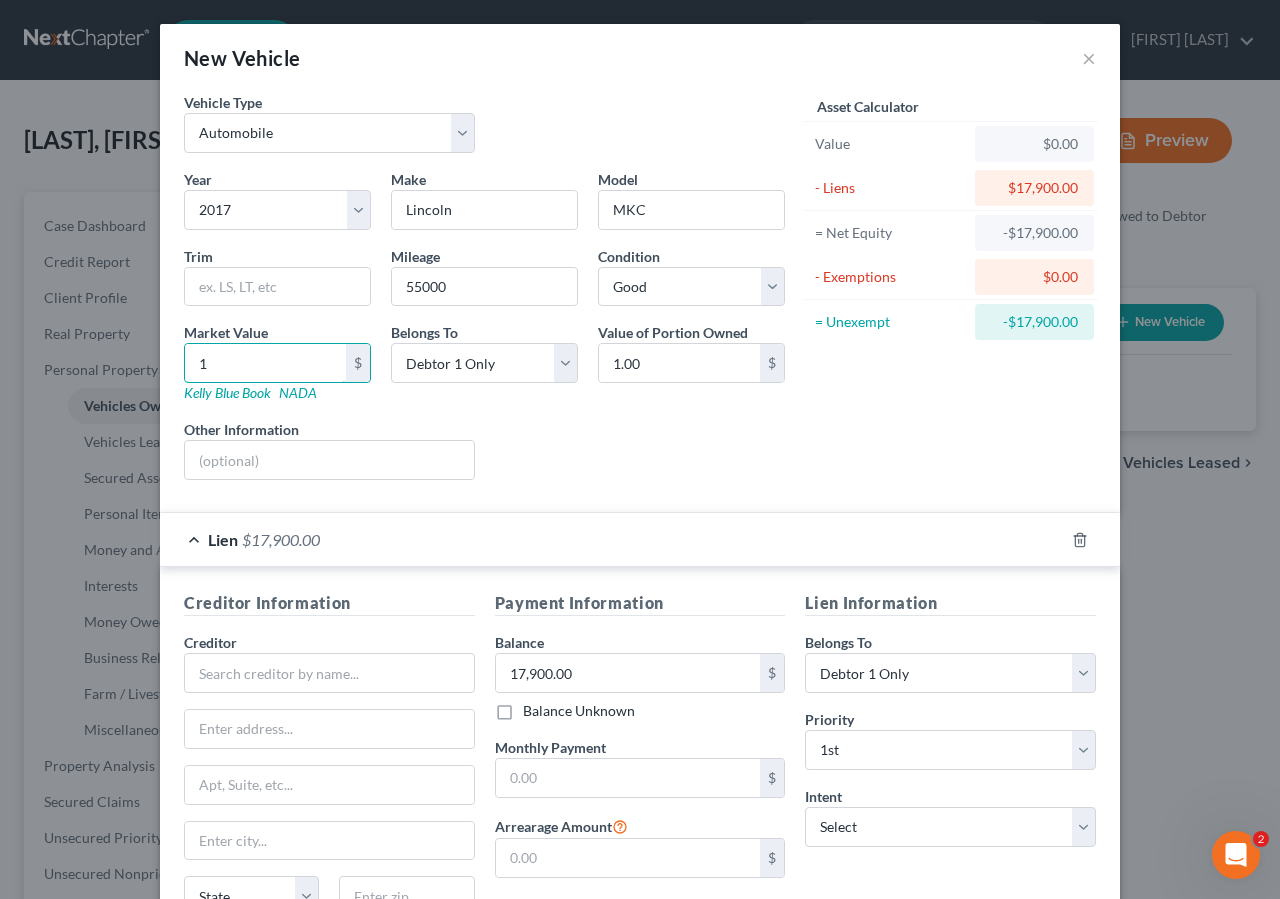 type on "17" 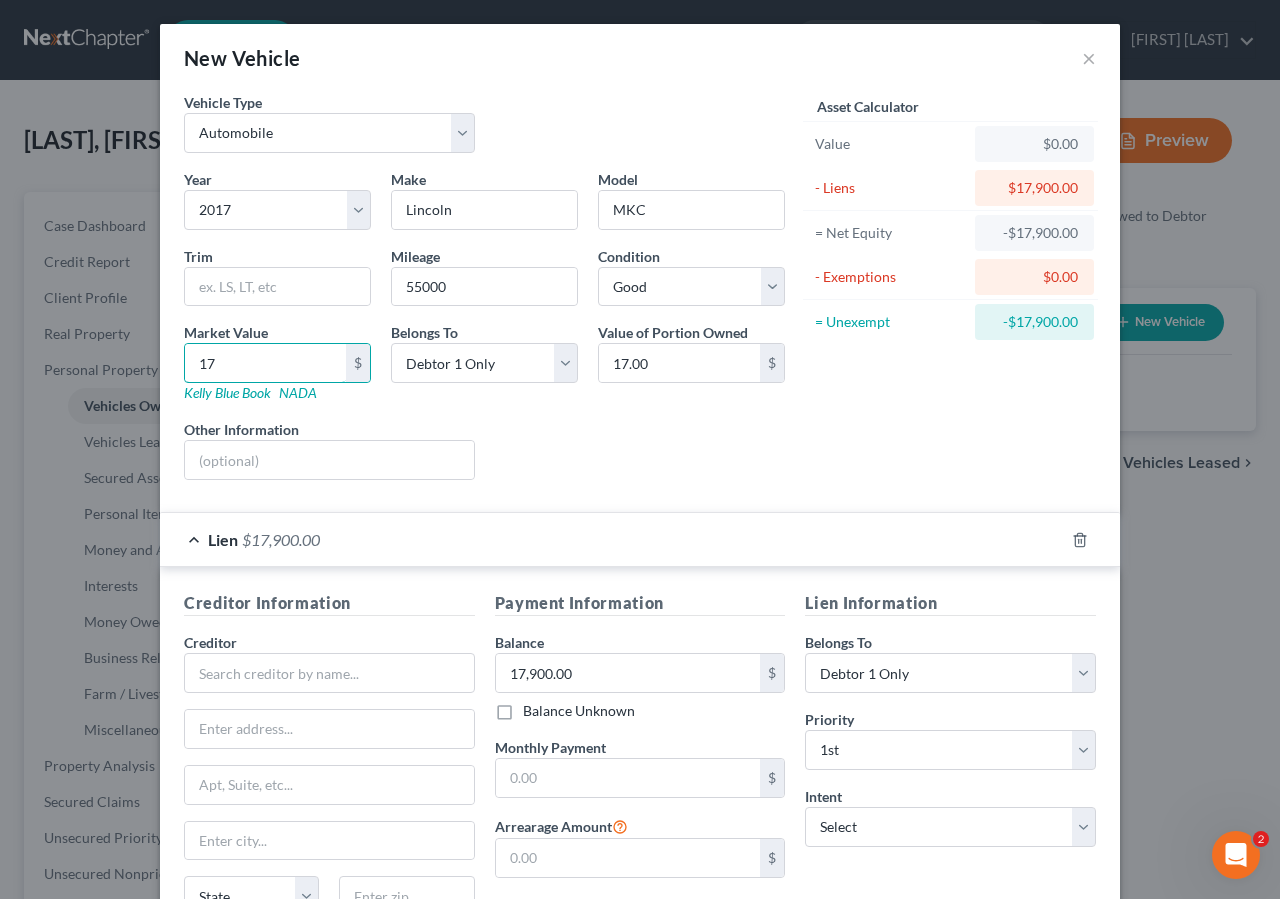 type on "179" 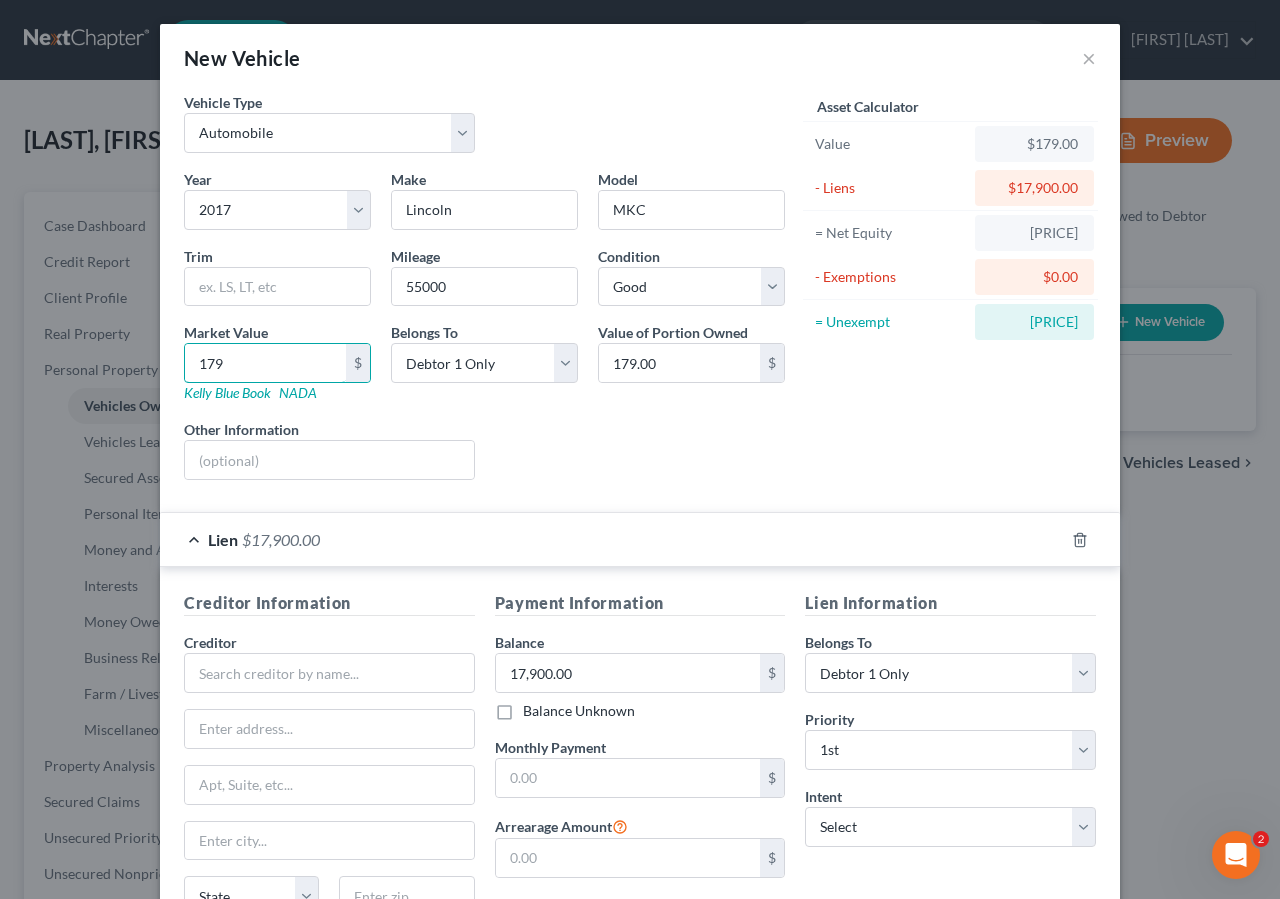 type on "1790" 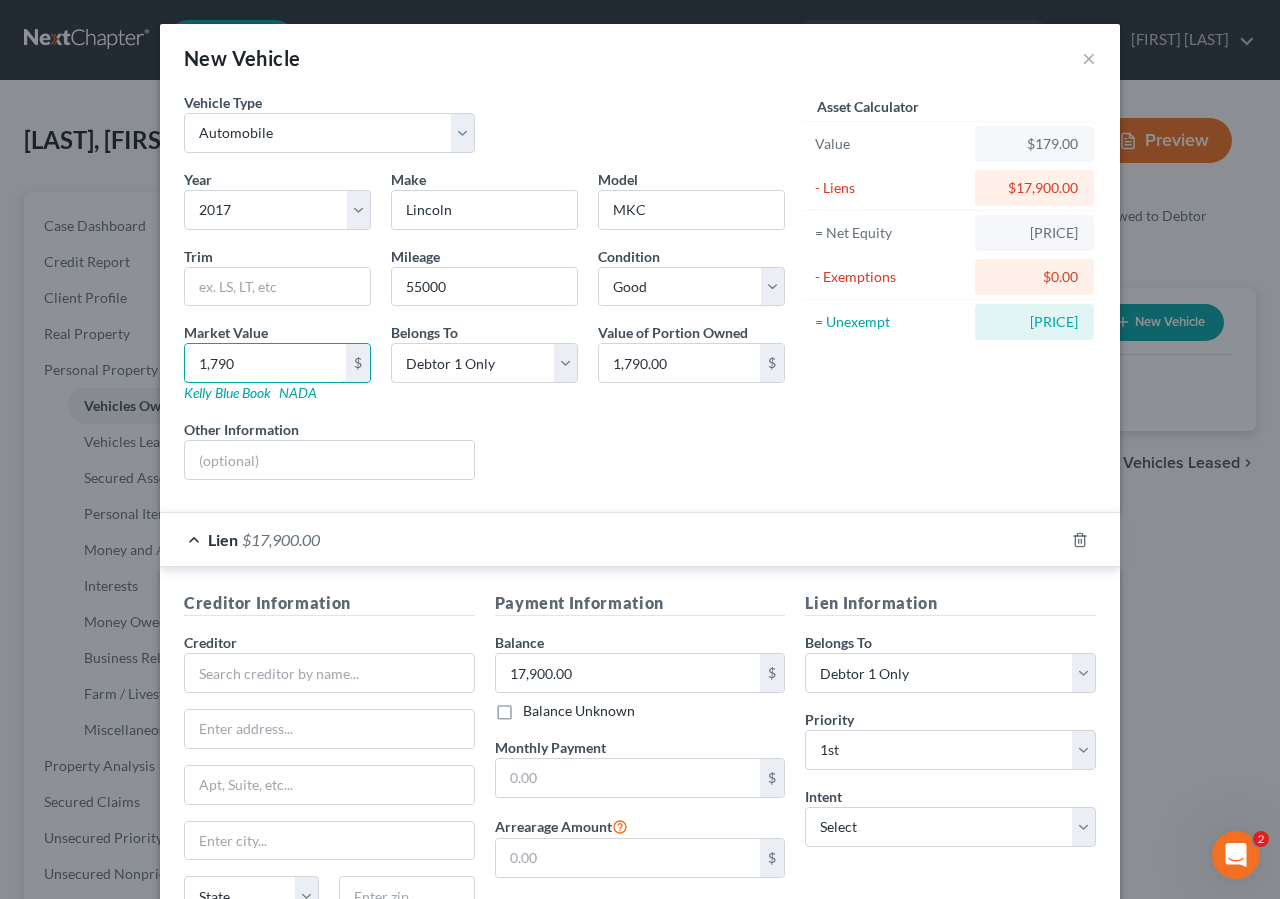 type on "1,7900" 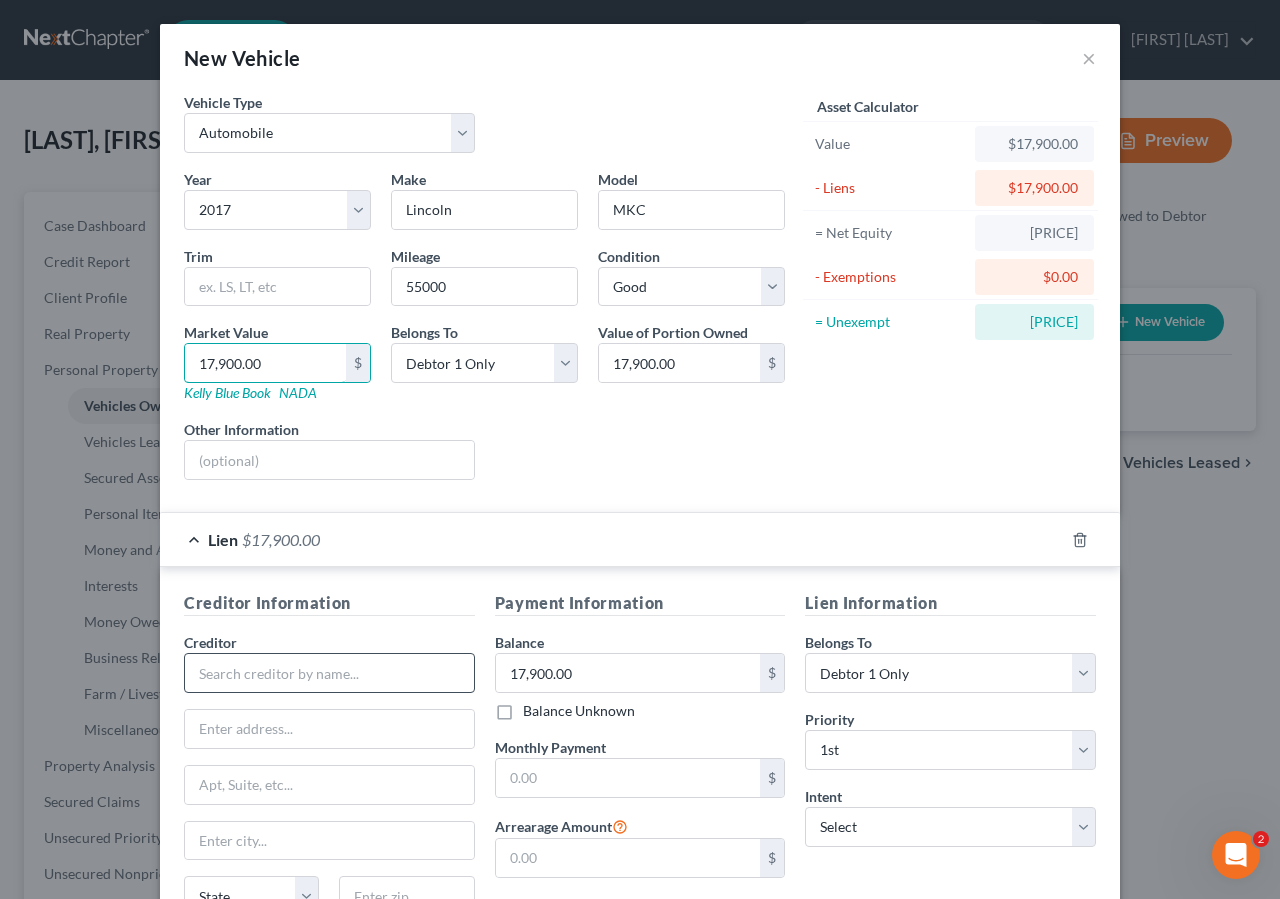 type on "17,900.00" 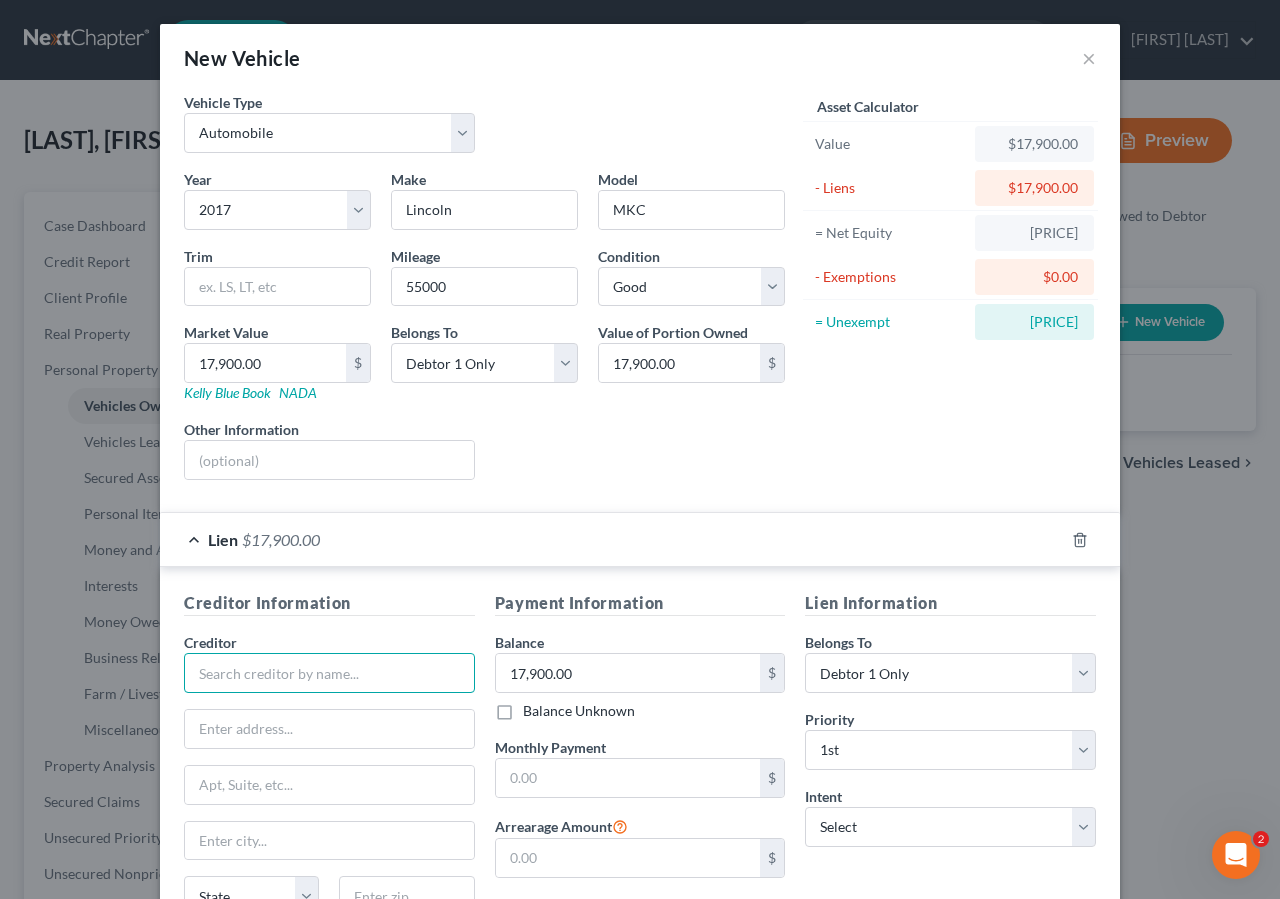 drag, startPoint x: 217, startPoint y: 674, endPoint x: 707, endPoint y: 7, distance: 827.6406 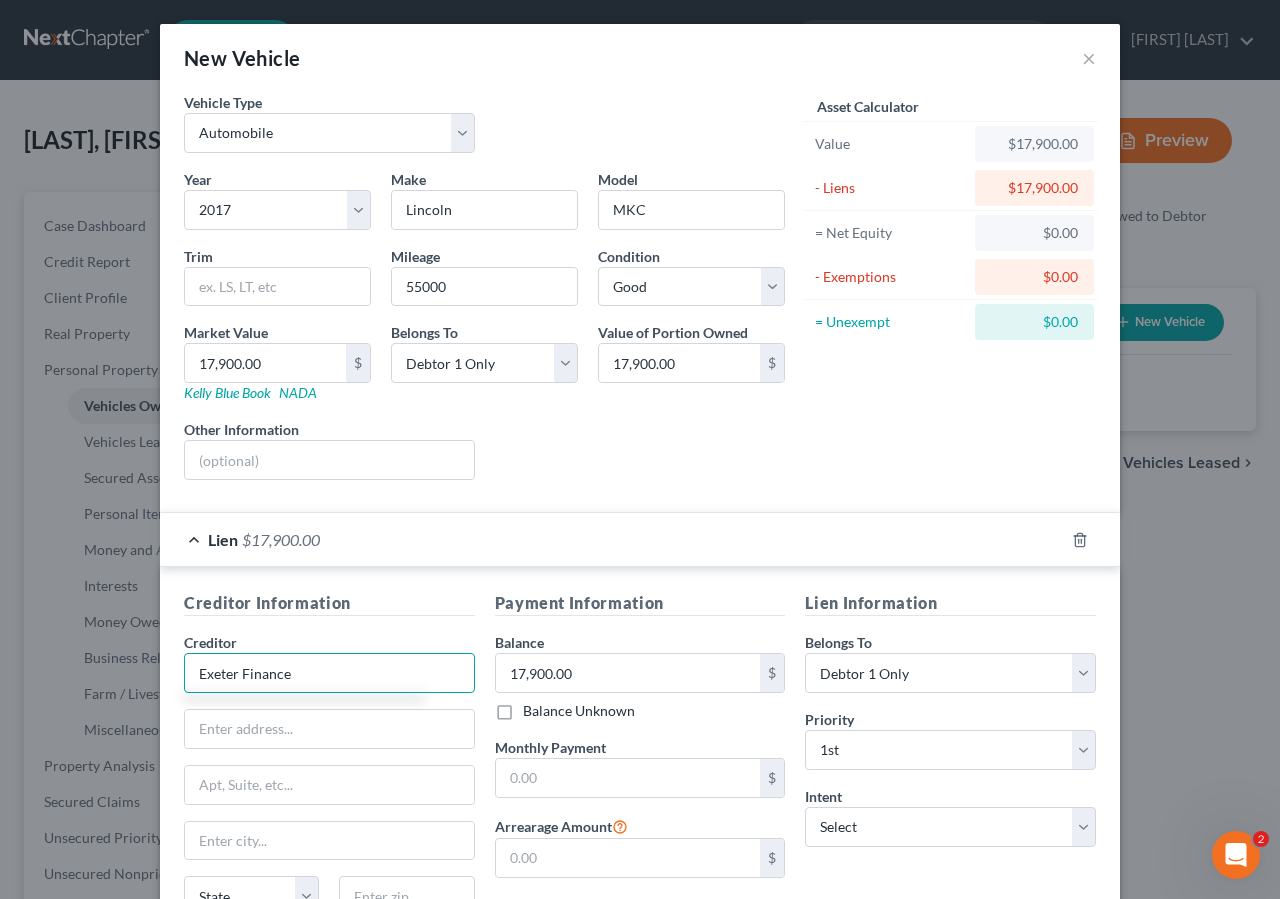 type on "Exeter Finance" 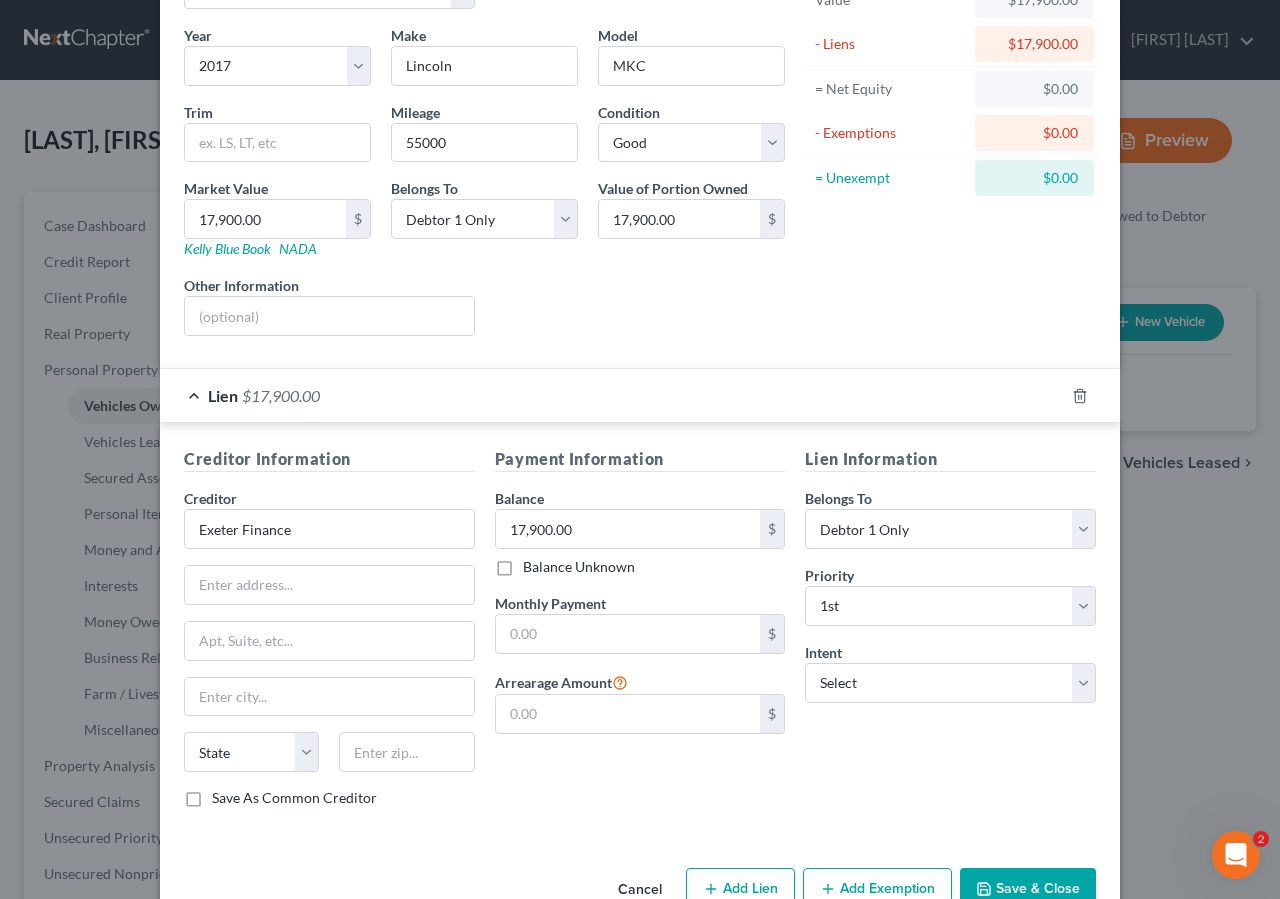 scroll, scrollTop: 146, scrollLeft: 0, axis: vertical 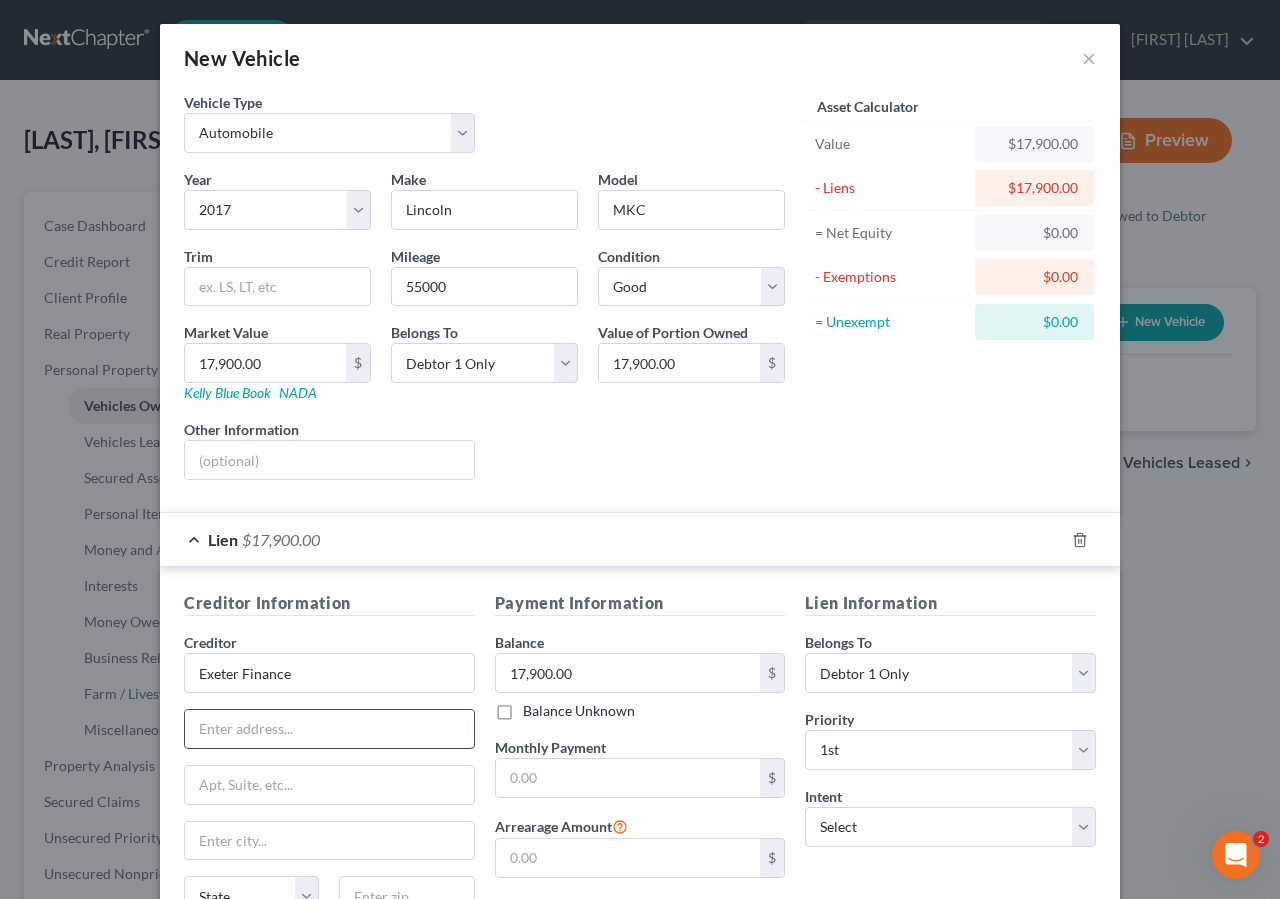 click at bounding box center (329, 729) 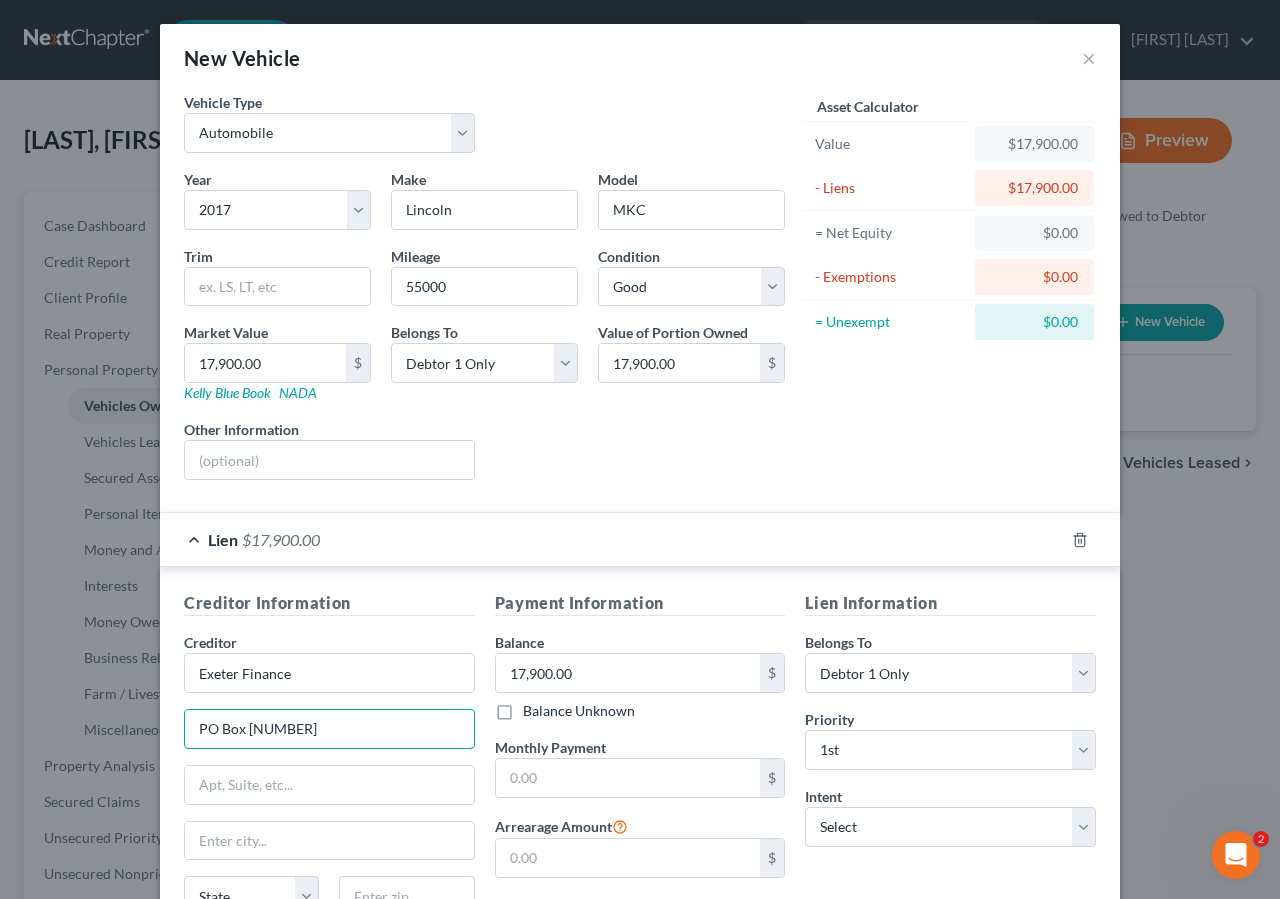 type on "PO Box [NUMBER]" 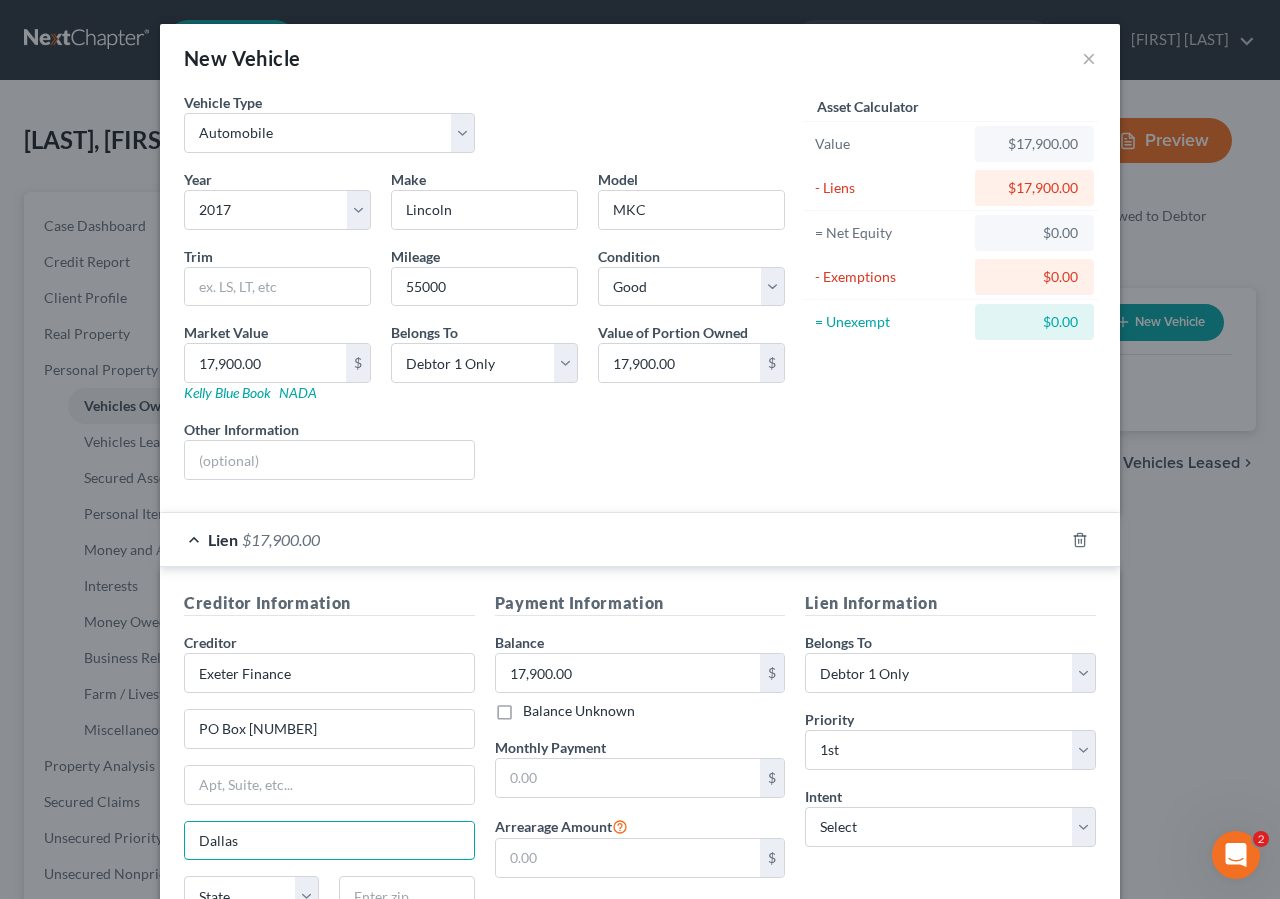 type on "Dallas" 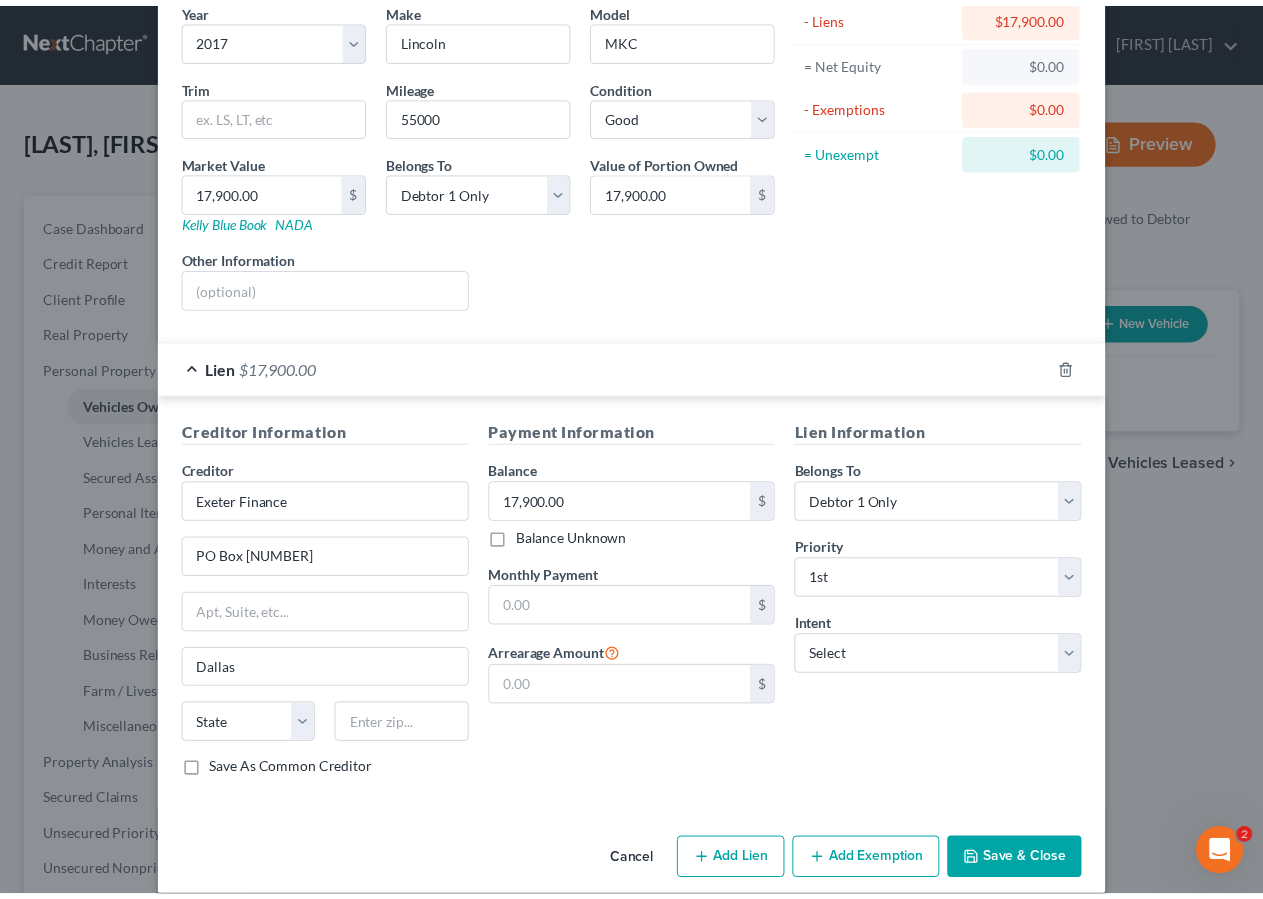 scroll, scrollTop: 171, scrollLeft: 0, axis: vertical 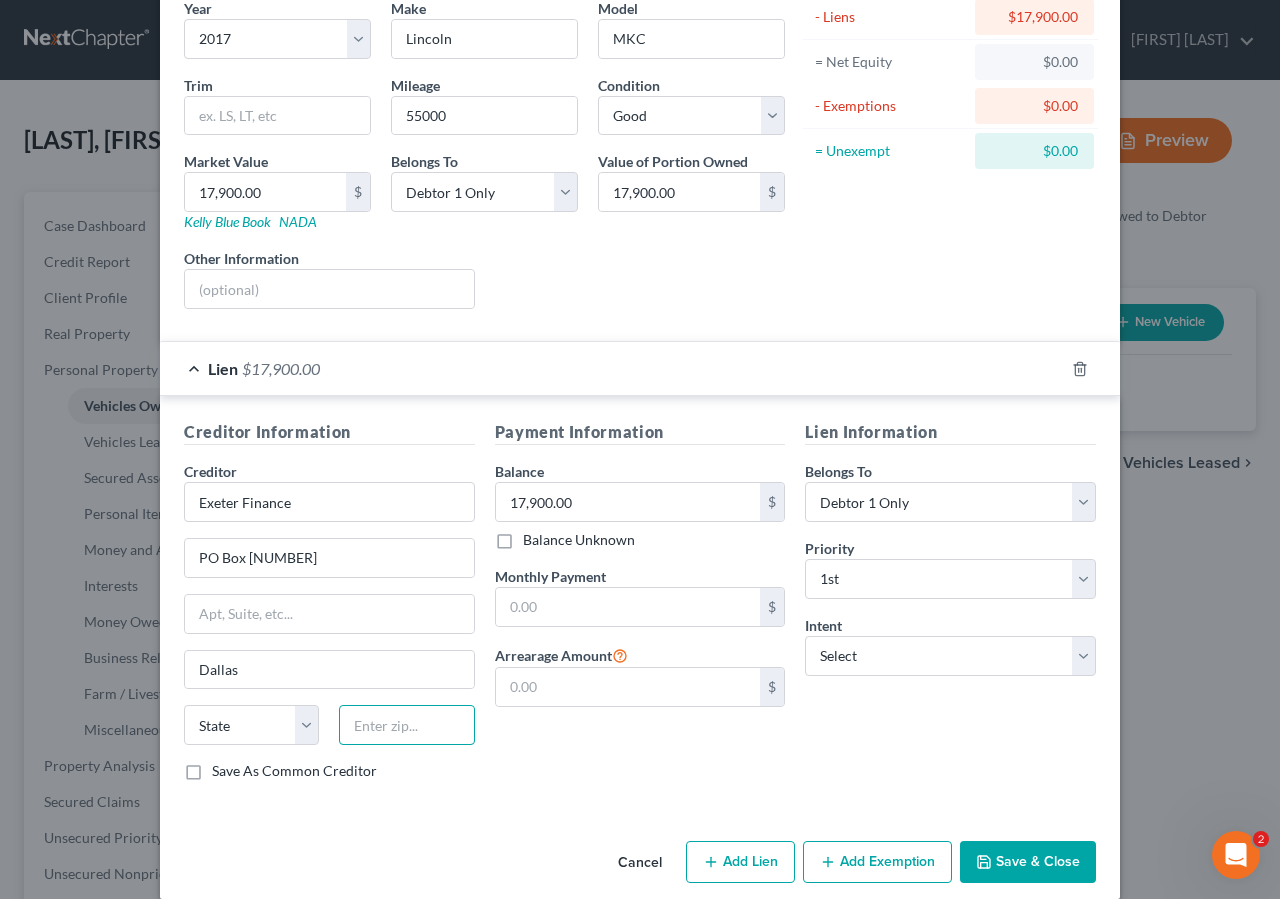 click at bounding box center (406, 725) 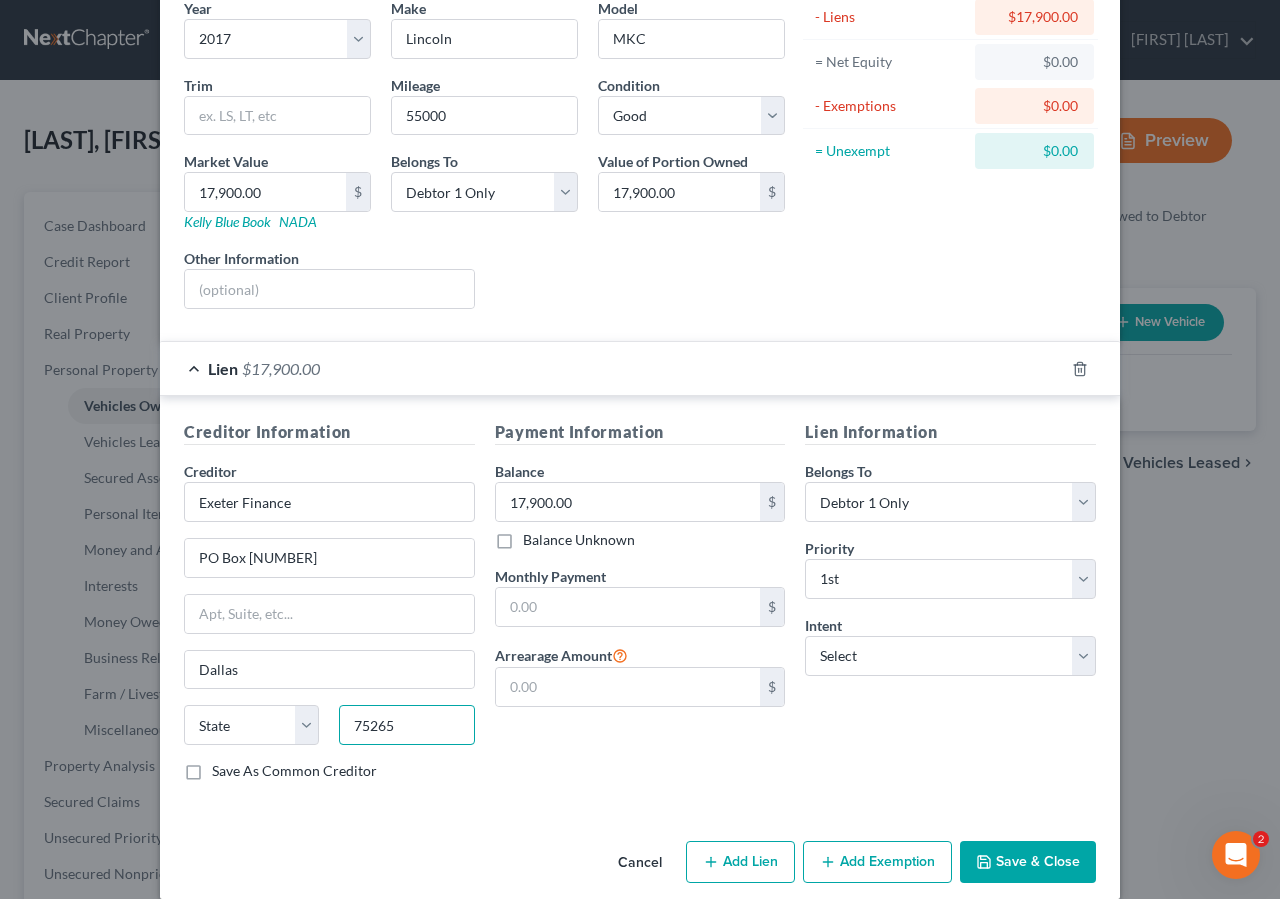 type on "75265" 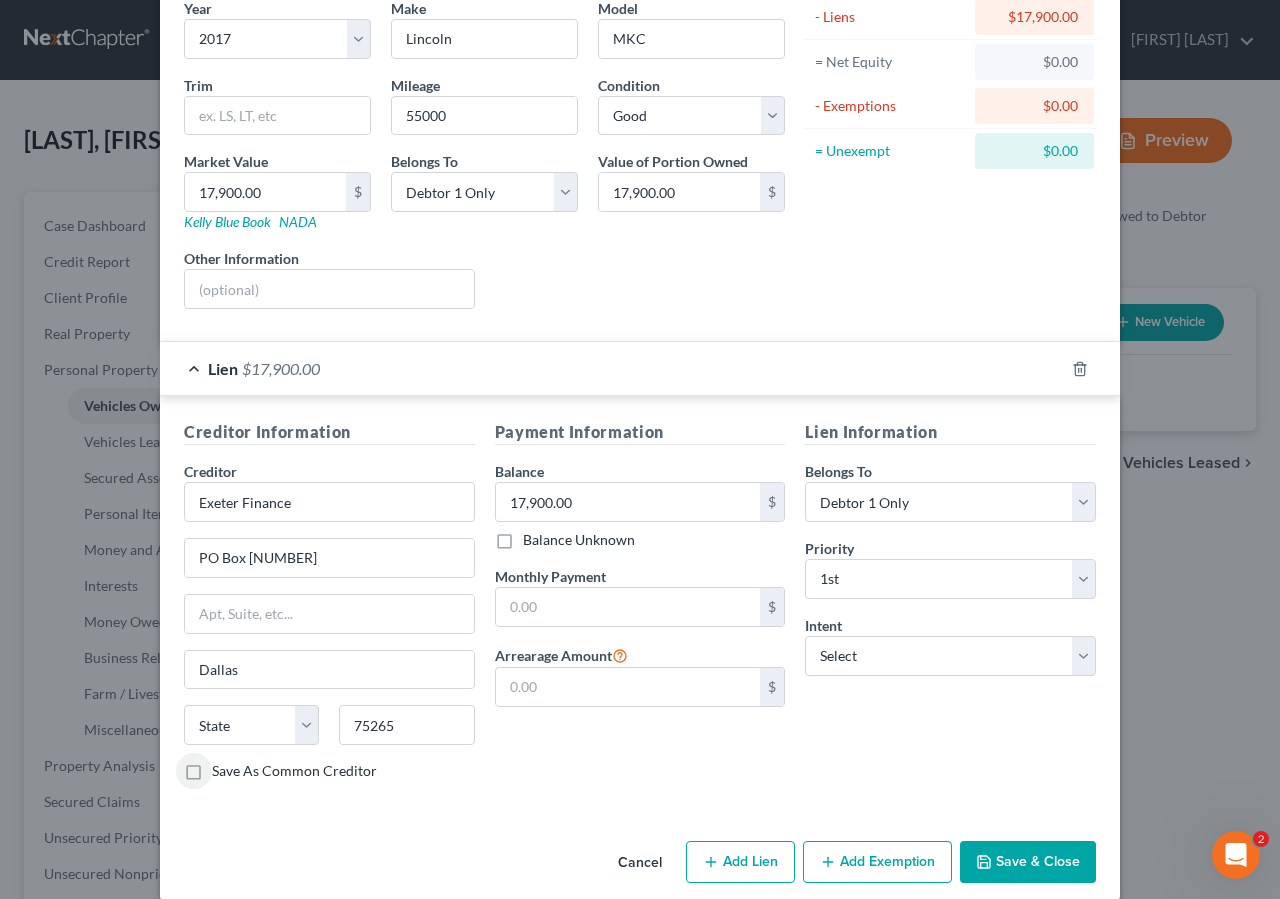 select on "45" 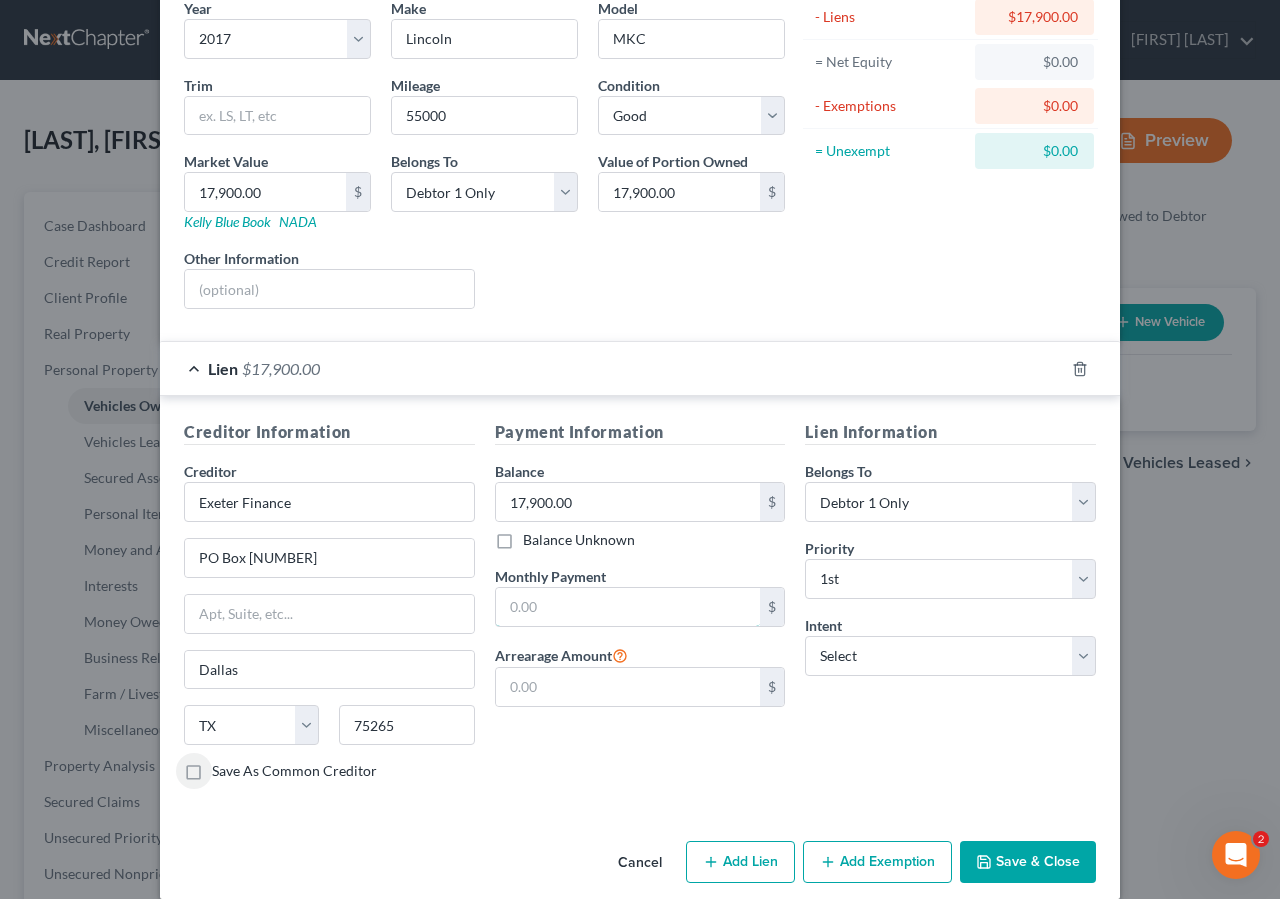 drag, startPoint x: 567, startPoint y: 599, endPoint x: 755, endPoint y: 325, distance: 332.29504 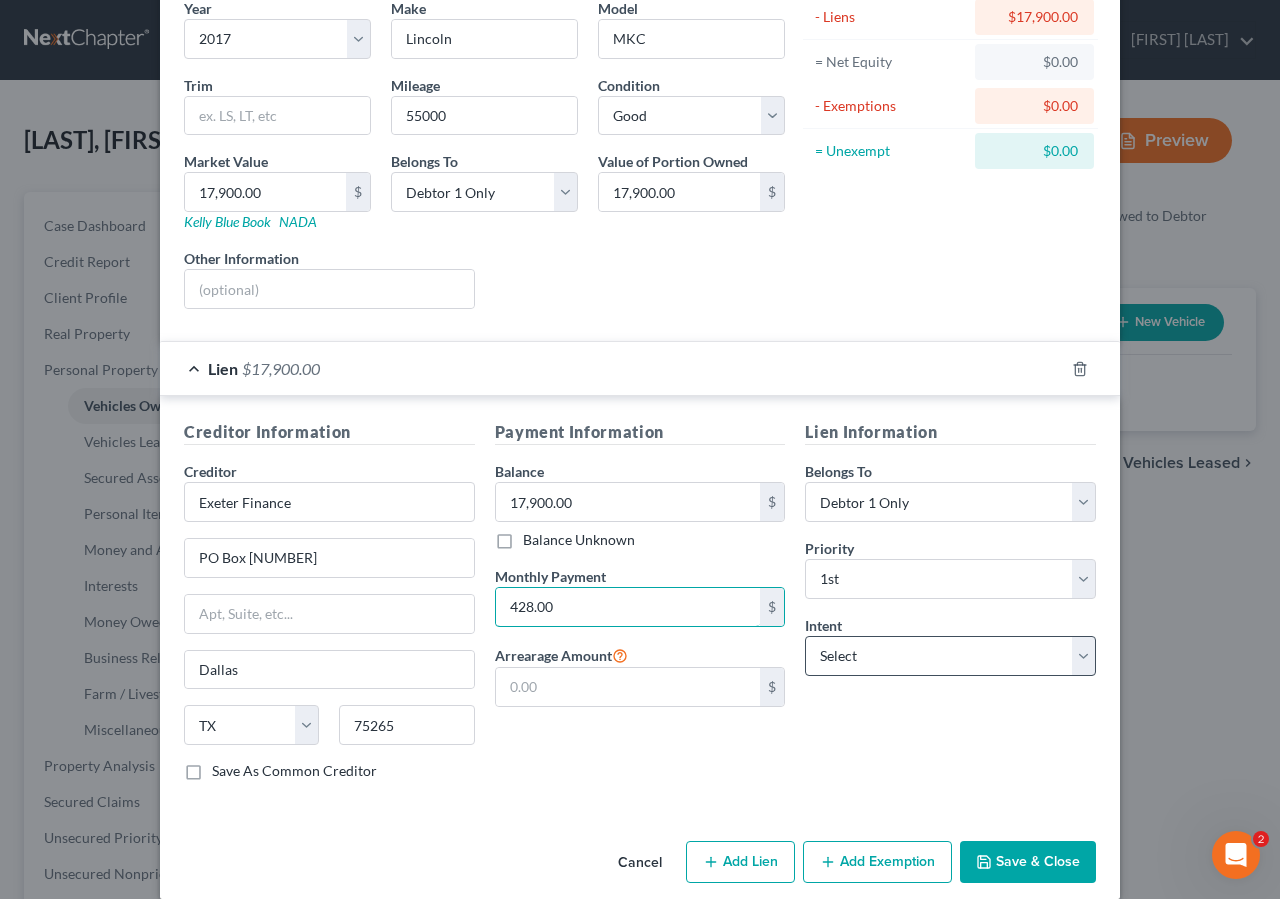 type on "428.00" 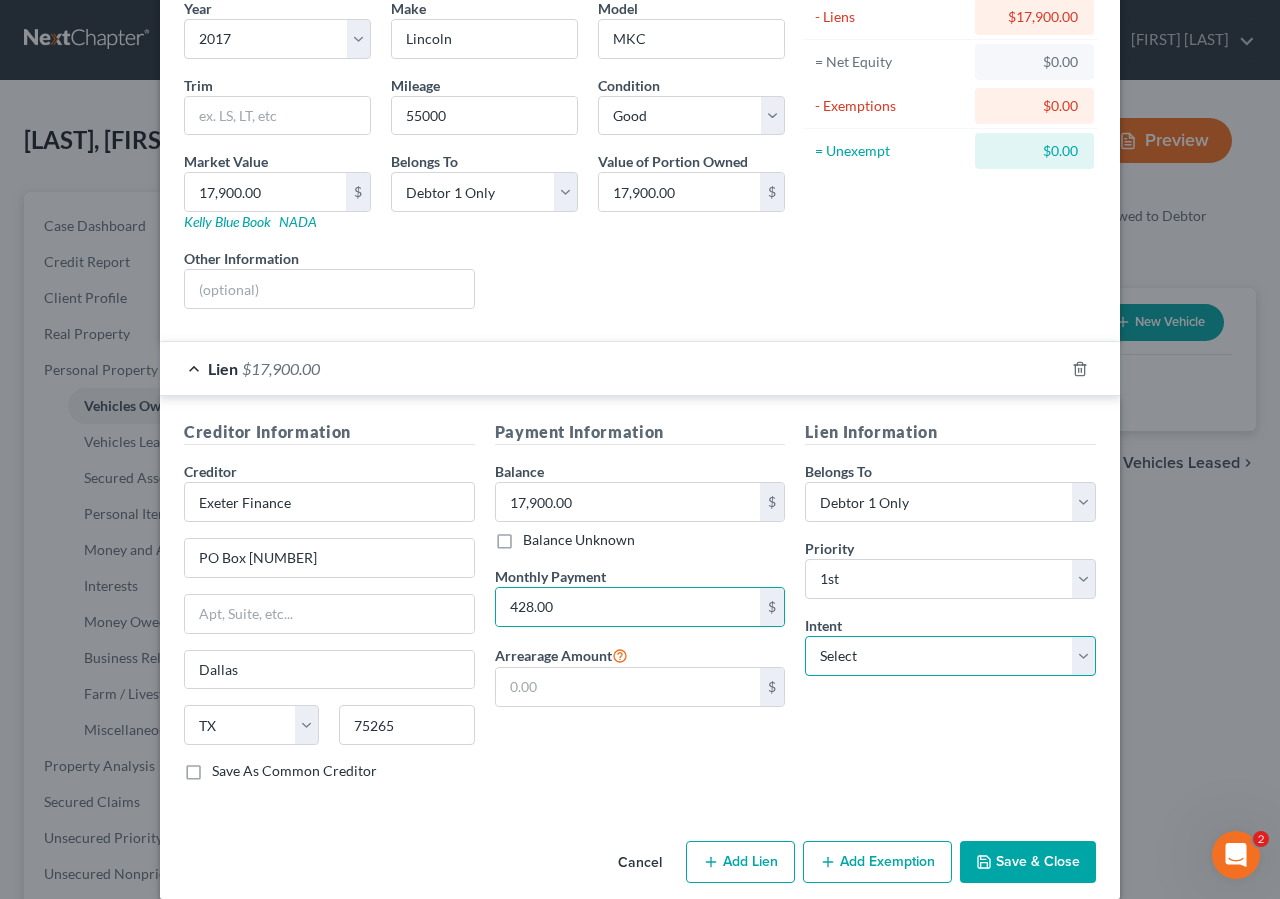 click on "Select Surrender Redeem Reaffirm Avoid Other" at bounding box center (950, 656) 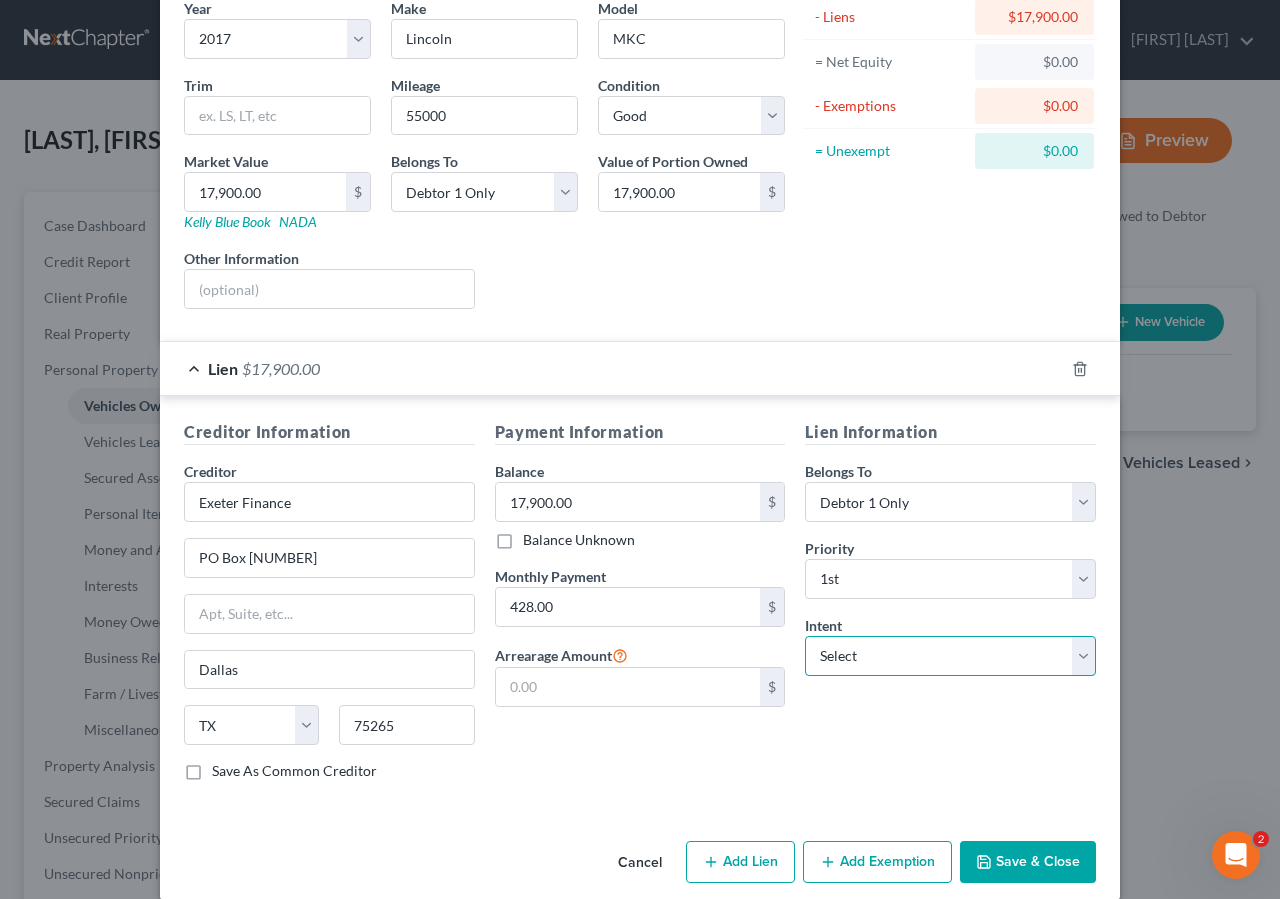 select on "2" 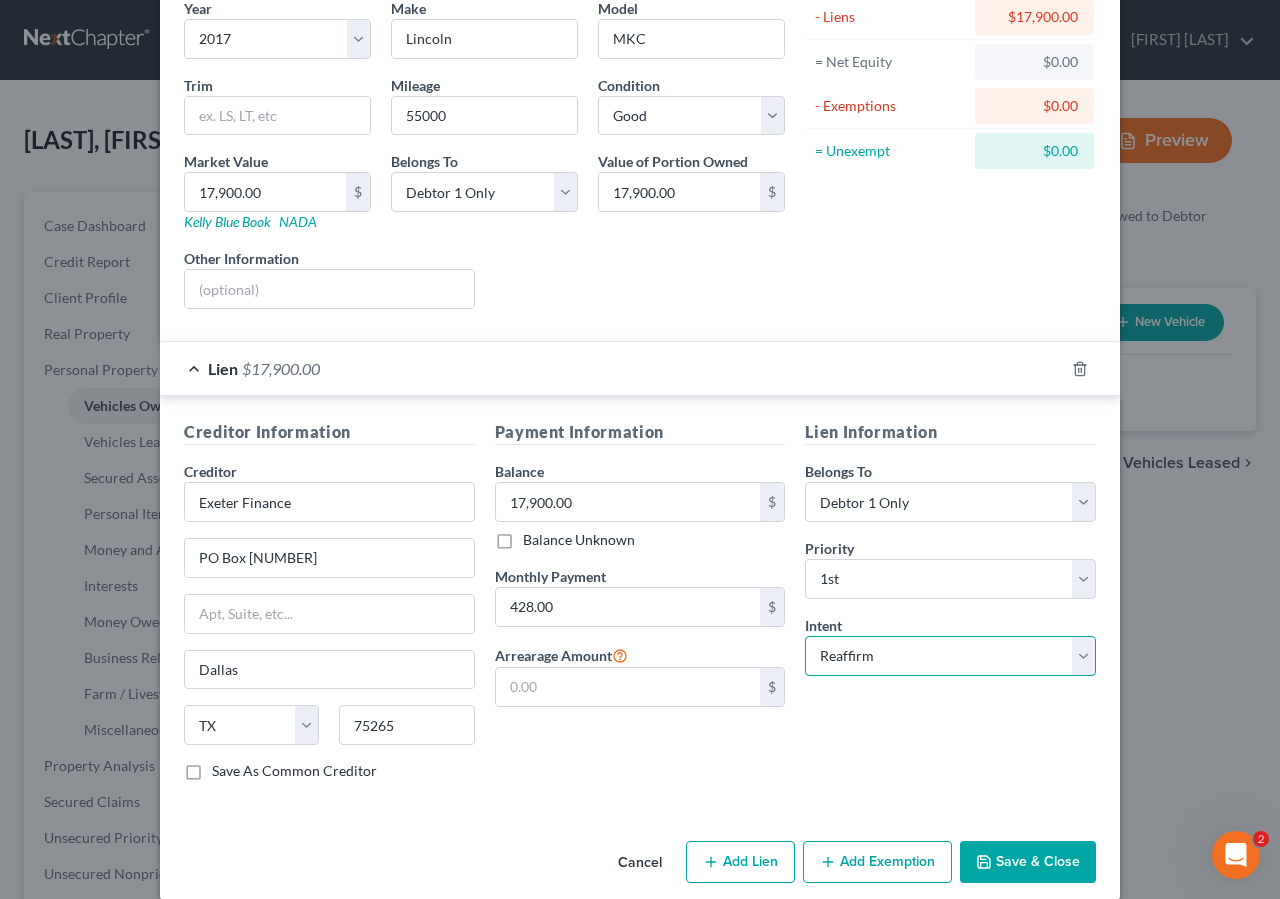 click on "Reaffirm" at bounding box center (0, 0) 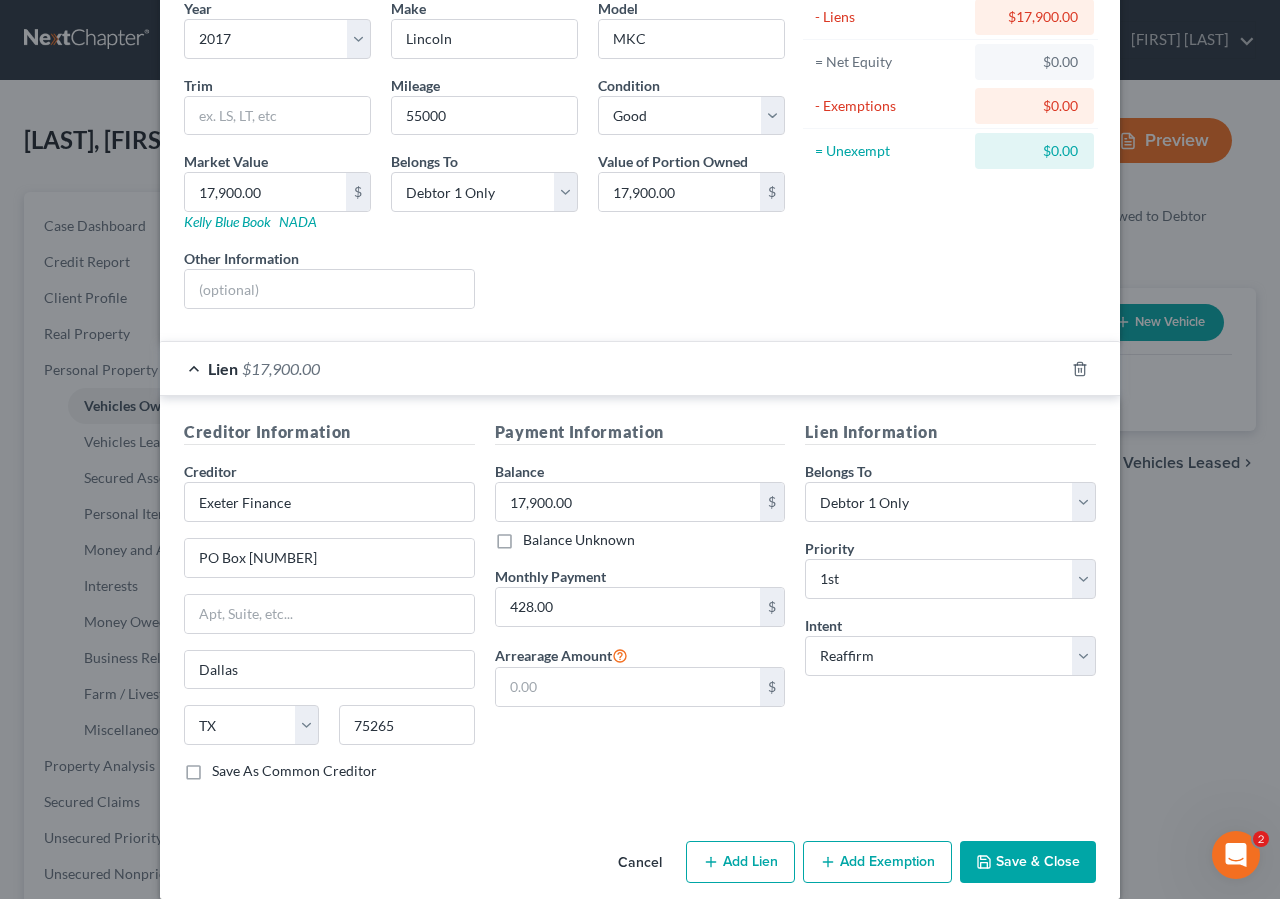 click on "Save & Close" at bounding box center (1028, 862) 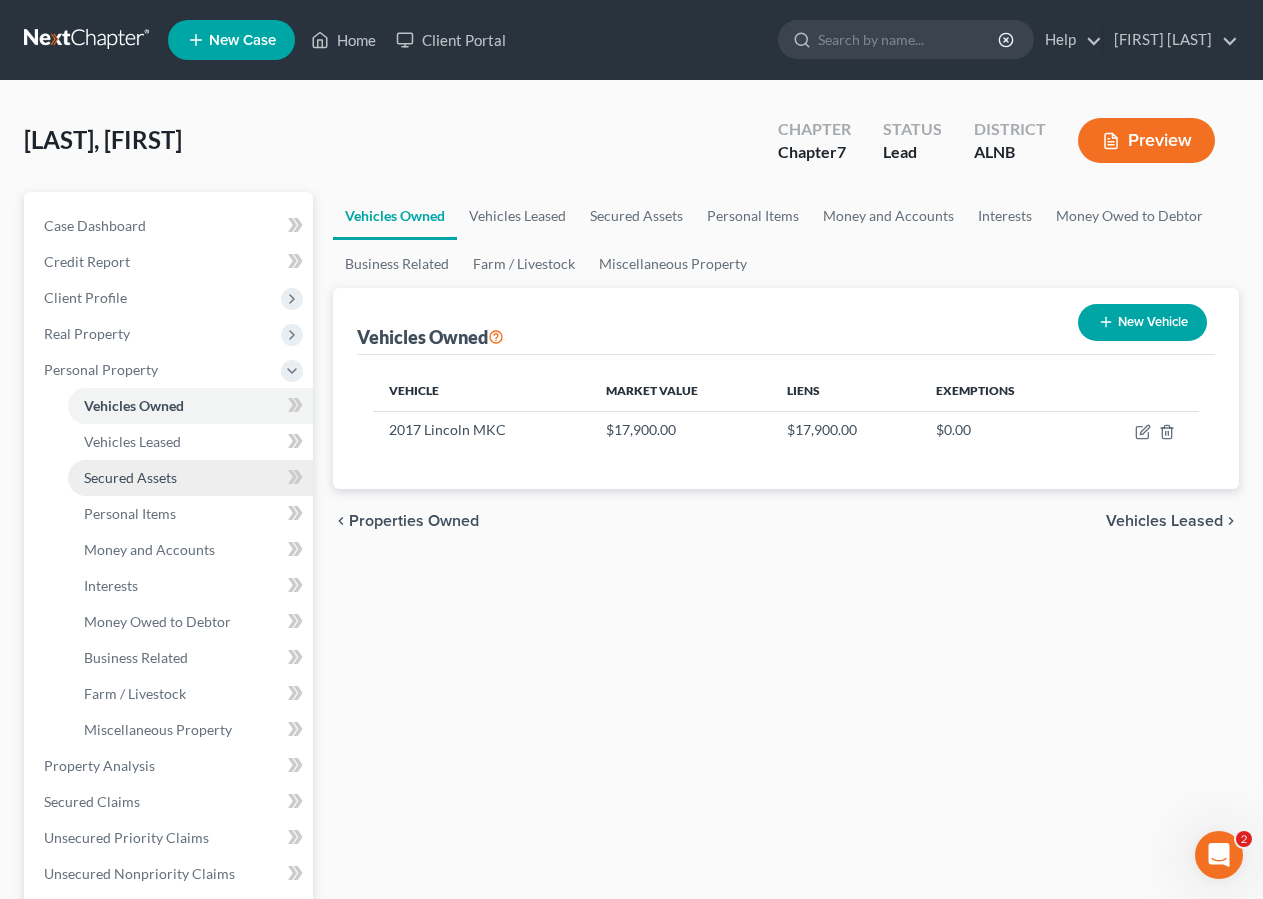 click on "Secured Assets" at bounding box center [130, 477] 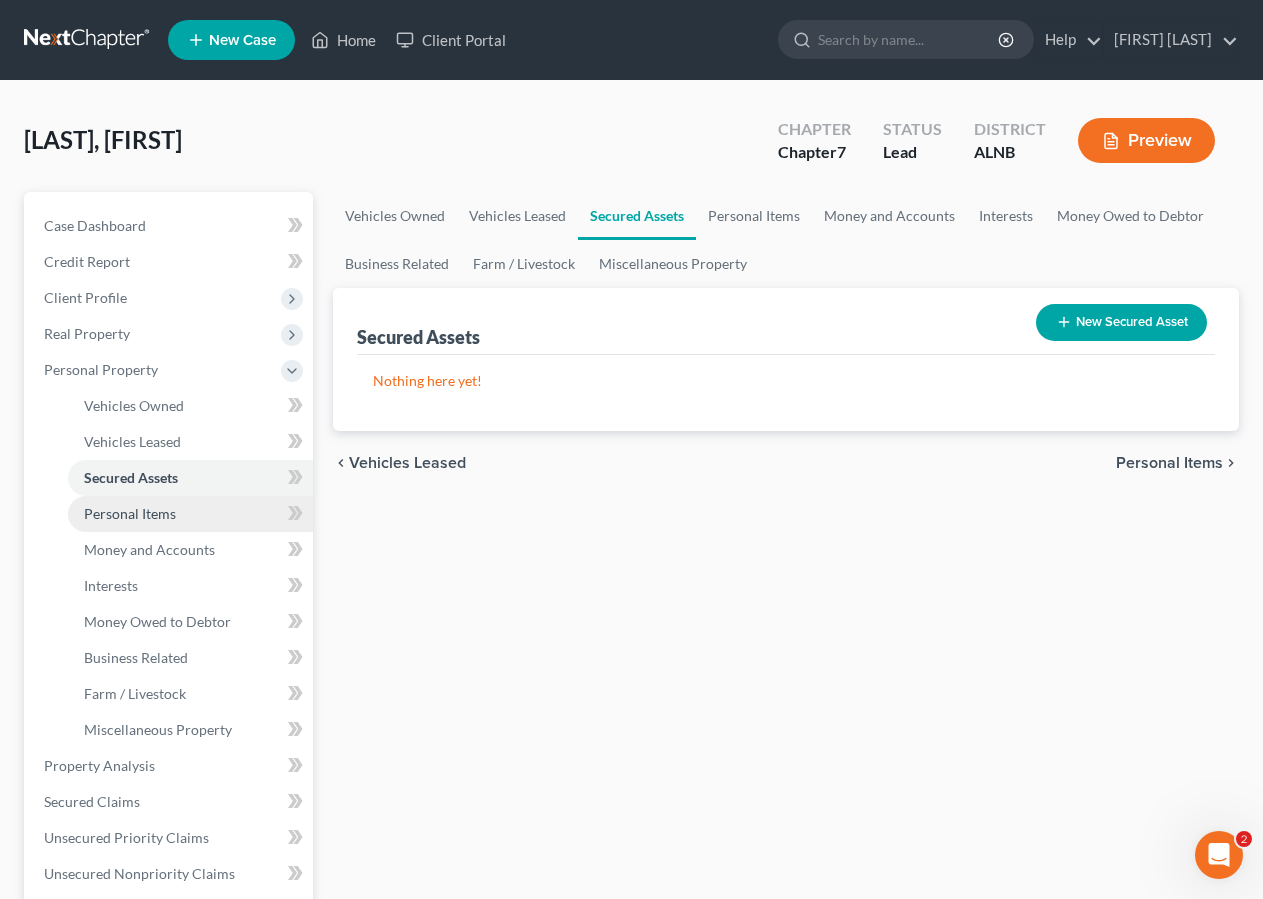 click on "Personal Items" at bounding box center (190, 514) 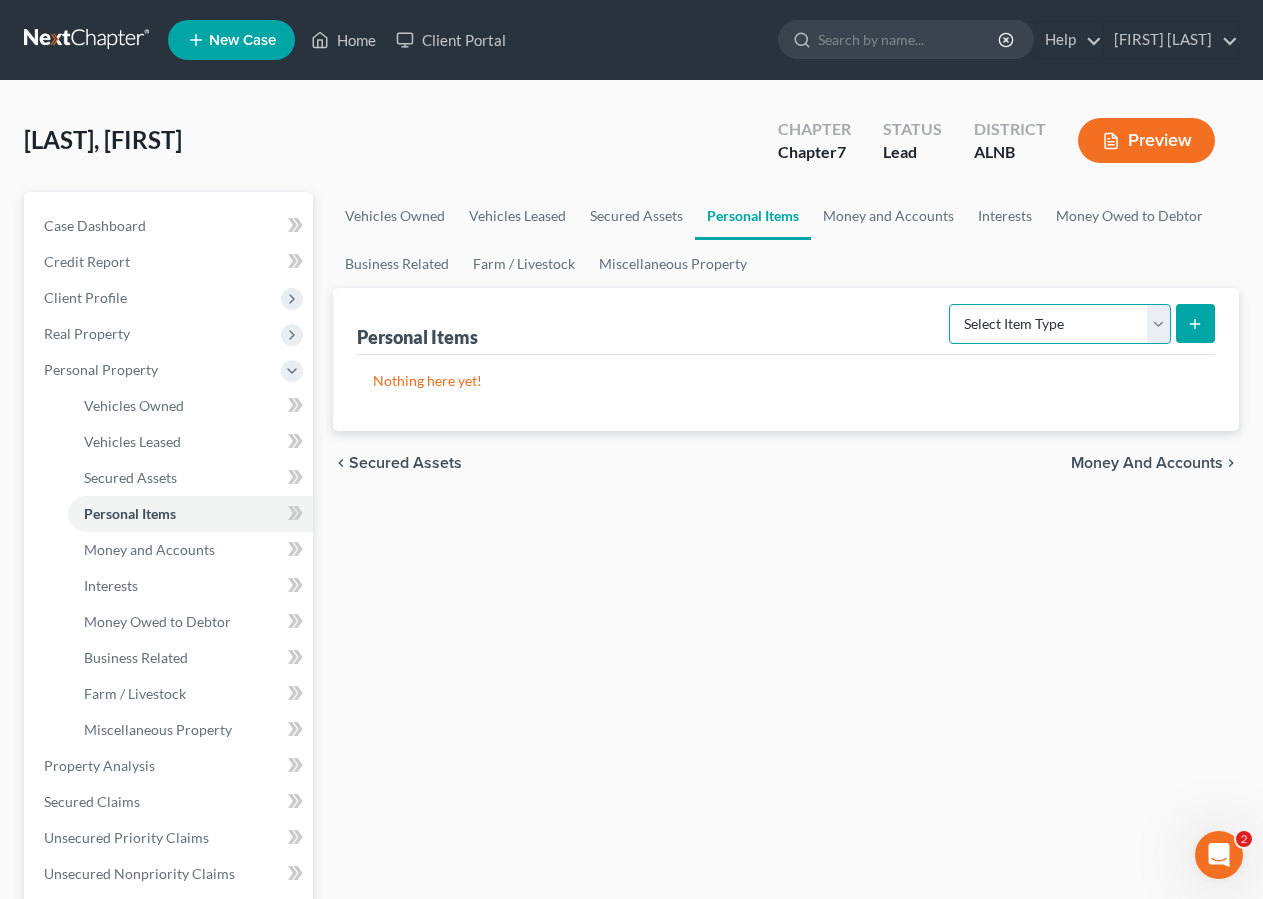 click on "Select Item Type Clothing Collectibles Of Value Electronics Firearms Household Goods Jewelry Other Pet(s) Sports & Hobby Equipment" at bounding box center [1060, 324] 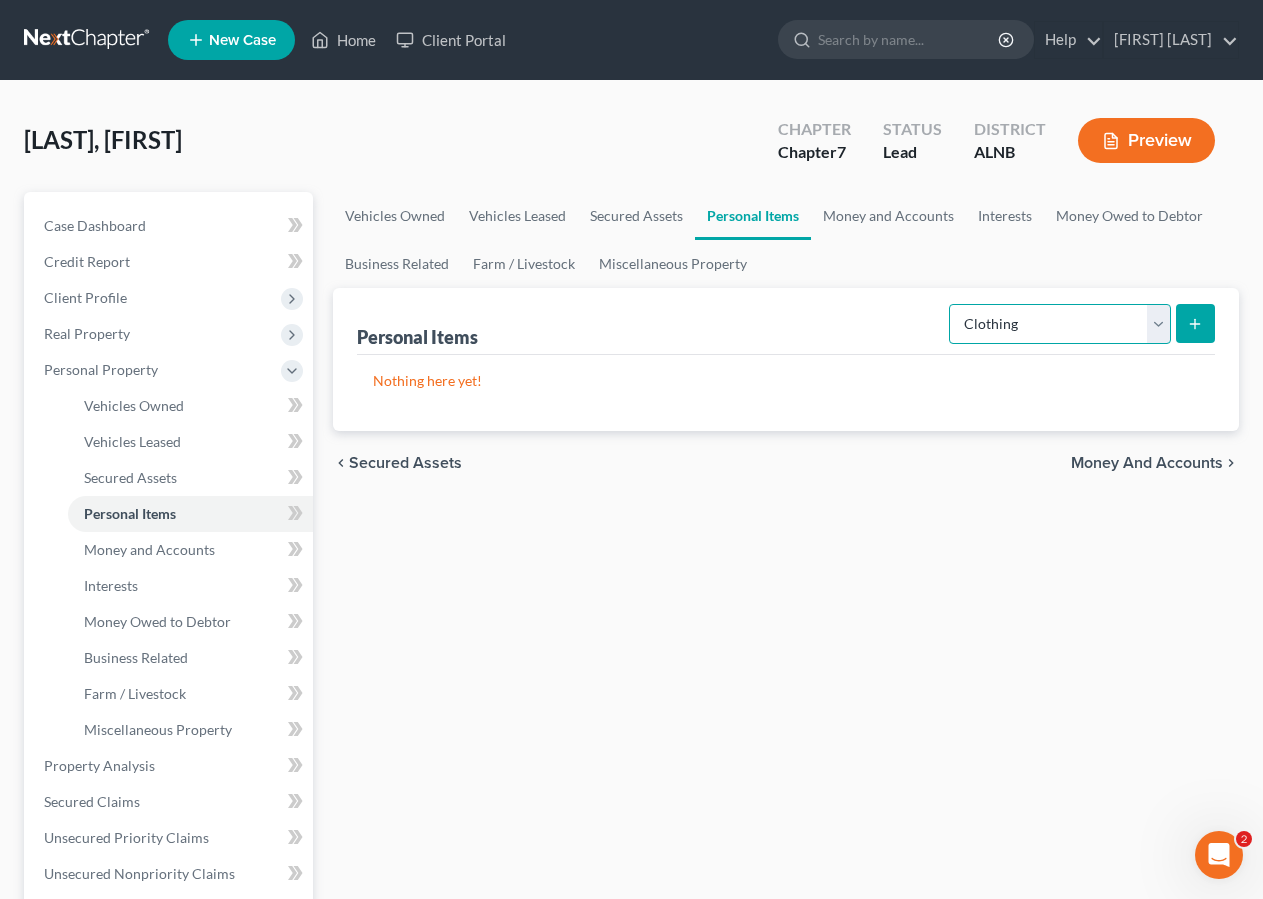 click on "Clothing" at bounding box center [0, 0] 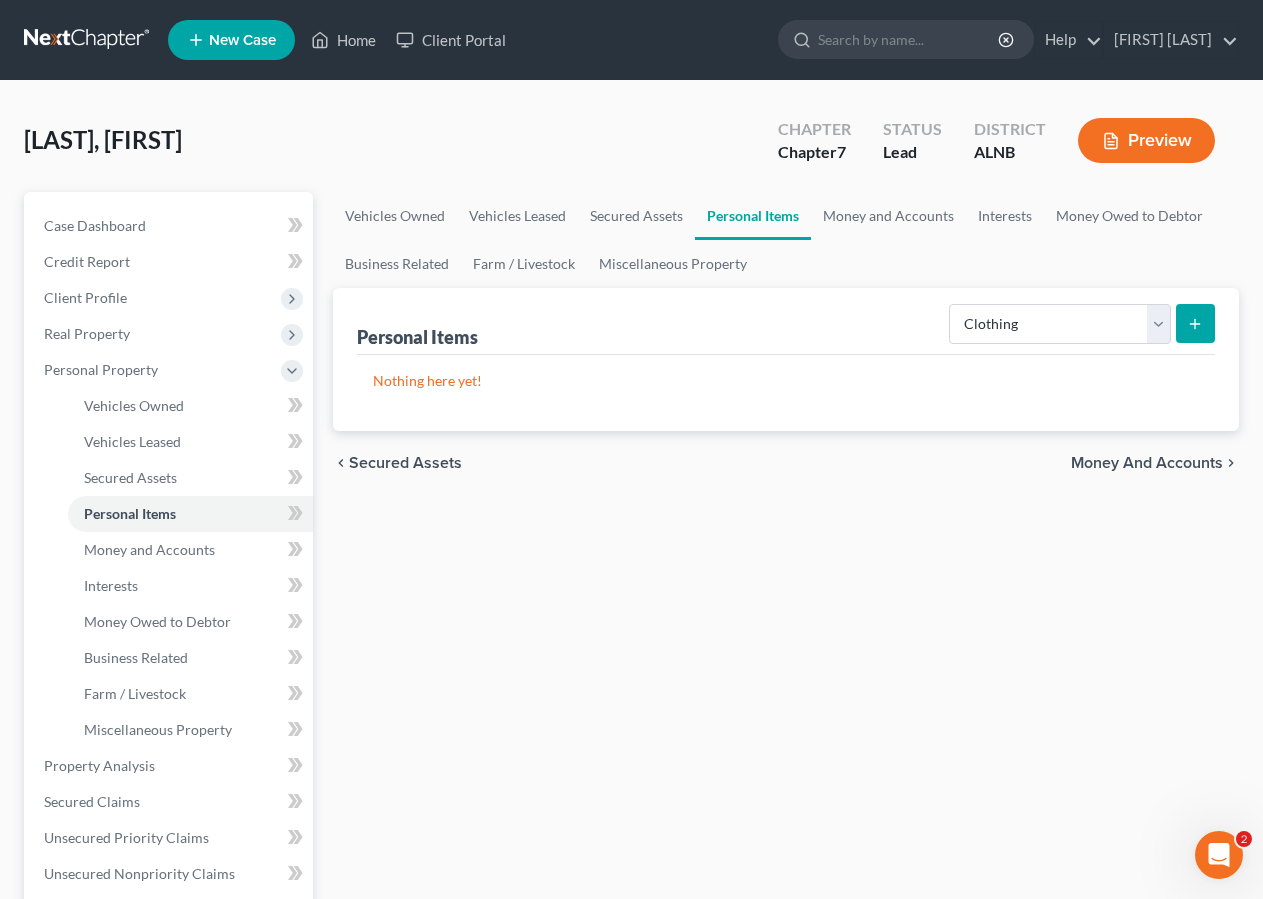 click at bounding box center (1195, 323) 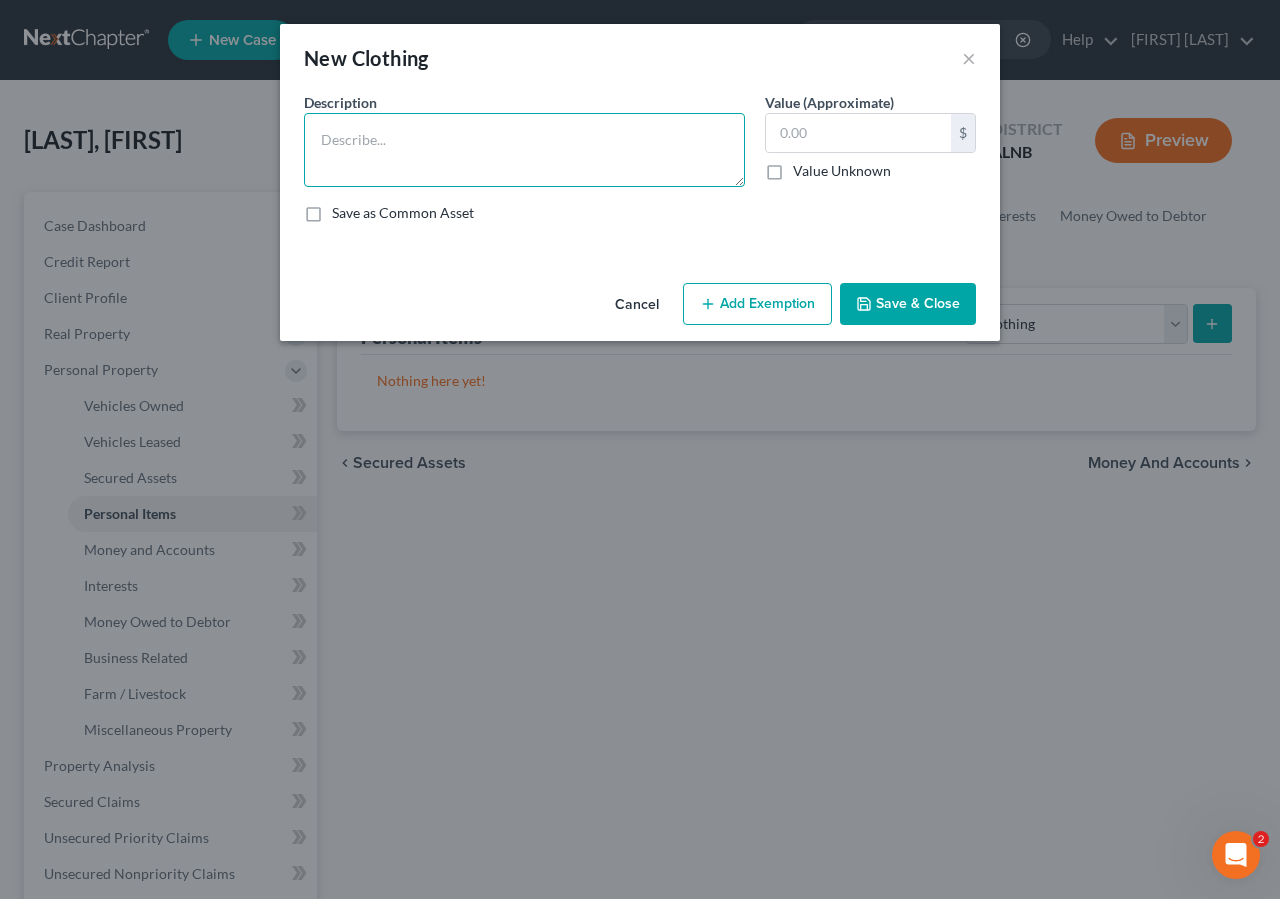 click at bounding box center (524, 150) 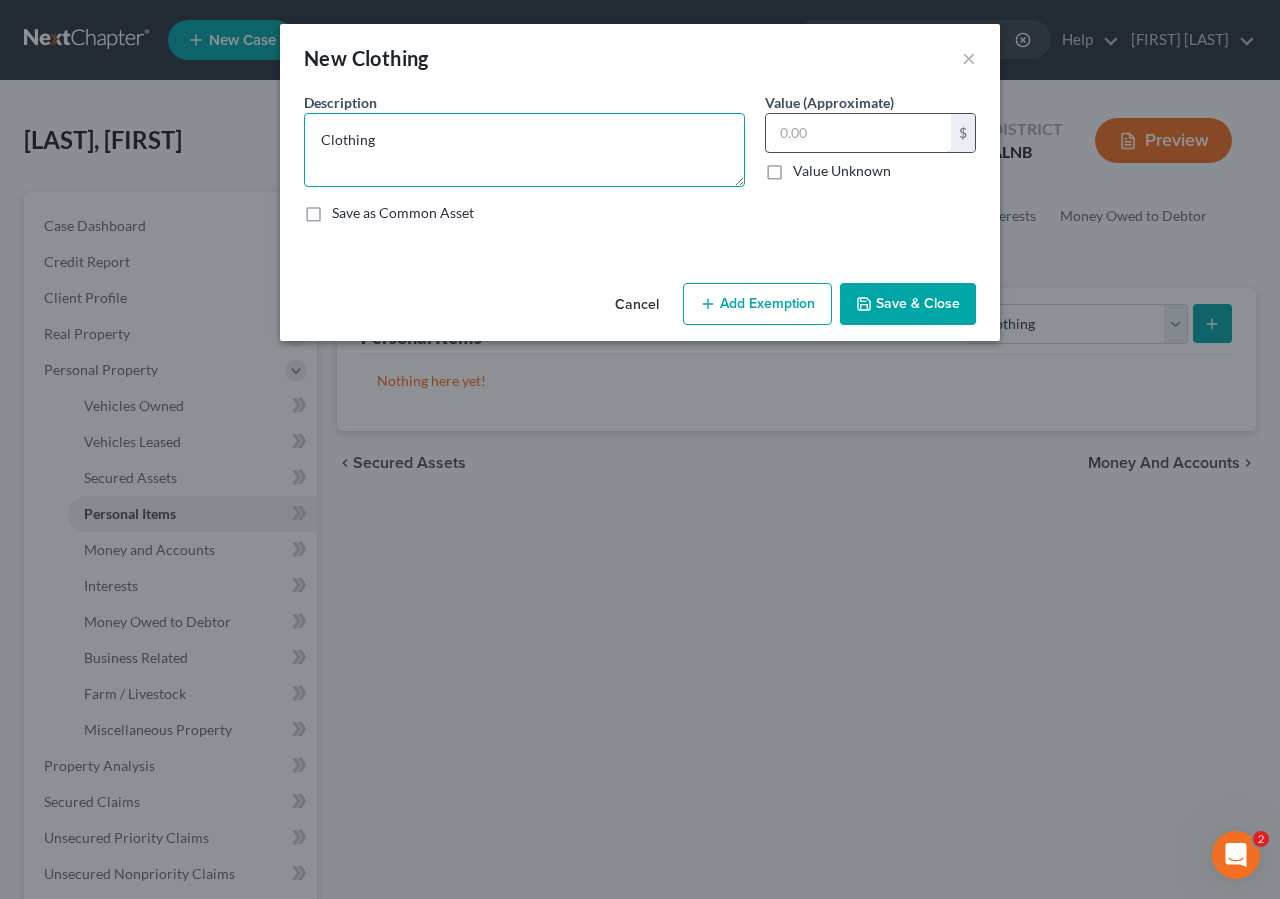 type on "Clothing" 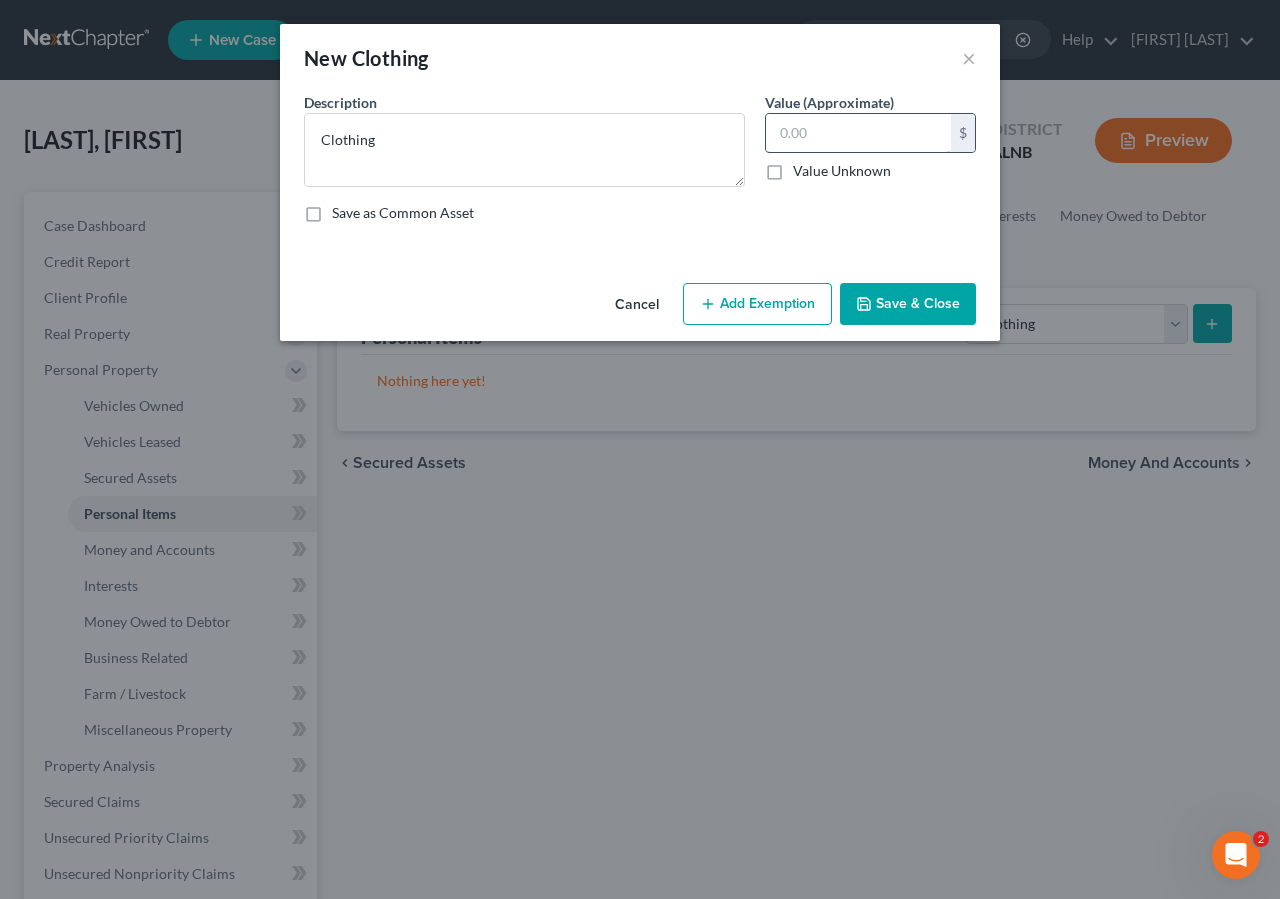 click at bounding box center [858, 133] 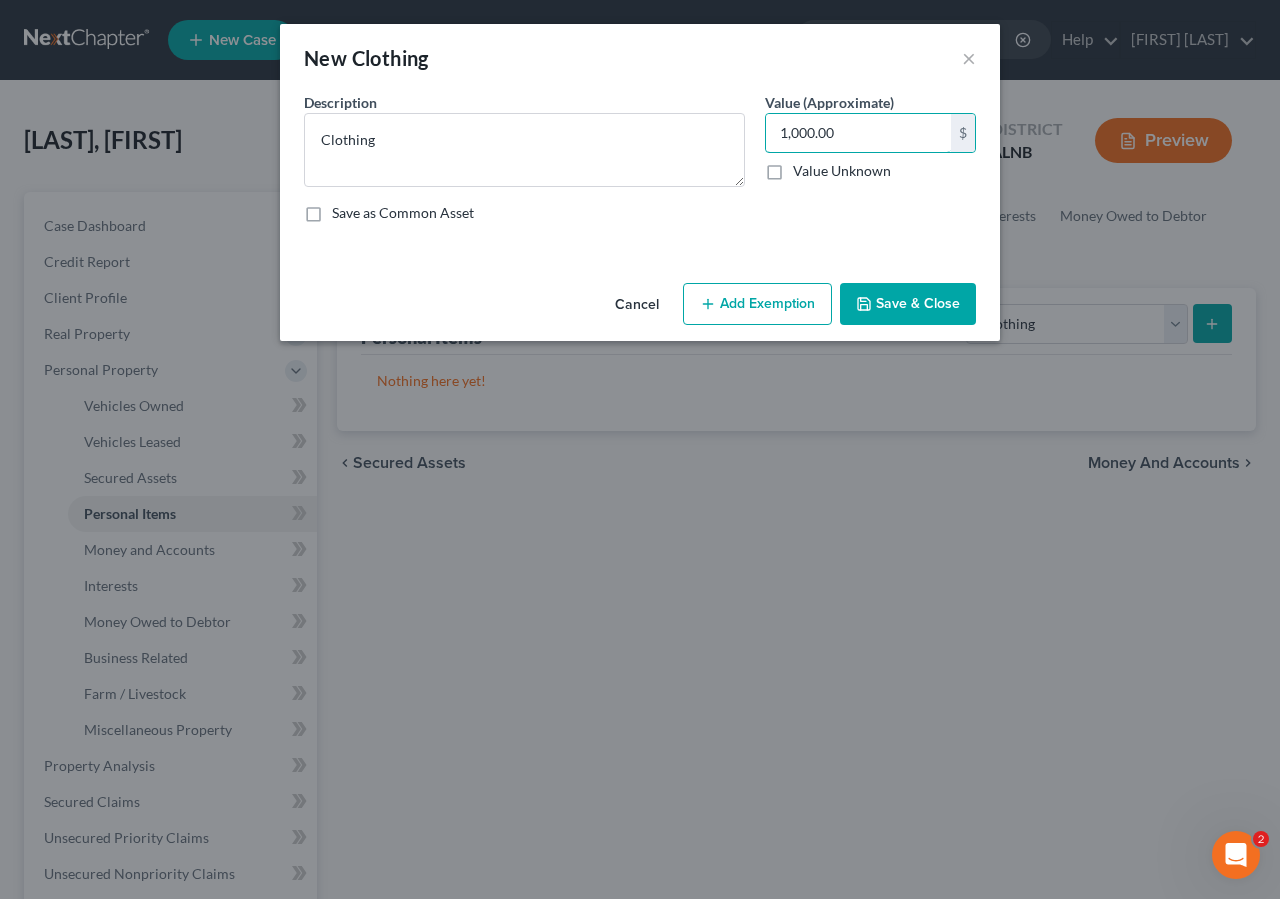 type on "1,000.00" 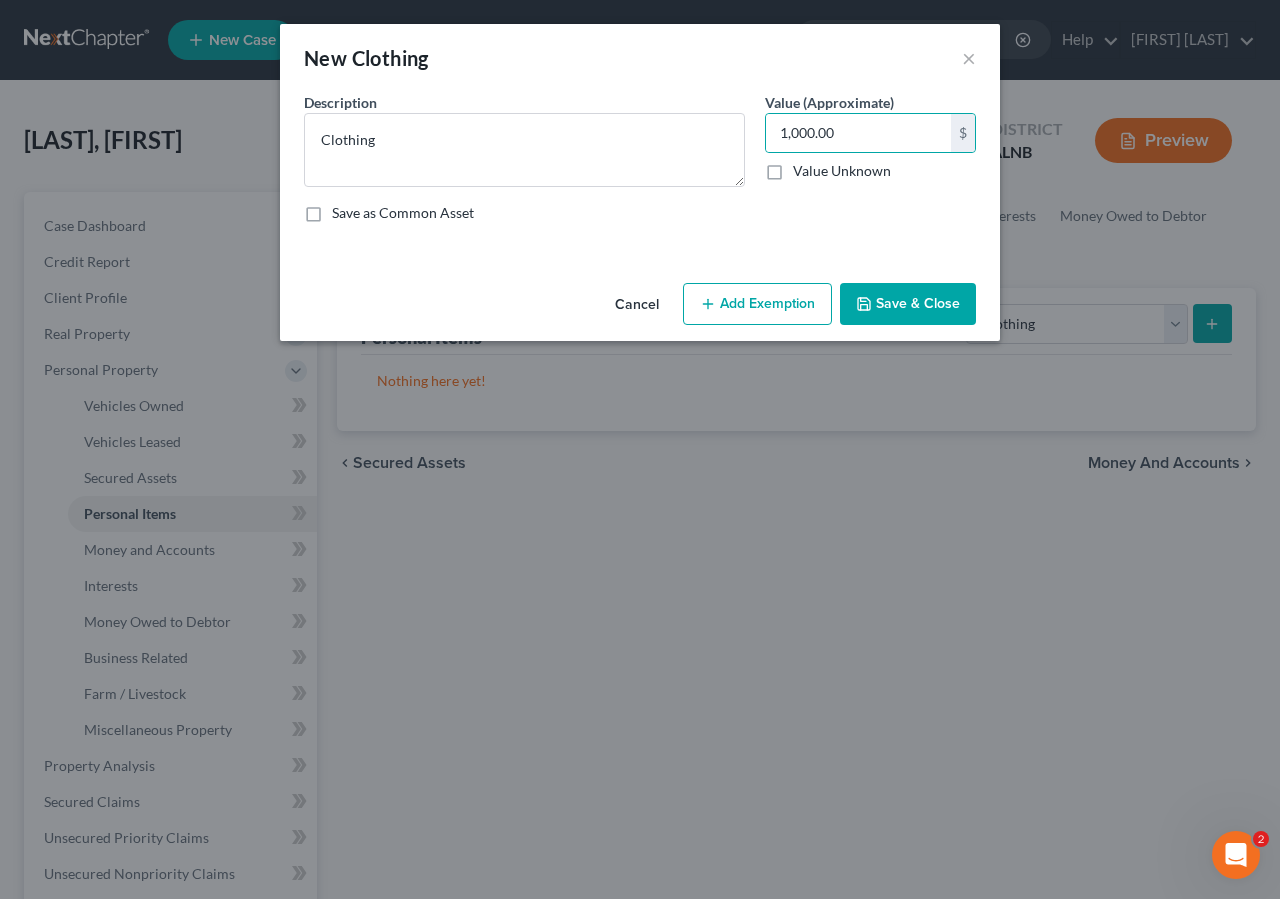 click on "Add Exemption" at bounding box center (757, 304) 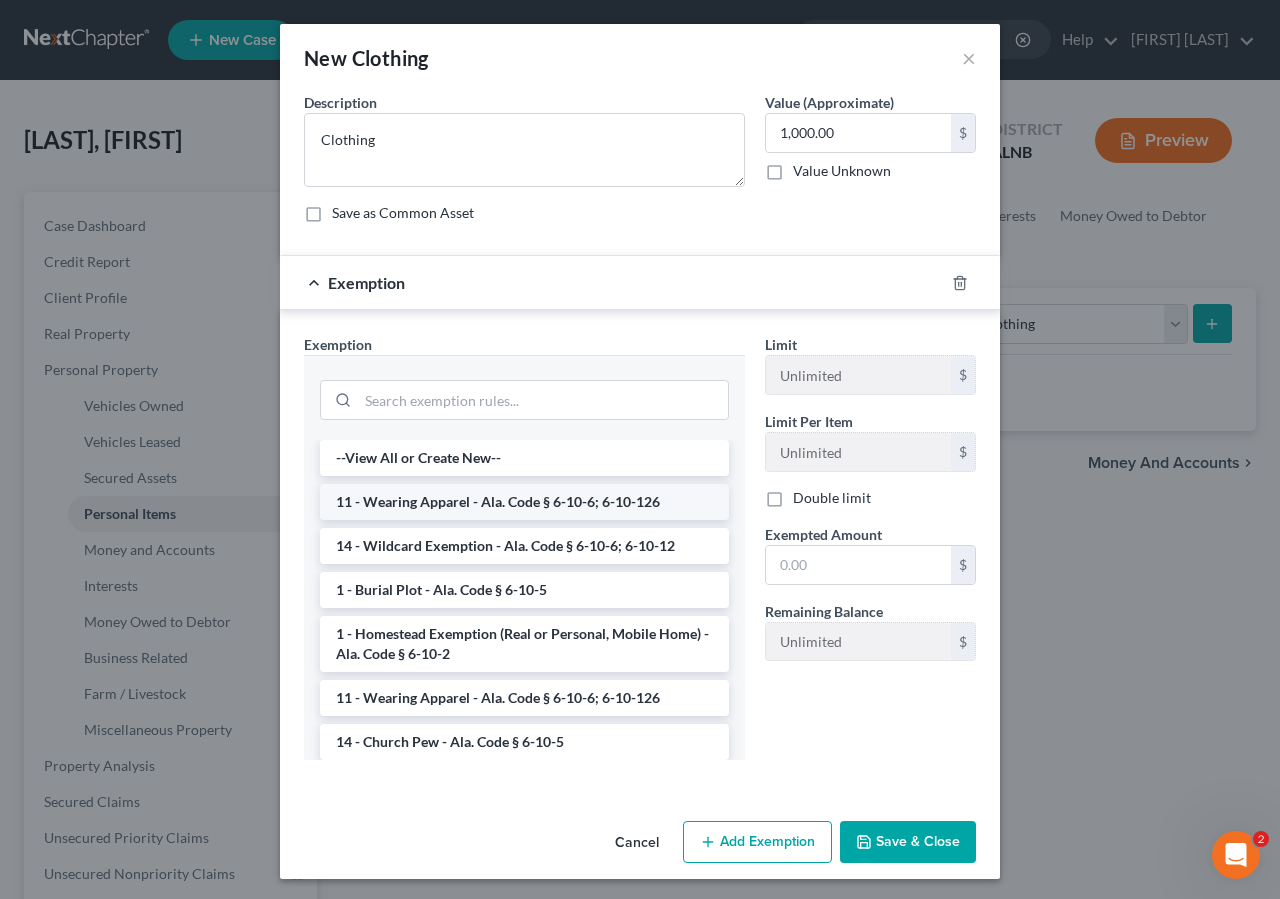 click on "11 - Wearing Apparel - Ala. Code § 6-10-6; 6-10-126" at bounding box center (524, 502) 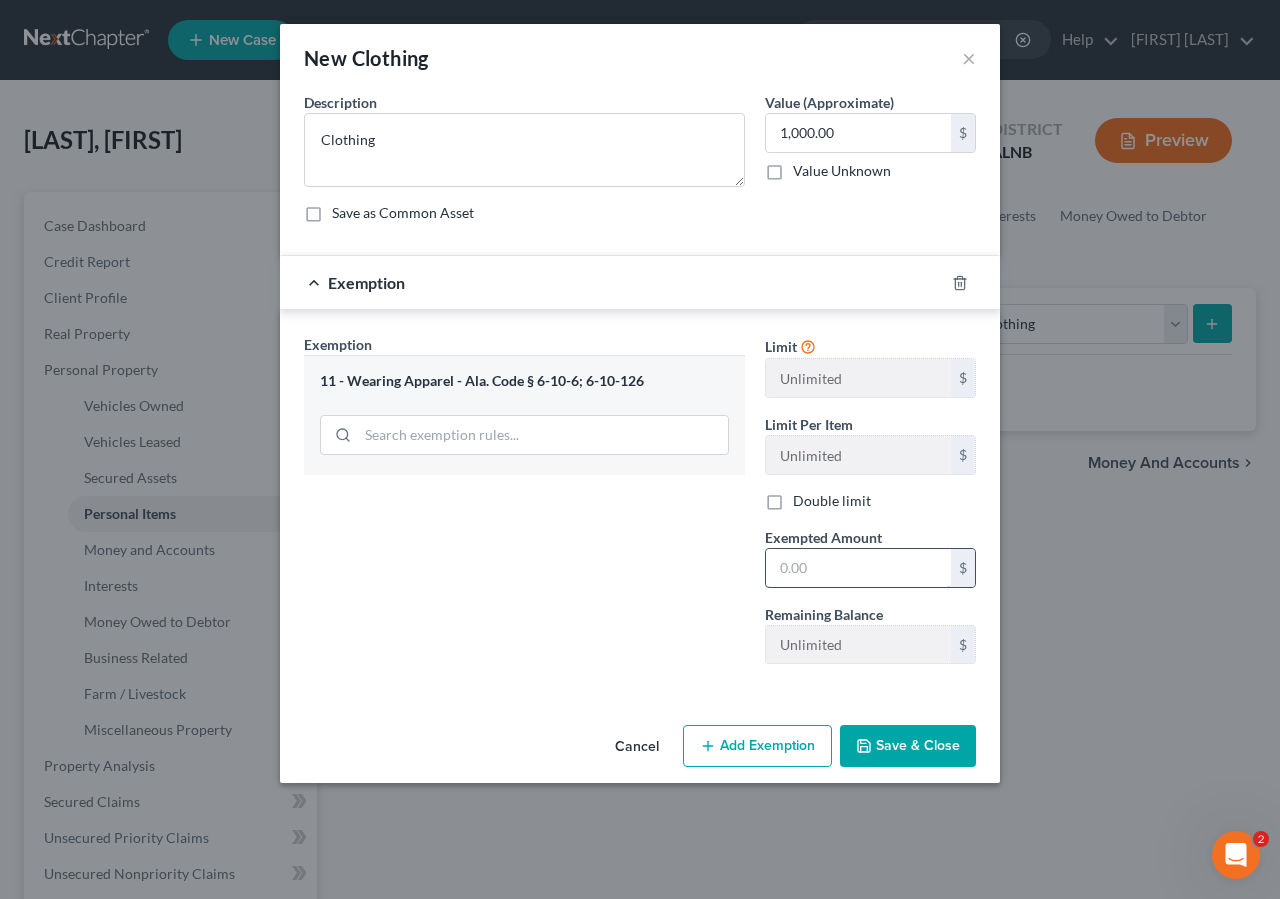 click at bounding box center [858, 568] 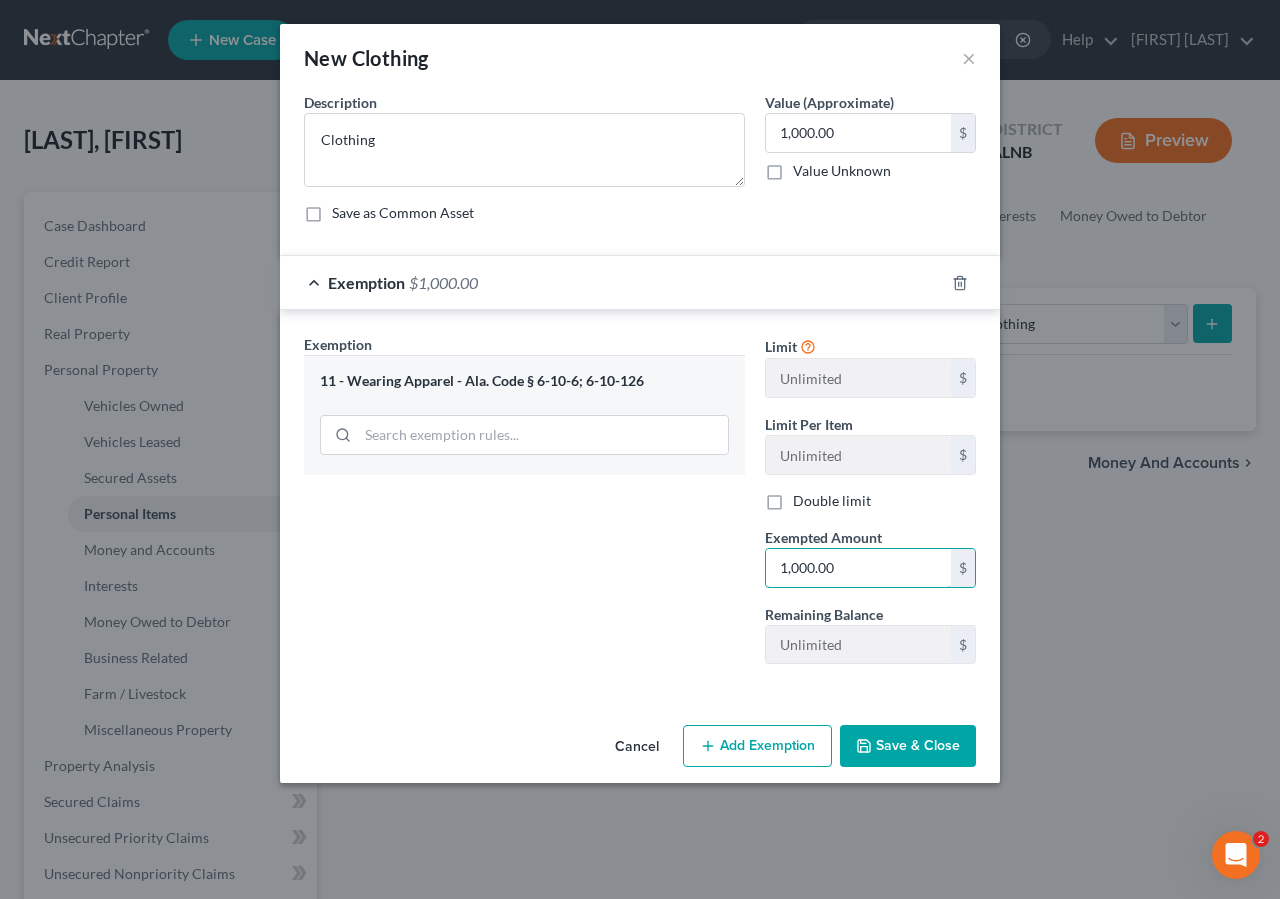 type on "1,000.00" 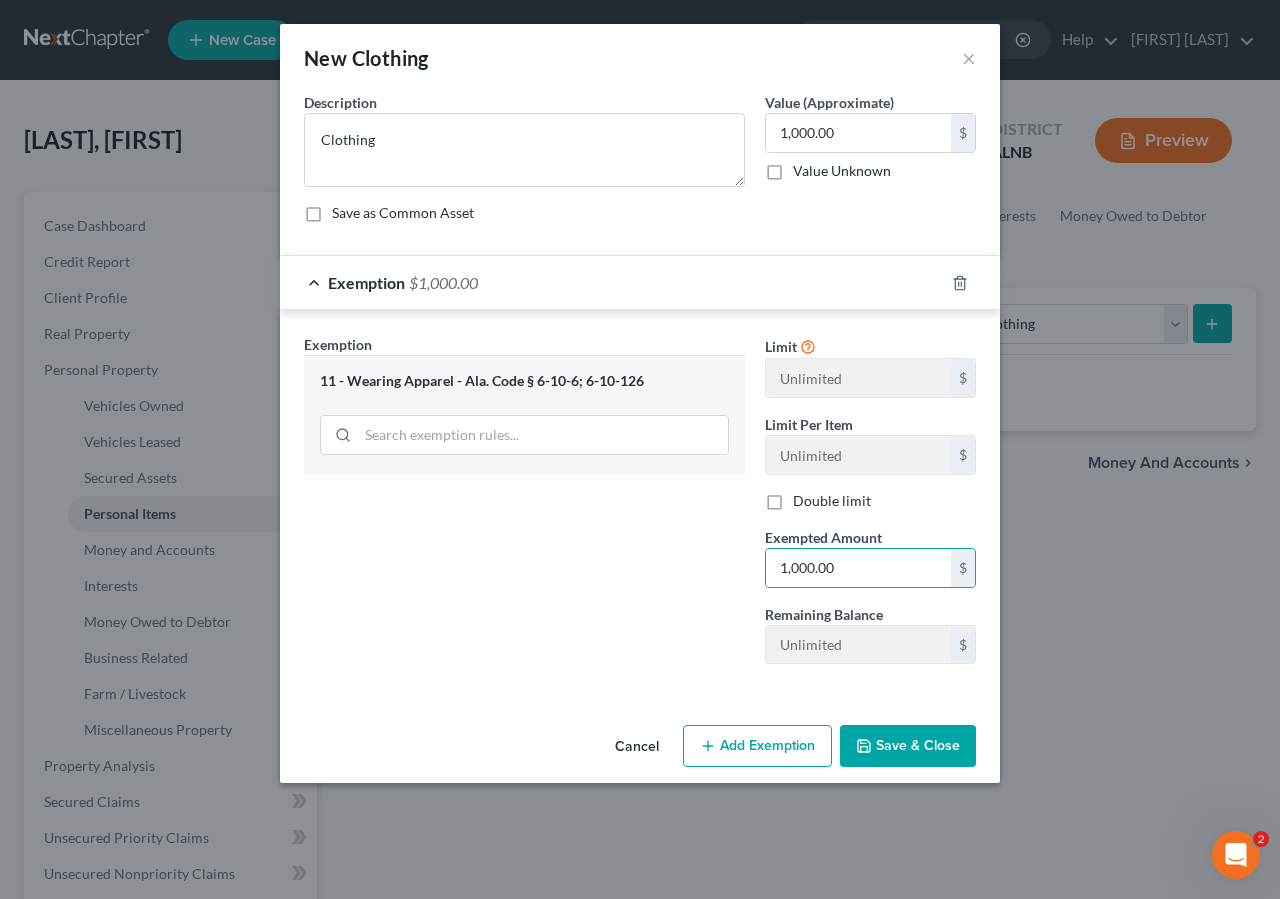 click on "Save & Close" at bounding box center [908, 746] 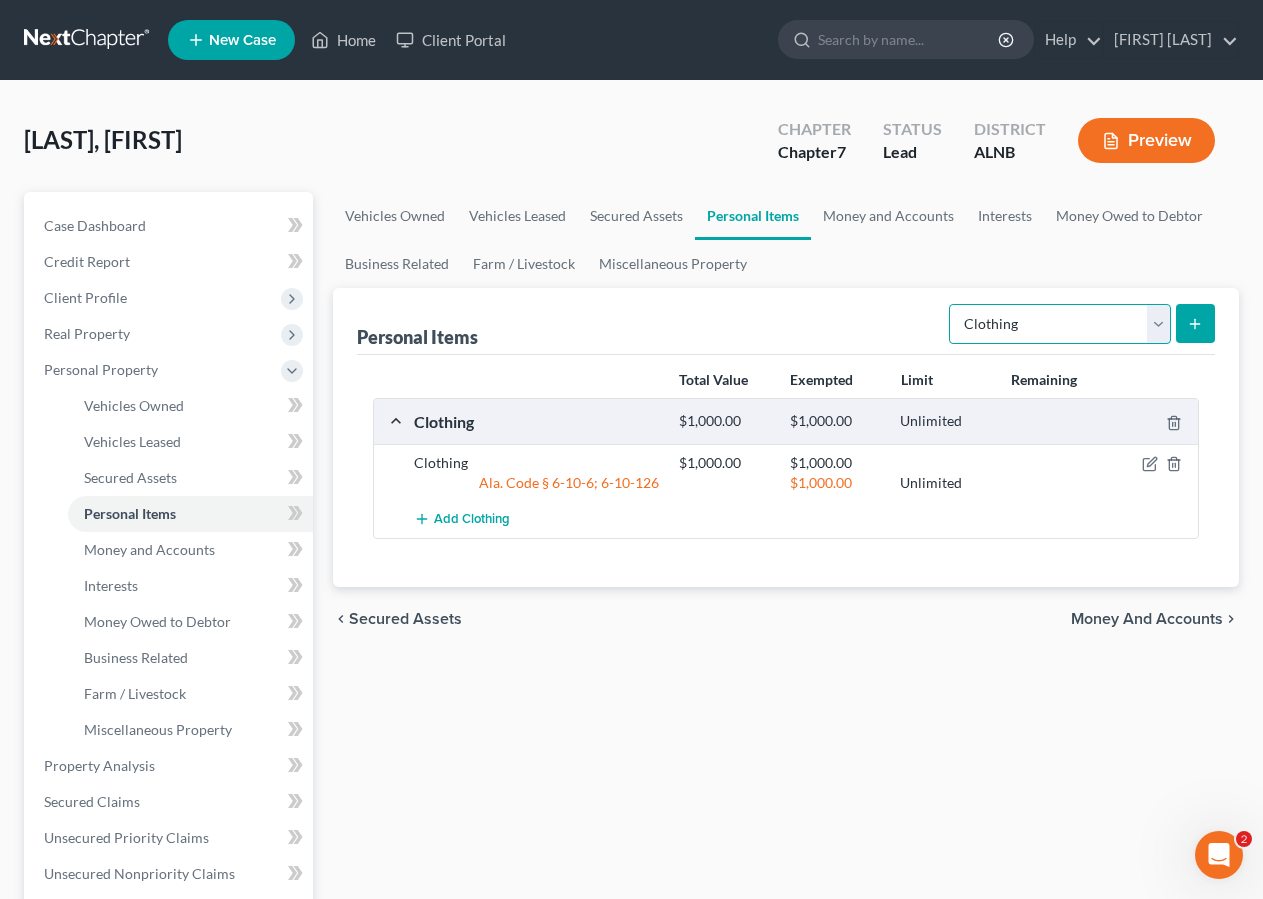 click on "Select Item Type Clothing Collectibles Of Value Electronics Firearms Household Goods Jewelry Other Pet(s) Sports & Hobby Equipment" at bounding box center (1060, 324) 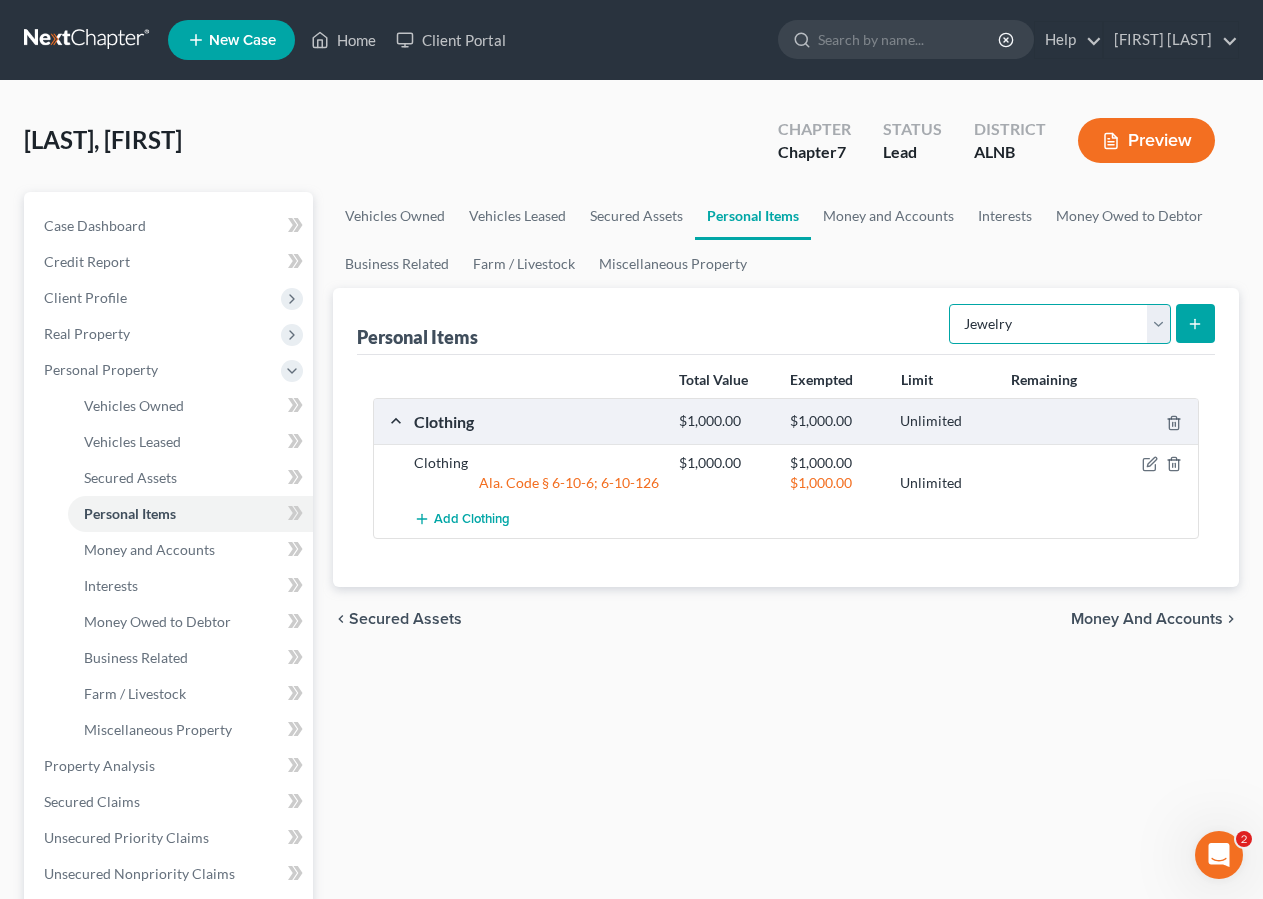 click on "Jewelry" at bounding box center [0, 0] 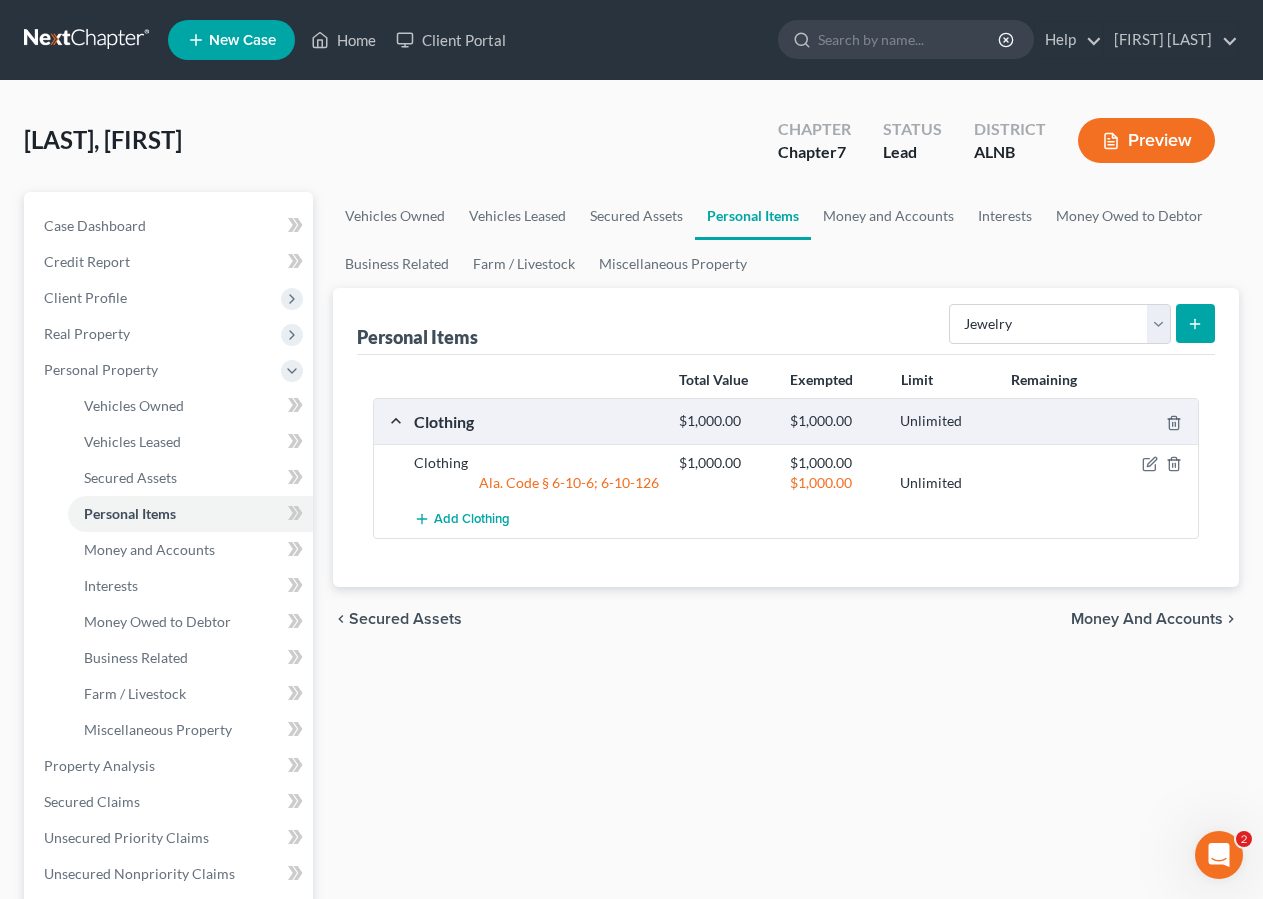 click at bounding box center [1195, 323] 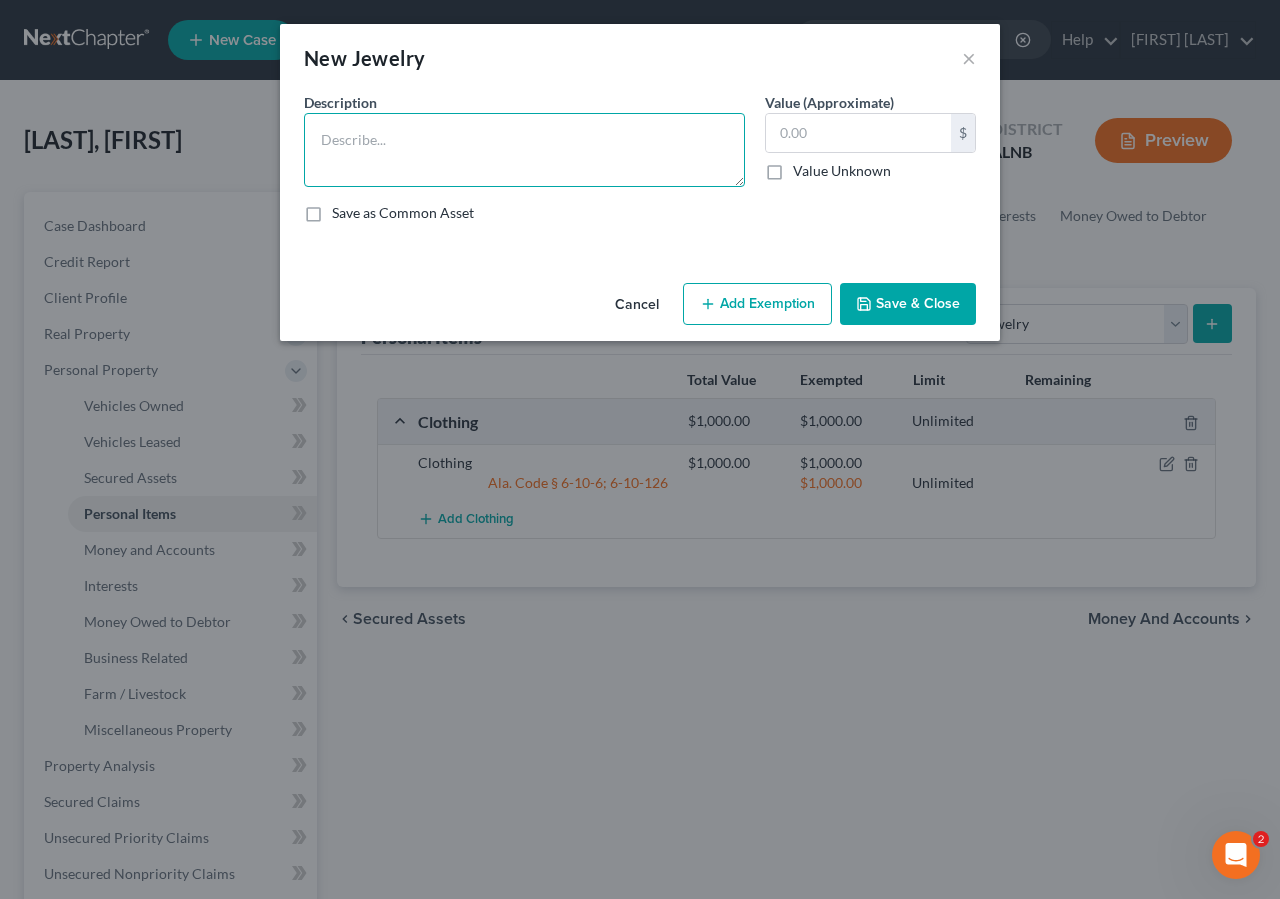 click at bounding box center [524, 150] 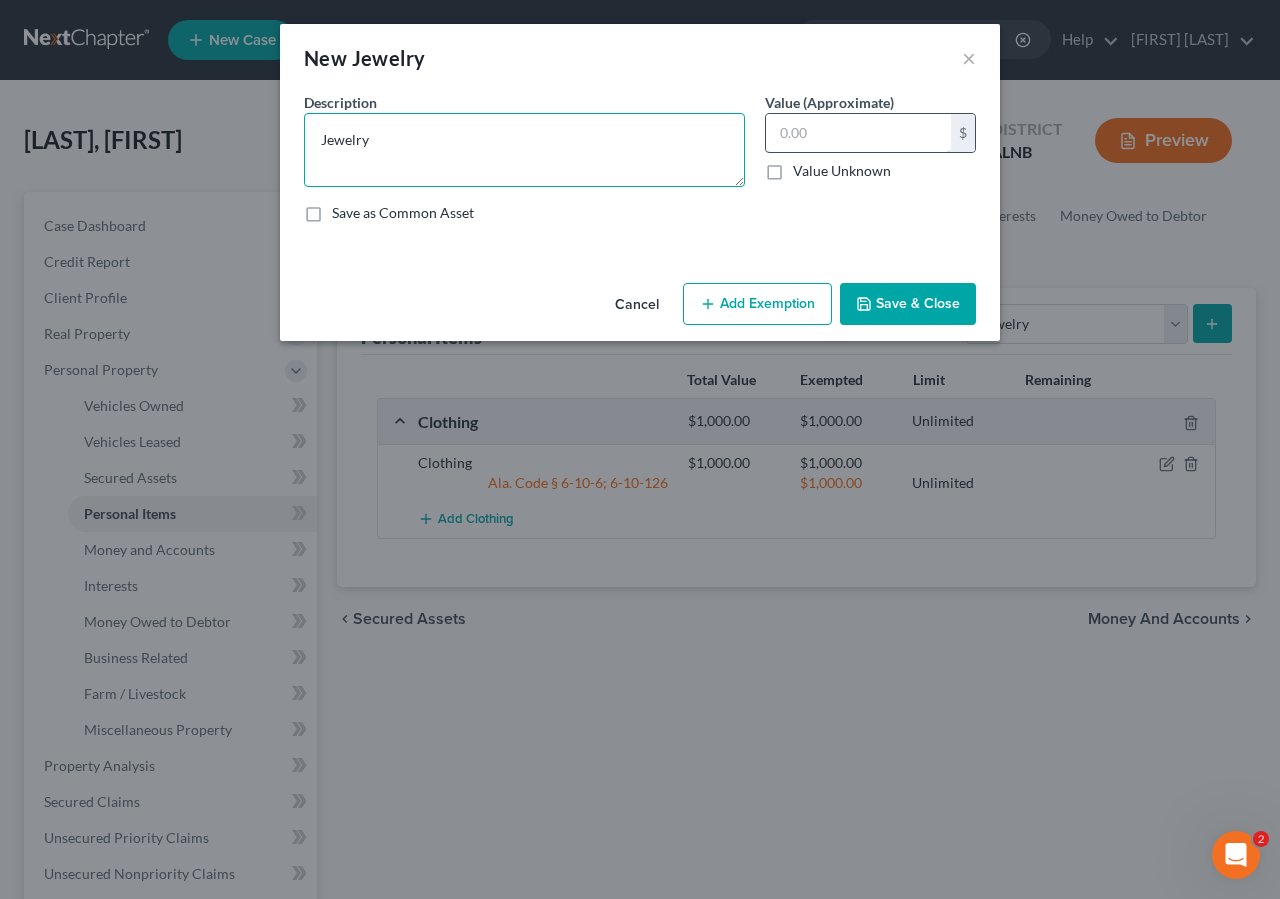 type on "Jewelry" 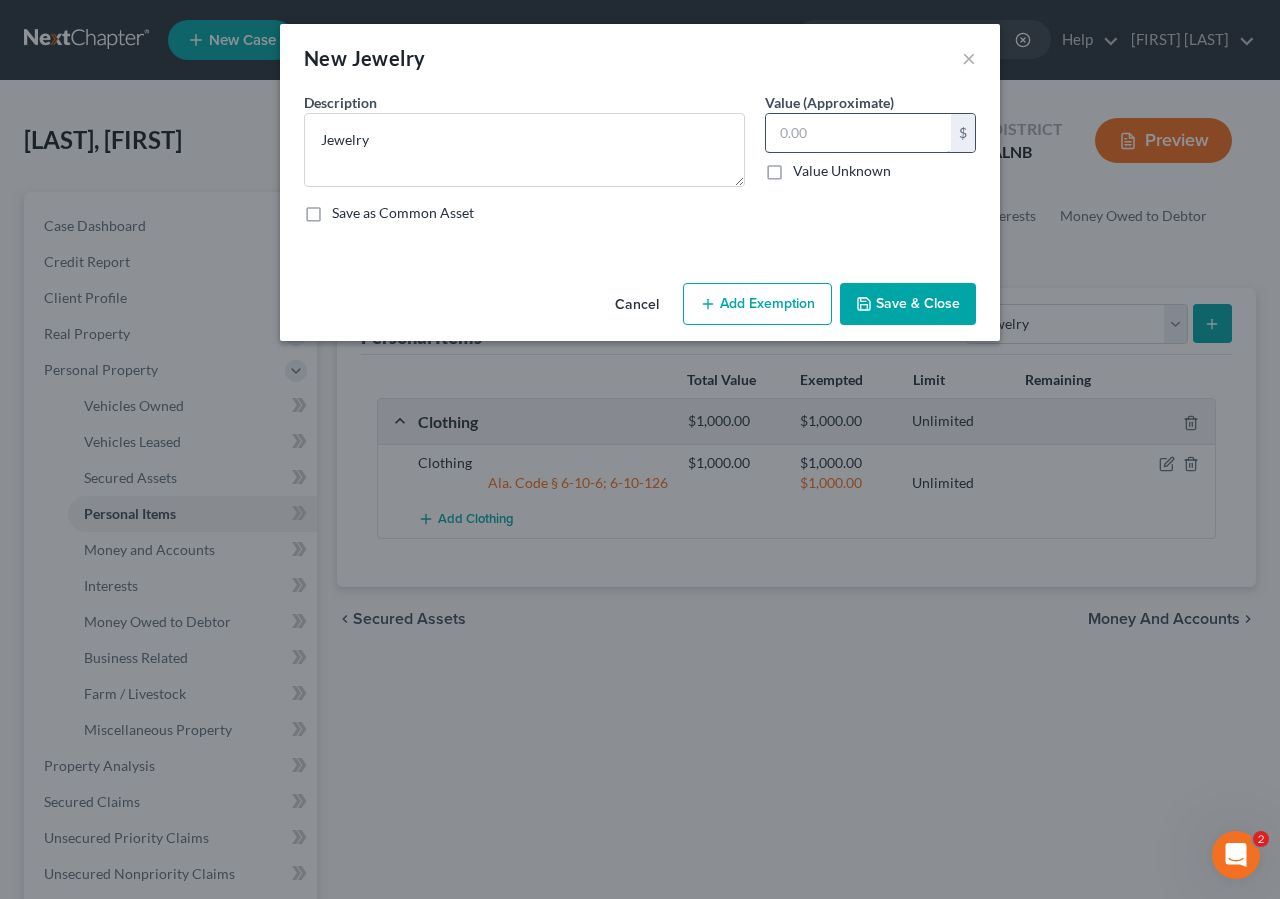 click at bounding box center (858, 133) 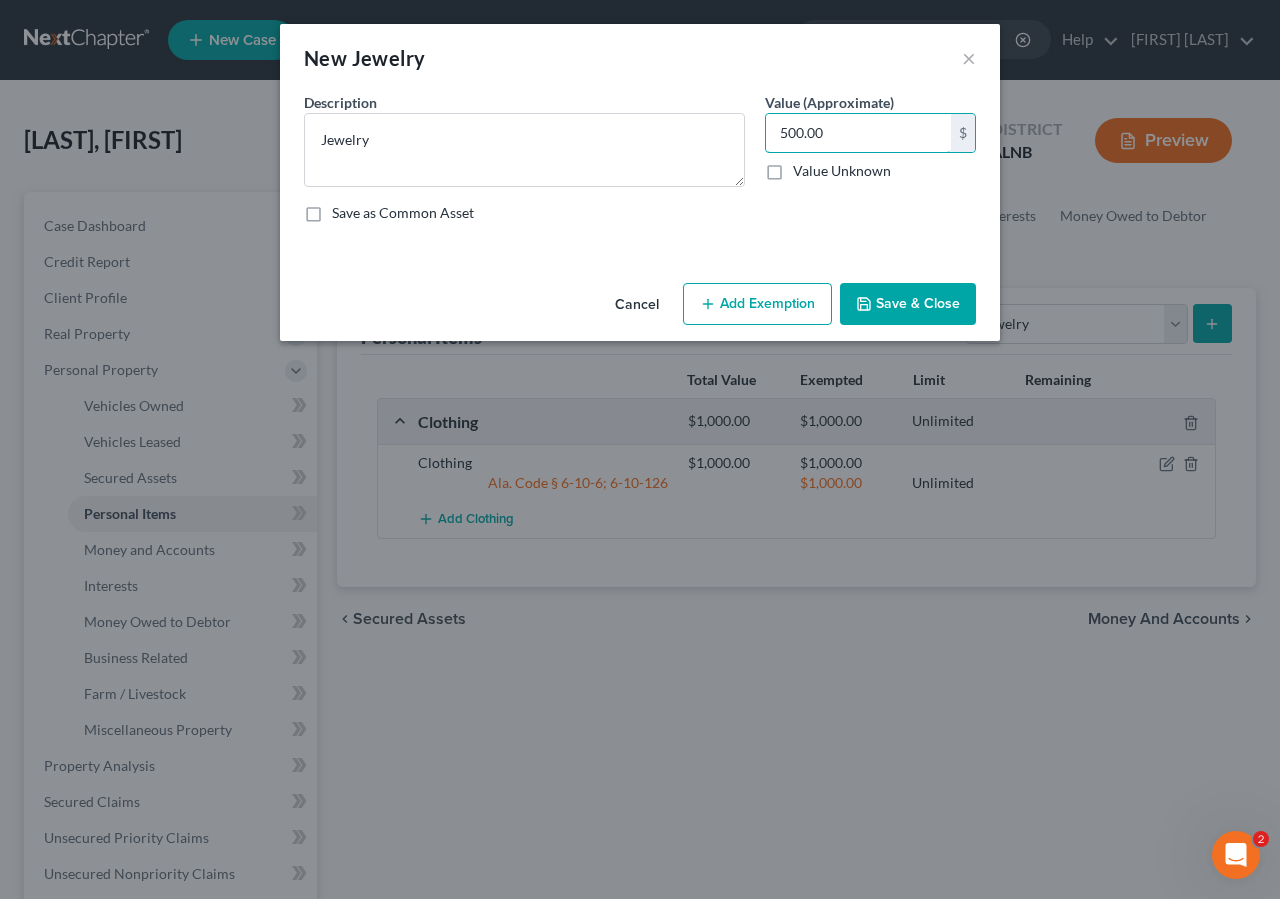 type on "500.00" 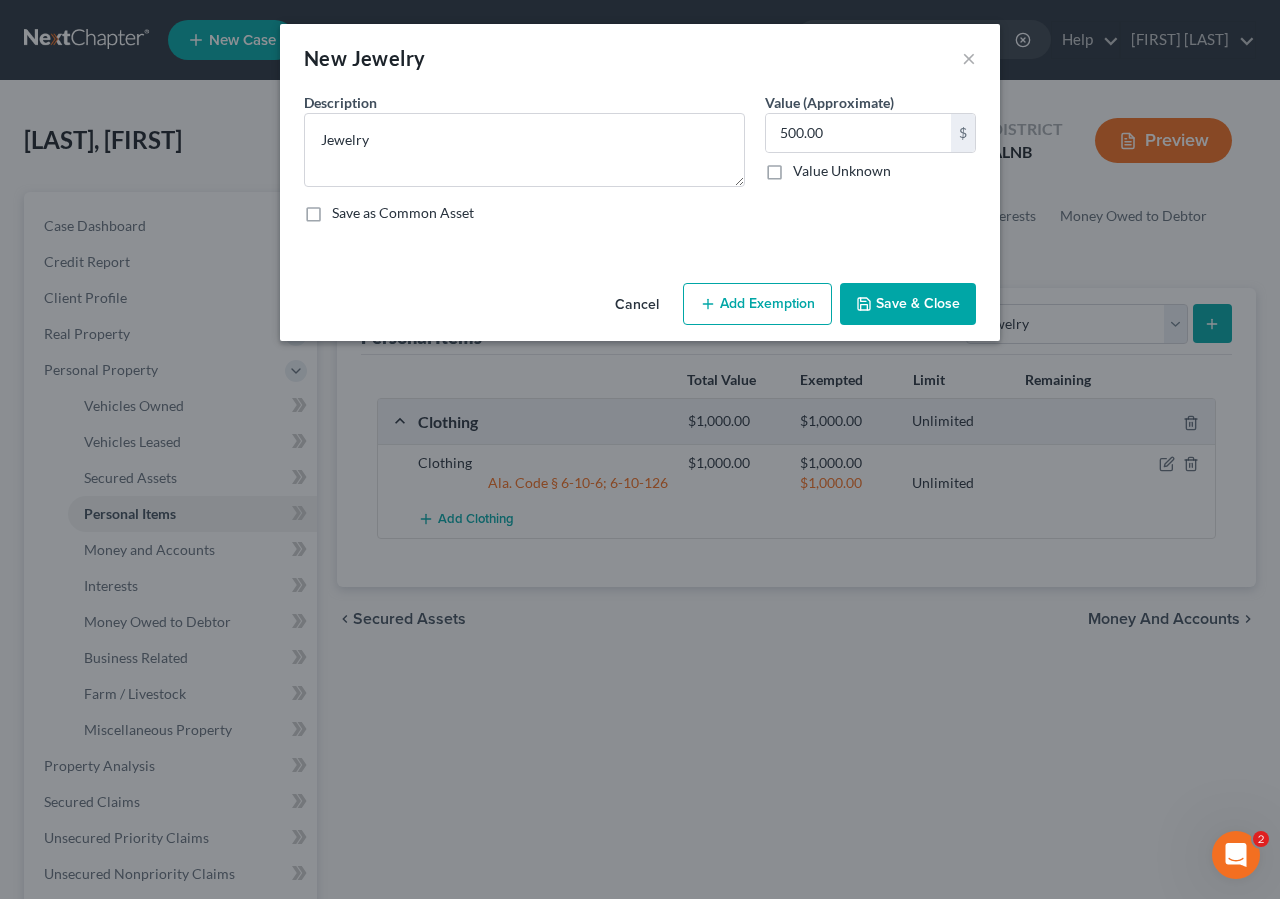 click on "Add Exemption" at bounding box center (757, 304) 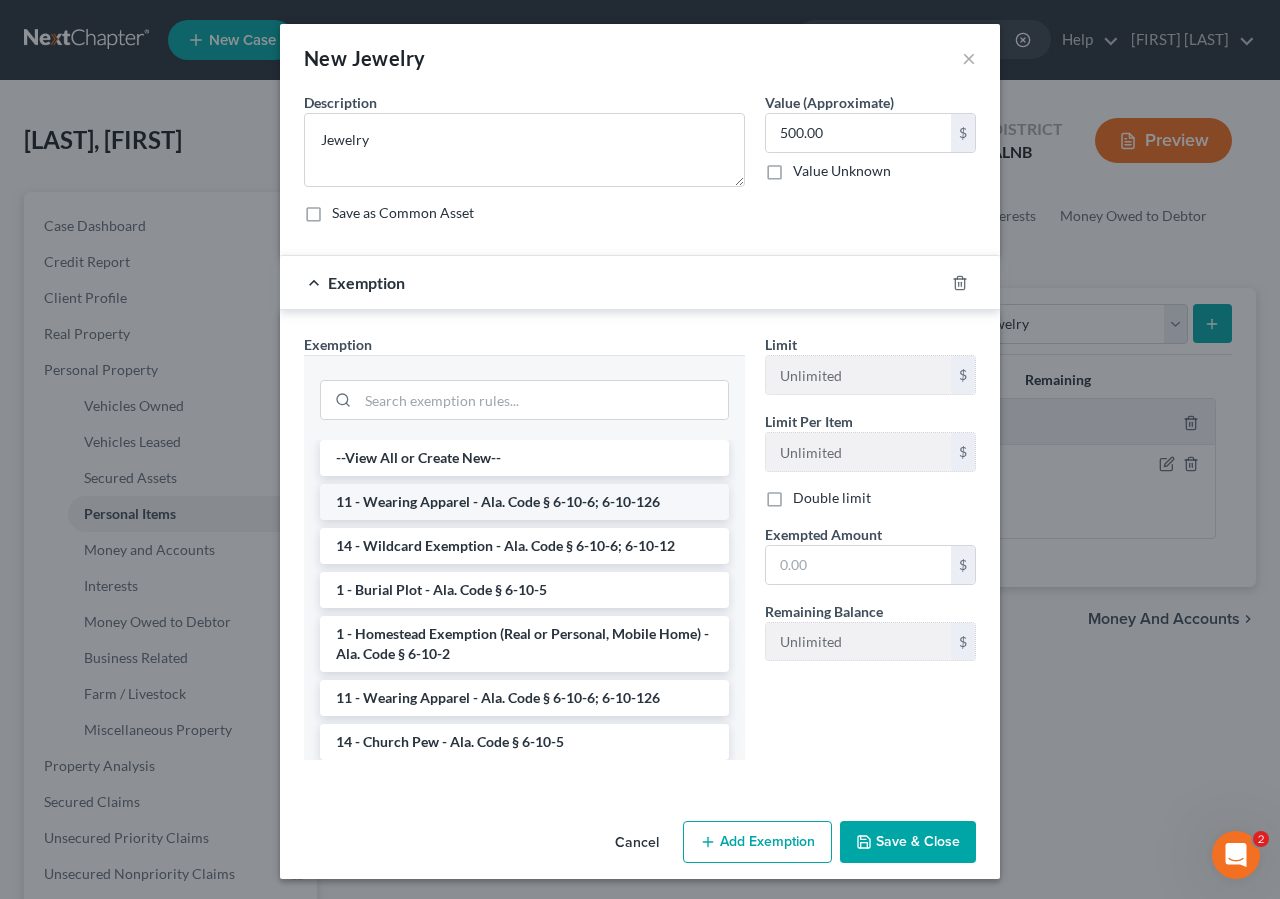 click on "11 - Wearing Apparel - Ala. Code § 6-10-6; 6-10-126" at bounding box center [524, 502] 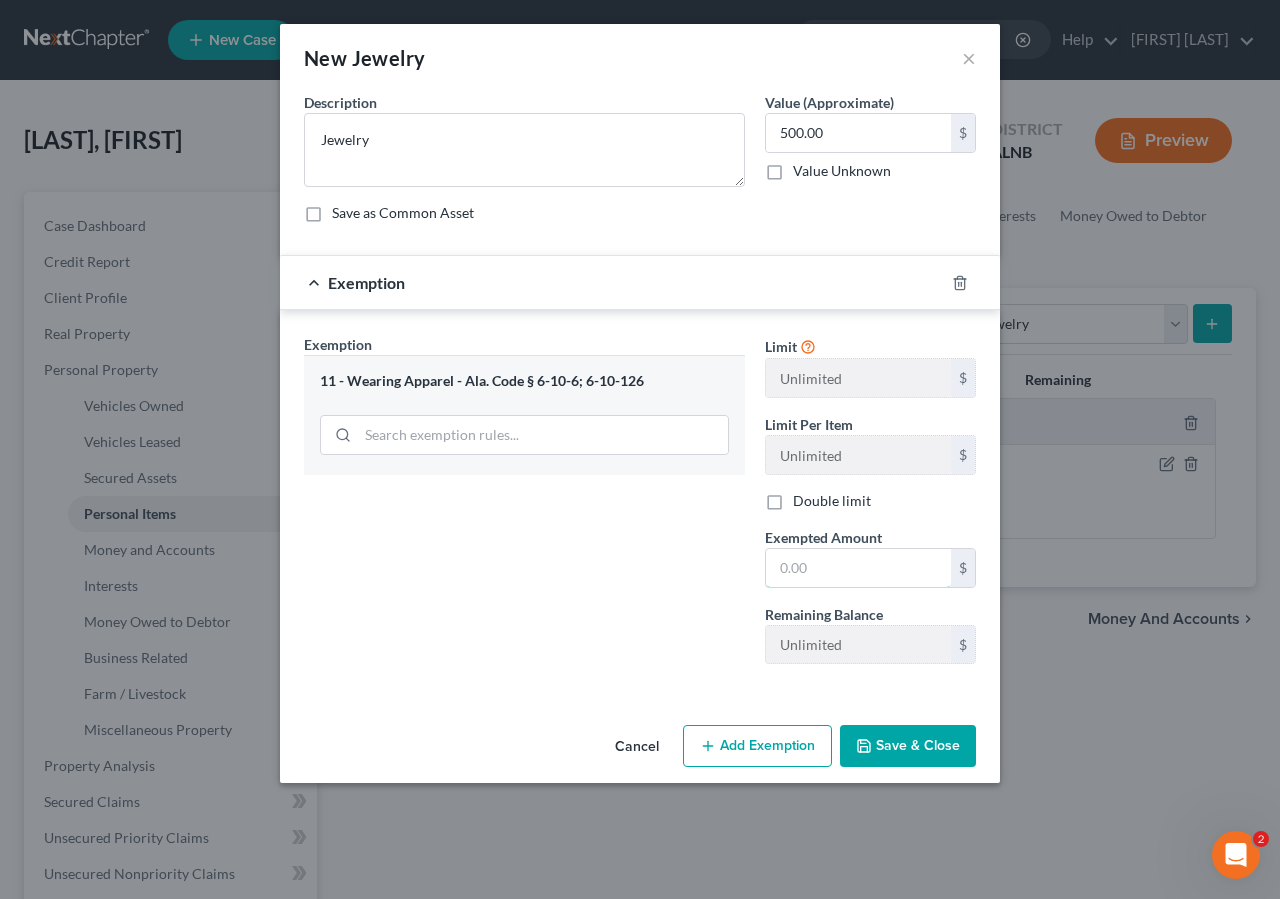 drag, startPoint x: 855, startPoint y: 586, endPoint x: 839, endPoint y: 540, distance: 48.703182 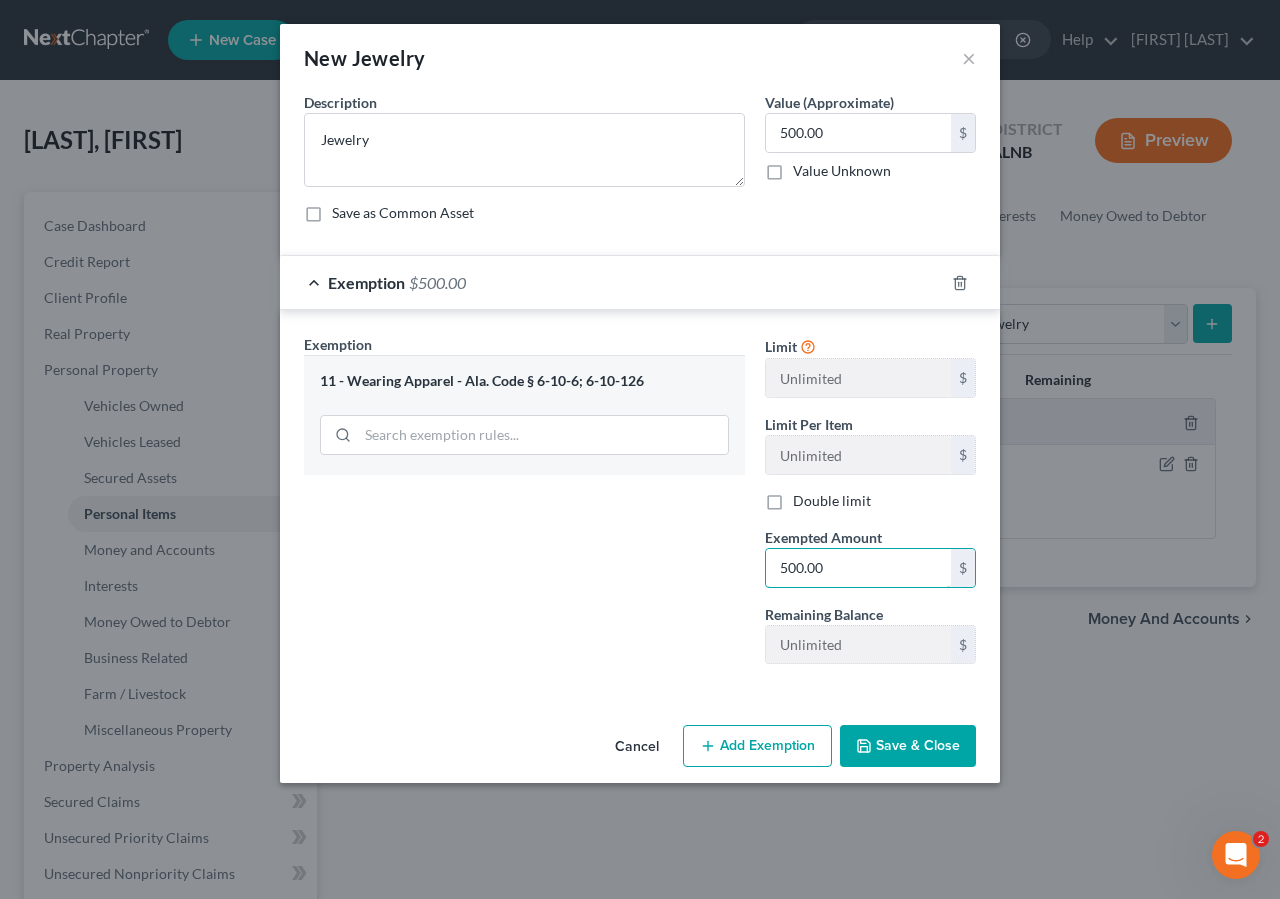 type on "500.00" 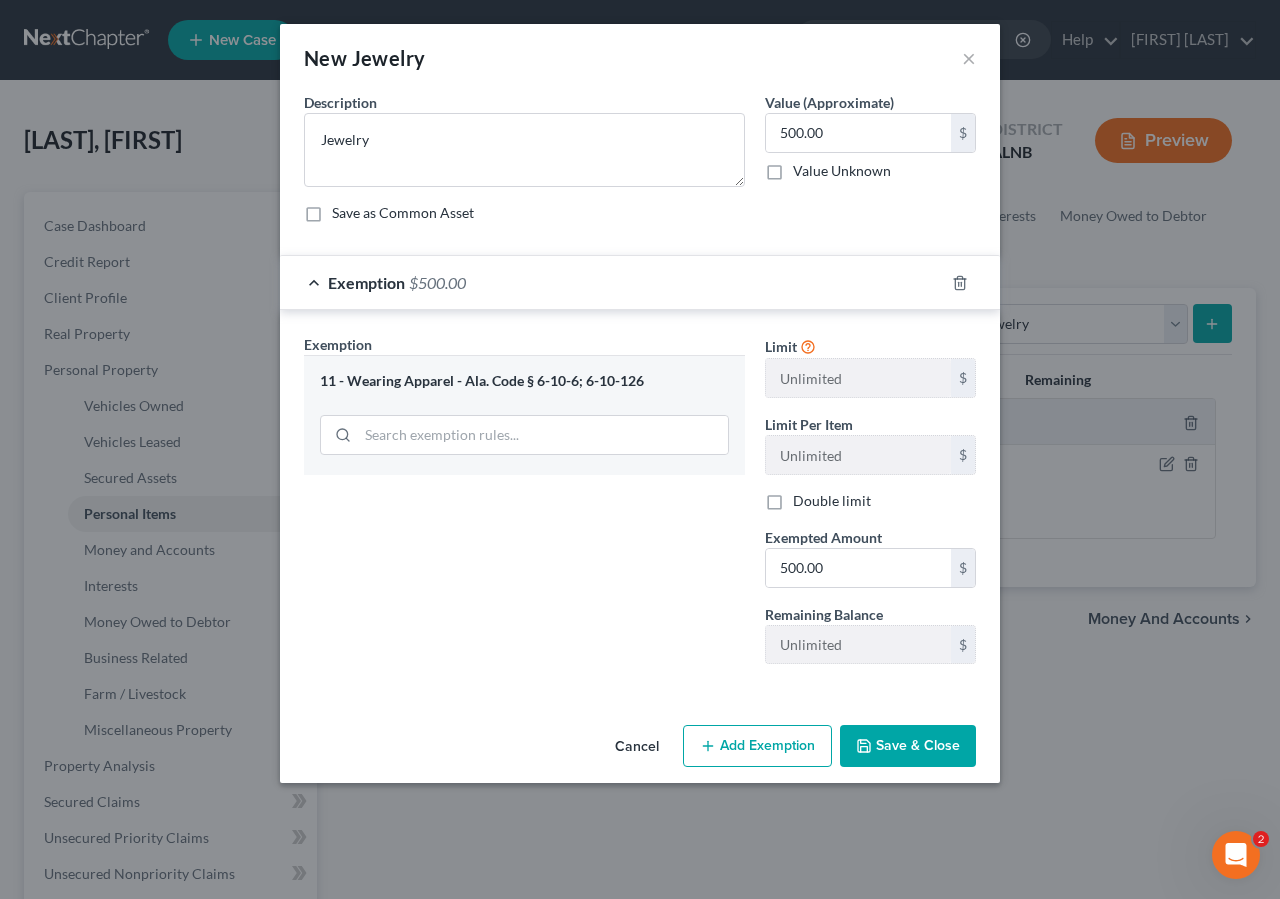 click on "Save & Close" at bounding box center [908, 746] 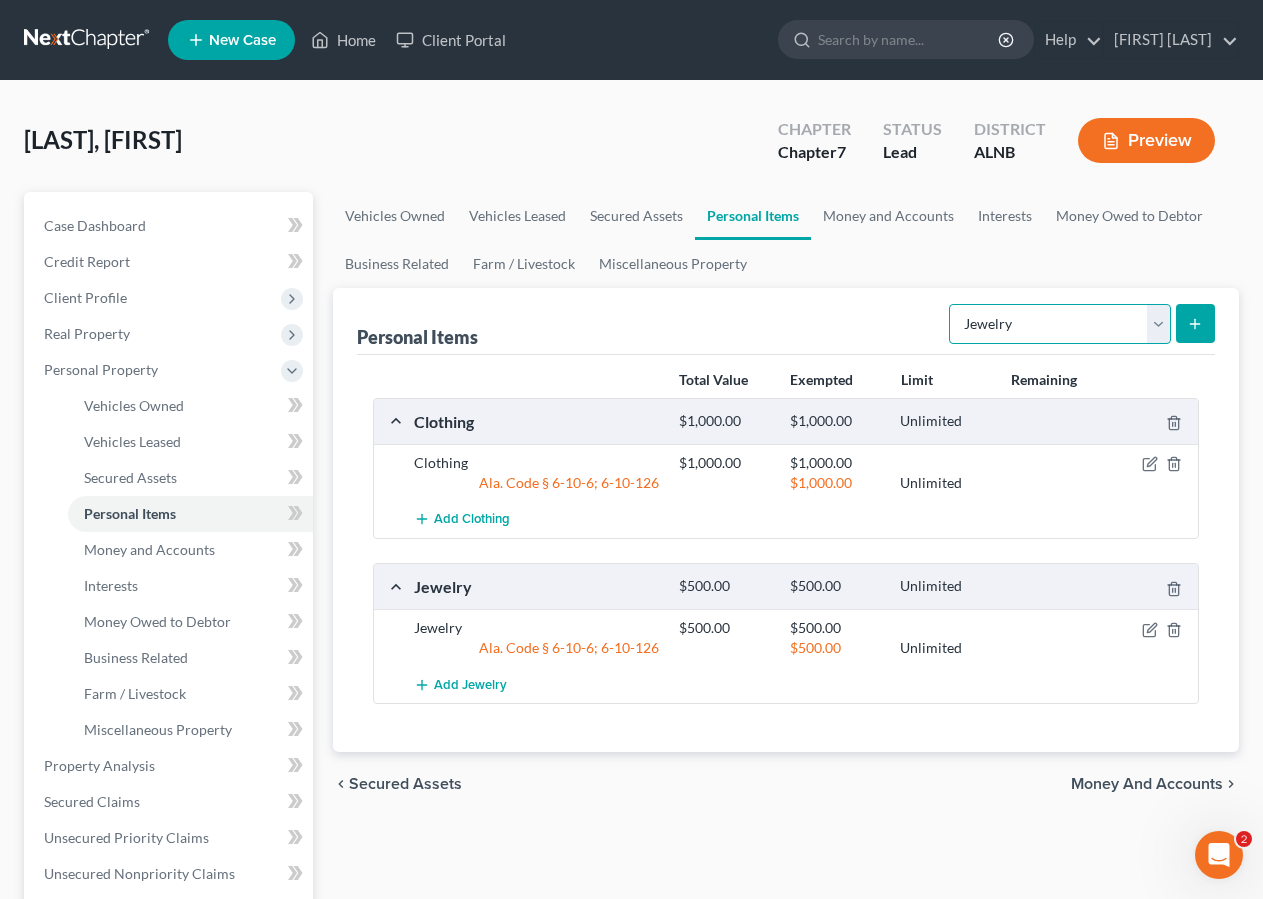 click on "Select Item Type Clothing Collectibles Of Value Electronics Firearms Household Goods Jewelry Other Pet(s) Sports & Hobby Equipment" at bounding box center [1060, 324] 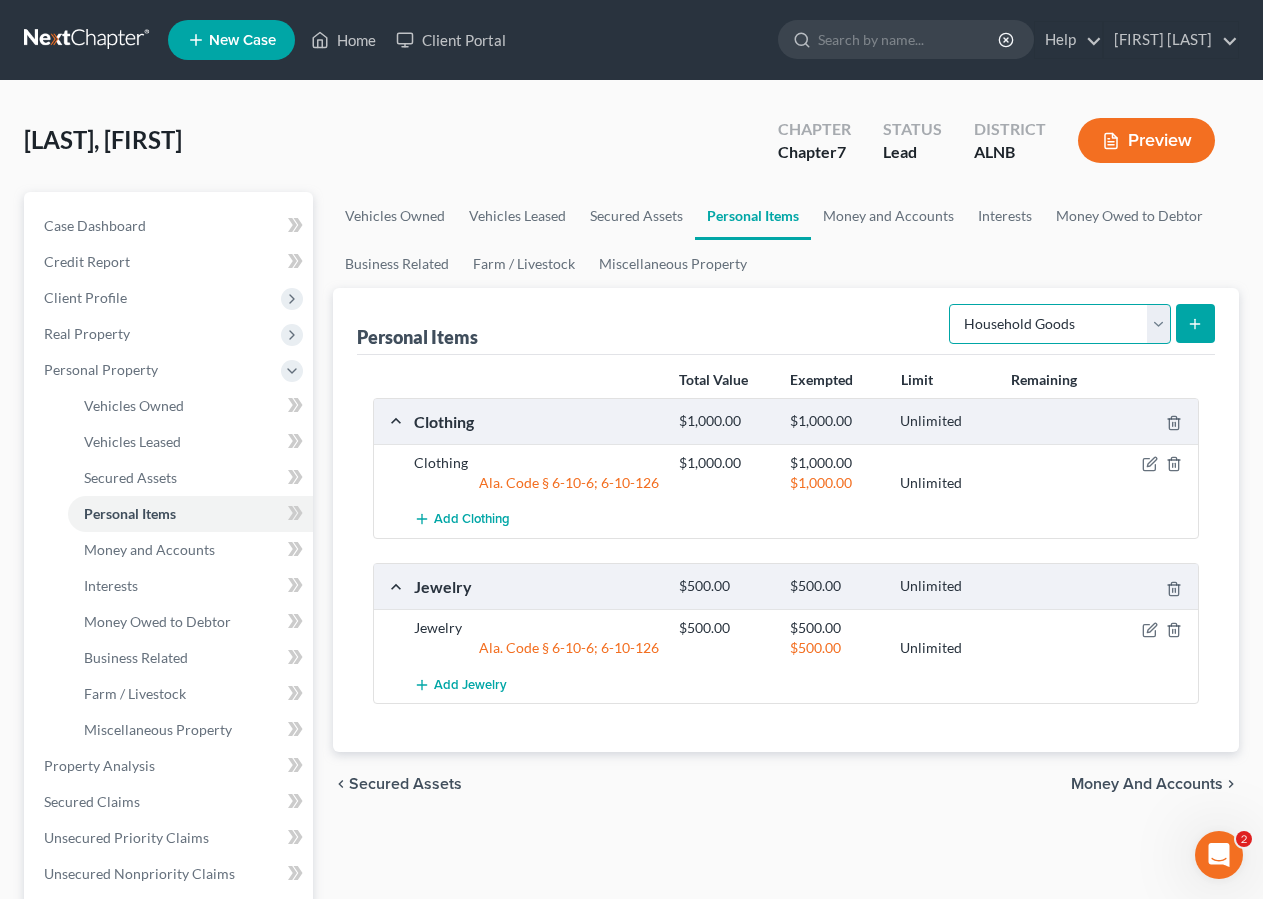 click on "Household Goods" at bounding box center (0, 0) 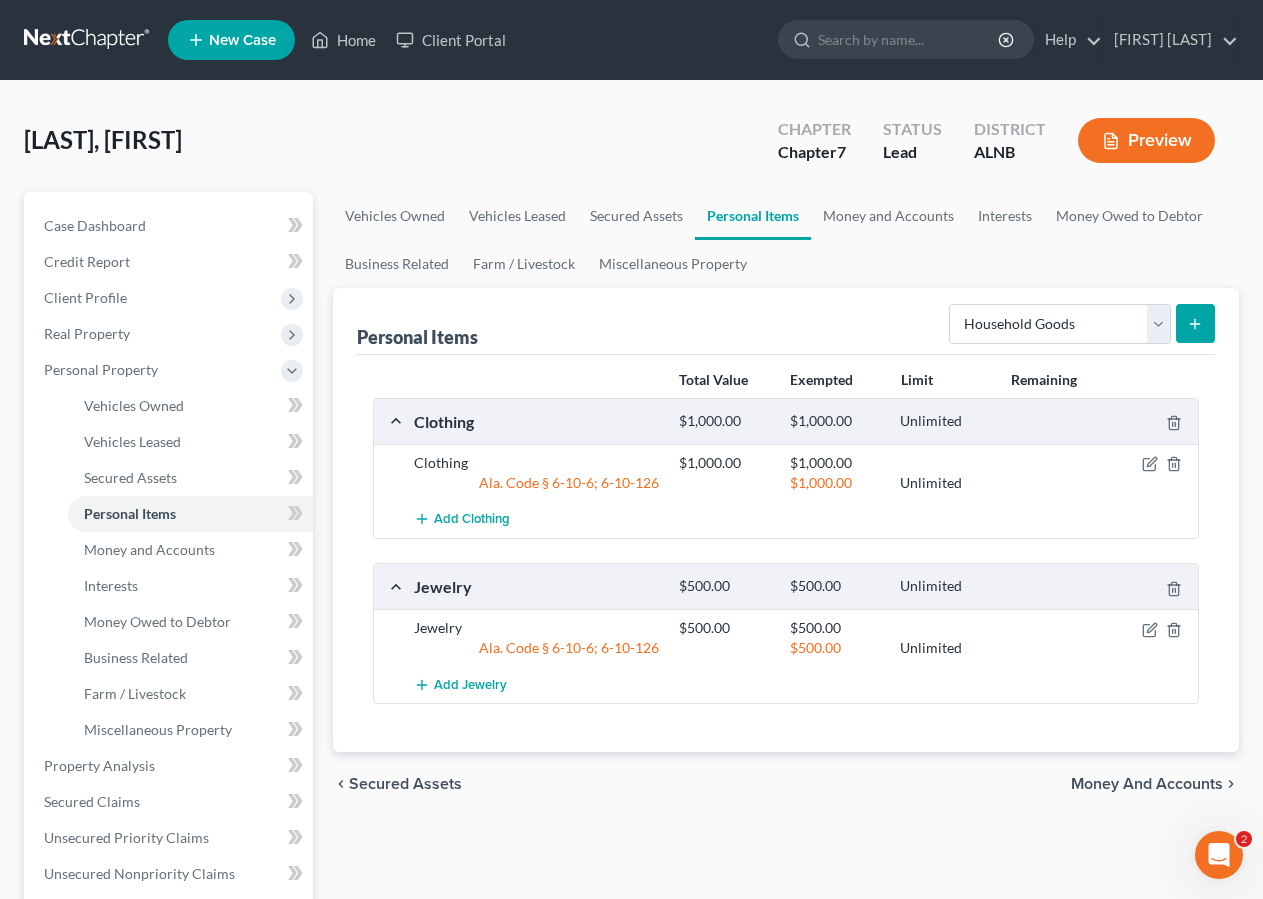 click 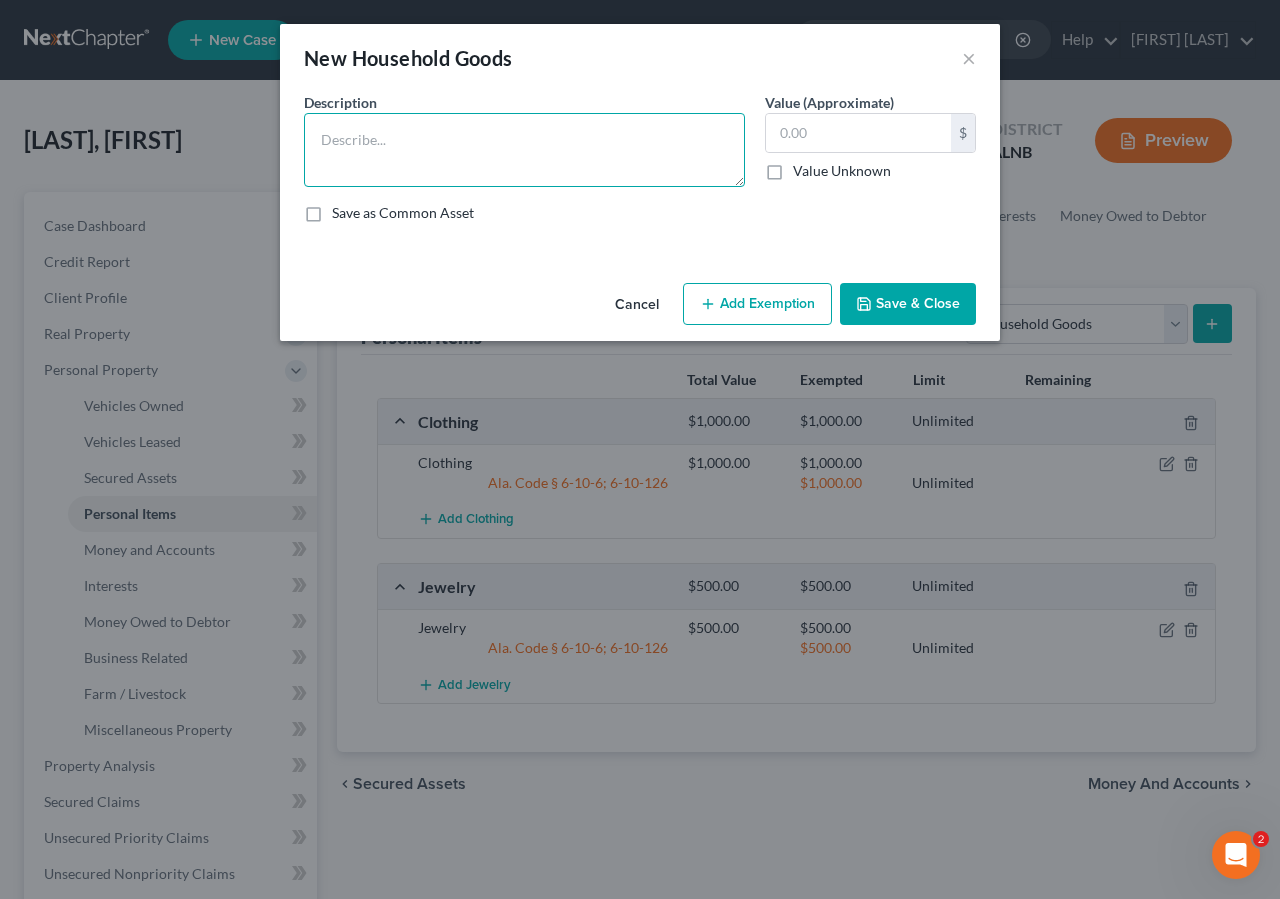 click at bounding box center [524, 150] 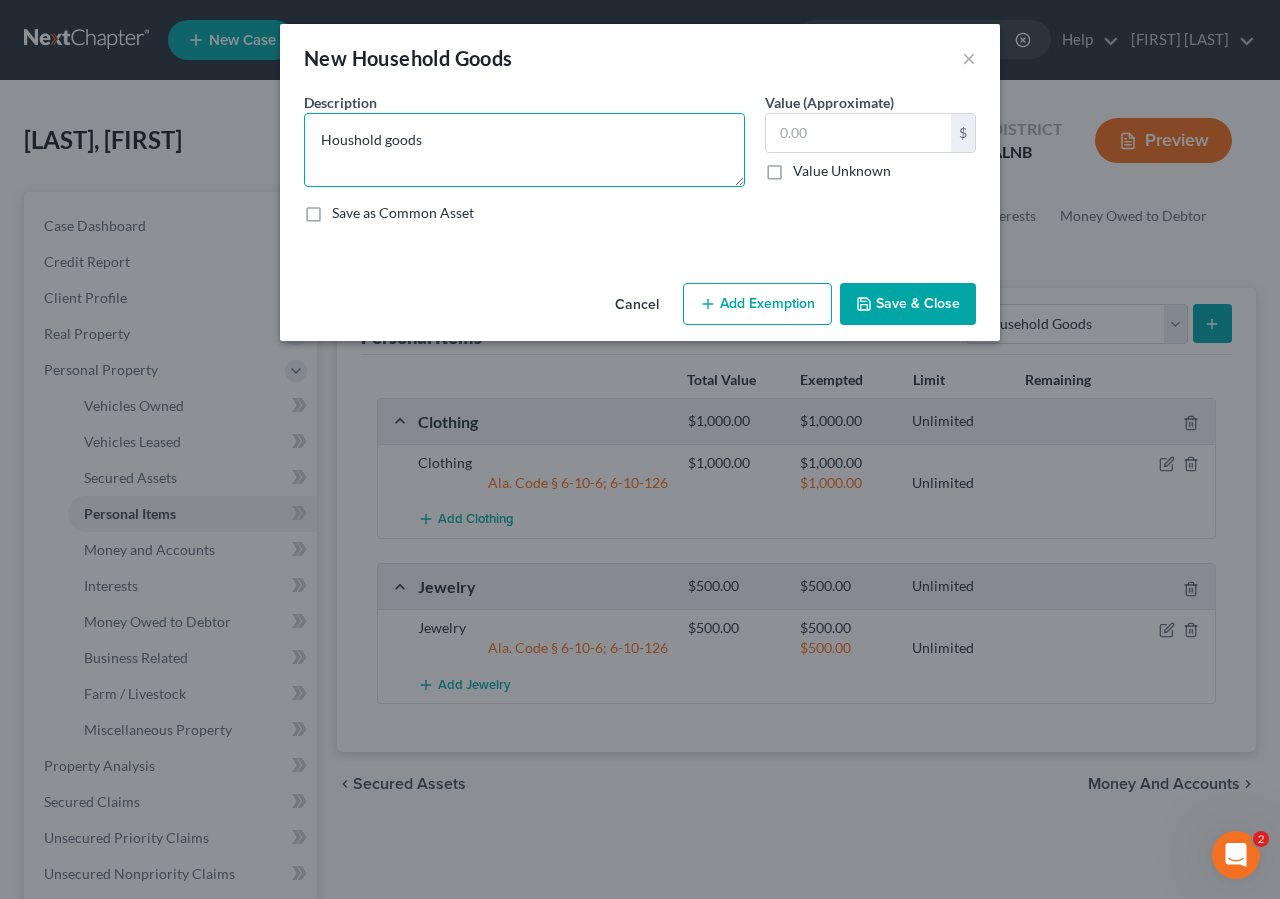 click on "Houshold goods" at bounding box center (524, 150) 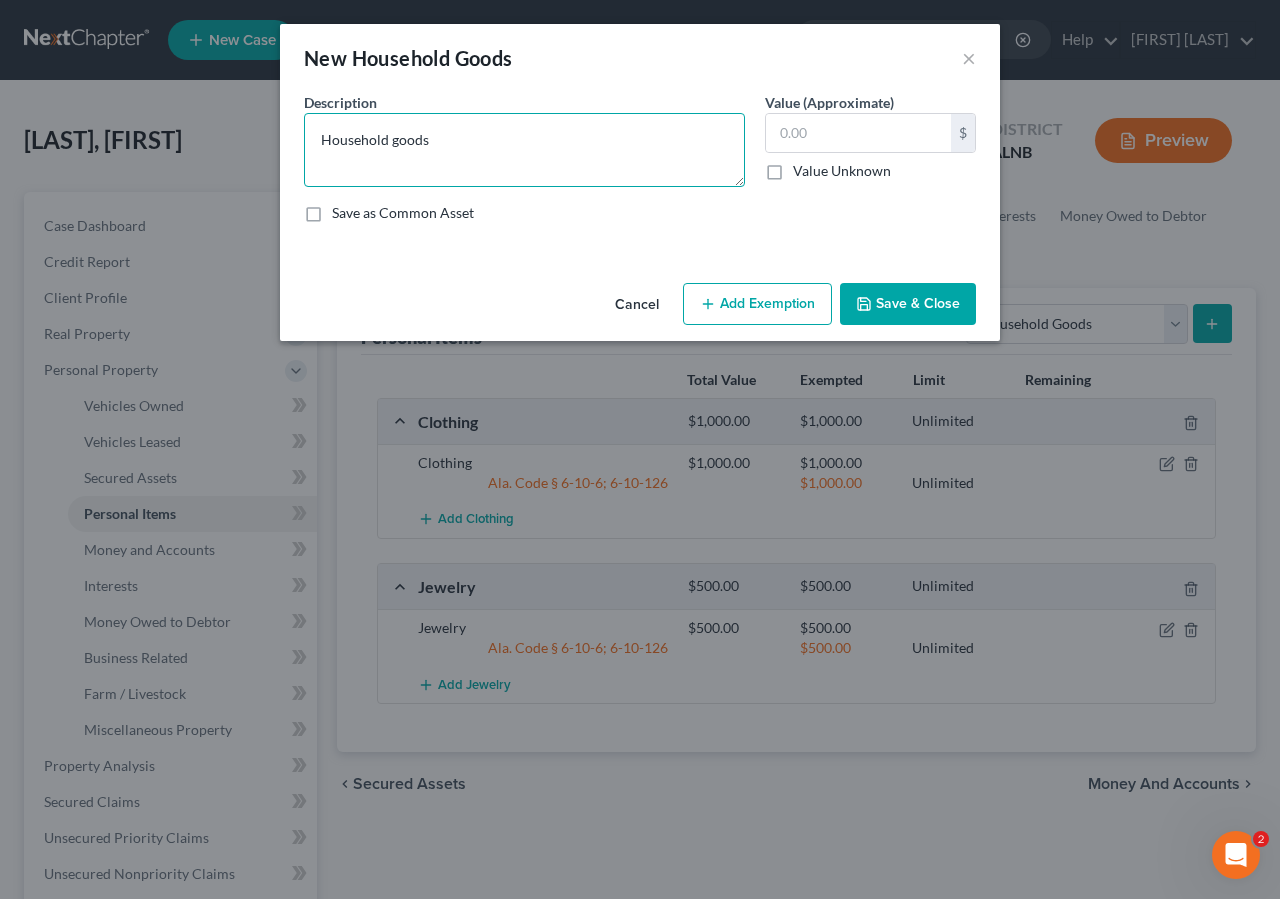 click on "Household goods" at bounding box center (524, 150) 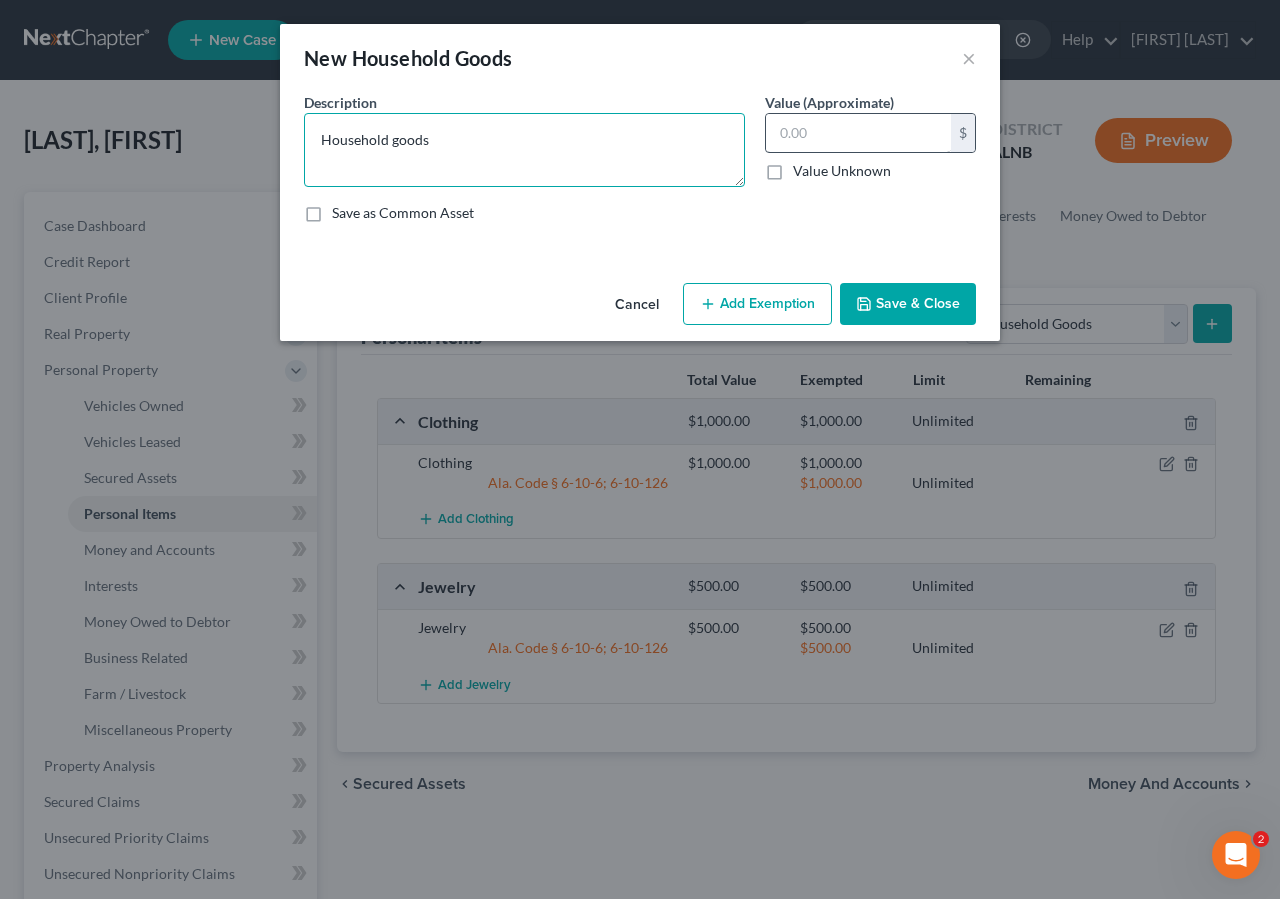 type on "Household goods" 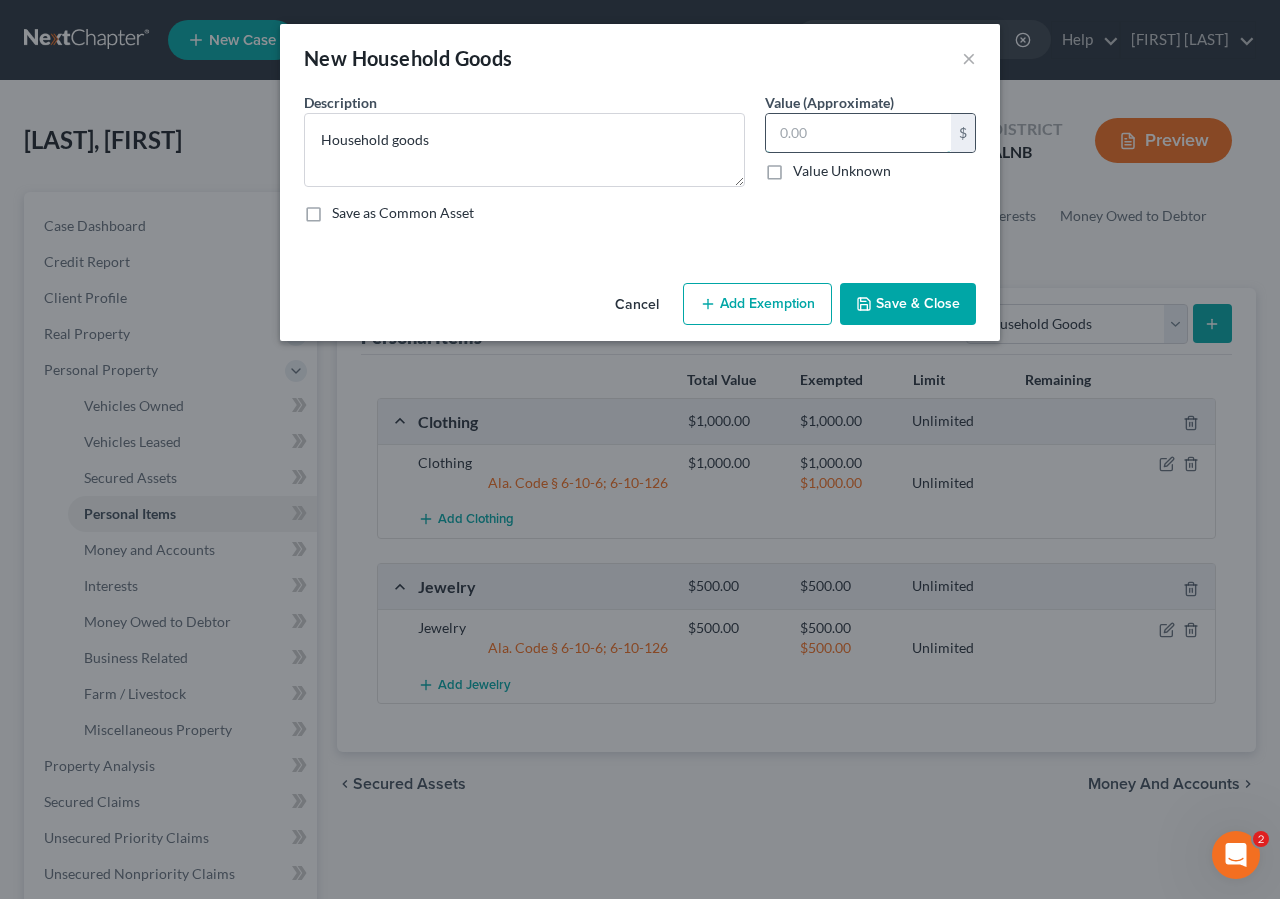 click at bounding box center (858, 133) 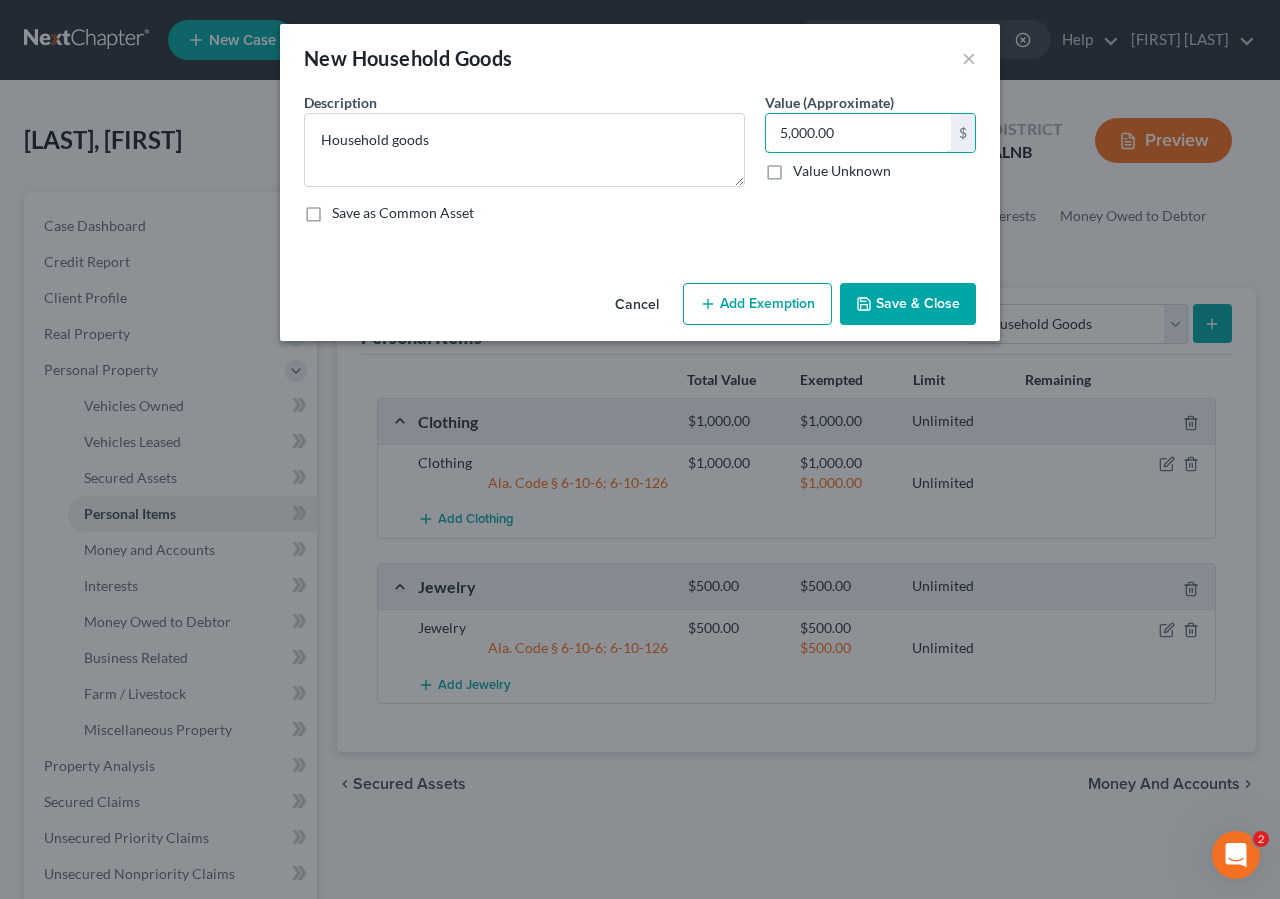 type on "5,000.00" 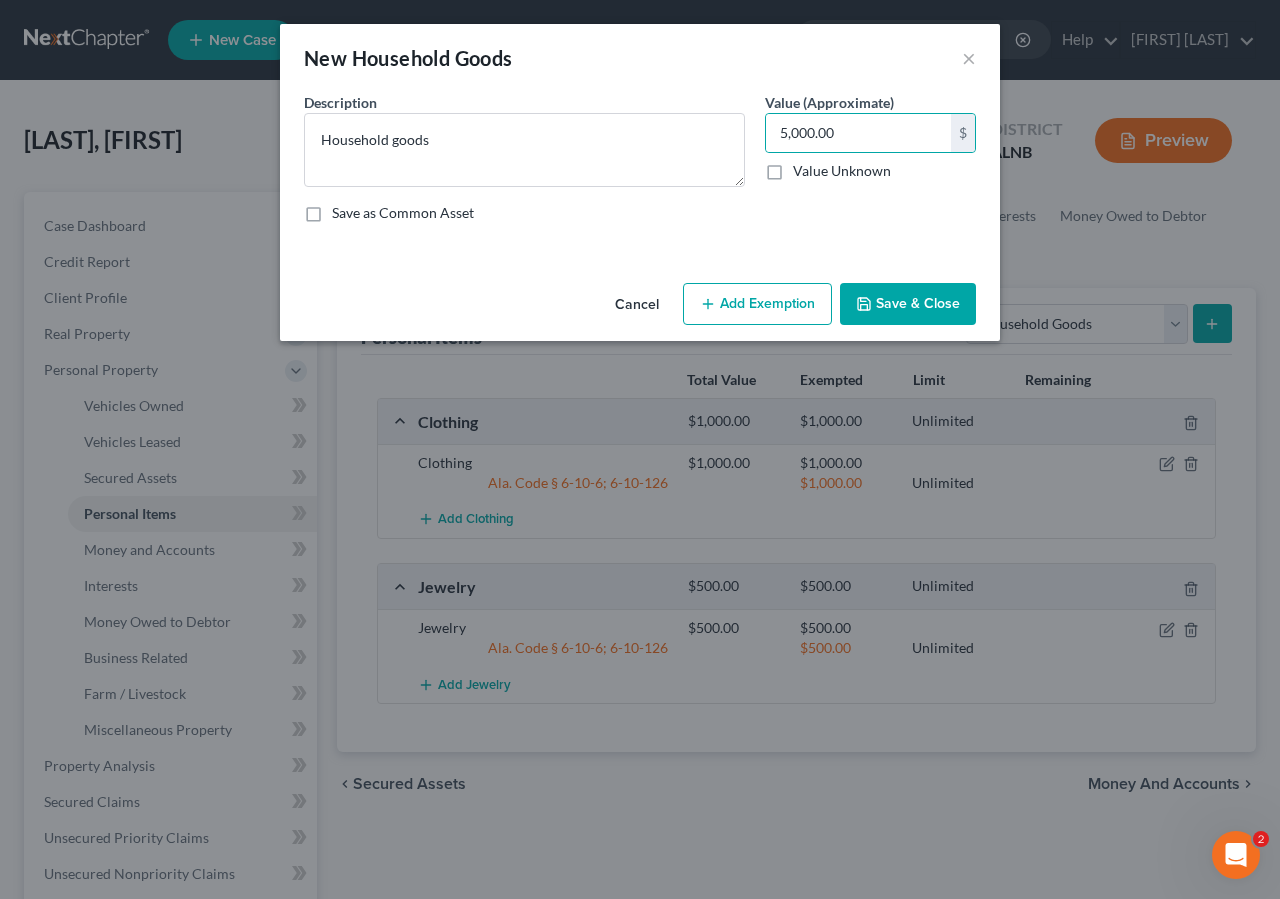 click on "Add Exemption" at bounding box center [757, 304] 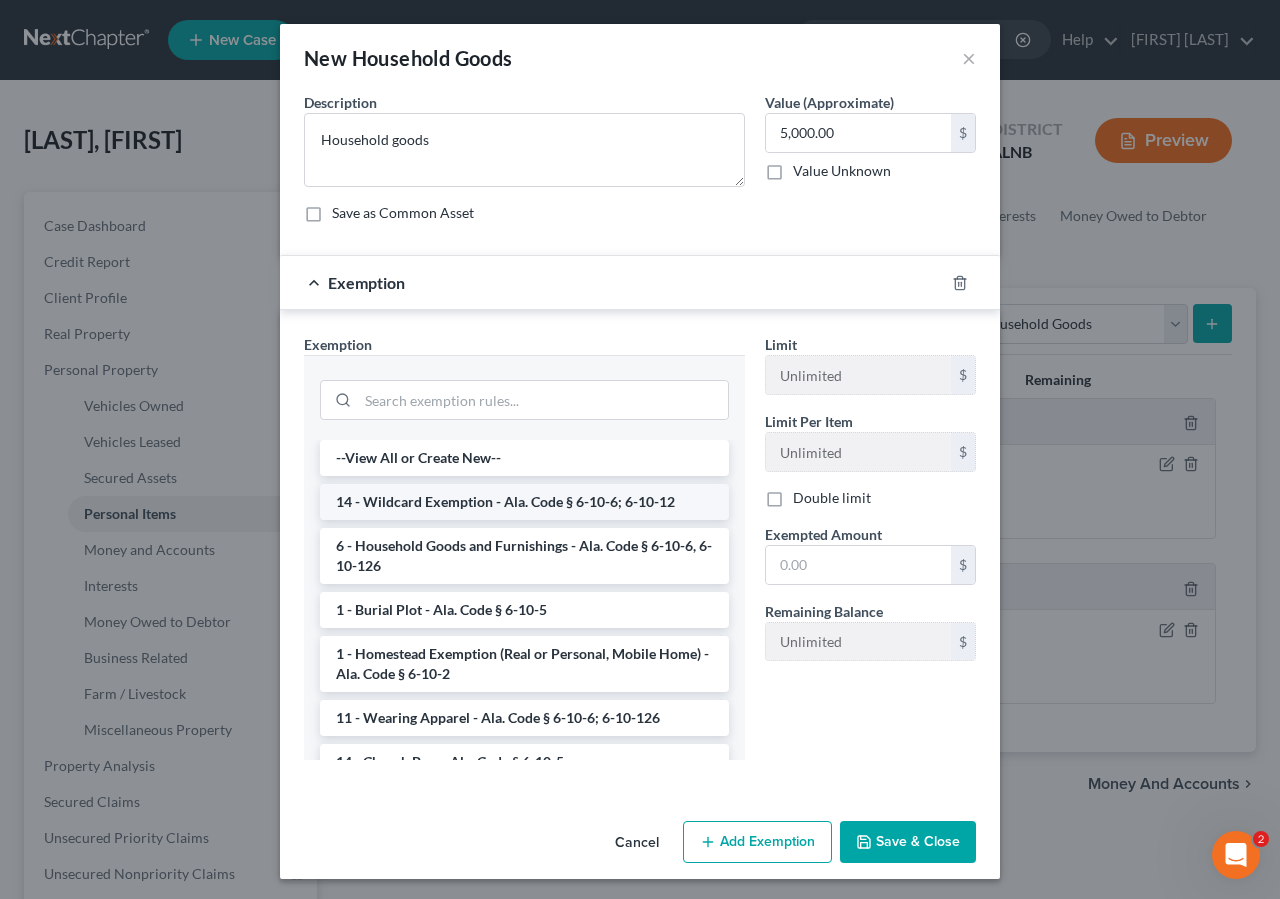 click on "14 - Wildcard Exemption - Ala. Code § 6-10-6; 6-10-12" at bounding box center (524, 502) 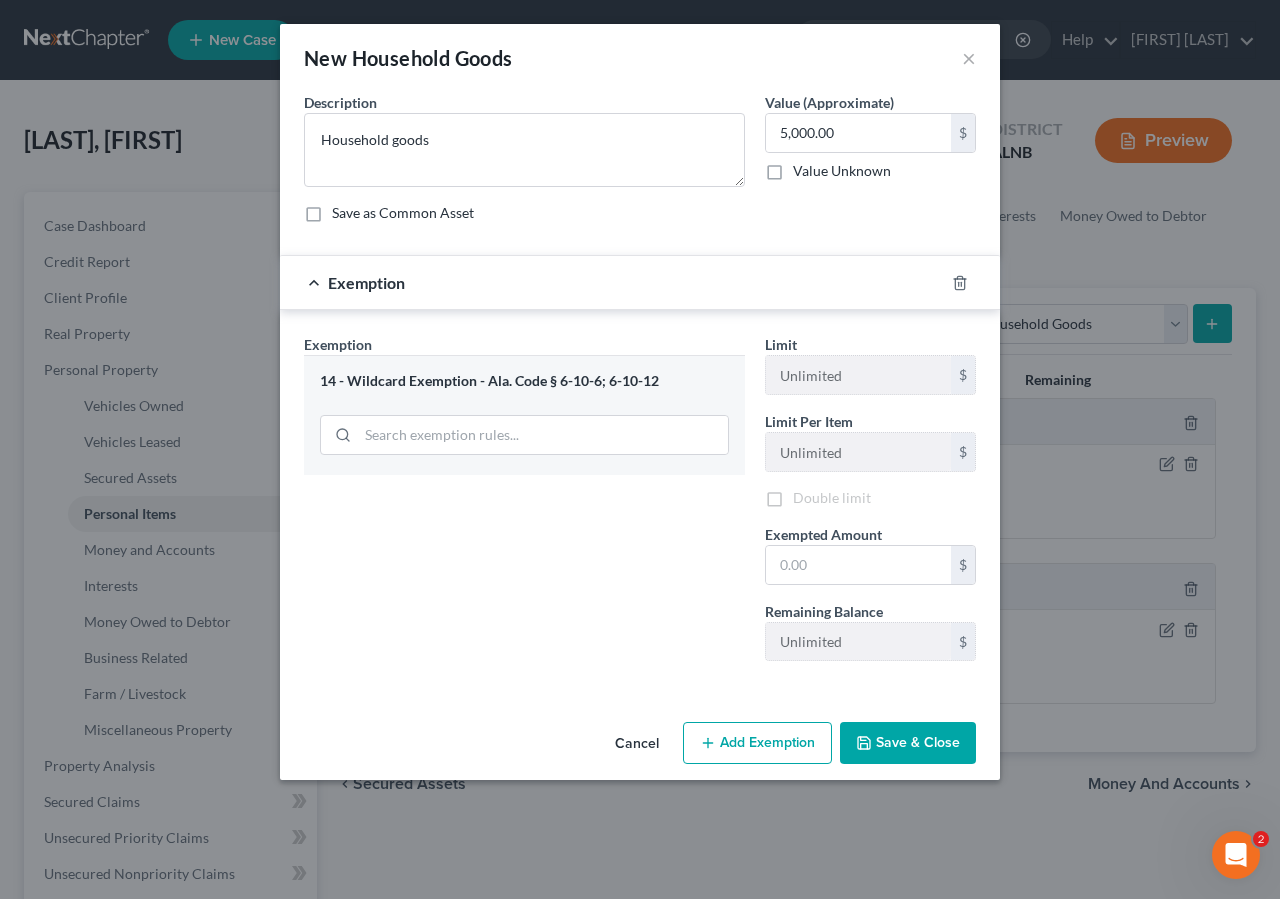 click on "Exemption Set must be selected for CA.
Exemption
*
14 - Wildcard Exemption - Ala. Code § 6-10-6; 6-10-12" at bounding box center [524, 505] 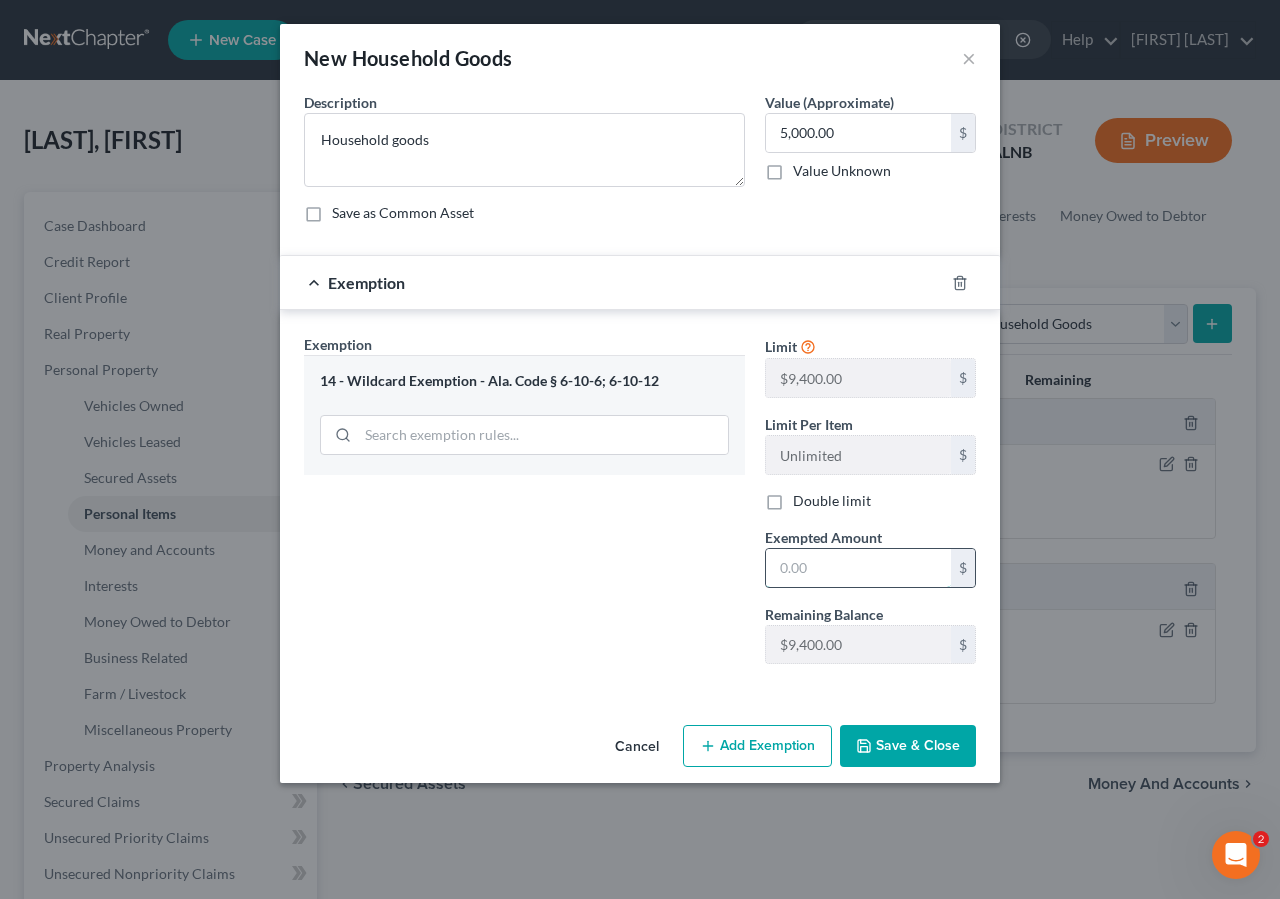 click at bounding box center [858, 568] 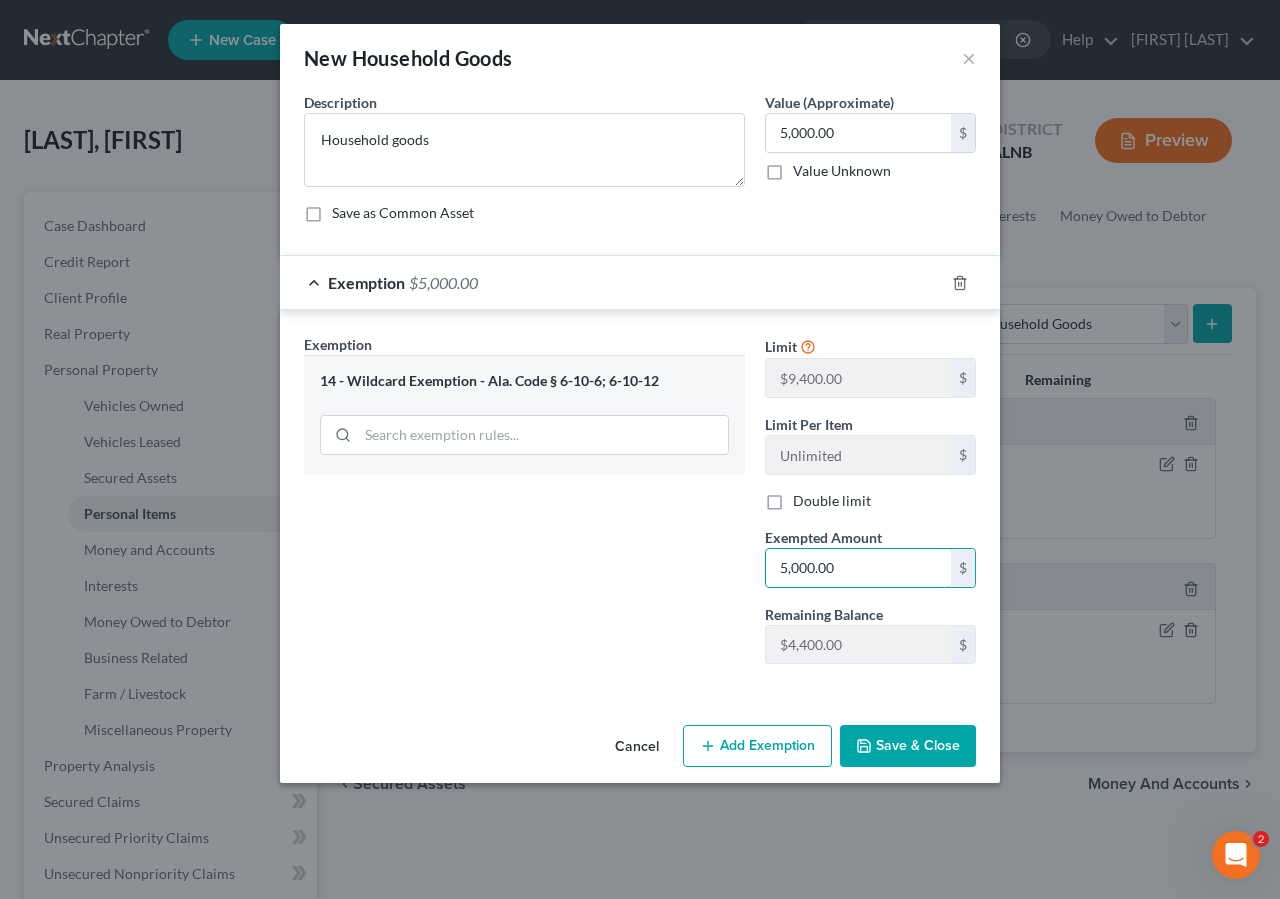 type on "5,000.00" 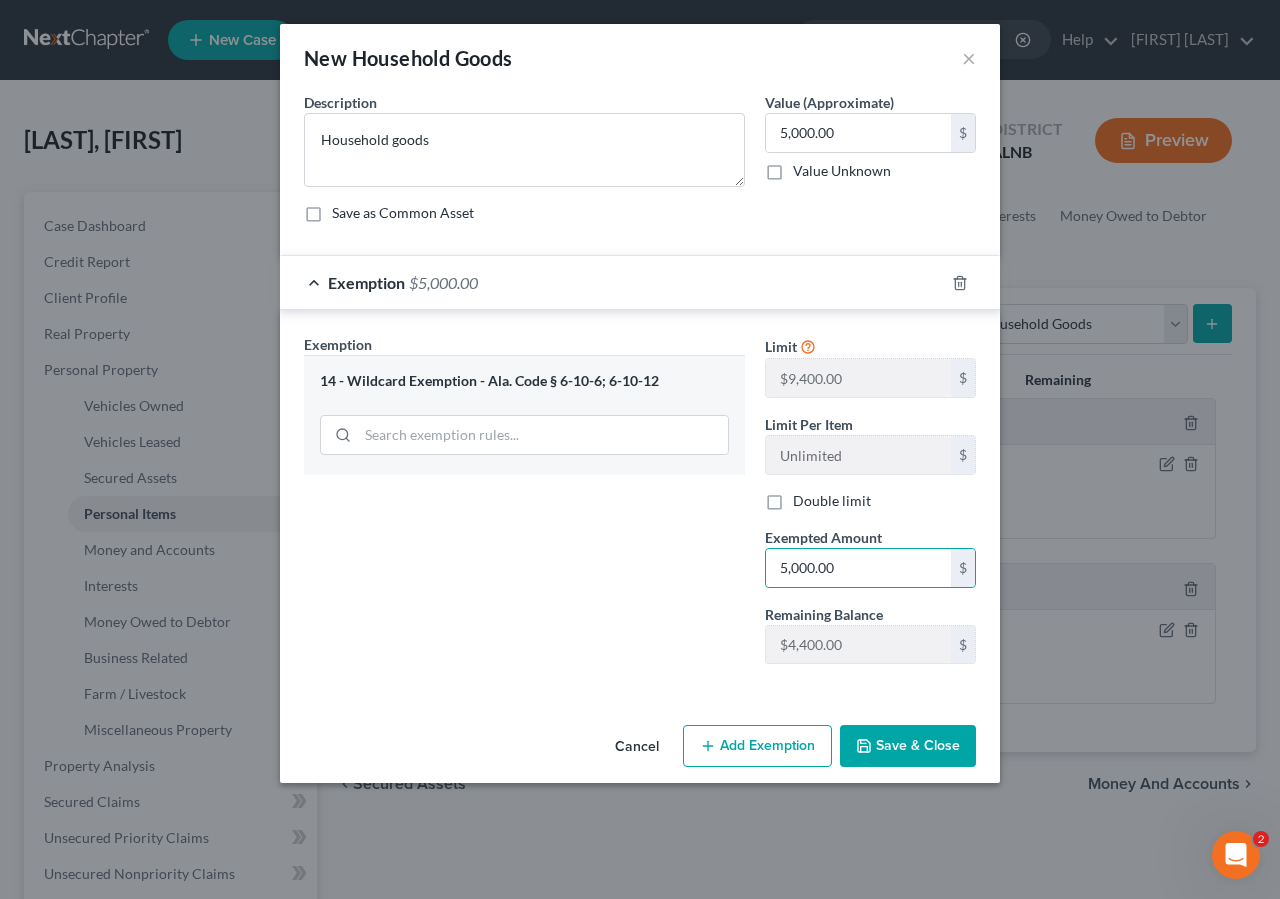drag, startPoint x: 902, startPoint y: 771, endPoint x: 1156, endPoint y: 459, distance: 402.31827 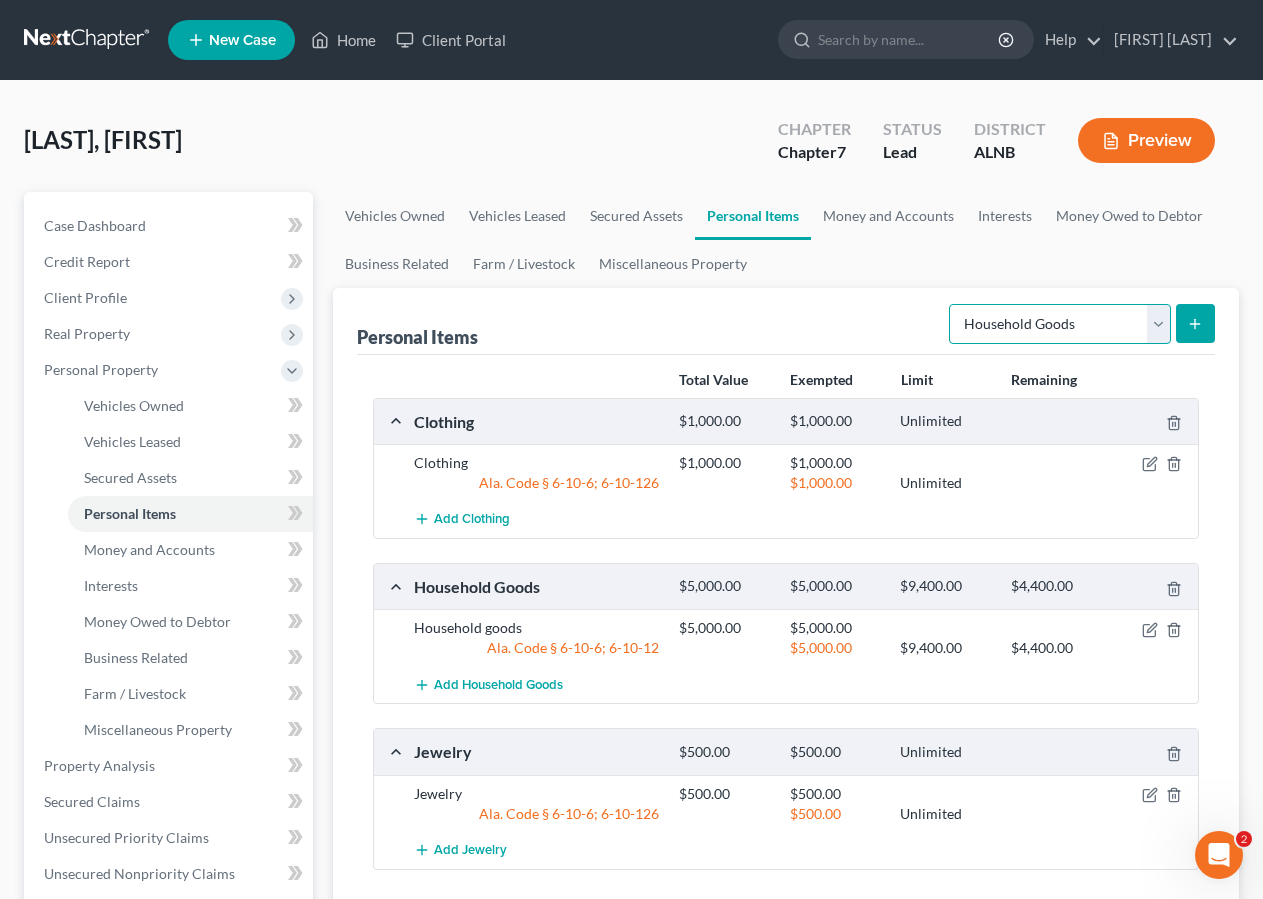 select on "firearms" 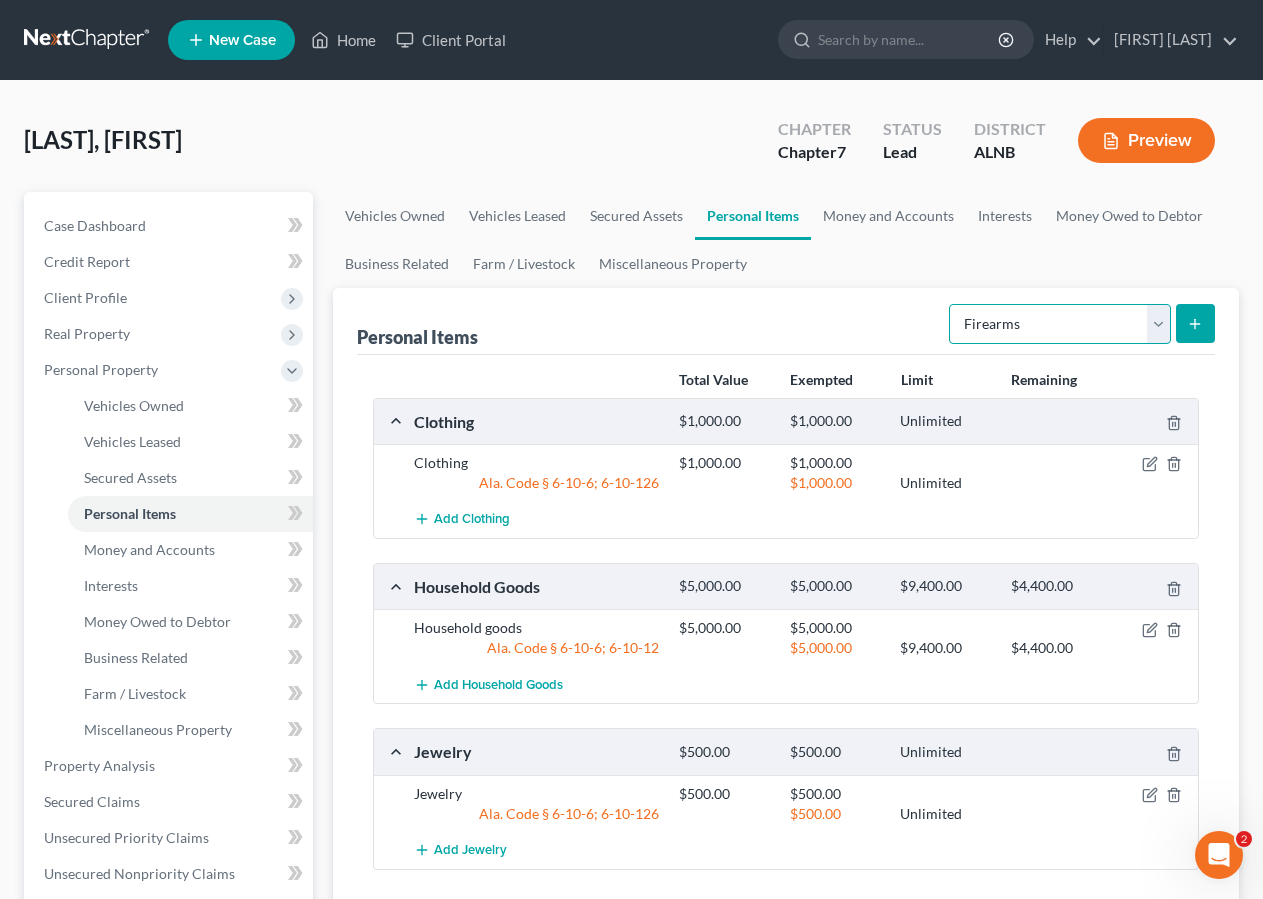 click on "Firearms" at bounding box center [0, 0] 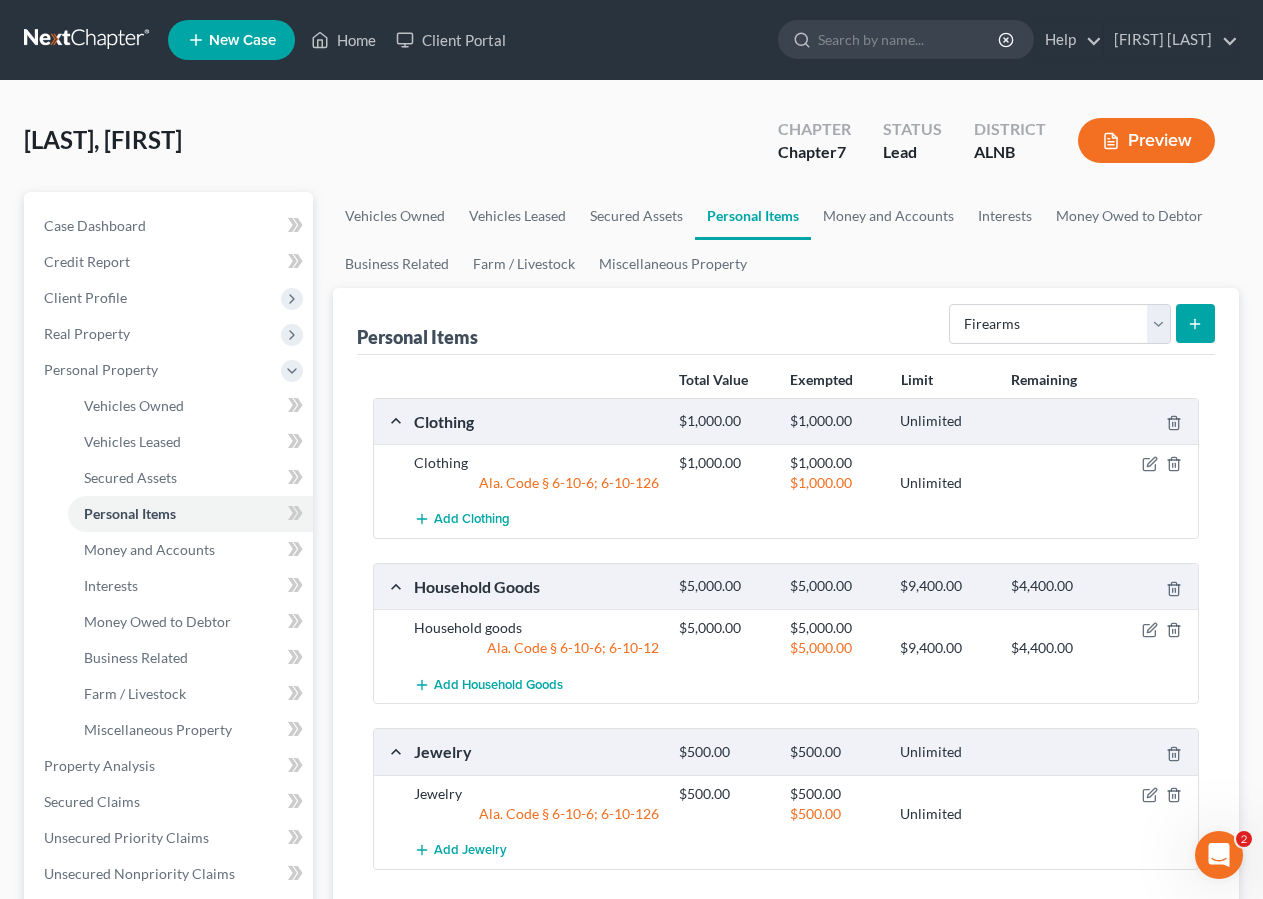 click at bounding box center (1195, 323) 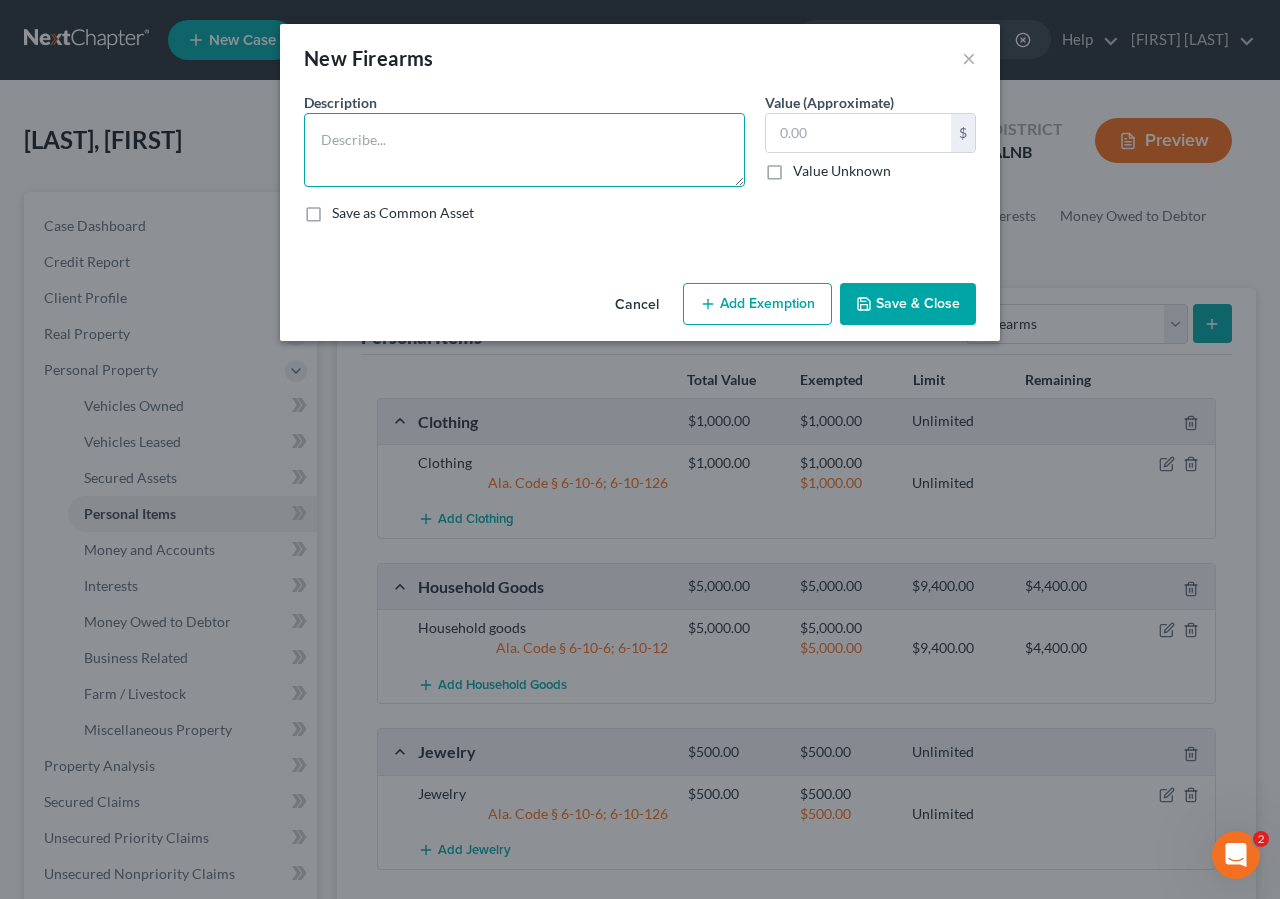click at bounding box center (524, 150) 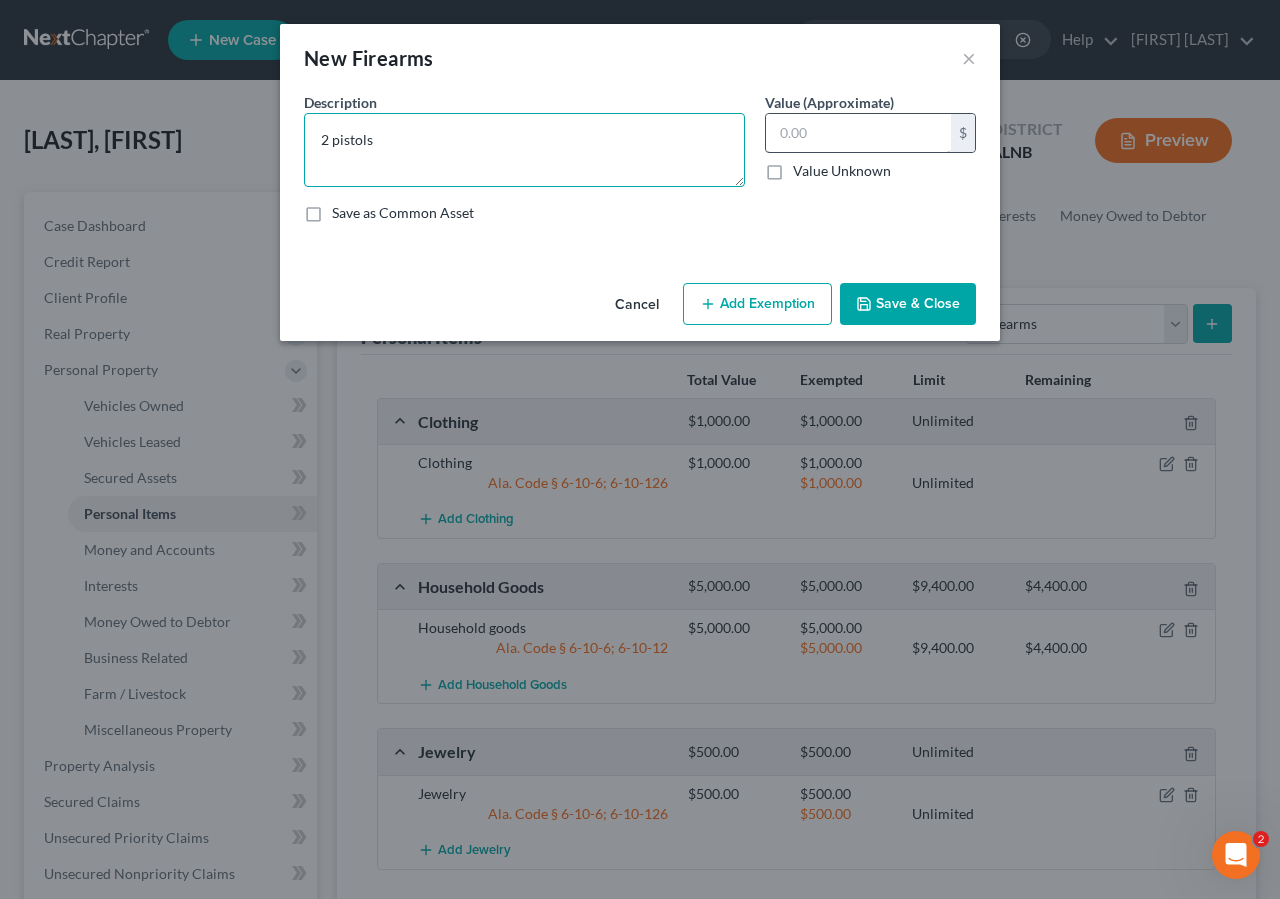 type on "2 pistols" 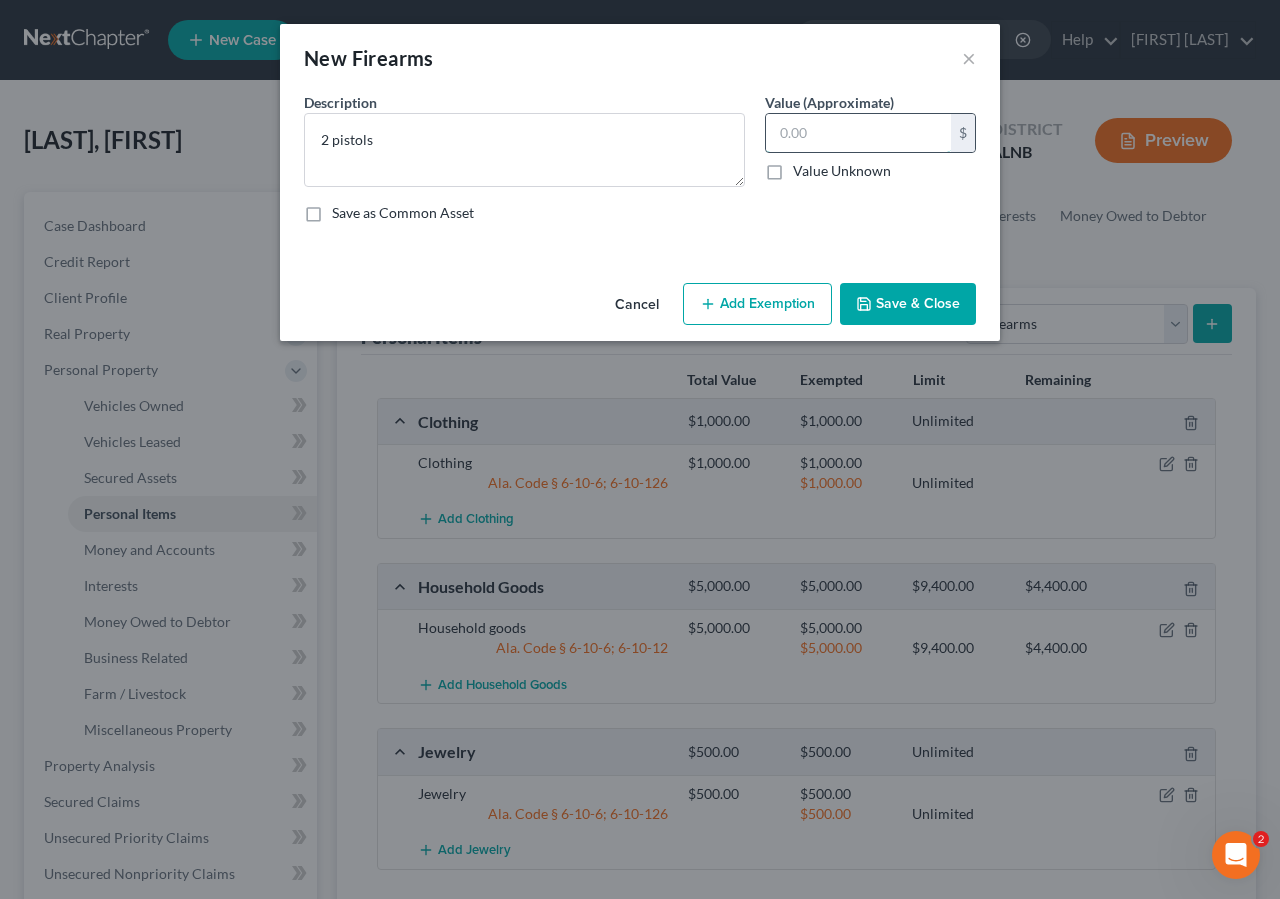 click at bounding box center (858, 133) 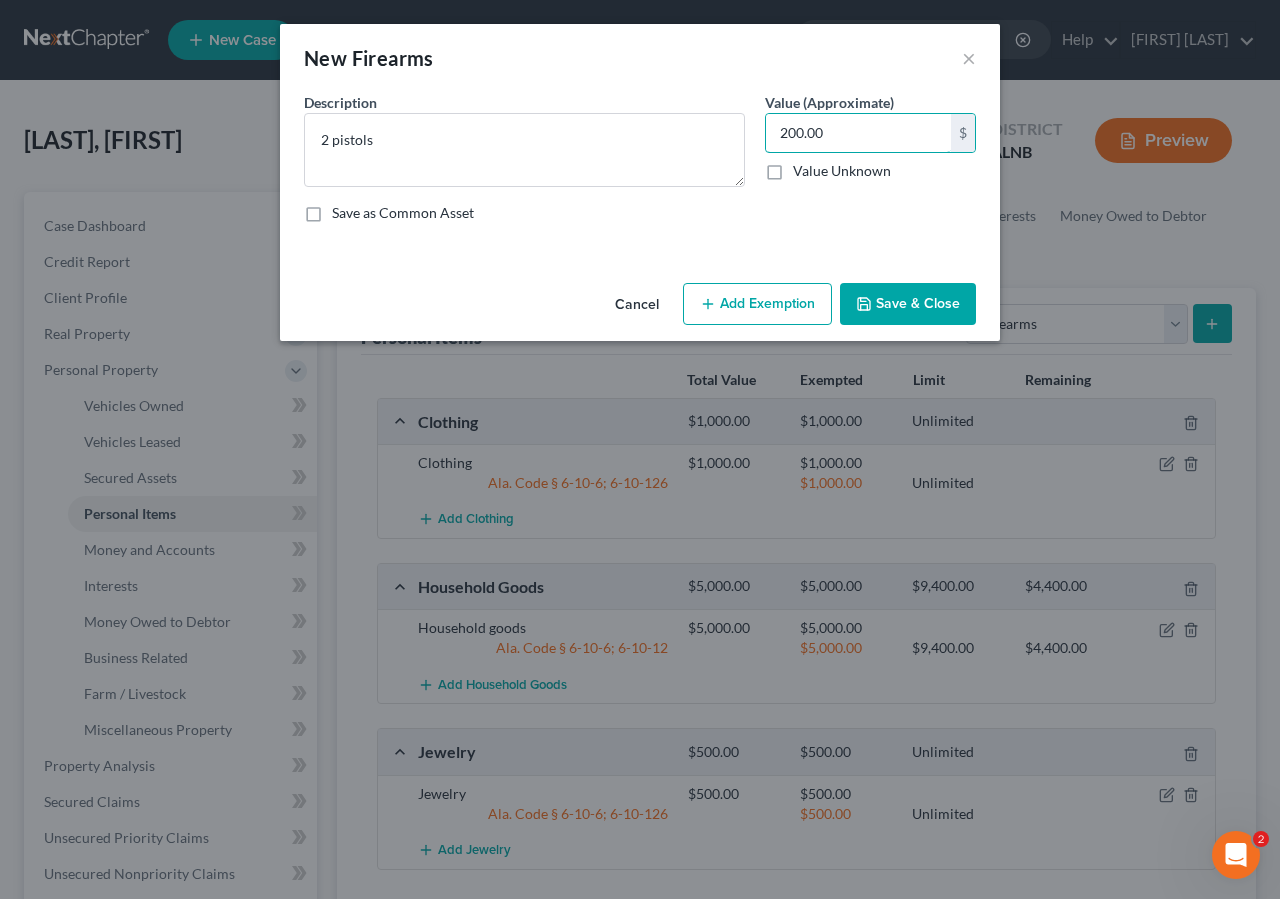 type on "200.00" 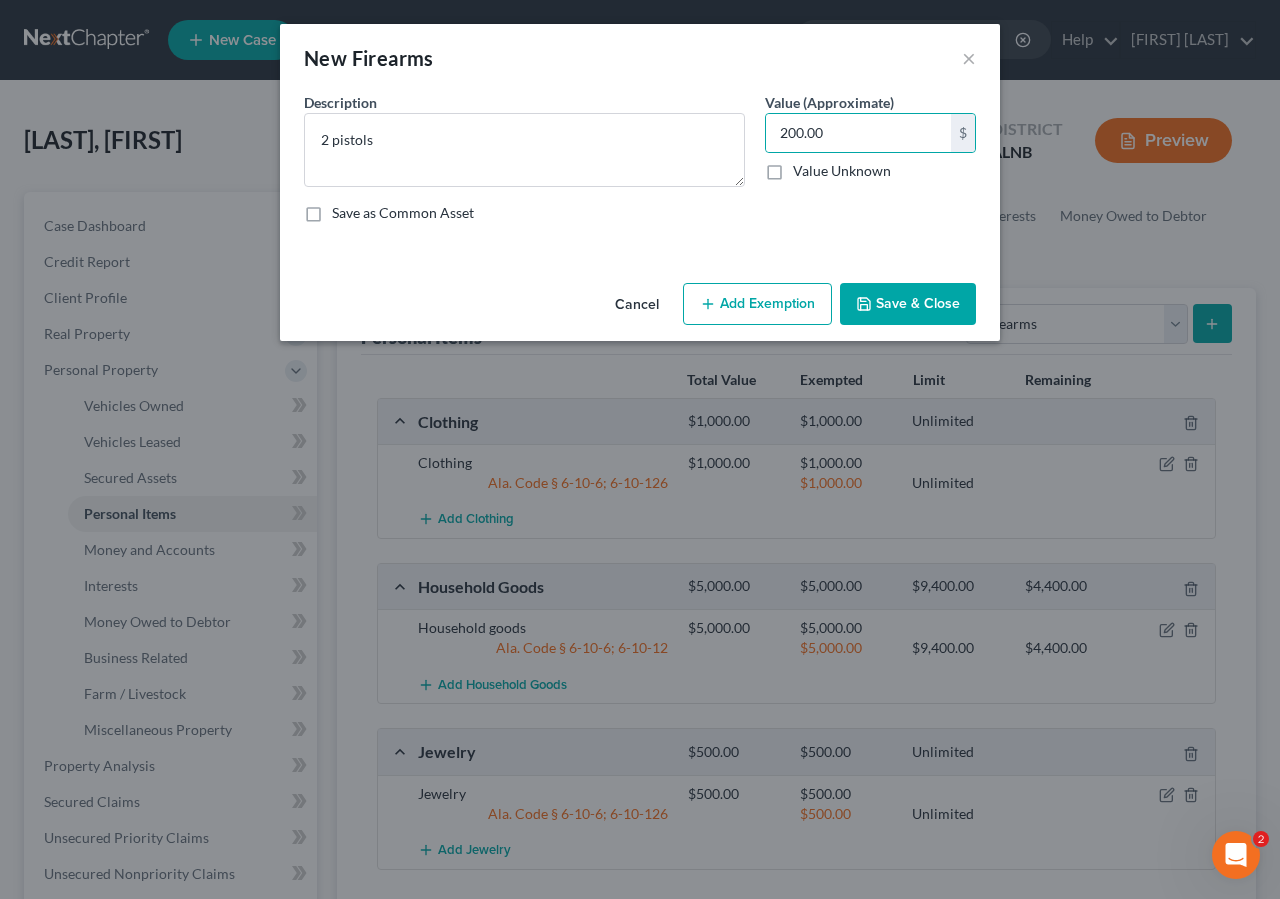 drag, startPoint x: 800, startPoint y: 304, endPoint x: 864, endPoint y: 270, distance: 72.47068 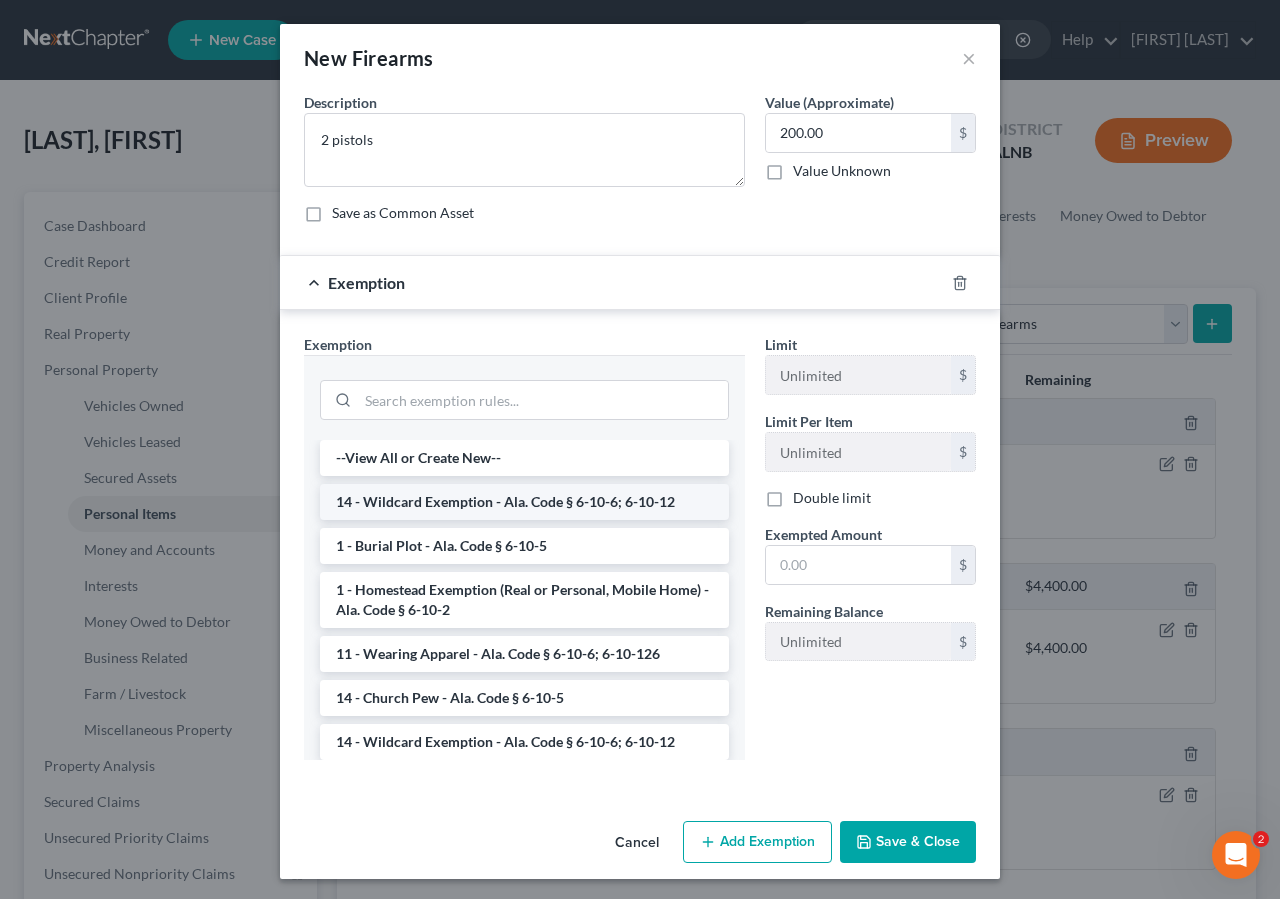 click on "14 - Wildcard Exemption - Ala. Code § 6-10-6; 6-10-12" at bounding box center (524, 502) 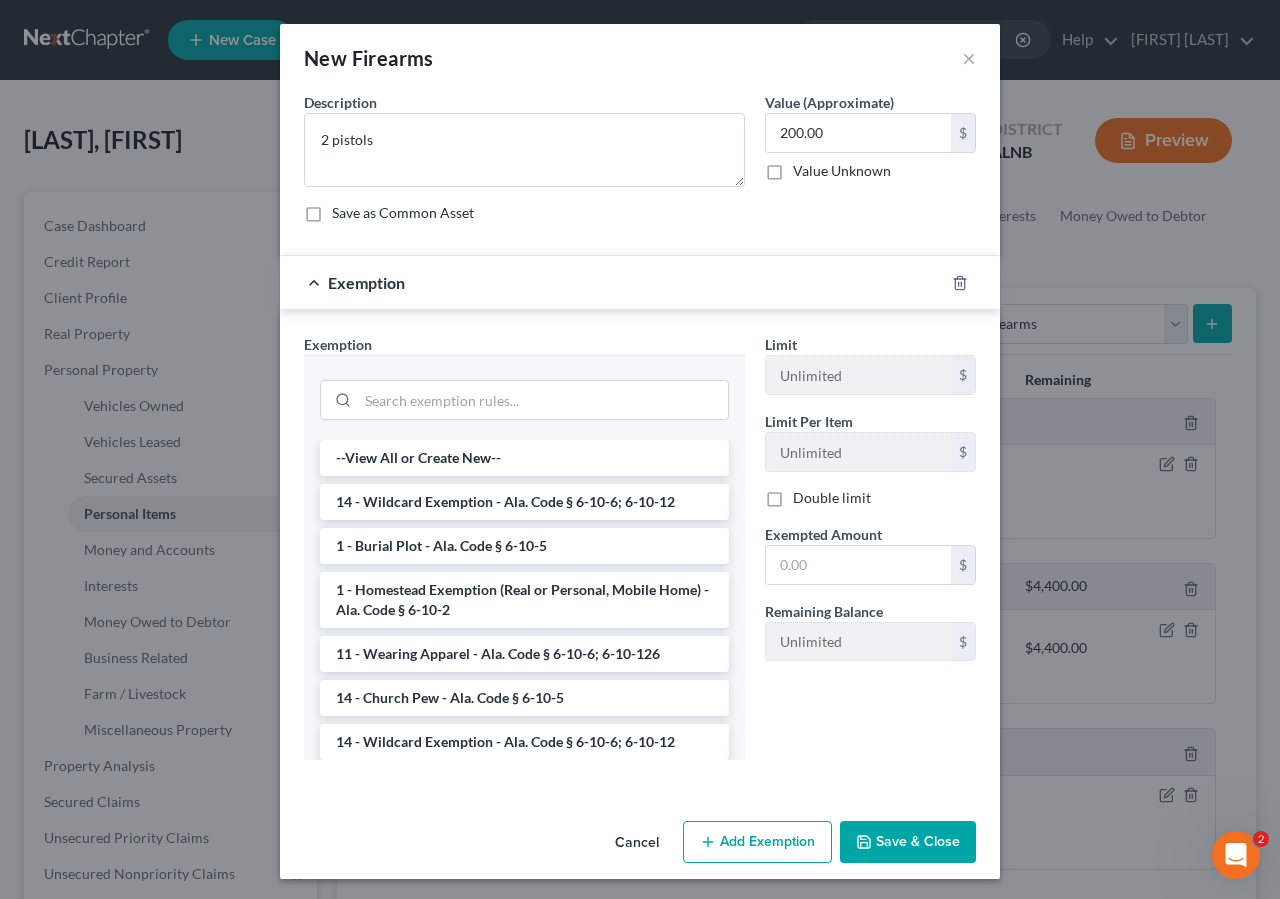 drag, startPoint x: 450, startPoint y: 518, endPoint x: 737, endPoint y: 510, distance: 287.11148 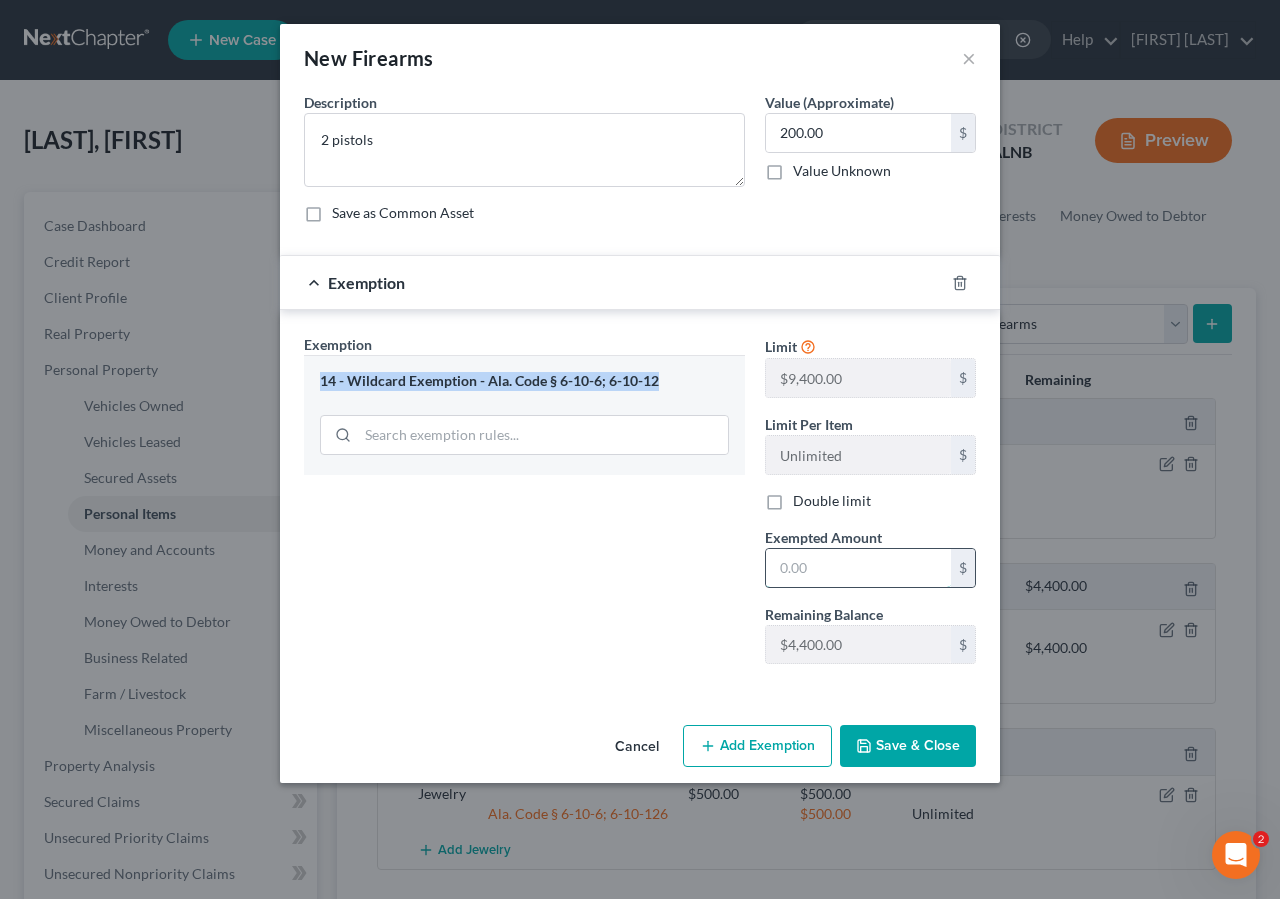 click at bounding box center [858, 568] 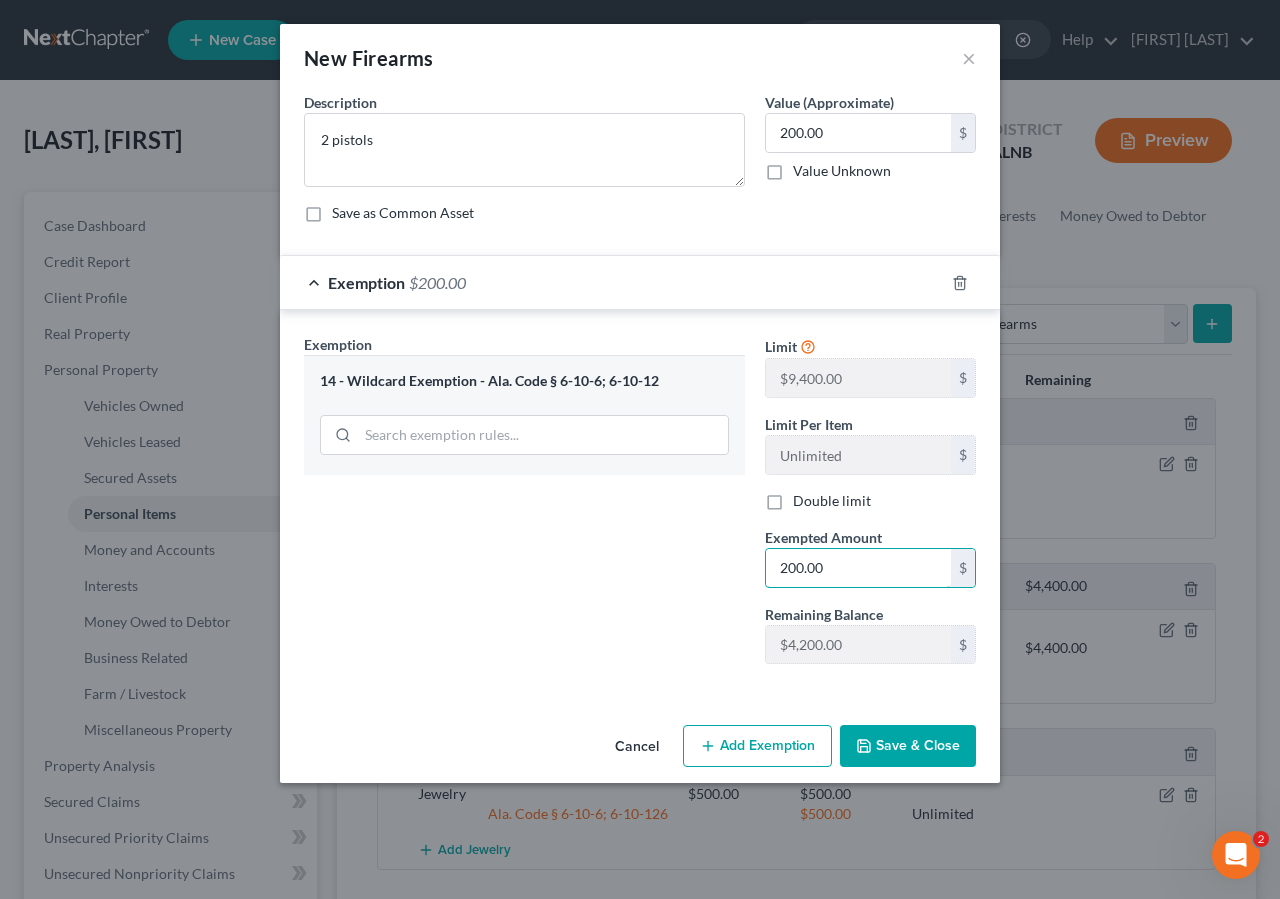 type on "200.00" 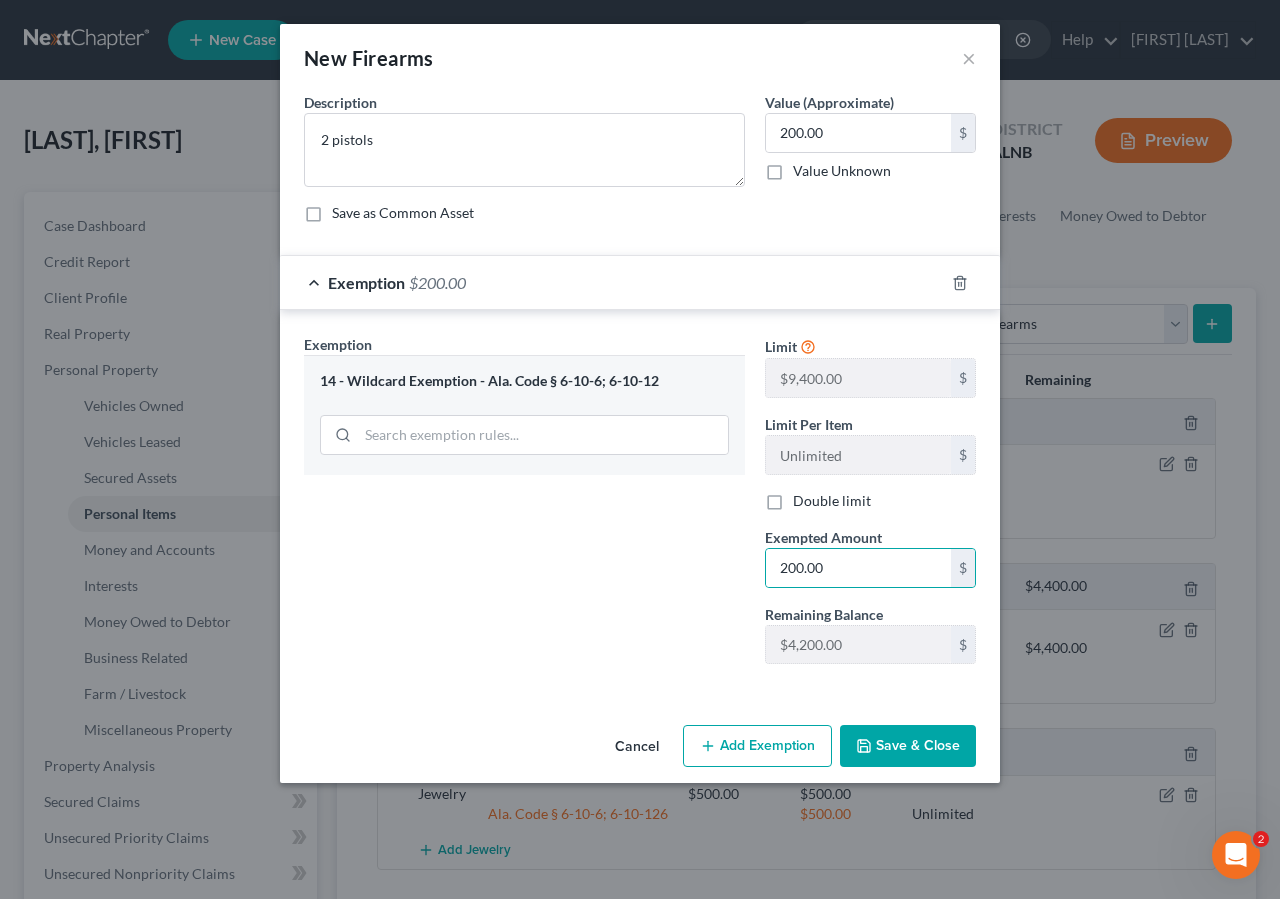 drag, startPoint x: 954, startPoint y: 762, endPoint x: 1002, endPoint y: 747, distance: 50.289165 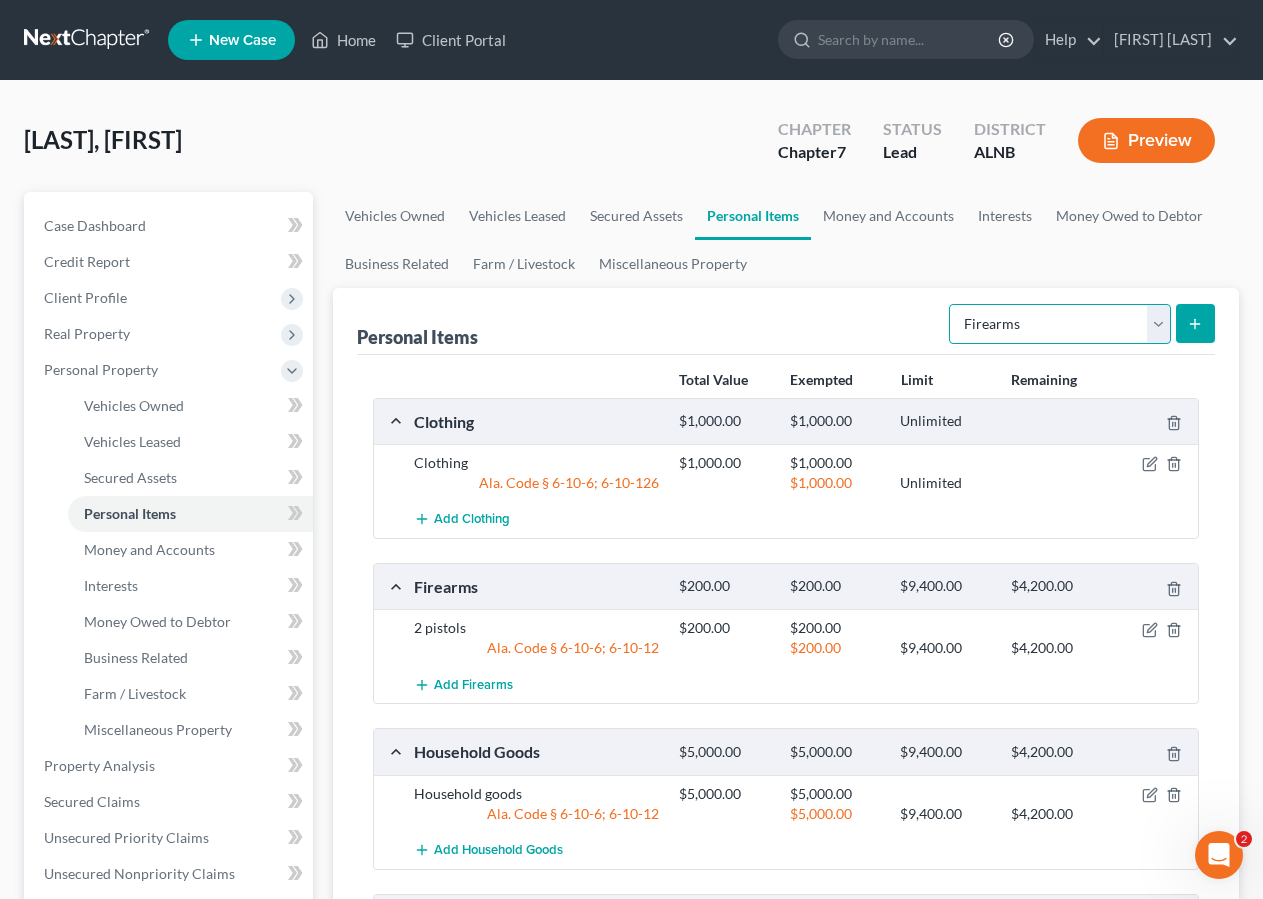 click on "Select Item Type Clothing Collectibles Of Value Electronics Firearms Household Goods Jewelry Other Pet(s) Sports & Hobby Equipment" at bounding box center (1060, 324) 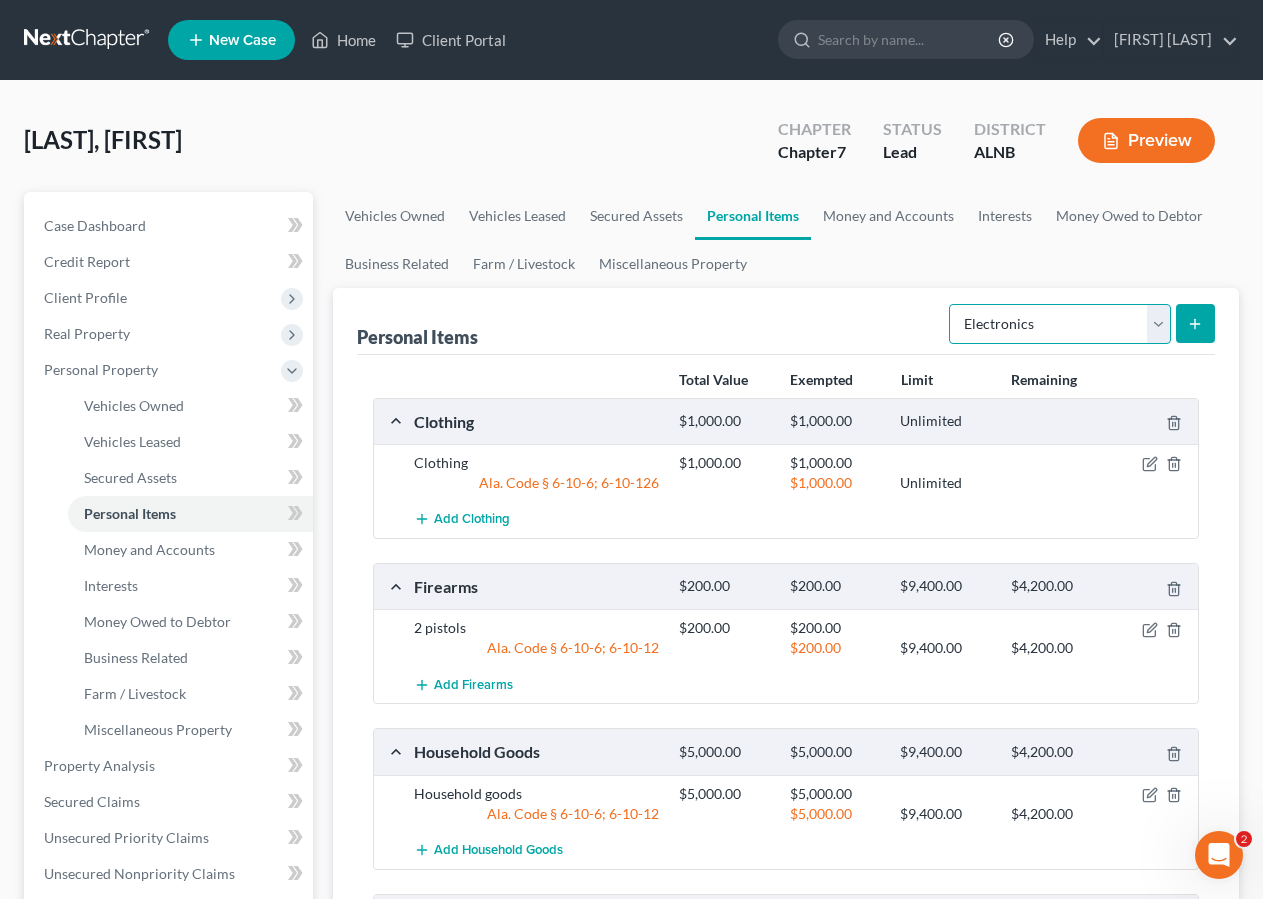 click on "Electronics" at bounding box center (0, 0) 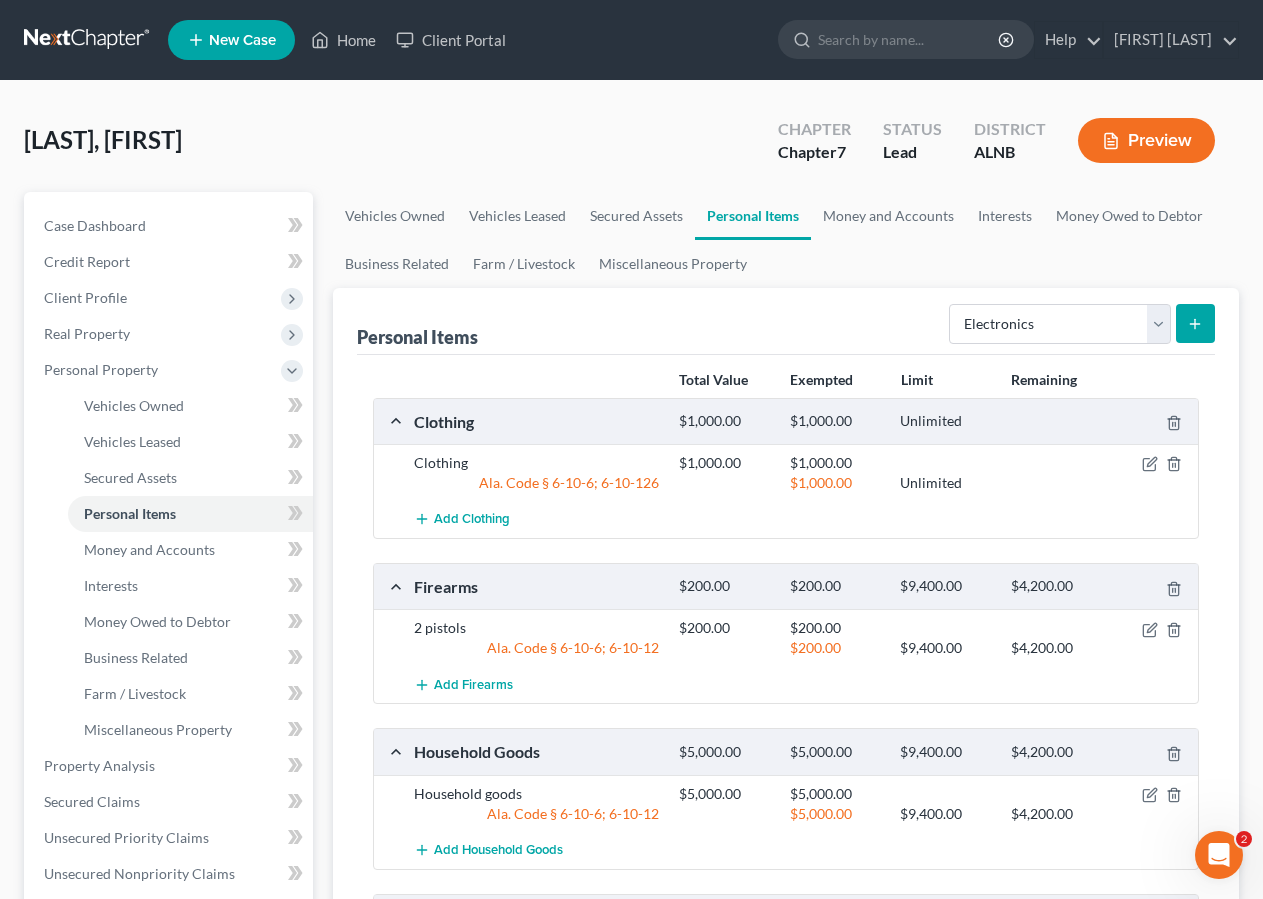 click at bounding box center (1195, 323) 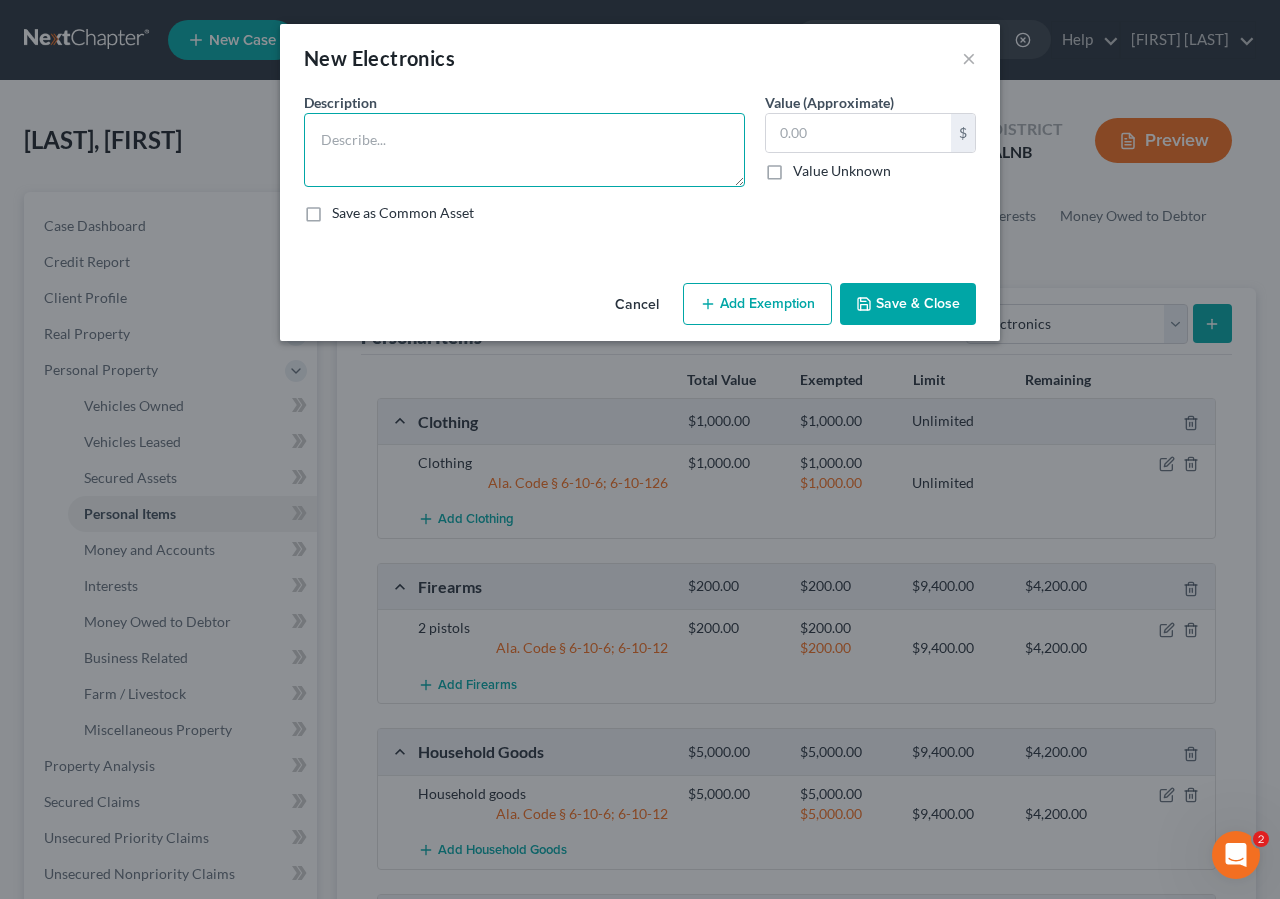 click at bounding box center (524, 150) 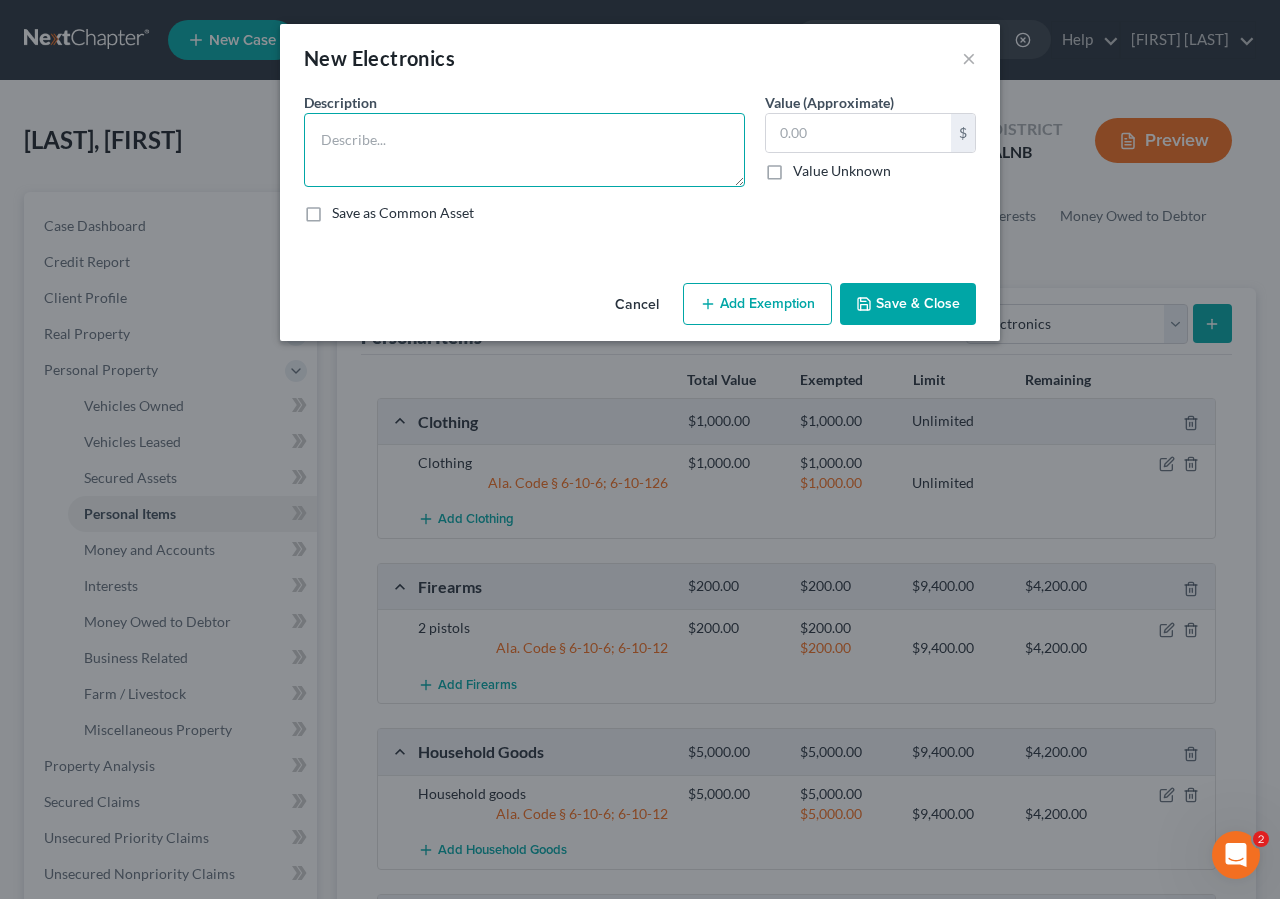 type on "T" 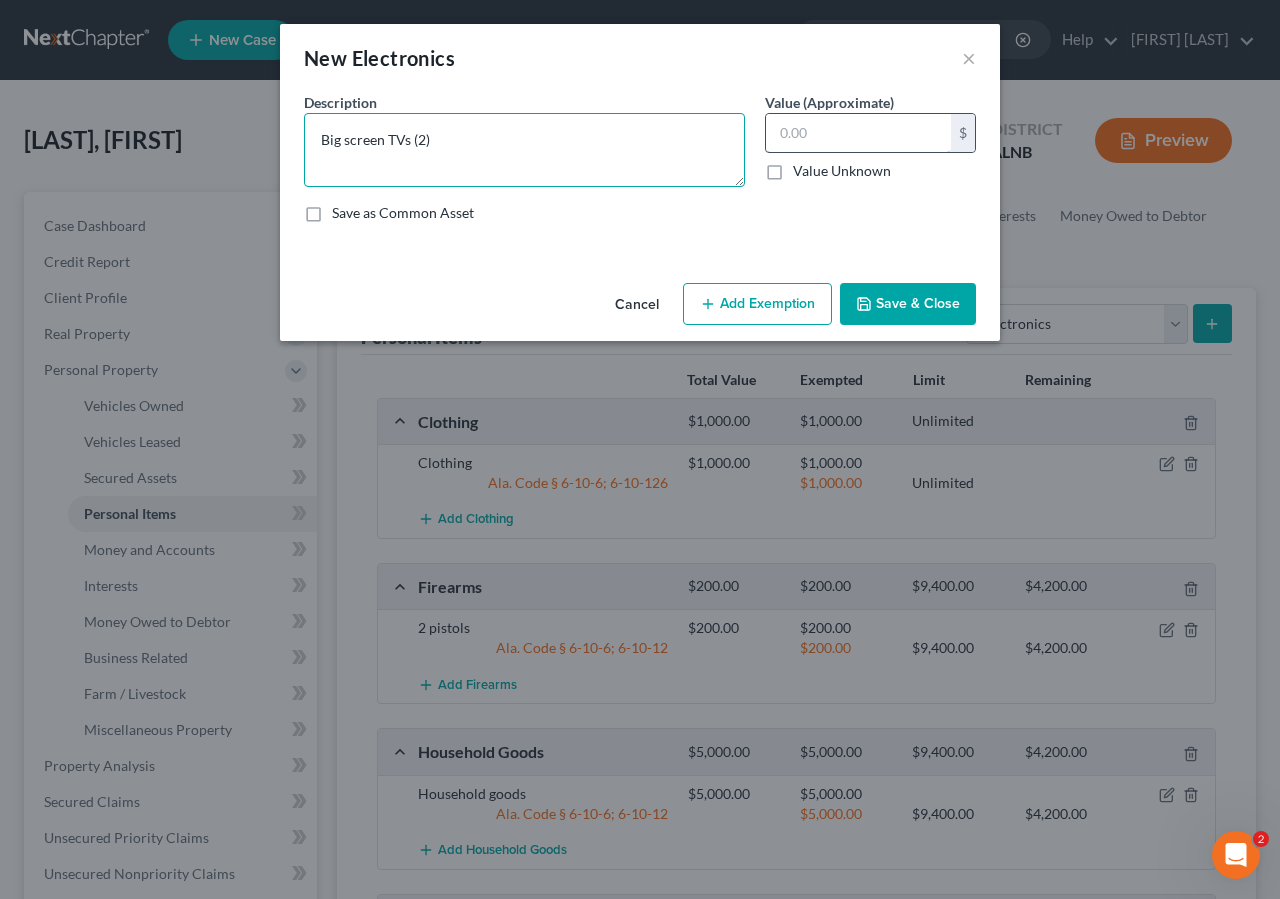 type on "Big screen TVs (2)" 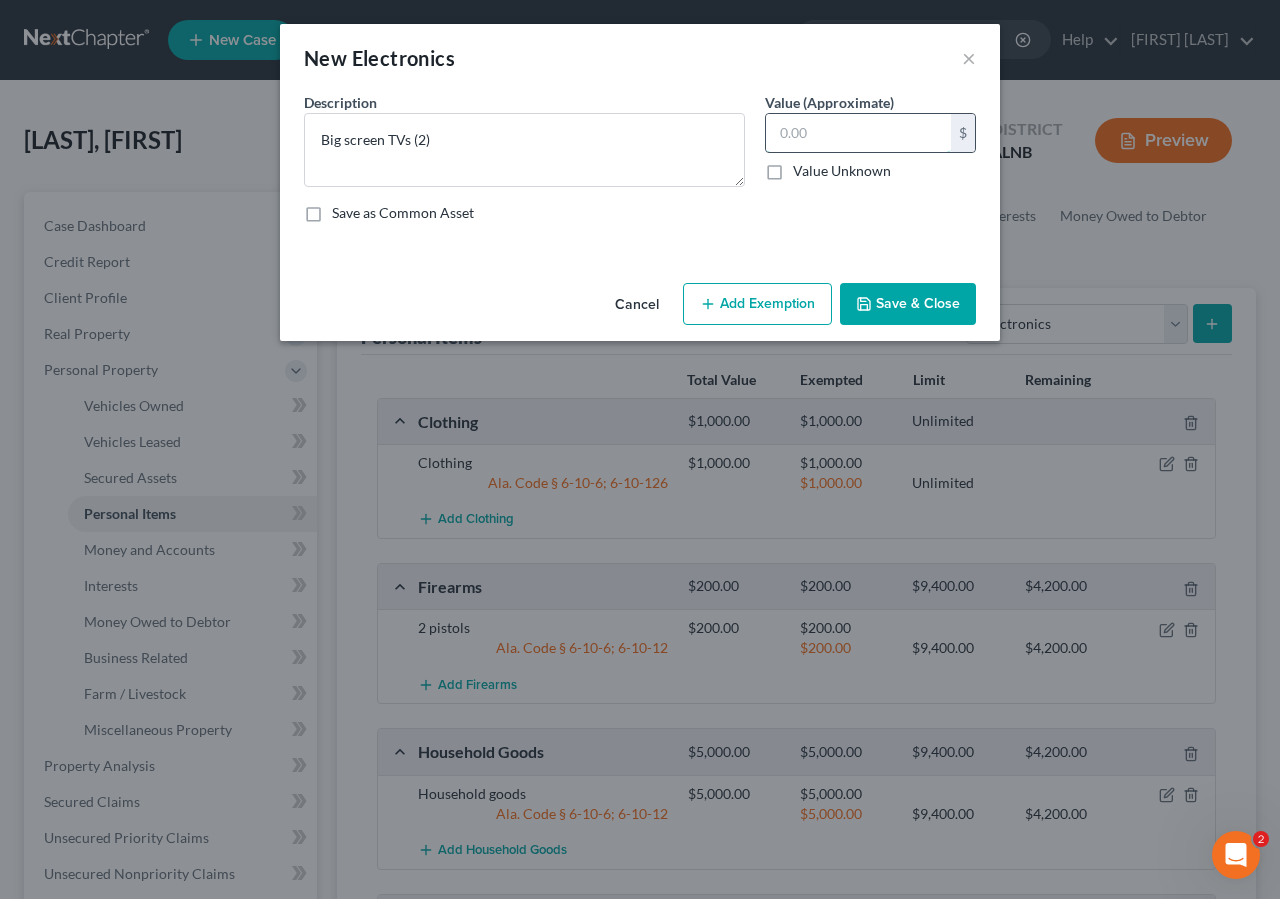 click at bounding box center (858, 133) 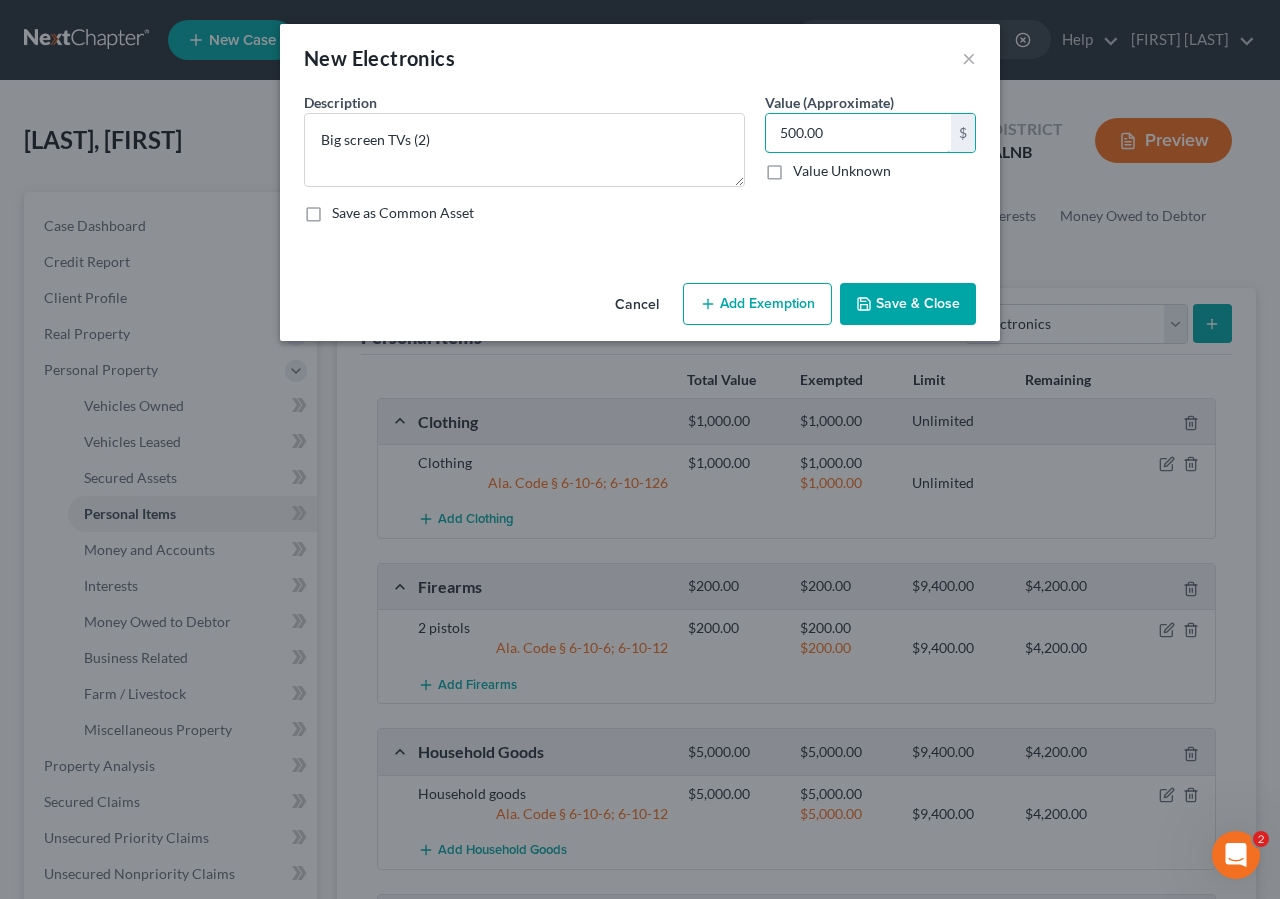 type on "500.00" 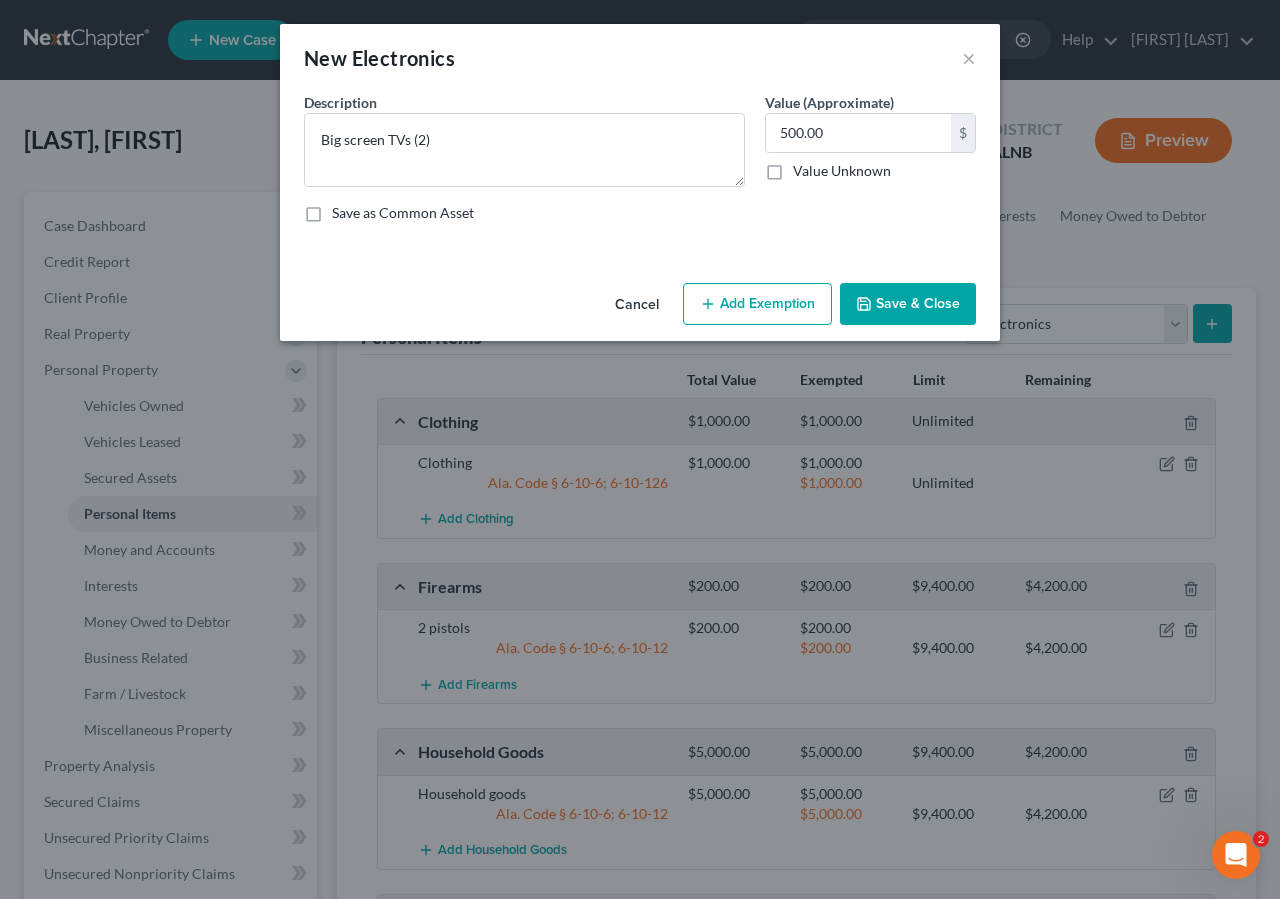 click on "Save & Close" at bounding box center (908, 304) 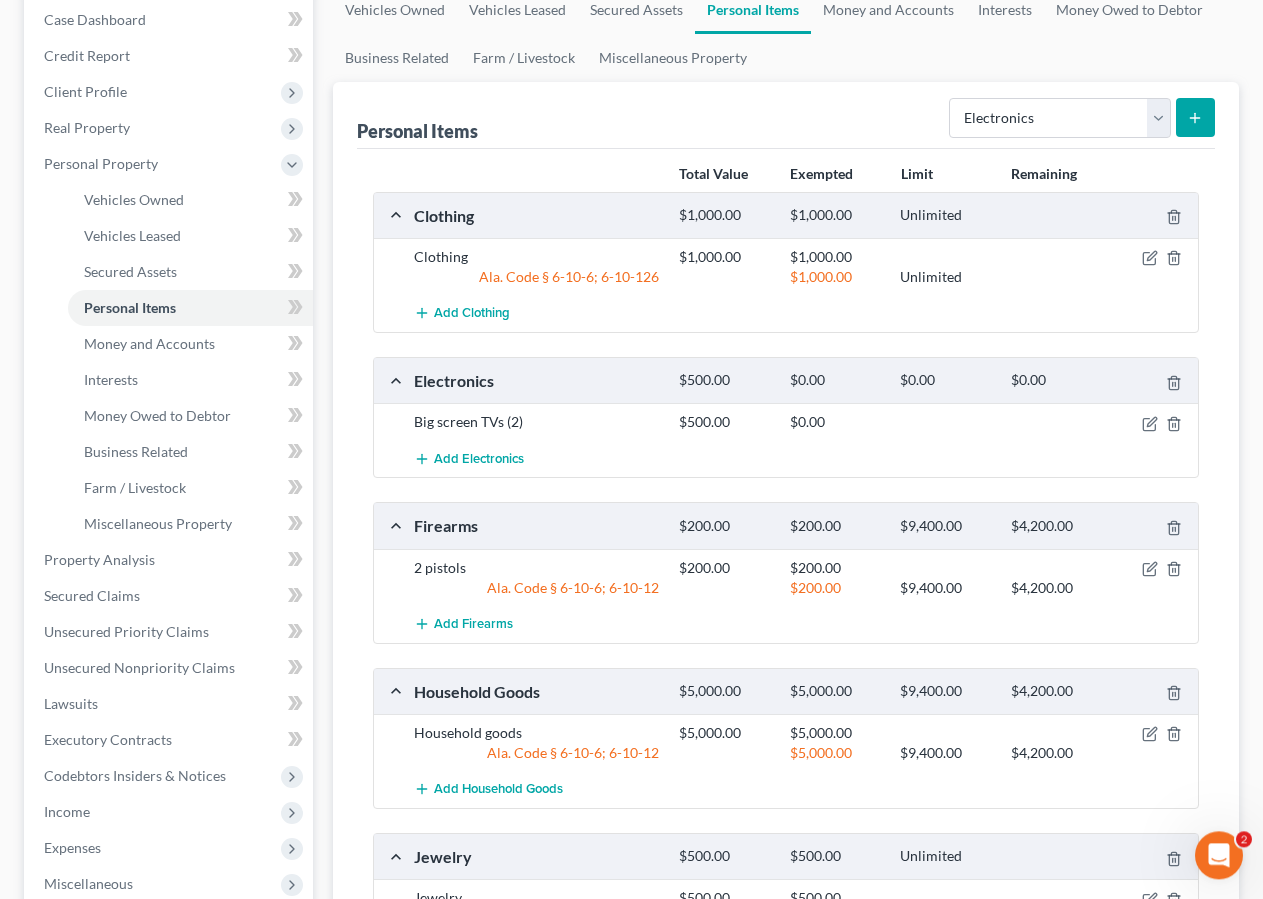 scroll, scrollTop: 244, scrollLeft: 0, axis: vertical 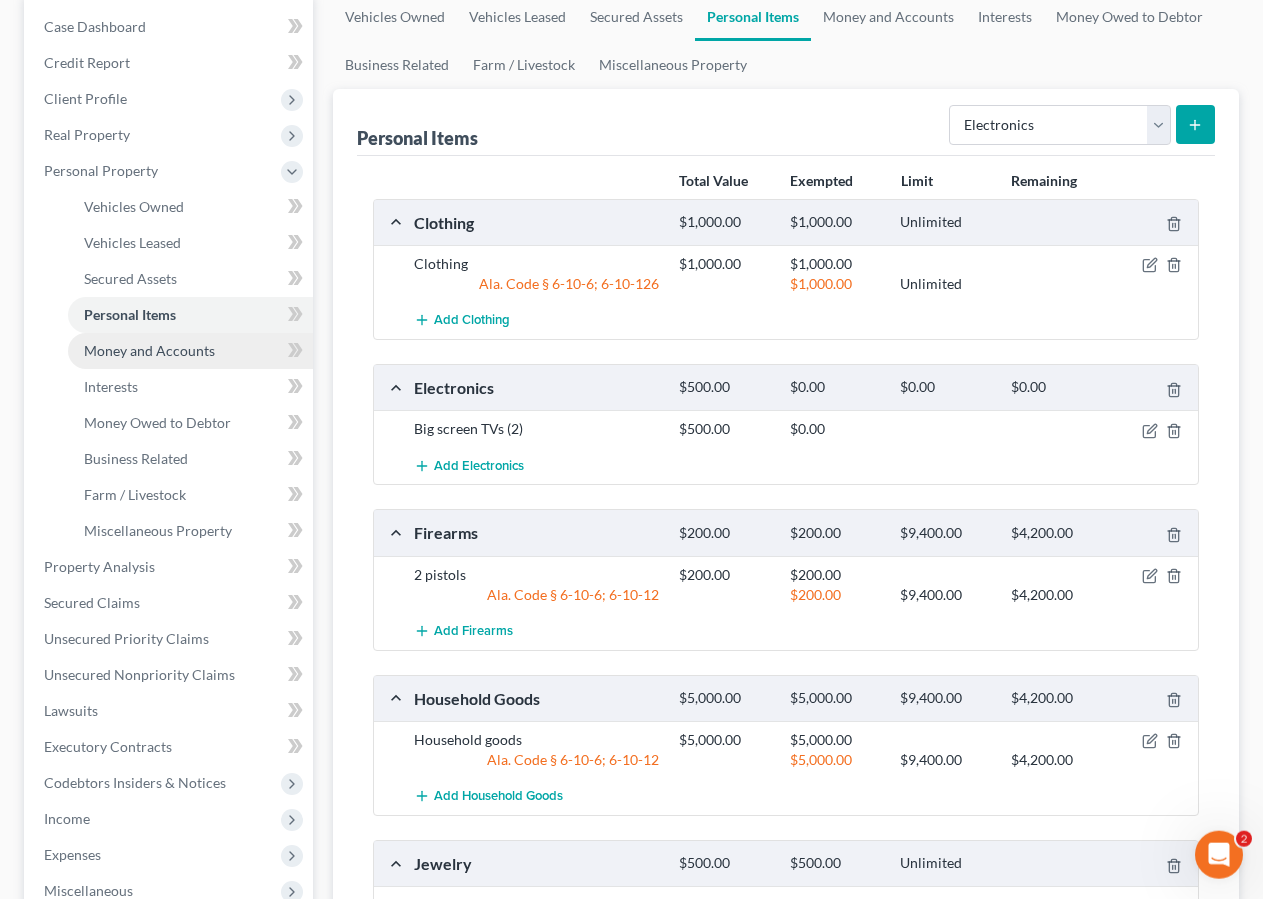 click on "Money and Accounts" at bounding box center (149, 350) 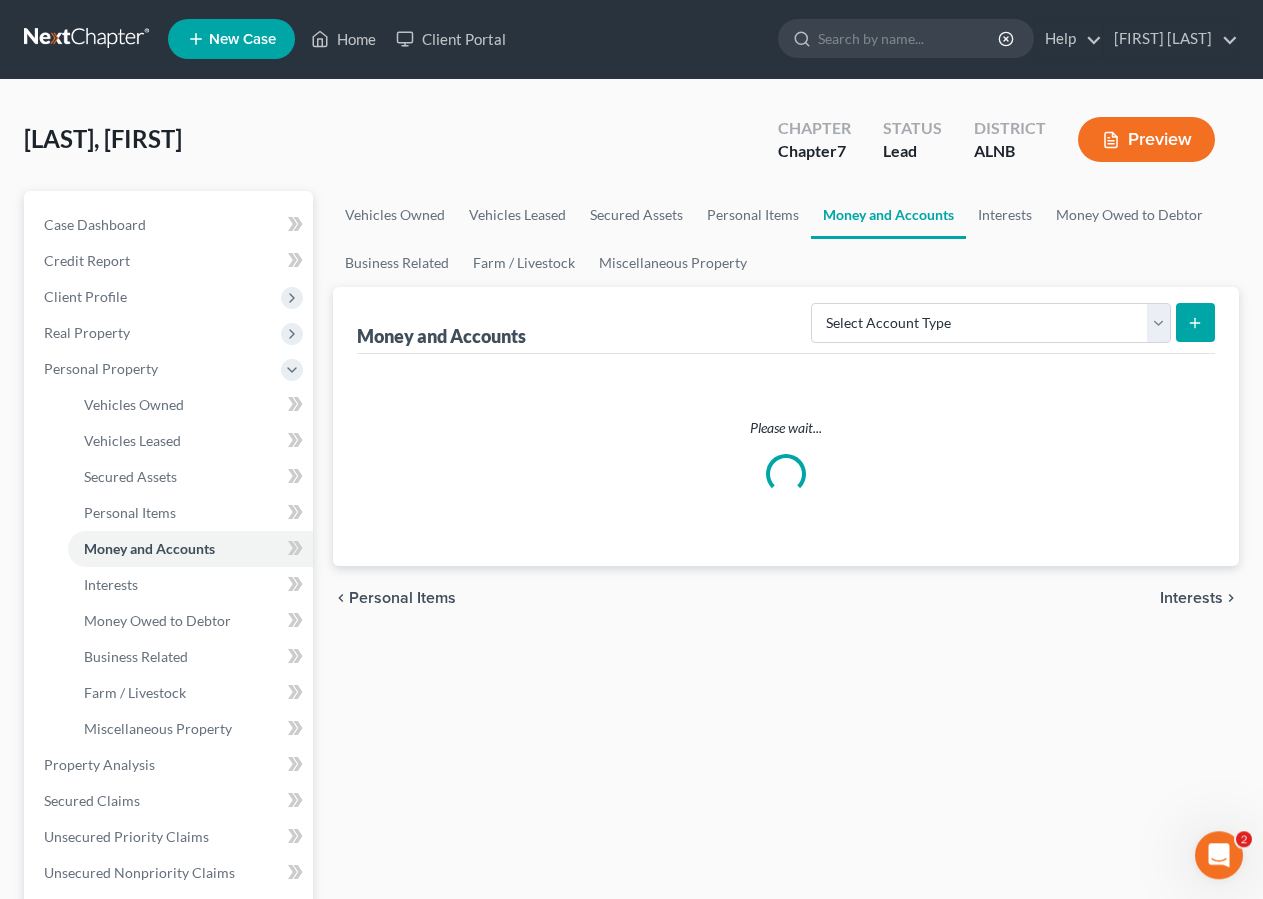 scroll, scrollTop: 0, scrollLeft: 0, axis: both 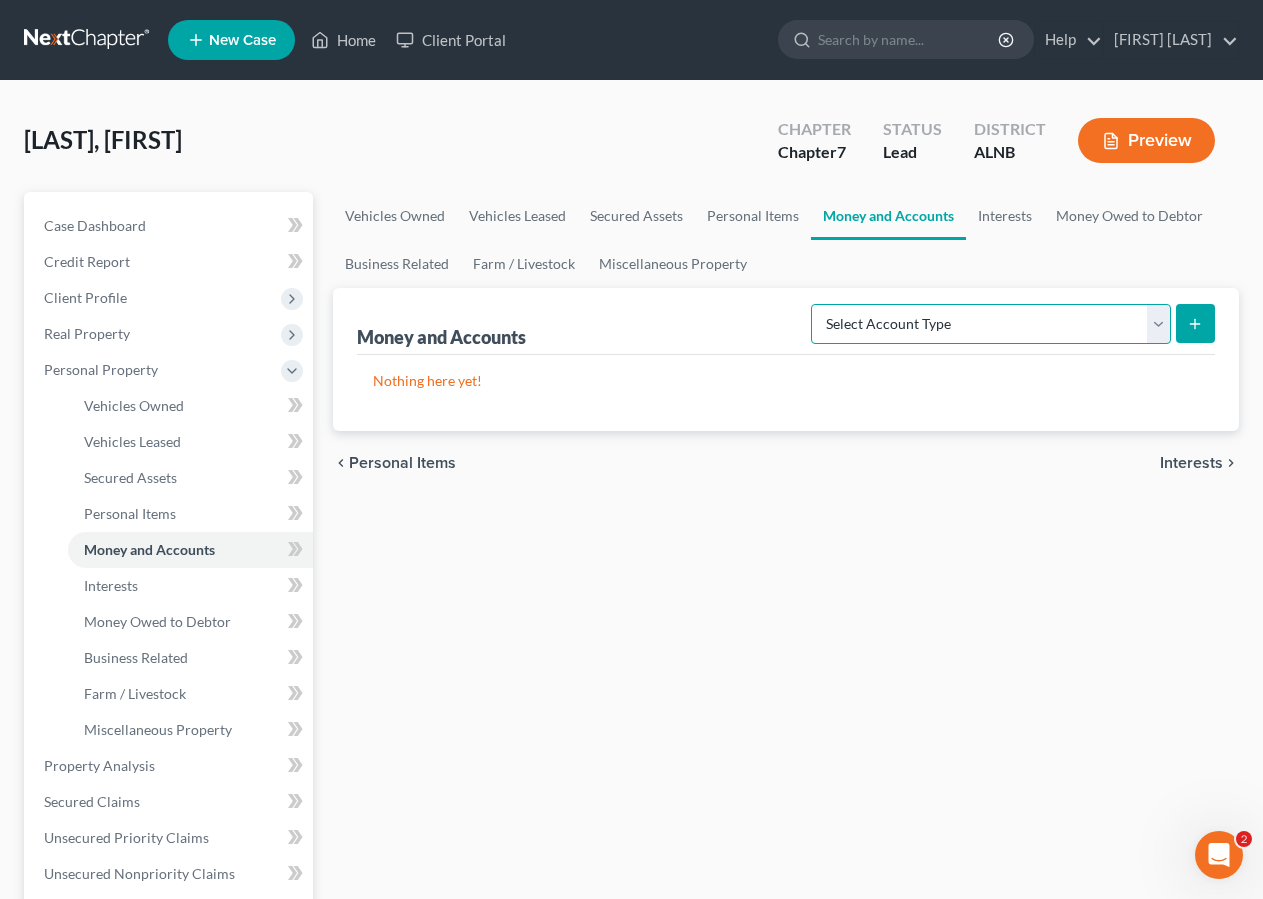 click on "Select Account Type Brokerage Cash on Hand Certificates of Deposit Checking Account Money Market Other (Credit Union, Health Savings Account, etc) Safe Deposit Box Savings Account Security Deposits or Prepayments" at bounding box center (991, 324) 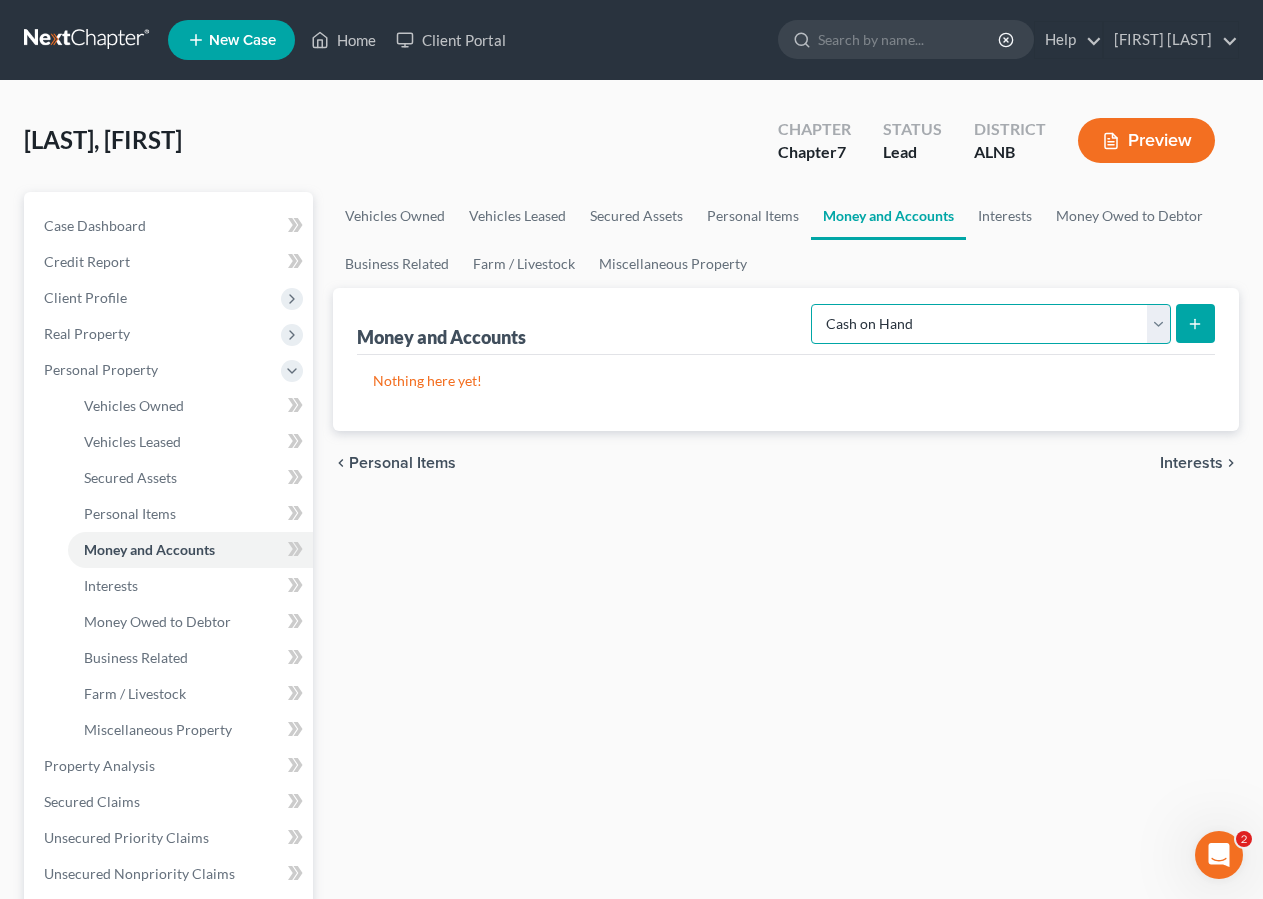 click on "Cash on Hand" at bounding box center [0, 0] 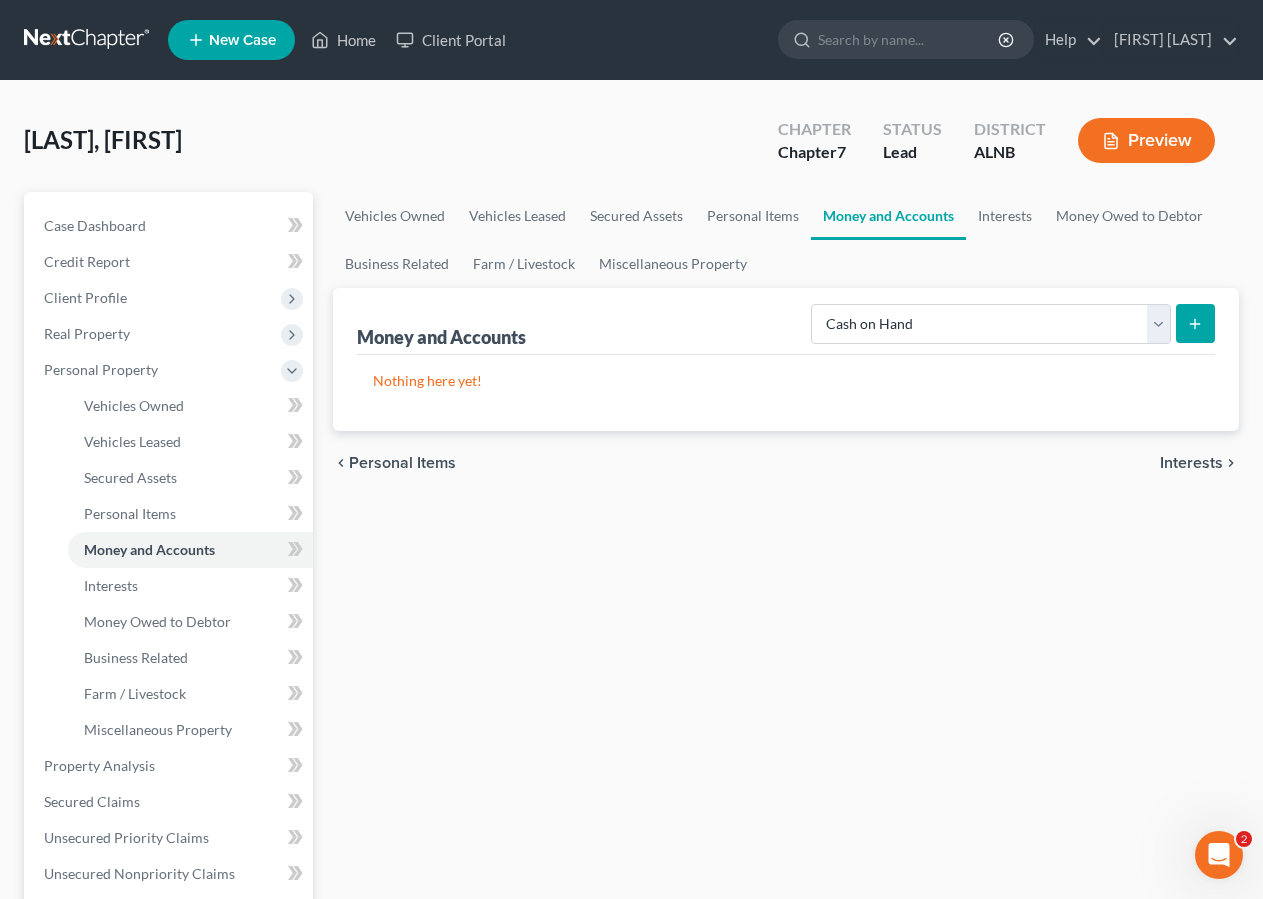 click at bounding box center (1195, 323) 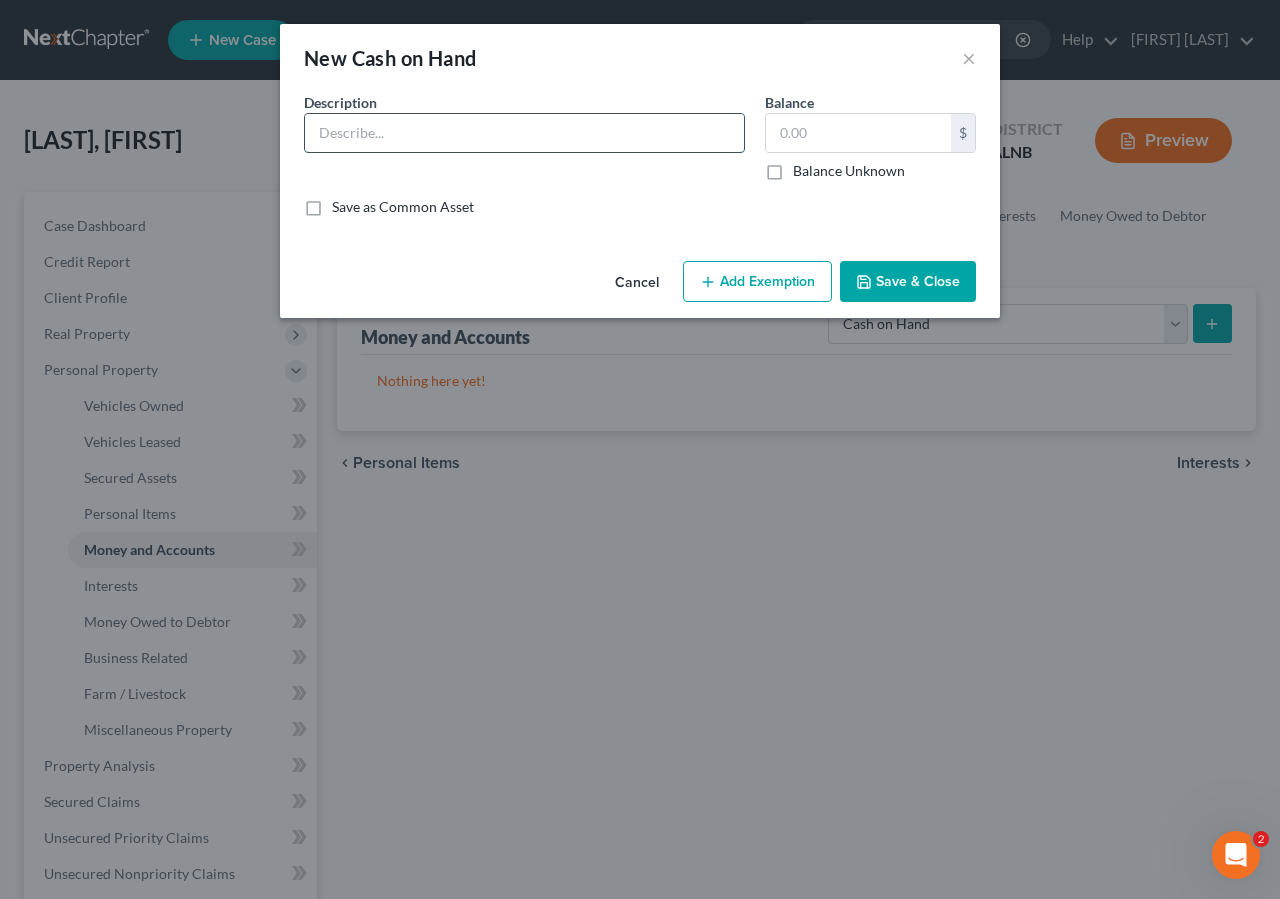 click at bounding box center (524, 133) 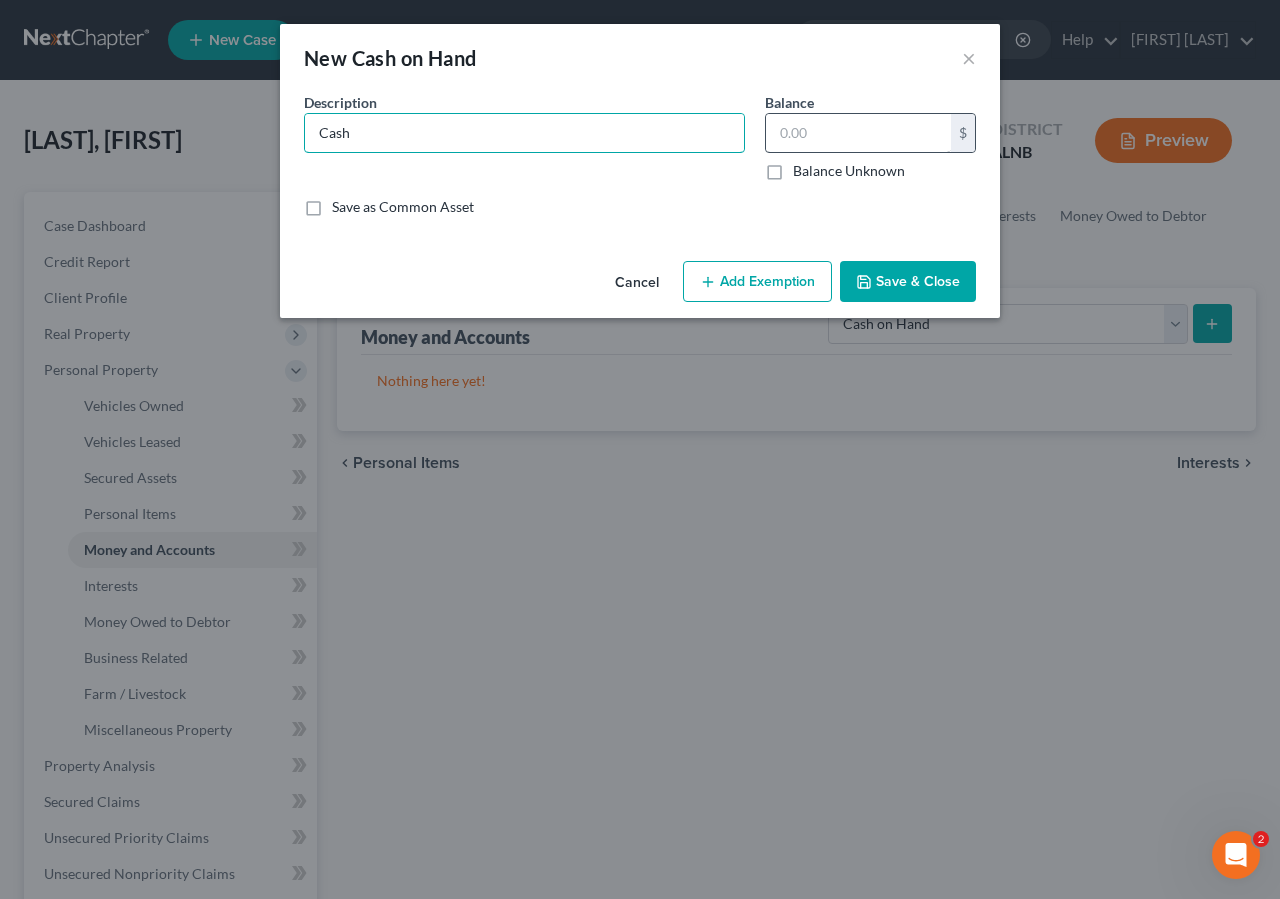 type on "Cash" 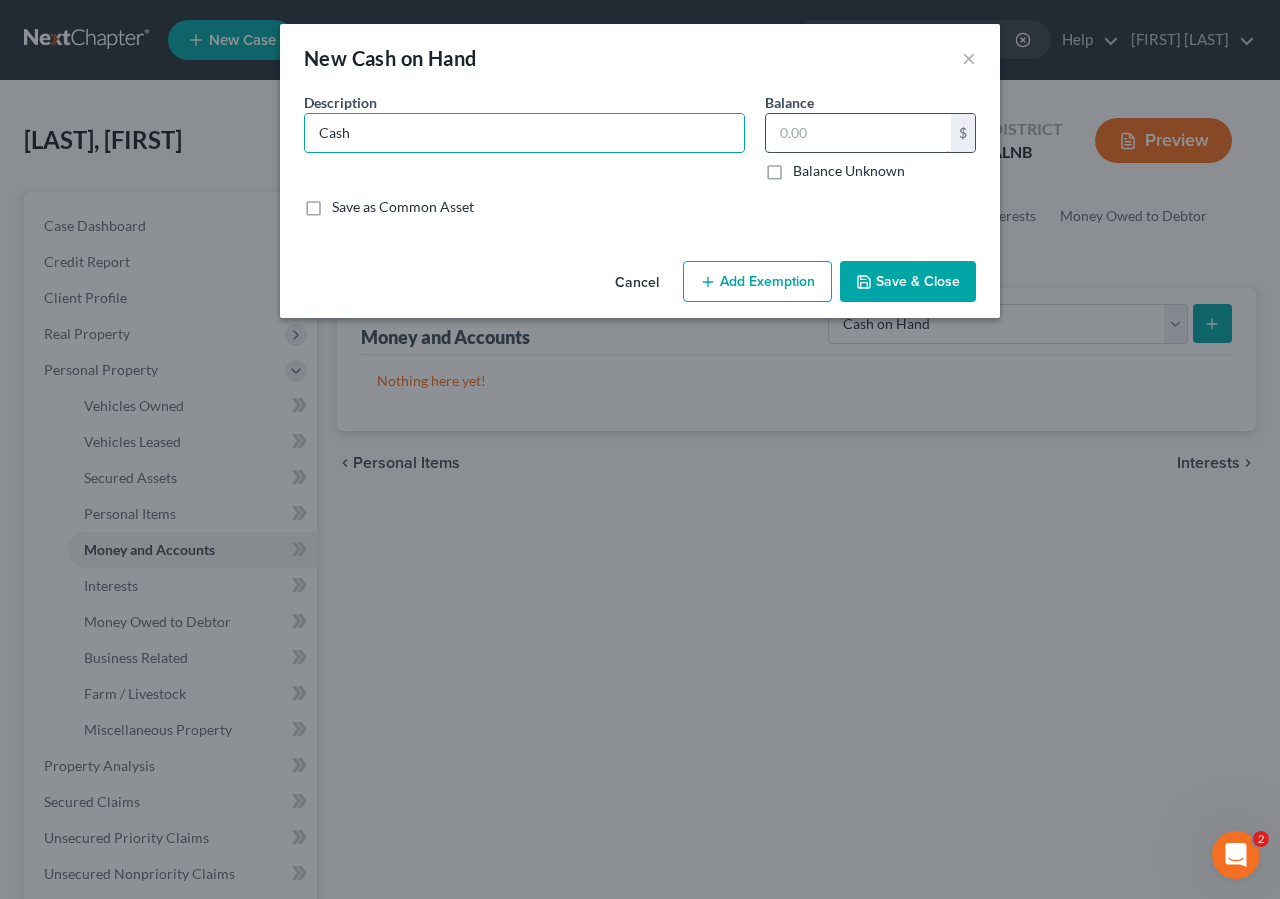 click at bounding box center [858, 133] 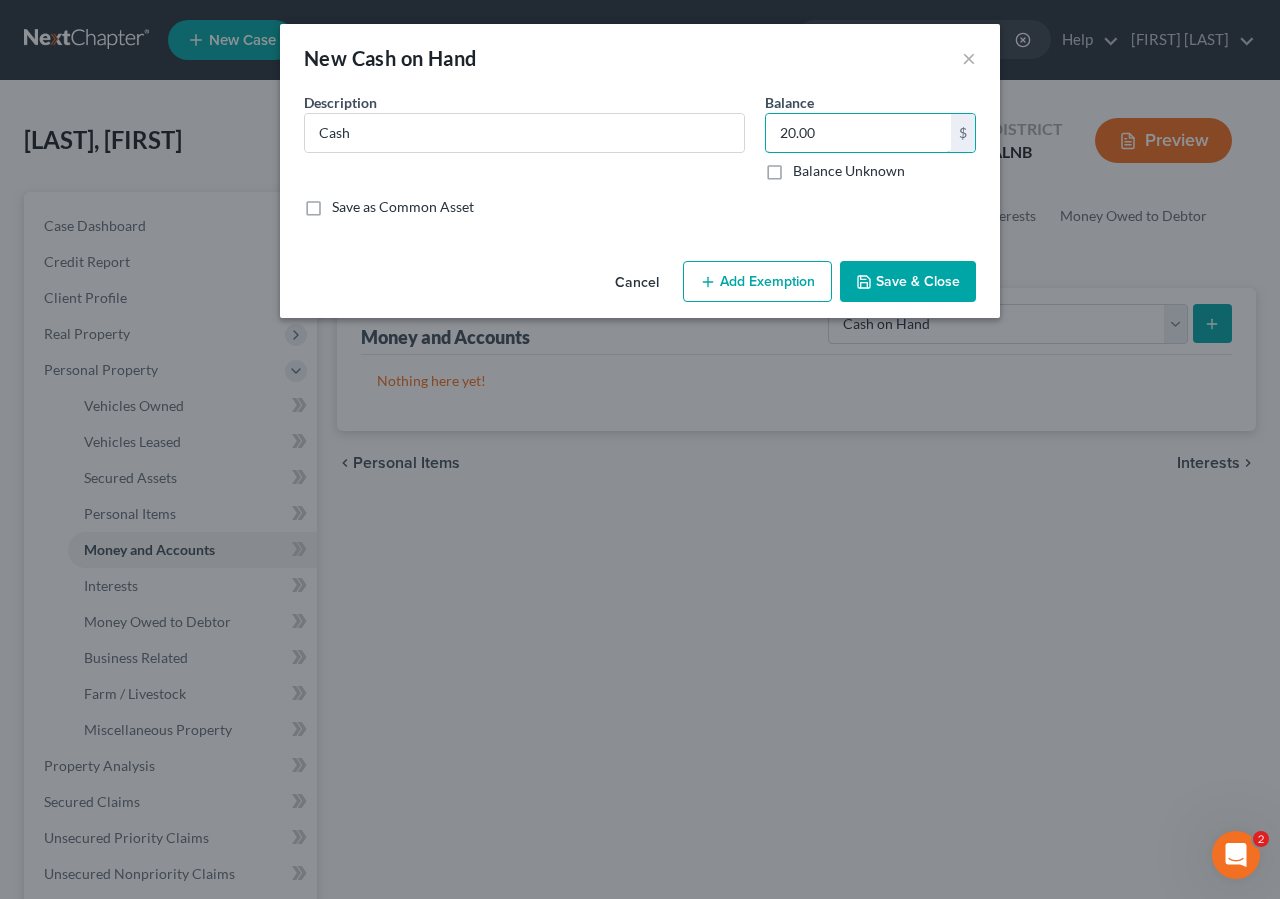 type on "20.00" 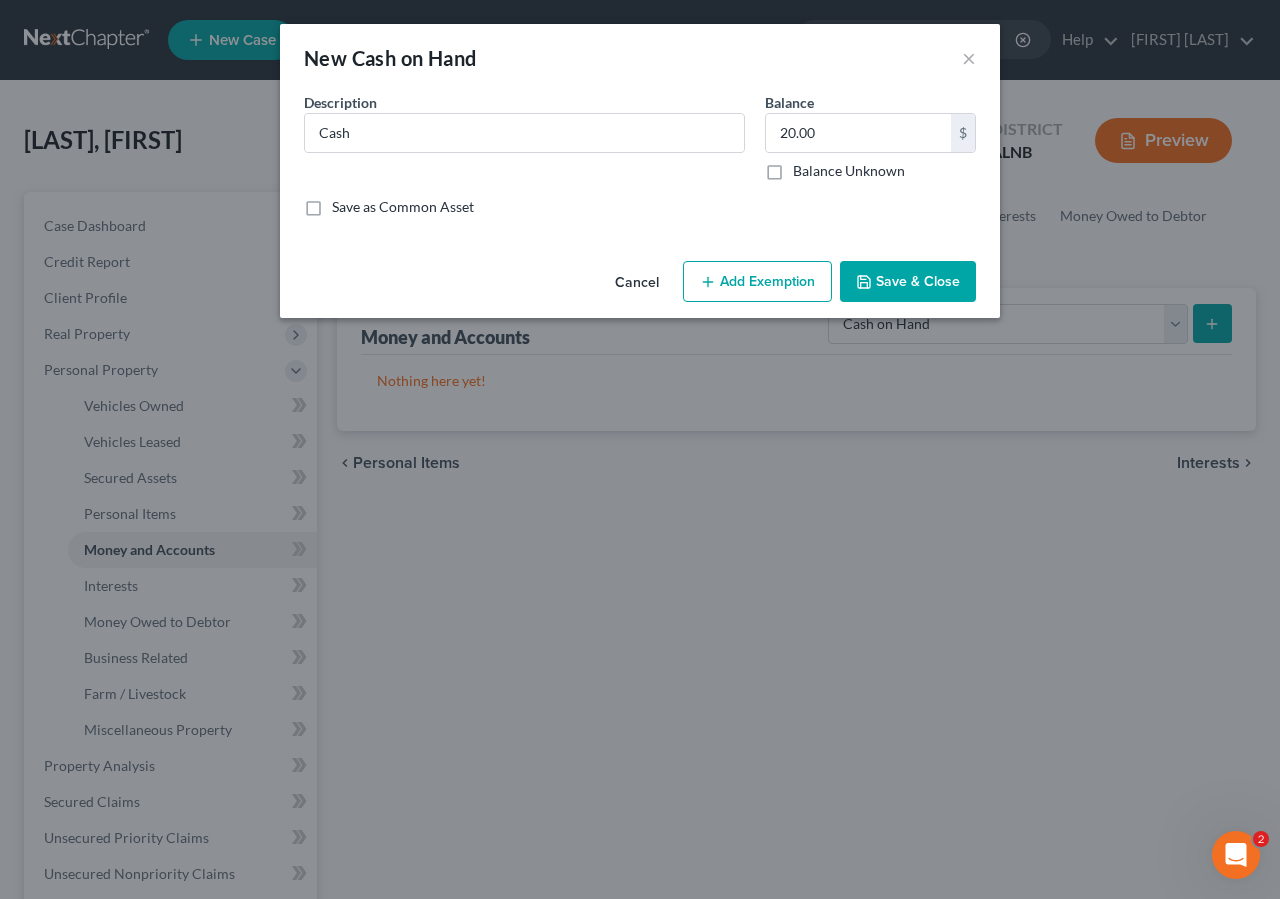 click on "Cancel Add Exemption Save & Close" at bounding box center (640, 286) 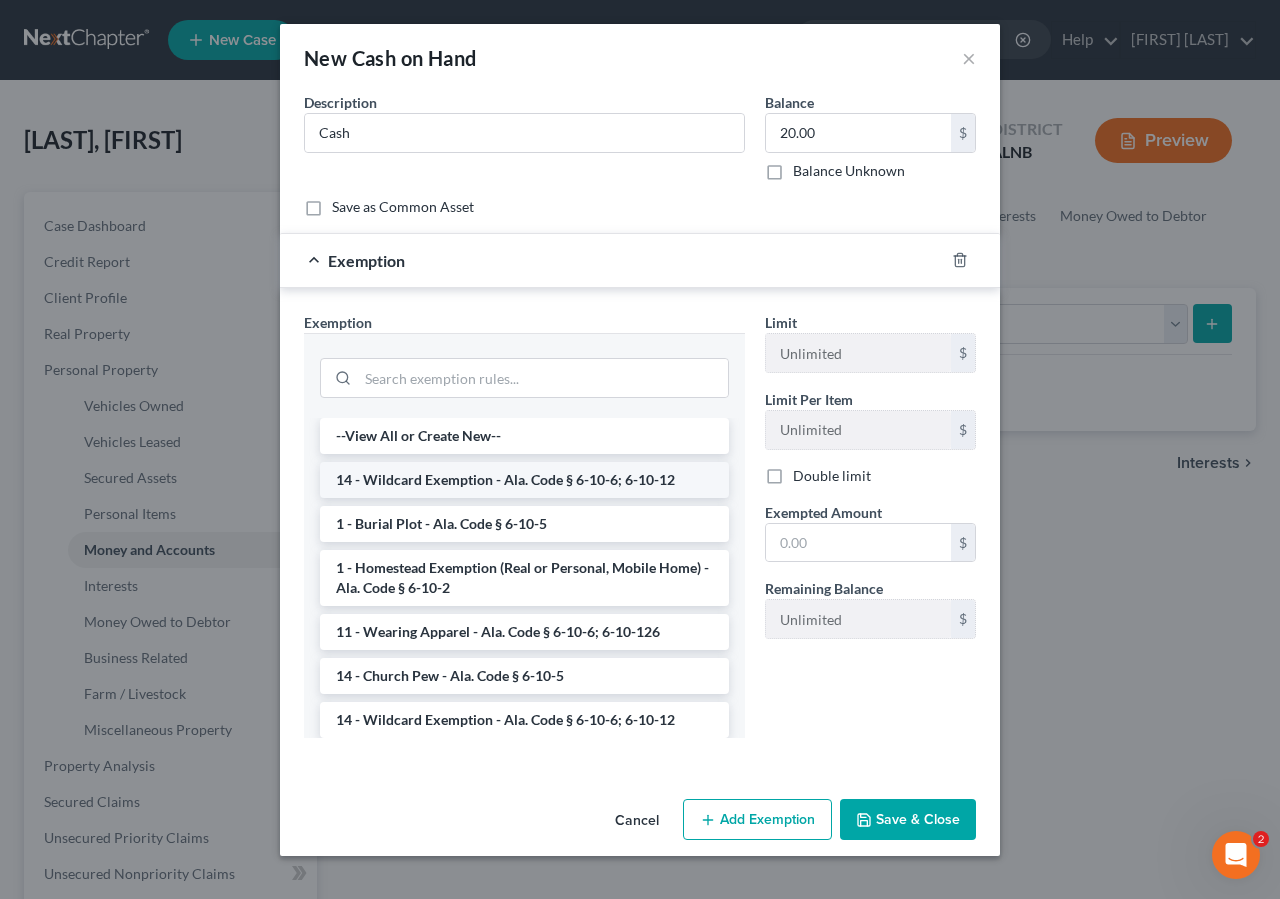 click on "14 - Wildcard Exemption - Ala. Code § 6-10-6; 6-10-12" at bounding box center [524, 480] 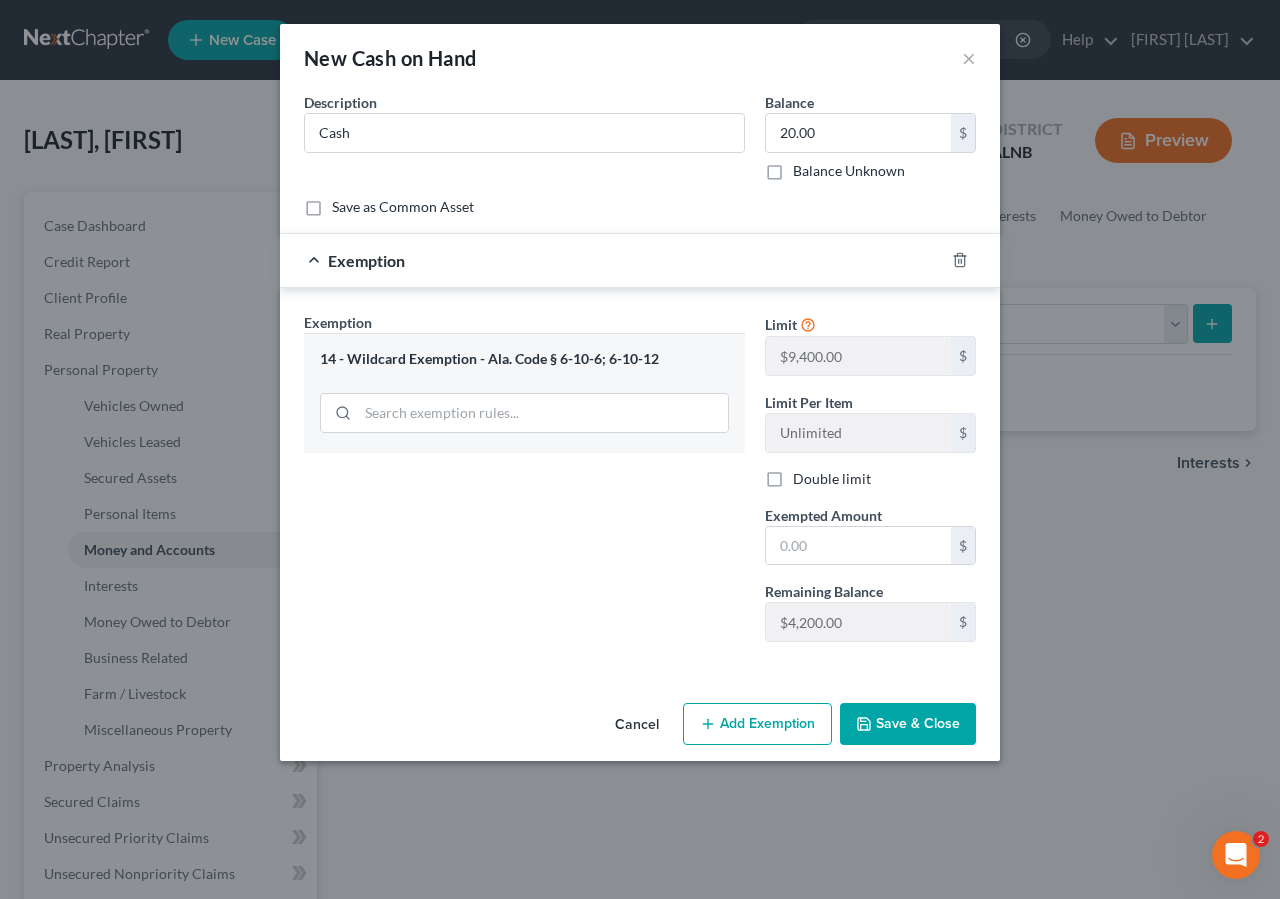 click on "Save & Close" at bounding box center [908, 724] 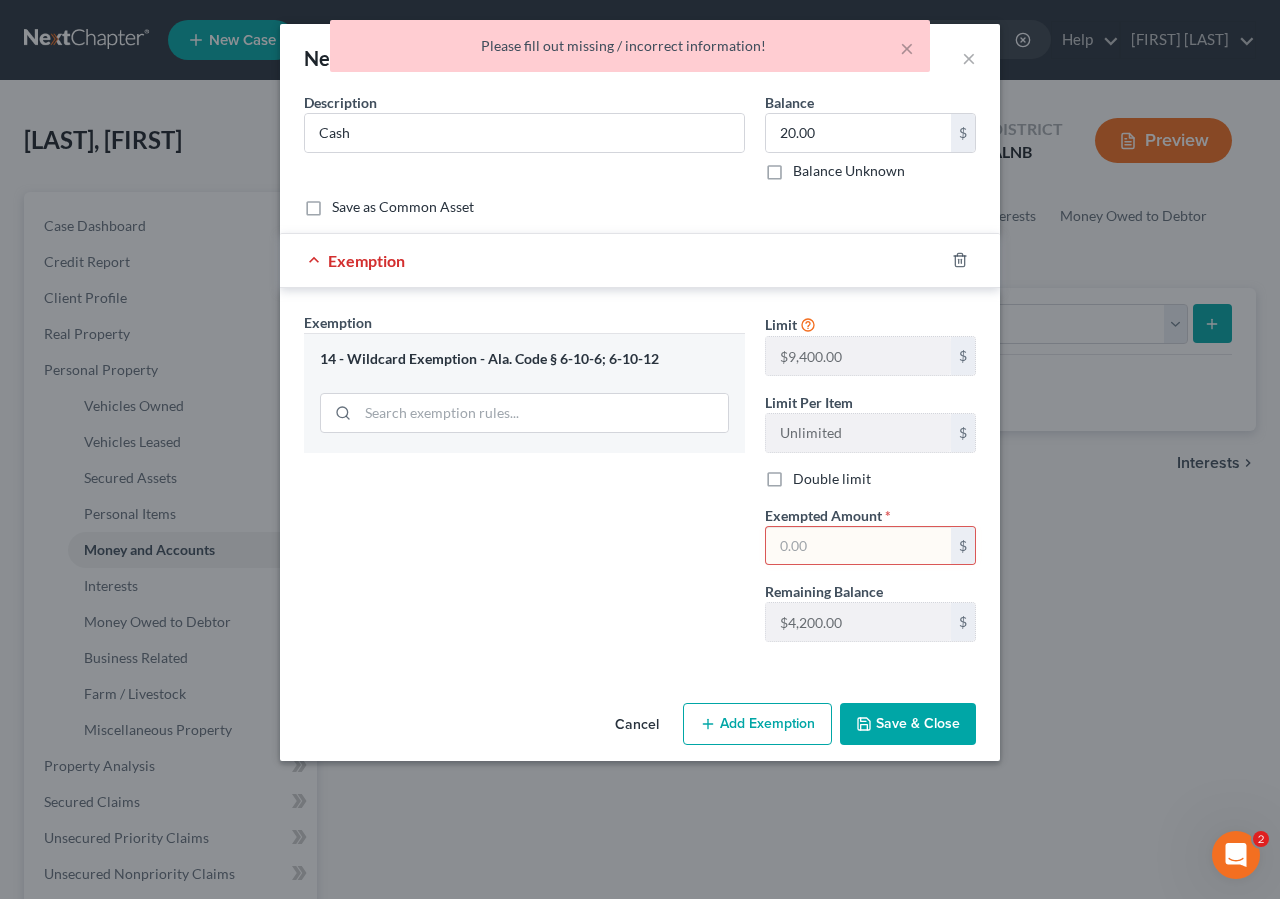 click at bounding box center (858, 546) 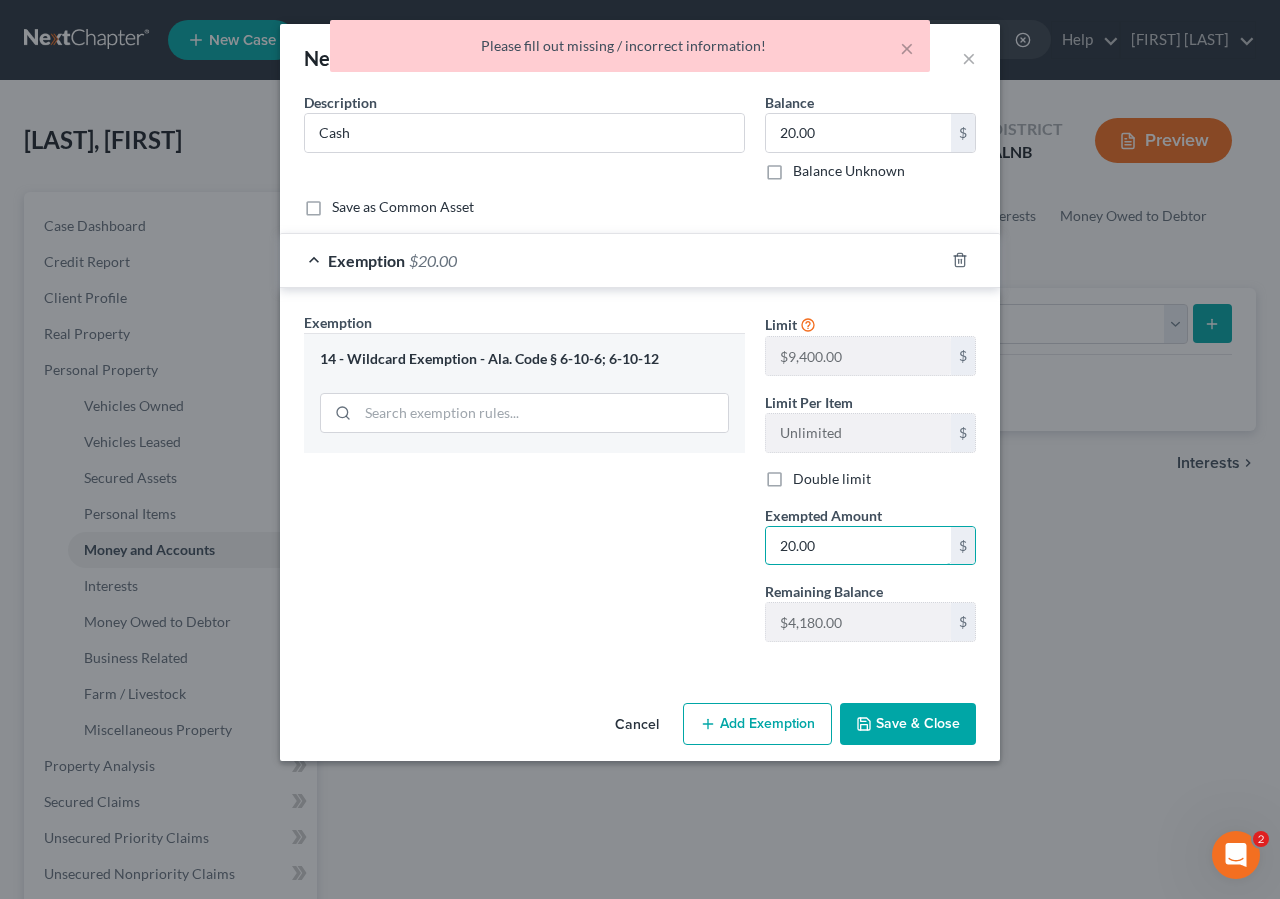 type on "20.00" 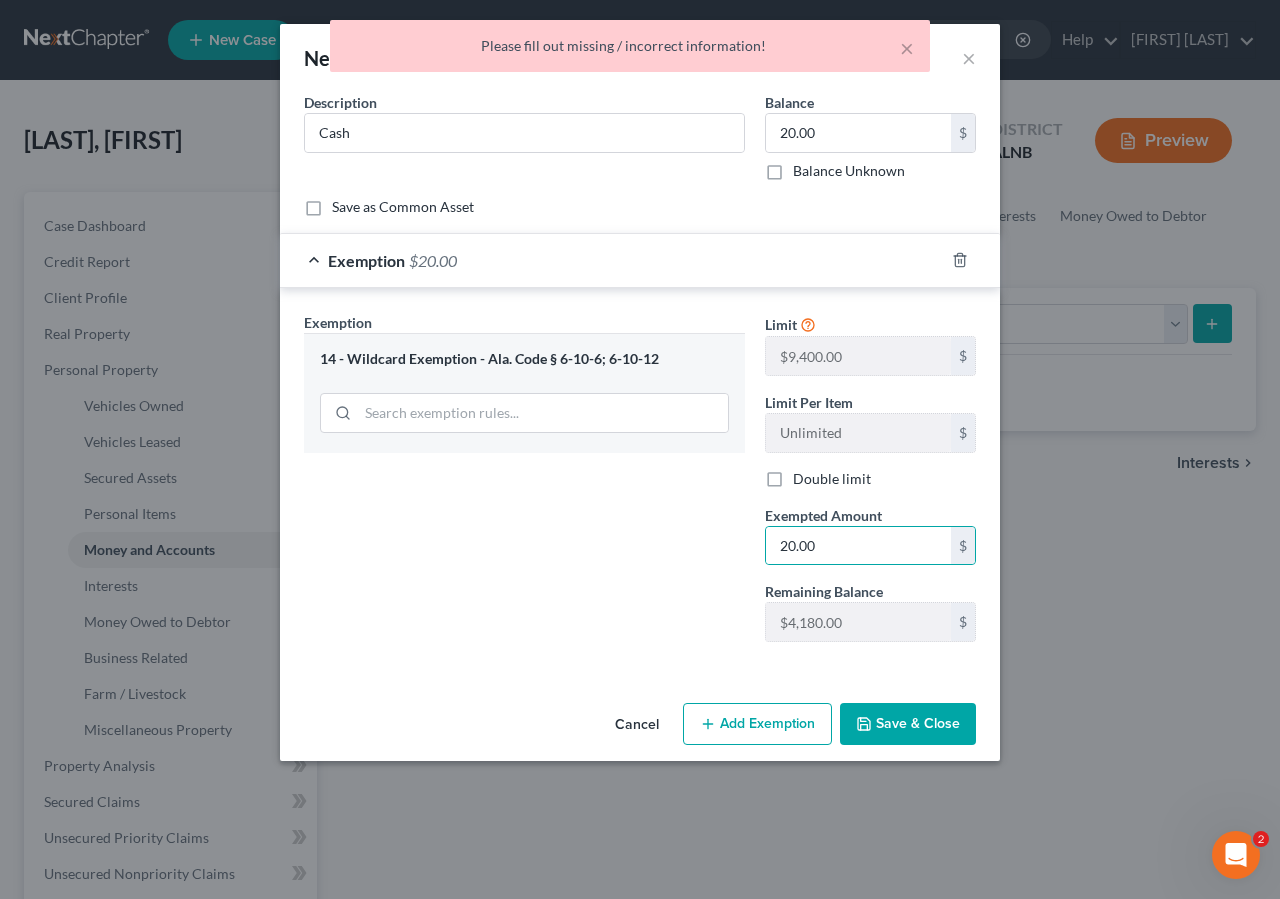 click on "Save & Close" at bounding box center (908, 724) 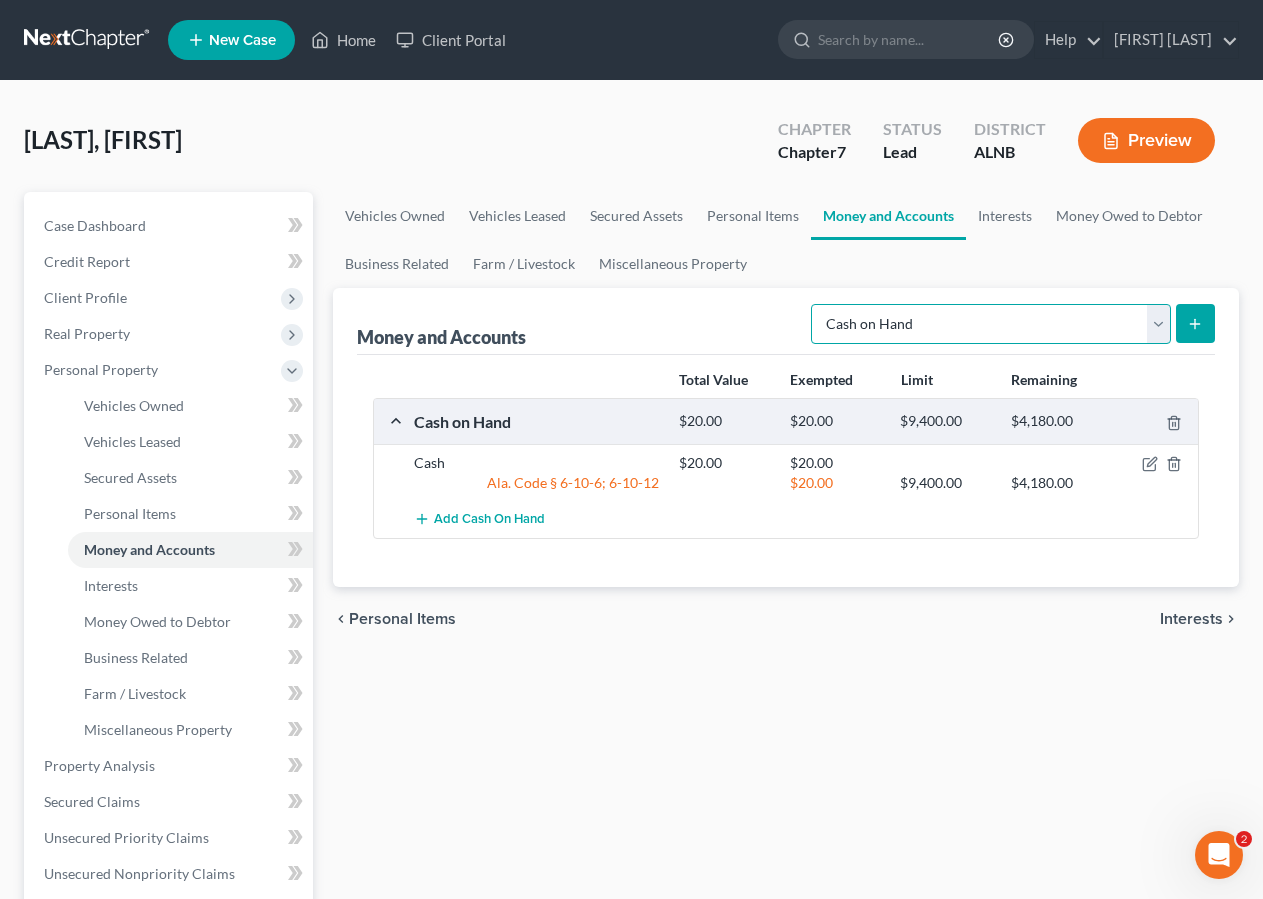click on "Select Account Type Brokerage Cash on Hand Certificates of Deposit Checking Account Money Market Other (Credit Union, Health Savings Account, etc) Safe Deposit Box Savings Account Security Deposits or Prepayments" at bounding box center (991, 324) 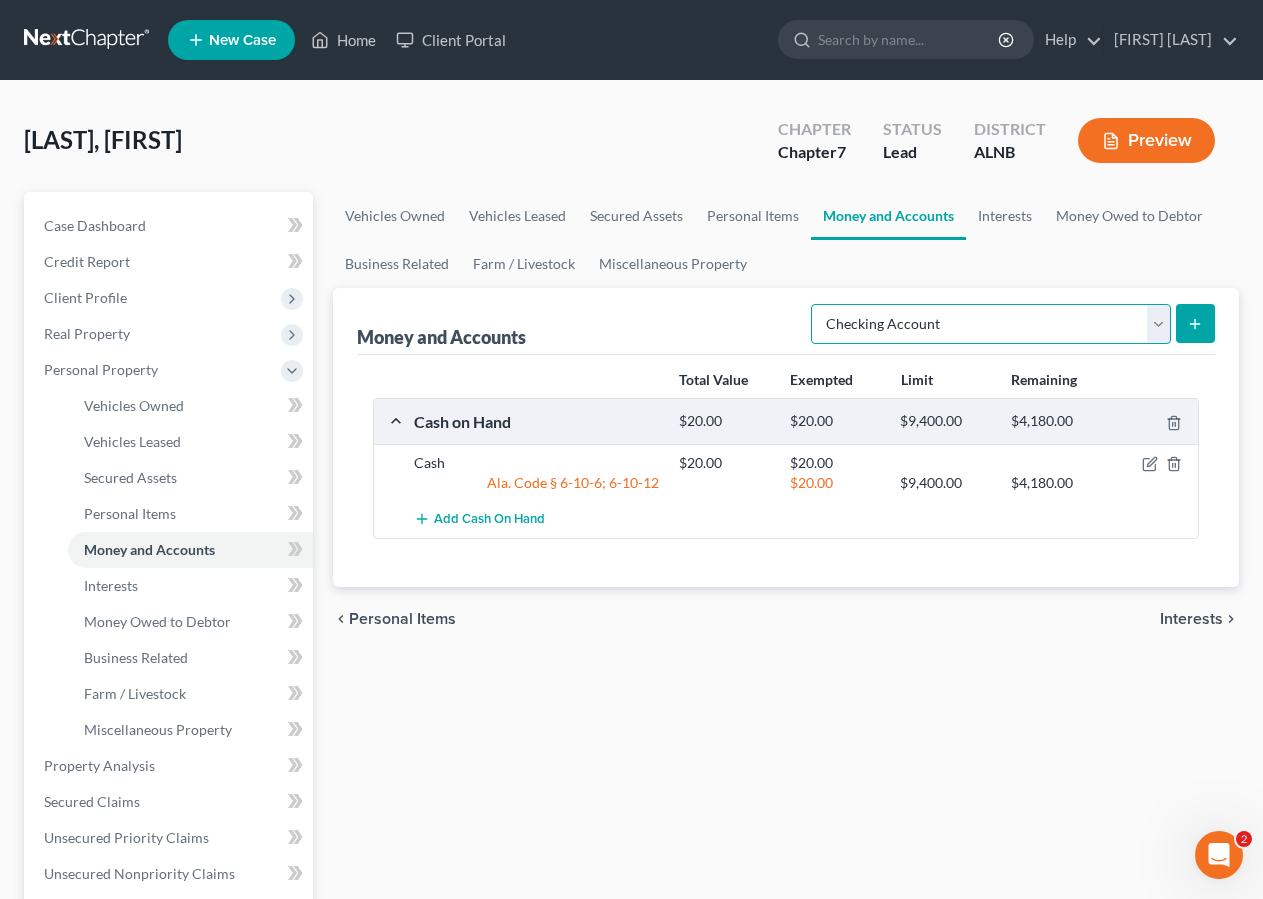 click on "Checking Account" at bounding box center [0, 0] 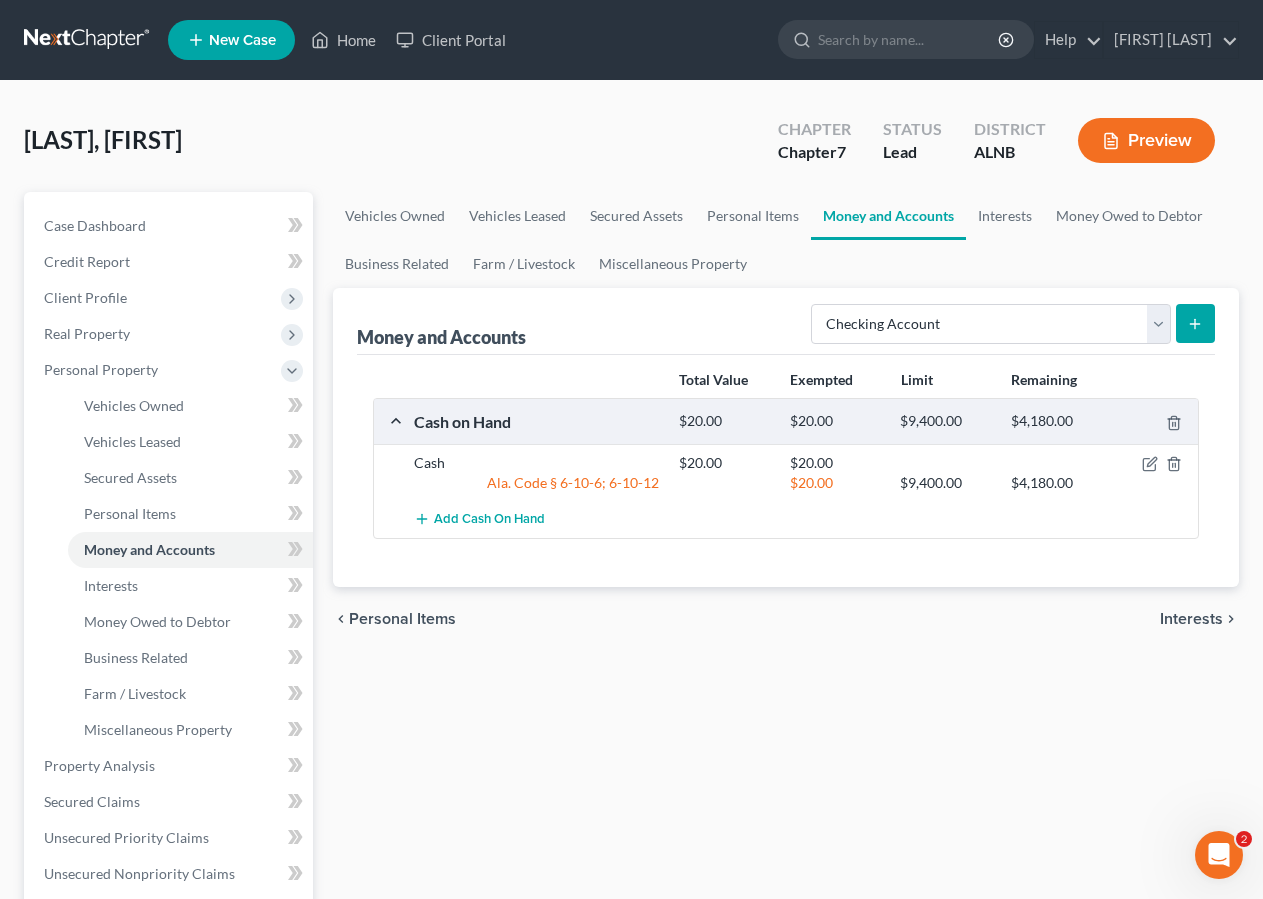 click 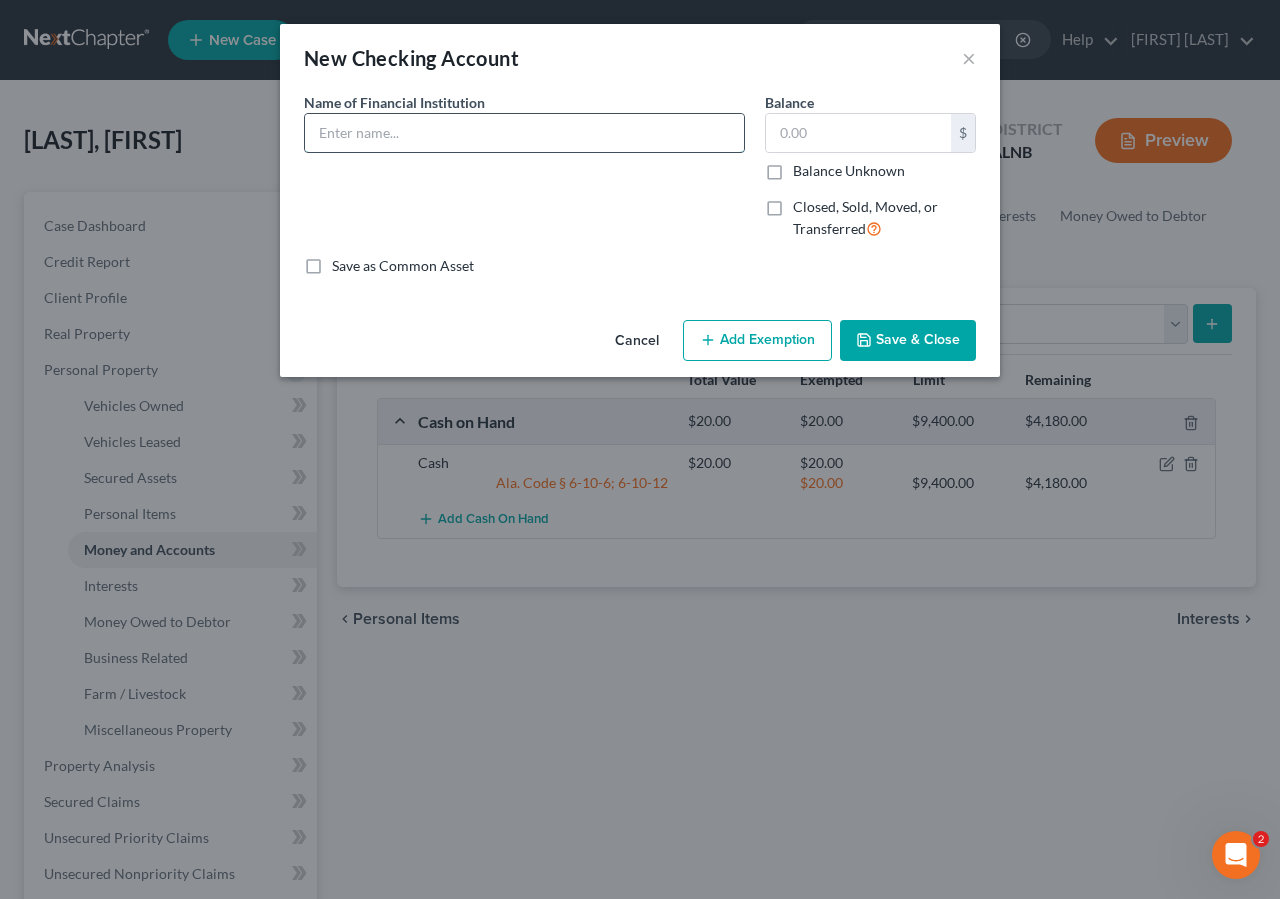 click at bounding box center [524, 133] 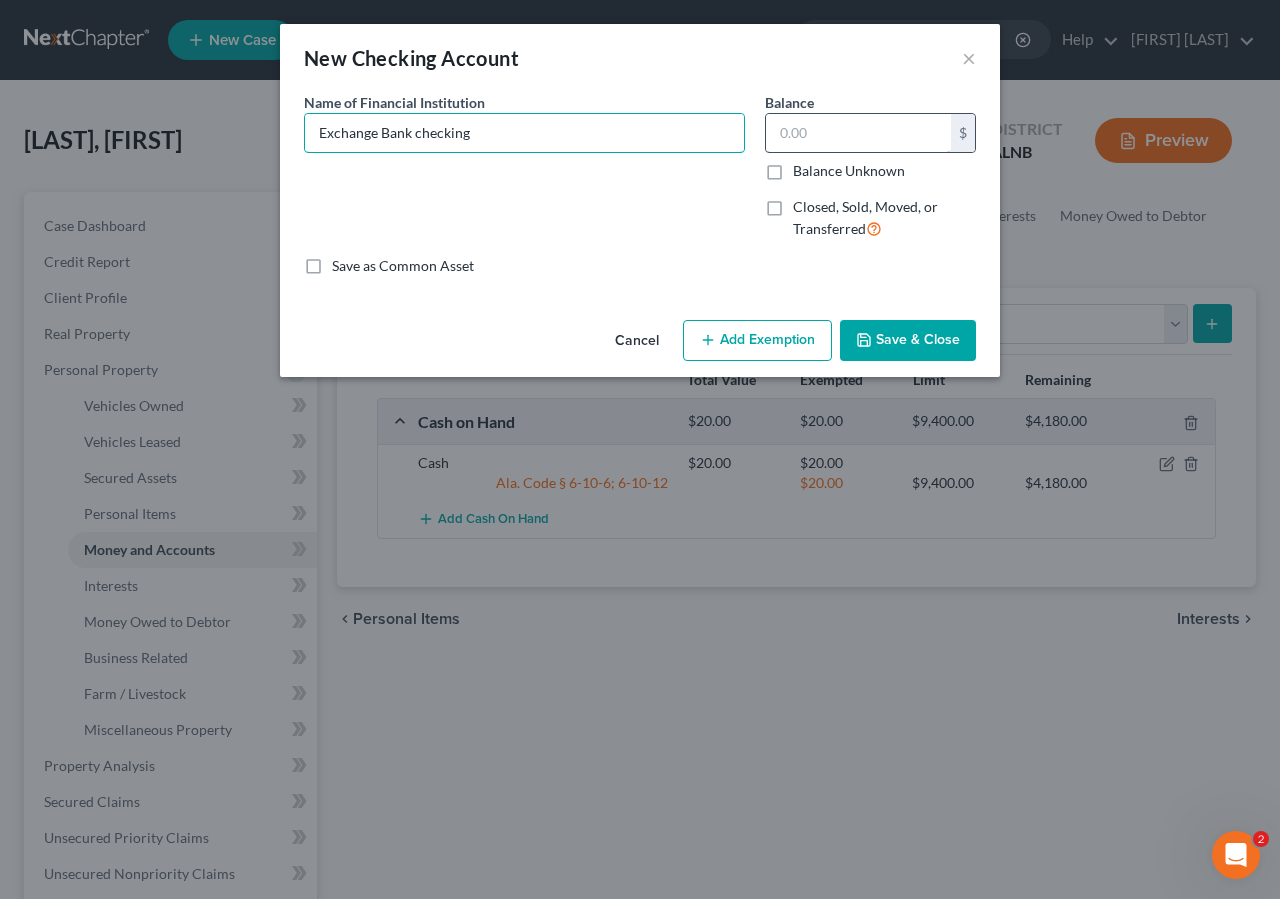 type on "Exchange Bank checking" 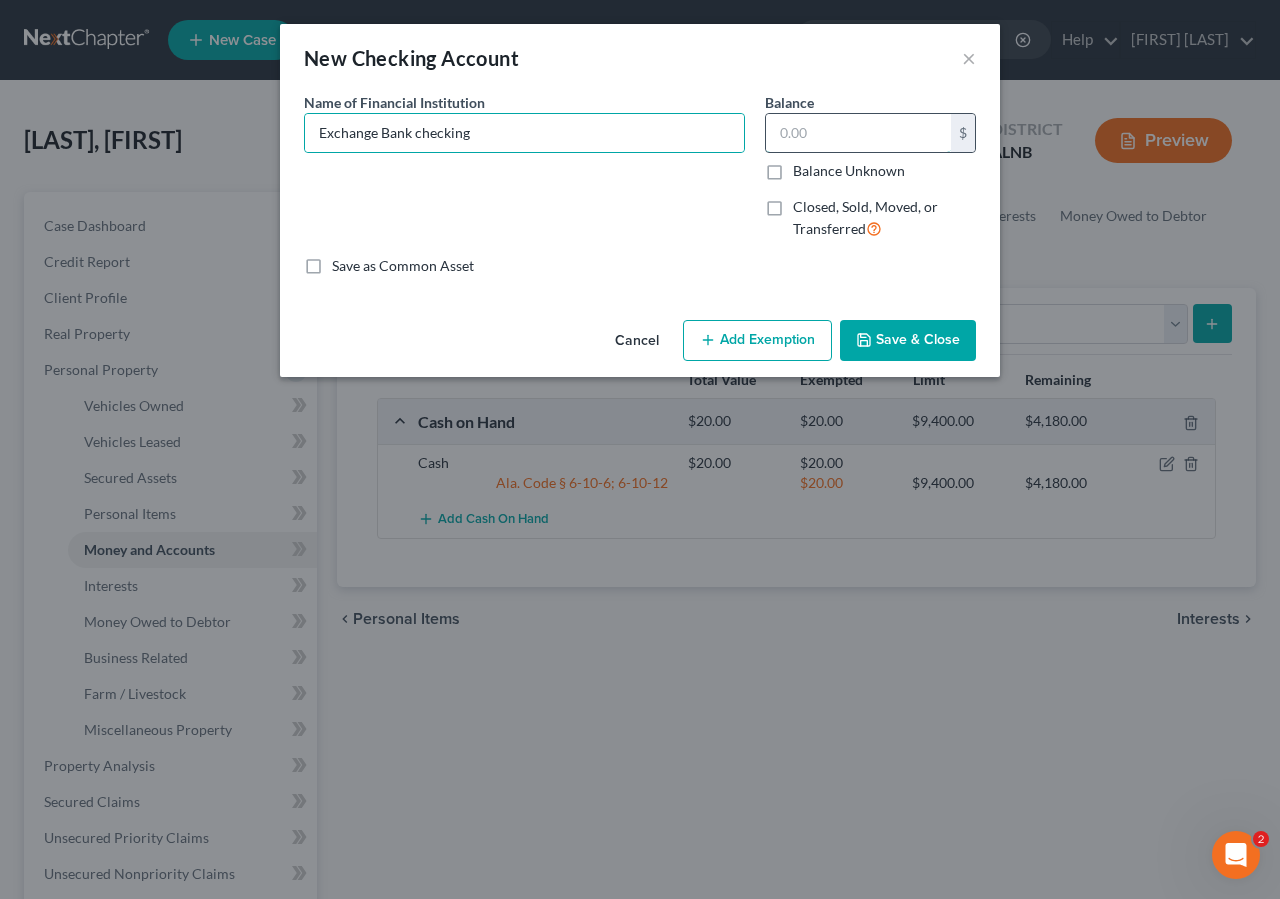 click at bounding box center (858, 133) 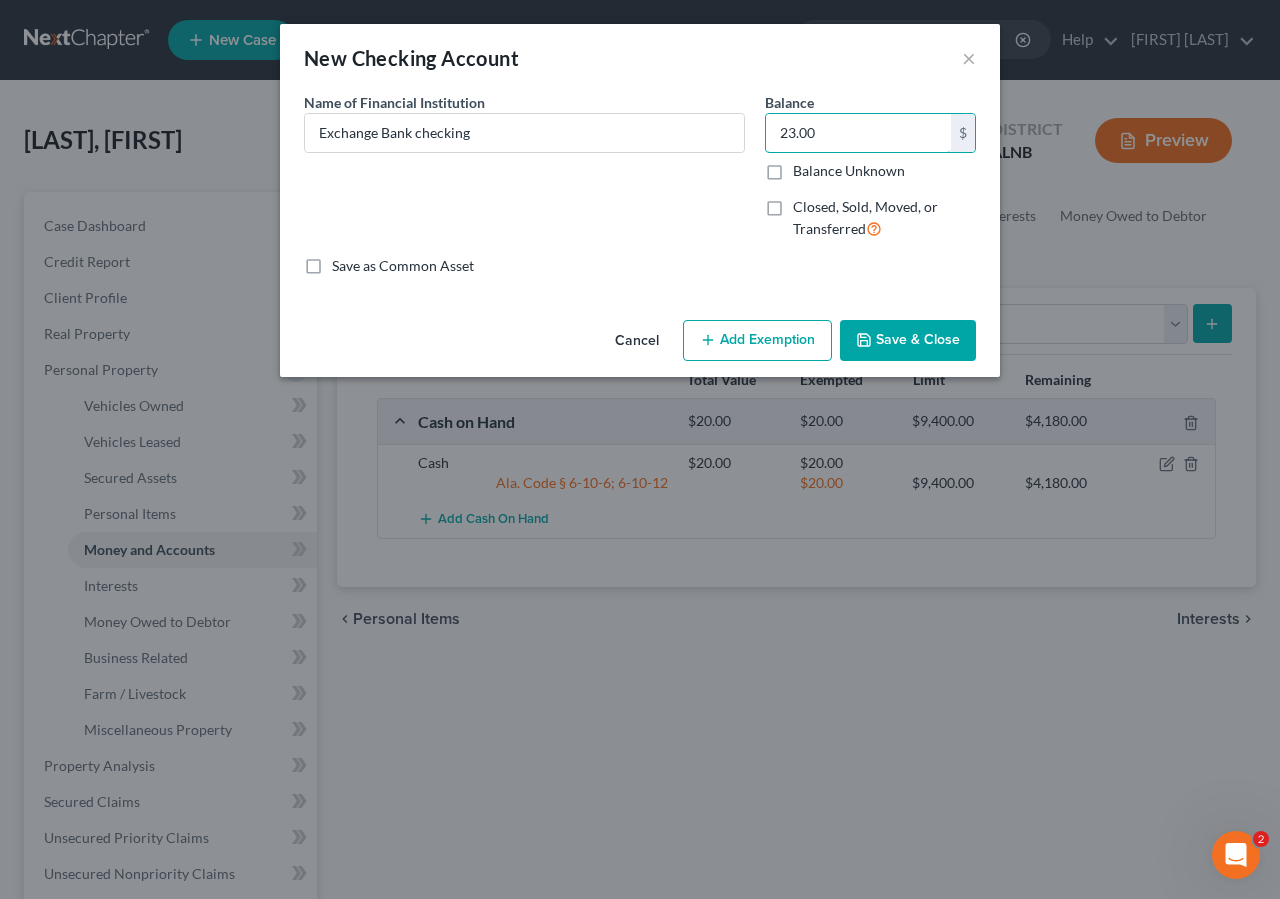 type on "23.00" 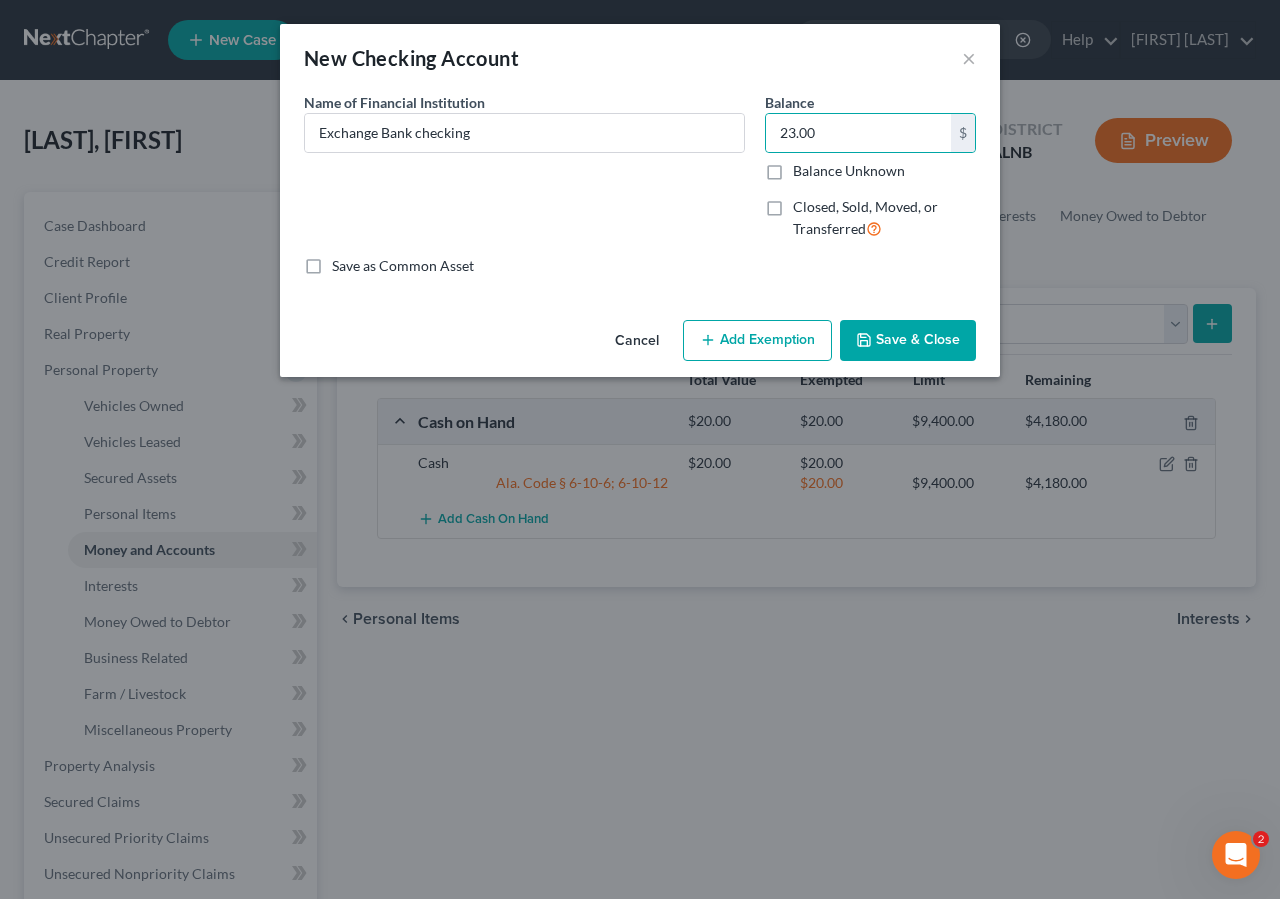 click on "Add Exemption" at bounding box center [757, 341] 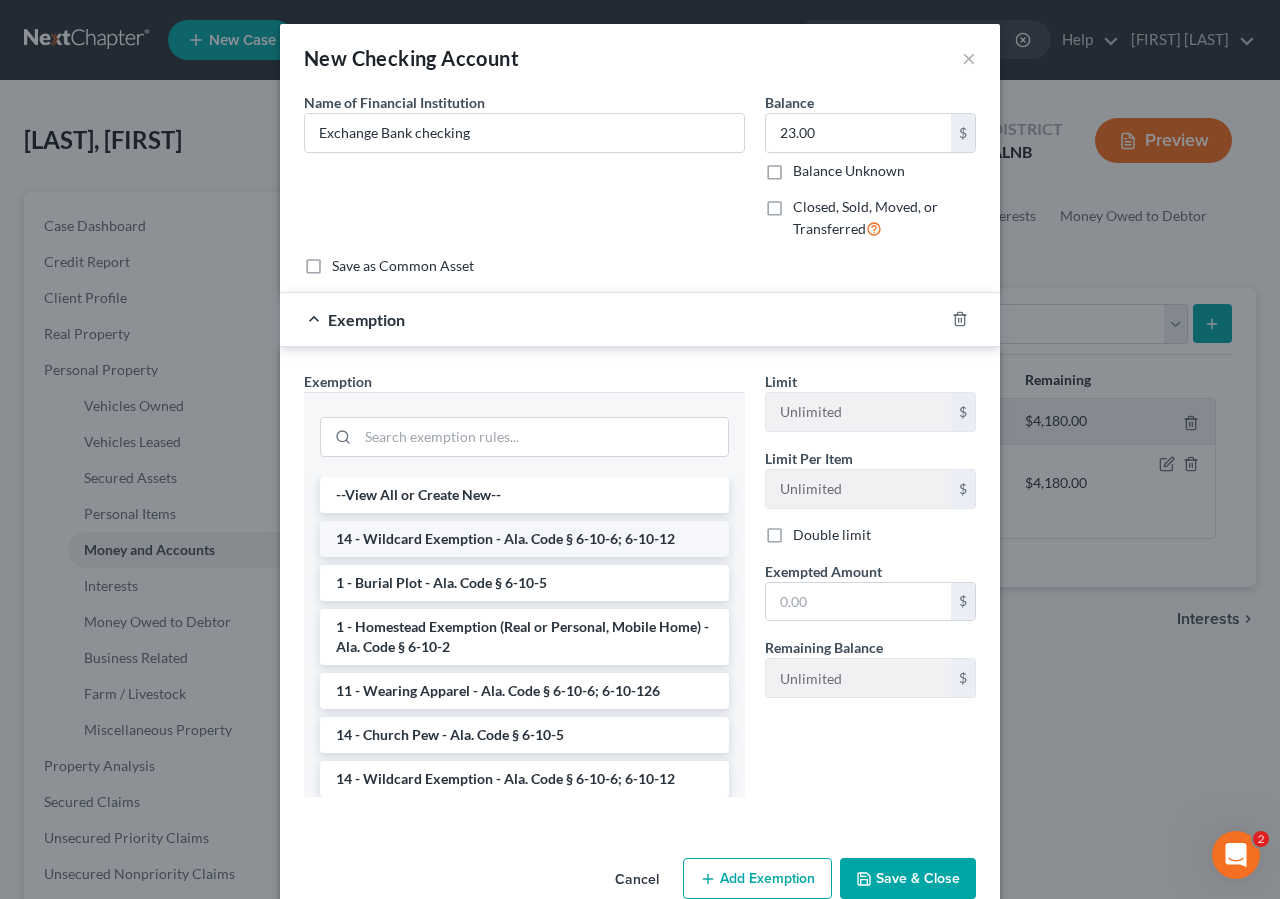 click on "14 - Wildcard Exemption - Ala. Code § 6-10-6; 6-10-12" at bounding box center [524, 539] 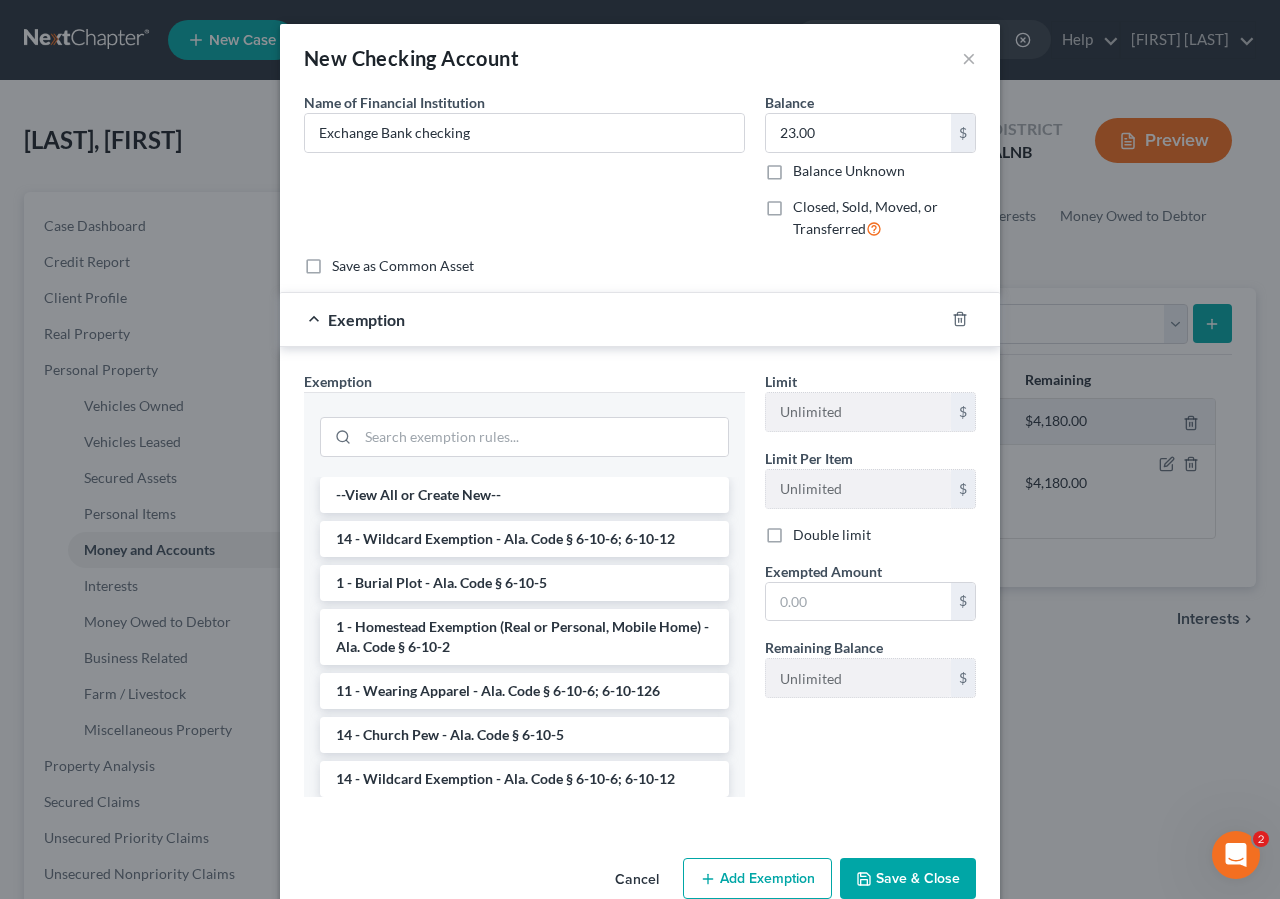 drag, startPoint x: 424, startPoint y: 537, endPoint x: 545, endPoint y: 519, distance: 122.33152 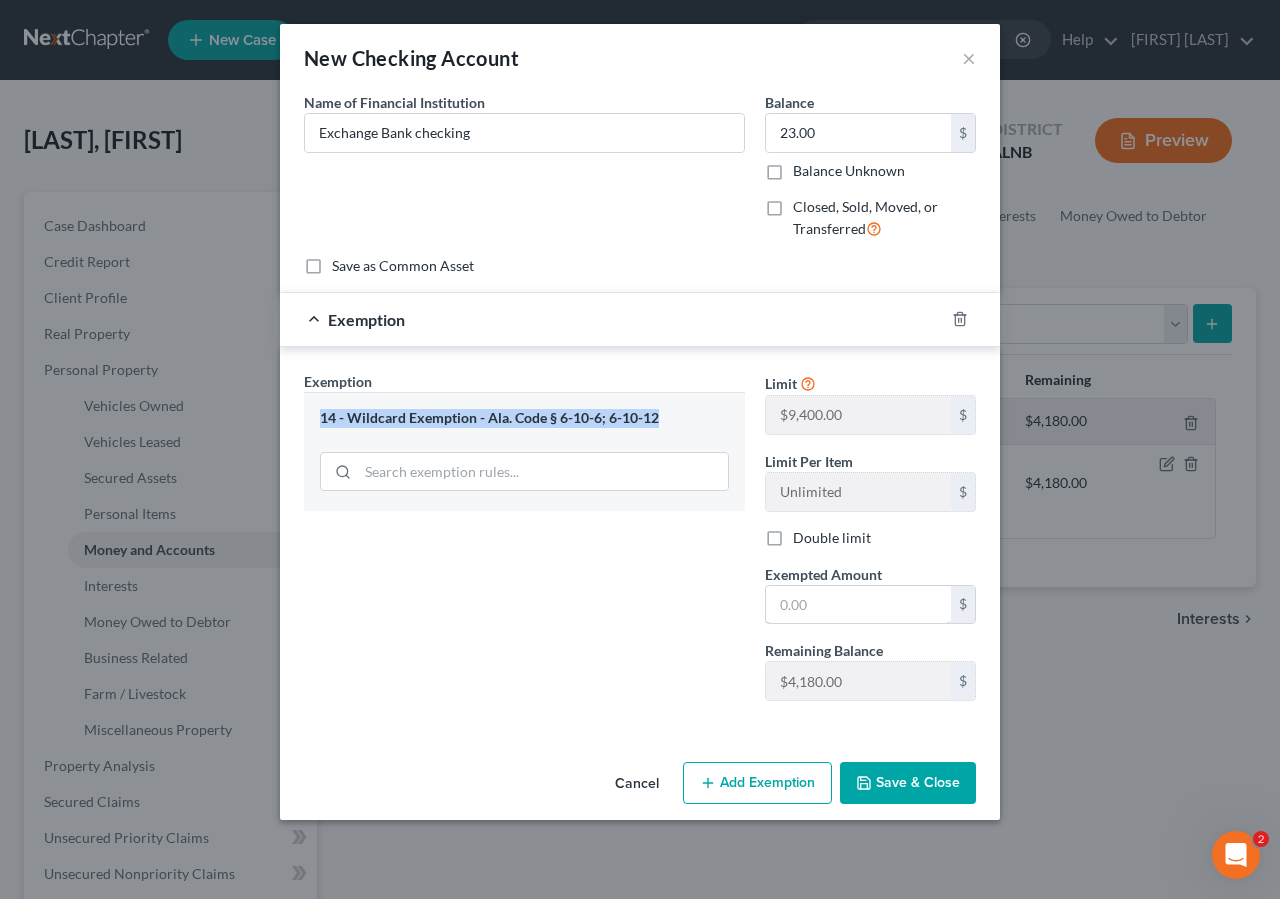 click at bounding box center [858, 605] 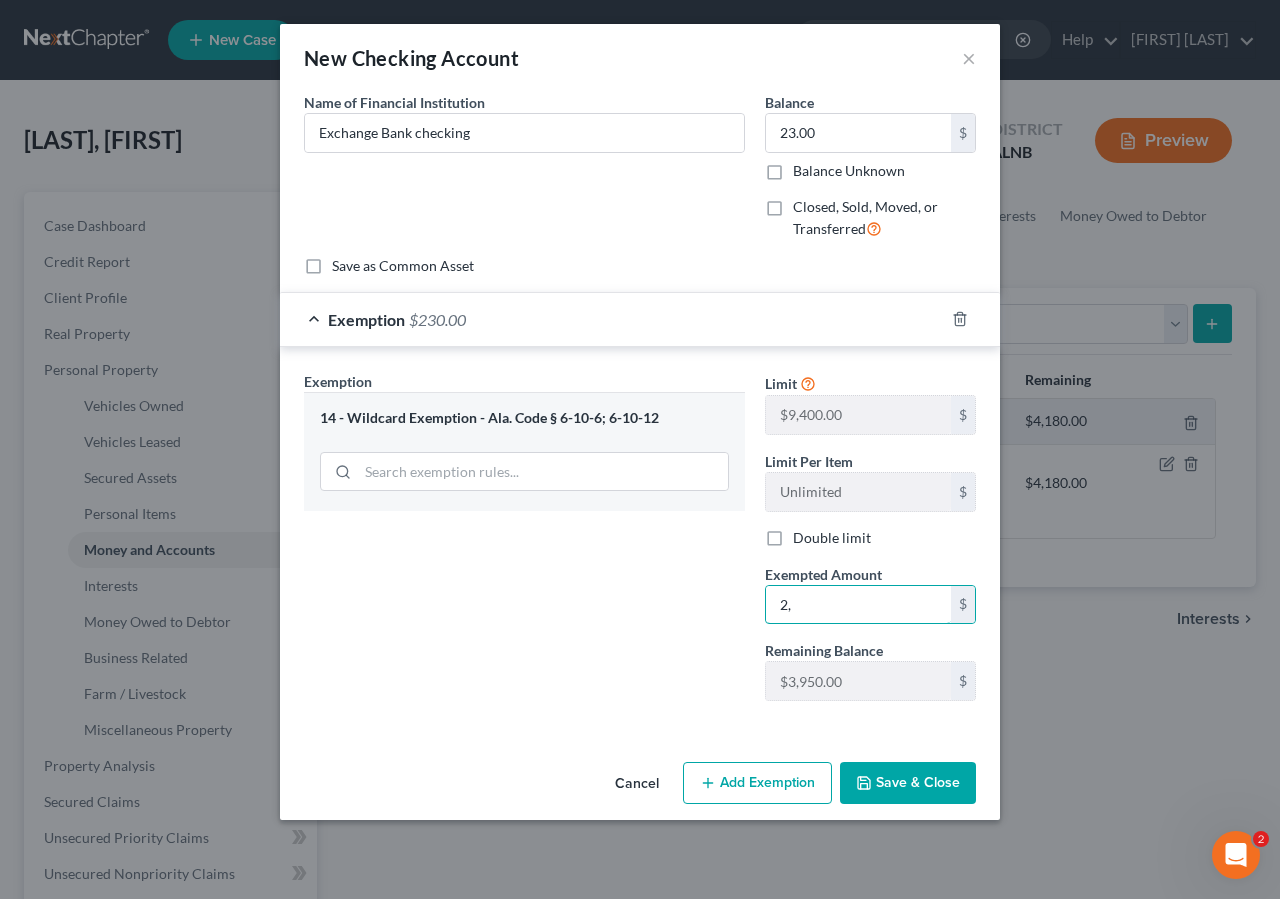 type on "2" 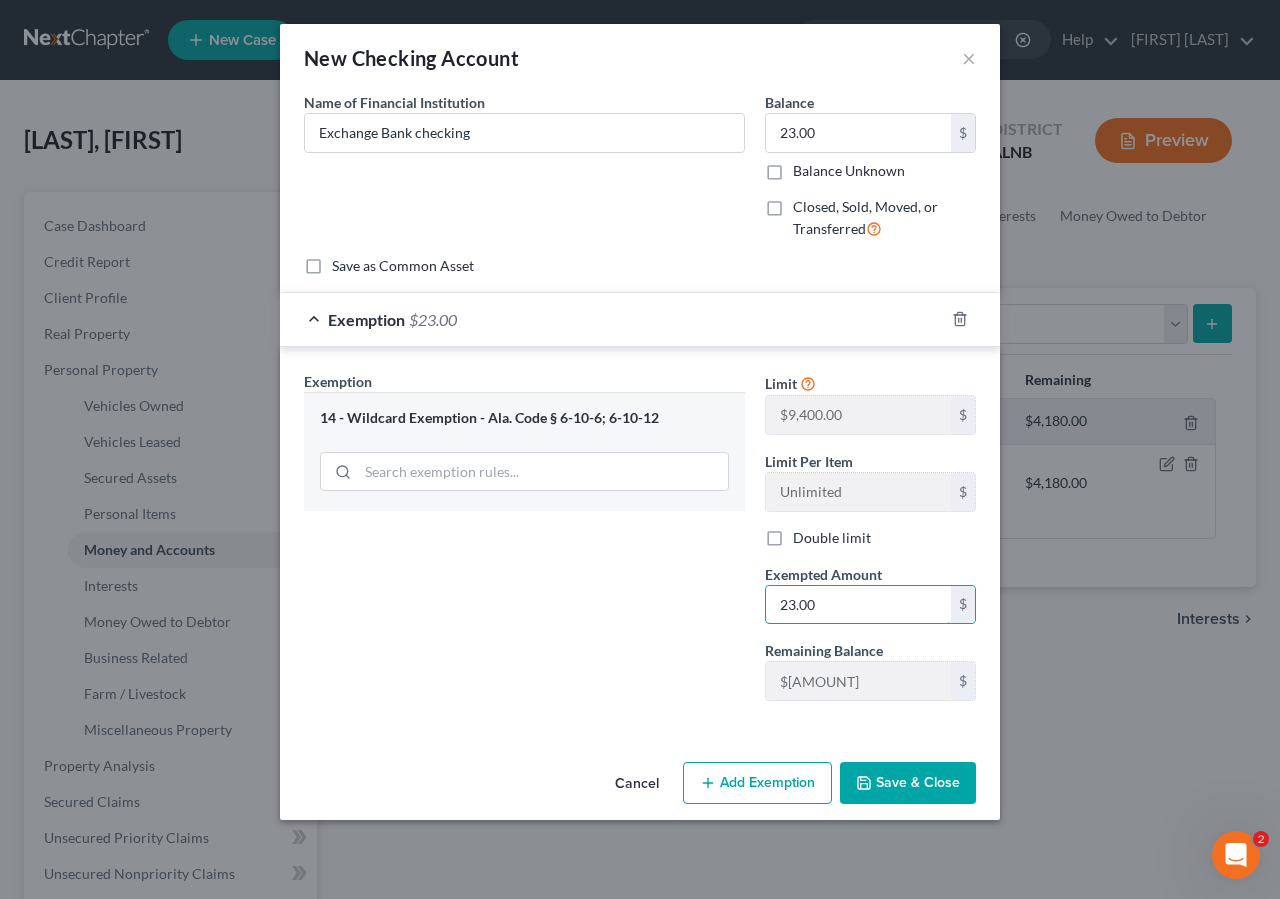 type on "23.00" 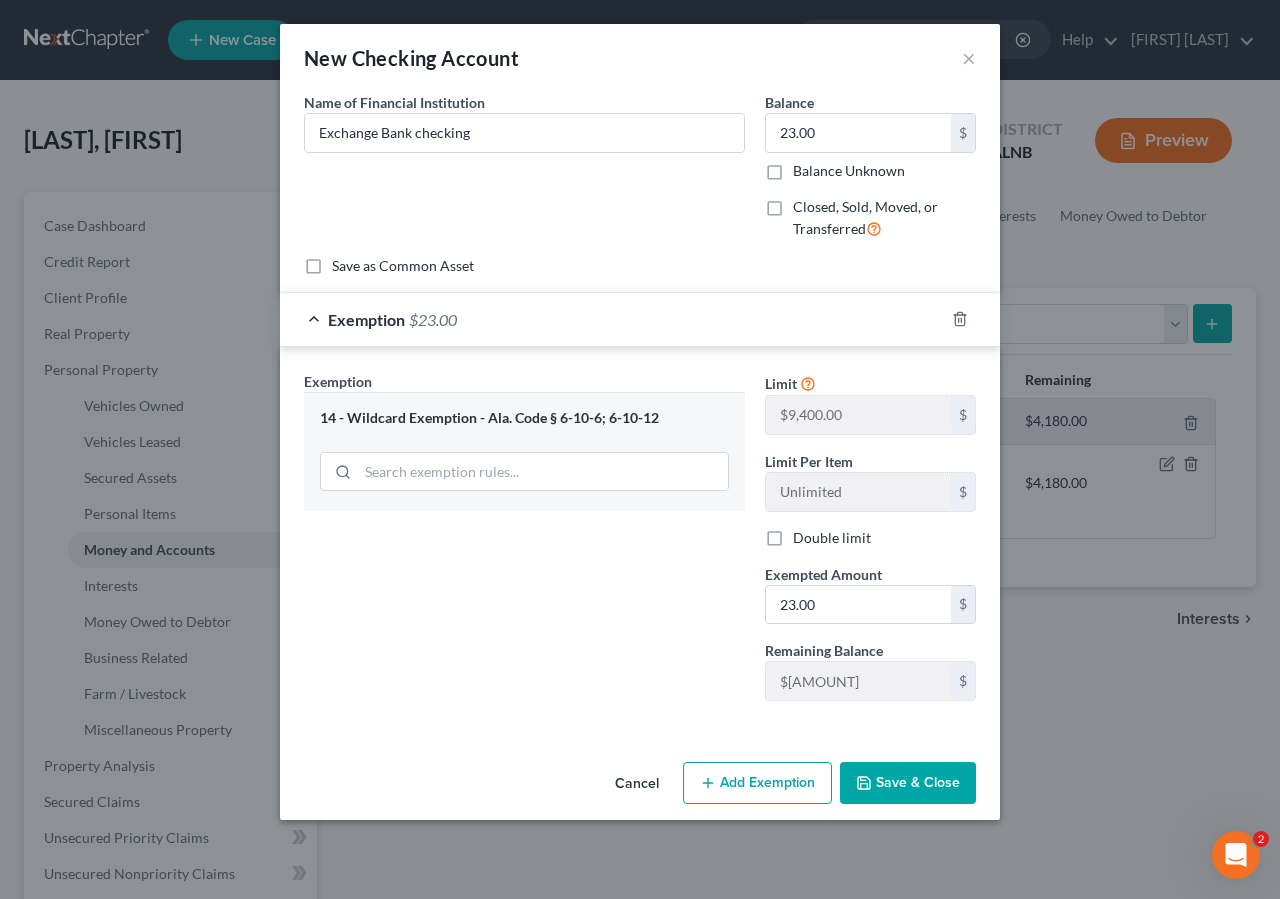 click on "Save & Close" at bounding box center (908, 783) 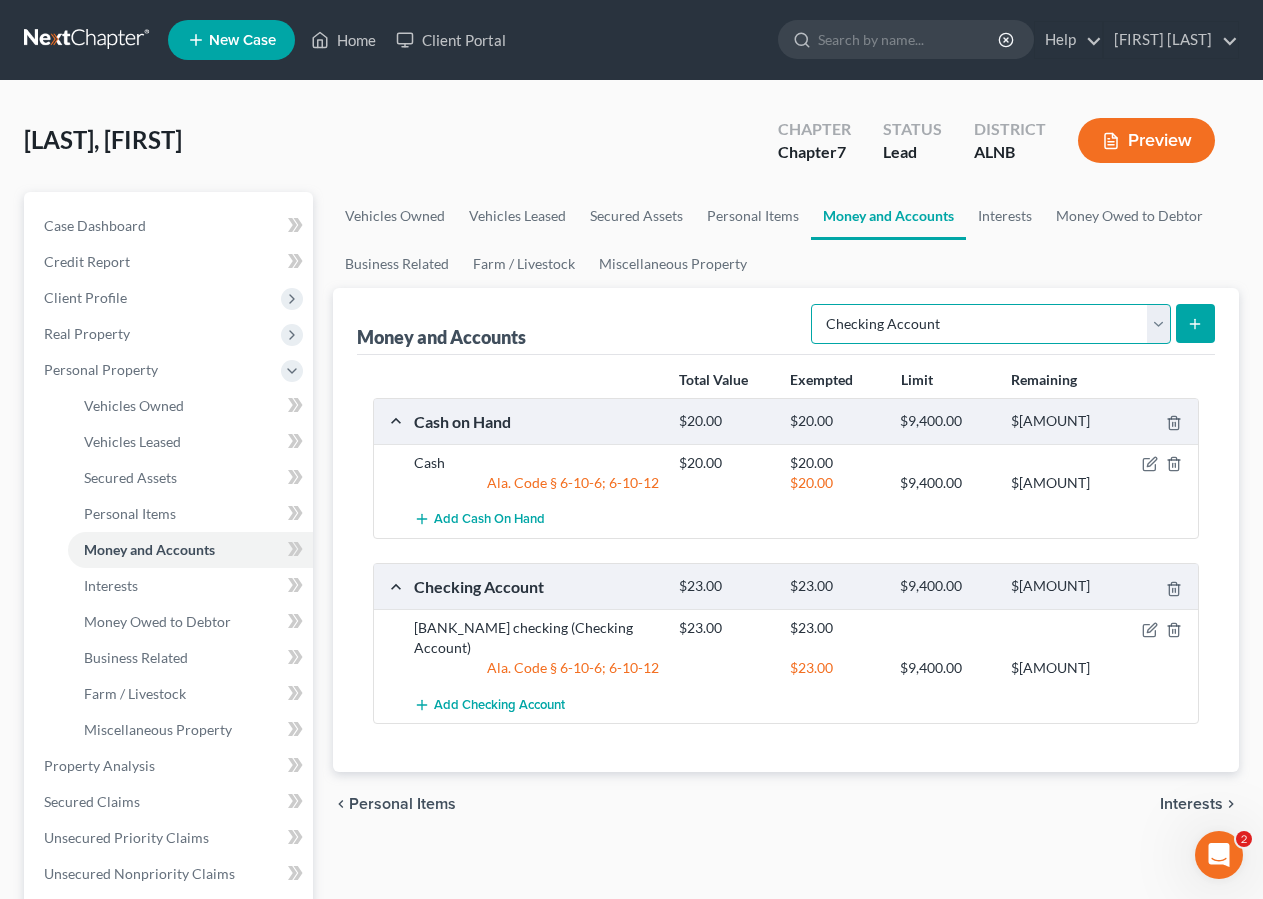 click on "Select Account Type Brokerage Cash on Hand Certificates of Deposit Checking Account Money Market Other (Credit Union, Health Savings Account, etc) Safe Deposit Box Savings Account Security Deposits or Prepayments" at bounding box center [991, 324] 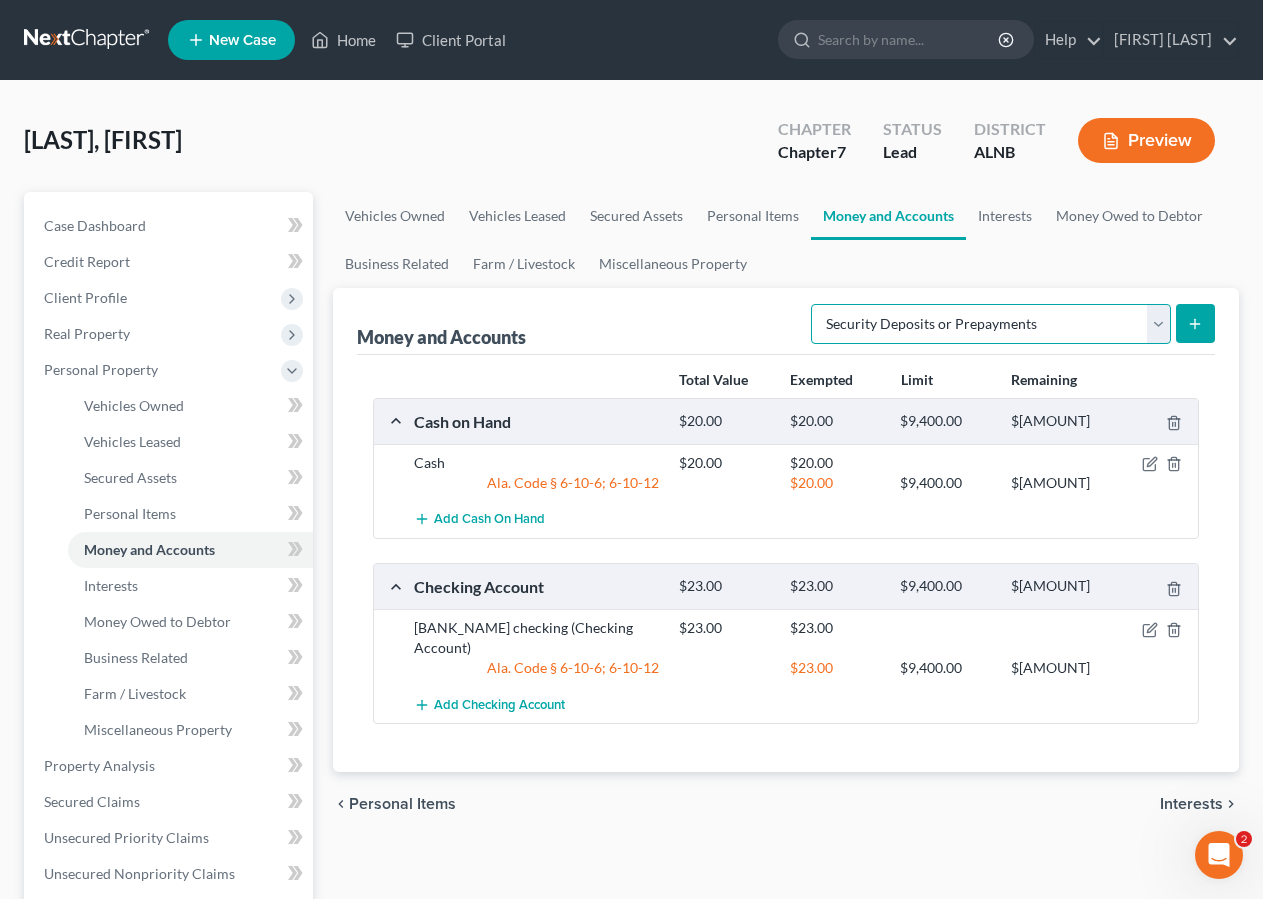 click on "Security Deposits or Prepayments" at bounding box center [0, 0] 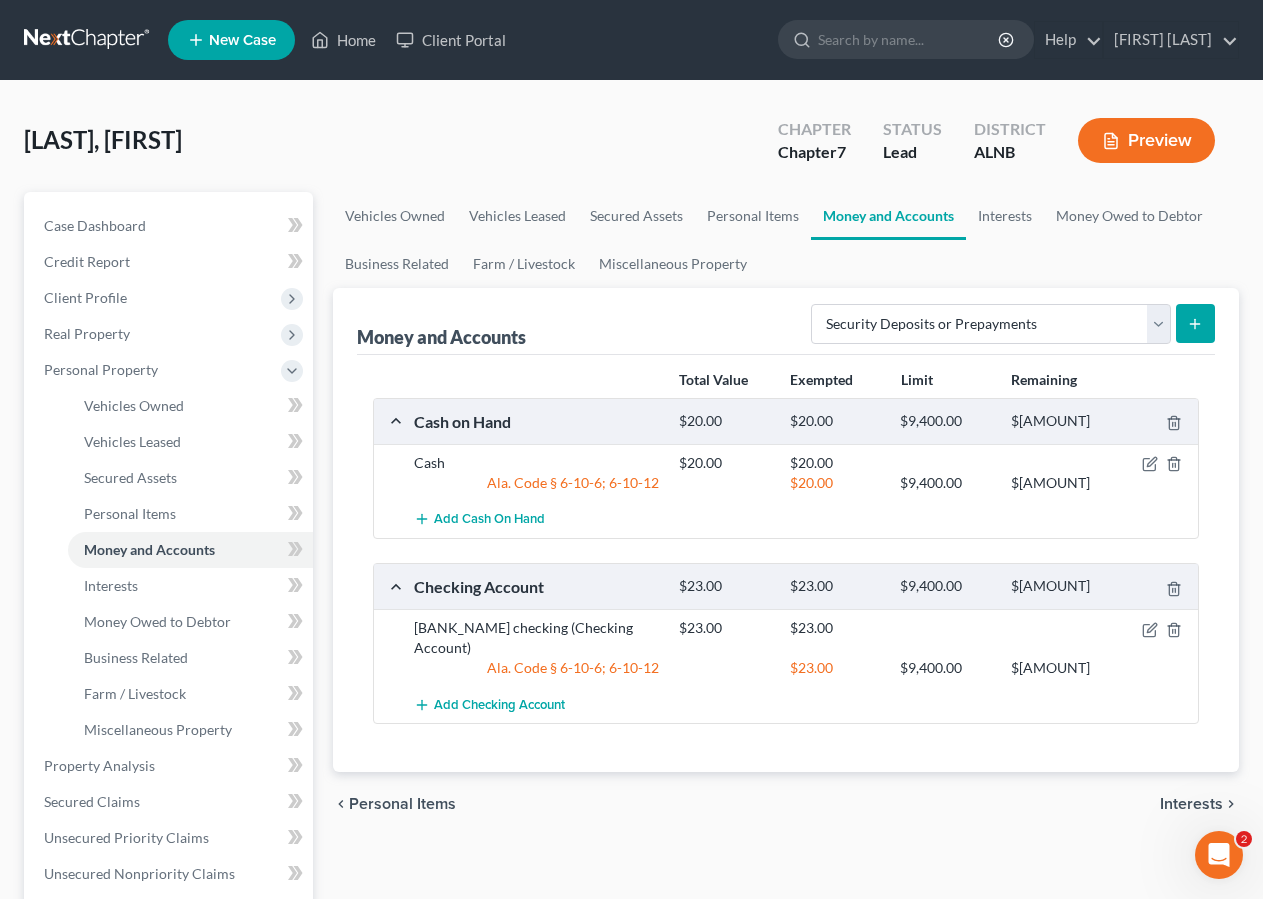 click 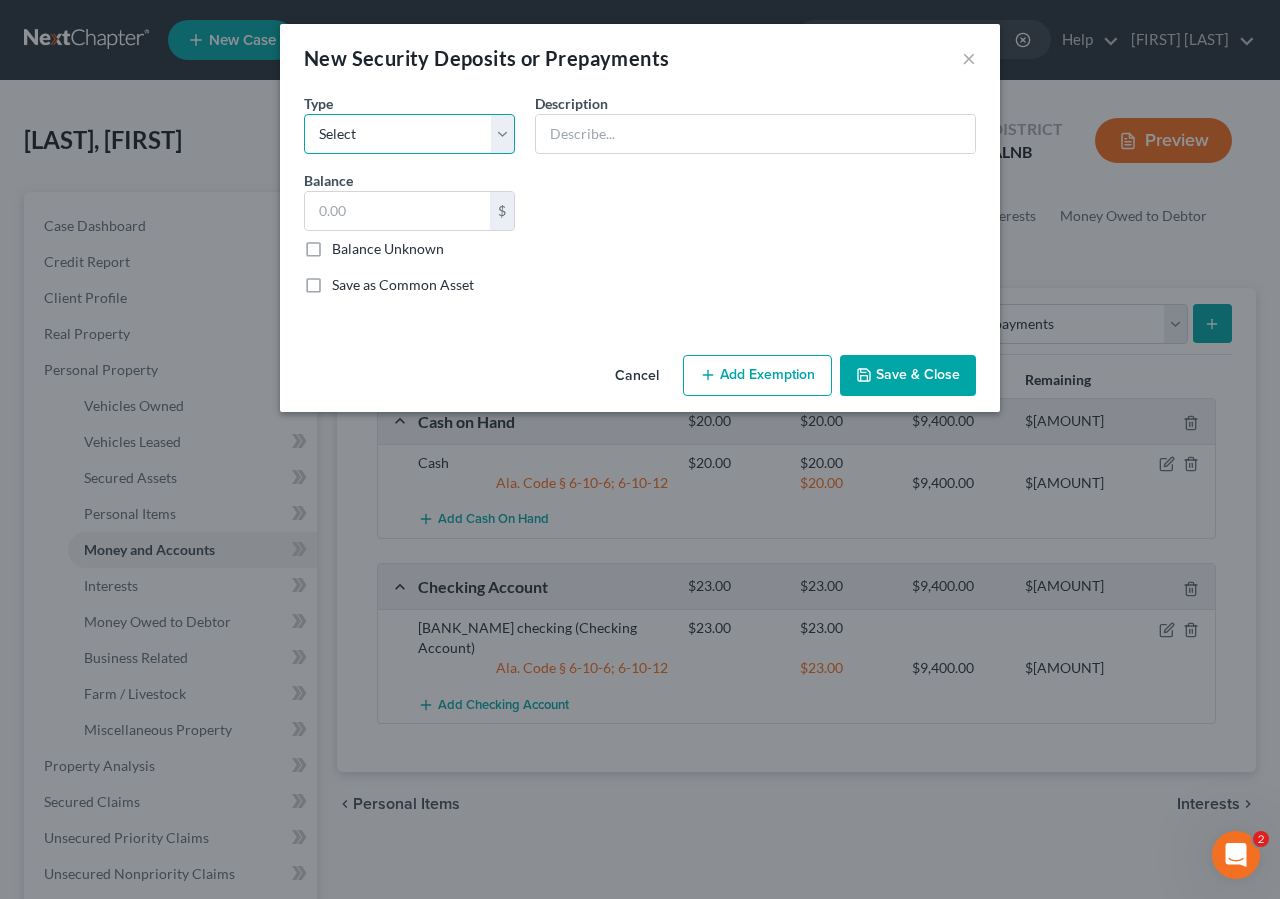 click on "Select Electric Gas Heating Oil Security Deposit On Rental Unit Prepaid Rent Telephone Water Rented Furniture Other" at bounding box center (409, 134) 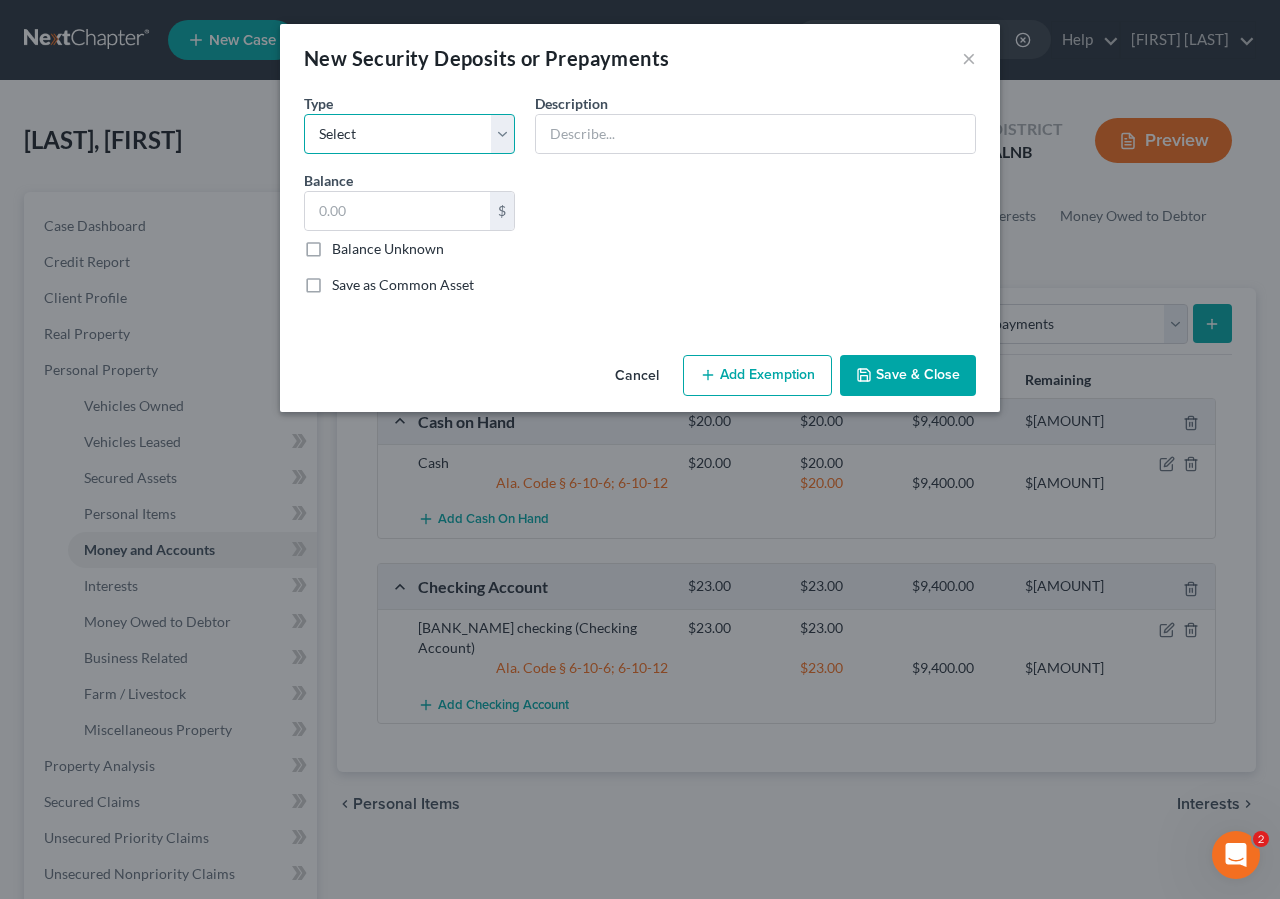 select on "3" 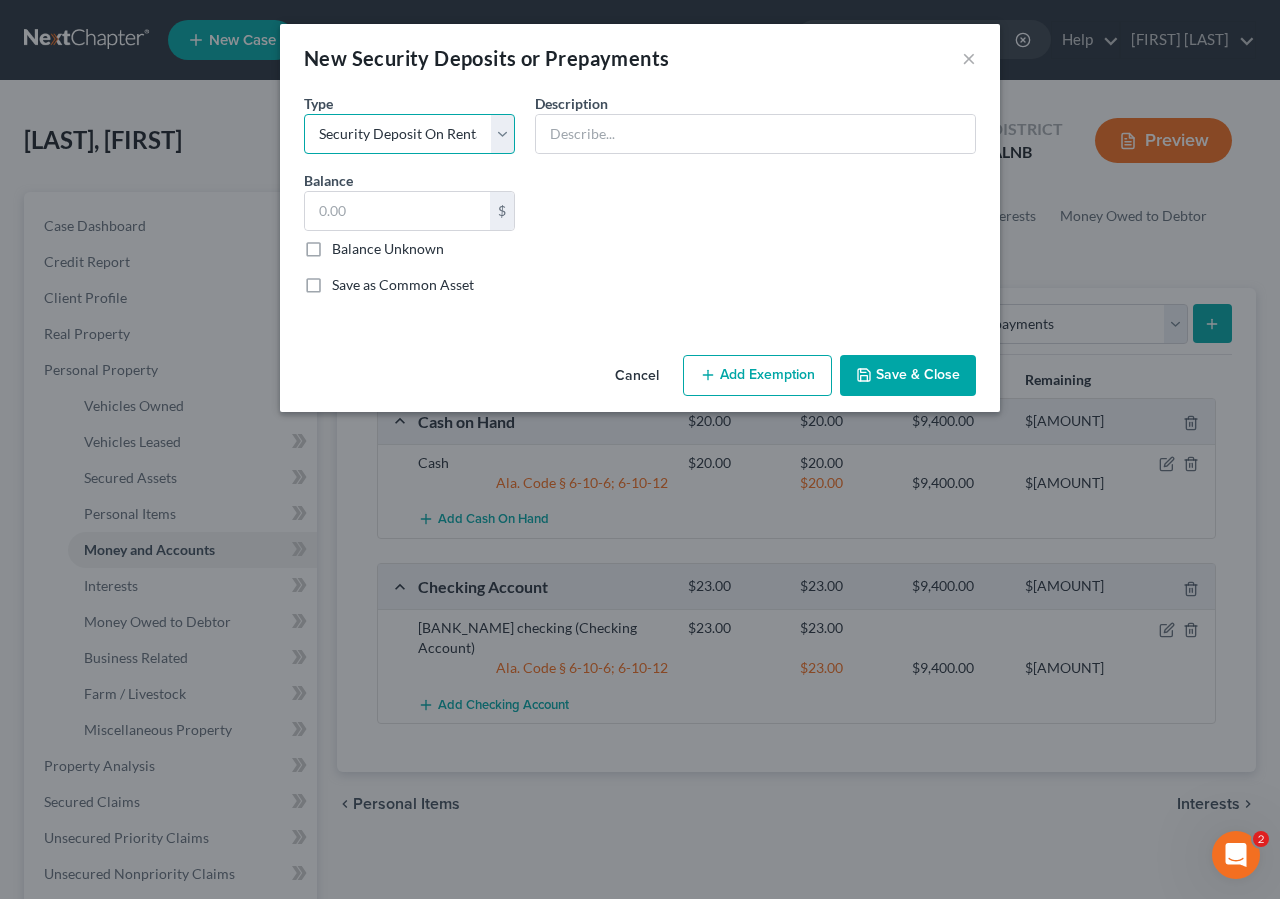 click on "Security Deposit On Rental Unit" at bounding box center (0, 0) 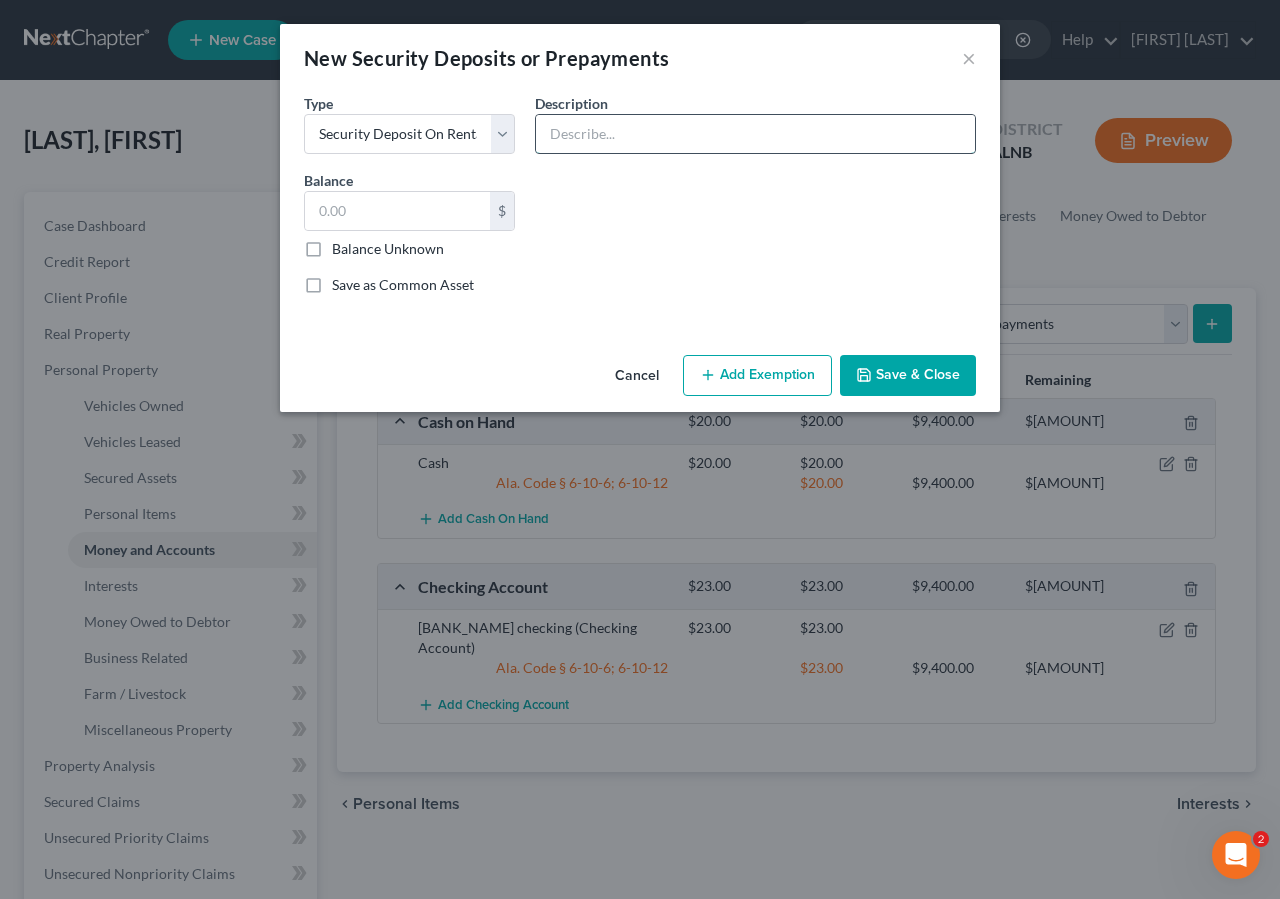 click at bounding box center [755, 134] 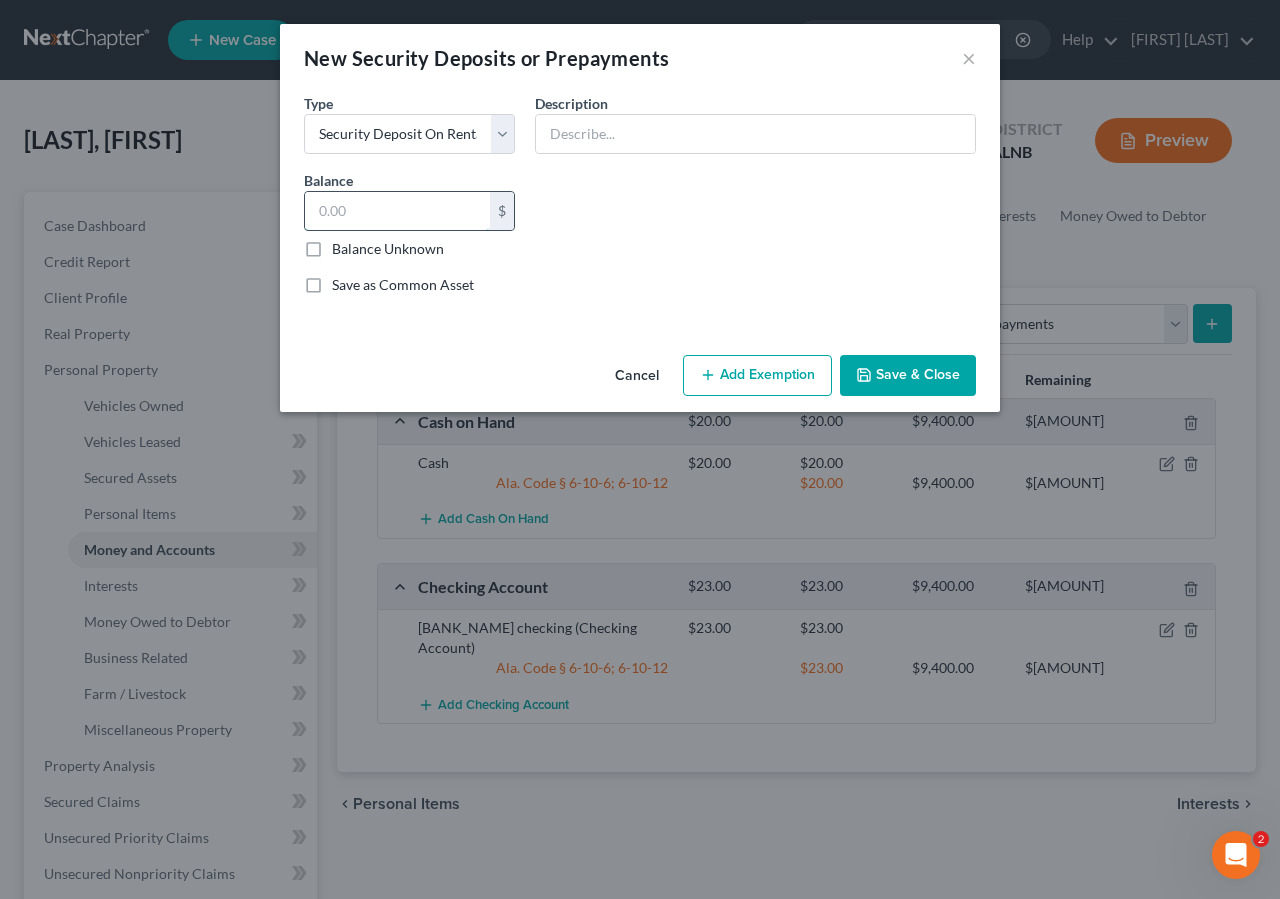 click at bounding box center [397, 211] 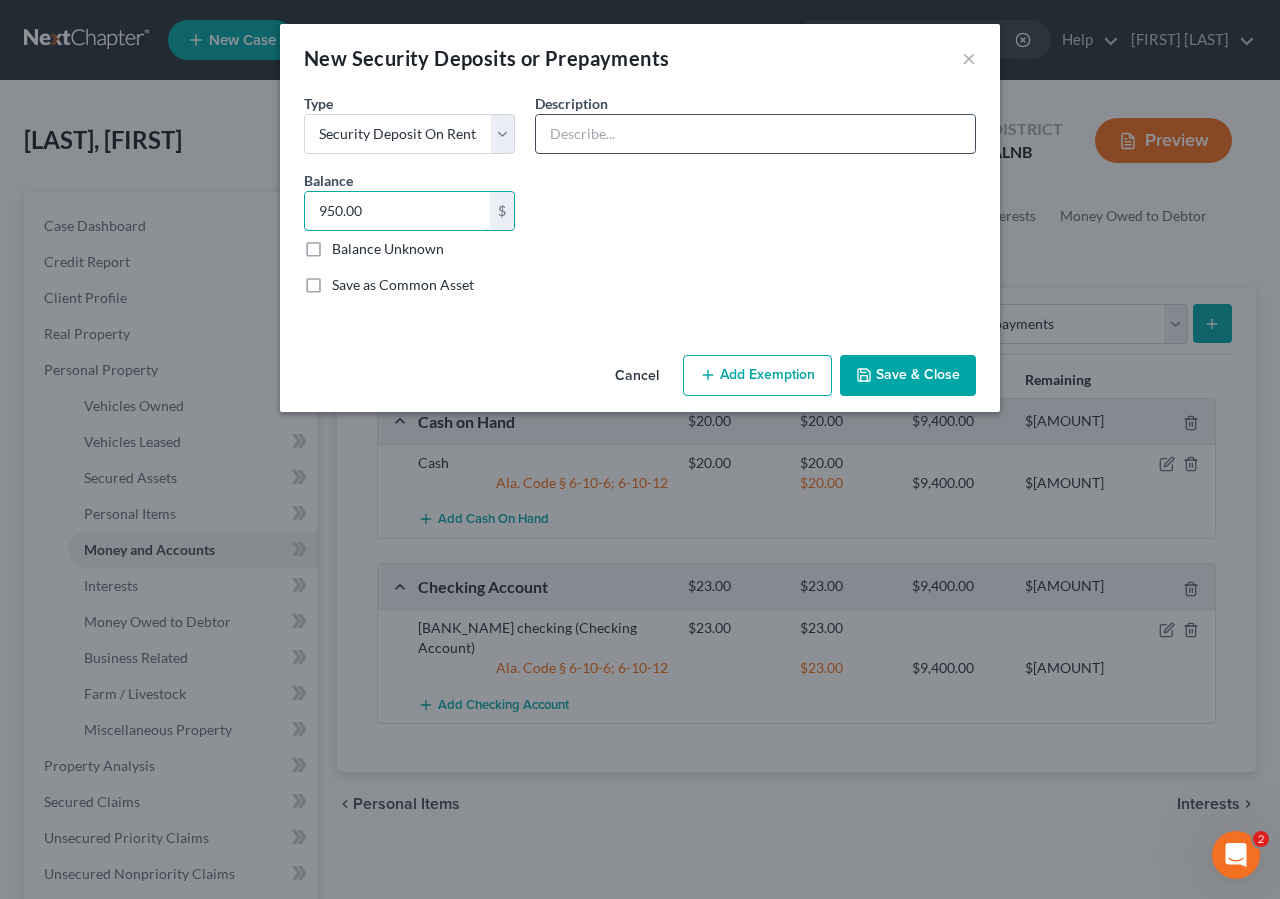 type on "950.00" 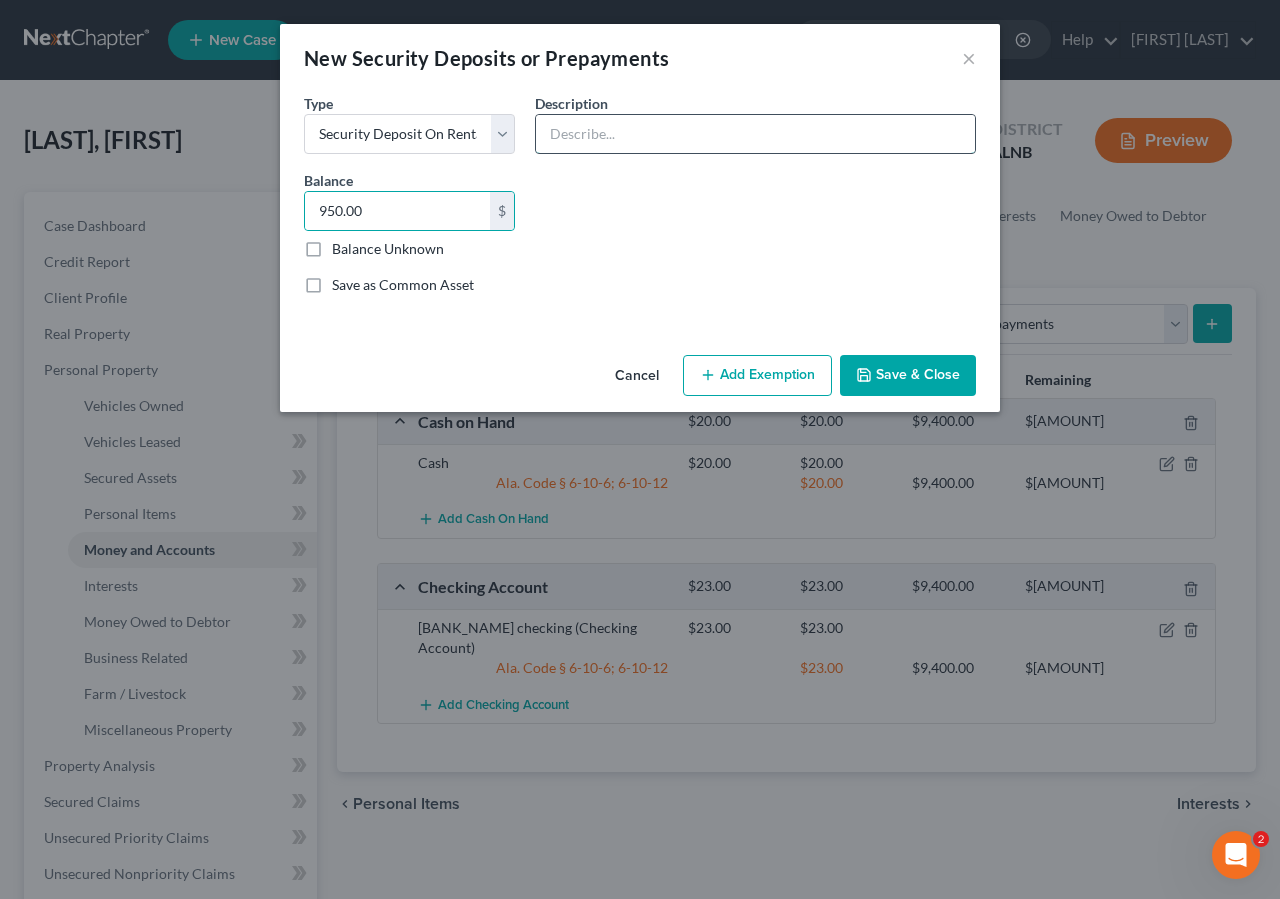 click at bounding box center [755, 134] 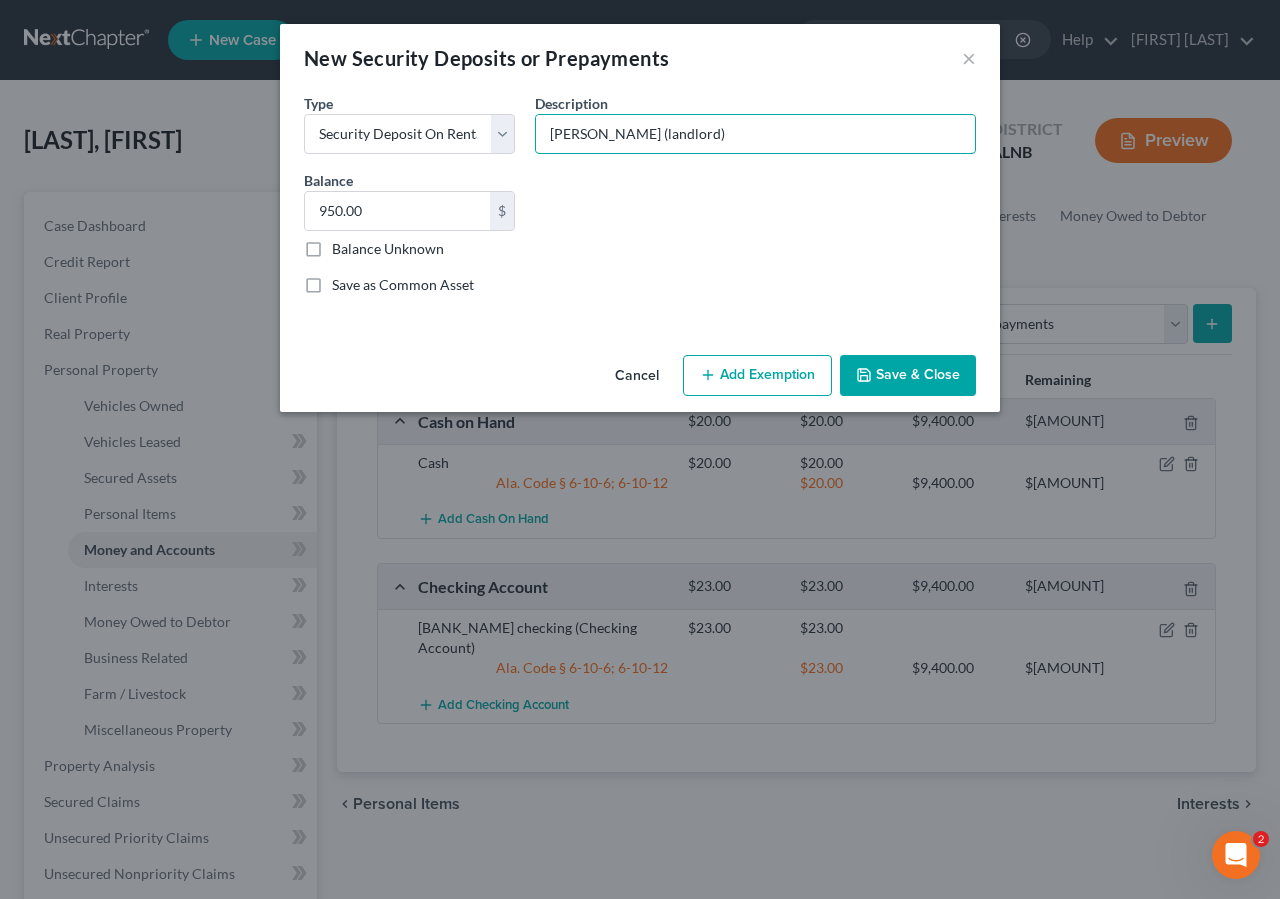 type on "[PERSON_NAME] (landlord)" 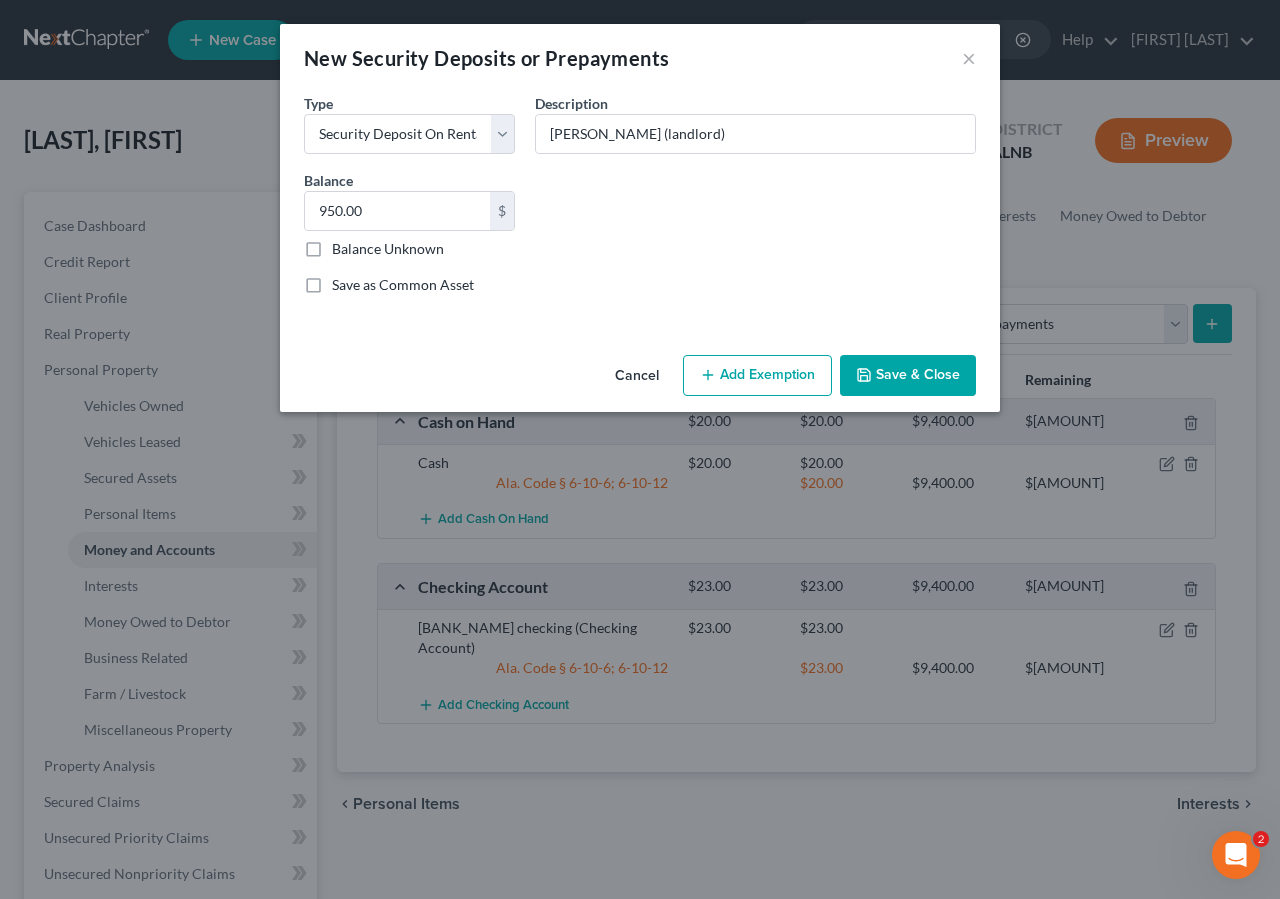 click on "Add Exemption" at bounding box center [757, 376] 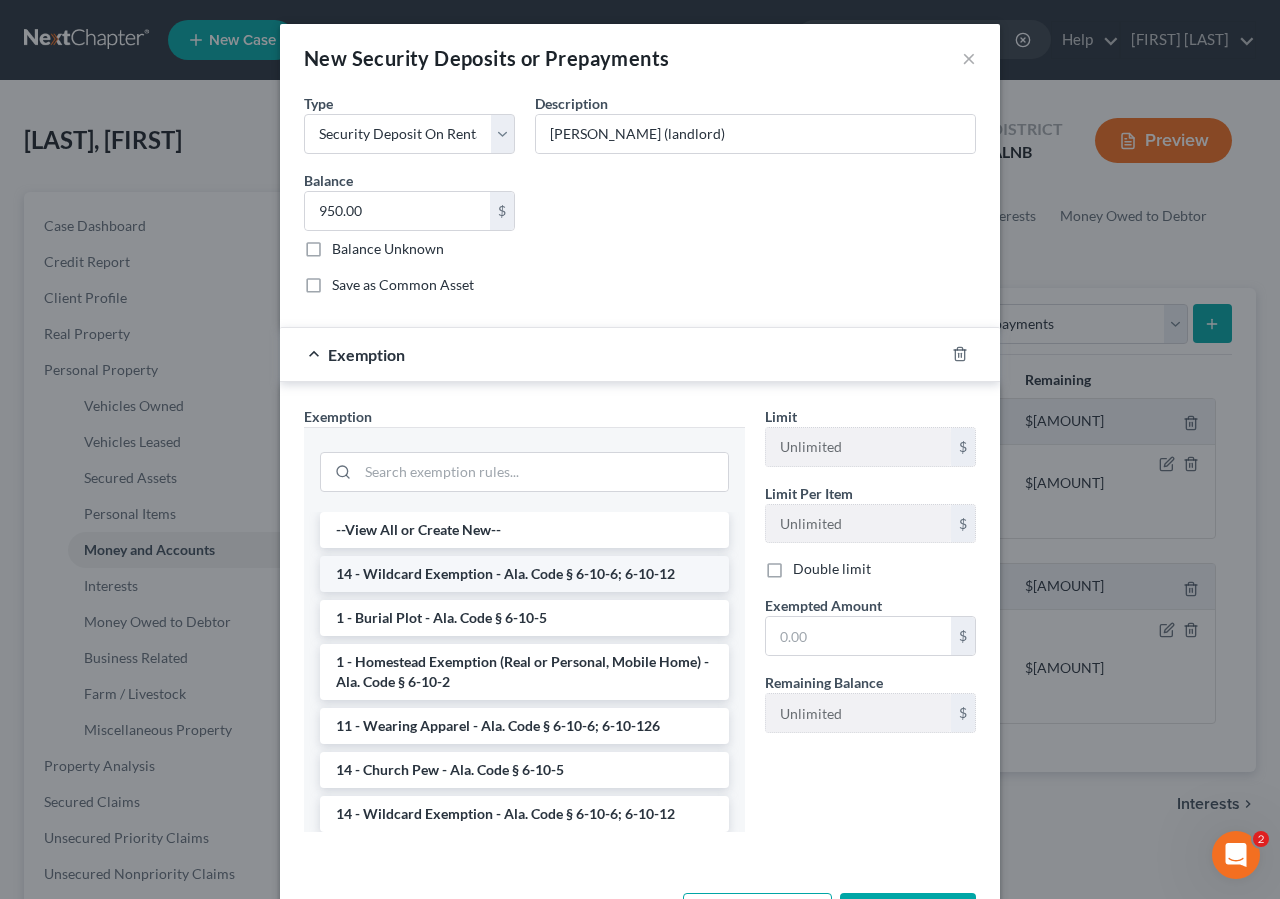 click on "14 - Wildcard Exemption - Ala. Code § 6-10-6; 6-10-12" at bounding box center (524, 574) 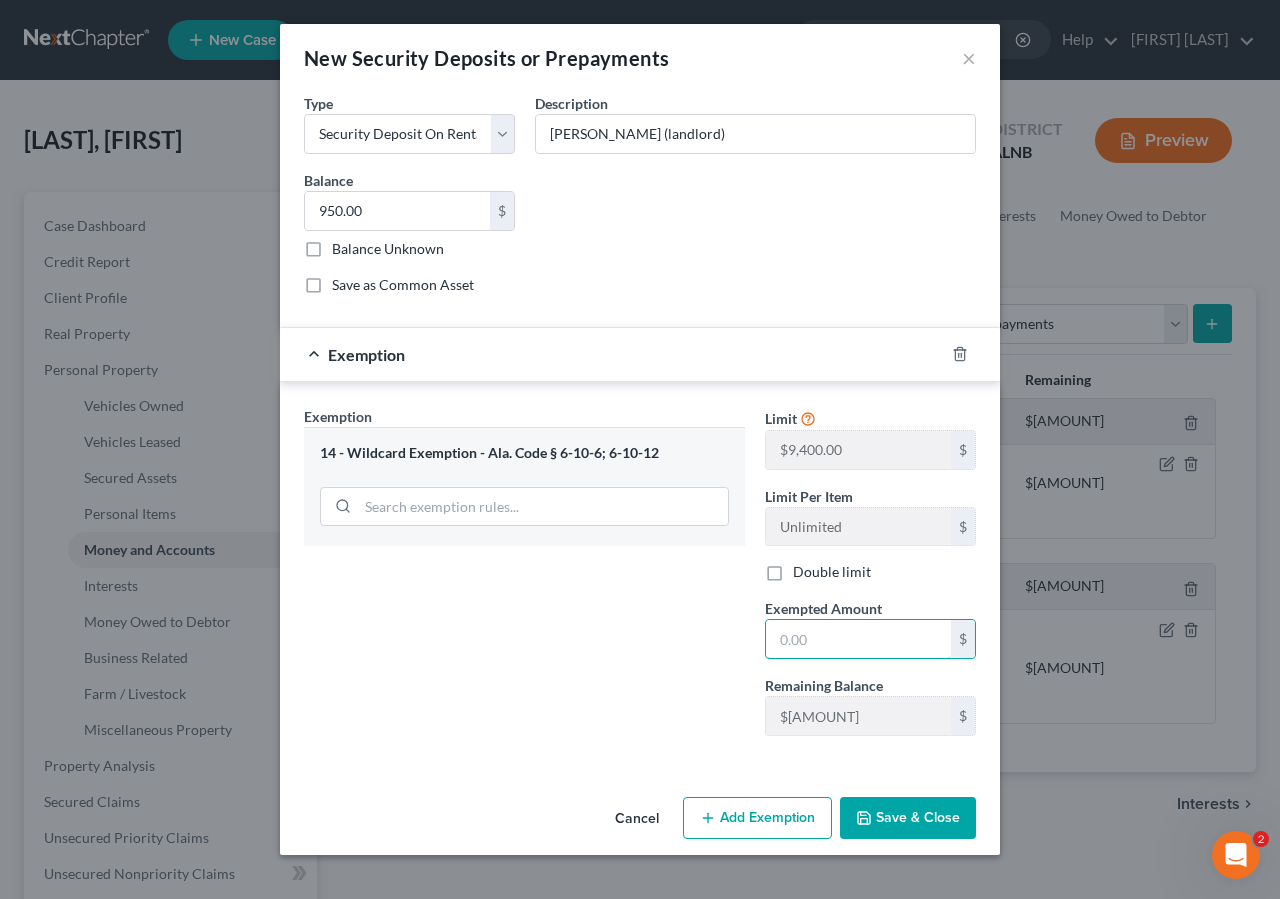 drag, startPoint x: 785, startPoint y: 636, endPoint x: 1252, endPoint y: 163, distance: 664.6939 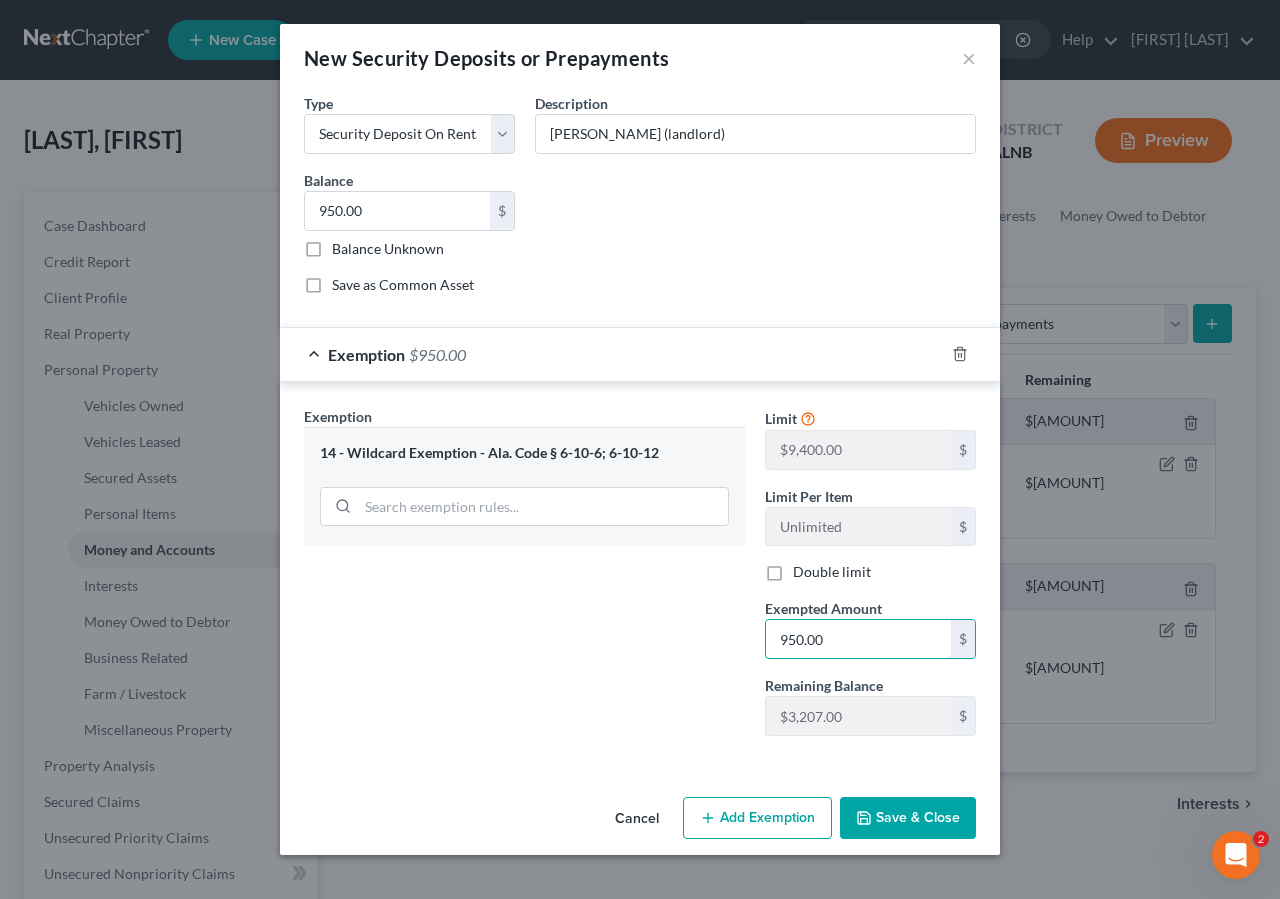 type on "950.00" 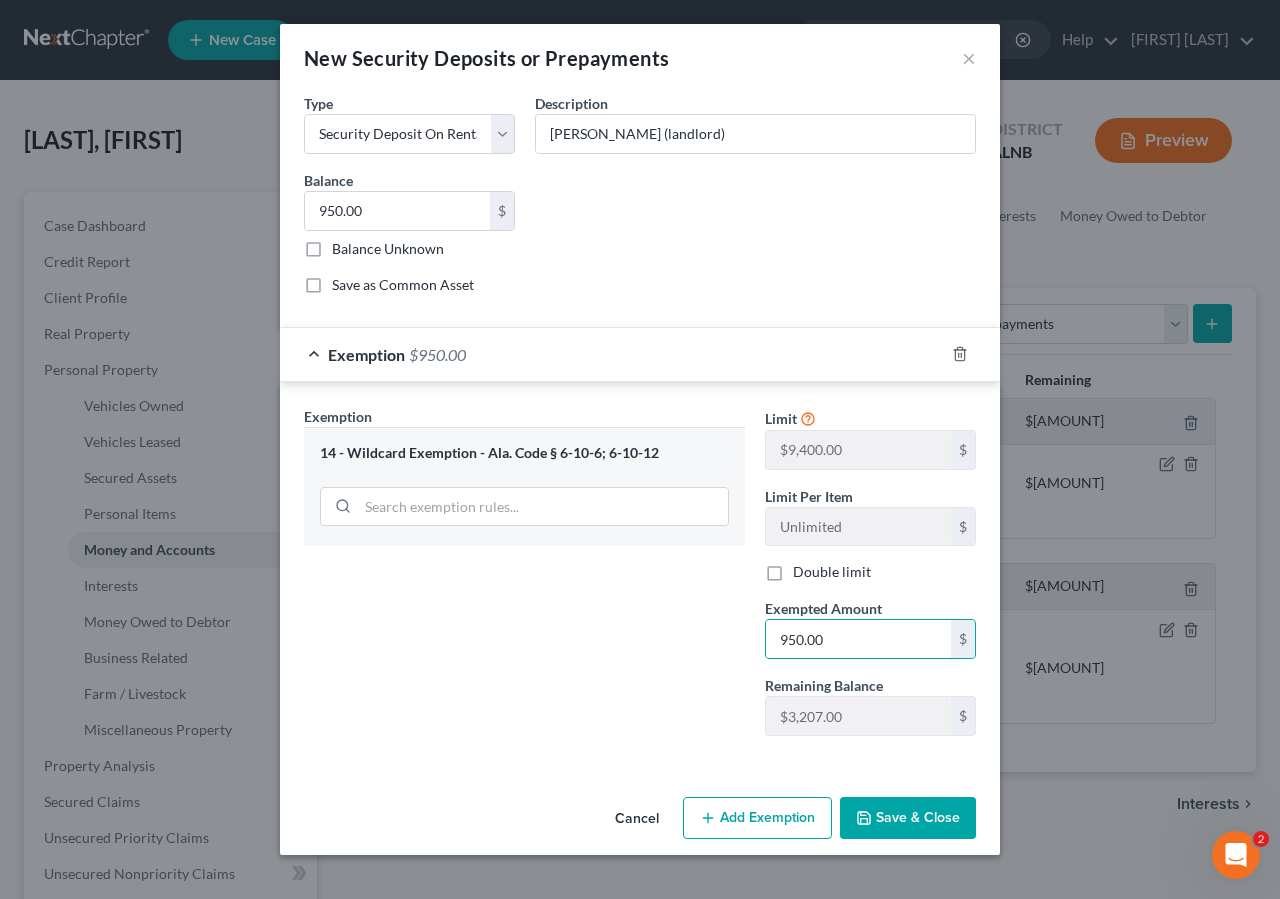 click on "Save & Close" at bounding box center (908, 818) 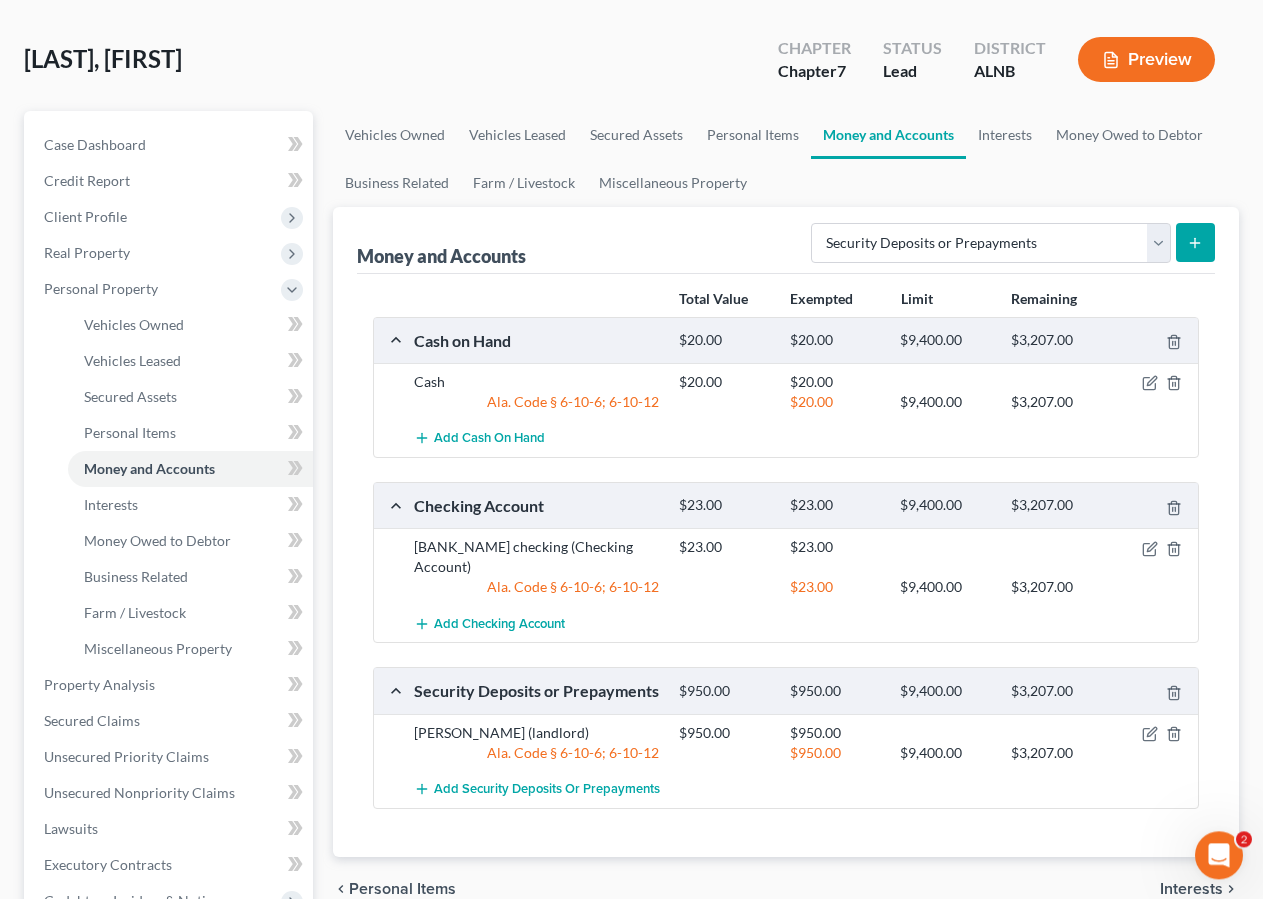 scroll, scrollTop: 144, scrollLeft: 0, axis: vertical 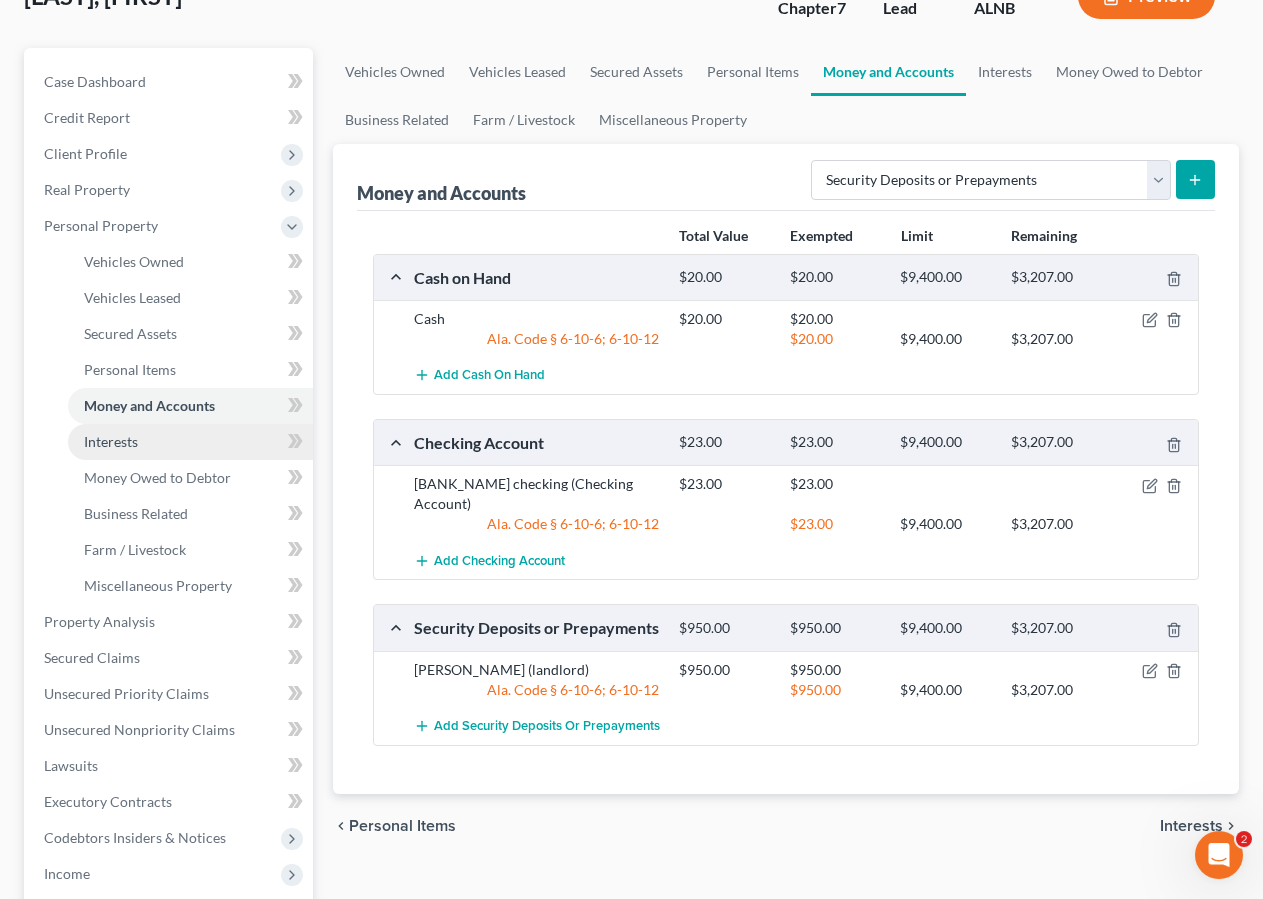 drag, startPoint x: 137, startPoint y: 442, endPoint x: 170, endPoint y: 451, distance: 34.20526 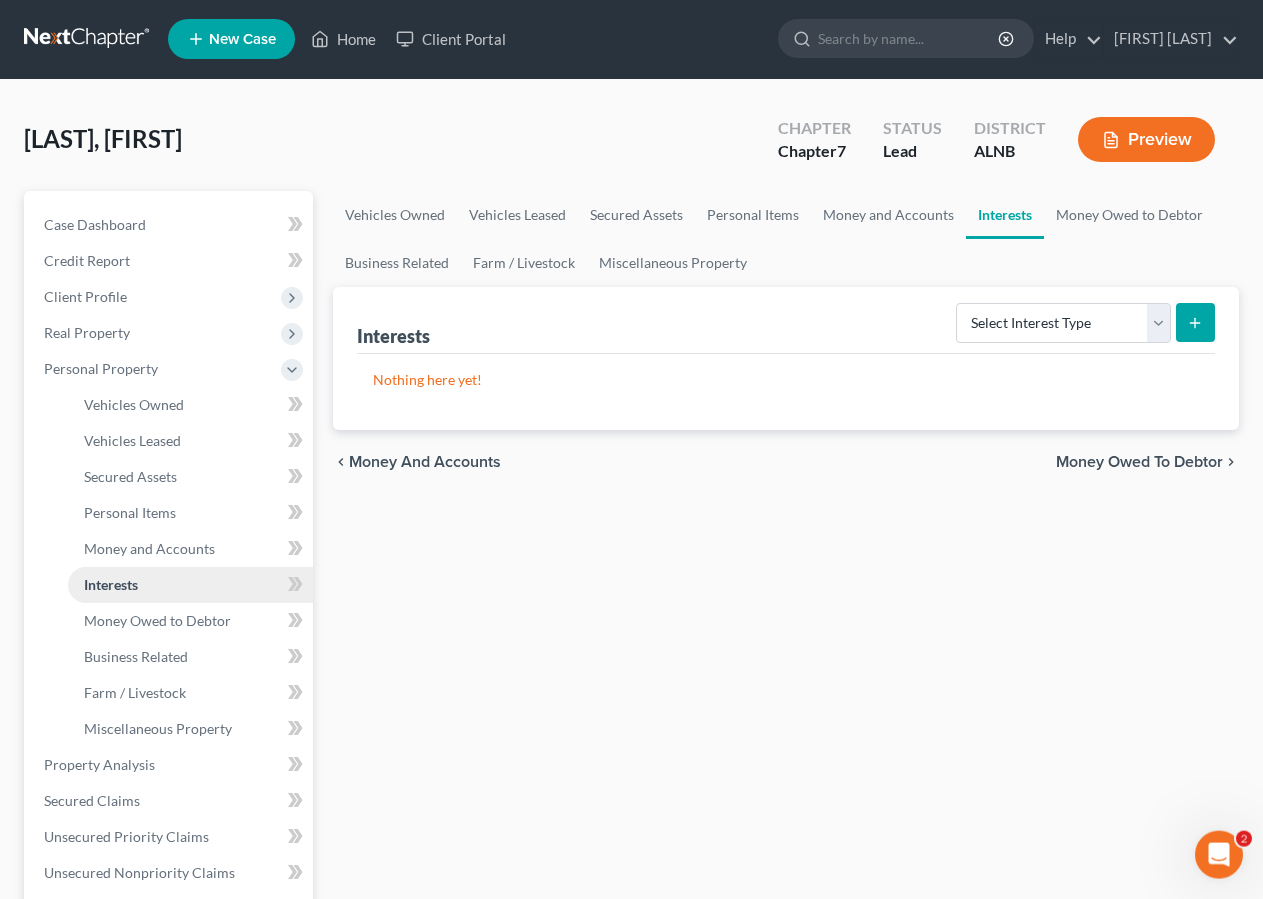 scroll, scrollTop: 0, scrollLeft: 0, axis: both 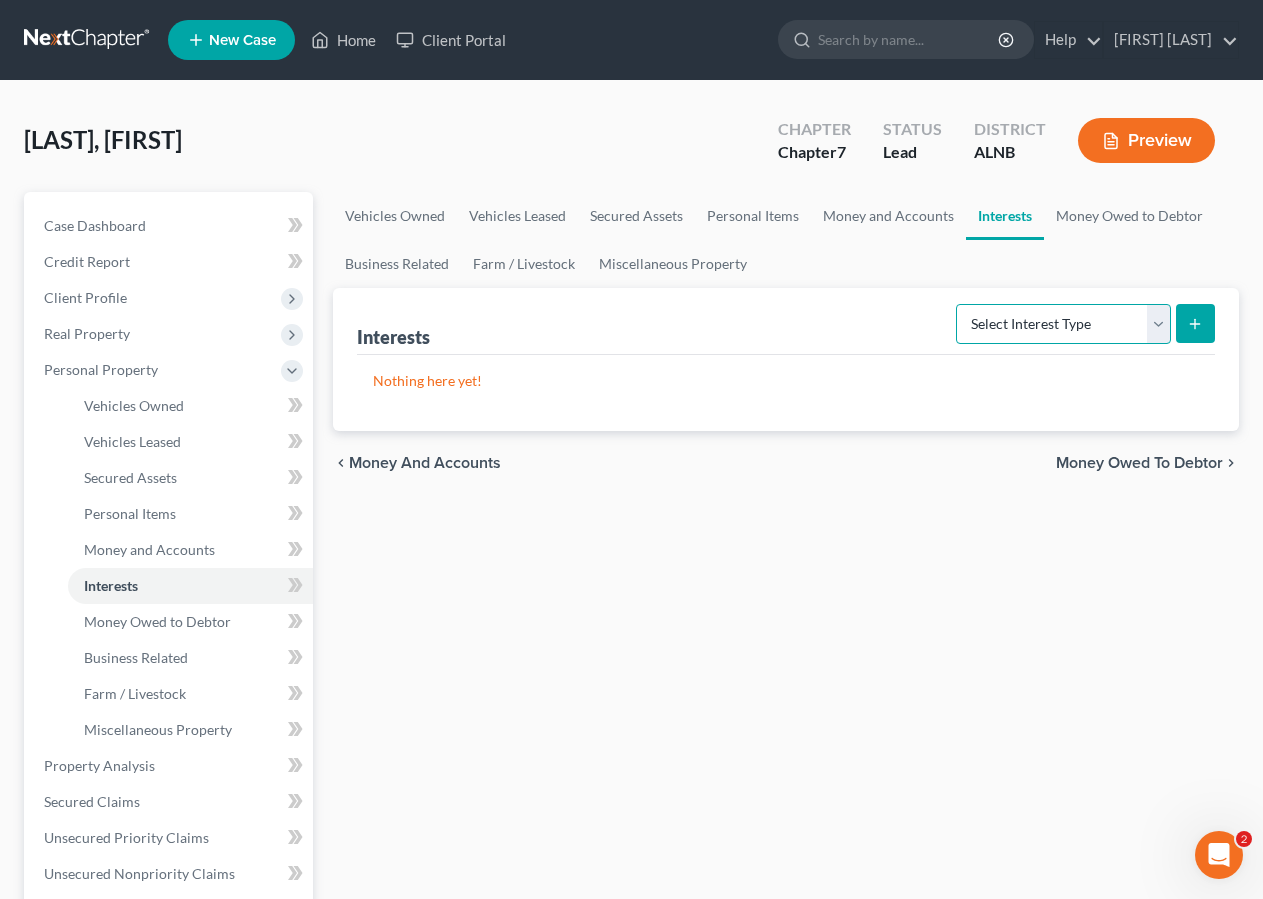 click on "Select Interest Type 401K Annuity Bond Education IRA Government Bond Government Pension Plan Incorporated Business IRA Joint Venture (Active) Joint Venture (Inactive) Keogh Mutual Fund Other Retirement Plan Partnership (Active) Partnership (Inactive) Pension Plan Stock Term Life Insurance Unincorporated Business Whole Life Insurance" at bounding box center [1063, 324] 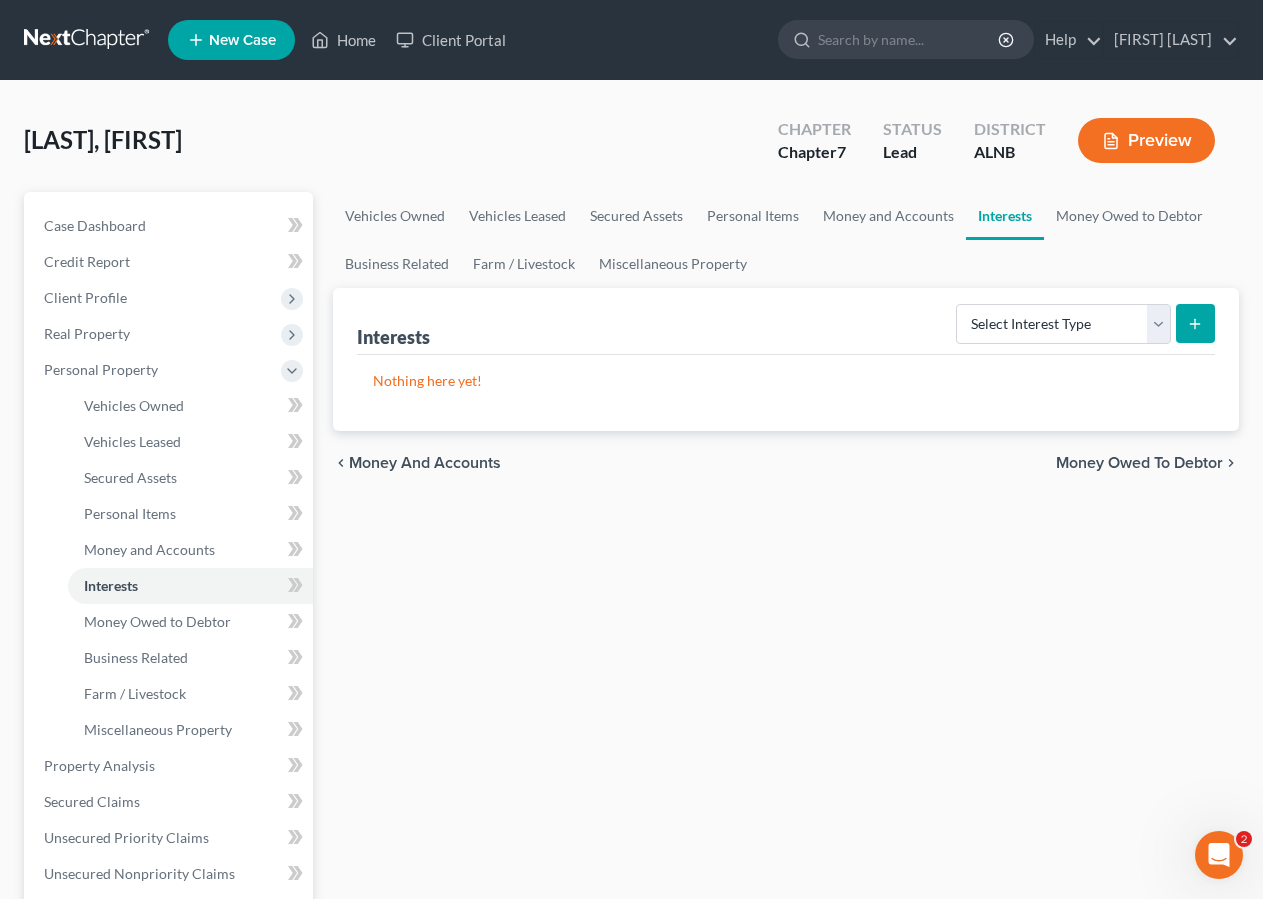 click on "Vehicles Owned
Vehicles Leased
Secured Assets
Personal Items
Money and Accounts
Interests
Money Owed to Debtor
Business Related
Farm / Livestock
Miscellaneous Property
Interests Select Interest Type 401K Annuity Bond Education IRA Government Bond Government Pension Plan Incorporated Business IRA Joint Venture (Active) Joint Venture (Inactive) Keogh Mutual Fund Other Retirement Plan Partnership (Active) Partnership (Inactive) Pension Plan Stock Term Life Insurance Unincorporated Business Whole Life Insurance
Nothing here yet!
chevron_left
Money and Accounts
Money Owed to Debtor
chevron_right" at bounding box center (786, 769) 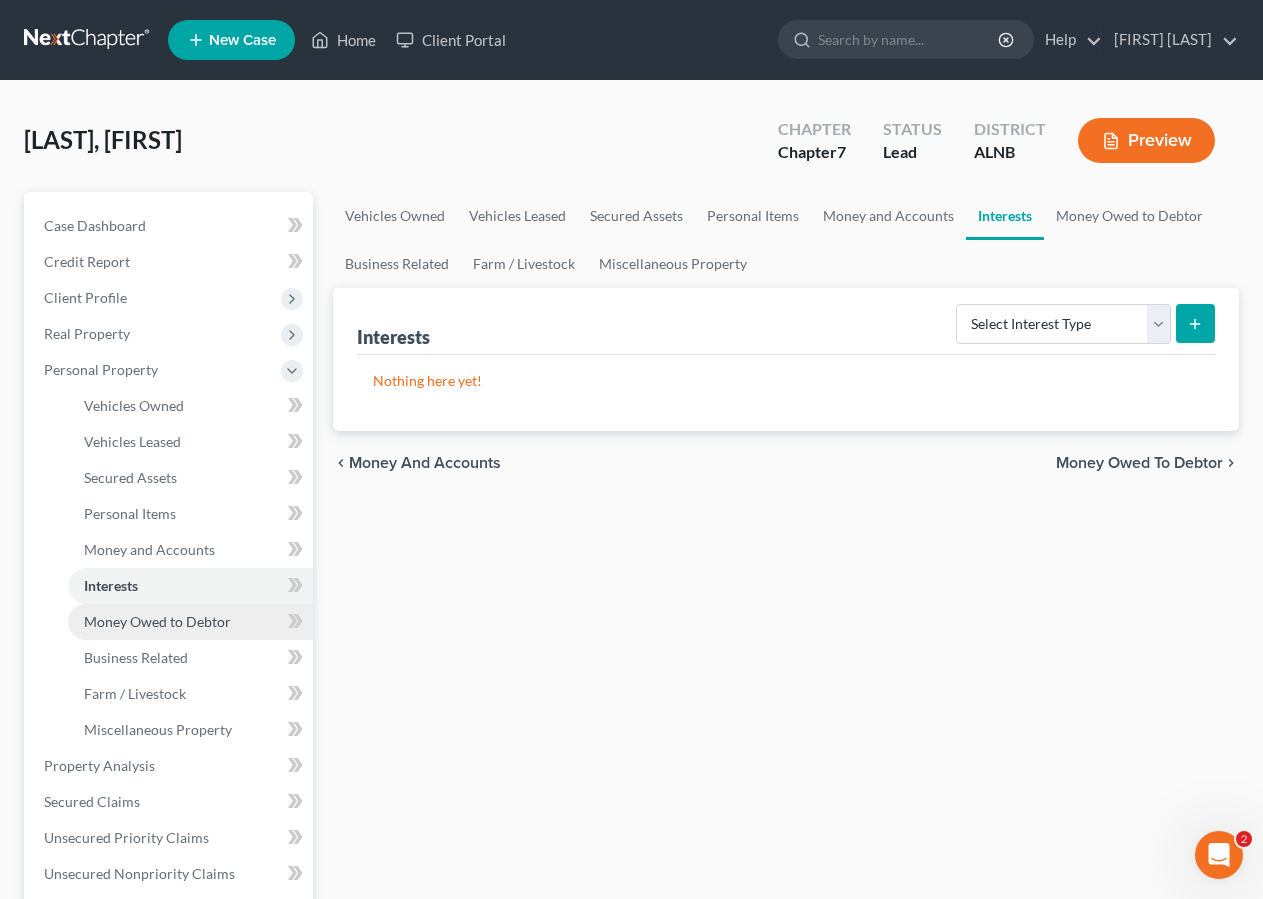 click on "Money Owed to Debtor" at bounding box center [157, 621] 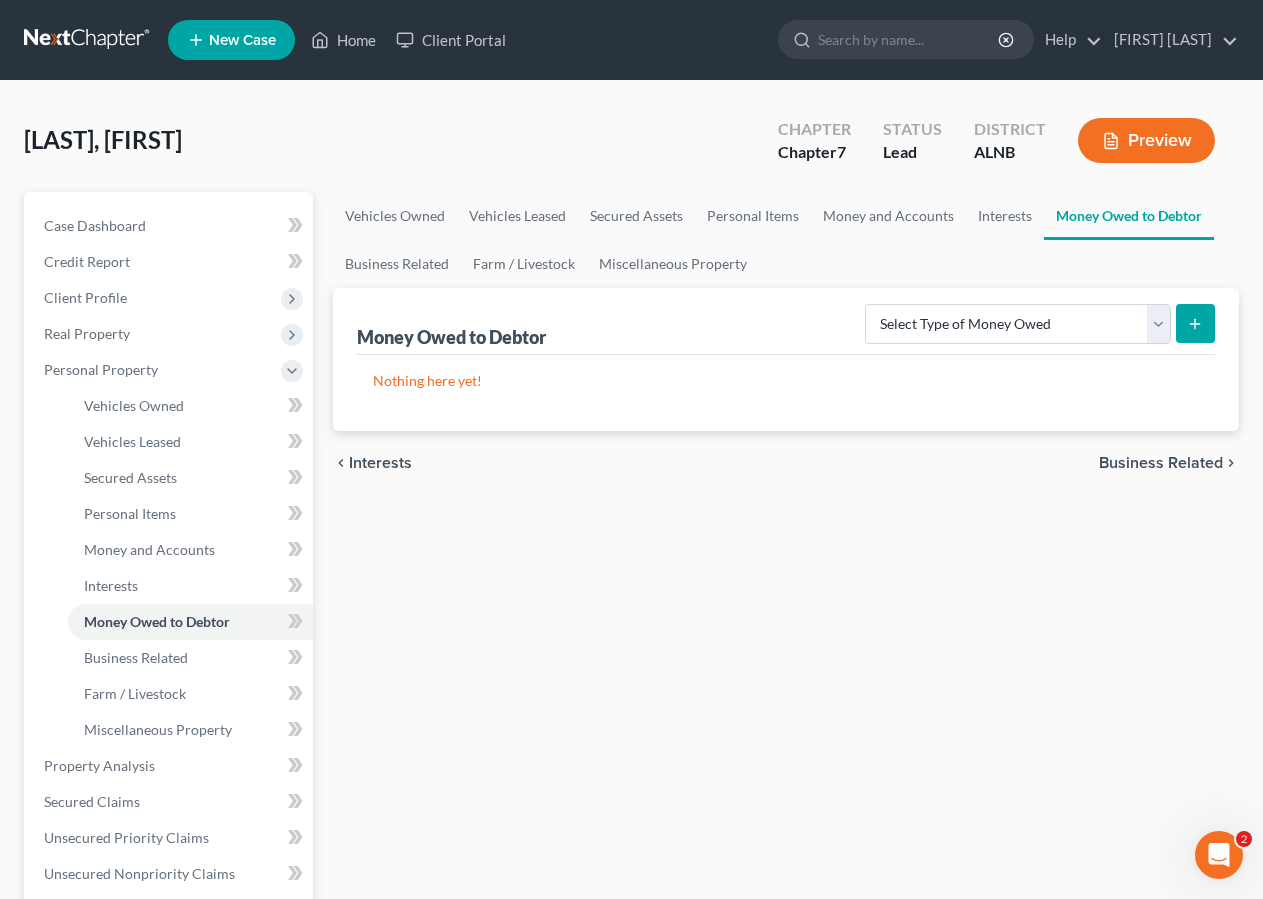 click on "Vehicles Owned
Vehicles Leased
Secured Assets
Personal Items
Money and Accounts
Interests
Money Owed to Debtor
Business Related
Farm / Livestock
Miscellaneous Property
Money Owed to Debtor Select Type of Money Owed Accounts Receivable Alimony Child Support Claims Against Third Parties Disability Benefits Disability Insurance Payments Divorce Settlements Equitable or Future Interests Expected Tax Refund and Unused NOLs Financial Assets Not Yet Listed Life Estate of Descendants Maintenance Other Contingent & Unliquidated Claims Property Settlements Sick or Vacation Pay Social Security Benefits Trusts Unpaid Loans Unpaid Wages Workers Compensation
Nothing here yet!
chevron_left
Interests
Business Related
chevron_right" at bounding box center (786, 769) 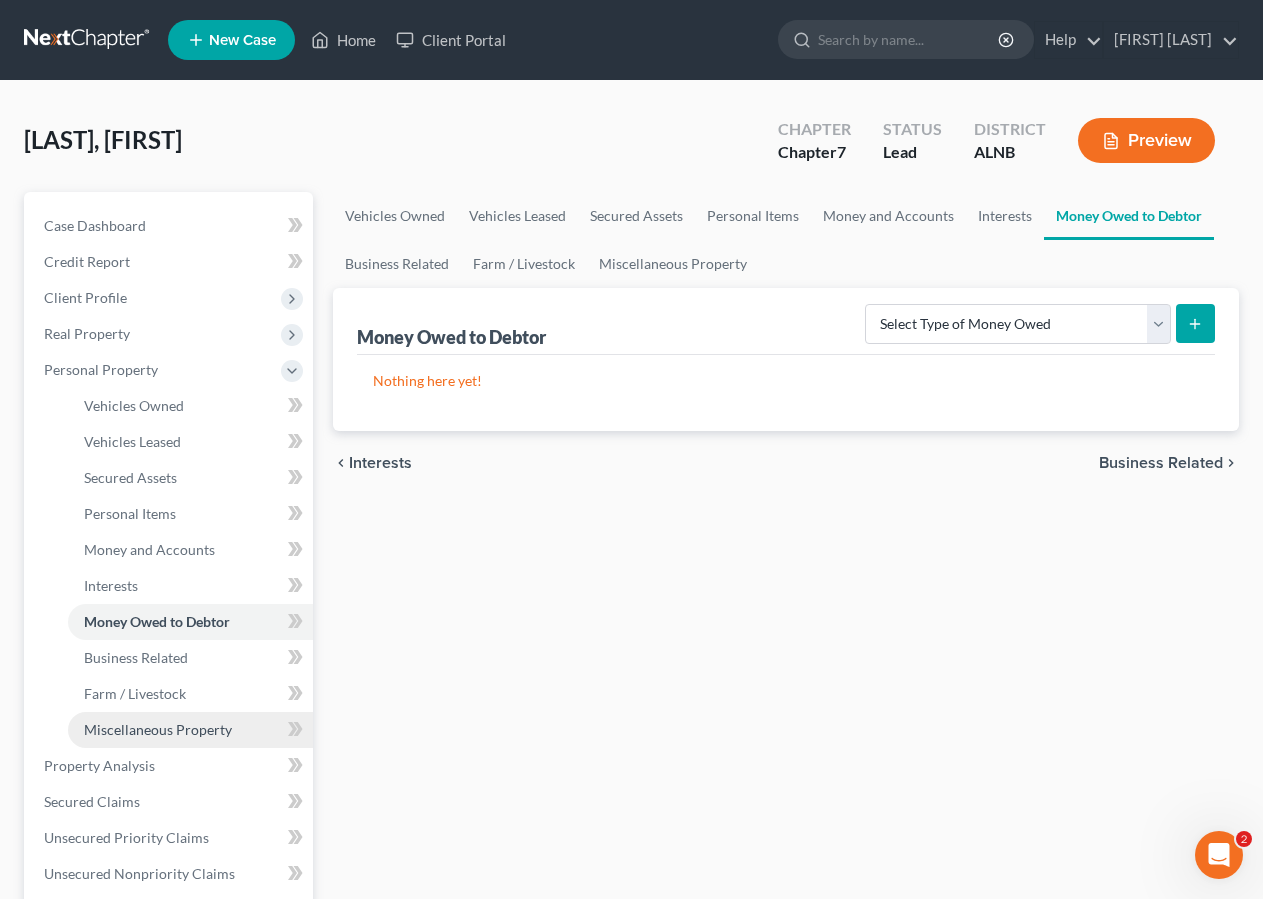 click on "Miscellaneous Property" at bounding box center (158, 729) 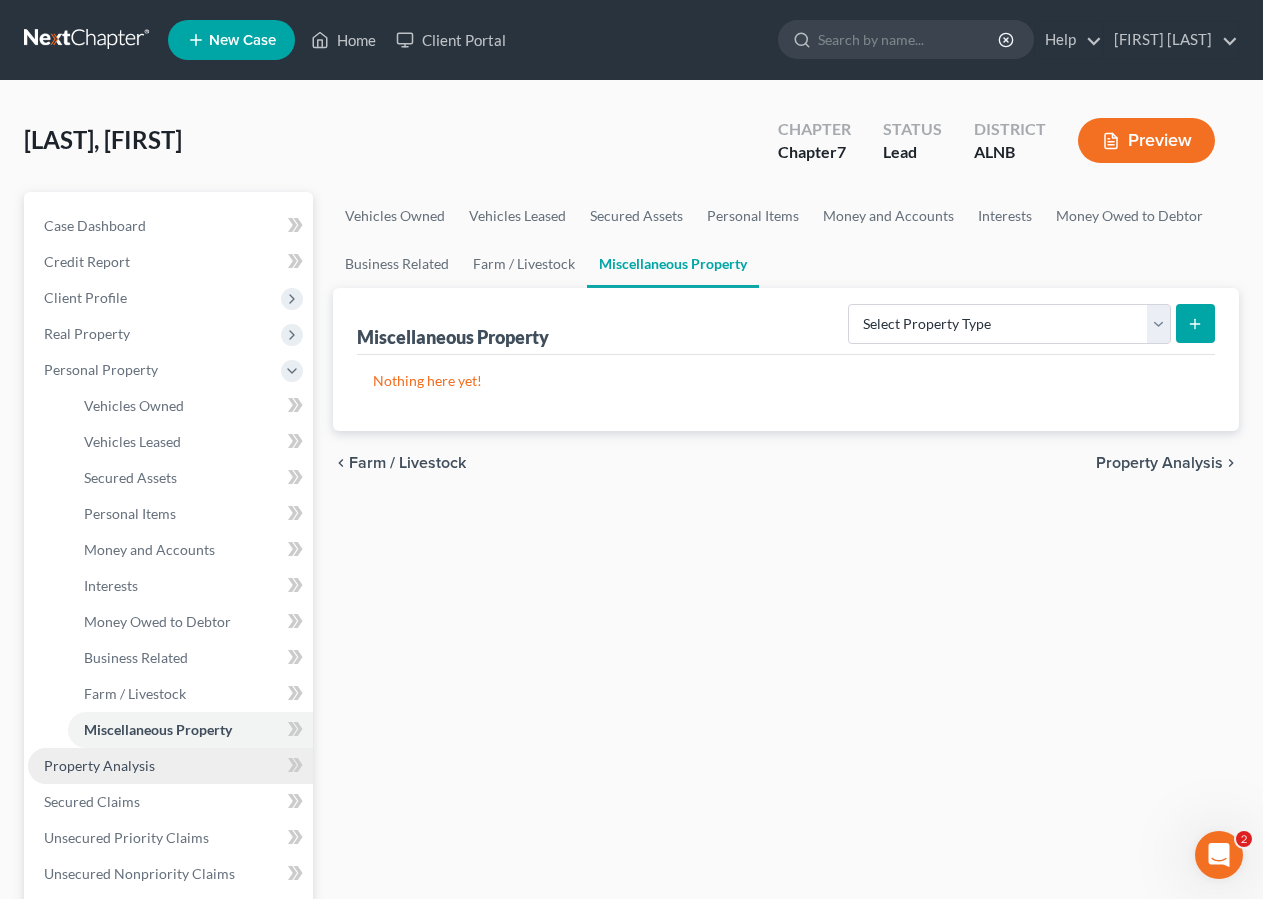 click on "Property Analysis" at bounding box center (99, 765) 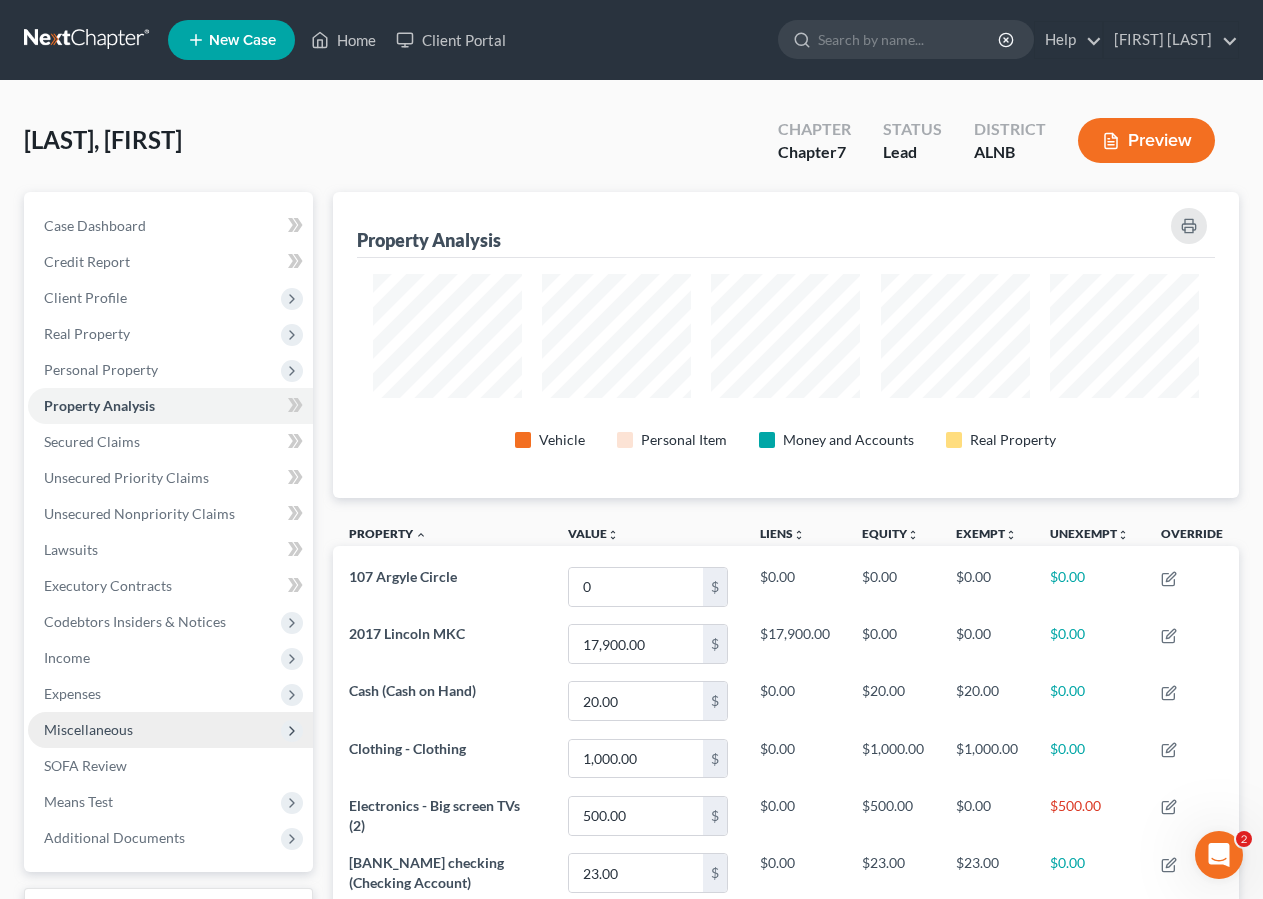 scroll, scrollTop: 280, scrollLeft: 0, axis: vertical 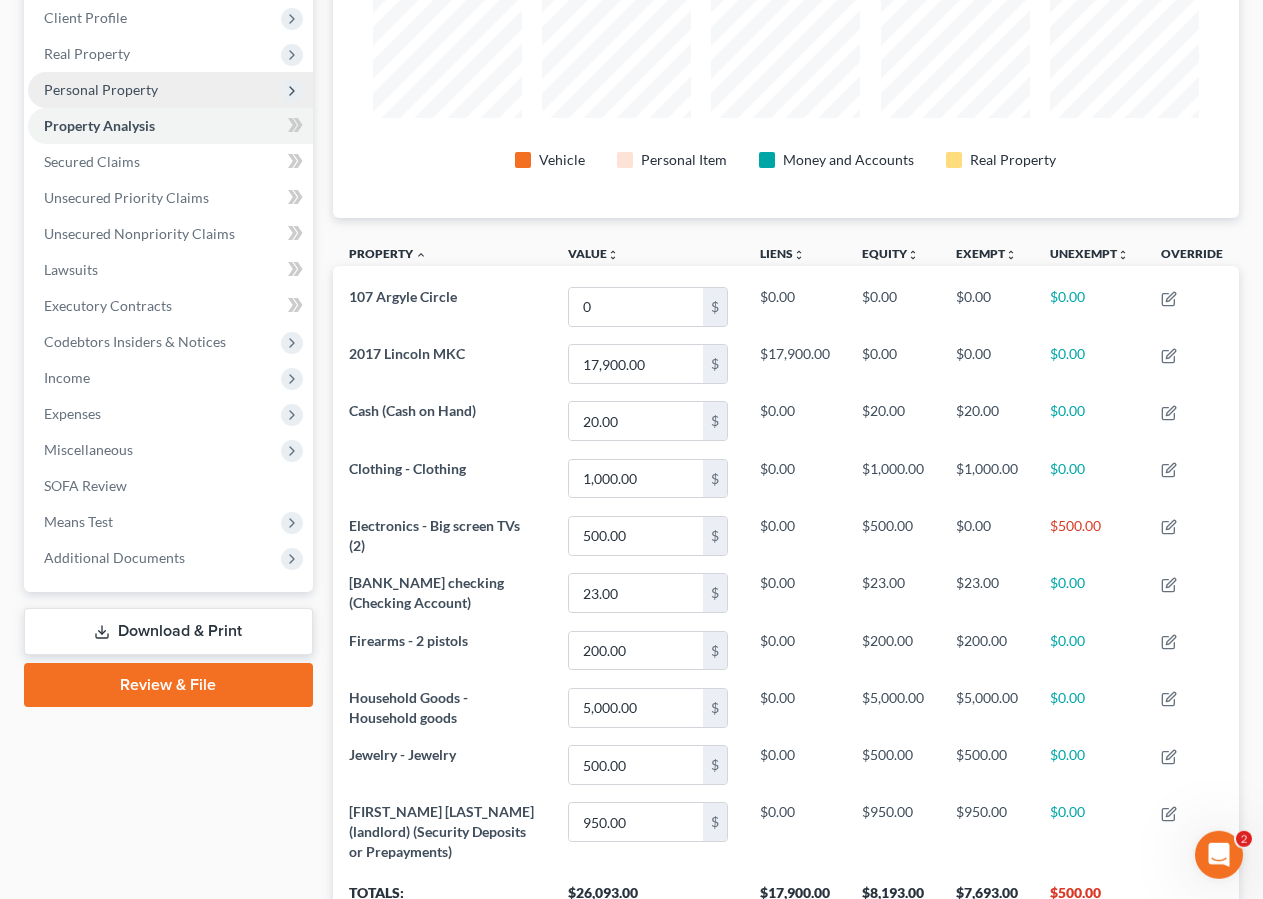 click on "Personal Property" at bounding box center (170, 90) 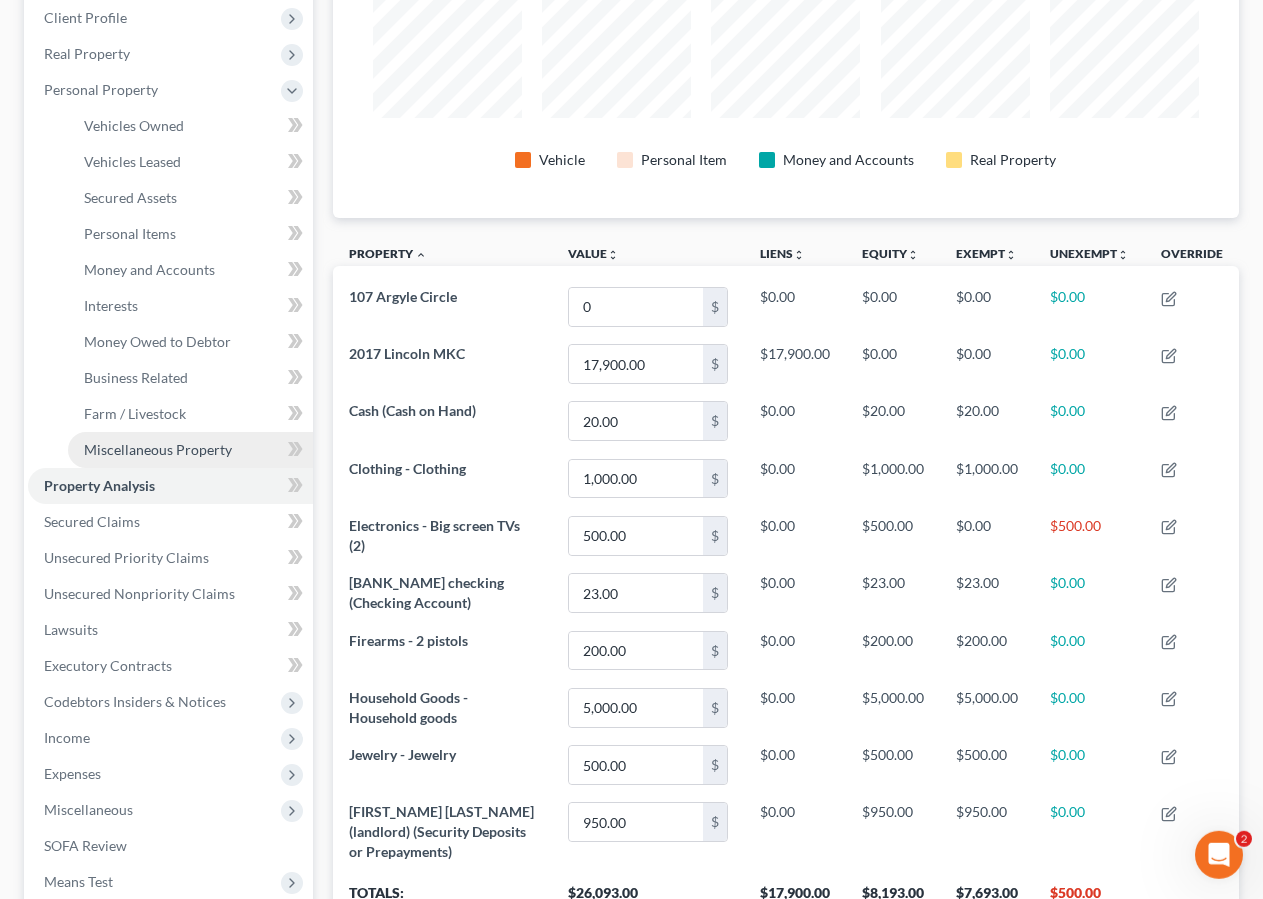 click on "Miscellaneous Property" at bounding box center [158, 449] 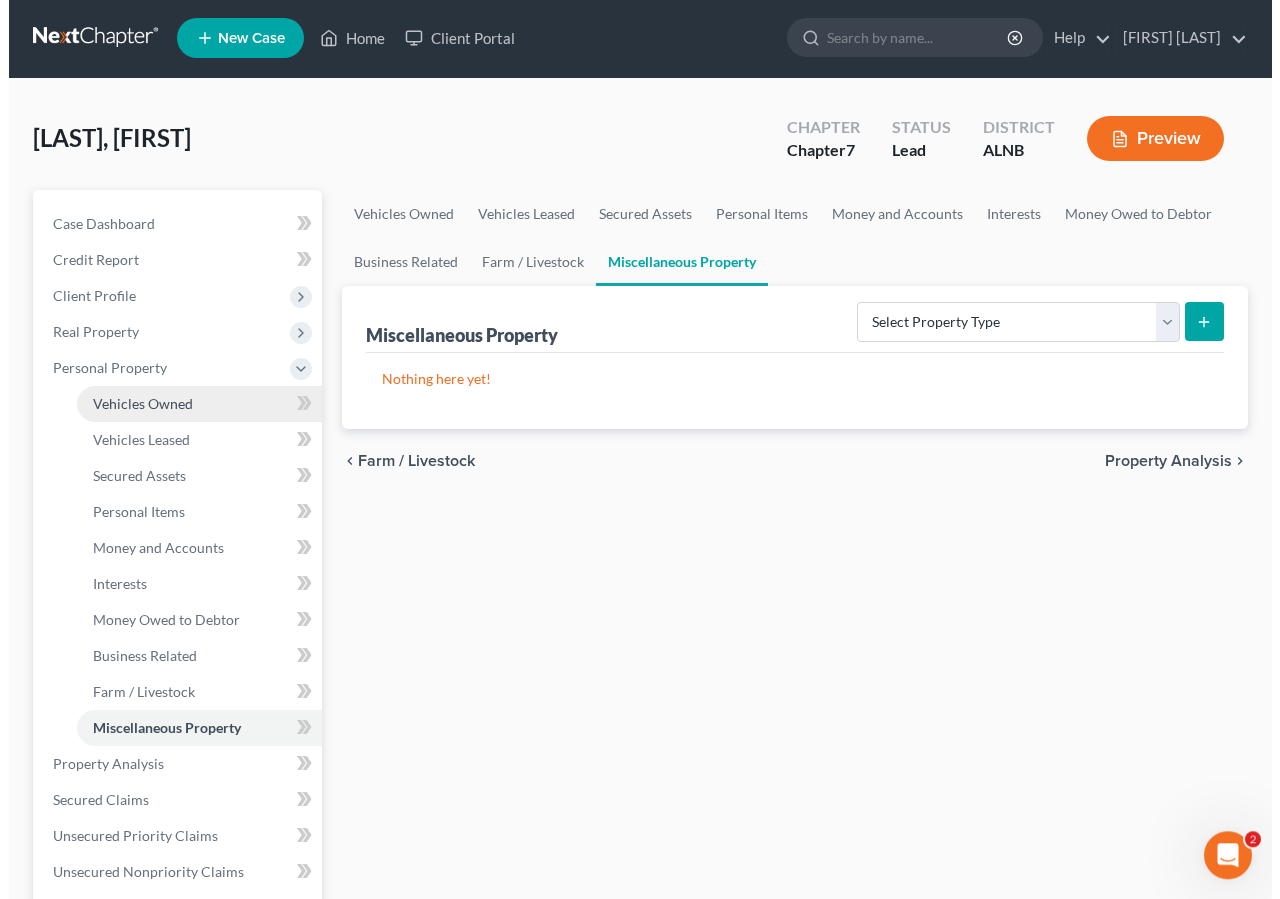 scroll, scrollTop: 0, scrollLeft: 0, axis: both 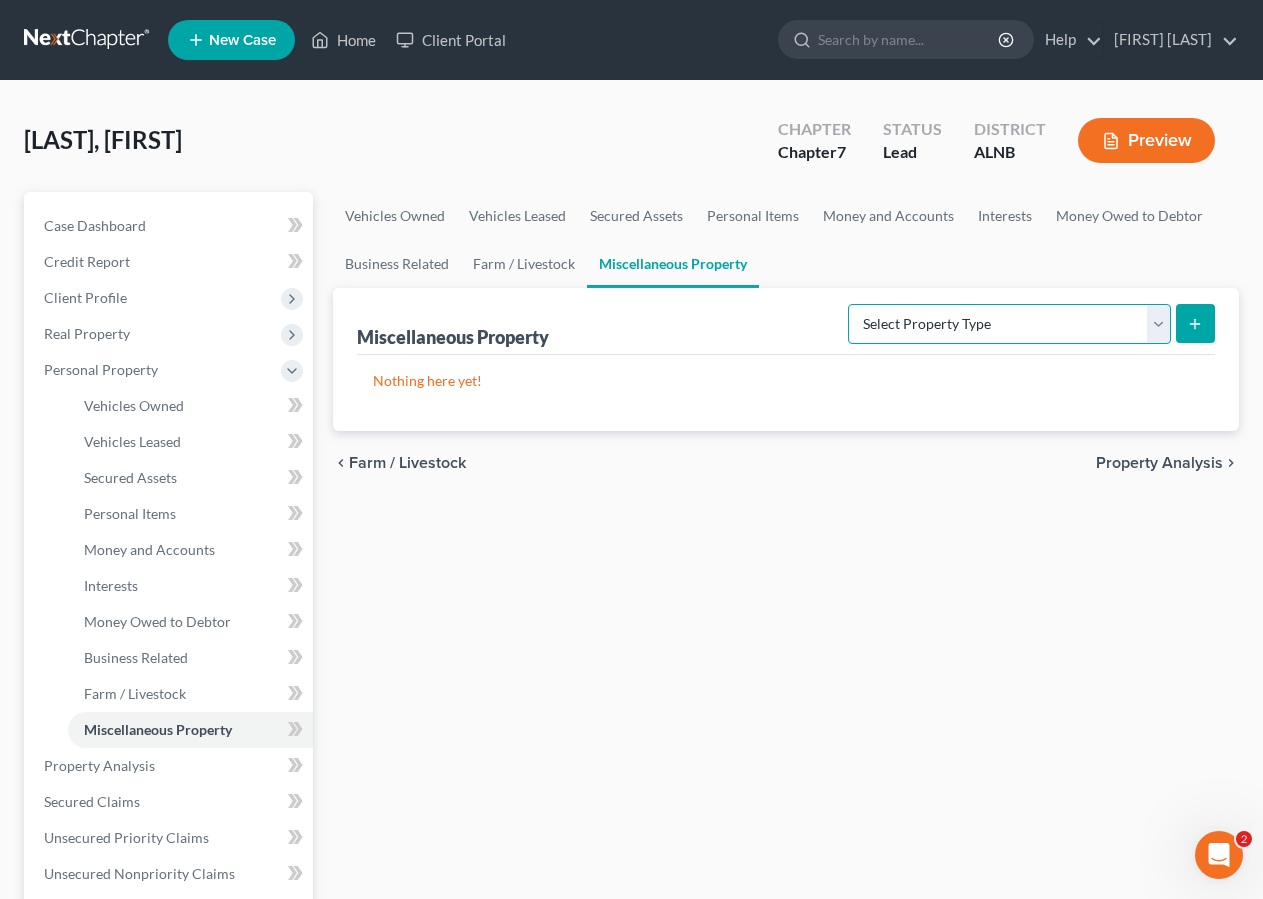 click on "Select Property Type Assigned for Creditor Benefit Within 1 Year Holding for Another Not Yet Listed Stored Within 1 Year Transferred" at bounding box center [1009, 324] 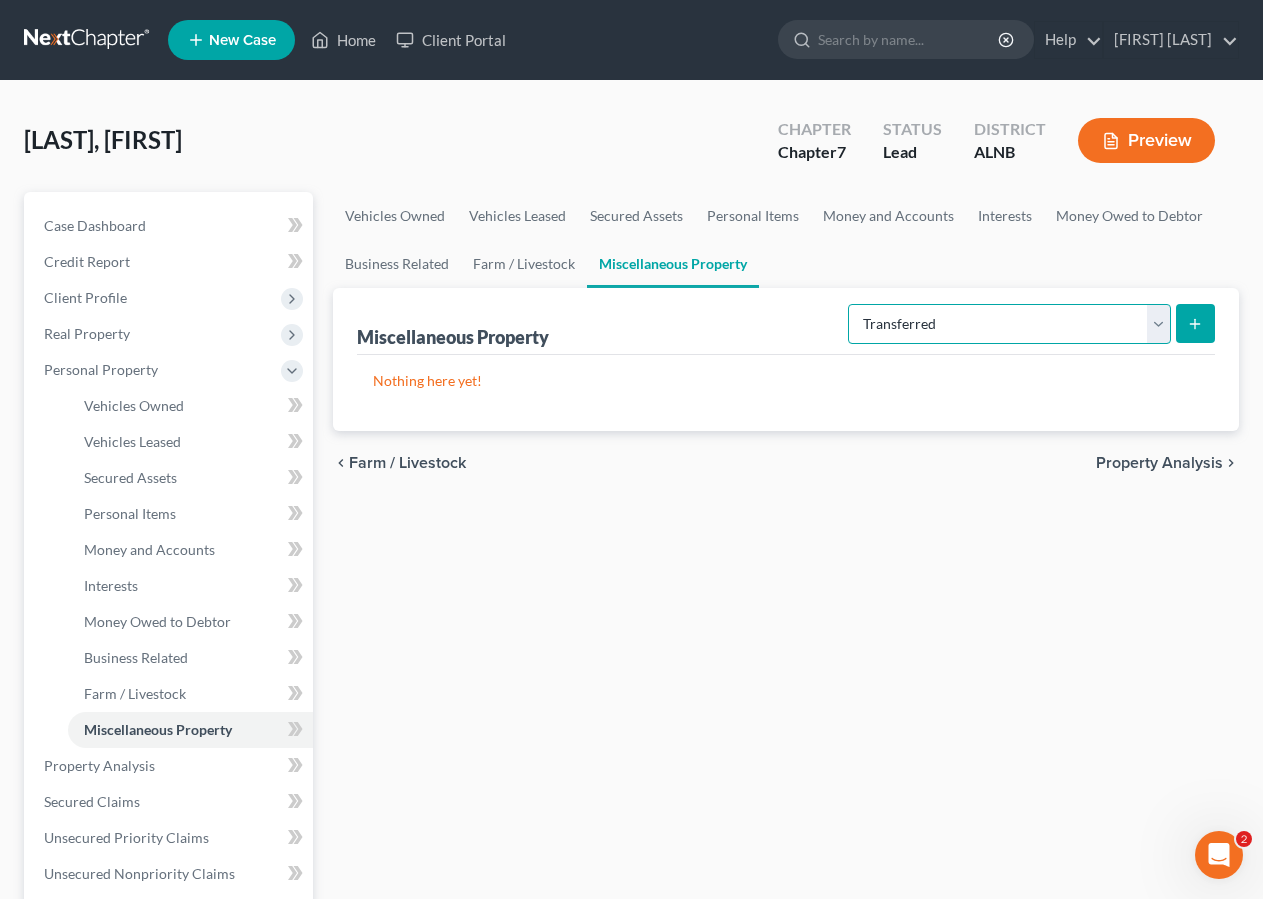 click on "Transferred" at bounding box center [0, 0] 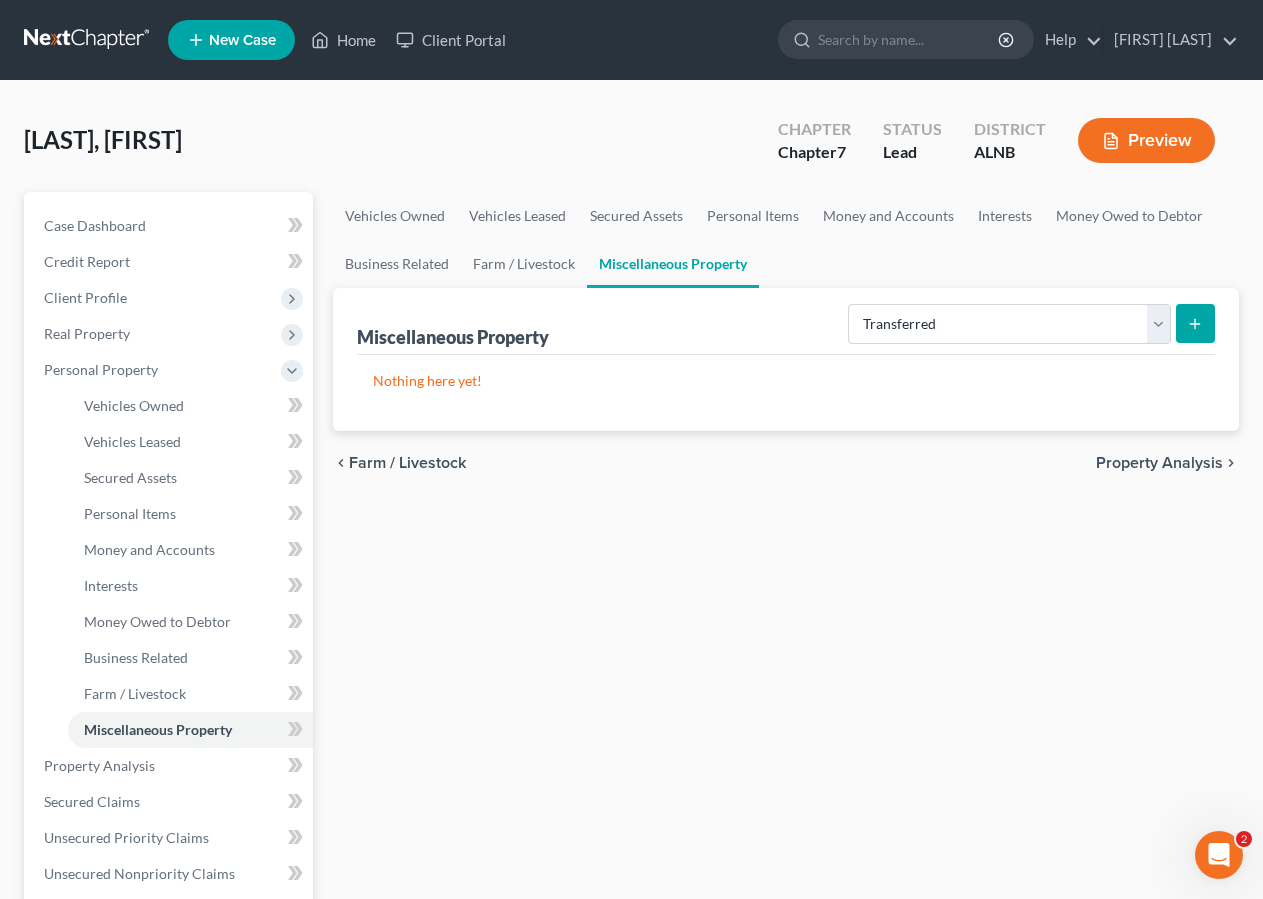 click at bounding box center [1195, 323] 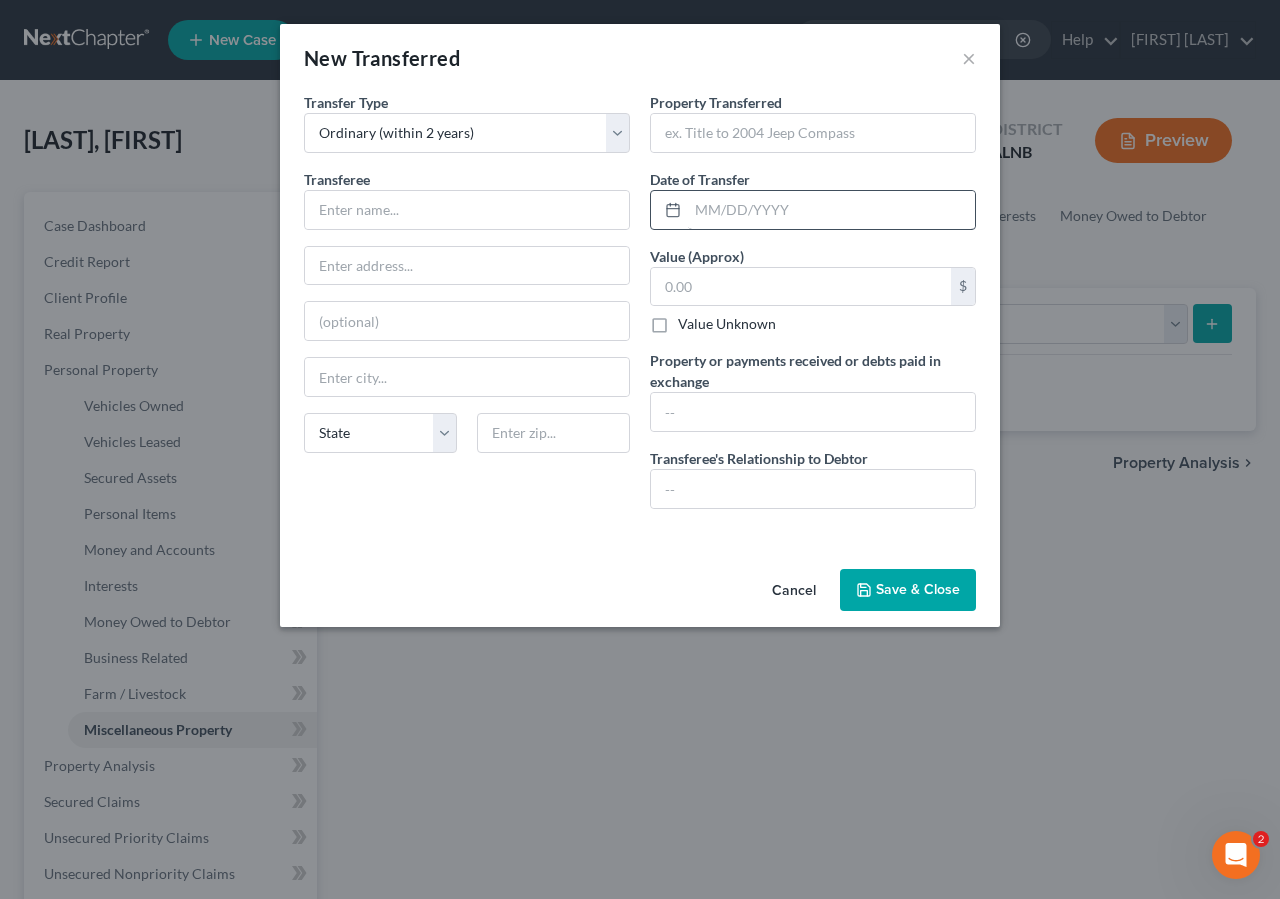 drag, startPoint x: 673, startPoint y: 202, endPoint x: 701, endPoint y: 202, distance: 28 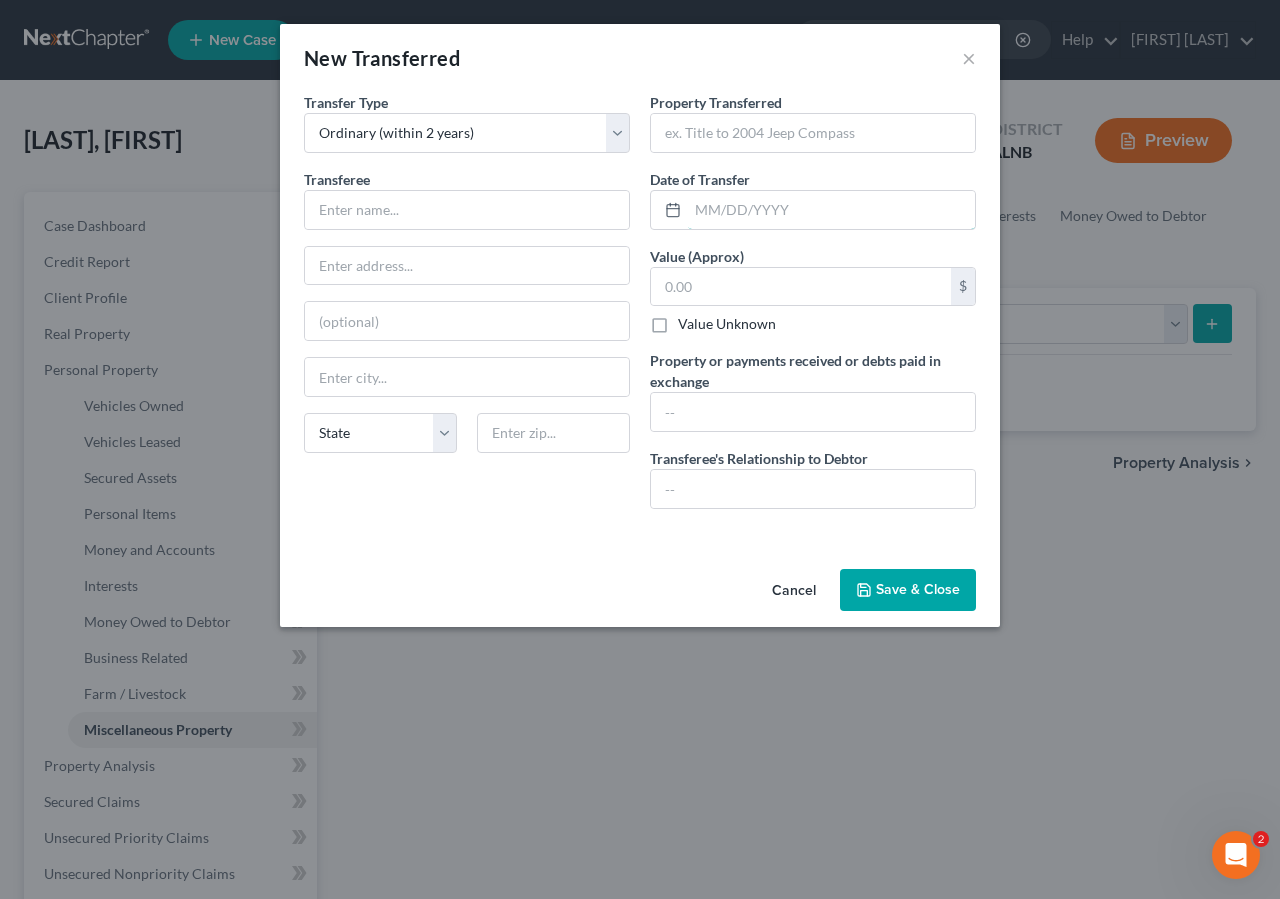 drag, startPoint x: 698, startPoint y: 205, endPoint x: 1049, endPoint y: 44, distance: 386.16318 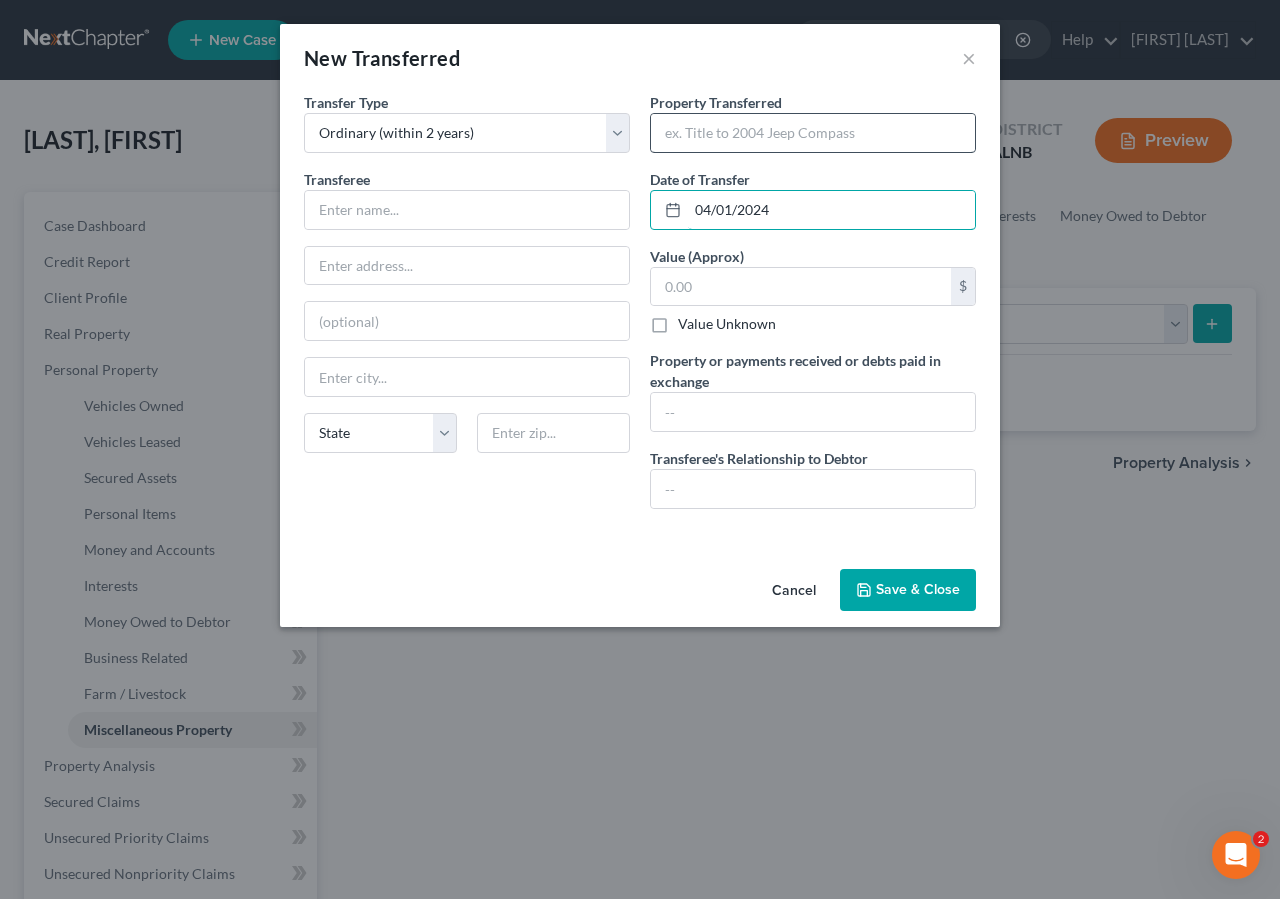 type on "04/01/2024" 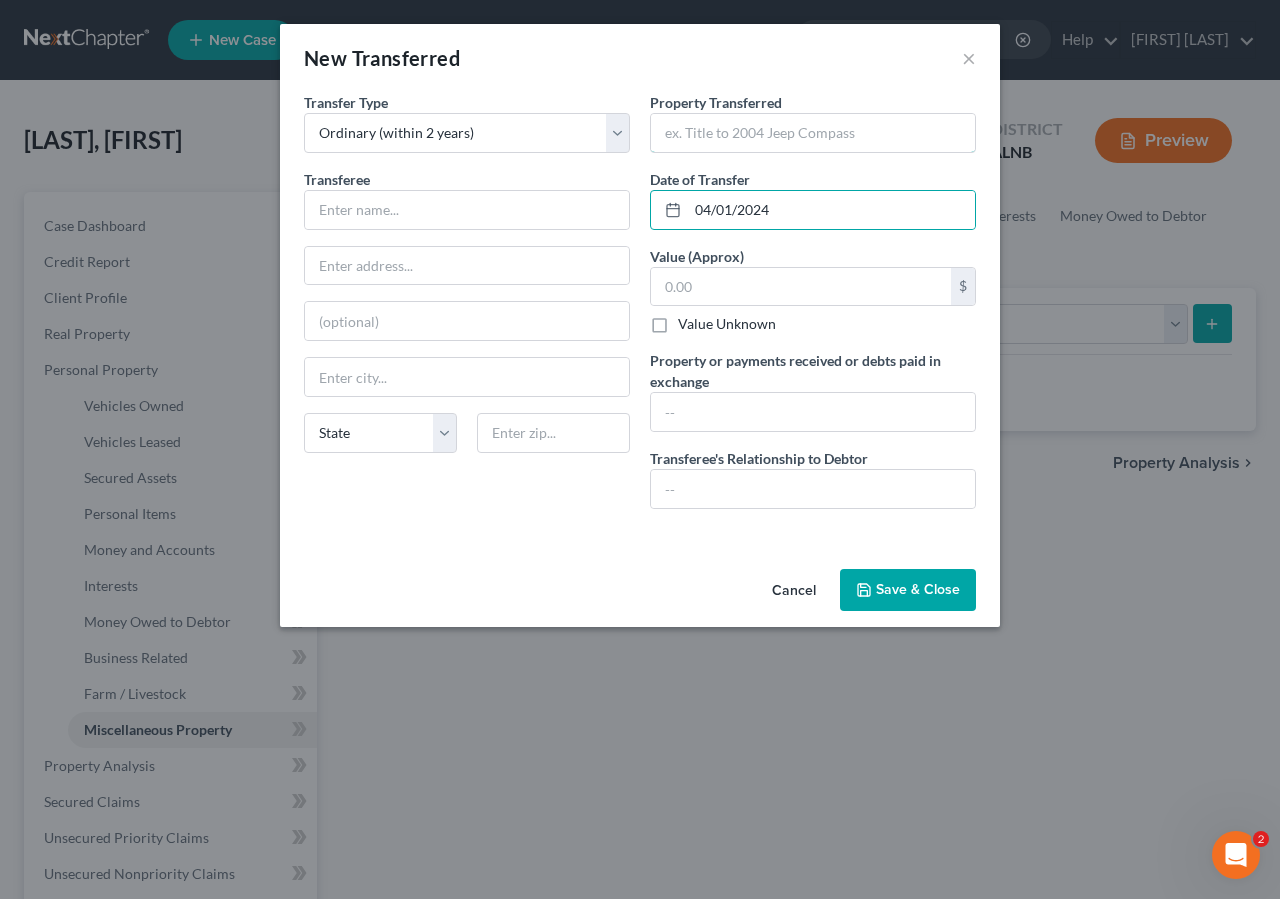 drag, startPoint x: 667, startPoint y: 129, endPoint x: 771, endPoint y: 31, distance: 142.89856 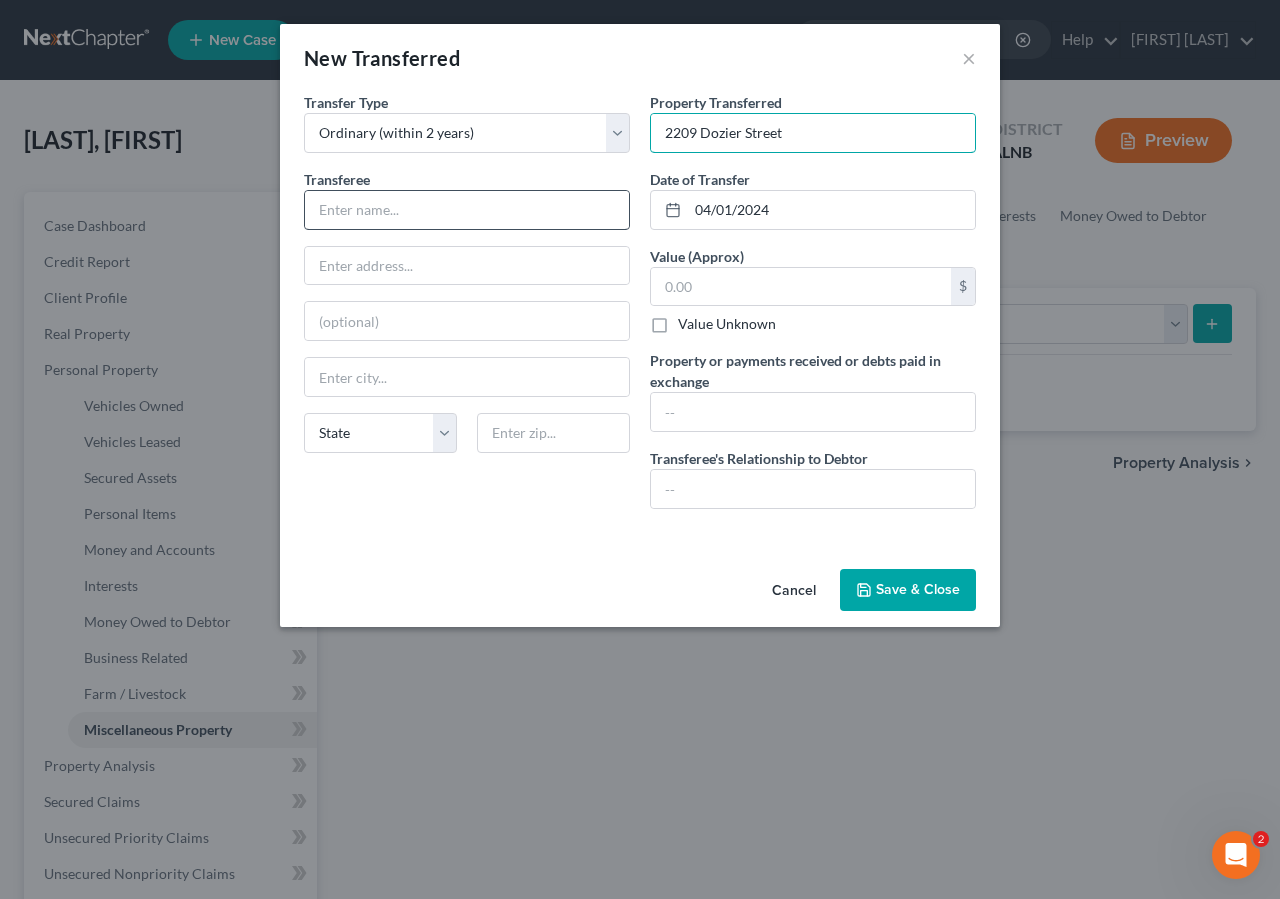 type on "2209 Dozier Street" 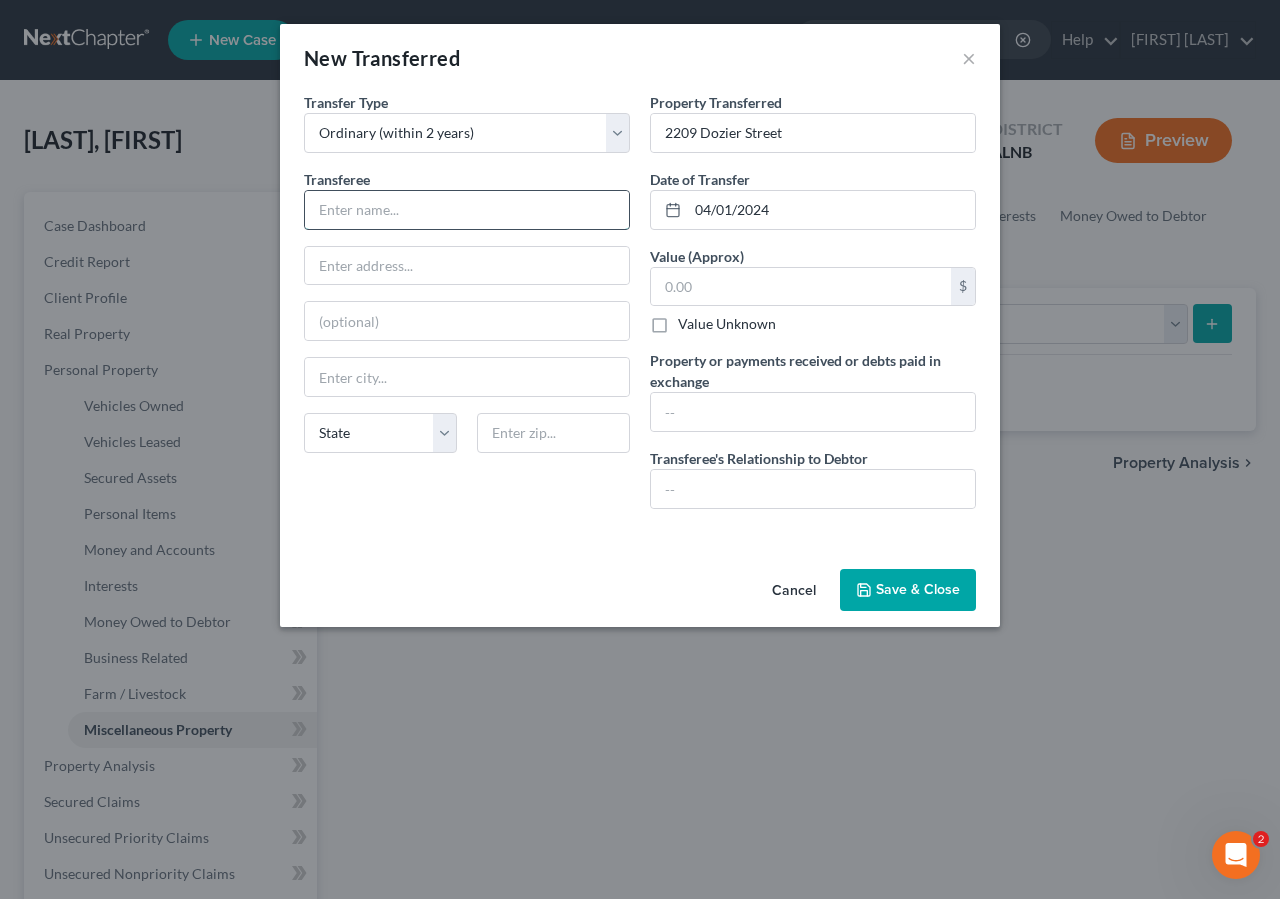 click at bounding box center (467, 210) 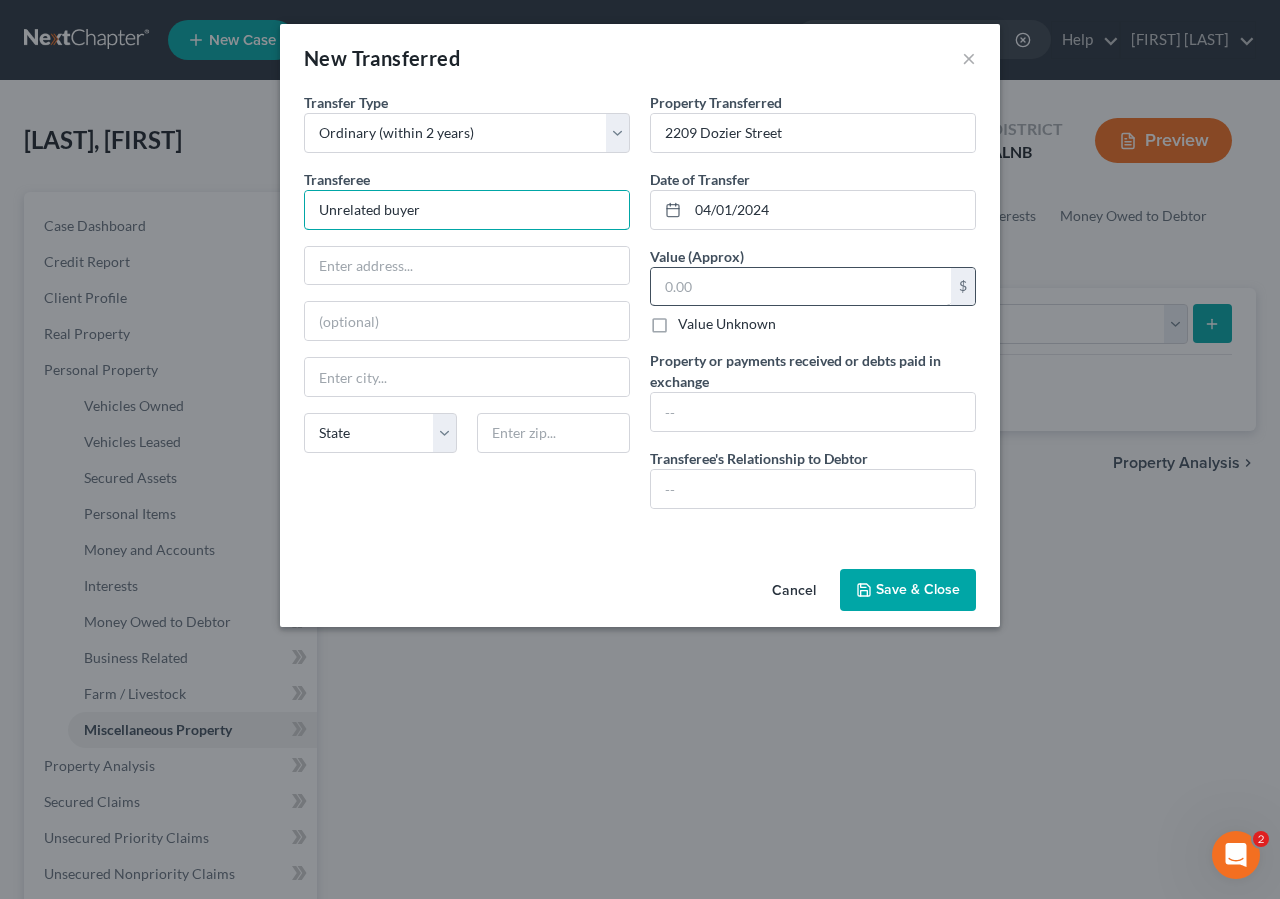 type on "Unrelated buyer" 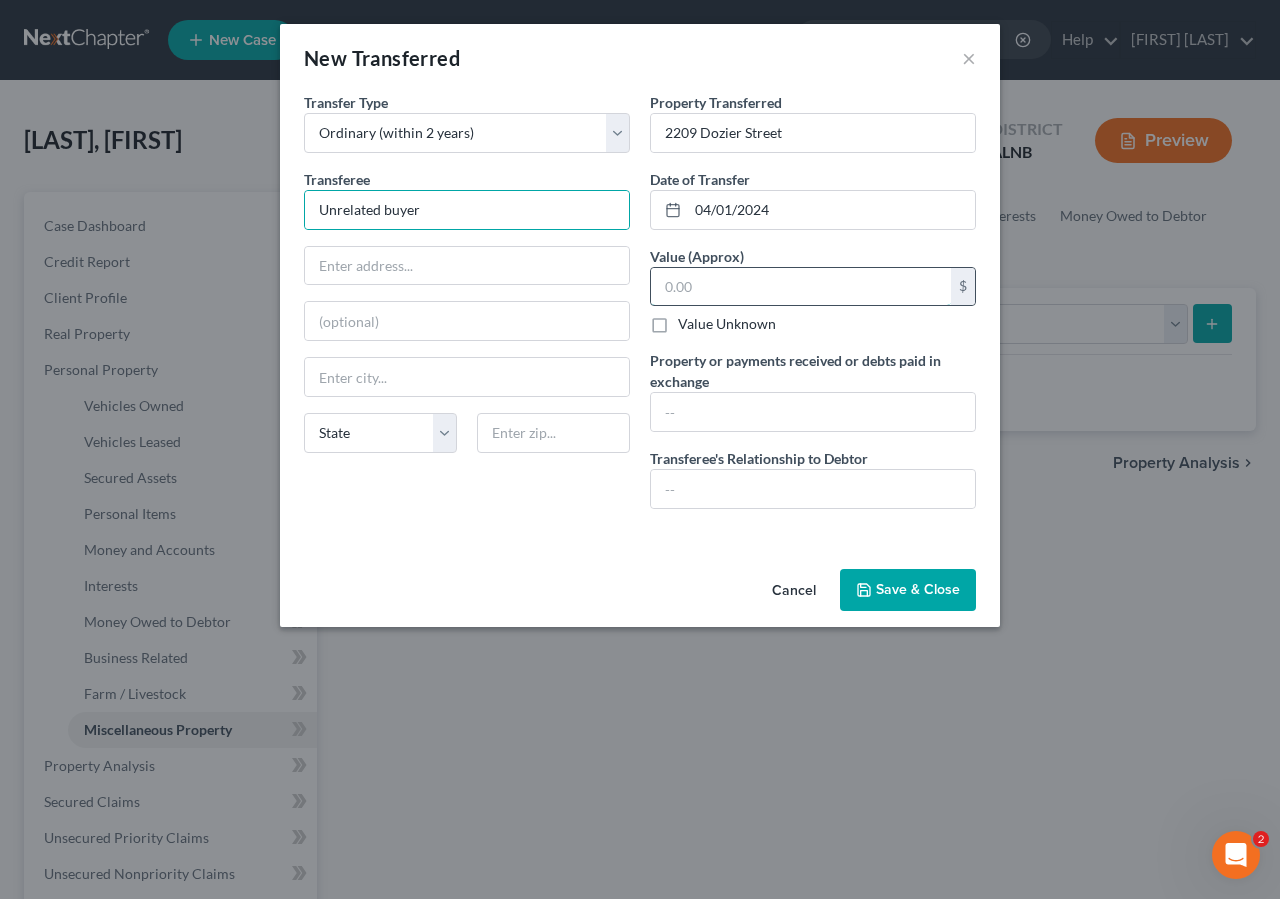 click at bounding box center [801, 287] 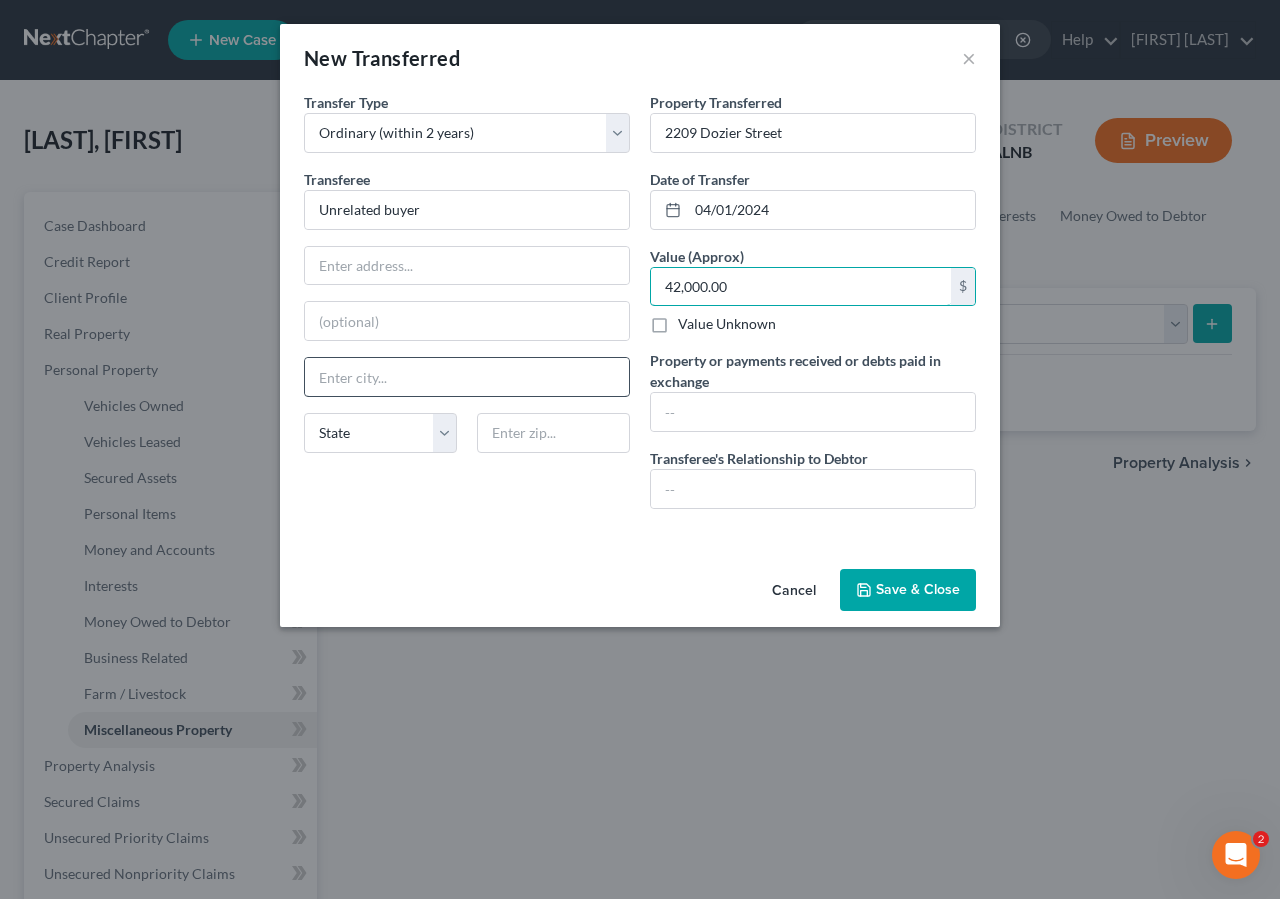 type on "42,000.00" 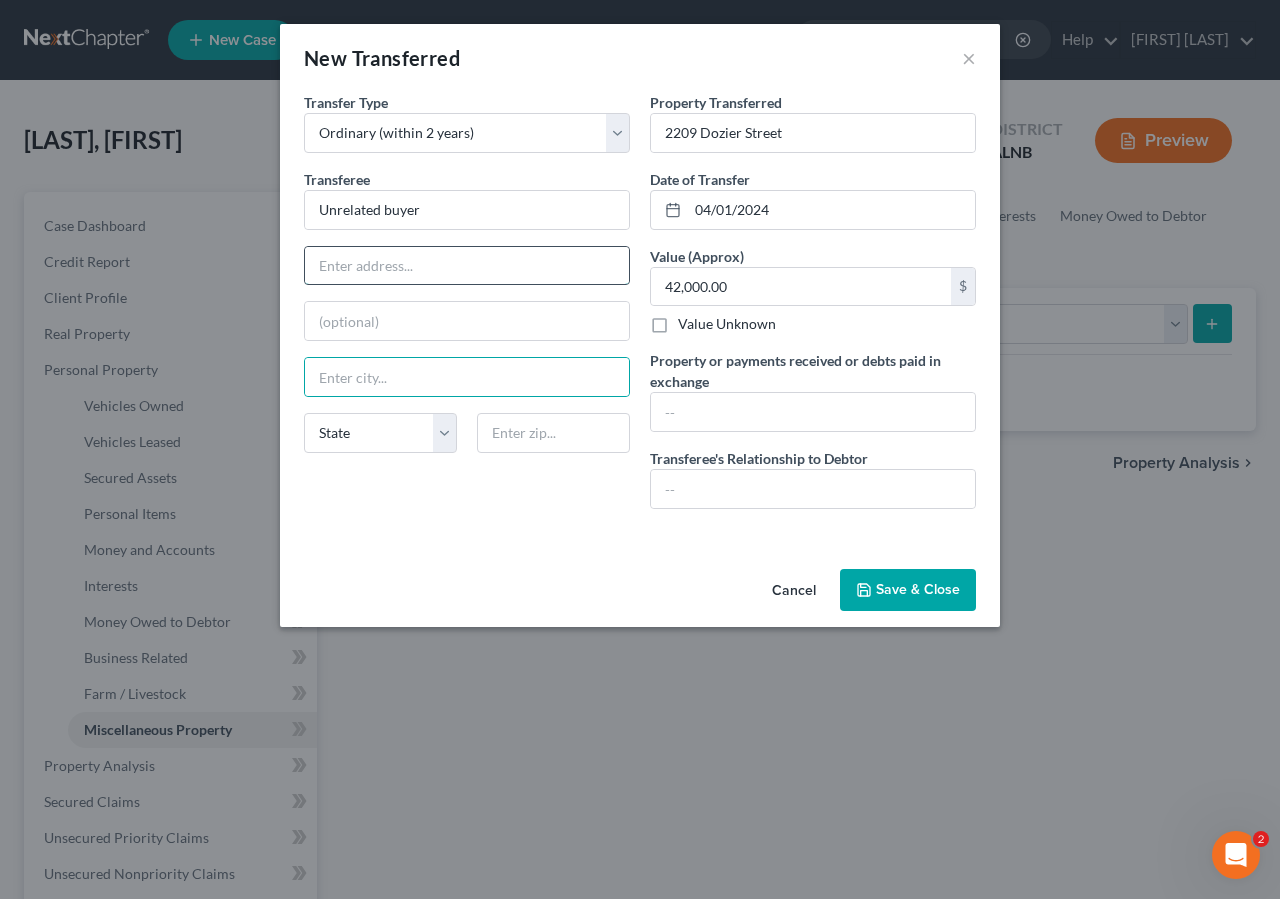 click at bounding box center [467, 266] 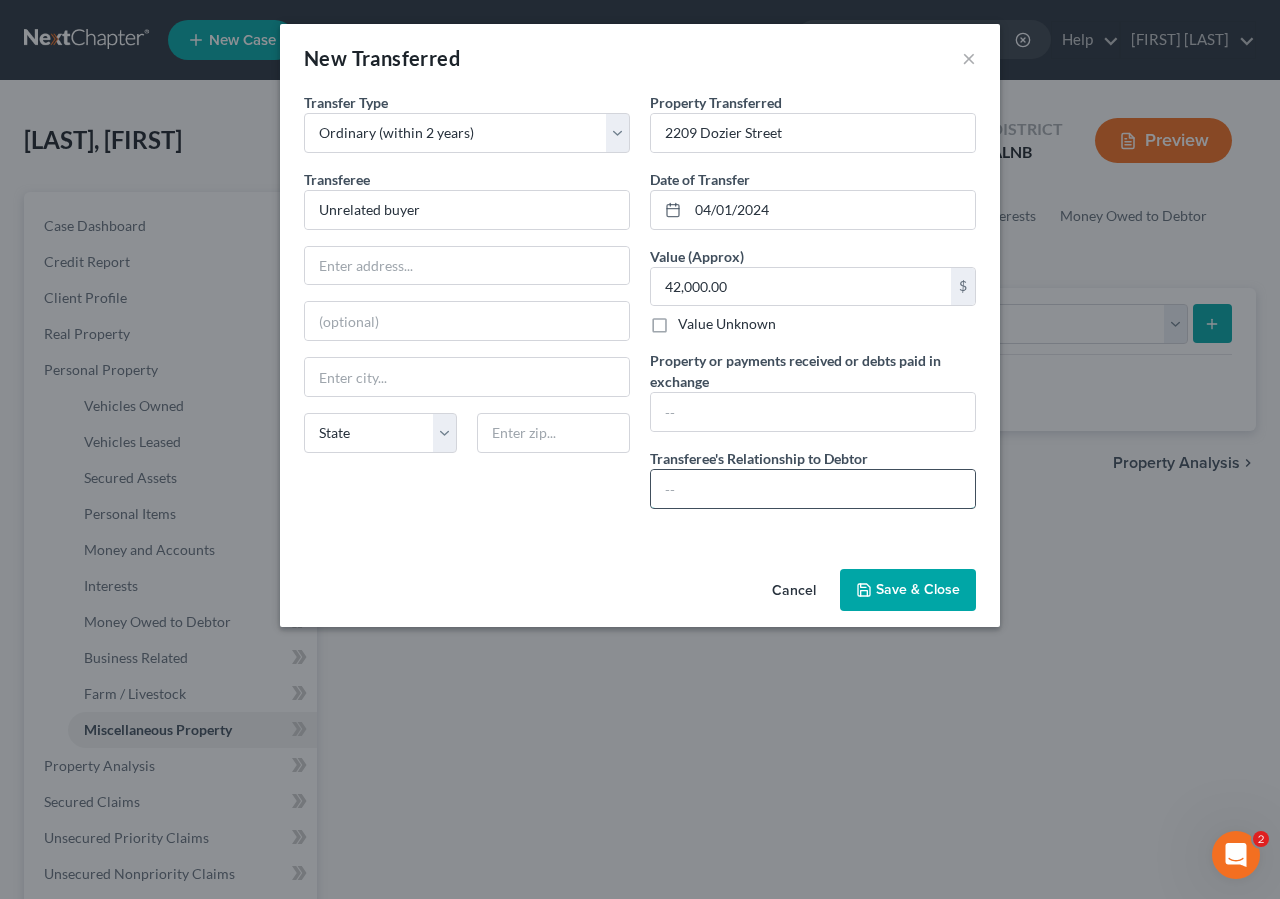 click at bounding box center [813, 489] 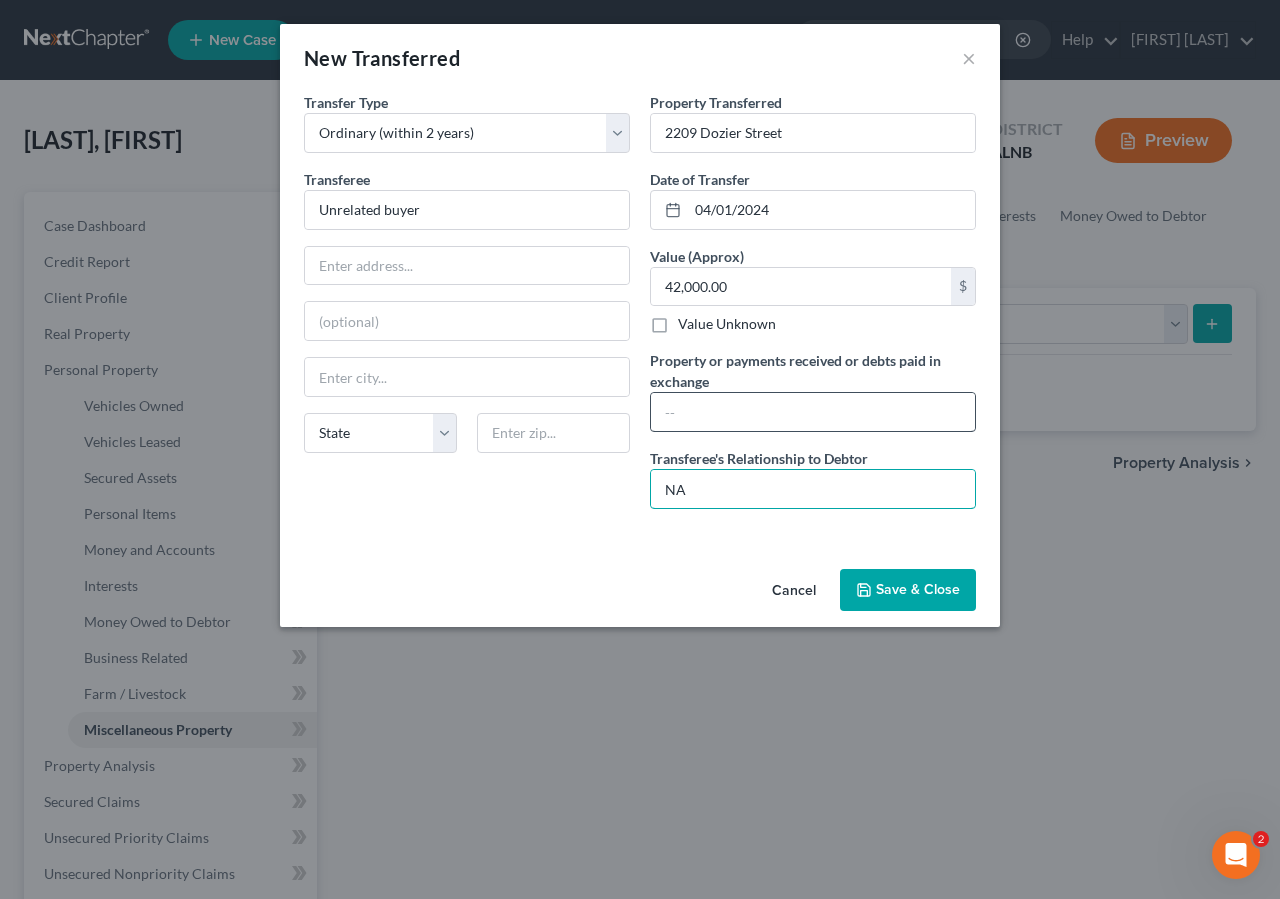 type on "NA" 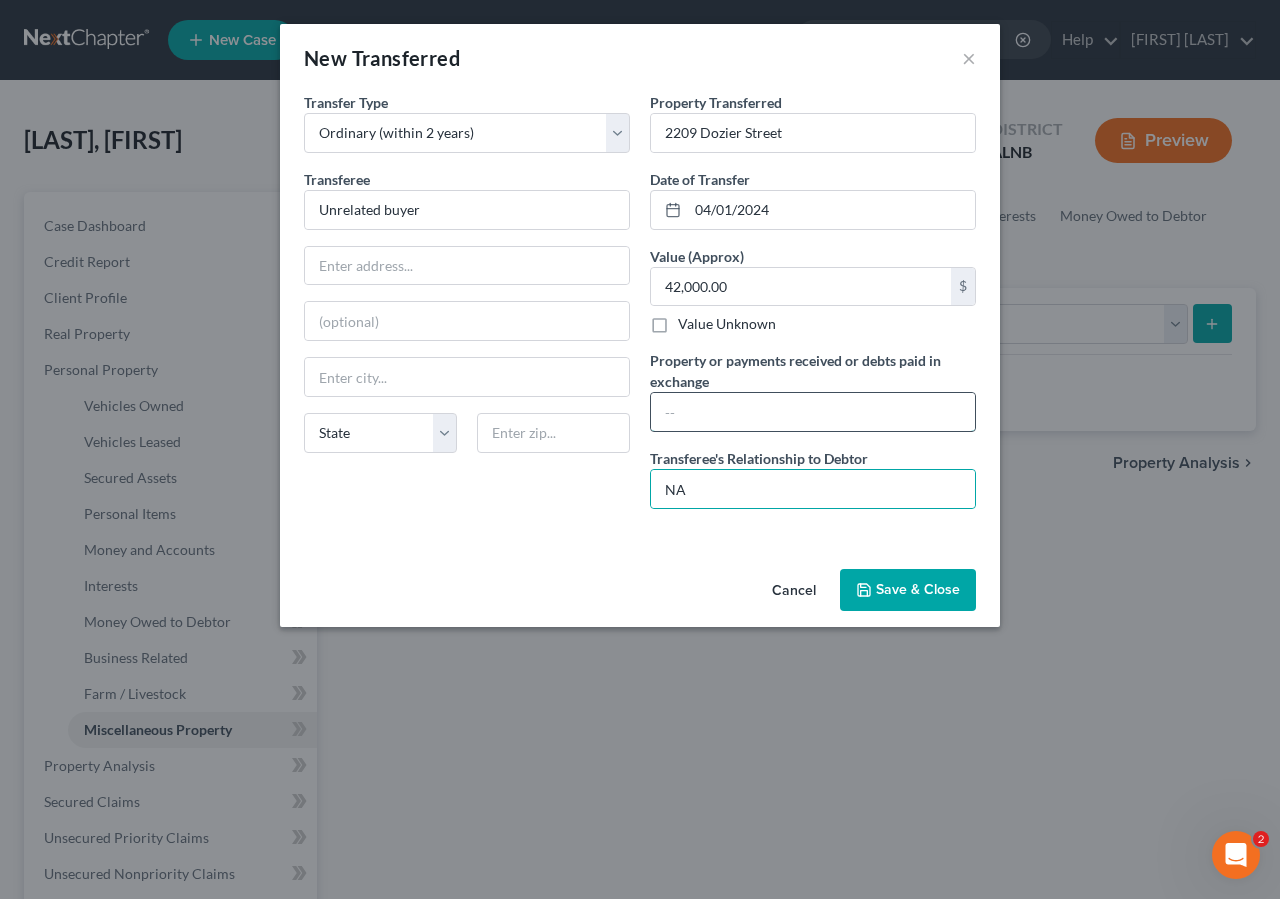 click at bounding box center (813, 412) 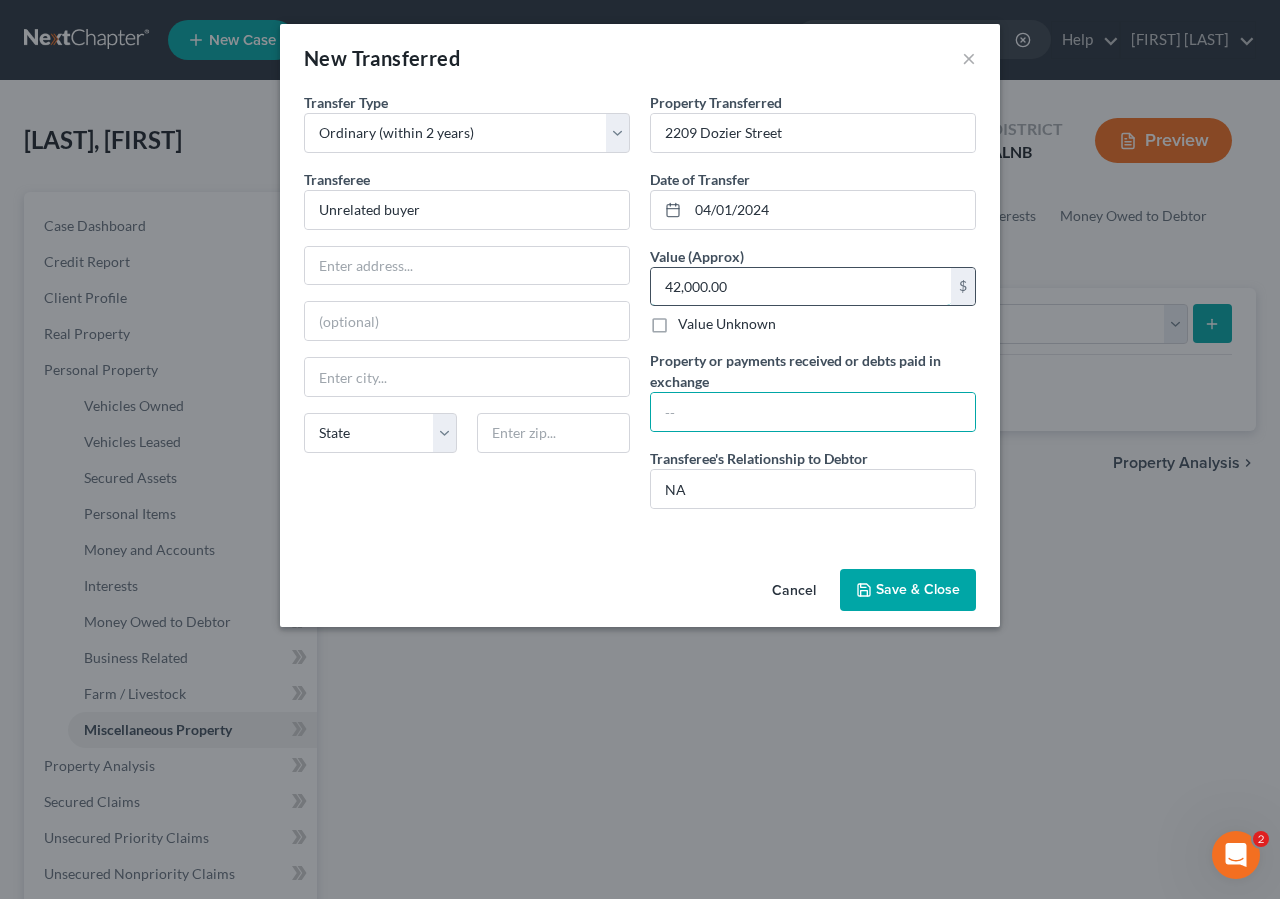 click on "42,000.00" at bounding box center [801, 287] 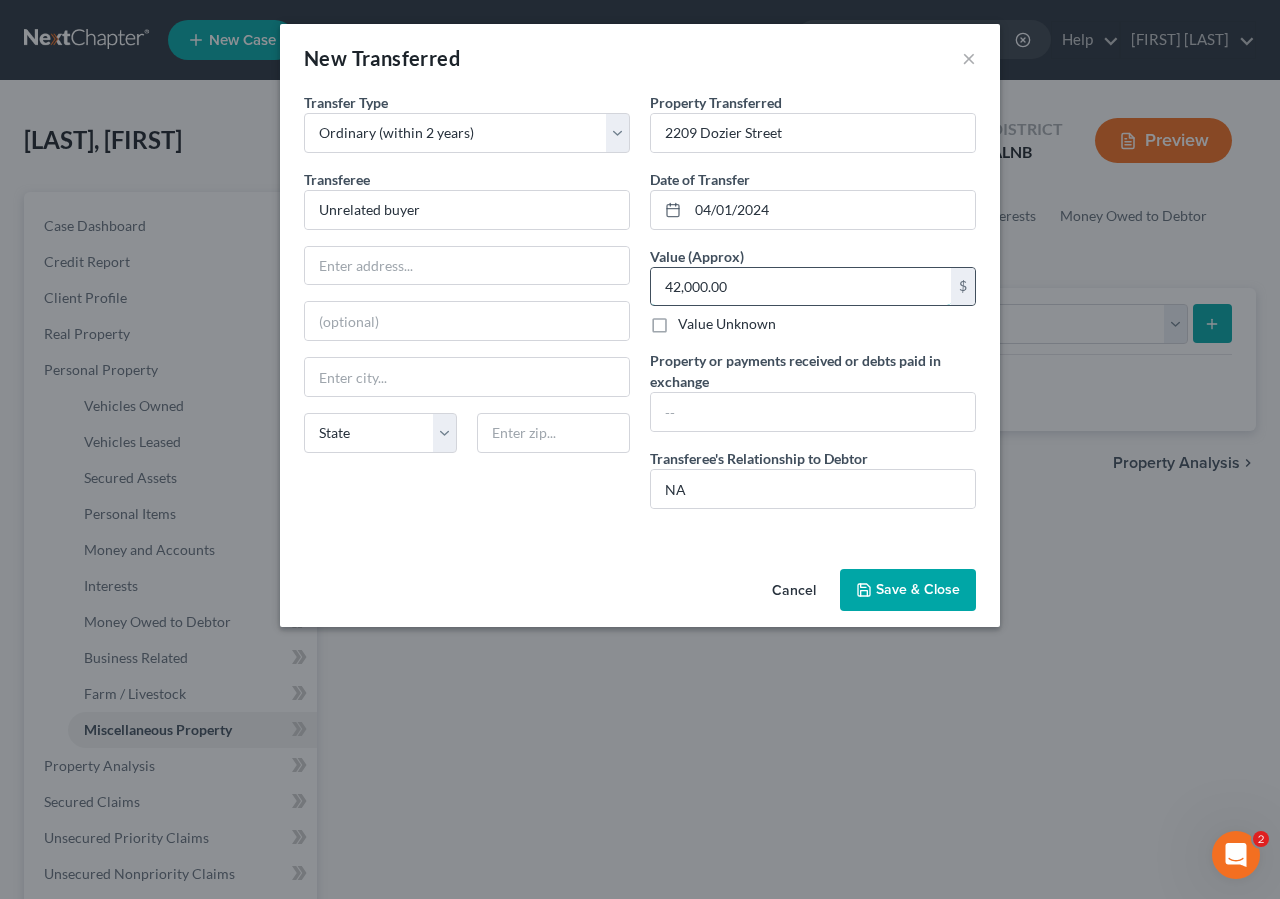click on "42,000.00" at bounding box center [801, 287] 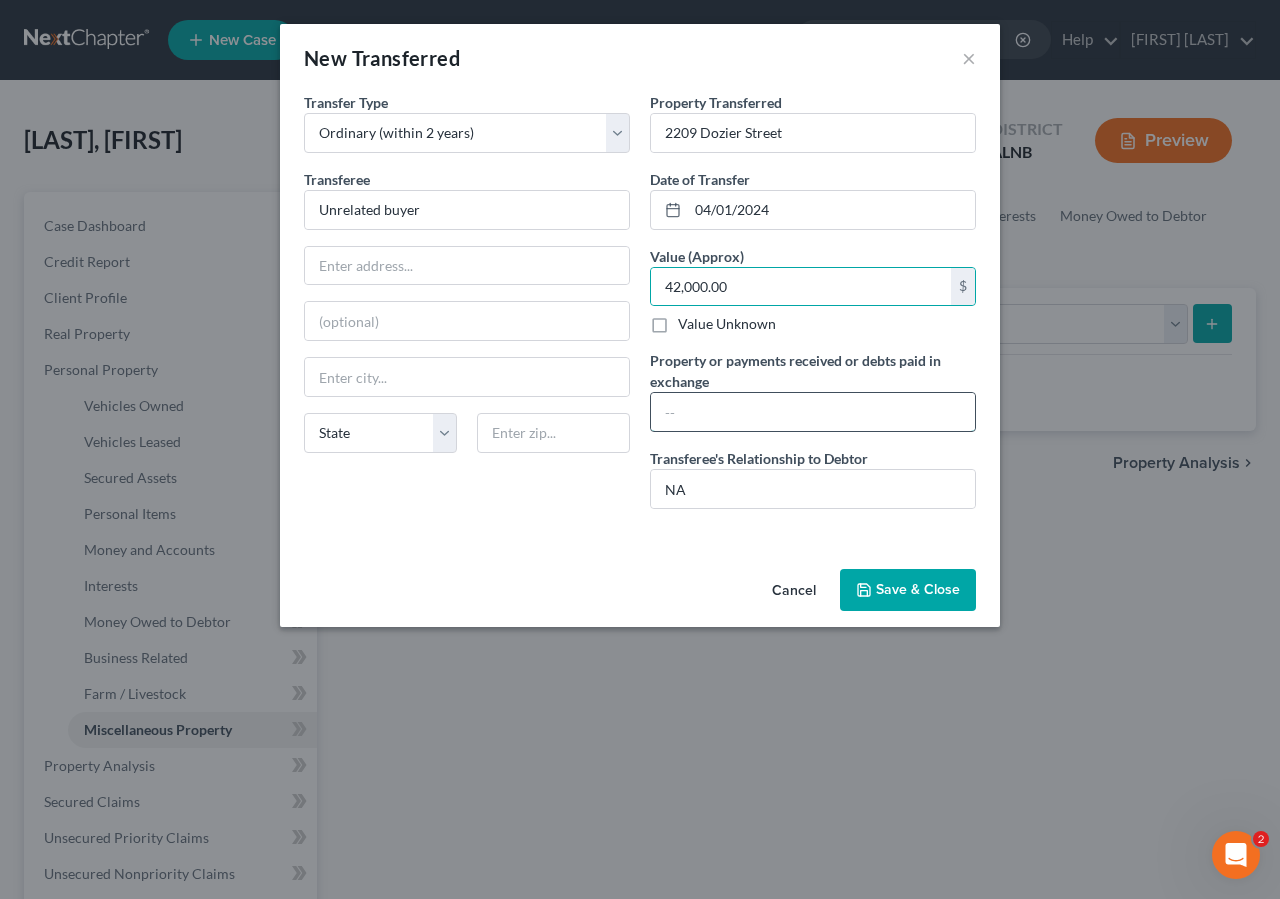 click at bounding box center (813, 412) 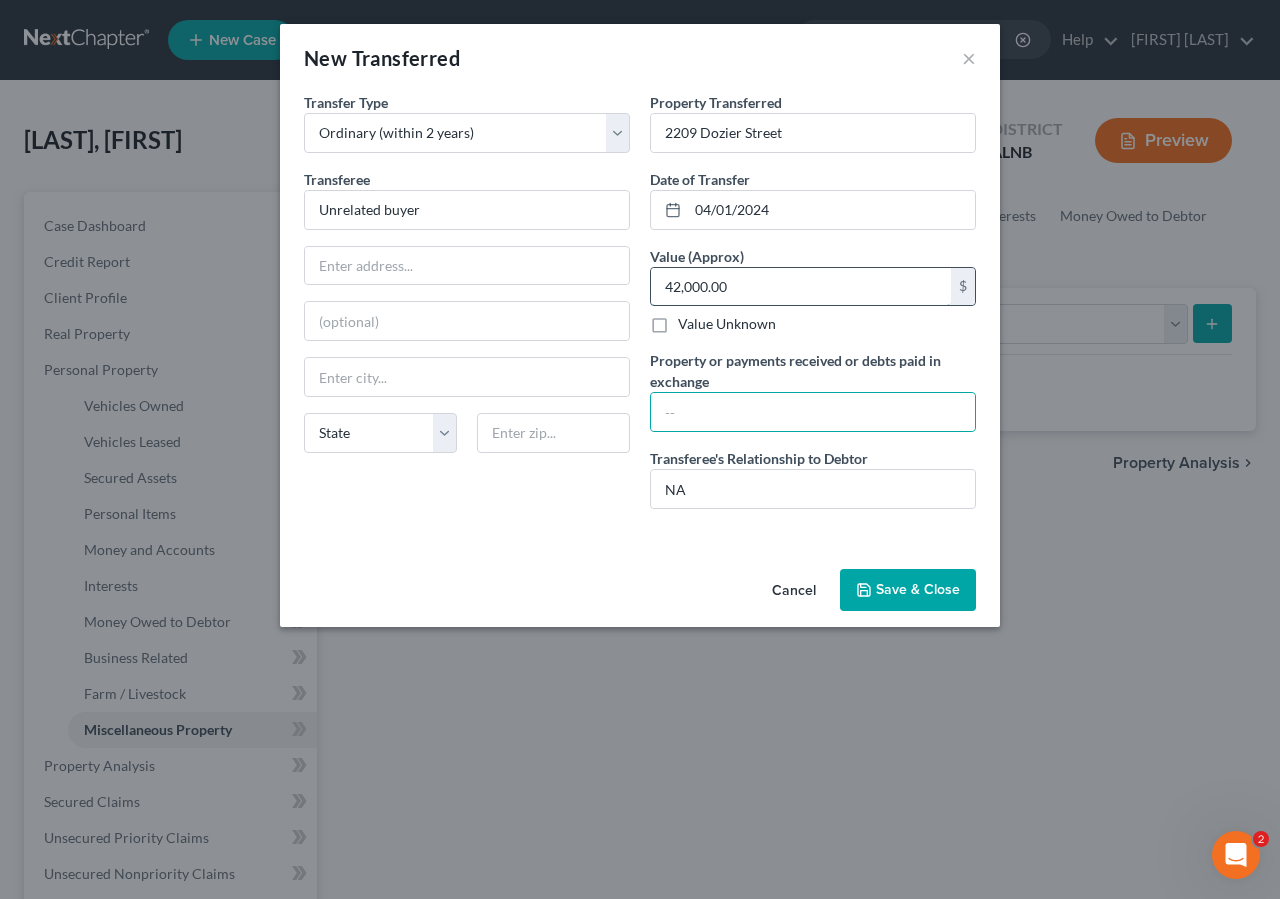 click on "42,000.00" at bounding box center (801, 287) 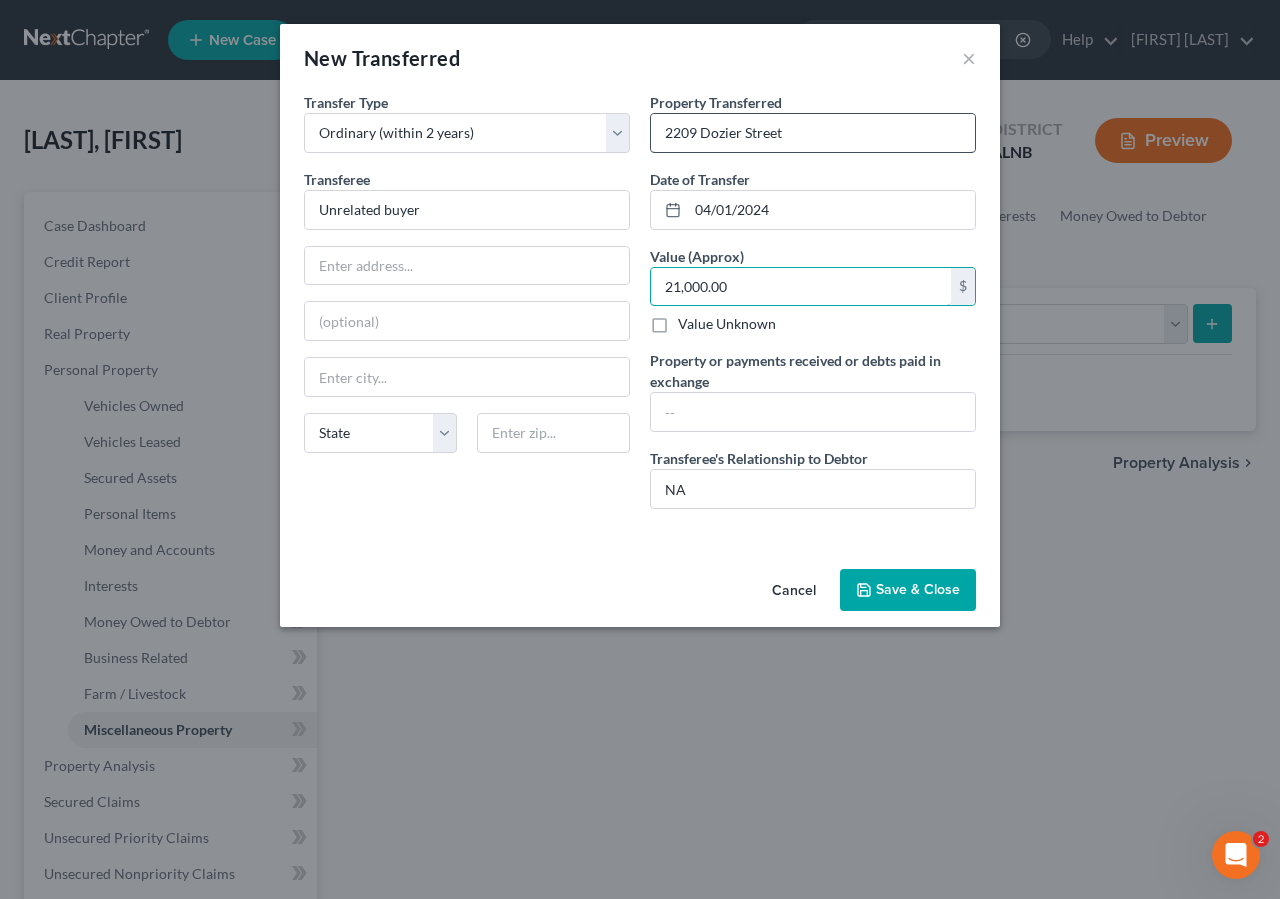 type on "21,000.00" 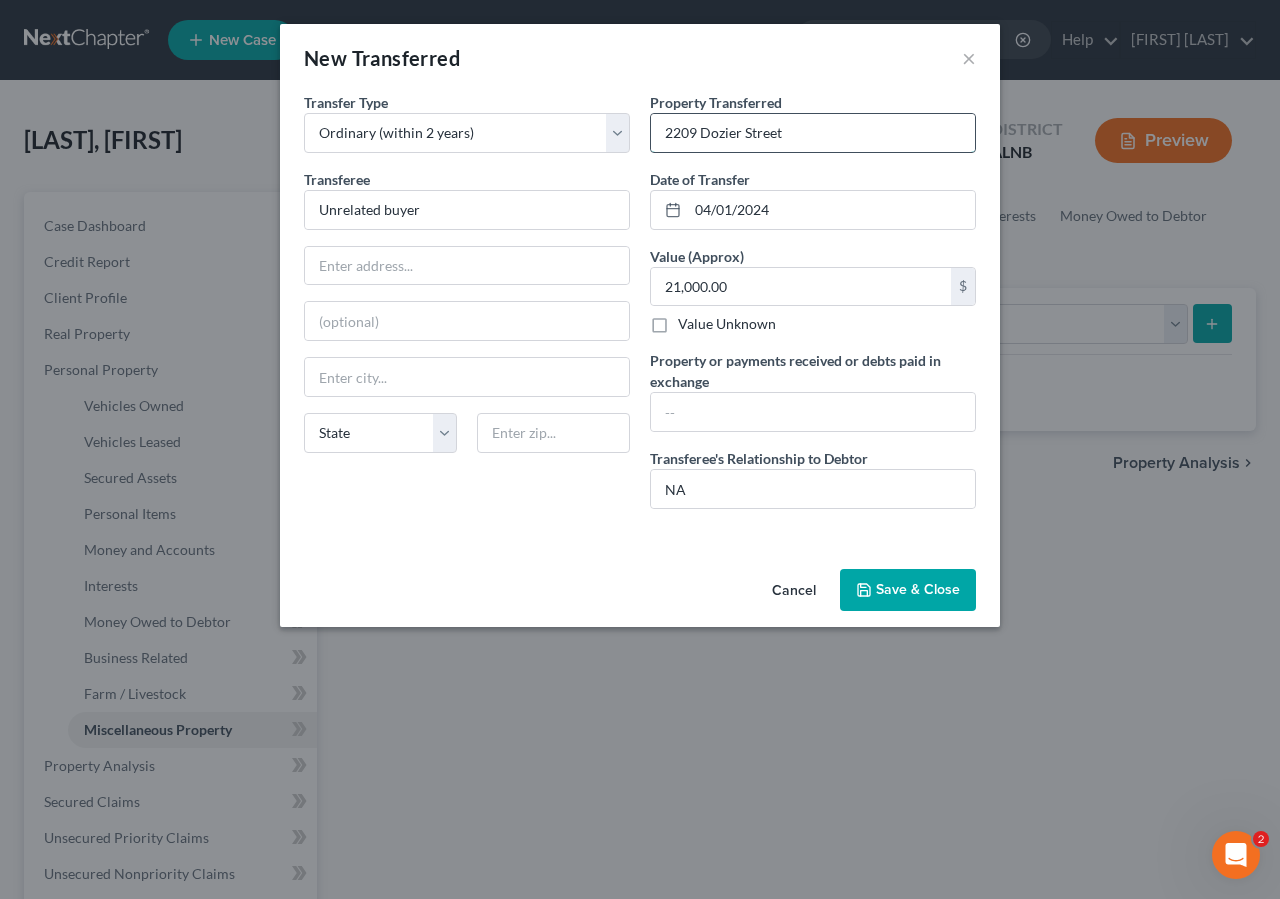 click on "2209 Dozier Street" at bounding box center [813, 133] 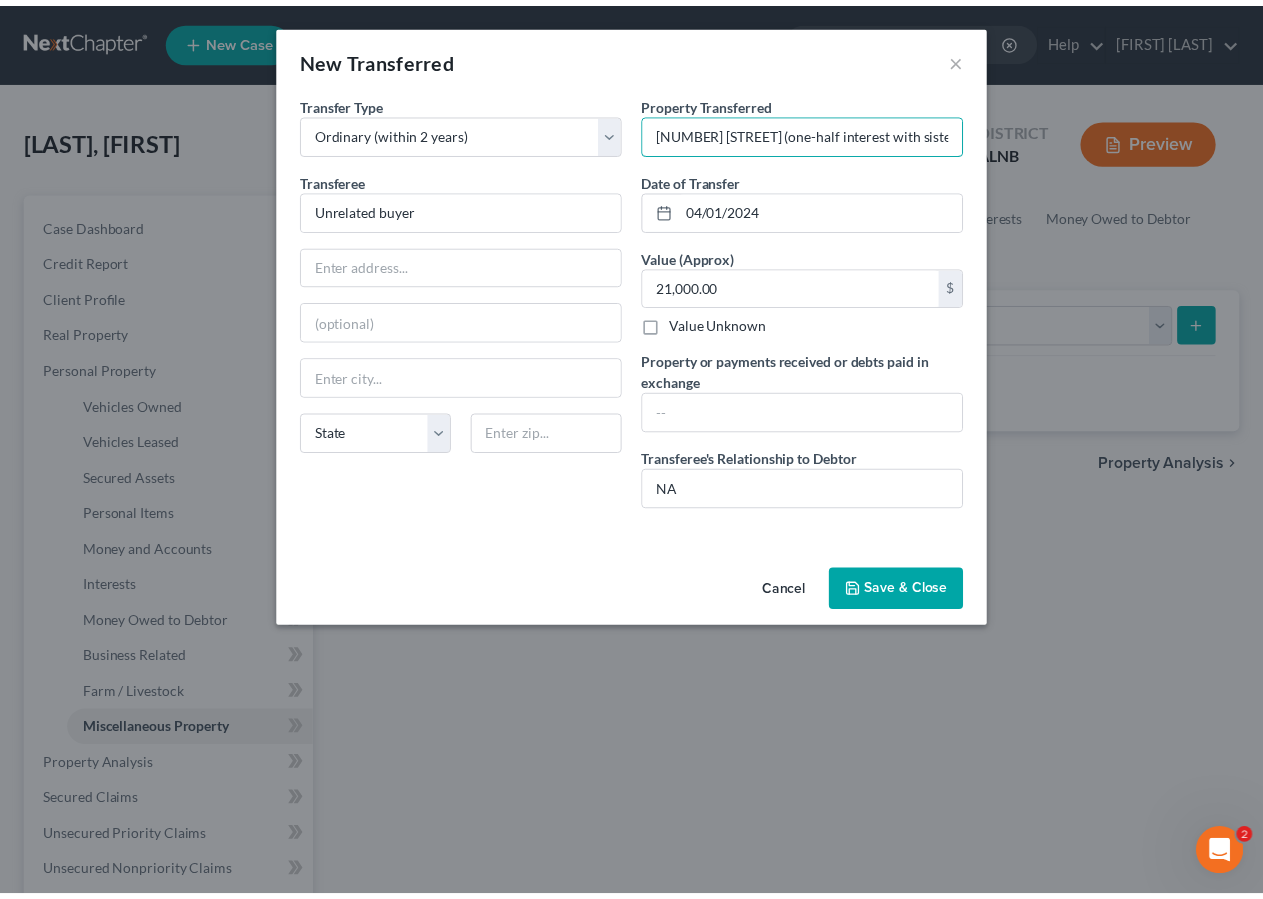 scroll, scrollTop: 0, scrollLeft: 1, axis: horizontal 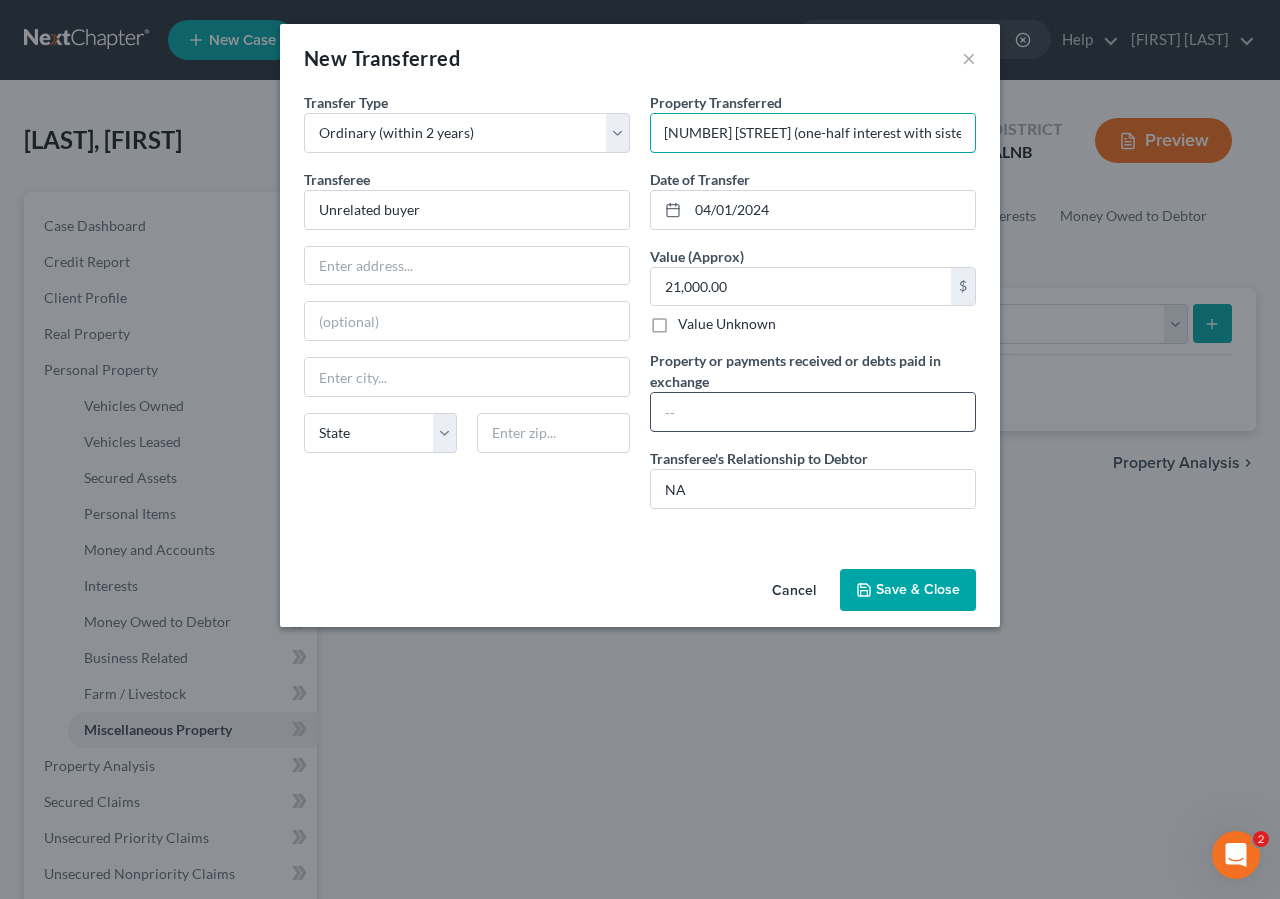 type on "[NUMBER] [STREET] (one-half interest with sister)" 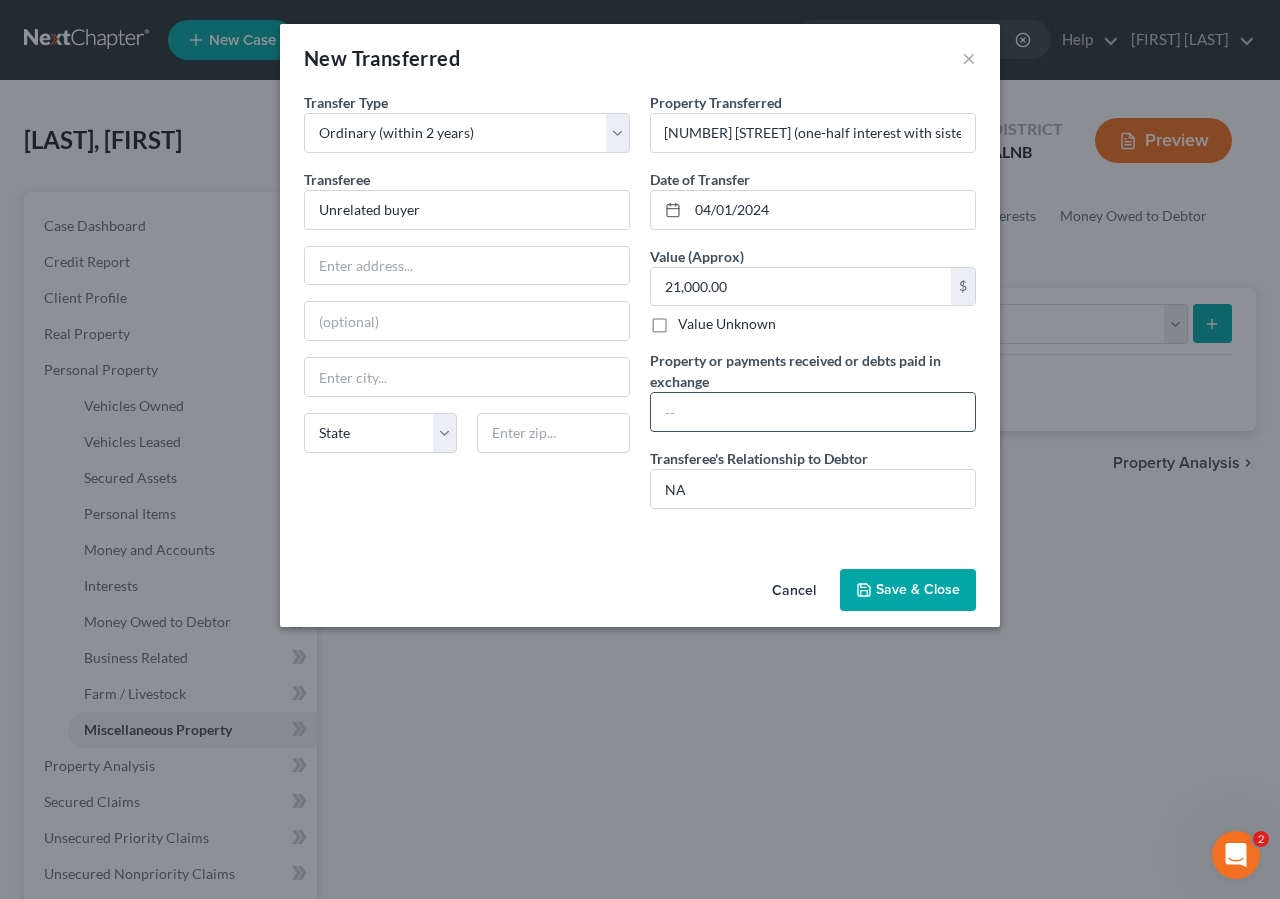 click at bounding box center [813, 412] 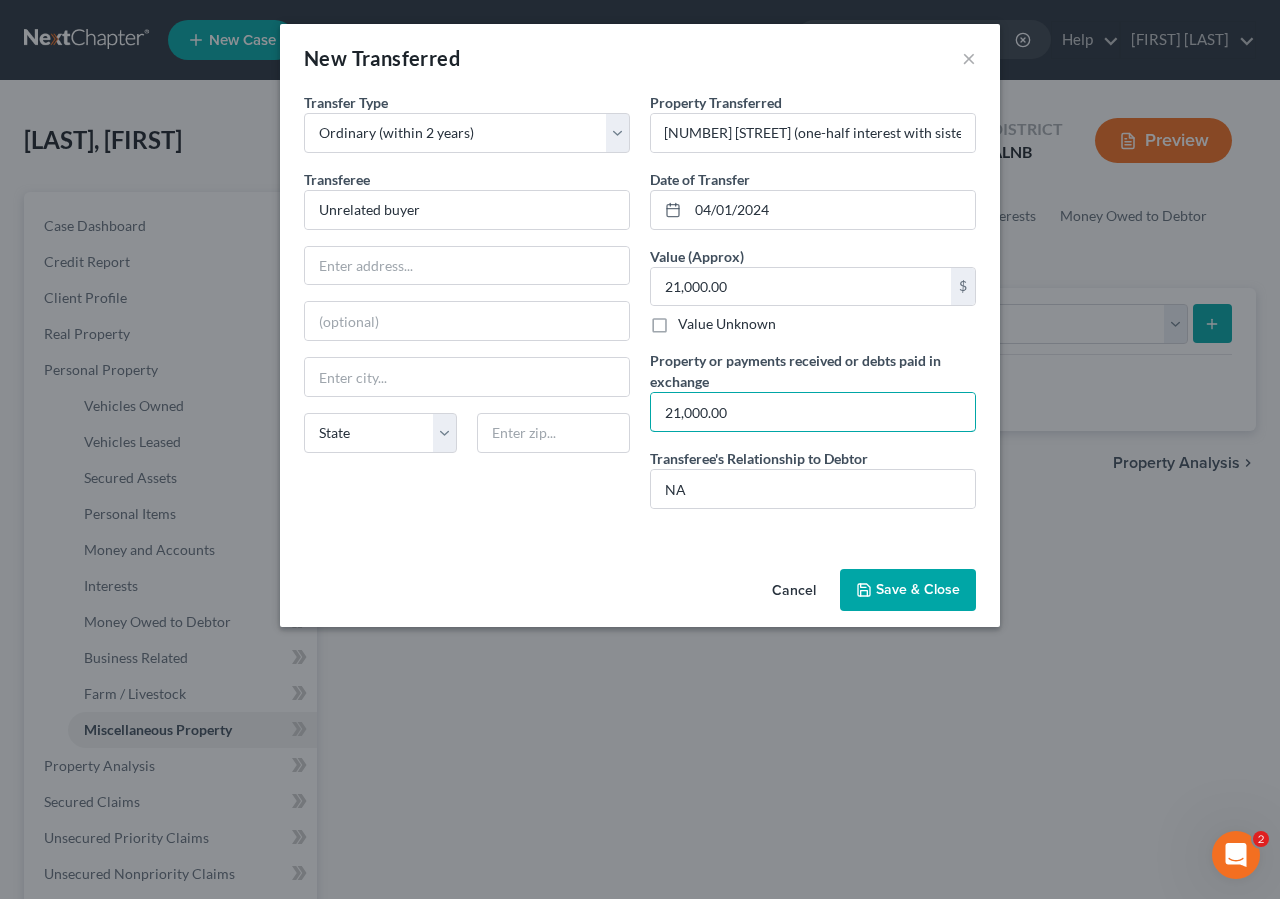 type on "21,000.00" 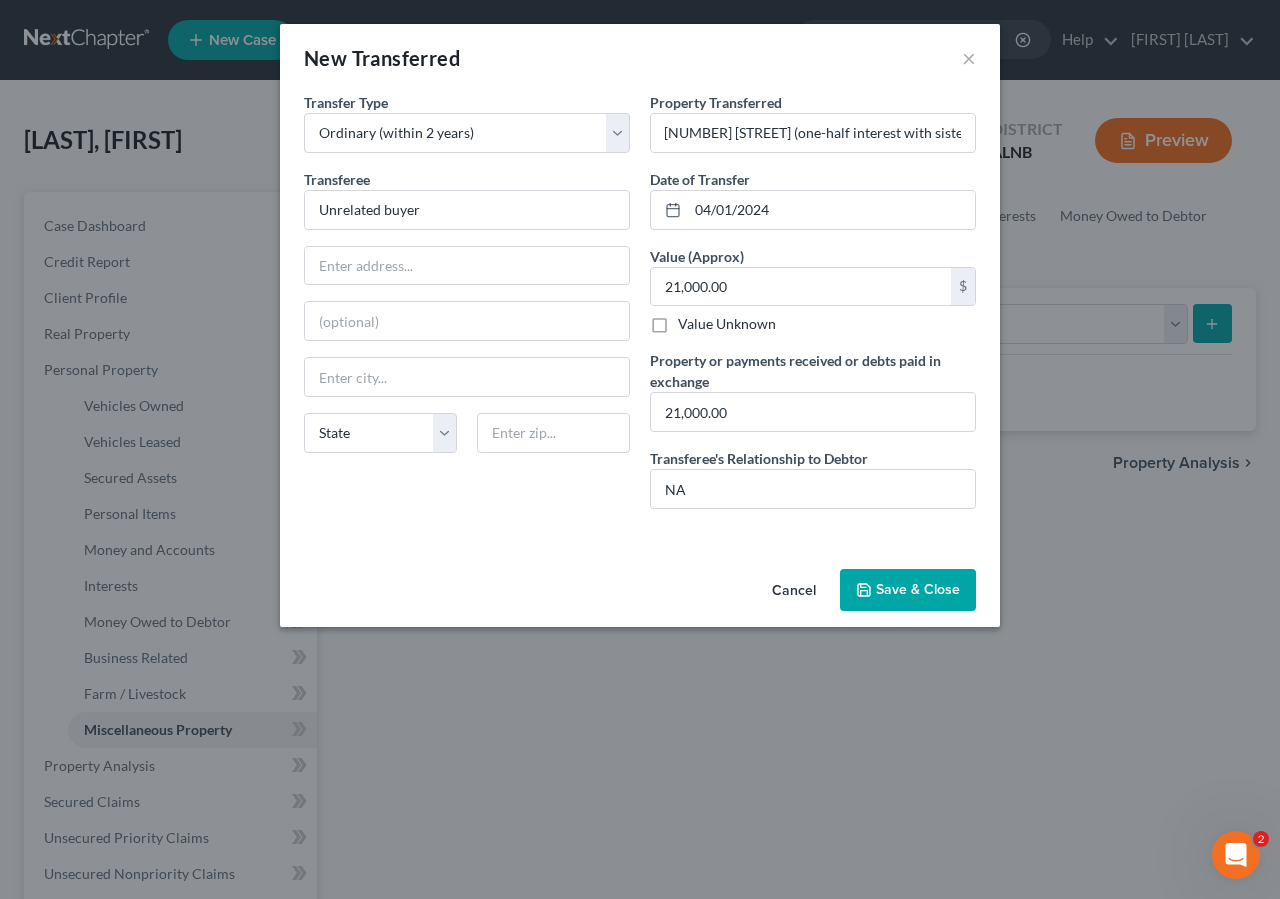 click on "Save & Close" at bounding box center (908, 590) 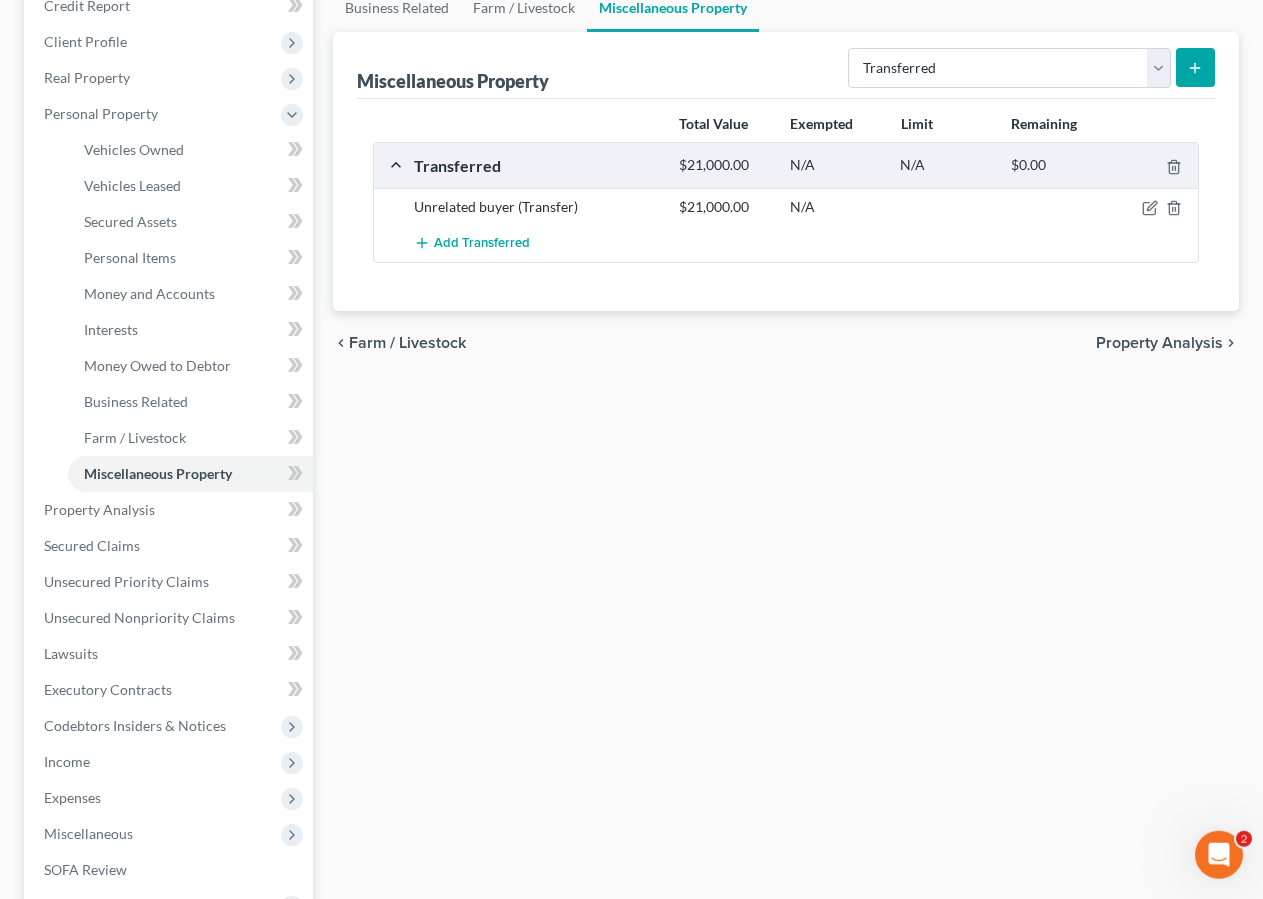 scroll, scrollTop: 250, scrollLeft: 0, axis: vertical 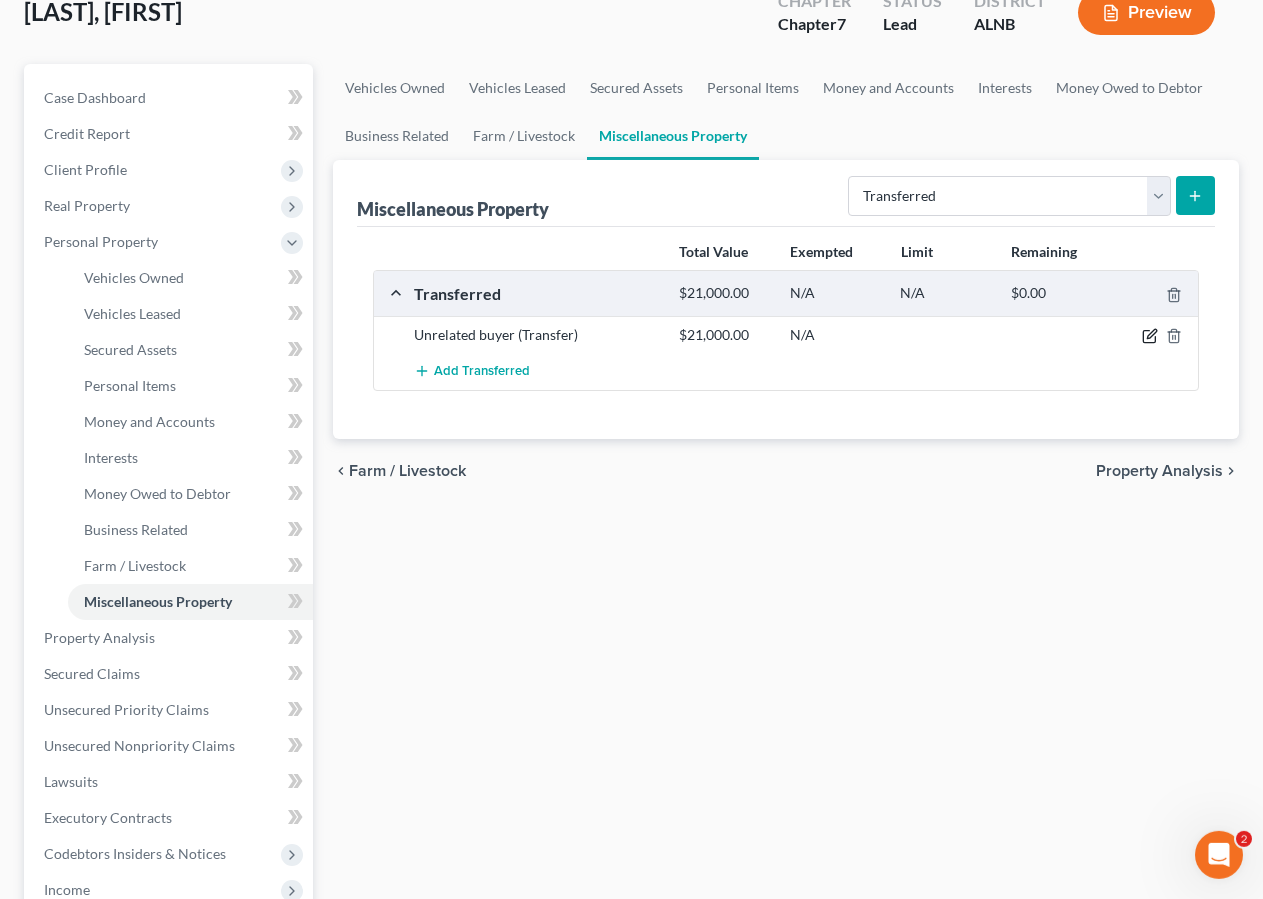 click 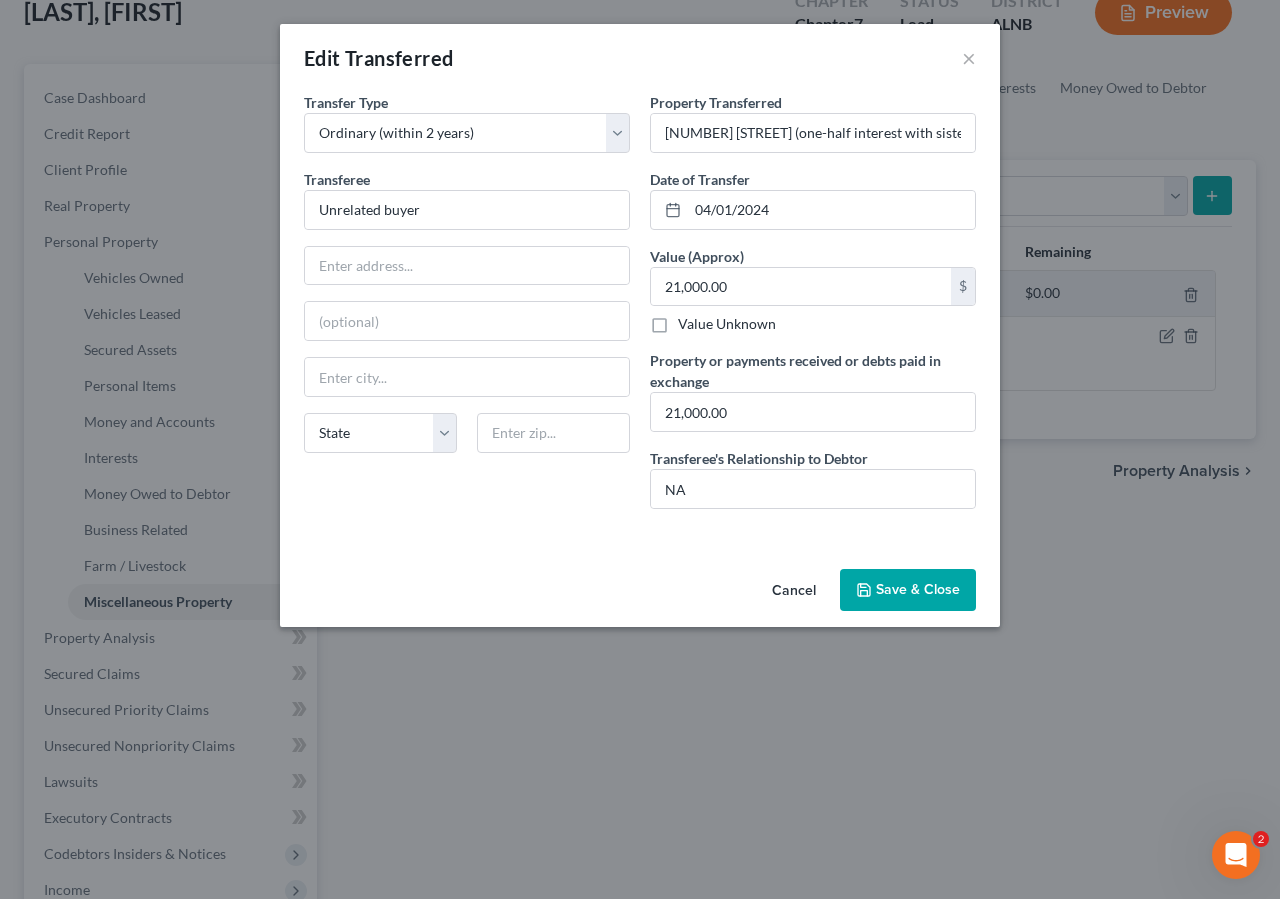click on "Save & Close" at bounding box center (908, 590) 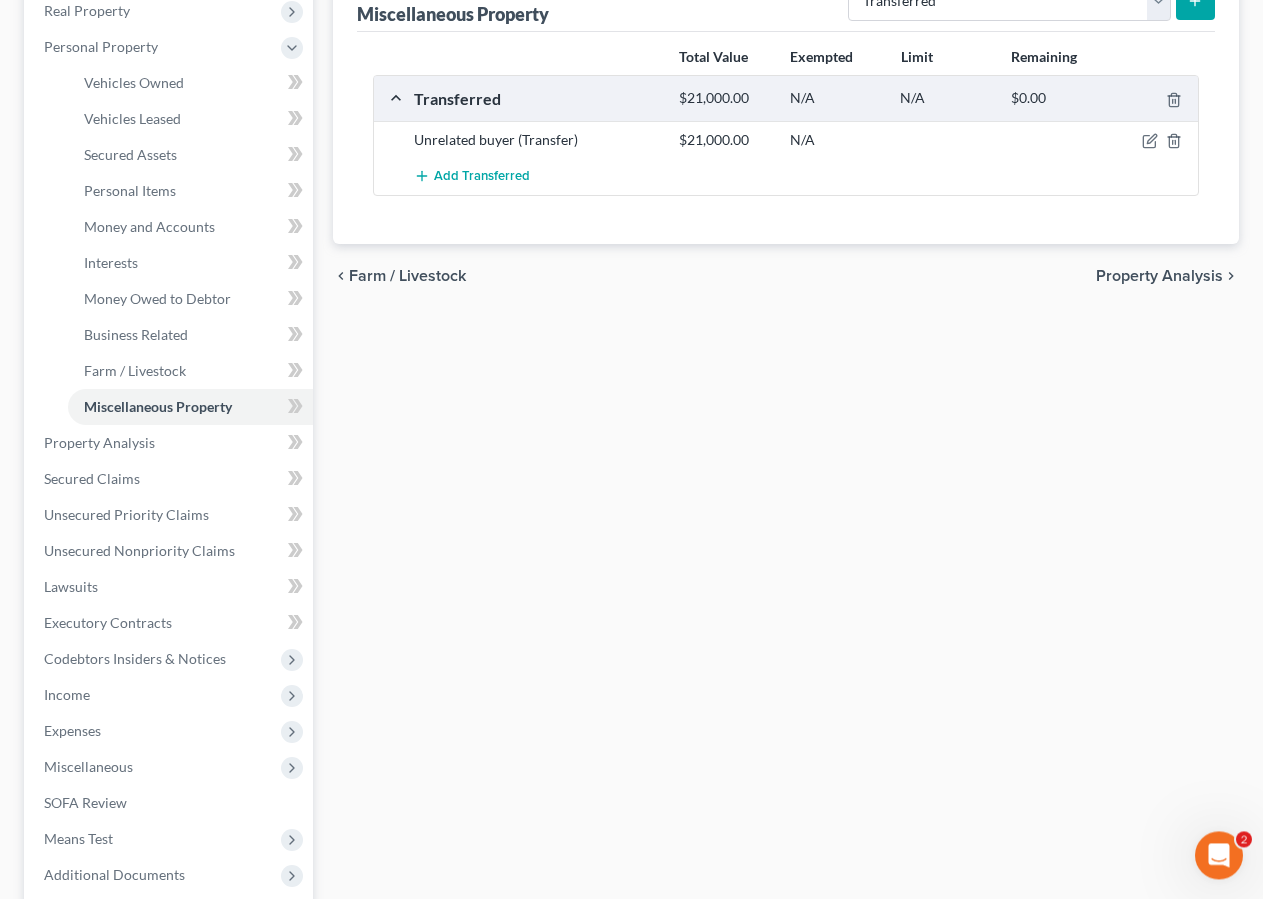 scroll, scrollTop: 326, scrollLeft: 0, axis: vertical 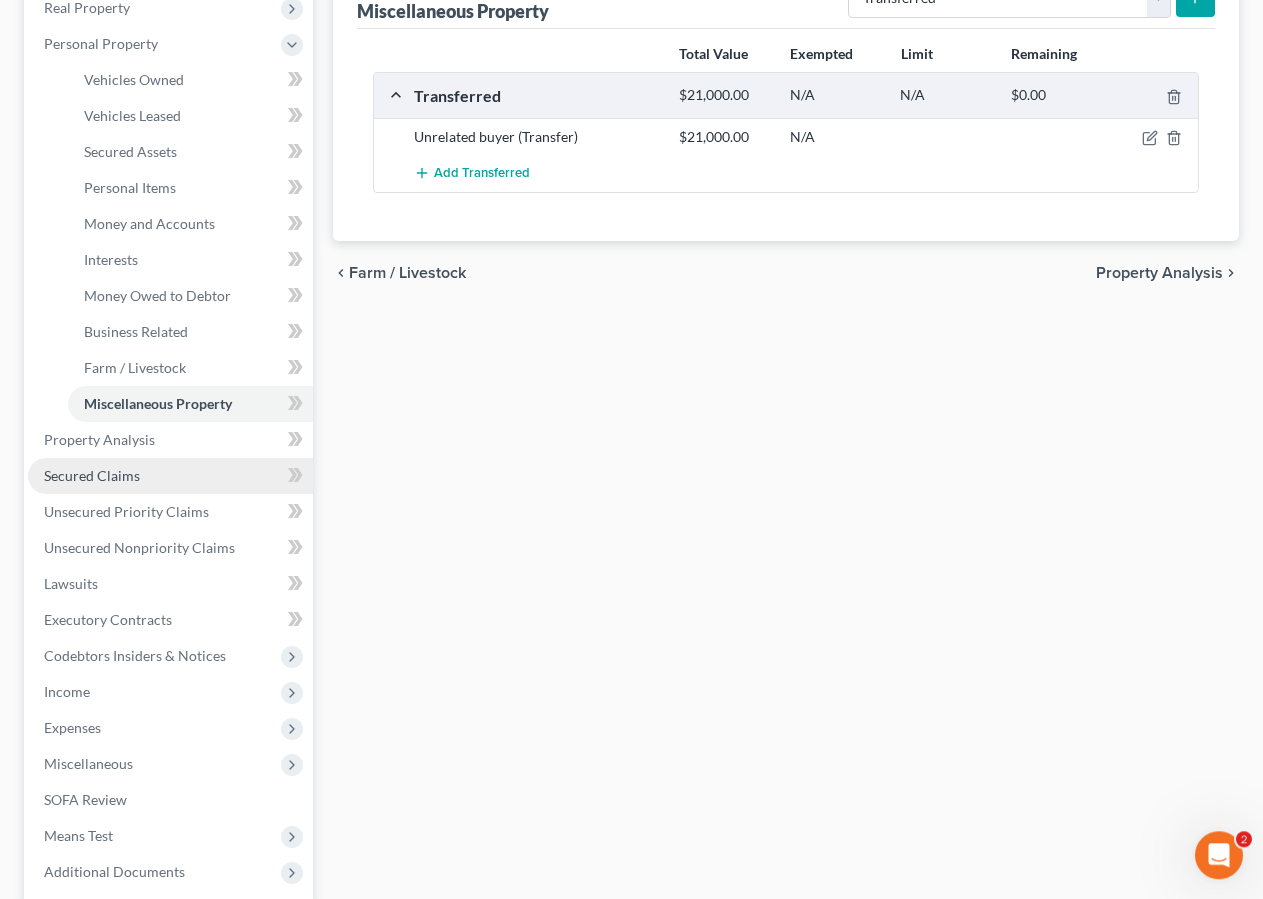 click on "Secured Claims" at bounding box center (92, 475) 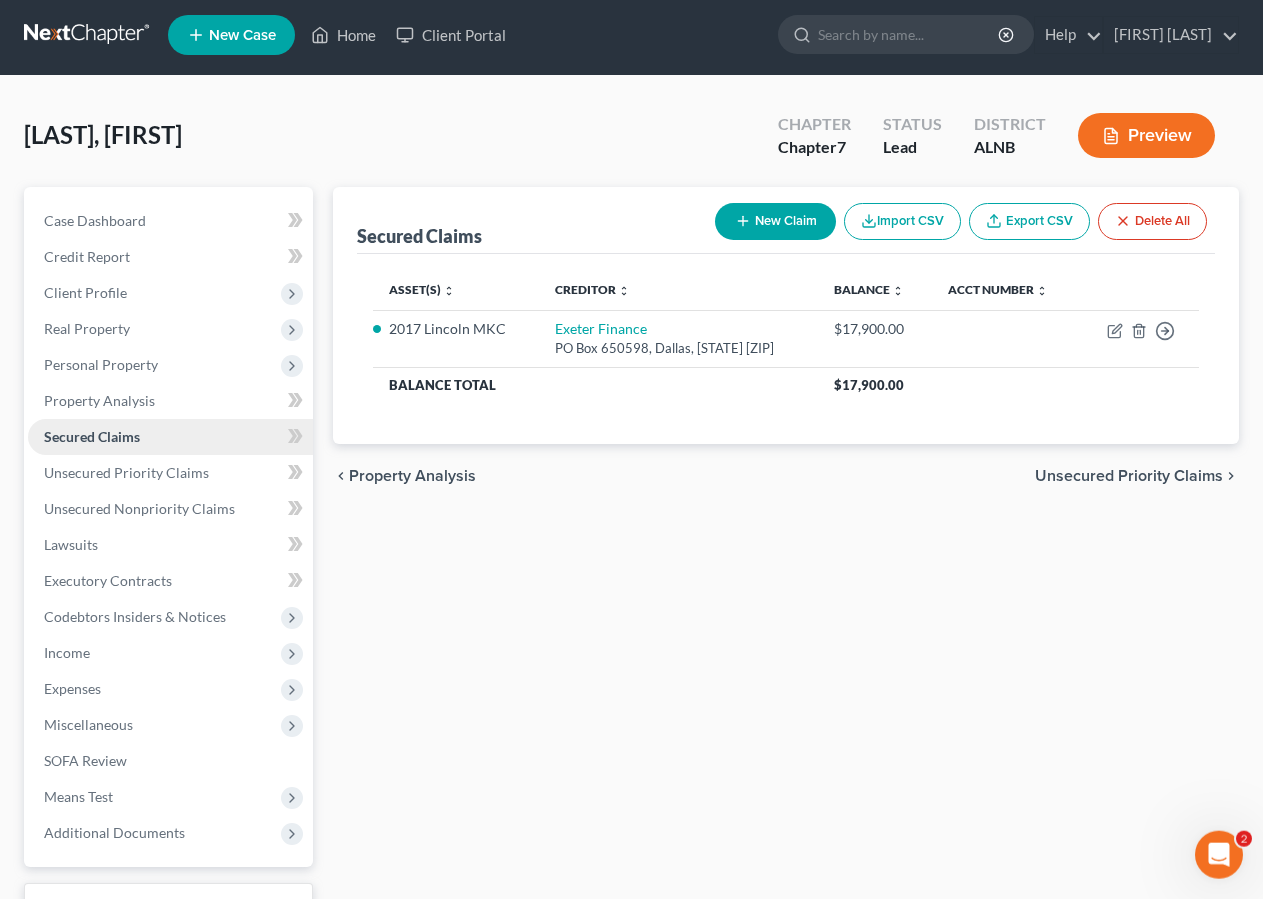 scroll, scrollTop: 0, scrollLeft: 0, axis: both 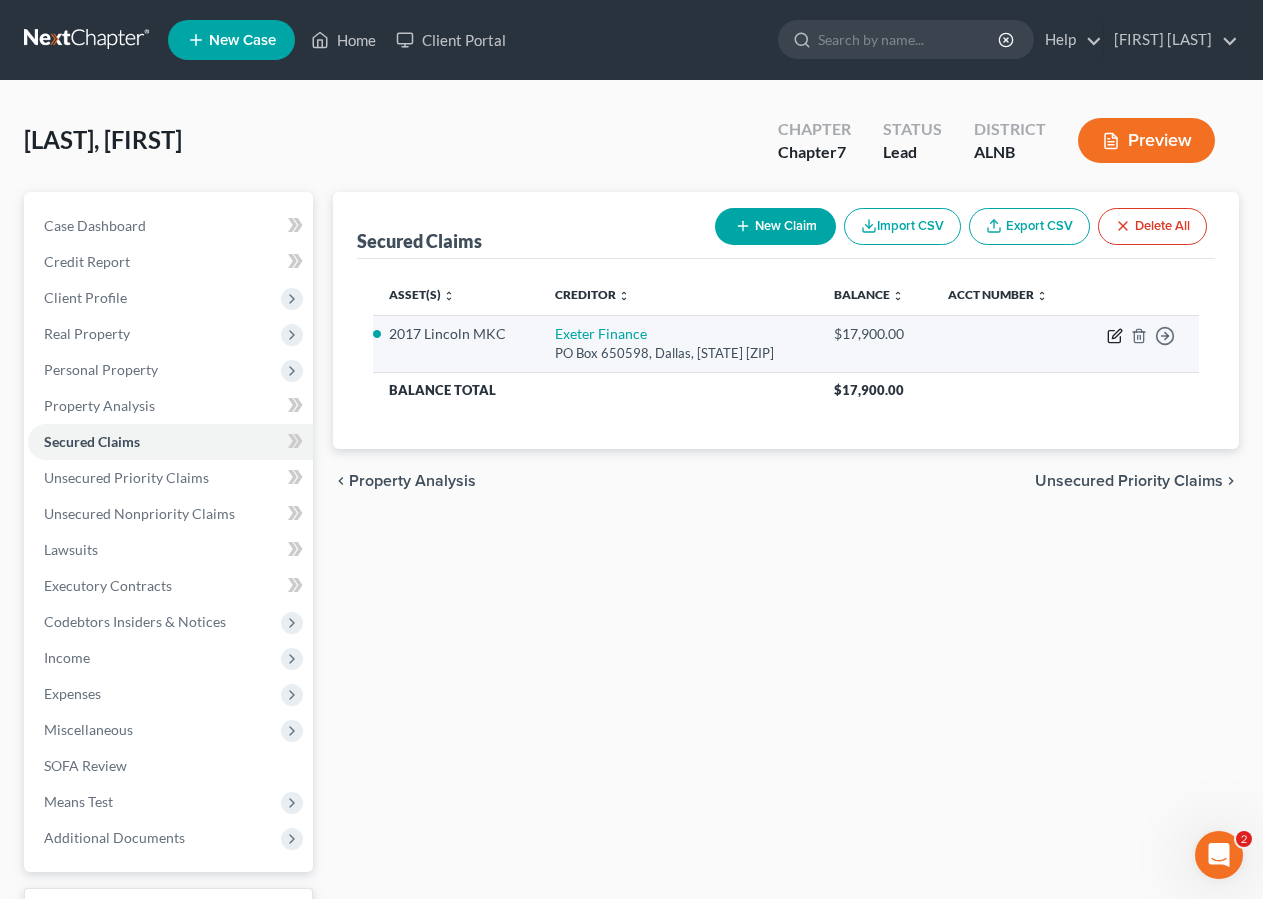 click 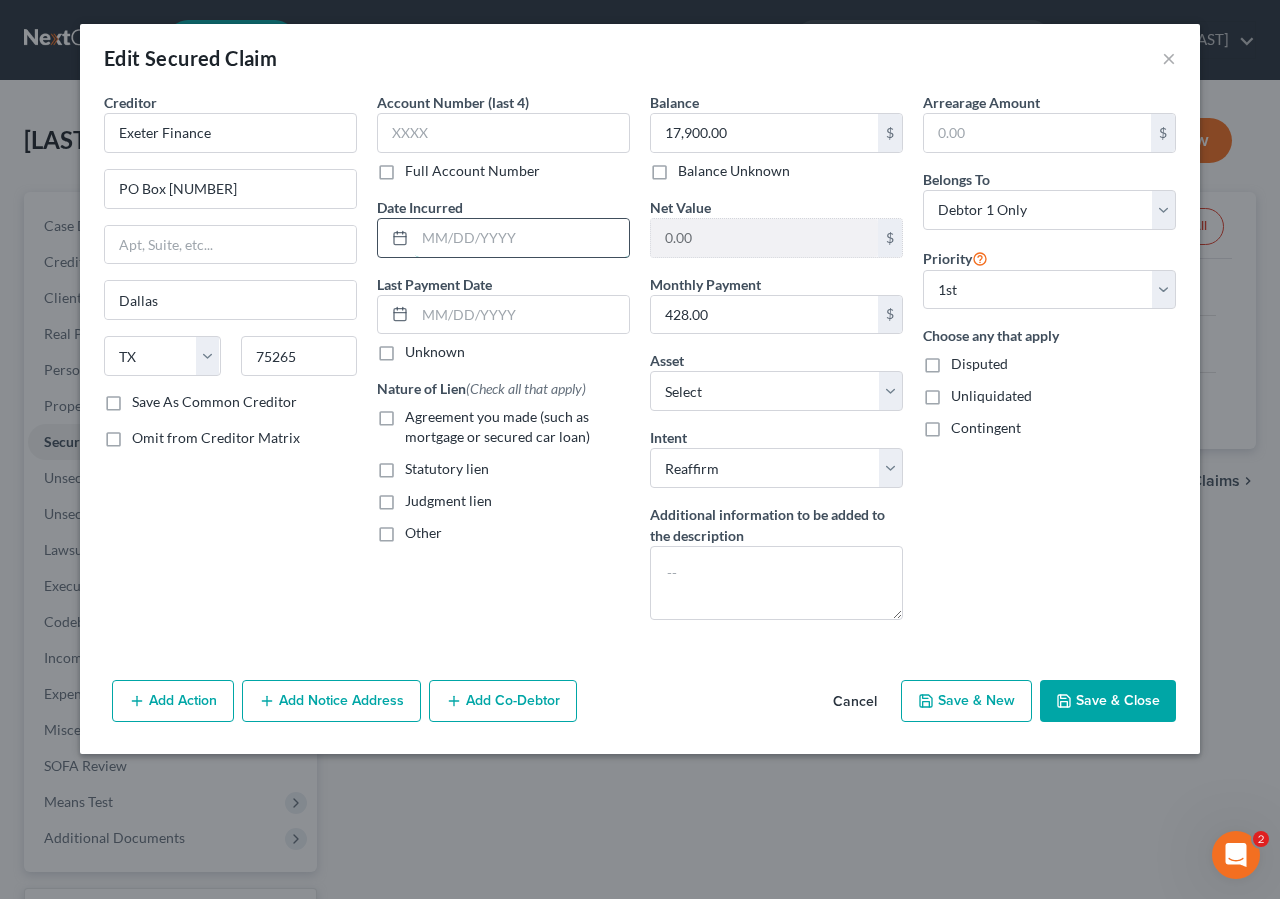 click at bounding box center [522, 238] 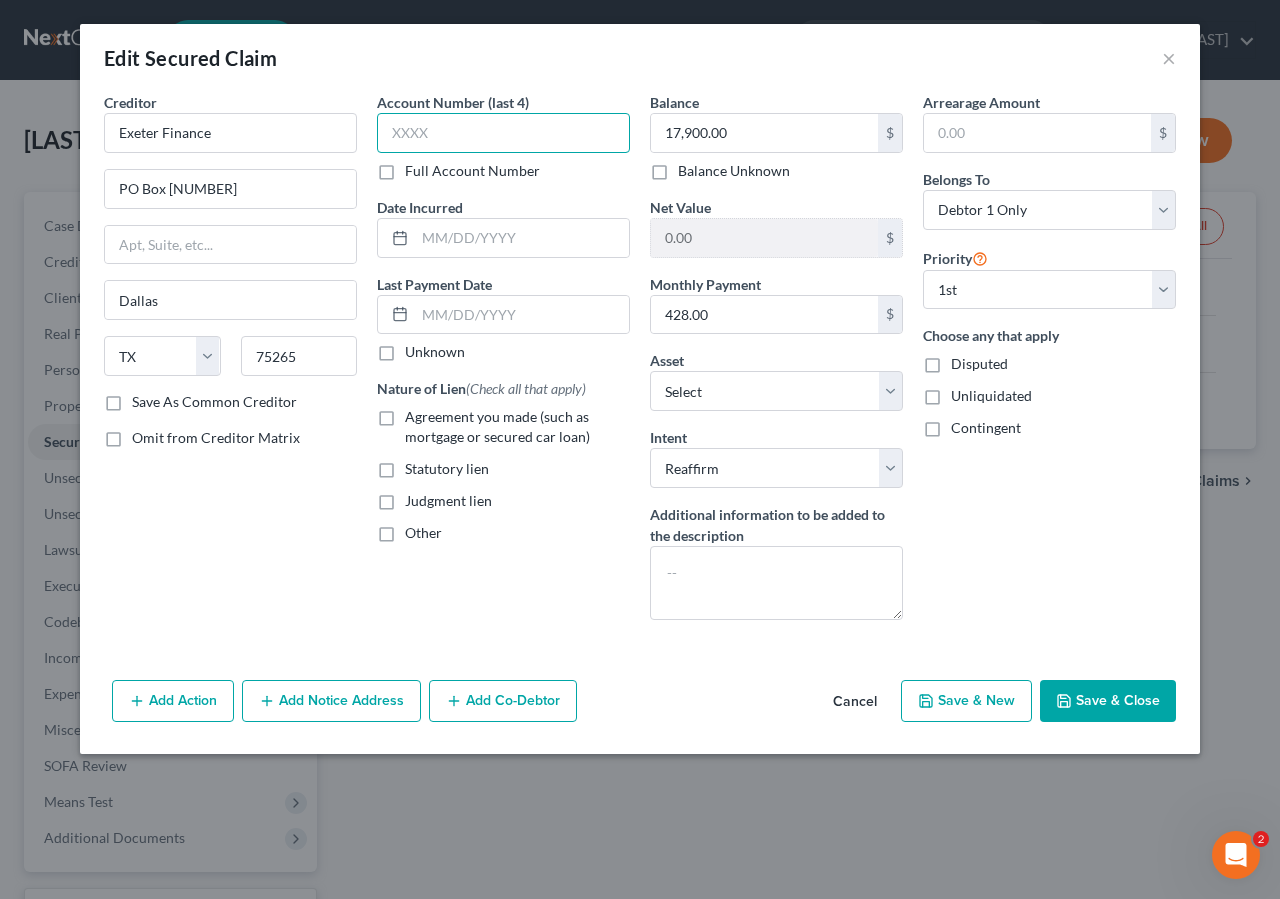 click at bounding box center (503, 133) 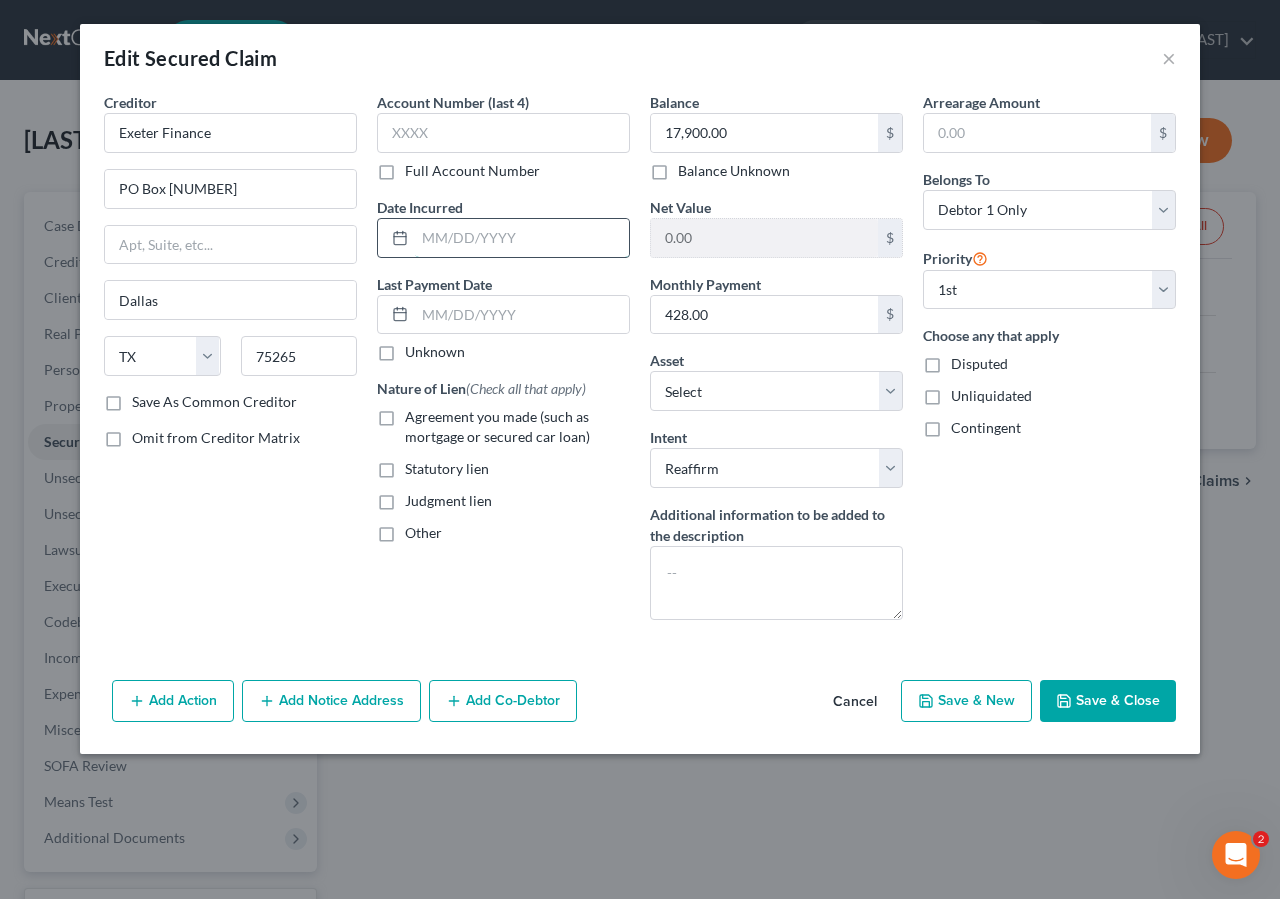 click at bounding box center [522, 238] 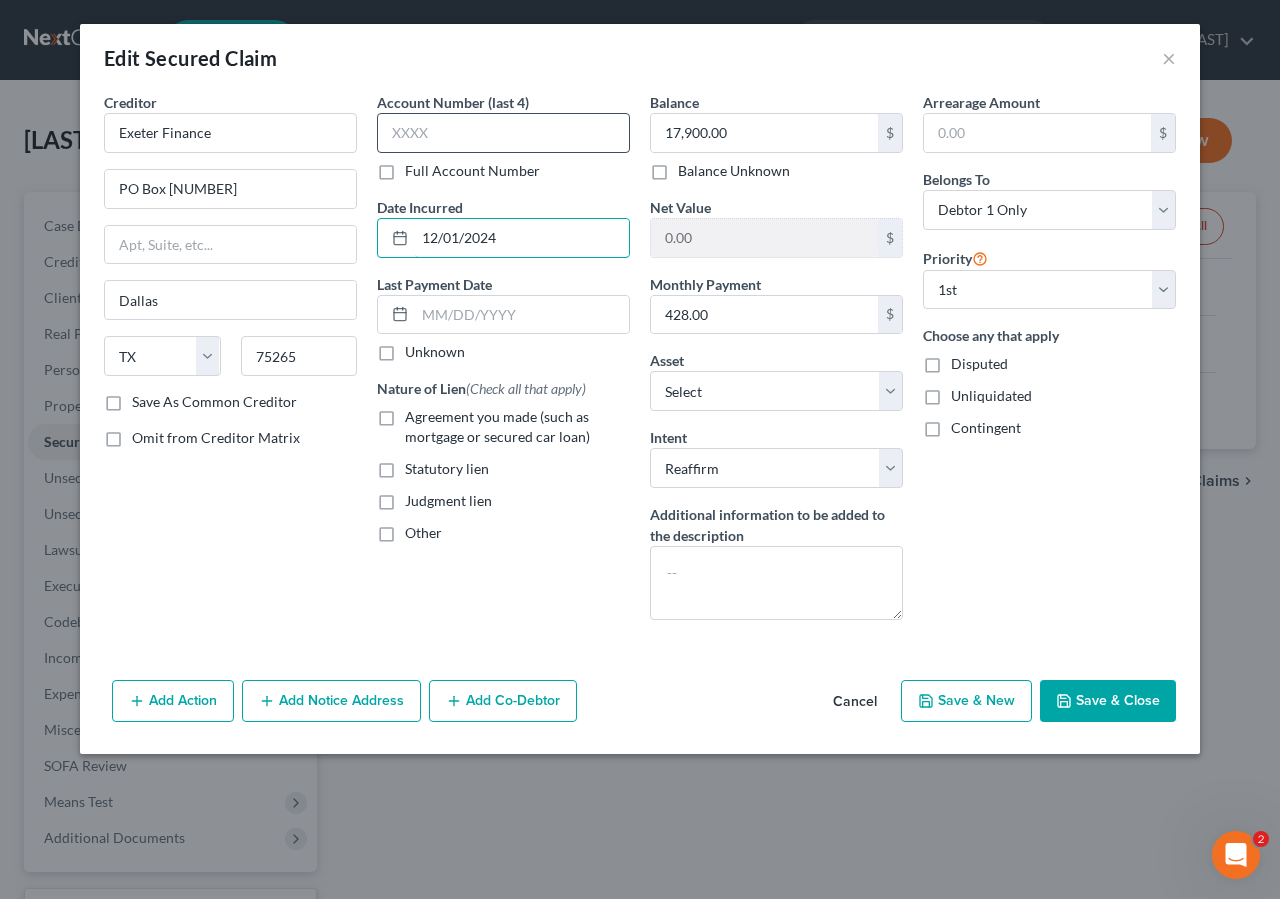 type on "12/01/2024" 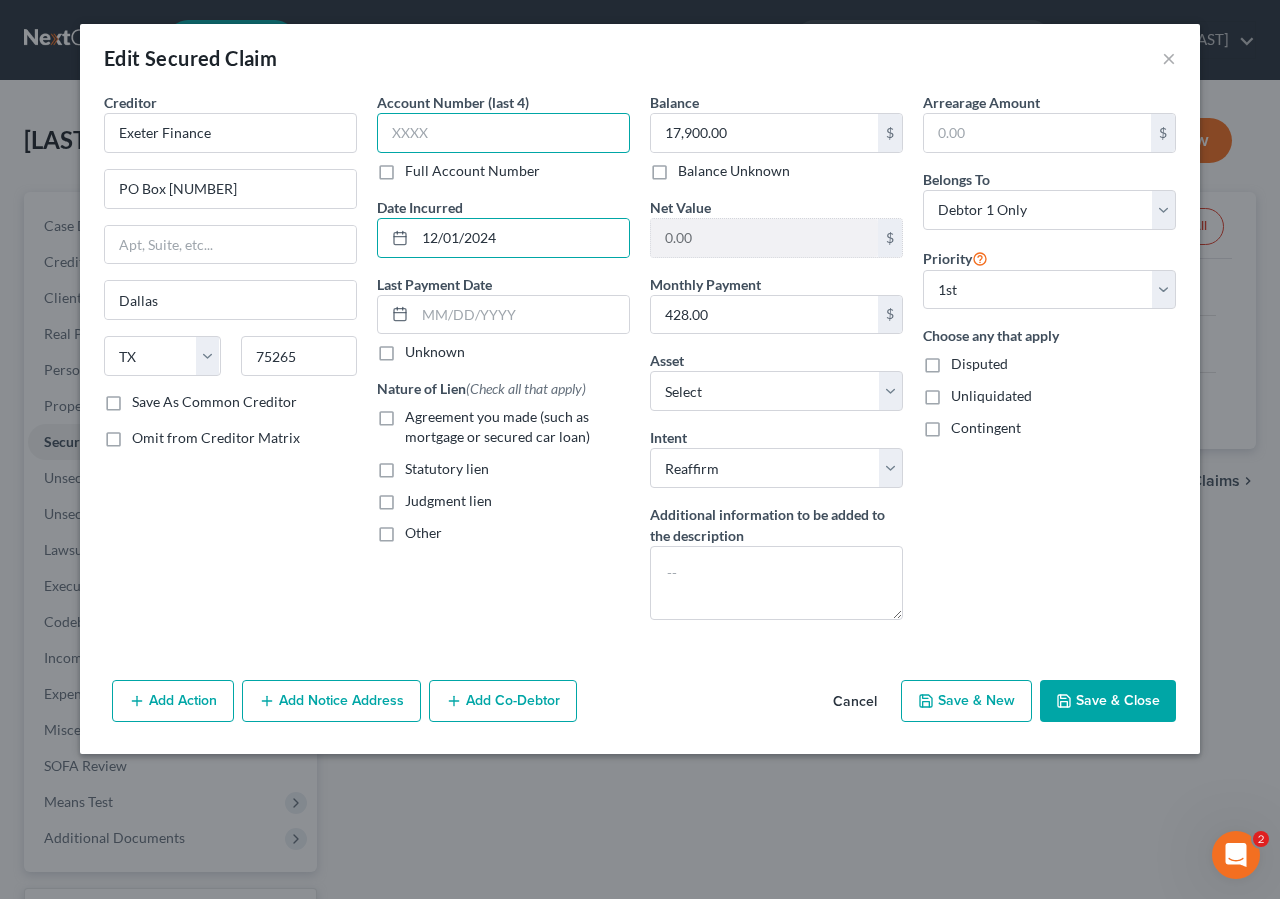 drag, startPoint x: 403, startPoint y: 124, endPoint x: 595, endPoint y: 26, distance: 215.56438 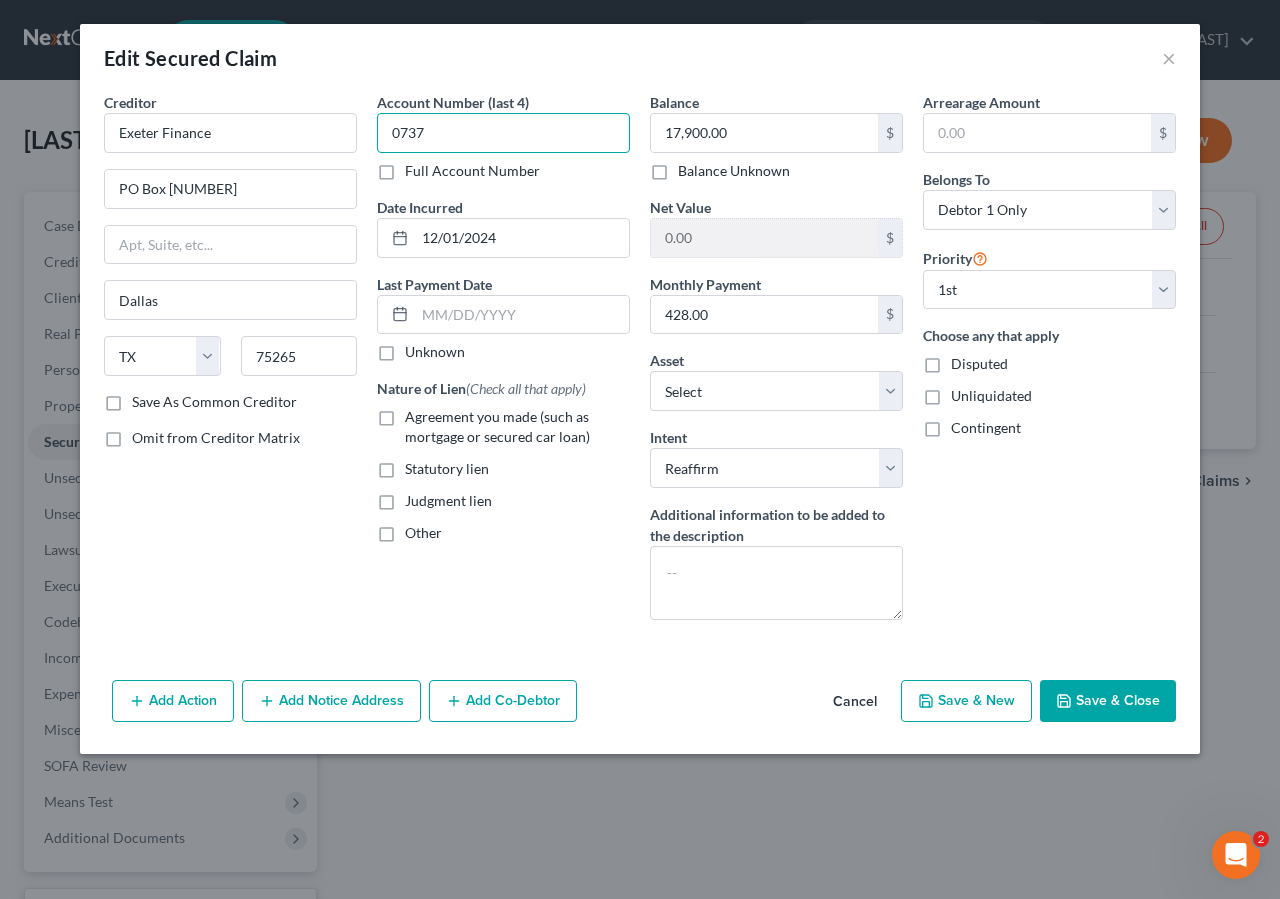 type on "0737" 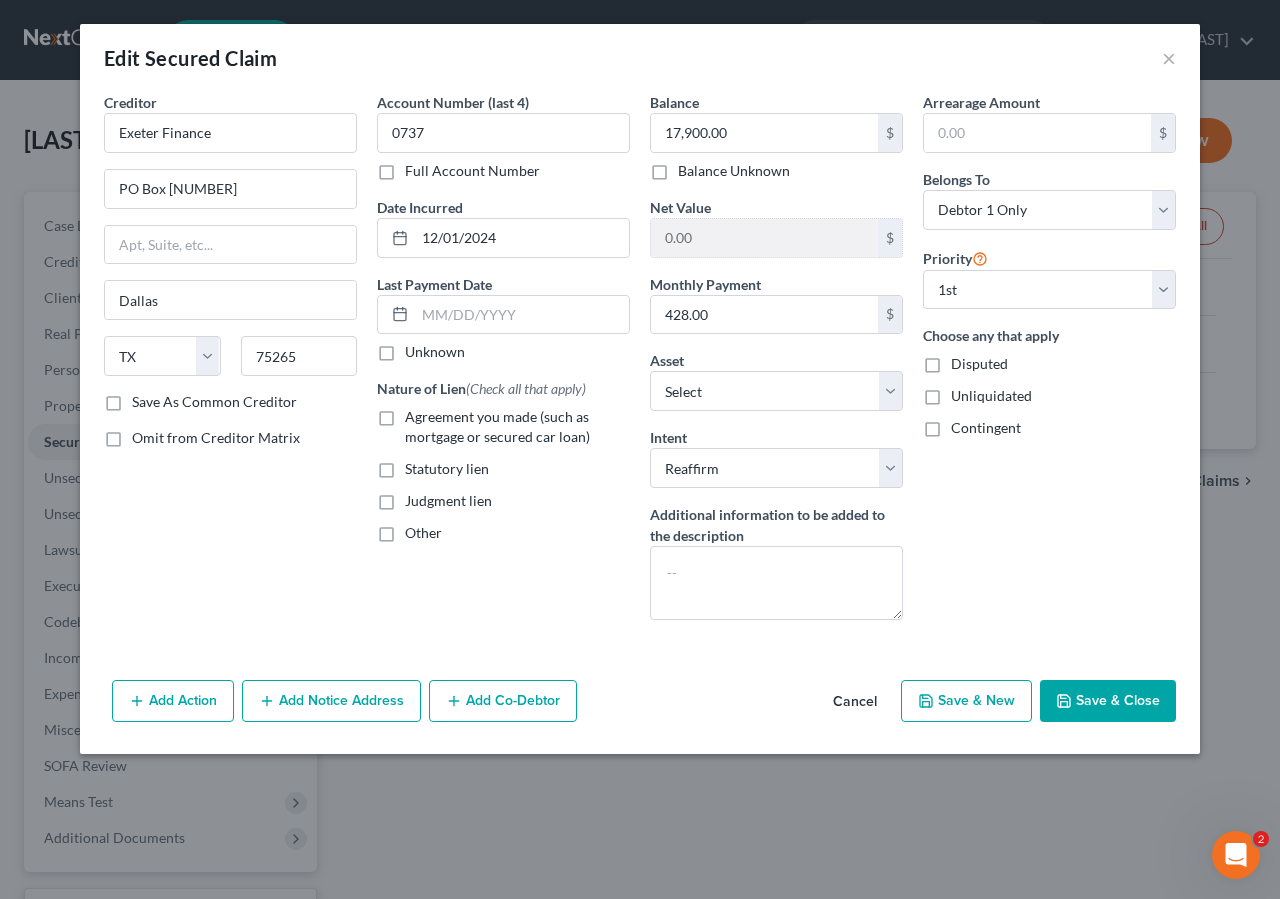 click on "Agreement you made (such as mortgage or secured car loan)" at bounding box center [517, 427] 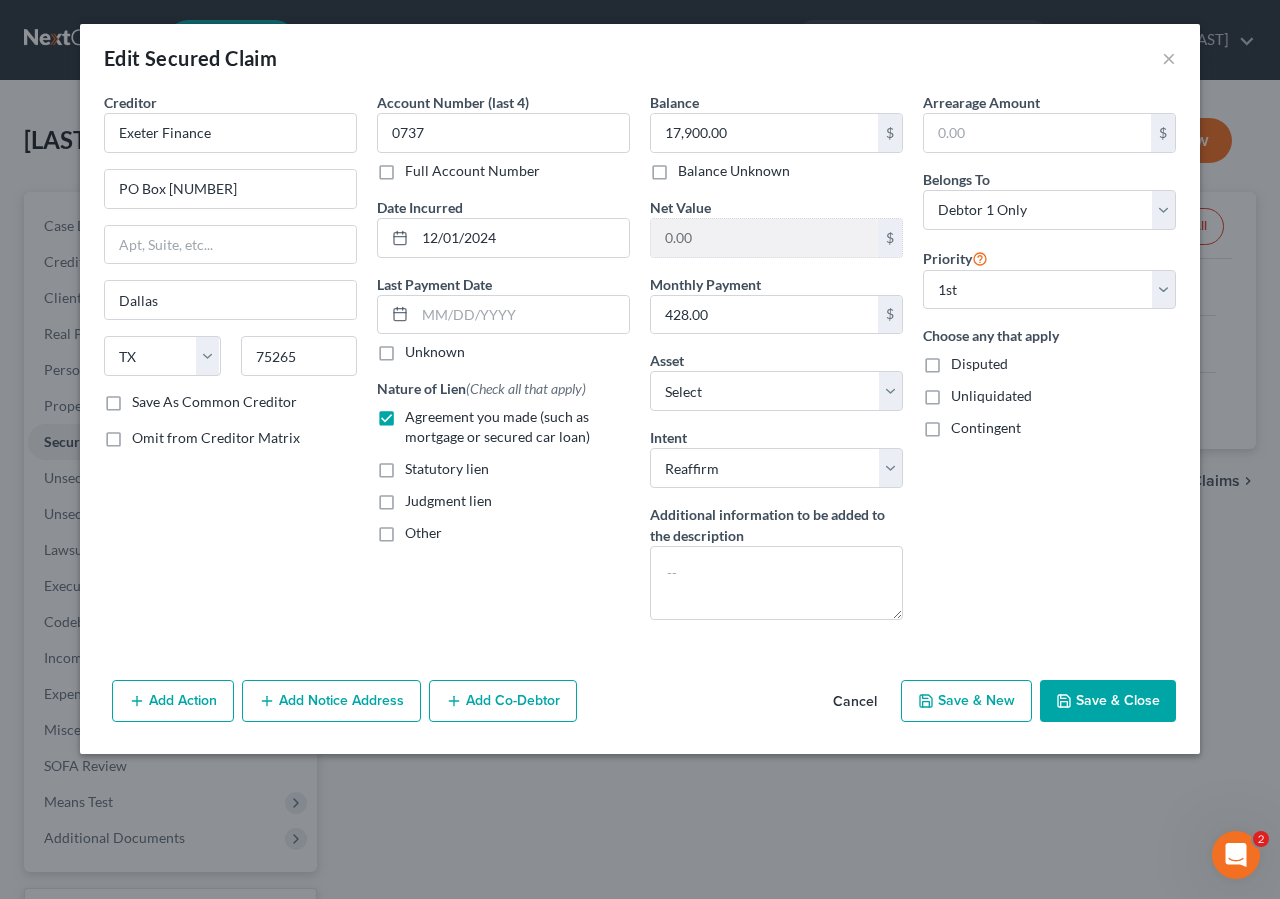 click on "Save & Close" at bounding box center (1108, 701) 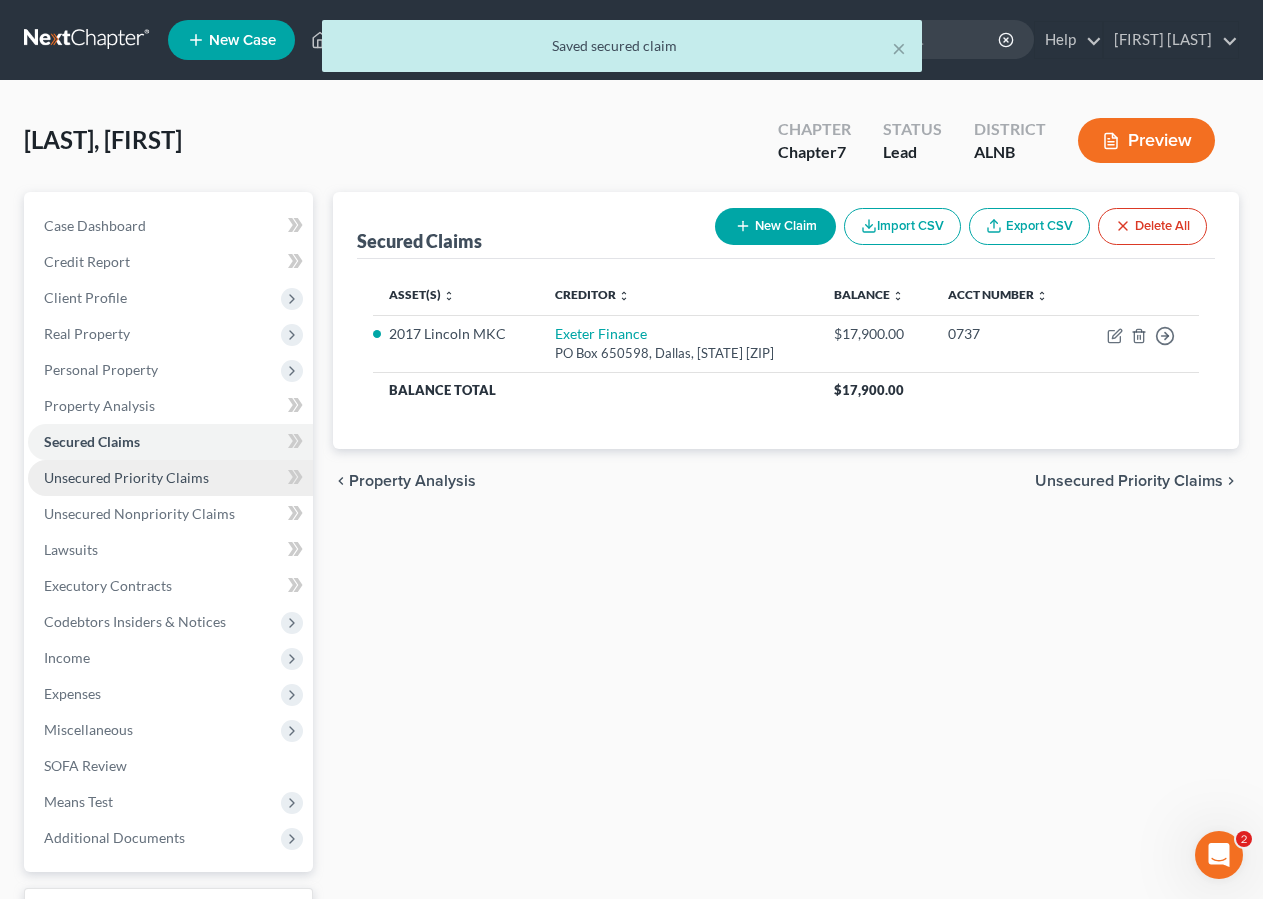 click on "Unsecured Priority Claims" at bounding box center [170, 478] 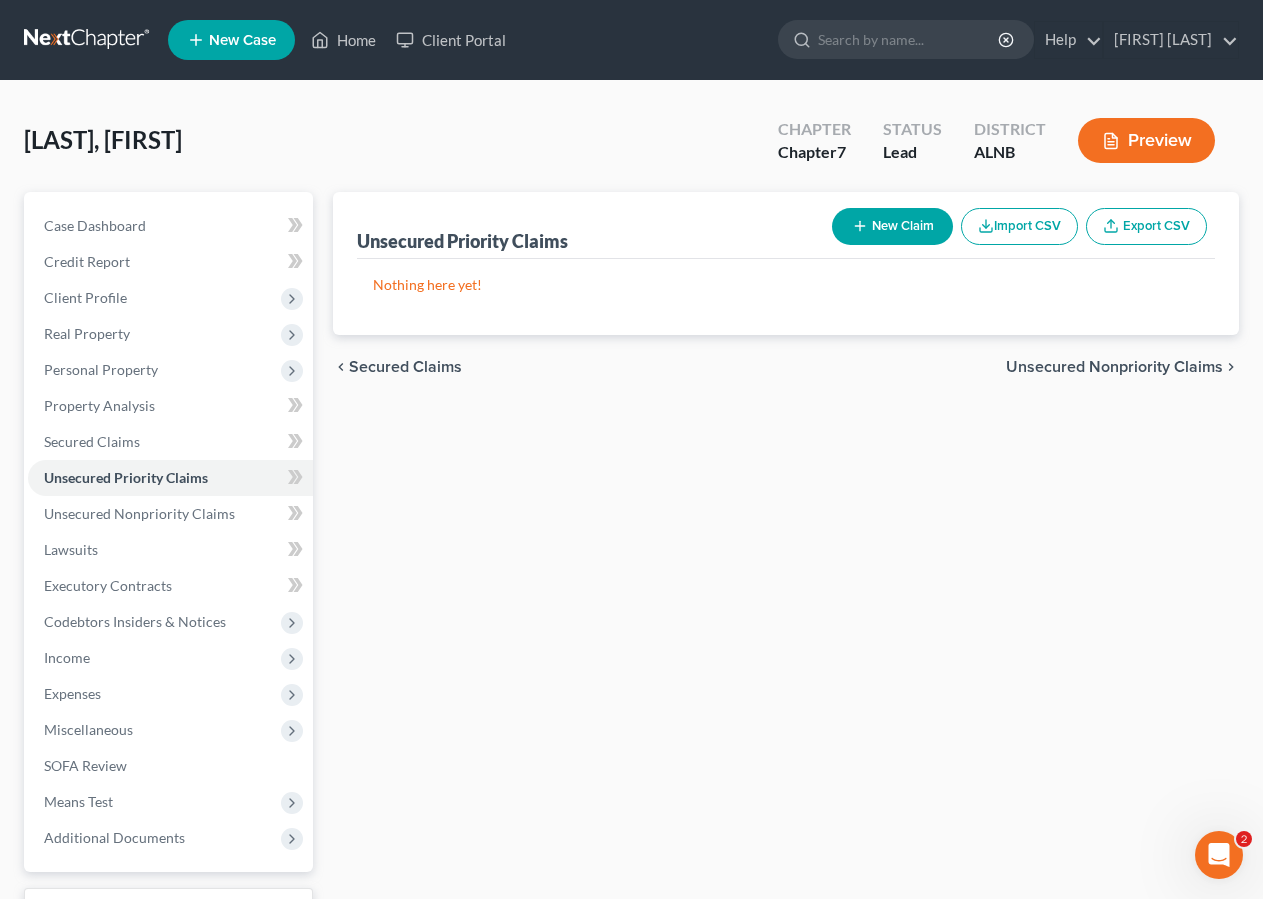 click on "New Claim" at bounding box center (892, 226) 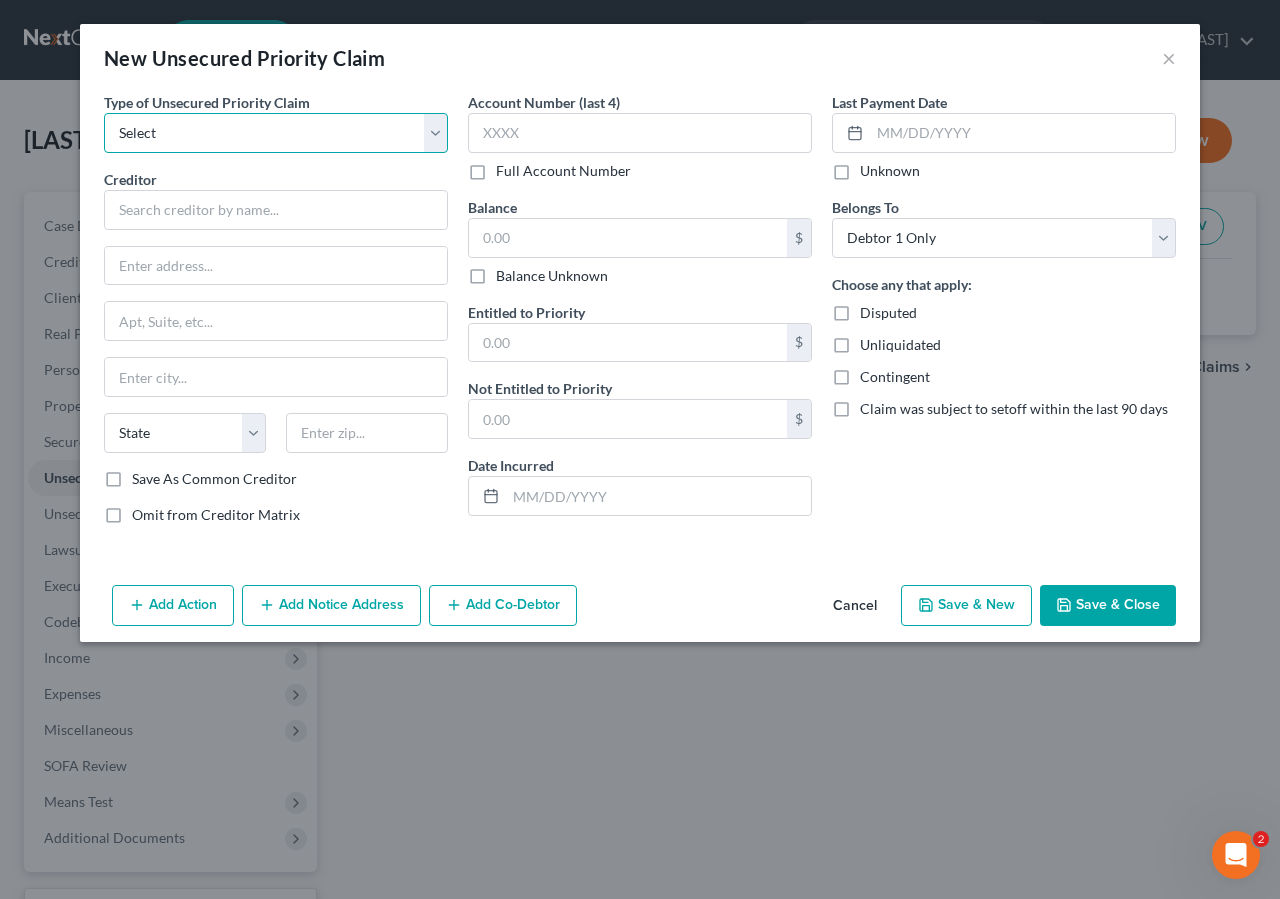 click on "Select Taxes & Other Government Units Domestic Support Obligations Extensions of credit in an involuntary case Wages, Salaries, Commissions Contributions to employee benefits Certain farmers and fisherman Deposits by individuals Commitments to maintain capitals Claims for death or injury while intoxicated Other" at bounding box center [276, 133] 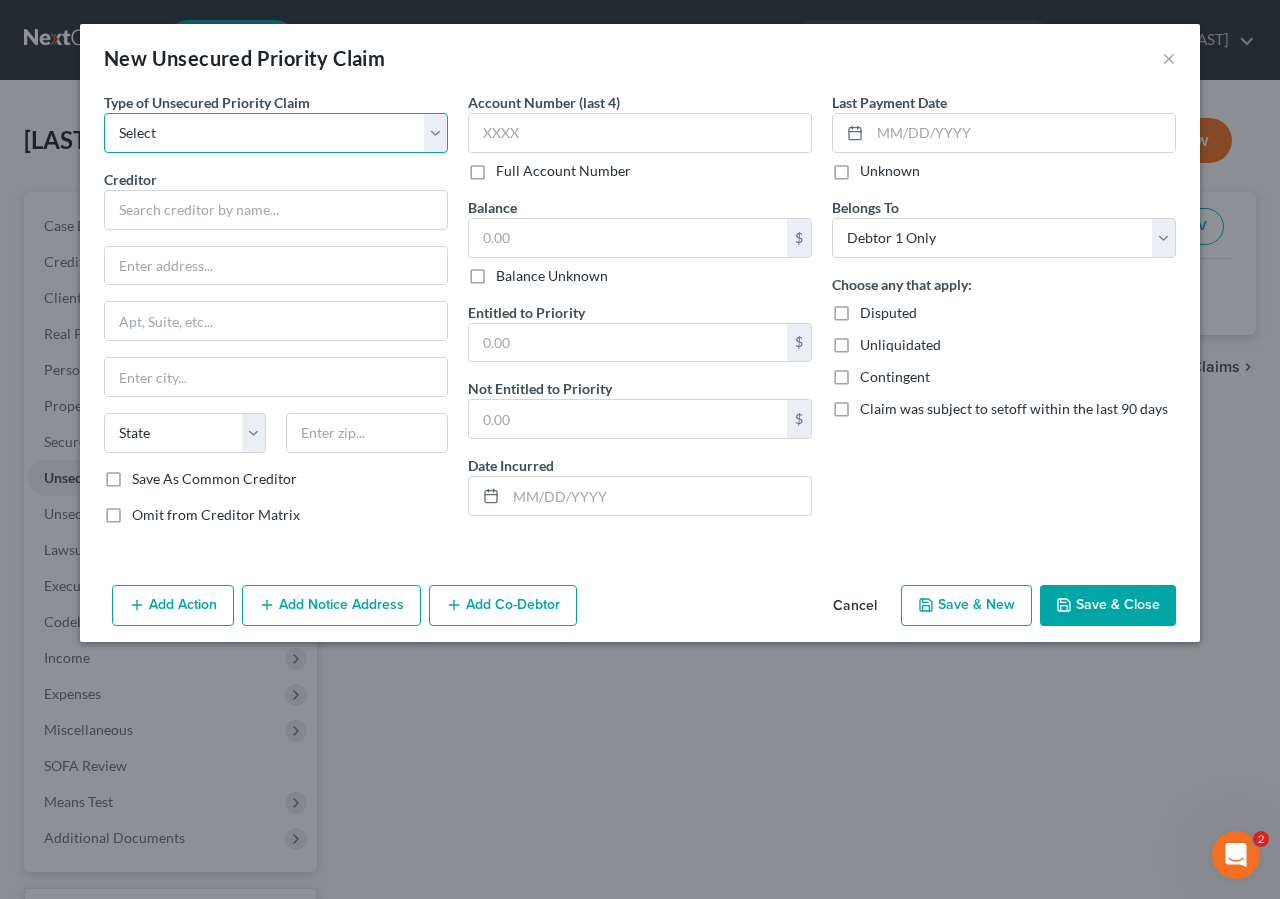 select on "0" 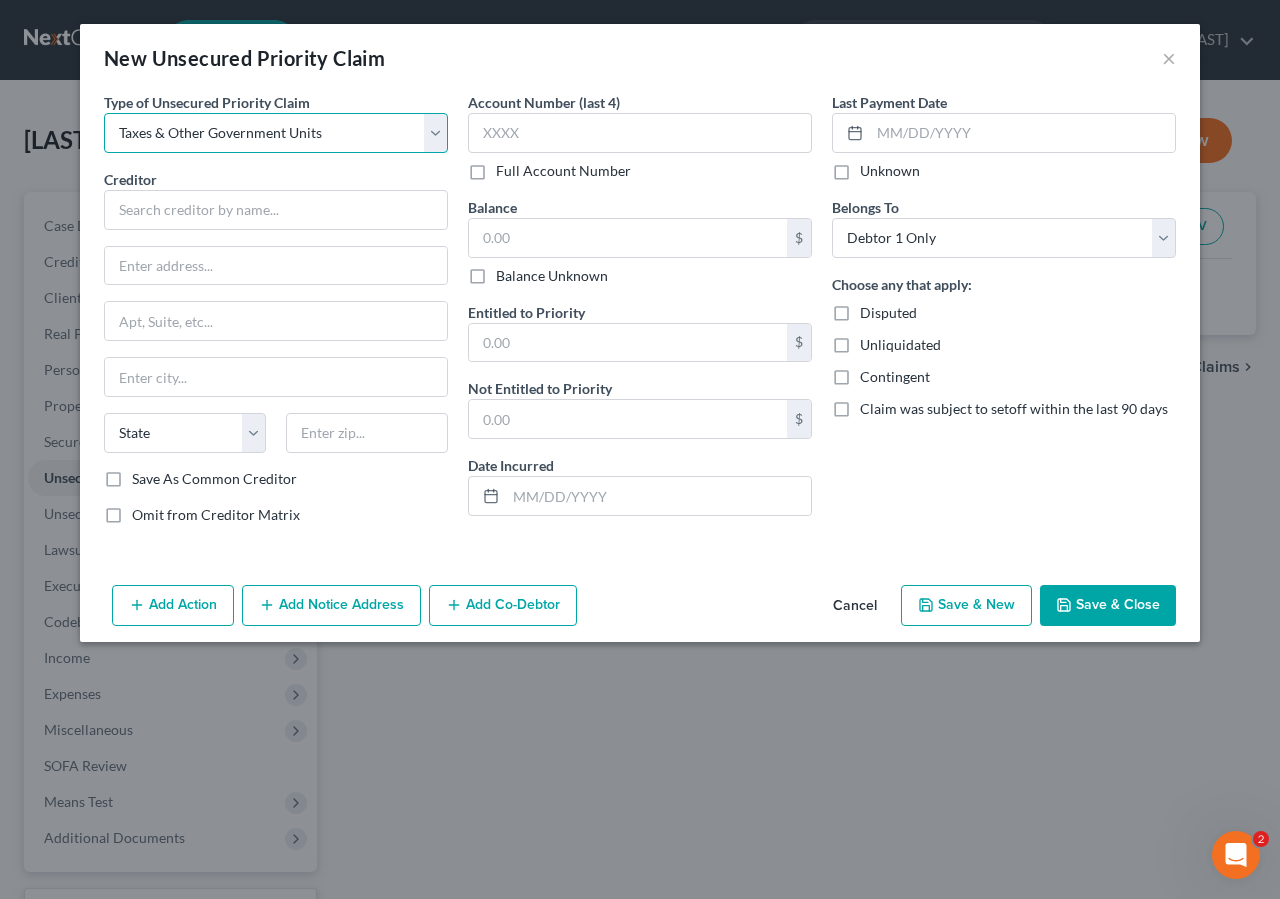 click on "Taxes & Other Government Units" at bounding box center (0, 0) 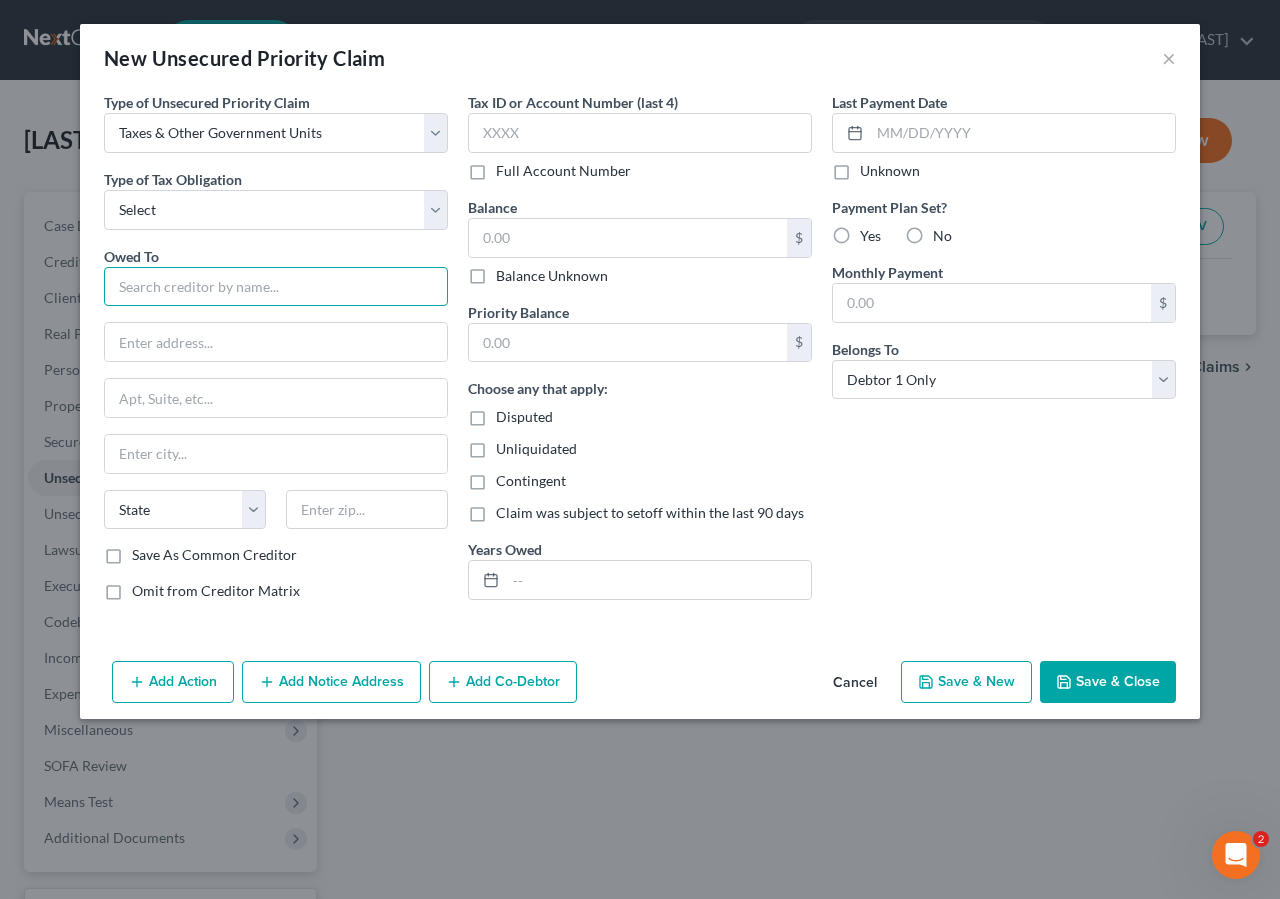 drag, startPoint x: 173, startPoint y: 286, endPoint x: 180, endPoint y: 272, distance: 15.652476 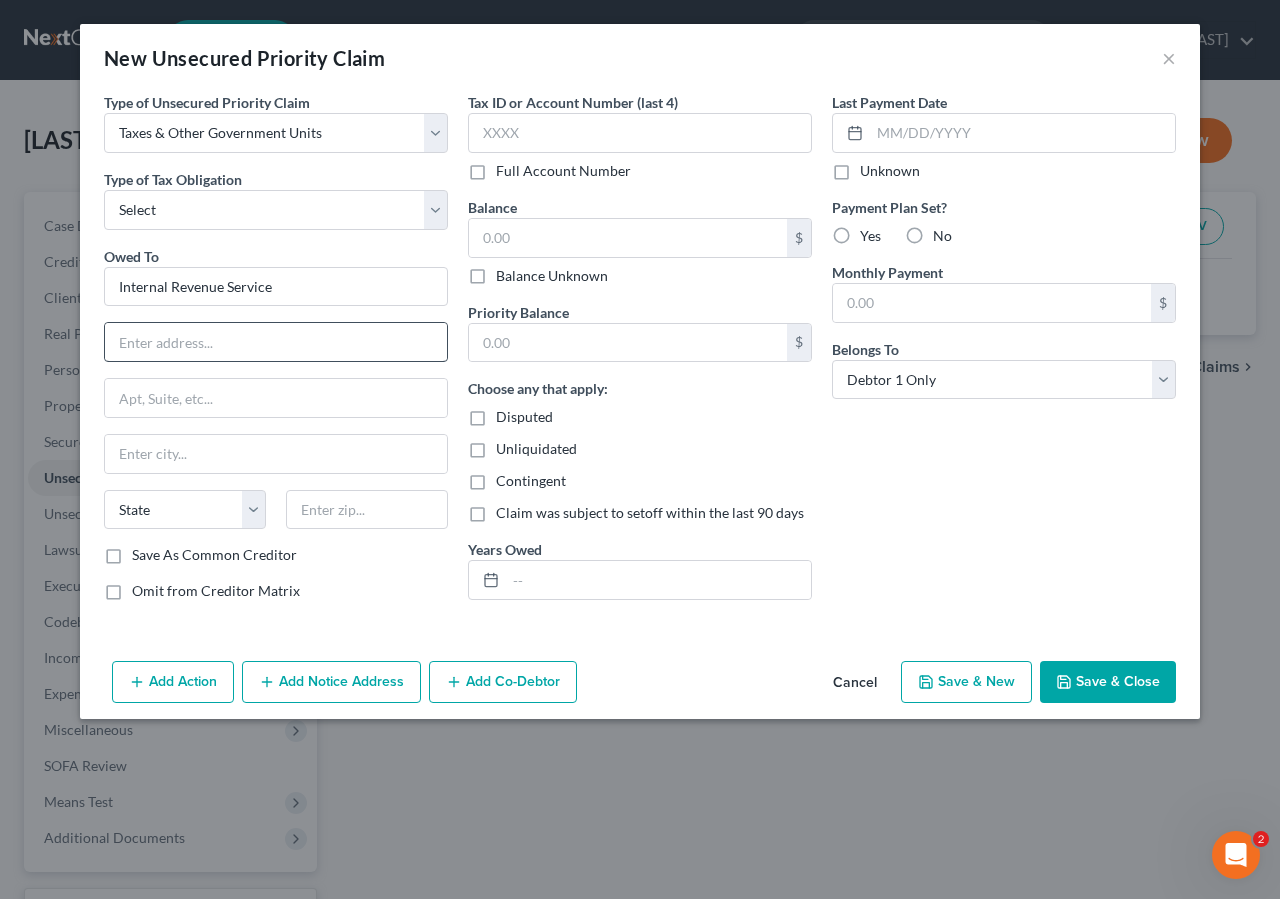 click on "Owed To *    Internal Revenue Service                      State [STATES] [ZIP]" at bounding box center (276, 396) 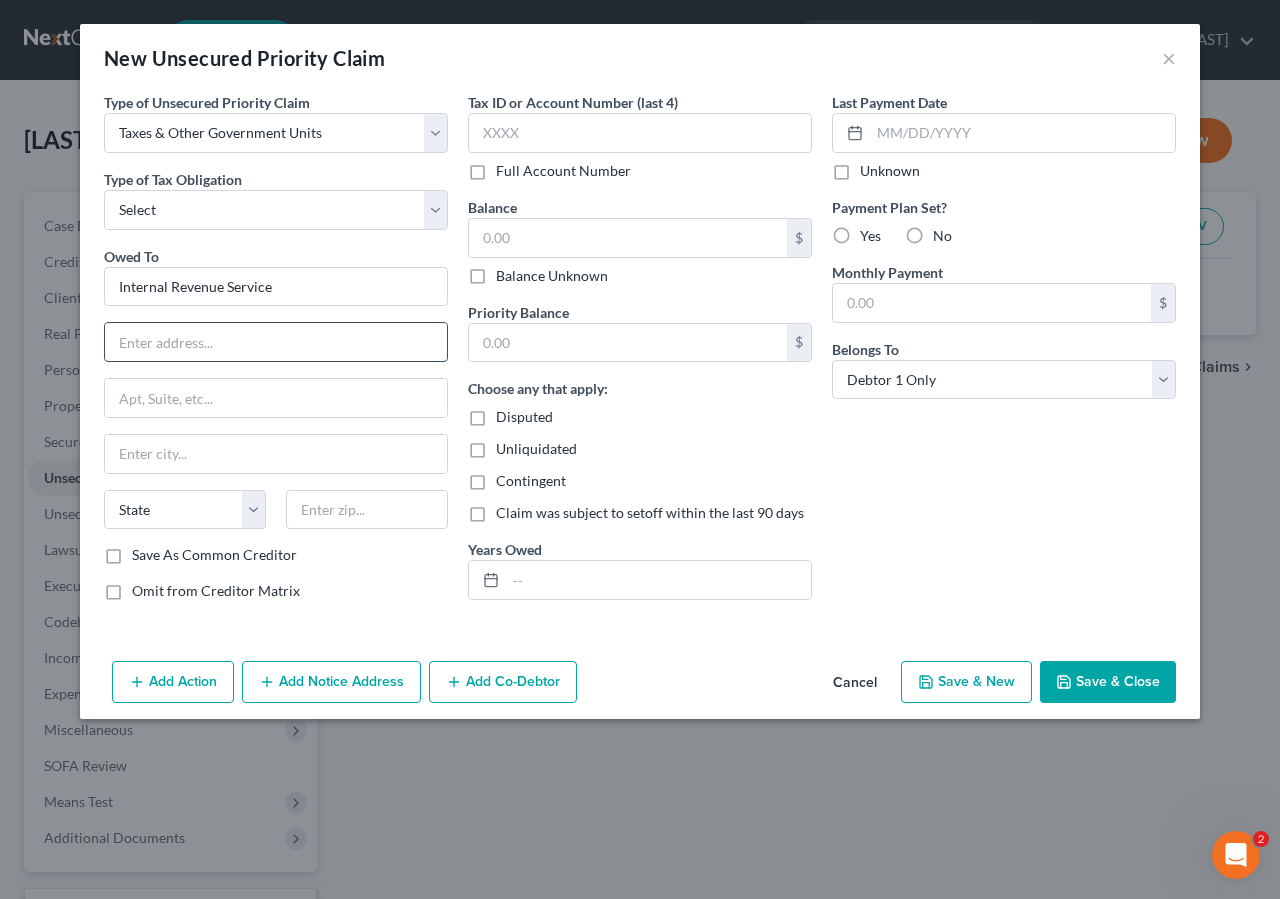 click at bounding box center [276, 342] 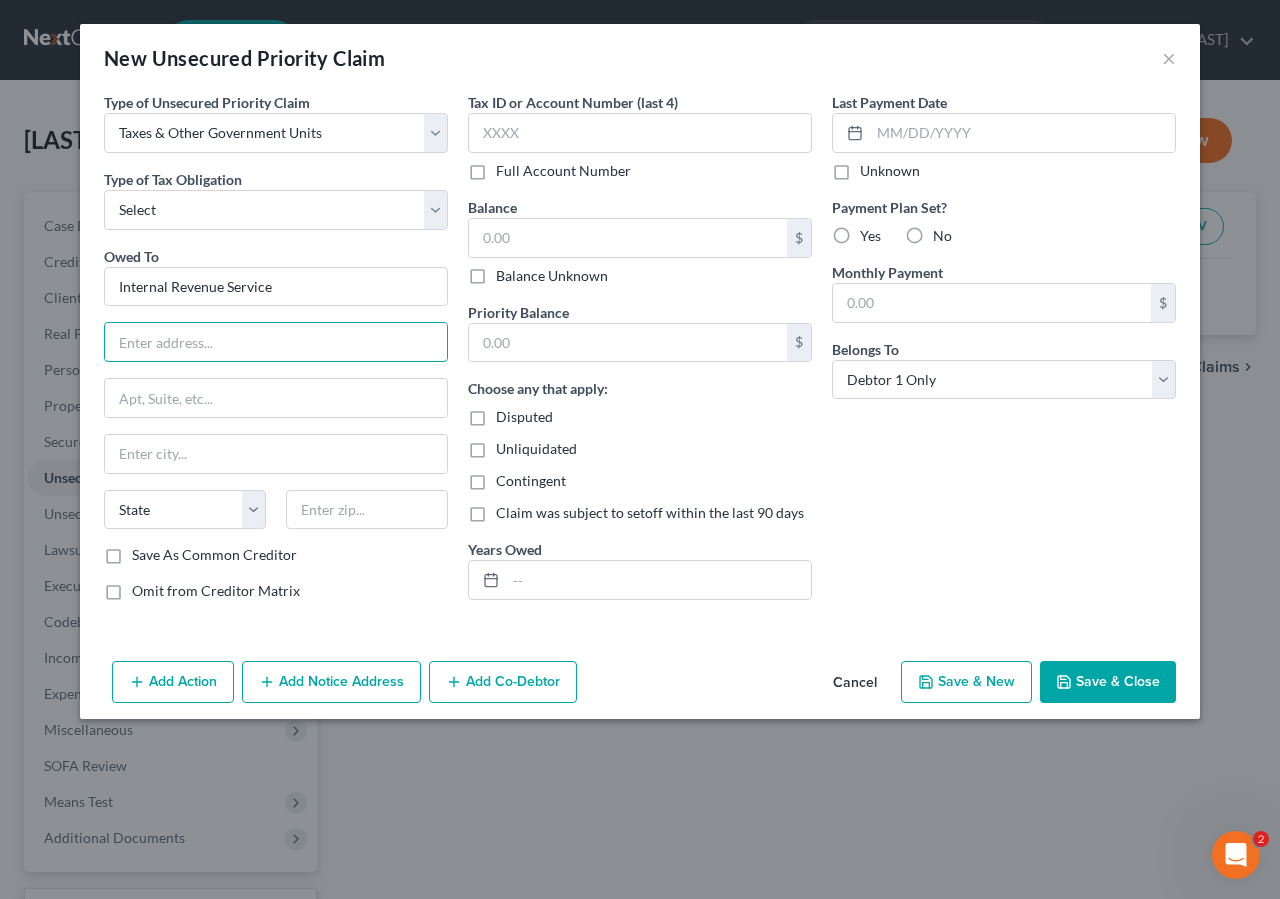 drag, startPoint x: 196, startPoint y: 340, endPoint x: 183, endPoint y: 376, distance: 38.27532 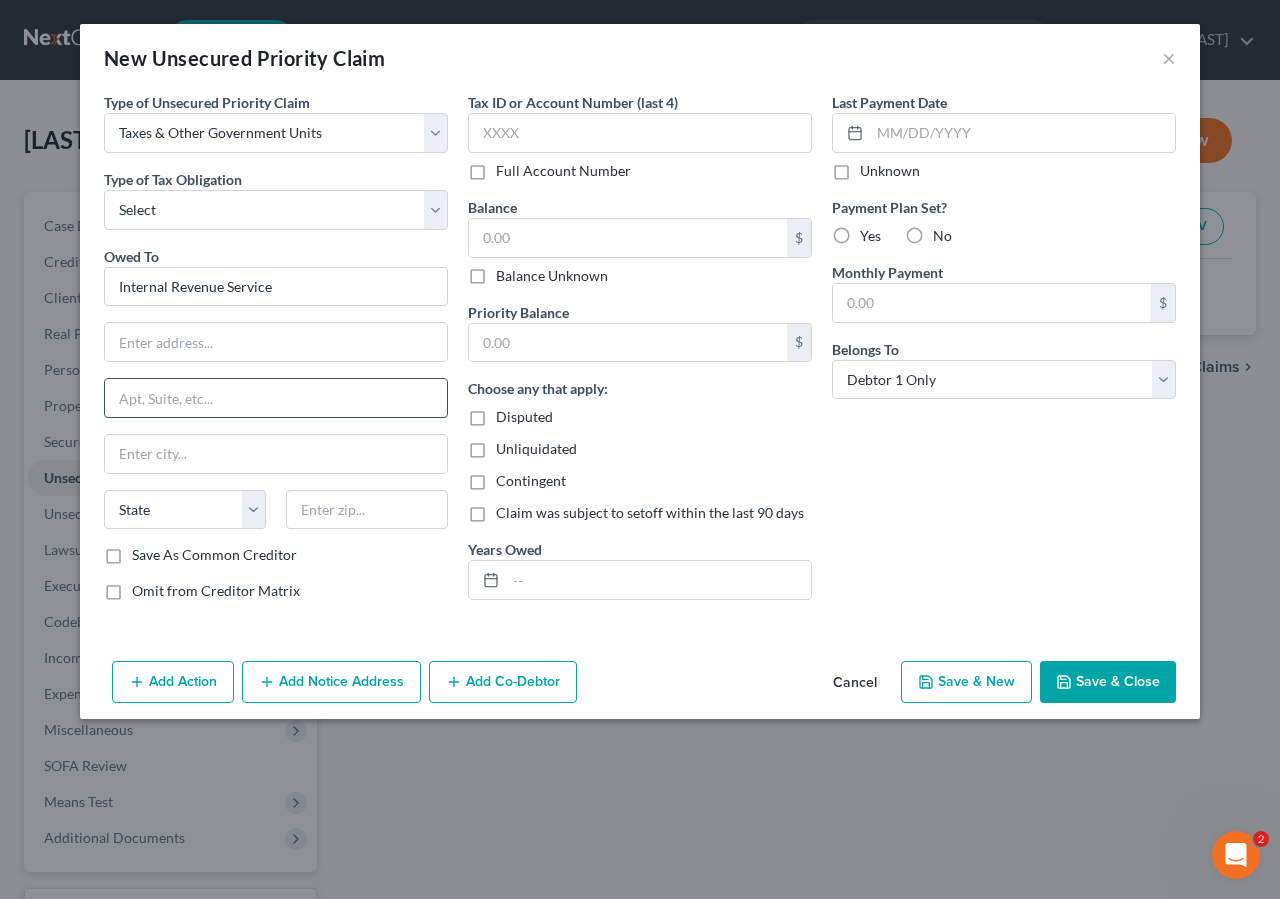 click at bounding box center [276, 398] 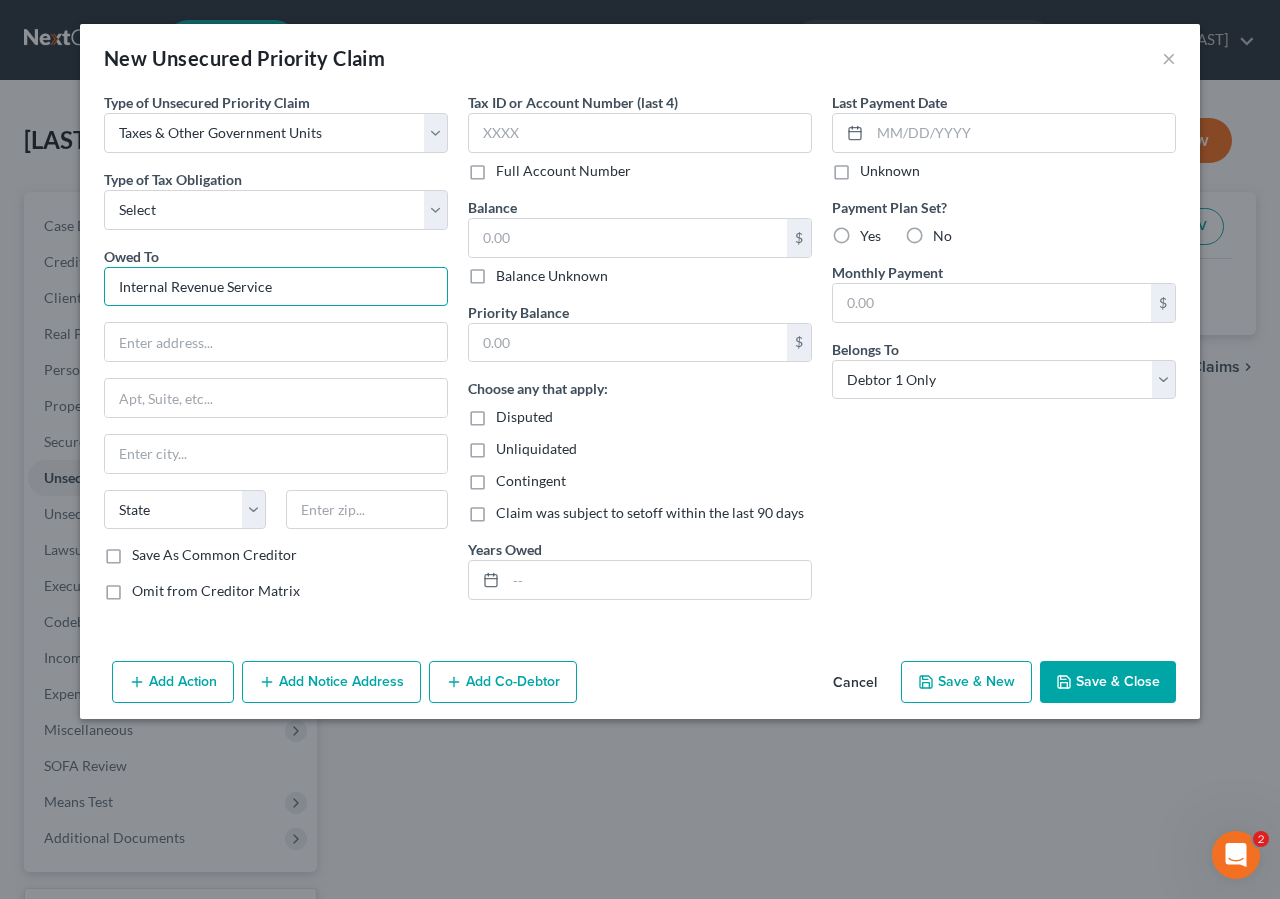 click on "Internal Revenue Service" at bounding box center (276, 287) 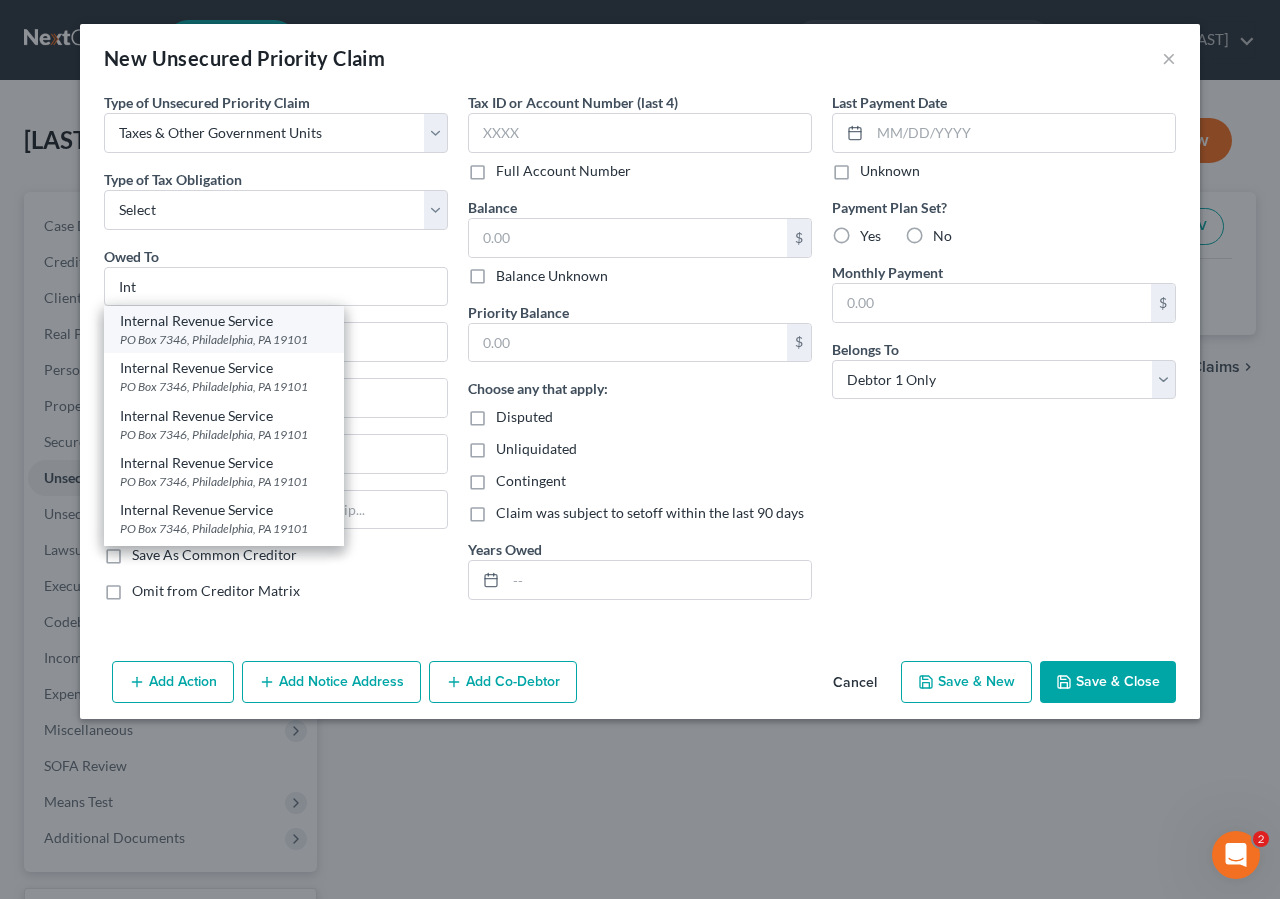 click on "Internal Revenue Service" at bounding box center [224, 321] 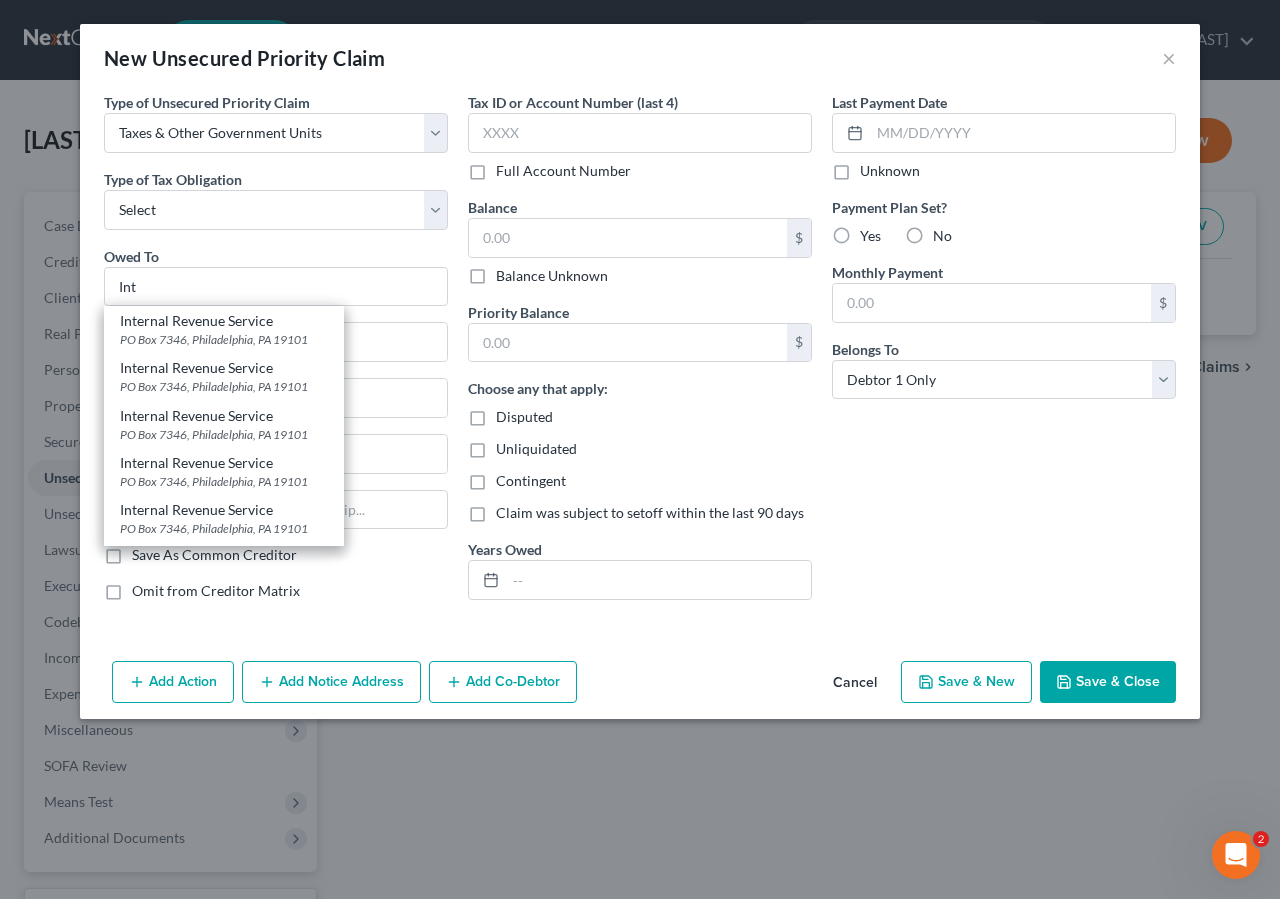 type on "Internal Revenue Service" 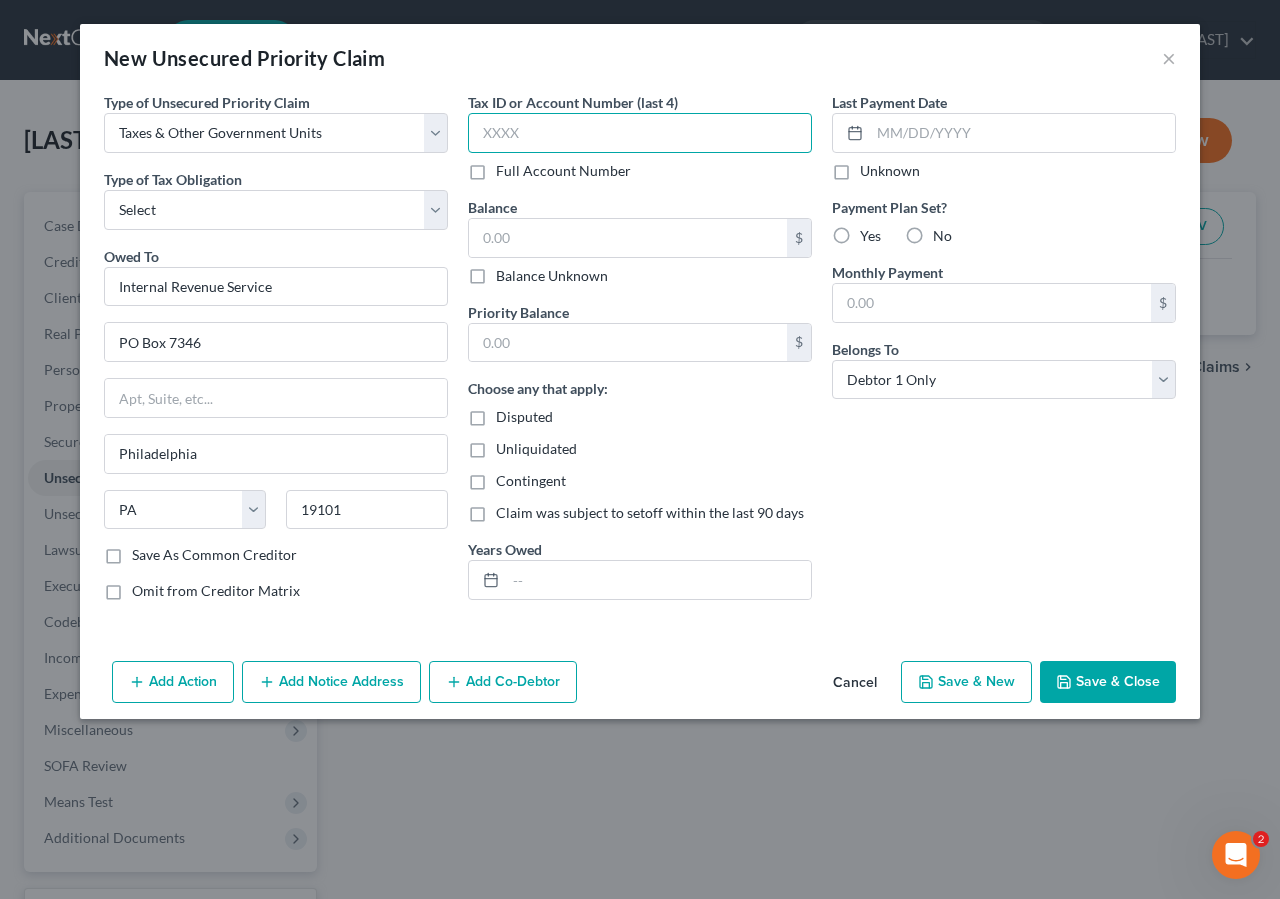 click at bounding box center (640, 133) 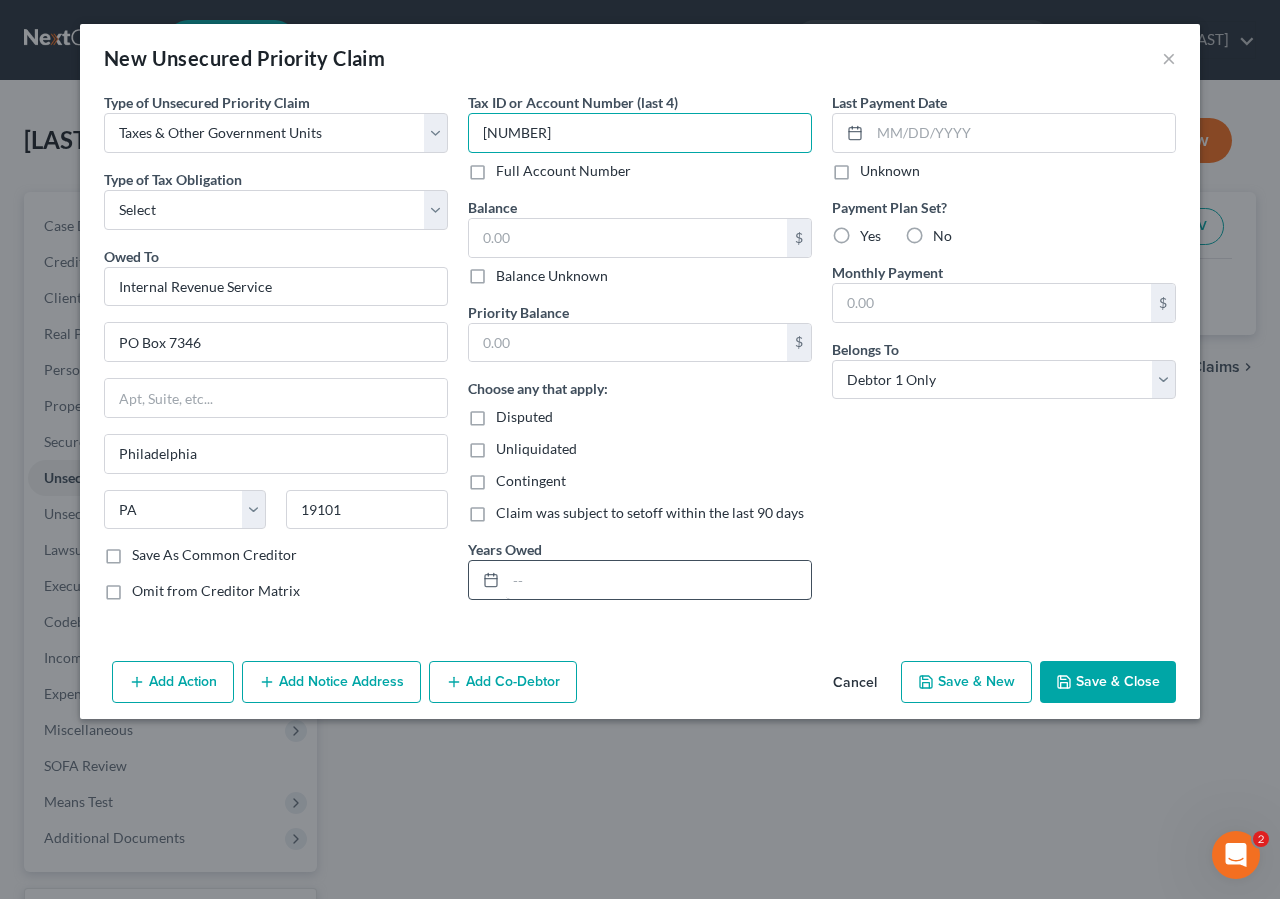 type on "[NUMBER]" 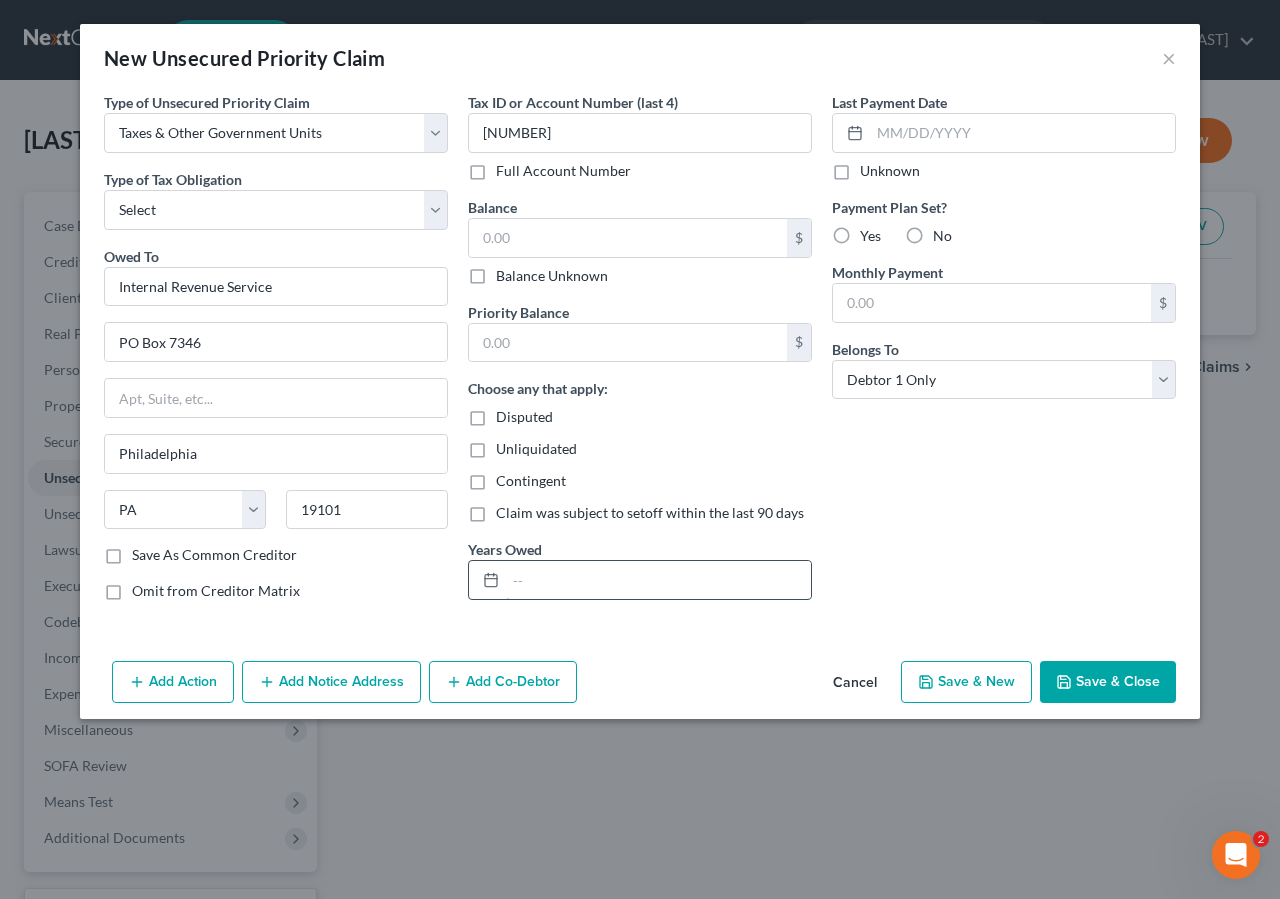 click at bounding box center [658, 580] 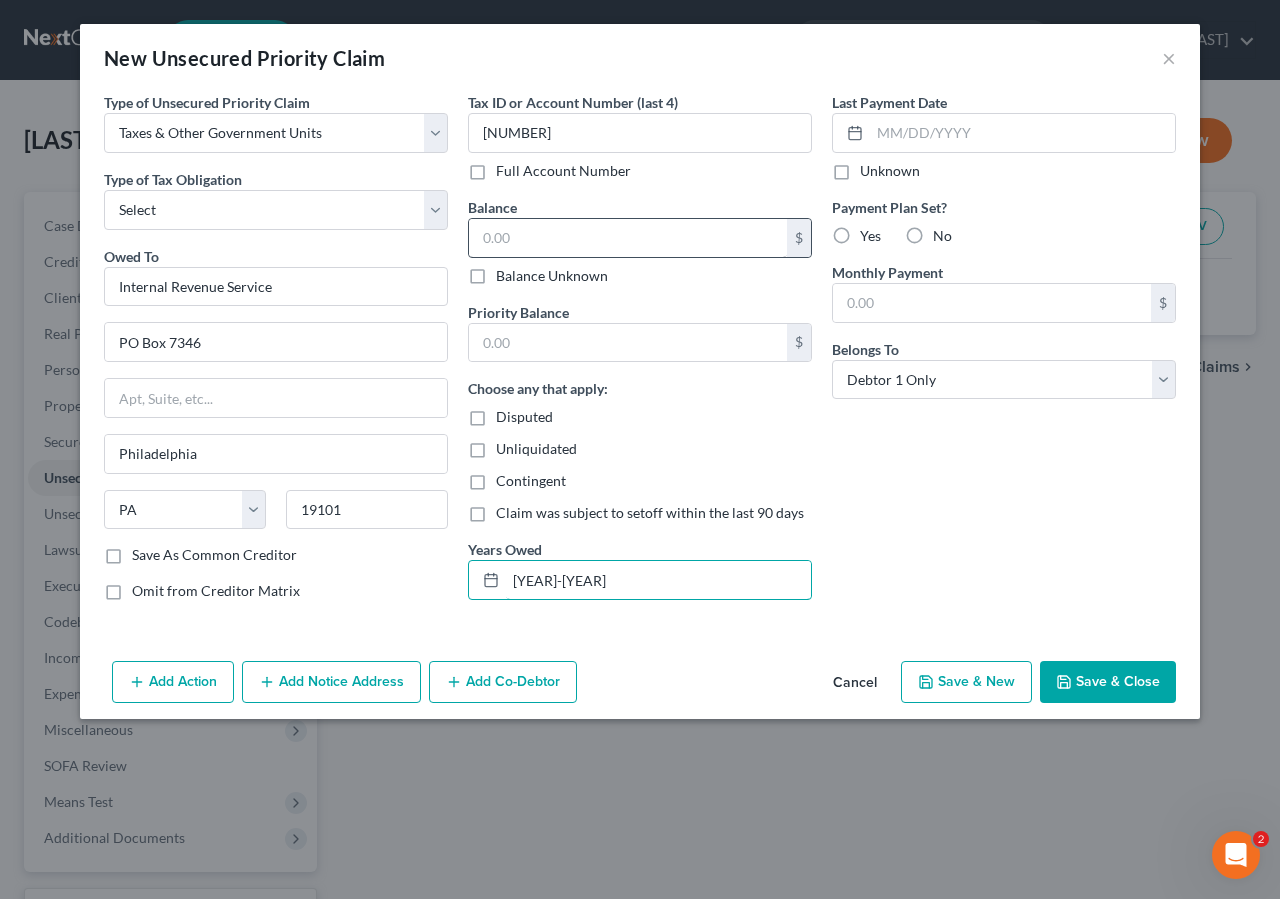 type on "[YEAR]-[YEAR]" 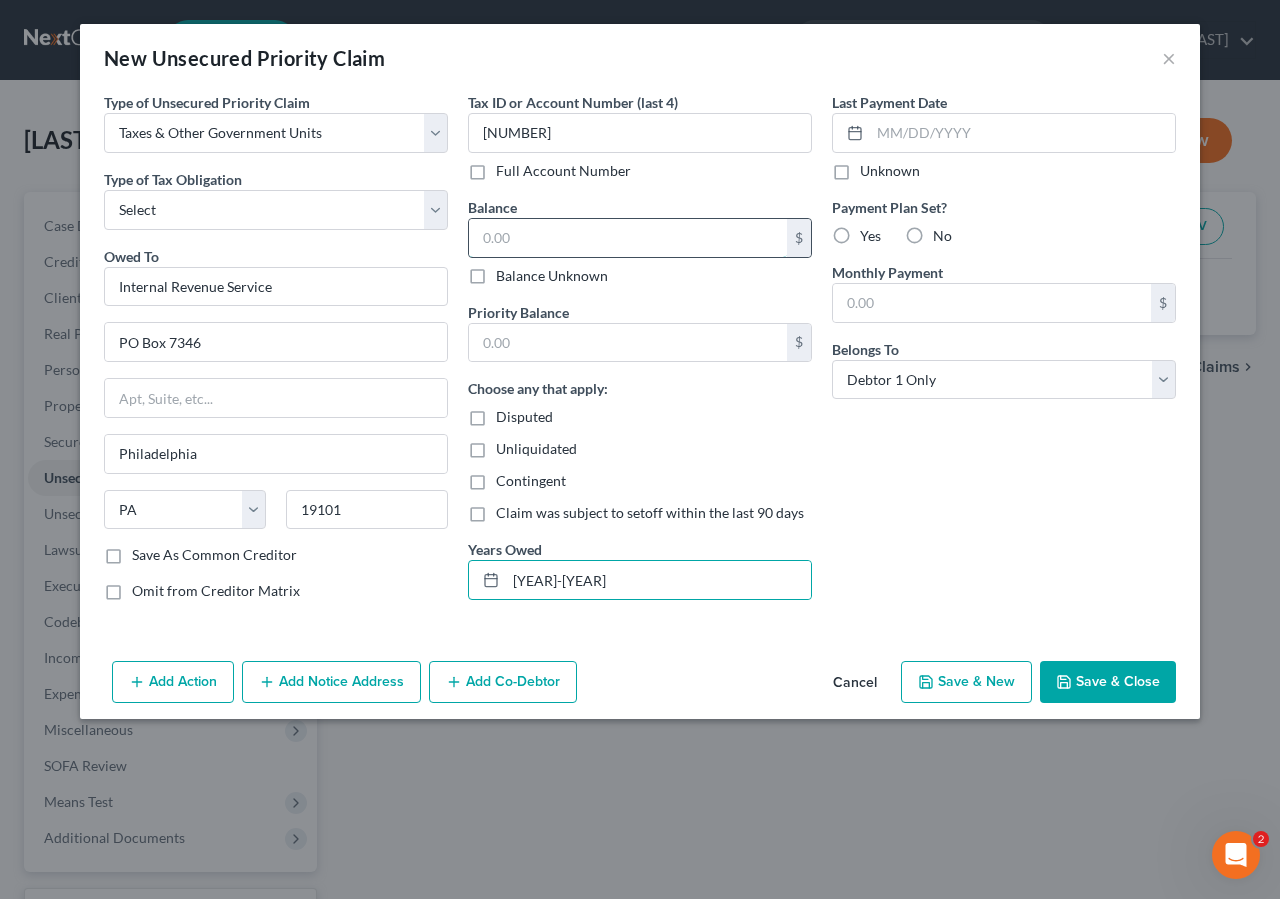 click at bounding box center (628, 238) 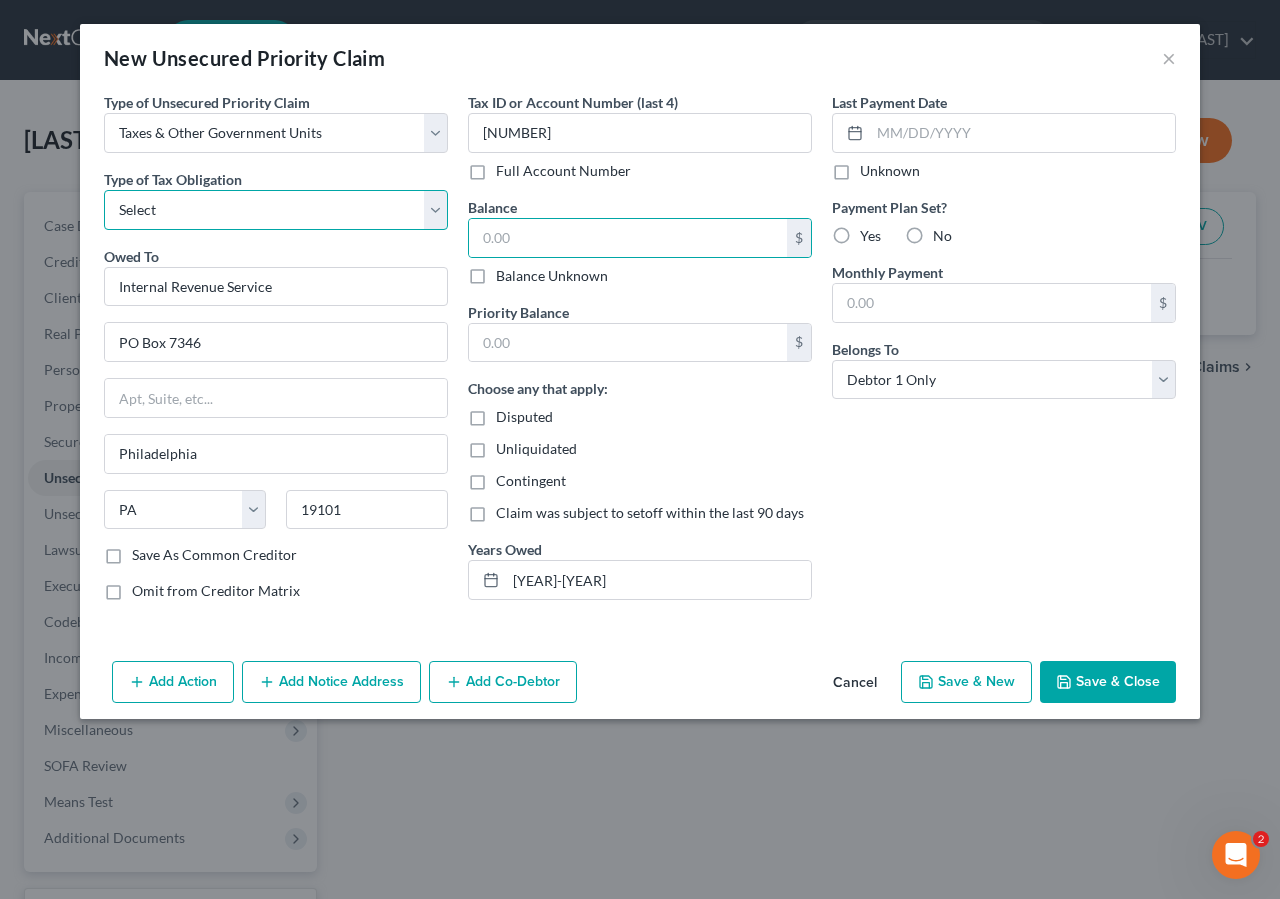 click on "Select Federal City State Franchise Tax Board Other" at bounding box center (276, 210) 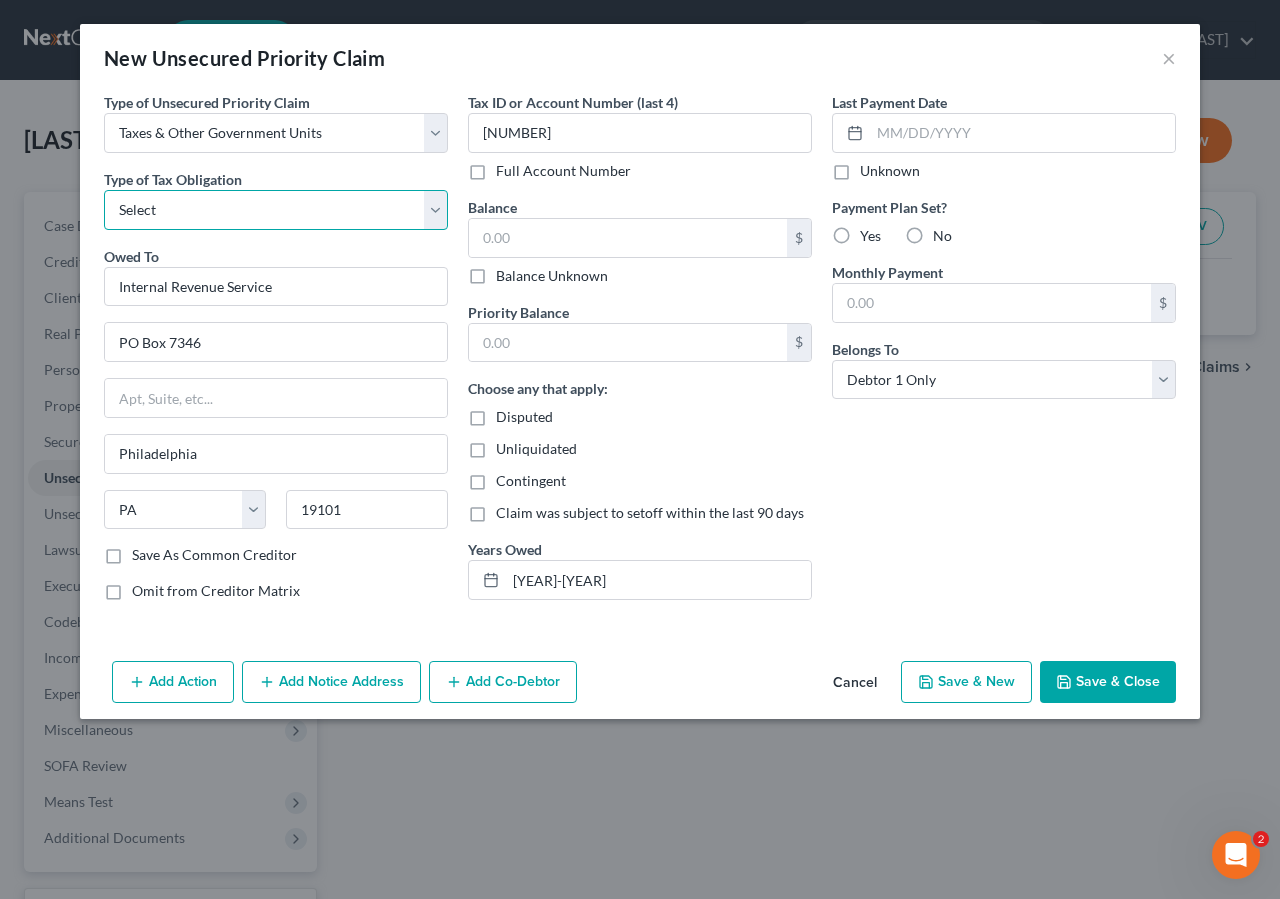 select on "0" 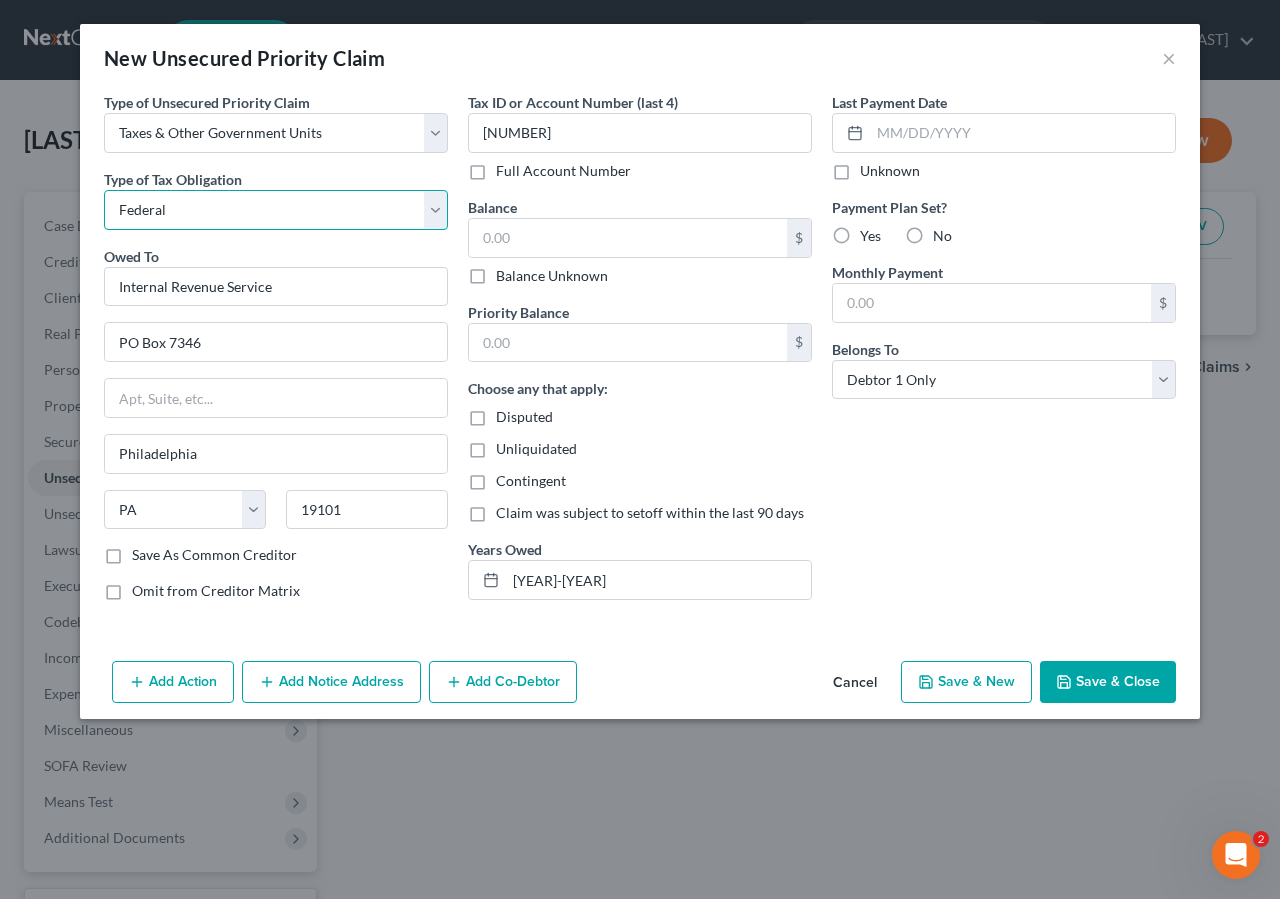 click on "Federal" at bounding box center [0, 0] 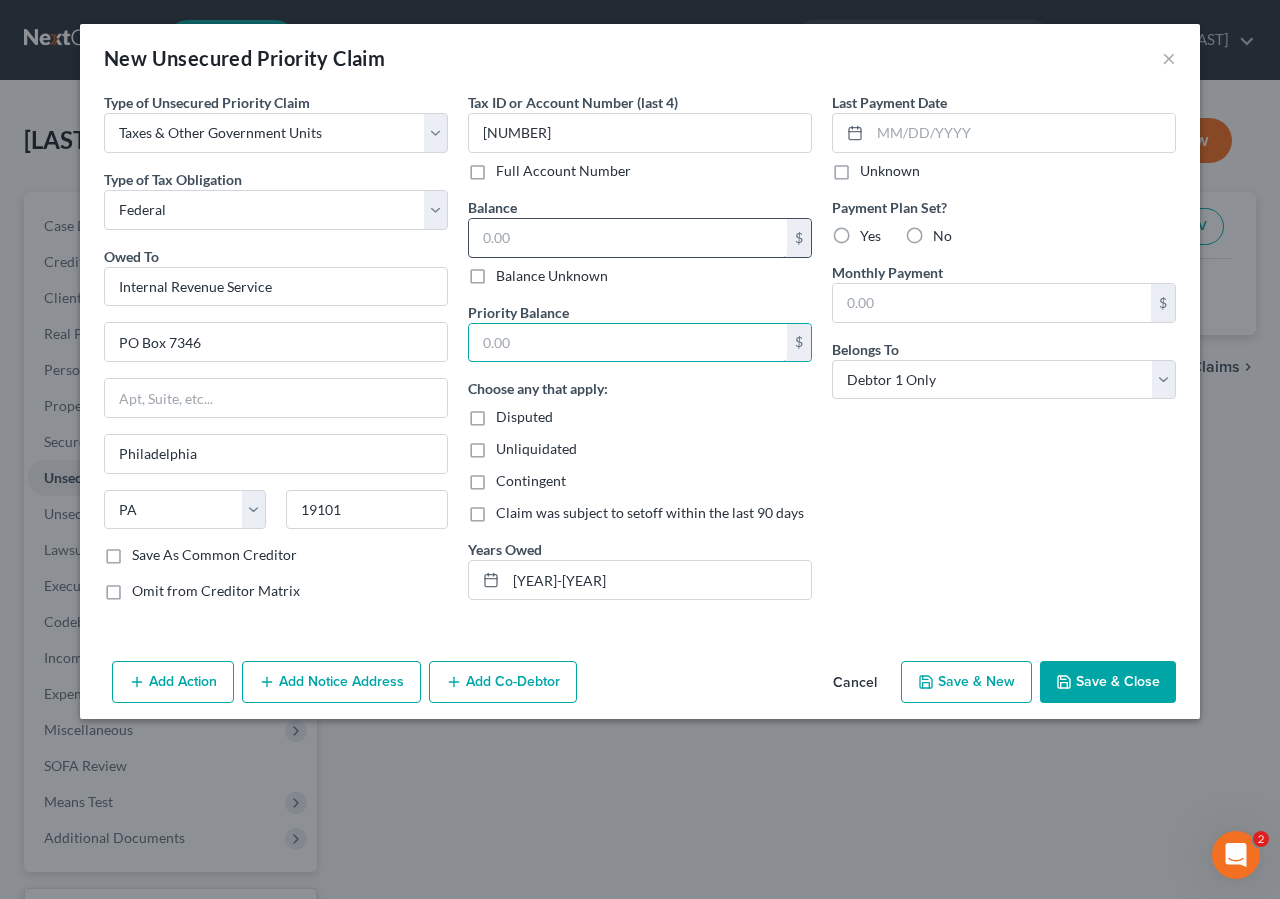 drag, startPoint x: 554, startPoint y: 338, endPoint x: 765, endPoint y: 242, distance: 231.81242 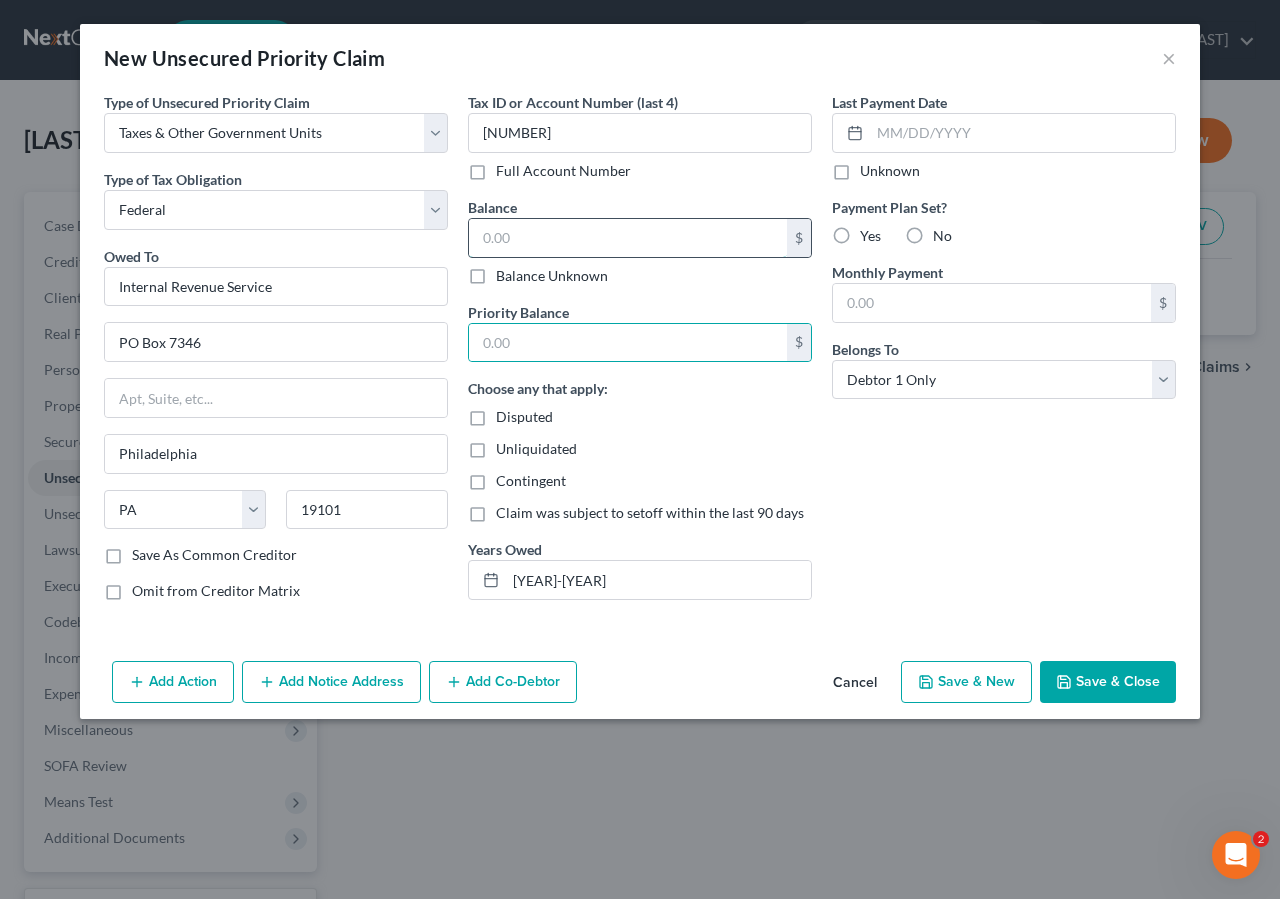 click at bounding box center (628, 238) 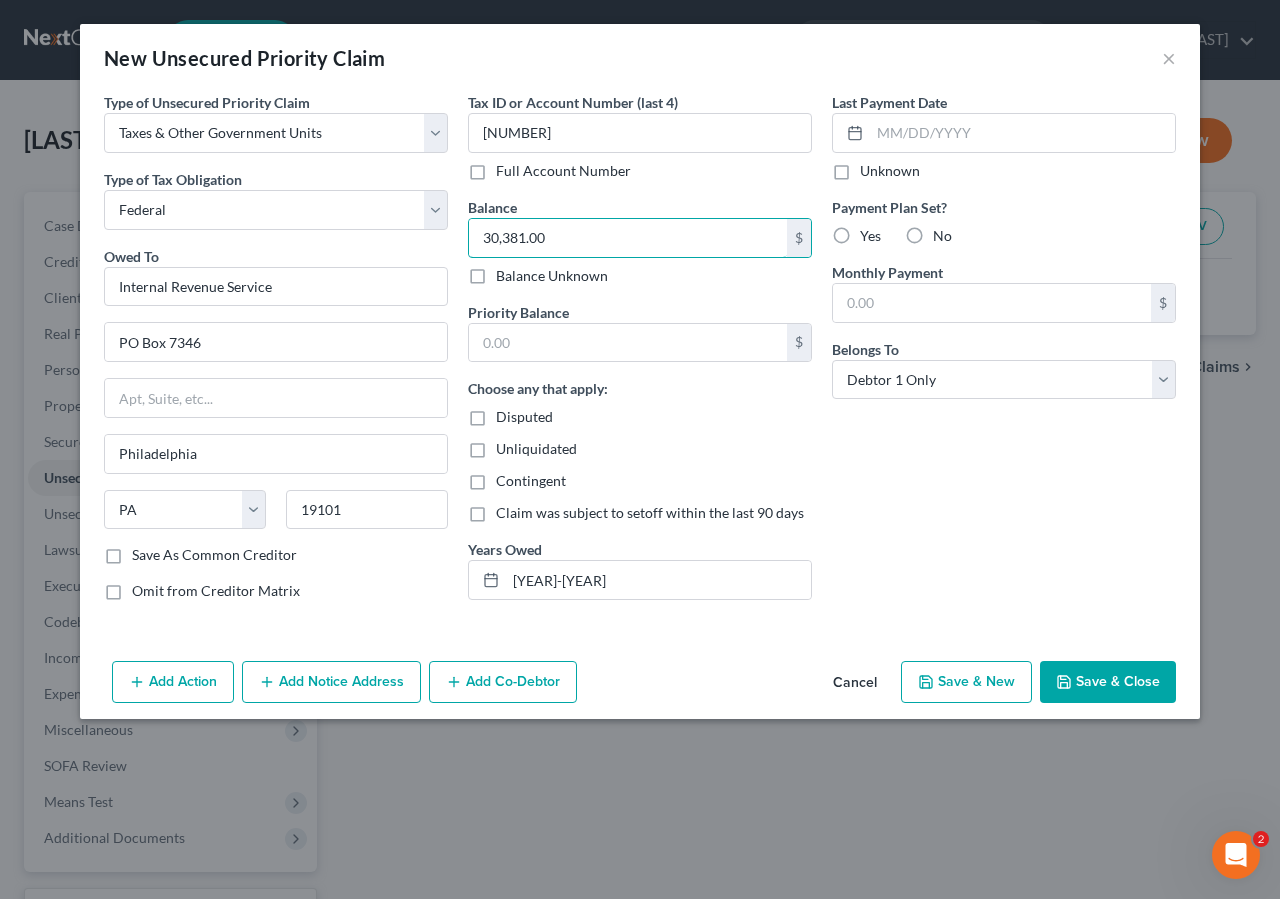 type on "30,381.00" 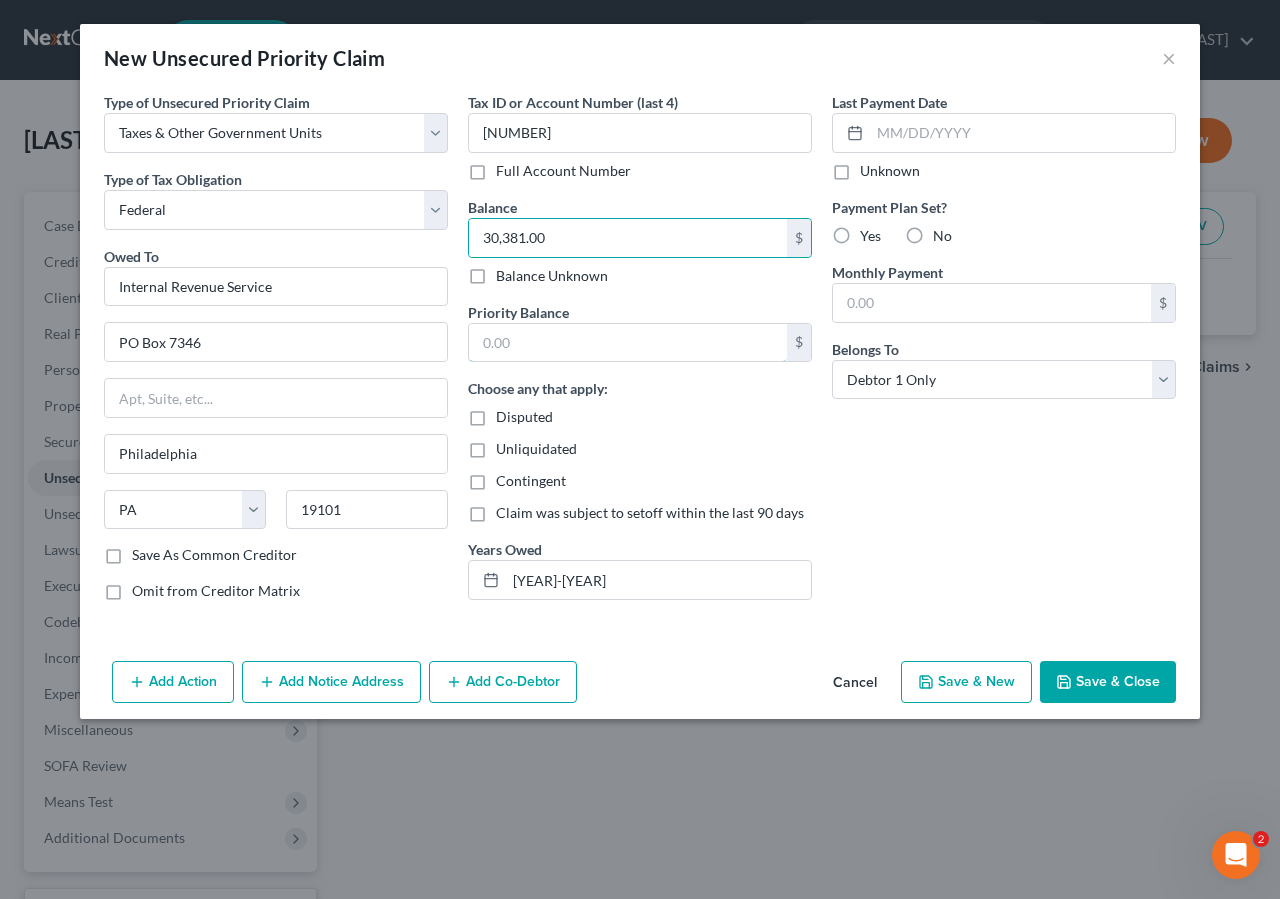 click at bounding box center (628, 343) 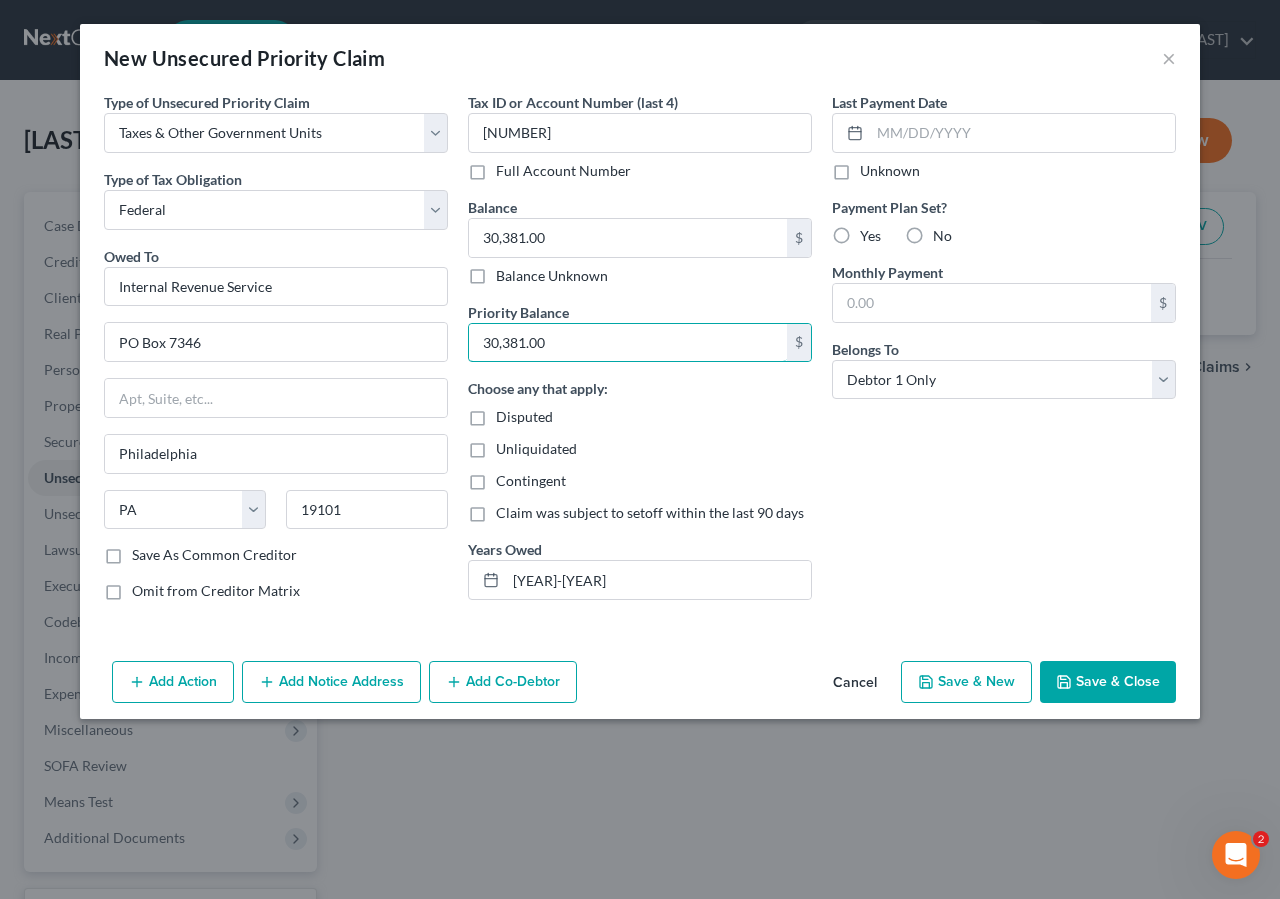 type on "30,381.00" 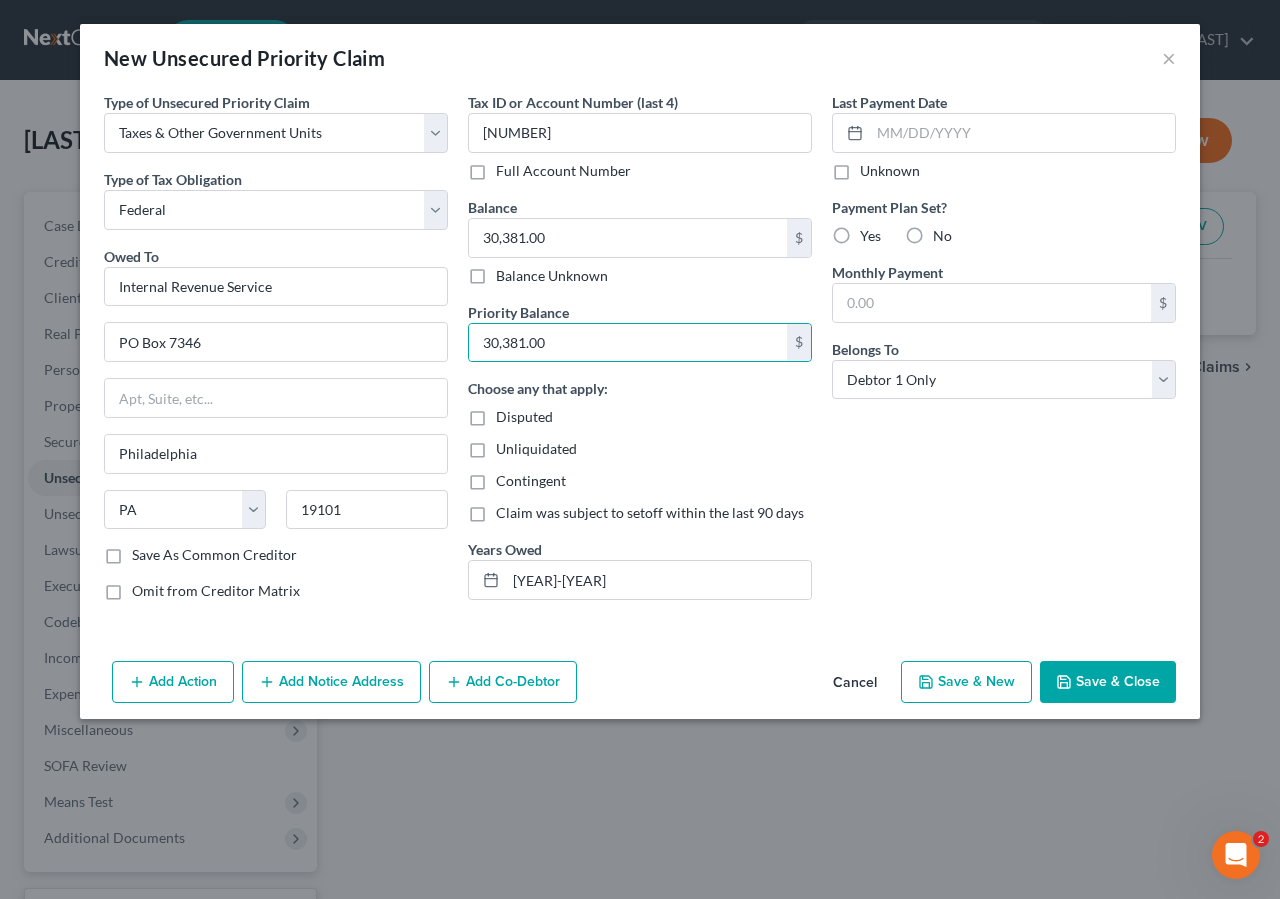 click on "Save & Close" at bounding box center (1108, 682) 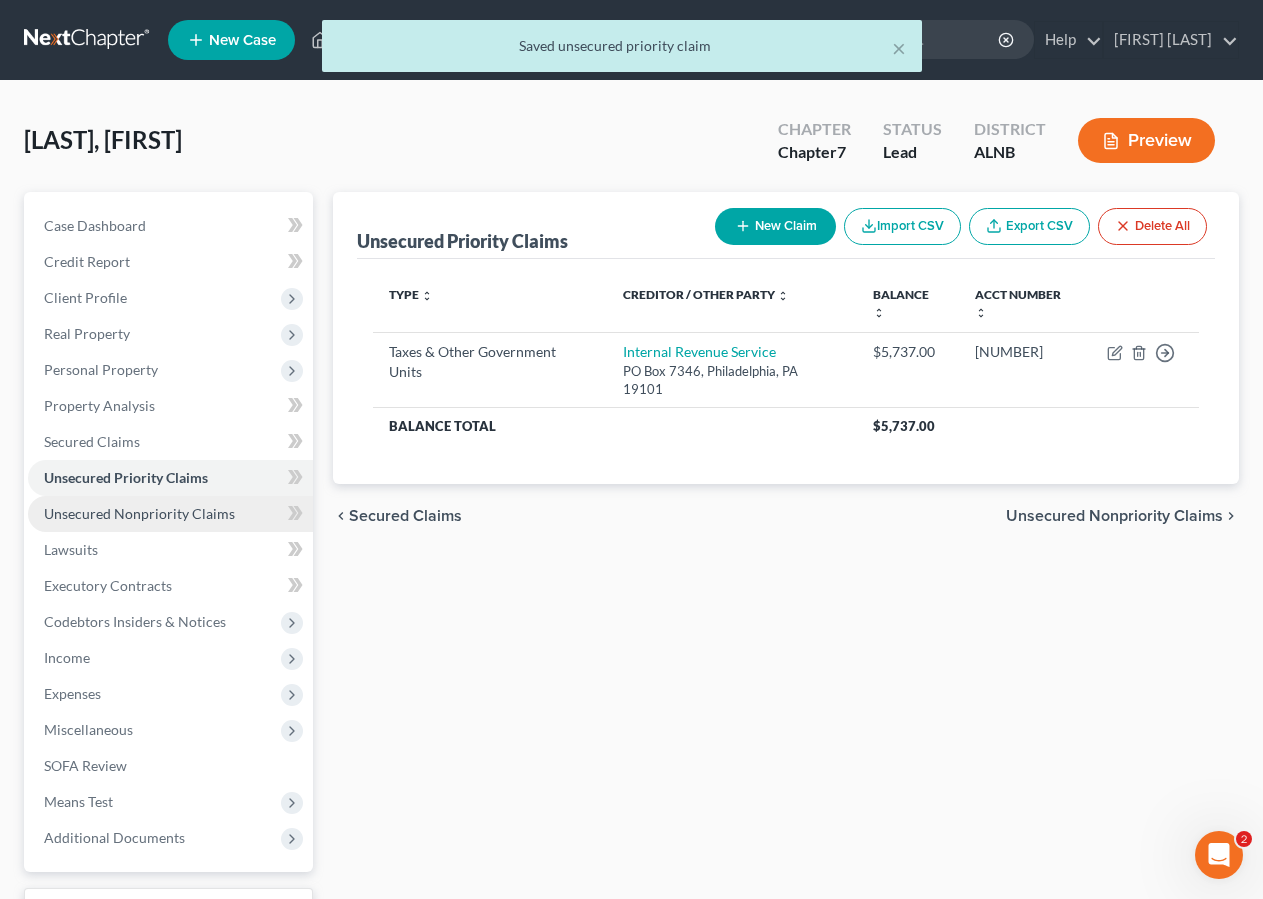 click on "Unsecured Nonpriority Claims" at bounding box center (139, 513) 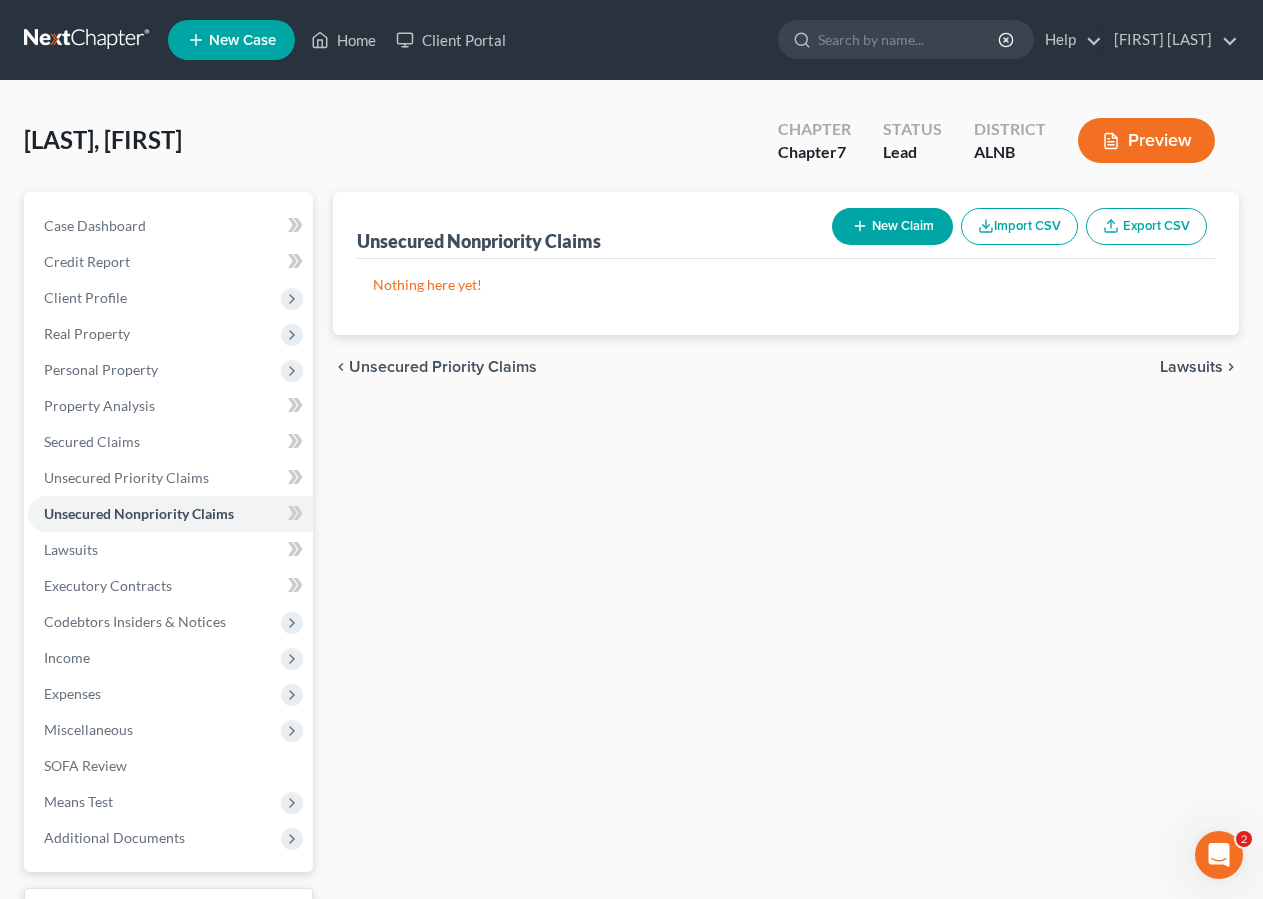 click on "New Claim" at bounding box center (892, 226) 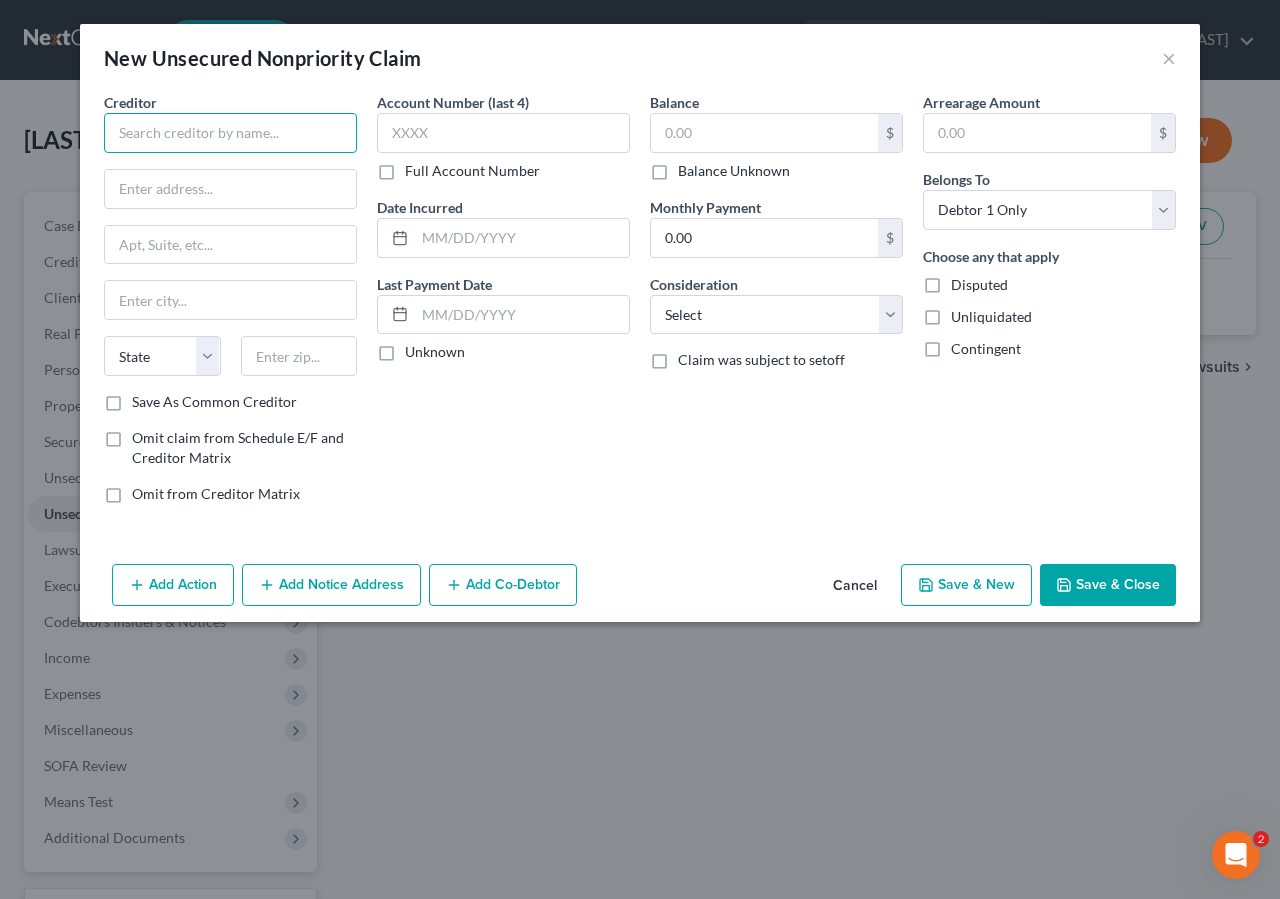 click at bounding box center (230, 133) 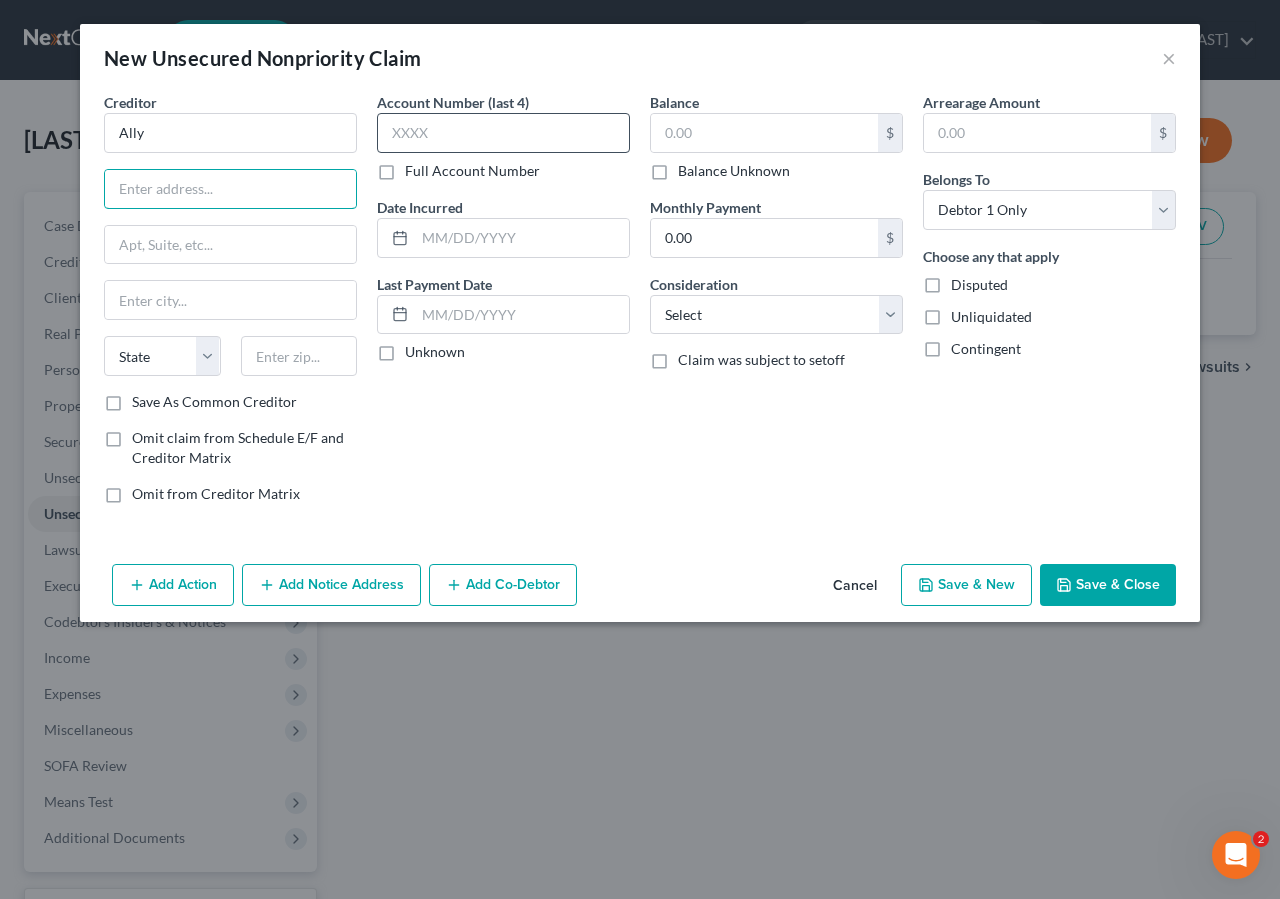 type on "Ally" 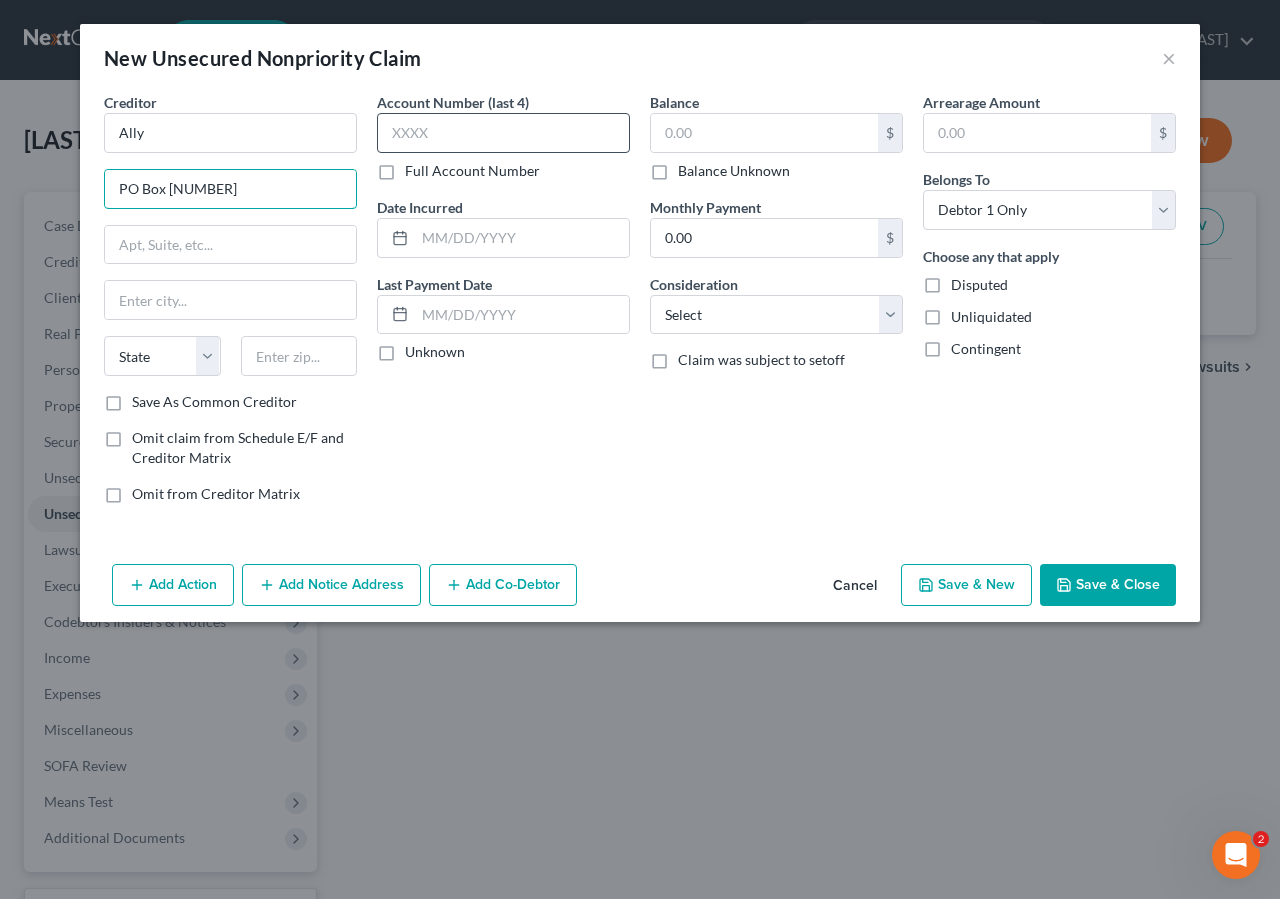 type on "PO Box [NUMBER]" 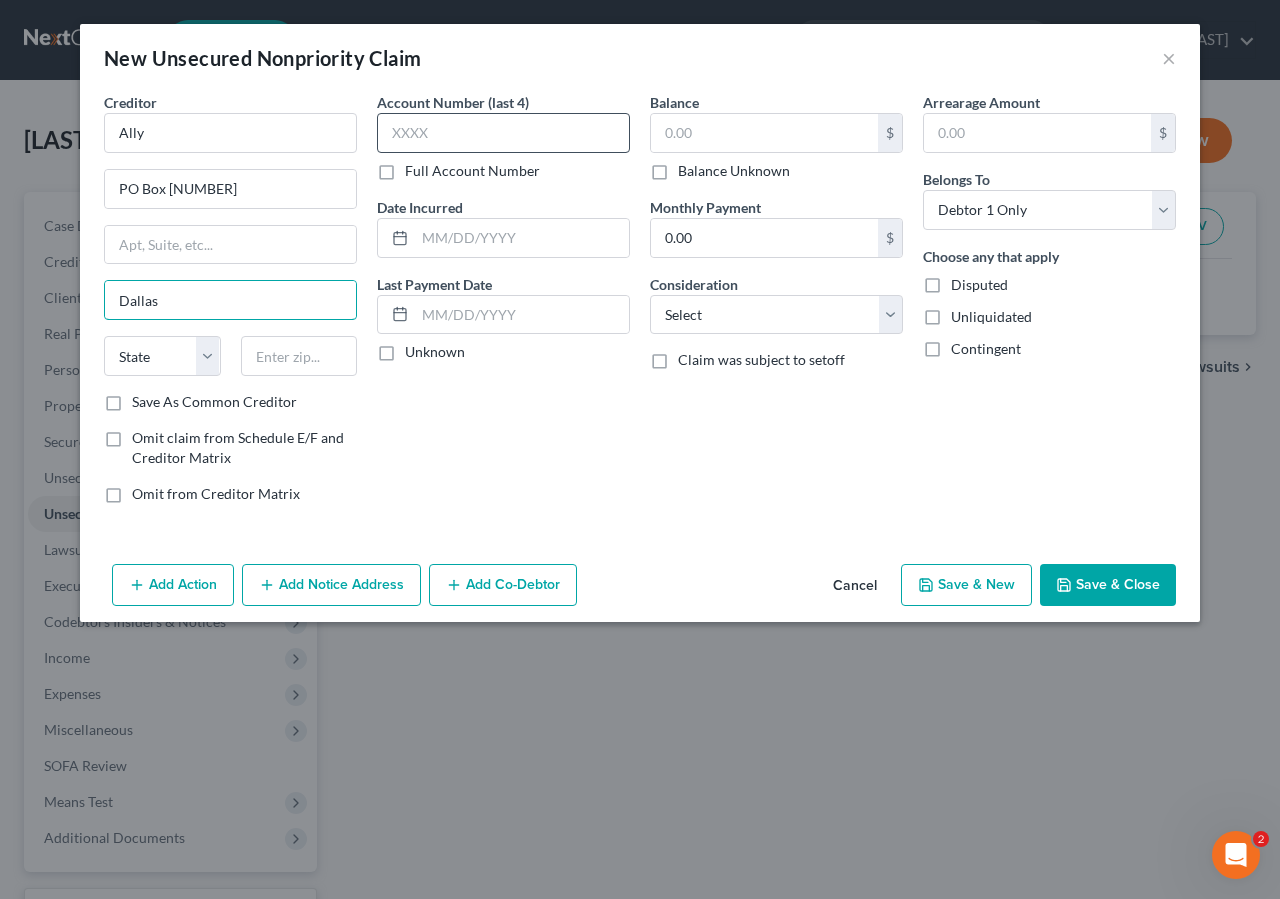 type on "Dallas" 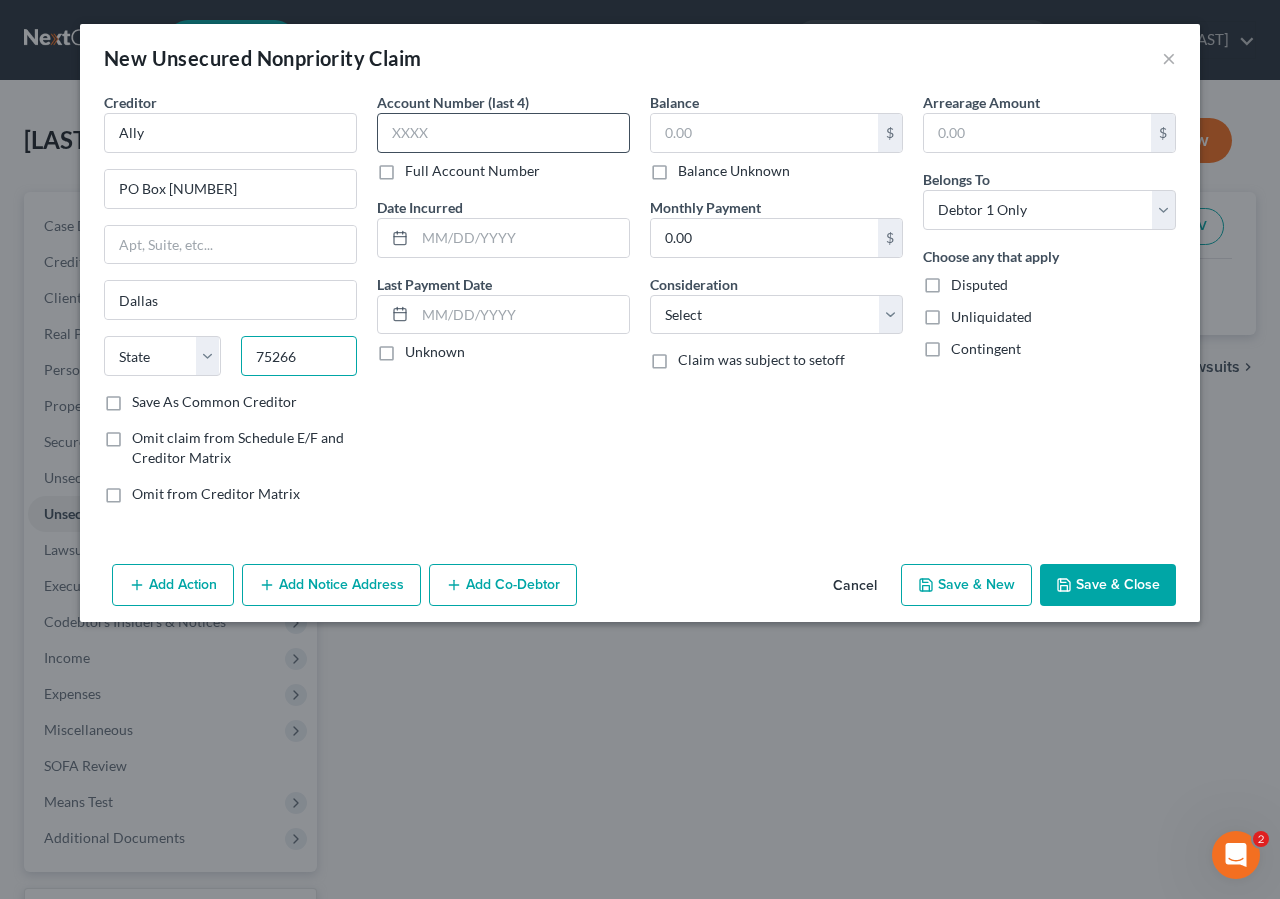 type on "75266" 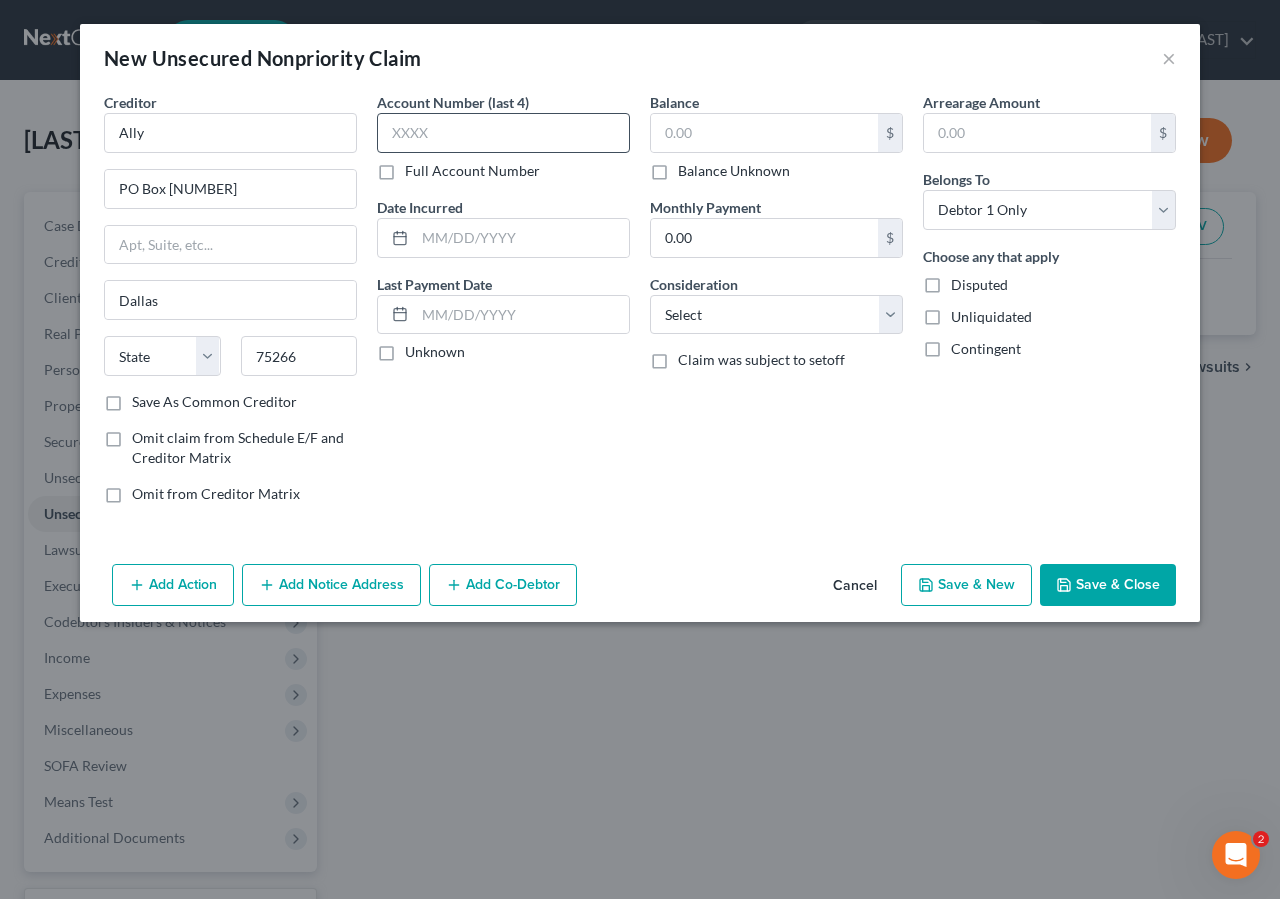 select on "45" 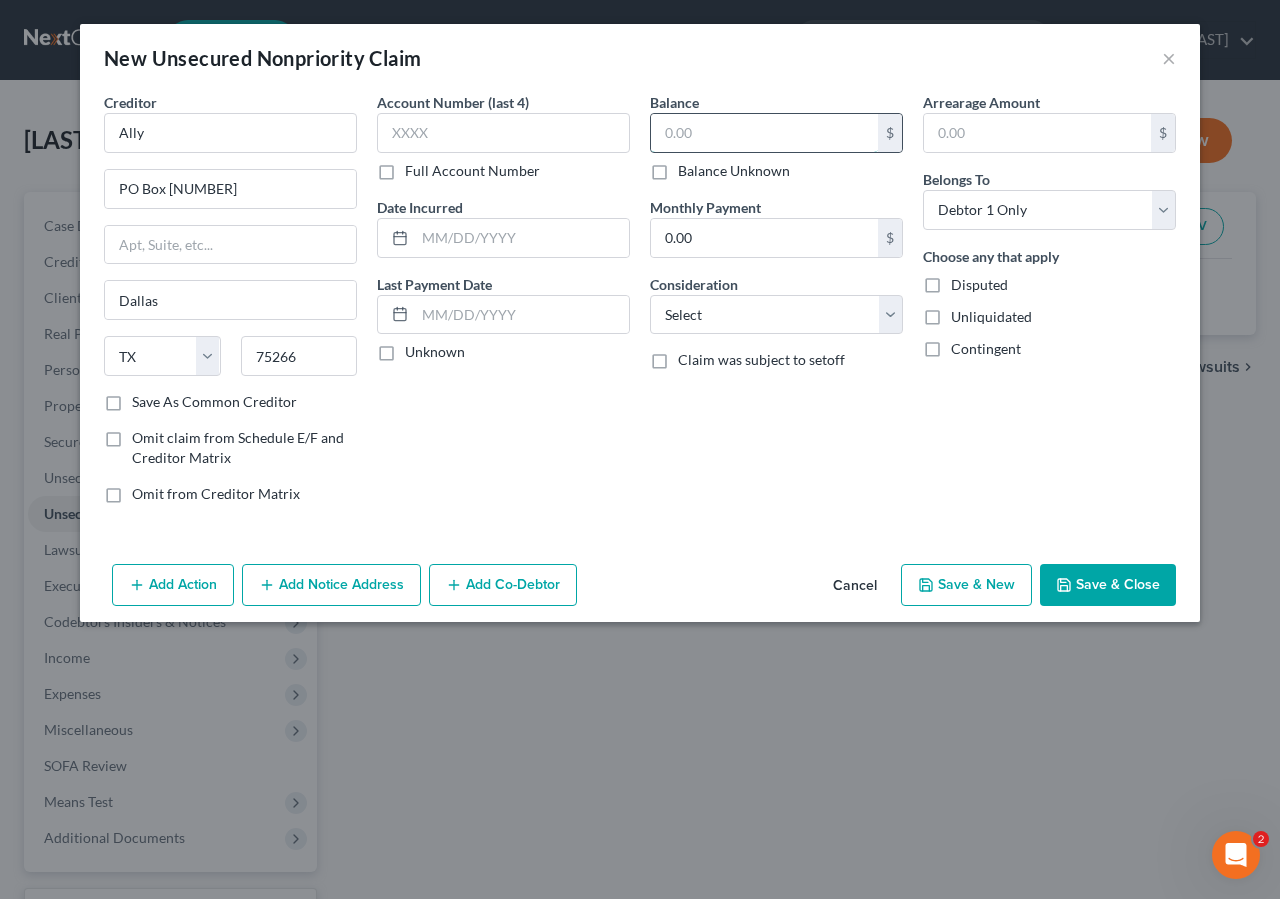 click at bounding box center (764, 133) 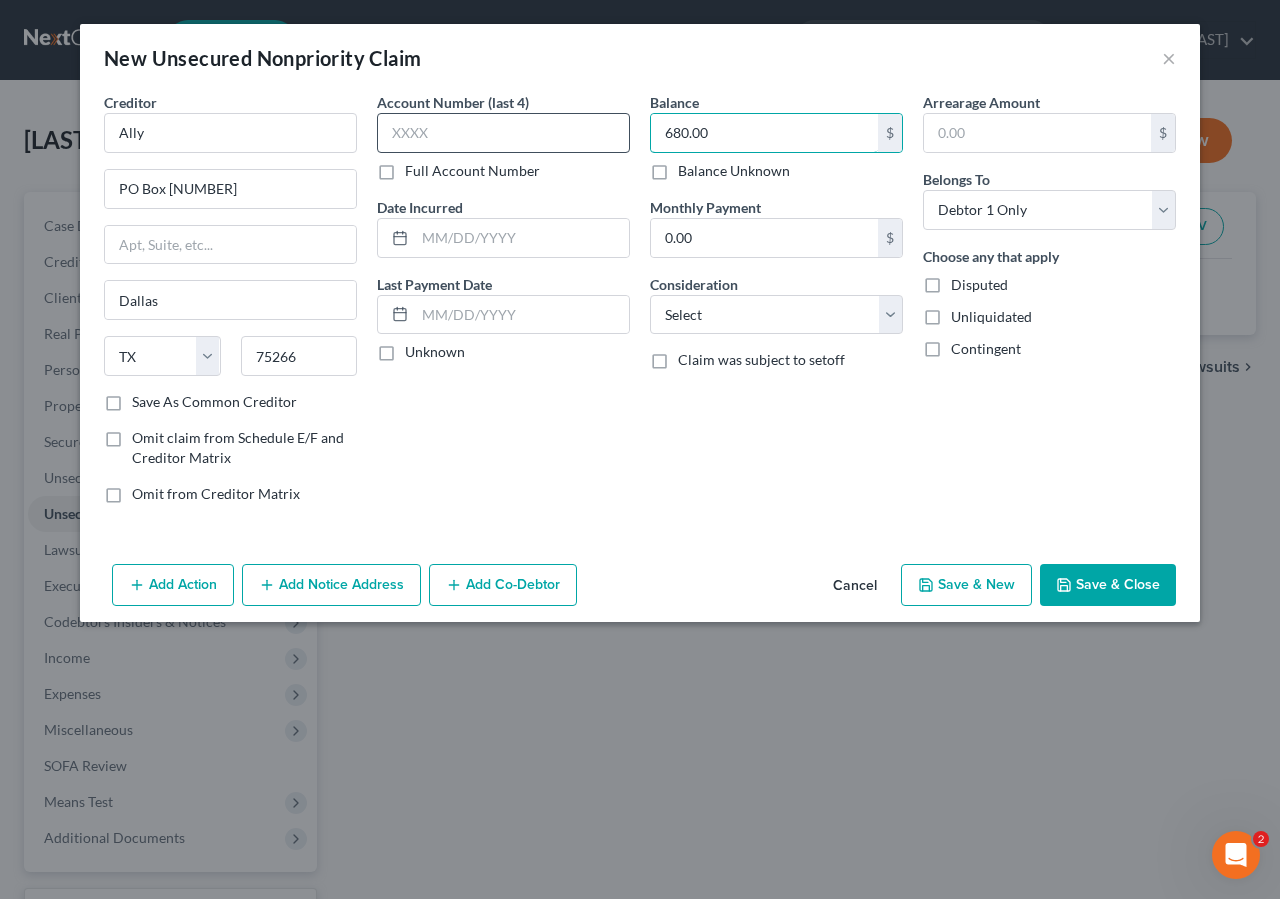 type on "680.00" 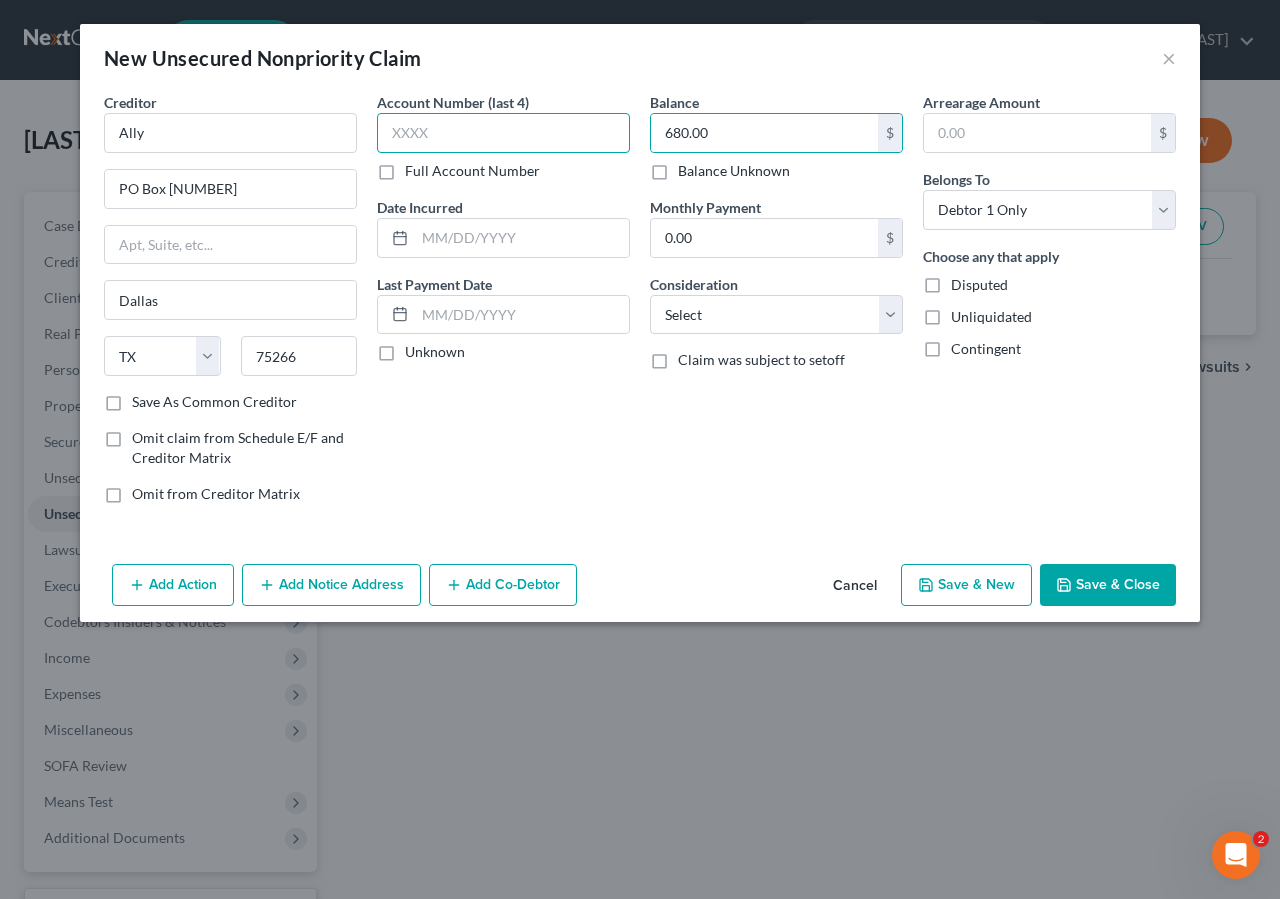 click at bounding box center (503, 133) 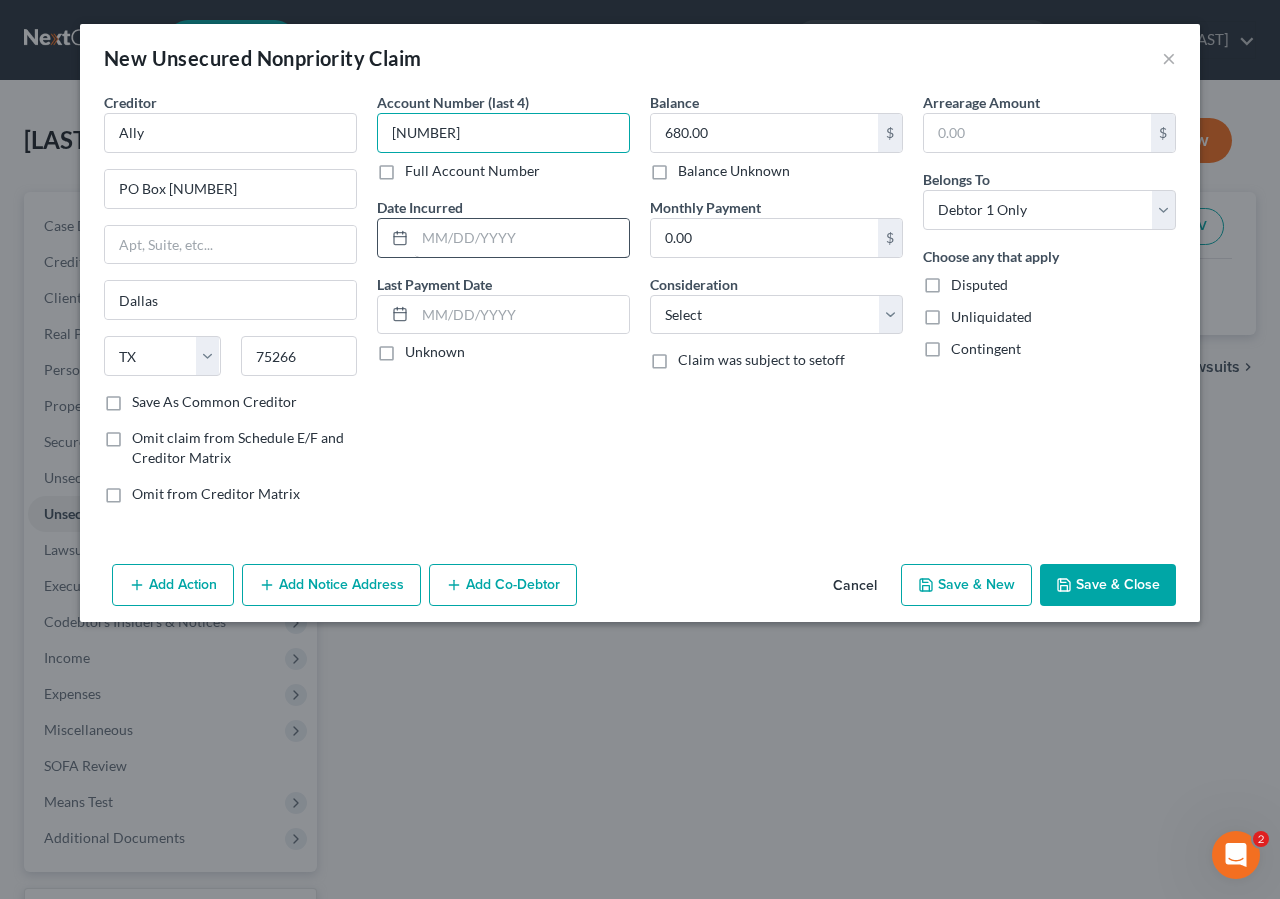 type on "[NUMBER]" 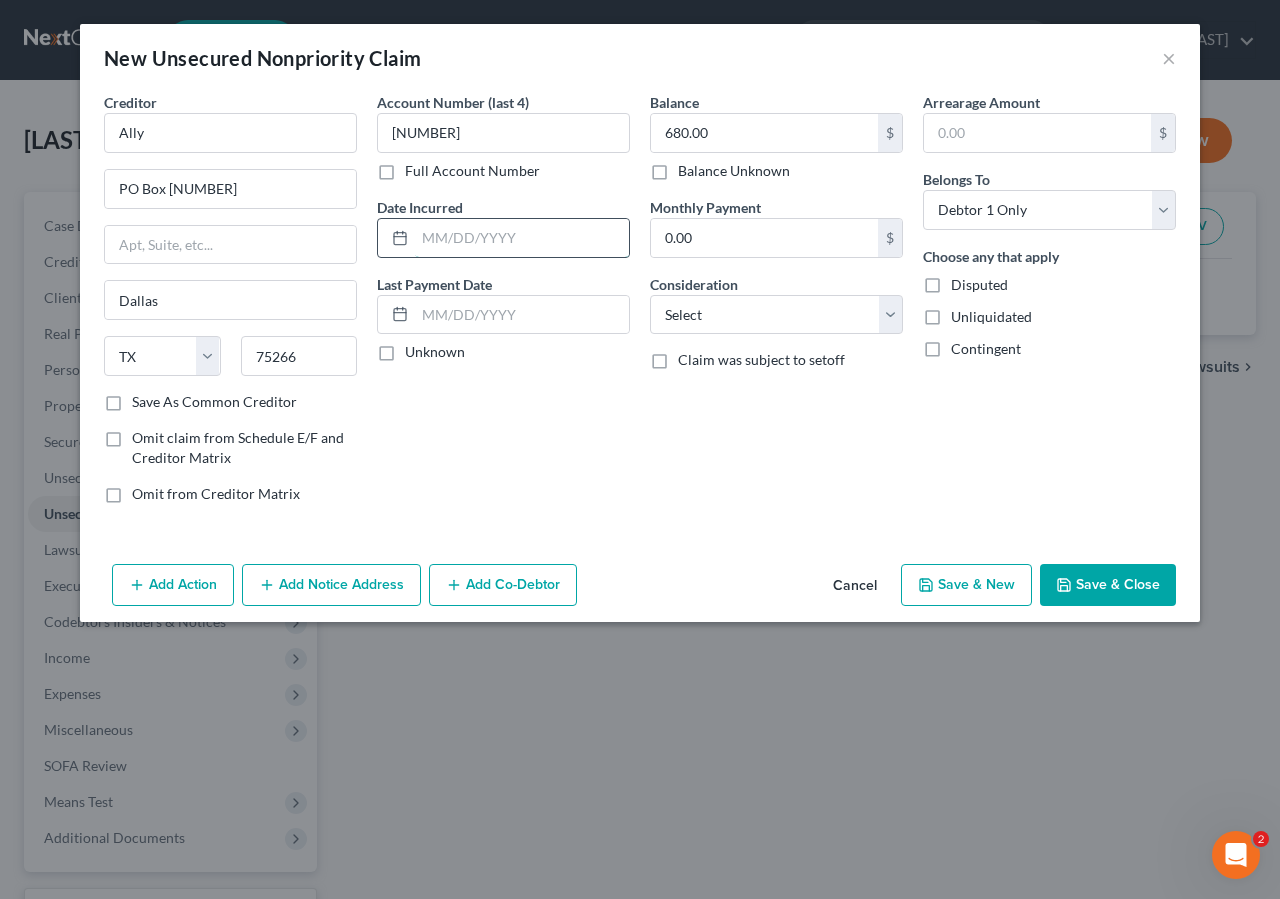 click at bounding box center [522, 238] 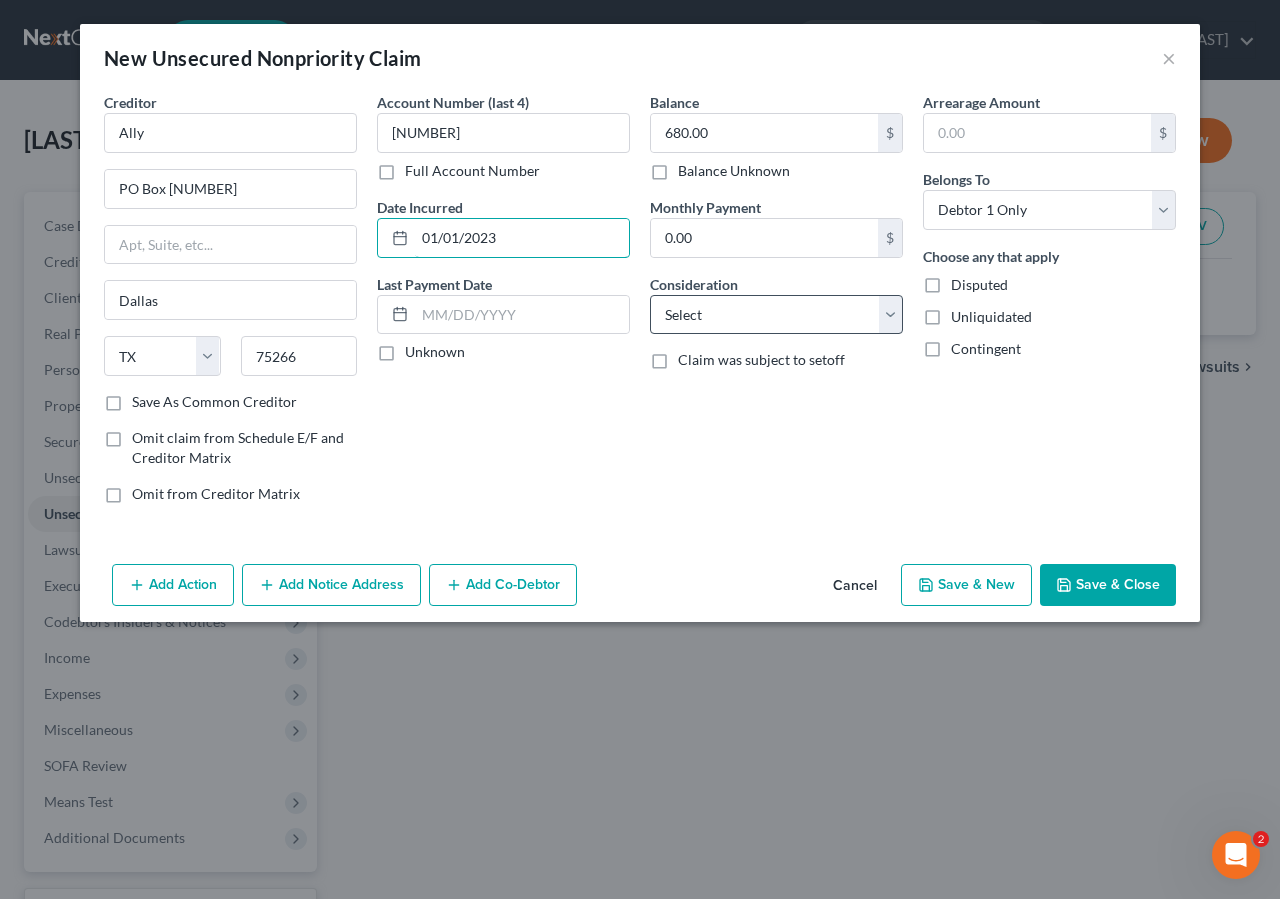 type on "01/01/2023" 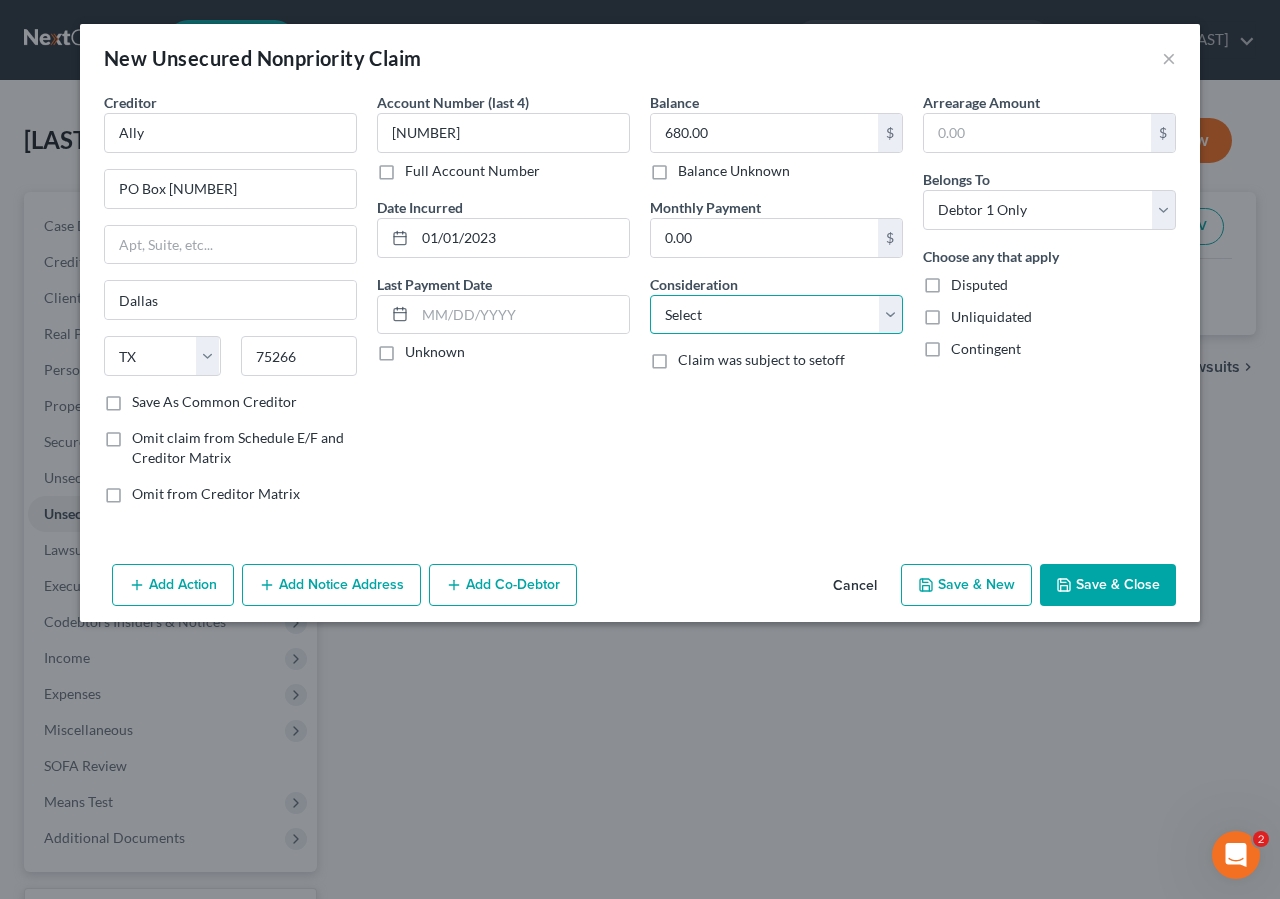 click on "Select Cable / Satellite Services Collection Agency Credit Card Debt Debt Counseling / Attorneys Deficiency Balance Domestic Support Obligations Home / Car Repairs Income Taxes Judgment Liens Medical Services Monies Loaned / Advanced Mortgage Obligation From Divorce Or Separation Obligation To Pensions Other Overdrawn Bank Account Promised To Help Pay Creditors Student Loans Suppliers And Vendors Telephone / Internet Services Utility Services" at bounding box center [776, 315] 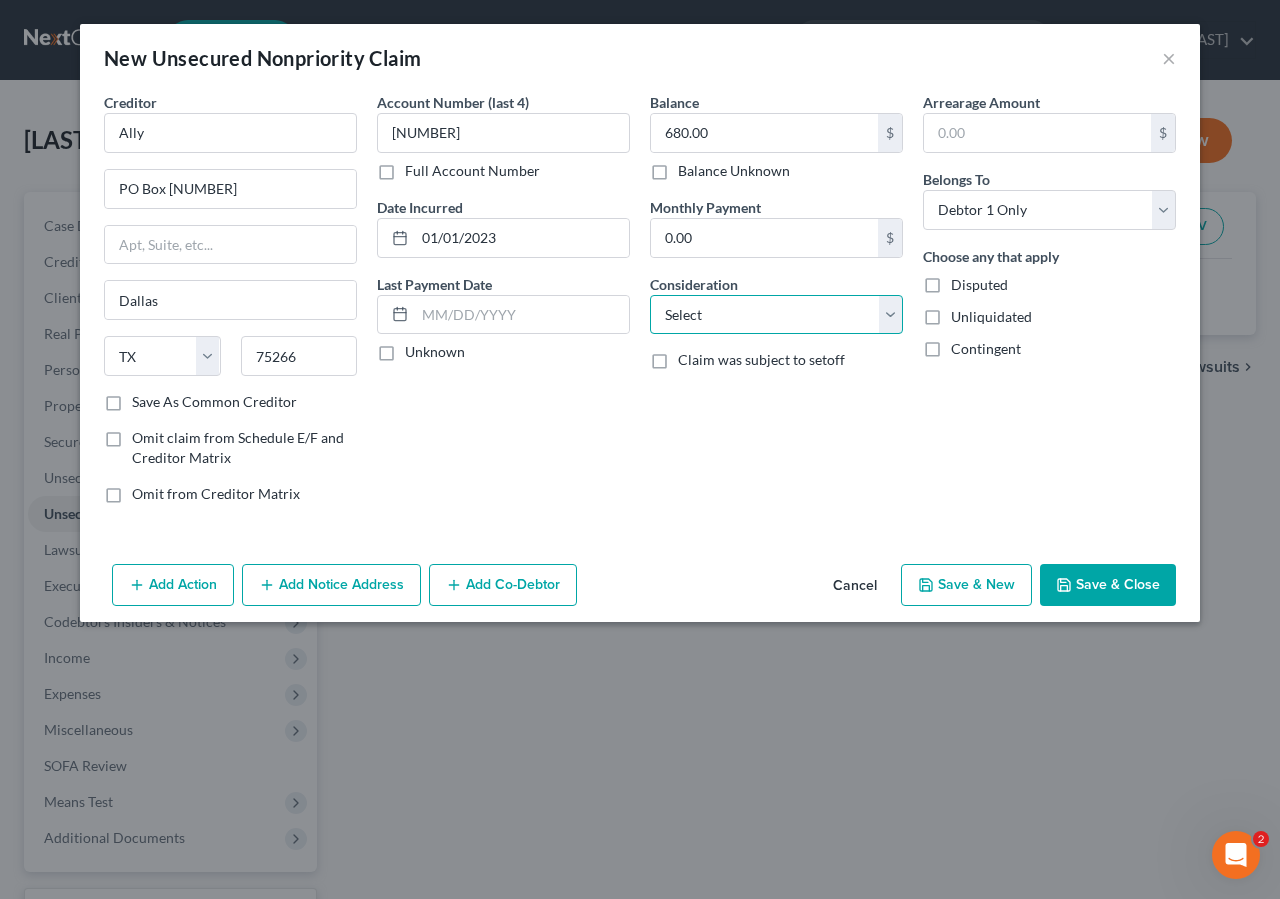 select on "2" 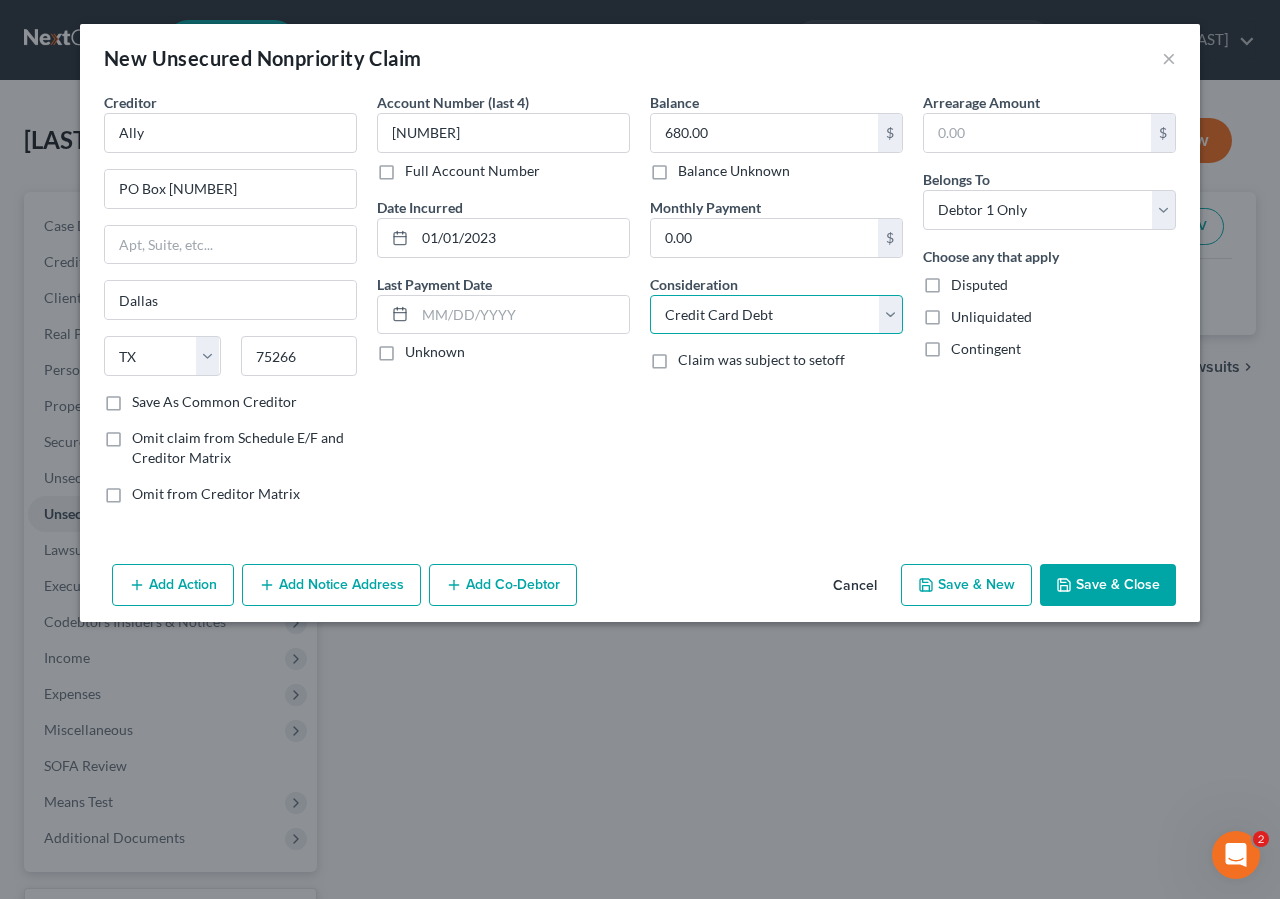 click on "Credit Card Debt" at bounding box center (0, 0) 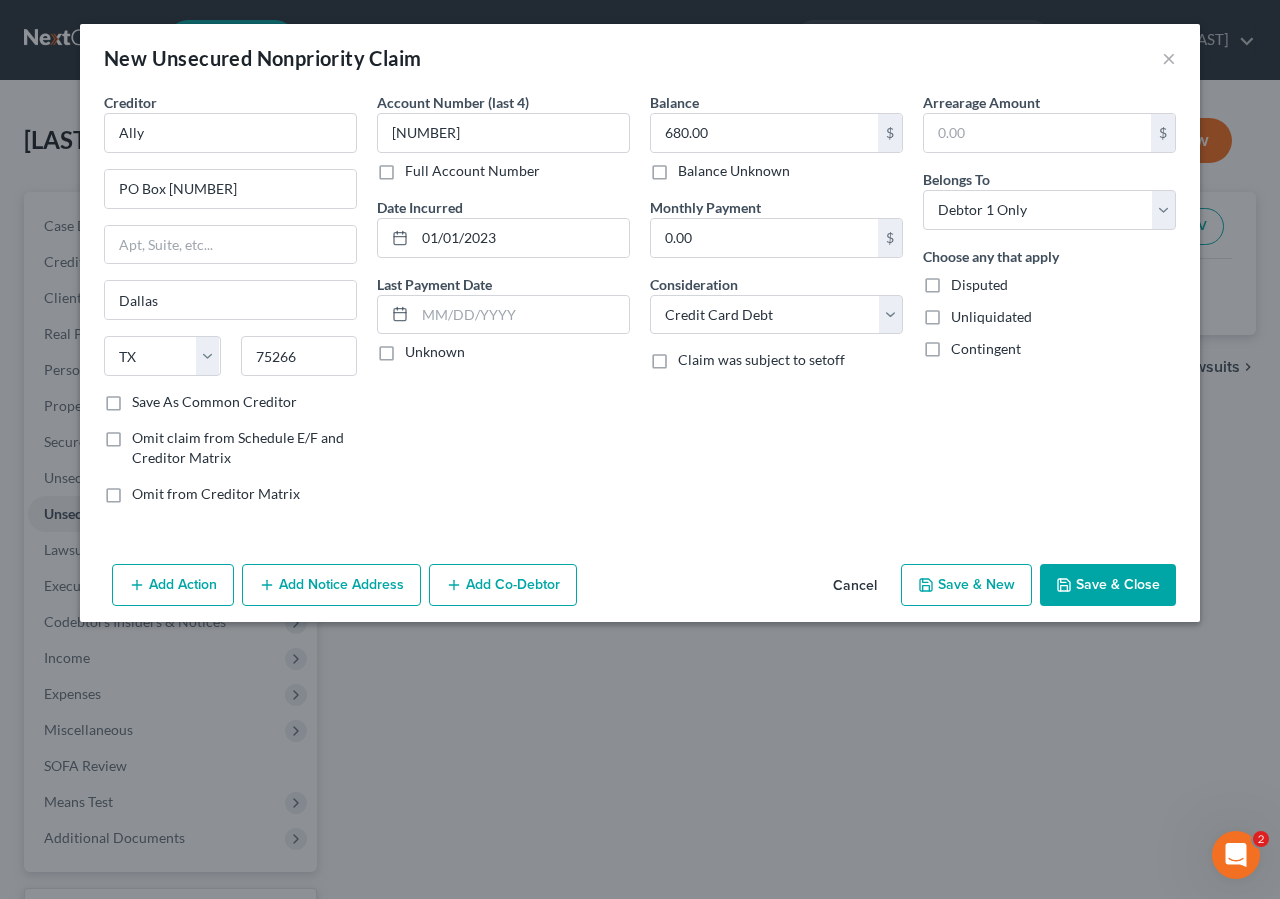 click on "Save & Close" at bounding box center [1108, 585] 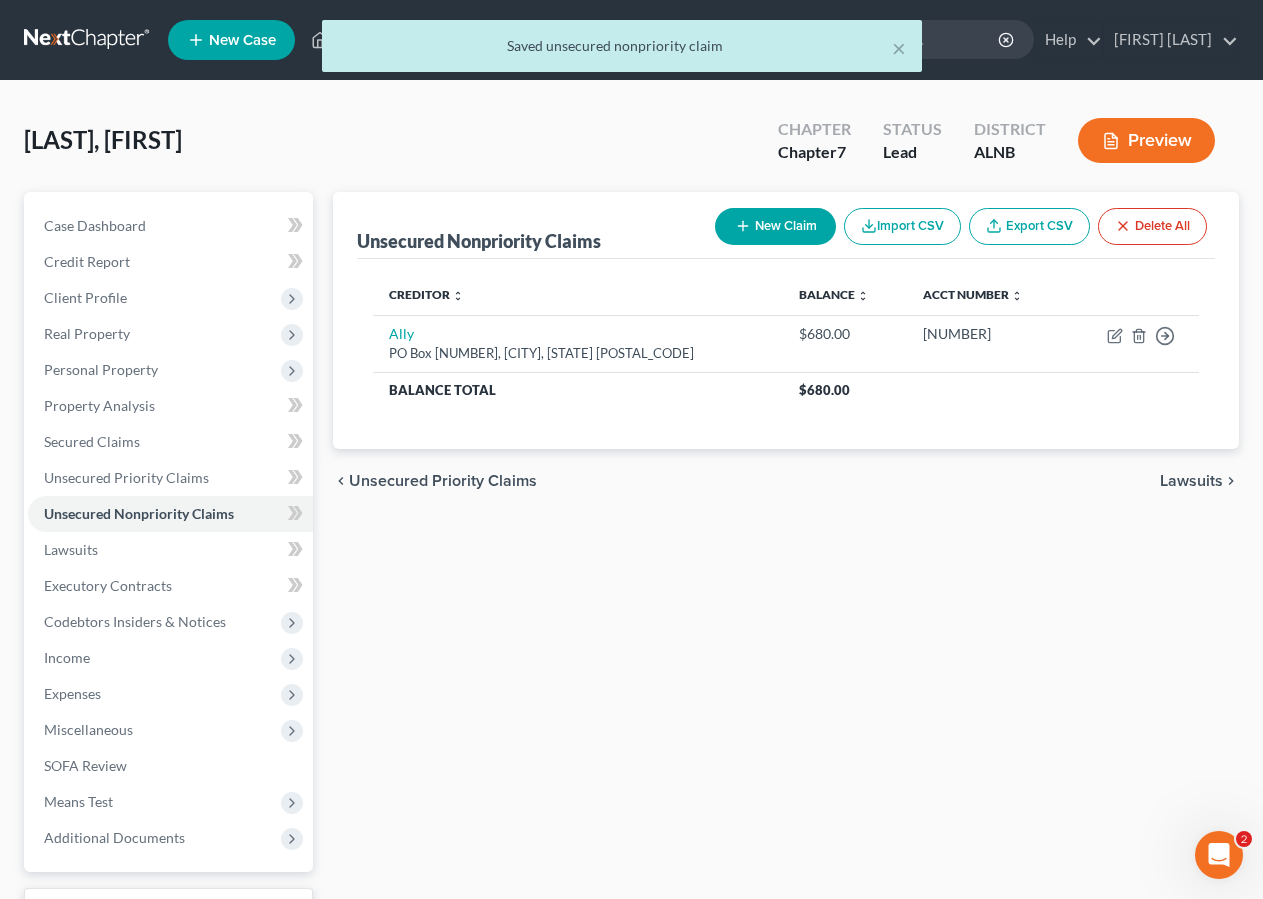 click on "New Claim" at bounding box center (775, 226) 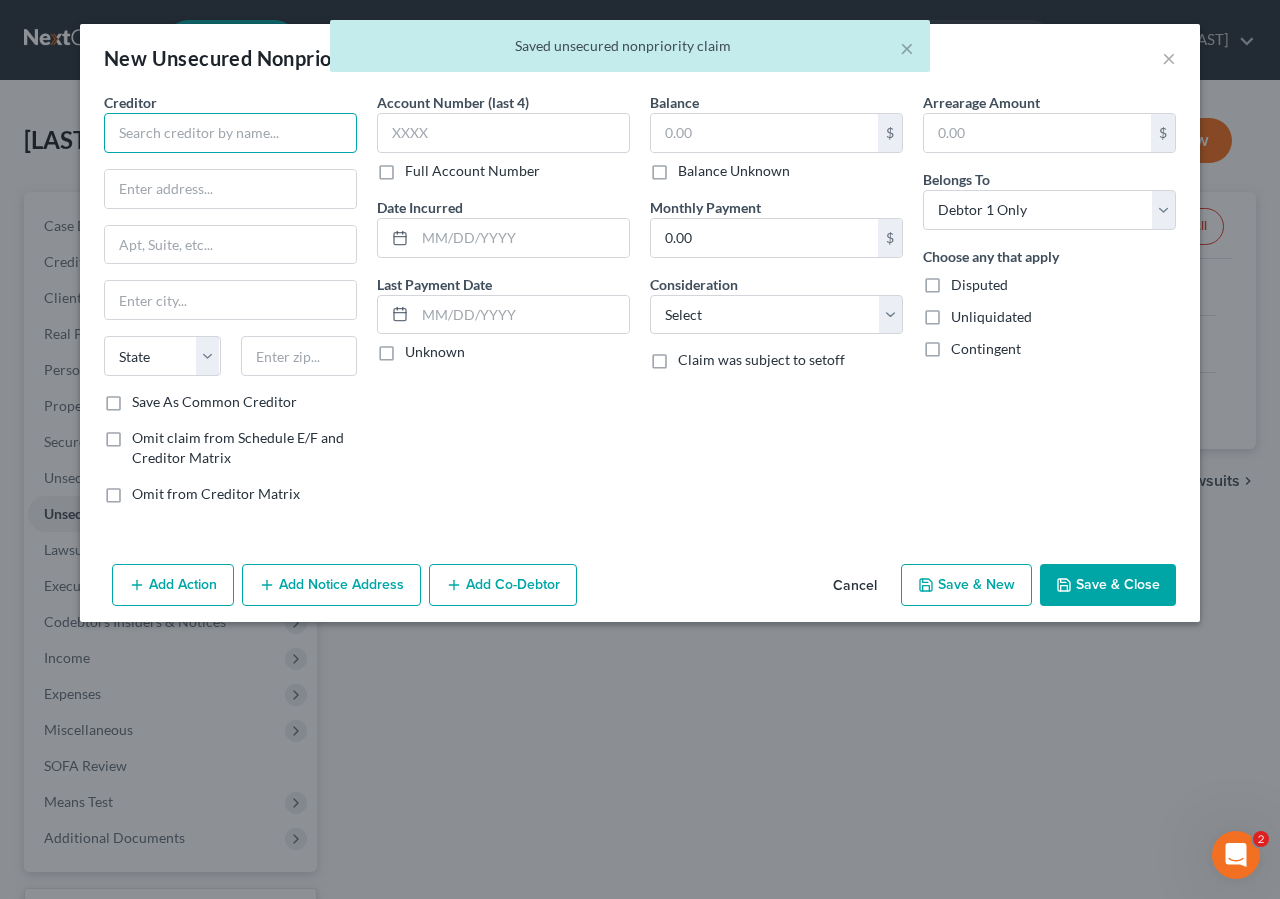 click at bounding box center [230, 133] 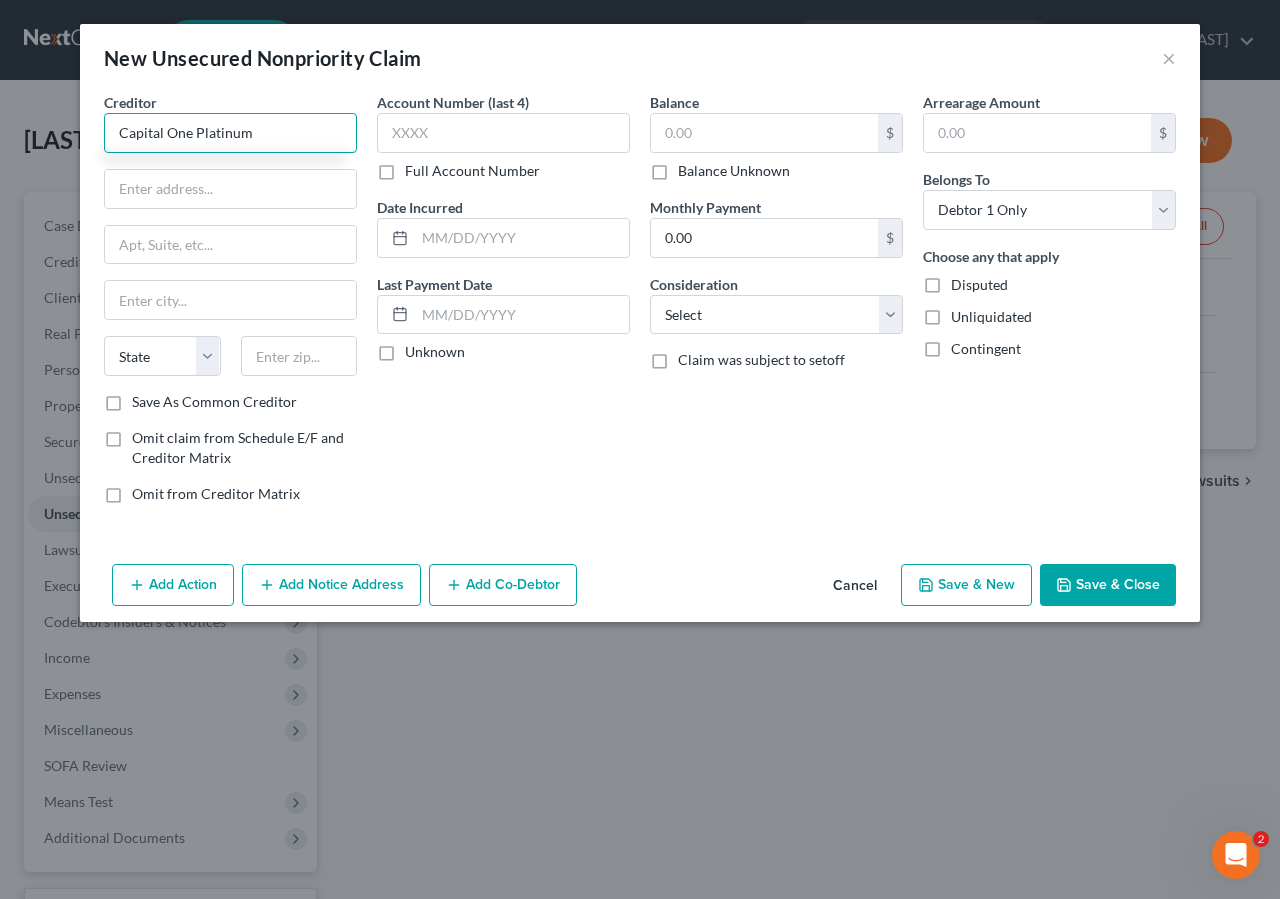 type on "Capital One Platinum" 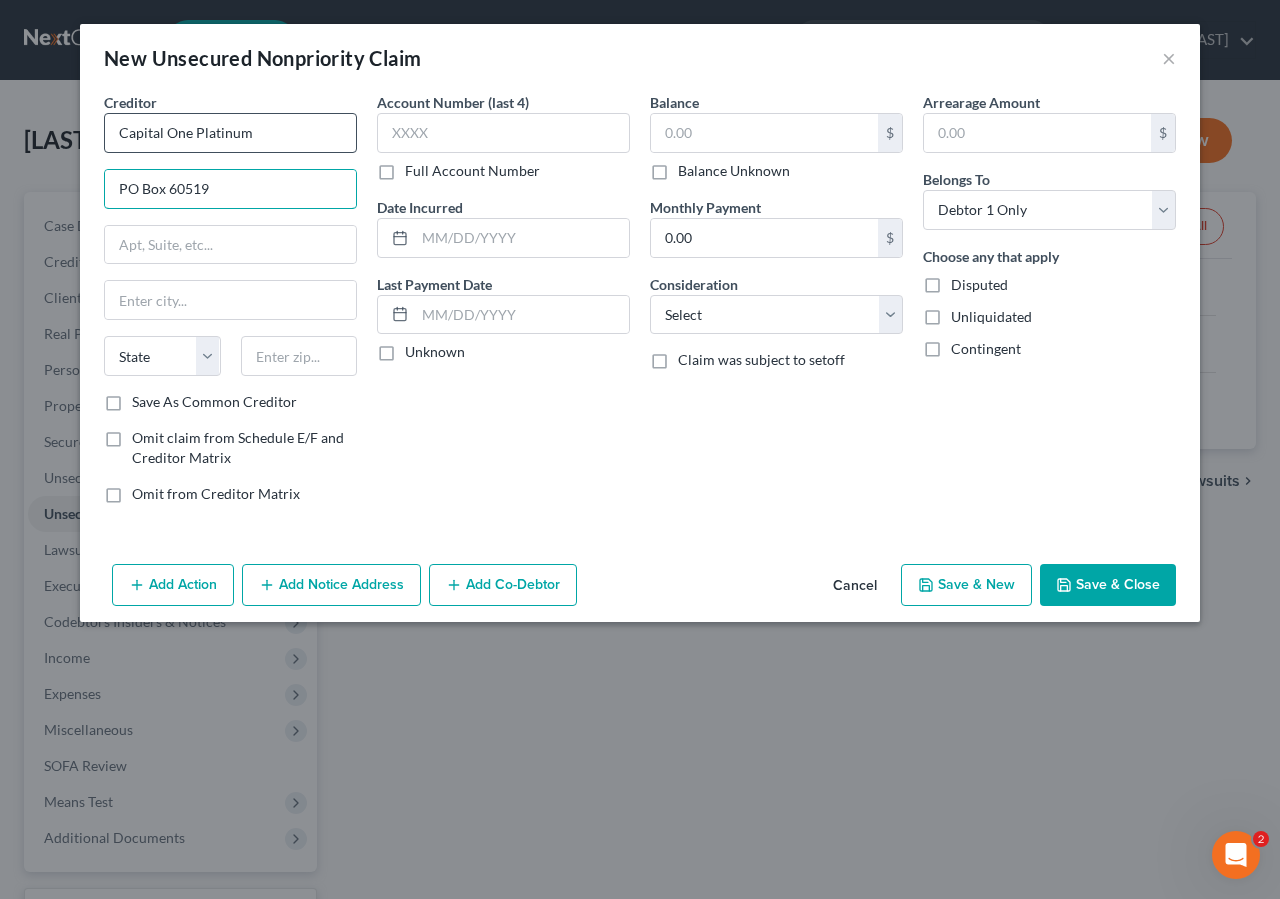 type on "PO Box 60519" 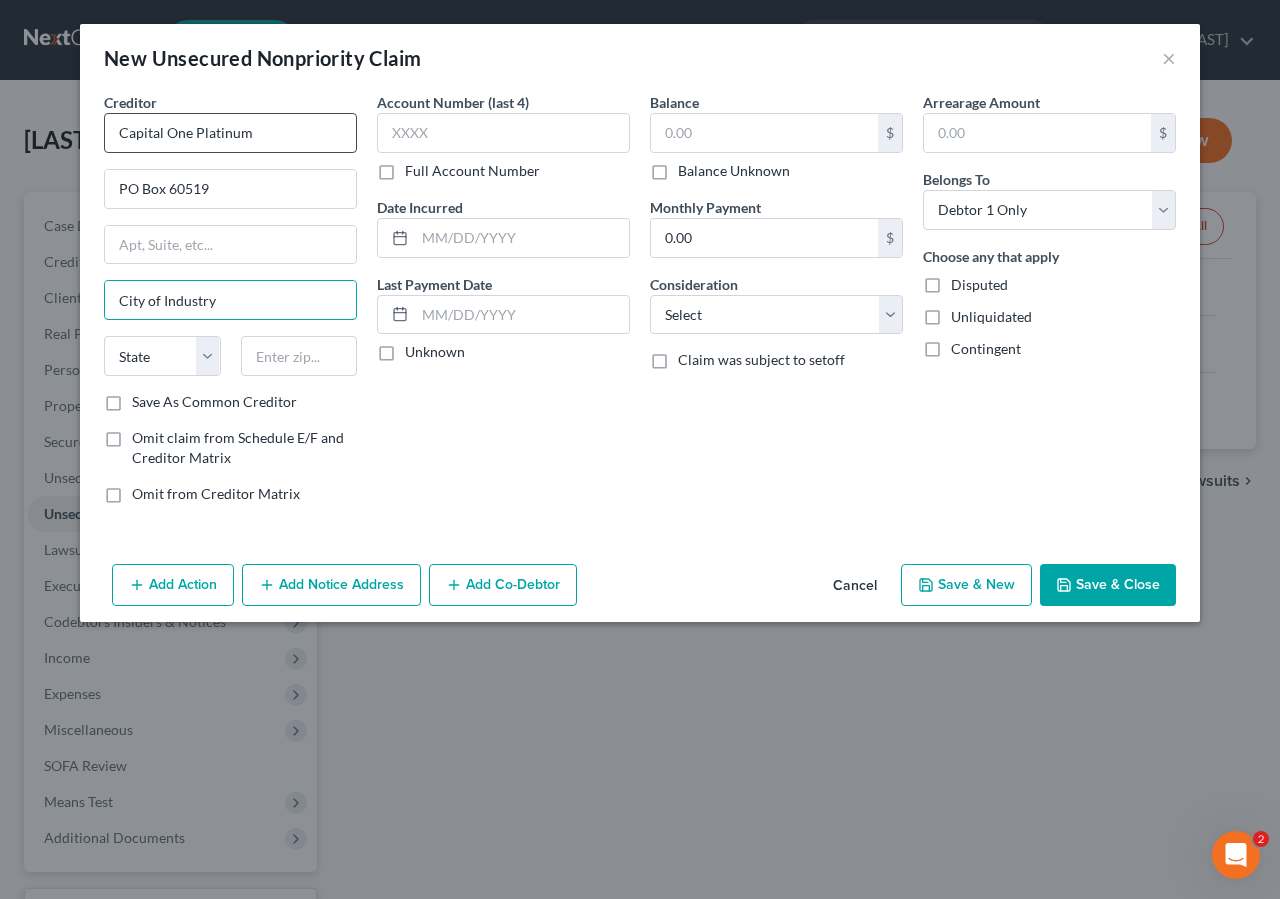 type on "City of Industry" 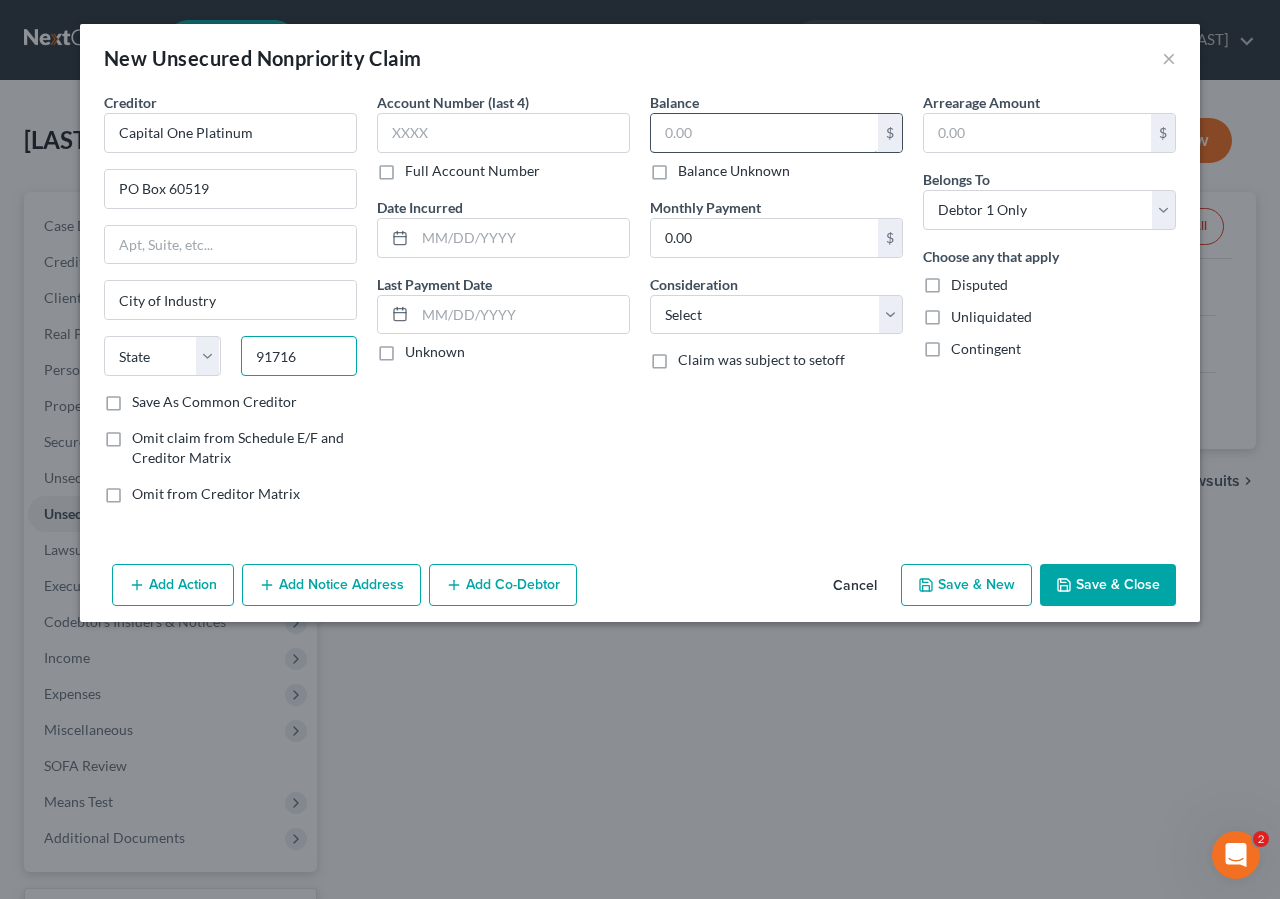 type on "91716" 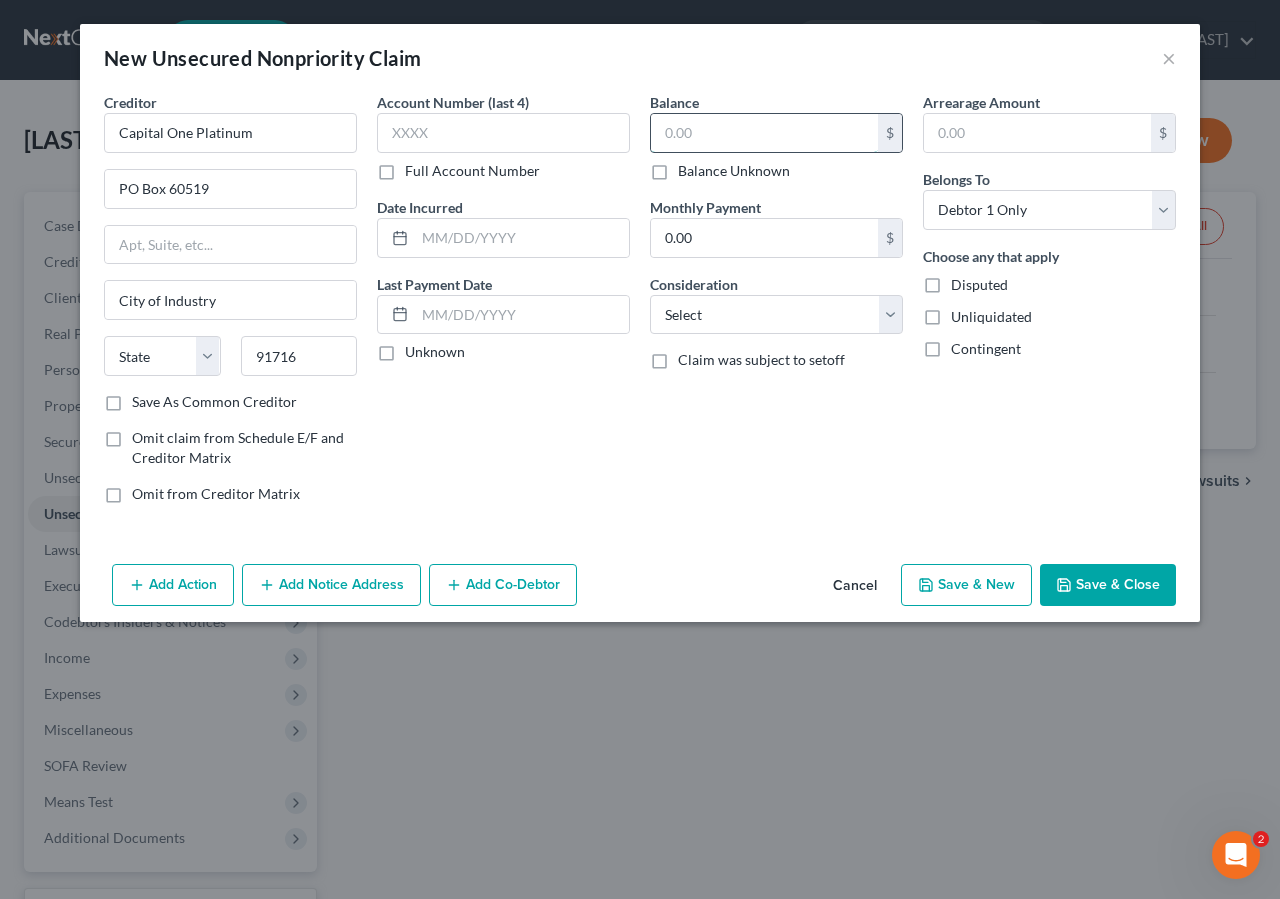 click at bounding box center [764, 133] 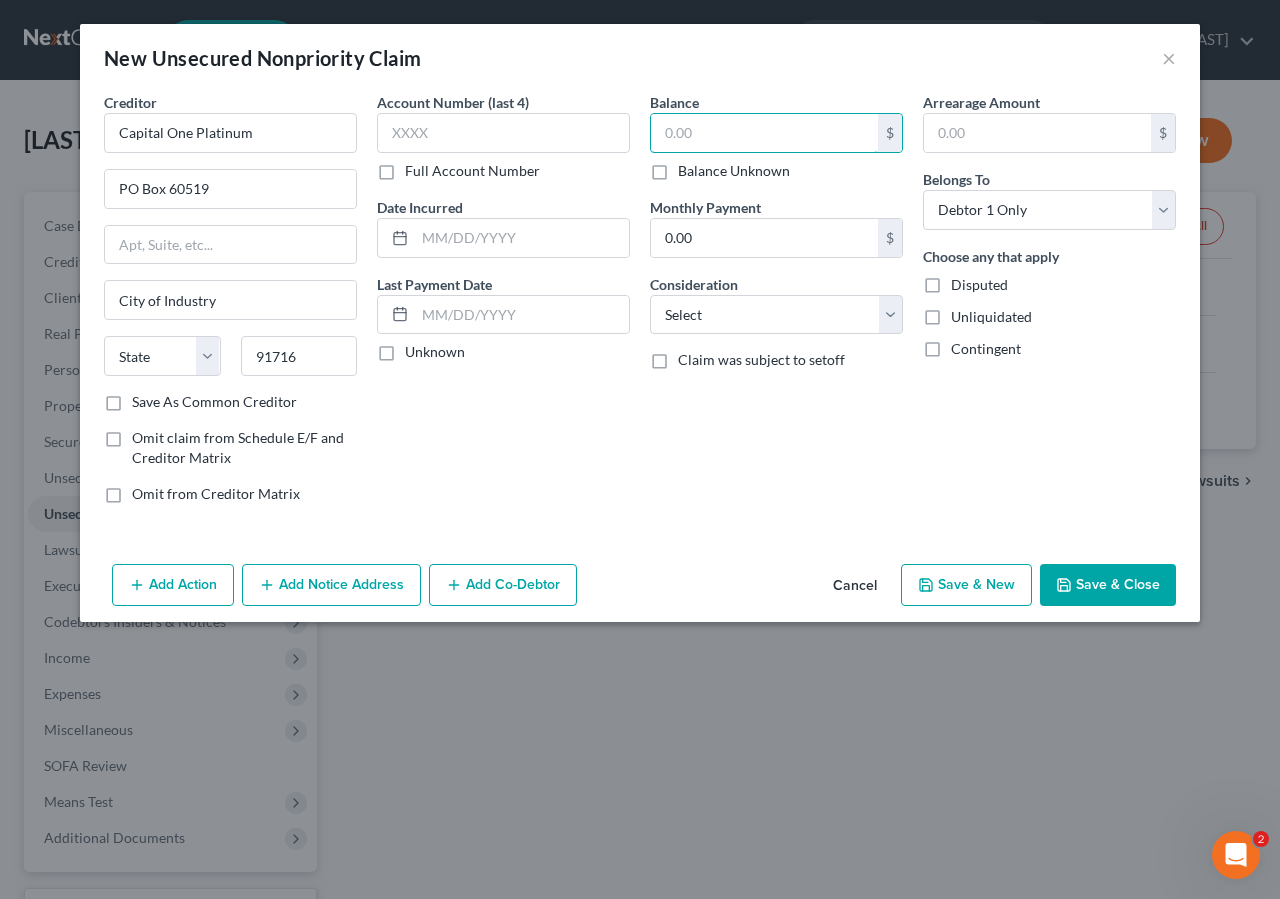 type on "City Of Industry" 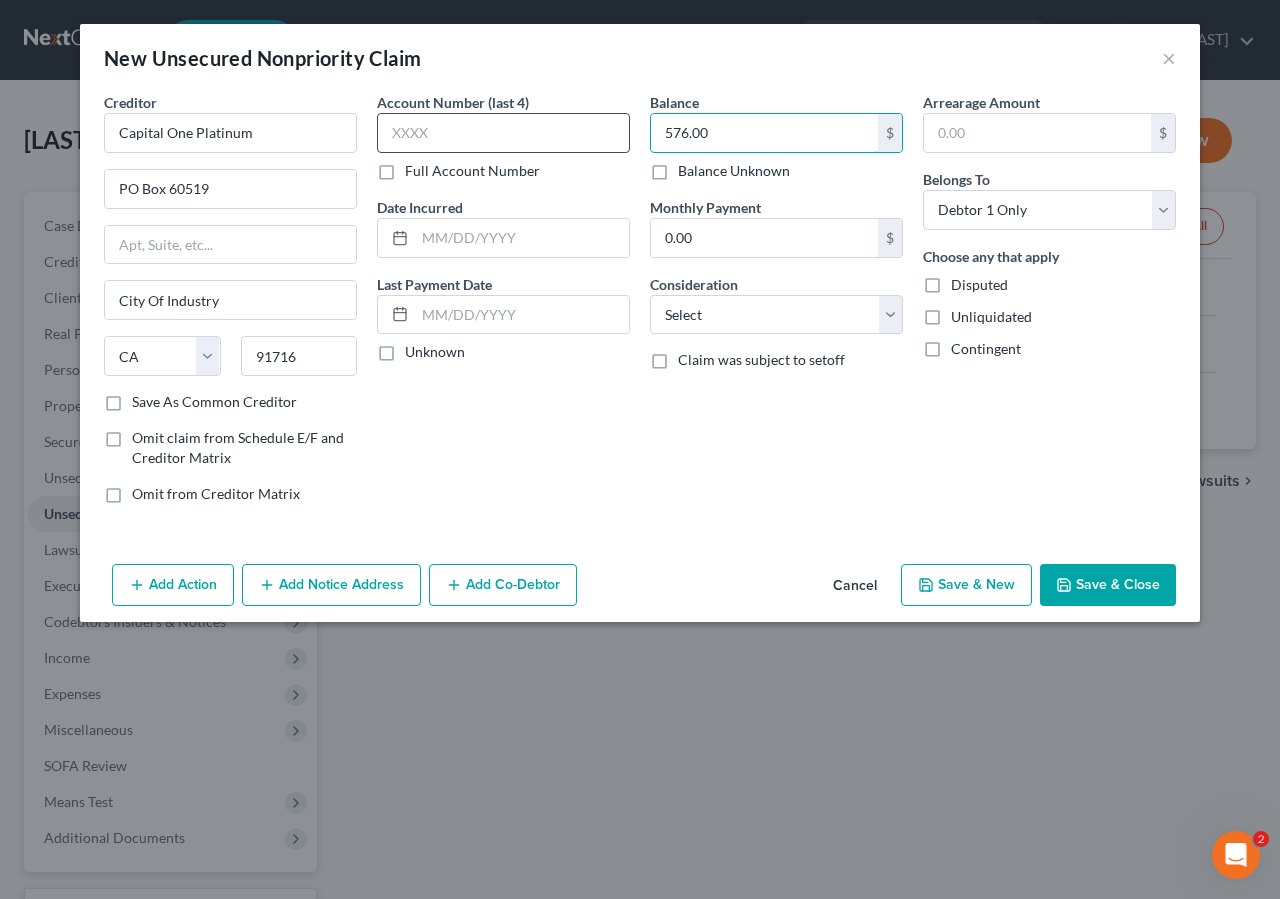 type on "576.00" 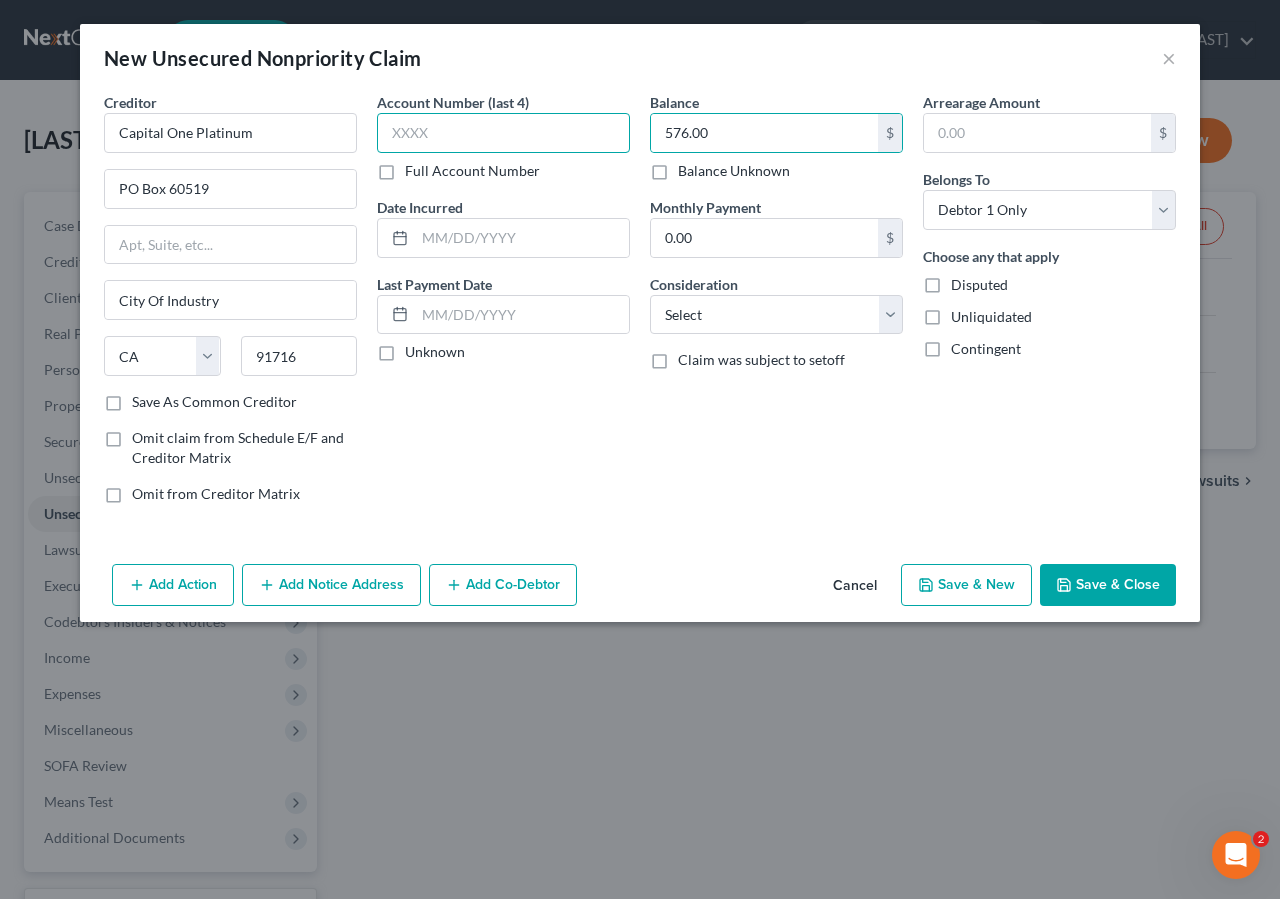 drag, startPoint x: 439, startPoint y: 140, endPoint x: 512, endPoint y: 72, distance: 99.764725 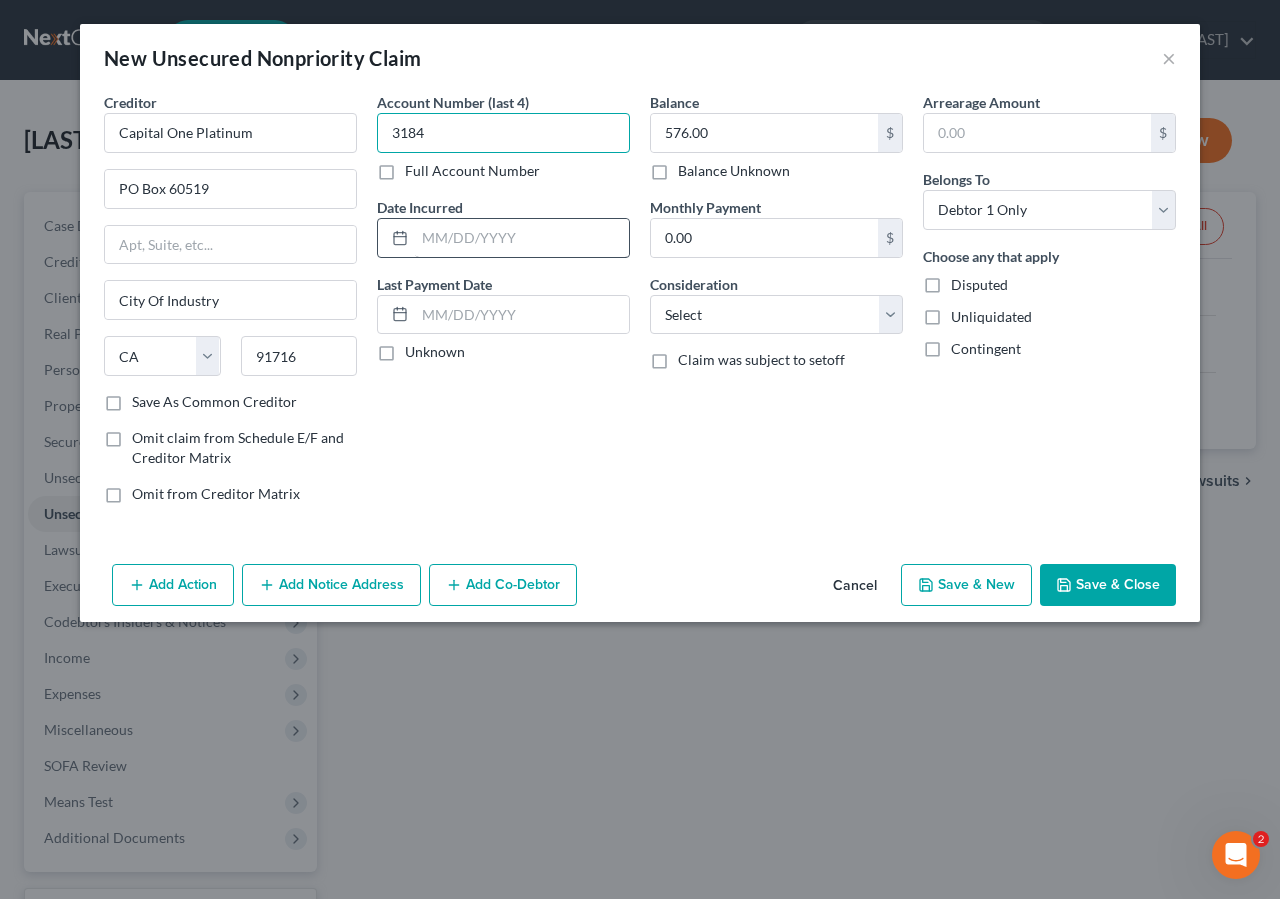type on "3184" 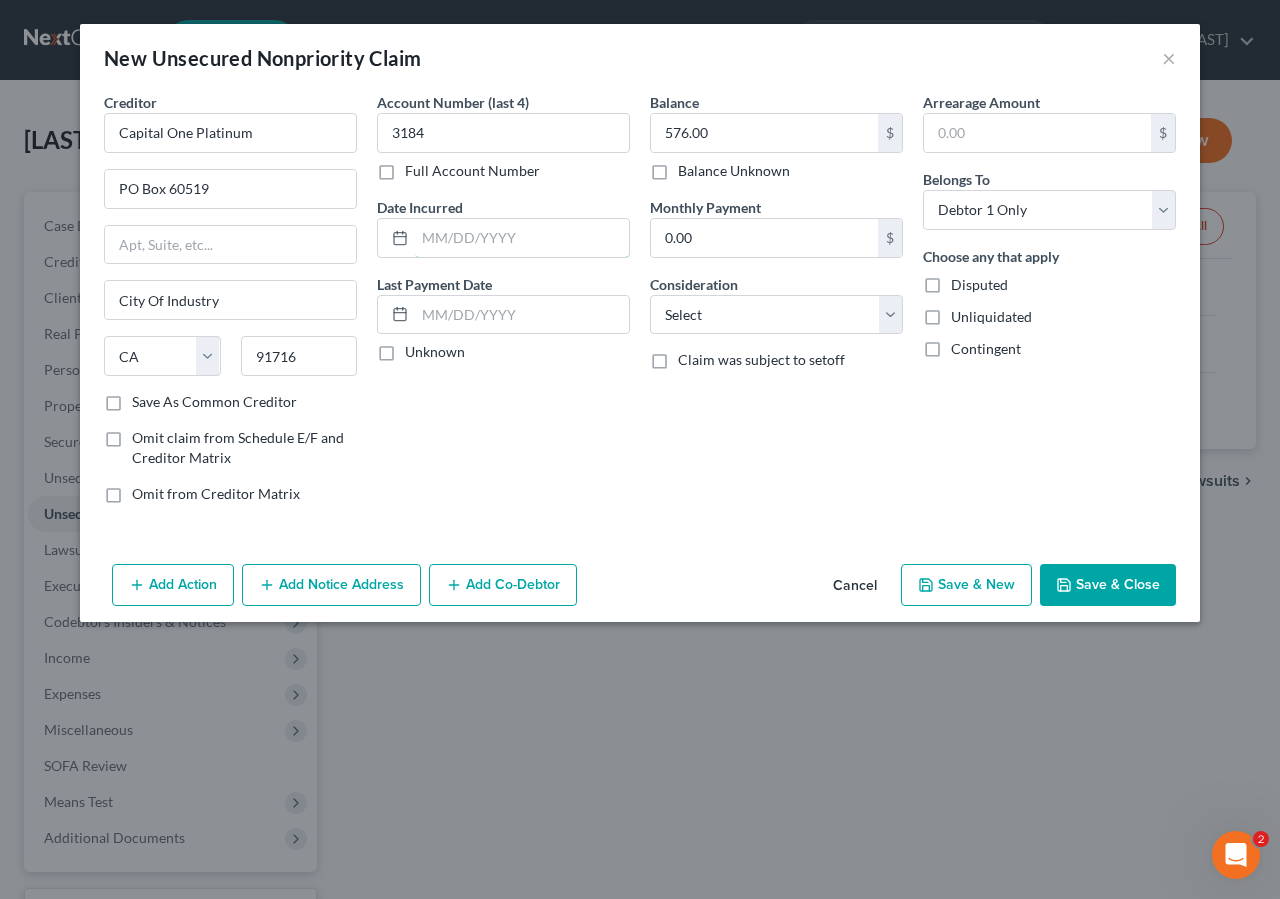 drag, startPoint x: 437, startPoint y: 239, endPoint x: 705, endPoint y: 0, distance: 359.0891 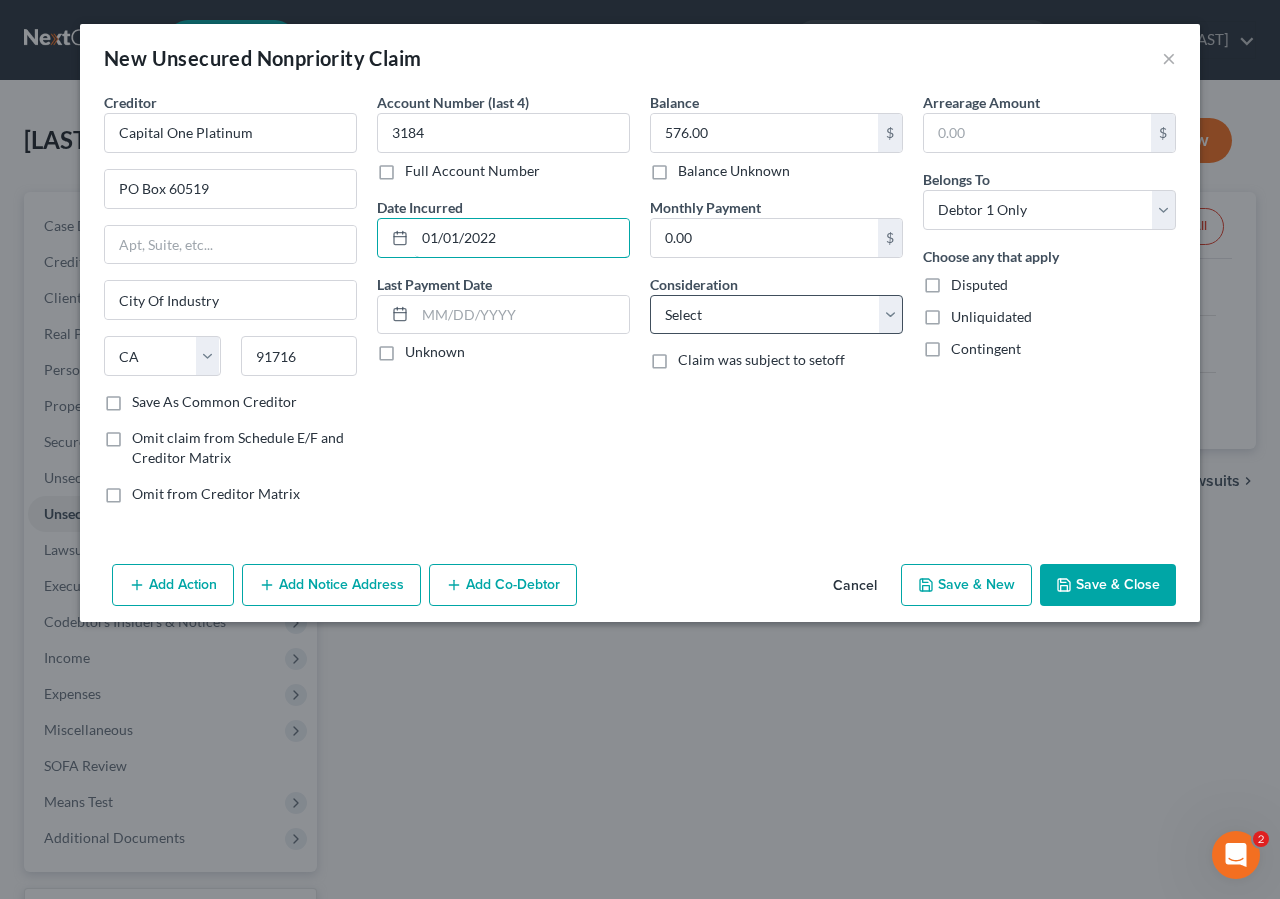 type on "01/01/2022" 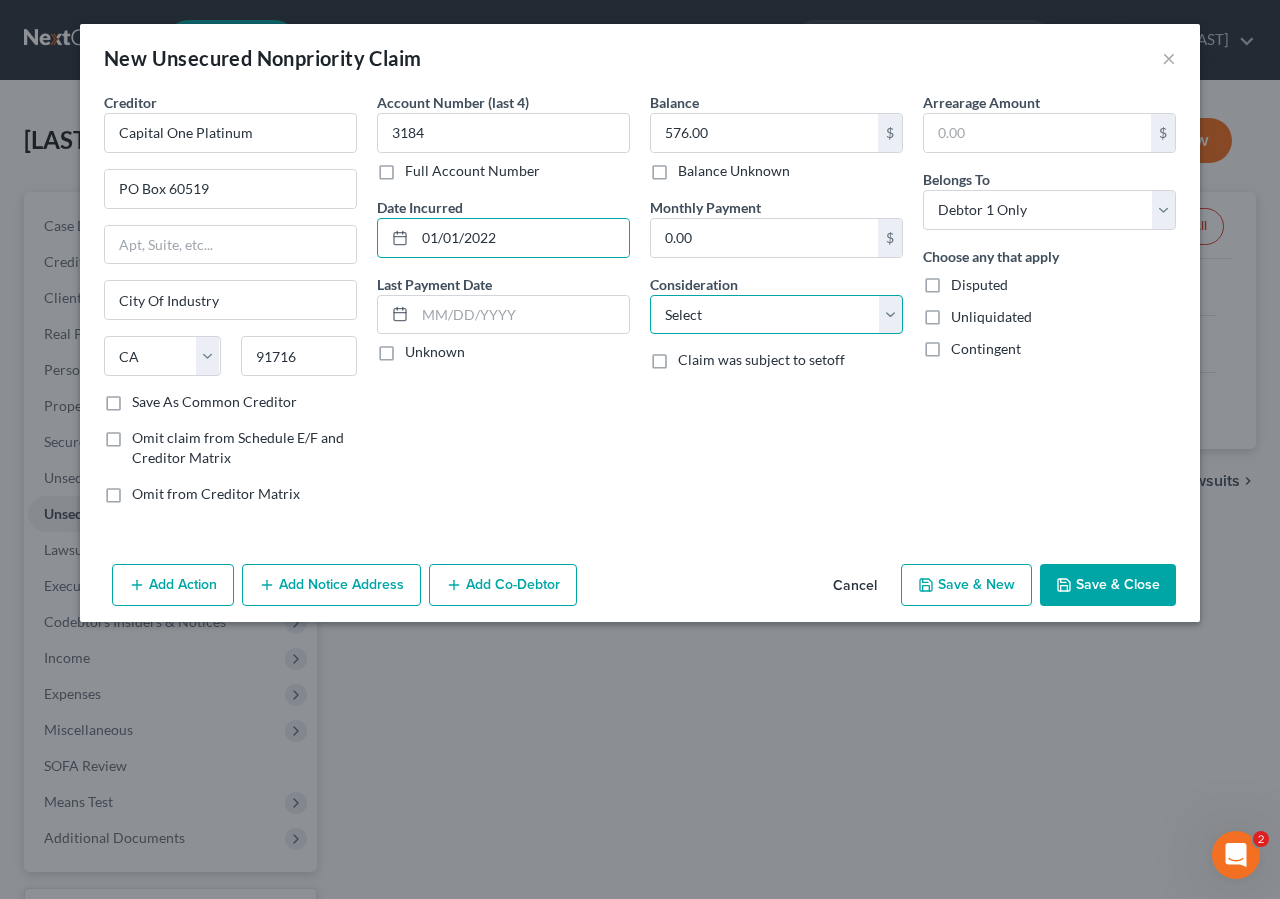 drag, startPoint x: 745, startPoint y: 309, endPoint x: 758, endPoint y: 308, distance: 13.038404 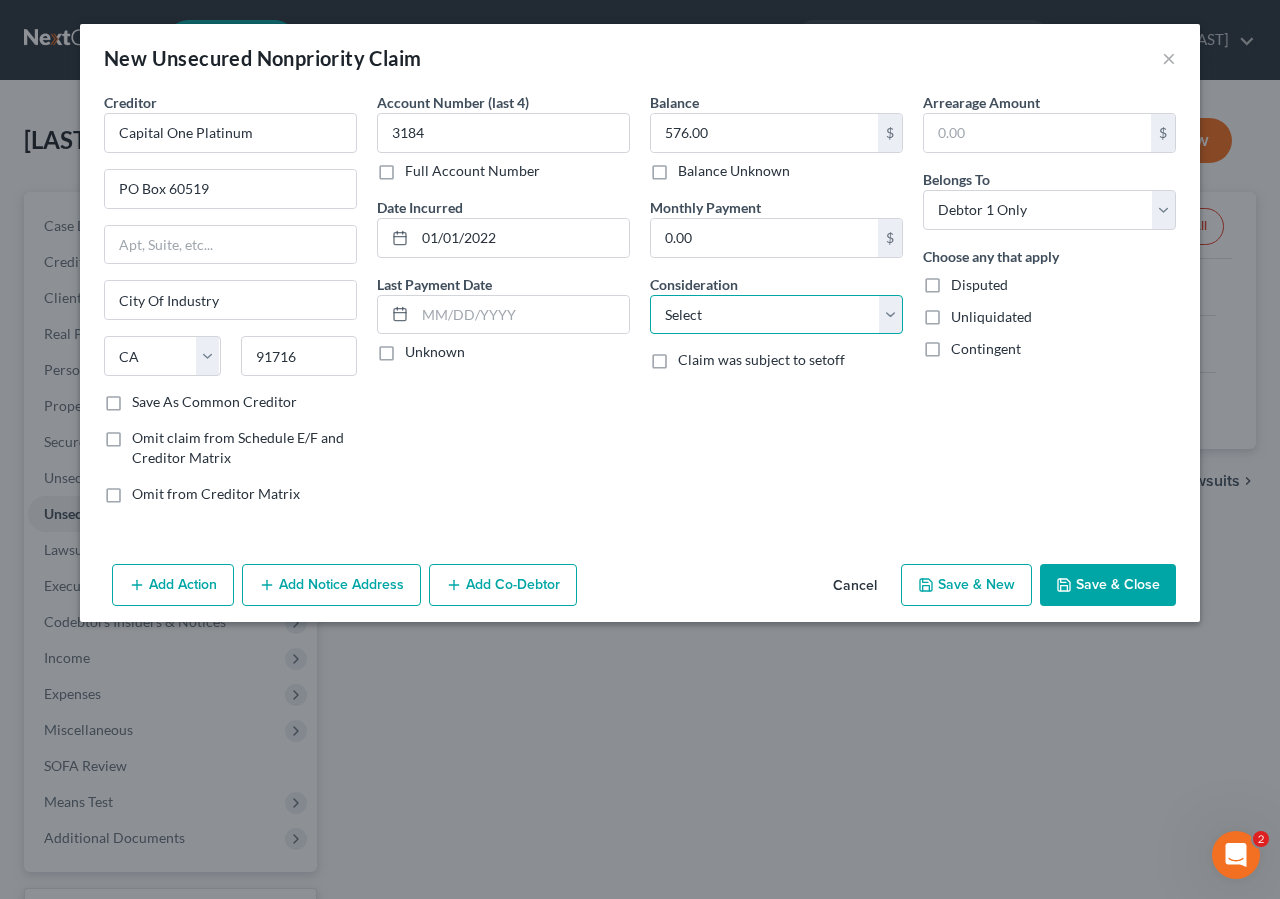 select on "2" 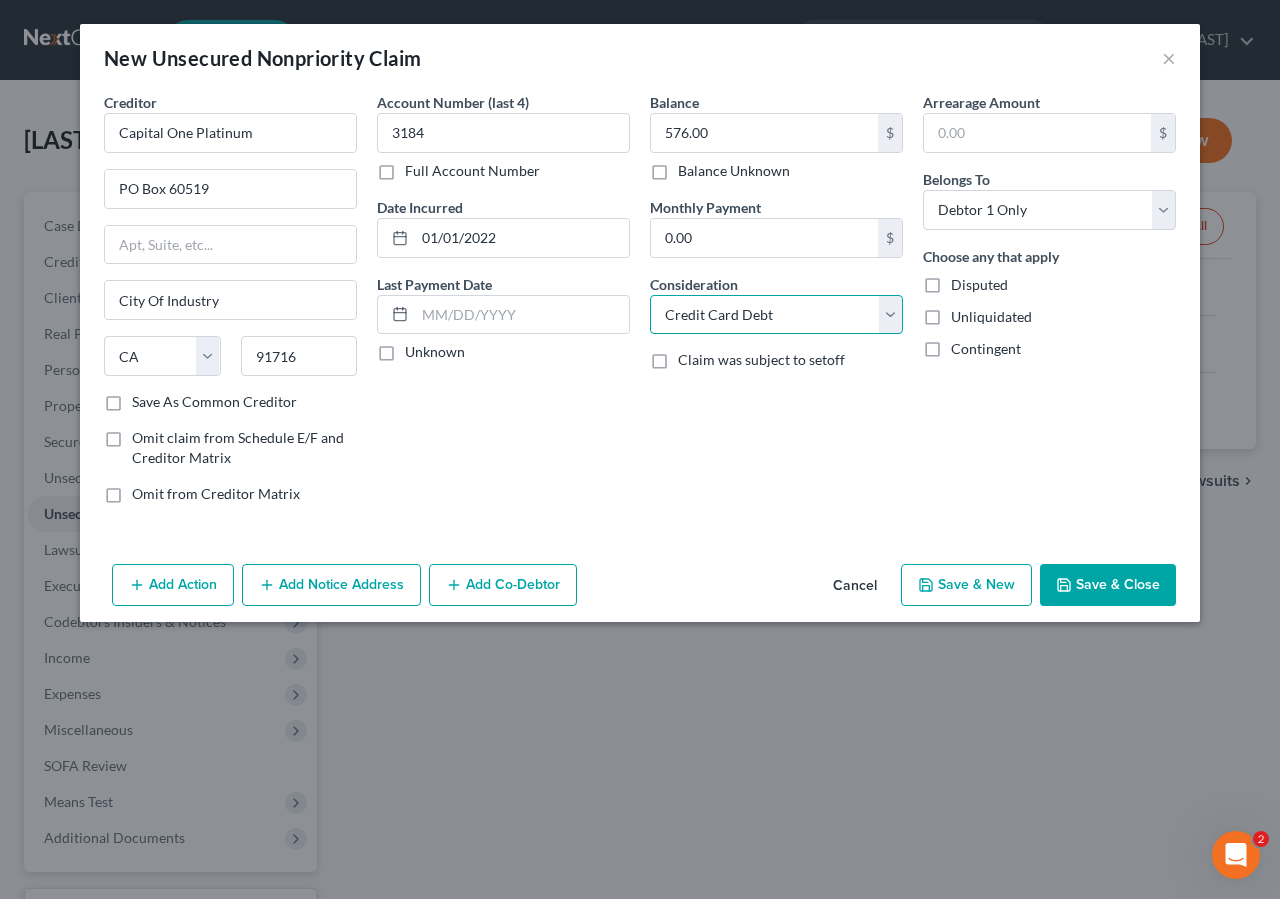 click on "Credit Card Debt" at bounding box center [0, 0] 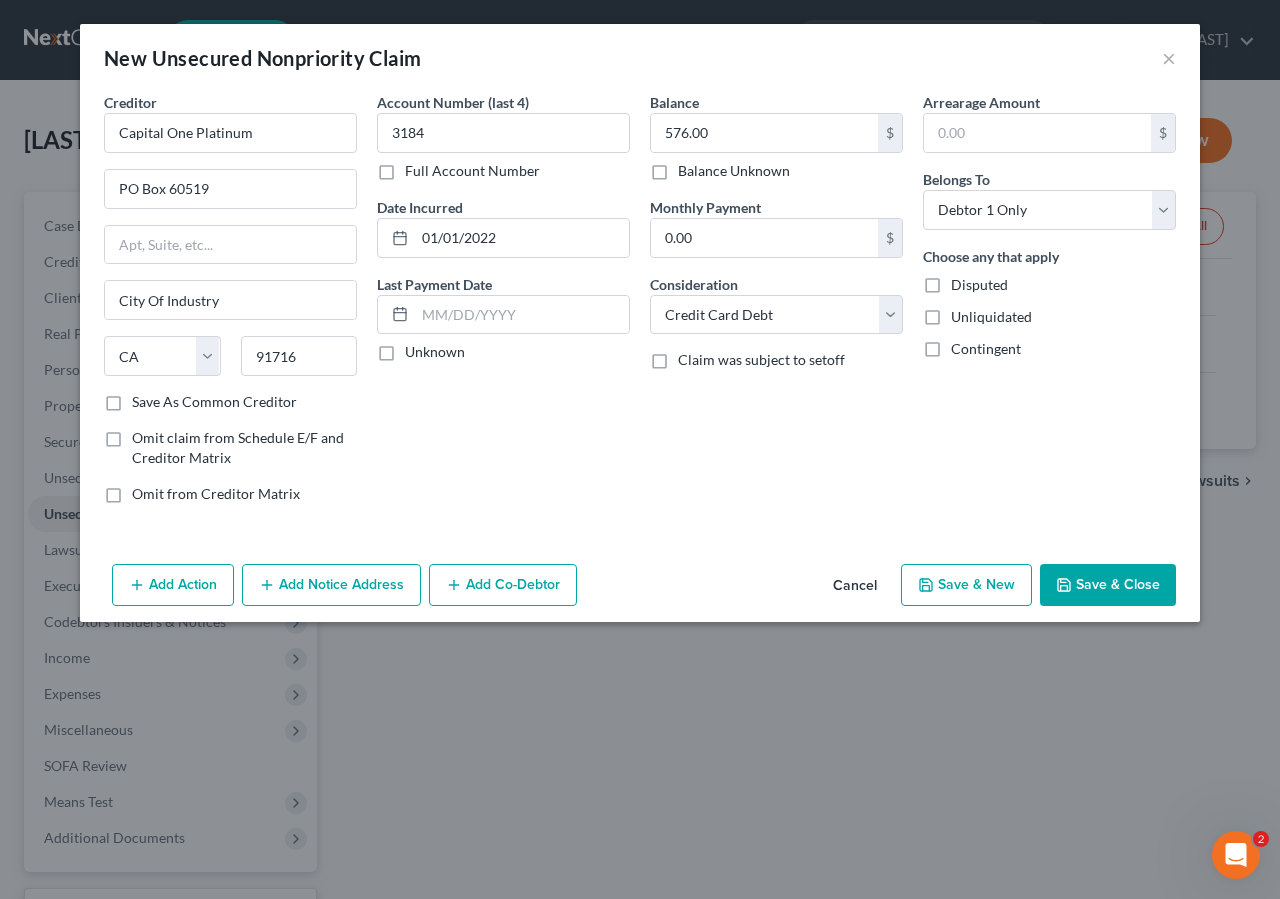 click on "Save & Close" at bounding box center (1108, 585) 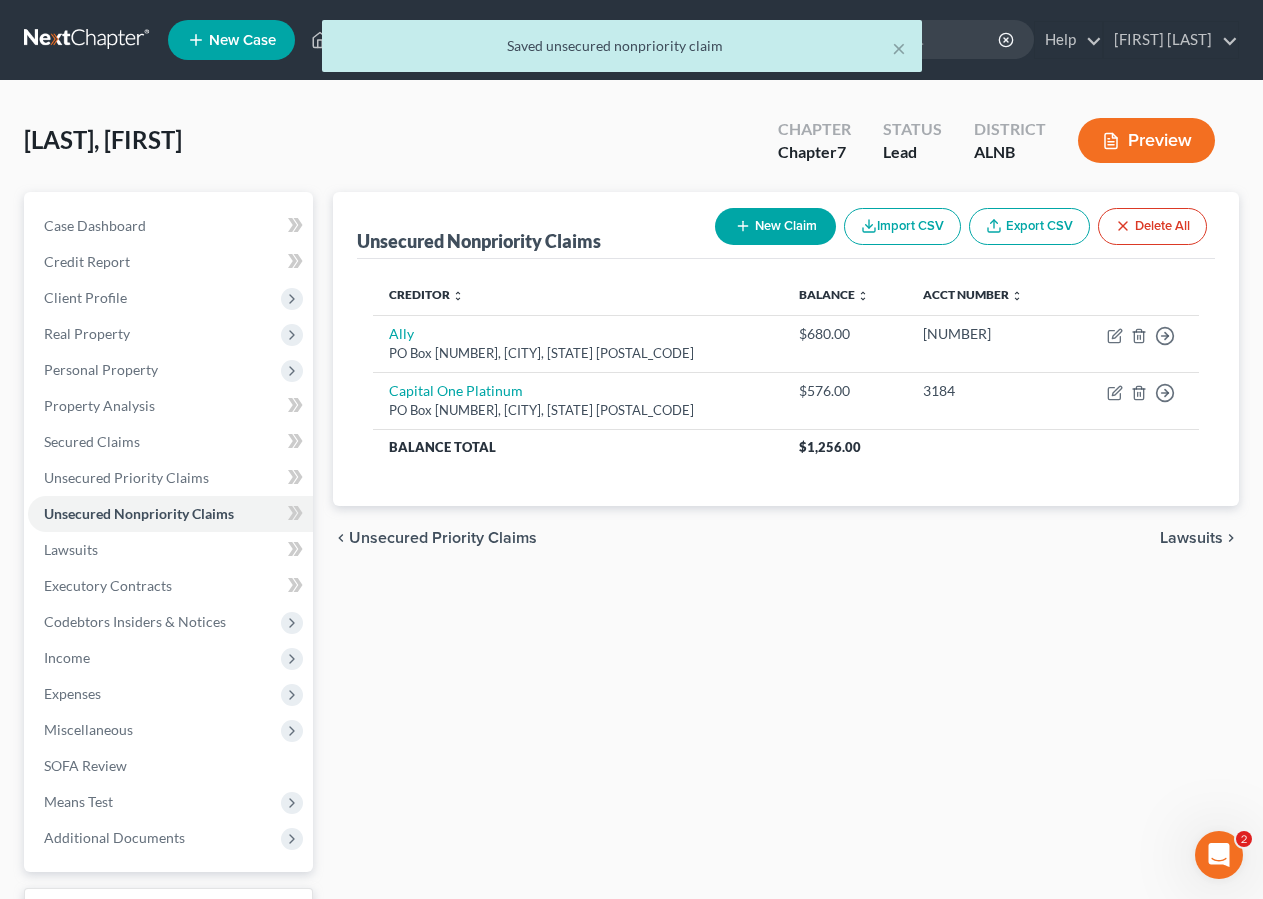 click on "New Claim" at bounding box center [775, 226] 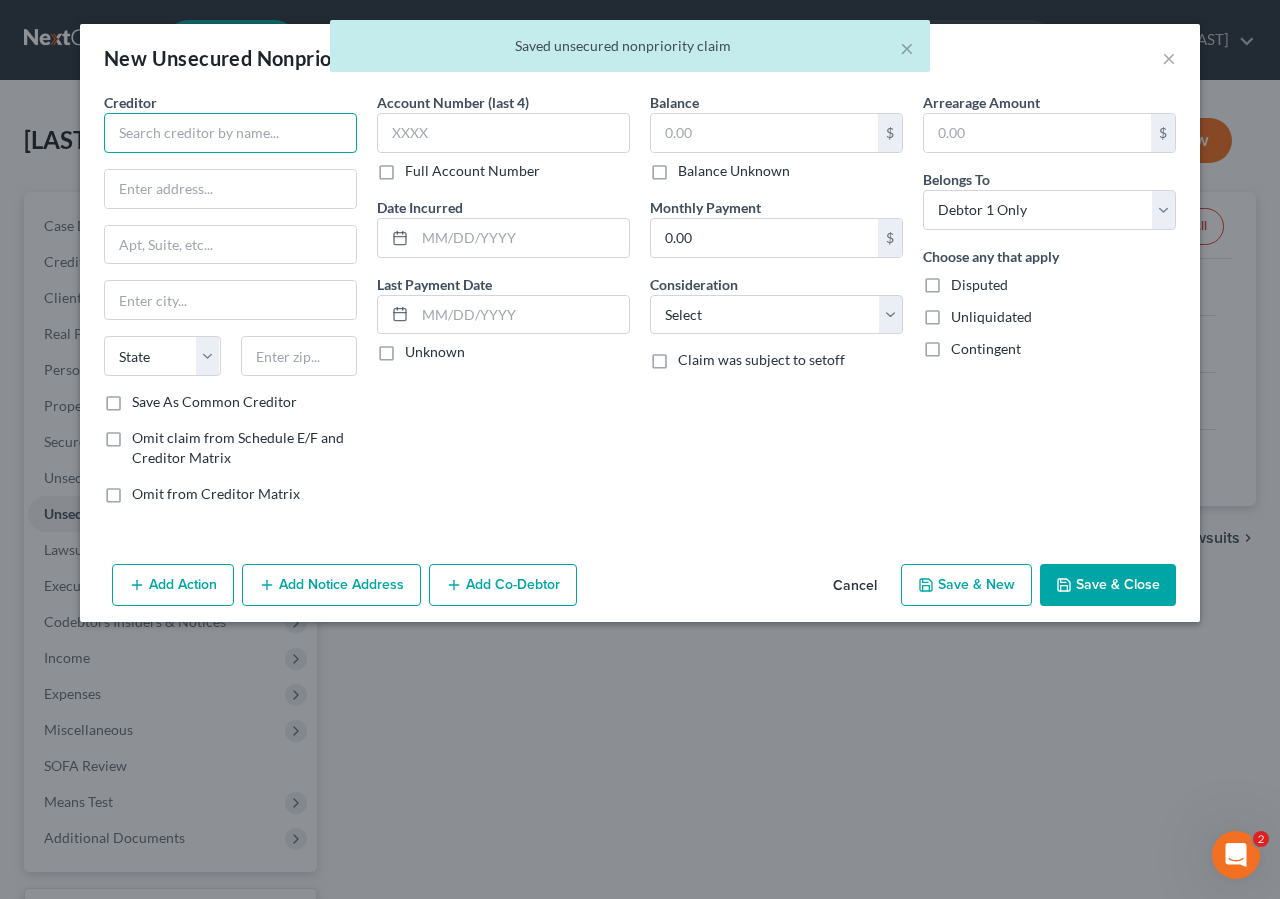 click at bounding box center (230, 133) 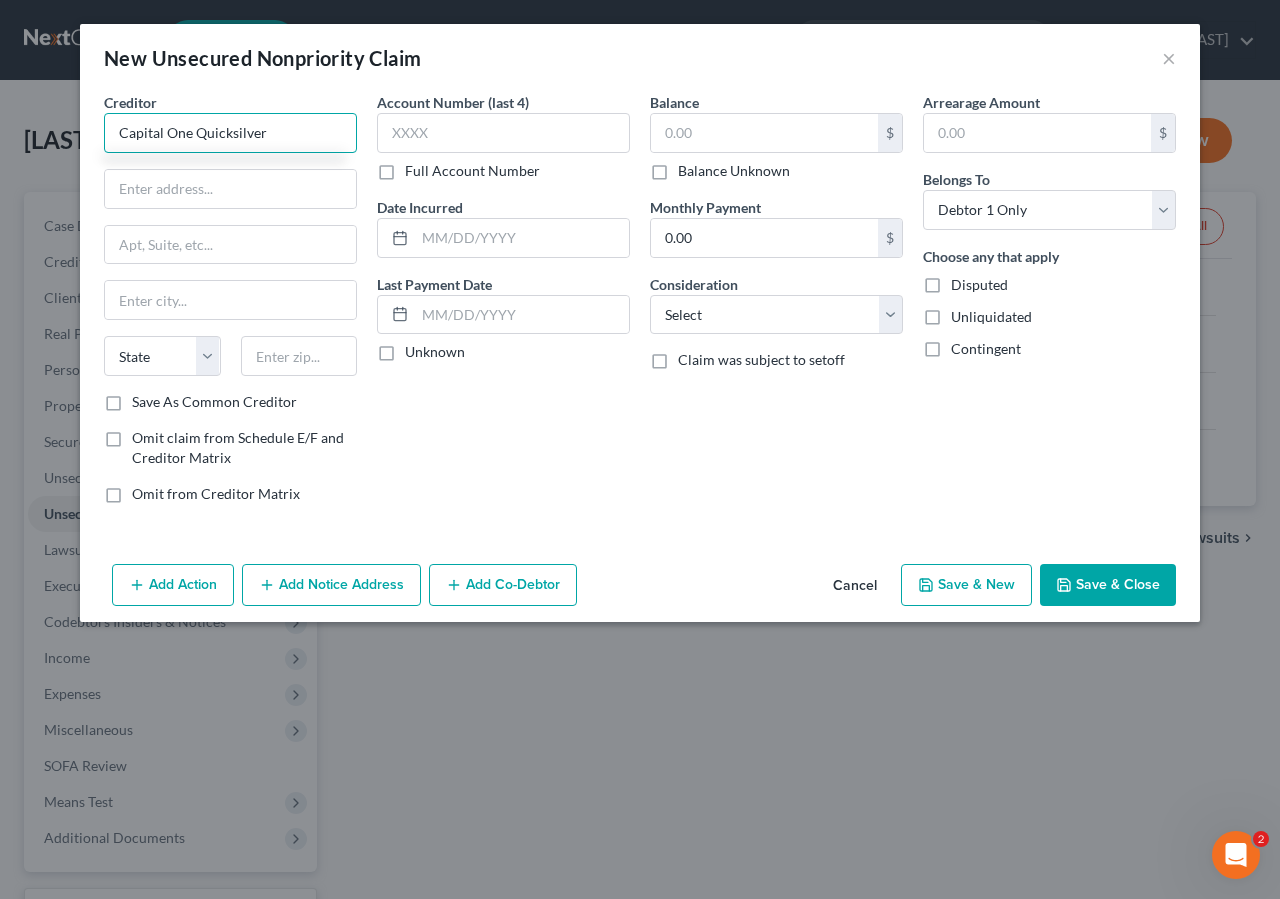 type on "Capital One Quicksilver" 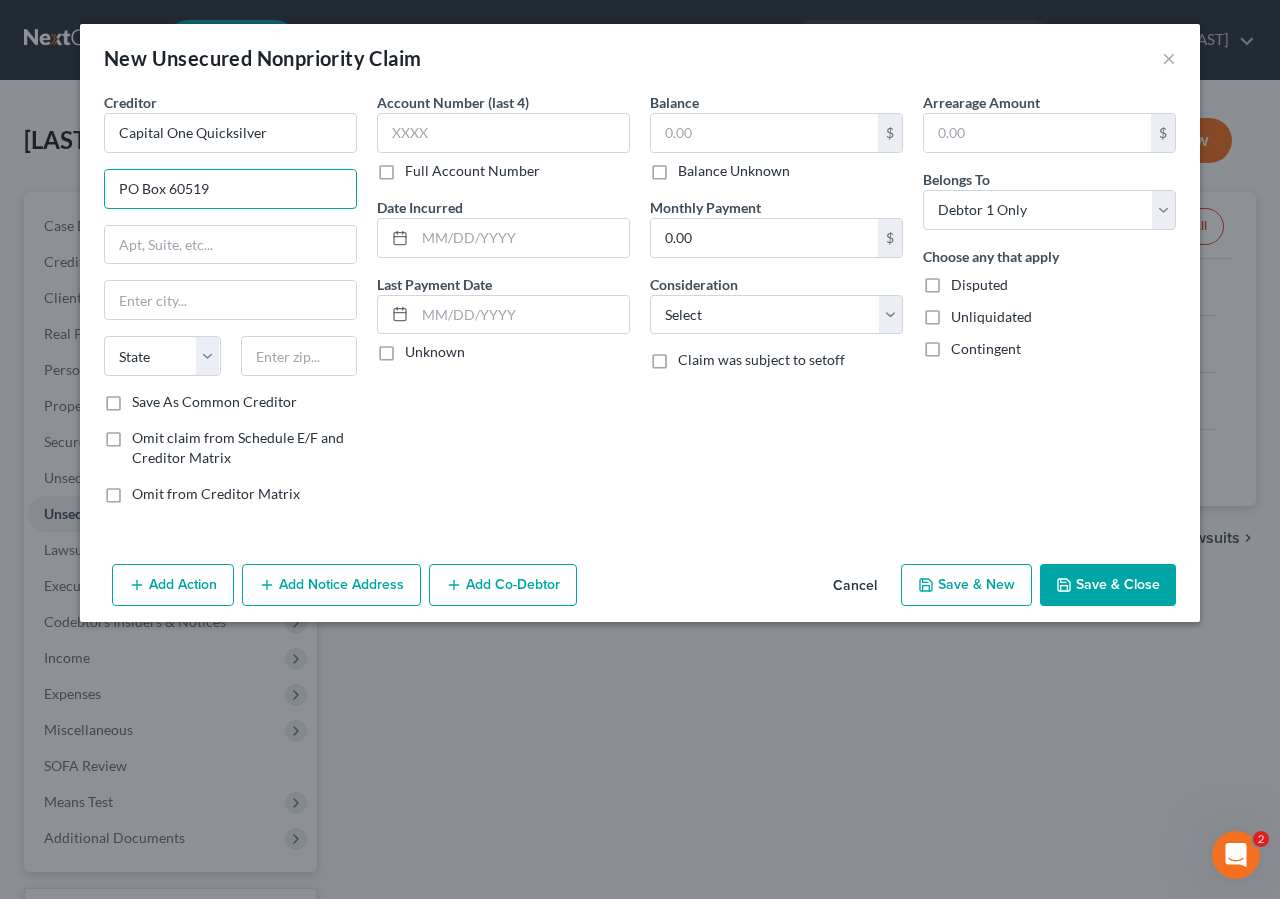 type on "PO Box 60519" 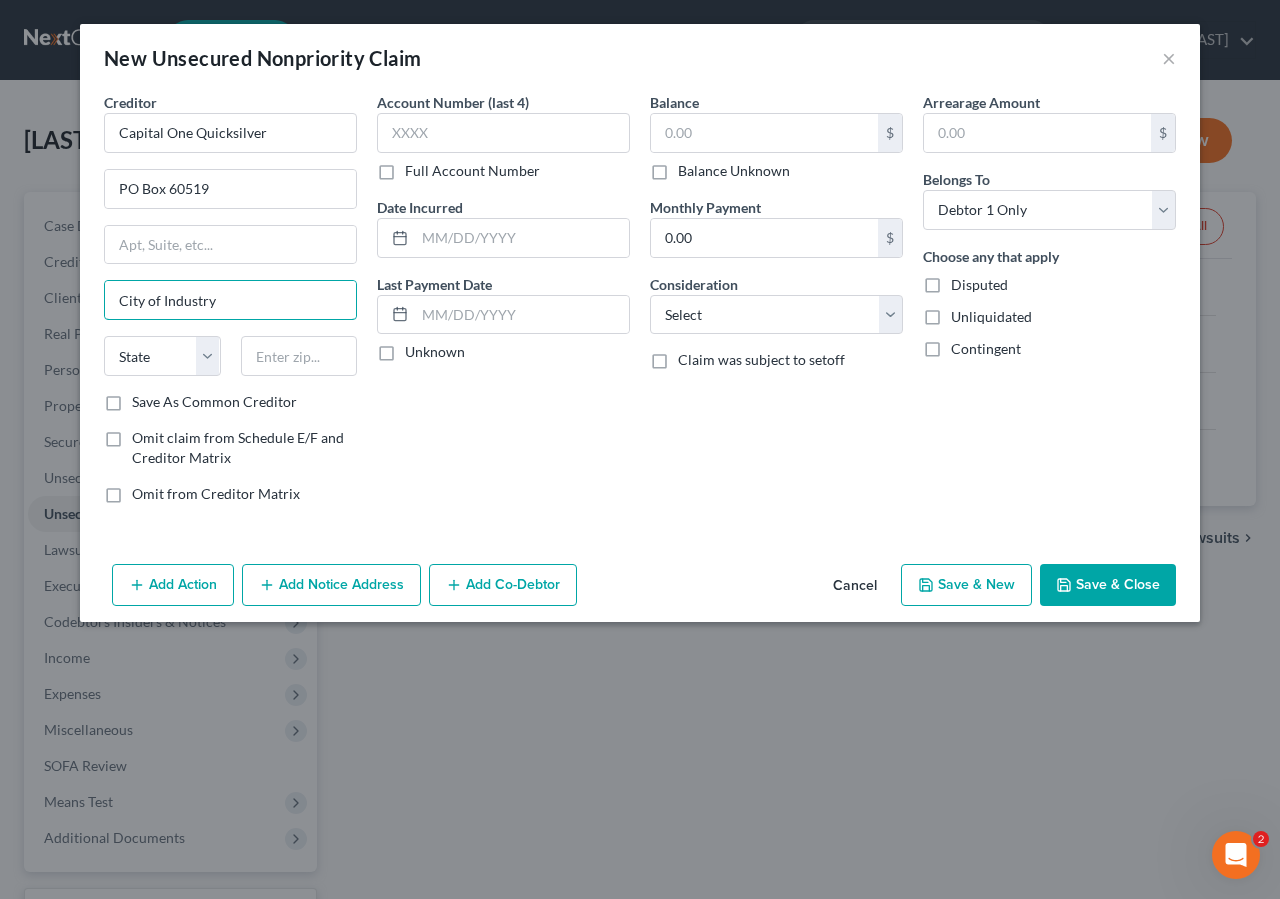 type on "City of Industry" 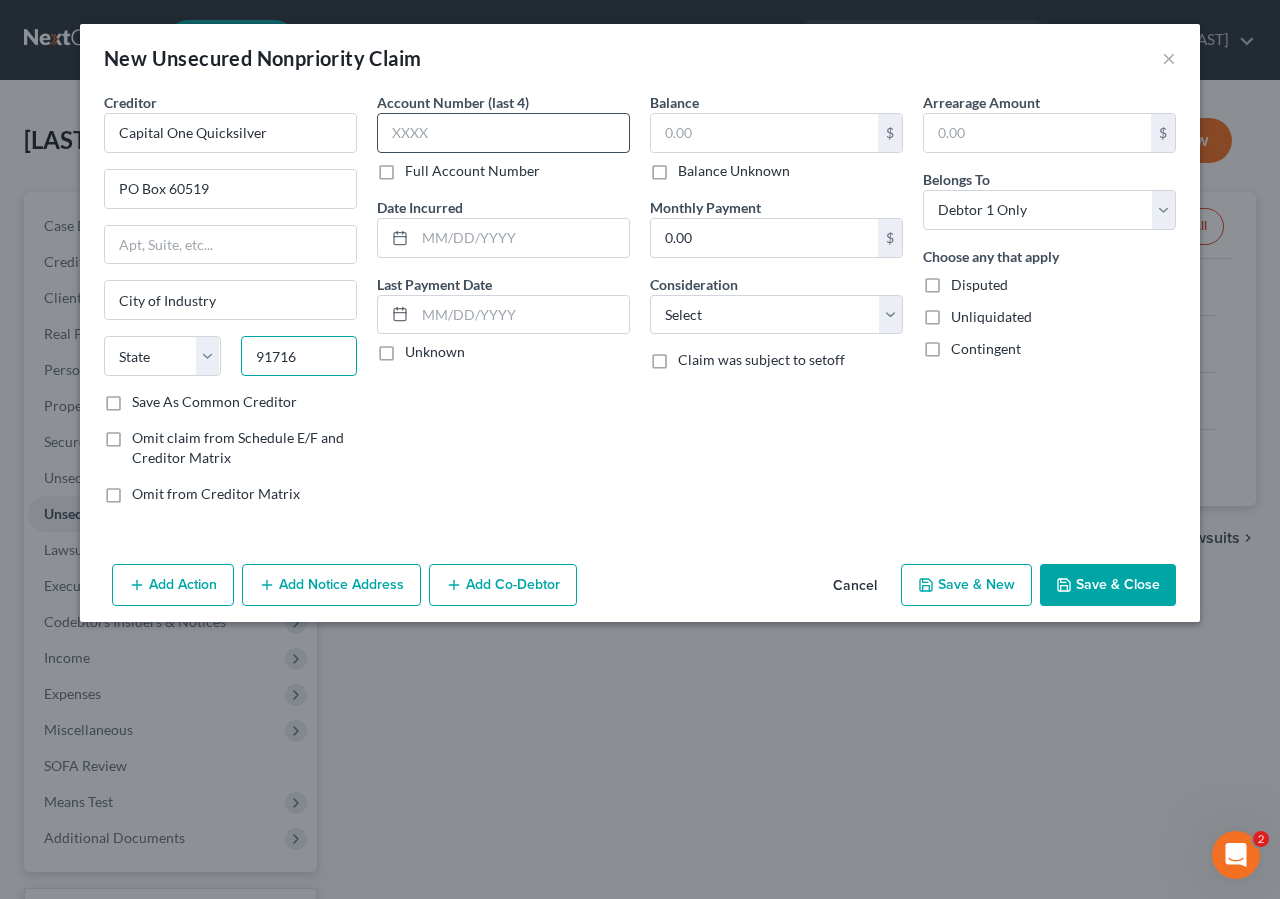 type on "91716" 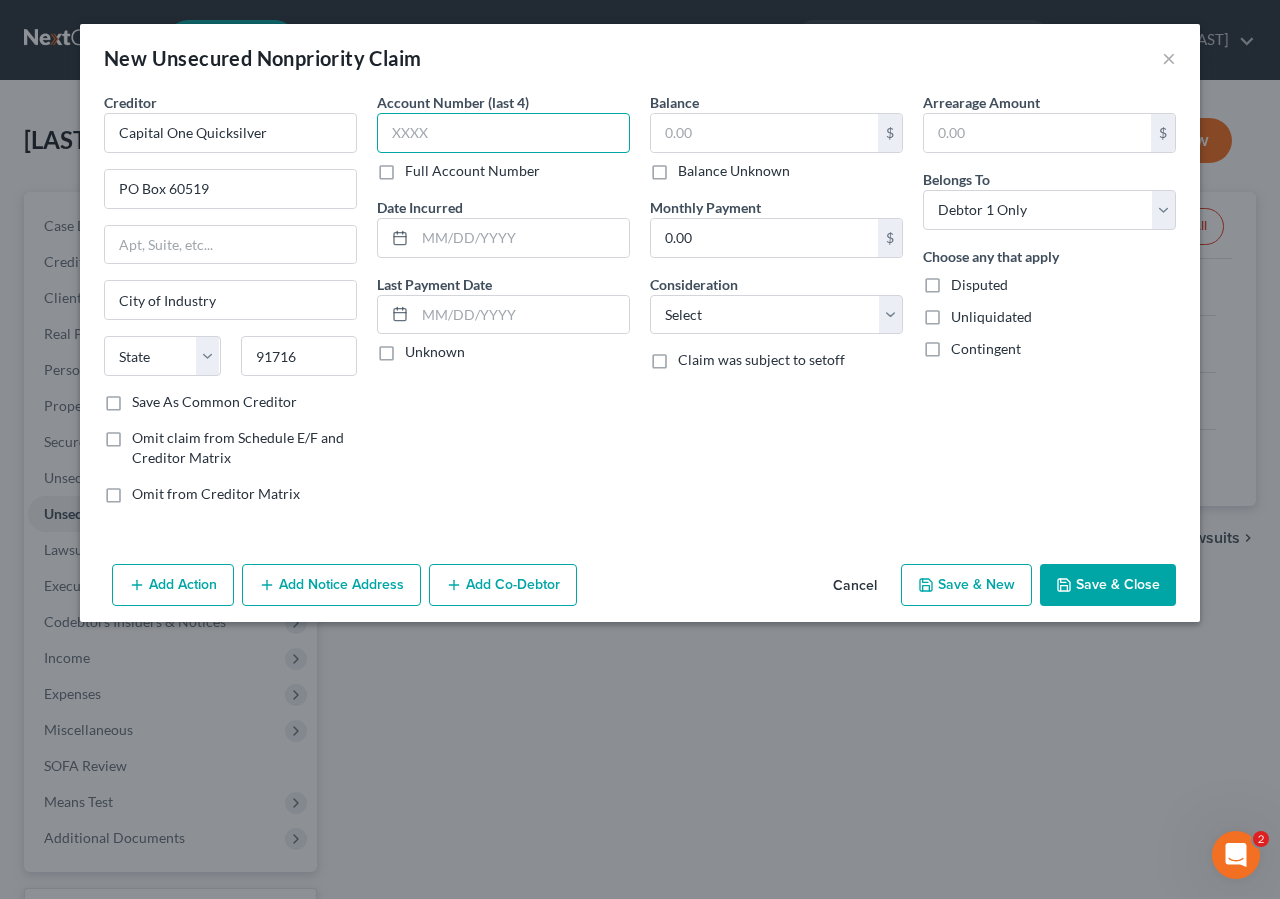 click at bounding box center [503, 133] 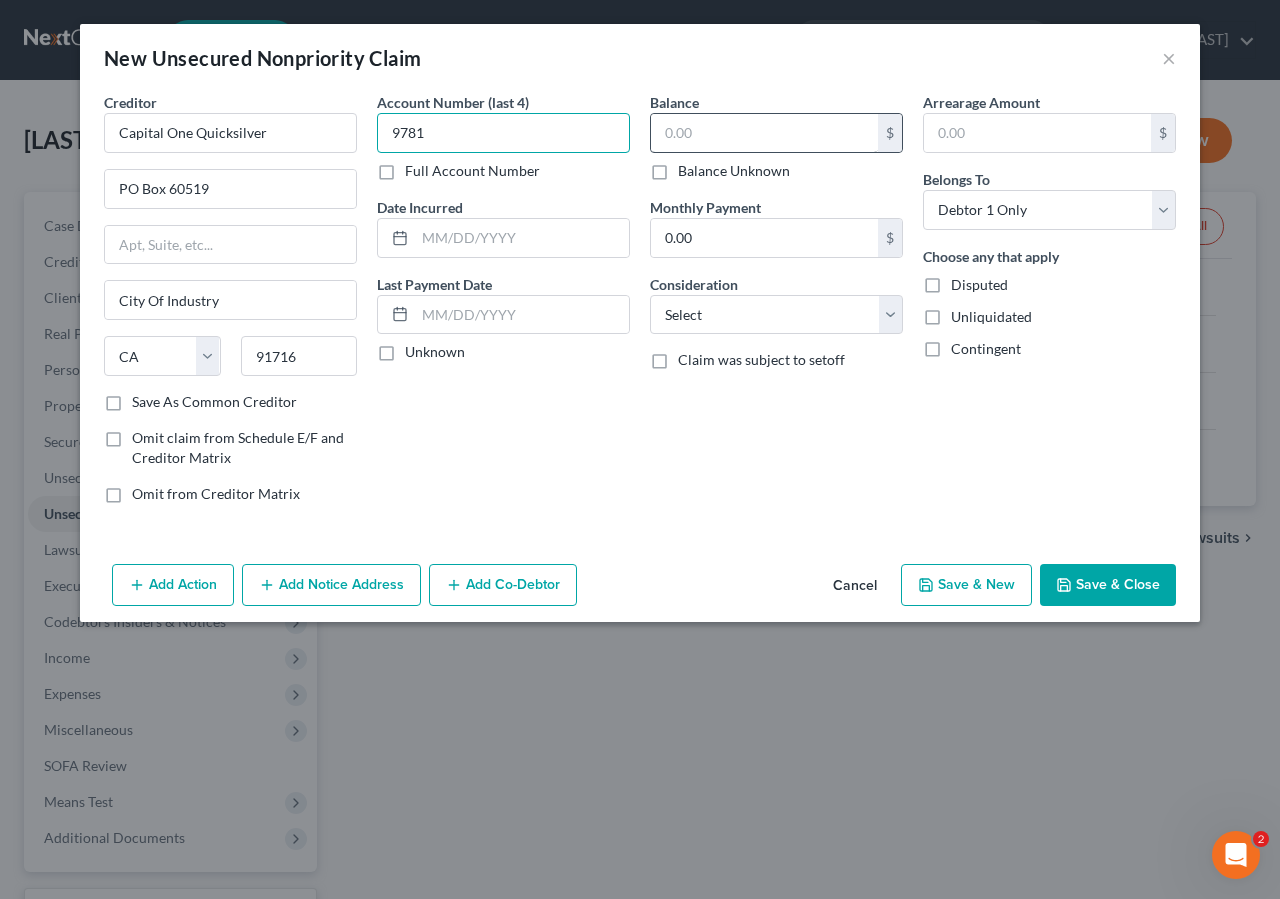 type on "9781" 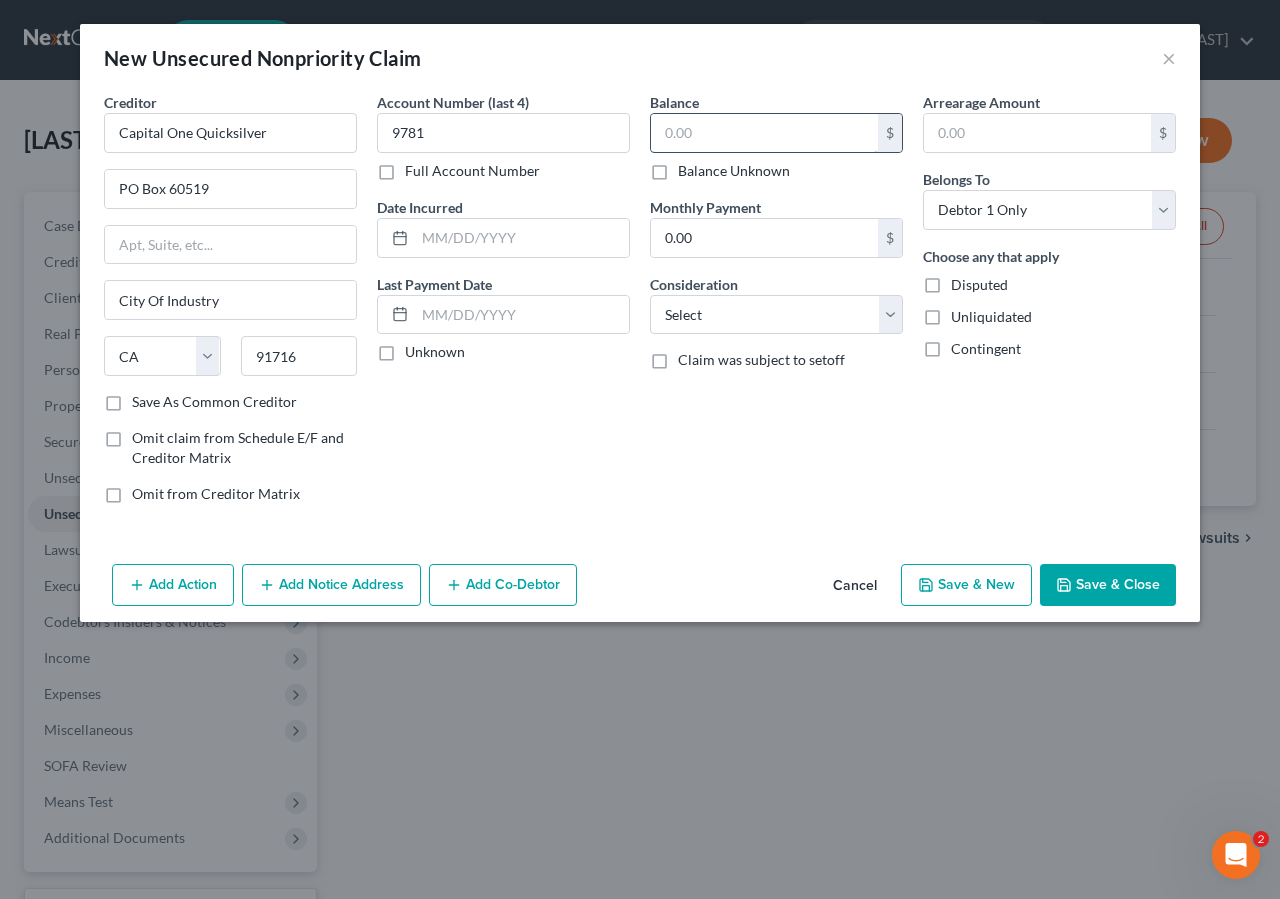 click at bounding box center [764, 133] 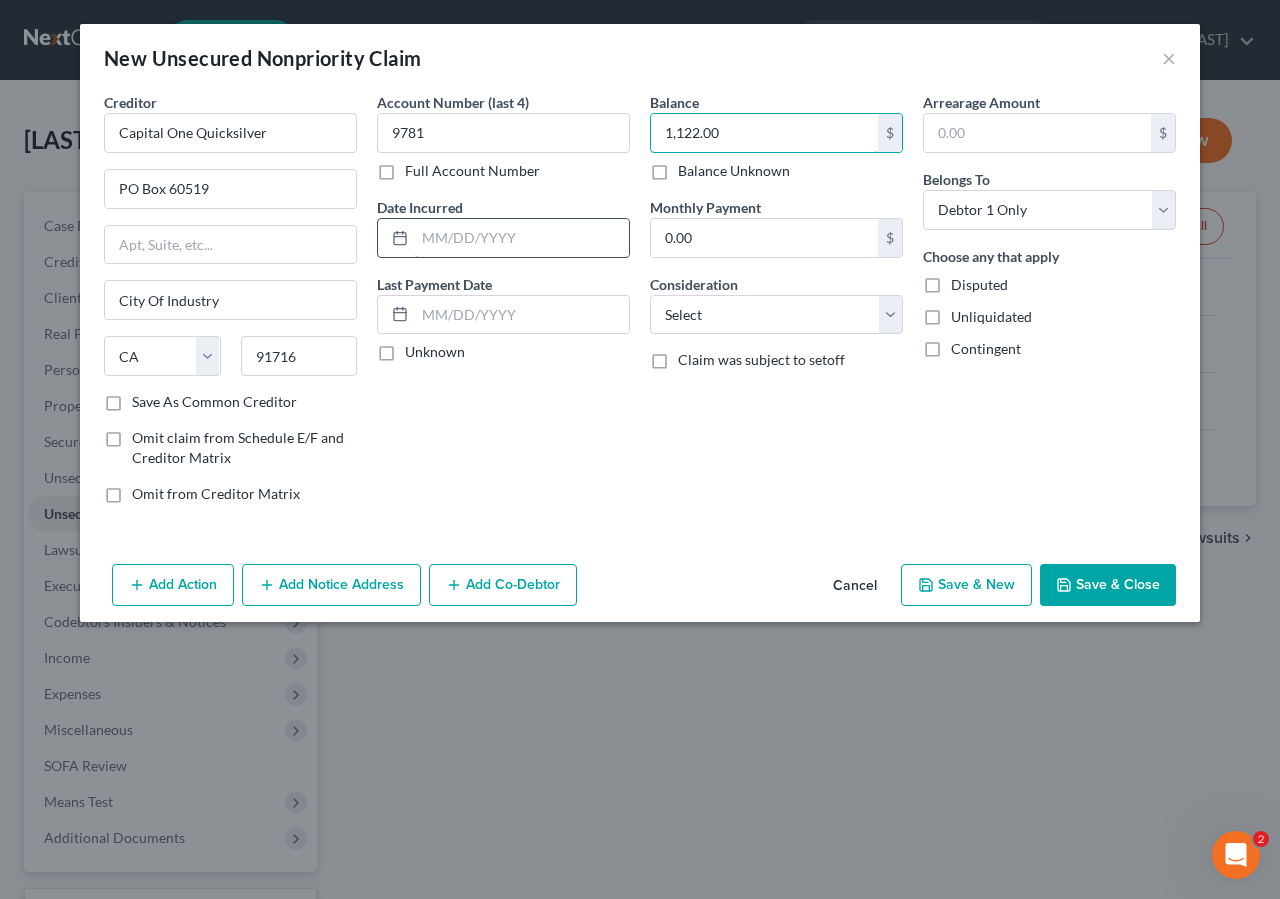 type on "1,122.00" 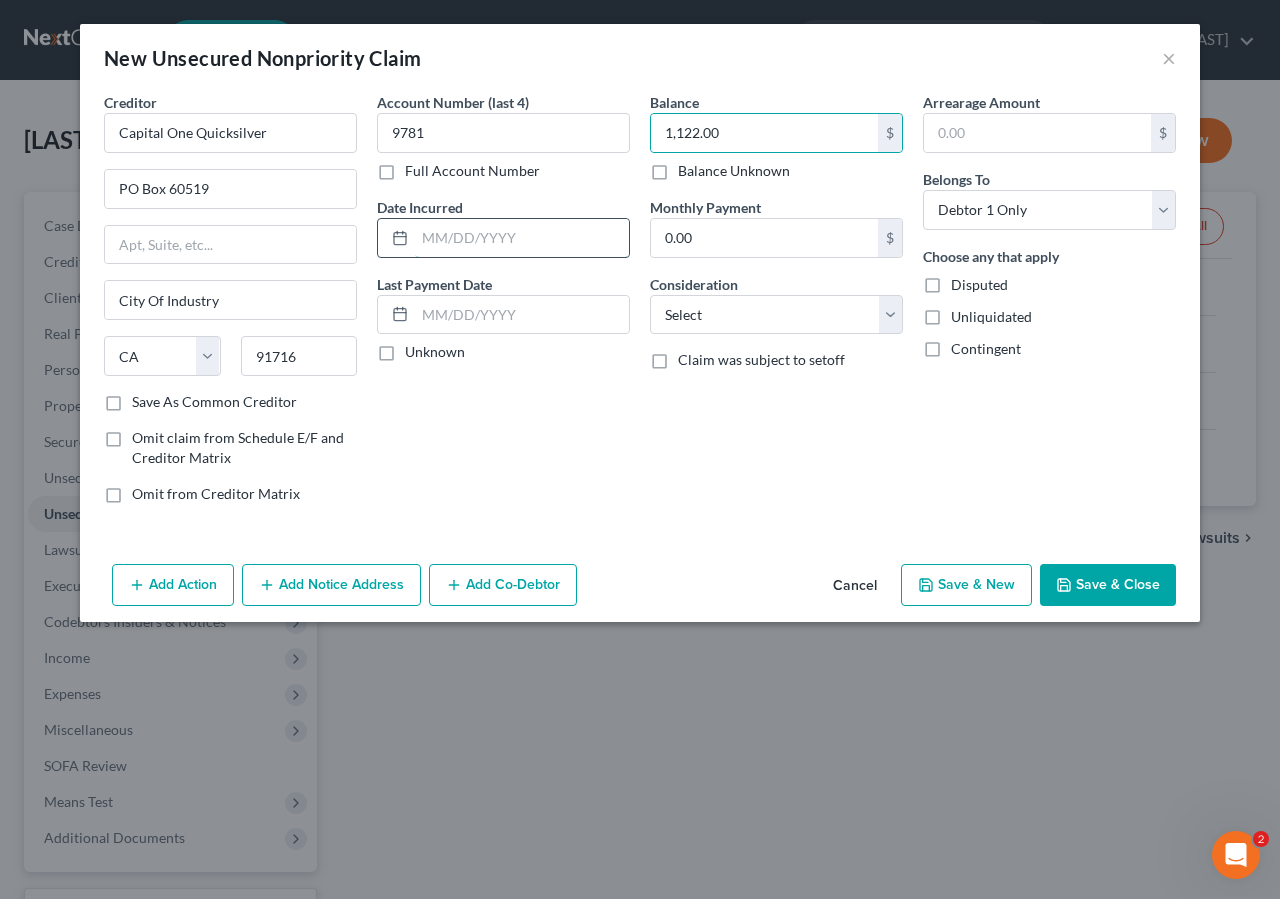 click at bounding box center (522, 238) 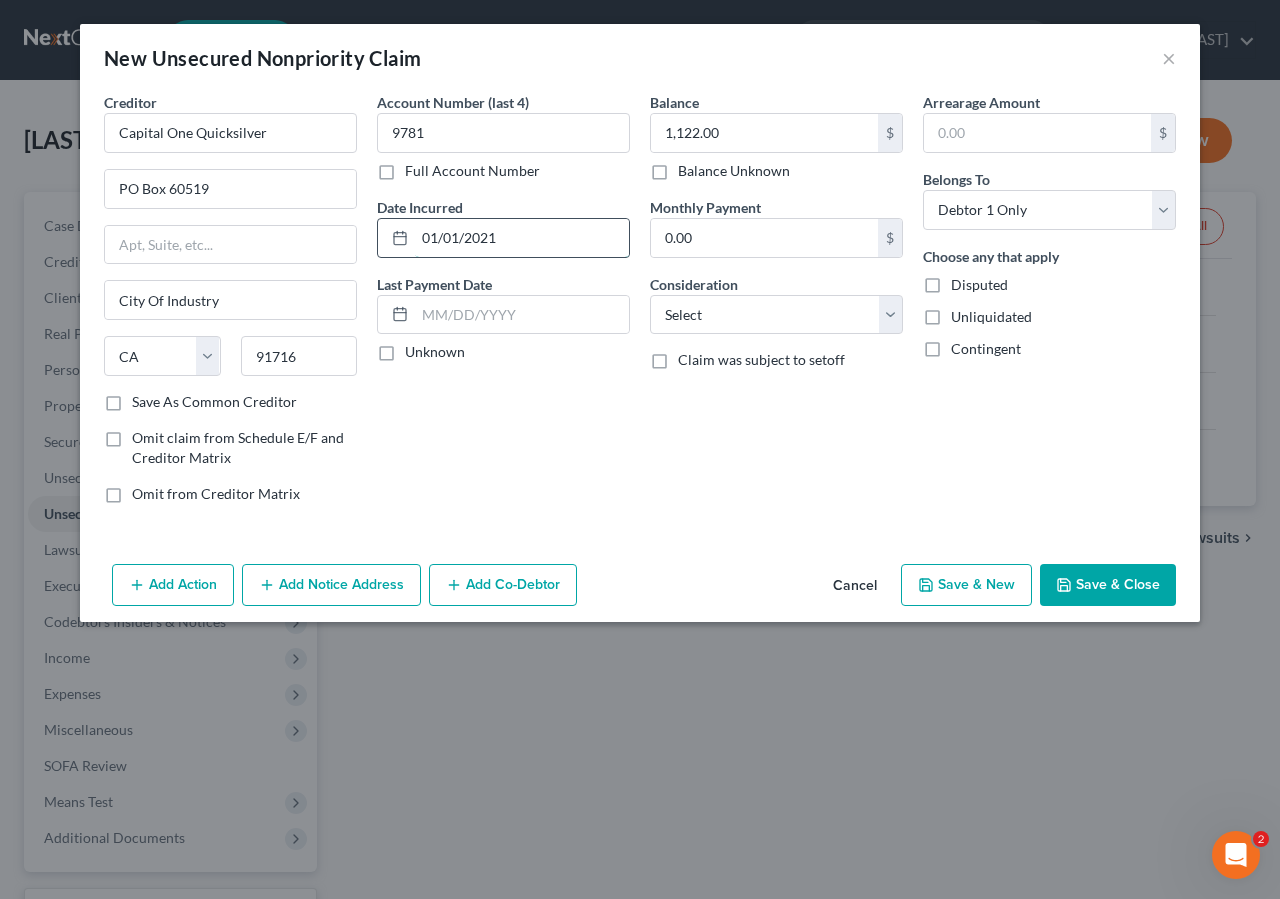 type on "01/01/2021" 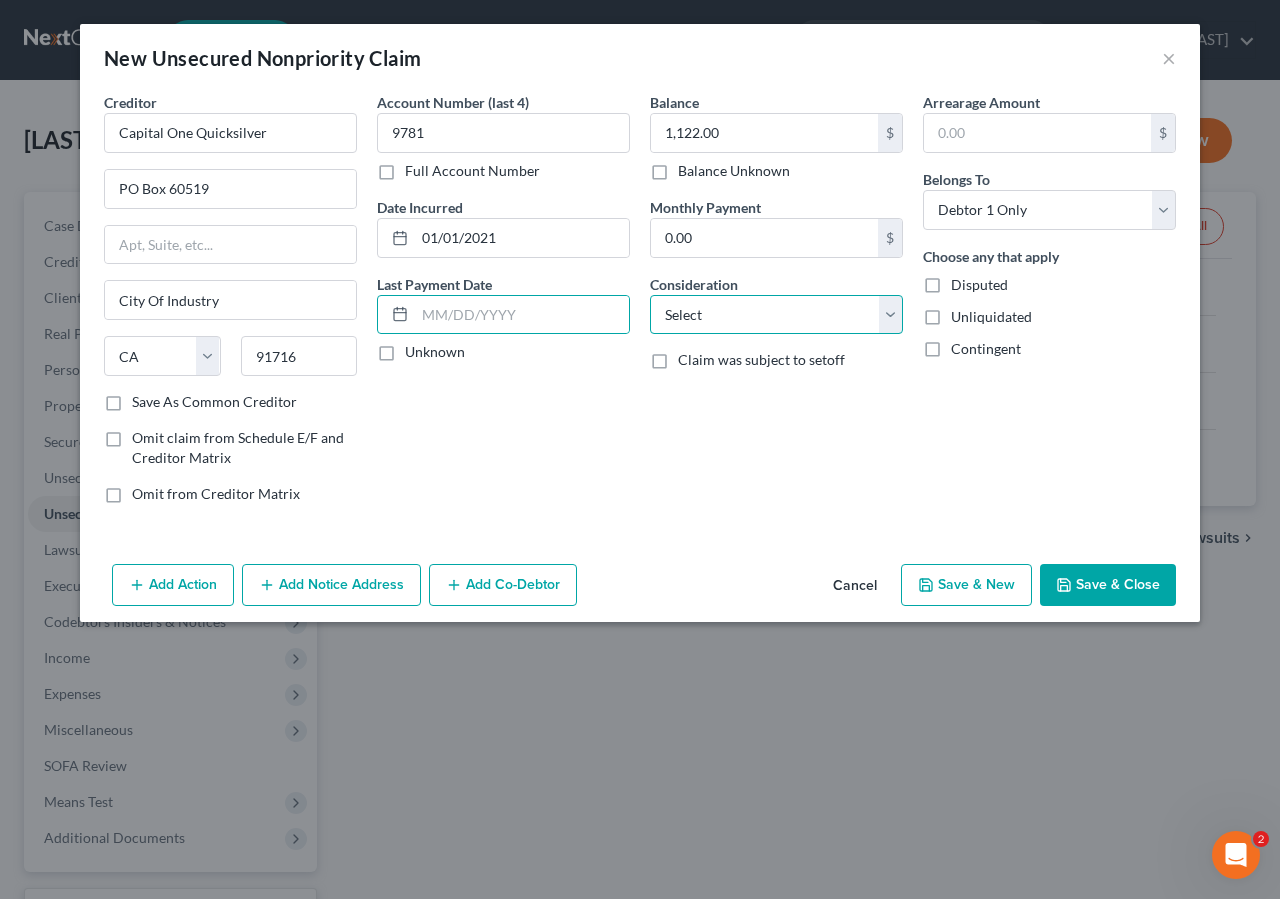 click on "Select Cable / Satellite Services Collection Agency Credit Card Debt Debt Counseling / Attorneys Deficiency Balance Domestic Support Obligations Home / Car Repairs Income Taxes Judgment Liens Medical Services Monies Loaned / Advanced Mortgage Obligation From Divorce Or Separation Obligation To Pensions Other Overdrawn Bank Account Promised To Help Pay Creditors Student Loans Suppliers And Vendors Telephone / Internet Services Utility Services" at bounding box center [776, 315] 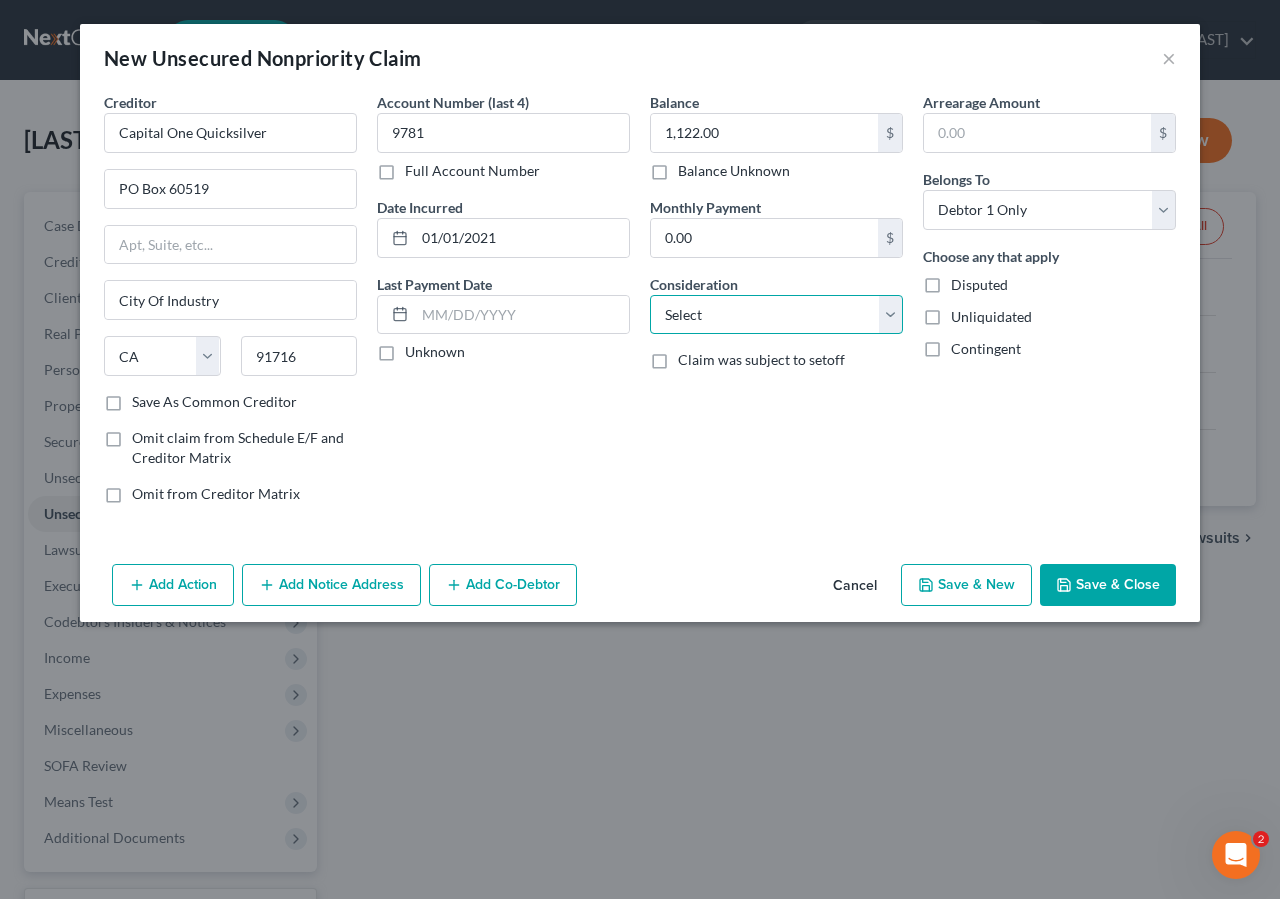 select on "2" 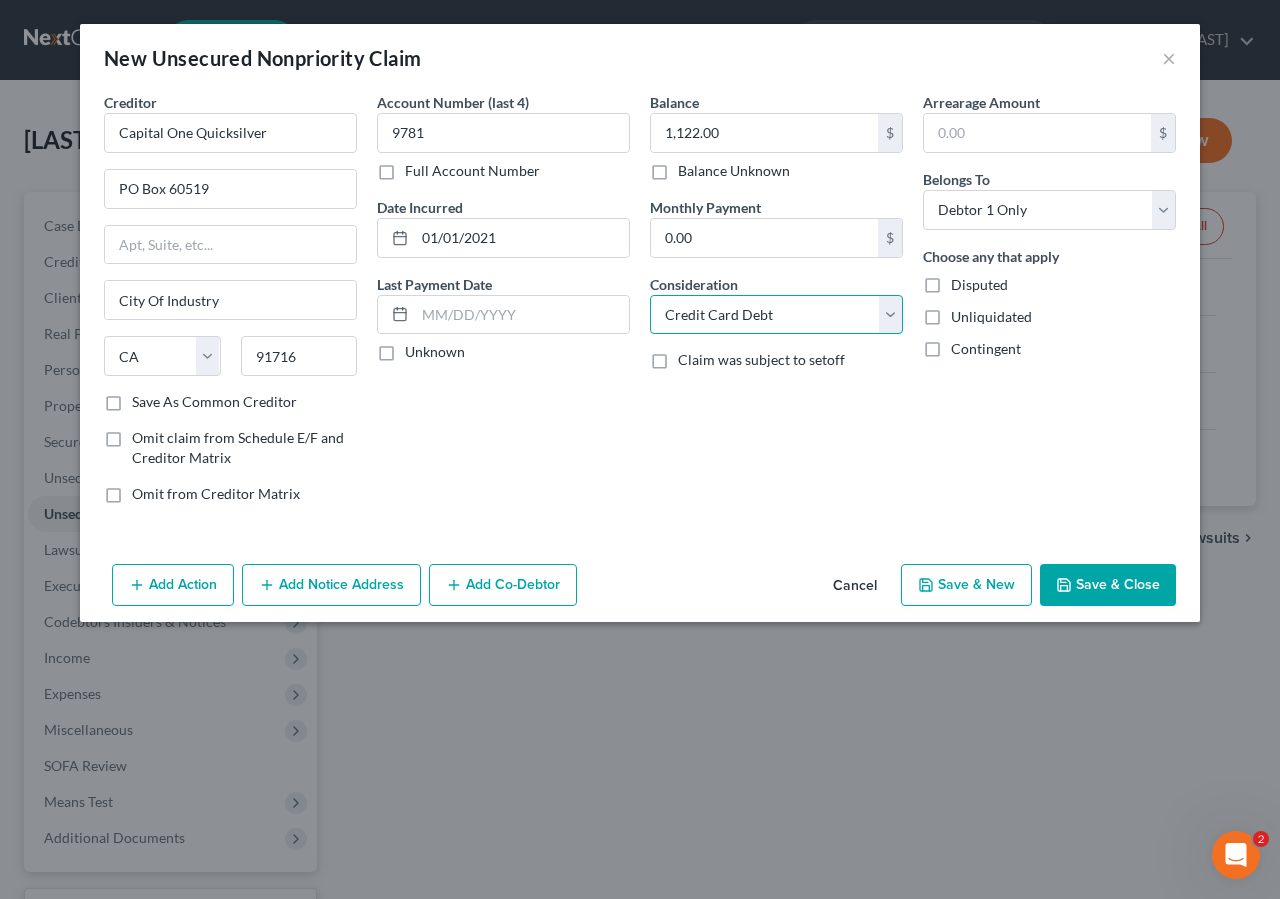 click on "Credit Card Debt" at bounding box center (0, 0) 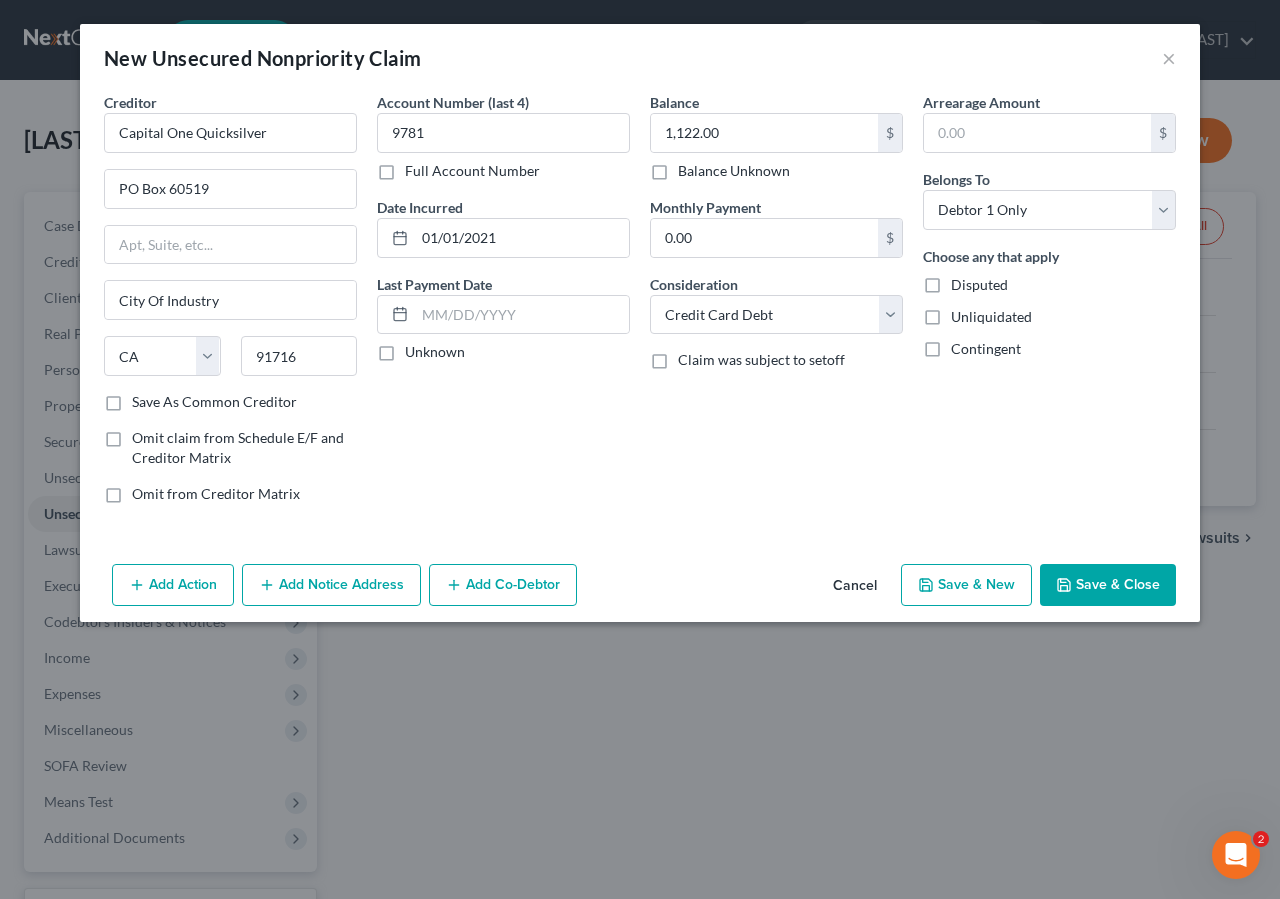 click on "Save & Close" at bounding box center [1108, 585] 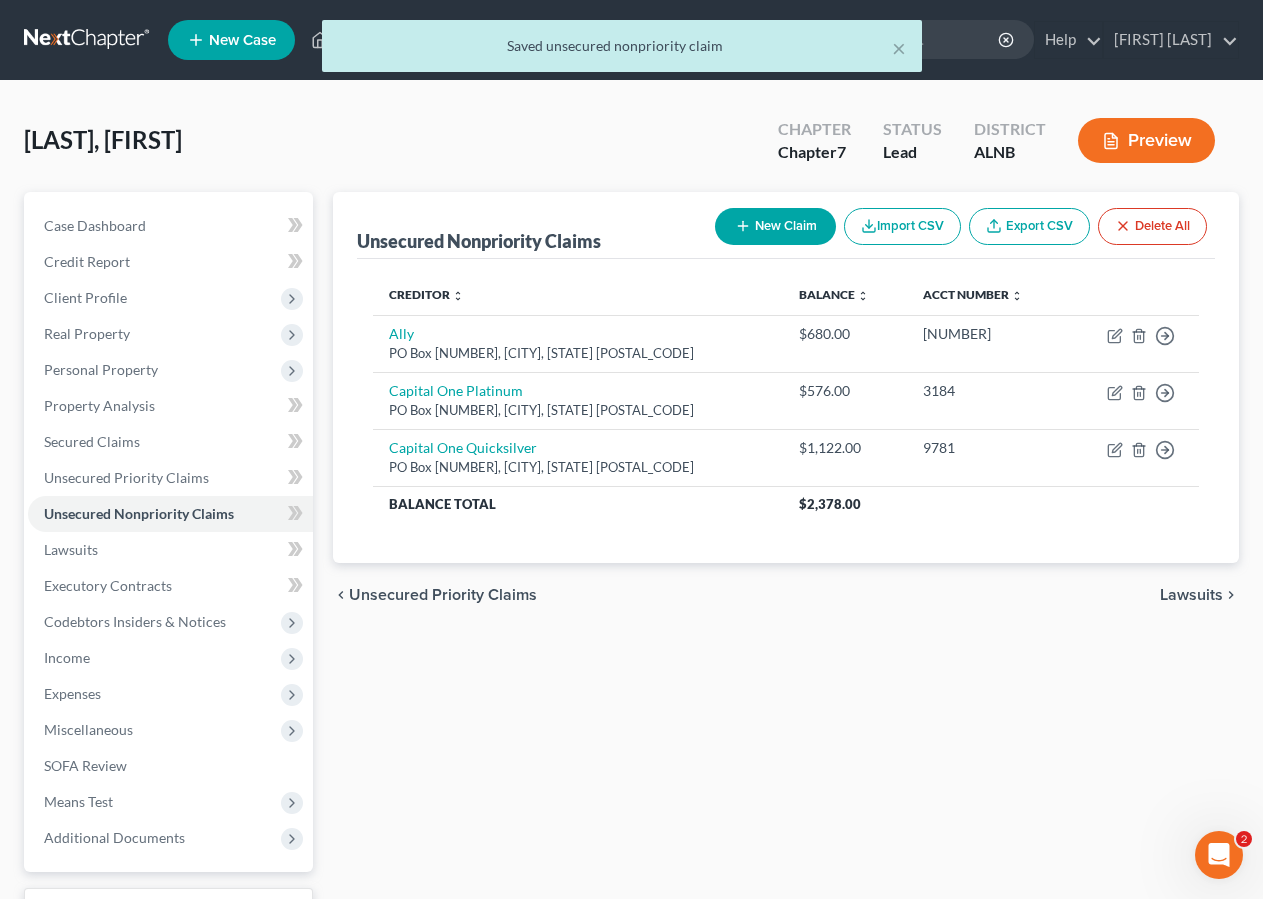 click on "New Claim" at bounding box center [775, 226] 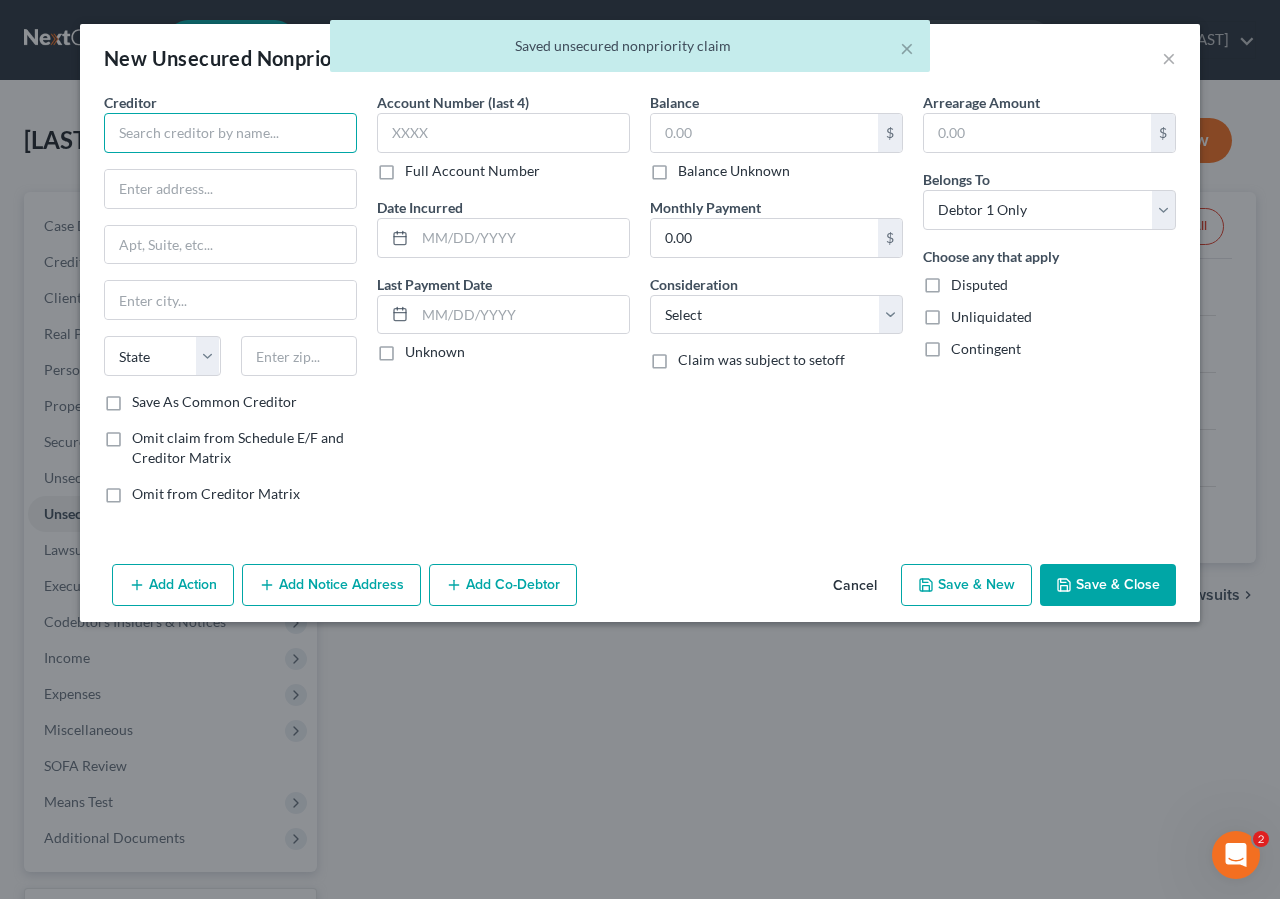 click at bounding box center [230, 133] 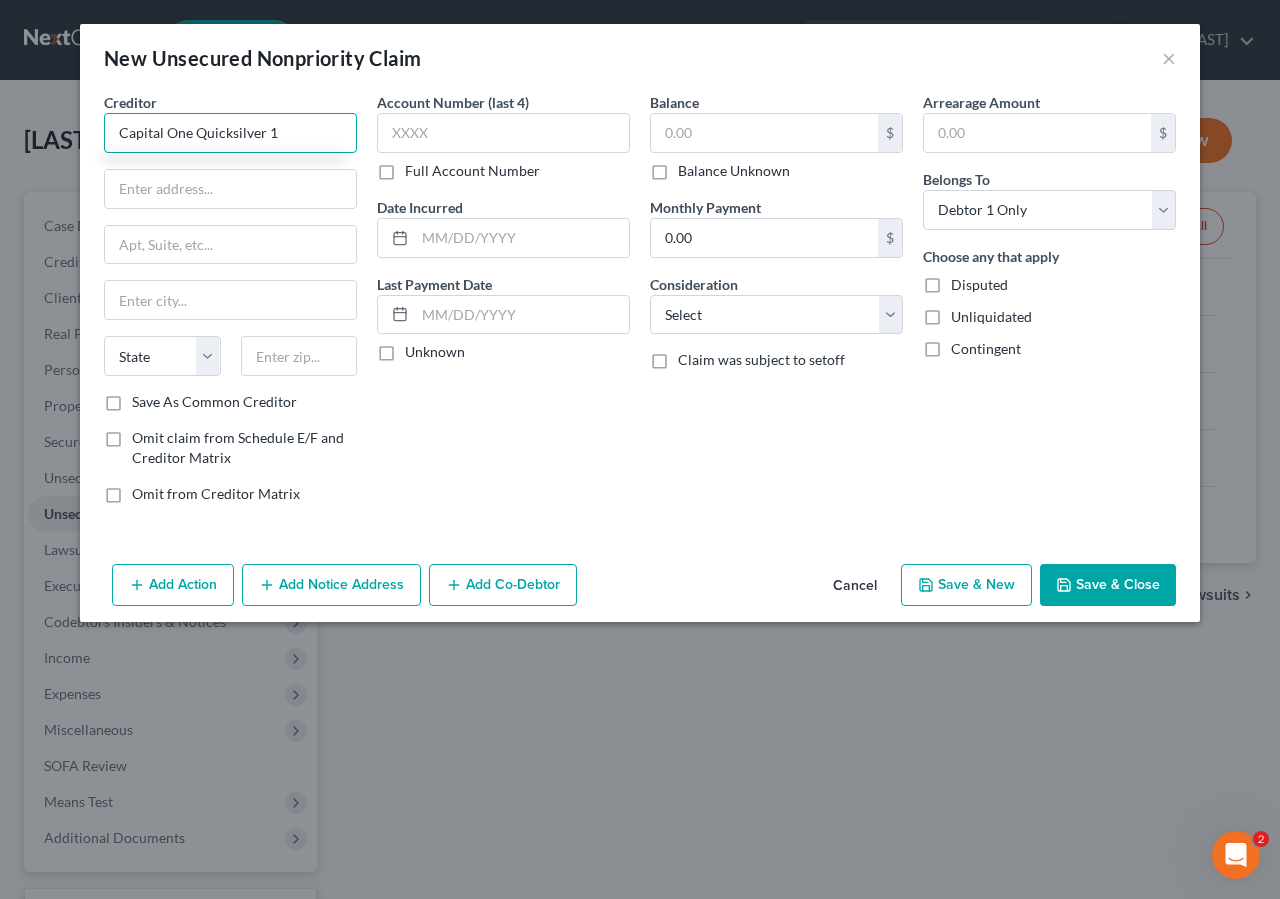 type on "Capital One Quicksilver 1" 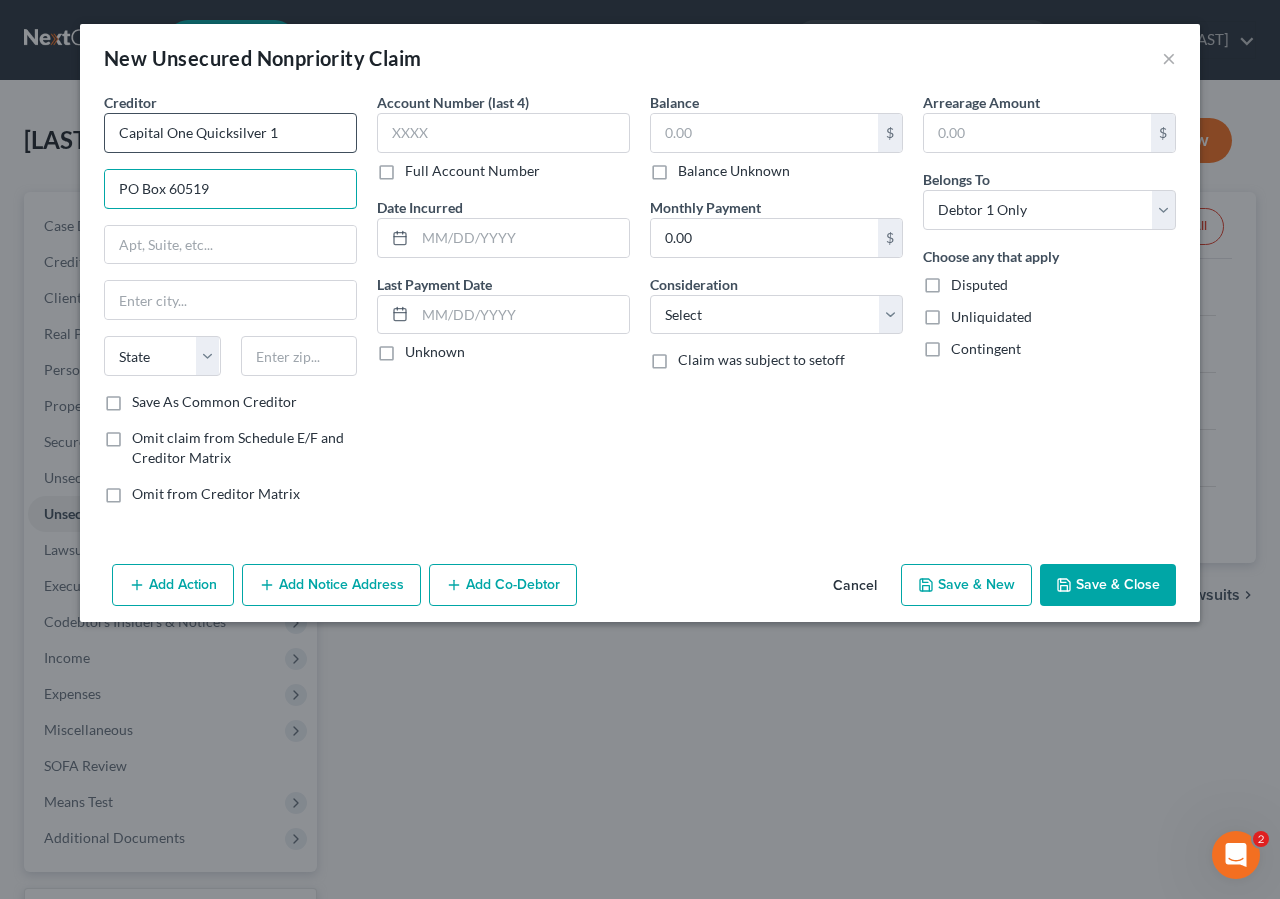 type on "PO Box 60519" 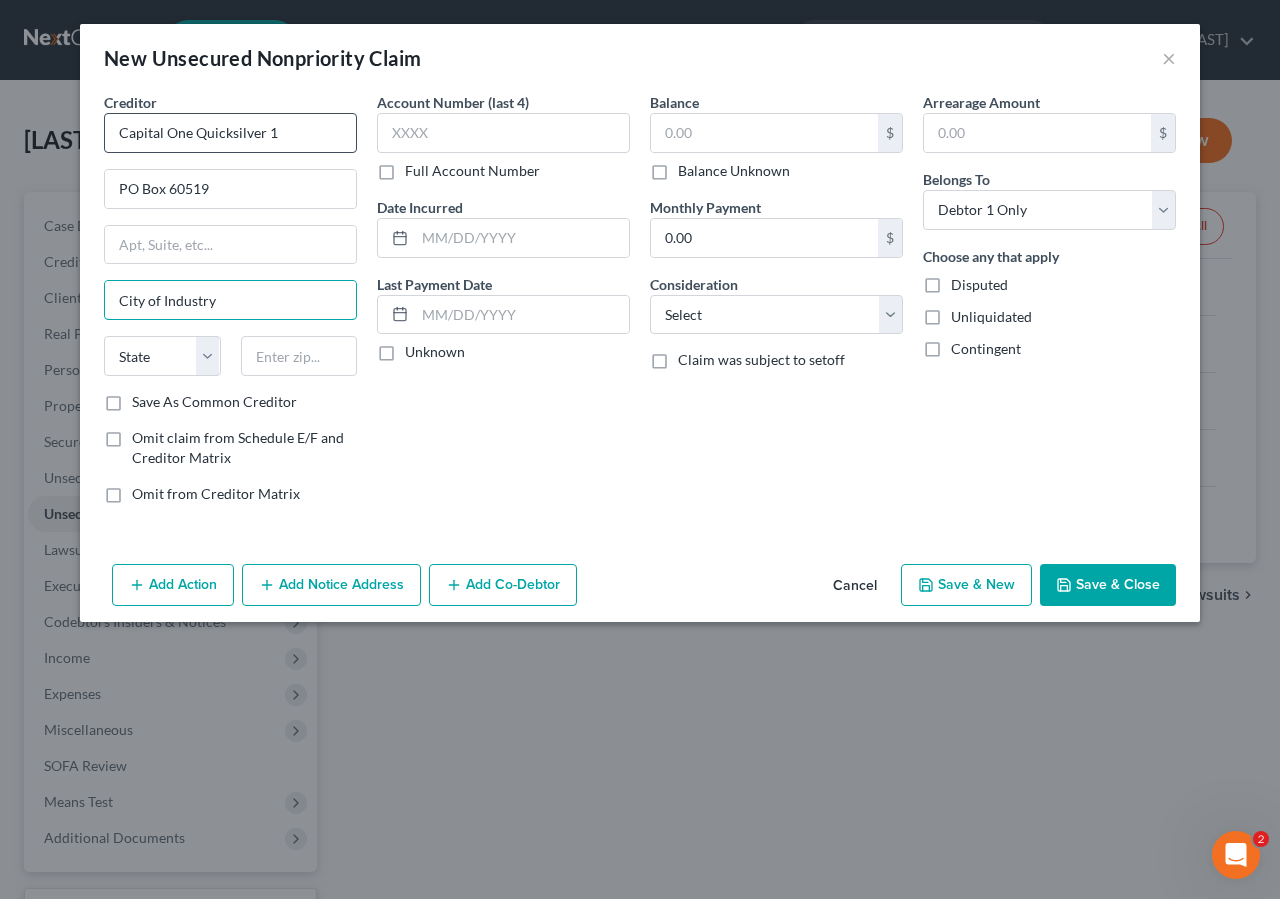 type on "City of Industry" 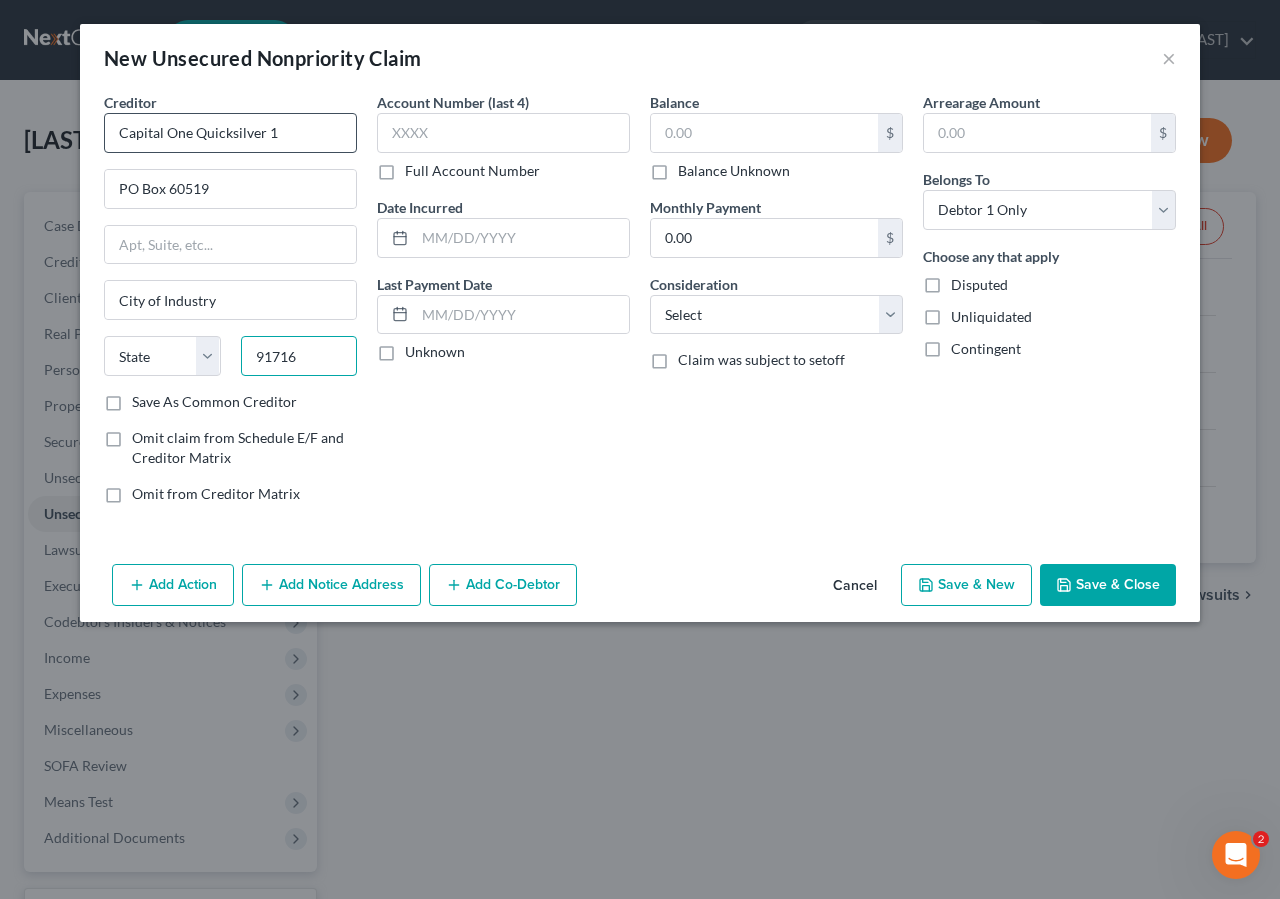 type on "91716" 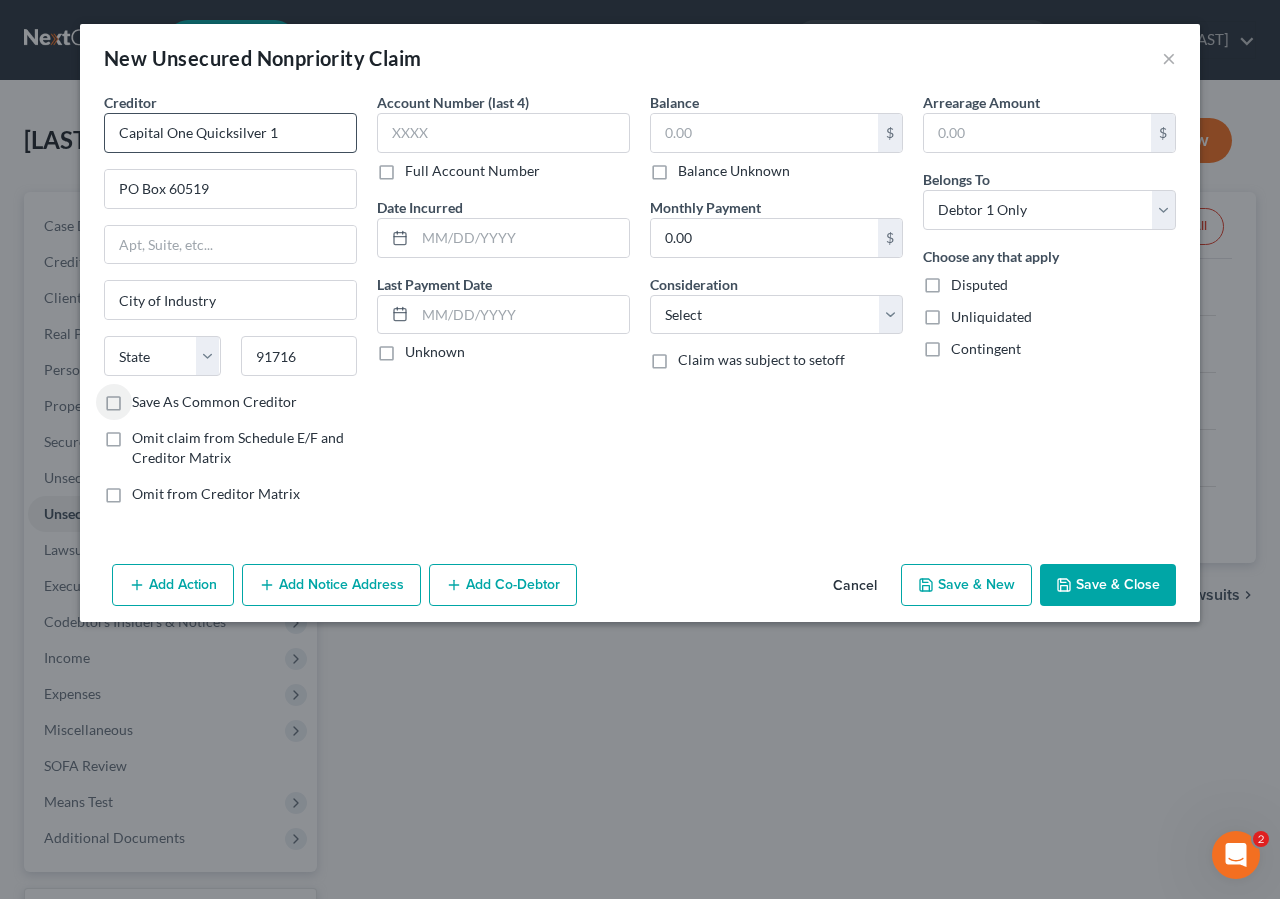 type on "City Of Industry" 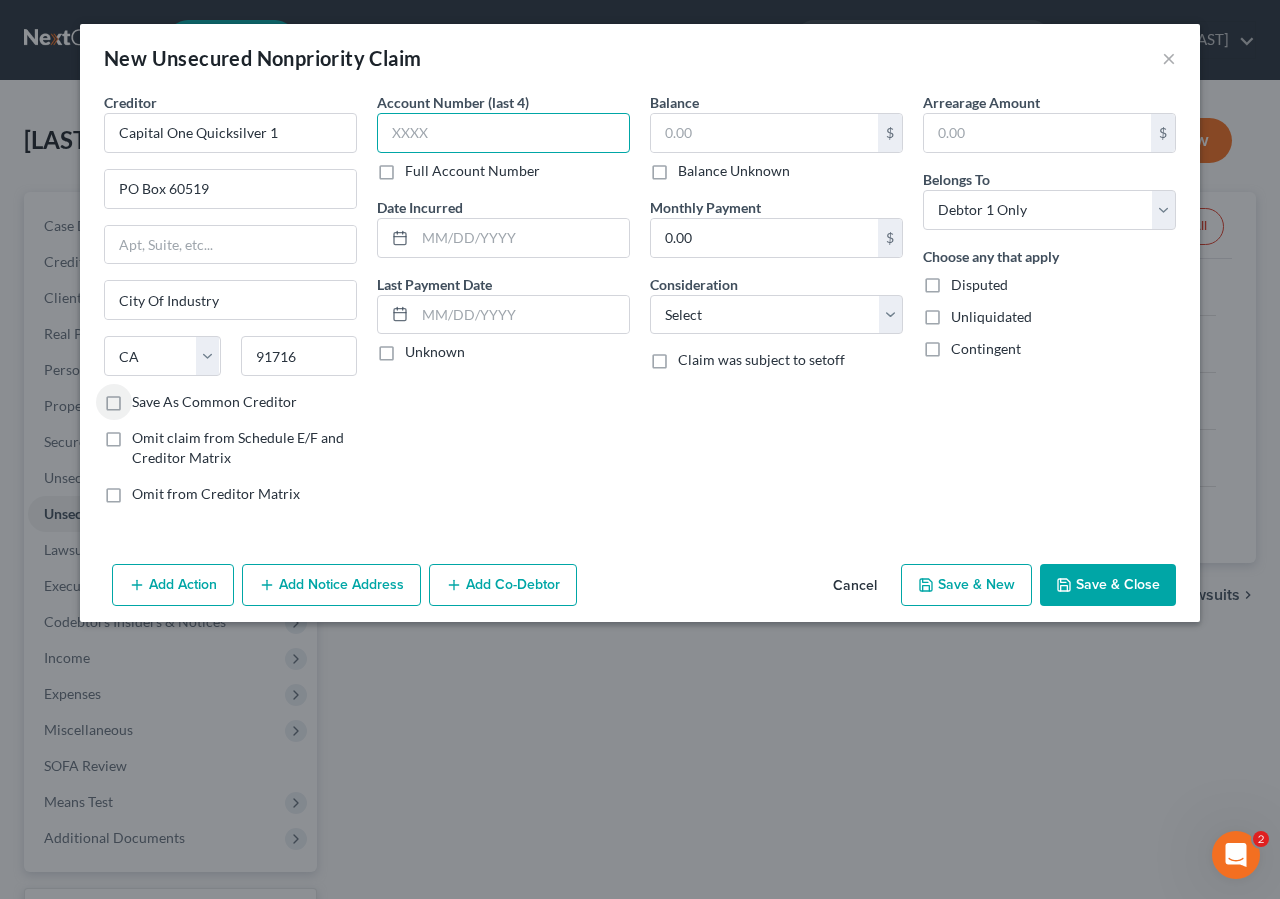 click at bounding box center [503, 133] 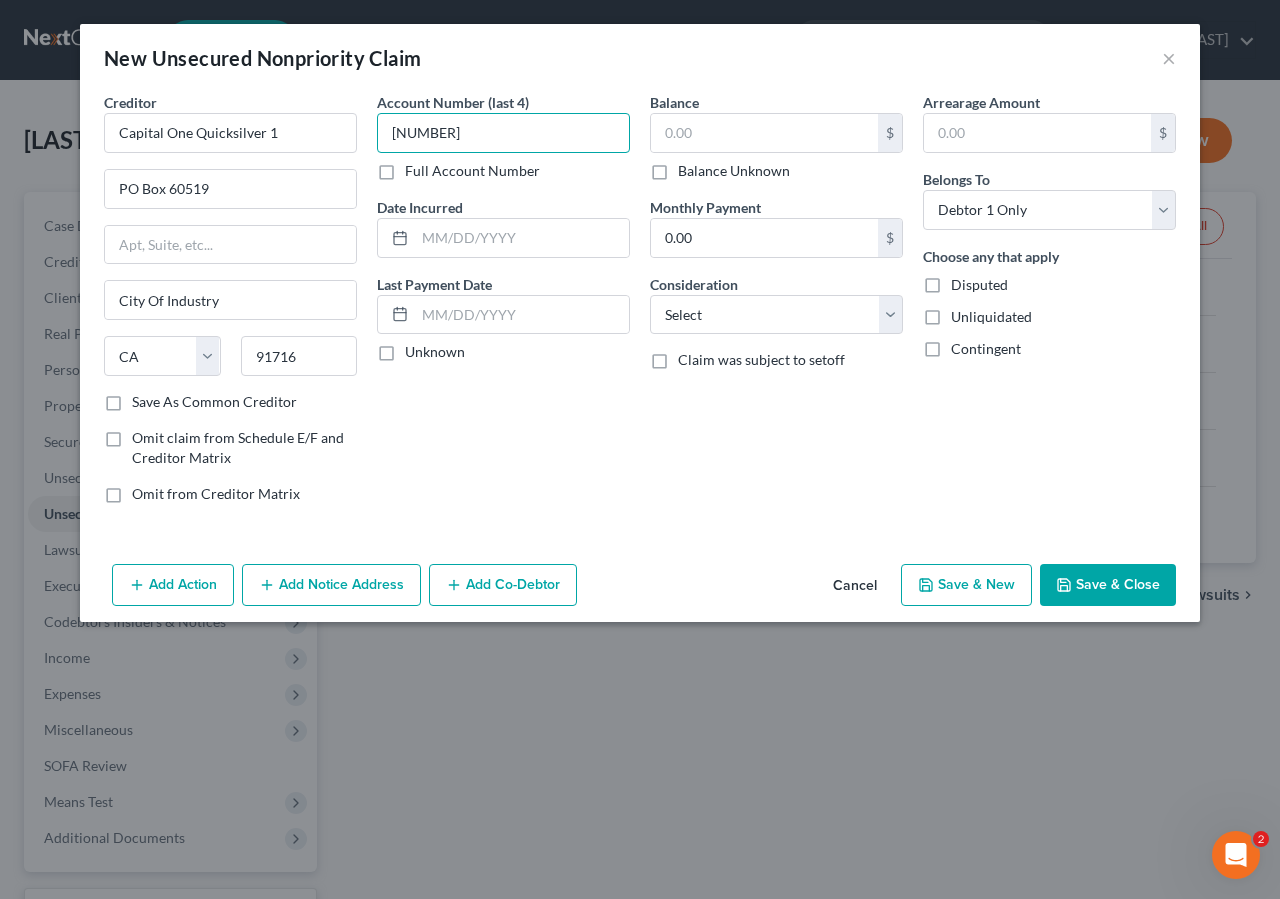 type on "[NUMBER]" 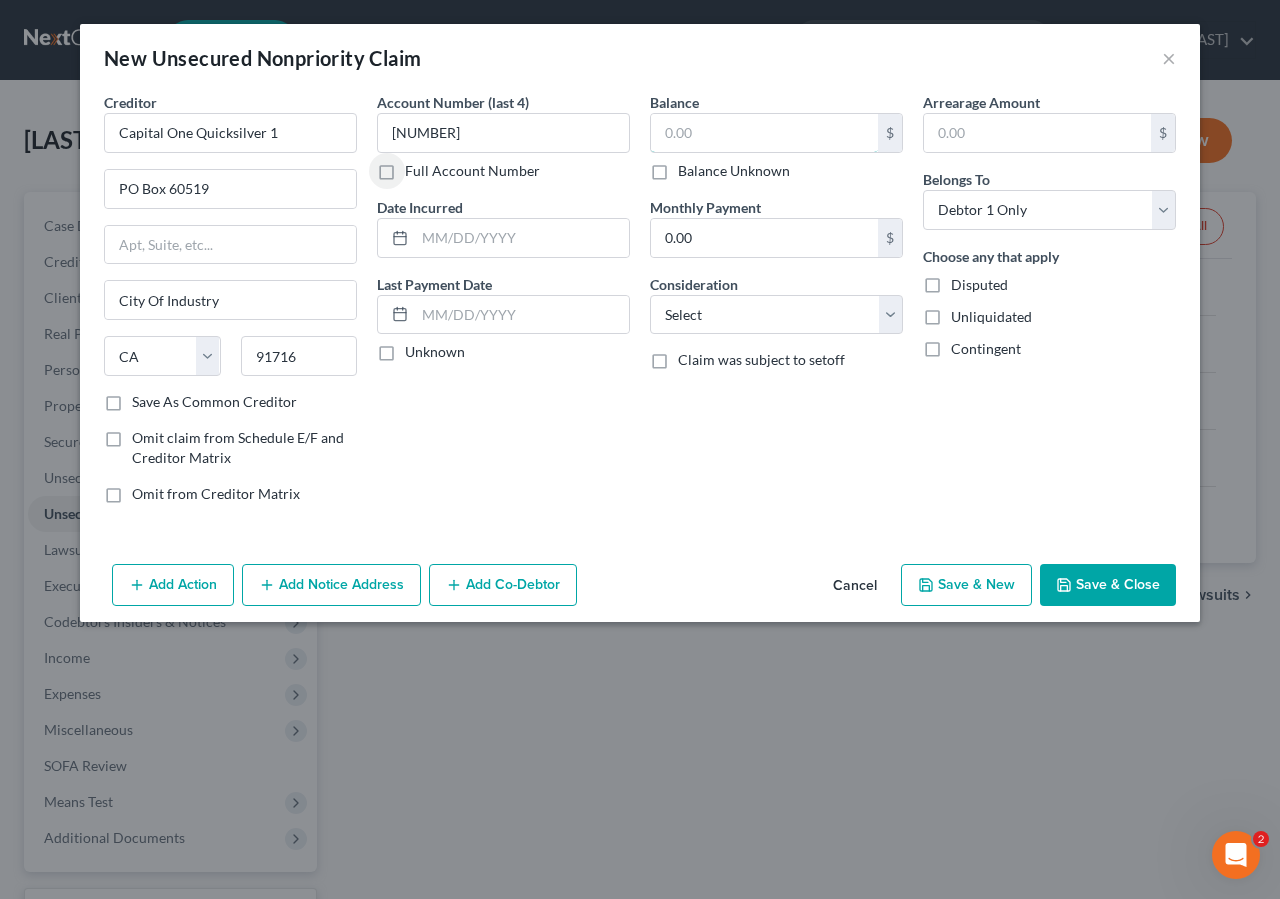 drag, startPoint x: 684, startPoint y: 134, endPoint x: 849, endPoint y: 25, distance: 197.75237 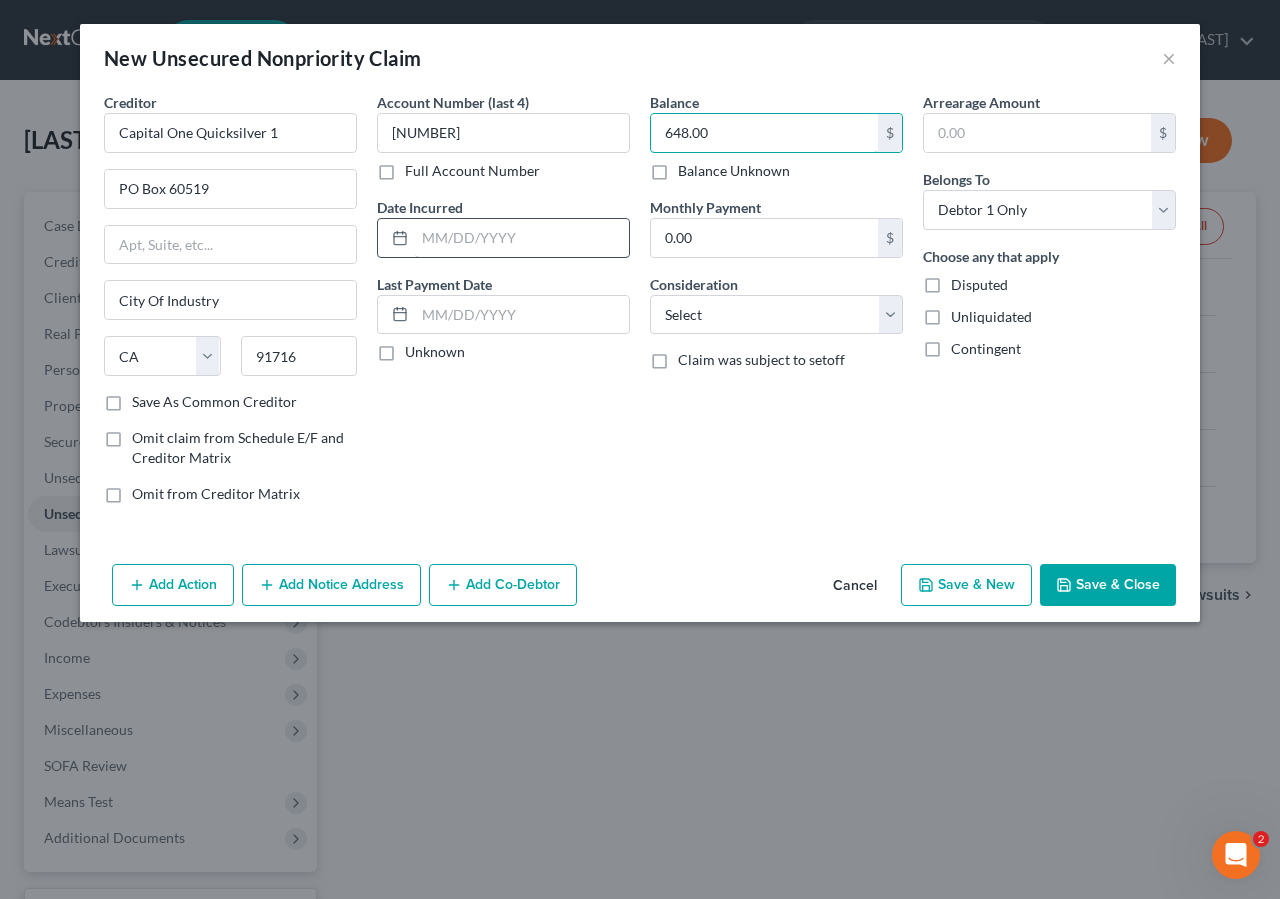 type on "648.00" 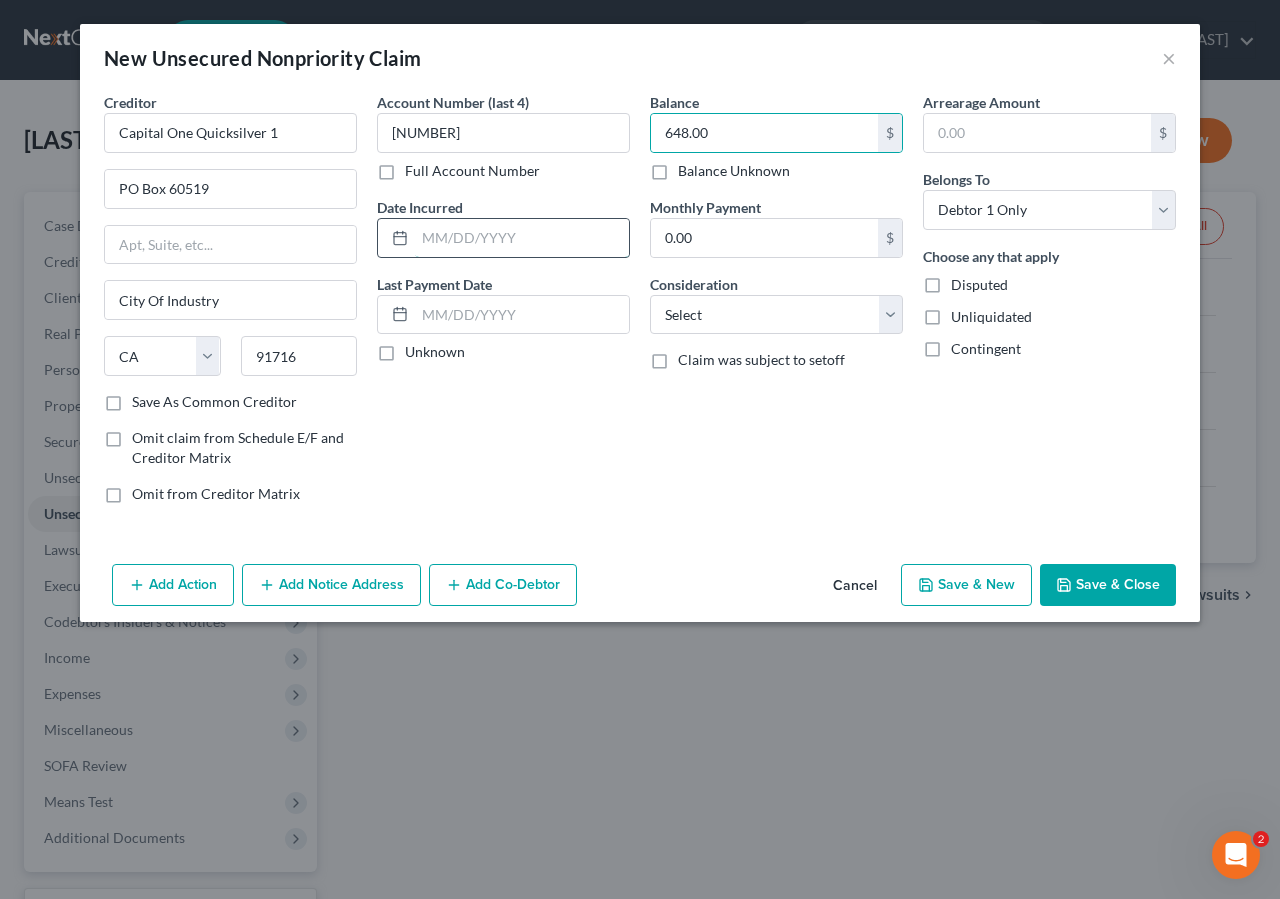 click at bounding box center (522, 238) 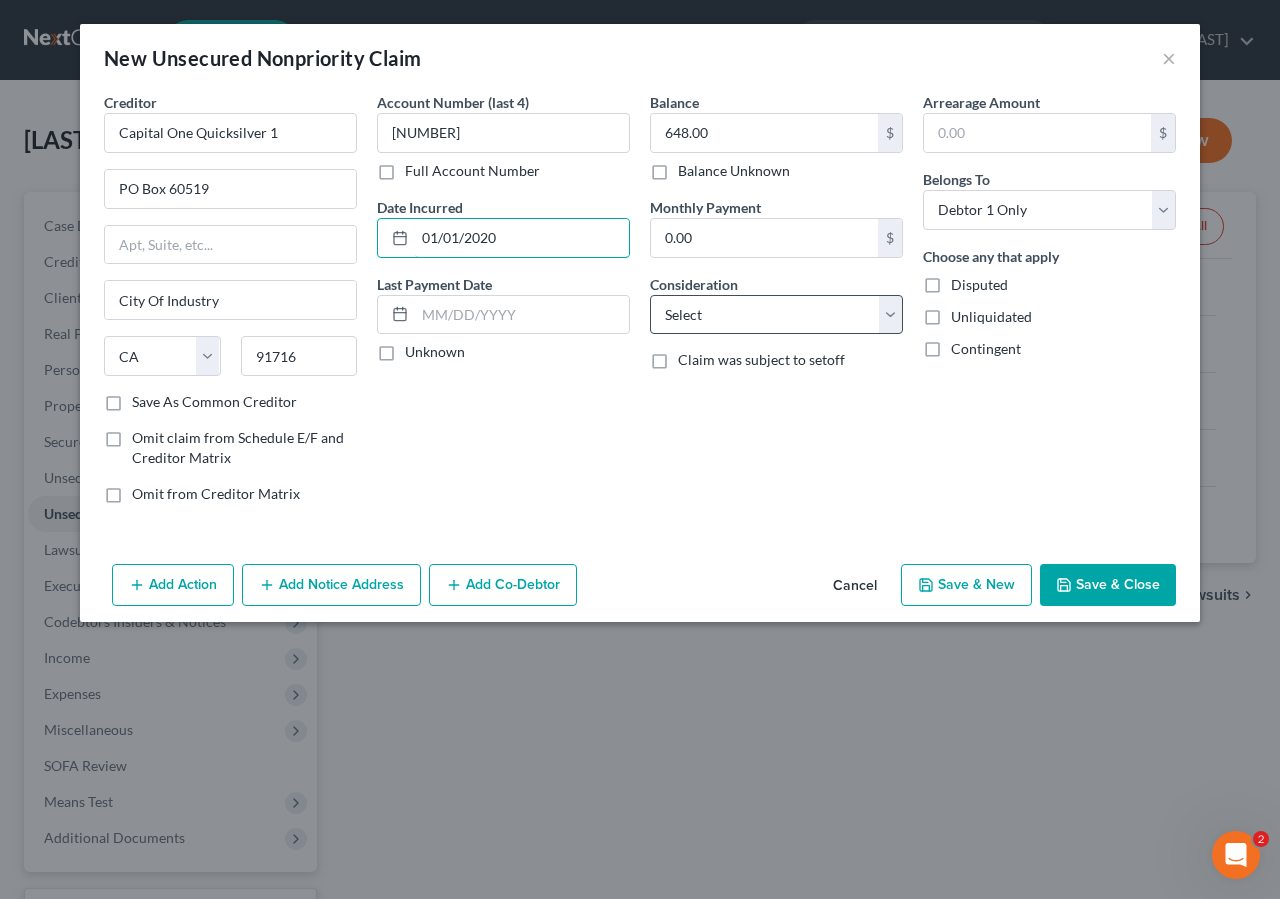 type on "01/01/2020" 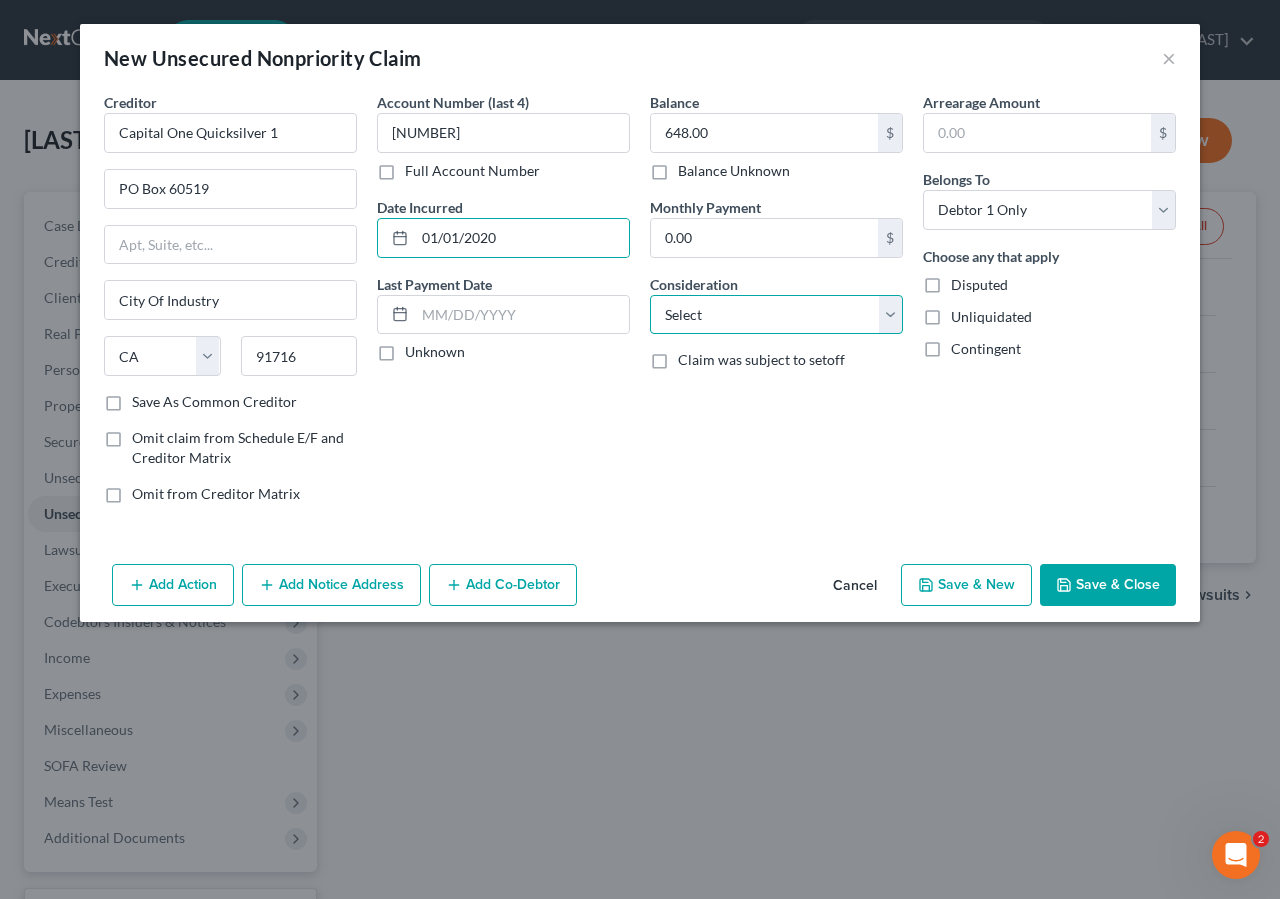 click on "Select Cable / Satellite Services Collection Agency Credit Card Debt Debt Counseling / Attorneys Deficiency Balance Domestic Support Obligations Home / Car Repairs Income Taxes Judgment Liens Medical Services Monies Loaned / Advanced Mortgage Obligation From Divorce Or Separation Obligation To Pensions Other Overdrawn Bank Account Promised To Help Pay Creditors Student Loans Suppliers And Vendors Telephone / Internet Services Utility Services" at bounding box center [776, 315] 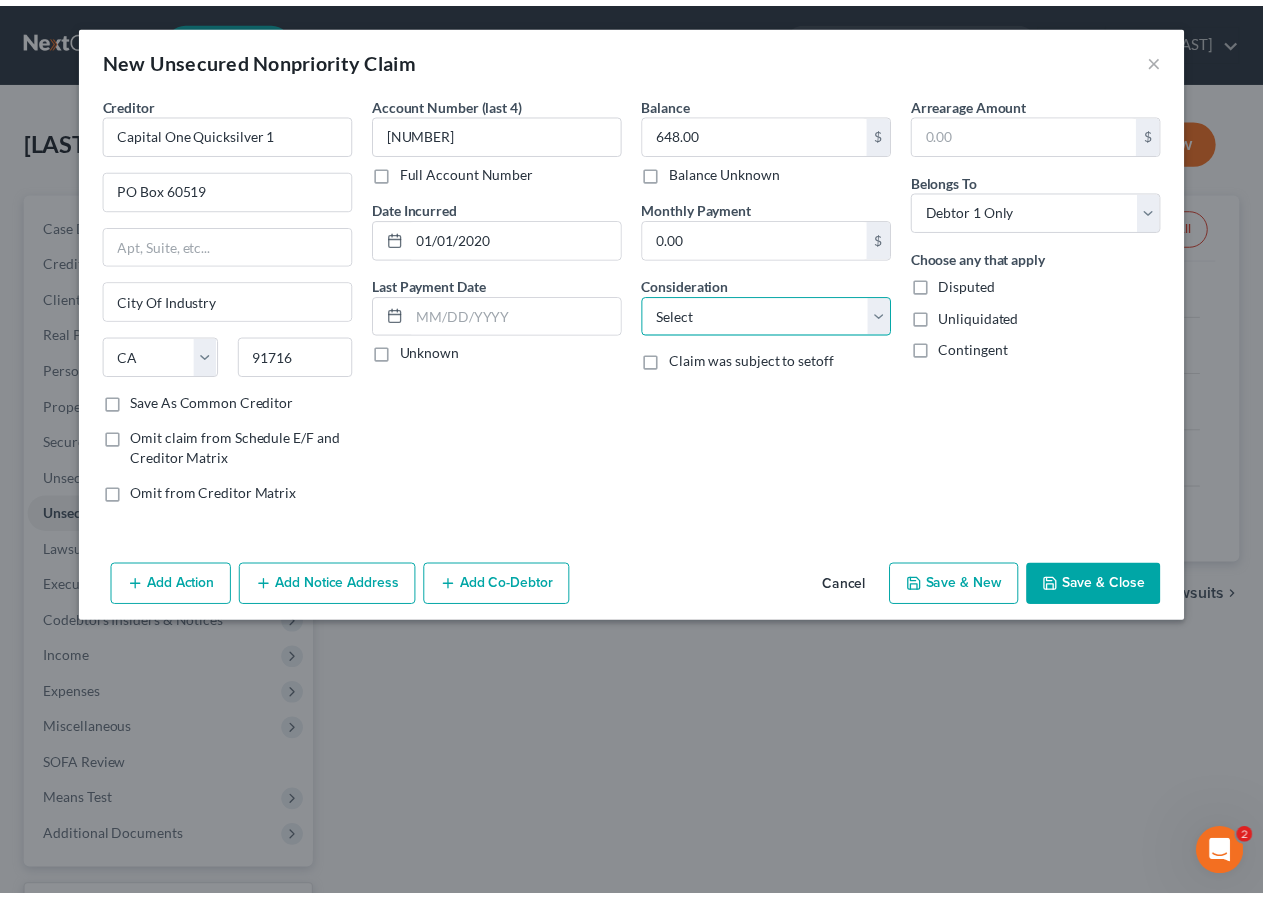 type 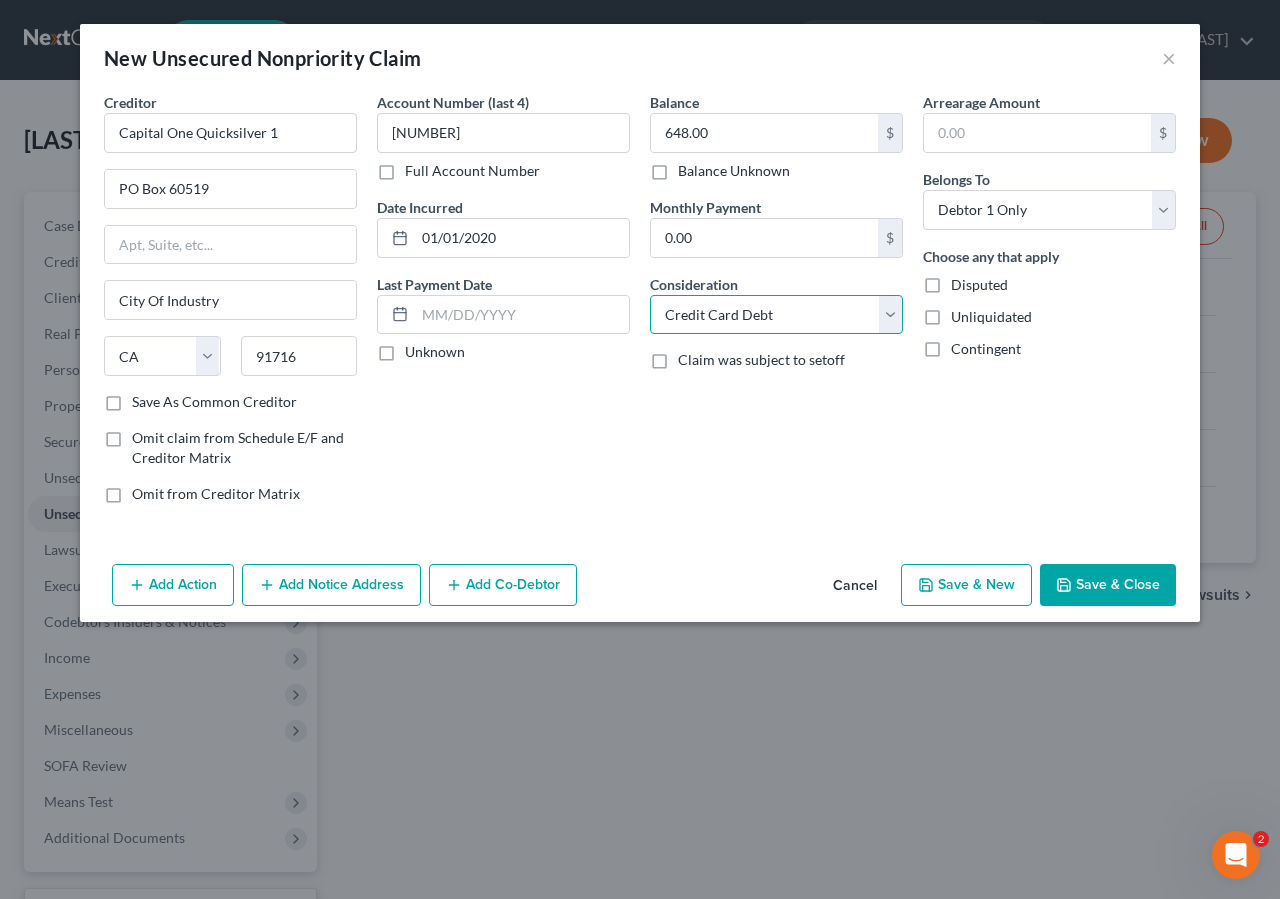 click on "Credit Card Debt" at bounding box center (0, 0) 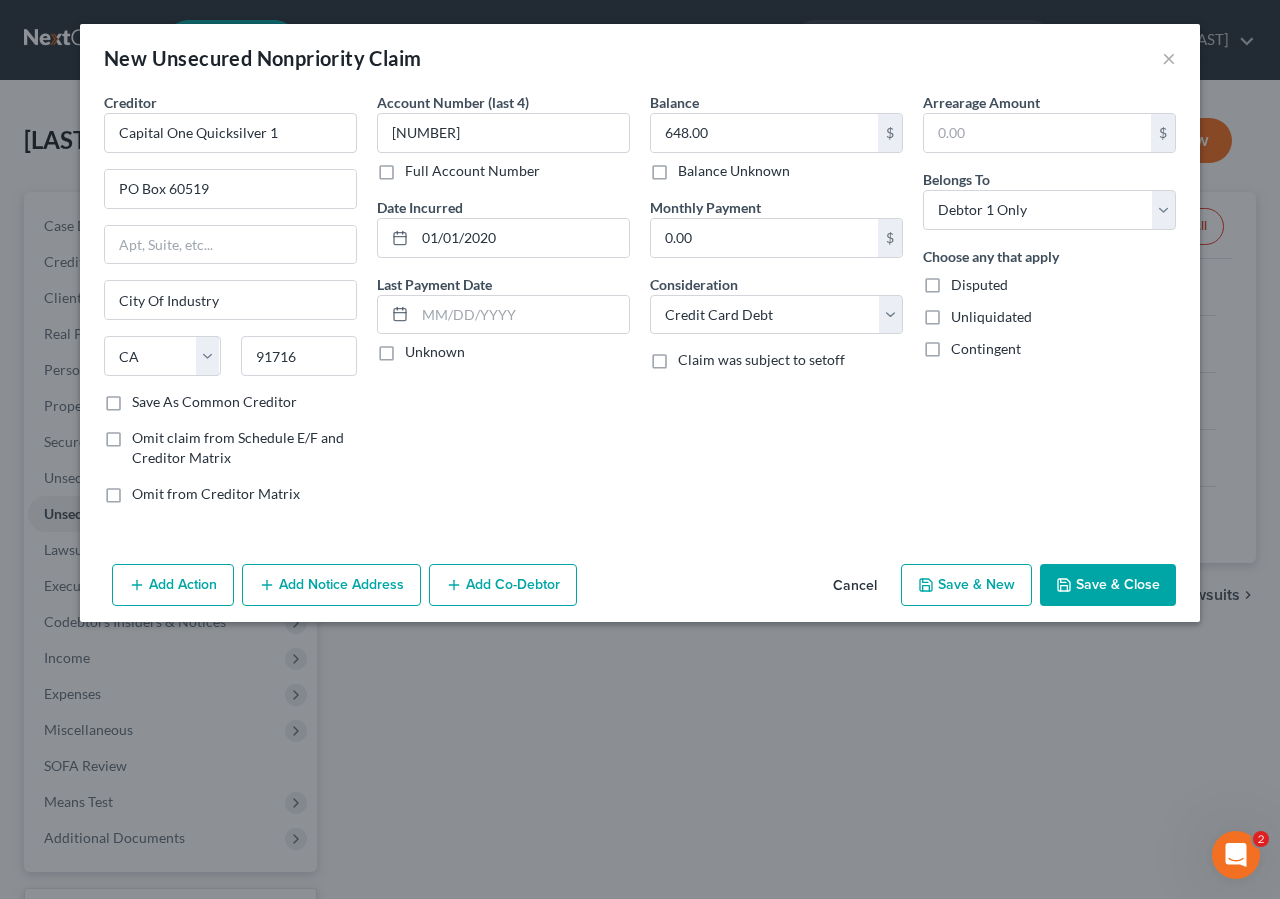 click on "Save & Close" at bounding box center [1108, 585] 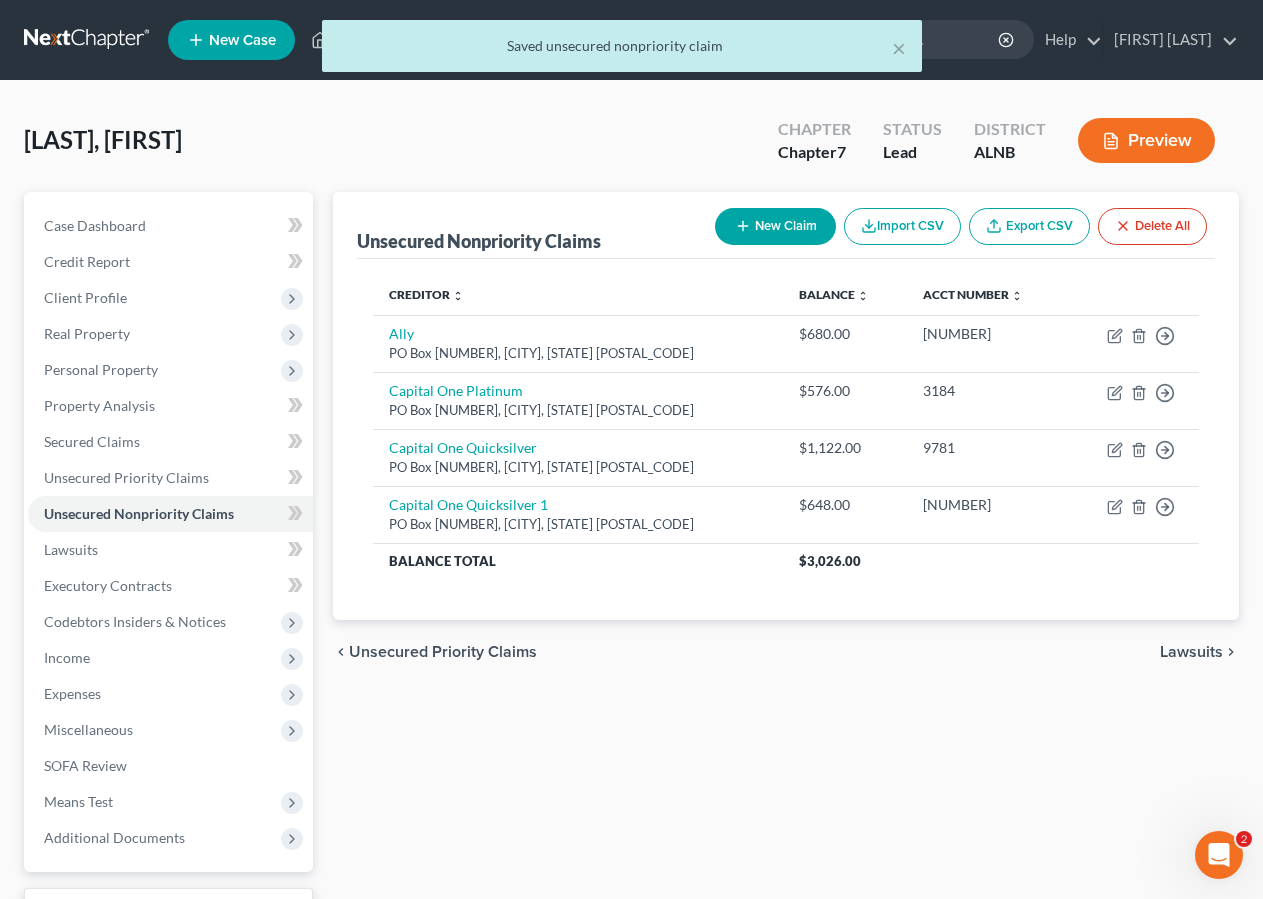 drag, startPoint x: 756, startPoint y: 230, endPoint x: 665, endPoint y: 258, distance: 95.2103 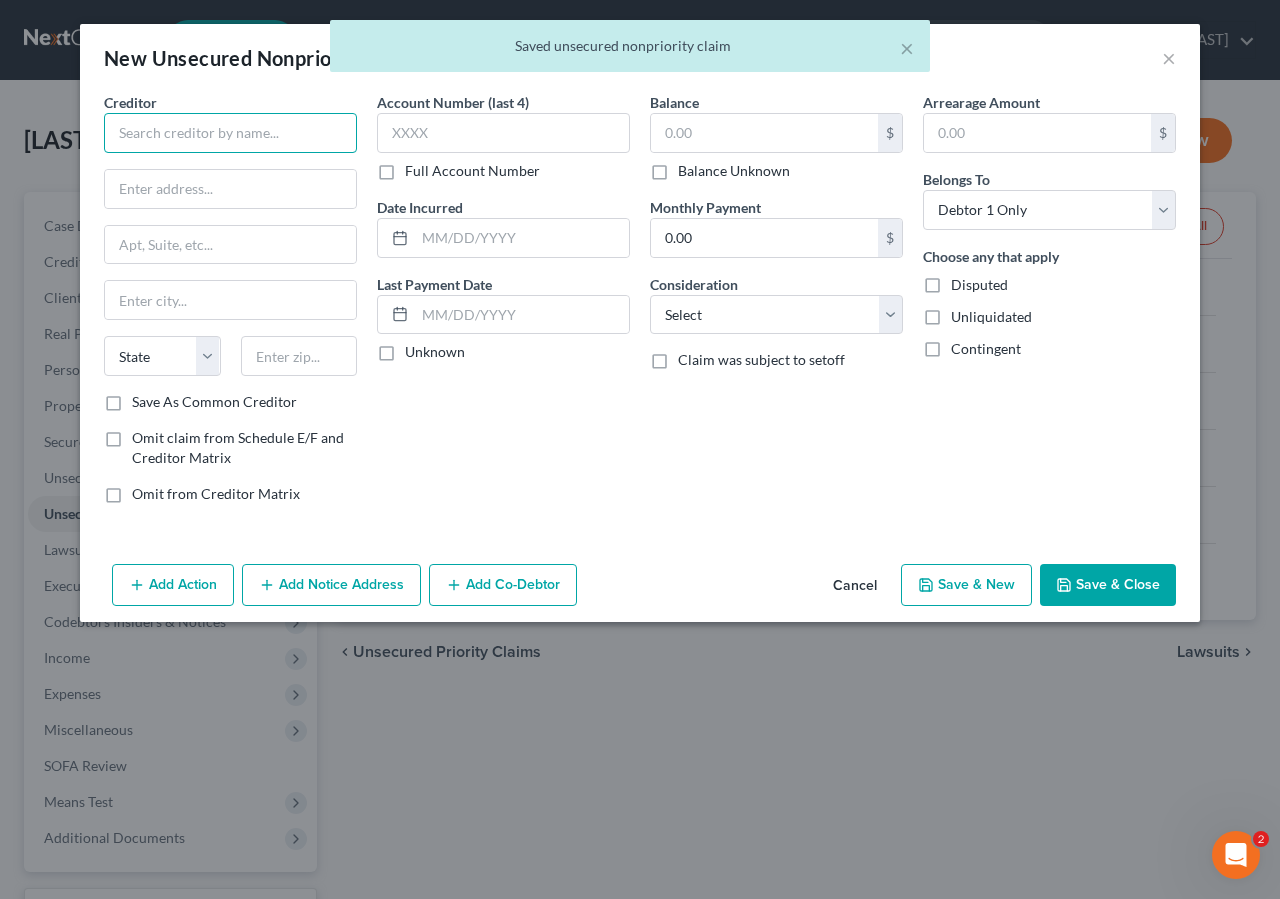 click at bounding box center [230, 133] 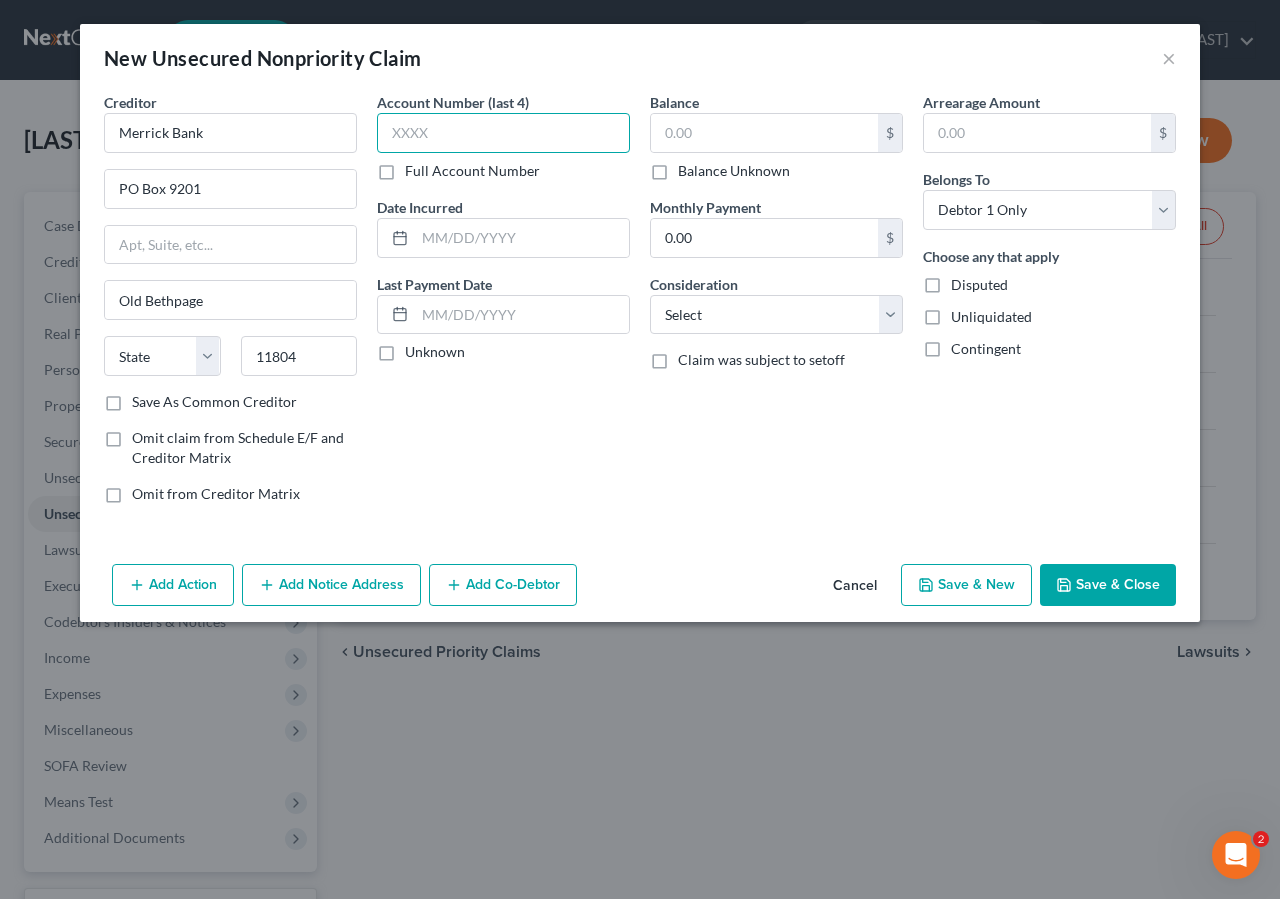 click at bounding box center [503, 133] 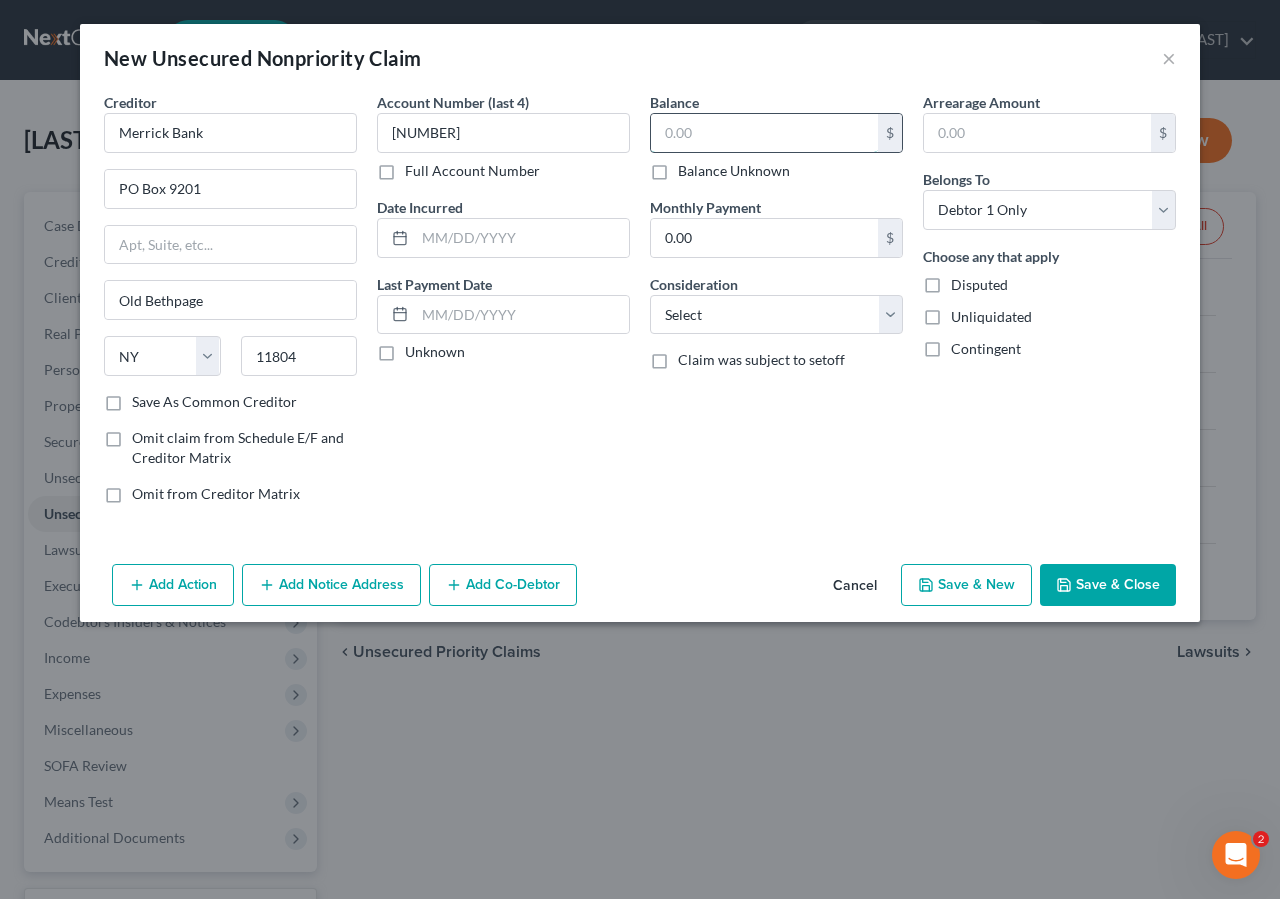 click at bounding box center [764, 133] 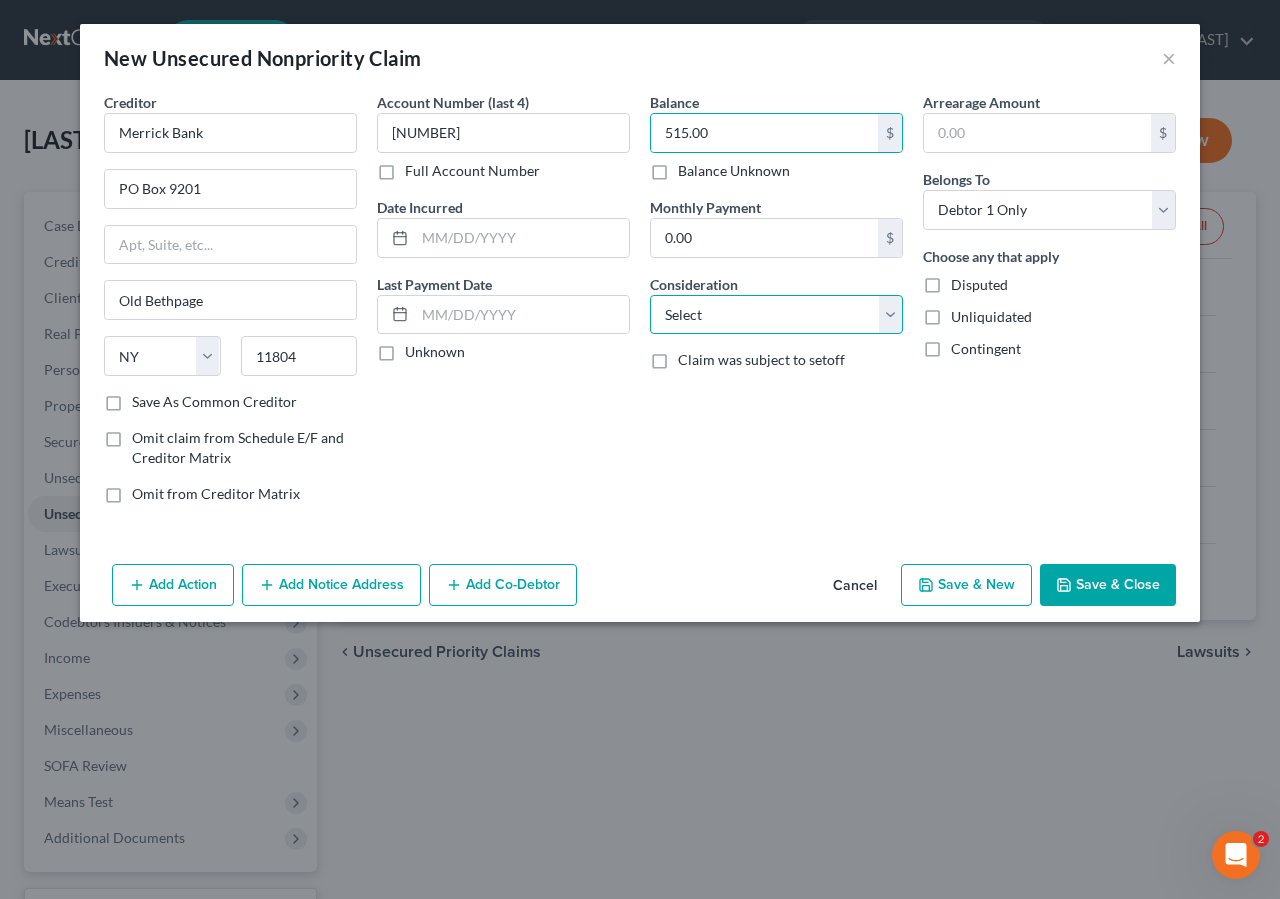 click on "Select Cable / Satellite Services Collection Agency Credit Card Debt Debt Counseling / Attorneys Deficiency Balance Domestic Support Obligations Home / Car Repairs Income Taxes Judgment Liens Medical Services Monies Loaned / Advanced Mortgage Obligation From Divorce Or Separation Obligation To Pensions Other Overdrawn Bank Account Promised To Help Pay Creditors Student Loans Suppliers And Vendors Telephone / Internet Services Utility Services" at bounding box center [776, 315] 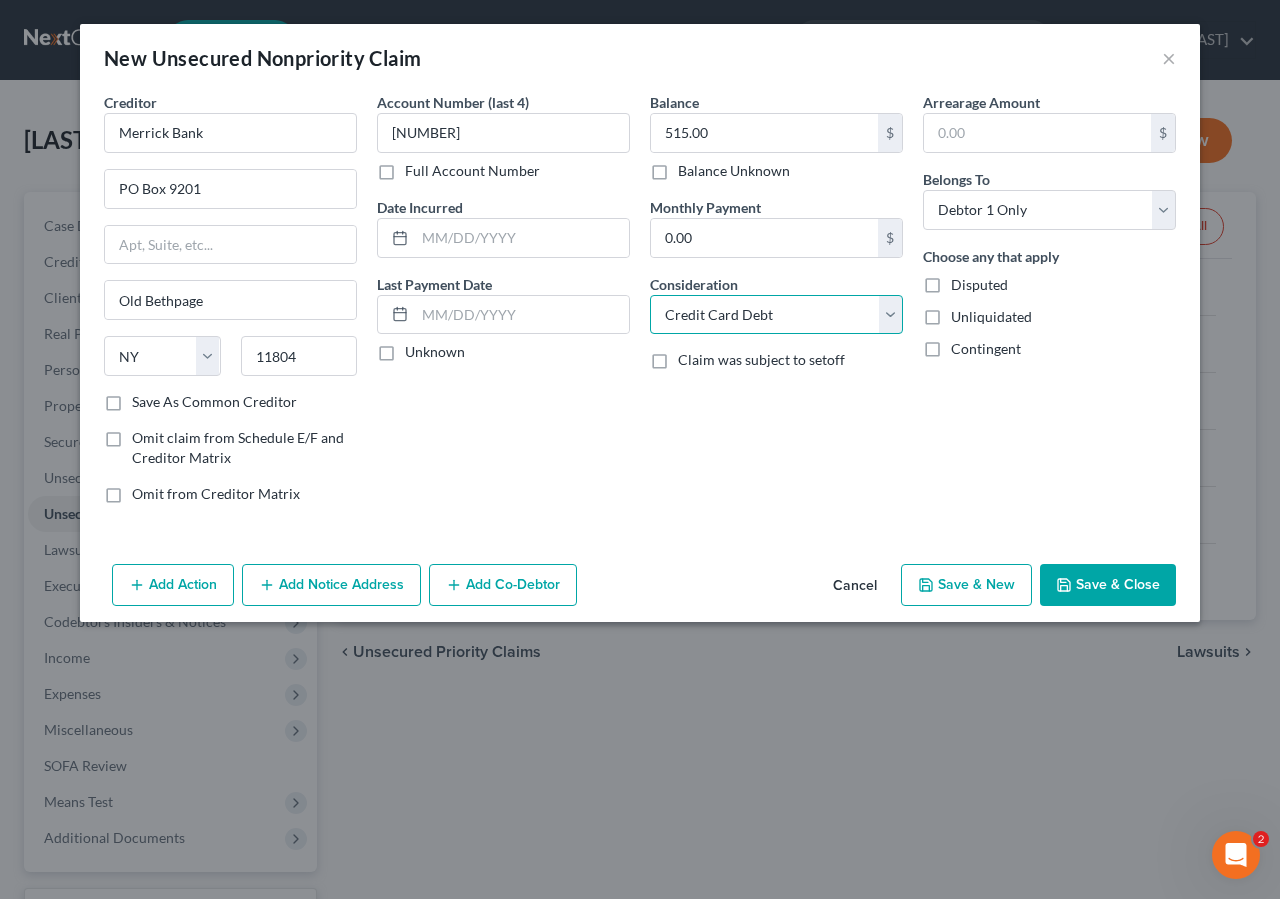click on "Credit Card Debt" at bounding box center (0, 0) 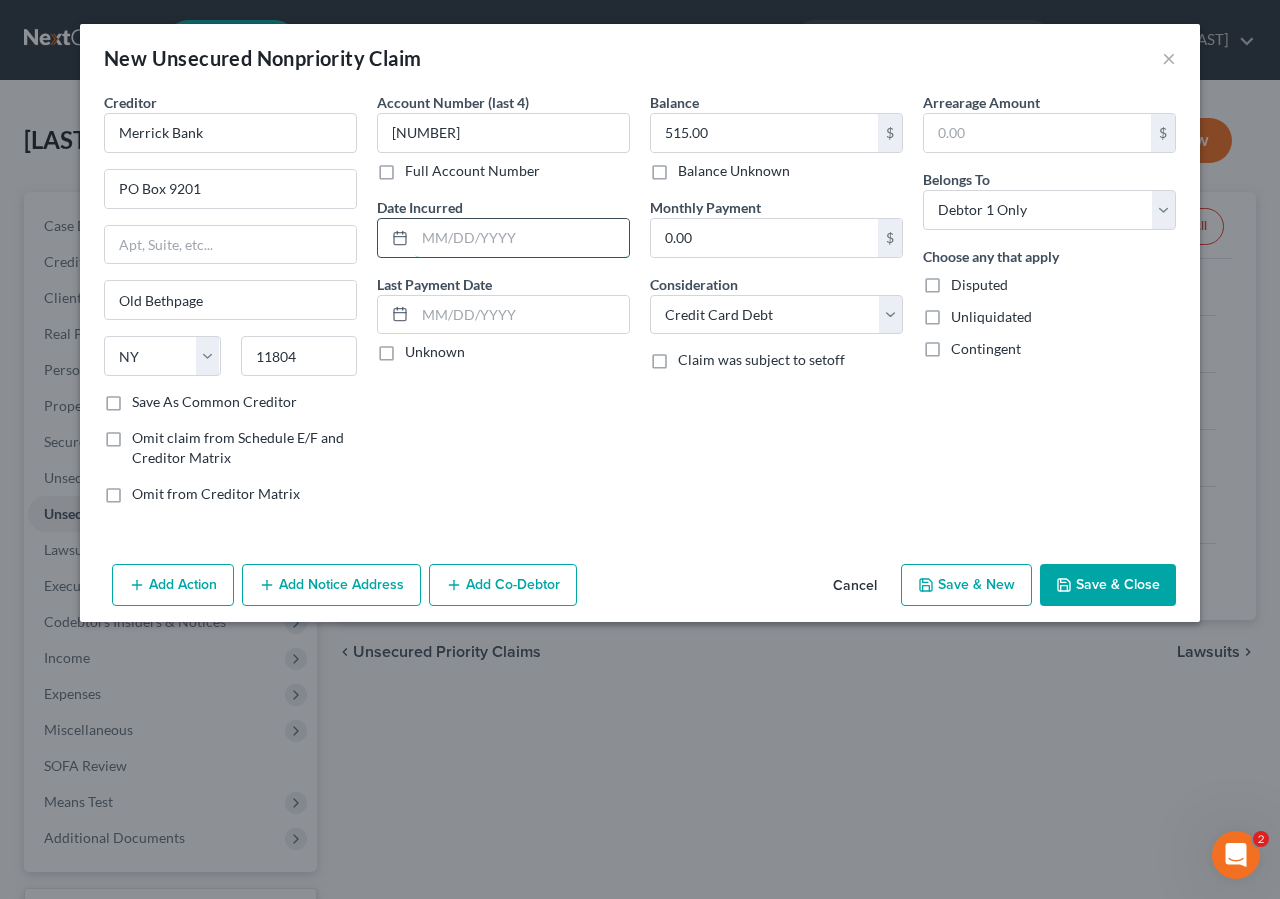 click at bounding box center (522, 238) 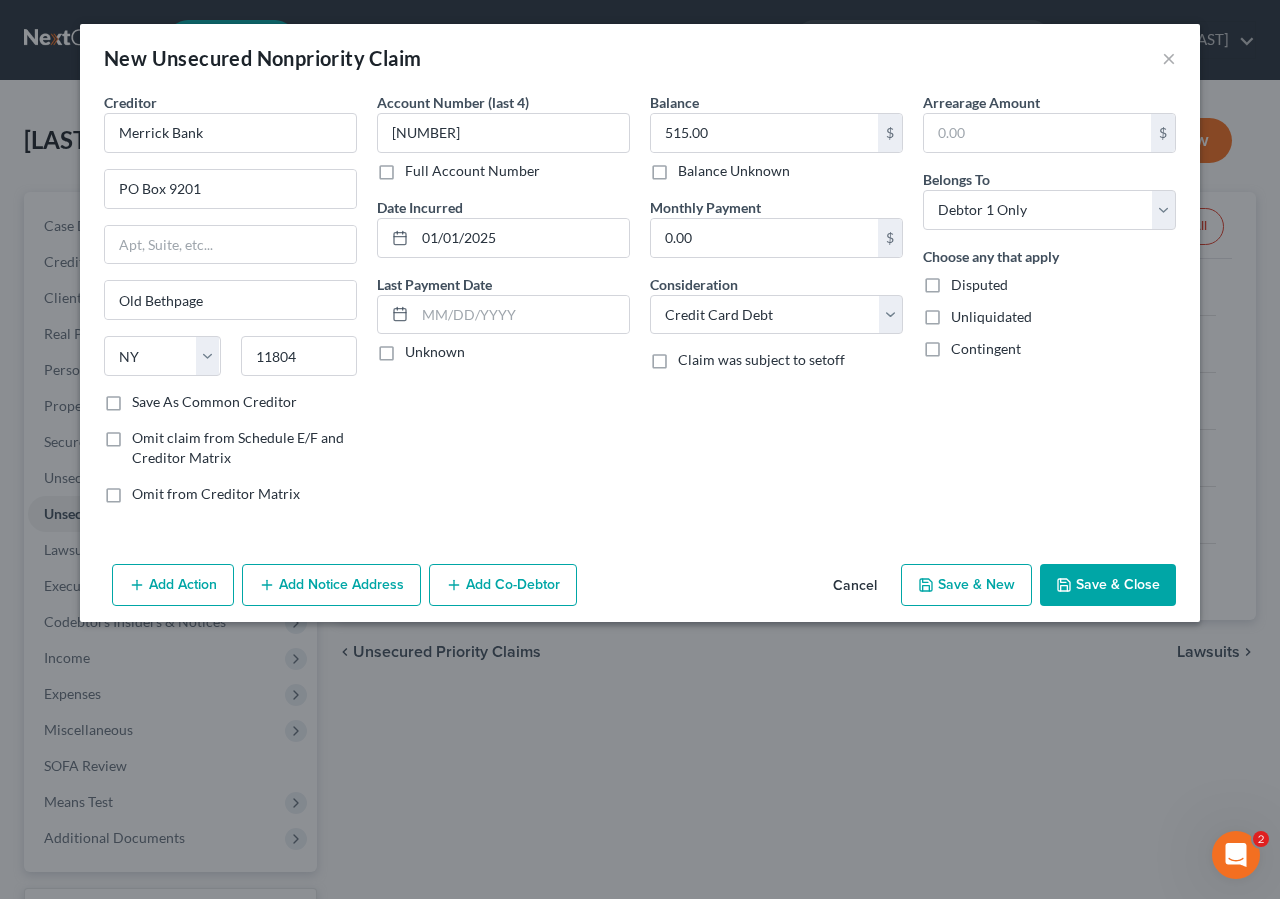 click on "Save & Close" at bounding box center [1108, 585] 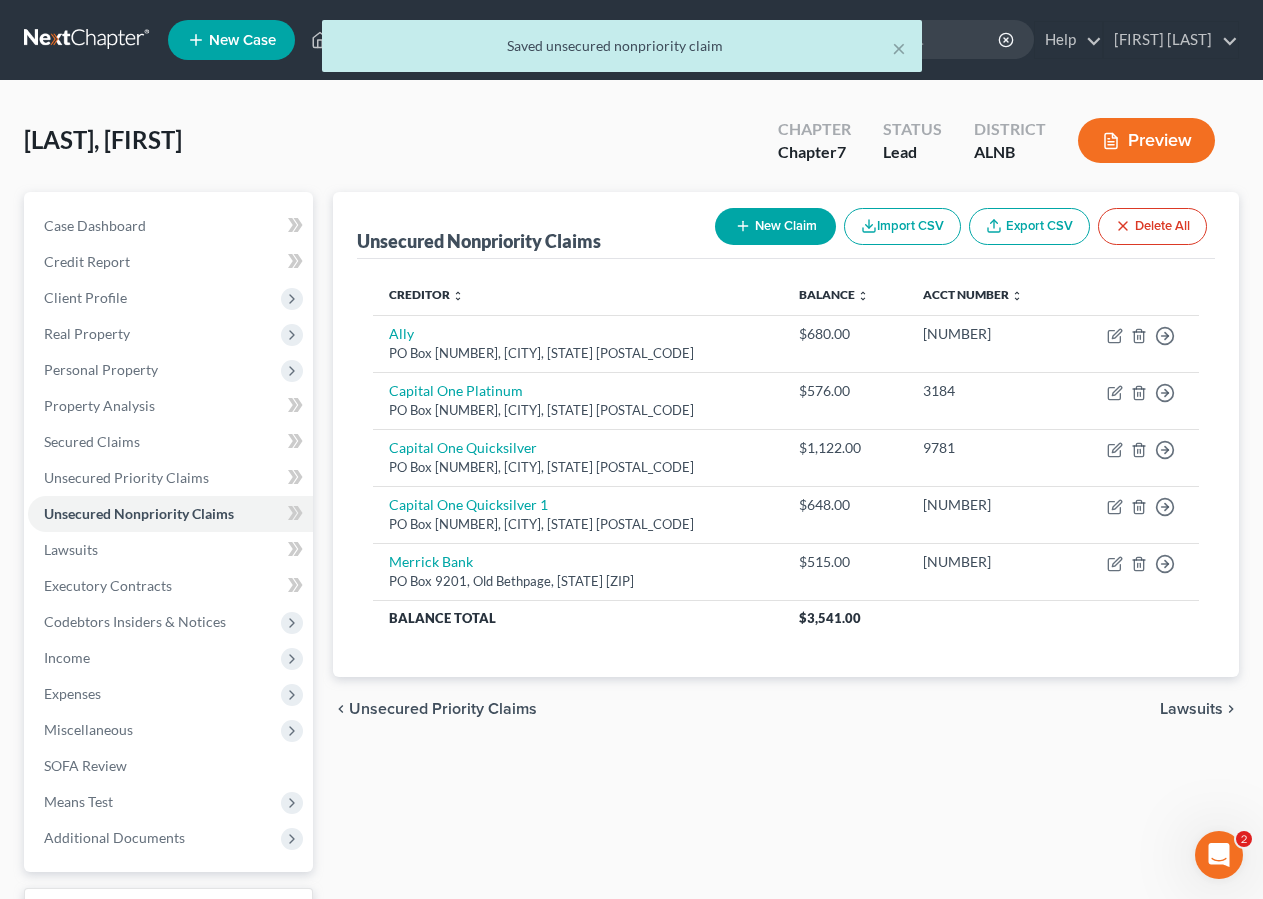 click on "New Claim" at bounding box center (775, 226) 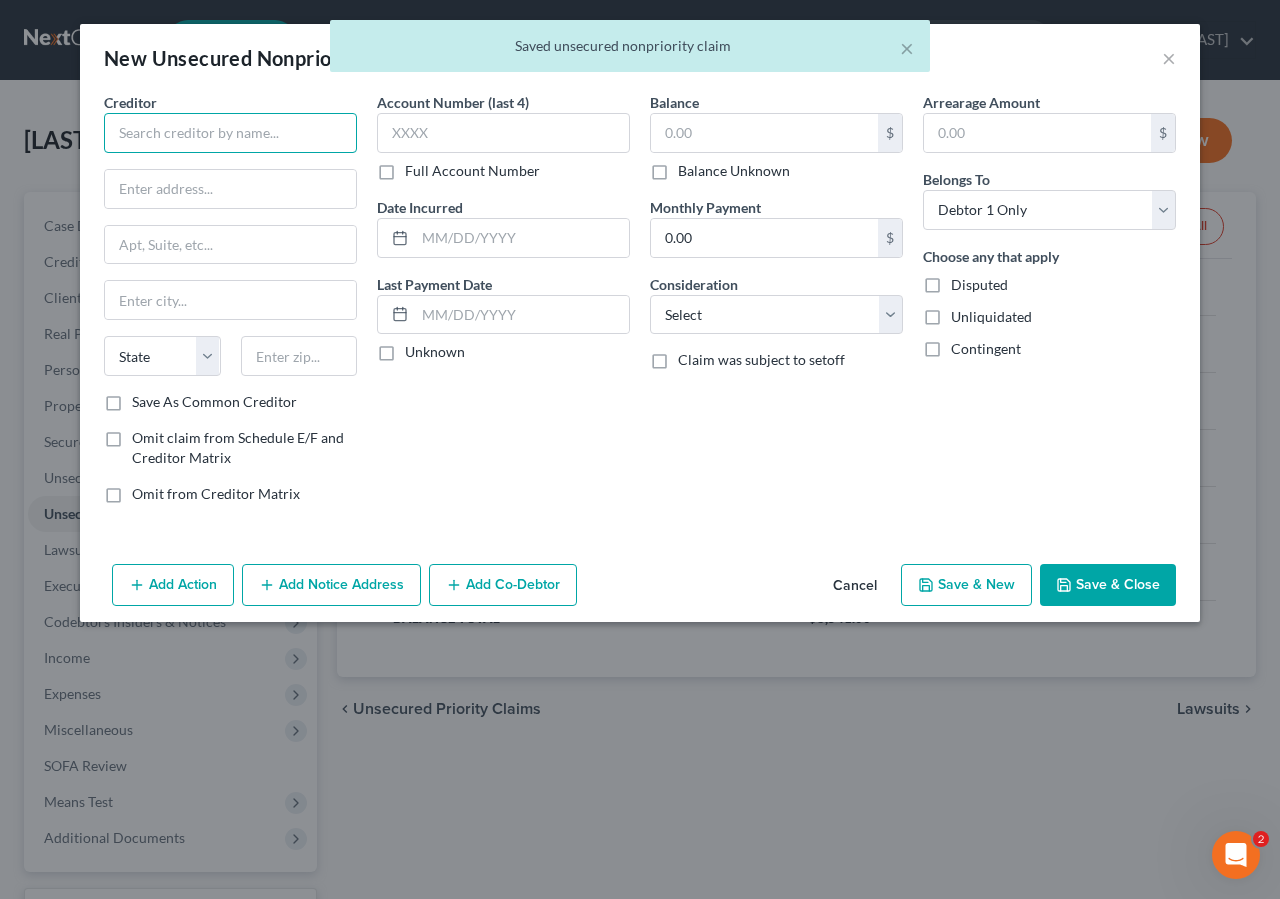 click at bounding box center [230, 133] 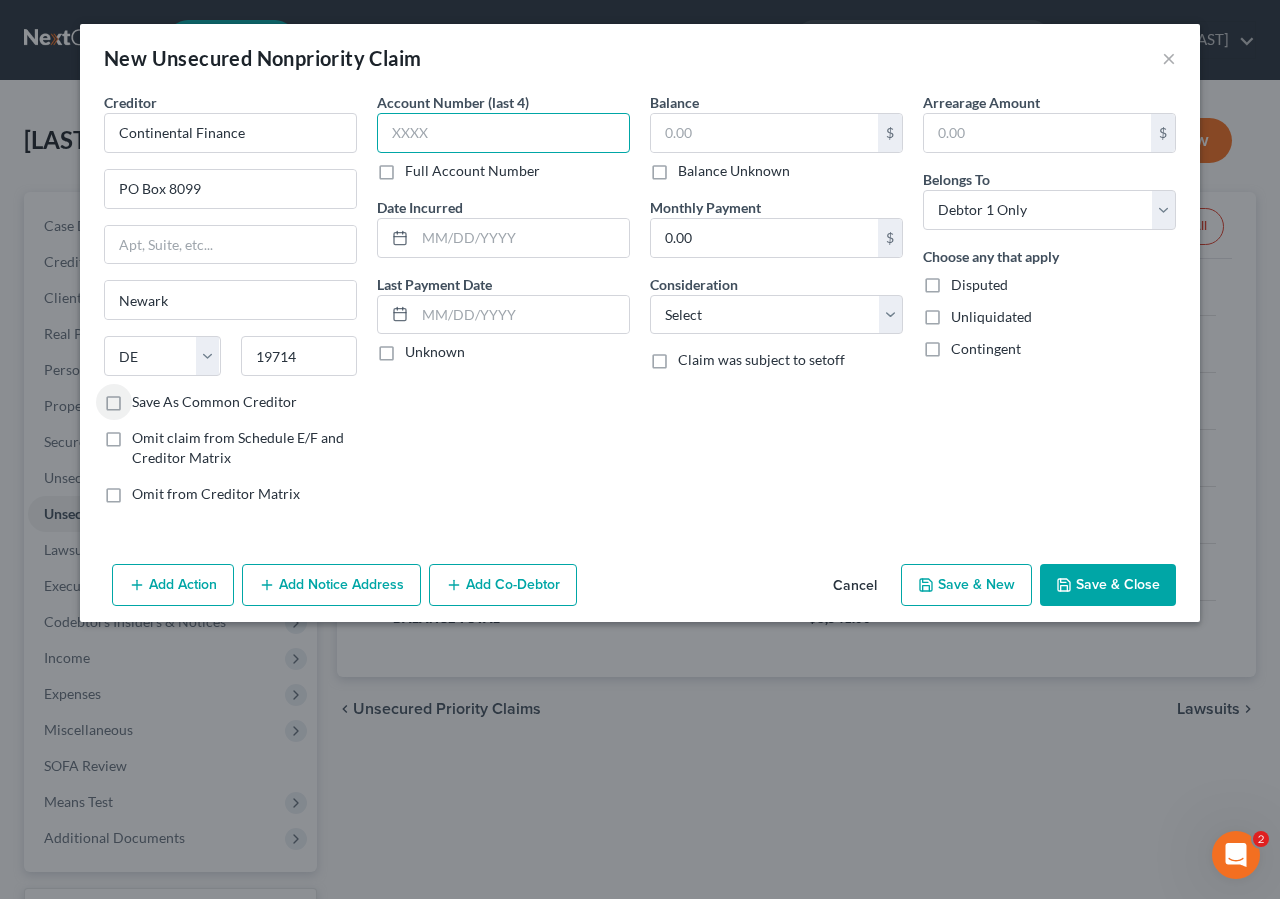 click at bounding box center [503, 133] 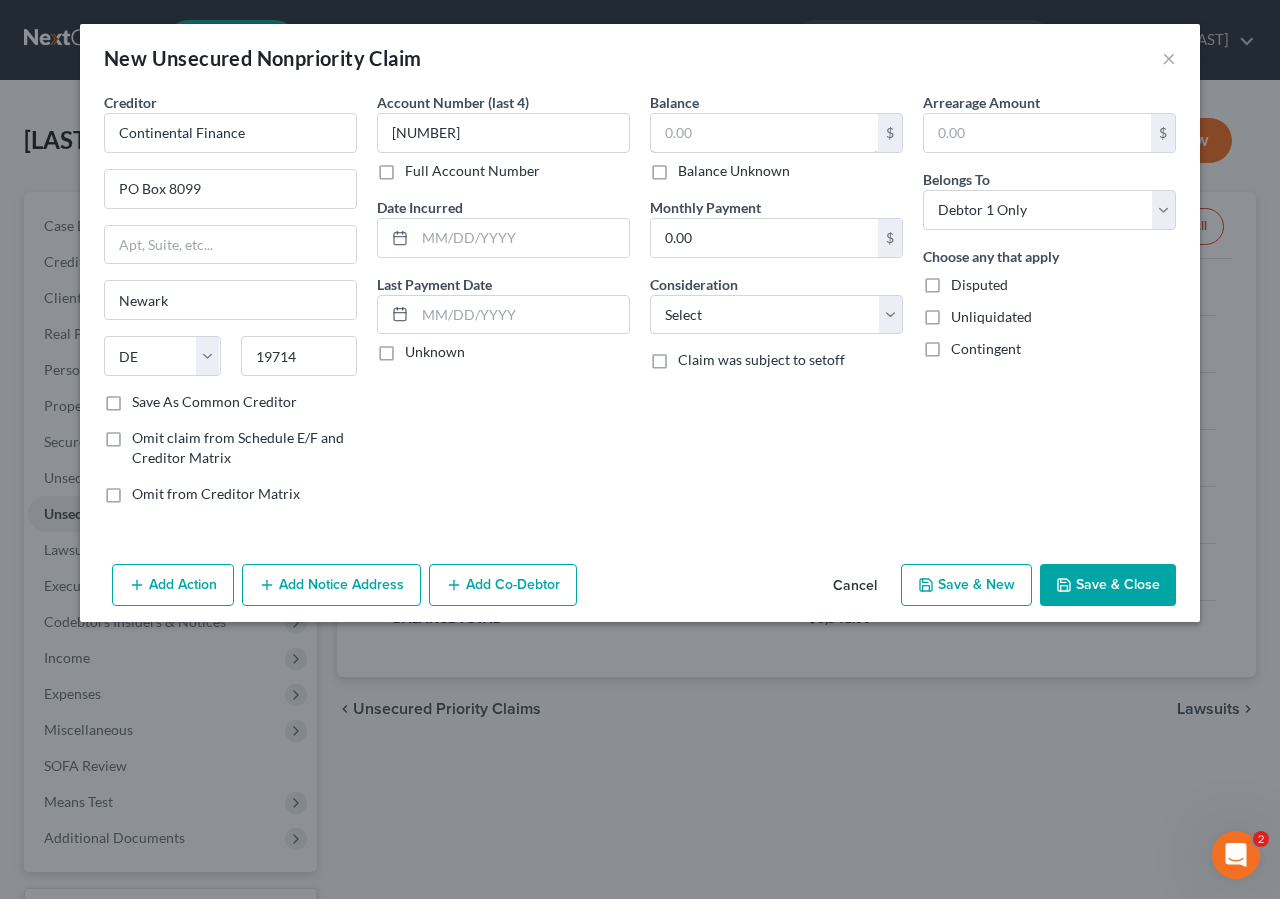 click at bounding box center [764, 133] 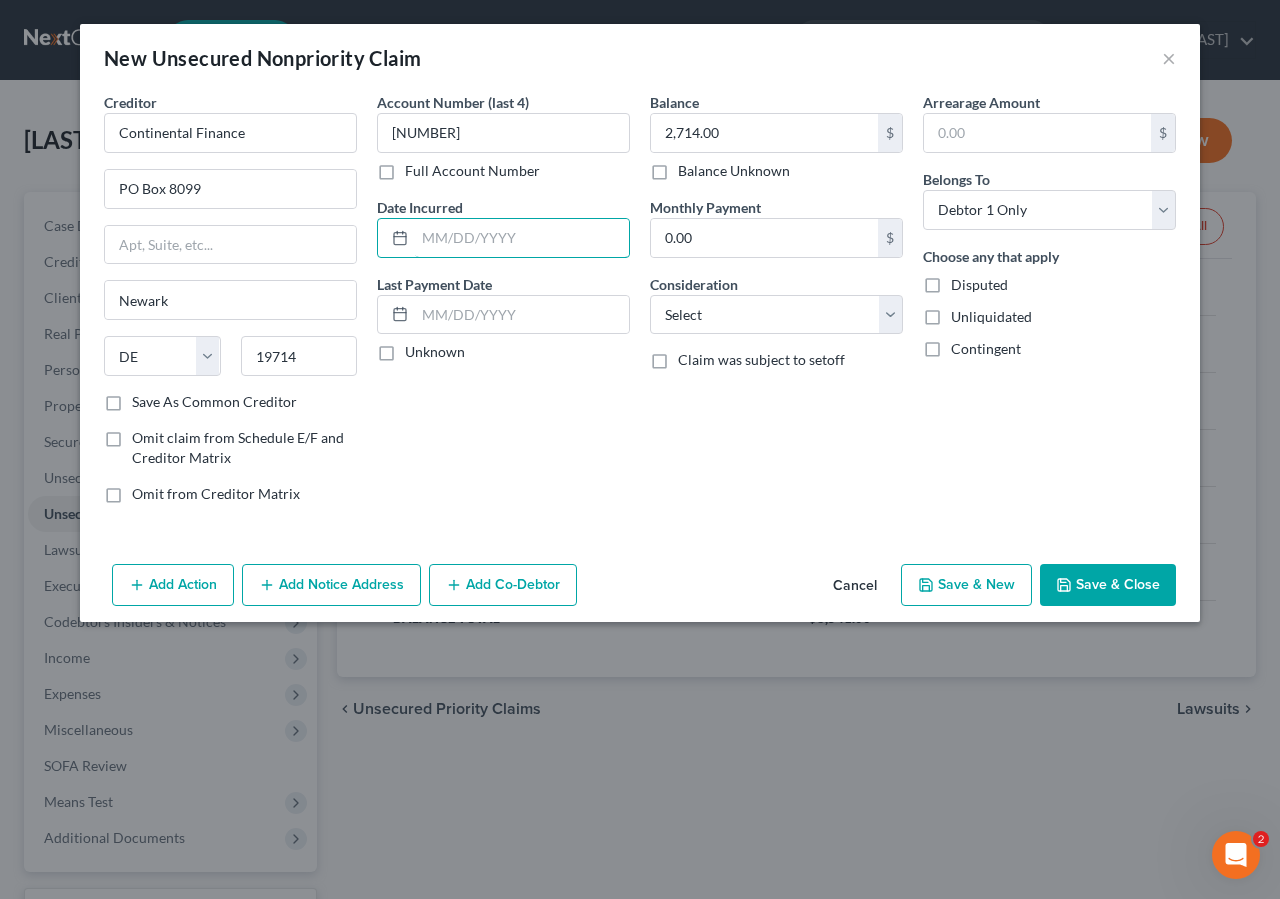 drag, startPoint x: 445, startPoint y: 234, endPoint x: 758, endPoint y: 26, distance: 375.80978 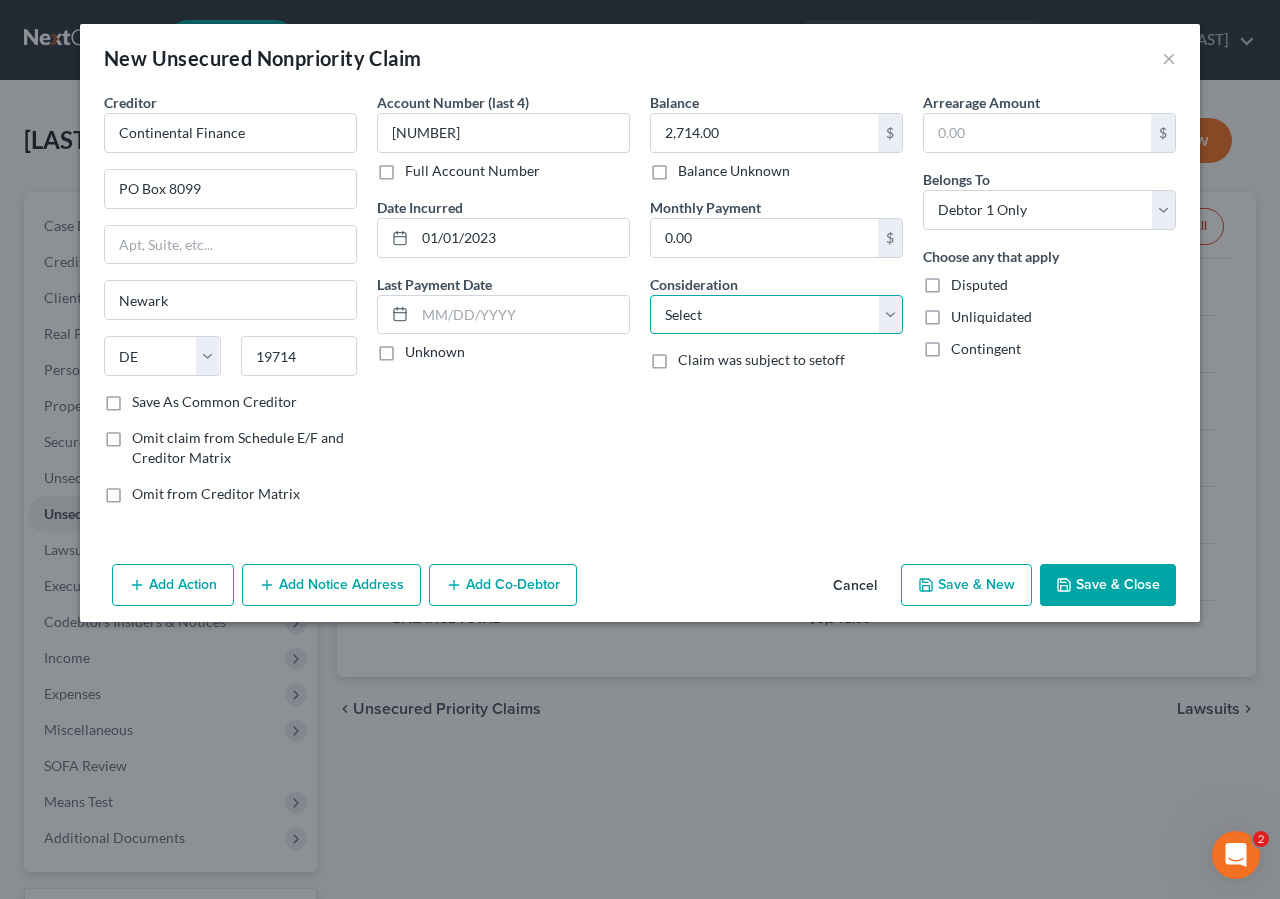 click on "Select Cable / Satellite Services Collection Agency Credit Card Debt Debt Counseling / Attorneys Deficiency Balance Domestic Support Obligations Home / Car Repairs Income Taxes Judgment Liens Medical Services Monies Loaned / Advanced Mortgage Obligation From Divorce Or Separation Obligation To Pensions Other Overdrawn Bank Account Promised To Help Pay Creditors Student Loans Suppliers And Vendors Telephone / Internet Services Utility Services" at bounding box center [776, 315] 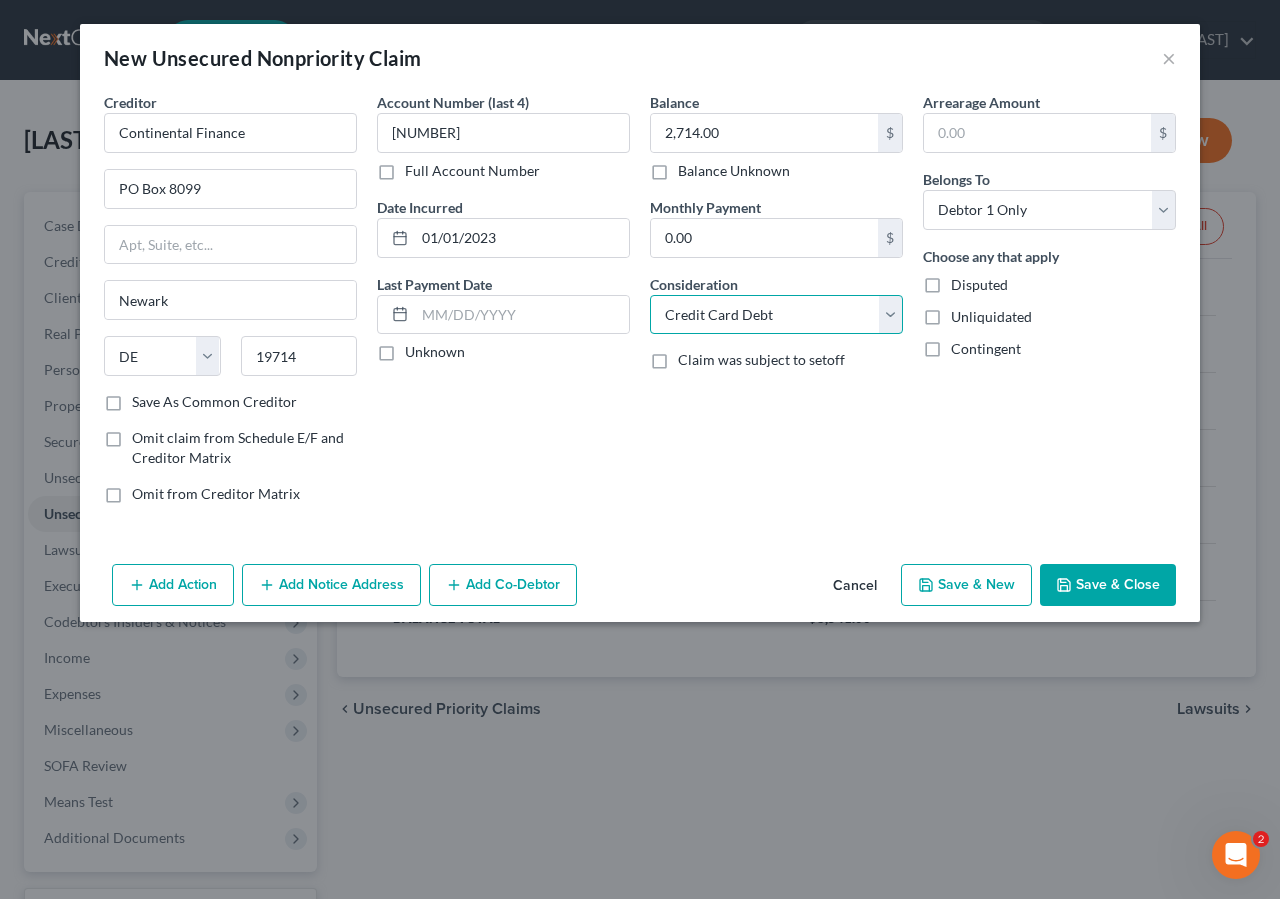 click on "Credit Card Debt" at bounding box center [0, 0] 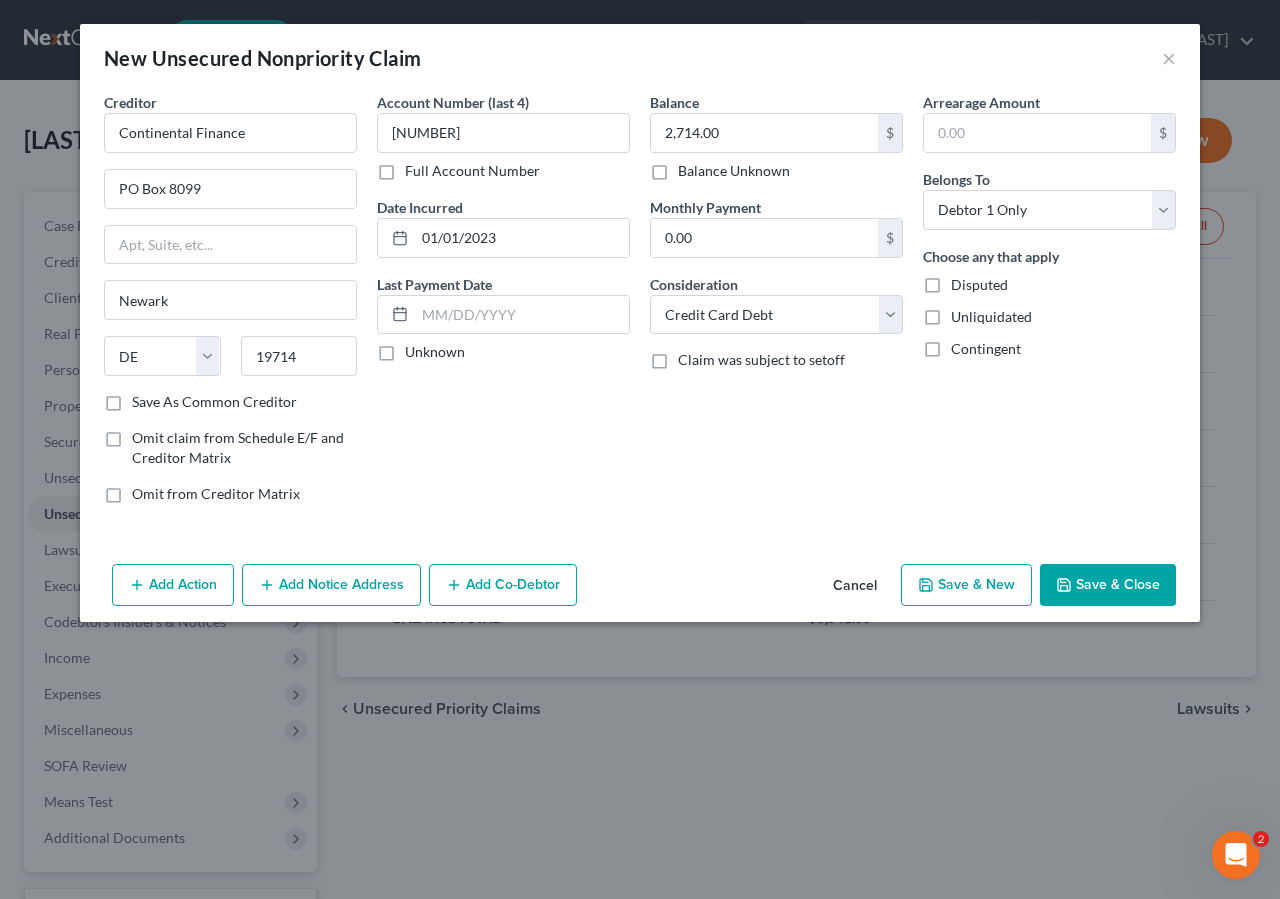 click on "Save & Close" at bounding box center (1108, 585) 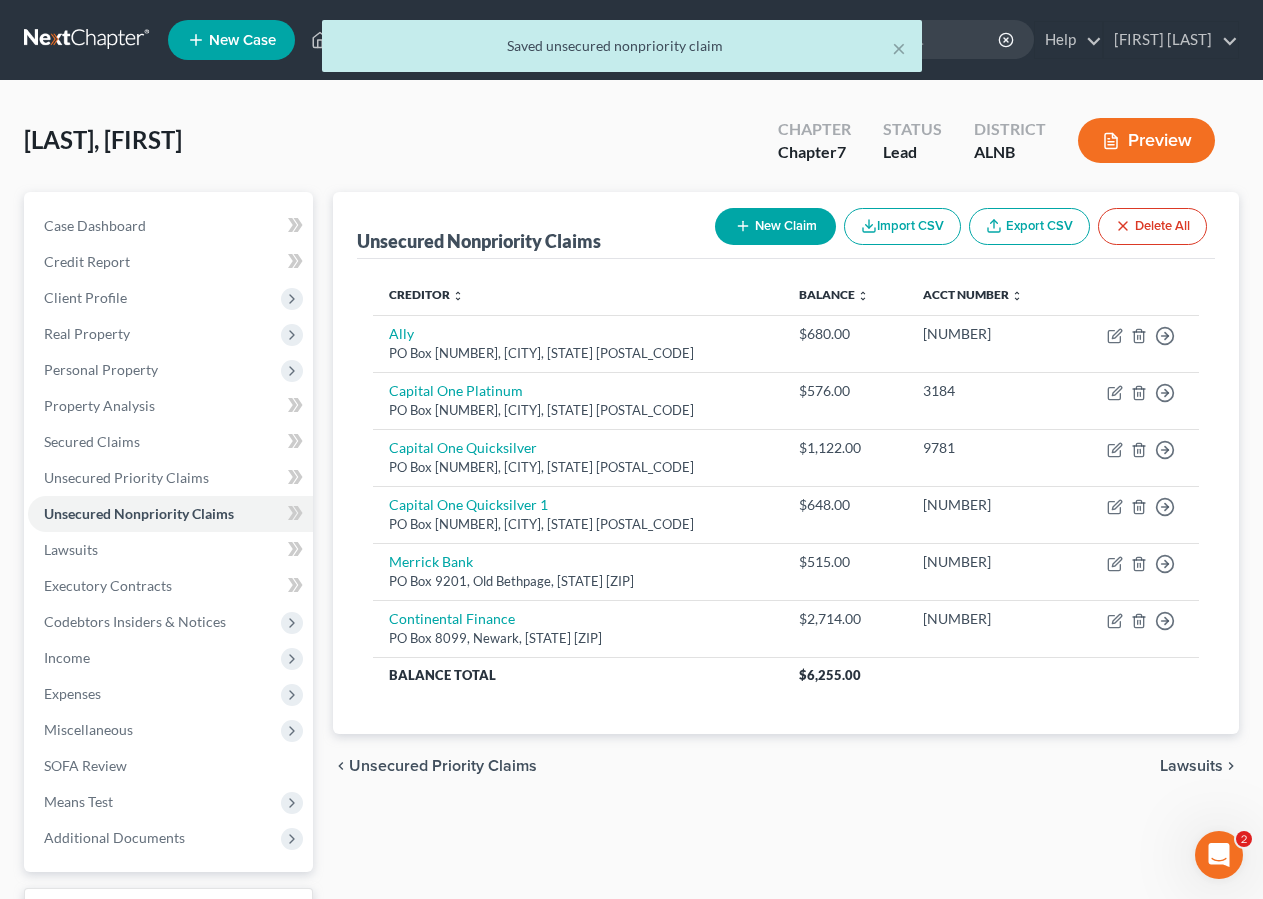 click on "New Claim" at bounding box center (775, 226) 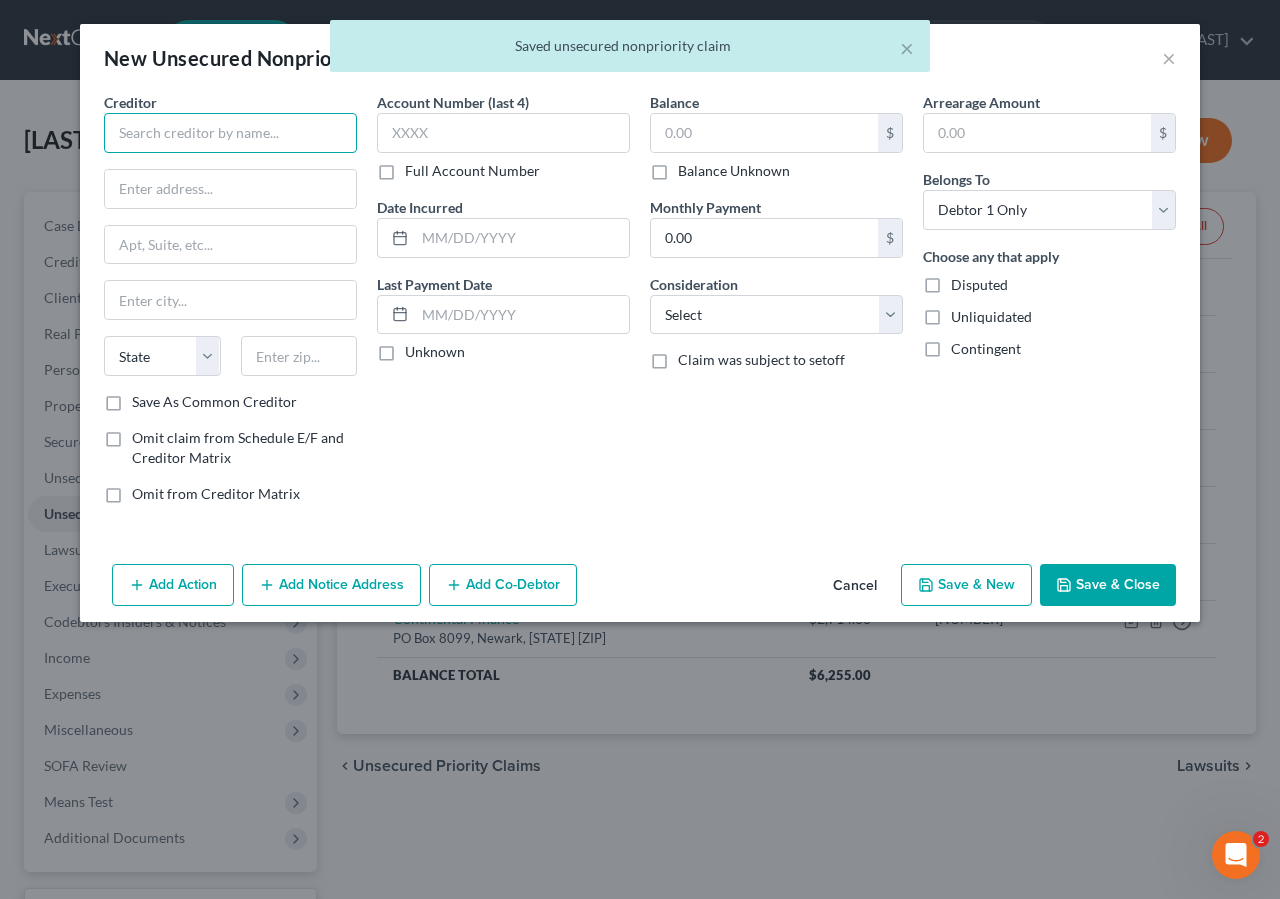 click at bounding box center [230, 133] 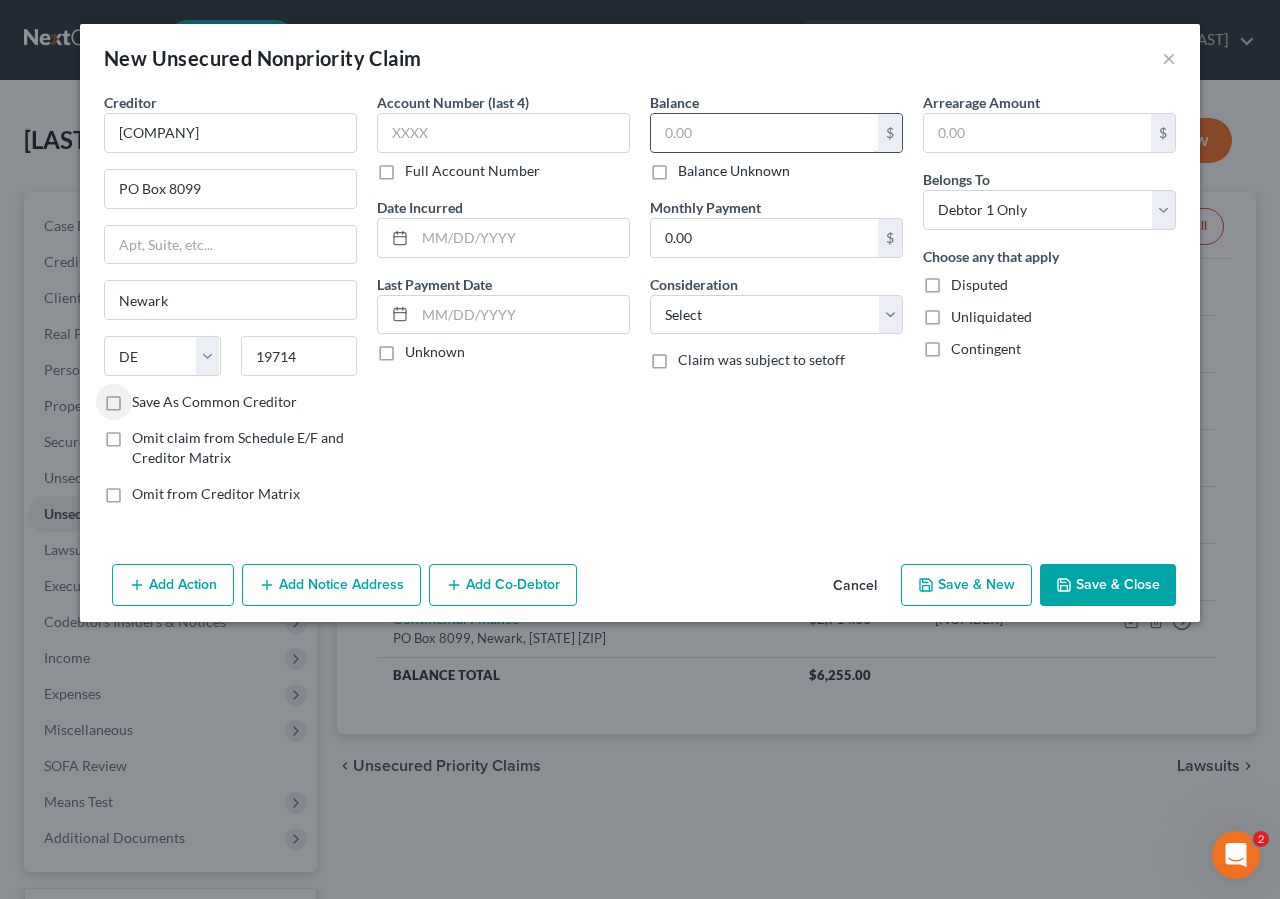 click at bounding box center (764, 133) 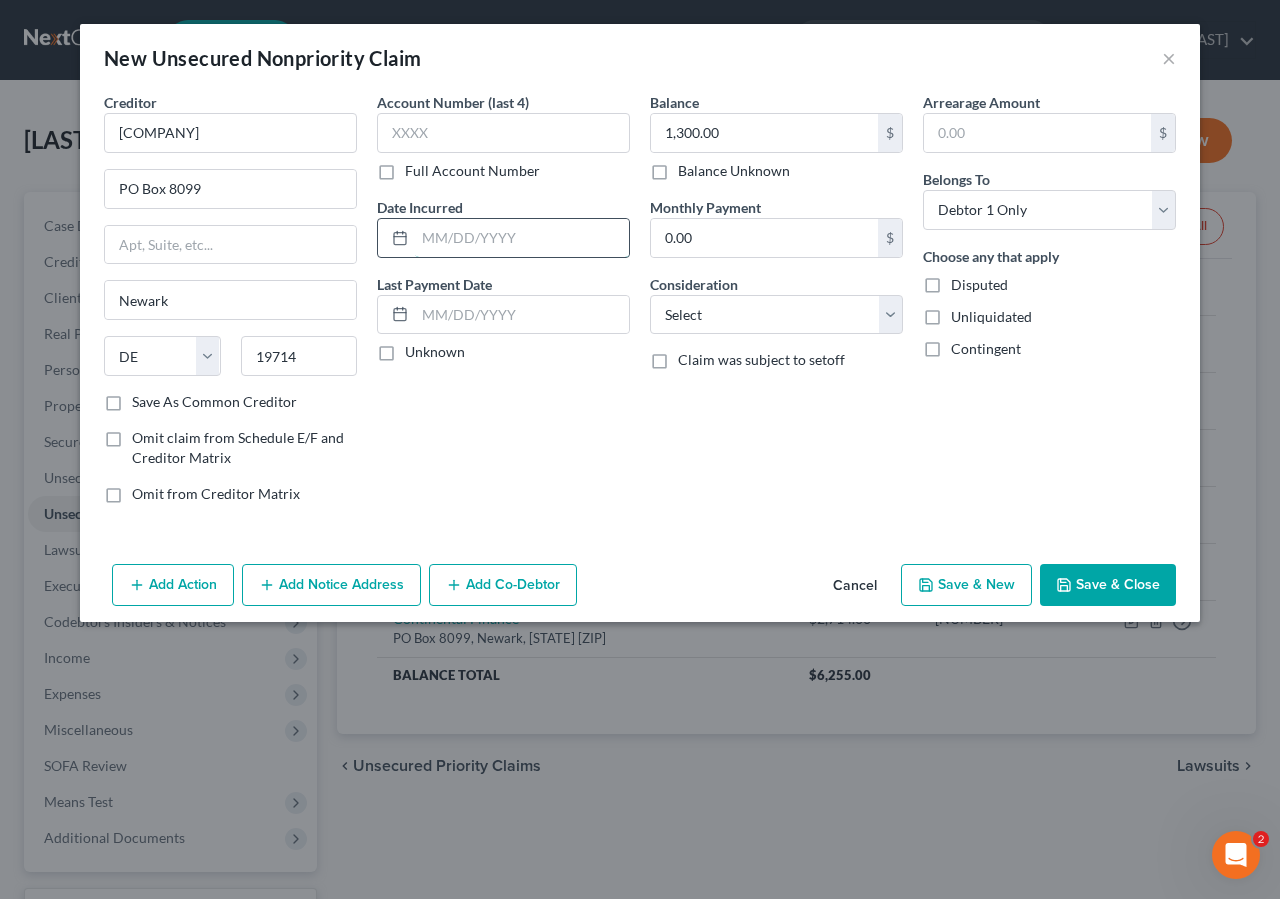 click at bounding box center [522, 238] 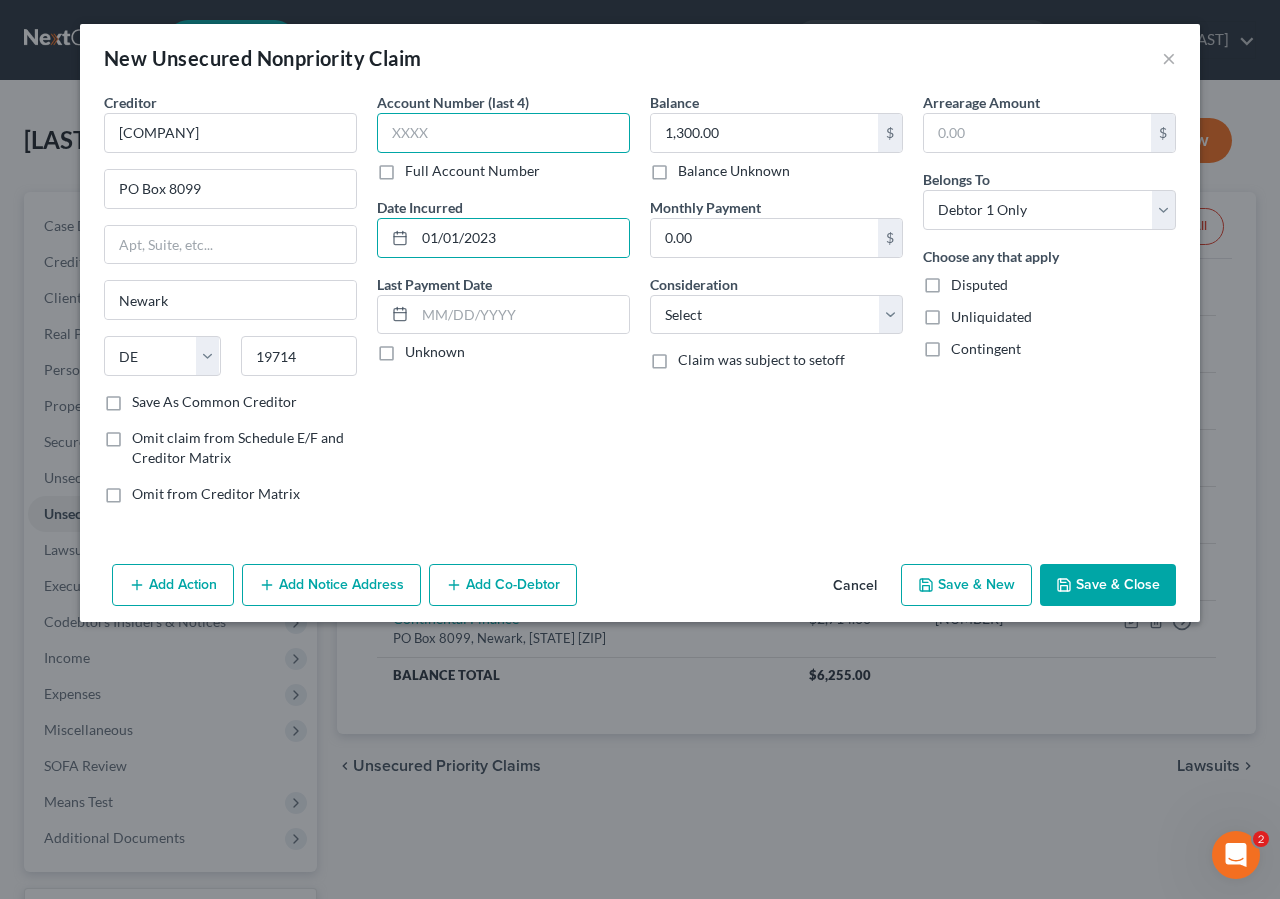 drag, startPoint x: 465, startPoint y: 138, endPoint x: 502, endPoint y: 109, distance: 47.010635 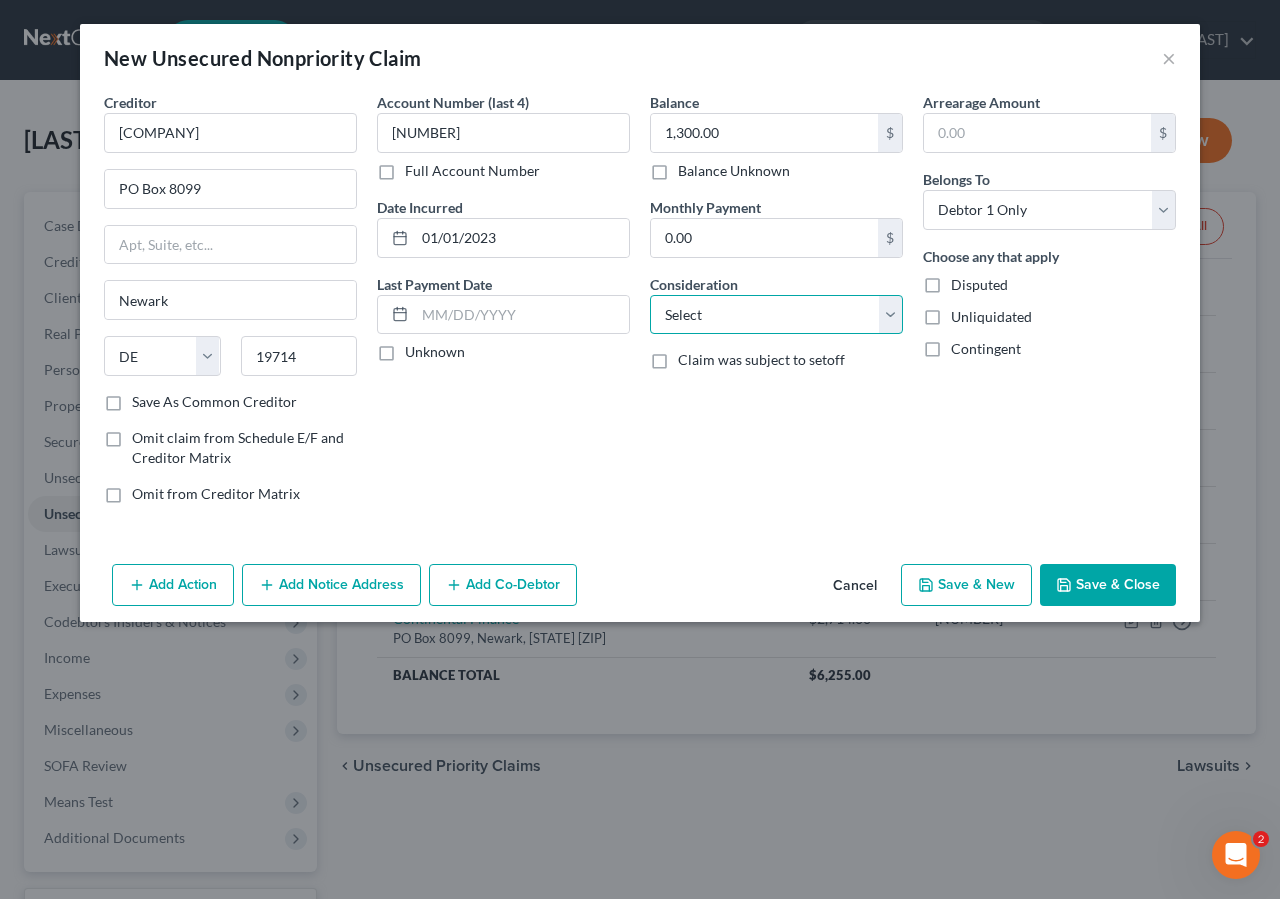 click on "Select Cable / Satellite Services Collection Agency Credit Card Debt Debt Counseling / Attorneys Deficiency Balance Domestic Support Obligations Home / Car Repairs Income Taxes Judgment Liens Medical Services Monies Loaned / Advanced Mortgage Obligation From Divorce Or Separation Obligation To Pensions Other Overdrawn Bank Account Promised To Help Pay Creditors Student Loans Suppliers And Vendors Telephone / Internet Services Utility Services" at bounding box center (776, 315) 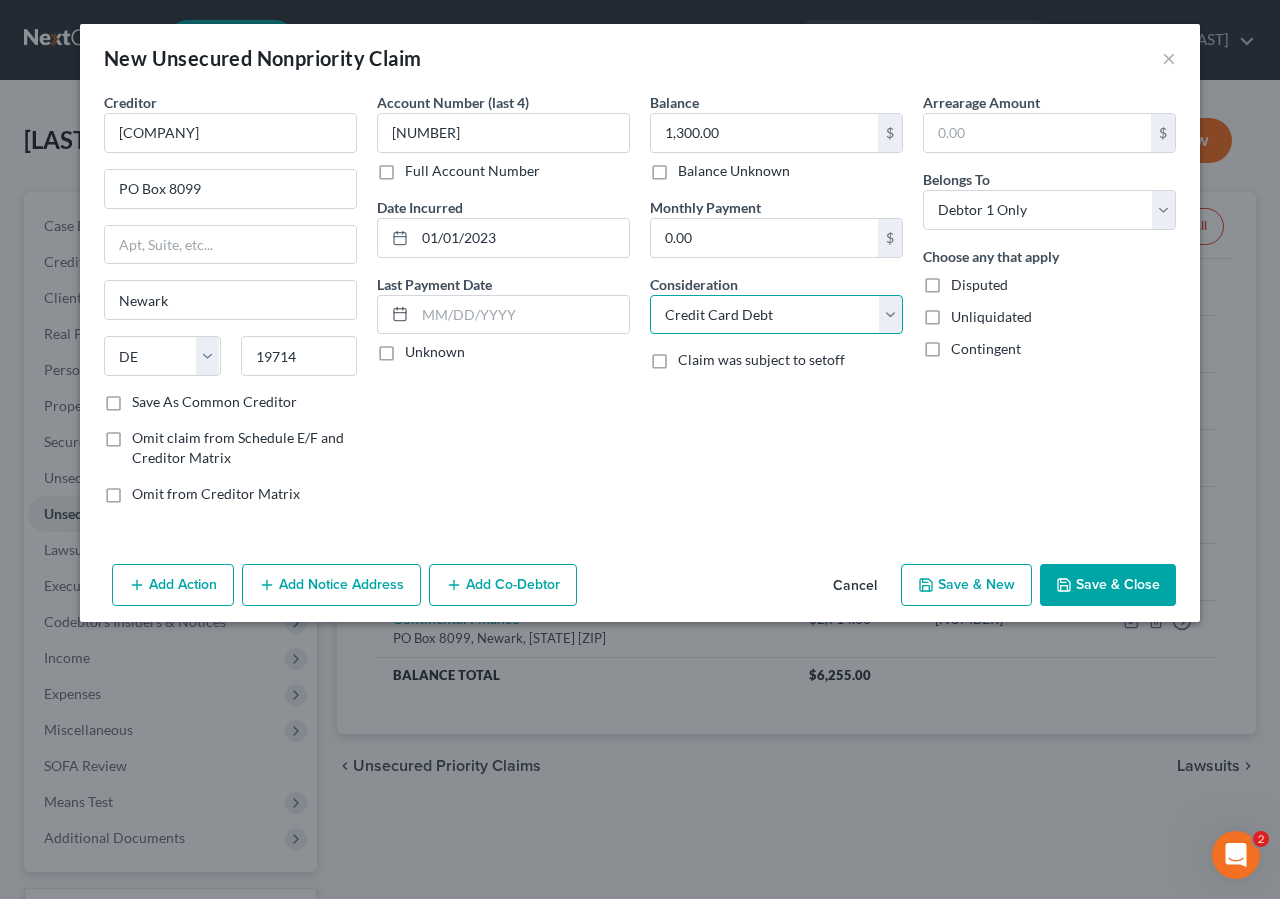 click on "Credit Card Debt" at bounding box center (0, 0) 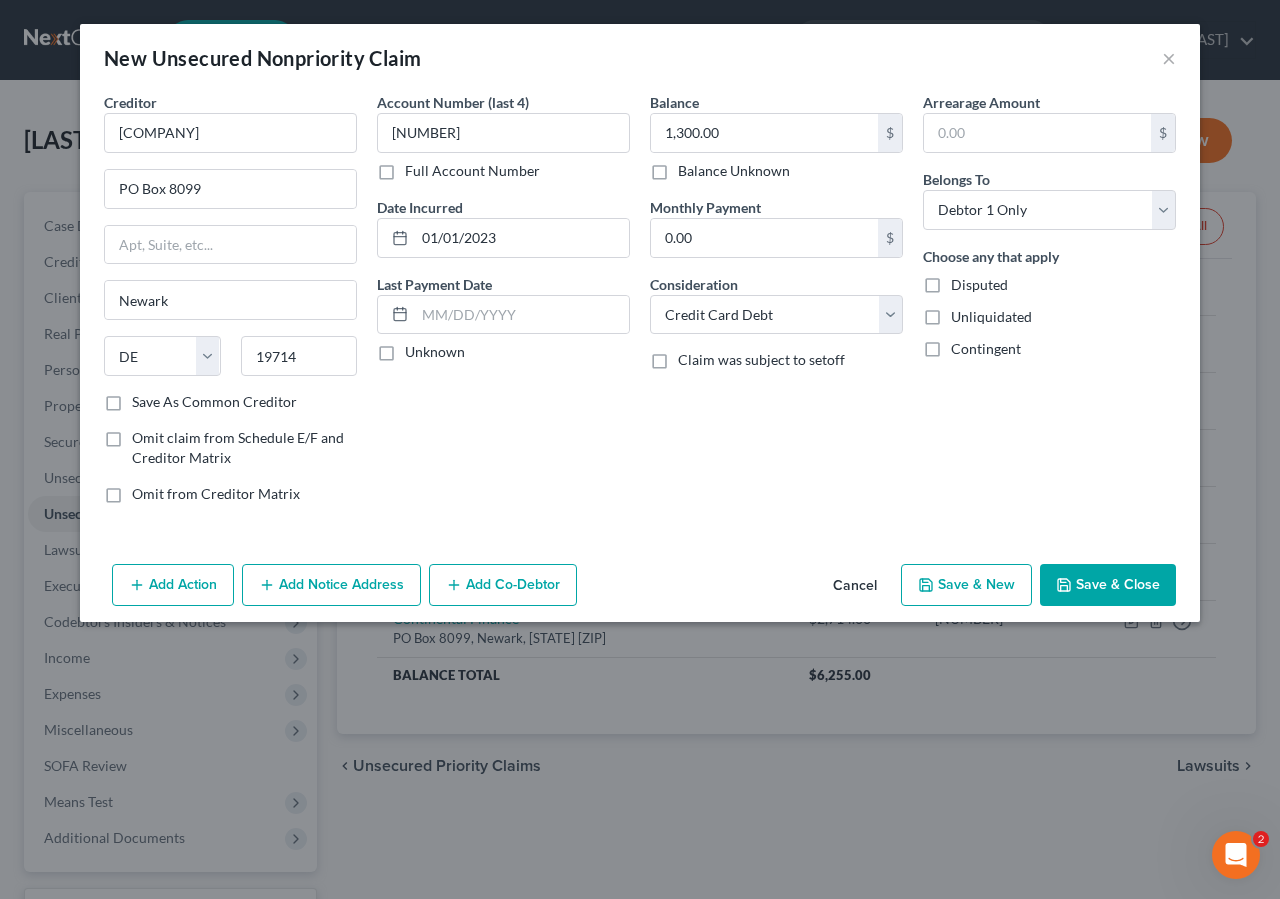 click on "Save & Close" at bounding box center [1108, 585] 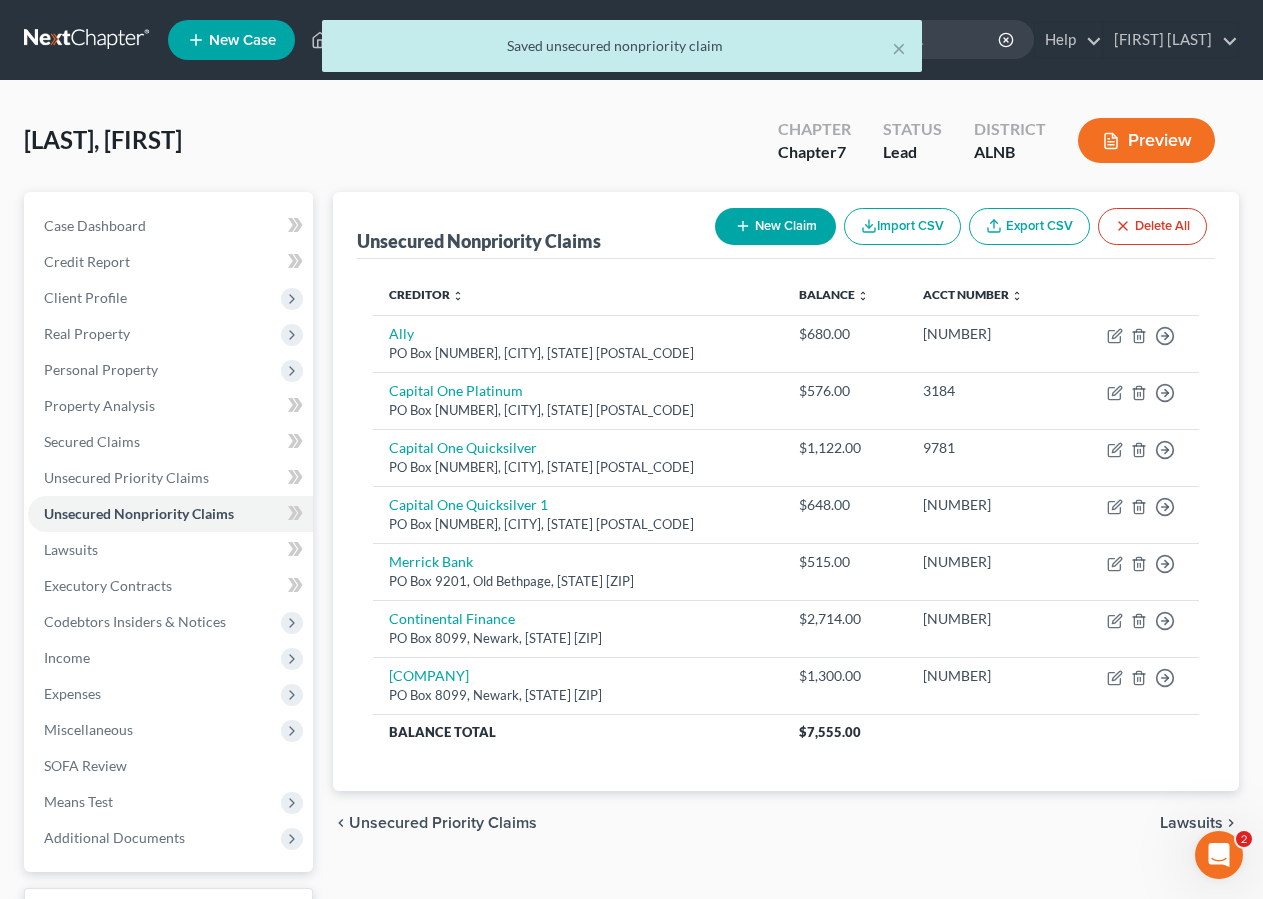 click on "New Claim" at bounding box center (775, 226) 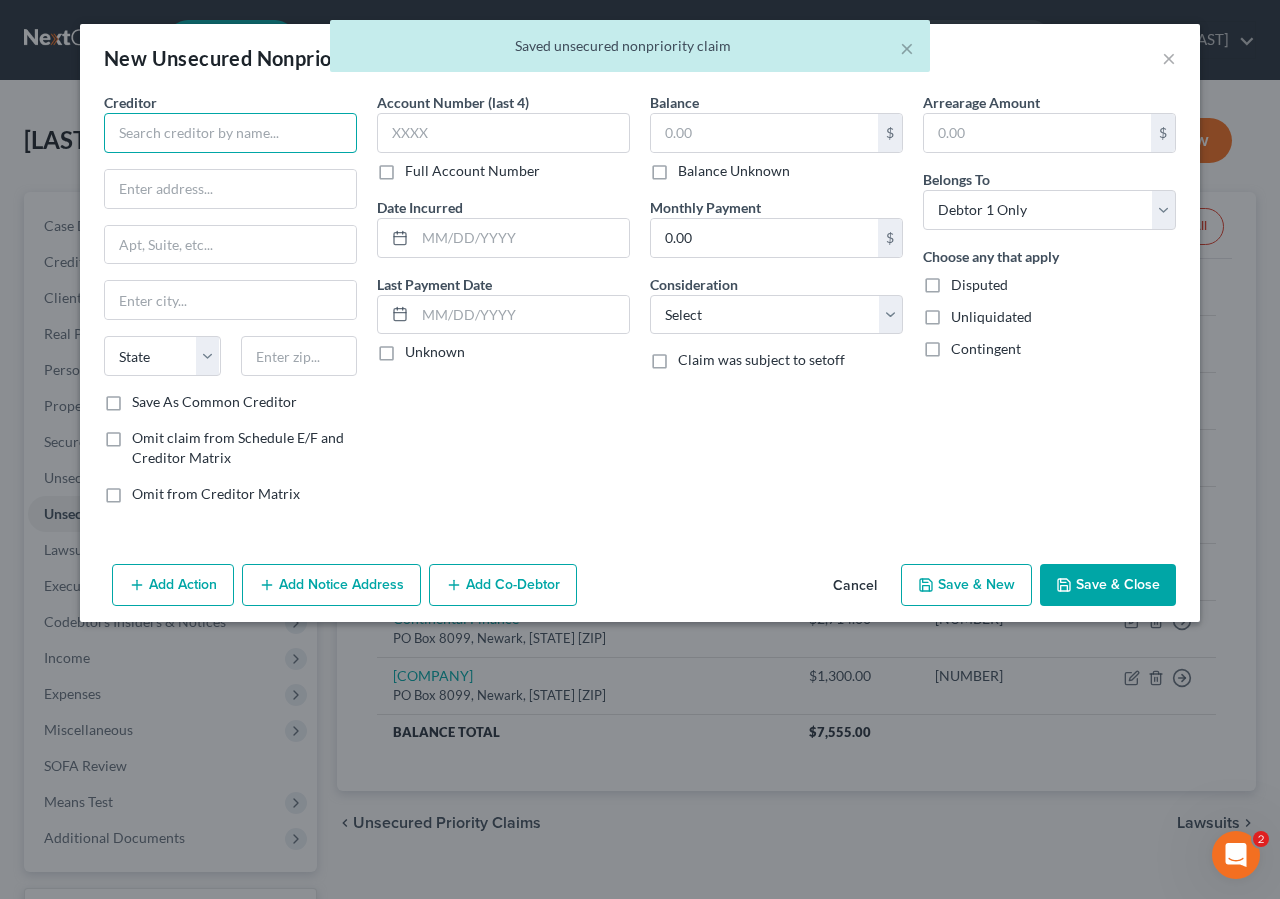 click at bounding box center [230, 133] 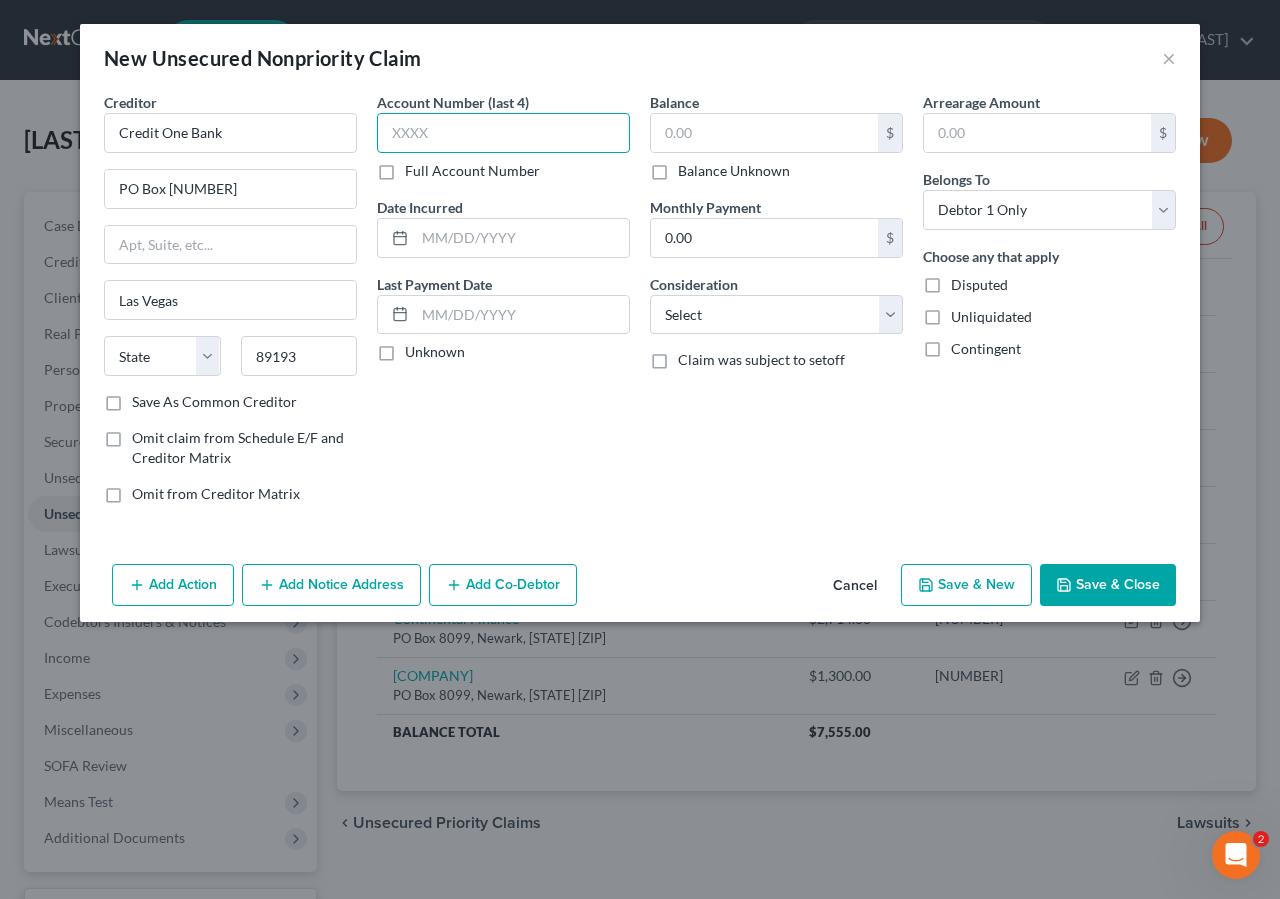 click at bounding box center [503, 133] 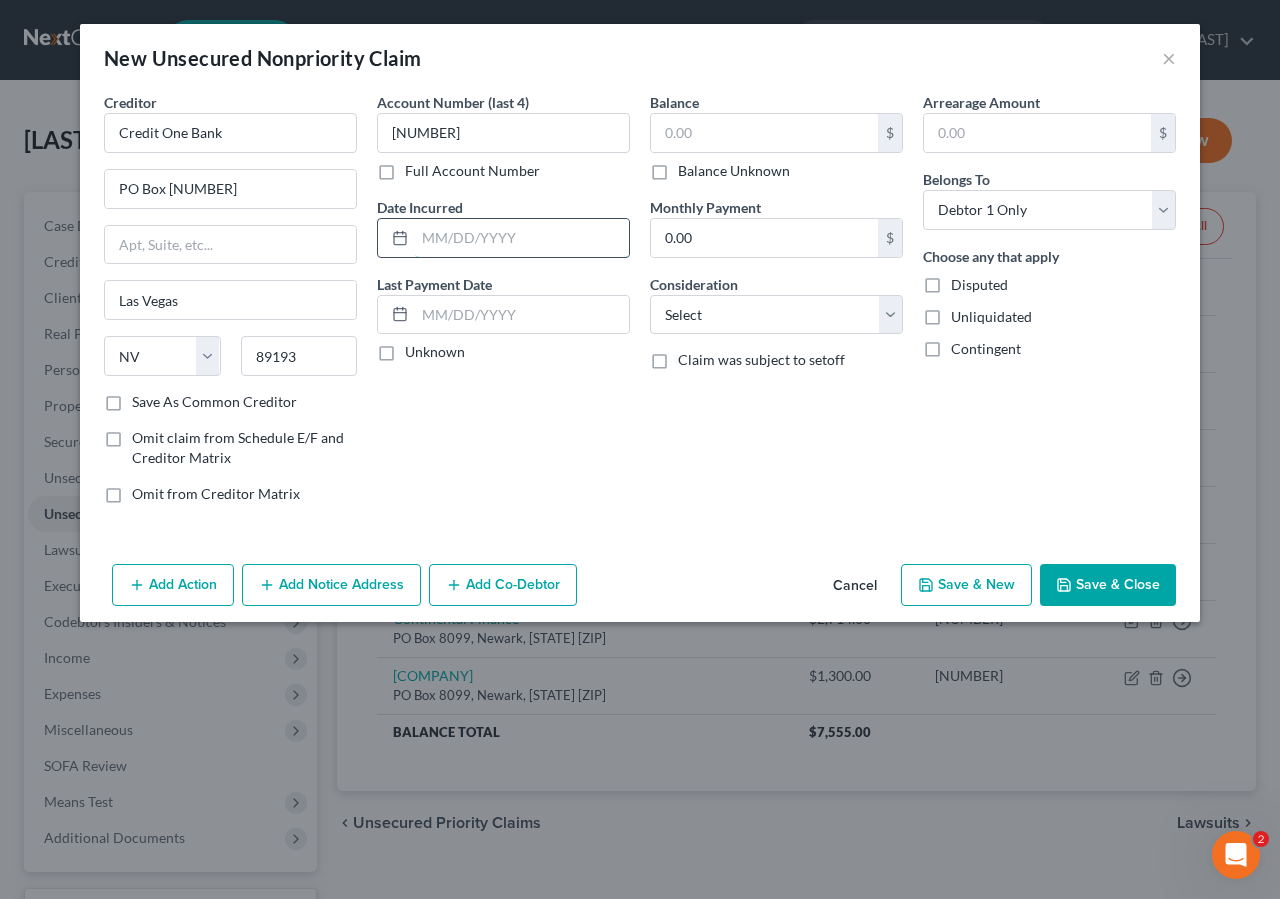 click at bounding box center (522, 238) 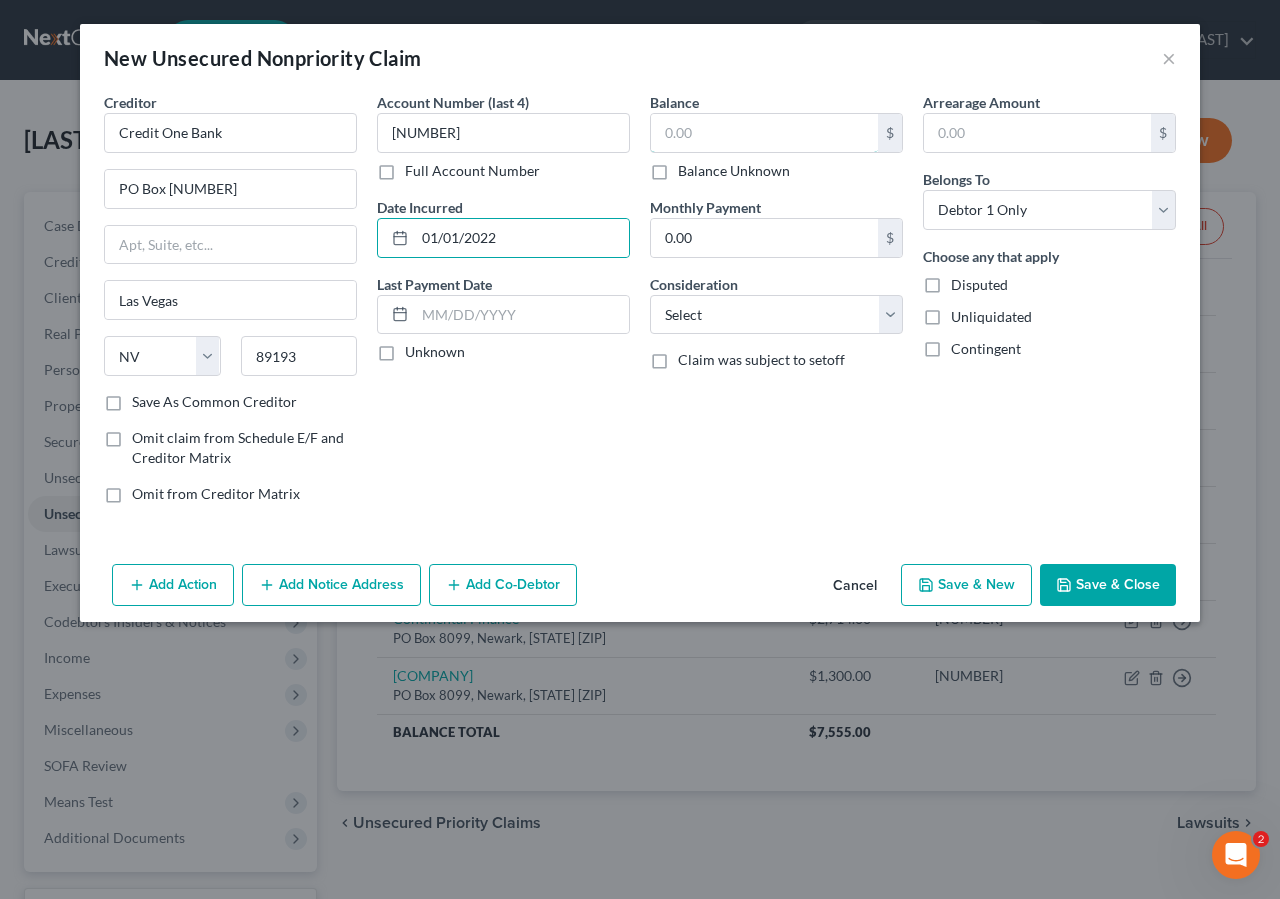 drag, startPoint x: 662, startPoint y: 150, endPoint x: 852, endPoint y: 38, distance: 220.55385 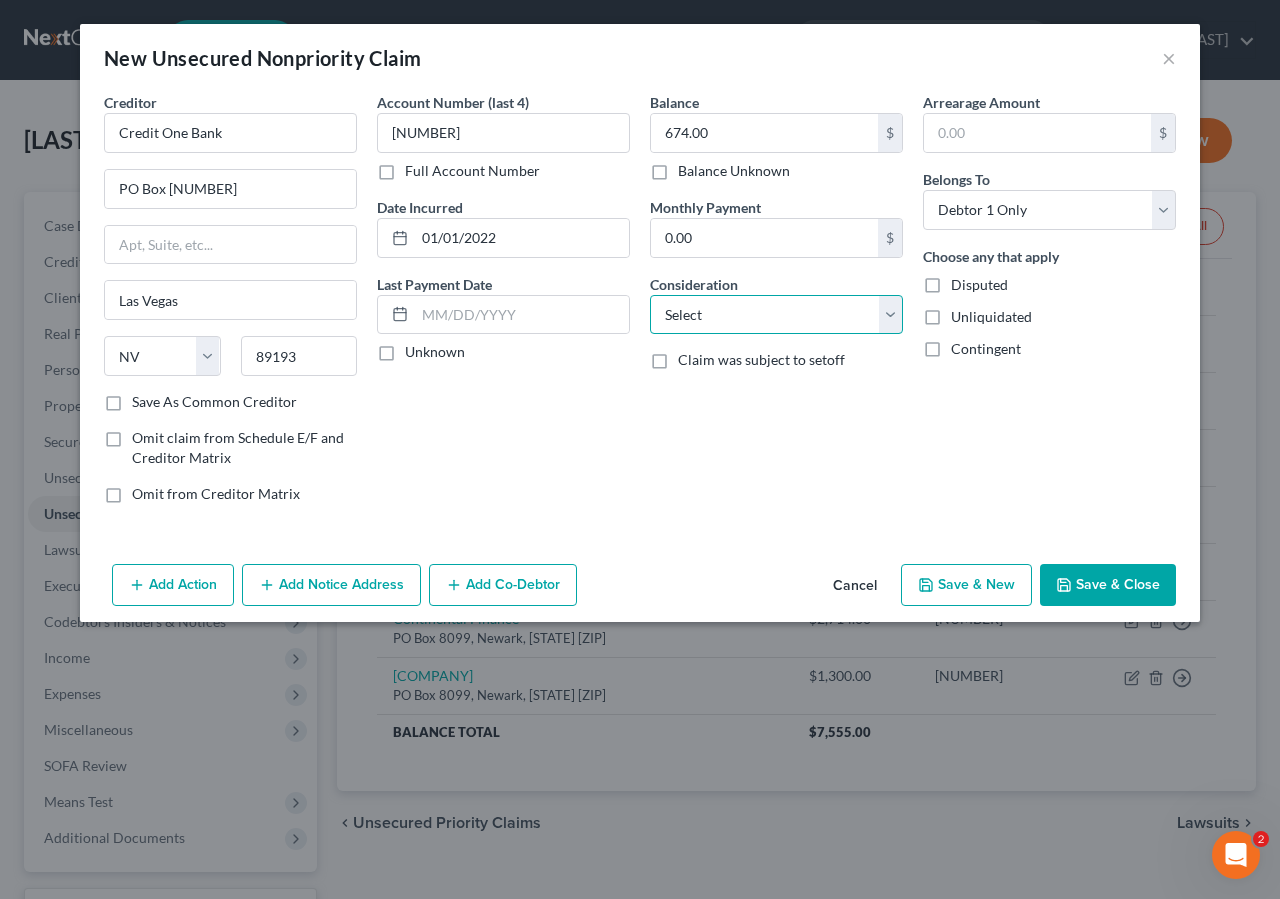 click on "Select Cable / Satellite Services Collection Agency Credit Card Debt Debt Counseling / Attorneys Deficiency Balance Domestic Support Obligations Home / Car Repairs Income Taxes Judgment Liens Medical Services Monies Loaned / Advanced Mortgage Obligation From Divorce Or Separation Obligation To Pensions Other Overdrawn Bank Account Promised To Help Pay Creditors Student Loans Suppliers And Vendors Telephone / Internet Services Utility Services" at bounding box center [776, 315] 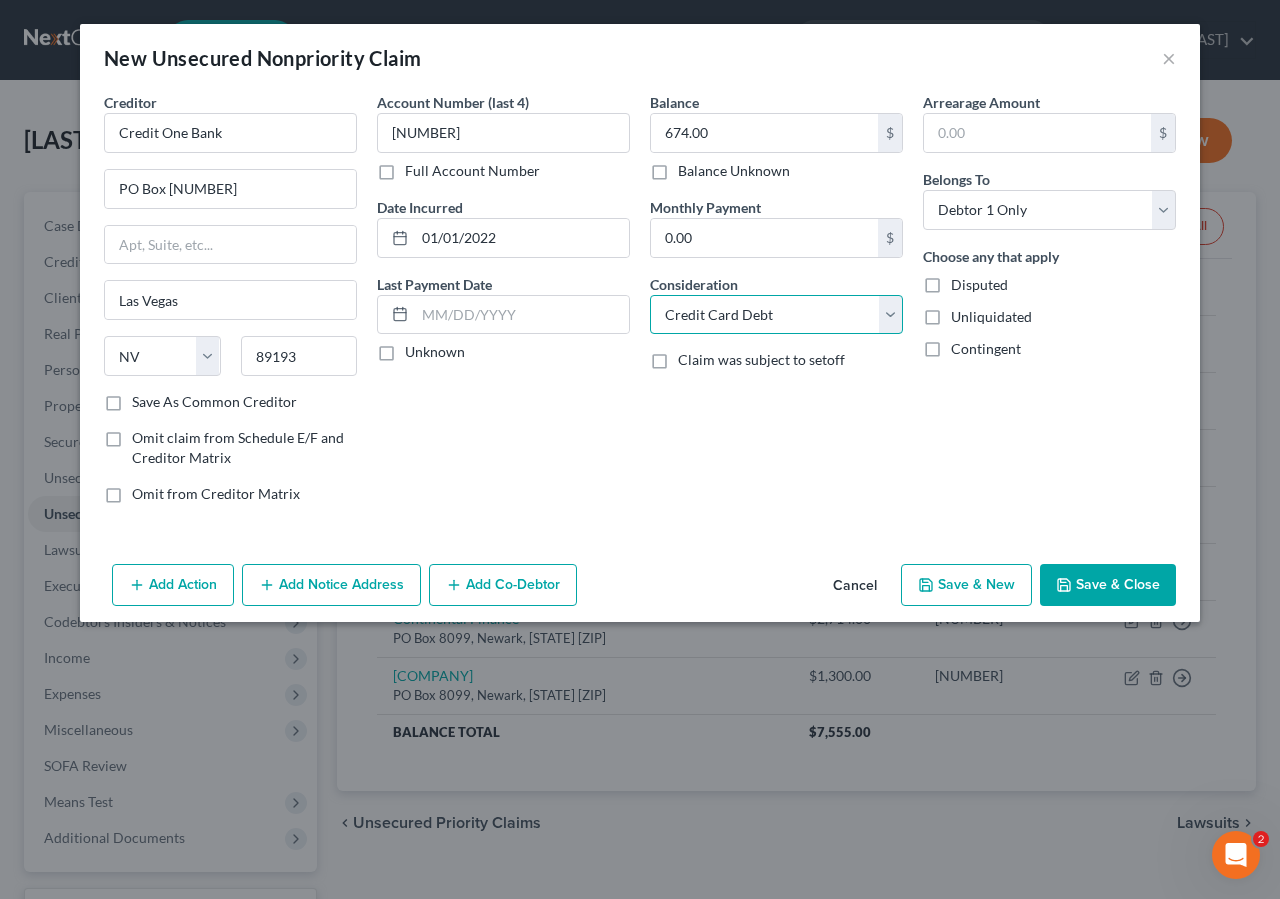 click on "Credit Card Debt" at bounding box center (0, 0) 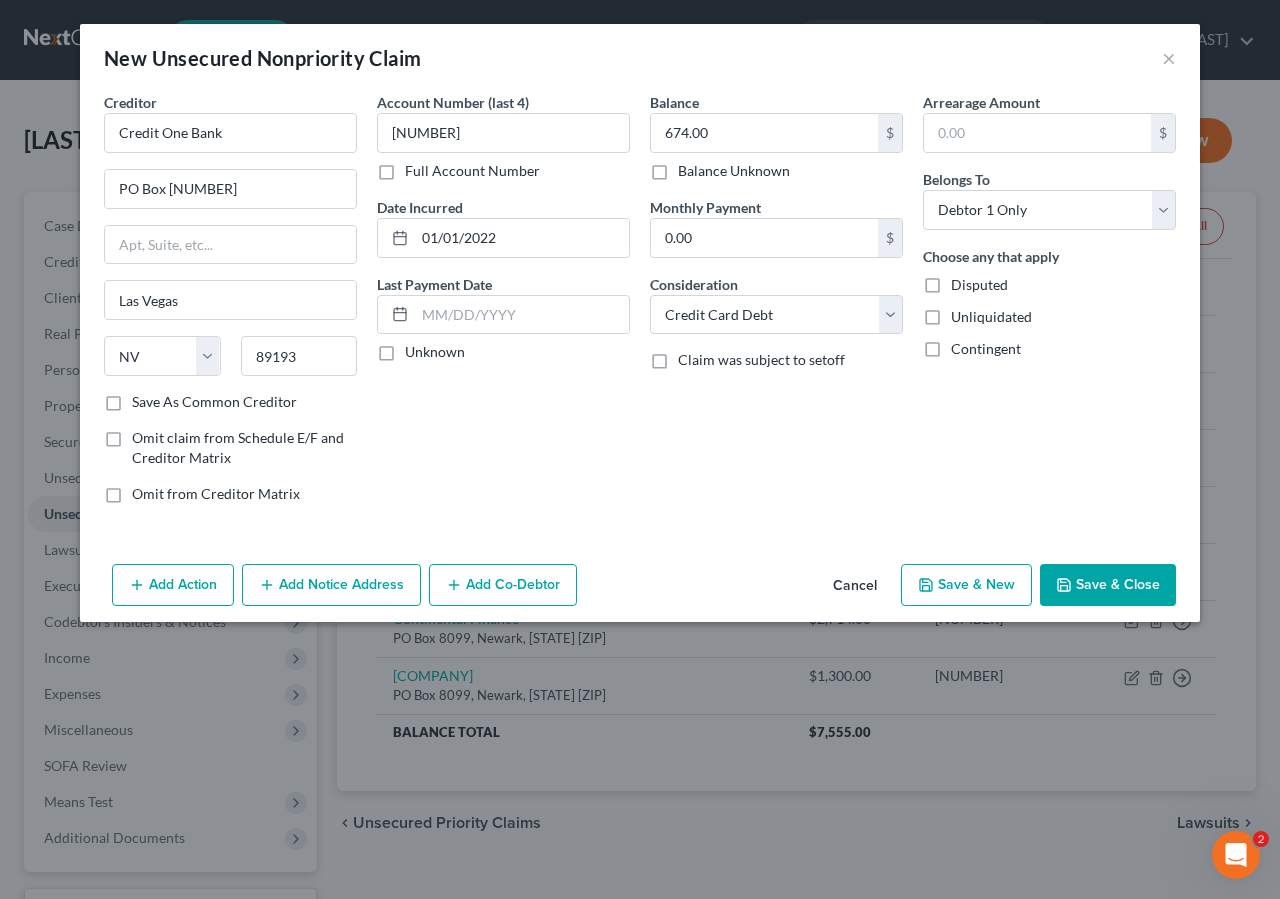 drag, startPoint x: 1109, startPoint y: 584, endPoint x: 1225, endPoint y: 453, distance: 174.97714 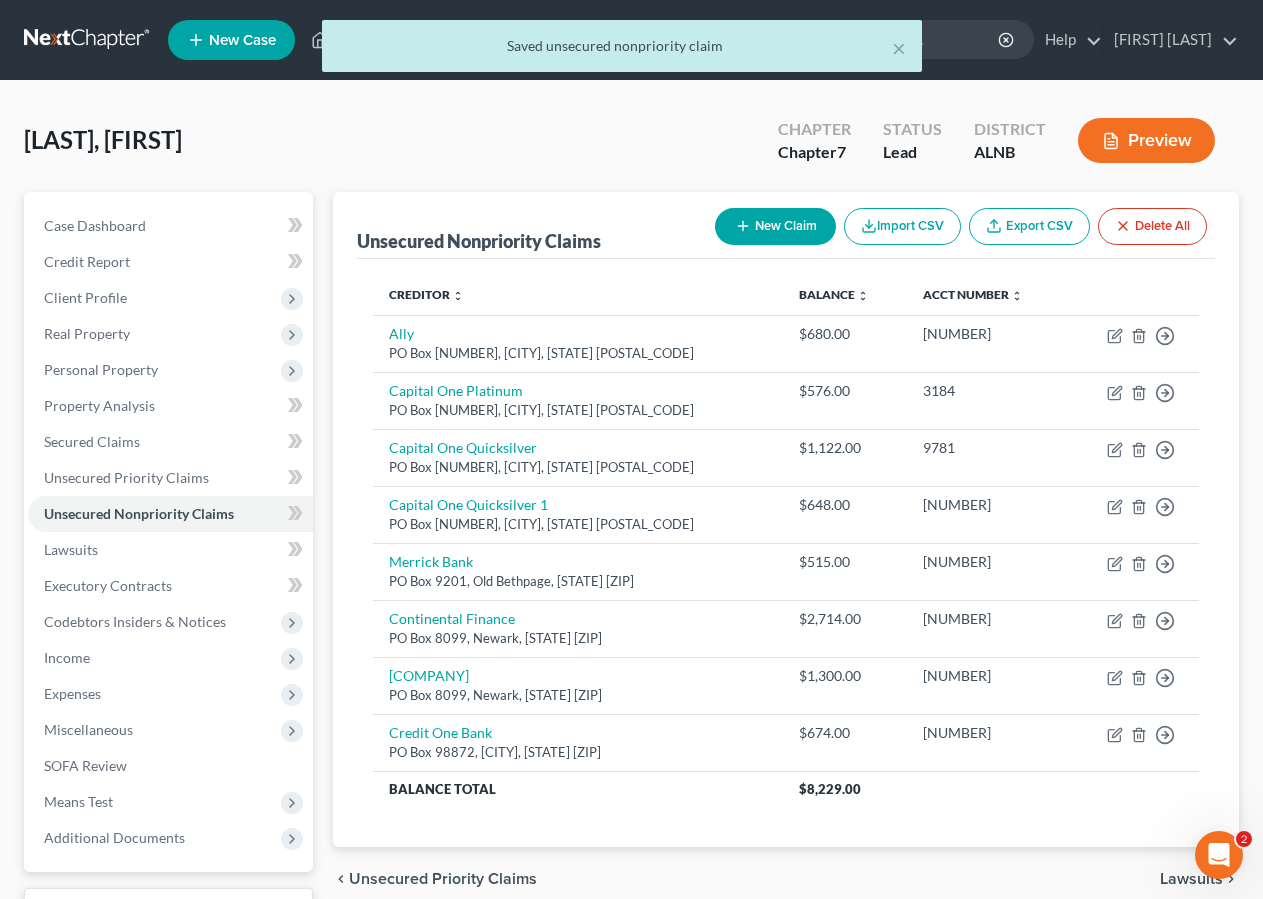 click on "New Claim" at bounding box center (775, 226) 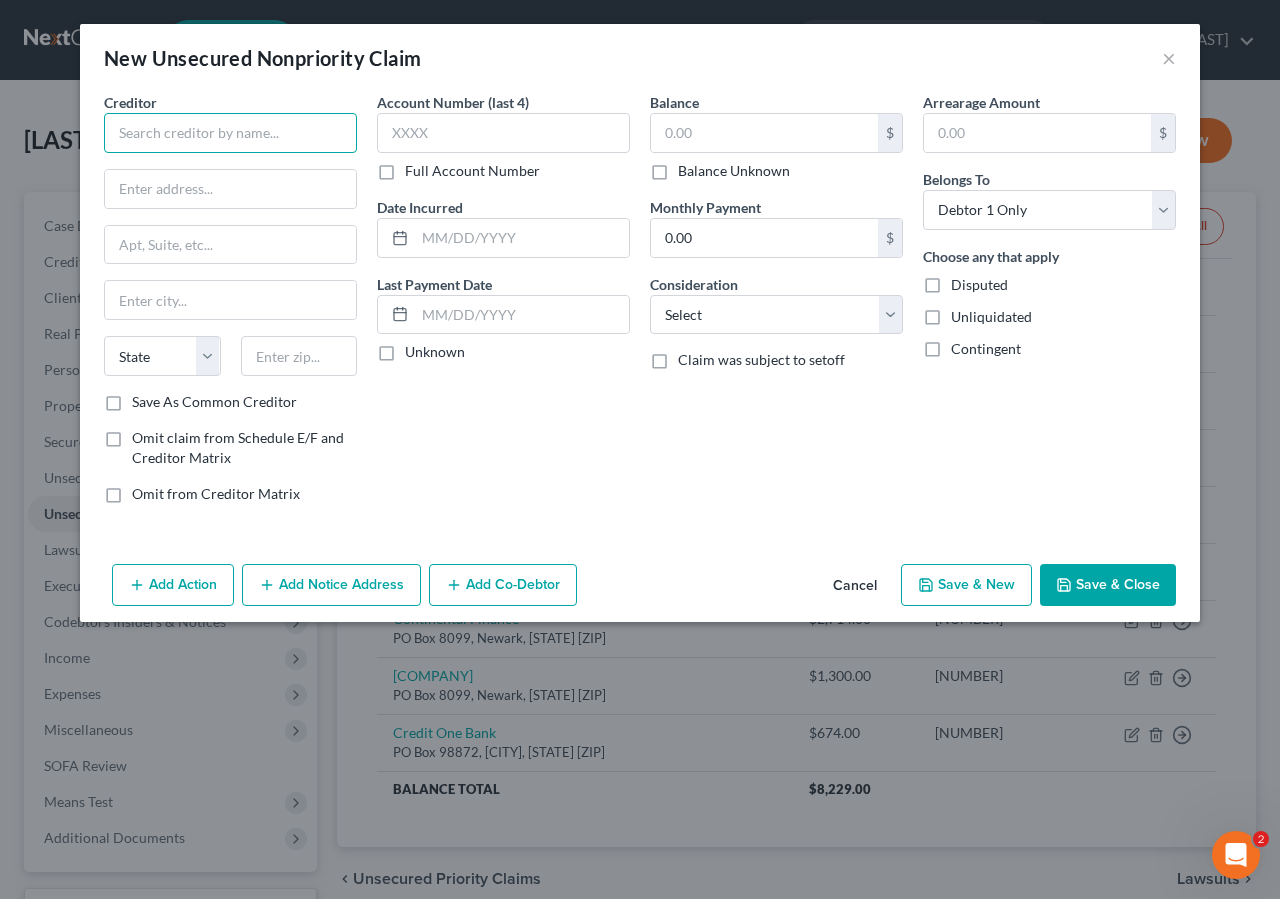 click at bounding box center (230, 133) 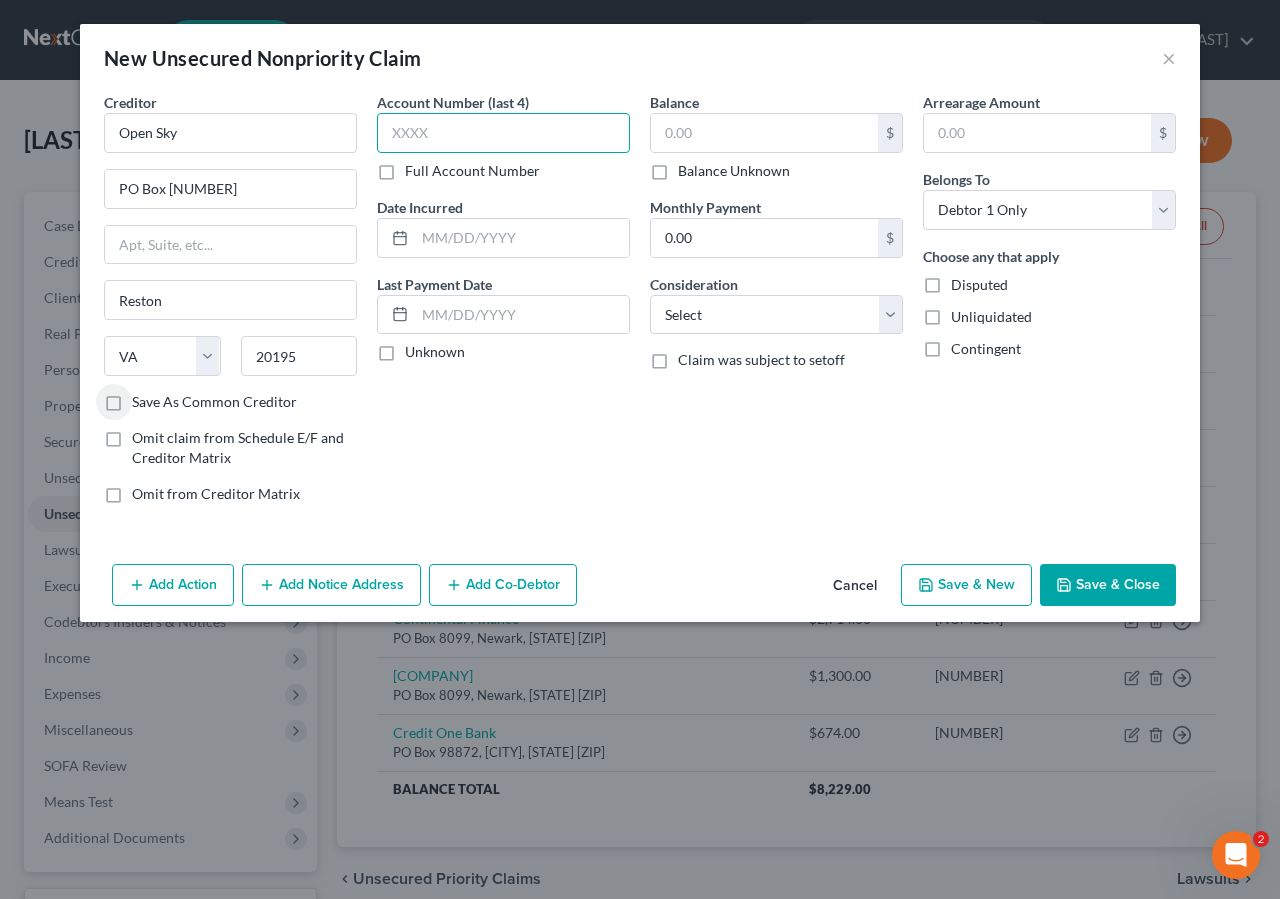 drag, startPoint x: 437, startPoint y: 139, endPoint x: 525, endPoint y: 10, distance: 156.15697 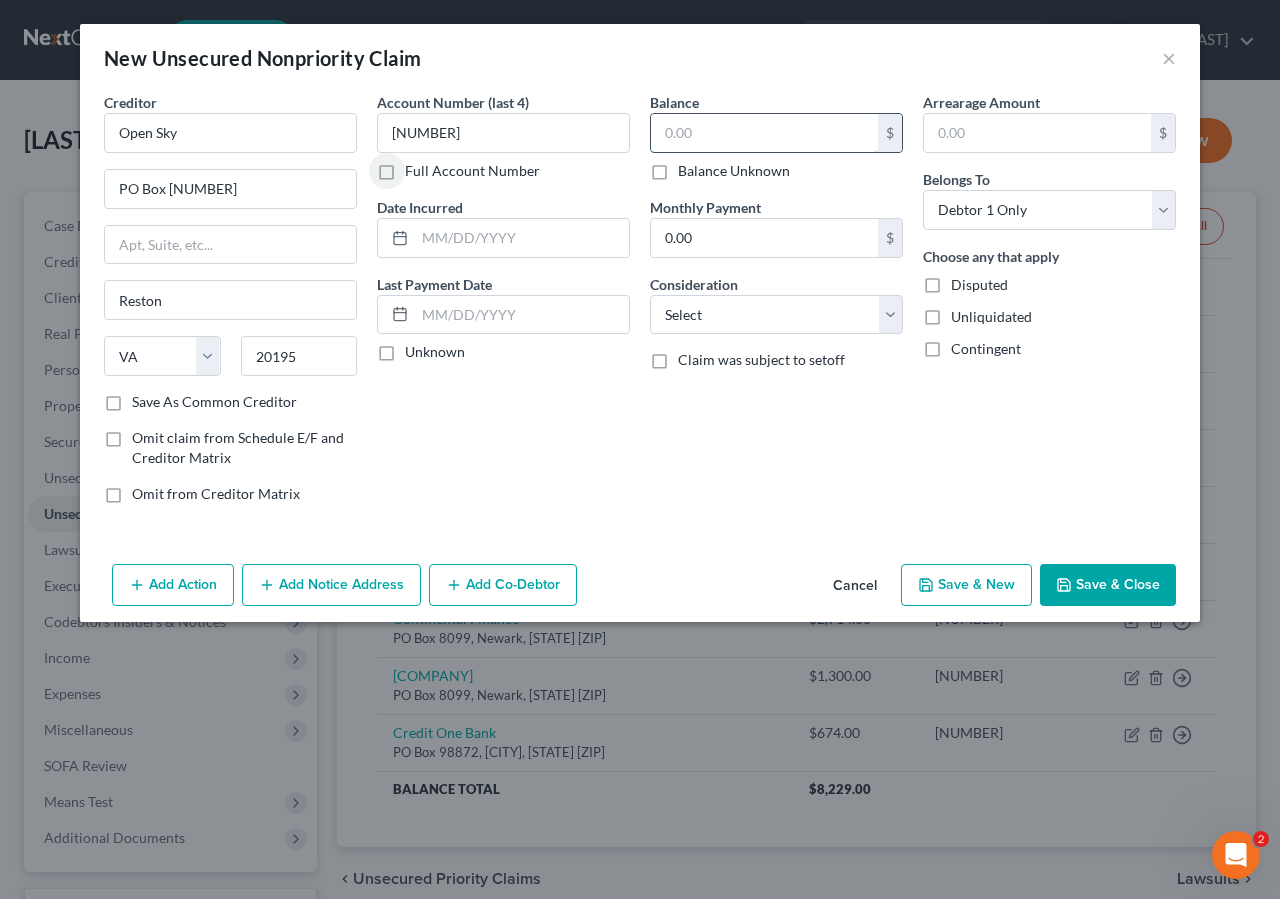 click at bounding box center [764, 133] 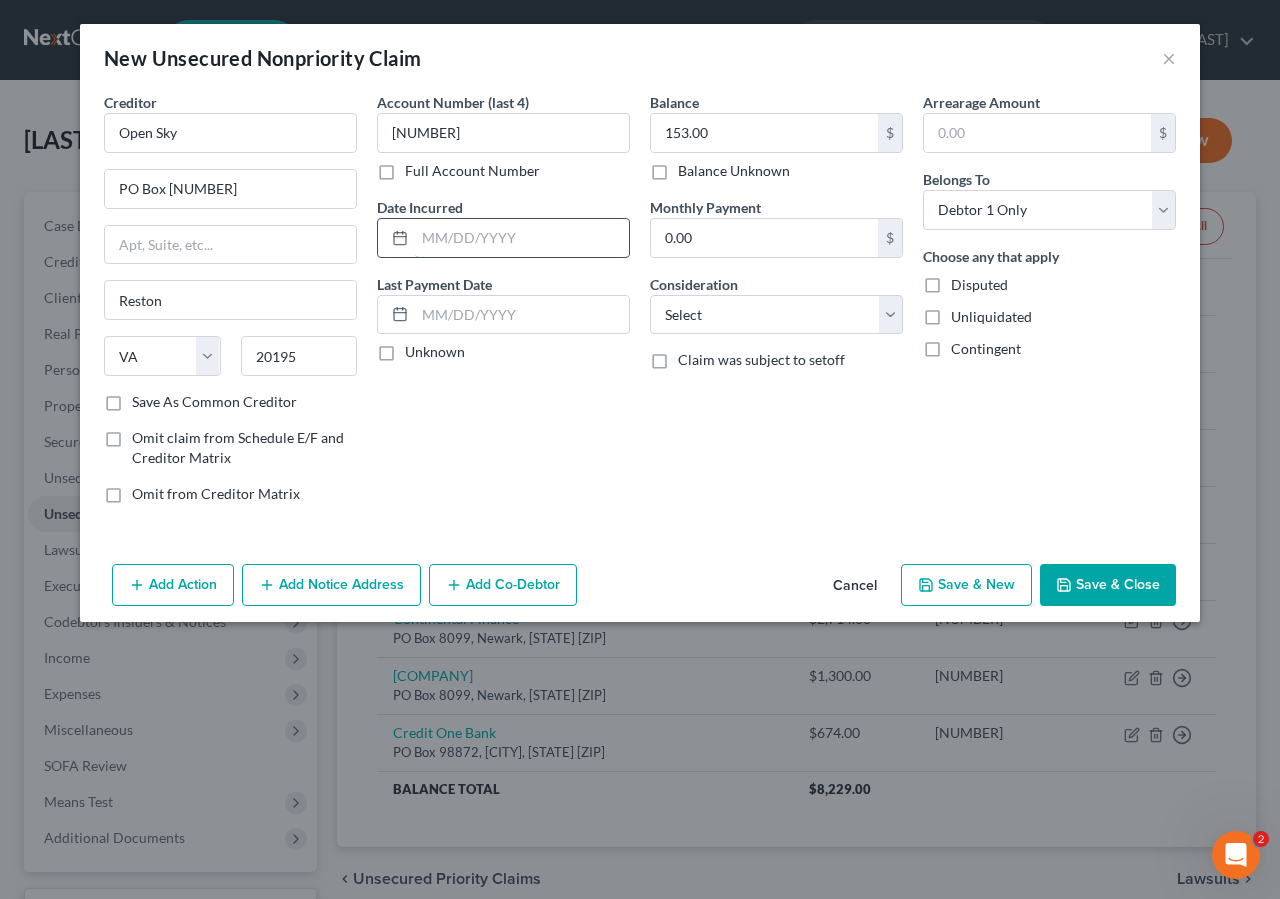 click at bounding box center (522, 238) 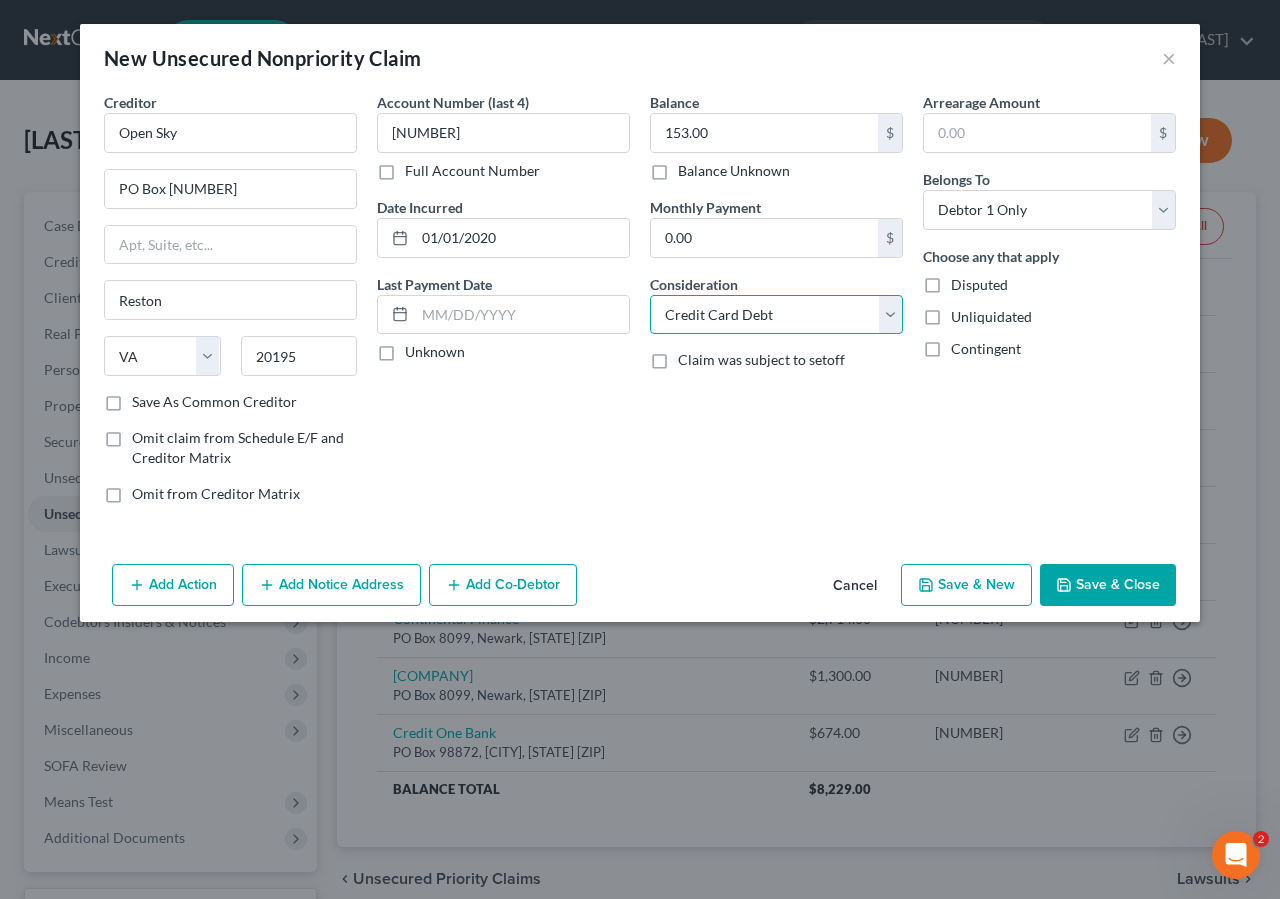 click on "Credit Card Debt" at bounding box center [0, 0] 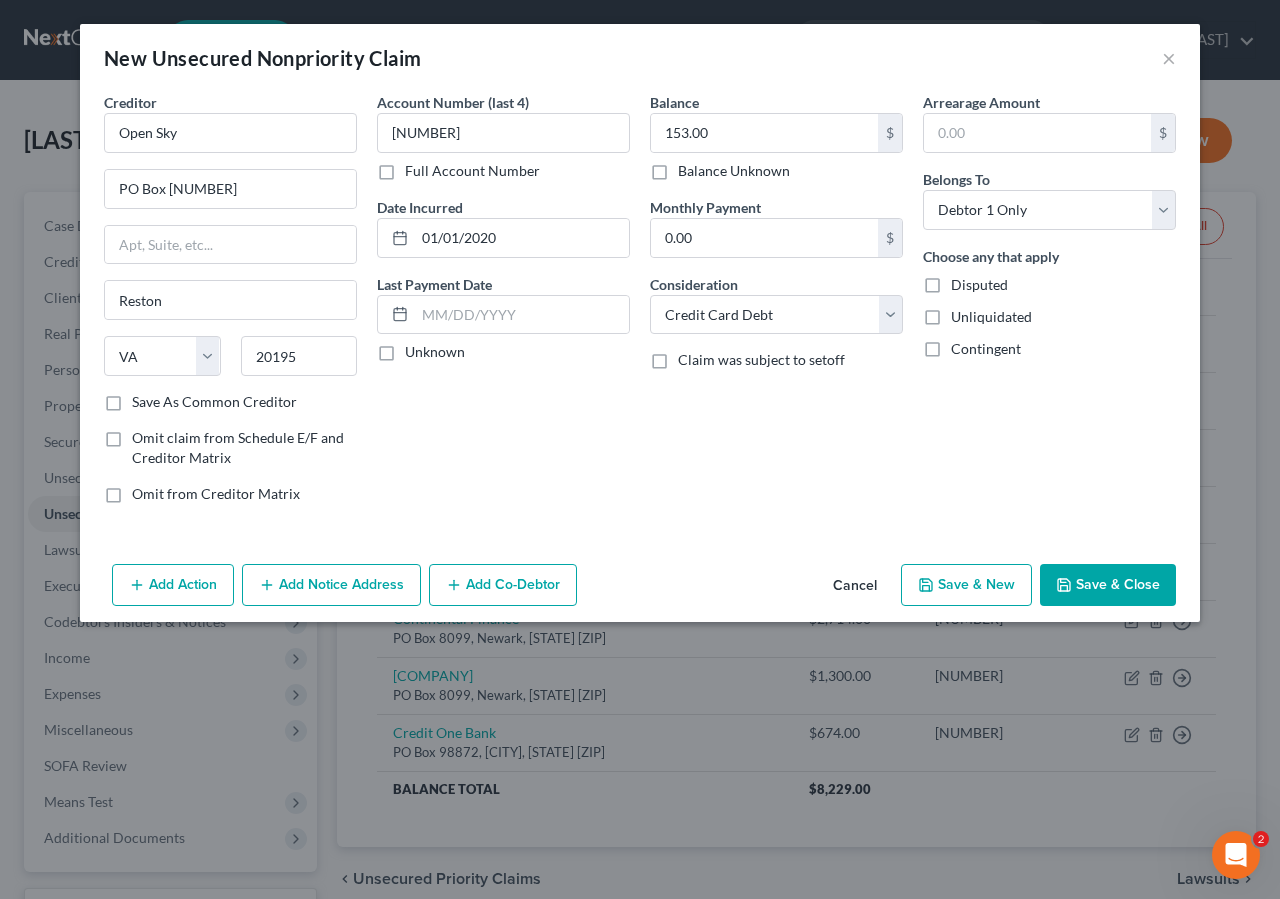 click on "Save & Close" at bounding box center (1108, 585) 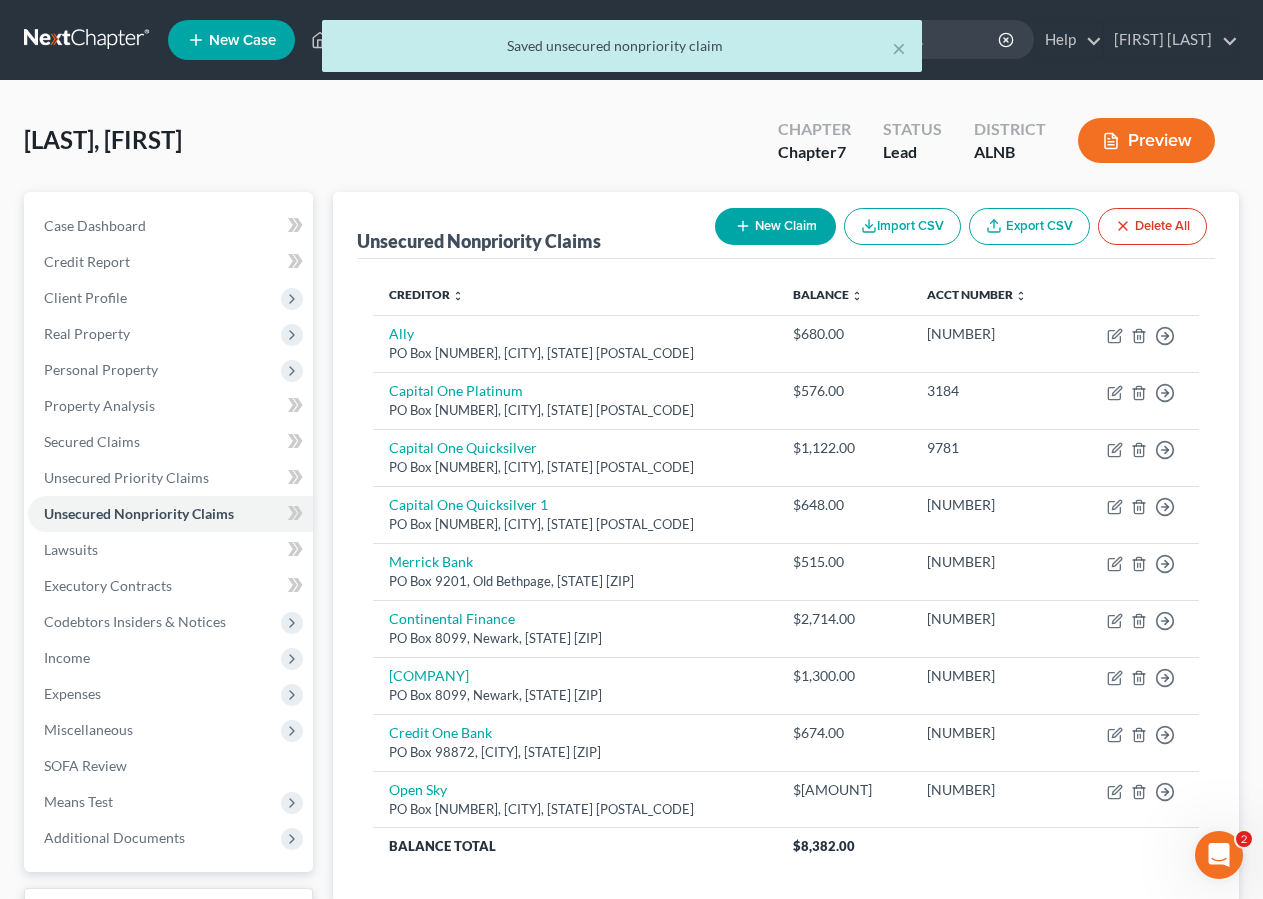 click on "New Claim" at bounding box center (775, 226) 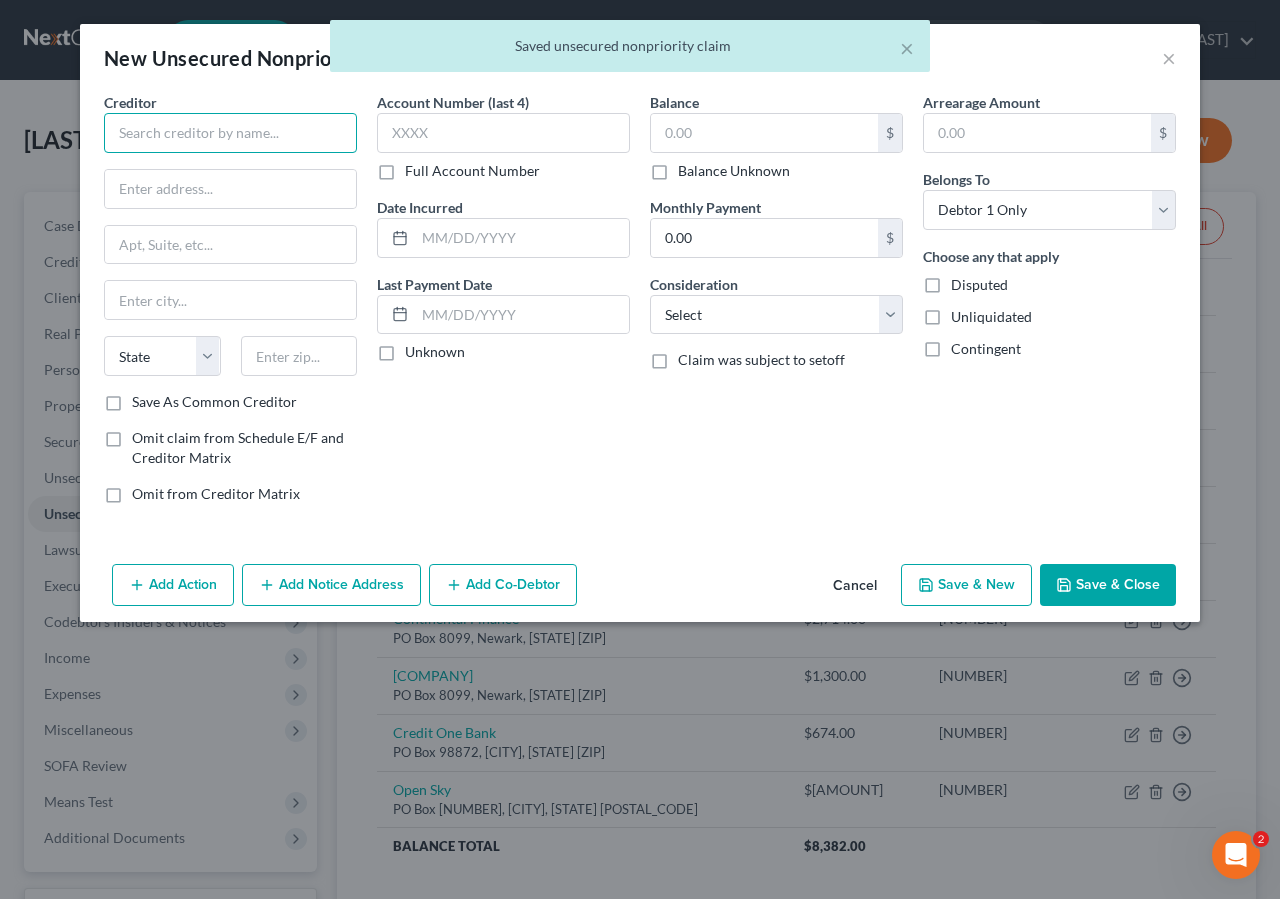 click at bounding box center [230, 133] 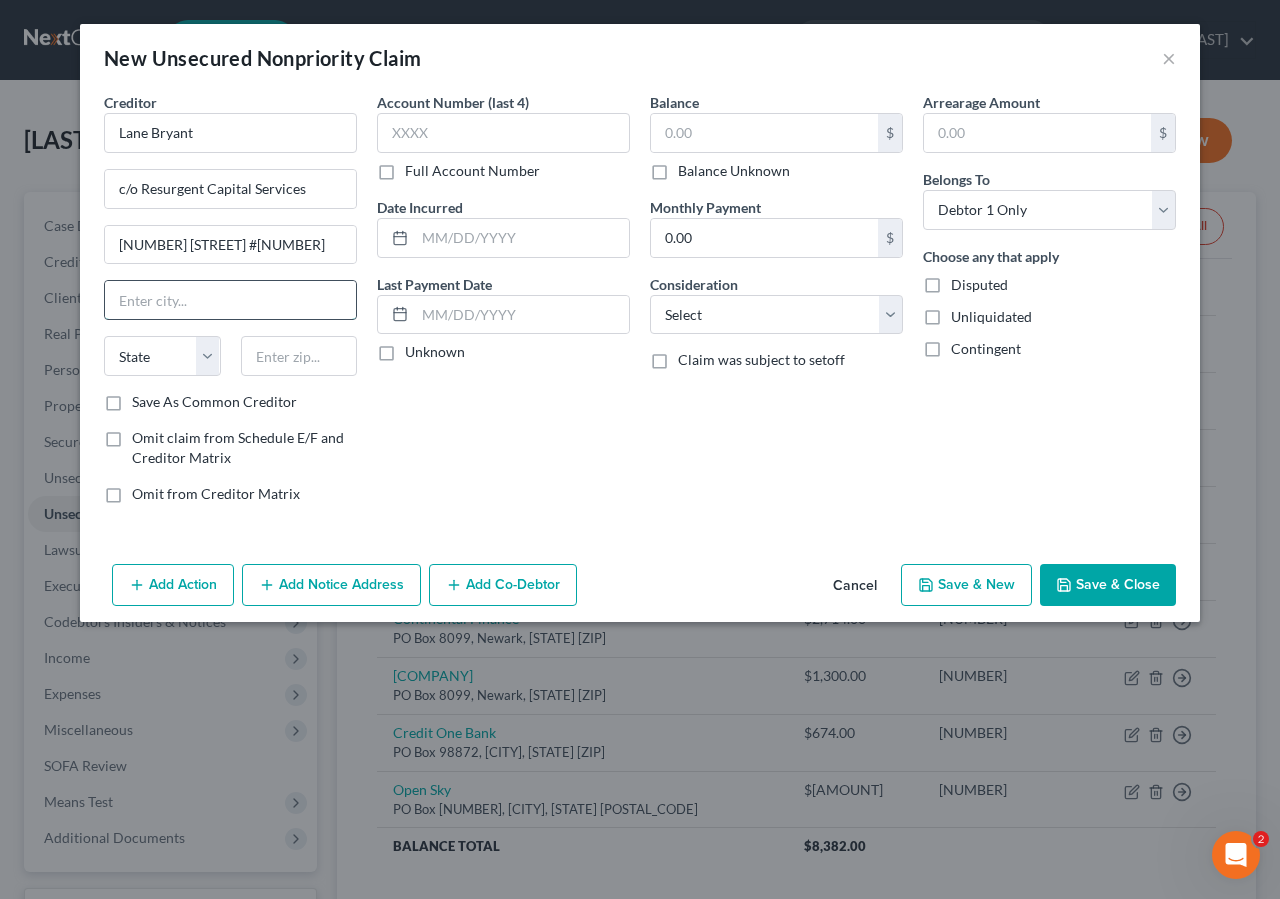 click at bounding box center (230, 300) 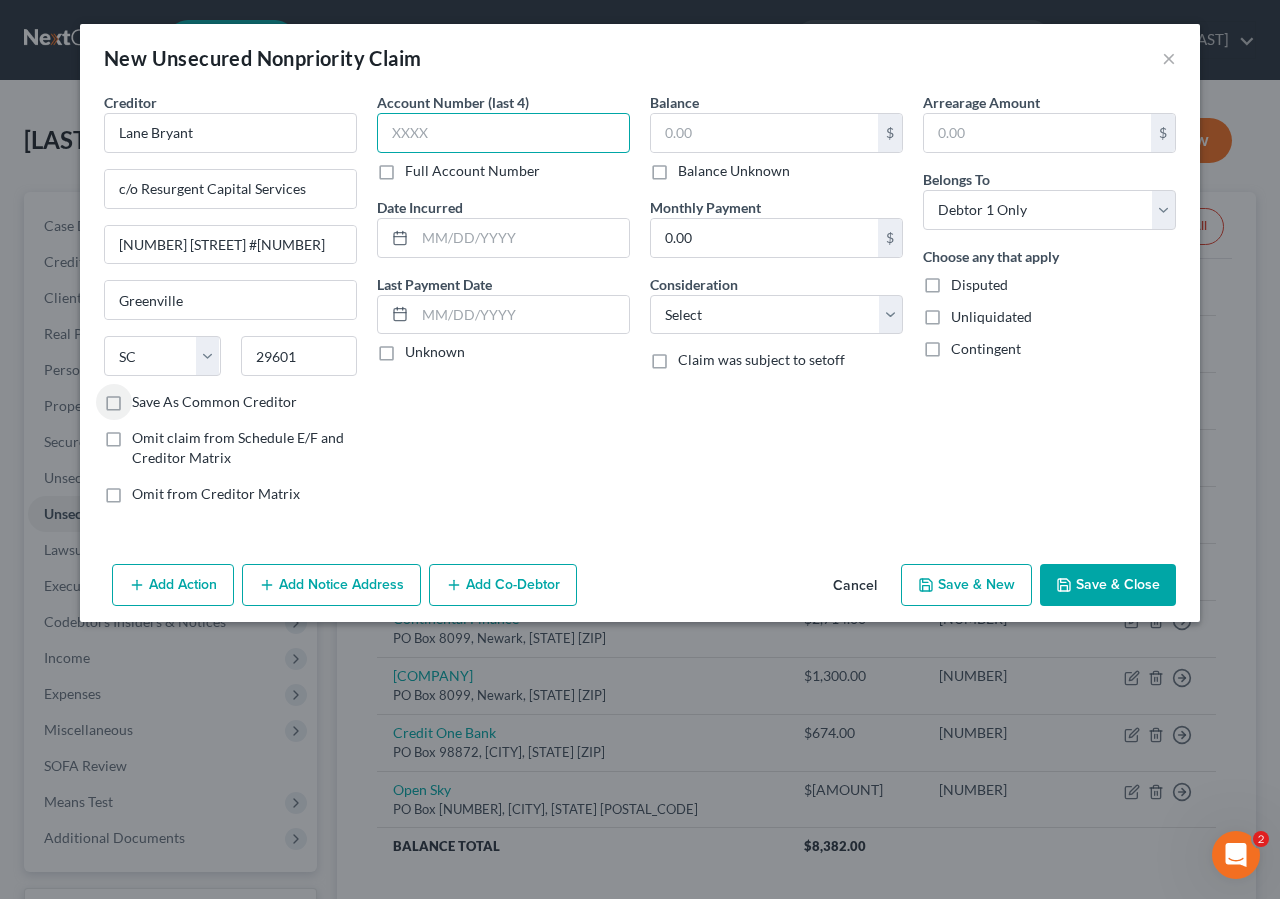 click at bounding box center (503, 133) 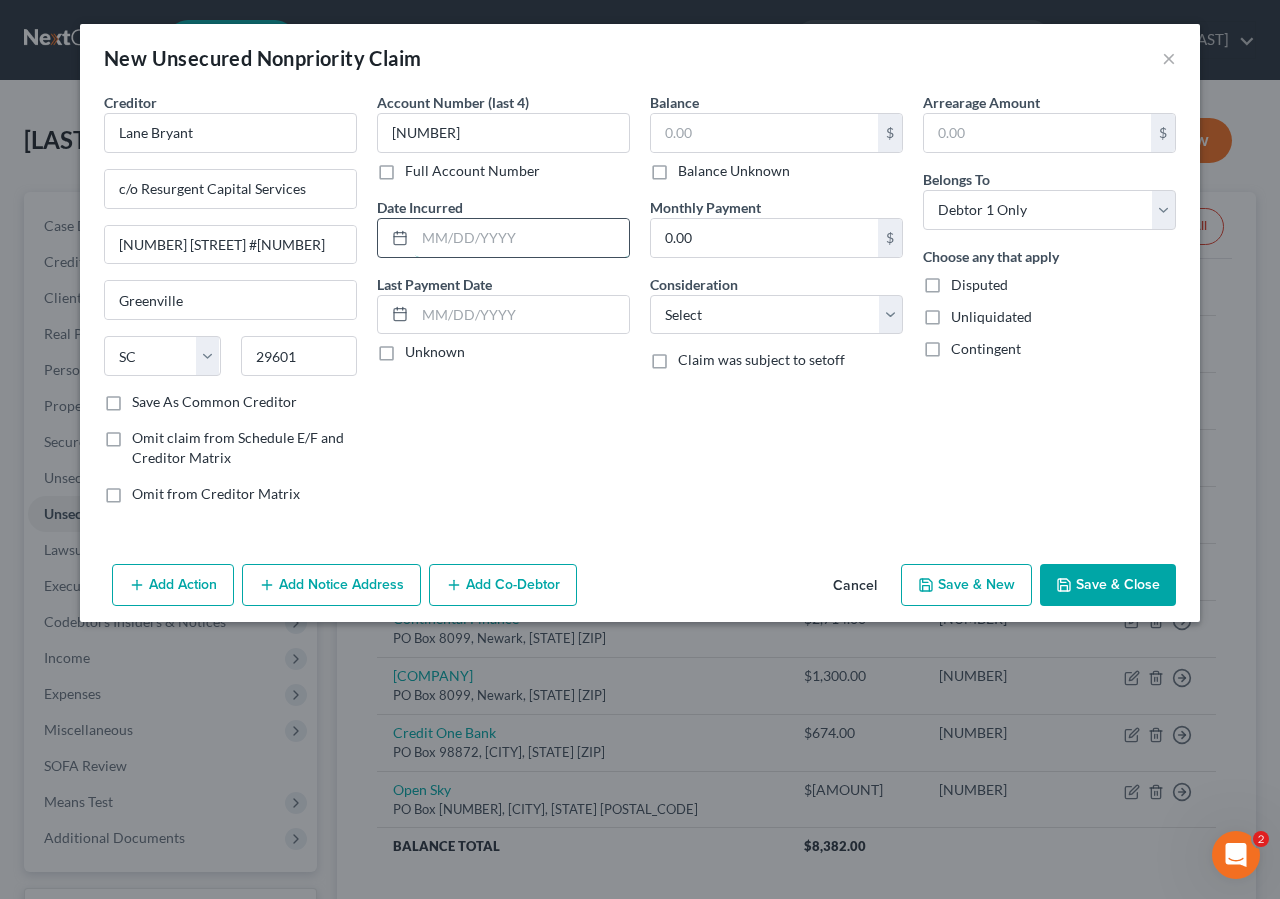 click at bounding box center [522, 238] 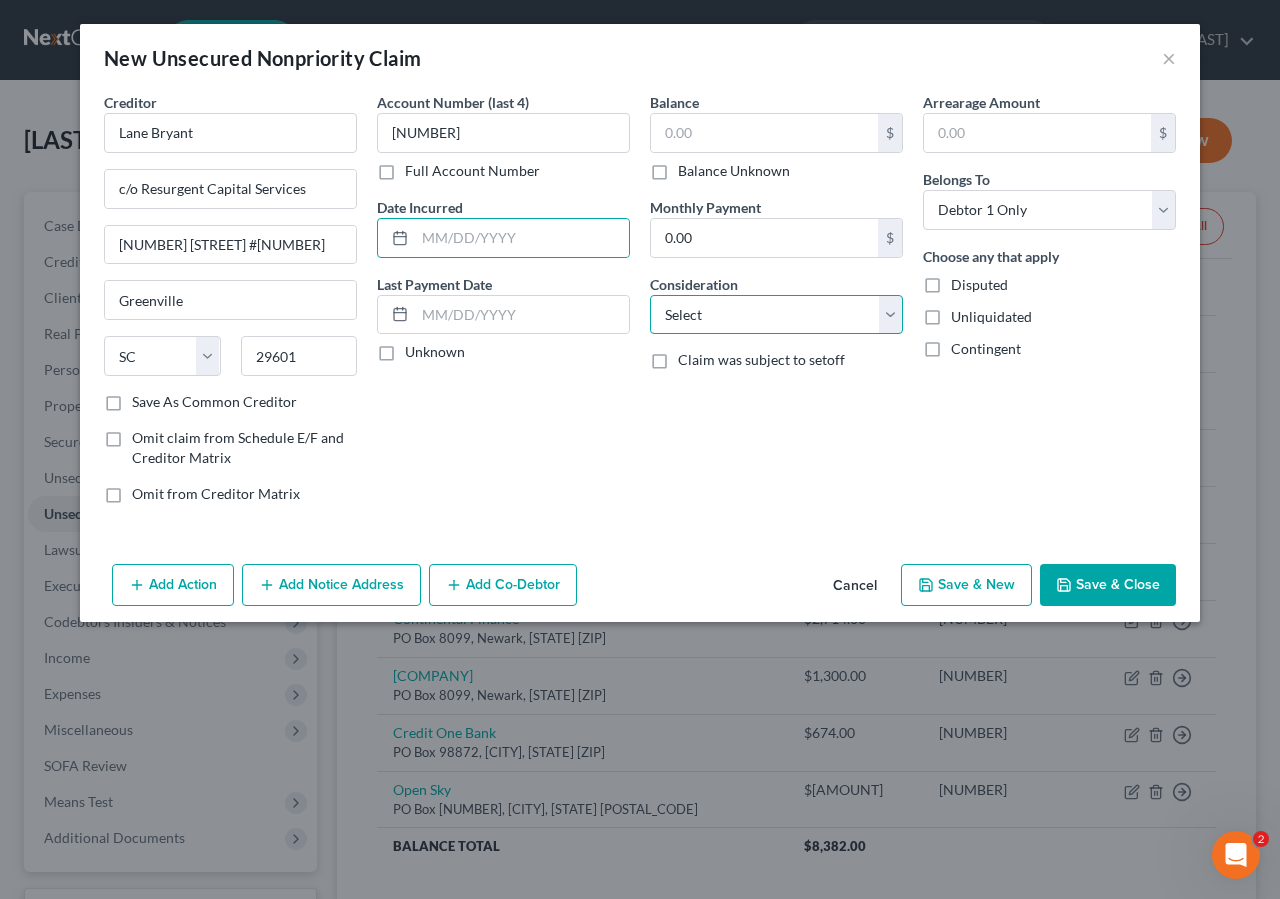 click on "Select Cable / Satellite Services Collection Agency Credit Card Debt Debt Counseling / Attorneys Deficiency Balance Domestic Support Obligations Home / Car Repairs Income Taxes Judgment Liens Medical Services Monies Loaned / Advanced Mortgage Obligation From Divorce Or Separation Obligation To Pensions Other Overdrawn Bank Account Promised To Help Pay Creditors Student Loans Suppliers And Vendors Telephone / Internet Services Utility Services" at bounding box center [776, 315] 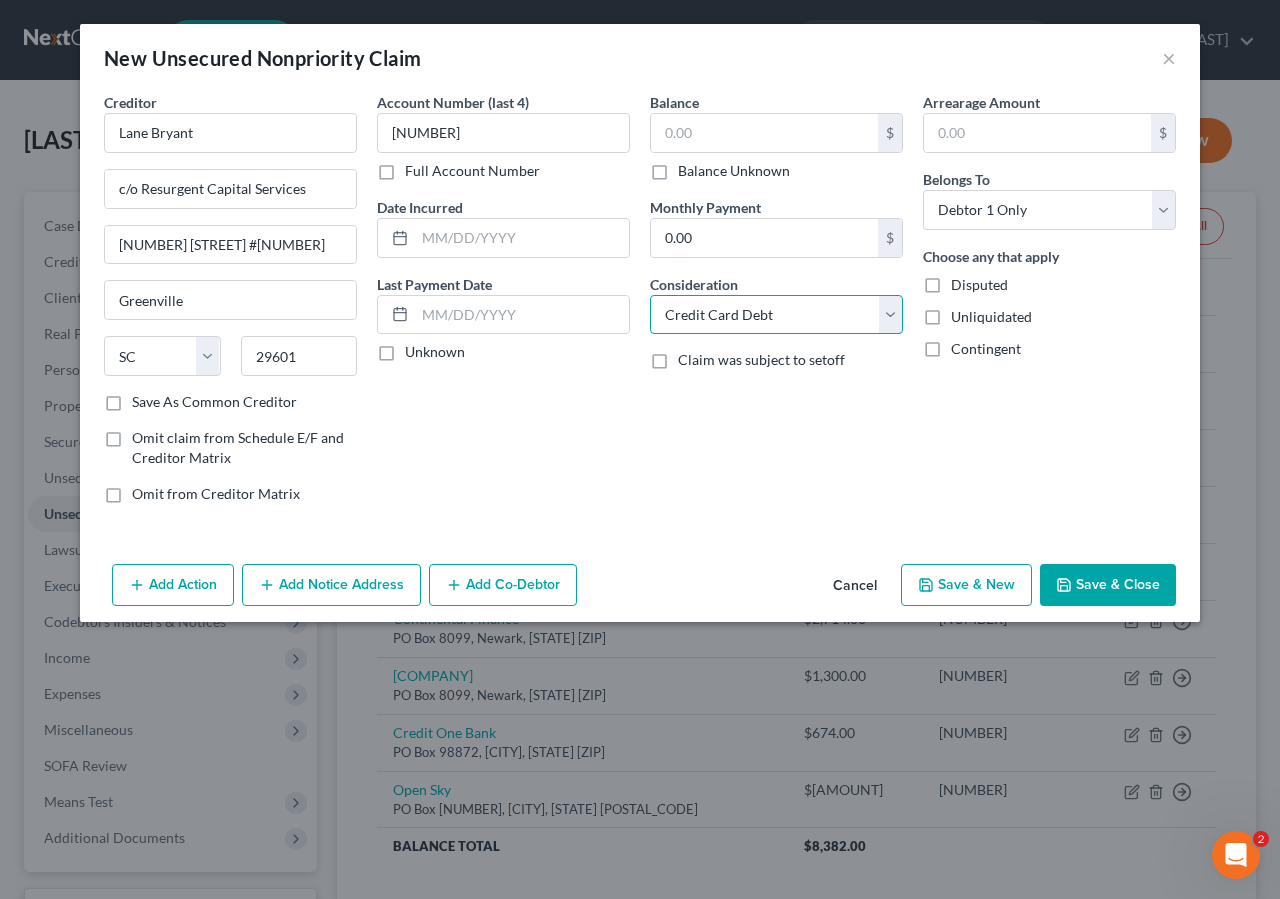 click on "Credit Card Debt" at bounding box center [0, 0] 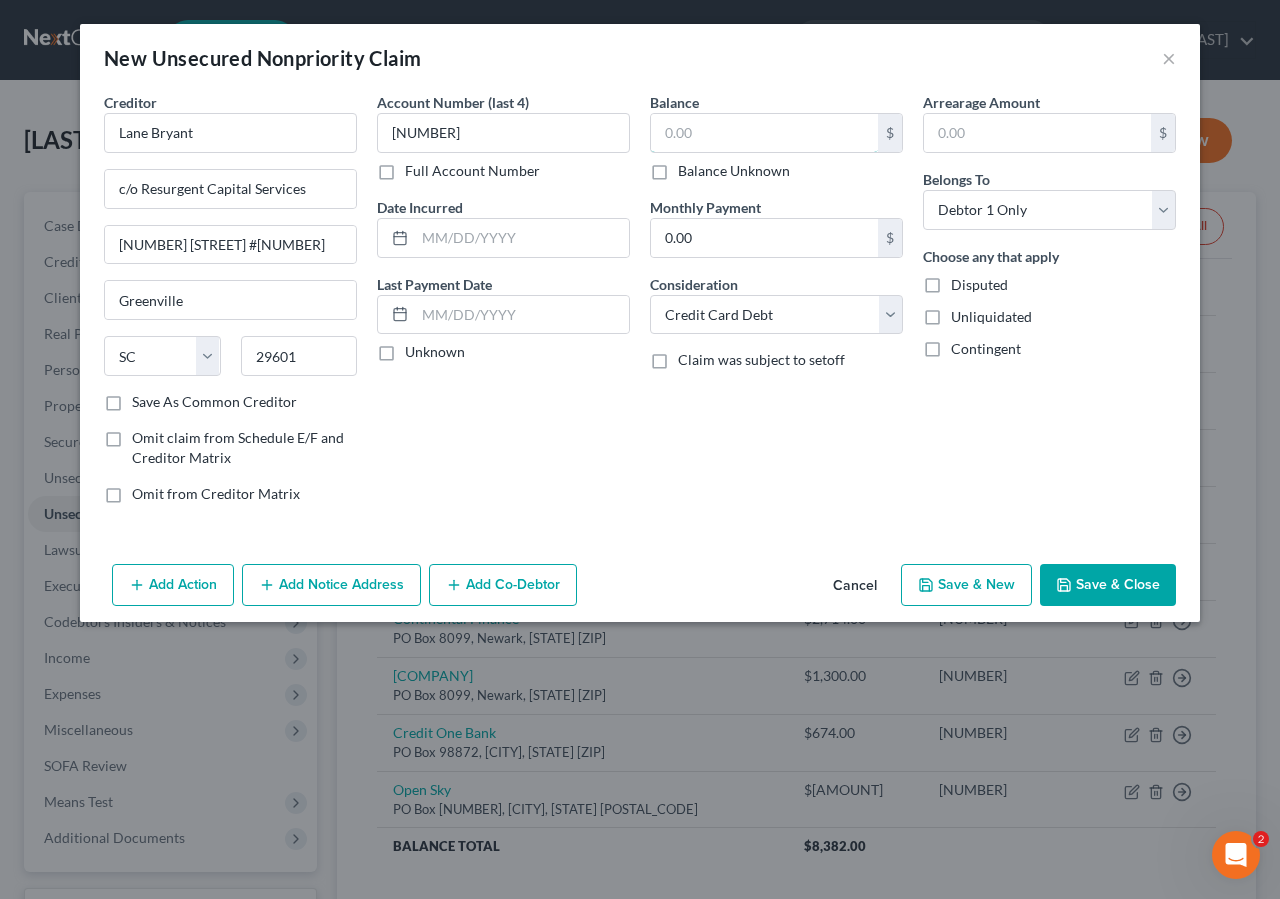 drag, startPoint x: 708, startPoint y: 127, endPoint x: 847, endPoint y: 20, distance: 175.4138 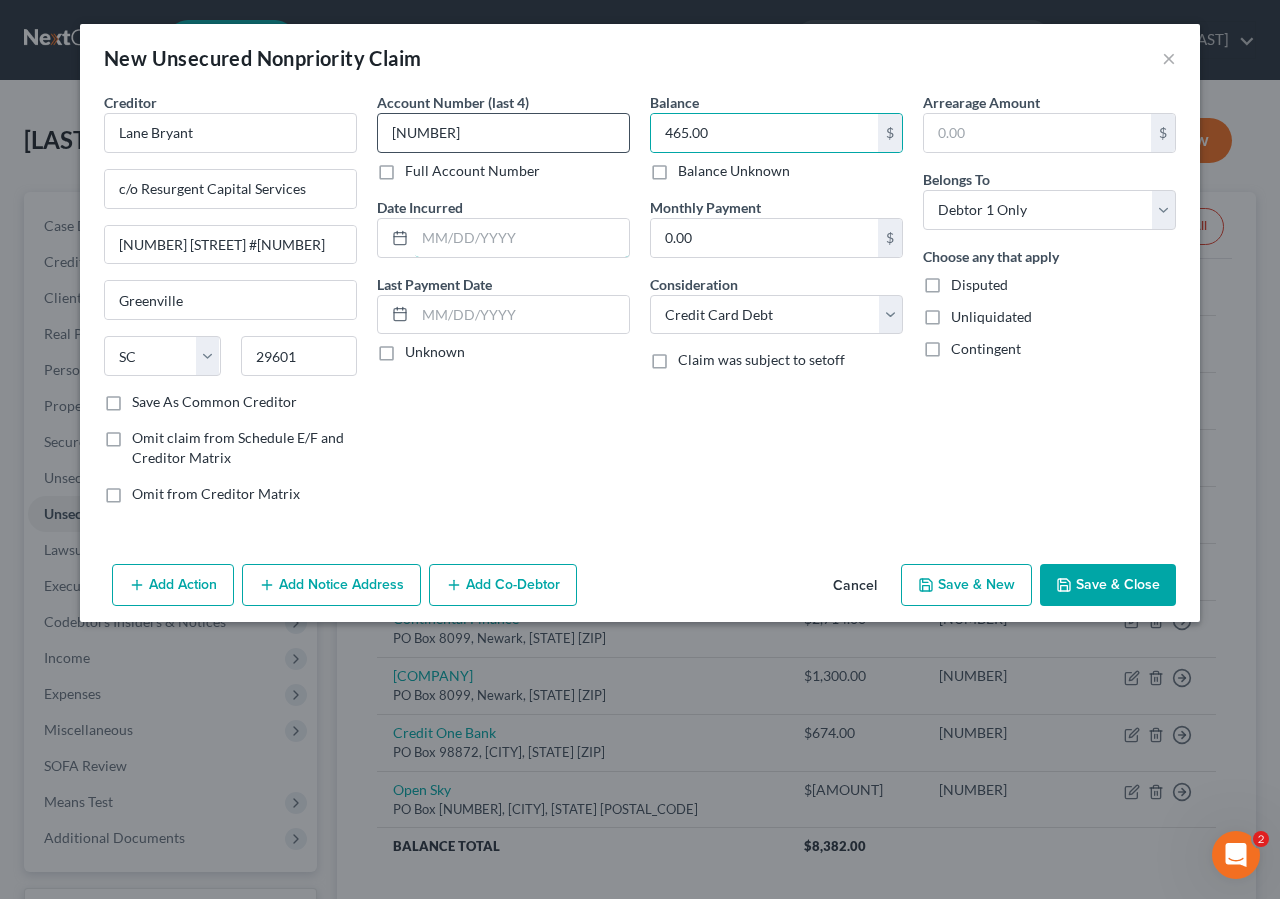 drag, startPoint x: 429, startPoint y: 230, endPoint x: 625, endPoint y: 114, distance: 227.75426 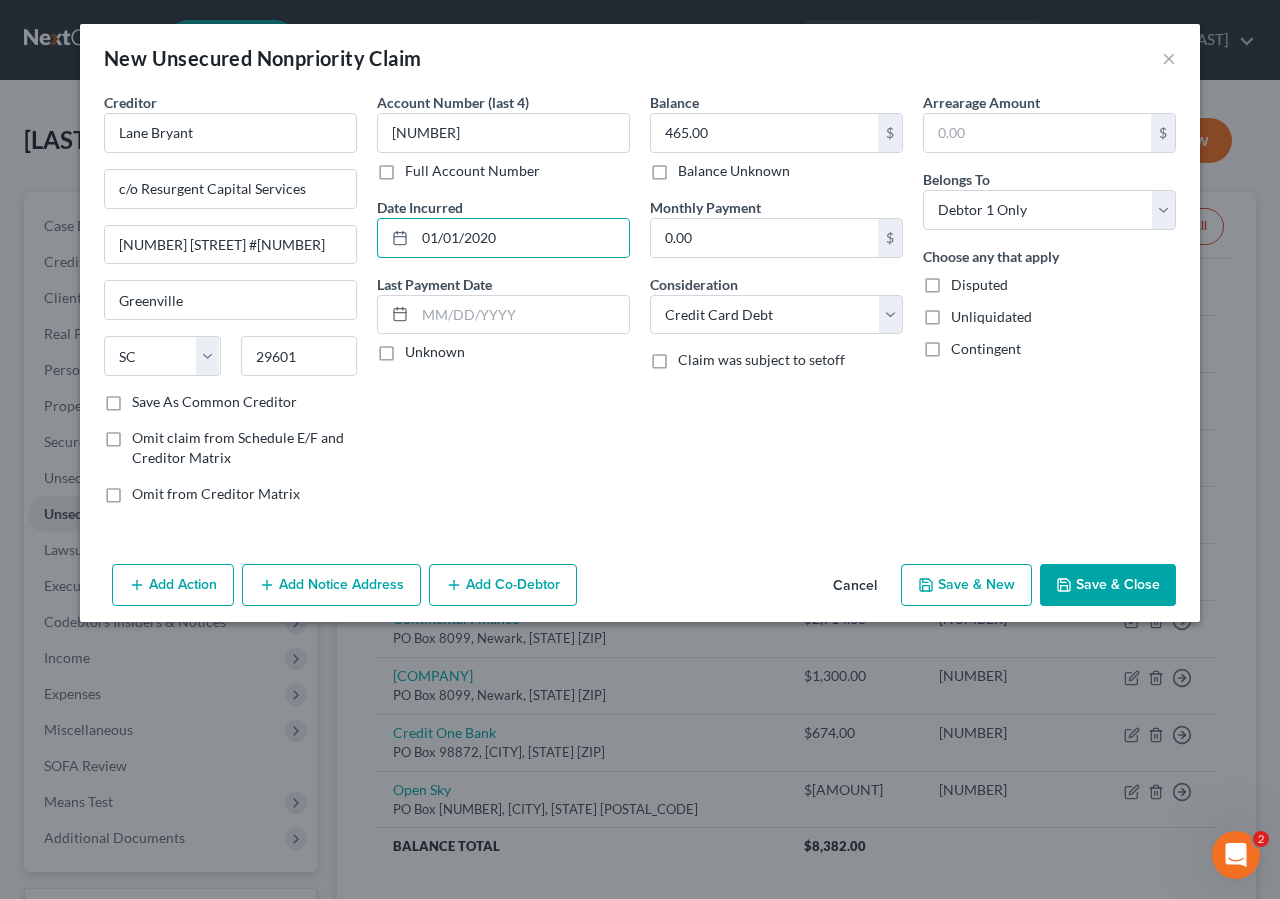 click on "Save & Close" at bounding box center [1108, 585] 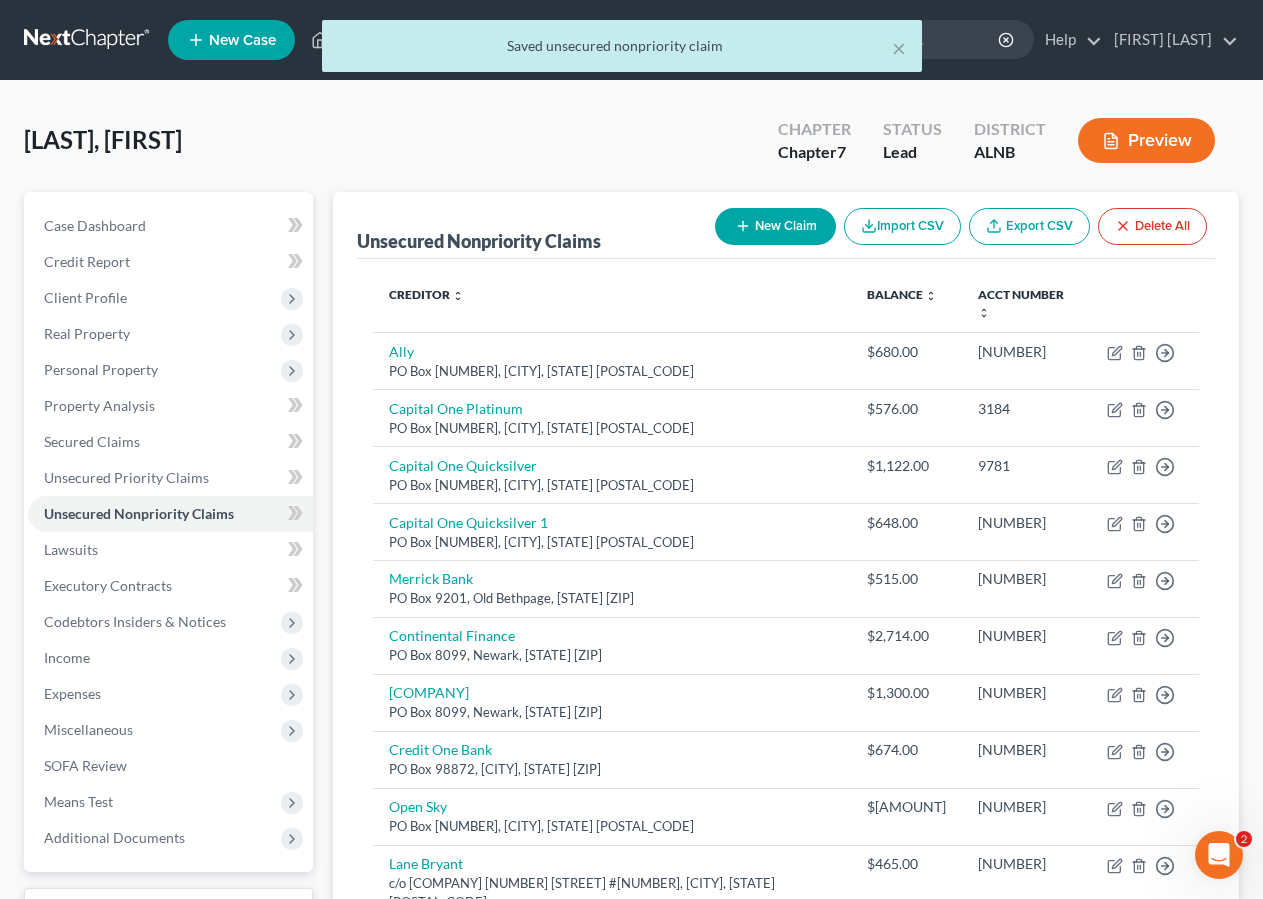 click on "New Claim" at bounding box center [775, 226] 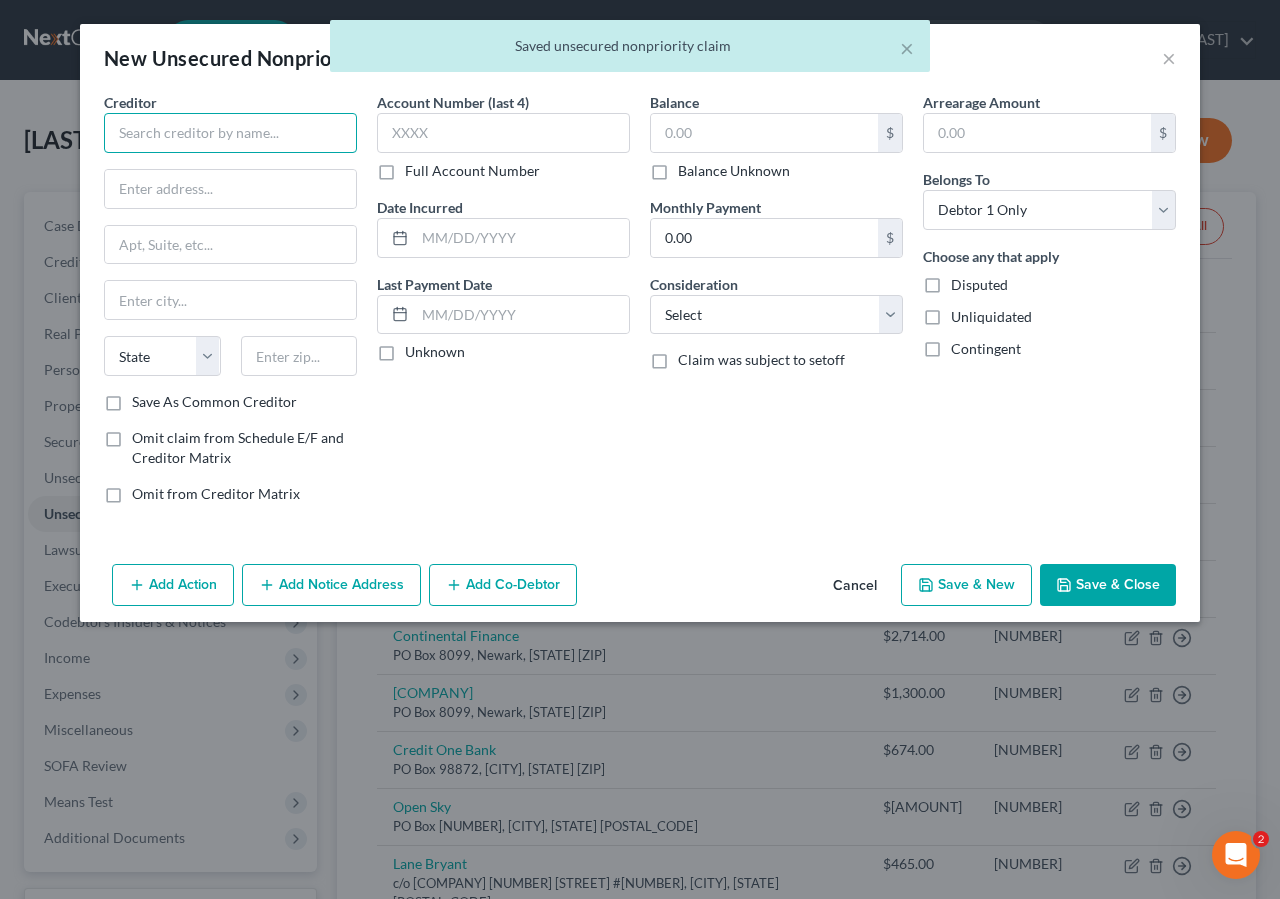 click at bounding box center [230, 133] 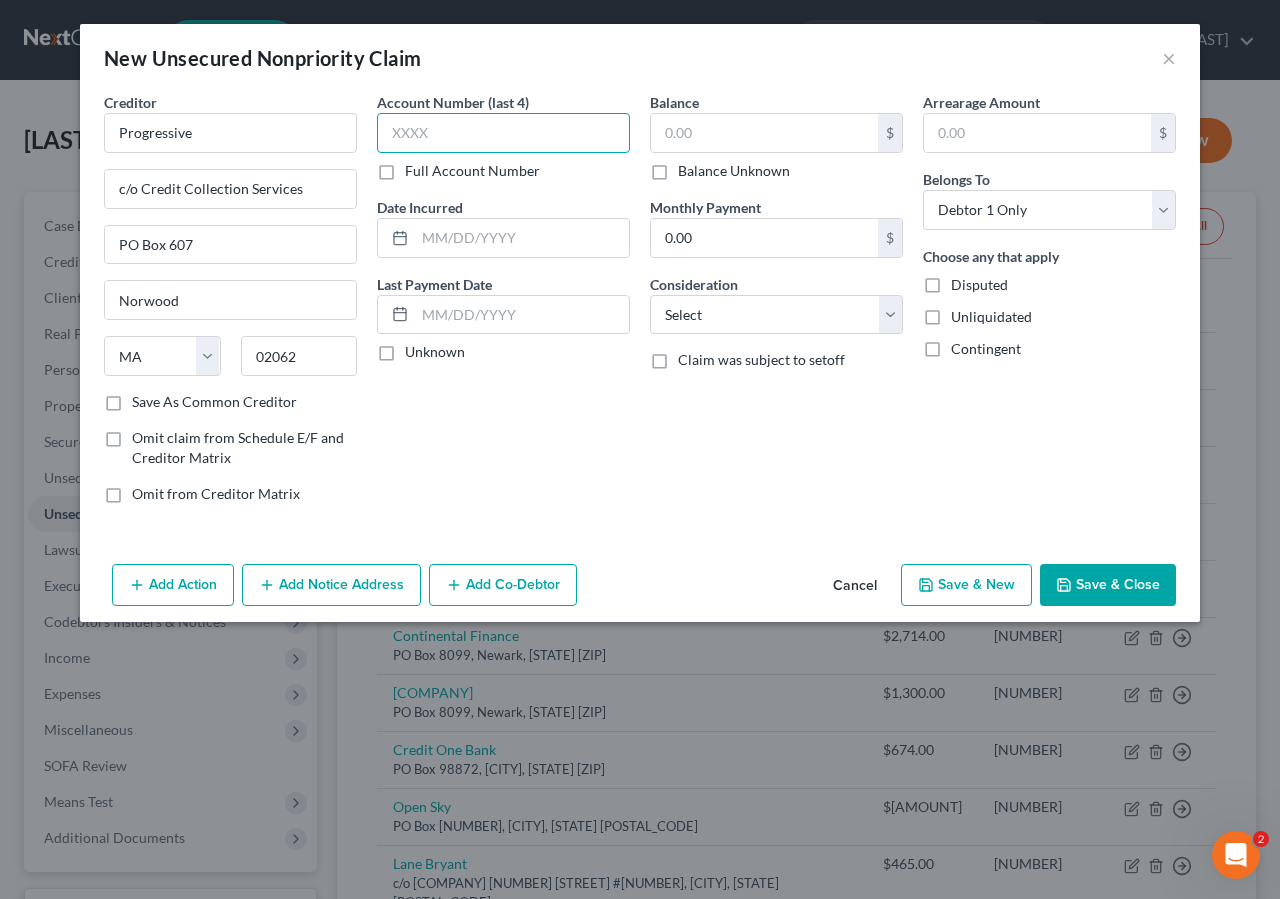 drag, startPoint x: 465, startPoint y: 123, endPoint x: 482, endPoint y: 113, distance: 19.723083 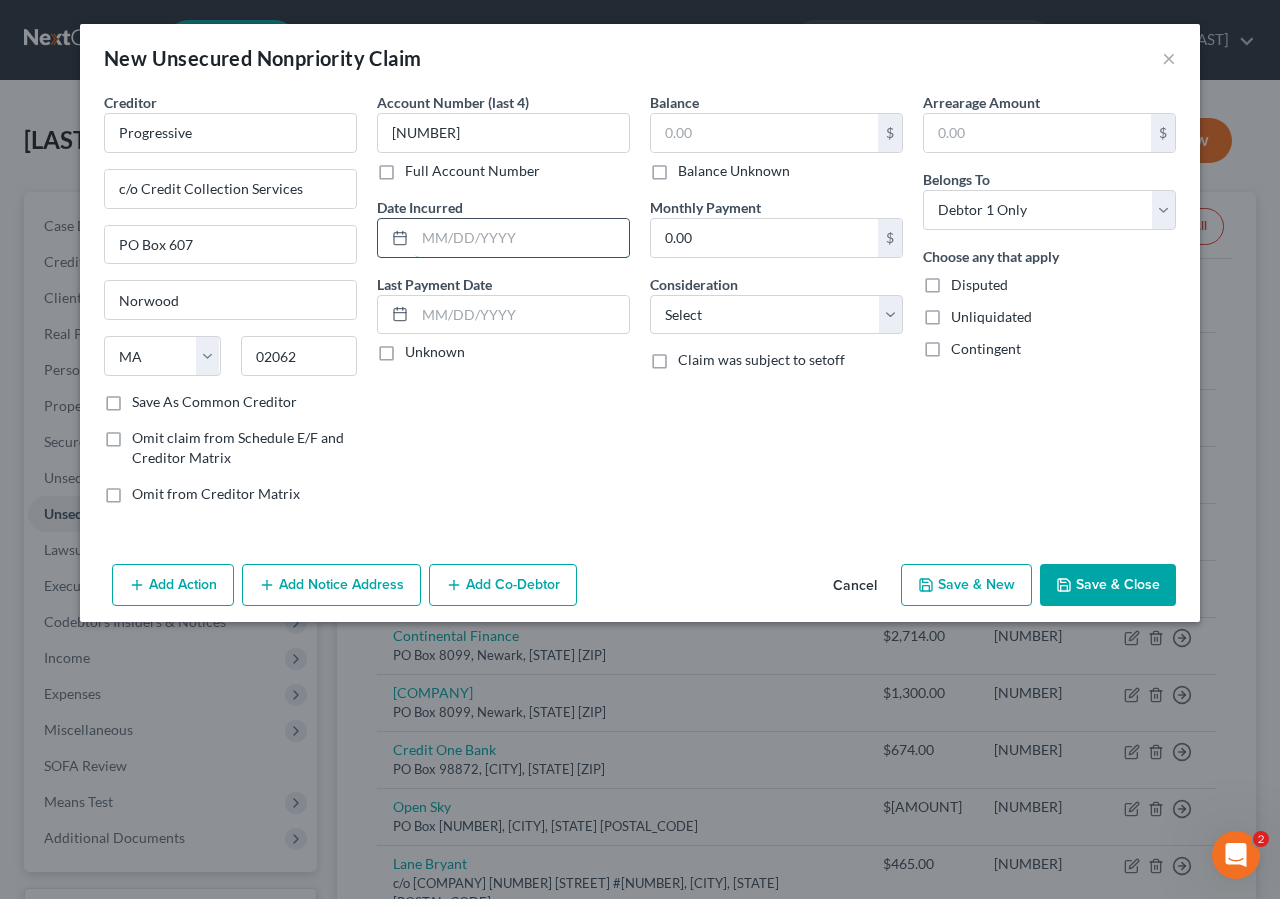 drag, startPoint x: 440, startPoint y: 245, endPoint x: 461, endPoint y: 222, distance: 31.144823 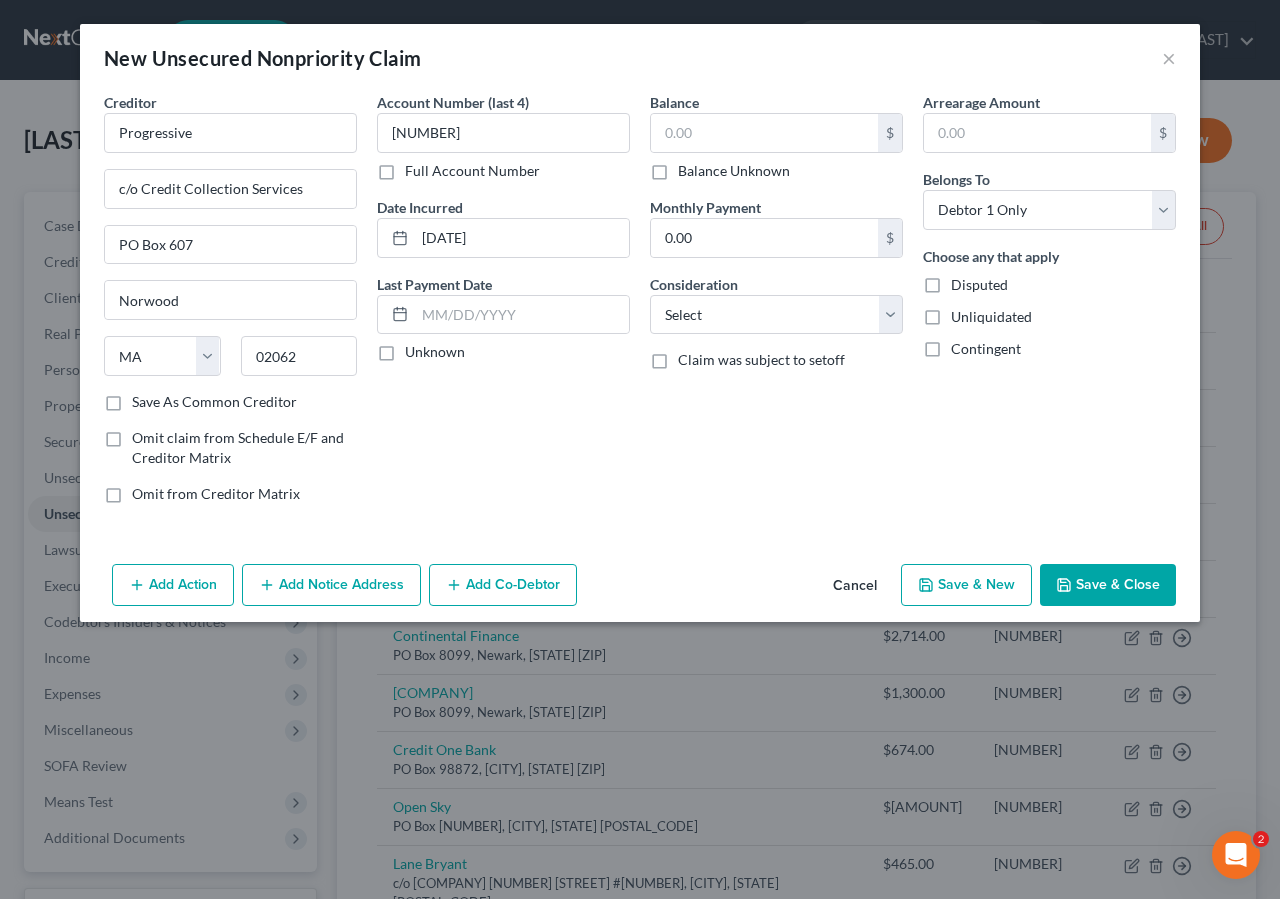 click on "Balance
$
Balance Unknown
Balance Undetermined
$
Balance Unknown" at bounding box center (776, 136) 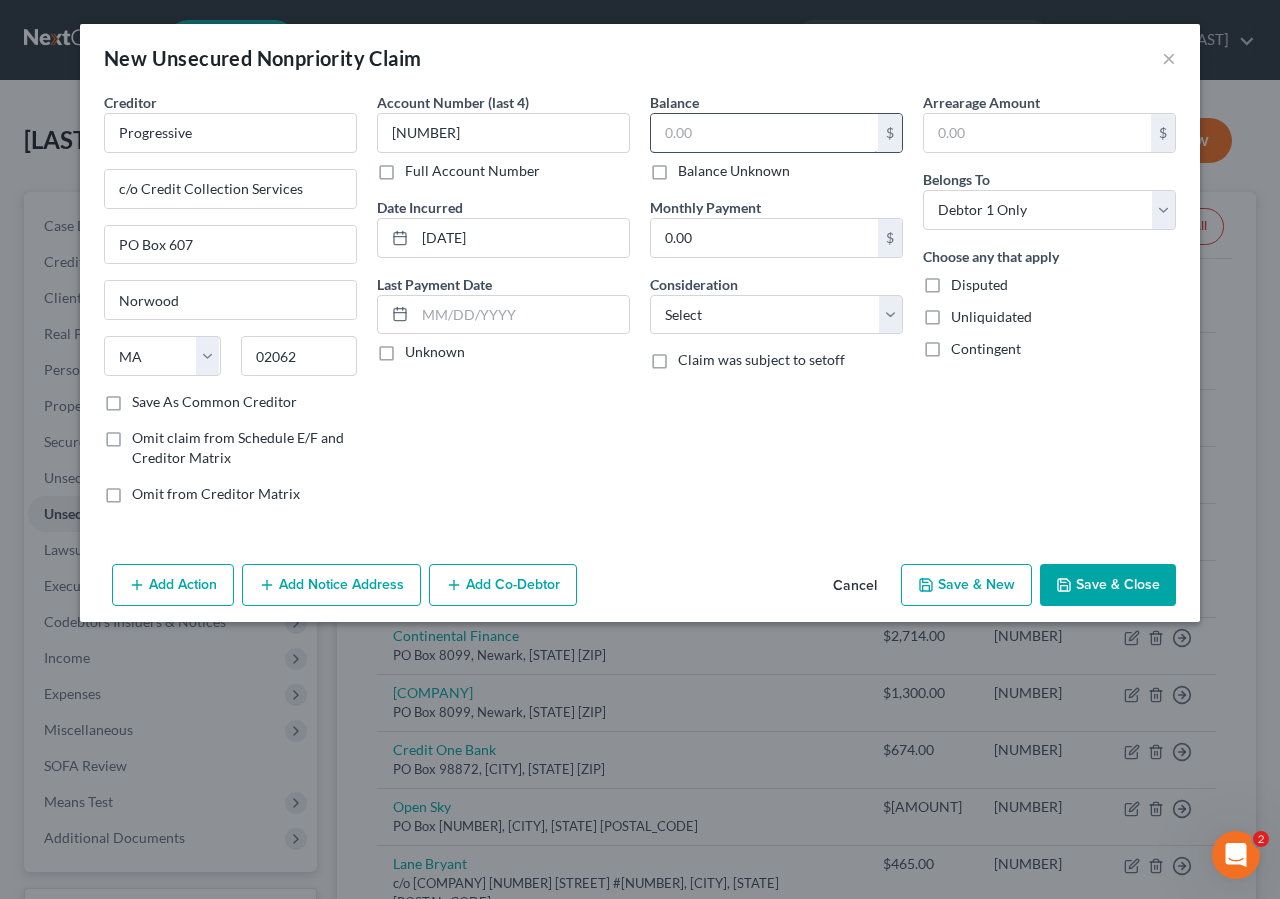 click at bounding box center [764, 133] 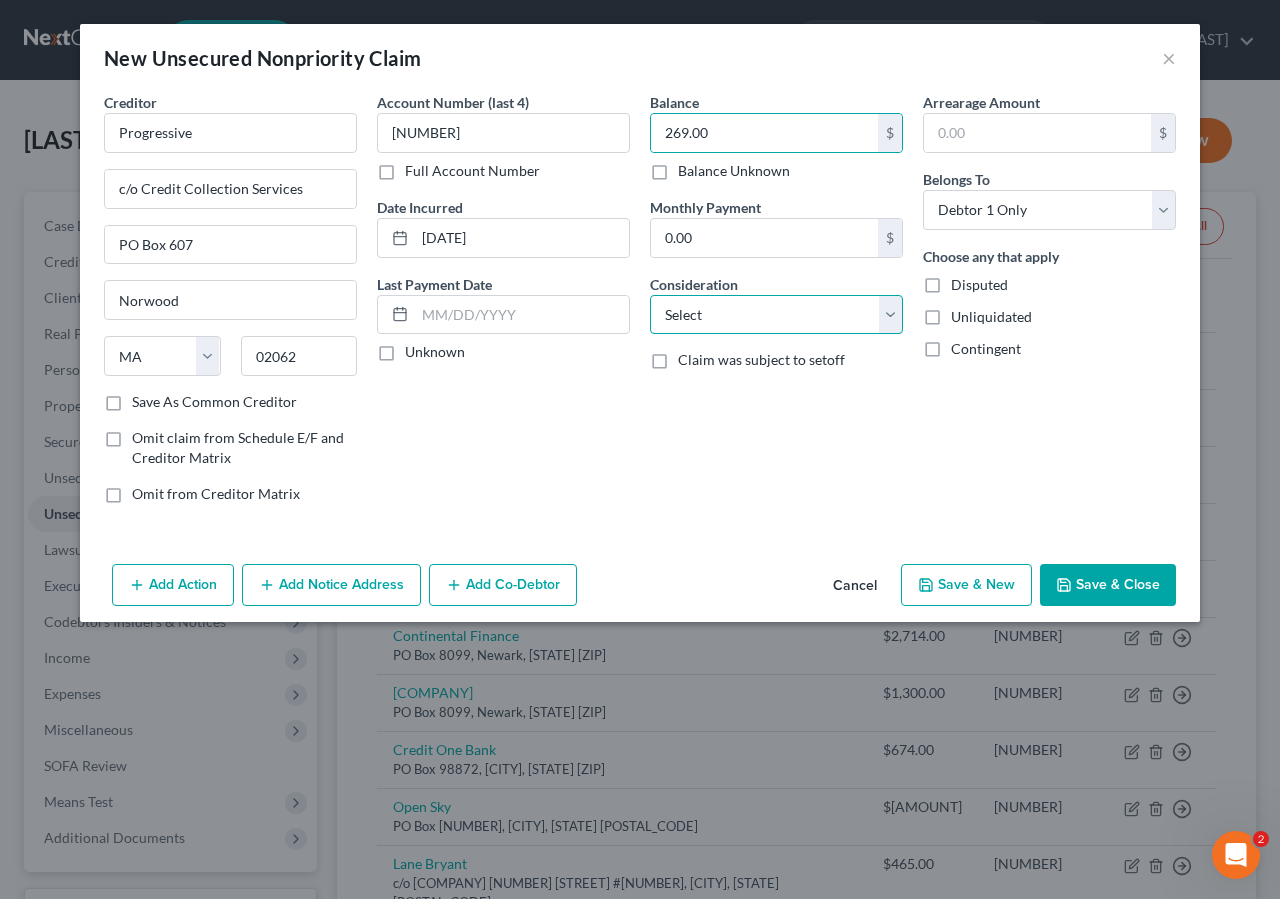 drag, startPoint x: 790, startPoint y: 315, endPoint x: 802, endPoint y: 307, distance: 14.422205 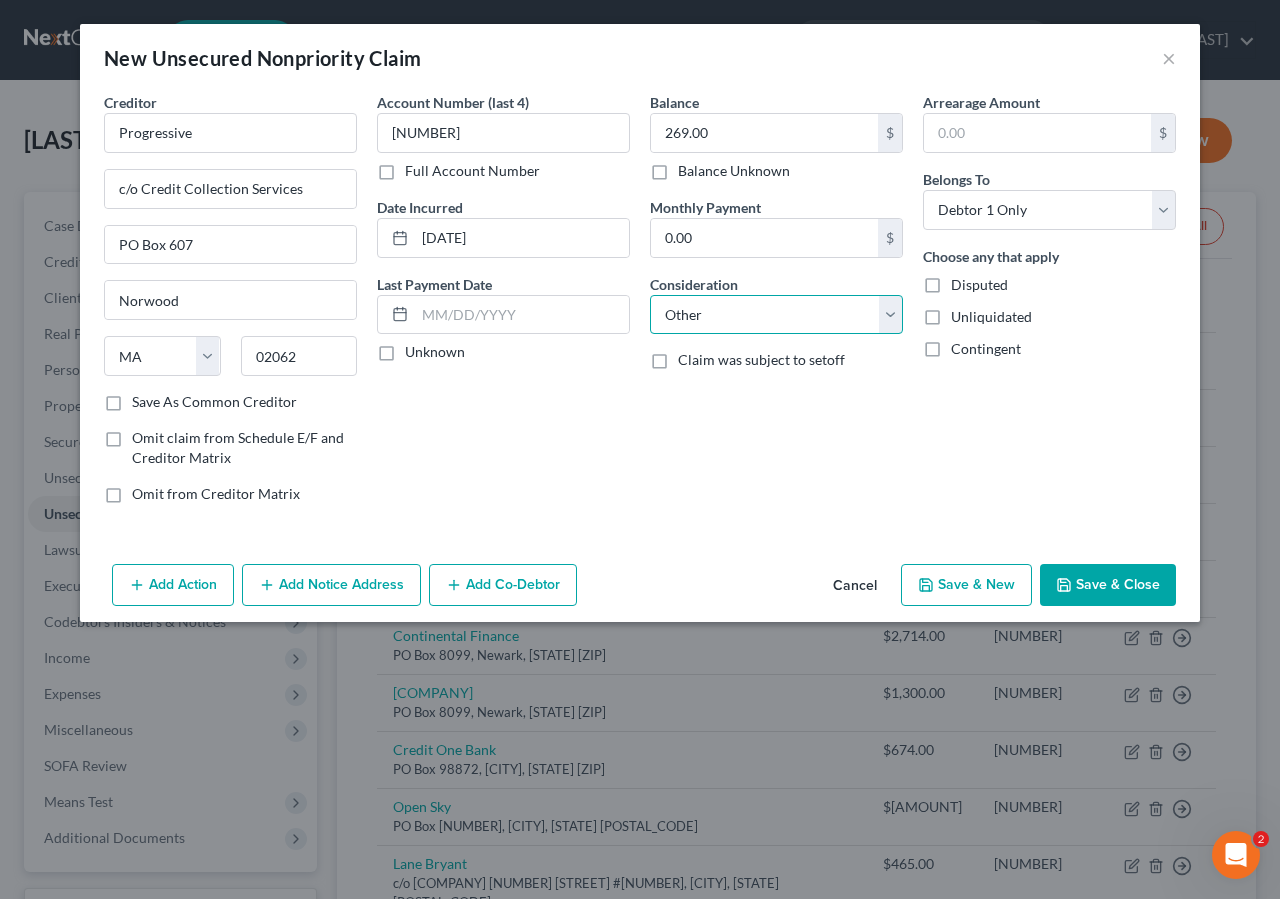 click on "Other" at bounding box center [0, 0] 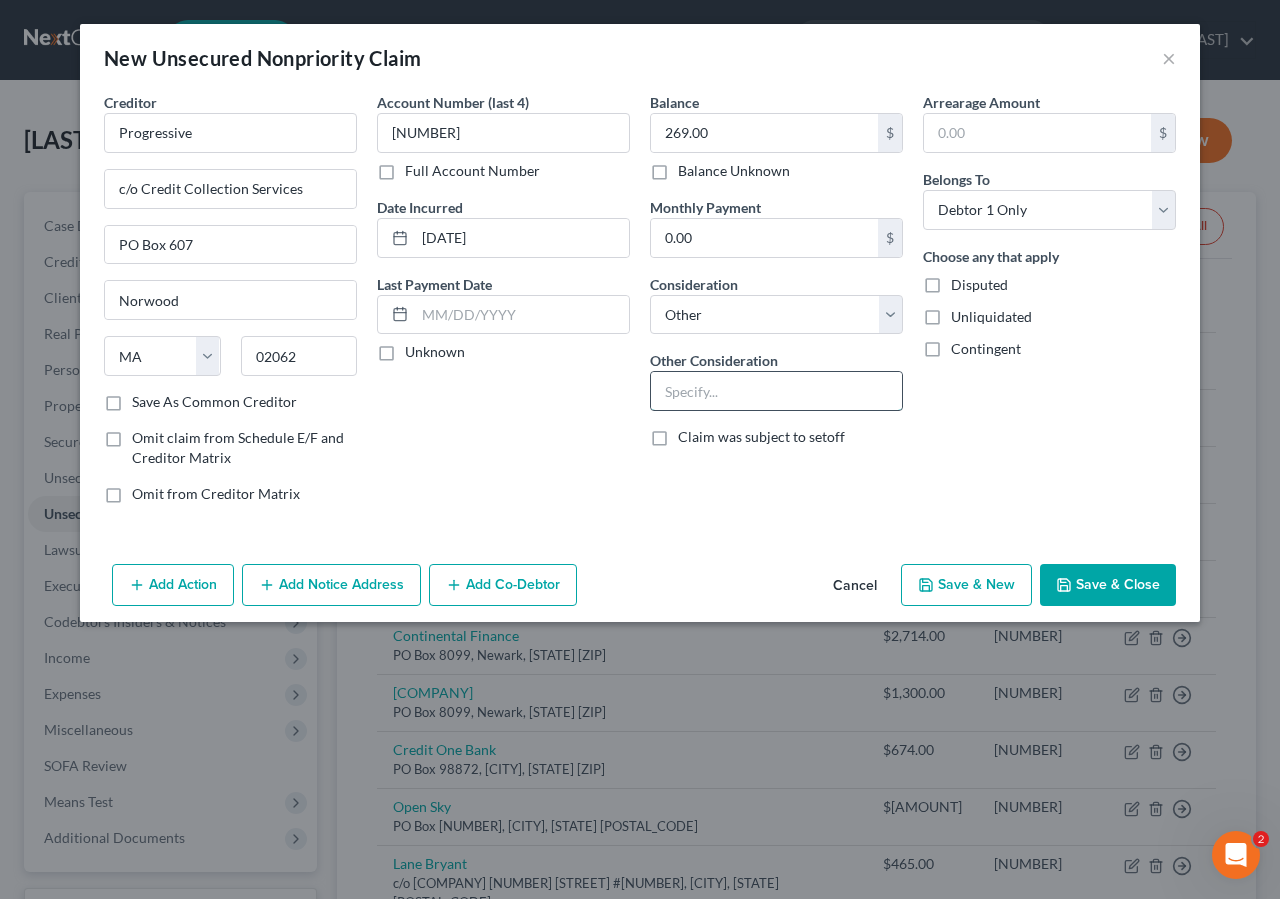 click at bounding box center [776, 391] 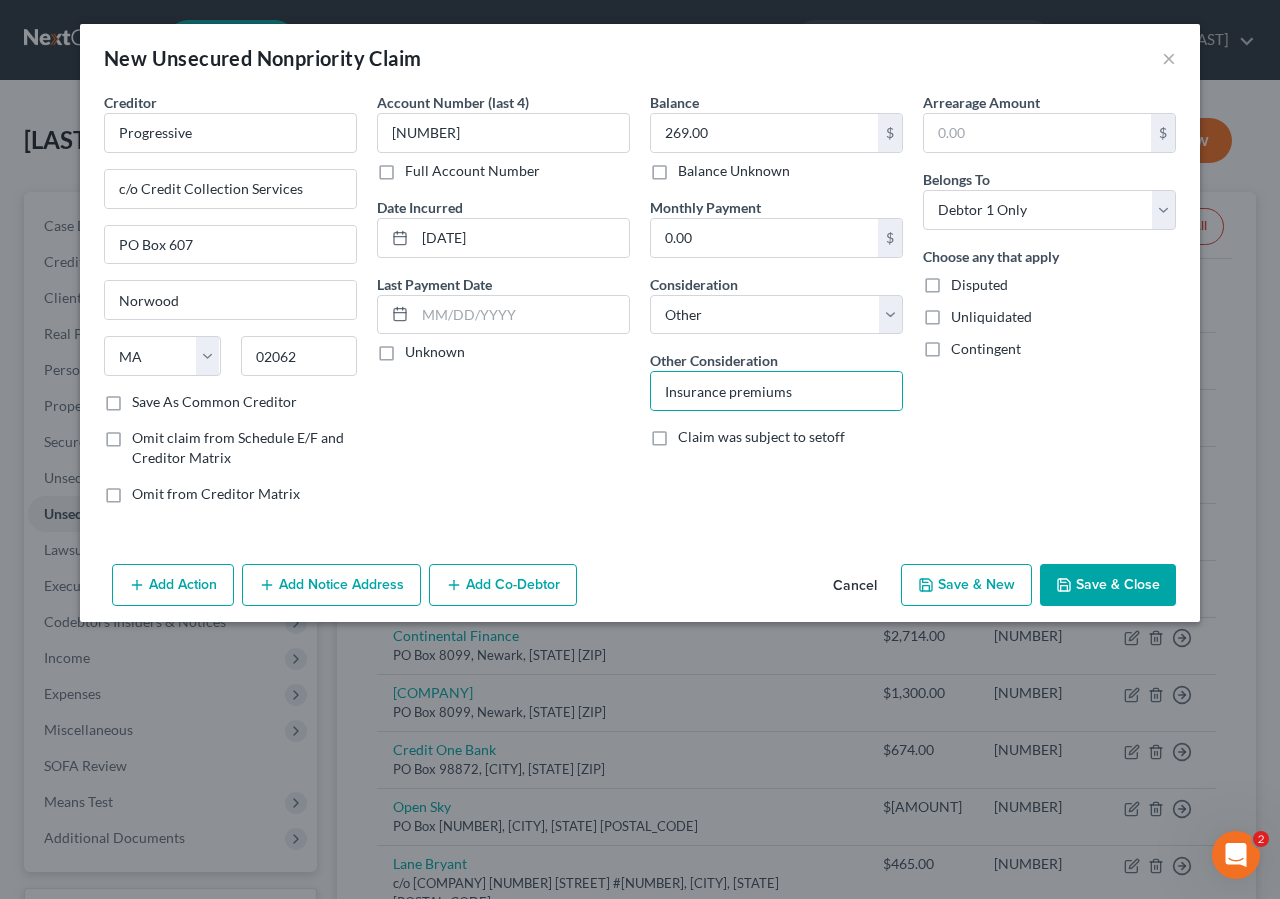 click on "Save & Close" at bounding box center [1108, 585] 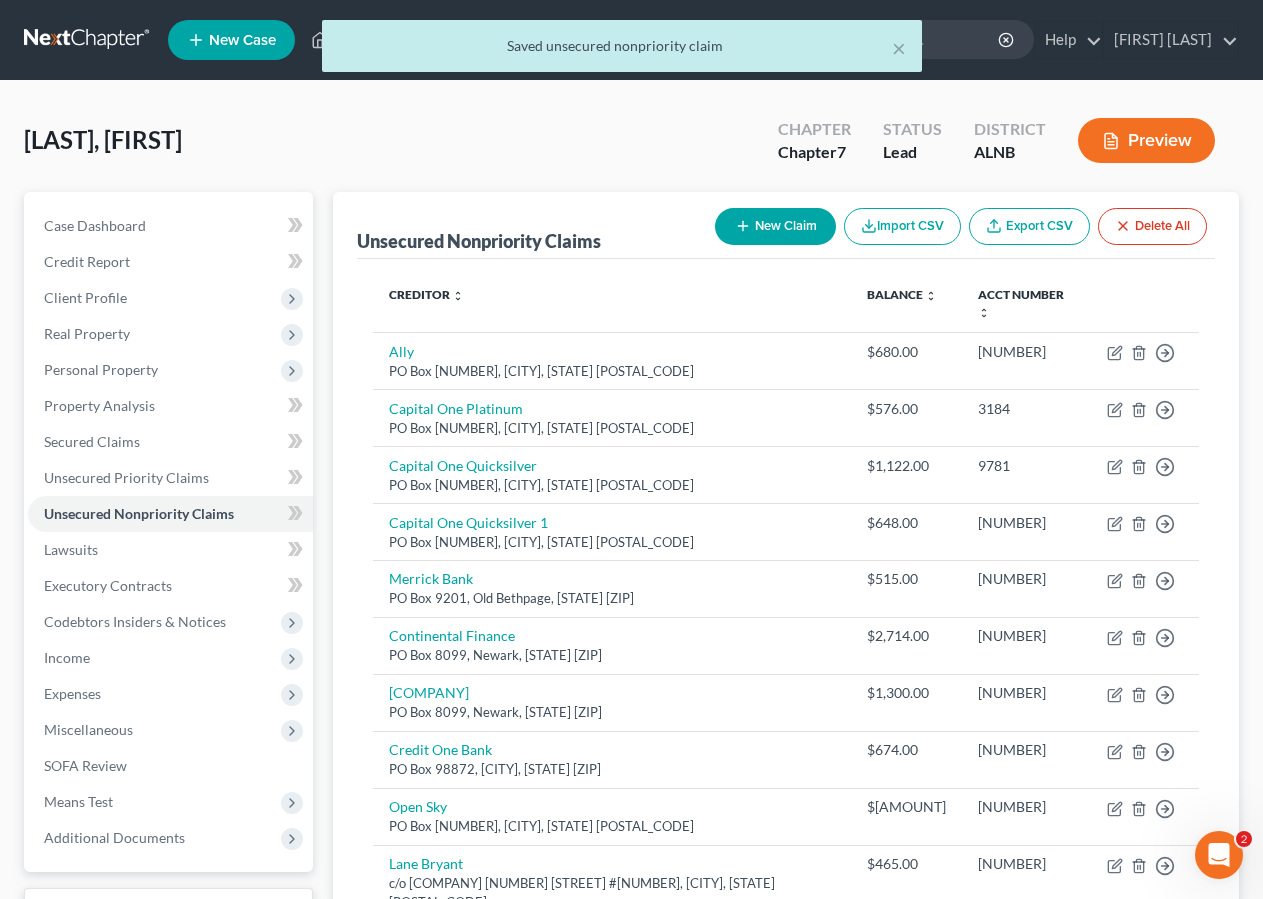click on "New Claim" at bounding box center (775, 226) 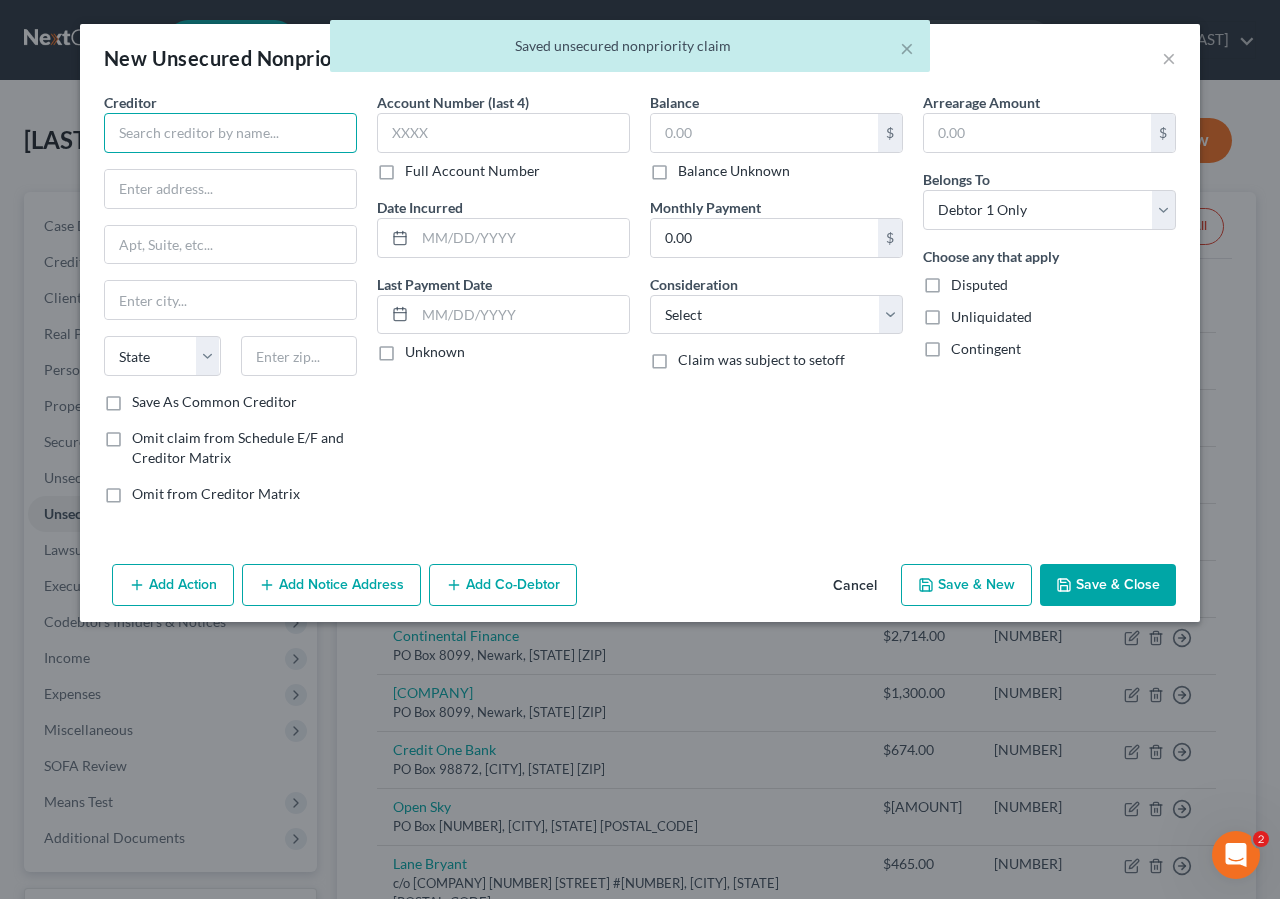 click at bounding box center (230, 133) 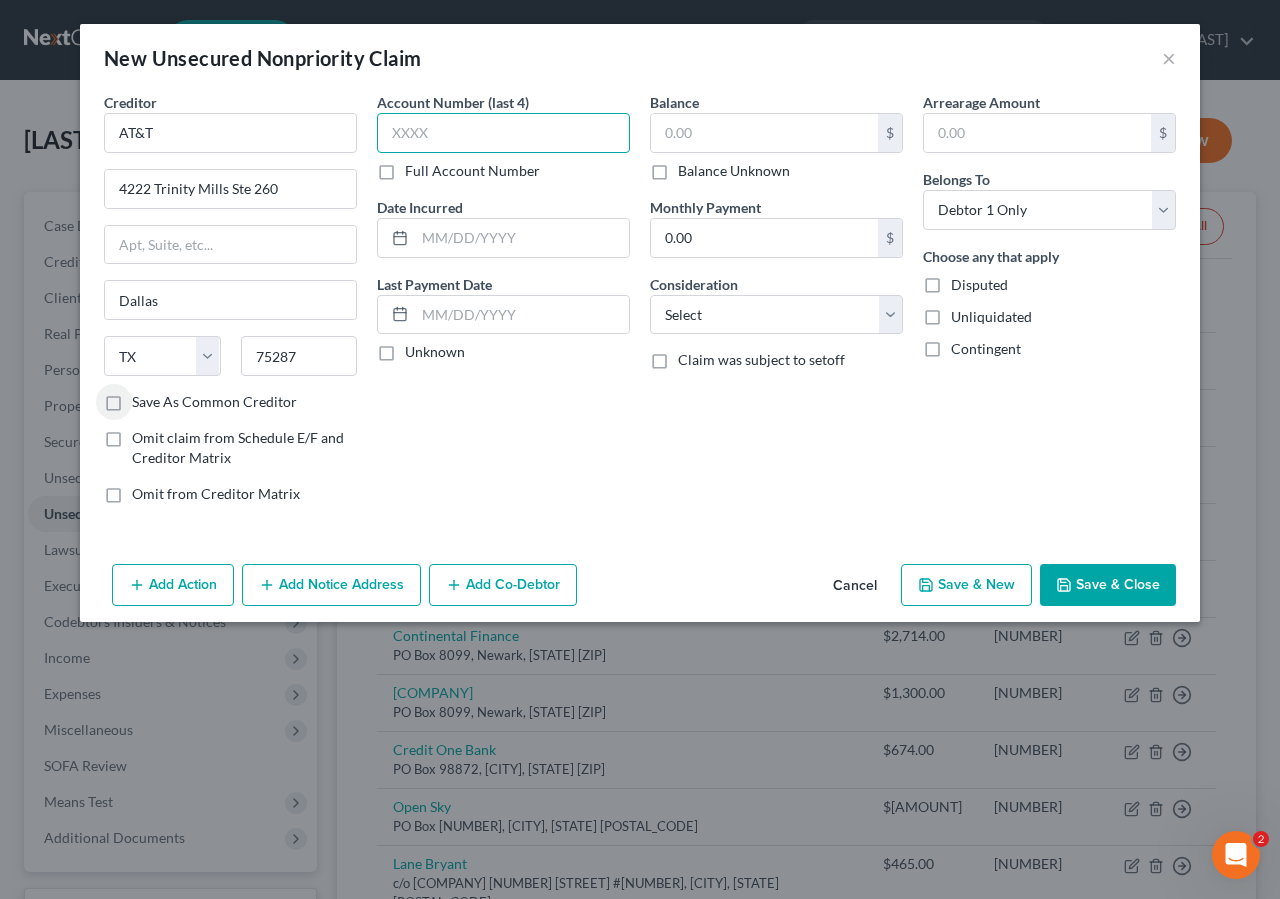 click at bounding box center (503, 133) 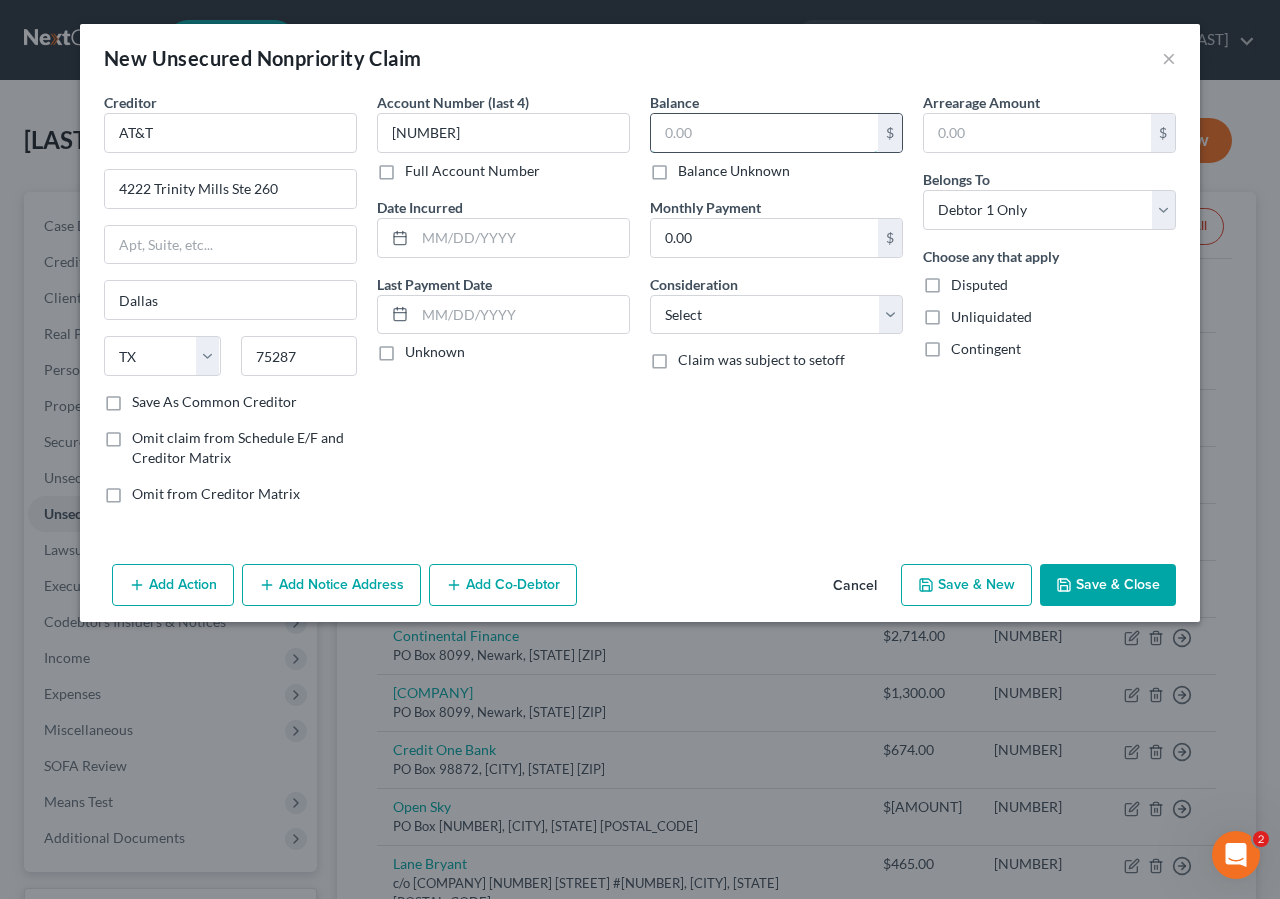 click at bounding box center [764, 133] 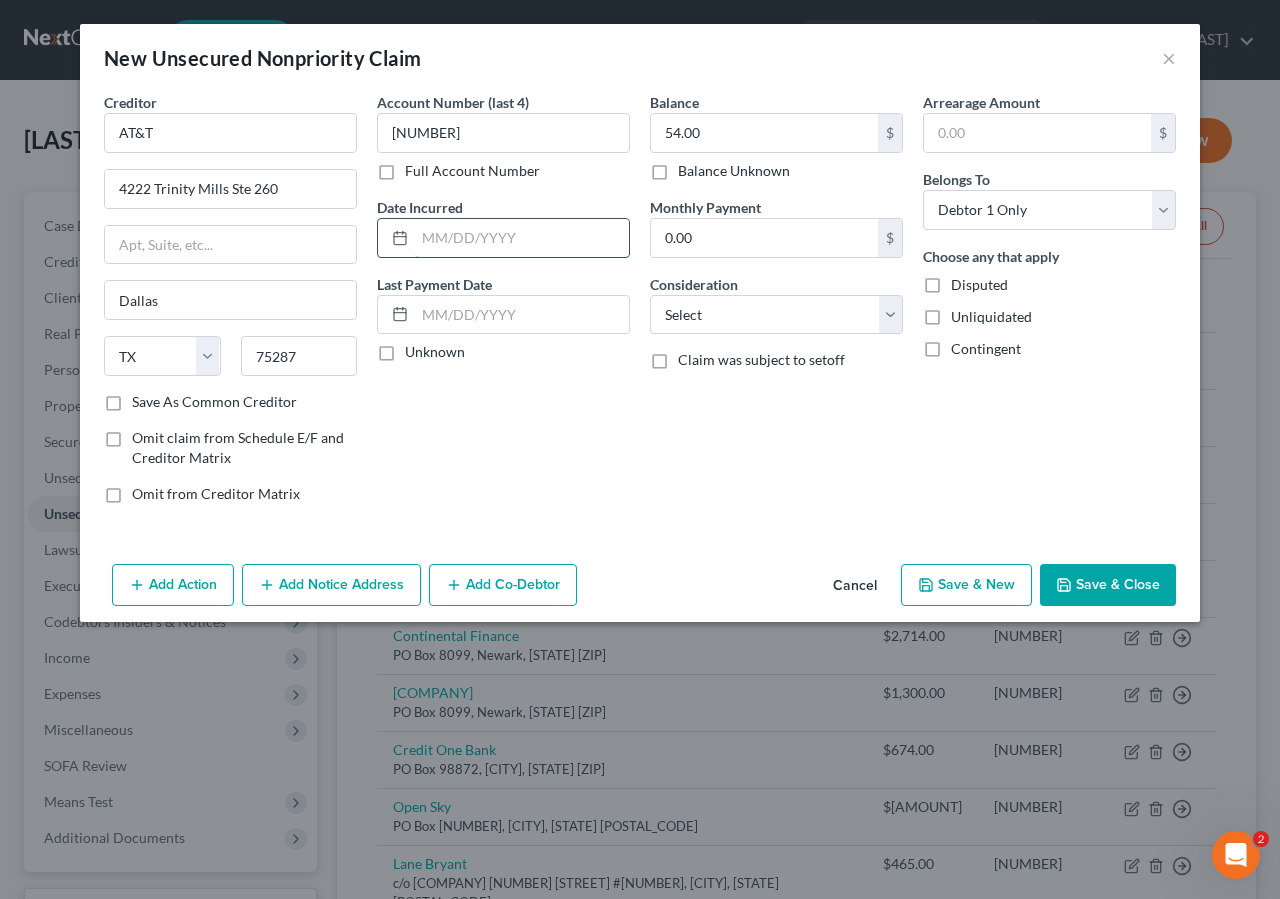click at bounding box center [522, 238] 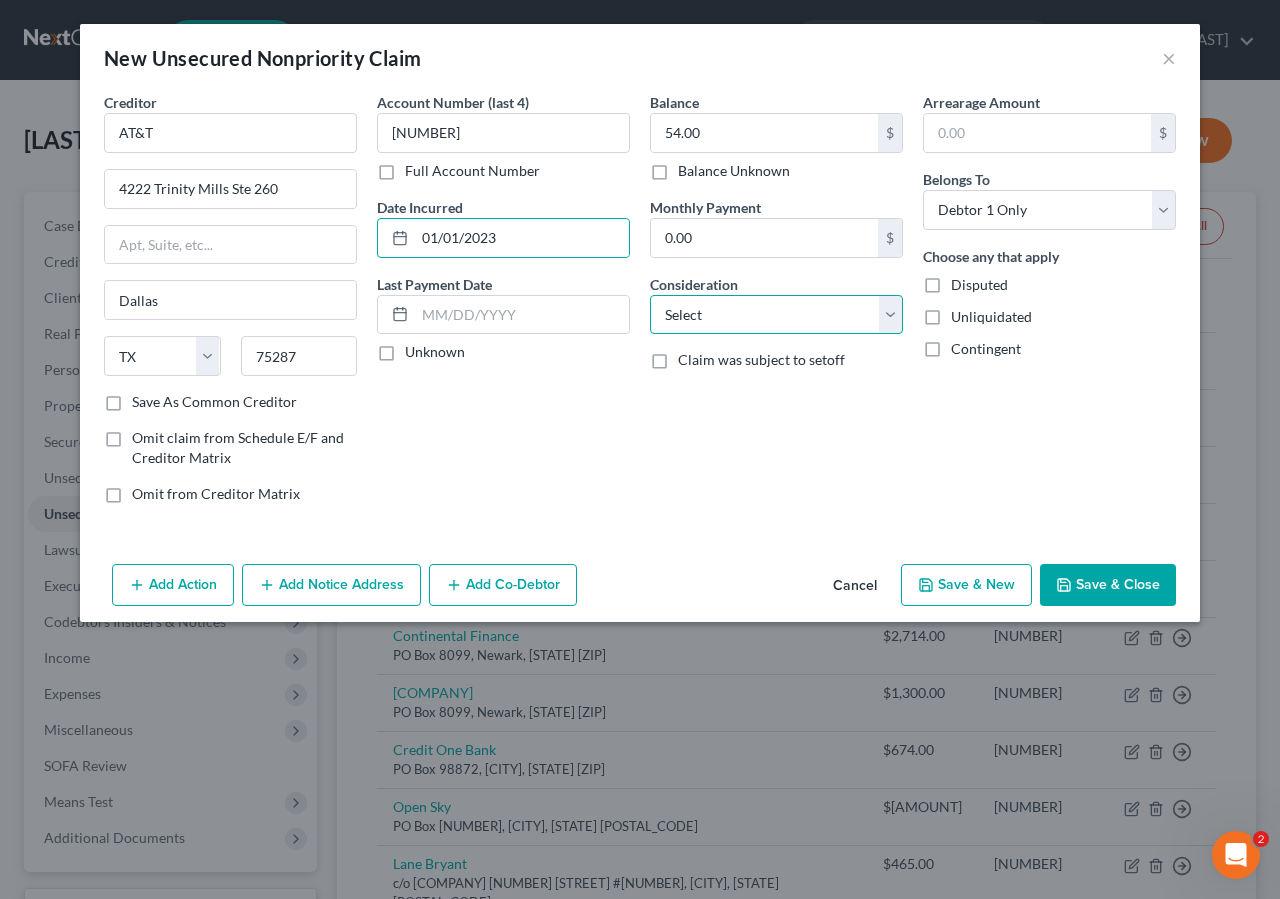 click on "Select Cable / Satellite Services Collection Agency Credit Card Debt Debt Counseling / Attorneys Deficiency Balance Domestic Support Obligations Home / Car Repairs Income Taxes Judgment Liens Medical Services Monies Loaned / Advanced Mortgage Obligation From Divorce Or Separation Obligation To Pensions Other Overdrawn Bank Account Promised To Help Pay Creditors Student Loans Suppliers And Vendors Telephone / Internet Services Utility Services" at bounding box center (776, 315) 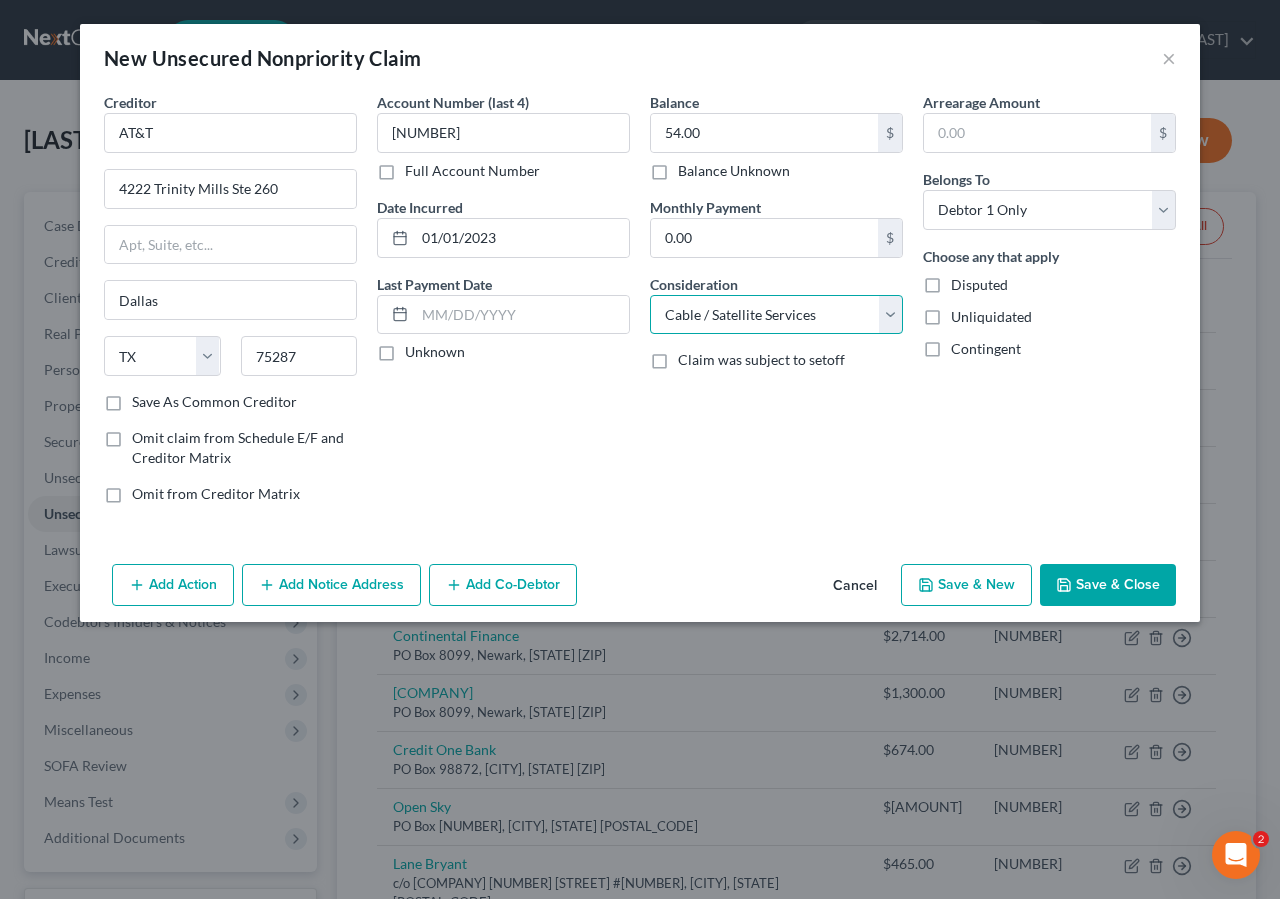 click on "Cable / Satellite Services" at bounding box center (0, 0) 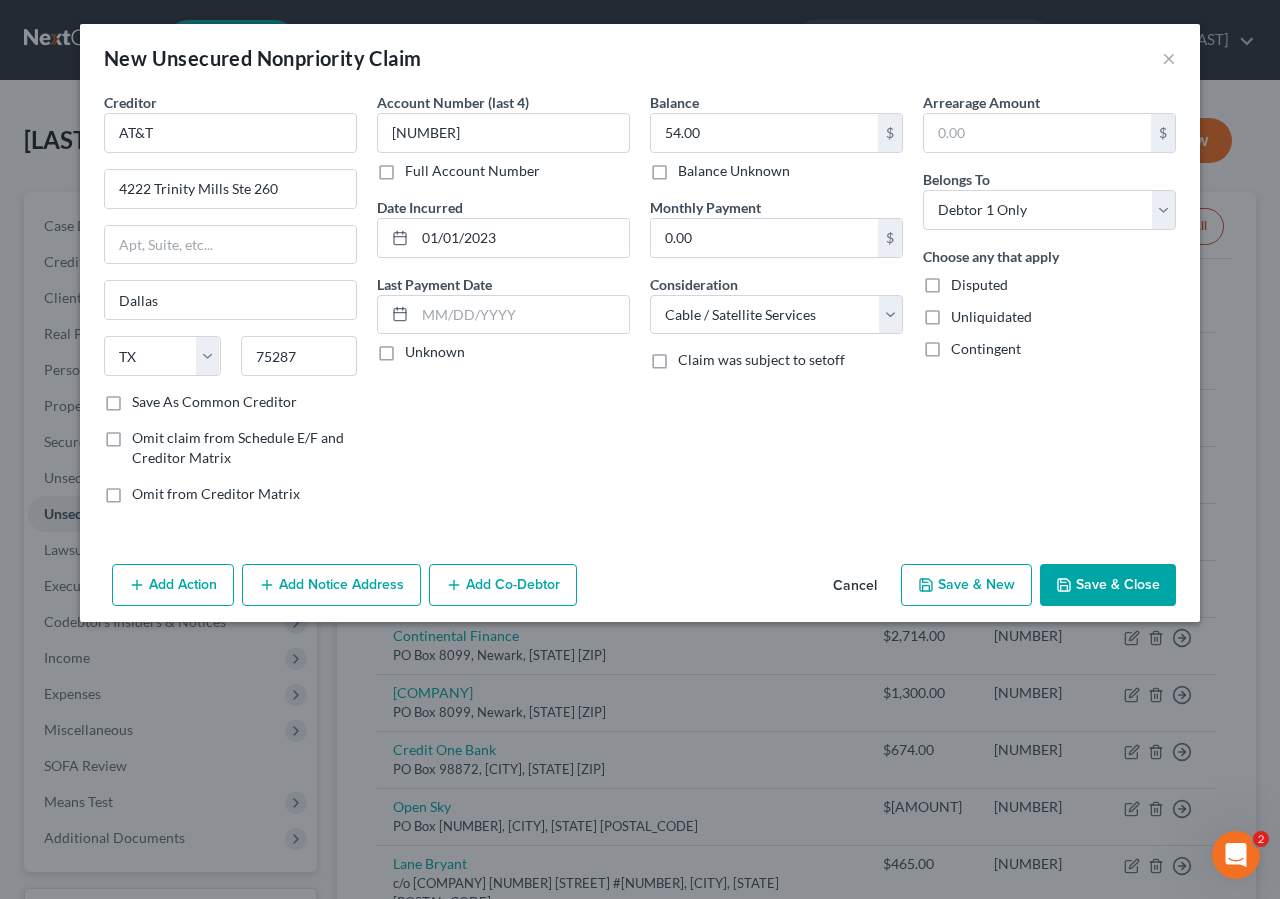 click on "Save & Close" at bounding box center [1108, 585] 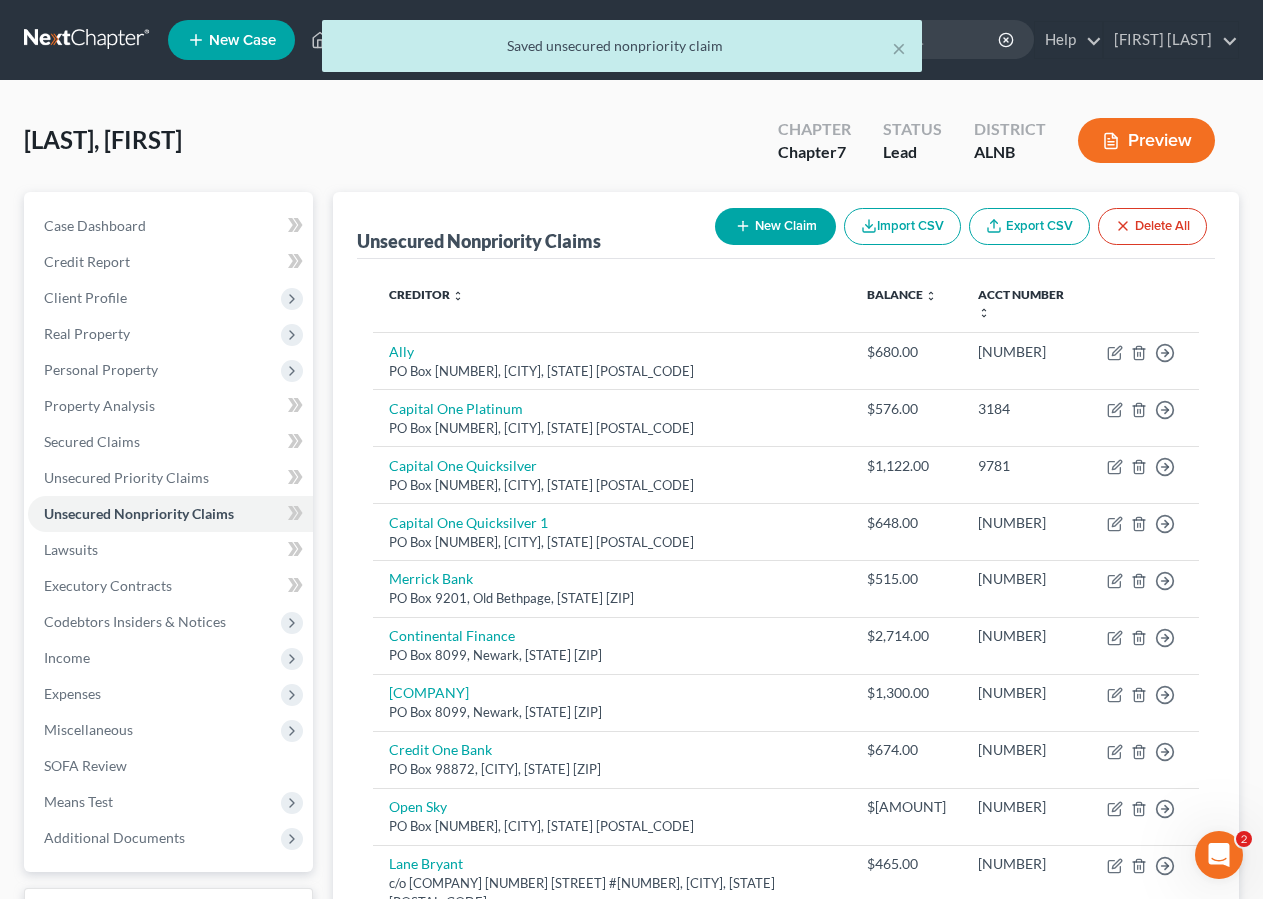 click on "New Claim" at bounding box center (775, 226) 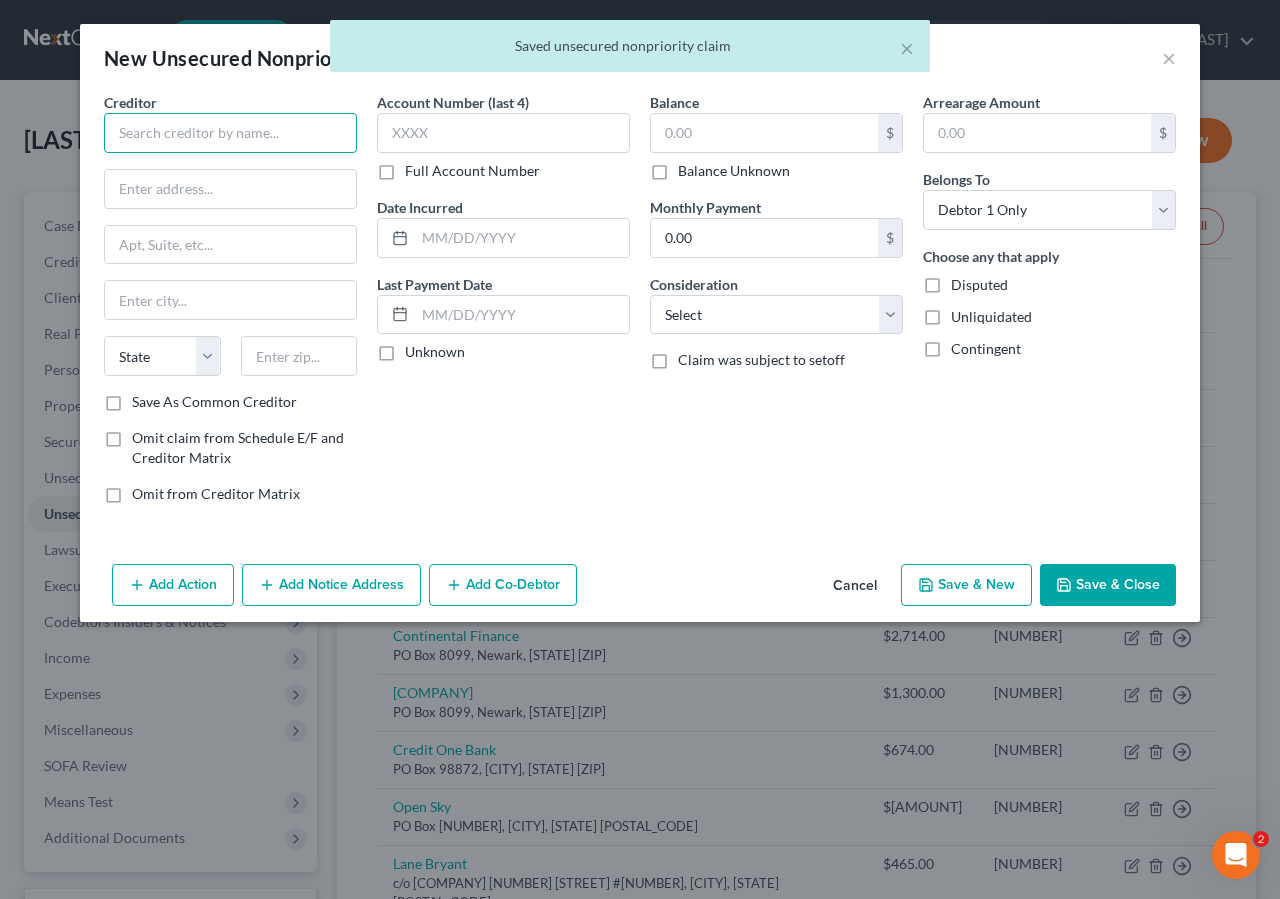 click at bounding box center [230, 133] 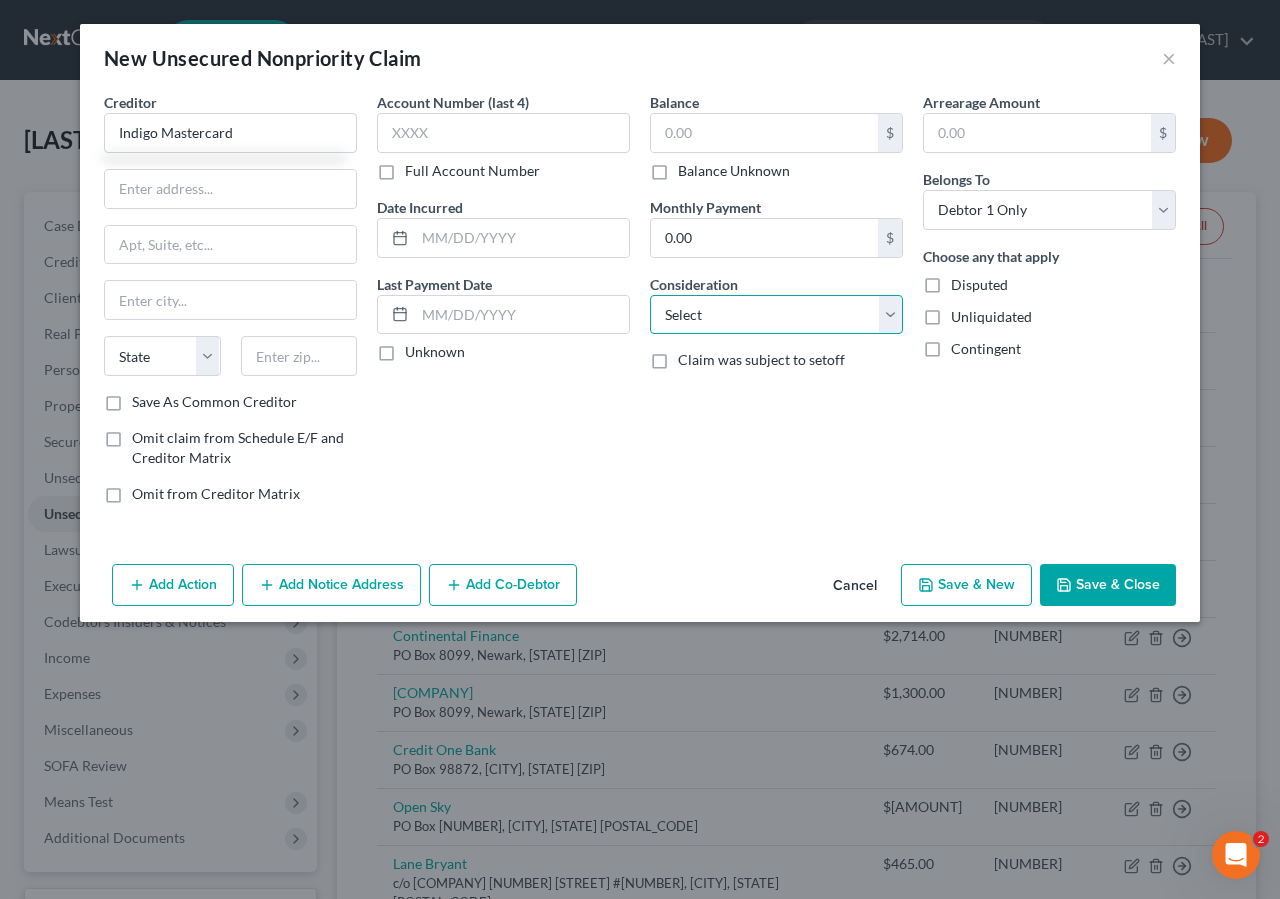 click on "Select Cable / Satellite Services Collection Agency Credit Card Debt Debt Counseling / Attorneys Deficiency Balance Domestic Support Obligations Home / Car Repairs Income Taxes Judgment Liens Medical Services Monies Loaned / Advanced Mortgage Obligation From Divorce Or Separation Obligation To Pensions Other Overdrawn Bank Account Promised To Help Pay Creditors Student Loans Suppliers And Vendors Telephone / Internet Services Utility Services" at bounding box center [776, 315] 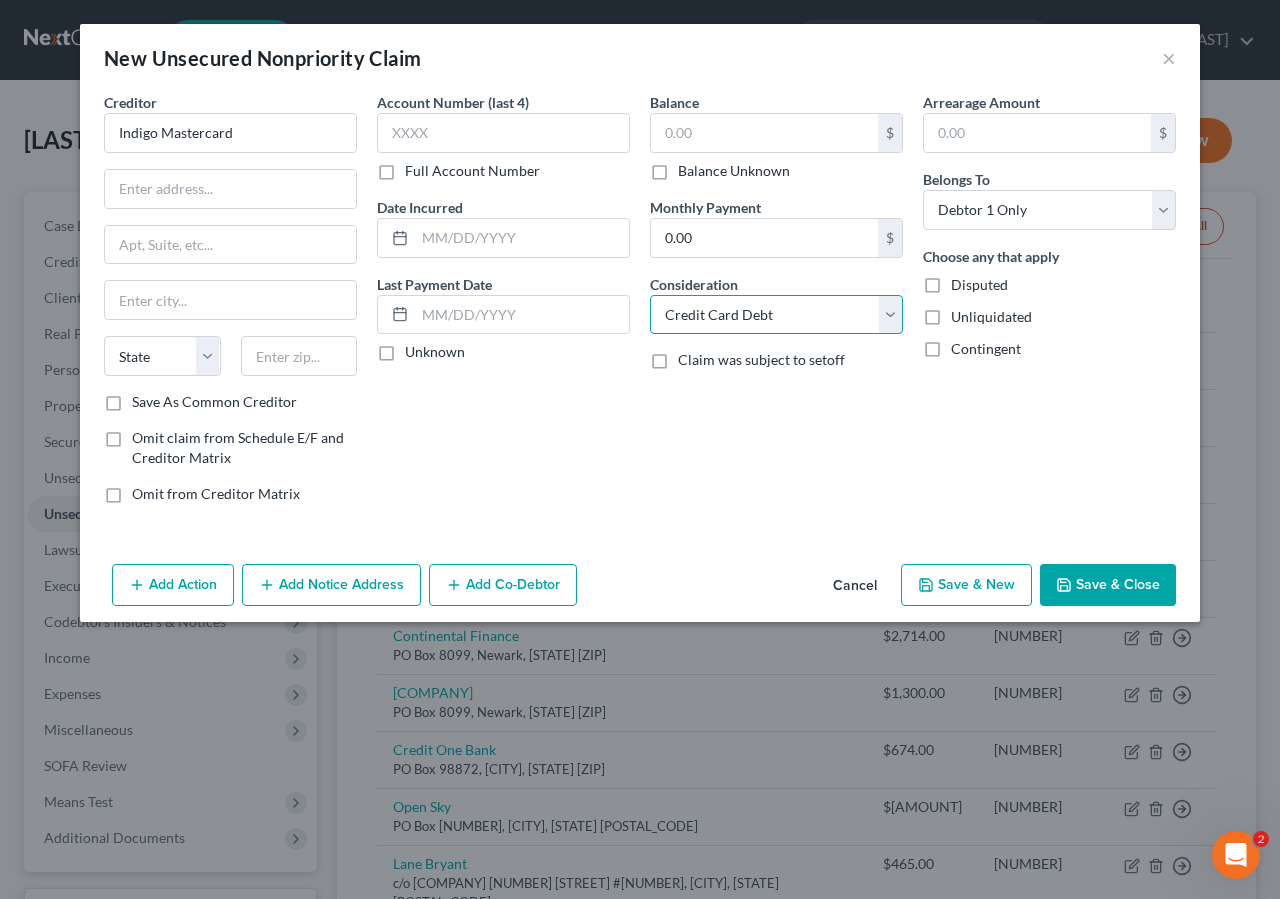 click on "Credit Card Debt" at bounding box center (0, 0) 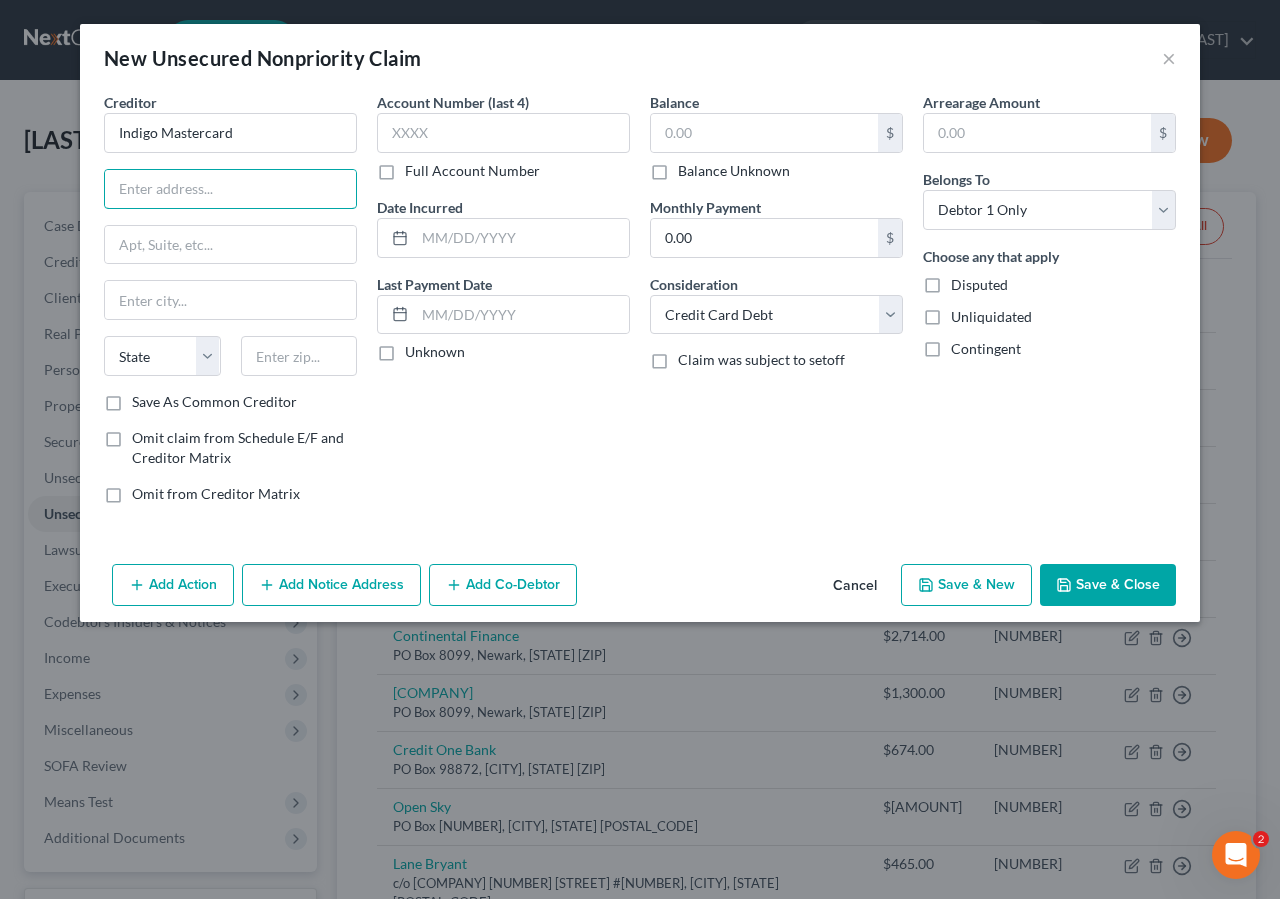 drag, startPoint x: 164, startPoint y: 189, endPoint x: 432, endPoint y: 42, distance: 305.66812 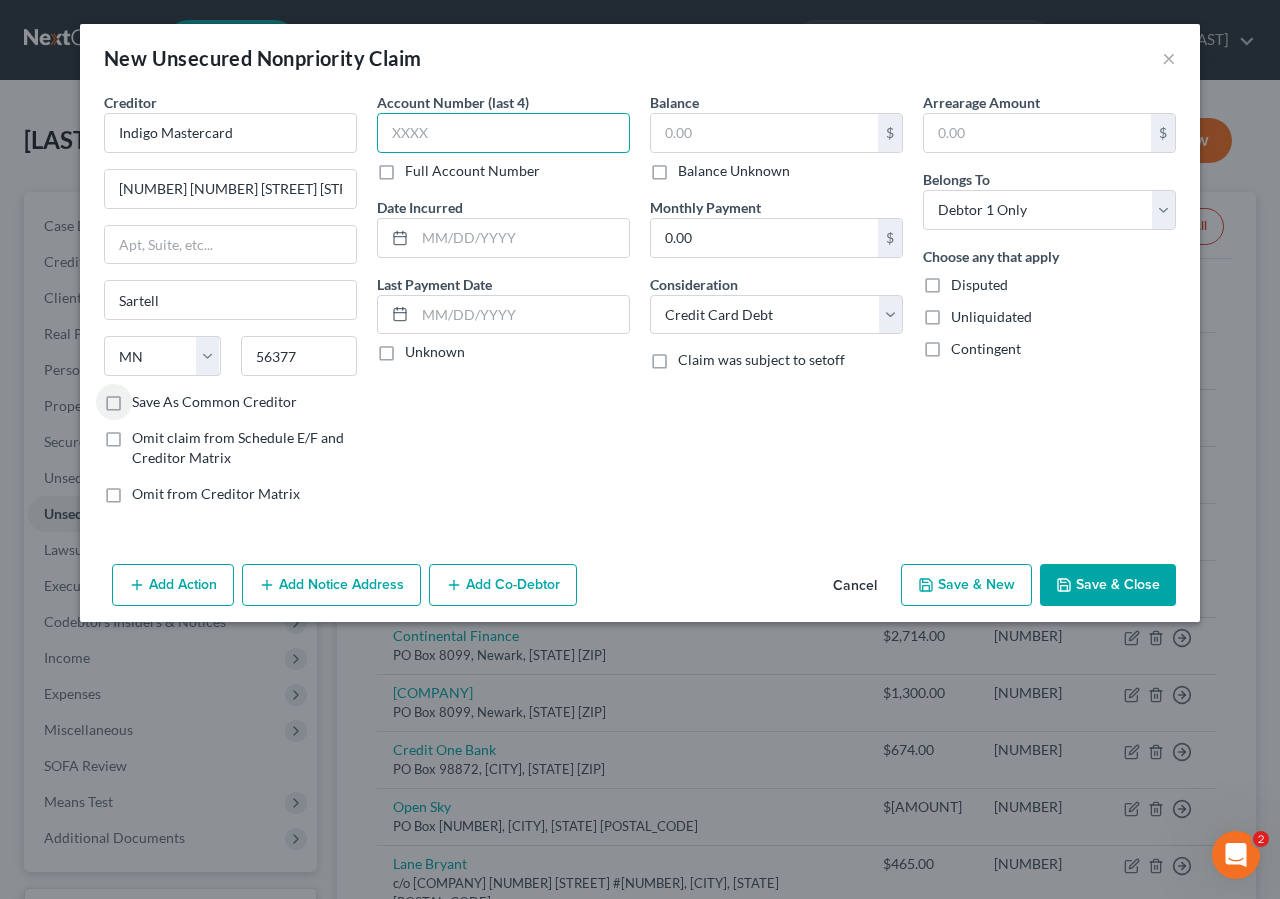 drag, startPoint x: 422, startPoint y: 133, endPoint x: 608, endPoint y: 120, distance: 186.45375 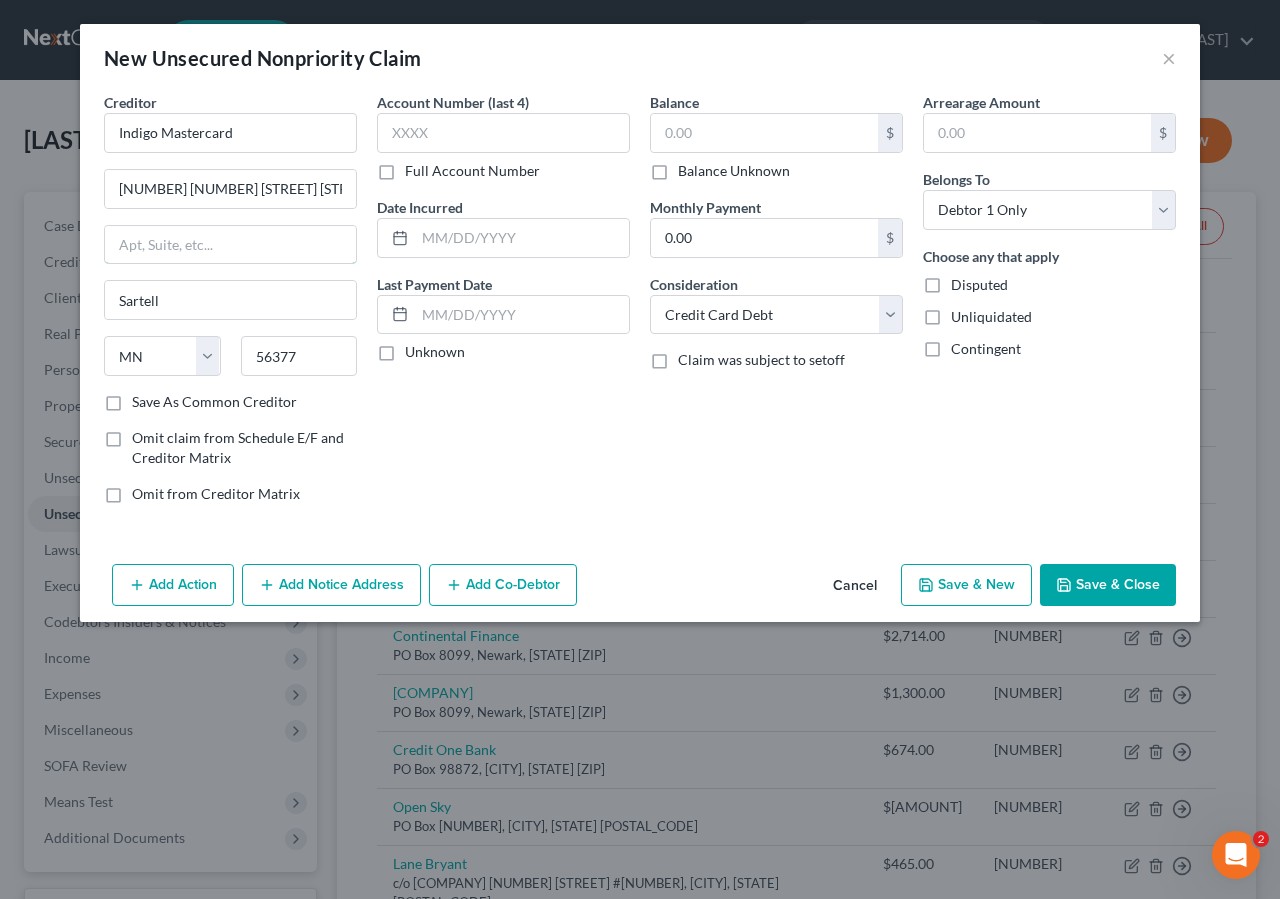 drag, startPoint x: 123, startPoint y: 241, endPoint x: 584, endPoint y: 65, distance: 493.45416 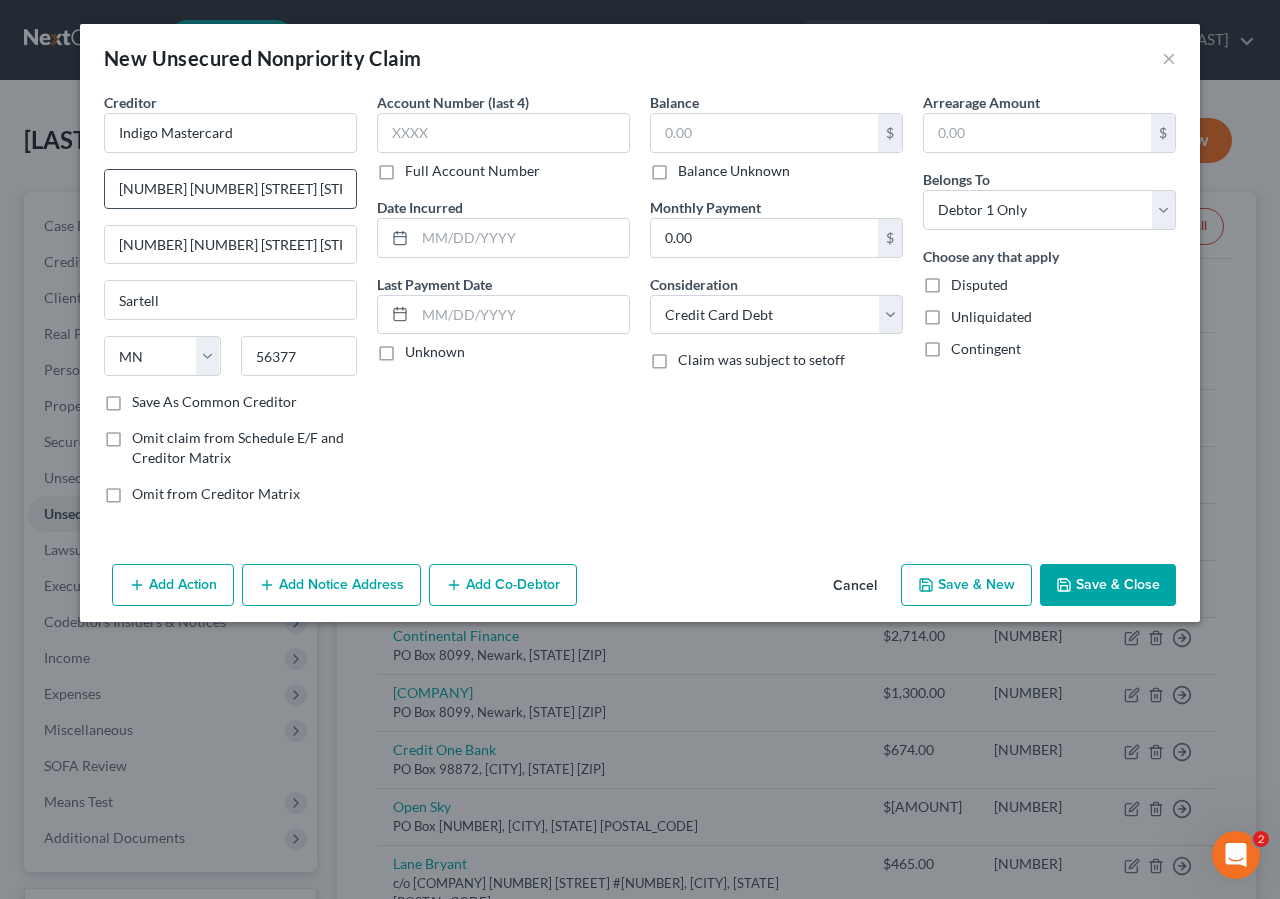 click on "[NUMBER] [NUMBER] [STREET] [STREET]" at bounding box center (230, 189) 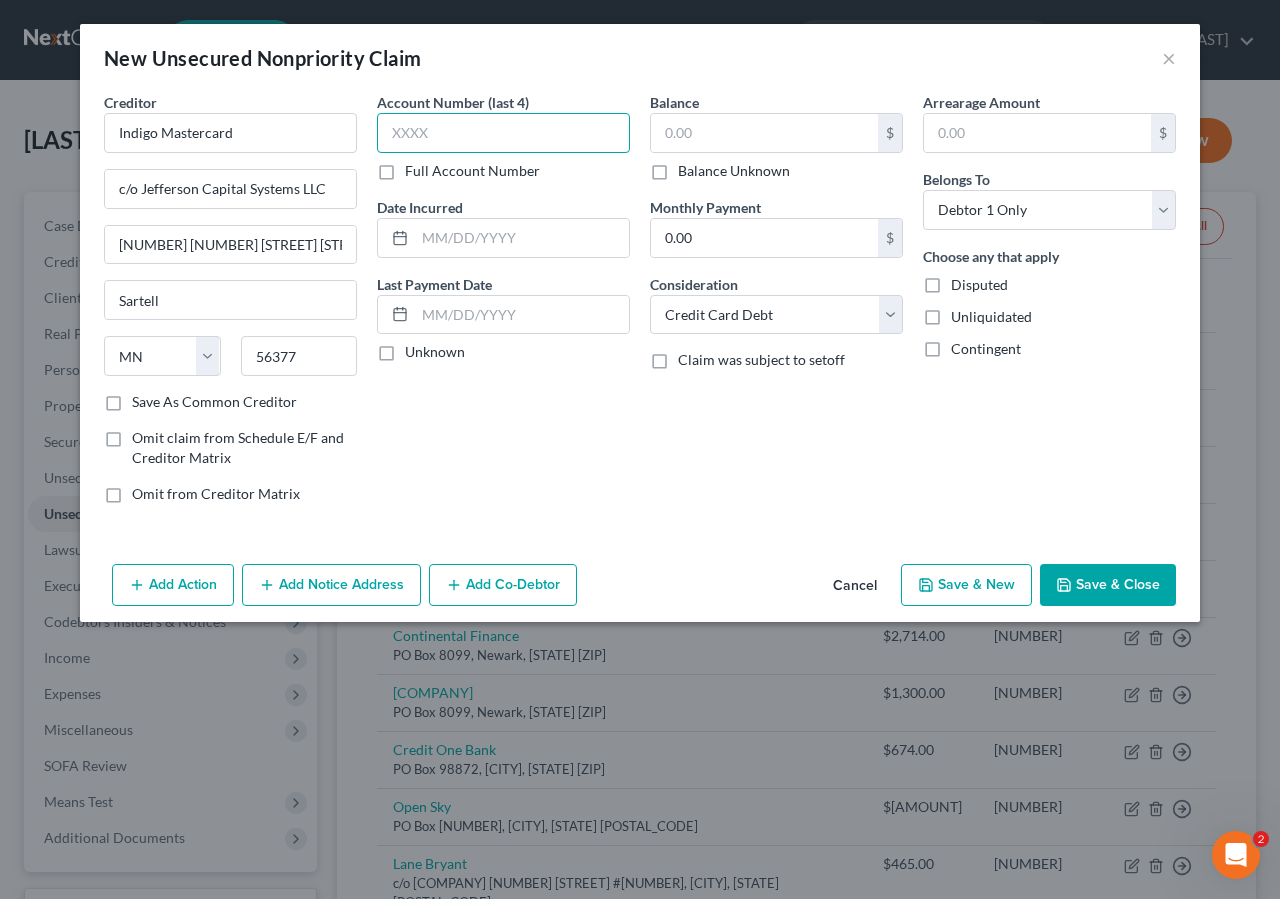 click at bounding box center (503, 133) 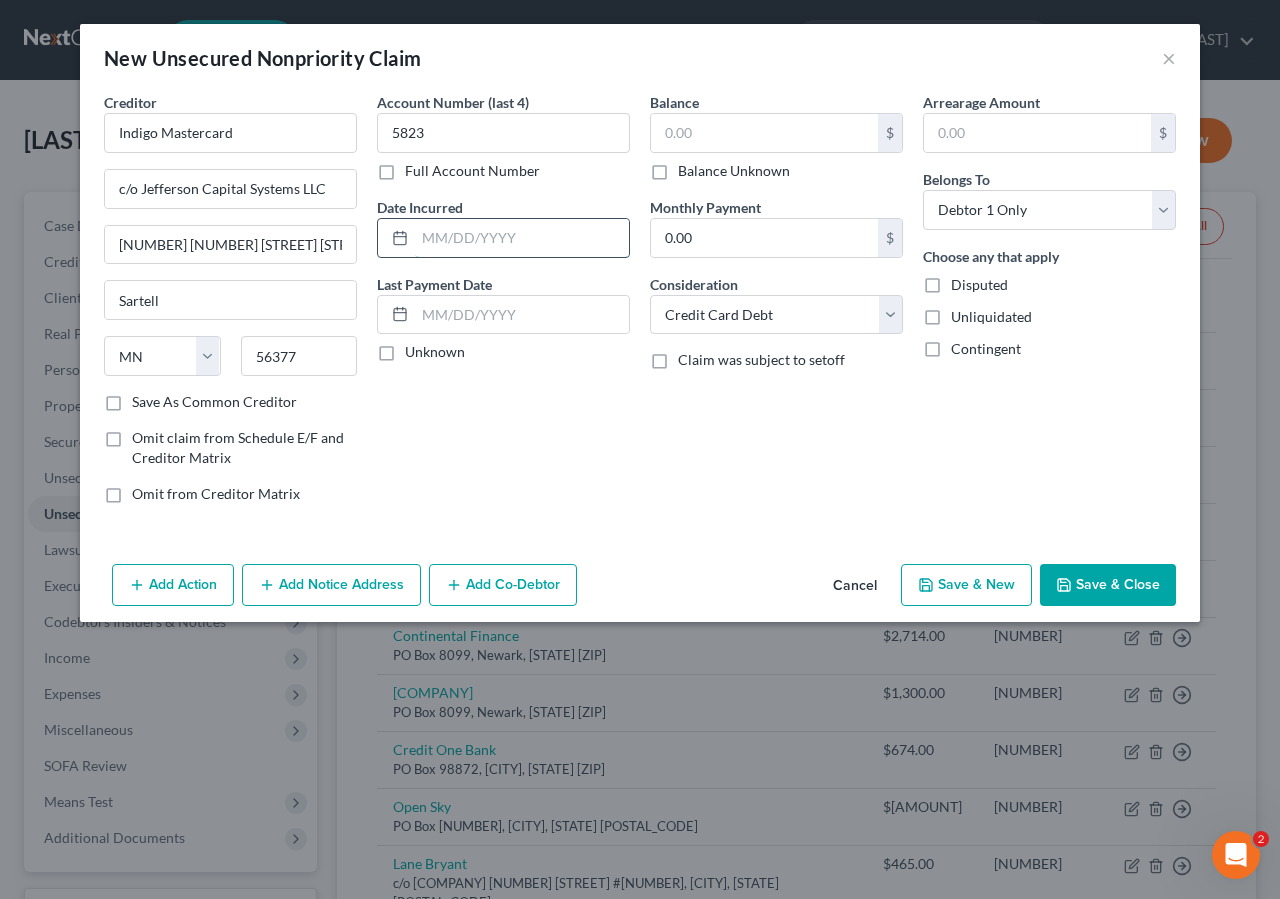 click at bounding box center (522, 238) 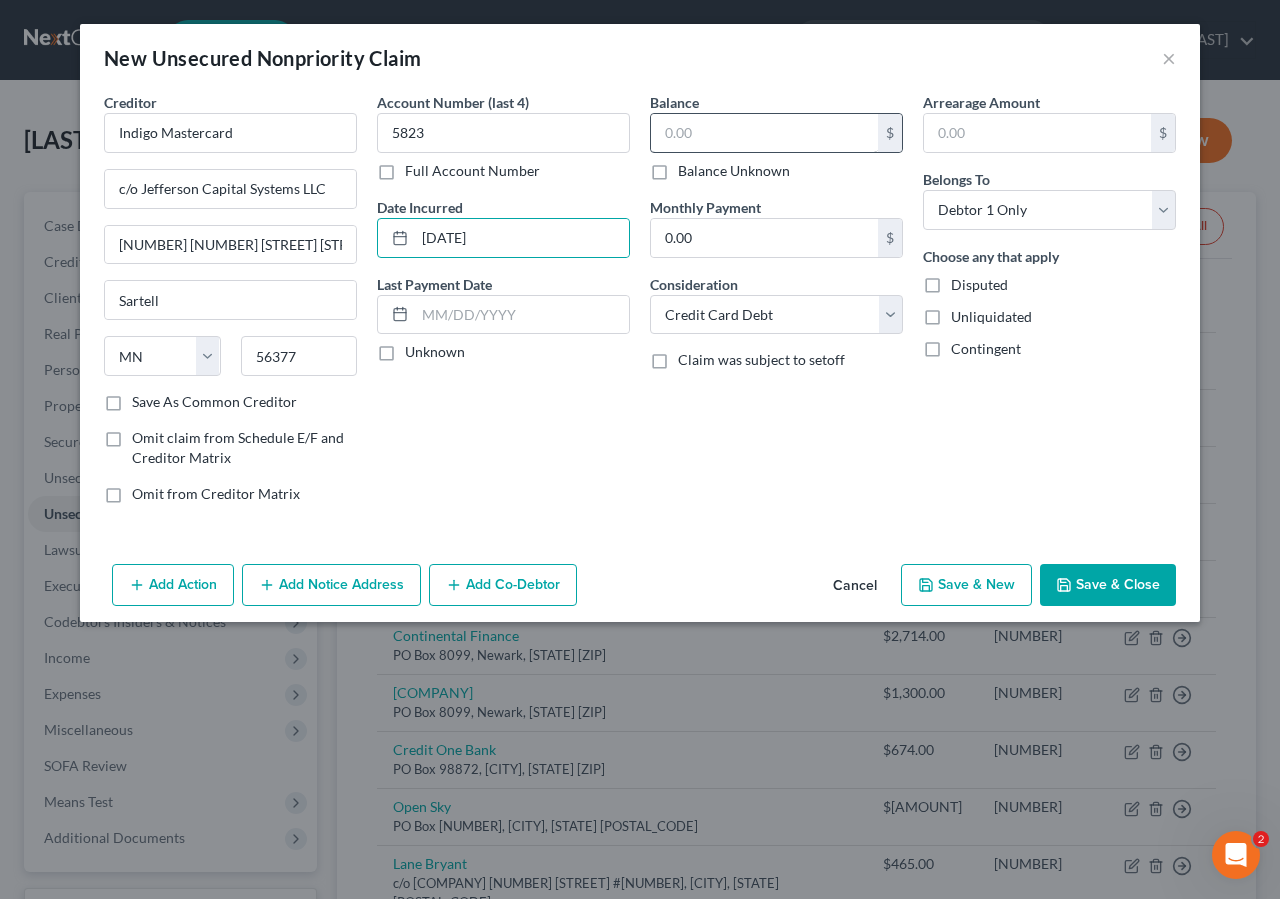 drag, startPoint x: 759, startPoint y: 112, endPoint x: 720, endPoint y: 123, distance: 40.5216 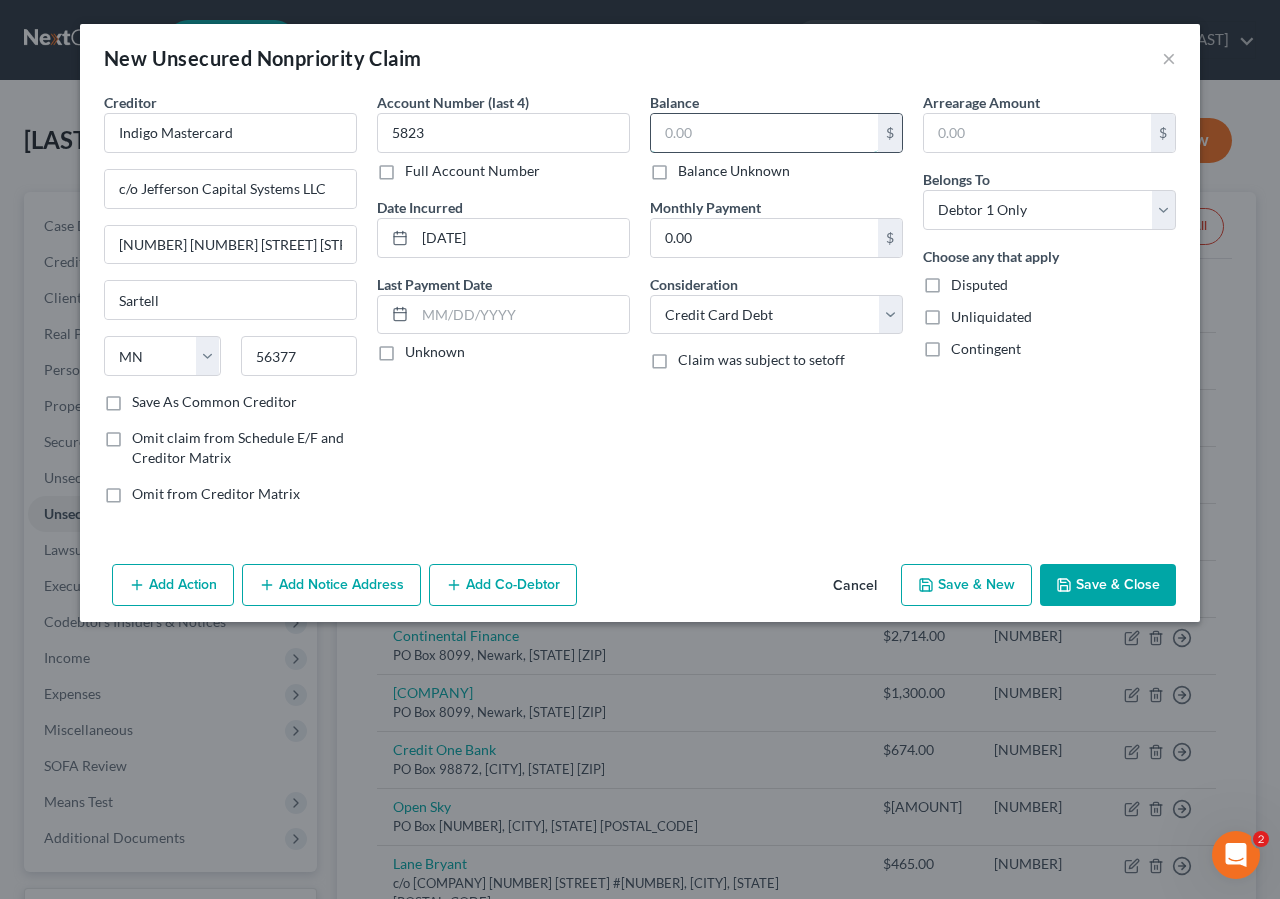 click at bounding box center (764, 133) 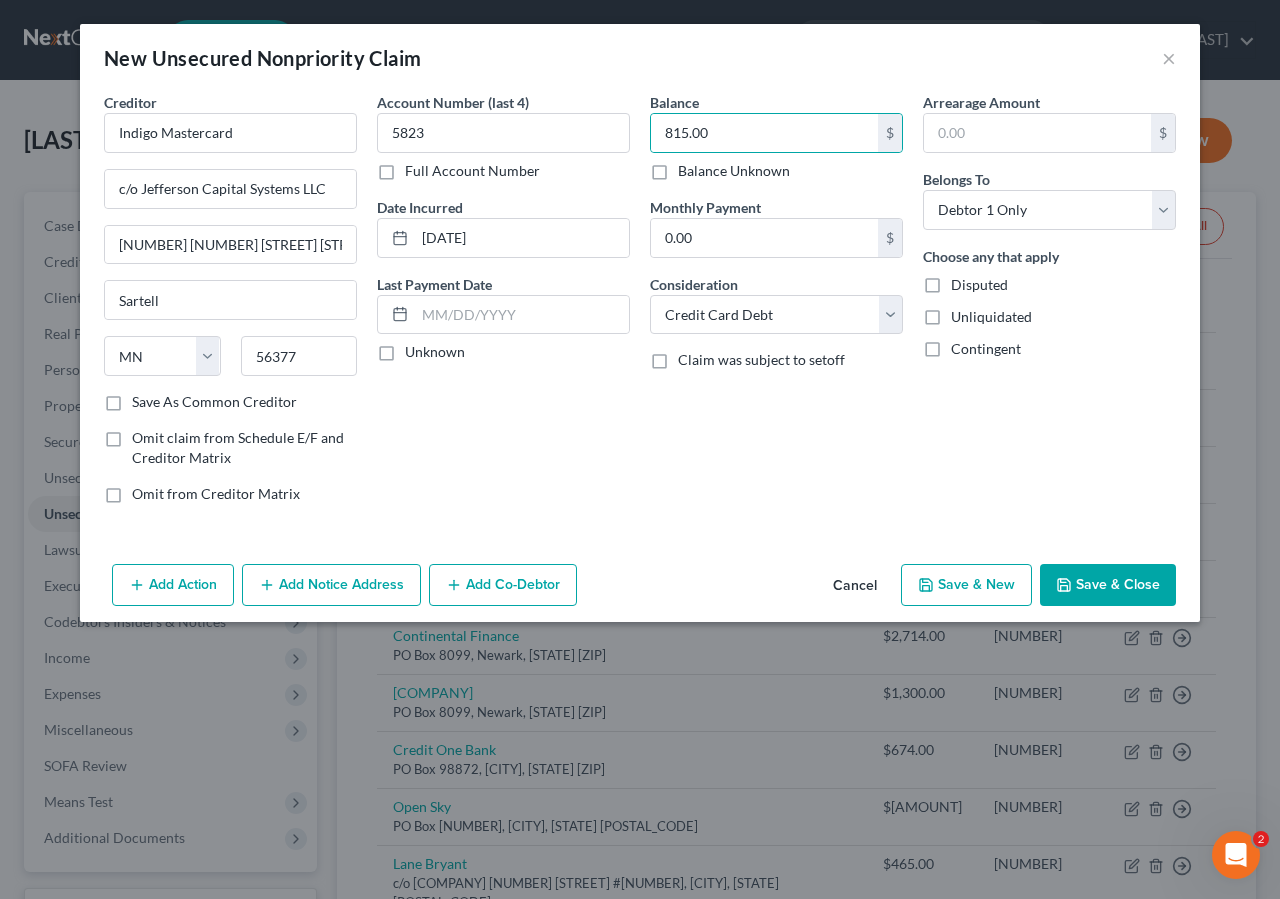 click on "Save & Close" at bounding box center (1108, 585) 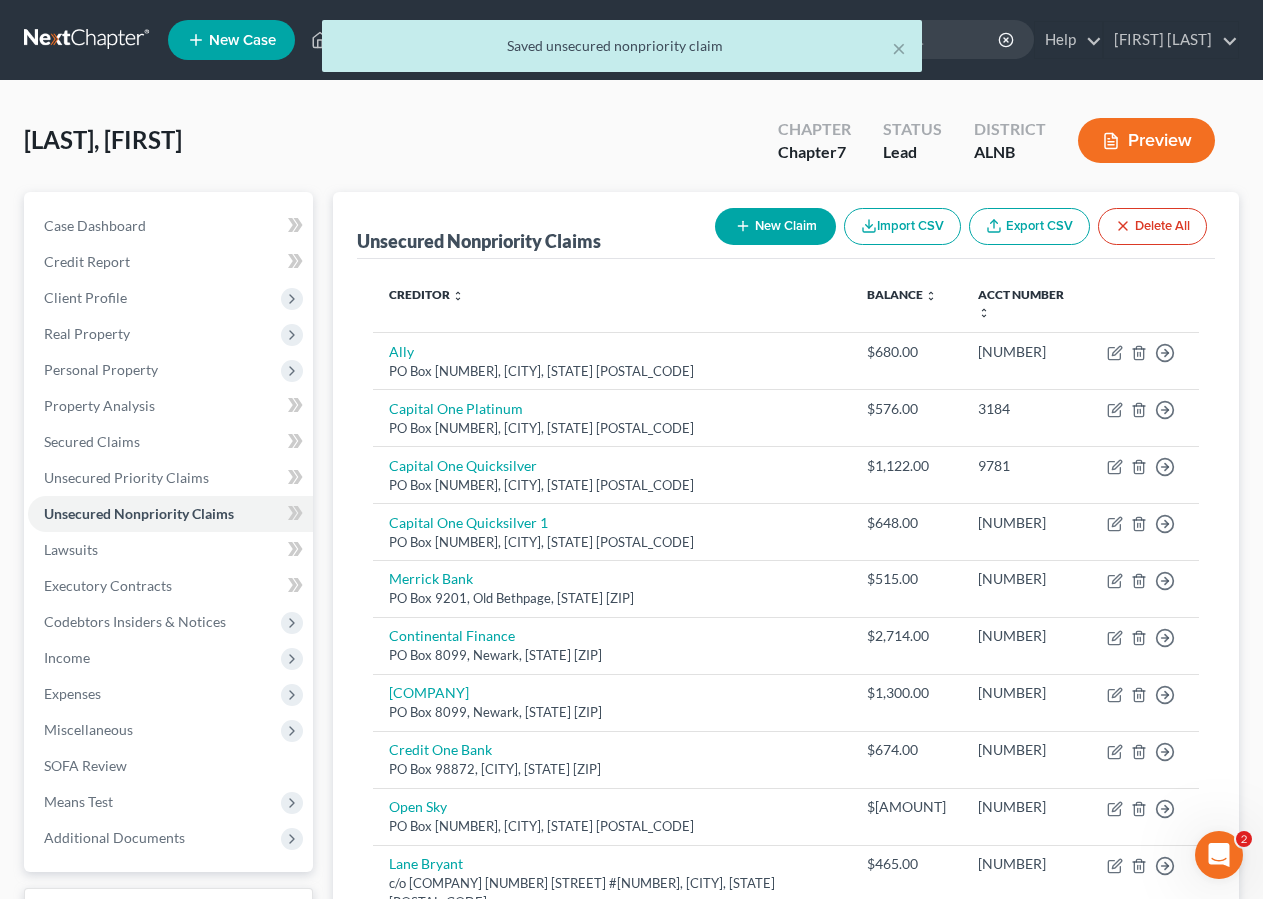 click on "New Claim" at bounding box center (775, 226) 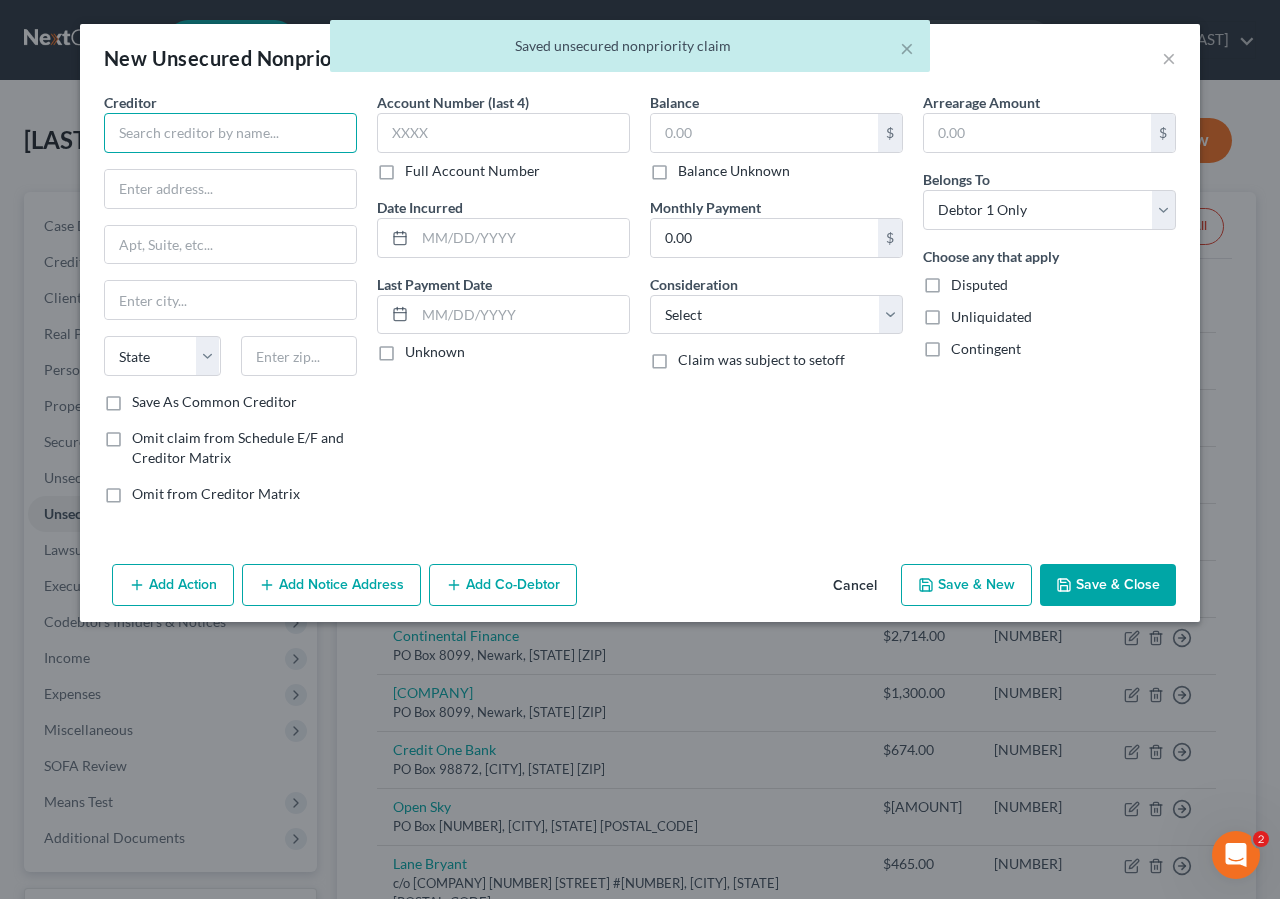 drag, startPoint x: 137, startPoint y: 130, endPoint x: 396, endPoint y: 29, distance: 277.9964 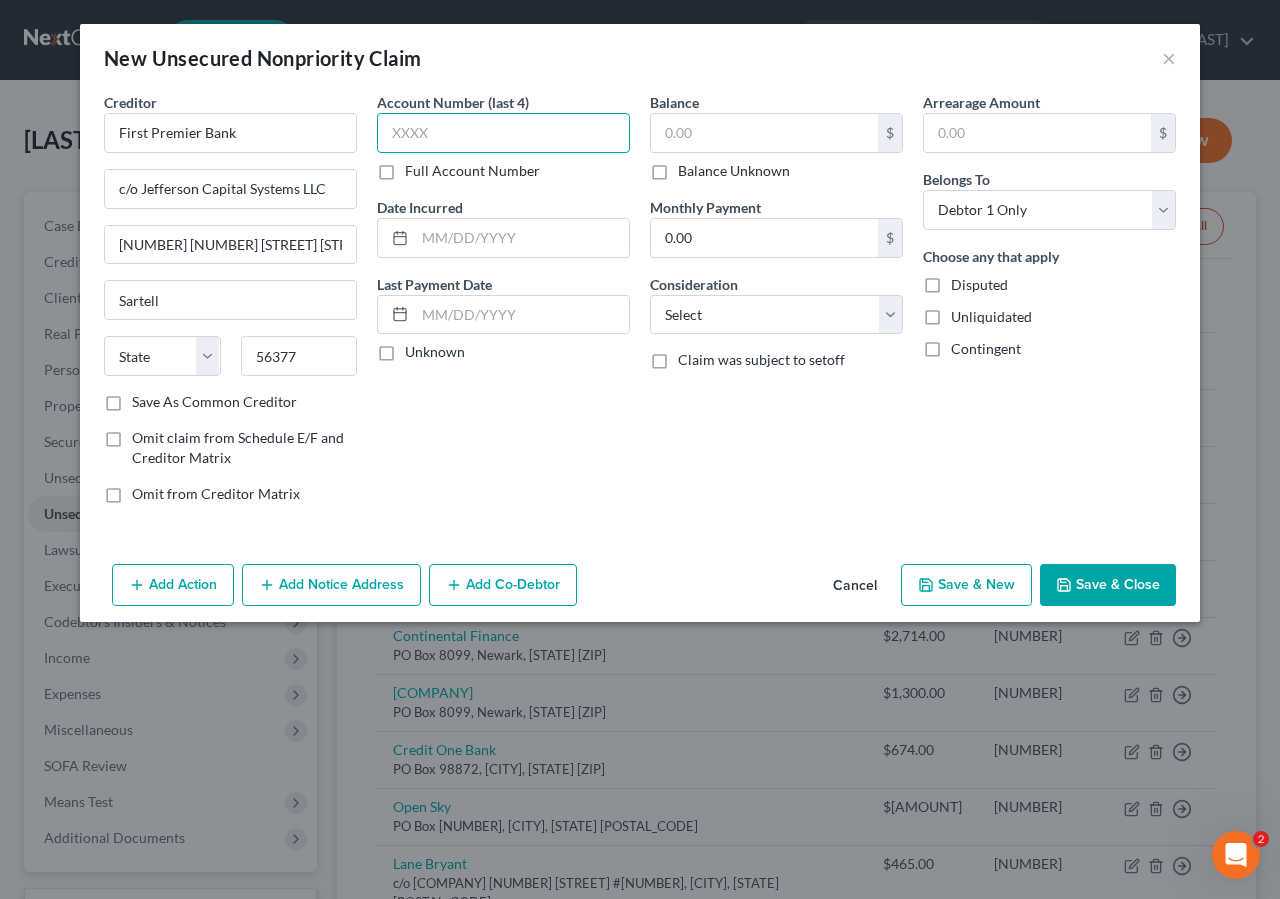 click at bounding box center (503, 133) 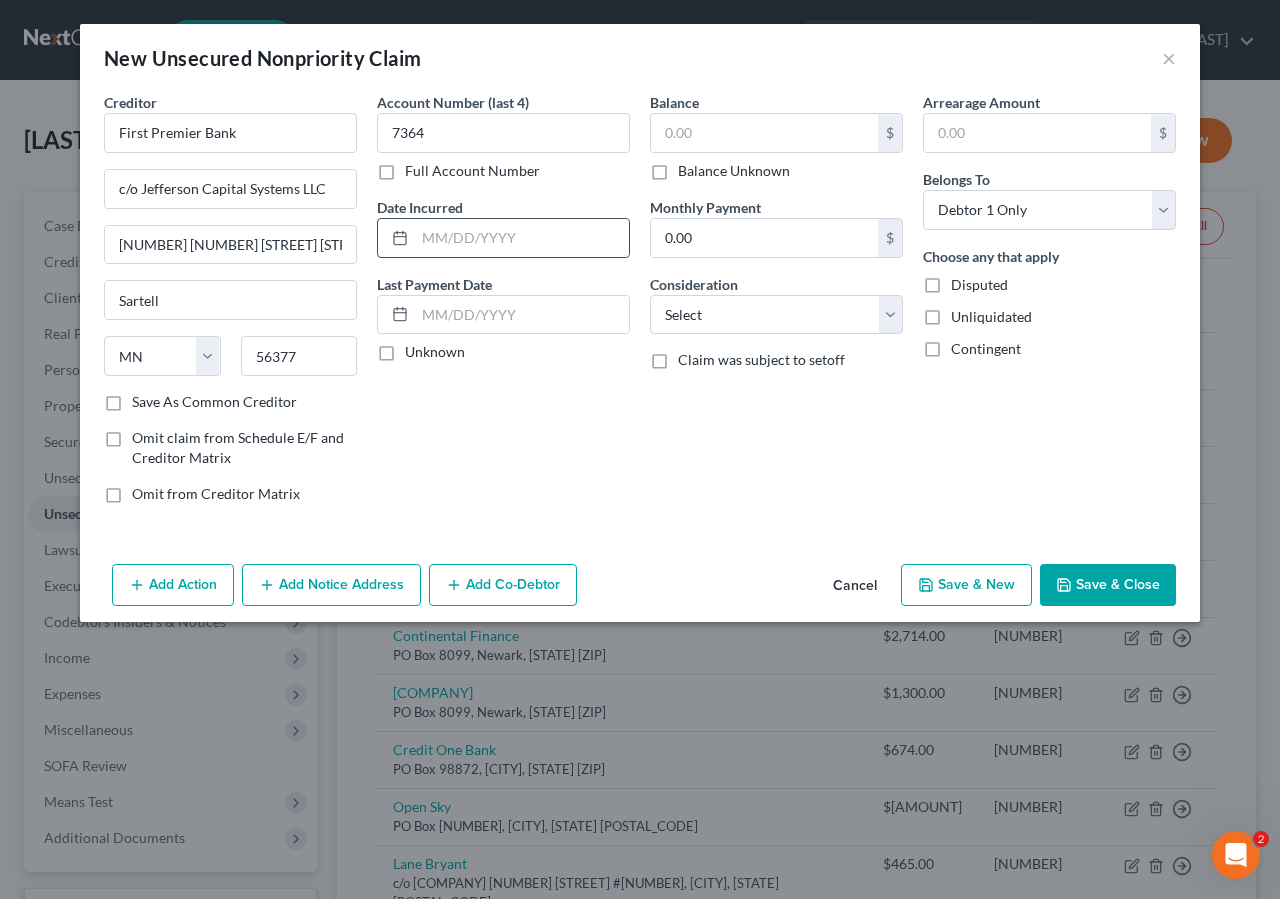click at bounding box center (396, 238) 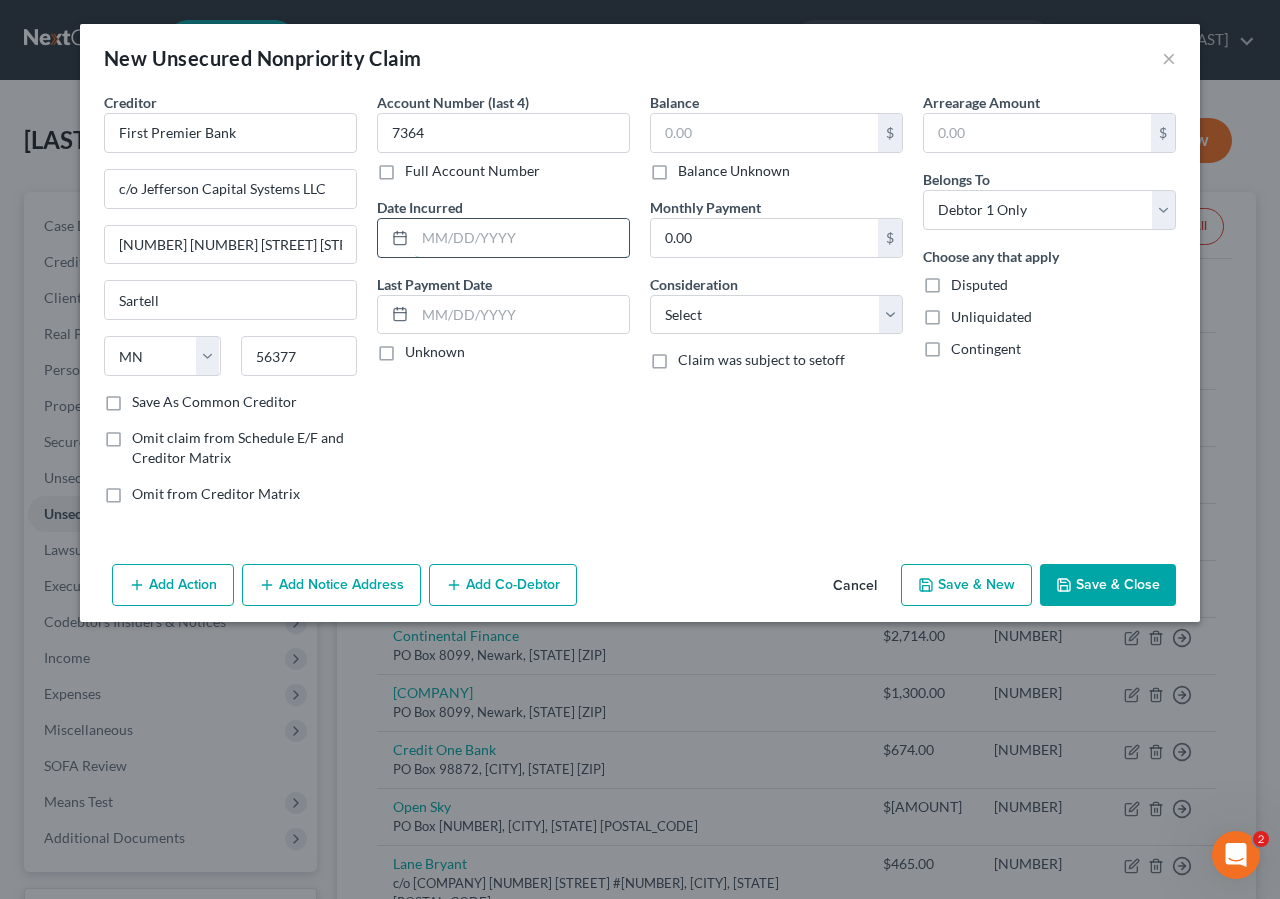 click at bounding box center [522, 238] 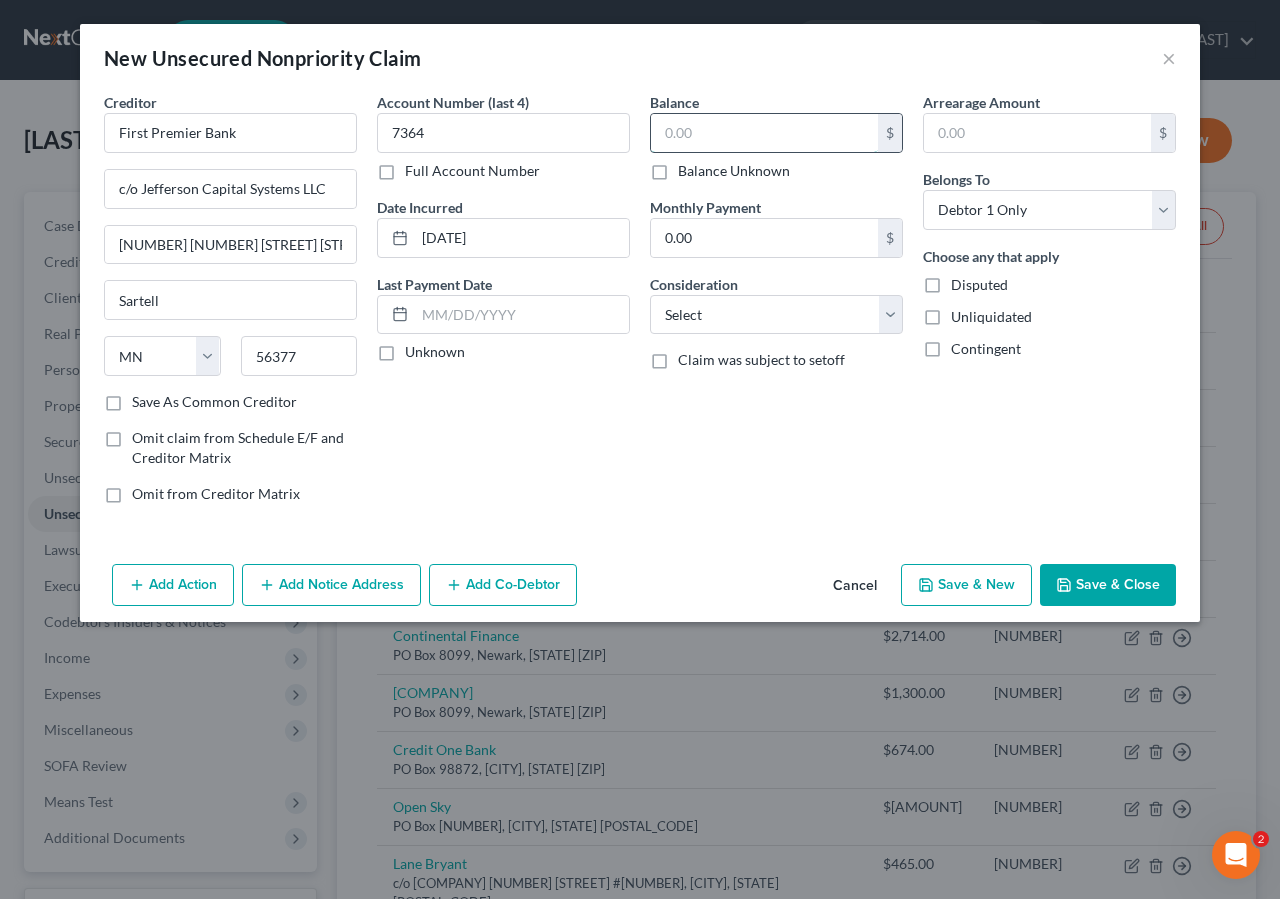 click at bounding box center [764, 133] 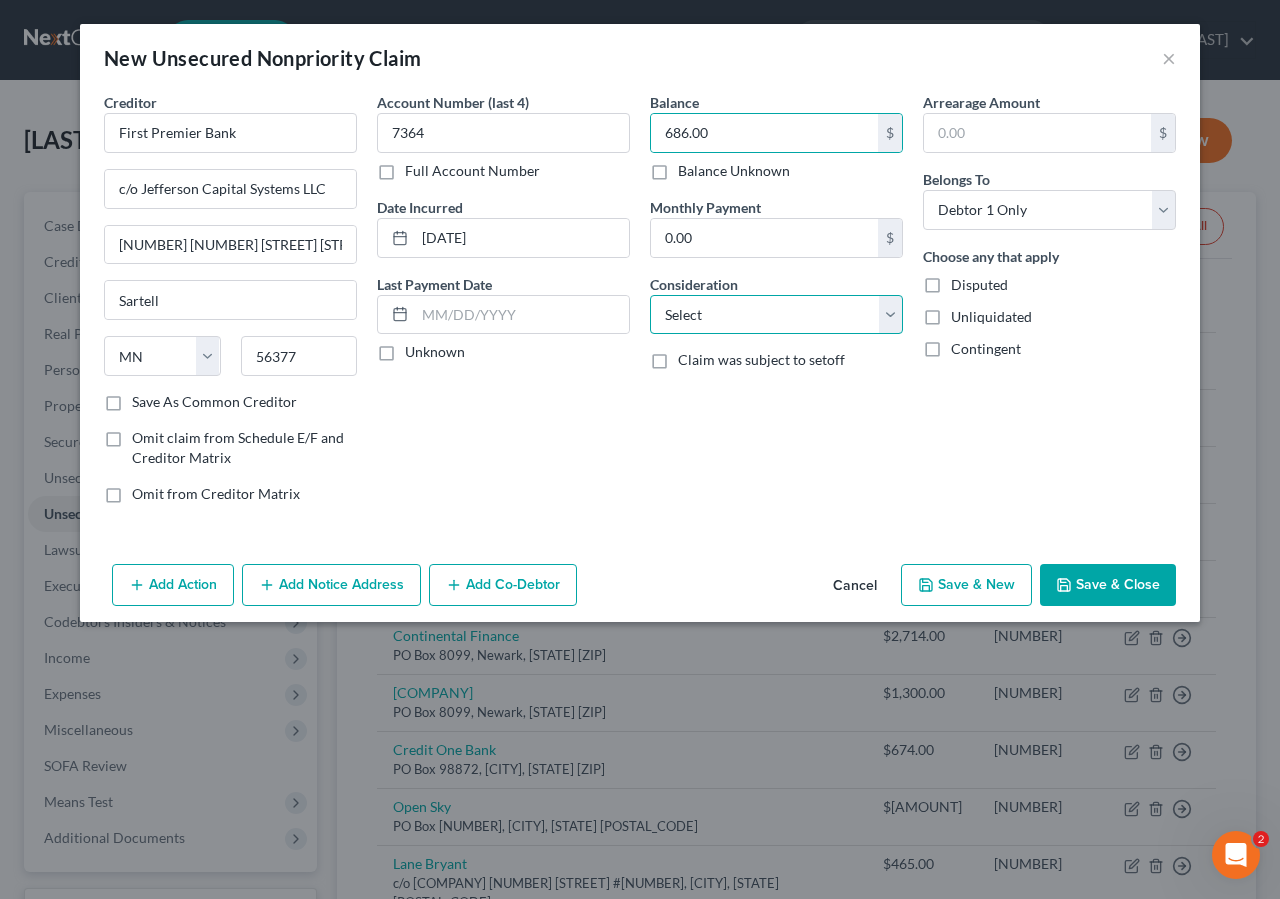 click on "Select Cable / Satellite Services Collection Agency Credit Card Debt Debt Counseling / Attorneys Deficiency Balance Domestic Support Obligations Home / Car Repairs Income Taxes Judgment Liens Medical Services Monies Loaned / Advanced Mortgage Obligation From Divorce Or Separation Obligation To Pensions Other Overdrawn Bank Account Promised To Help Pay Creditors Student Loans Suppliers And Vendors Telephone / Internet Services Utility Services" at bounding box center [776, 315] 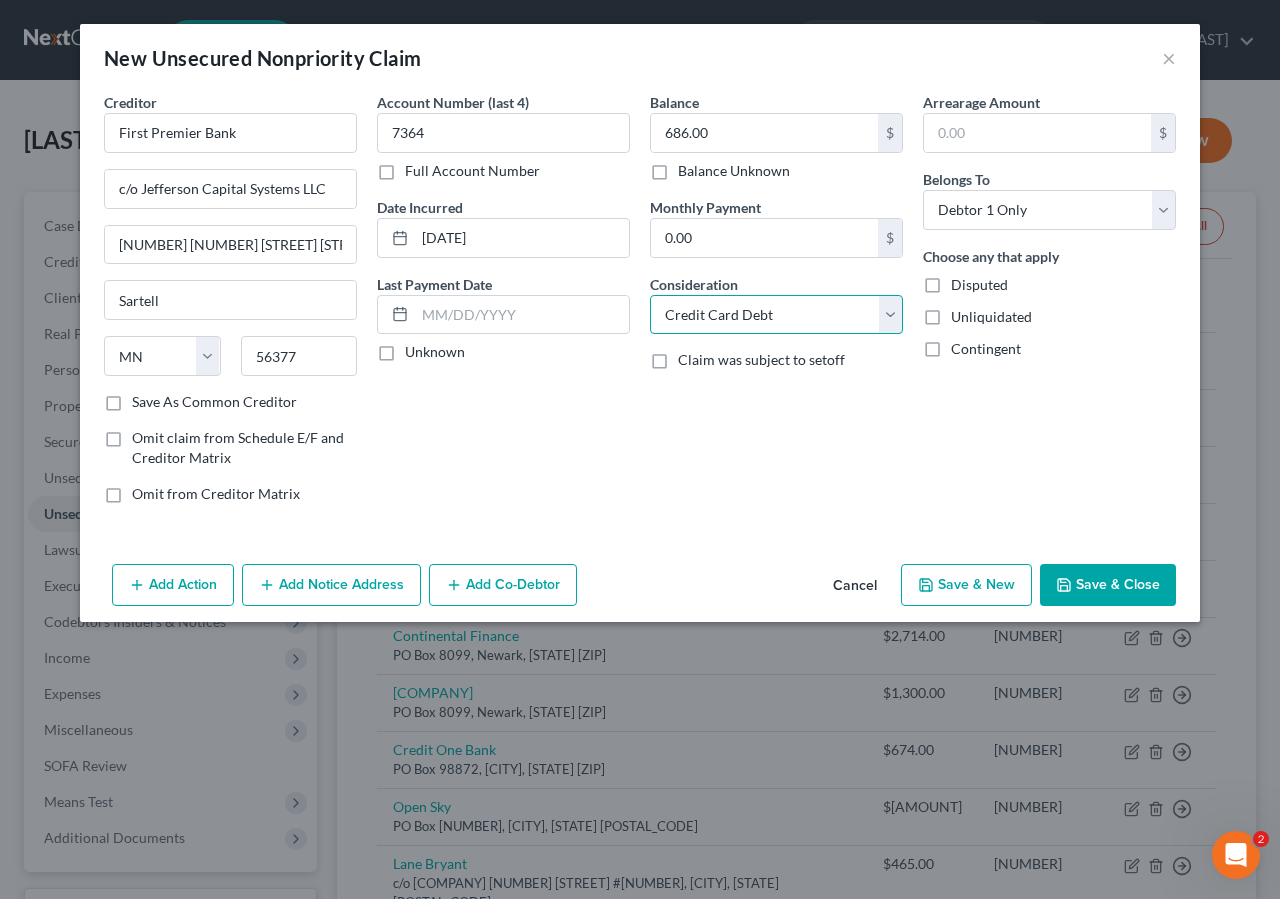 click on "Credit Card Debt" at bounding box center [0, 0] 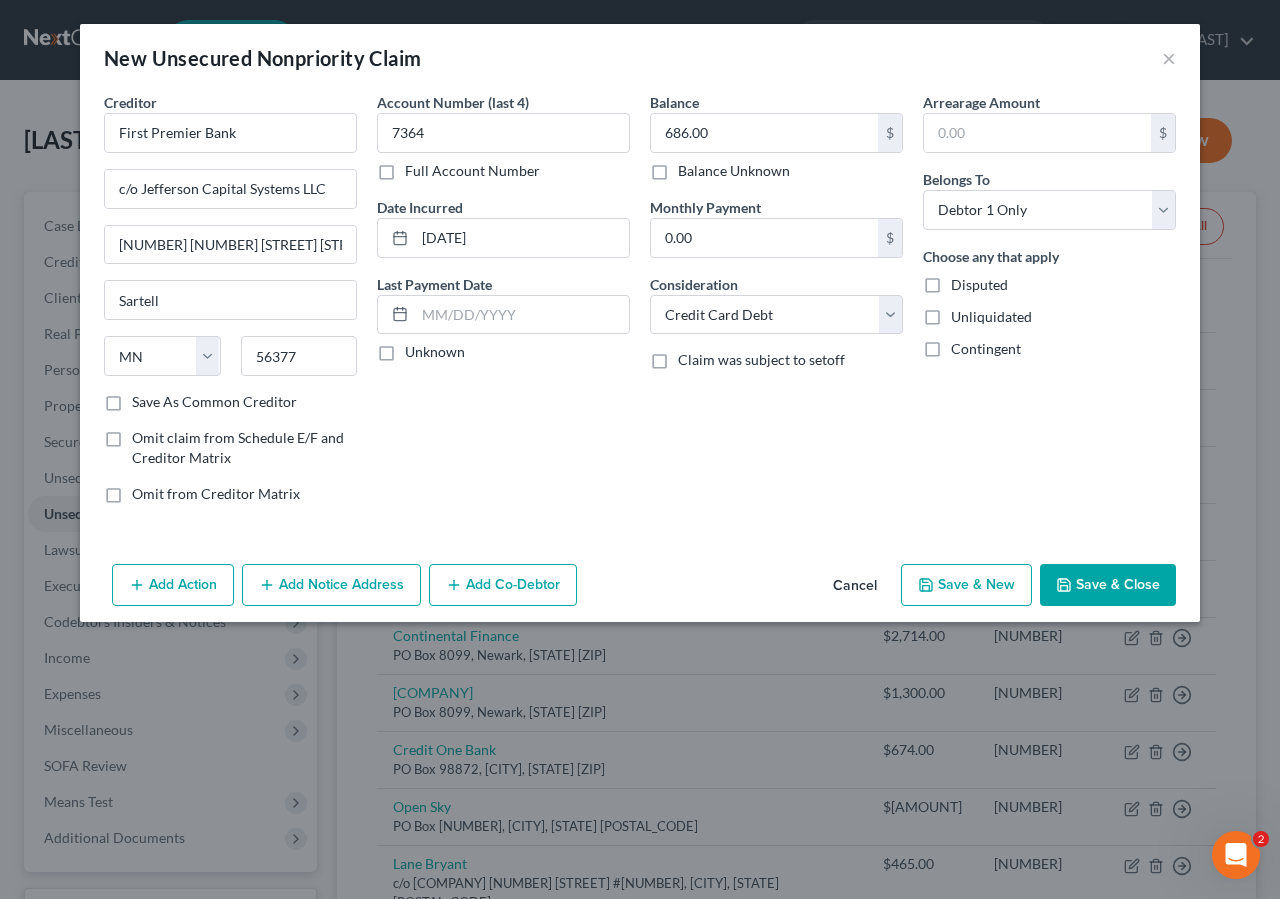 click on "Save & Close" at bounding box center (1108, 585) 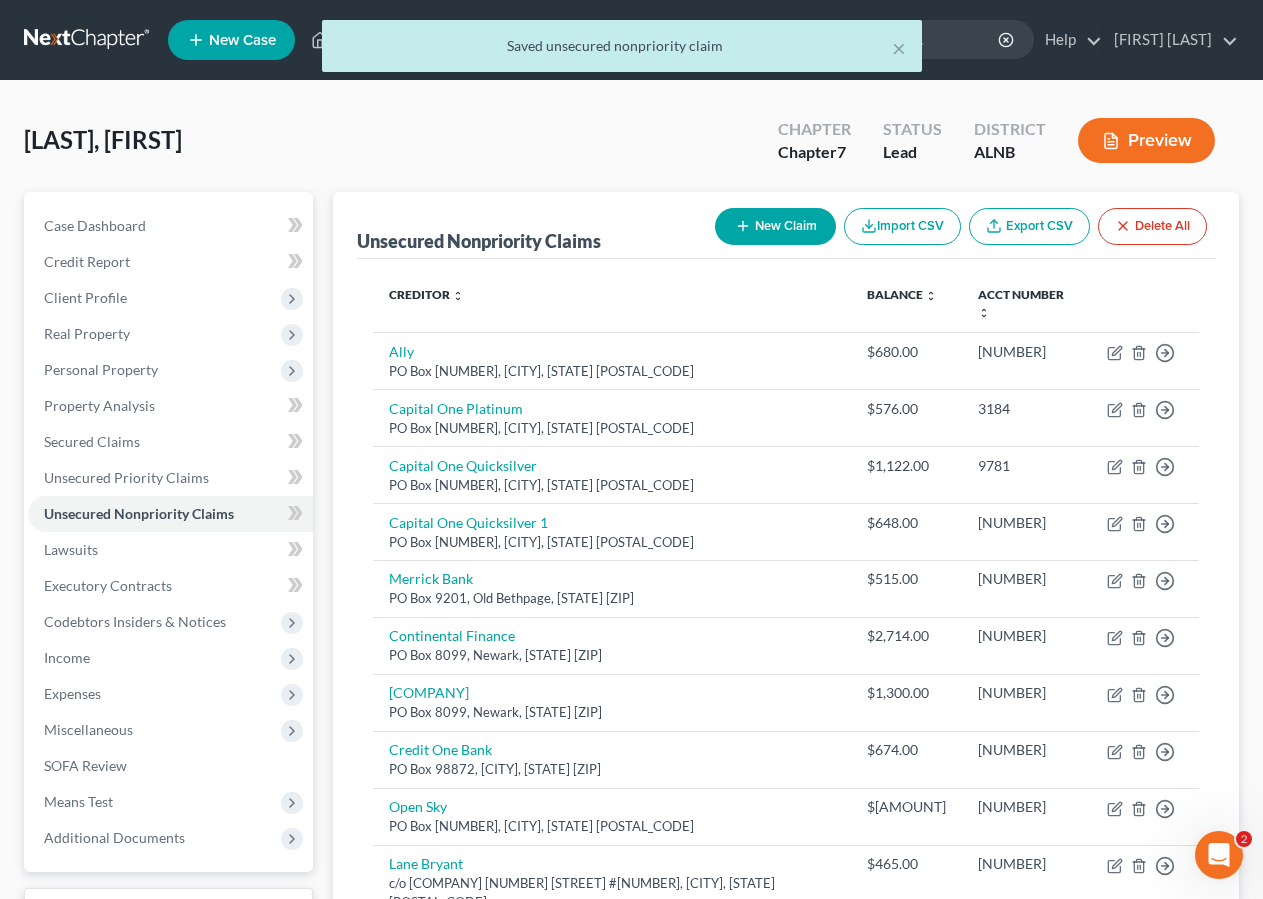 click on "New Claim" at bounding box center (775, 226) 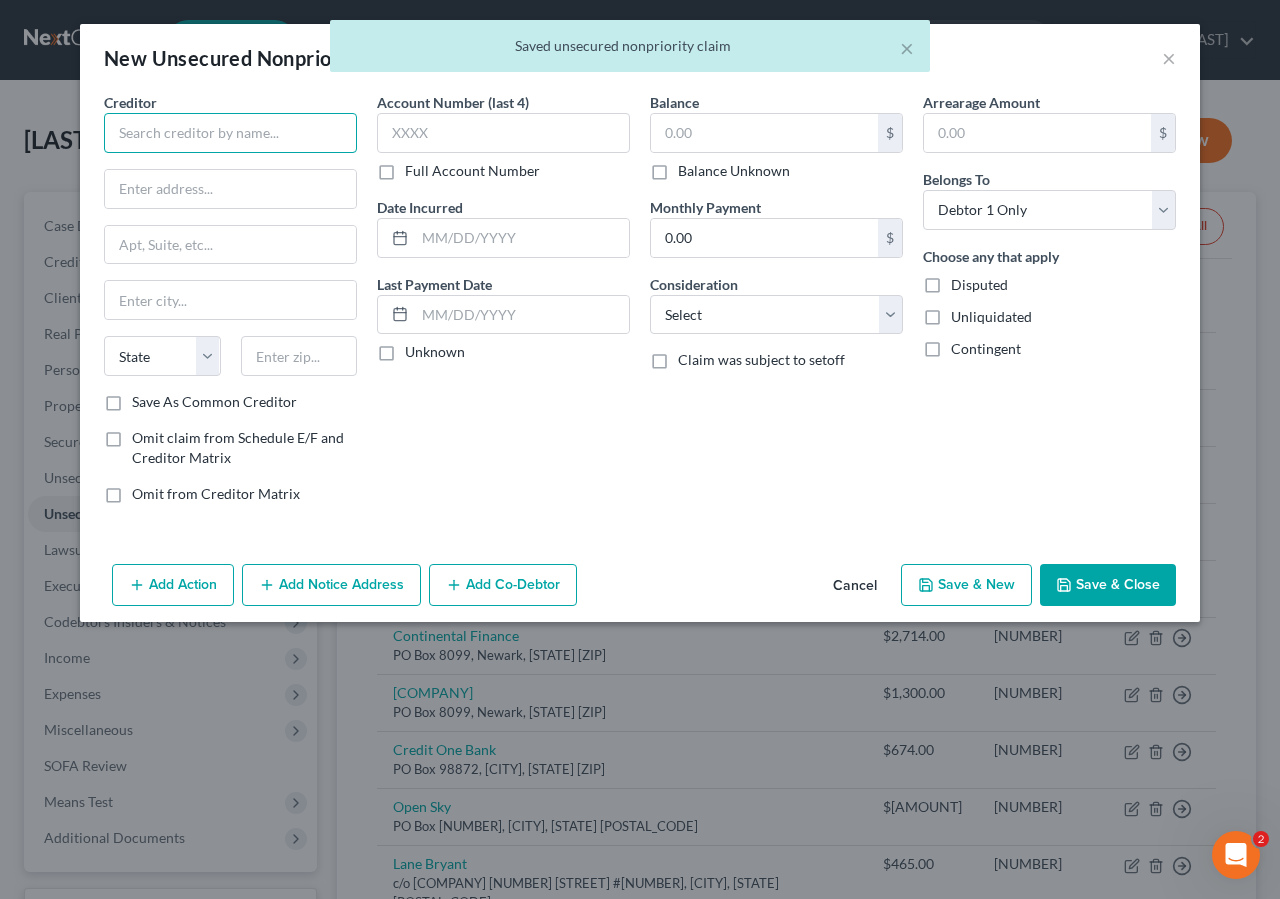 click at bounding box center [230, 133] 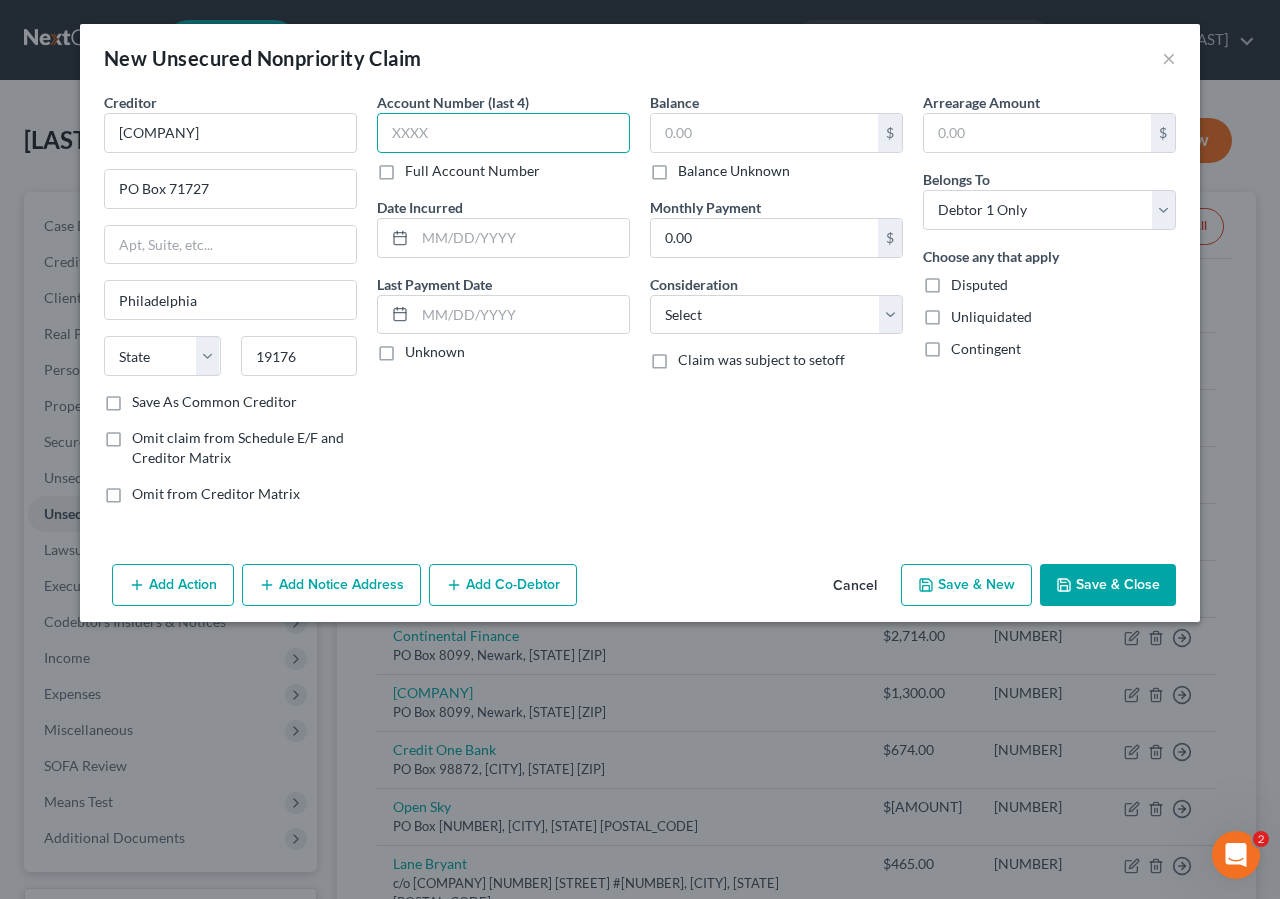 drag, startPoint x: 394, startPoint y: 133, endPoint x: 441, endPoint y: 88, distance: 65.06919 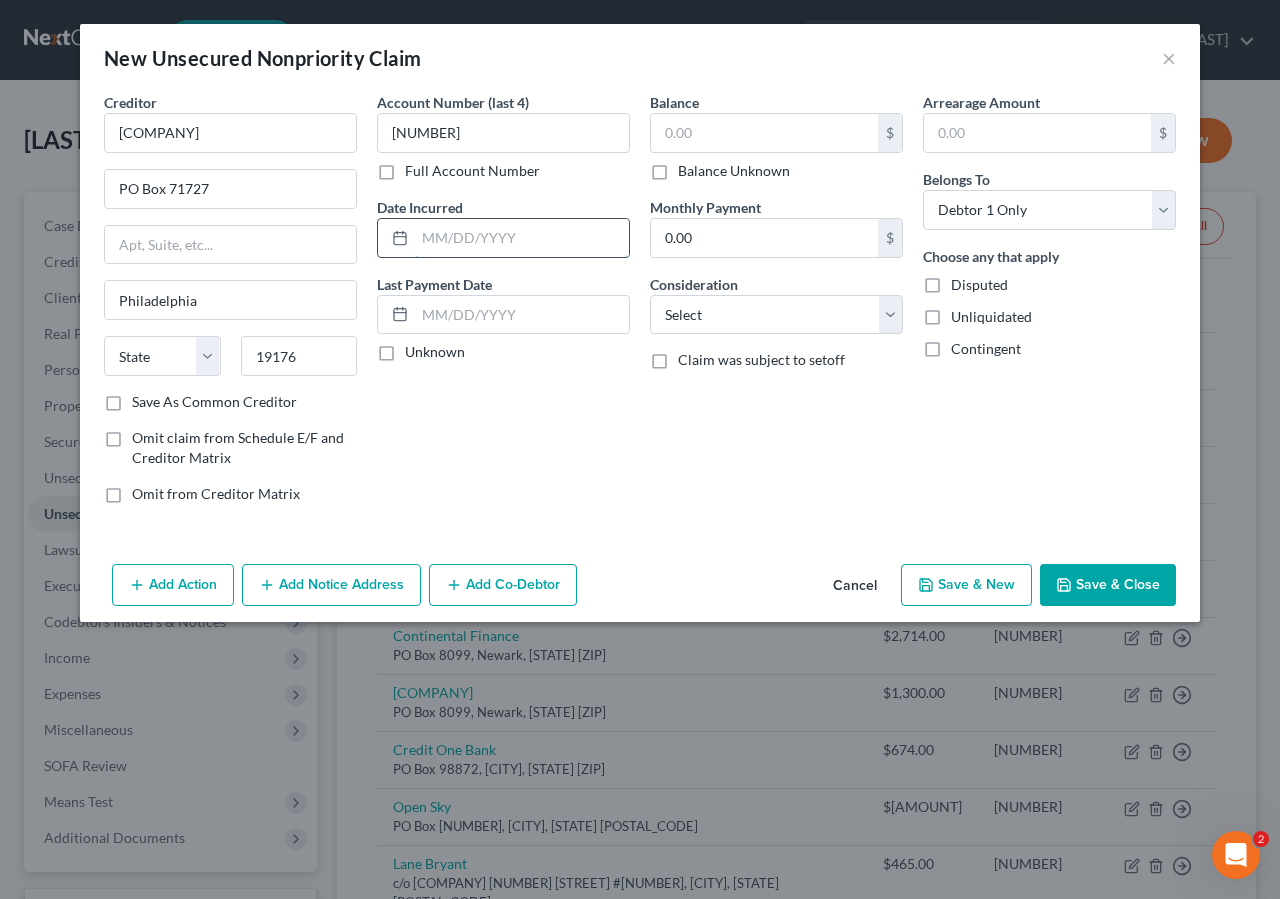 click at bounding box center [522, 238] 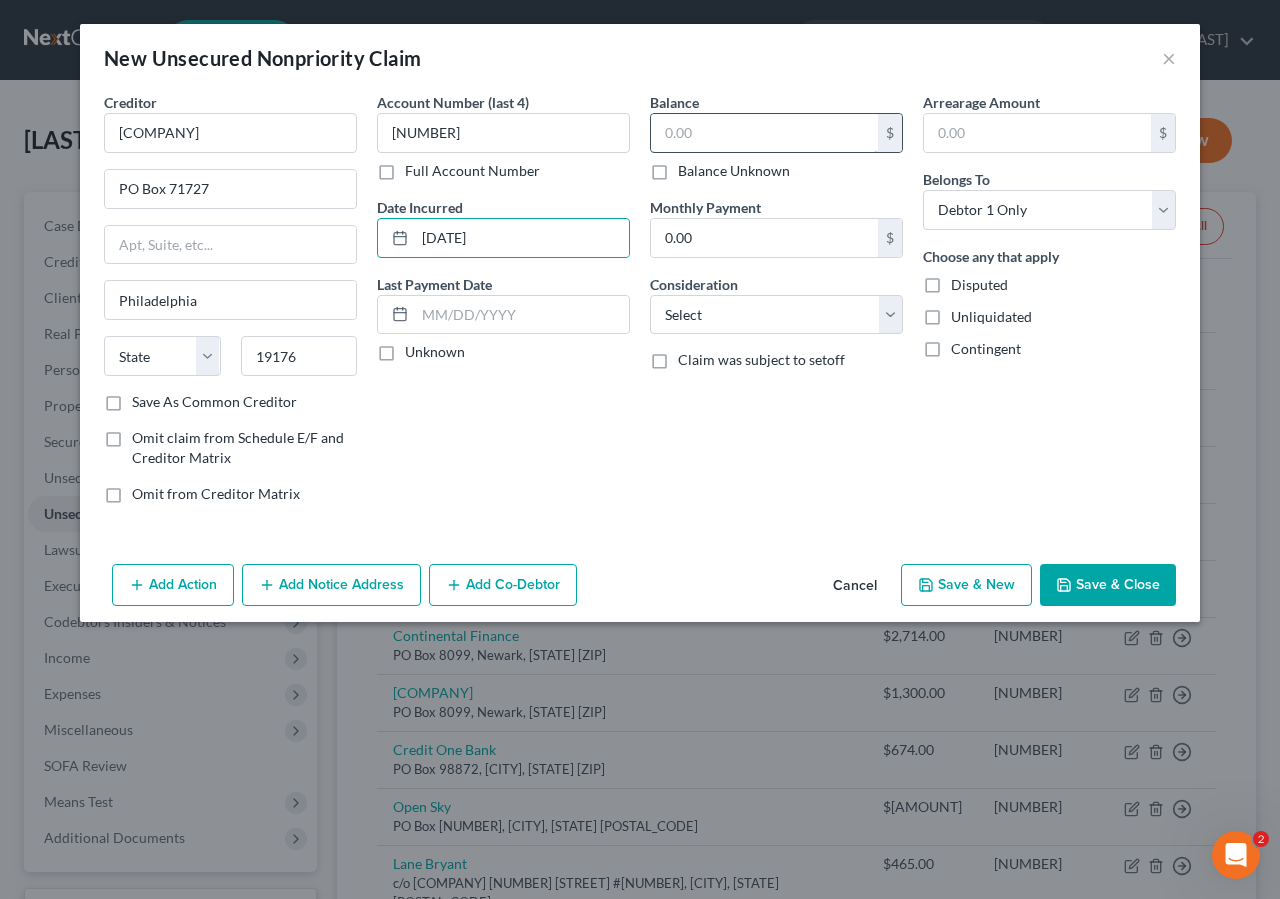 click at bounding box center [764, 133] 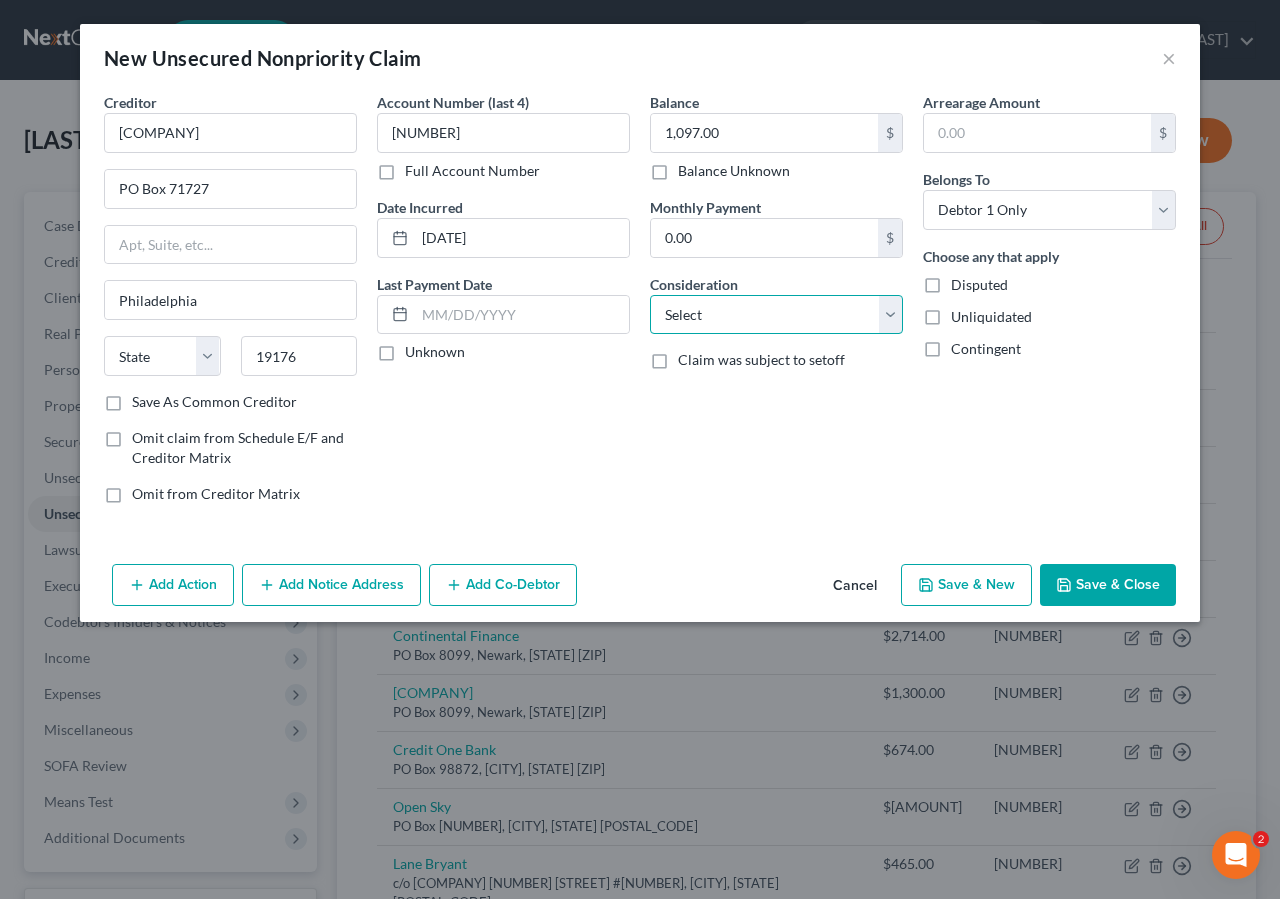 click on "Select Cable / Satellite Services Collection Agency Credit Card Debt Debt Counseling / Attorneys Deficiency Balance Domestic Support Obligations Home / Car Repairs Income Taxes Judgment Liens Medical Services Monies Loaned / Advanced Mortgage Obligation From Divorce Or Separation Obligation To Pensions Other Overdrawn Bank Account Promised To Help Pay Creditors Student Loans Suppliers And Vendors Telephone / Internet Services Utility Services" at bounding box center [776, 315] 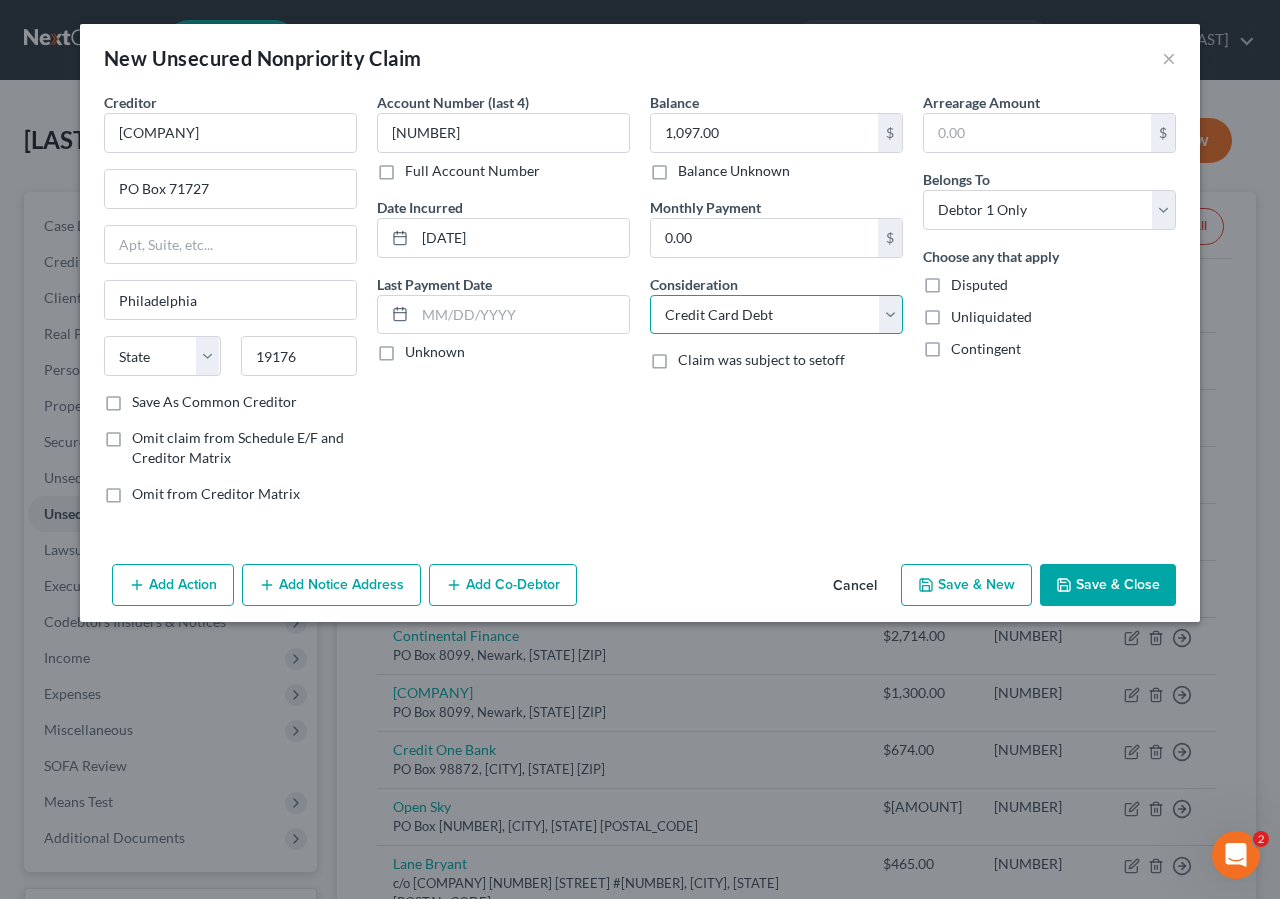 click on "Credit Card Debt" at bounding box center (0, 0) 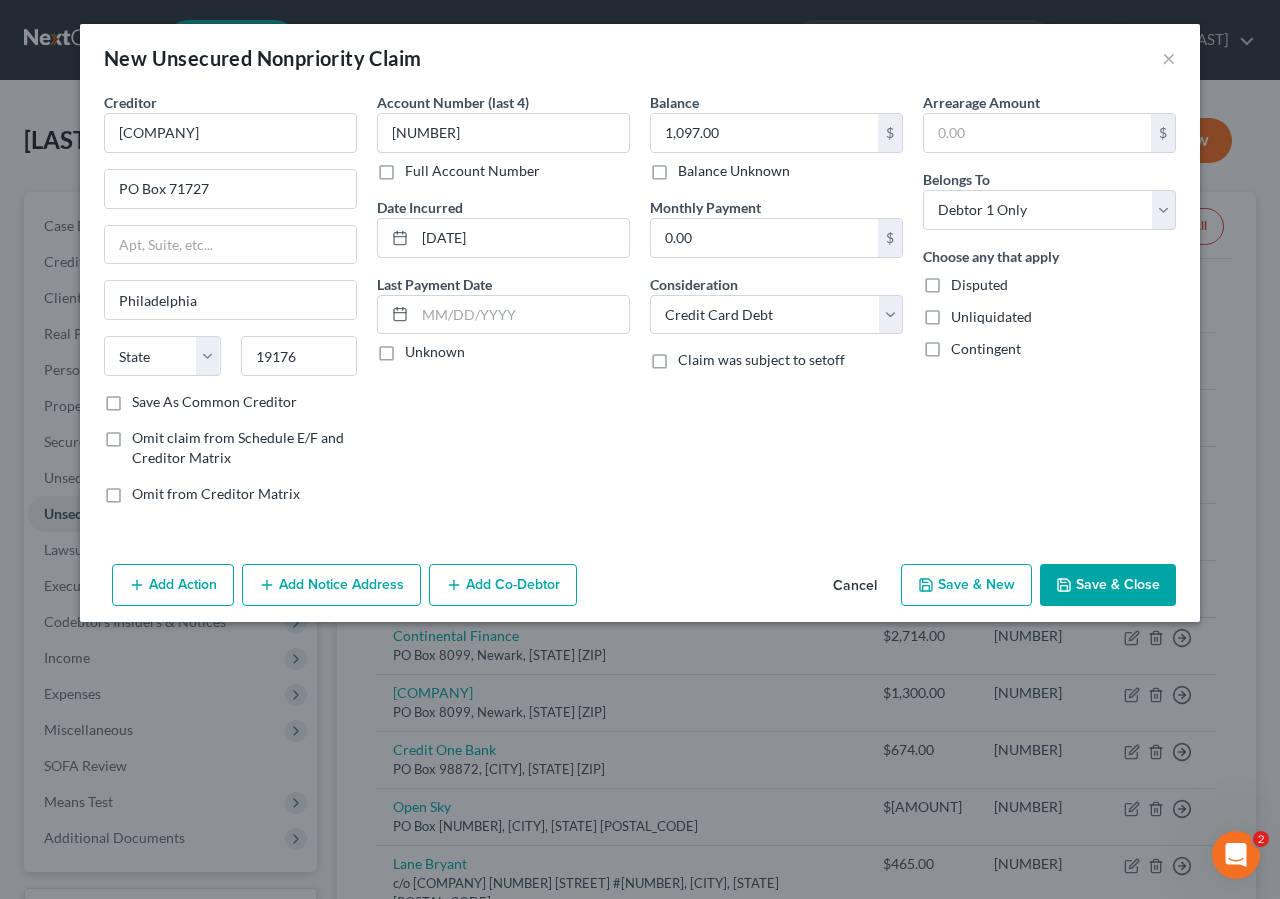 click on "Save & Close" at bounding box center [1108, 585] 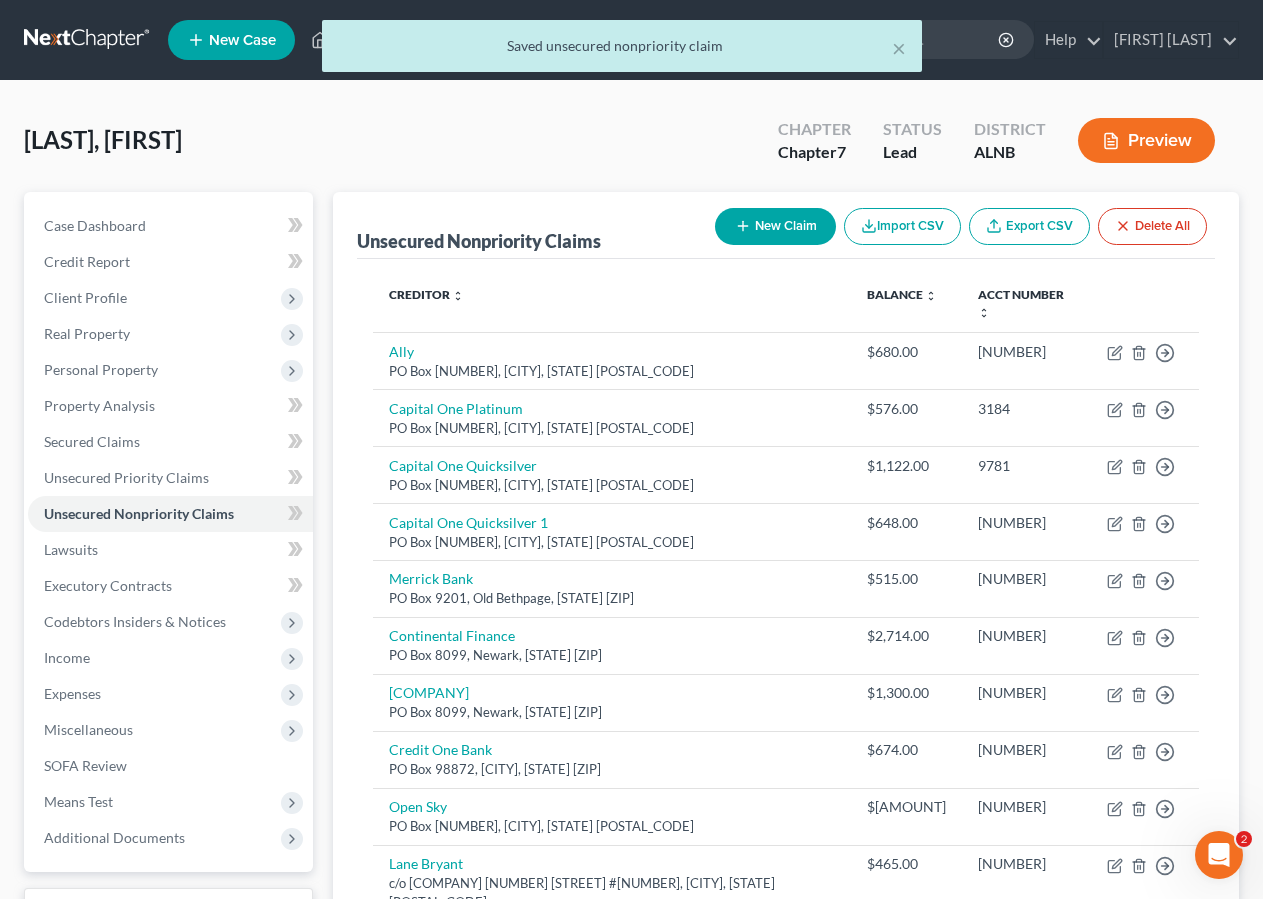 click on "New Claim" at bounding box center [775, 226] 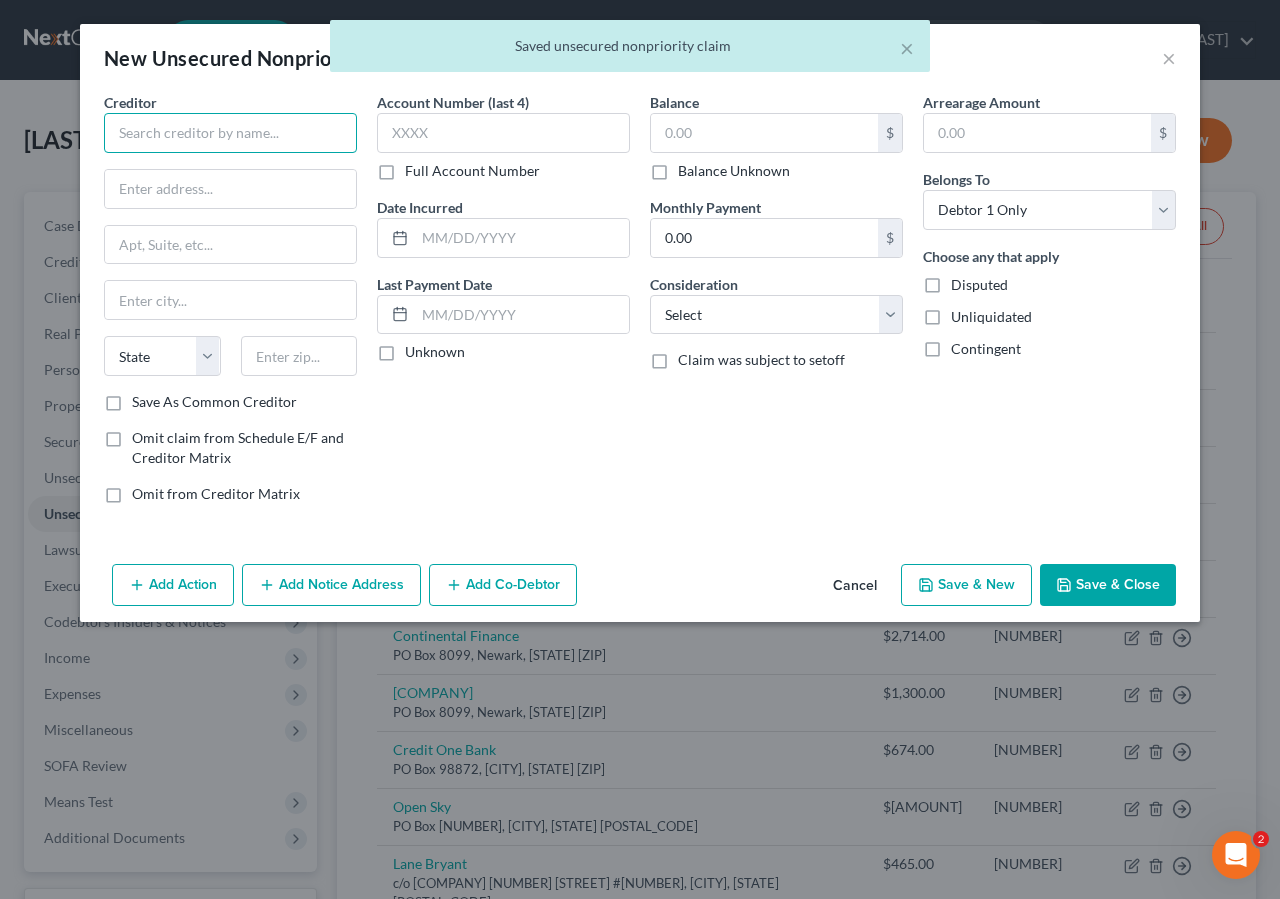 click at bounding box center [230, 133] 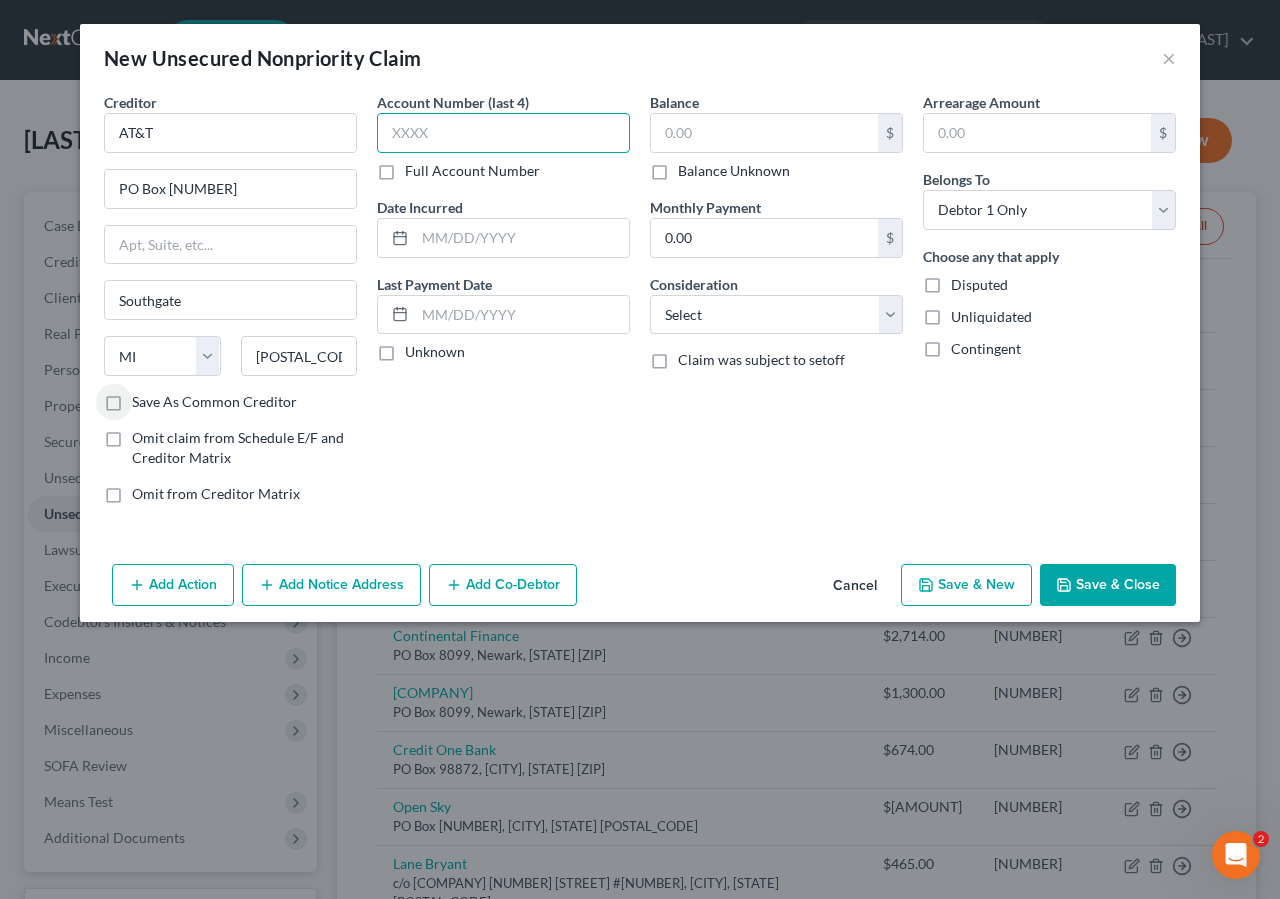 click at bounding box center [503, 133] 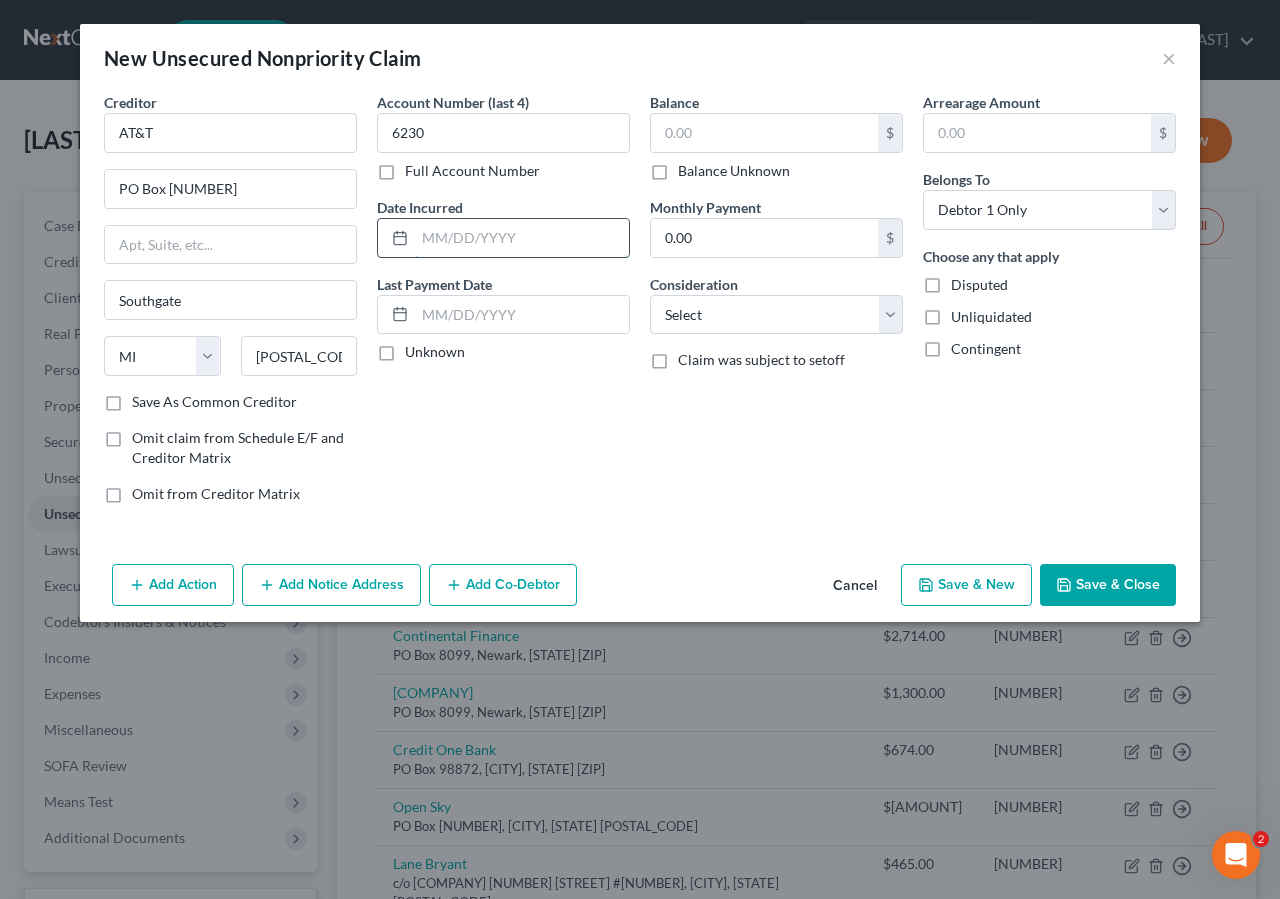 click at bounding box center (522, 238) 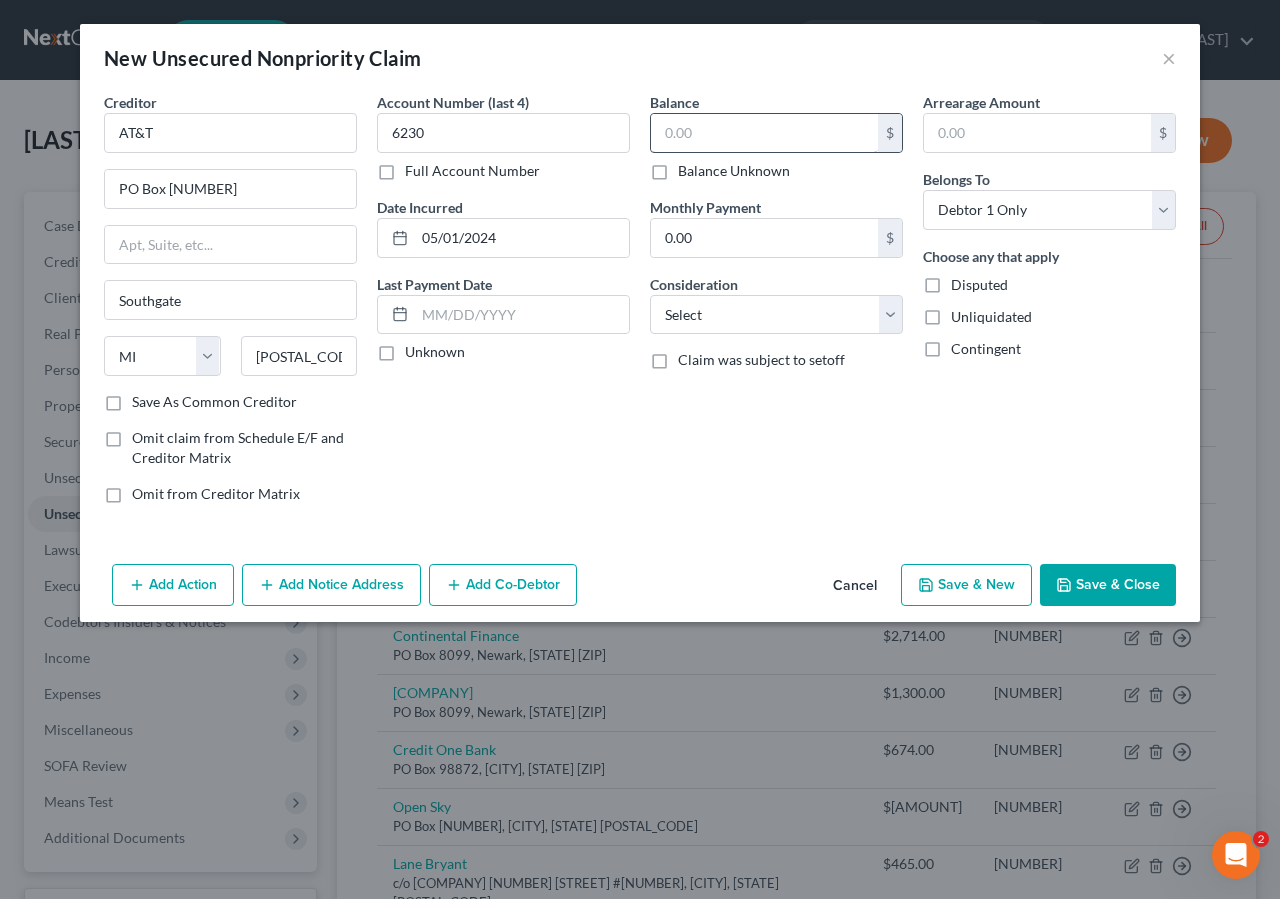 click at bounding box center [764, 133] 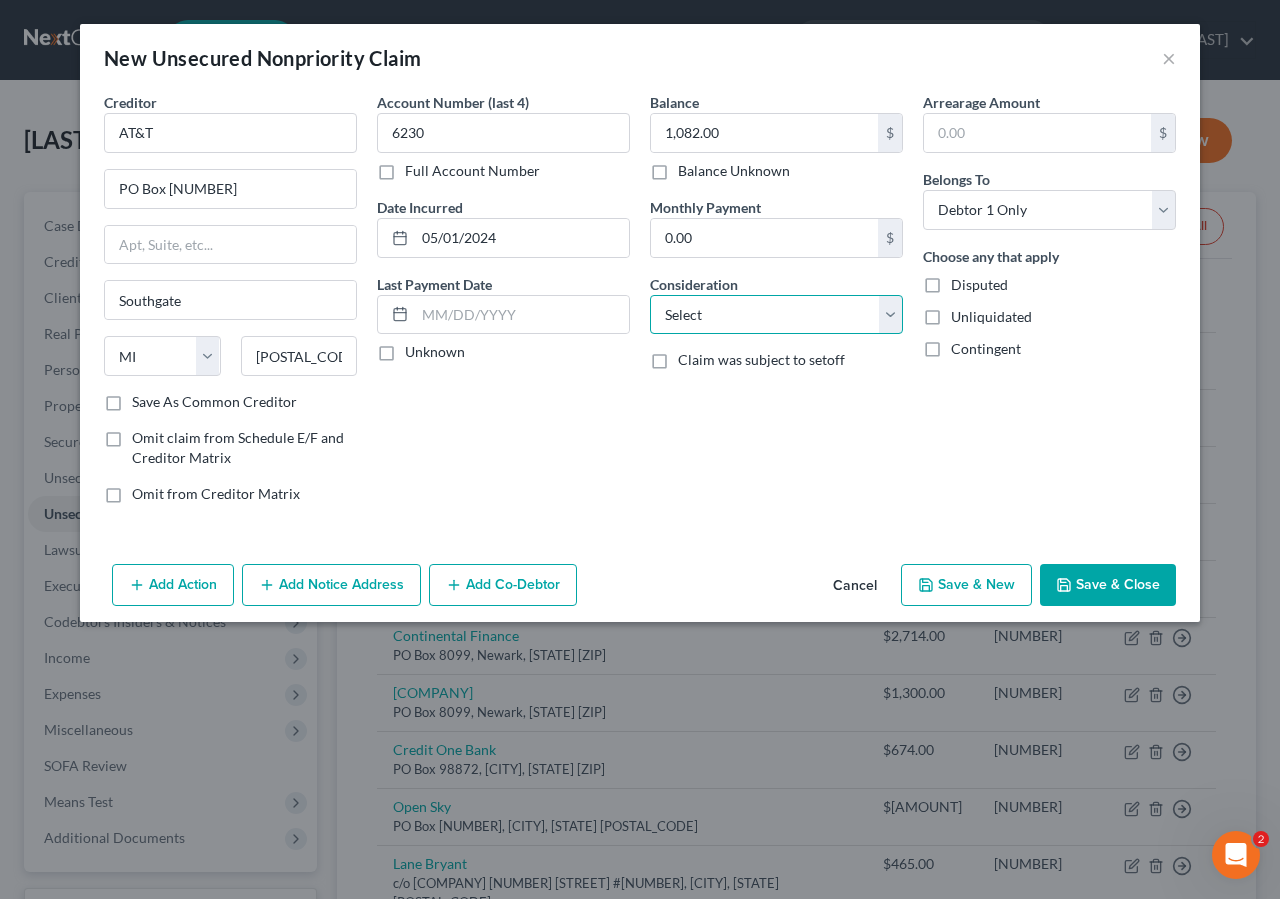 click on "Select Cable / Satellite Services Collection Agency Credit Card Debt Debt Counseling / Attorneys Deficiency Balance Domestic Support Obligations Home / Car Repairs Income Taxes Judgment Liens Medical Services Monies Loaned / Advanced Mortgage Obligation From Divorce Or Separation Obligation To Pensions Other Overdrawn Bank Account Promised To Help Pay Creditors Student Loans Suppliers And Vendors Telephone / Internet Services Utility Services" at bounding box center [776, 315] 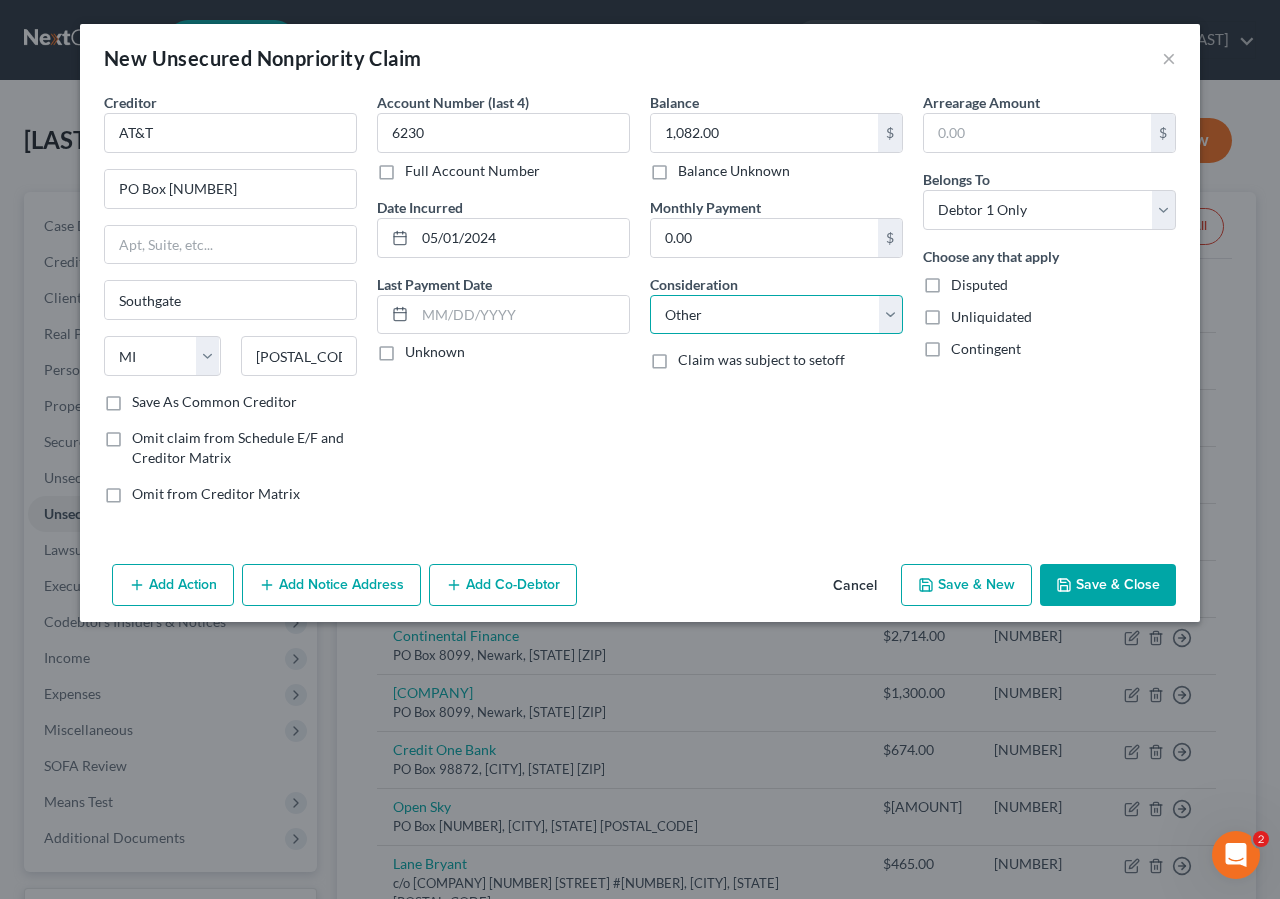 click on "Other" at bounding box center [0, 0] 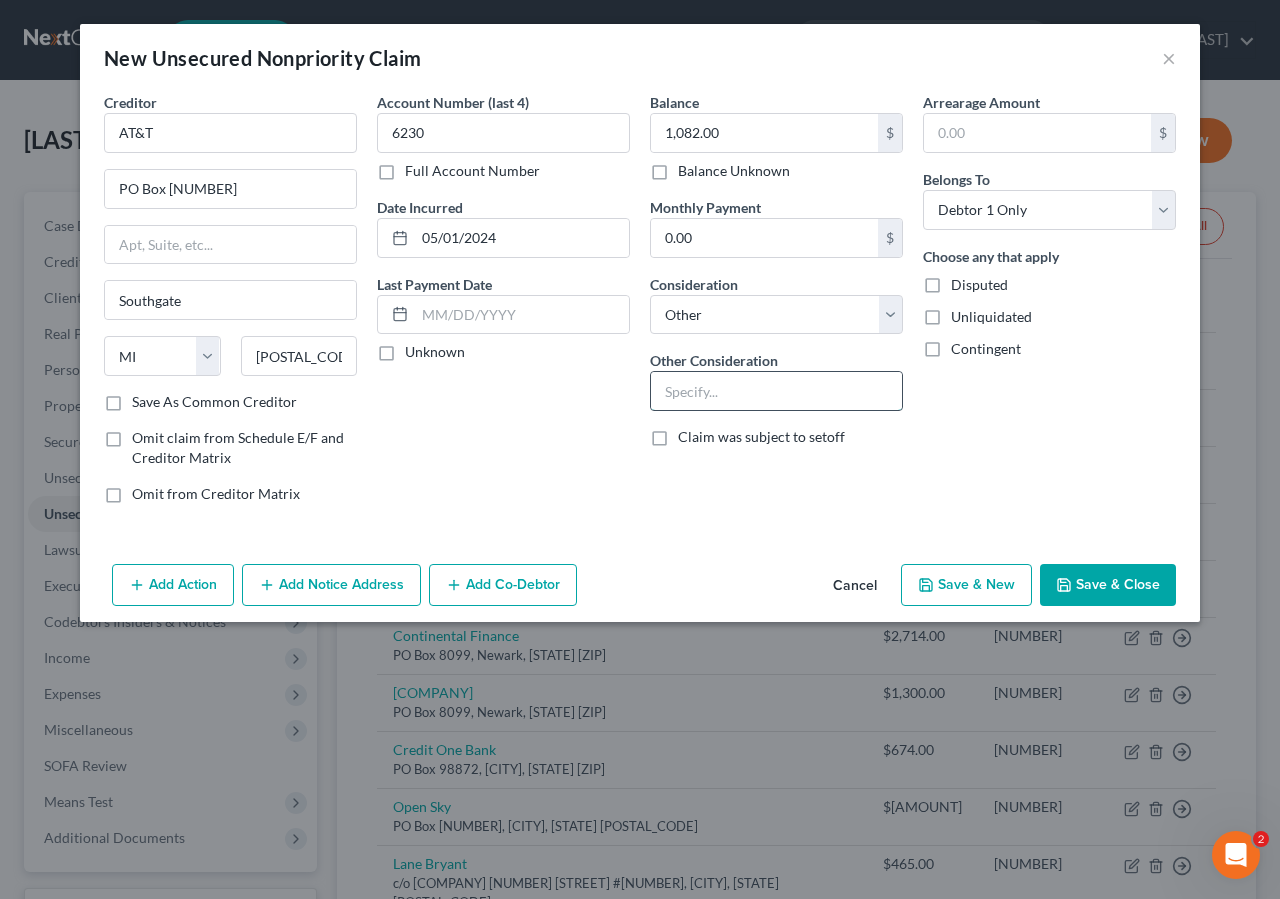 click at bounding box center (776, 391) 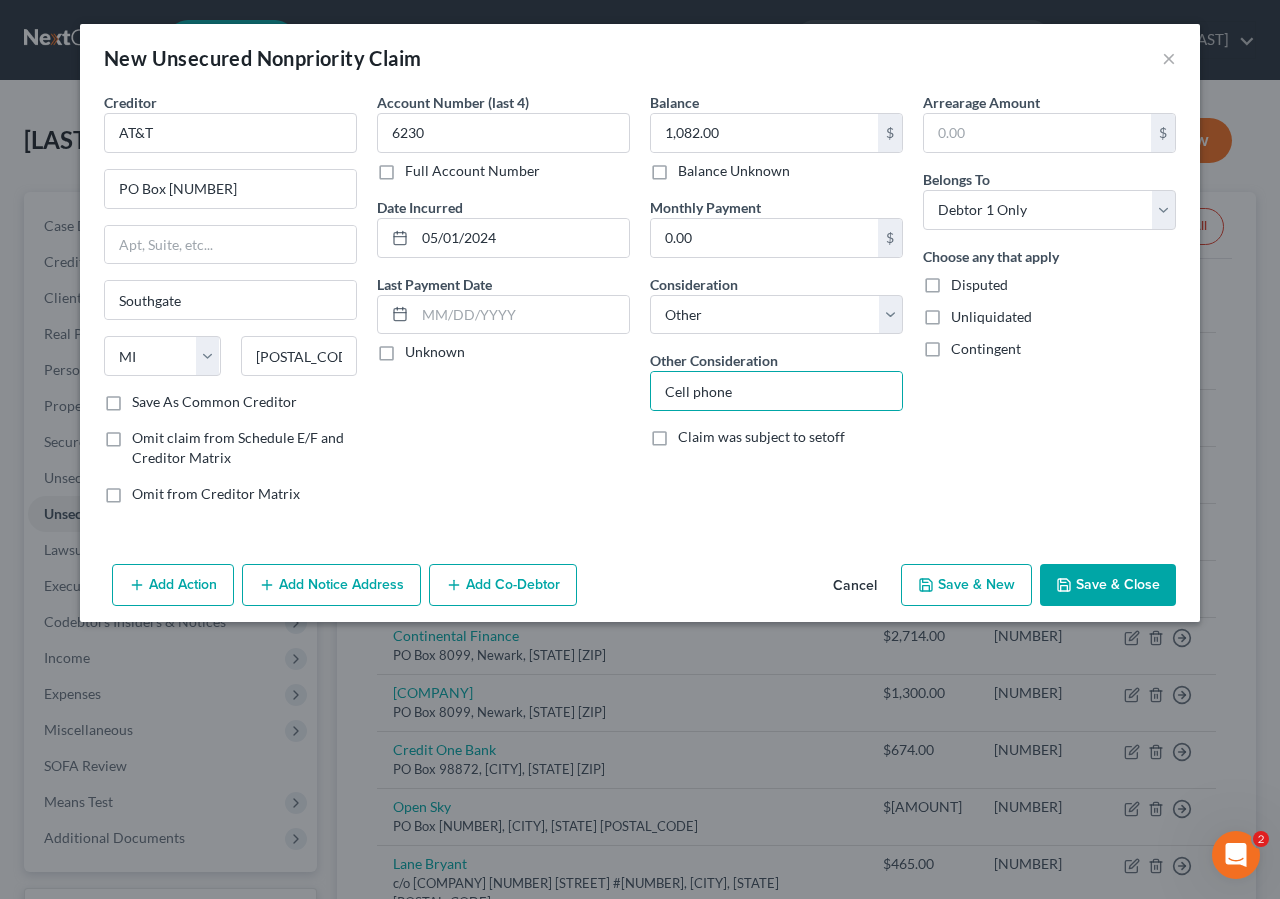 click on "Save & Close" at bounding box center (1108, 585) 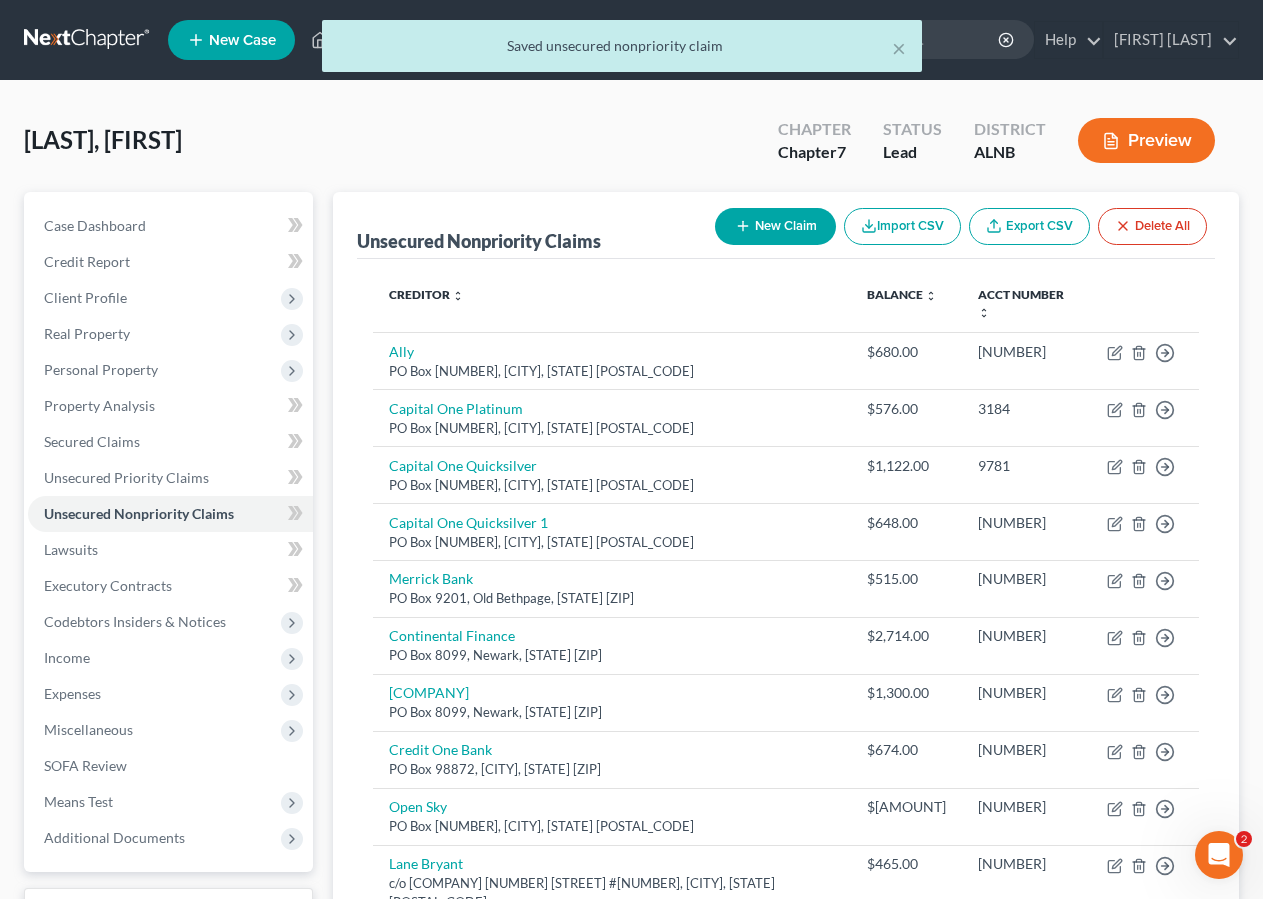 click on "New Claim" at bounding box center (775, 226) 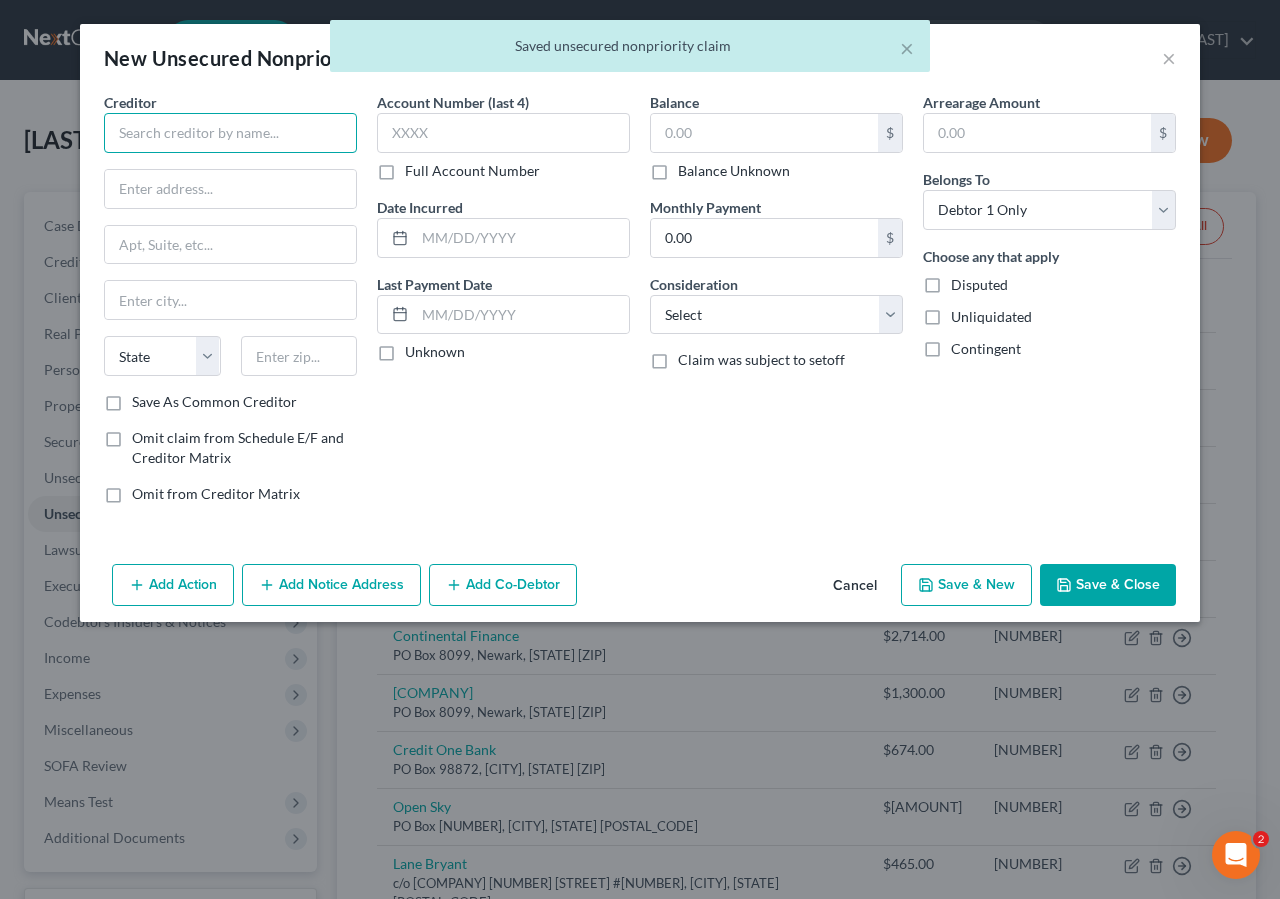 click at bounding box center [230, 133] 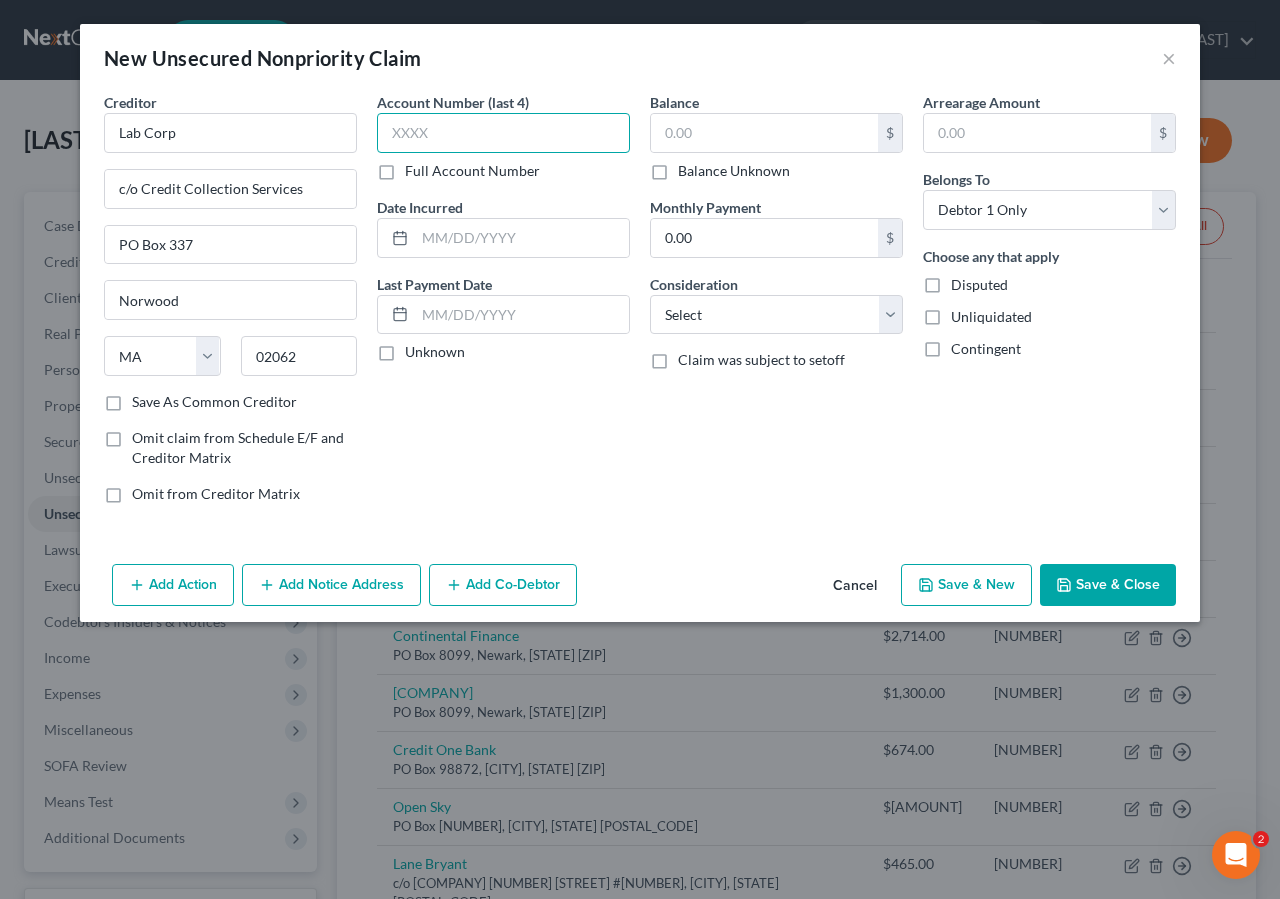 click at bounding box center [503, 133] 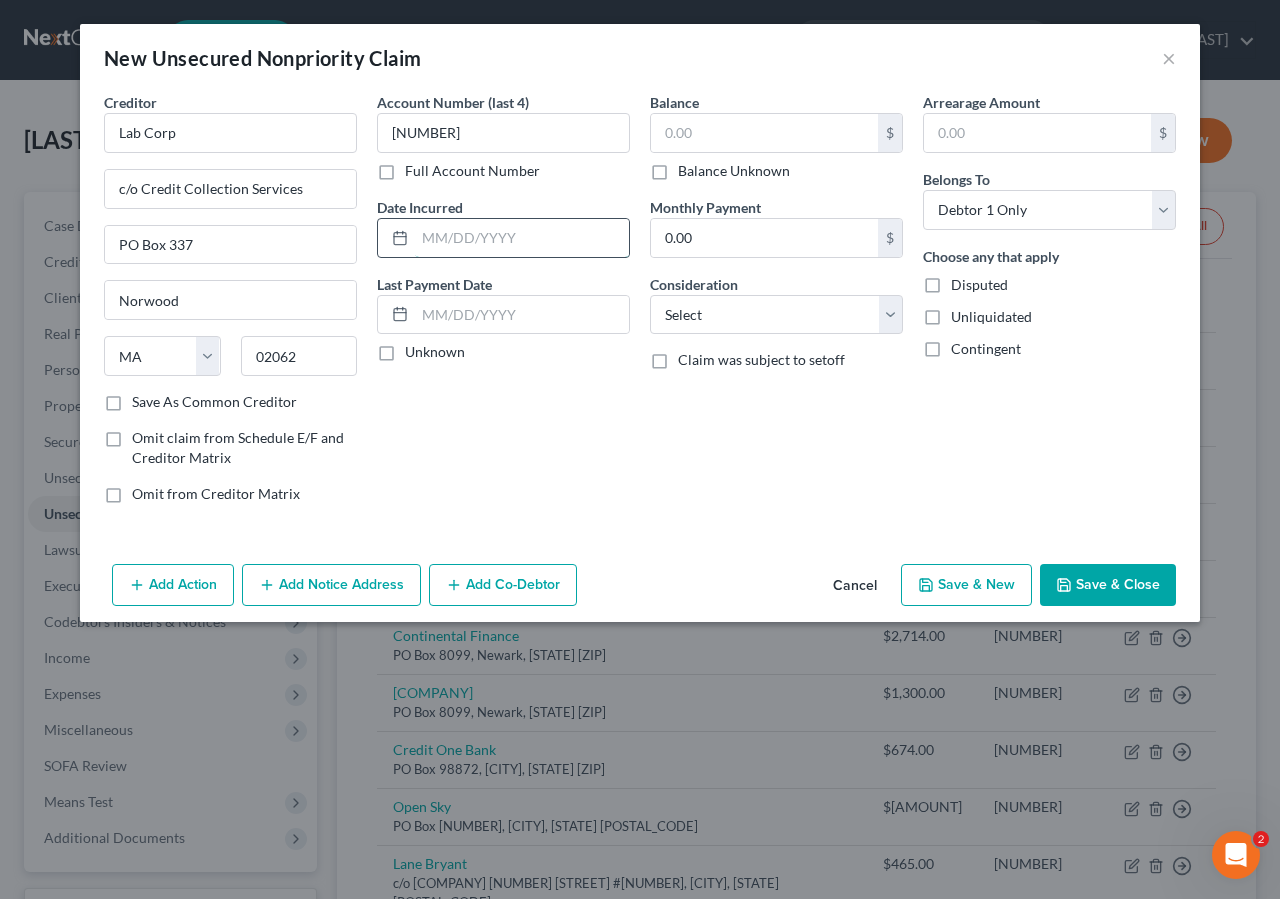 drag, startPoint x: 451, startPoint y: 242, endPoint x: 463, endPoint y: 233, distance: 15 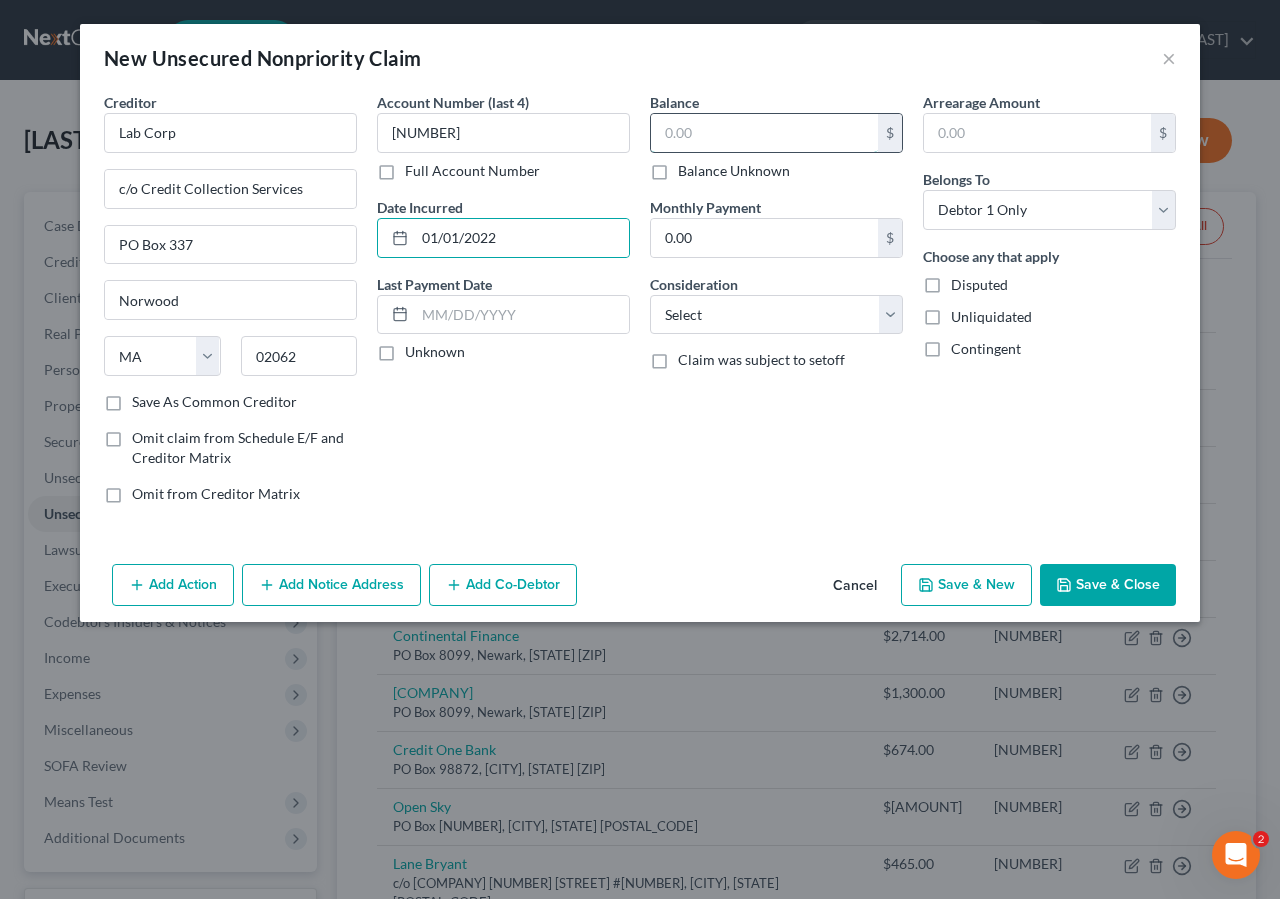 click at bounding box center [764, 133] 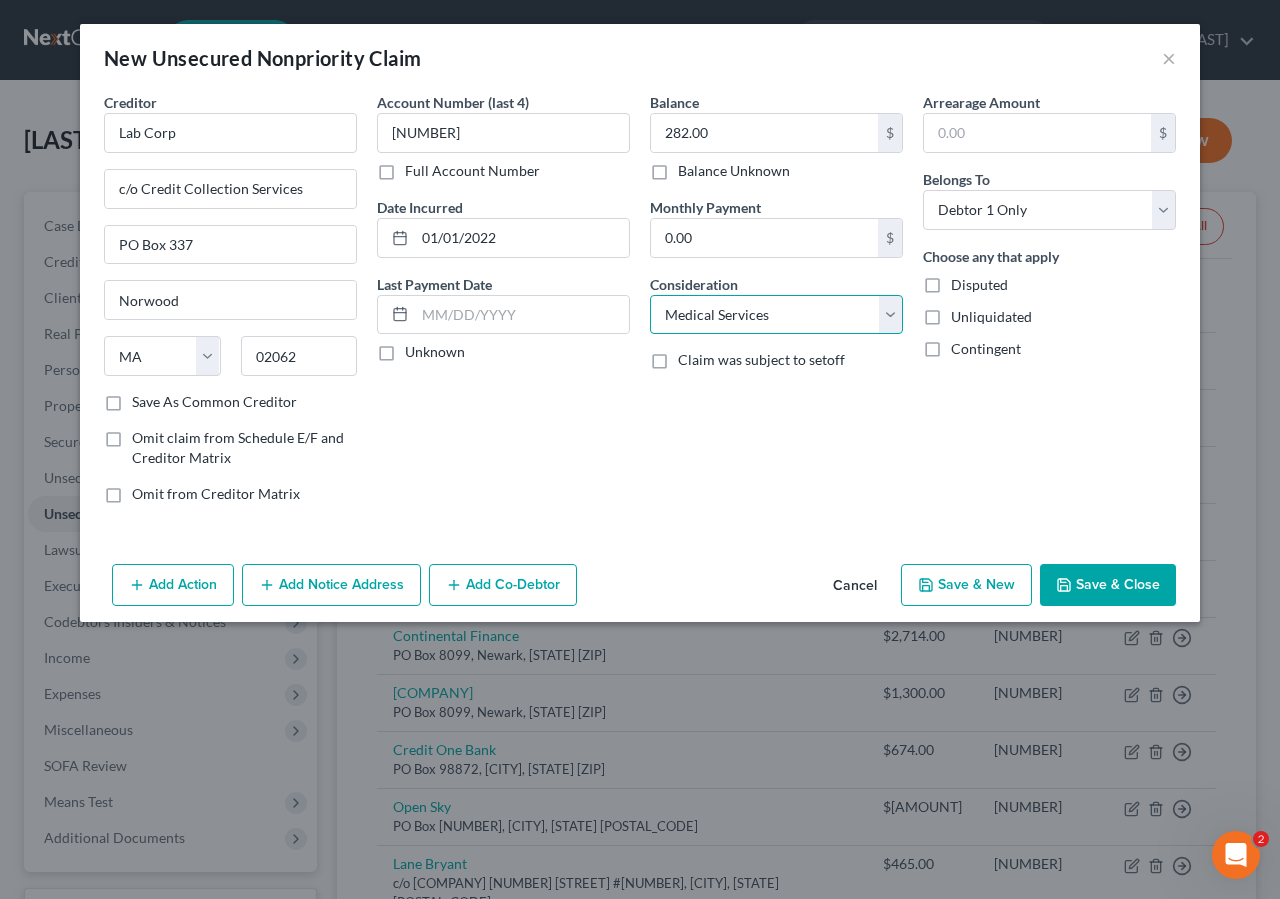 click on "Medical Services" at bounding box center (0, 0) 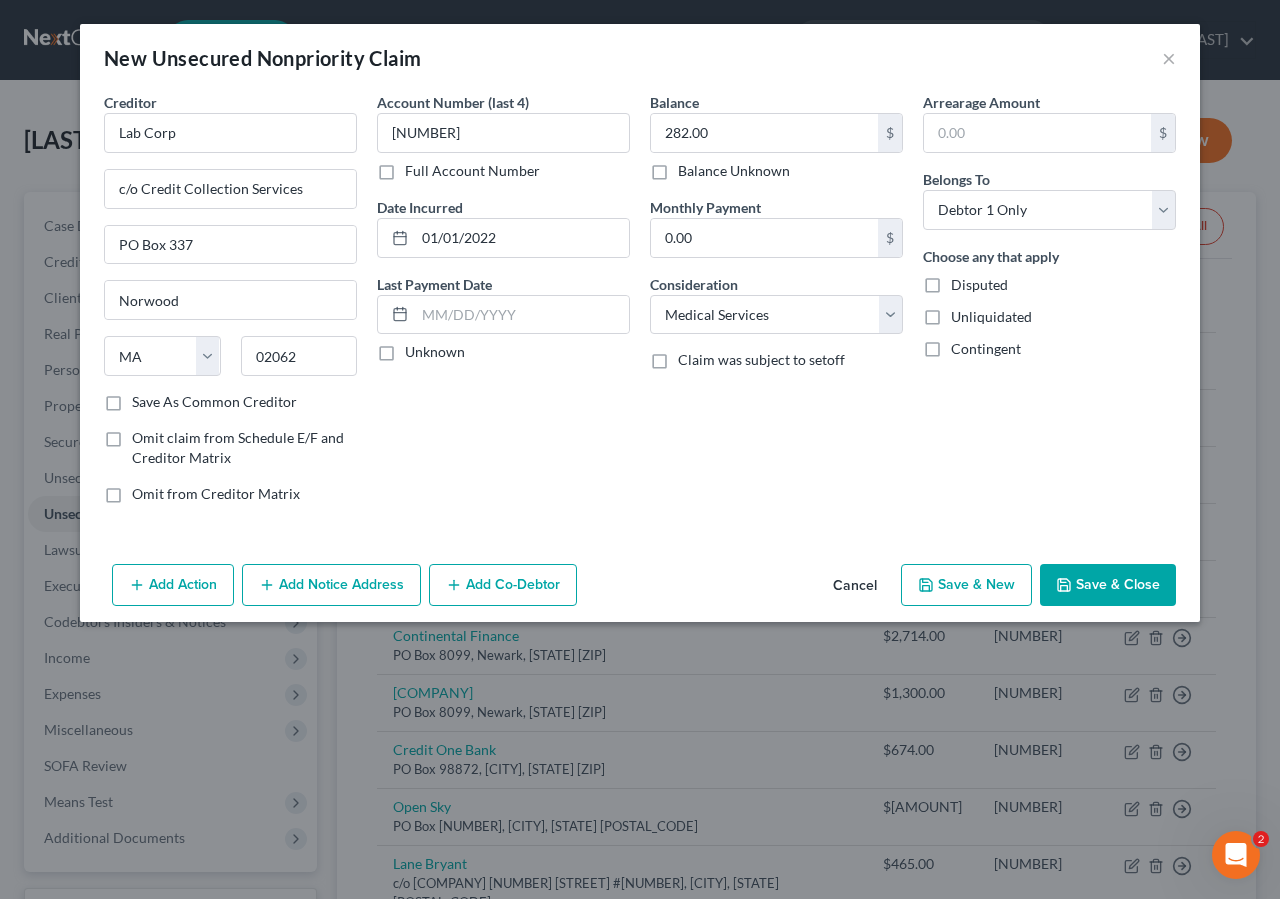 click on "Save & Close" at bounding box center [1108, 585] 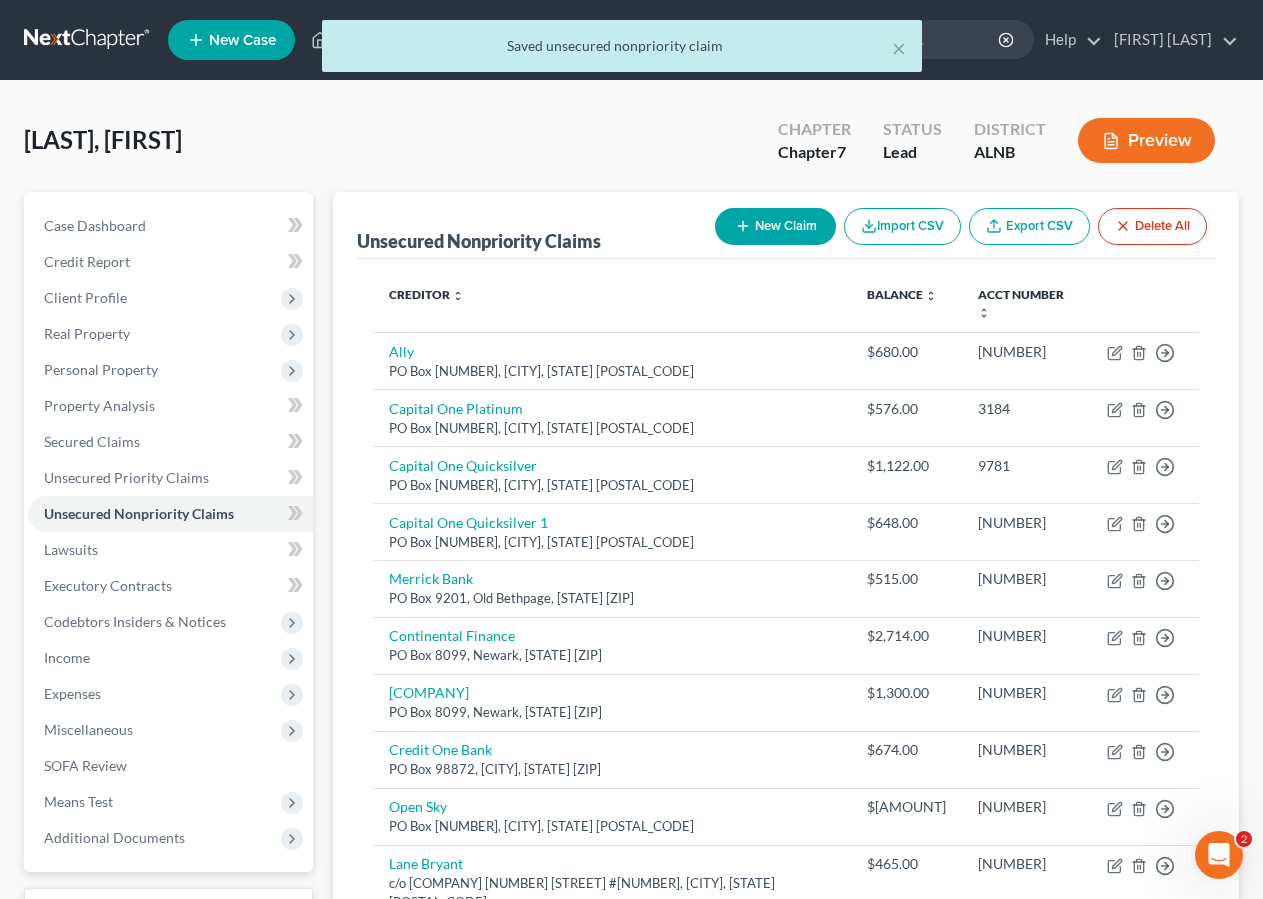 click on "New Claim" at bounding box center (775, 226) 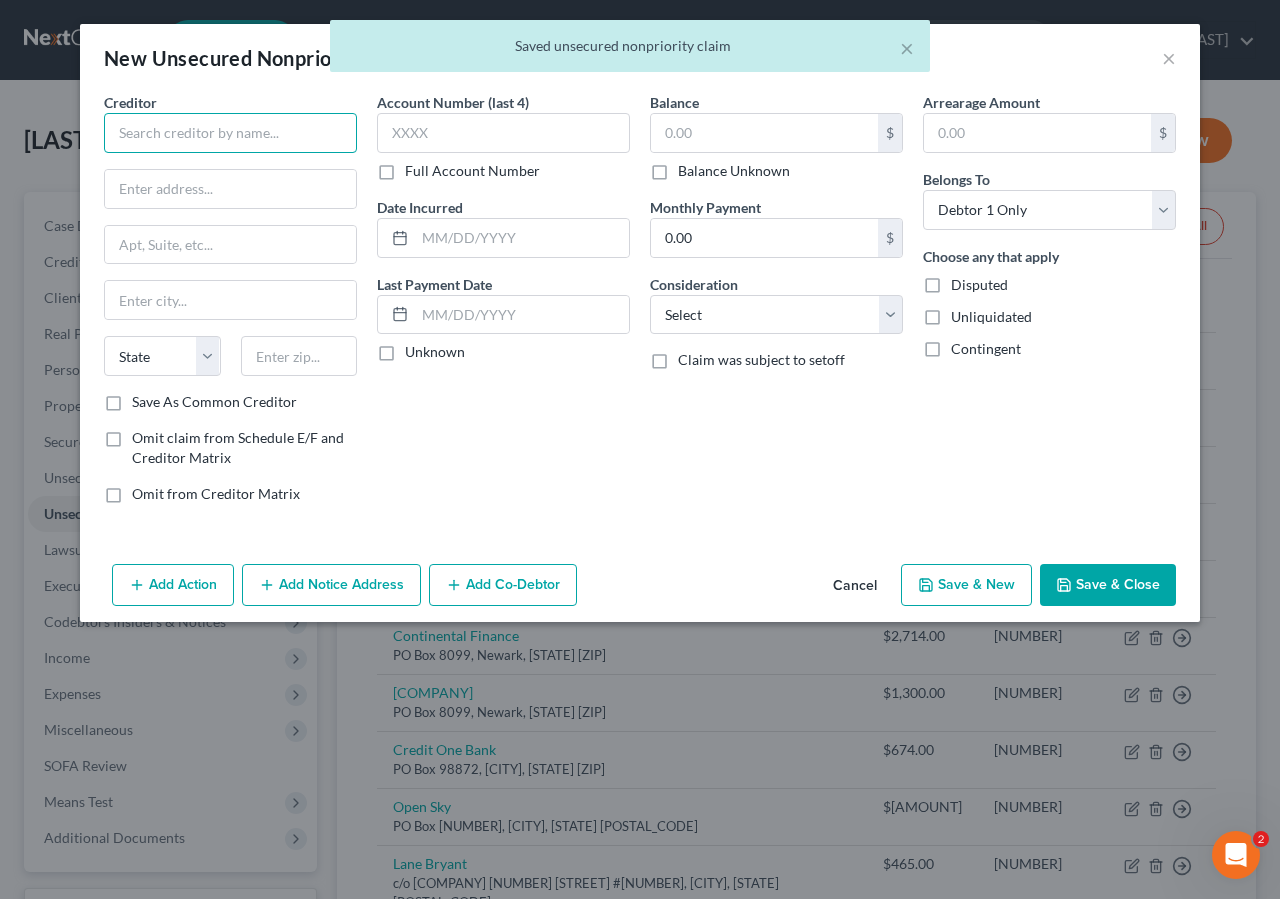 drag, startPoint x: 138, startPoint y: 120, endPoint x: 156, endPoint y: 120, distance: 18 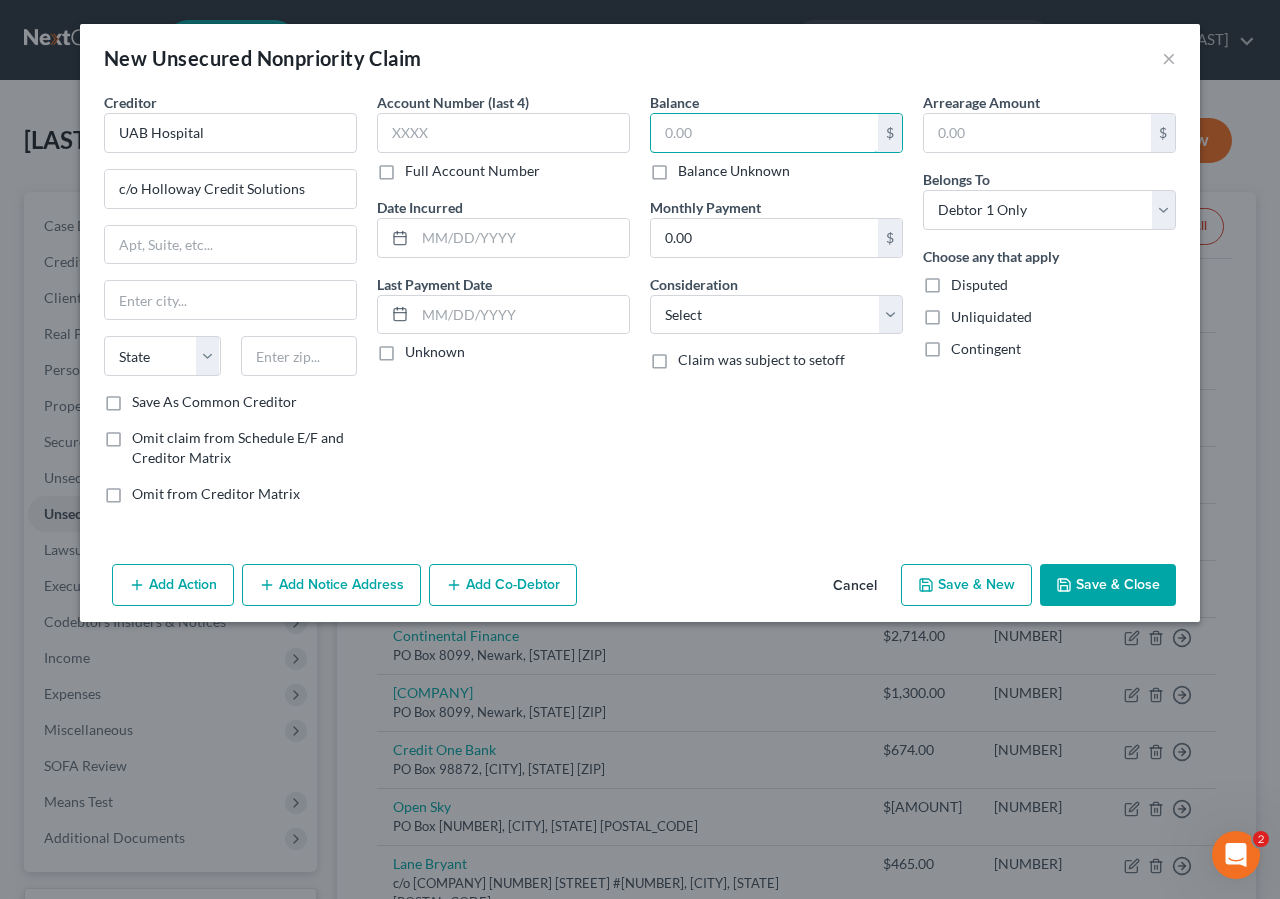 drag, startPoint x: 703, startPoint y: 141, endPoint x: 866, endPoint y: 13, distance: 207.25105 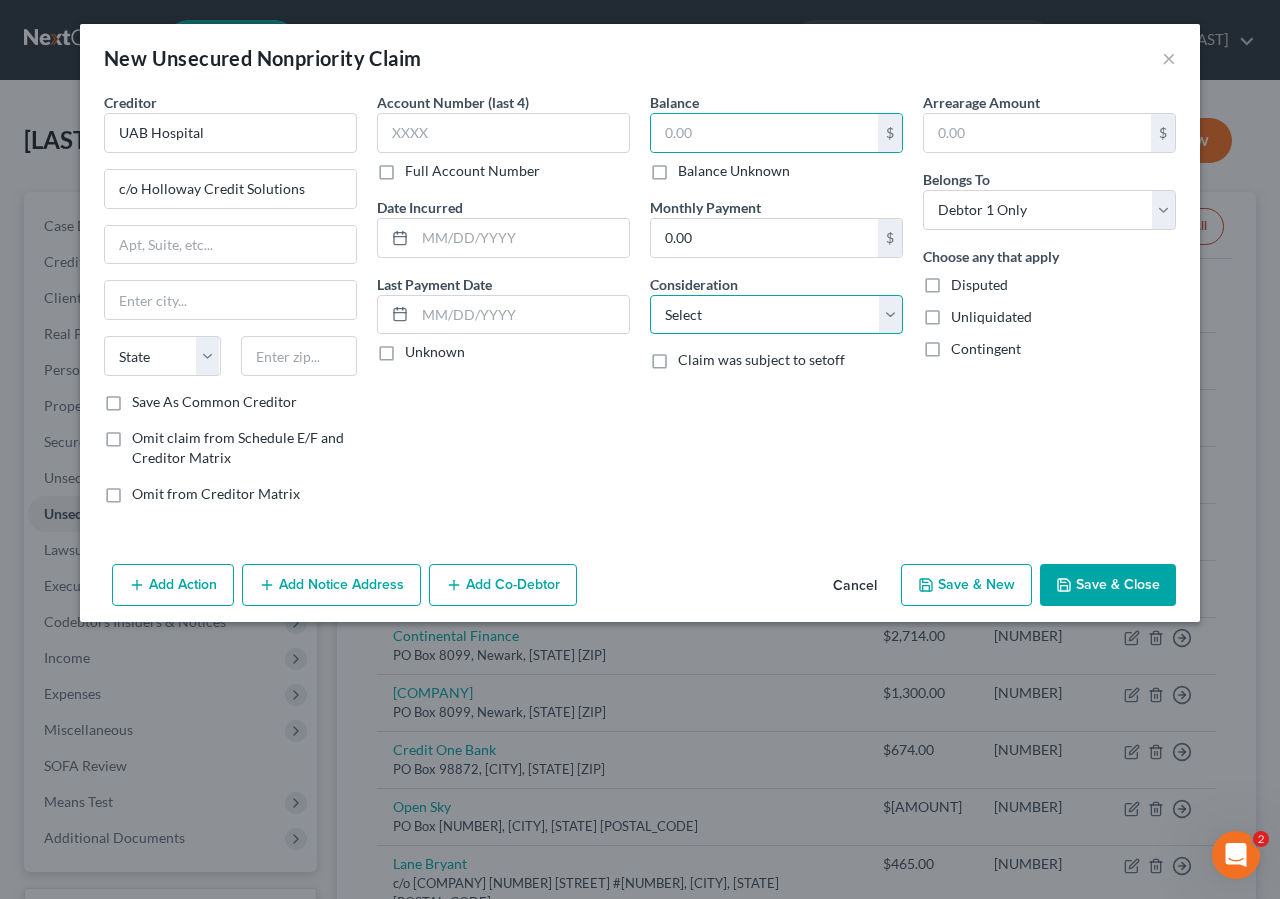 click on "Select Cable / Satellite Services Collection Agency Credit Card Debt Debt Counseling / Attorneys Deficiency Balance Domestic Support Obligations Home / Car Repairs Income Taxes Judgment Liens Medical Services Monies Loaned / Advanced Mortgage Obligation From Divorce Or Separation Obligation To Pensions Other Overdrawn Bank Account Promised To Help Pay Creditors Student Loans Suppliers And Vendors Telephone / Internet Services Utility Services" at bounding box center [776, 315] 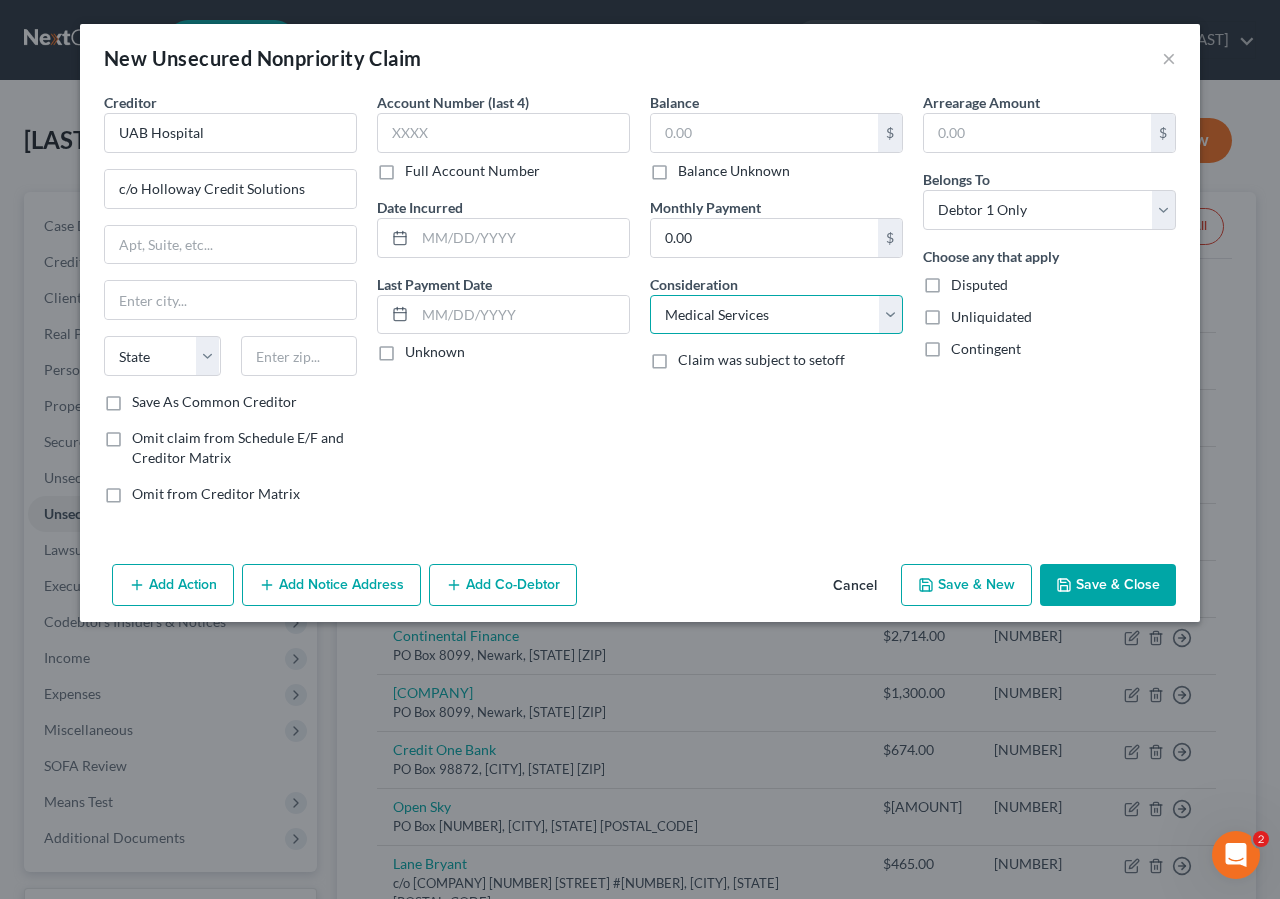 click on "Medical Services" at bounding box center [0, 0] 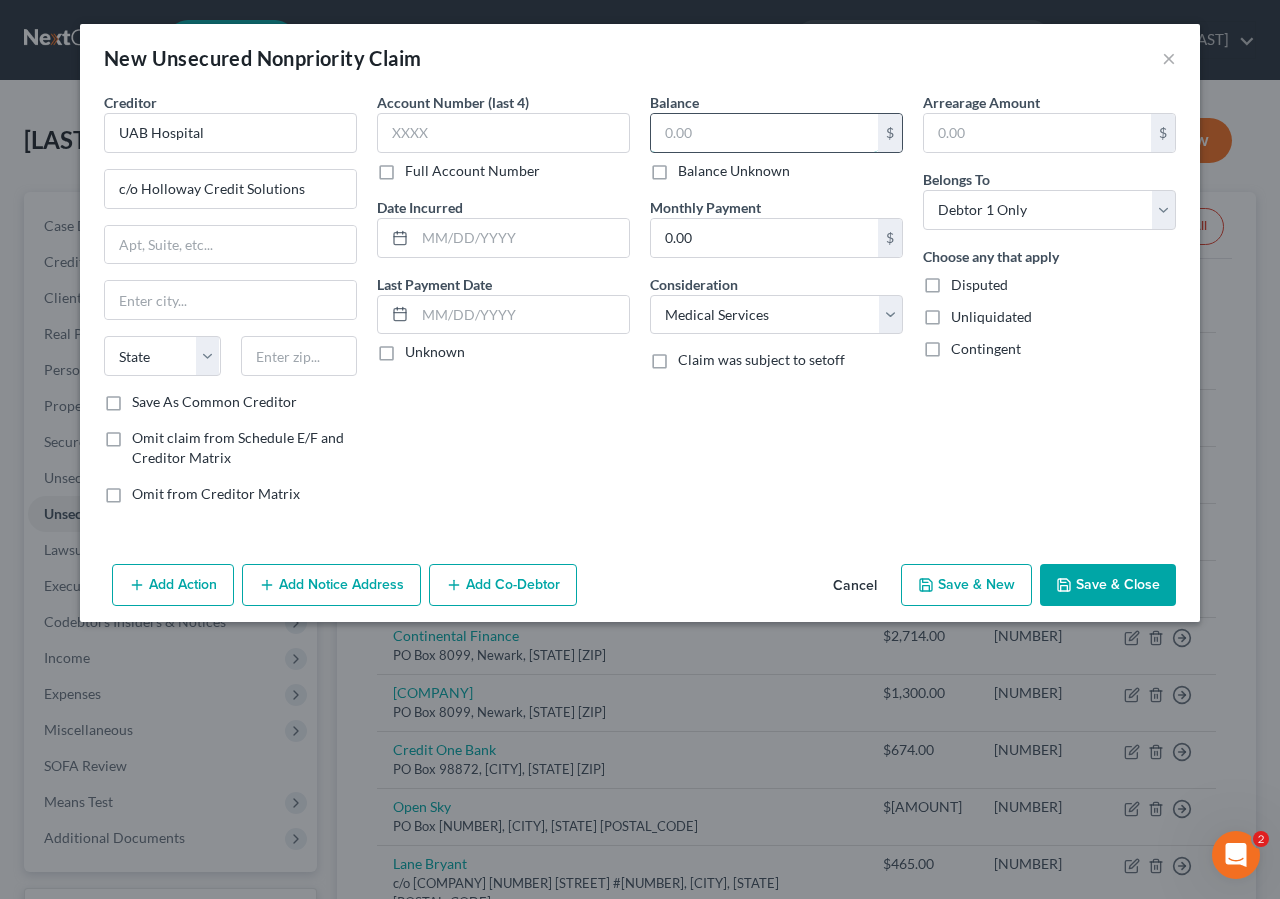 click at bounding box center [764, 133] 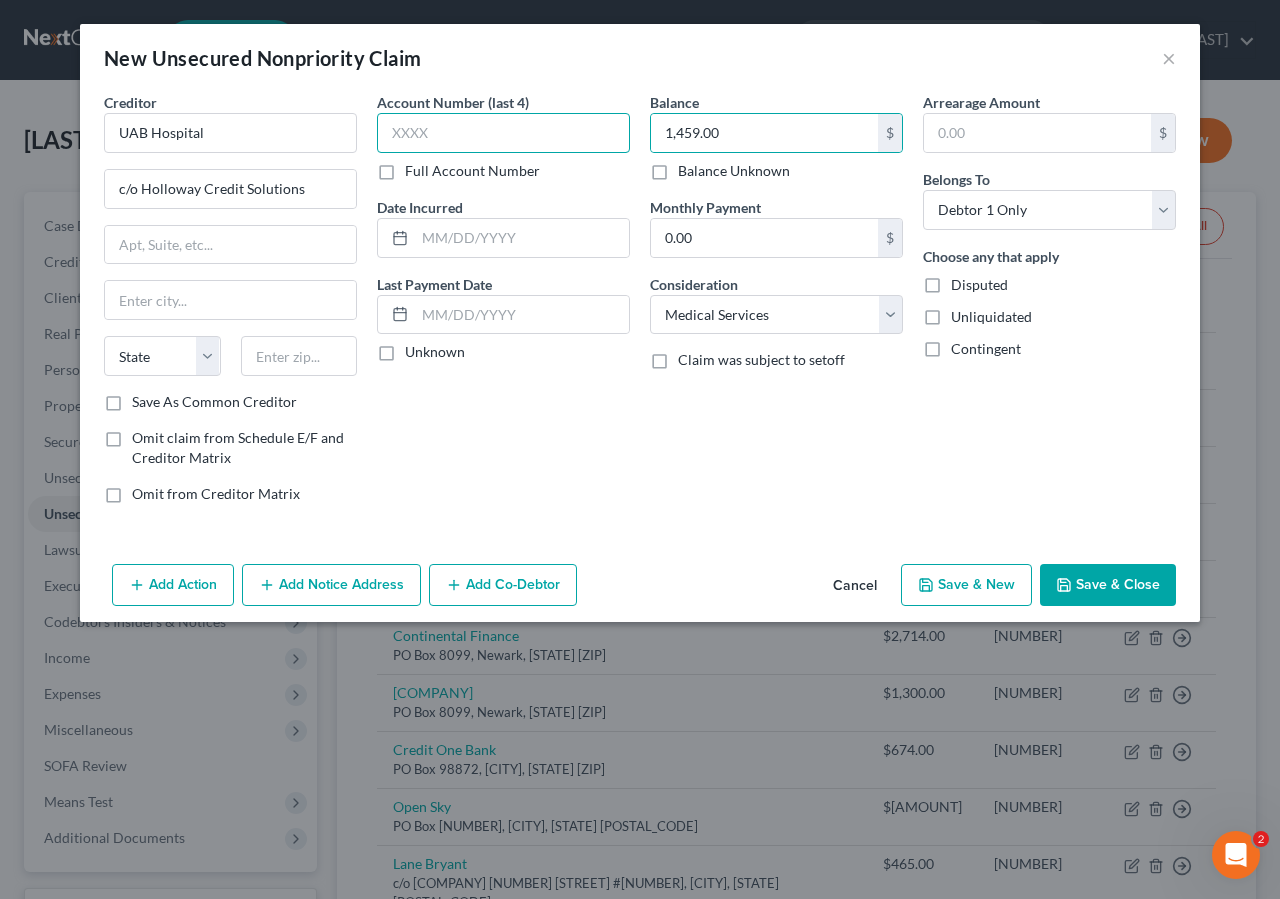 drag, startPoint x: 433, startPoint y: 141, endPoint x: 486, endPoint y: 119, distance: 57.384666 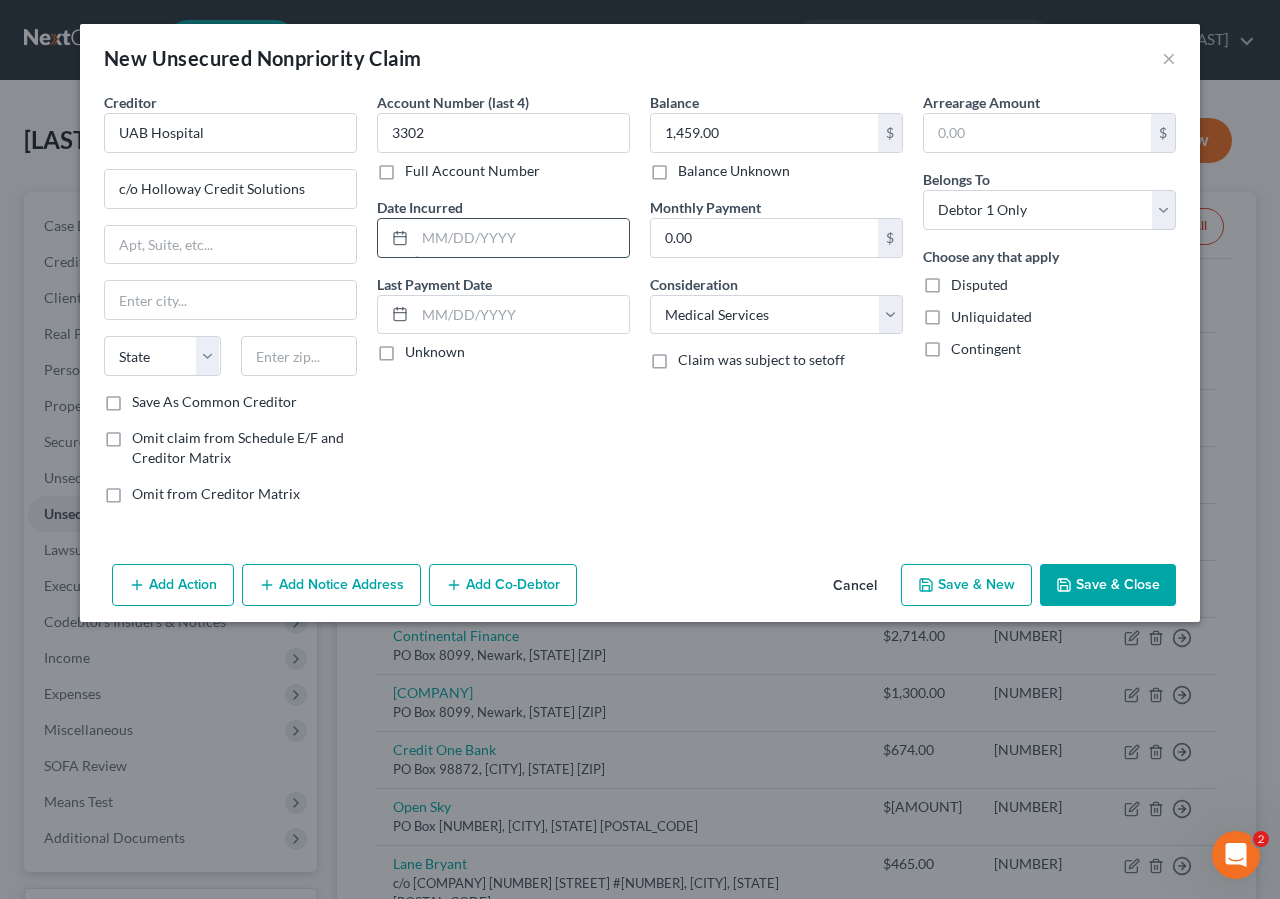 click at bounding box center [522, 238] 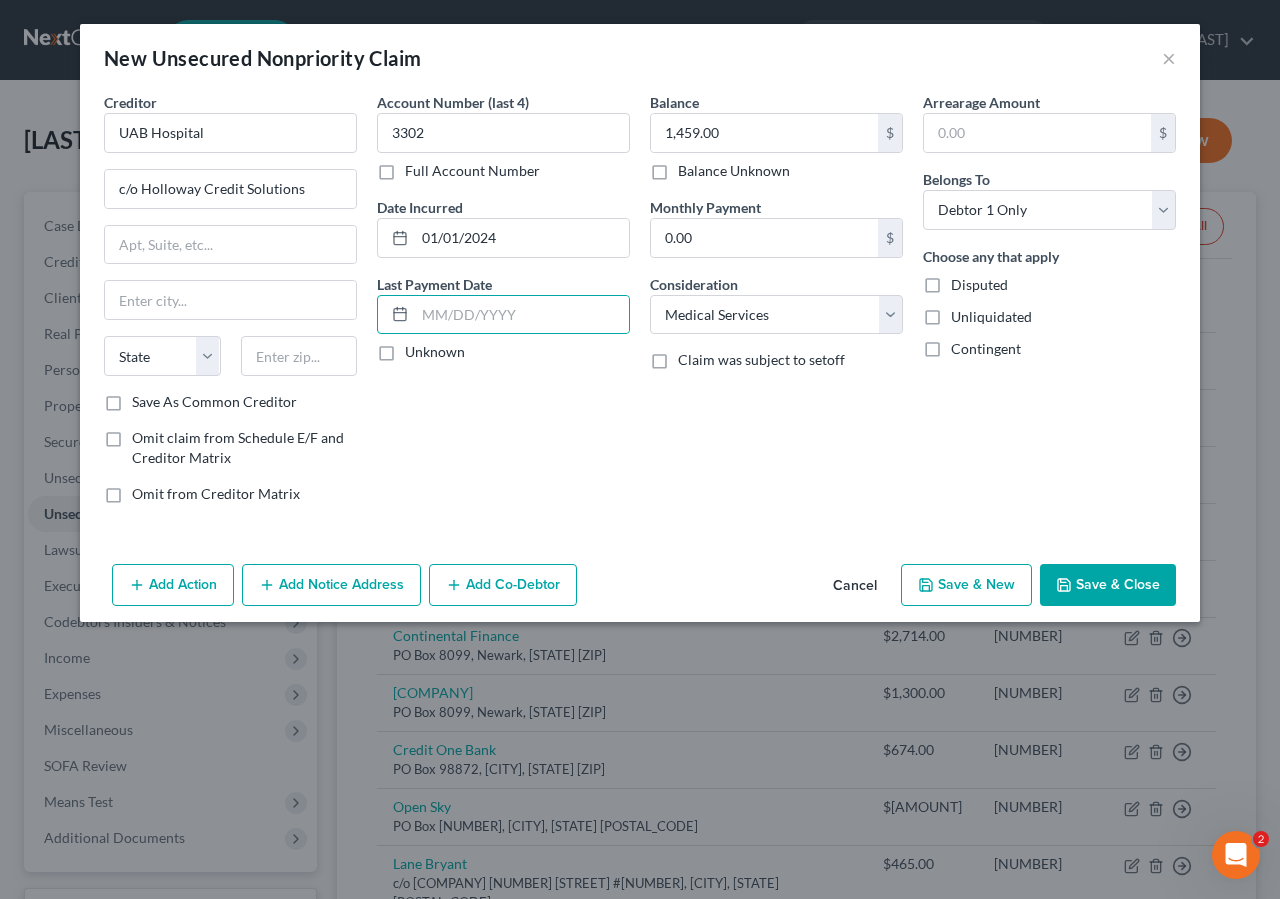 drag, startPoint x: 1132, startPoint y: 580, endPoint x: 1157, endPoint y: 583, distance: 25.179358 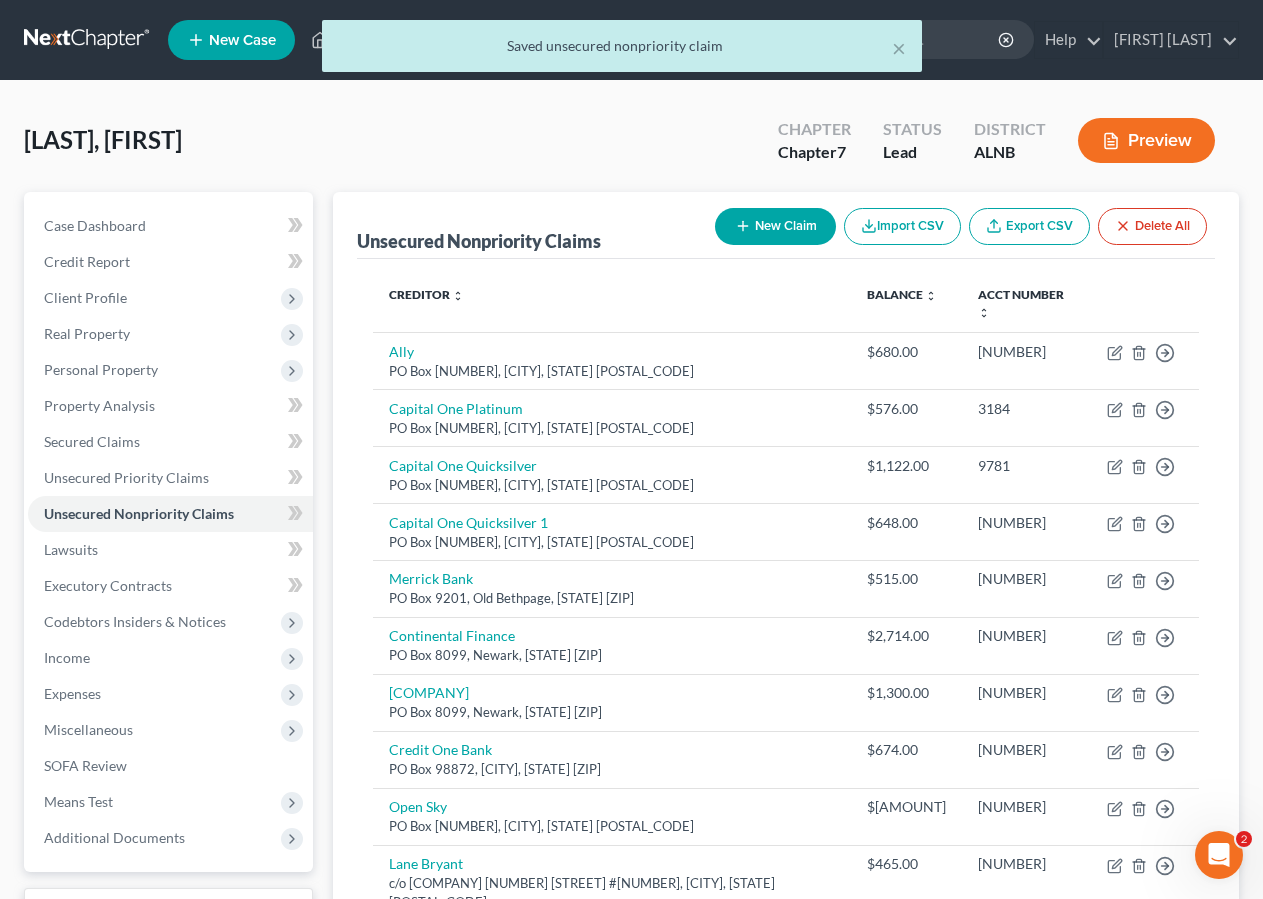 drag, startPoint x: 768, startPoint y: 233, endPoint x: 777, endPoint y: 270, distance: 38.078865 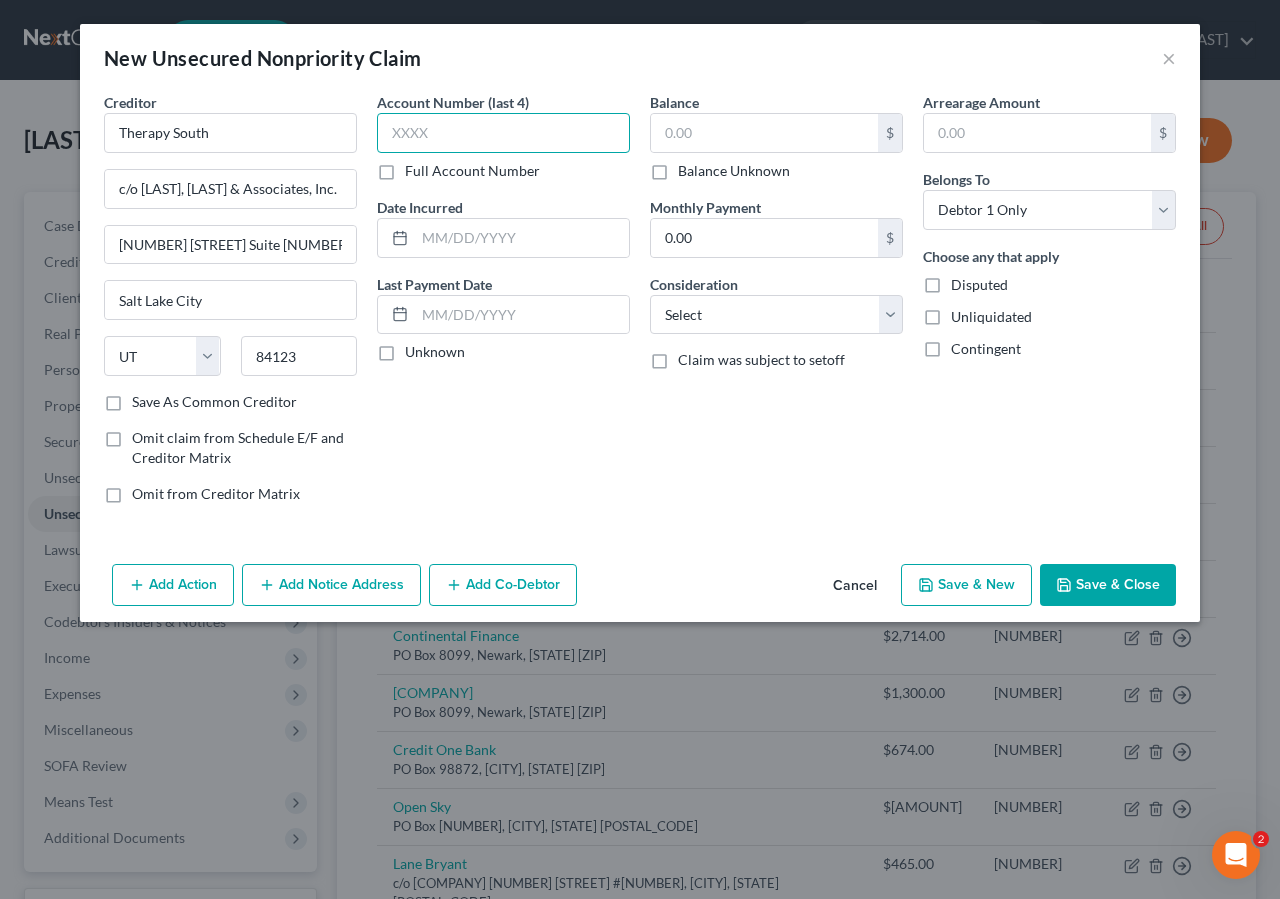 click at bounding box center [503, 133] 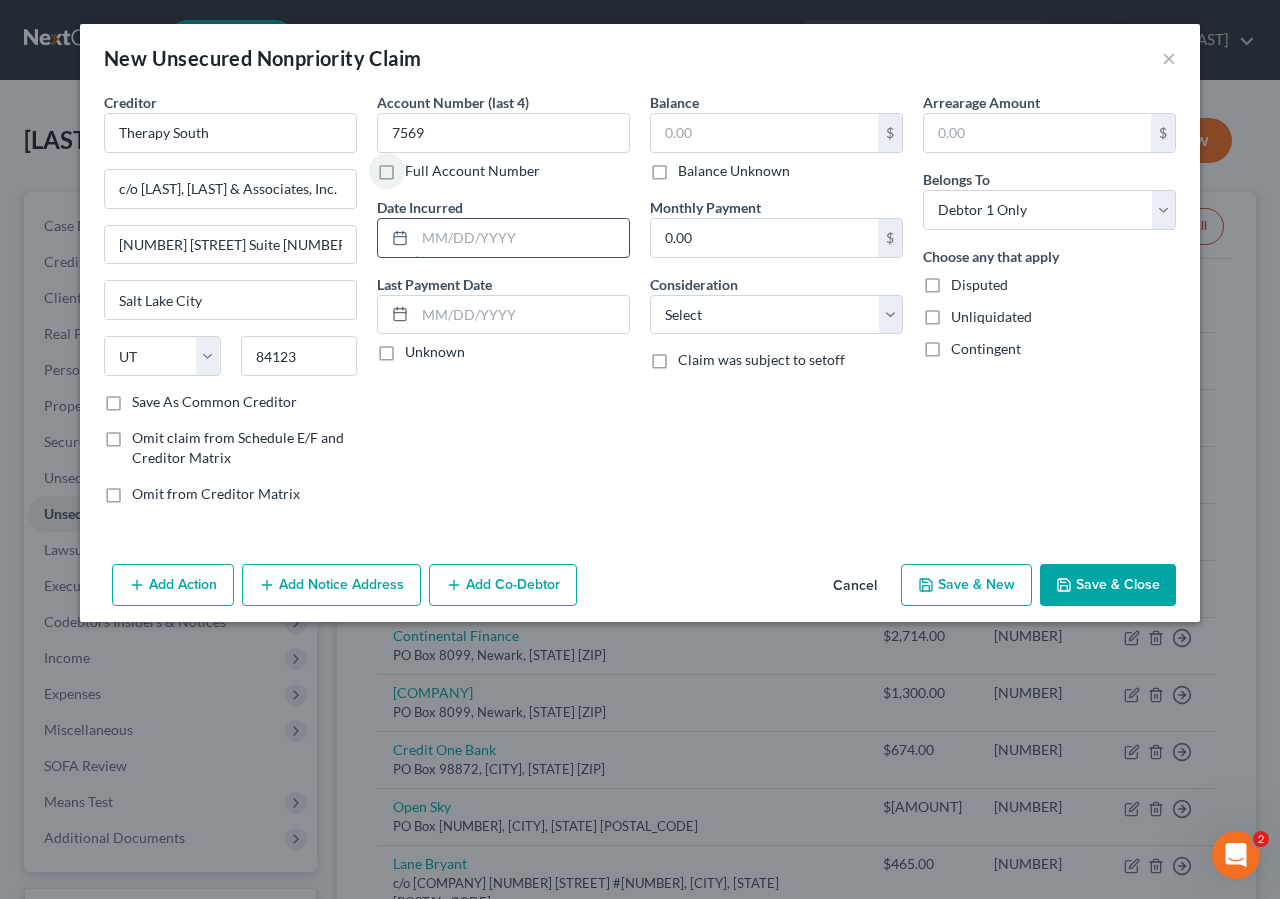 click at bounding box center (522, 238) 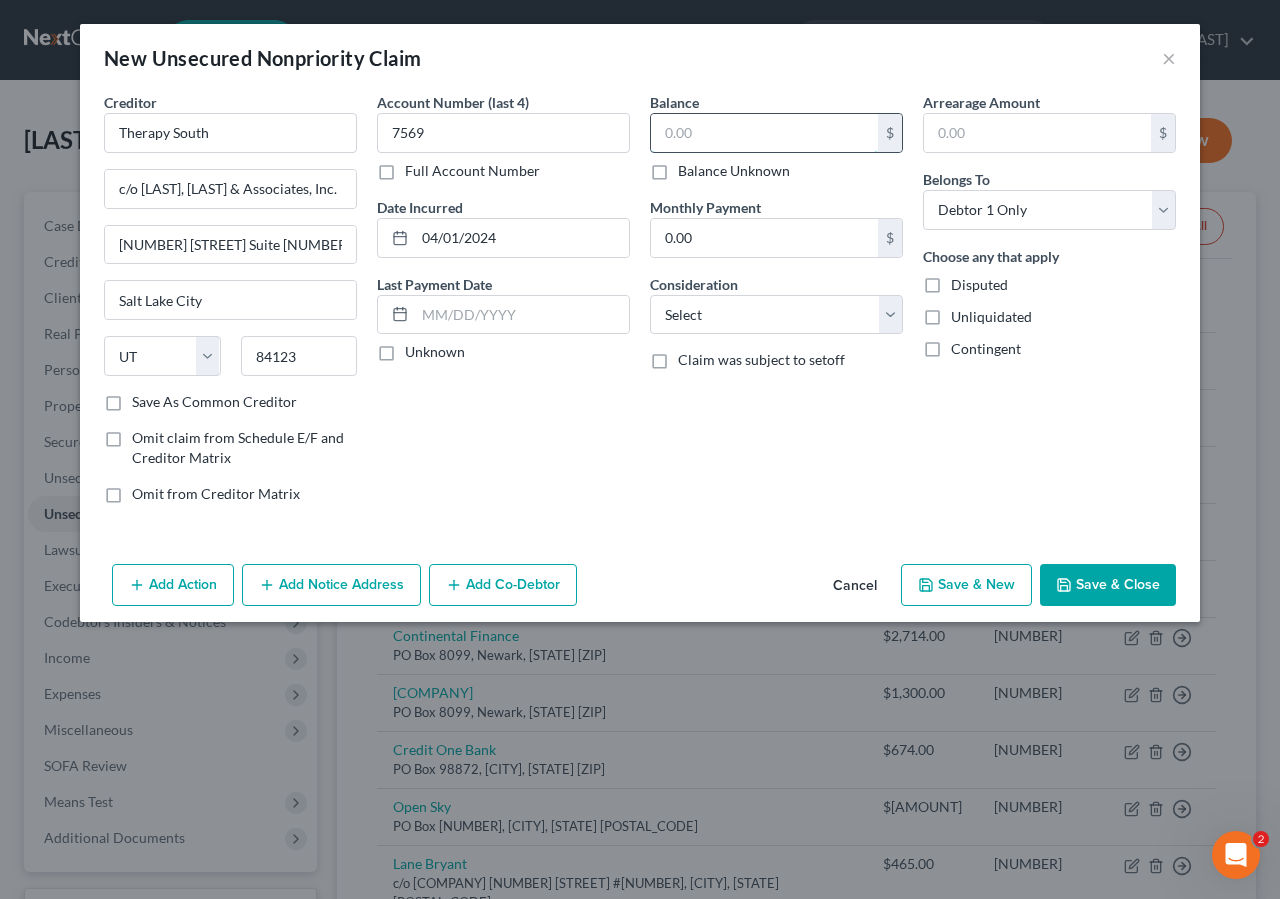 click at bounding box center [764, 133] 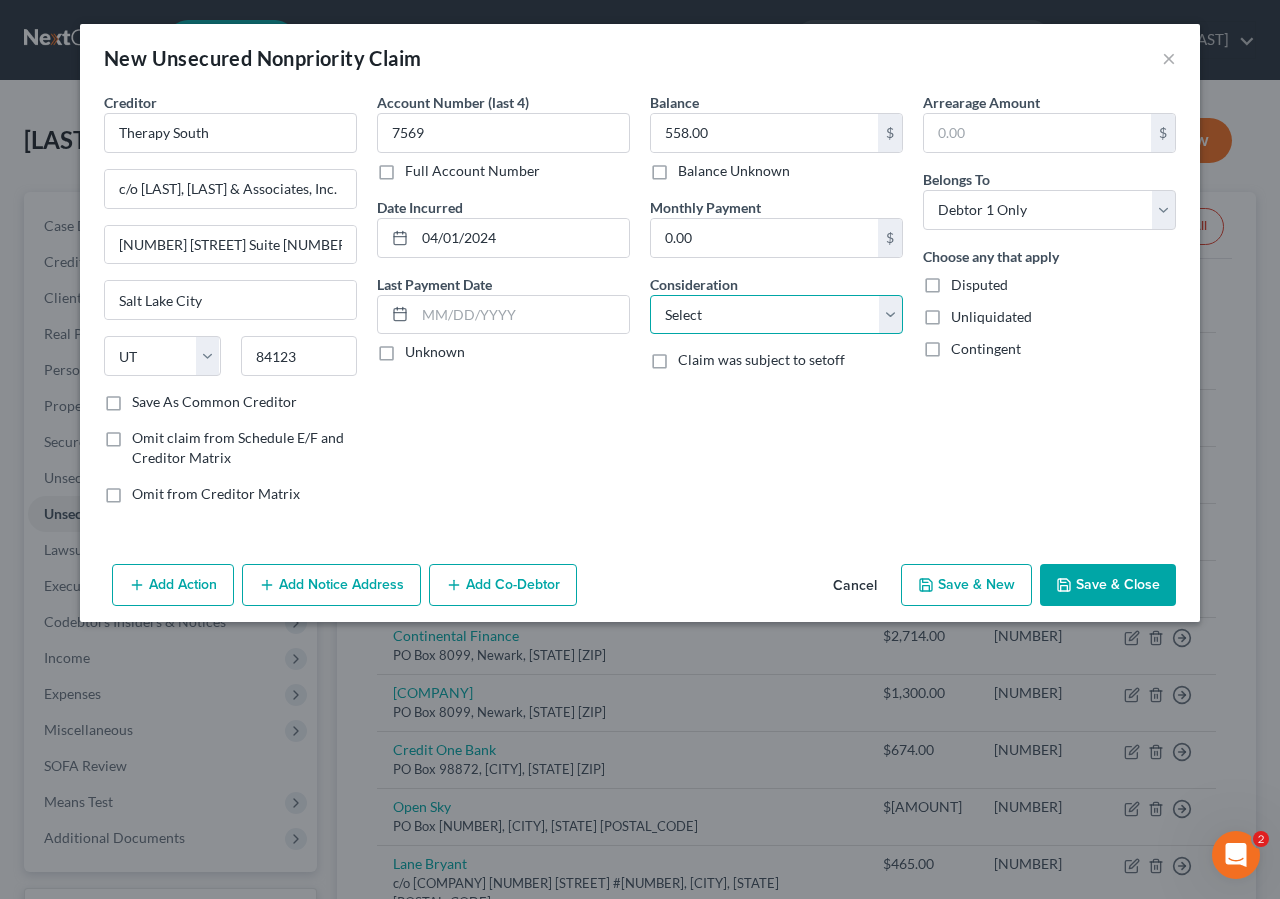 click on "Select Cable / Satellite Services Collection Agency Credit Card Debt Debt Counseling / Attorneys Deficiency Balance Domestic Support Obligations Home / Car Repairs Income Taxes Judgment Liens Medical Services Monies Loaned / Advanced Mortgage Obligation From Divorce Or Separation Obligation To Pensions Other Overdrawn Bank Account Promised To Help Pay Creditors Student Loans Suppliers And Vendors Telephone / Internet Services Utility Services" at bounding box center [776, 315] 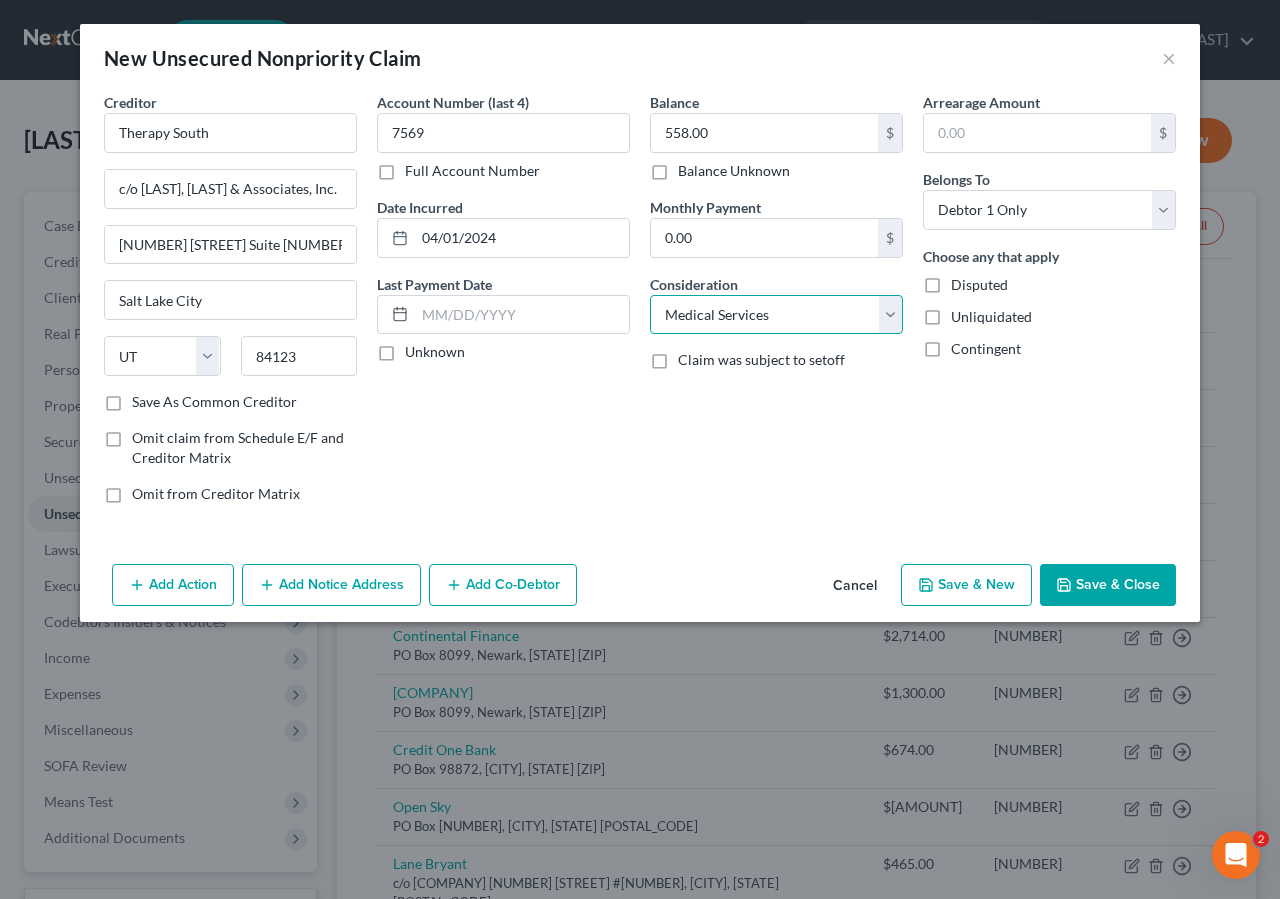 click on "Medical Services" at bounding box center [0, 0] 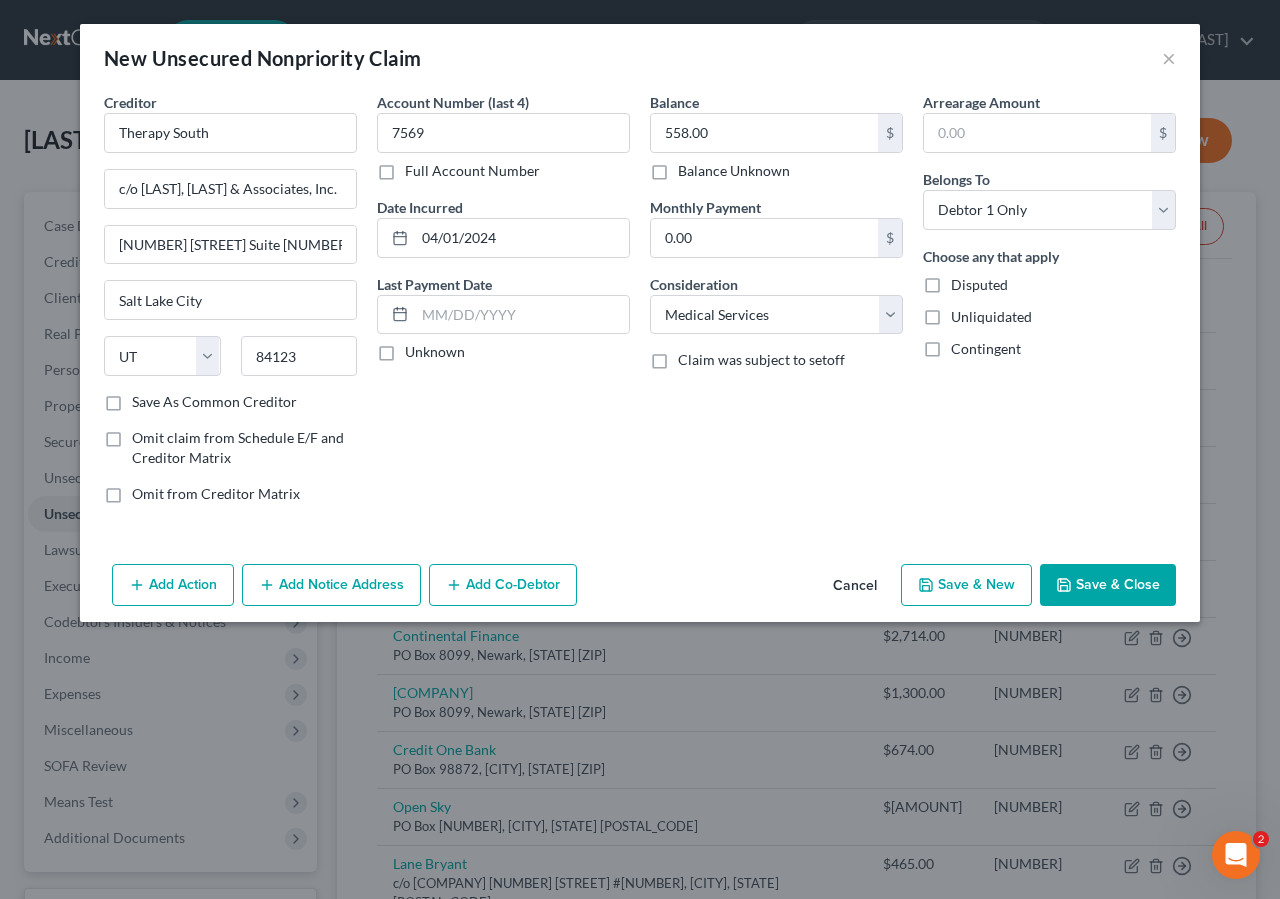 click on "Save & Close" at bounding box center [1108, 585] 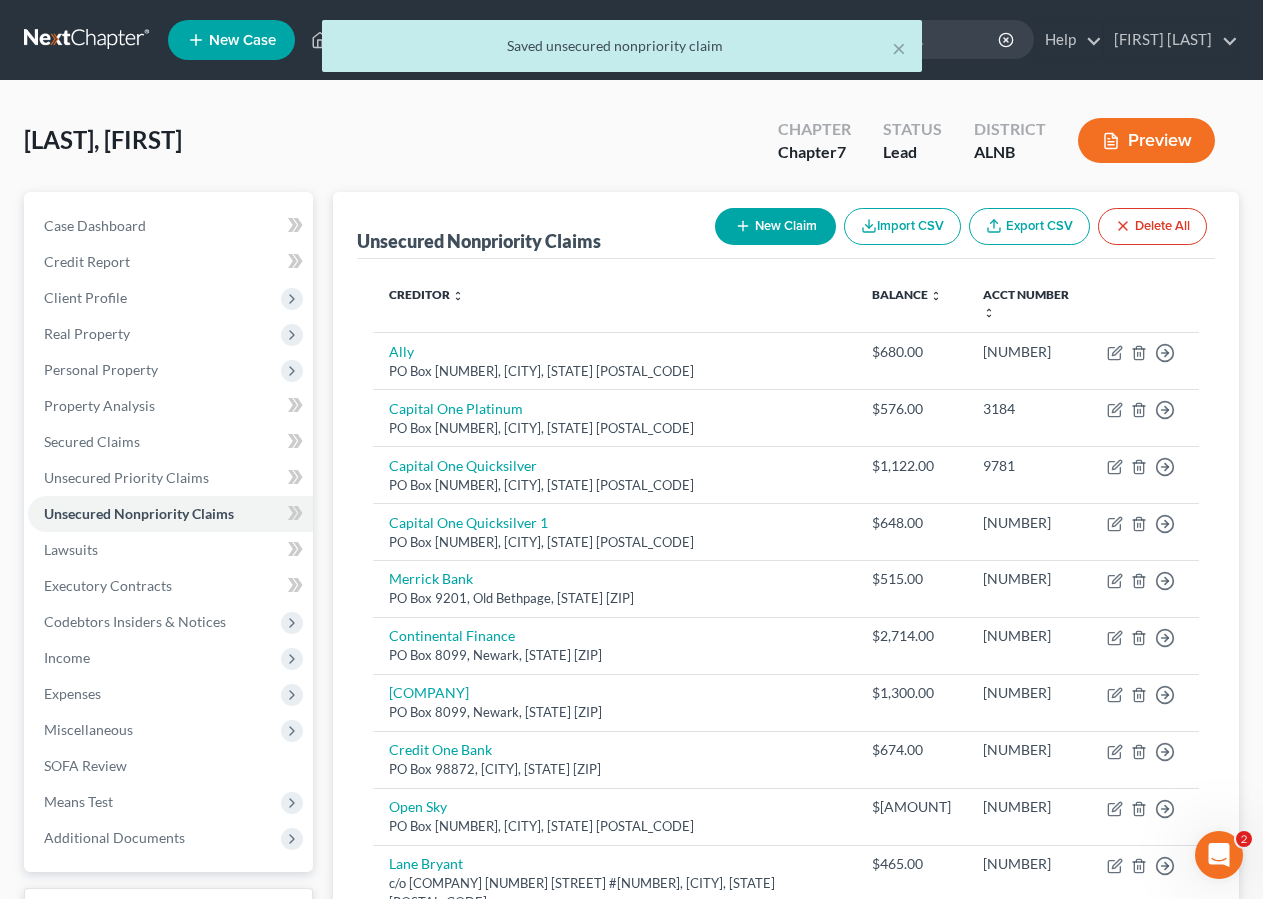 click on "New Claim" at bounding box center [775, 226] 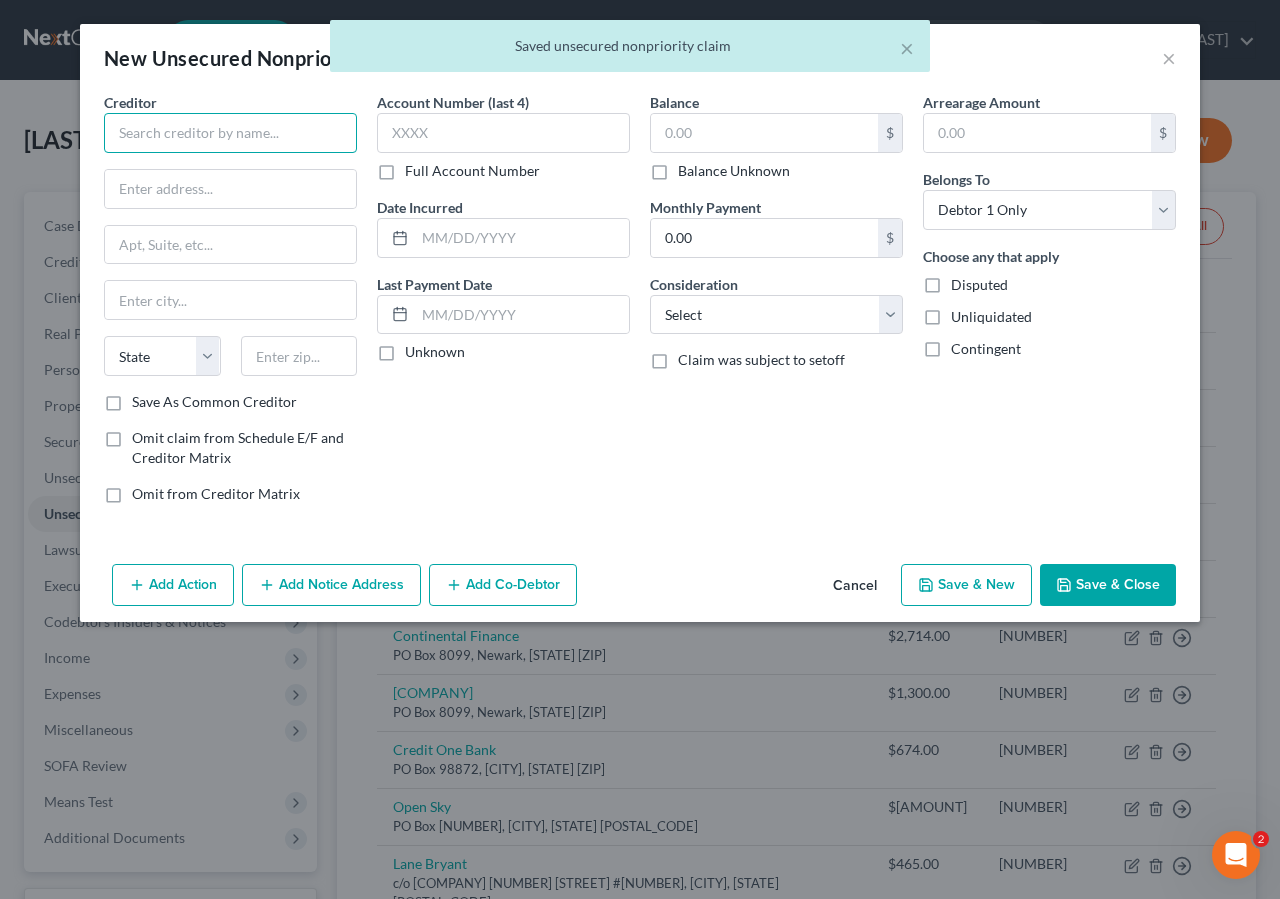 drag, startPoint x: 107, startPoint y: 134, endPoint x: 366, endPoint y: 42, distance: 274.8545 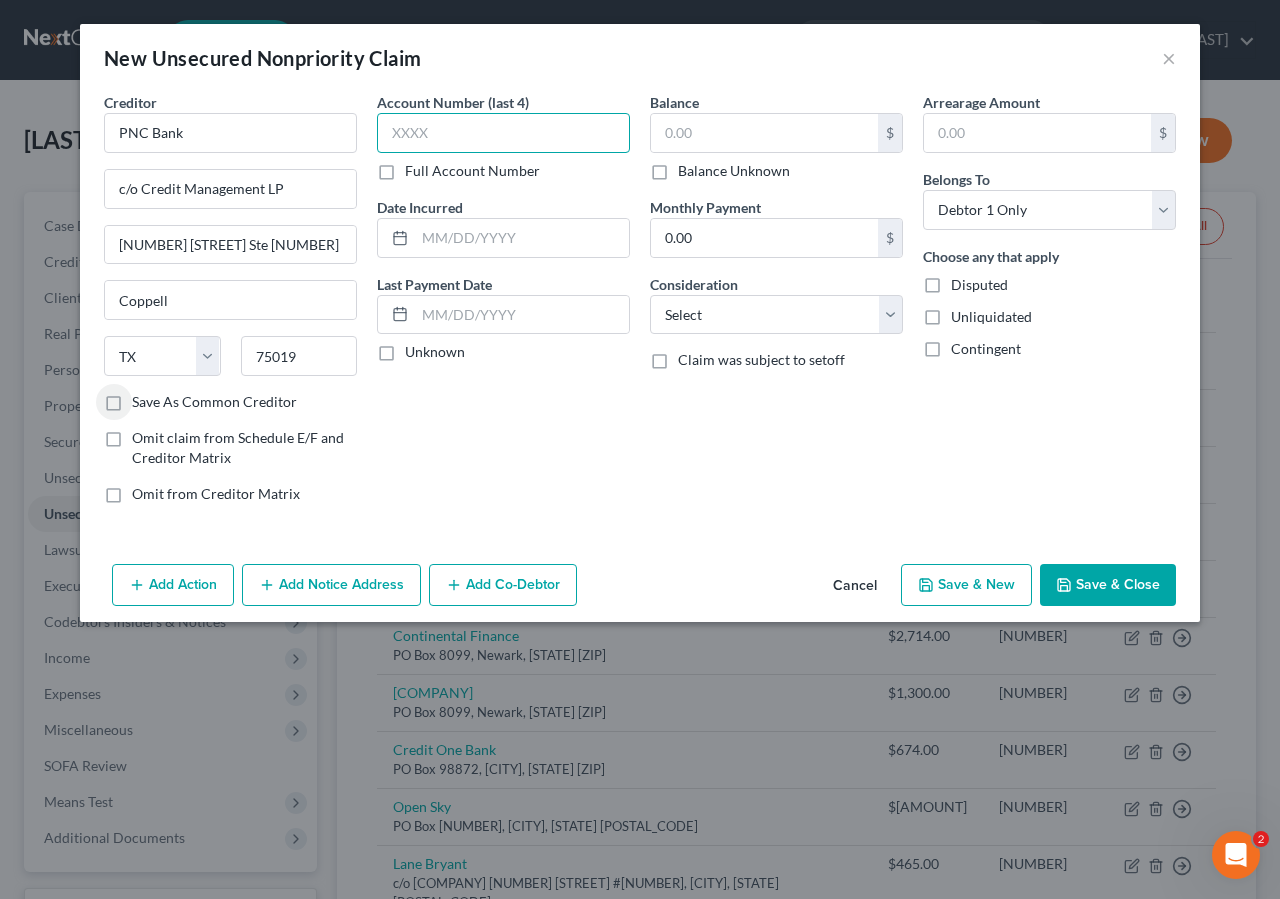 click at bounding box center (503, 133) 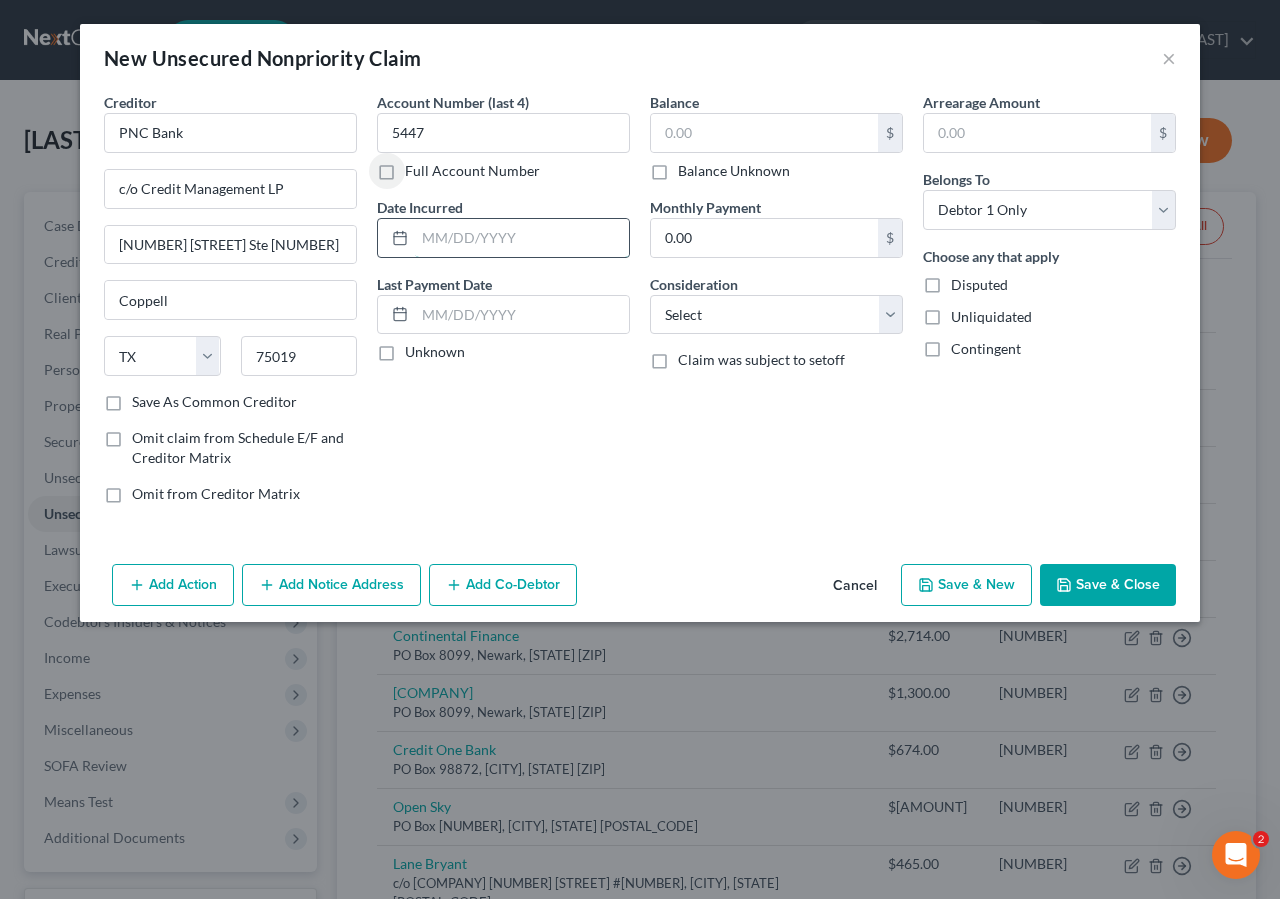 click at bounding box center (522, 238) 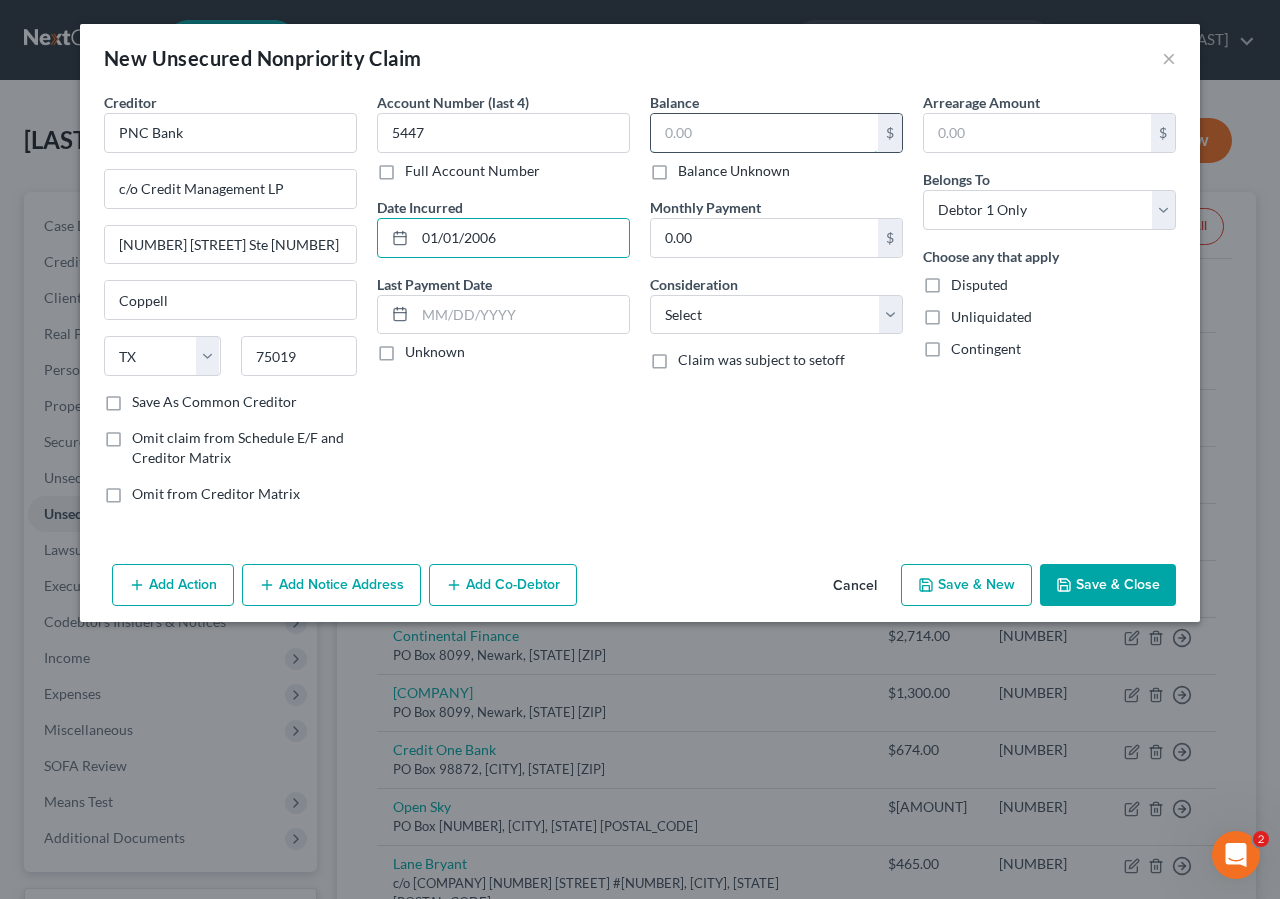 click at bounding box center [764, 133] 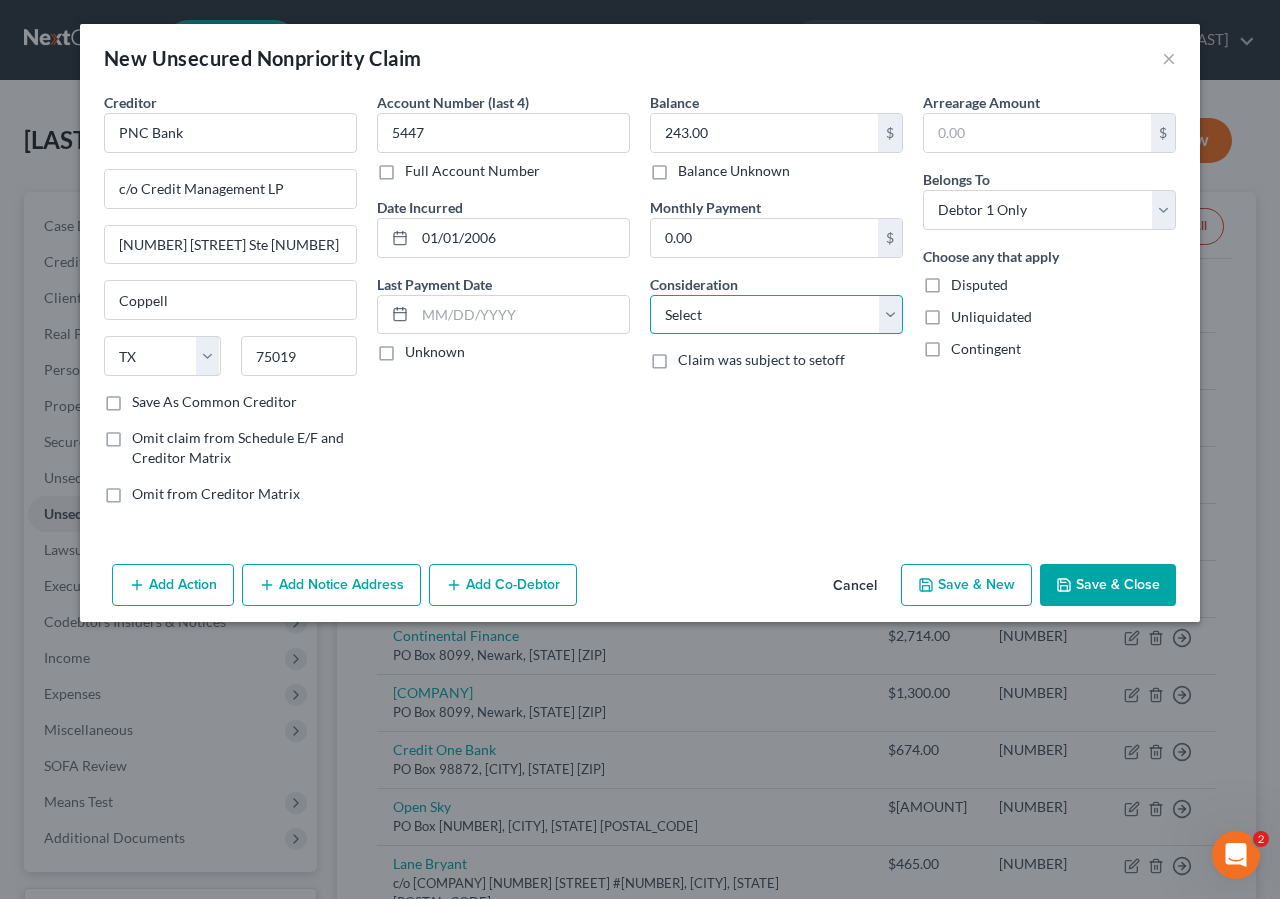 click on "Select Cable / Satellite Services Collection Agency Credit Card Debt Debt Counseling / Attorneys Deficiency Balance Domestic Support Obligations Home / Car Repairs Income Taxes Judgment Liens Medical Services Monies Loaned / Advanced Mortgage Obligation From Divorce Or Separation Obligation To Pensions Other Overdrawn Bank Account Promised To Help Pay Creditors Student Loans Suppliers And Vendors Telephone / Internet Services Utility Services" at bounding box center [776, 315] 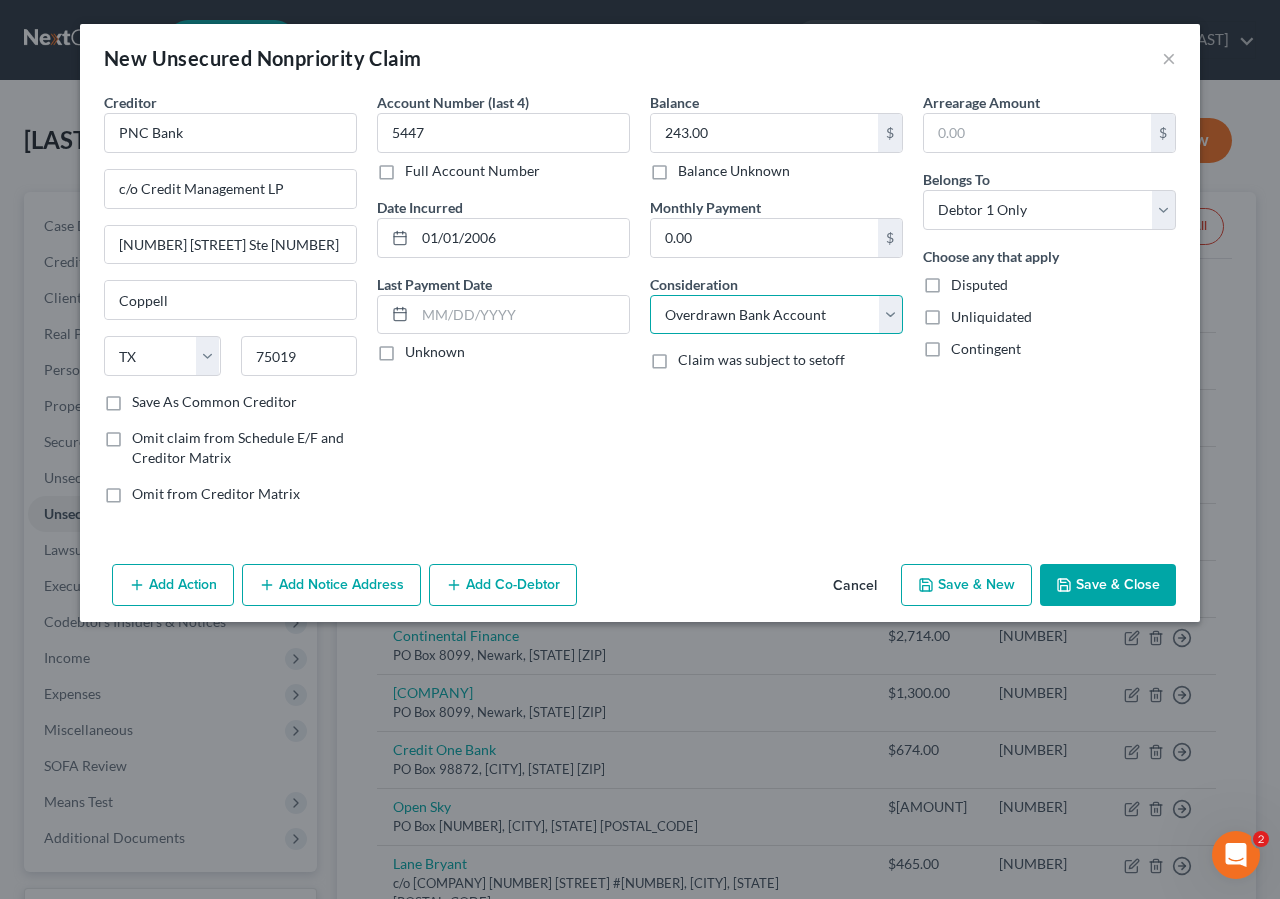 click on "Overdrawn Bank Account" at bounding box center (0, 0) 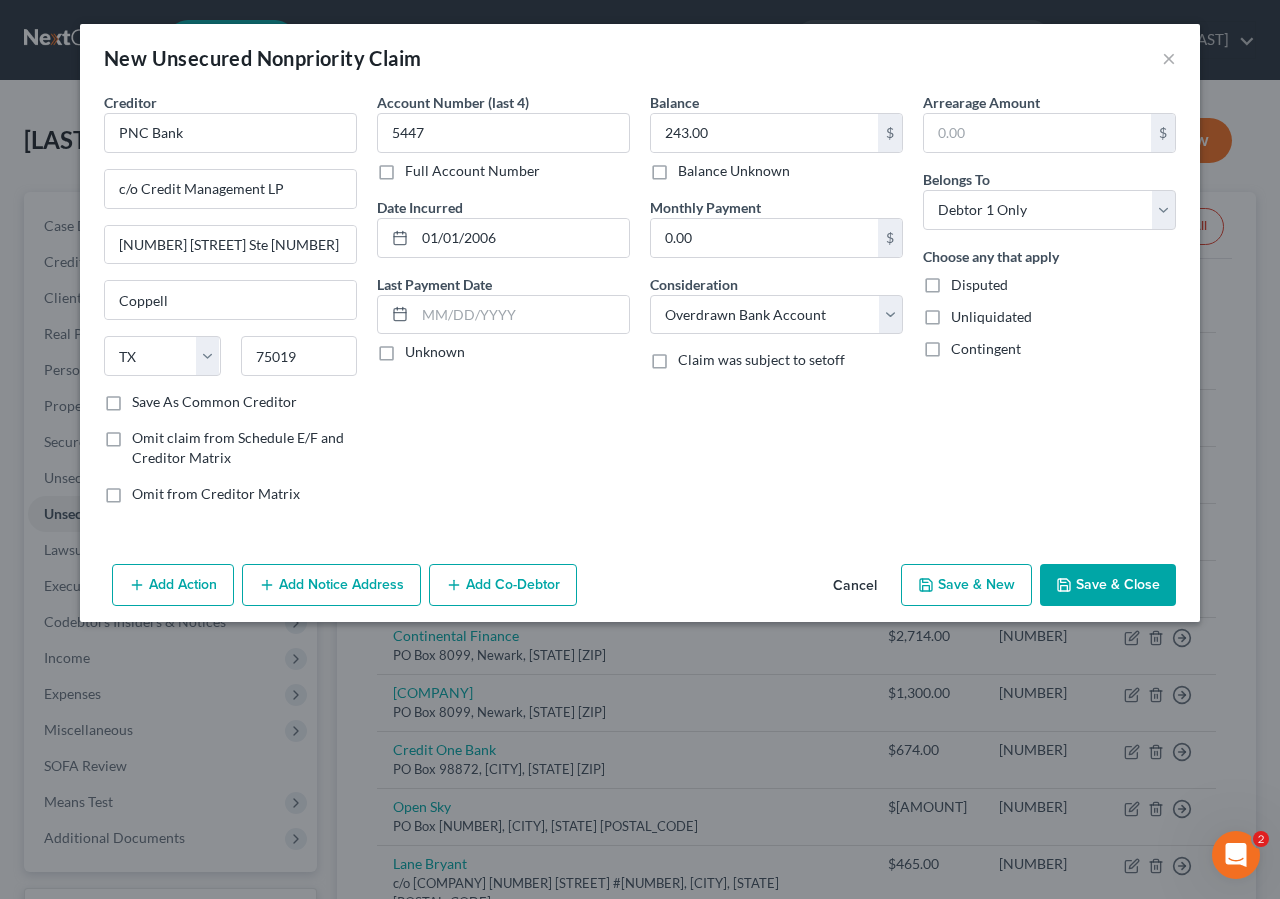 click on "Disputed" at bounding box center (979, 285) 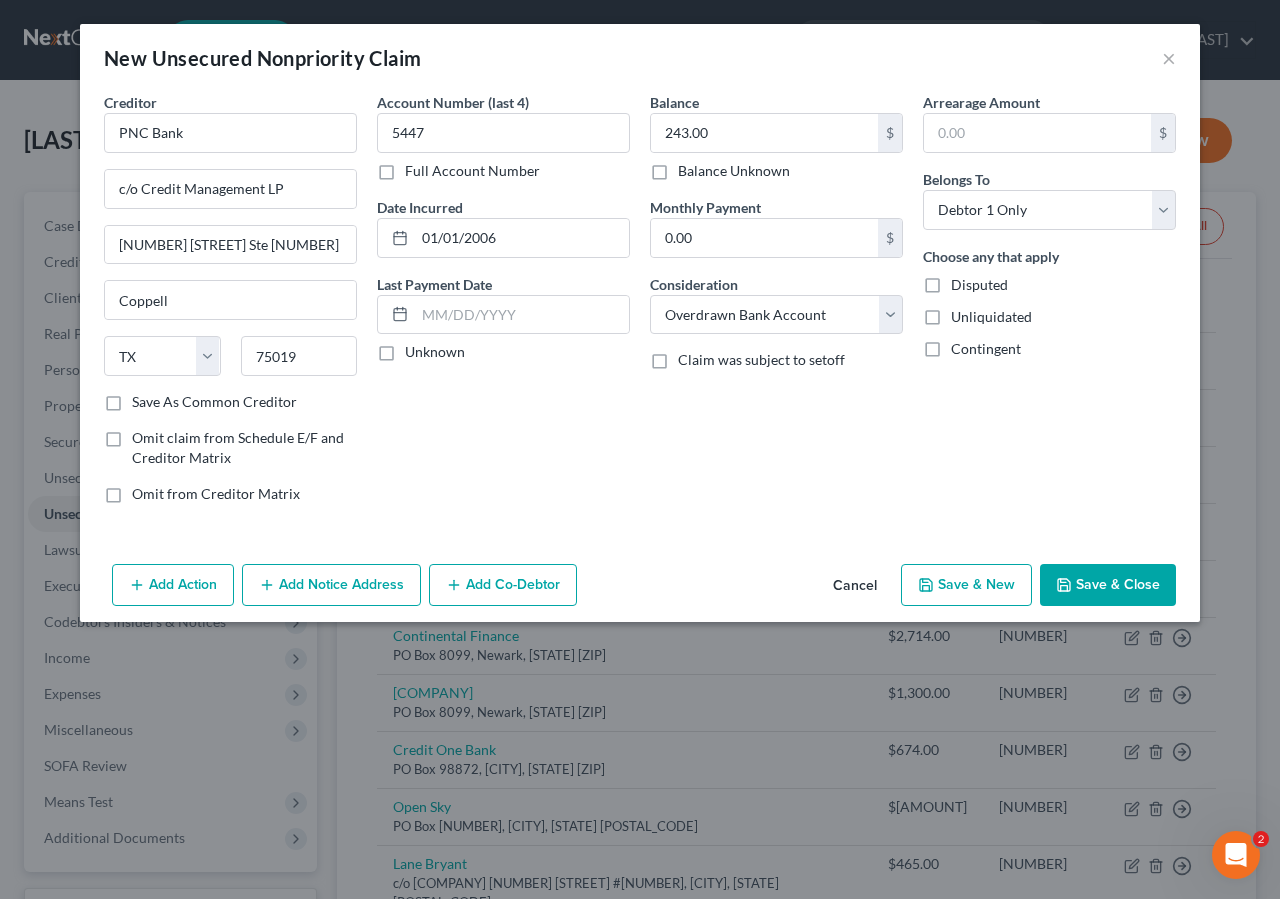 click on "Disputed" at bounding box center (965, 281) 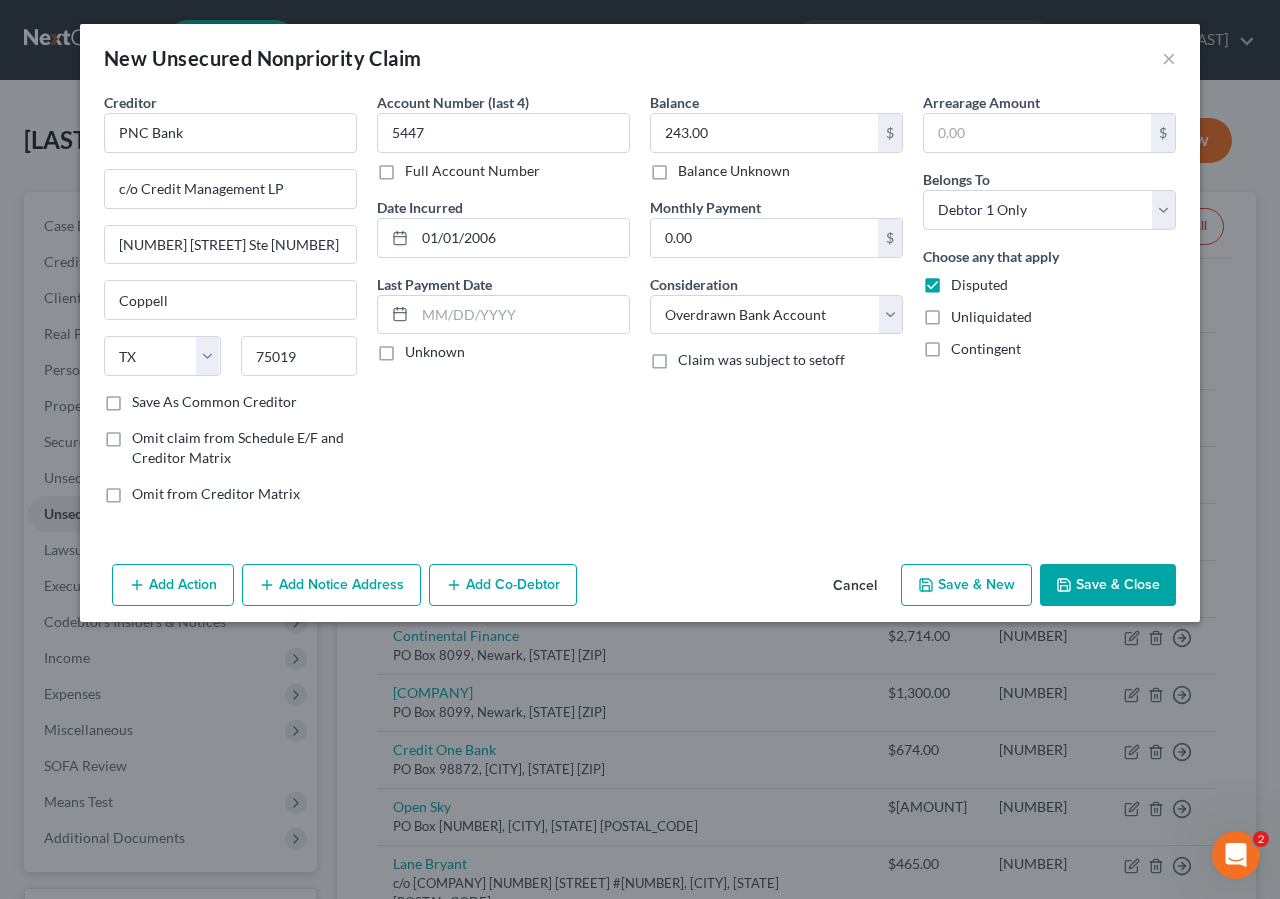 drag, startPoint x: 1122, startPoint y: 579, endPoint x: 1135, endPoint y: 578, distance: 13.038404 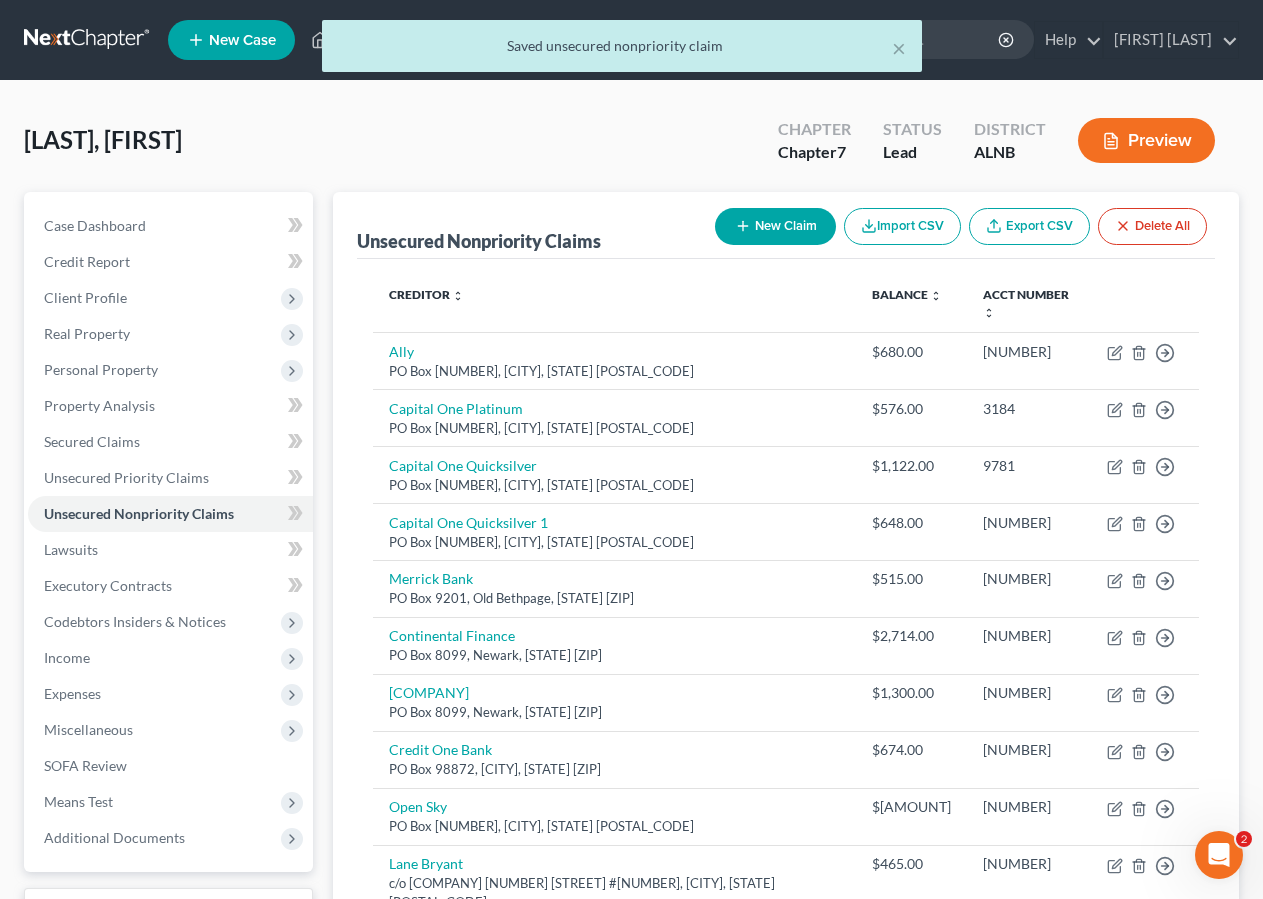 drag, startPoint x: 745, startPoint y: 214, endPoint x: 750, endPoint y: 238, distance: 24.5153 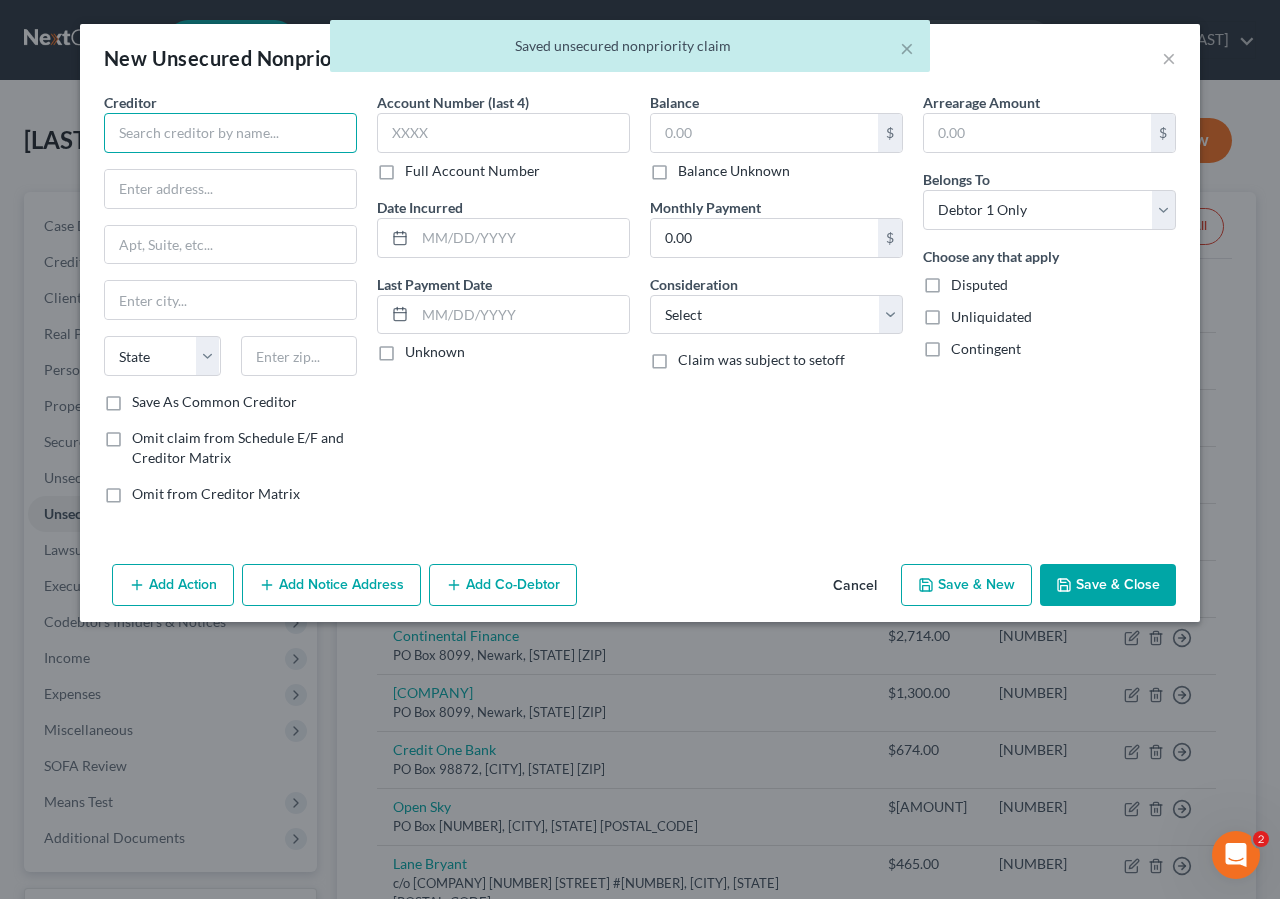 click at bounding box center (230, 133) 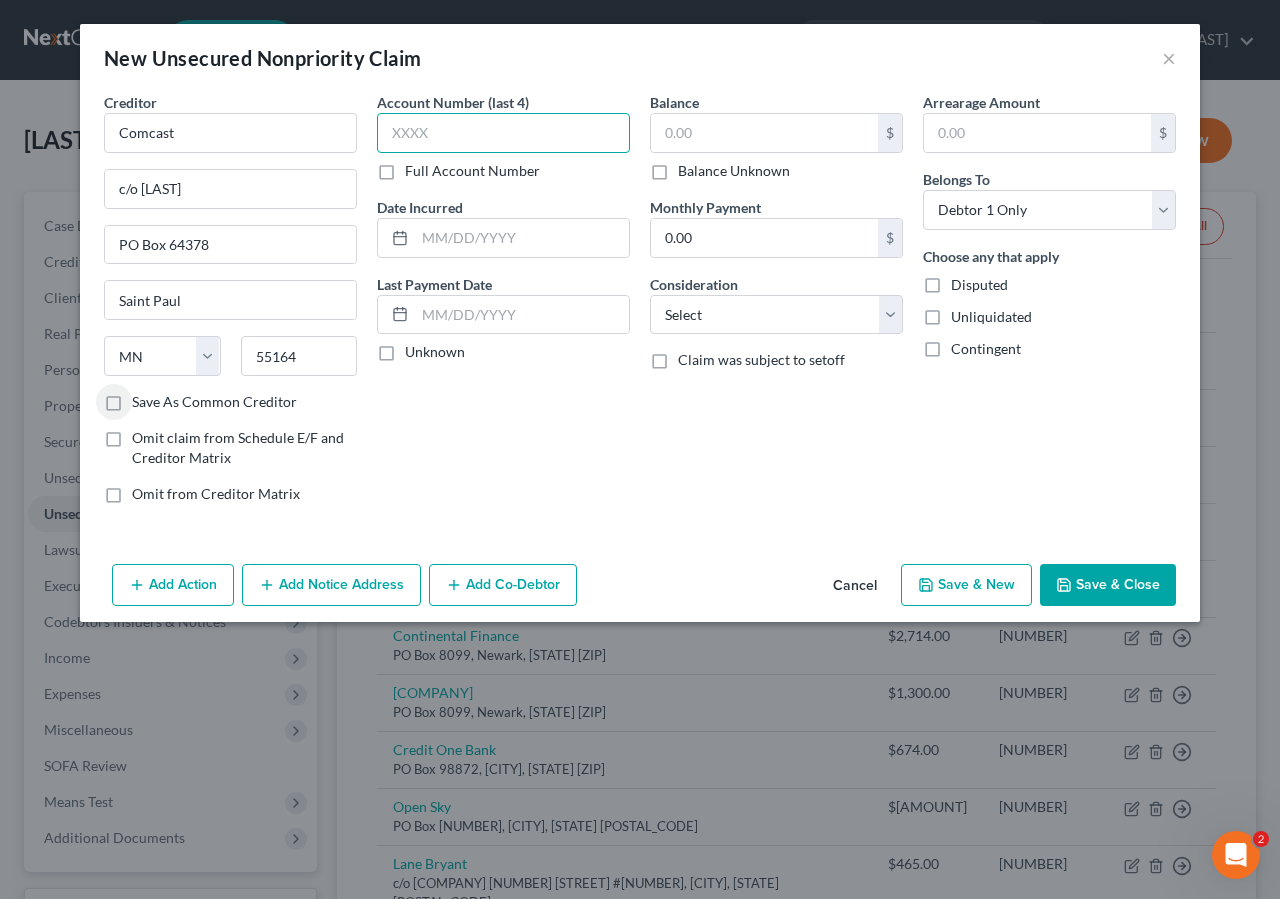 click at bounding box center (503, 133) 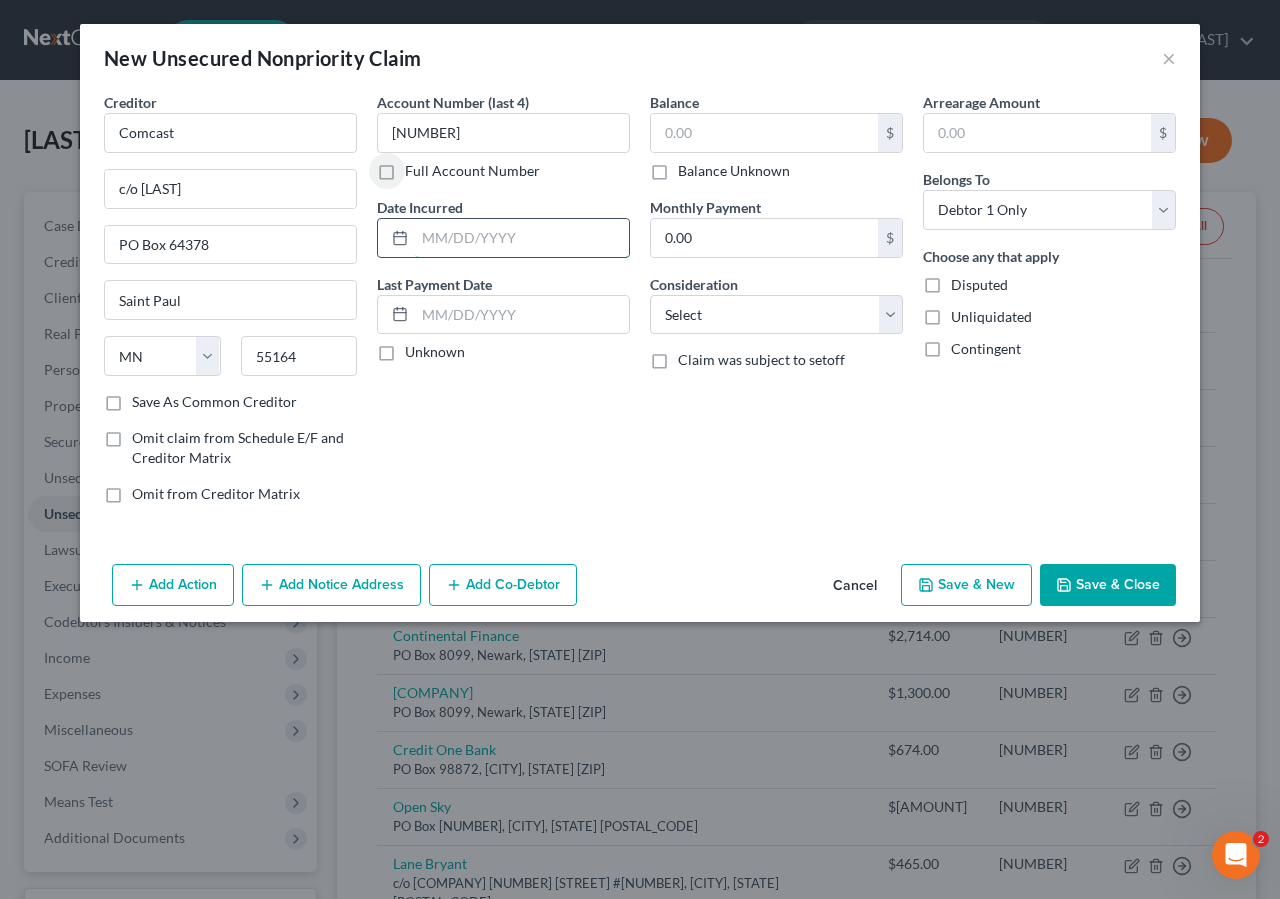 click at bounding box center (522, 238) 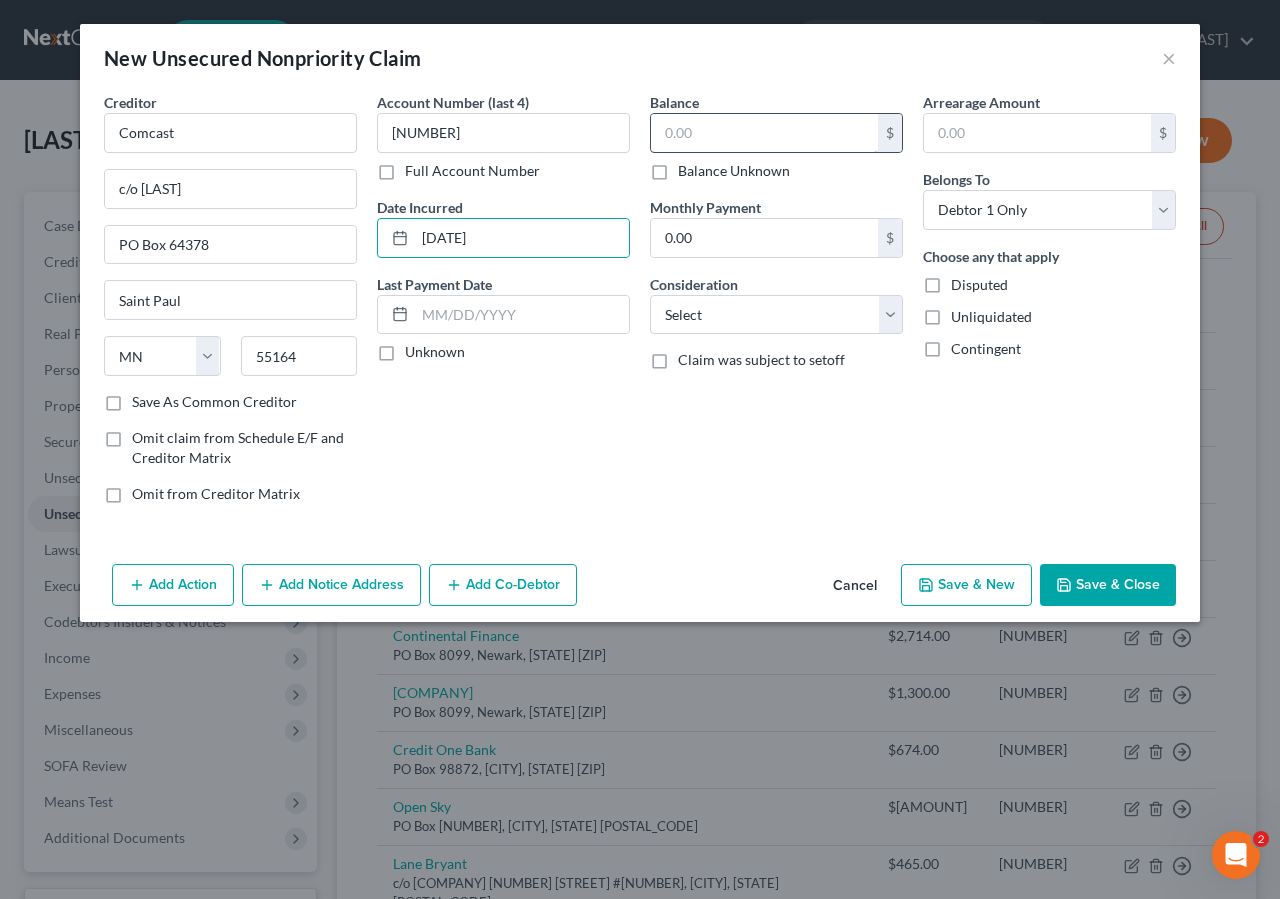 drag, startPoint x: 783, startPoint y: 88, endPoint x: 754, endPoint y: 123, distance: 45.453274 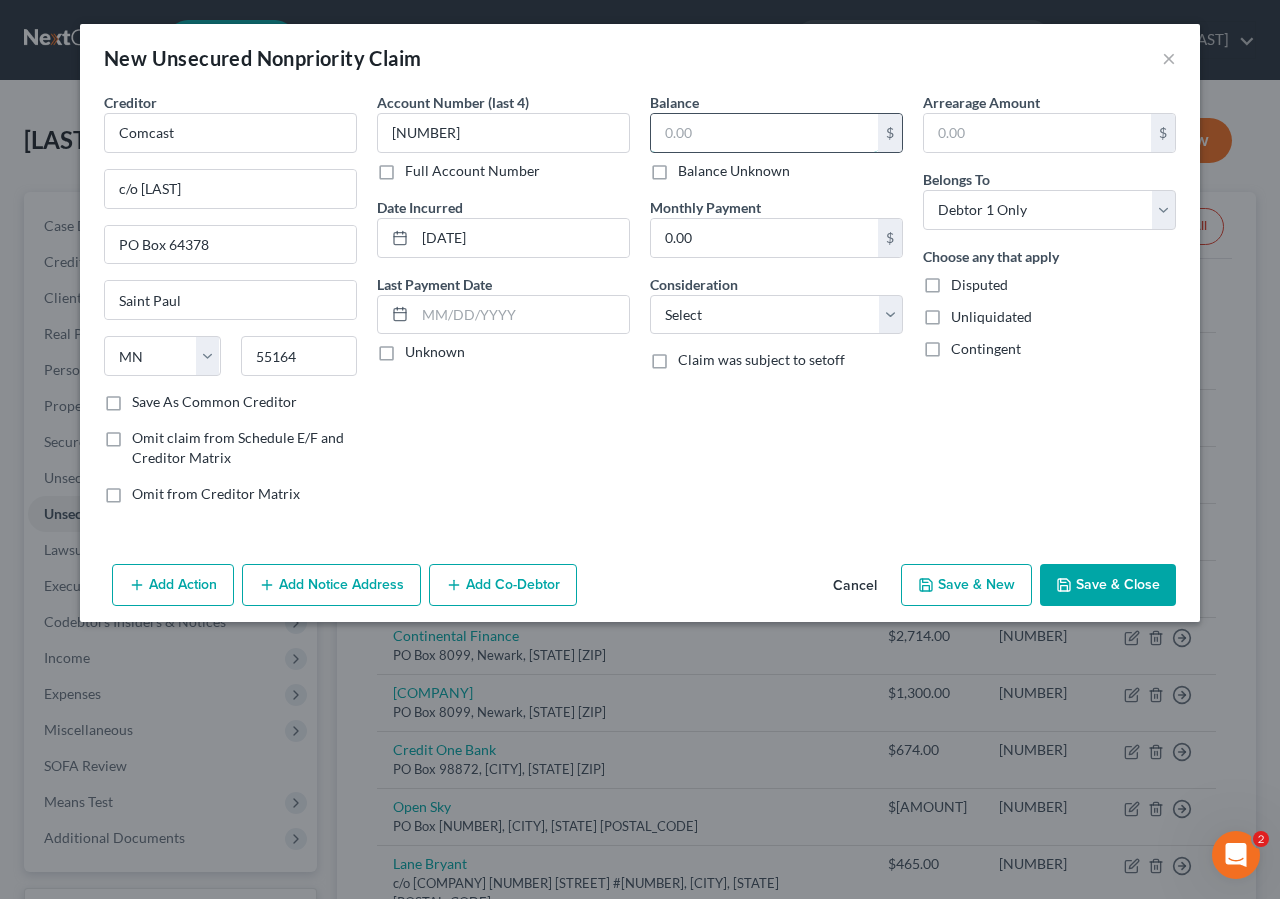 click at bounding box center (764, 133) 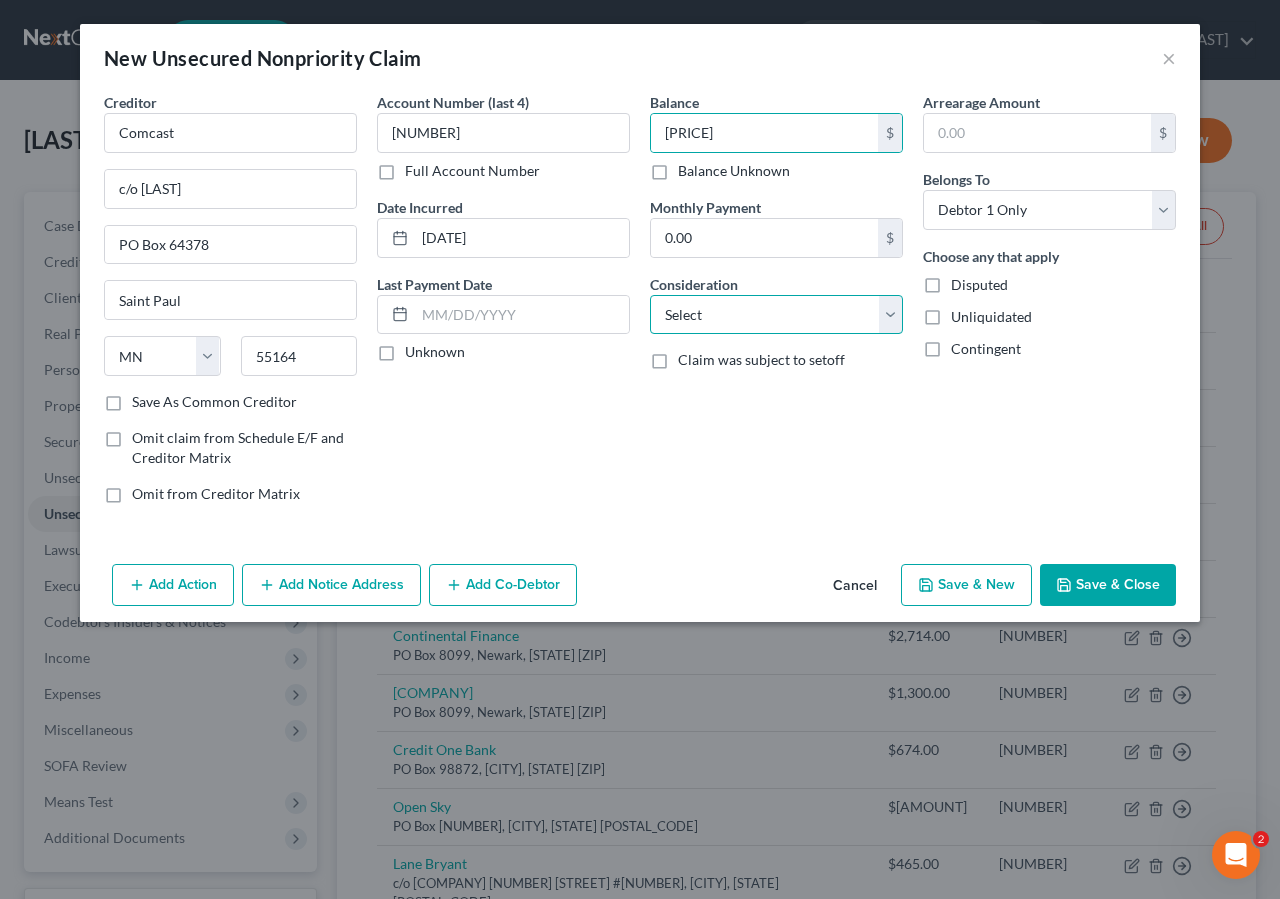 click on "Select Cable / Satellite Services Collection Agency Credit Card Debt Debt Counseling / Attorneys Deficiency Balance Domestic Support Obligations Home / Car Repairs Income Taxes Judgment Liens Medical Services Monies Loaned / Advanced Mortgage Obligation From Divorce Or Separation Obligation To Pensions Other Overdrawn Bank Account Promised To Help Pay Creditors Student Loans Suppliers And Vendors Telephone / Internet Services Utility Services" at bounding box center (776, 315) 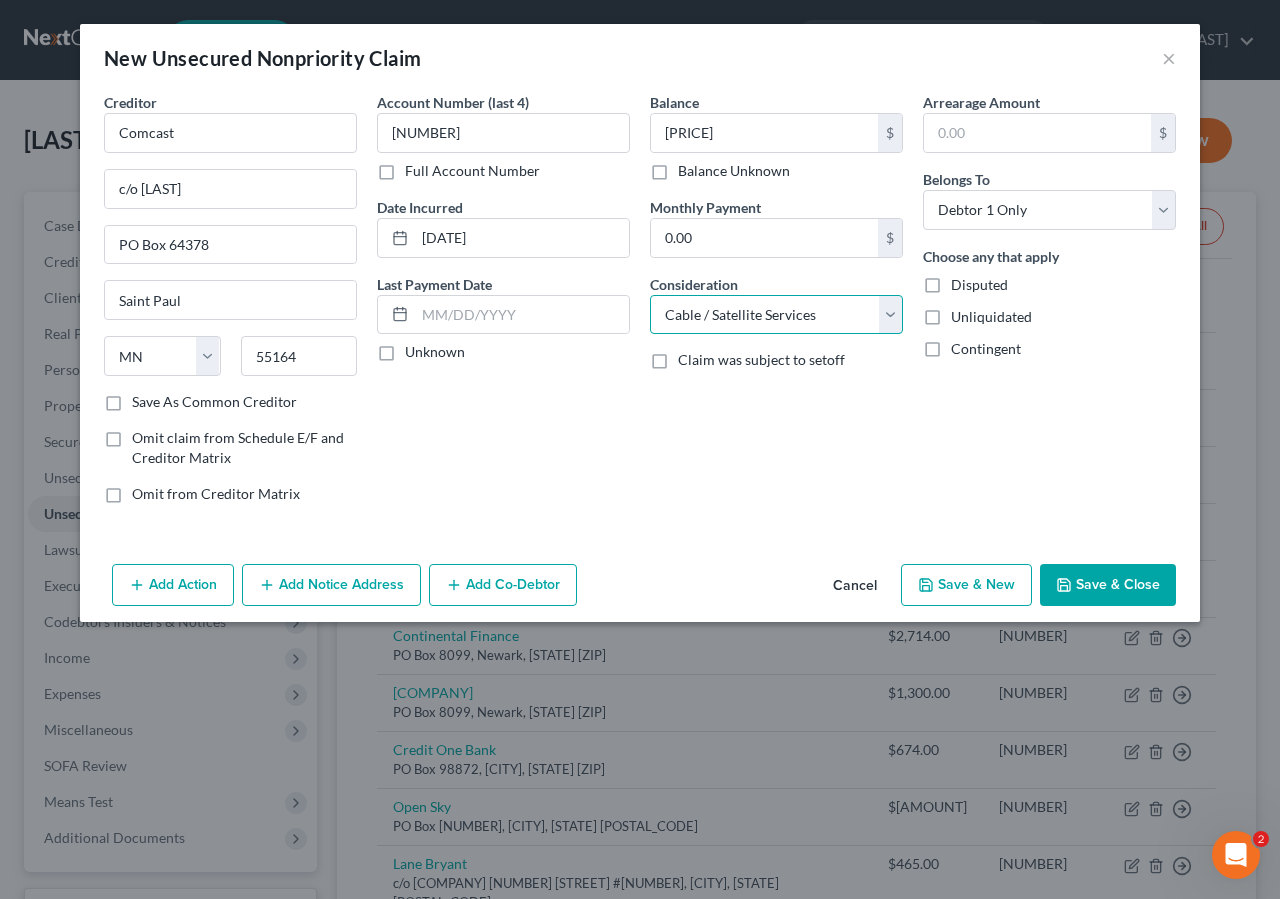 click on "Cable / Satellite Services" at bounding box center [0, 0] 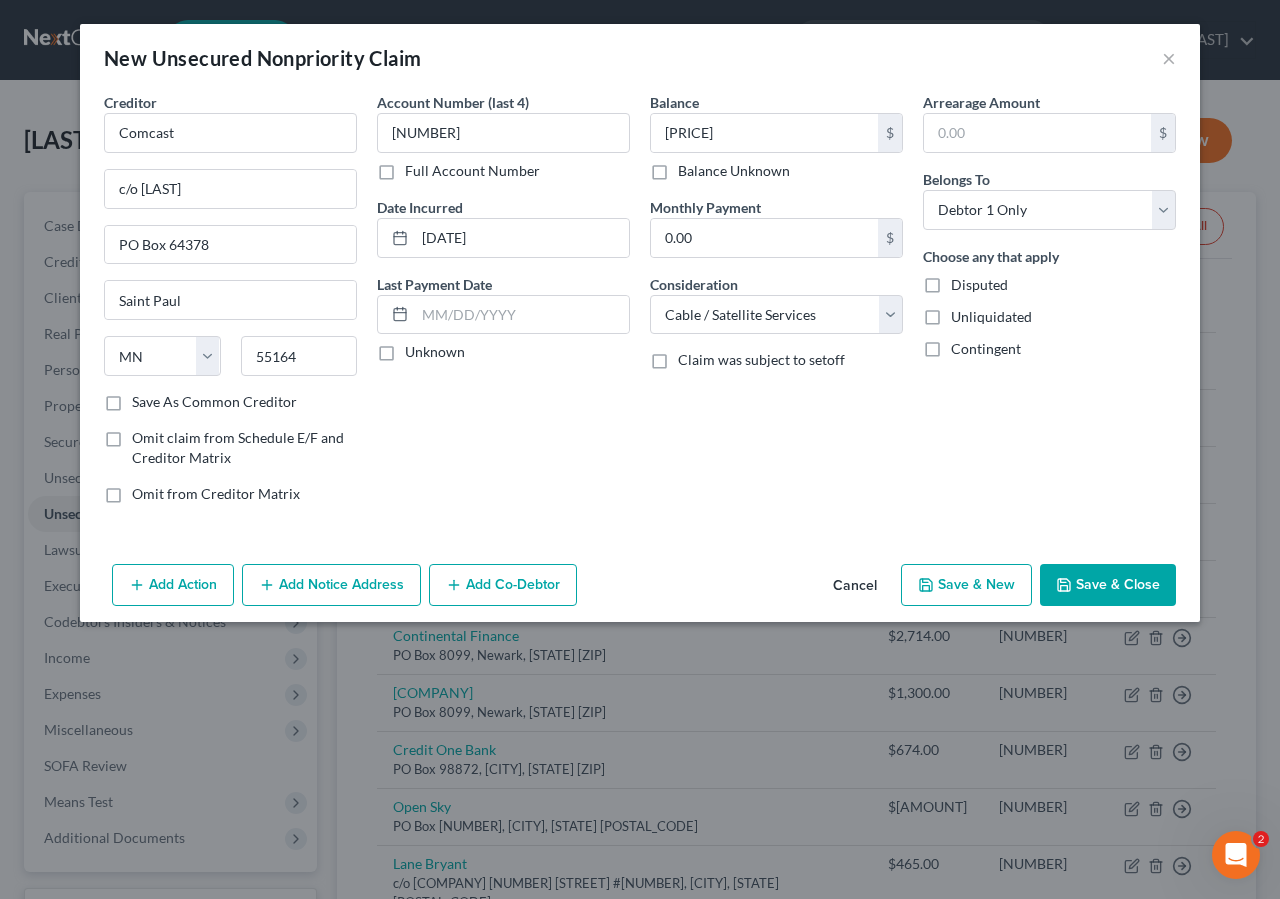 click on "Save & Close" at bounding box center (1108, 585) 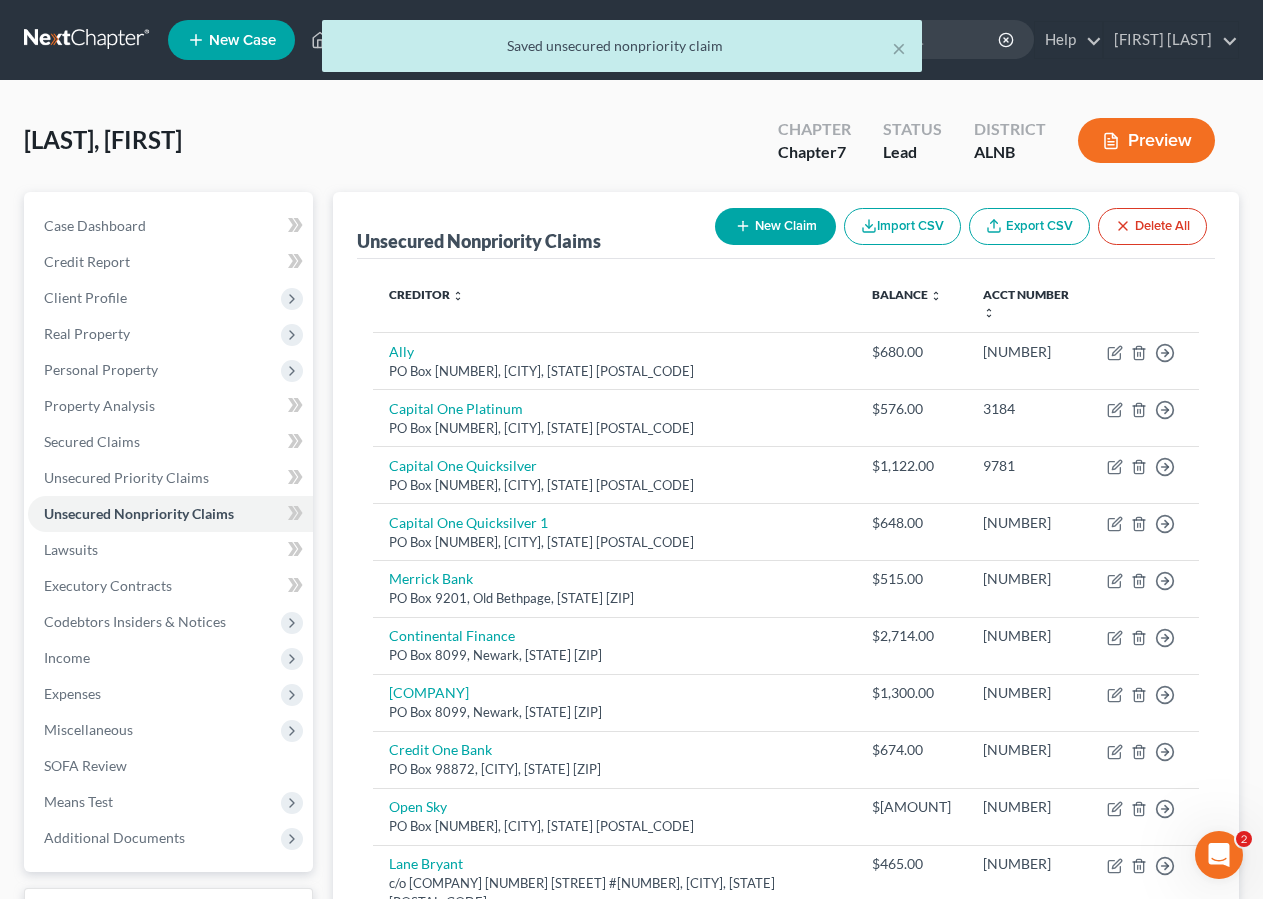 click on "New Claim" at bounding box center (775, 226) 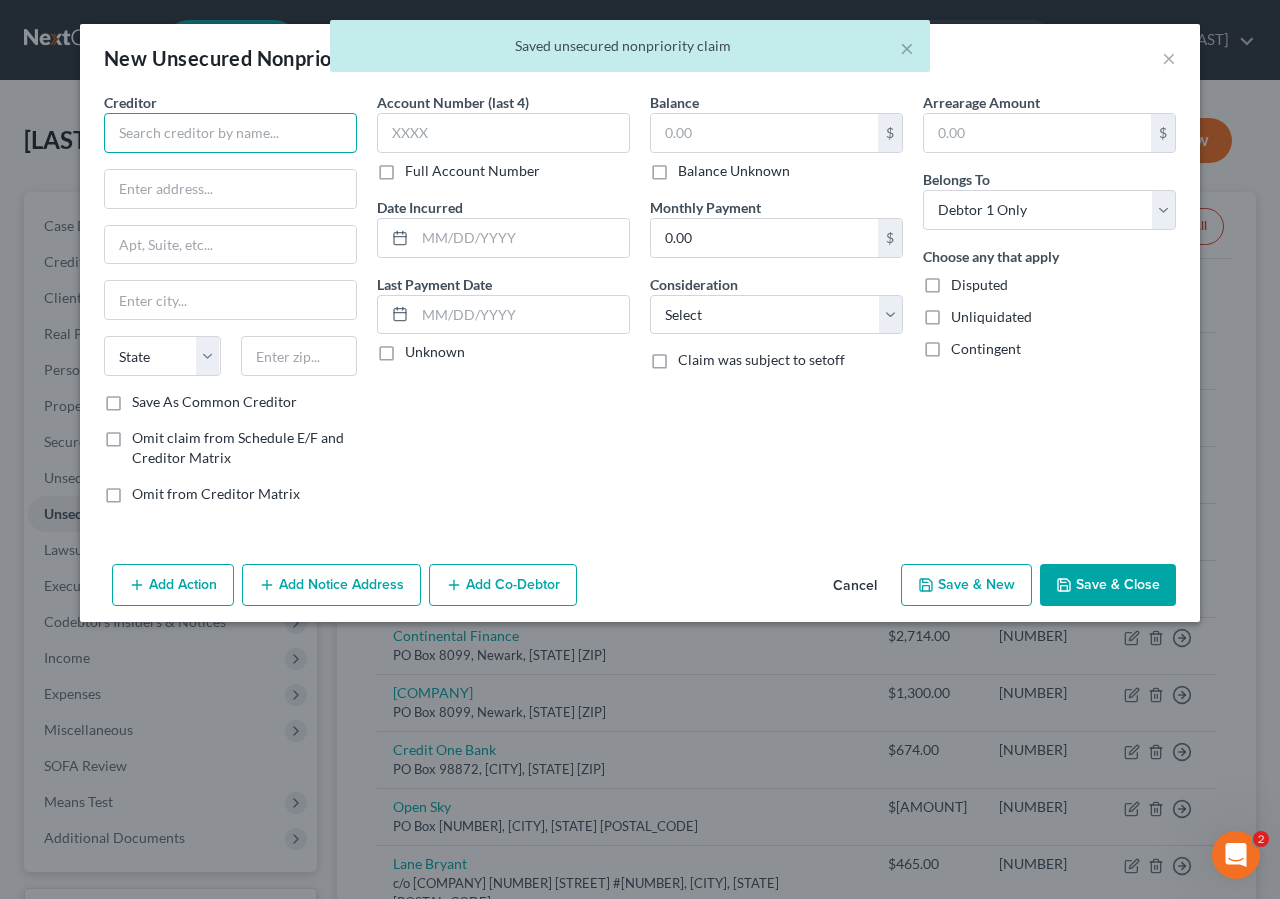 click at bounding box center (230, 133) 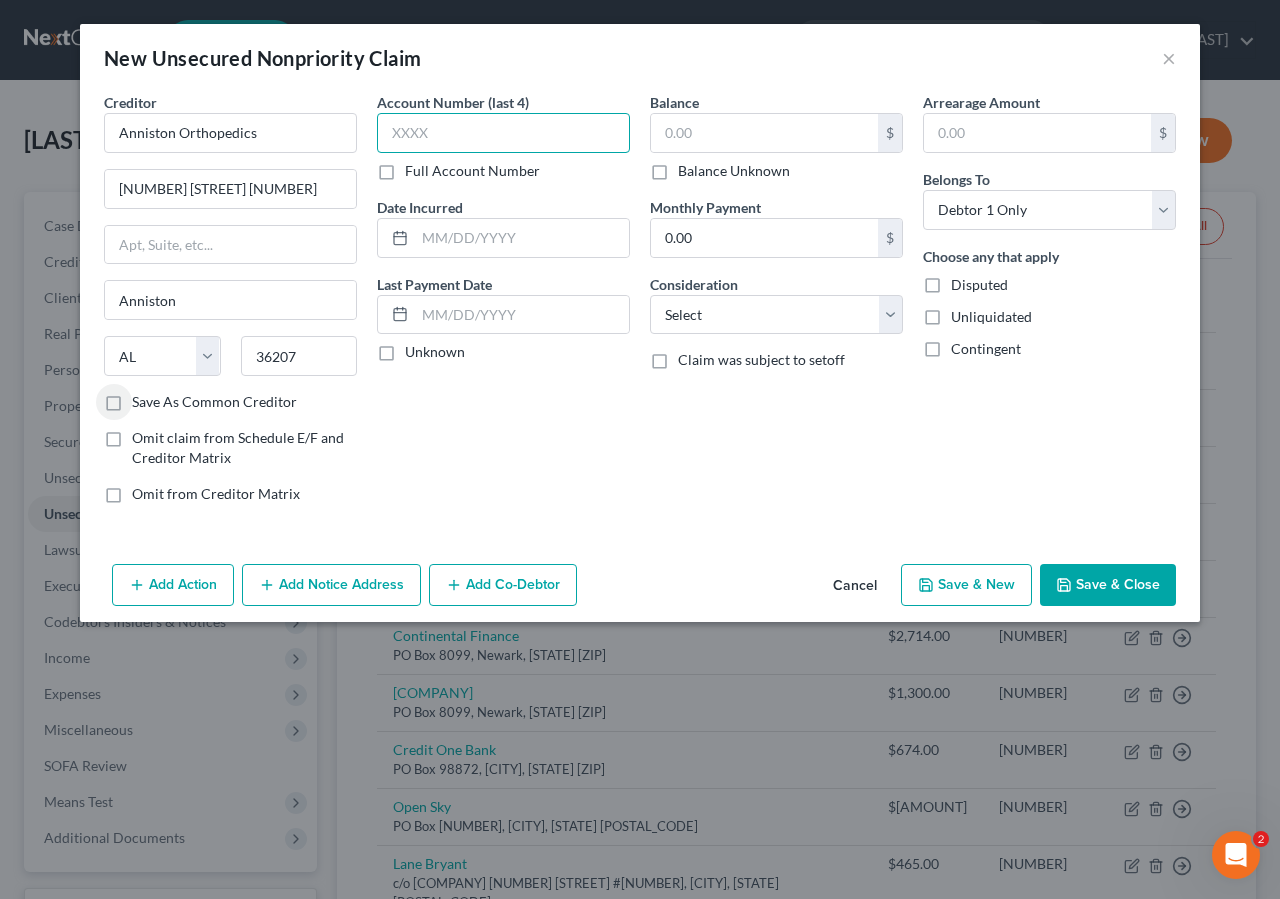 click at bounding box center [503, 133] 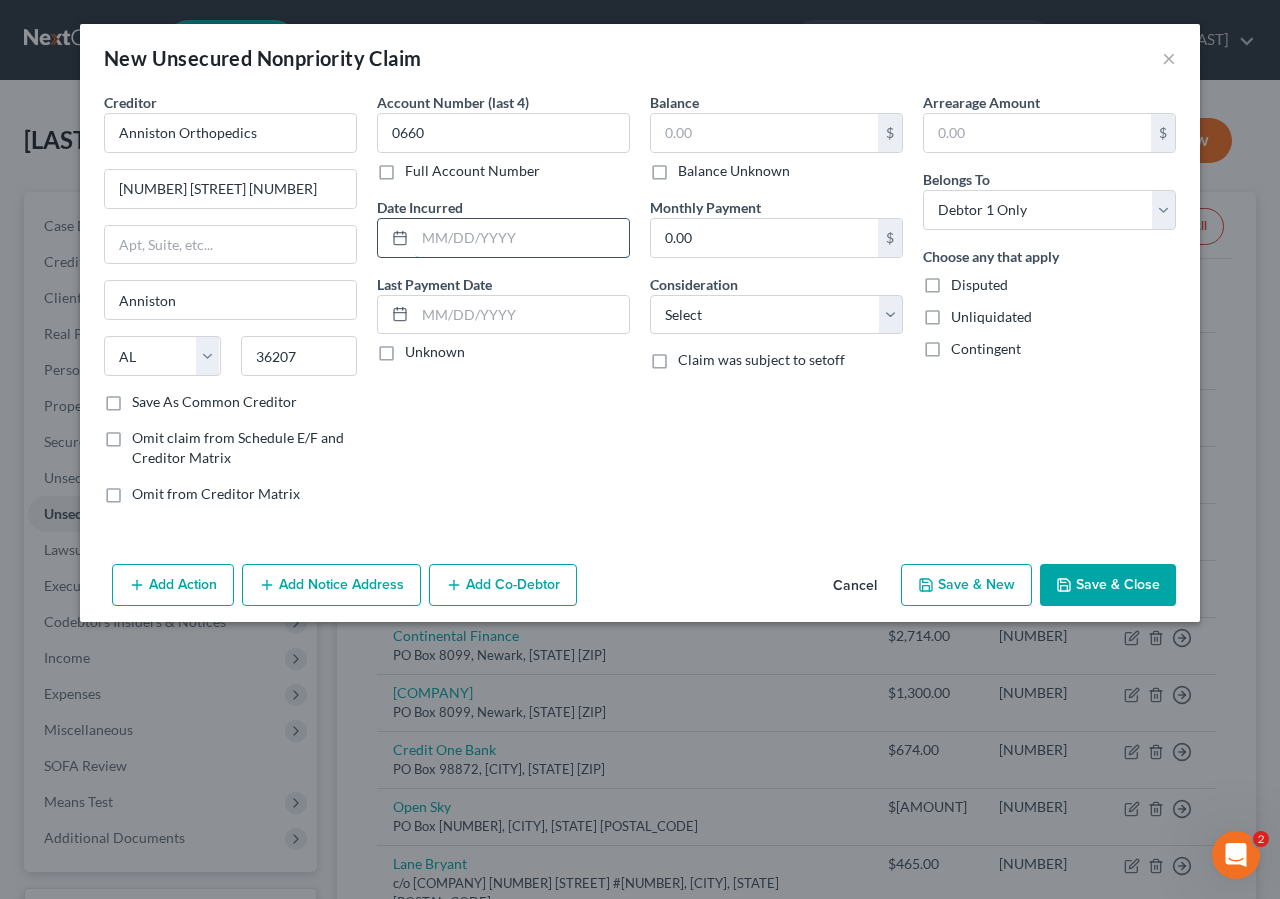click at bounding box center [522, 238] 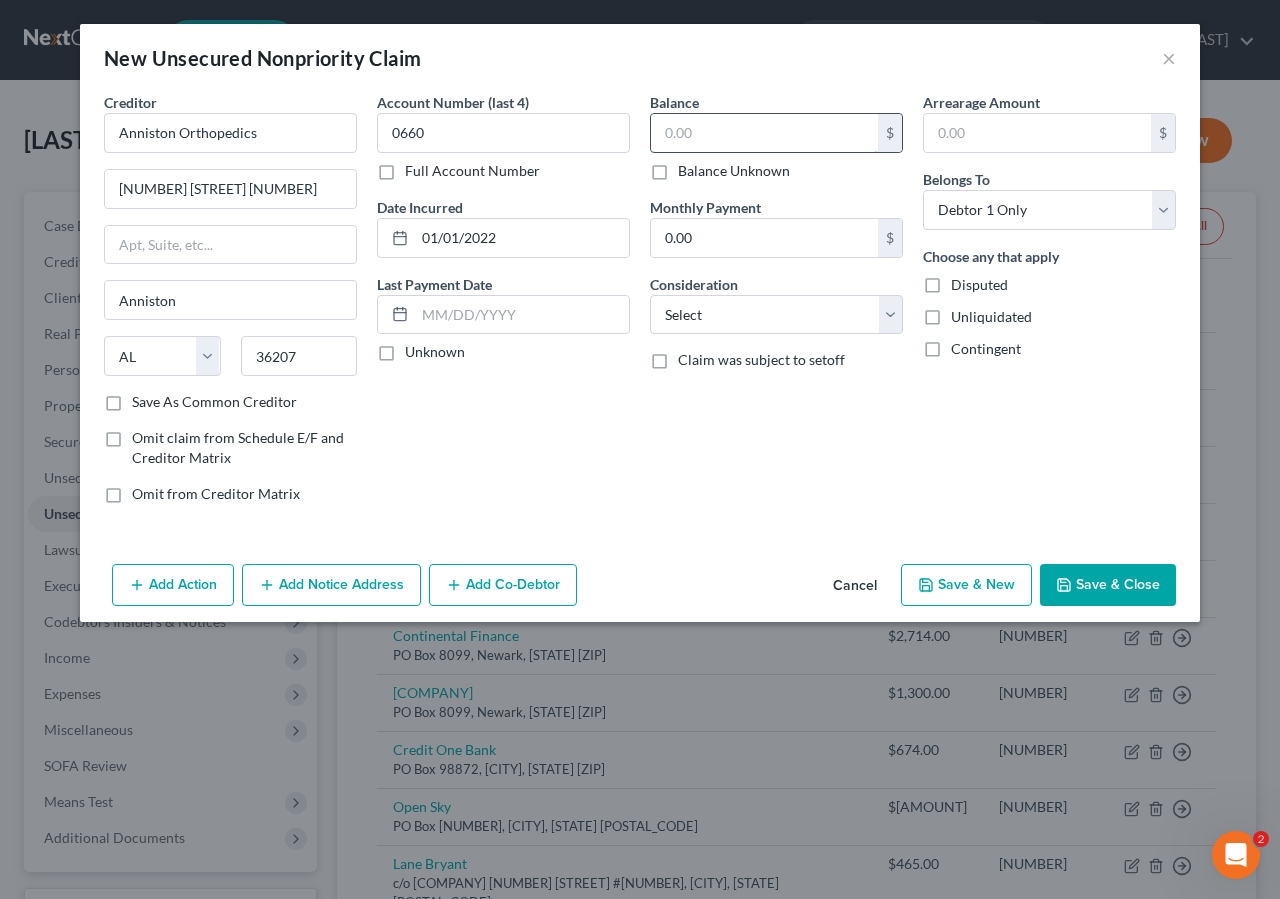click at bounding box center [764, 133] 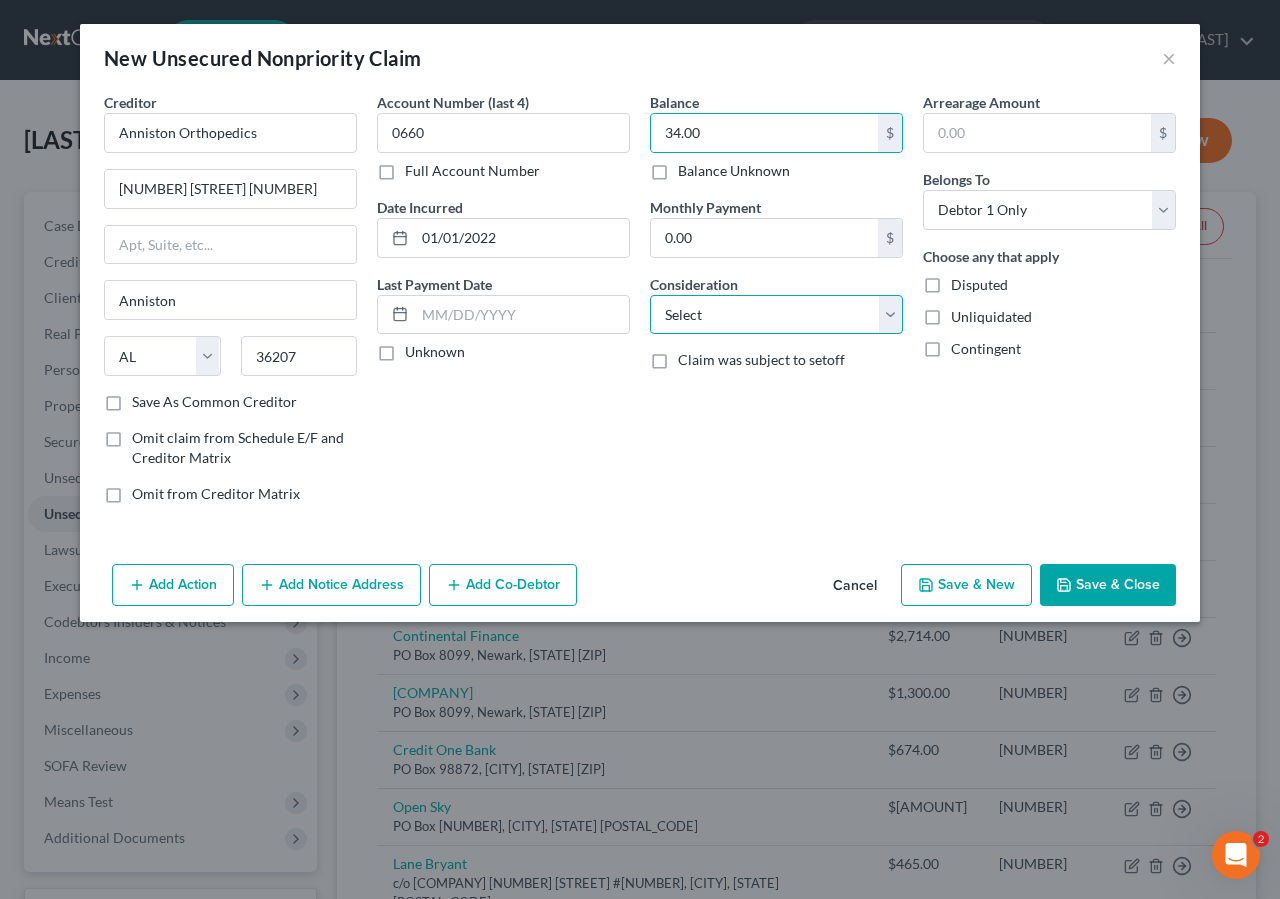 click on "Select Cable / Satellite Services Collection Agency Credit Card Debt Debt Counseling / Attorneys Deficiency Balance Domestic Support Obligations Home / Car Repairs Income Taxes Judgment Liens Medical Services Monies Loaned / Advanced Mortgage Obligation From Divorce Or Separation Obligation To Pensions Other Overdrawn Bank Account Promised To Help Pay Creditors Student Loans Suppliers And Vendors Telephone / Internet Services Utility Services" at bounding box center (776, 315) 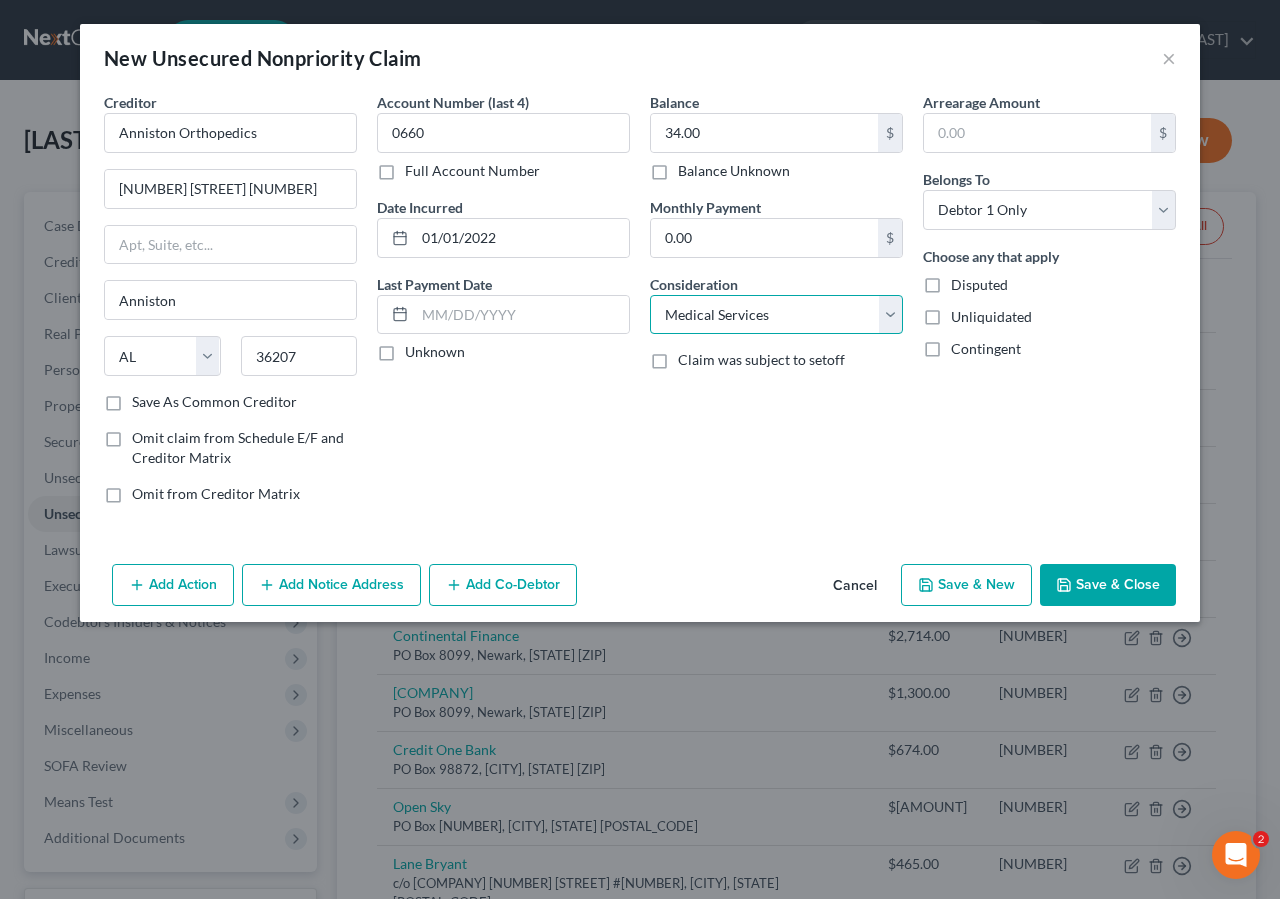 click on "Medical Services" at bounding box center [0, 0] 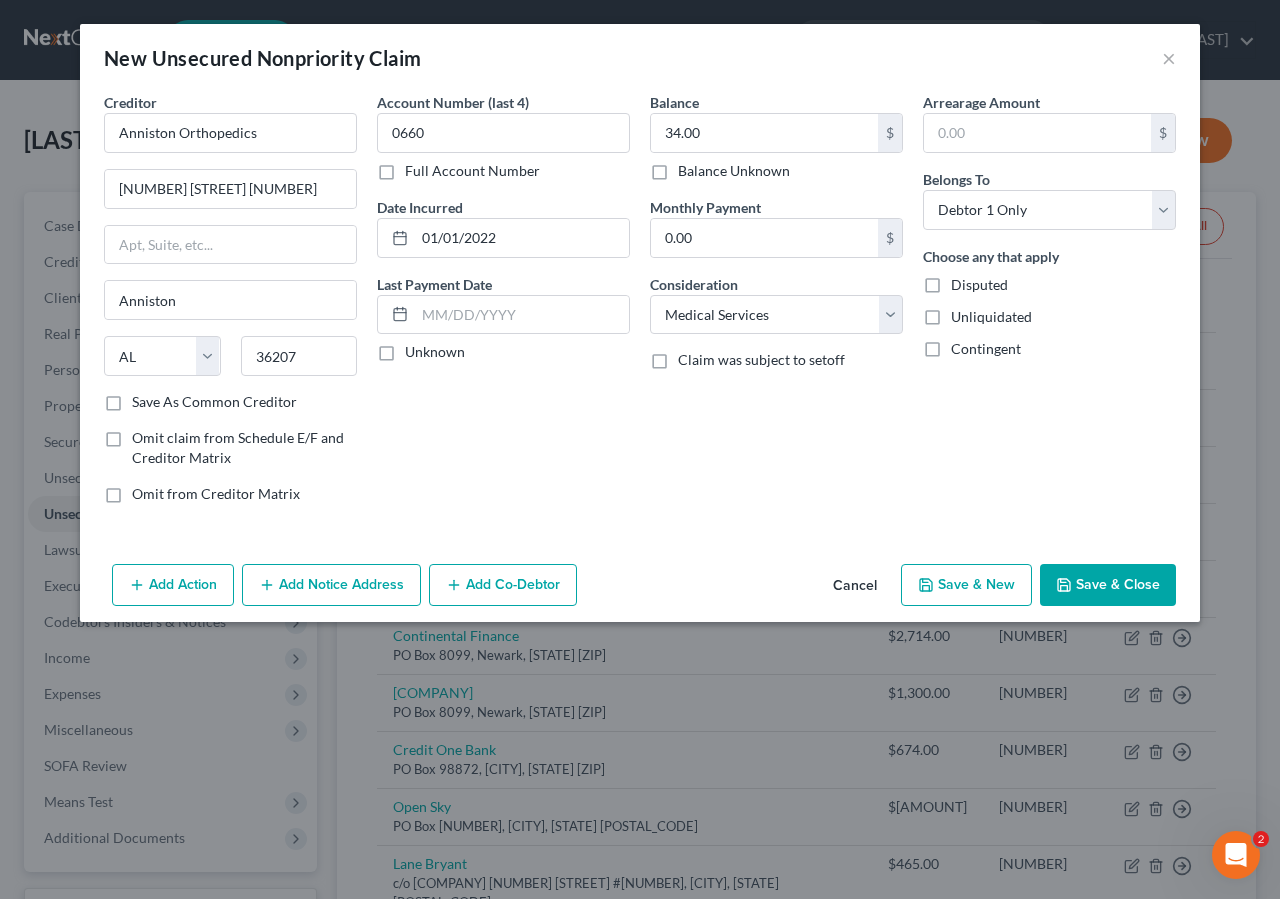 drag, startPoint x: 1077, startPoint y: 579, endPoint x: 1076, endPoint y: 565, distance: 14.035668 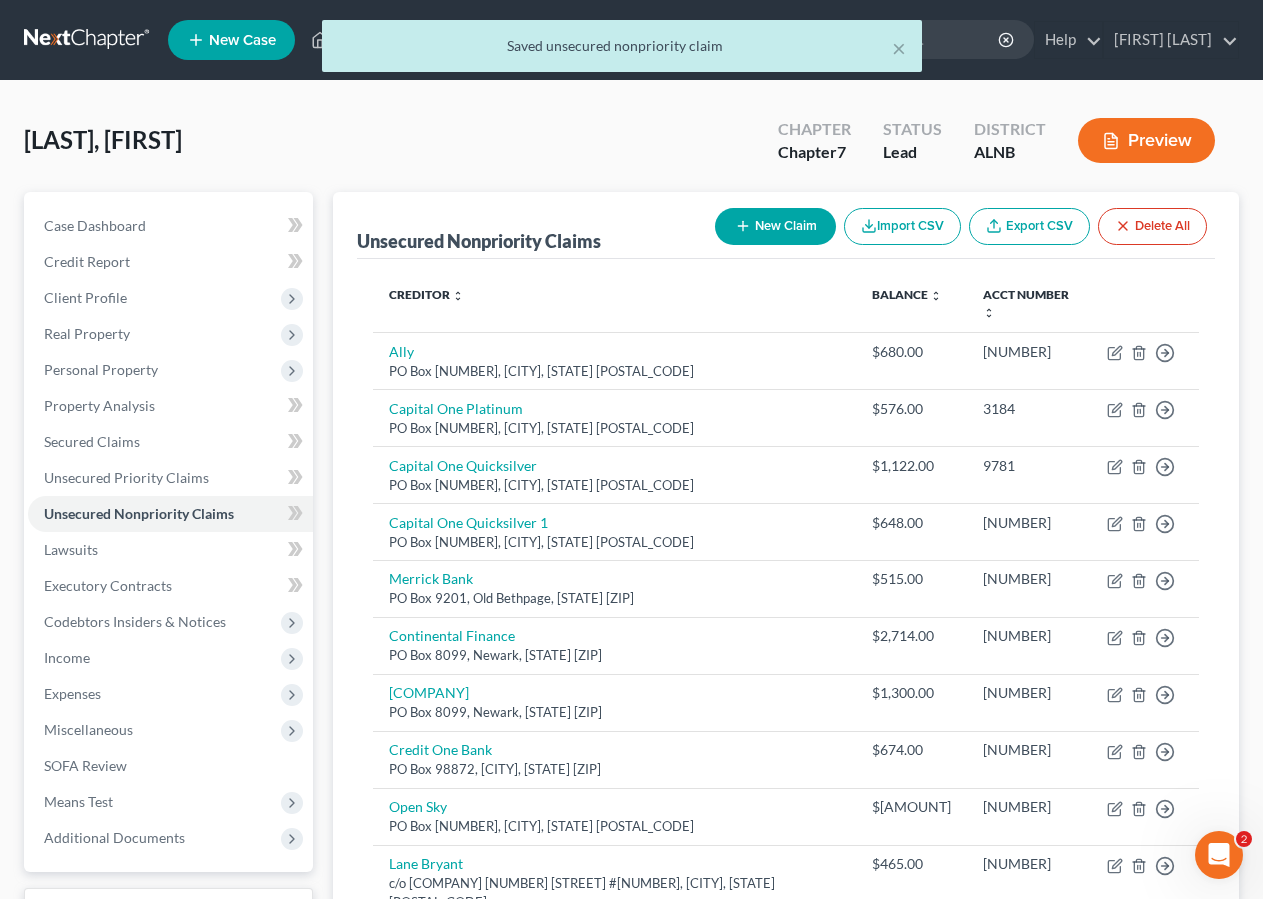 drag, startPoint x: 735, startPoint y: 228, endPoint x: 748, endPoint y: 231, distance: 13.341664 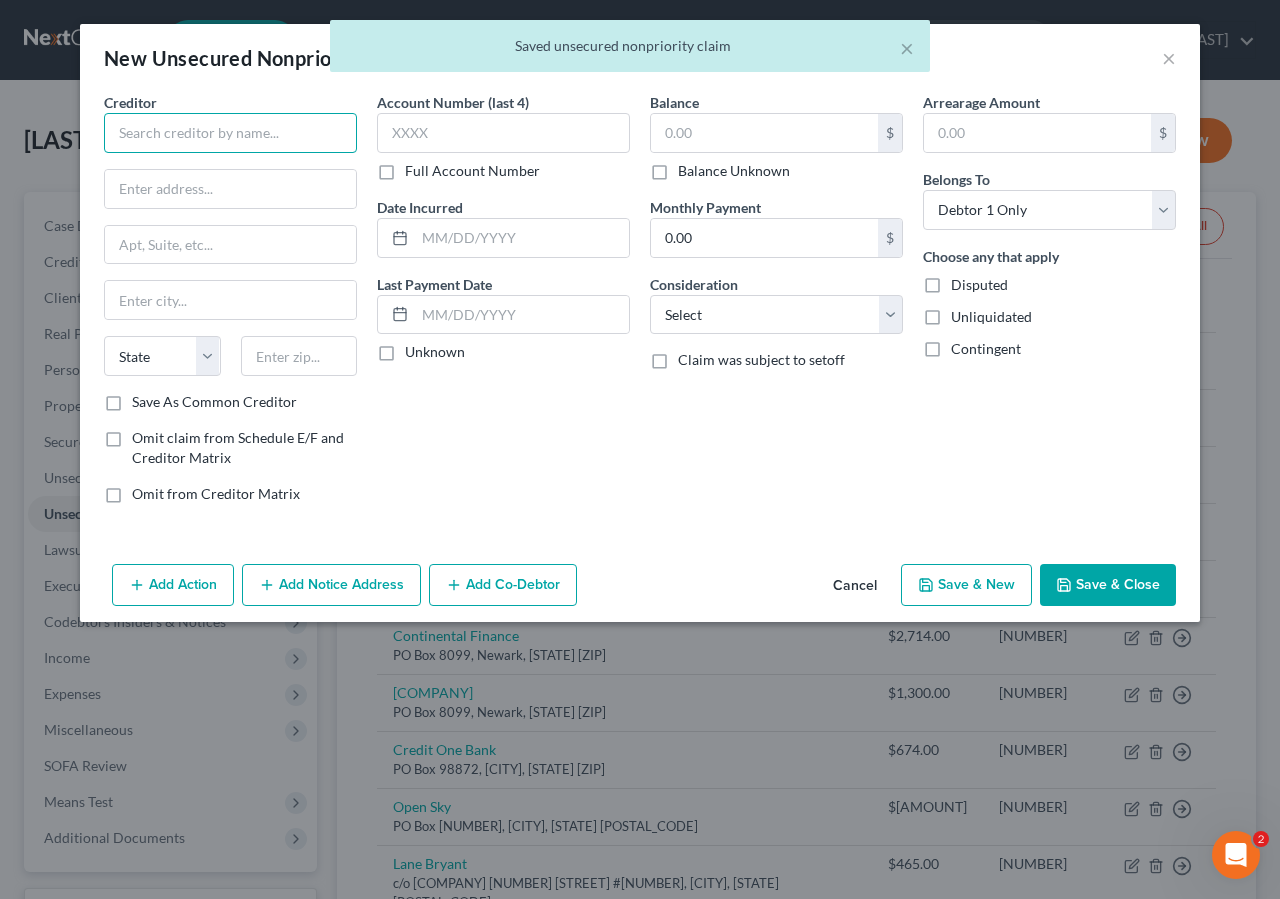 click at bounding box center (230, 133) 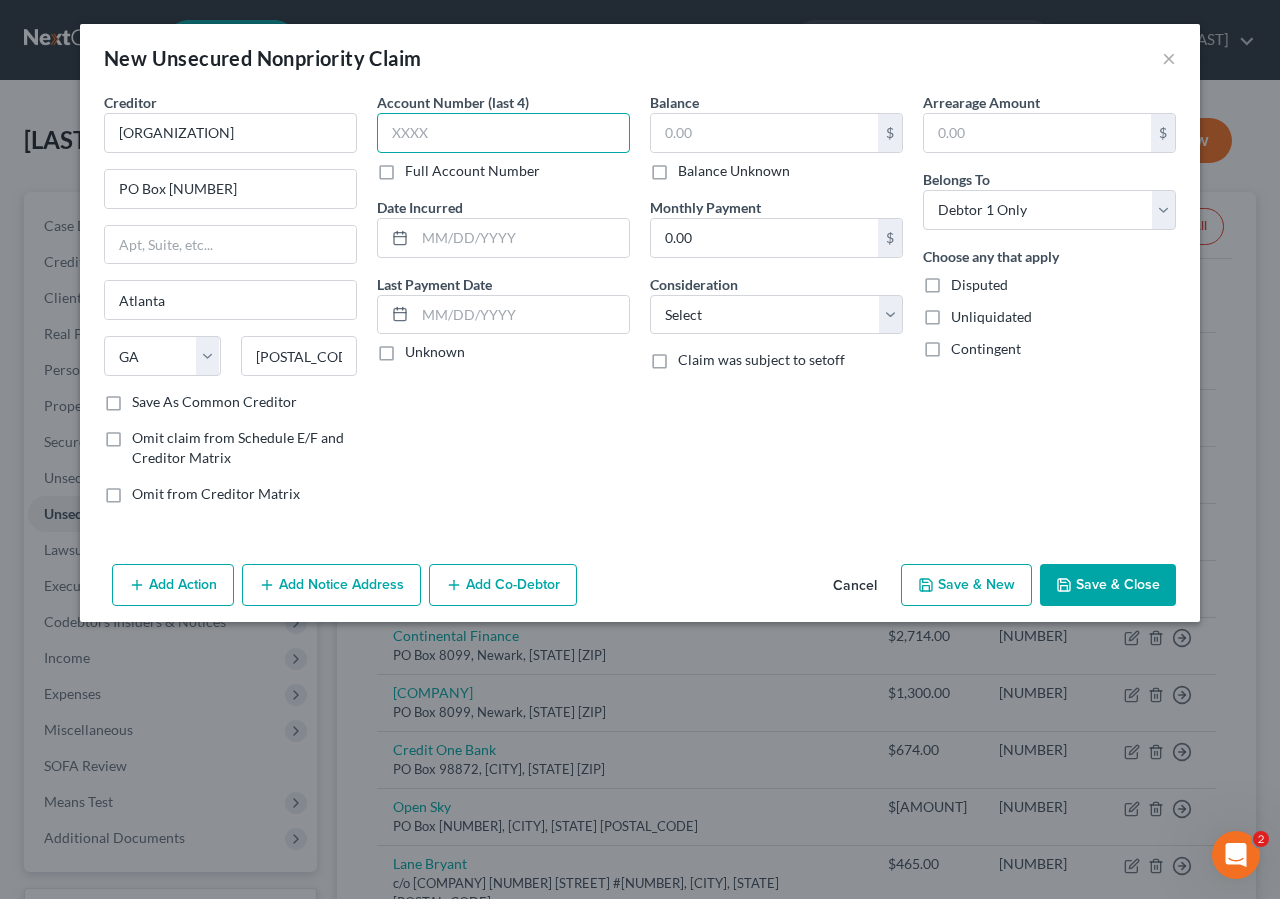 click at bounding box center [503, 133] 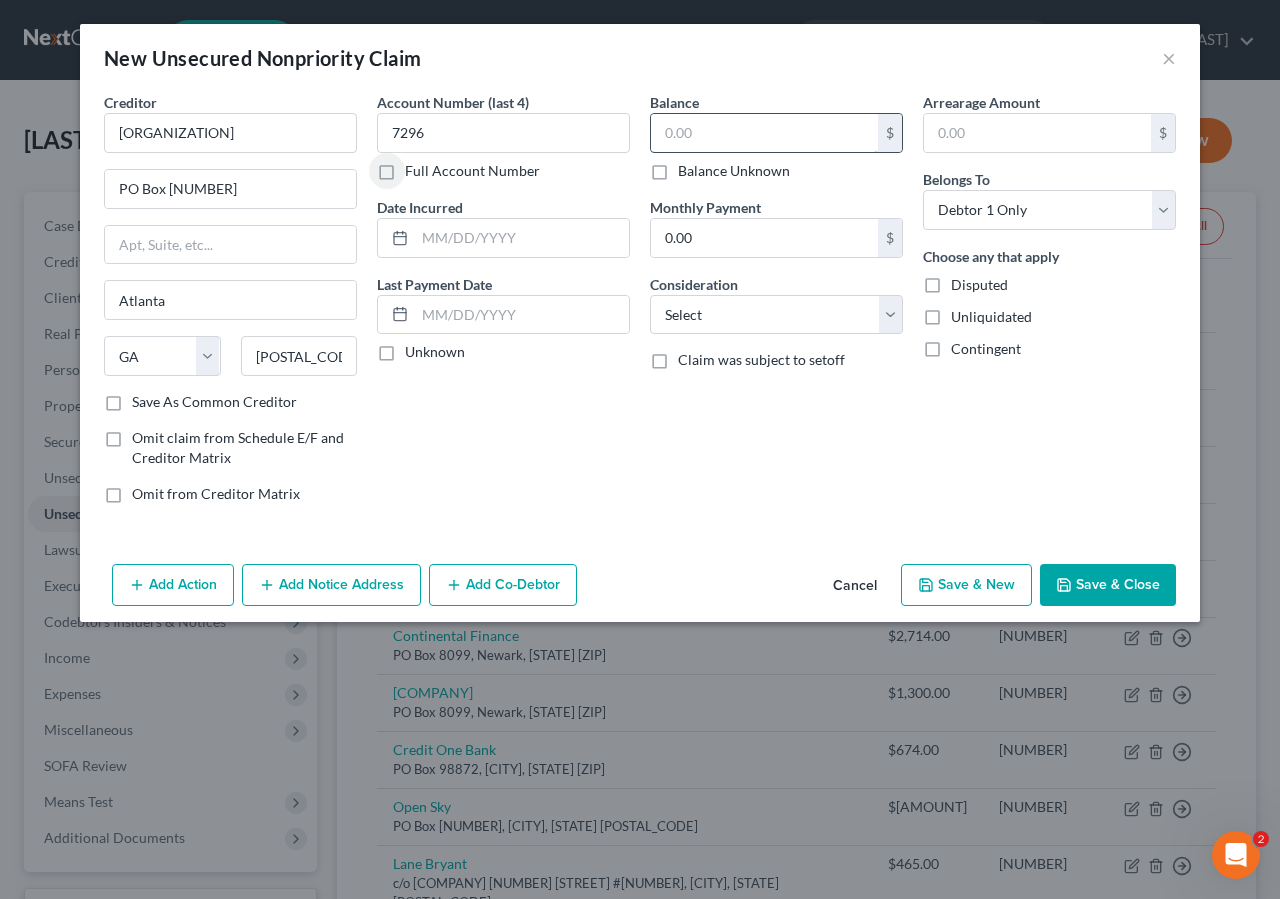 click at bounding box center [764, 133] 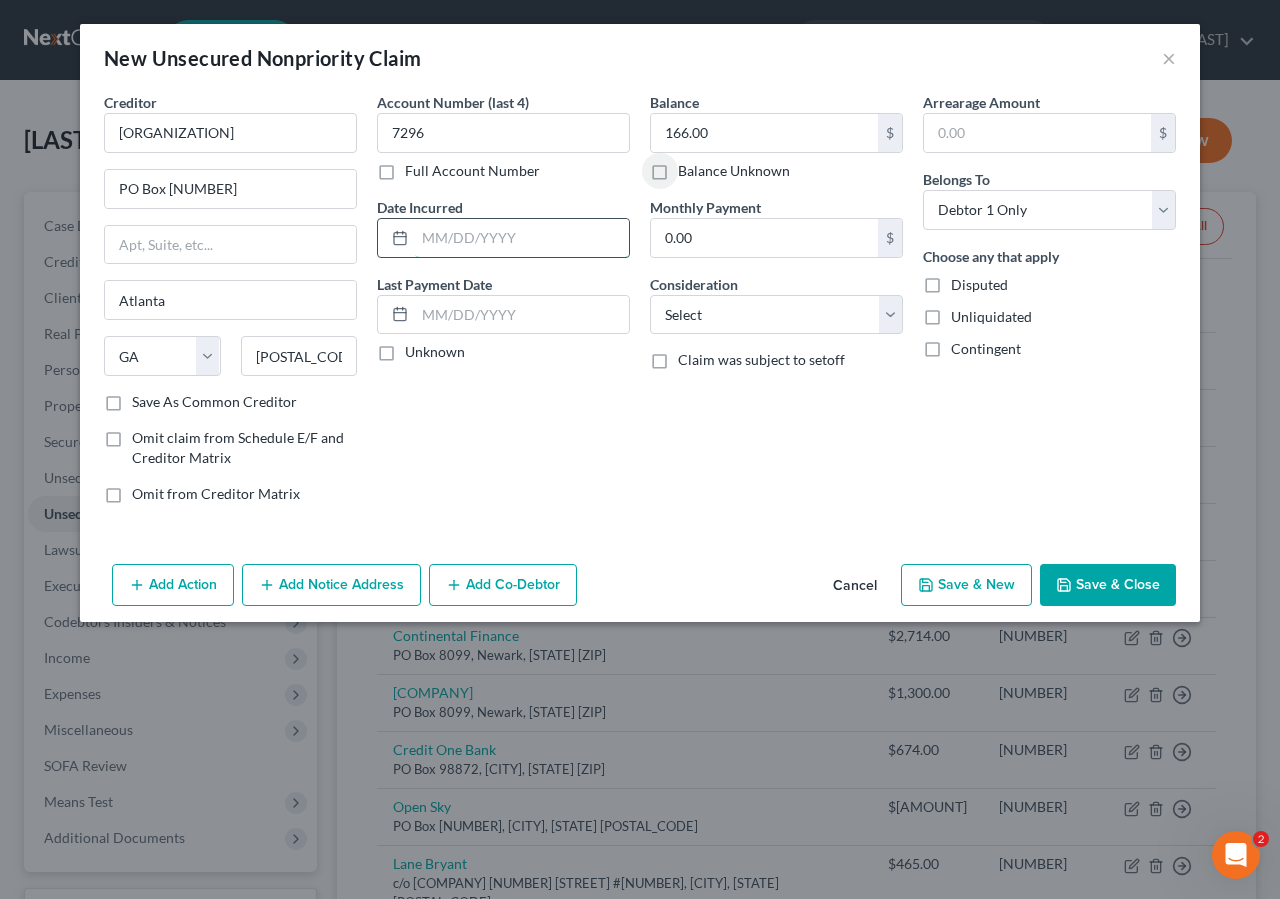 click at bounding box center [522, 238] 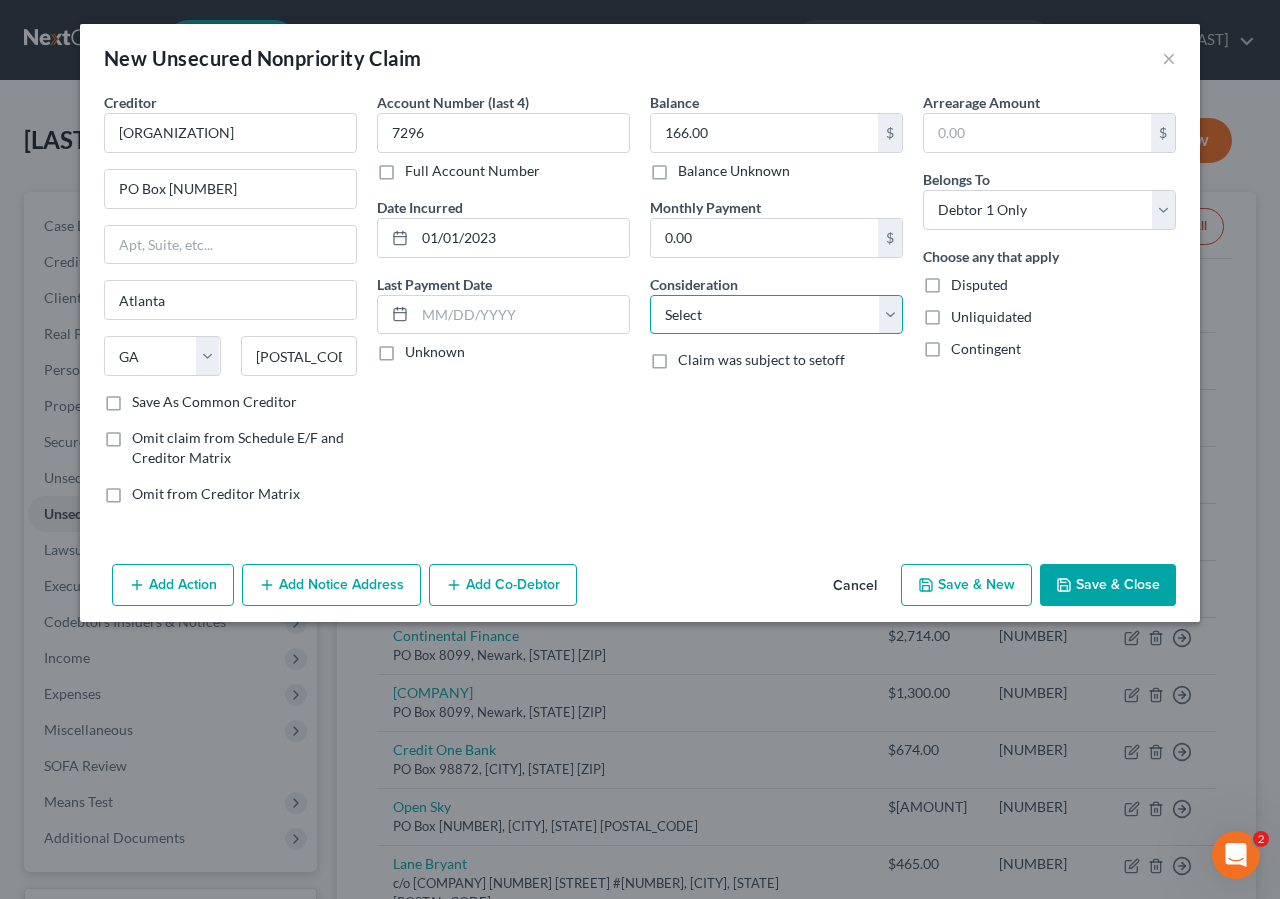 click on "Select Cable / Satellite Services Collection Agency Credit Card Debt Debt Counseling / Attorneys Deficiency Balance Domestic Support Obligations Home / Car Repairs Income Taxes Judgment Liens Medical Services Monies Loaned / Advanced Mortgage Obligation From Divorce Or Separation Obligation To Pensions Other Overdrawn Bank Account Promised To Help Pay Creditors Student Loans Suppliers And Vendors Telephone / Internet Services Utility Services" at bounding box center (776, 315) 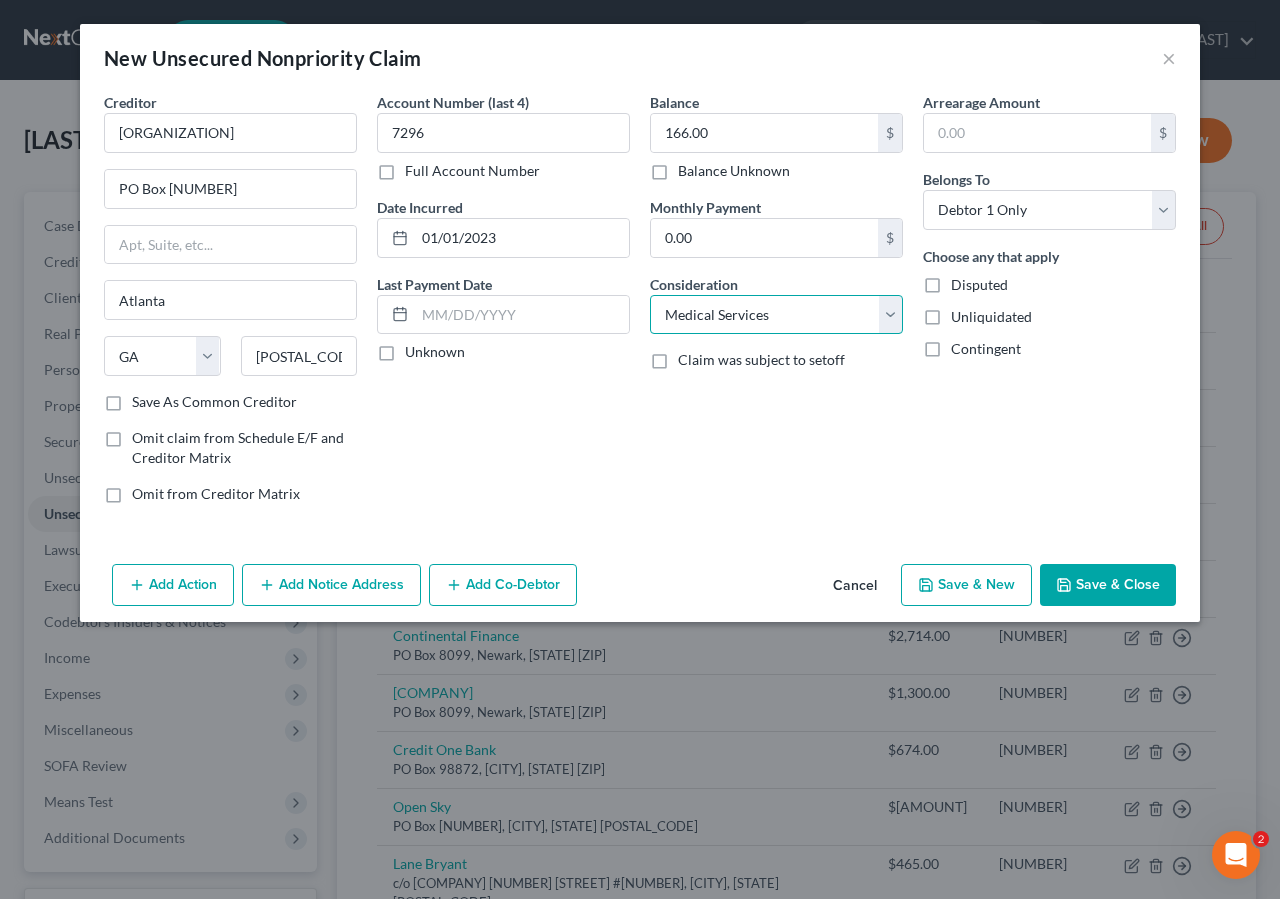 click on "Medical Services" at bounding box center [0, 0] 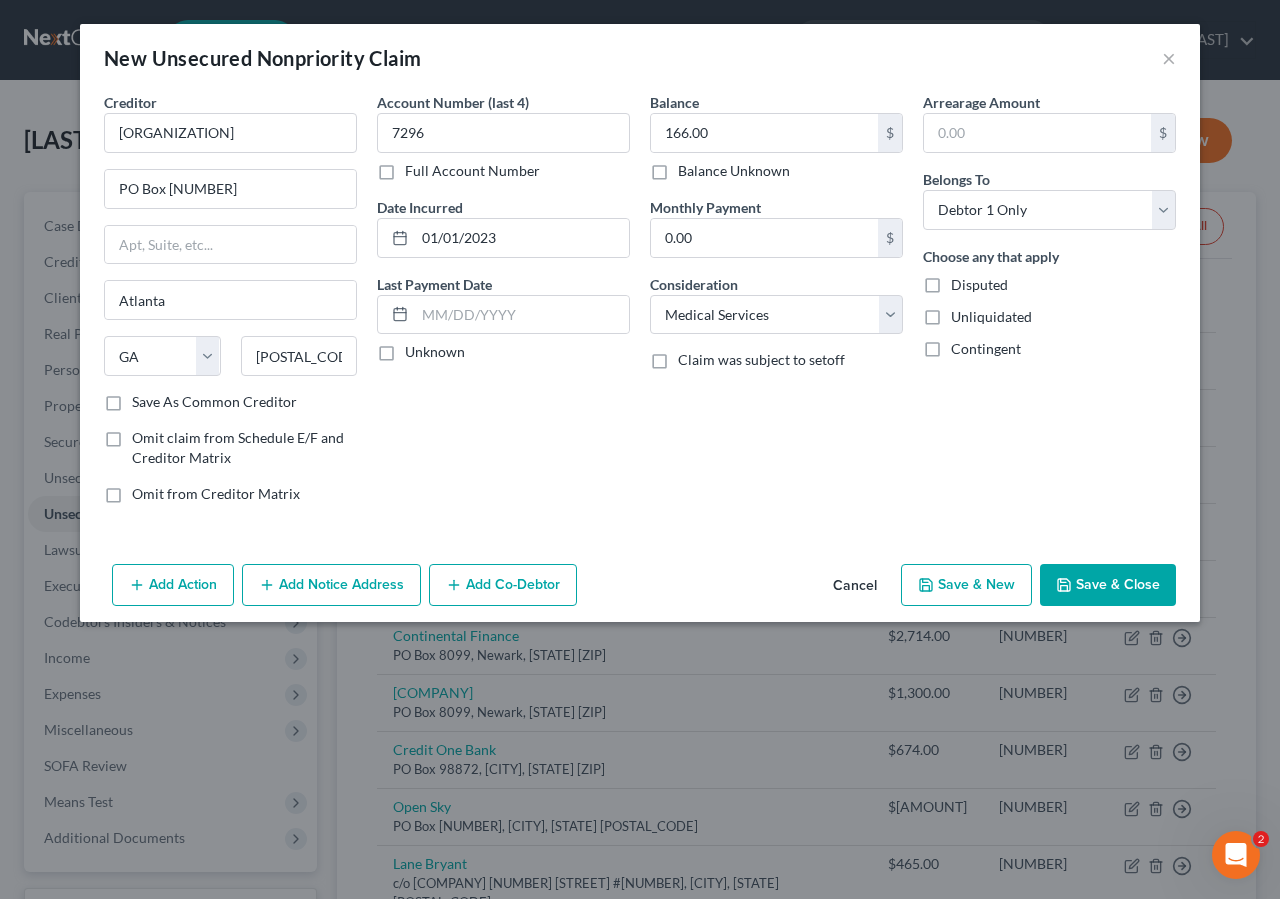 click on "Add Action Add Notice Address Add Co-Debtor Cancel Save & New Save & Close" at bounding box center (640, 589) 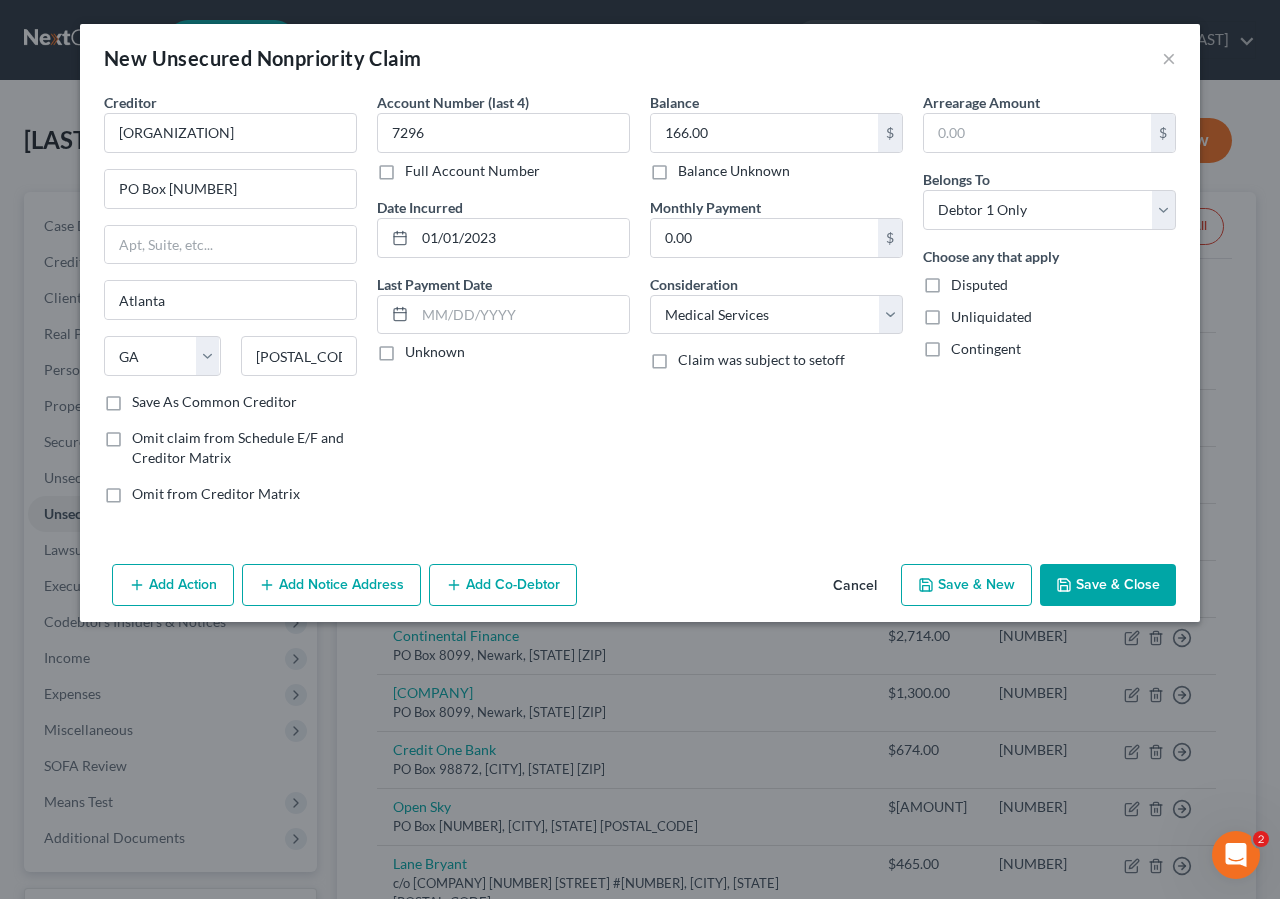 drag, startPoint x: 1153, startPoint y: 598, endPoint x: 1147, endPoint y: 587, distance: 12.529964 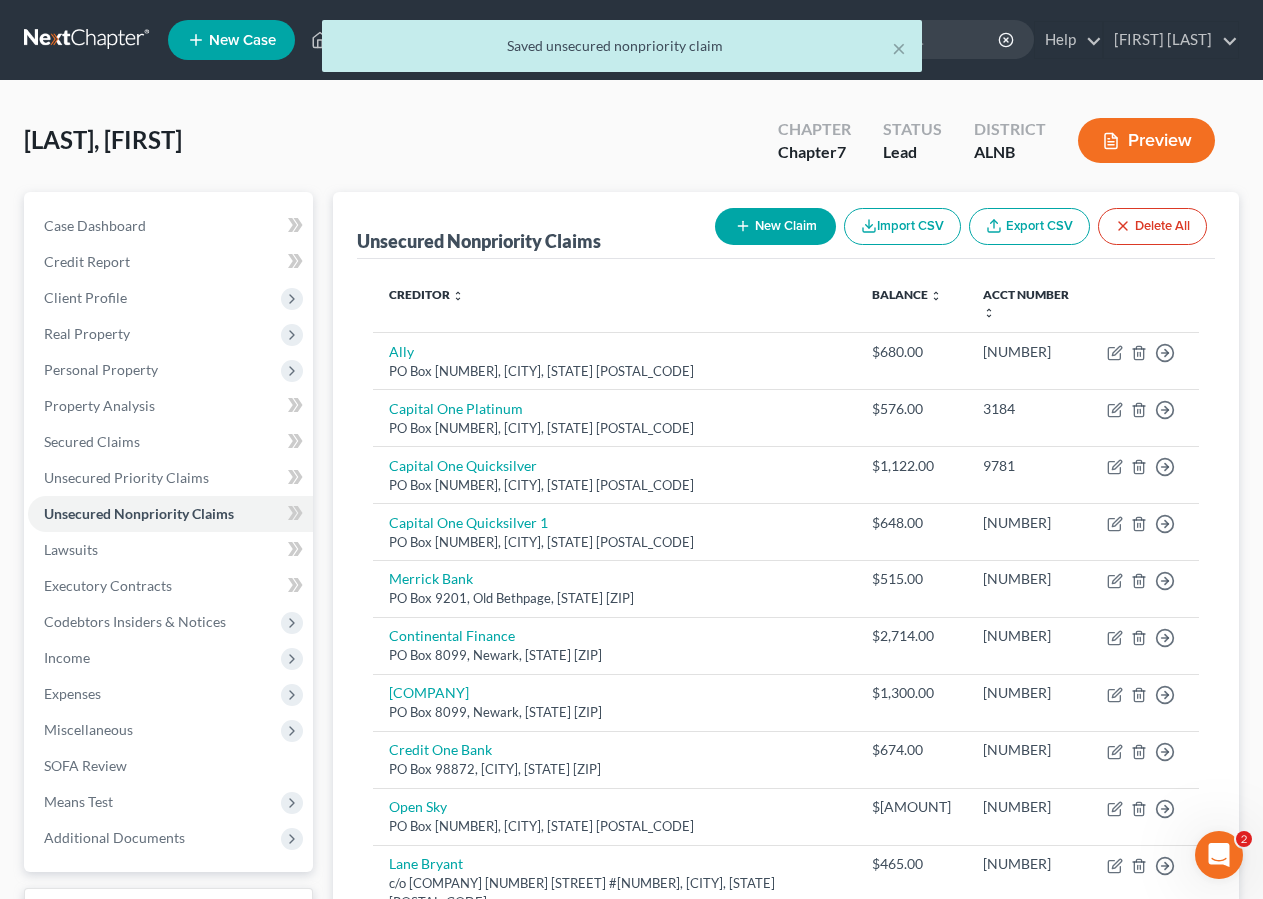 click on "New Claim" at bounding box center [775, 226] 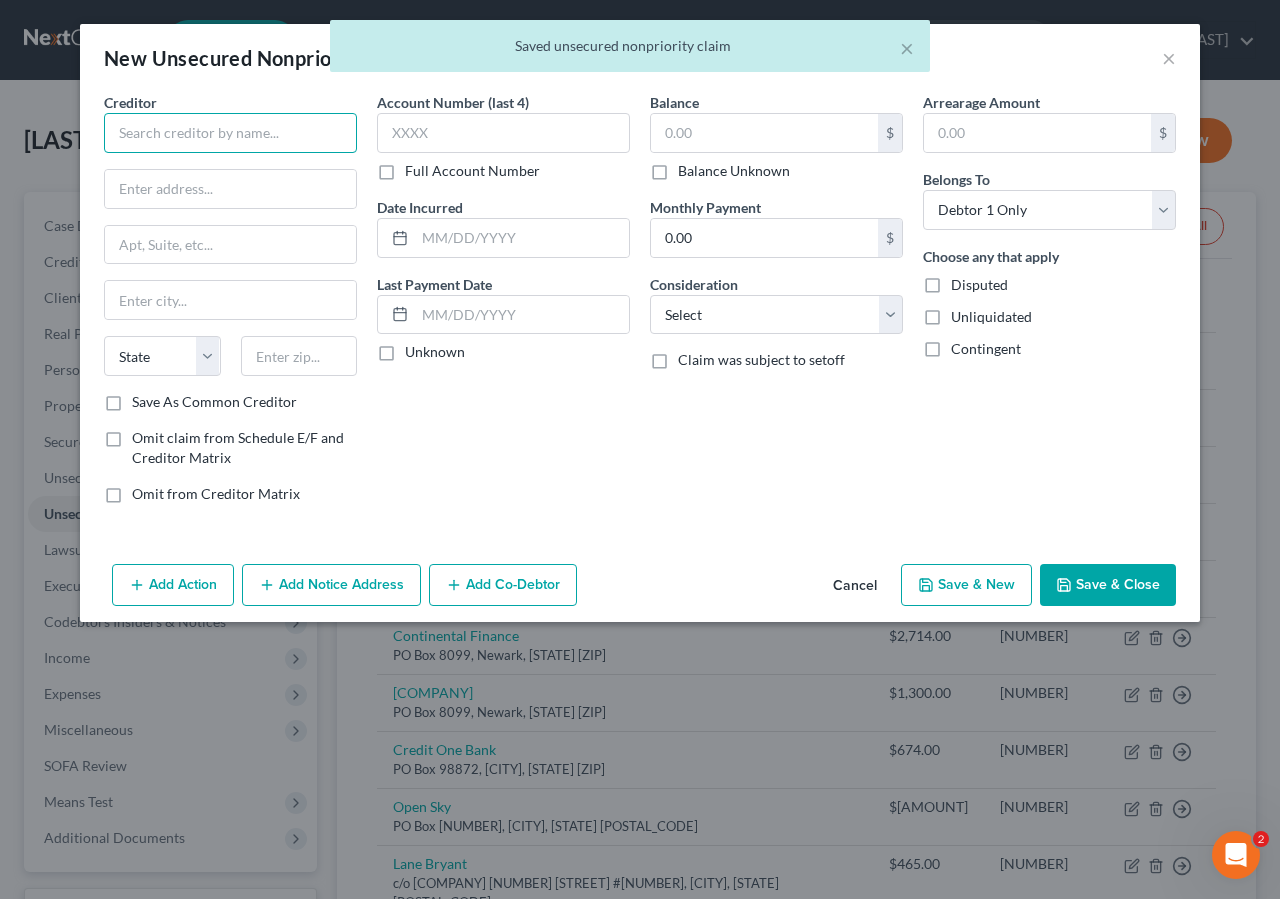 click at bounding box center (230, 133) 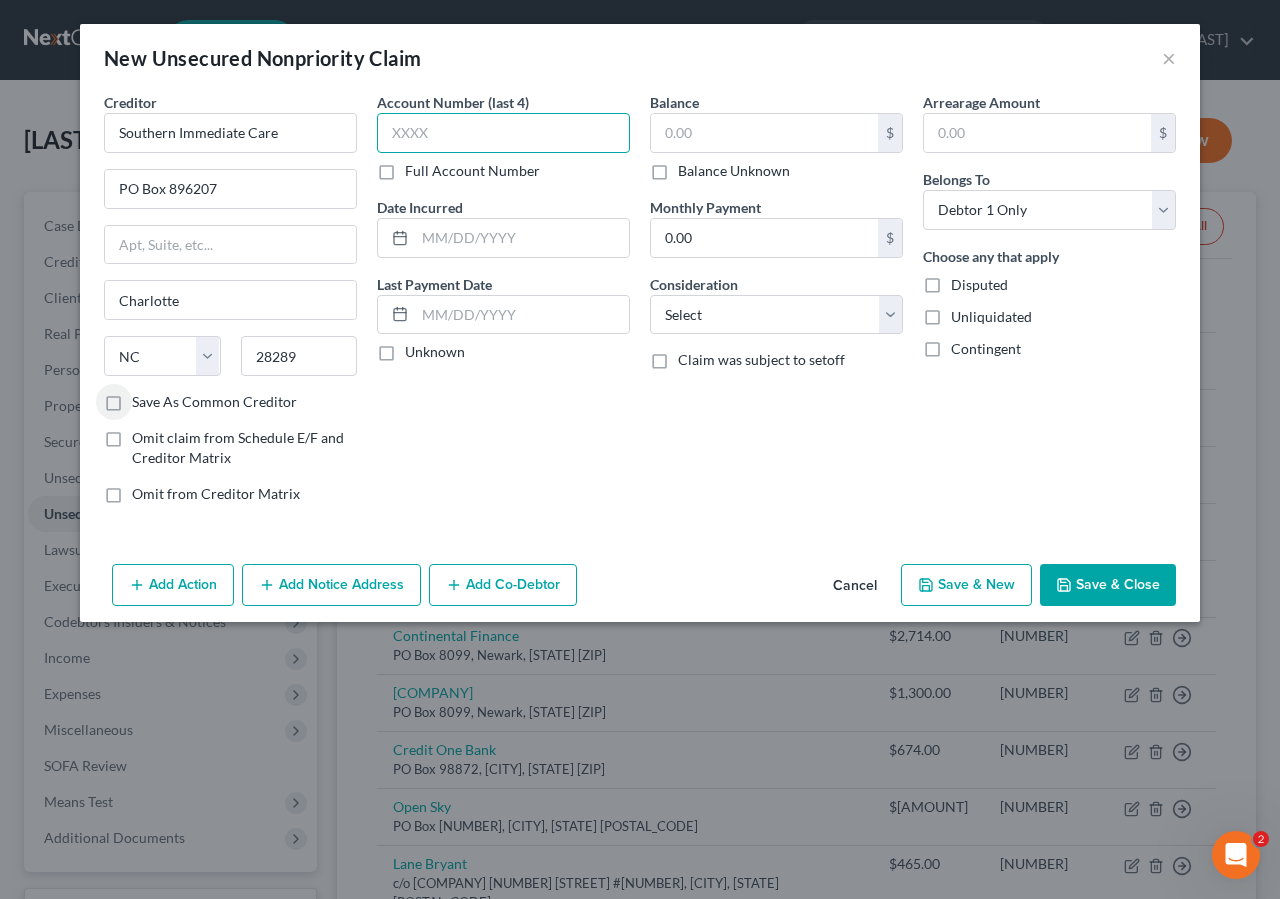 click at bounding box center [503, 133] 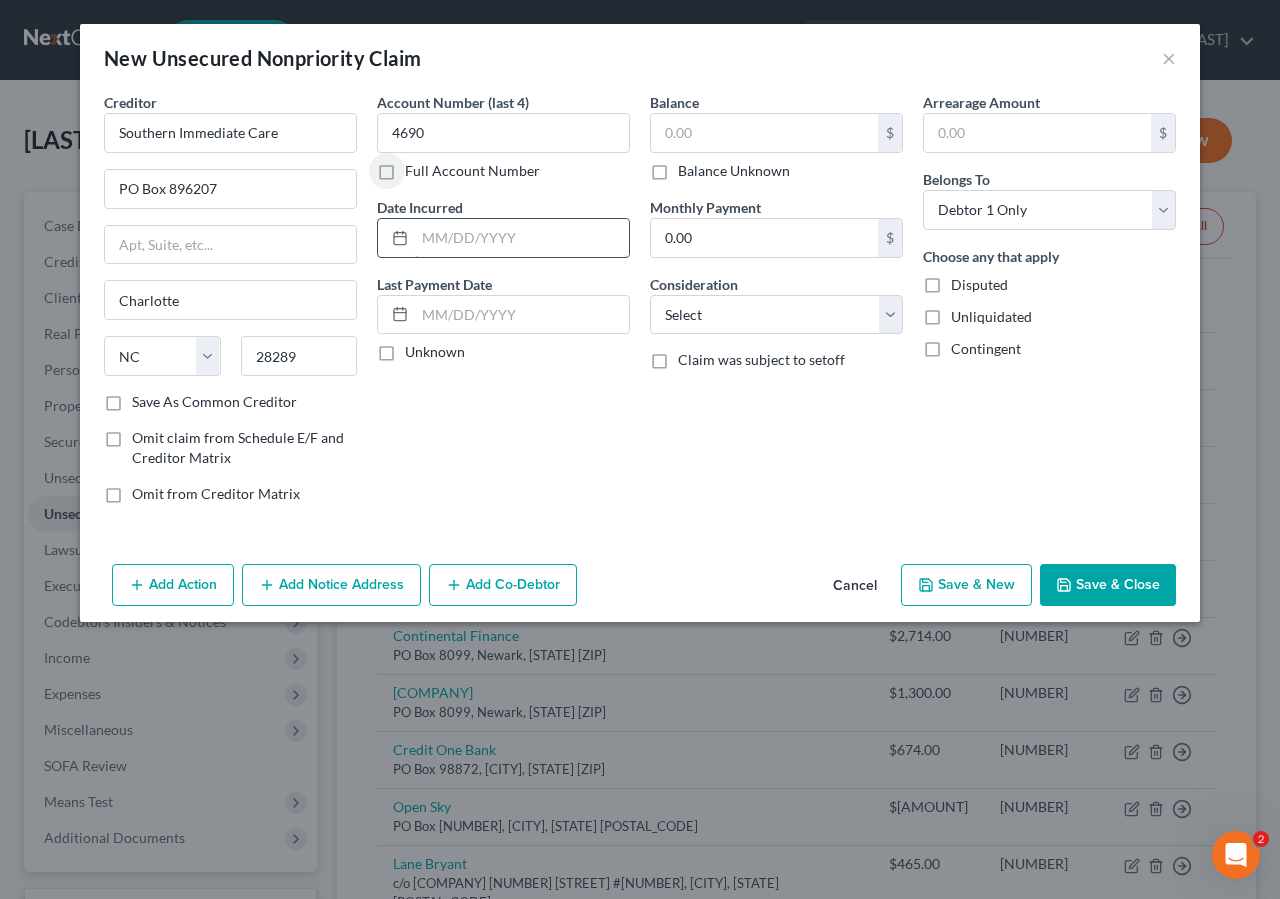 click at bounding box center (522, 238) 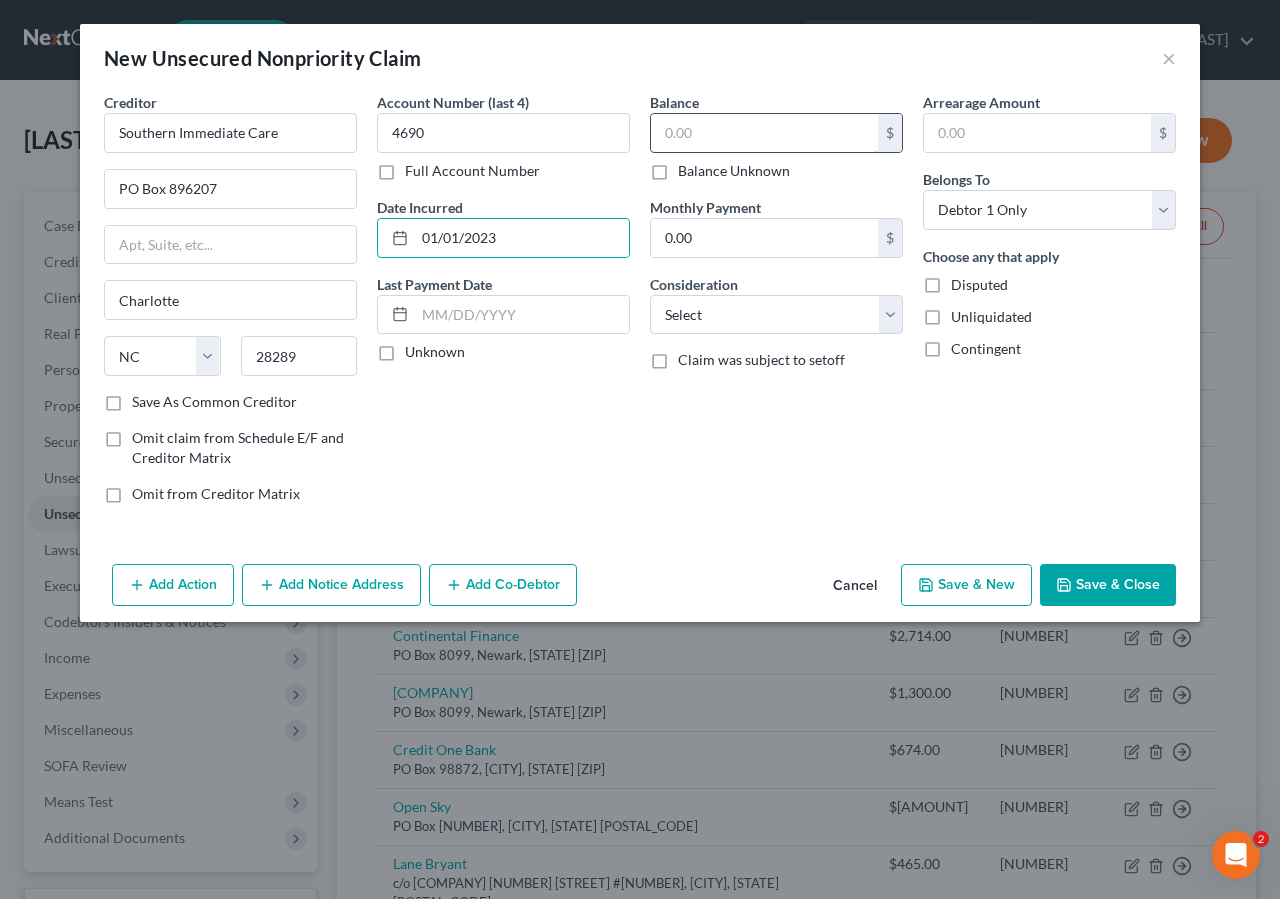 click at bounding box center (764, 133) 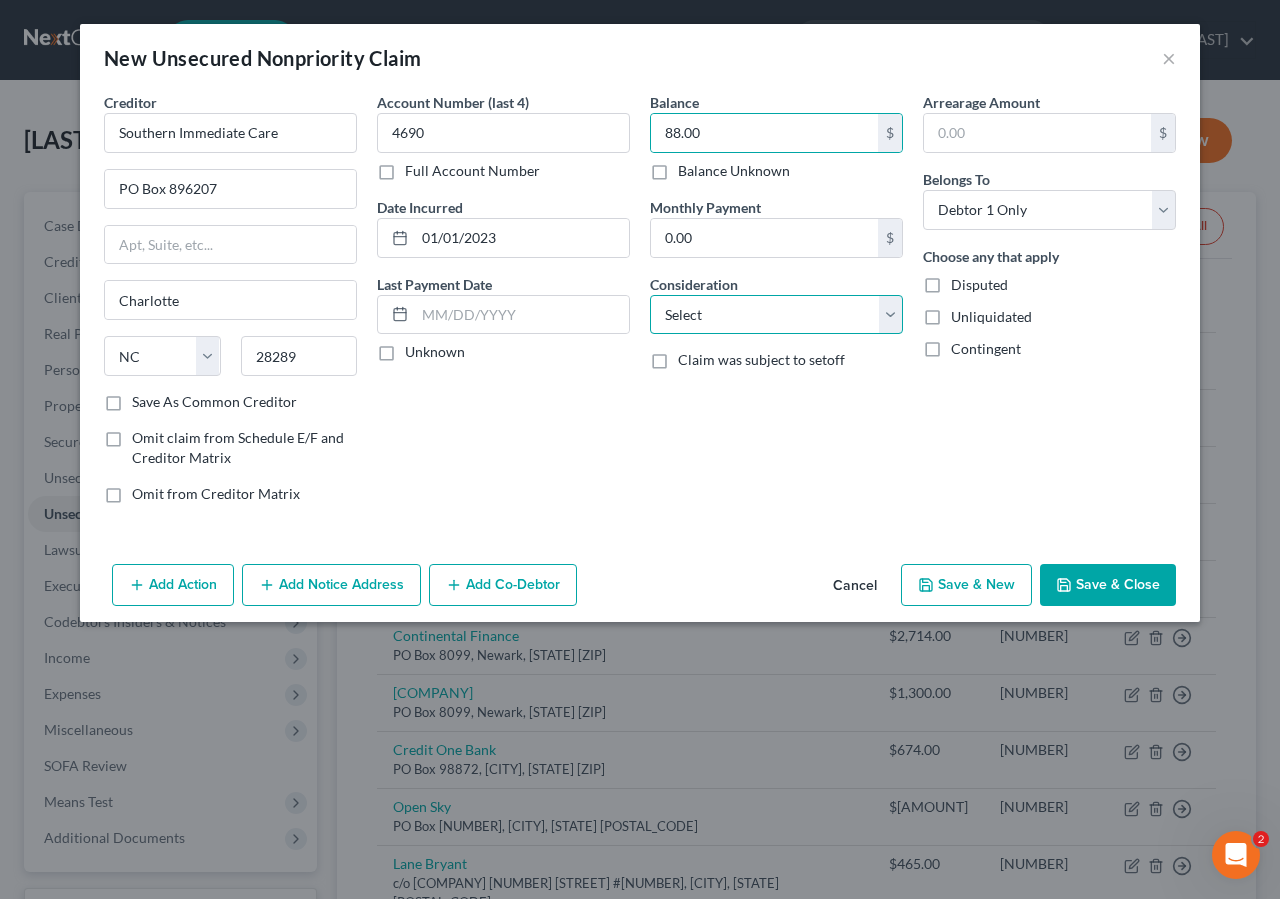 drag, startPoint x: 826, startPoint y: 312, endPoint x: 833, endPoint y: 332, distance: 21.189621 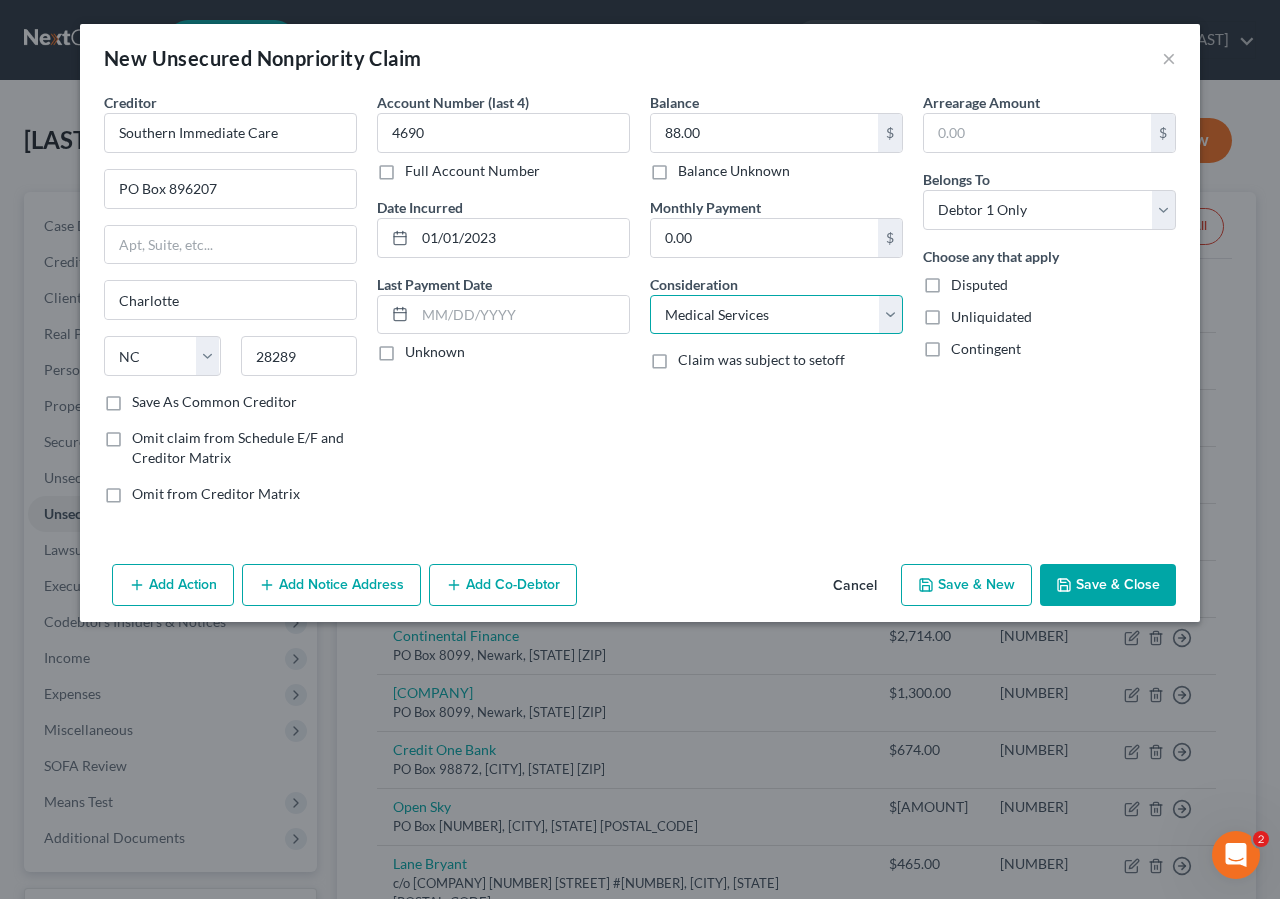 click on "Medical Services" at bounding box center [0, 0] 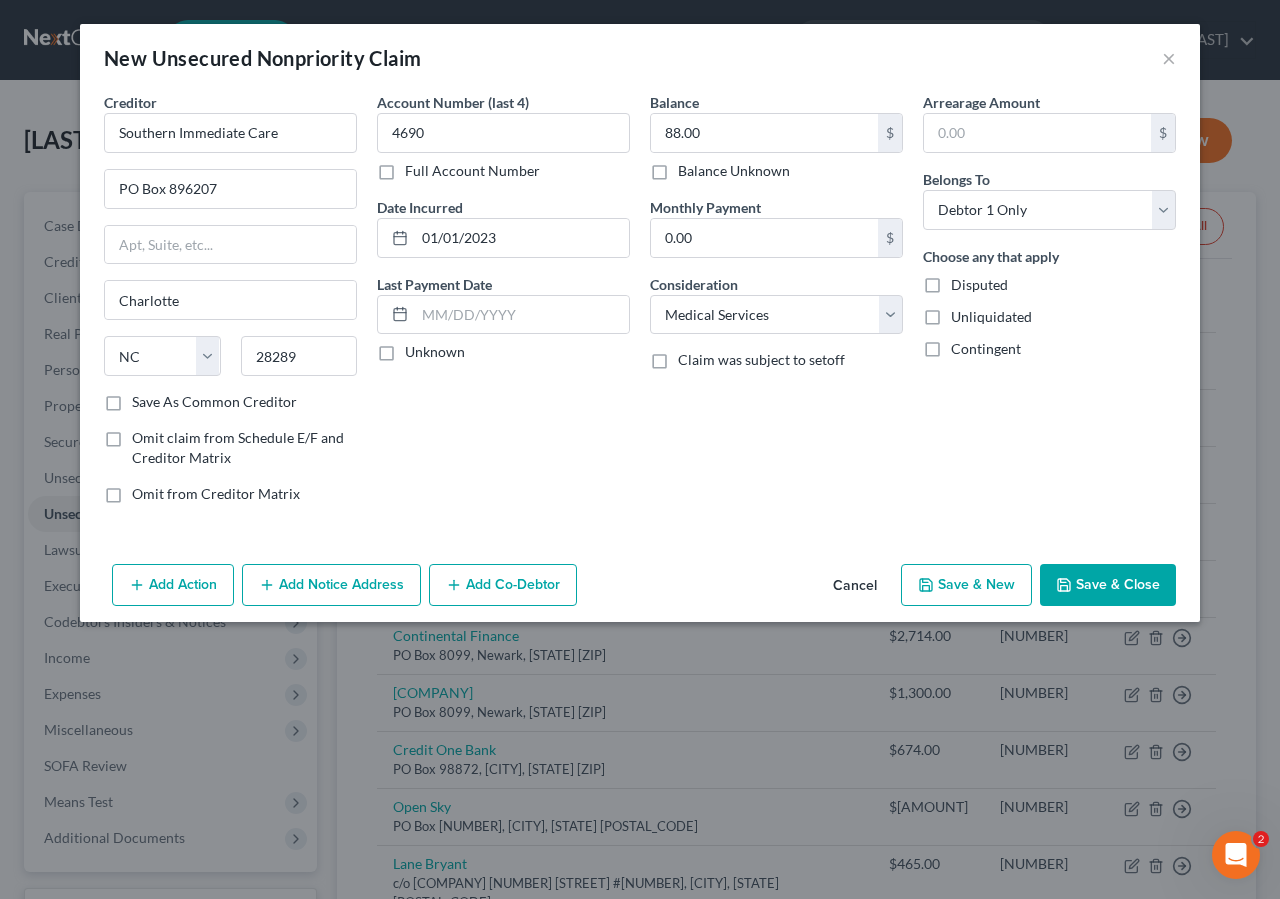 drag, startPoint x: 1088, startPoint y: 569, endPoint x: 1151, endPoint y: 570, distance: 63.007935 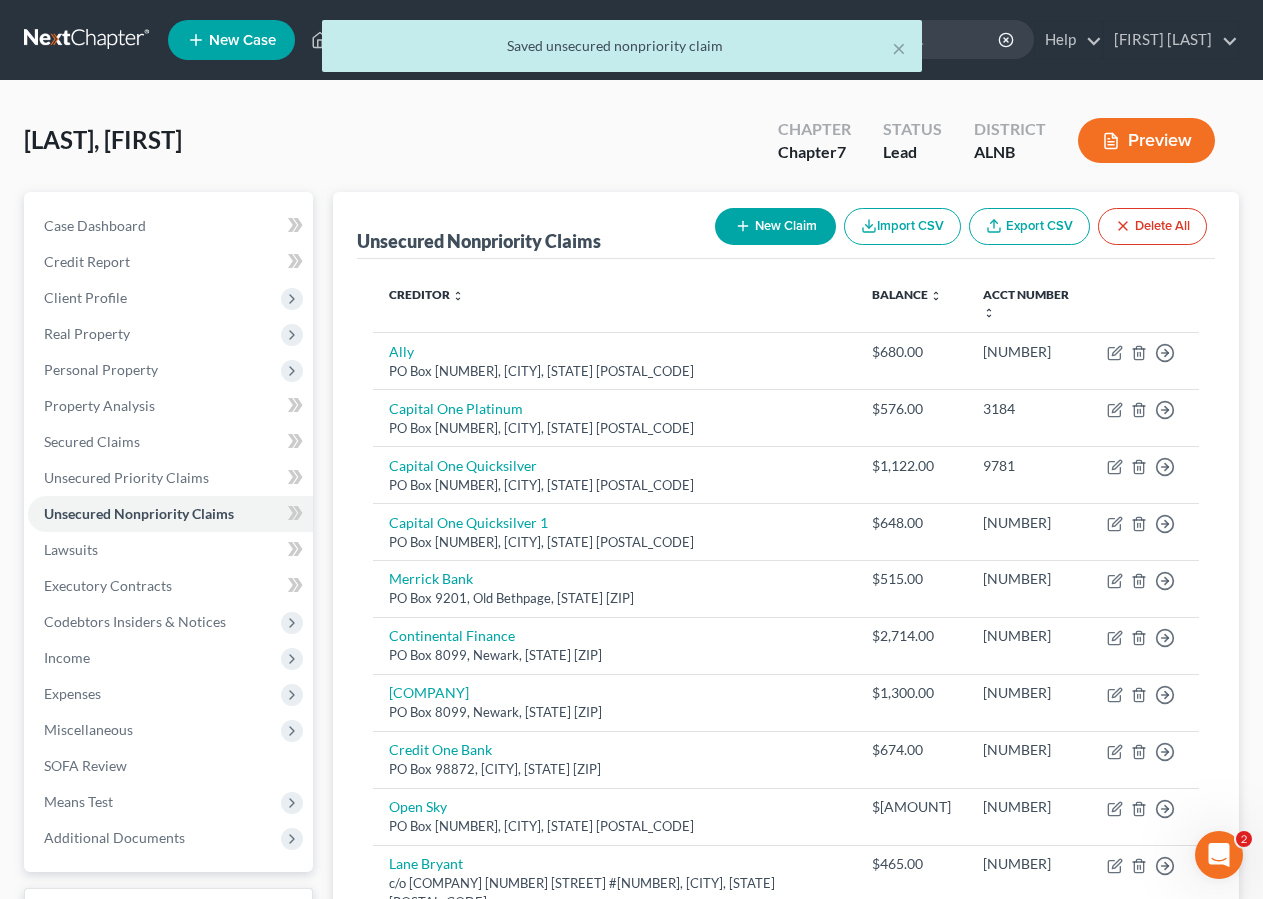 click on "New Claim" at bounding box center (775, 226) 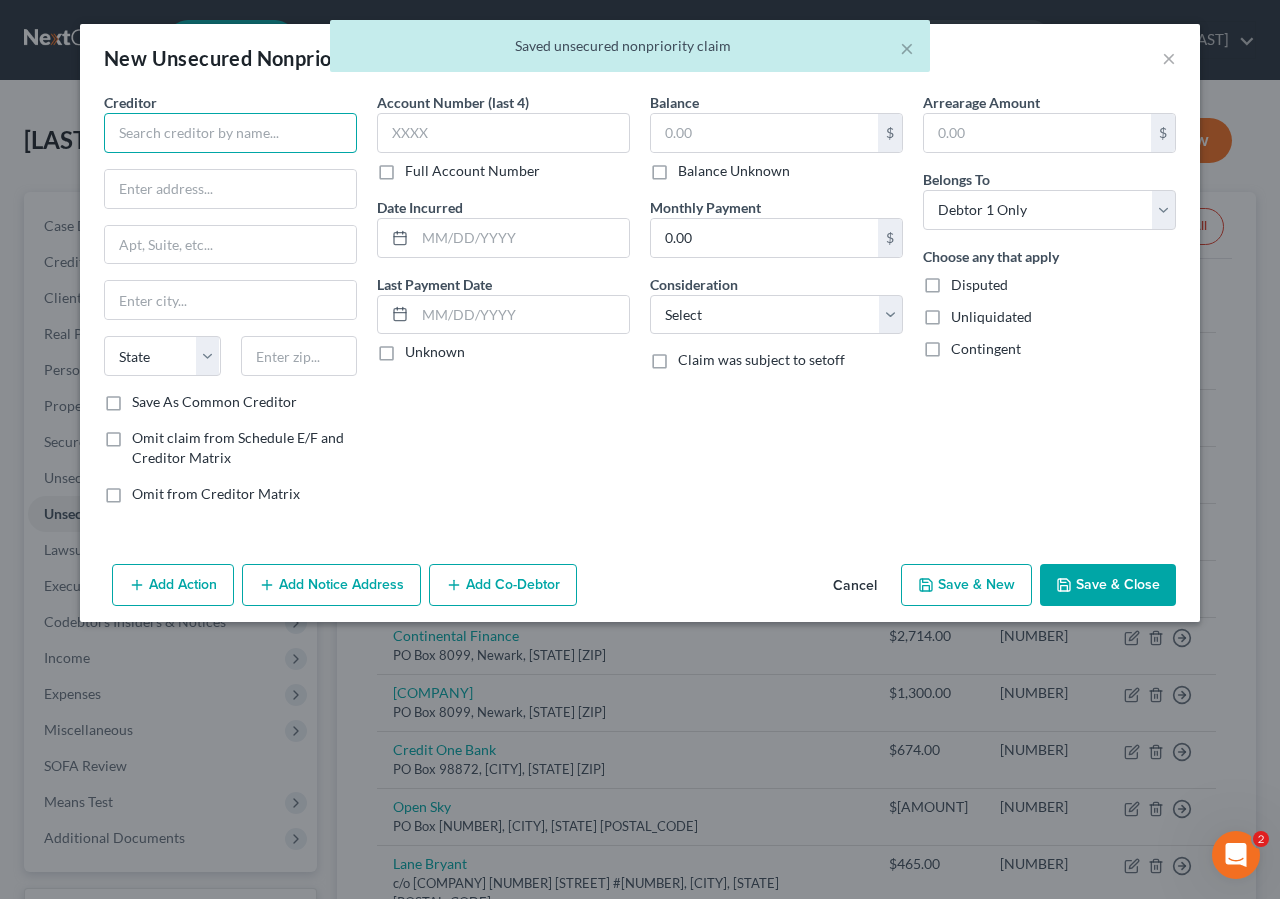 click at bounding box center [230, 133] 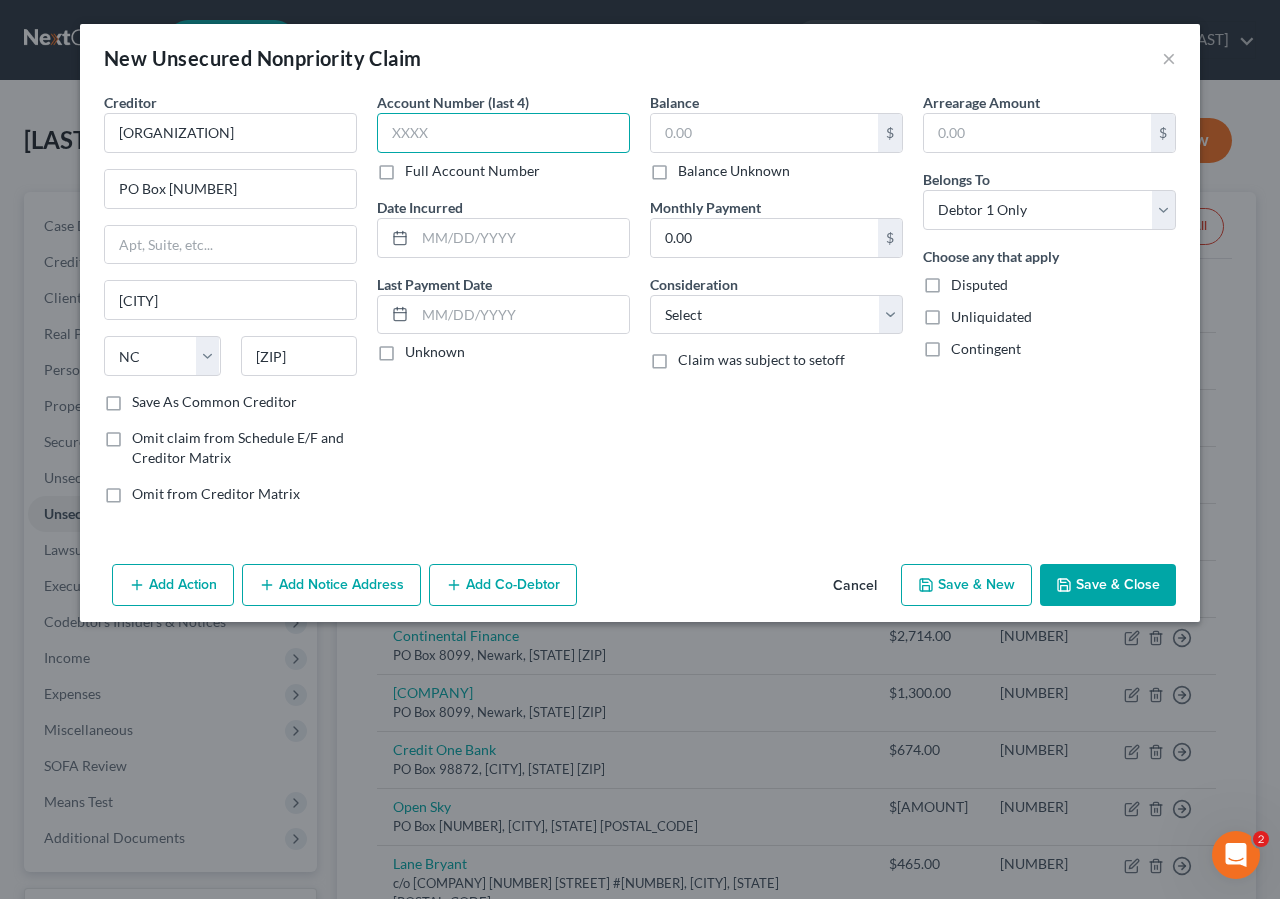 click at bounding box center [503, 133] 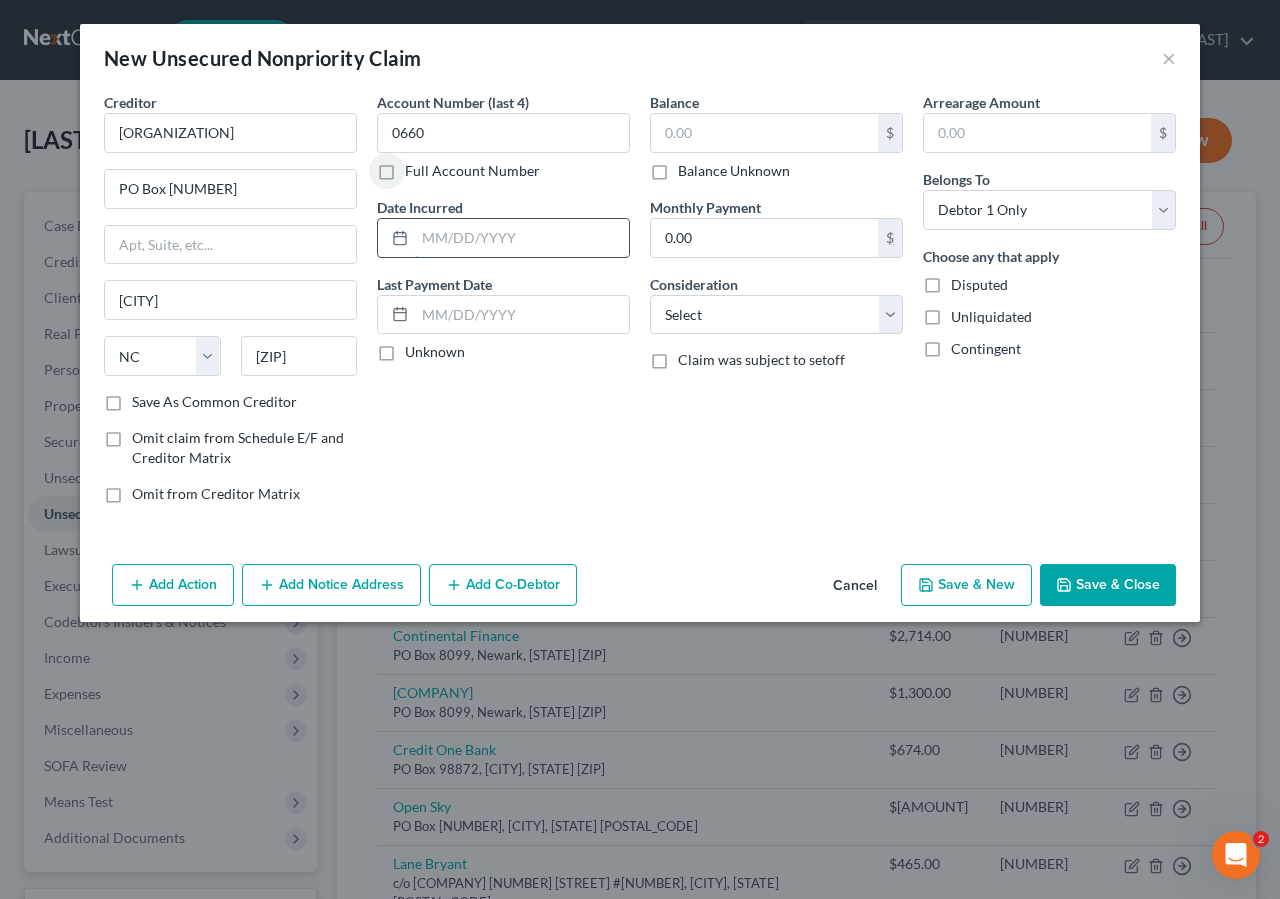click at bounding box center (522, 238) 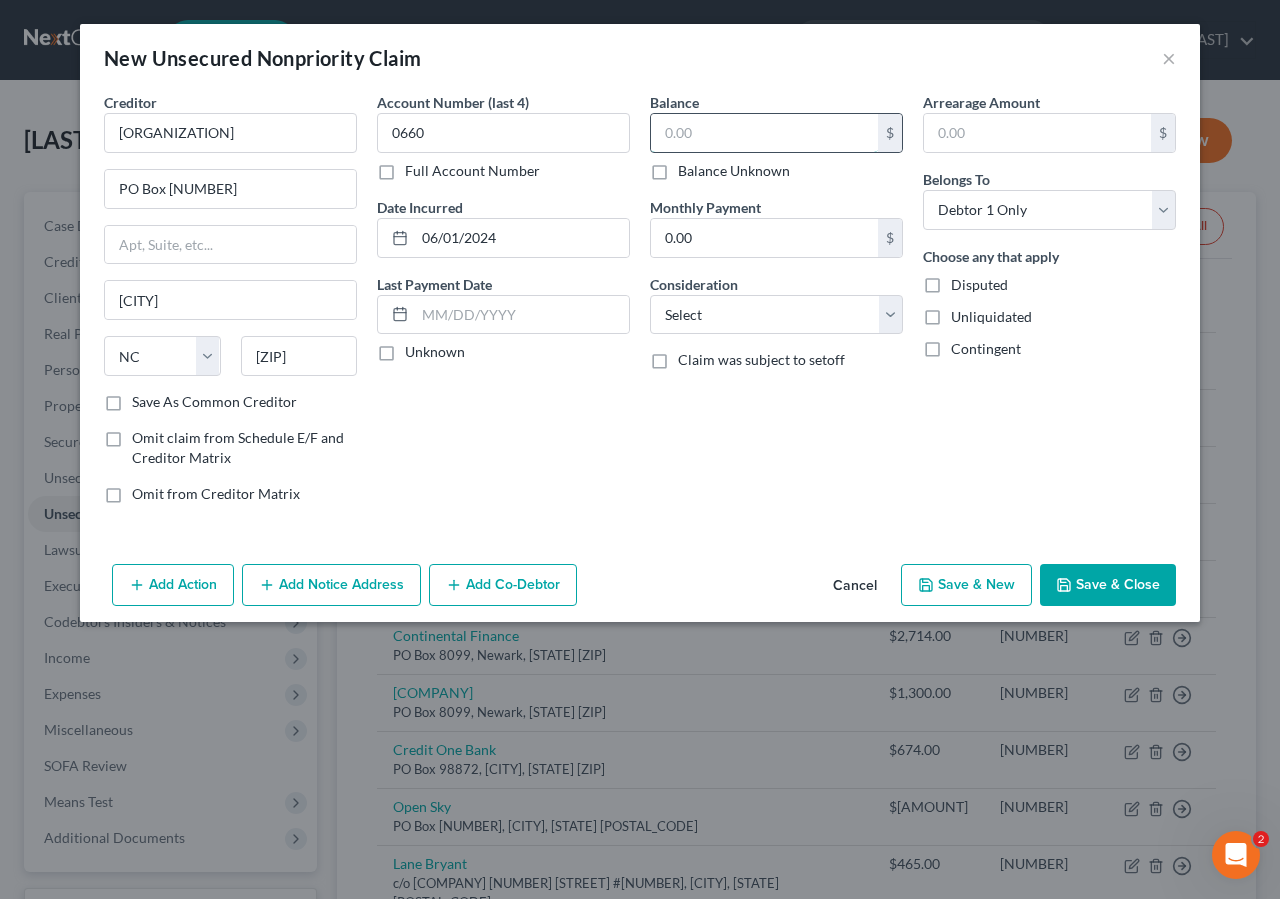 click at bounding box center [764, 133] 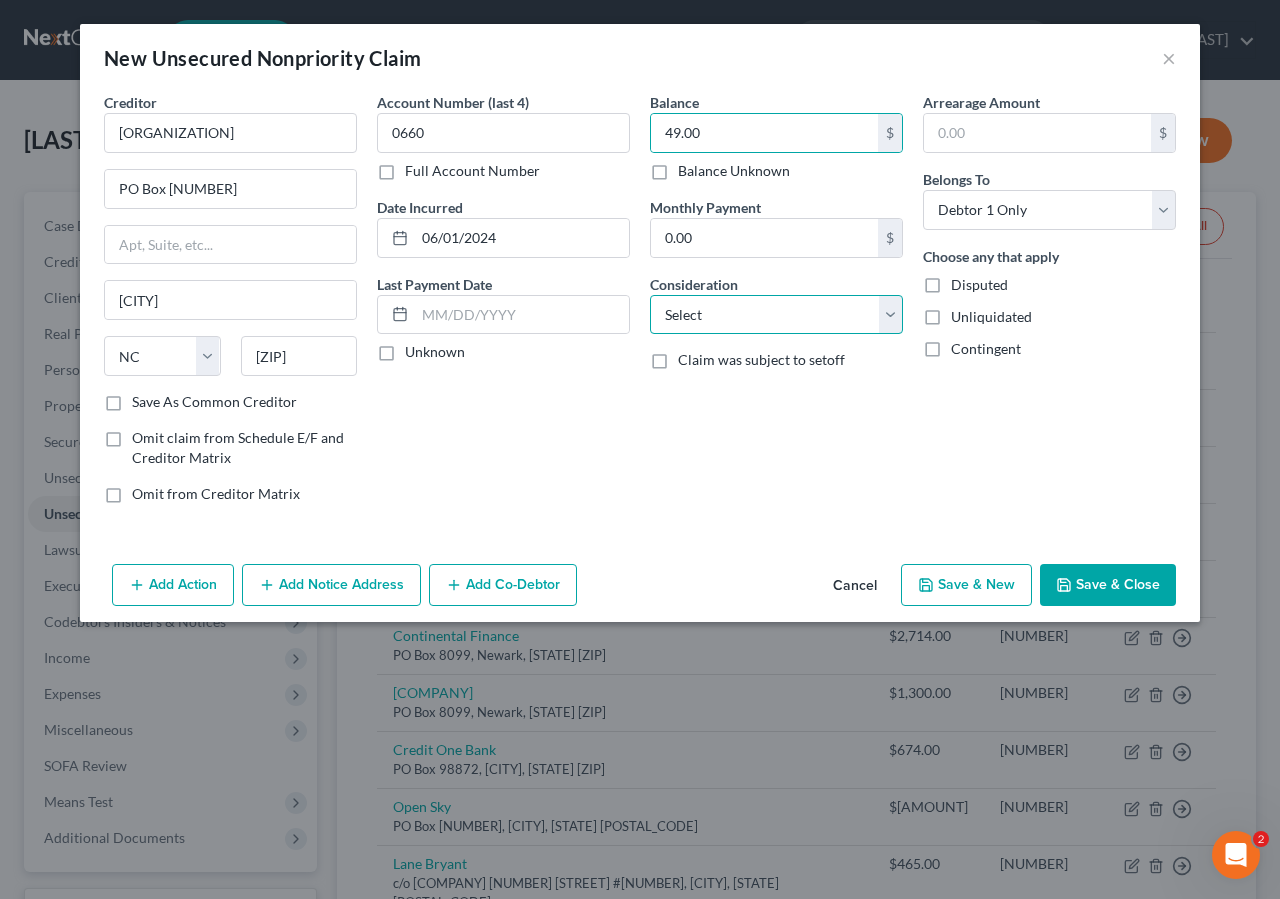 click on "Select Cable / Satellite Services Collection Agency Credit Card Debt Debt Counseling / Attorneys Deficiency Balance Domestic Support Obligations Home / Car Repairs Income Taxes Judgment Liens Medical Services Monies Loaned / Advanced Mortgage Obligation From Divorce Or Separation Obligation To Pensions Other Overdrawn Bank Account Promised To Help Pay Creditors Student Loans Suppliers And Vendors Telephone / Internet Services Utility Services" at bounding box center [776, 315] 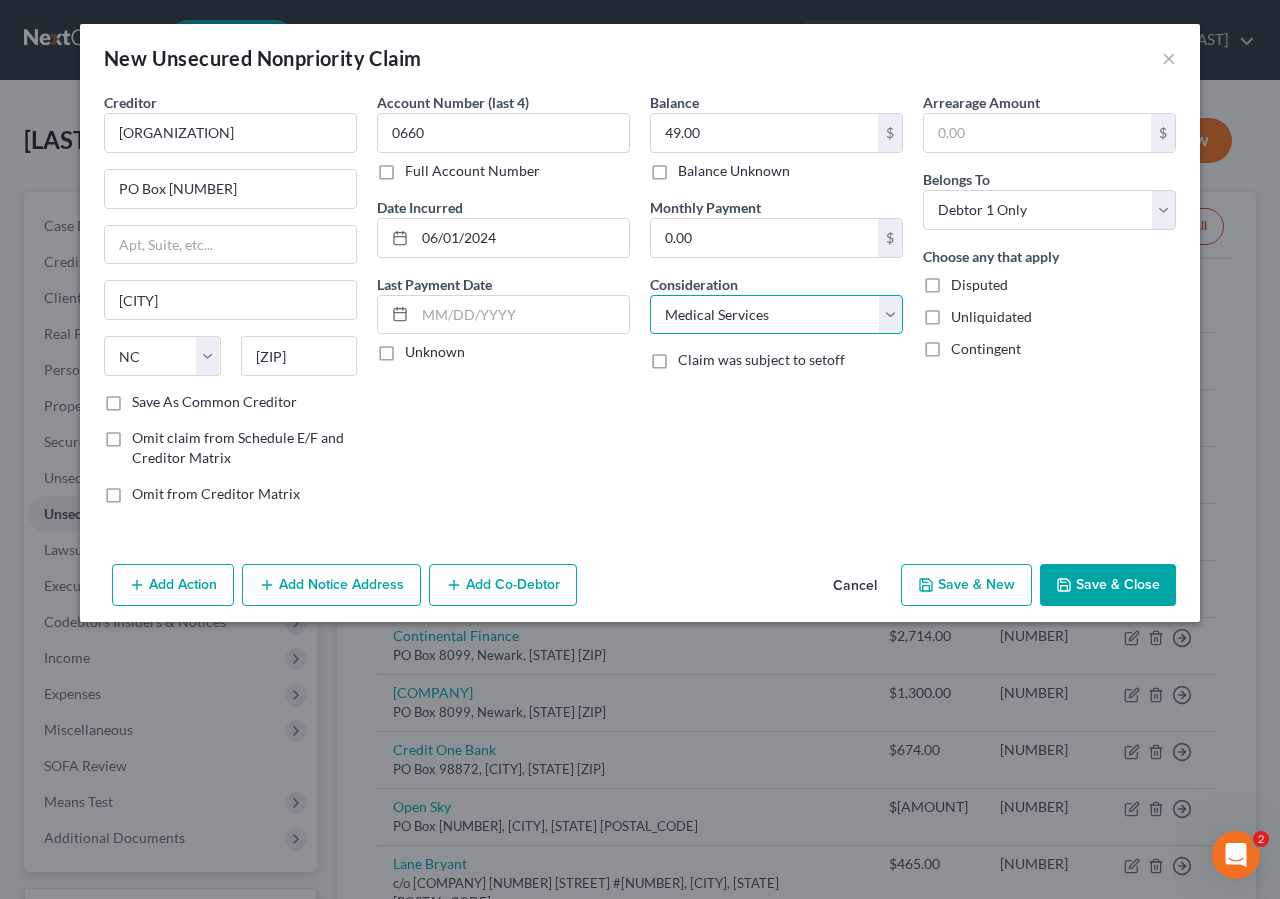 click on "Medical Services" at bounding box center [0, 0] 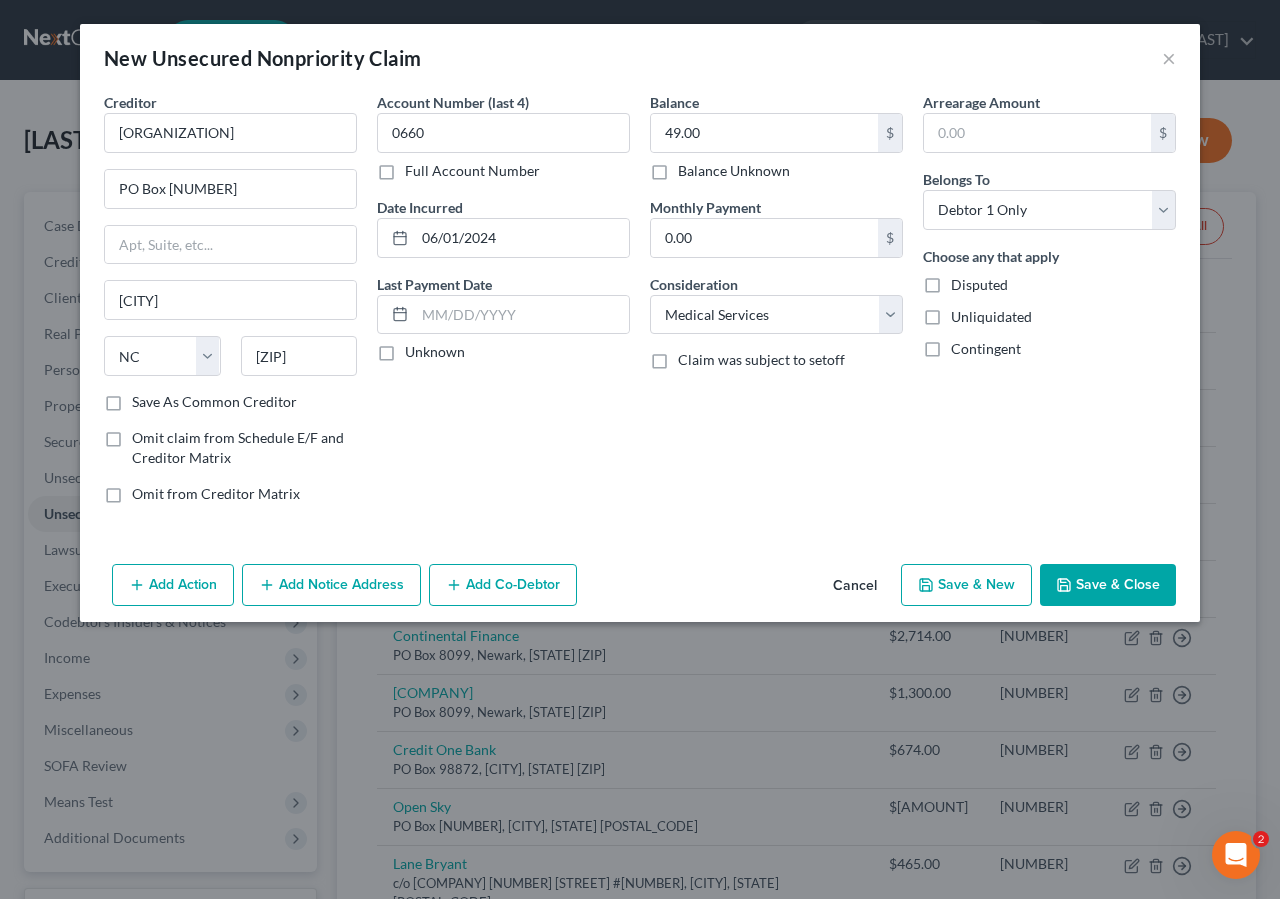 drag, startPoint x: 1077, startPoint y: 578, endPoint x: 110, endPoint y: 412, distance: 981.1447 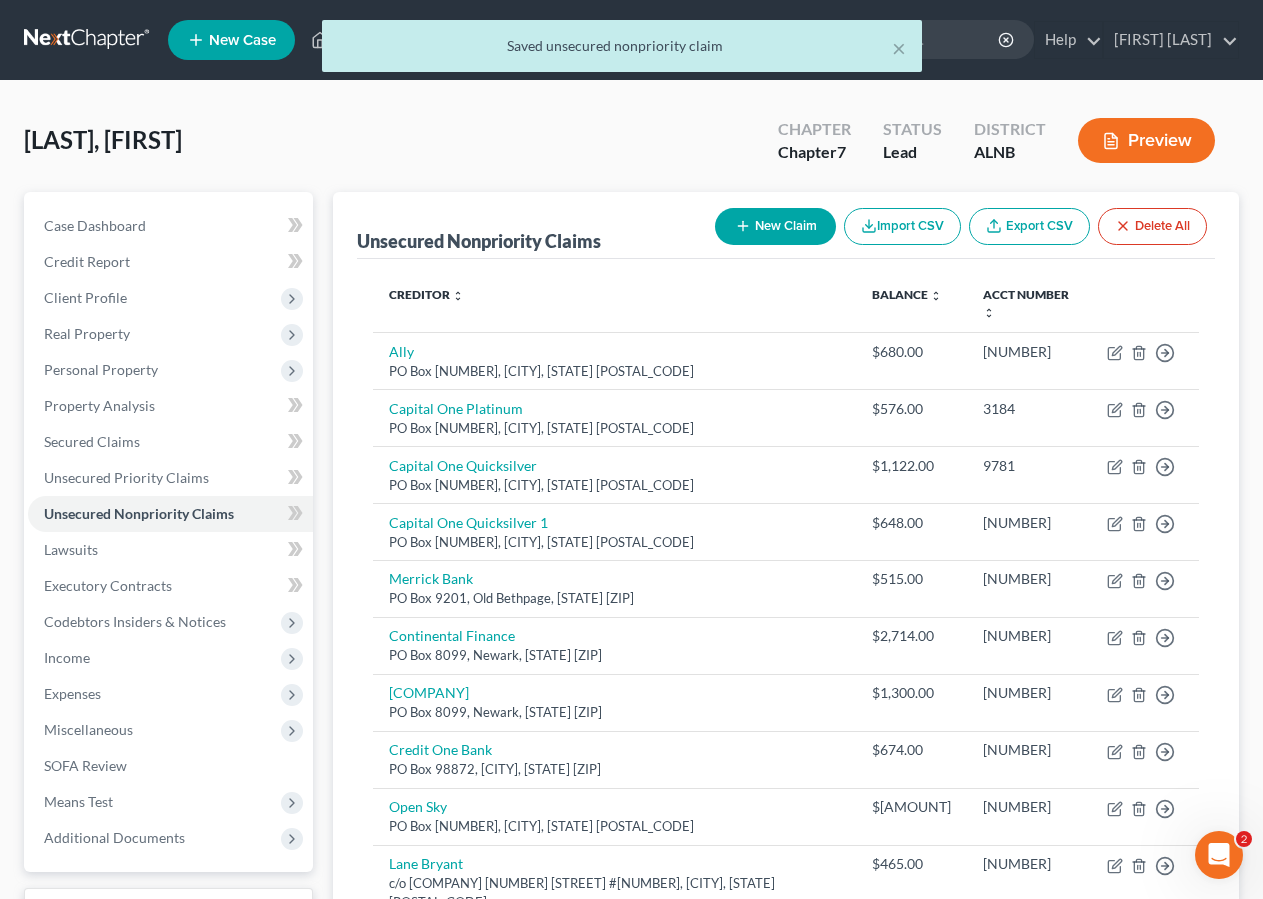 click on "New Claim" at bounding box center [775, 226] 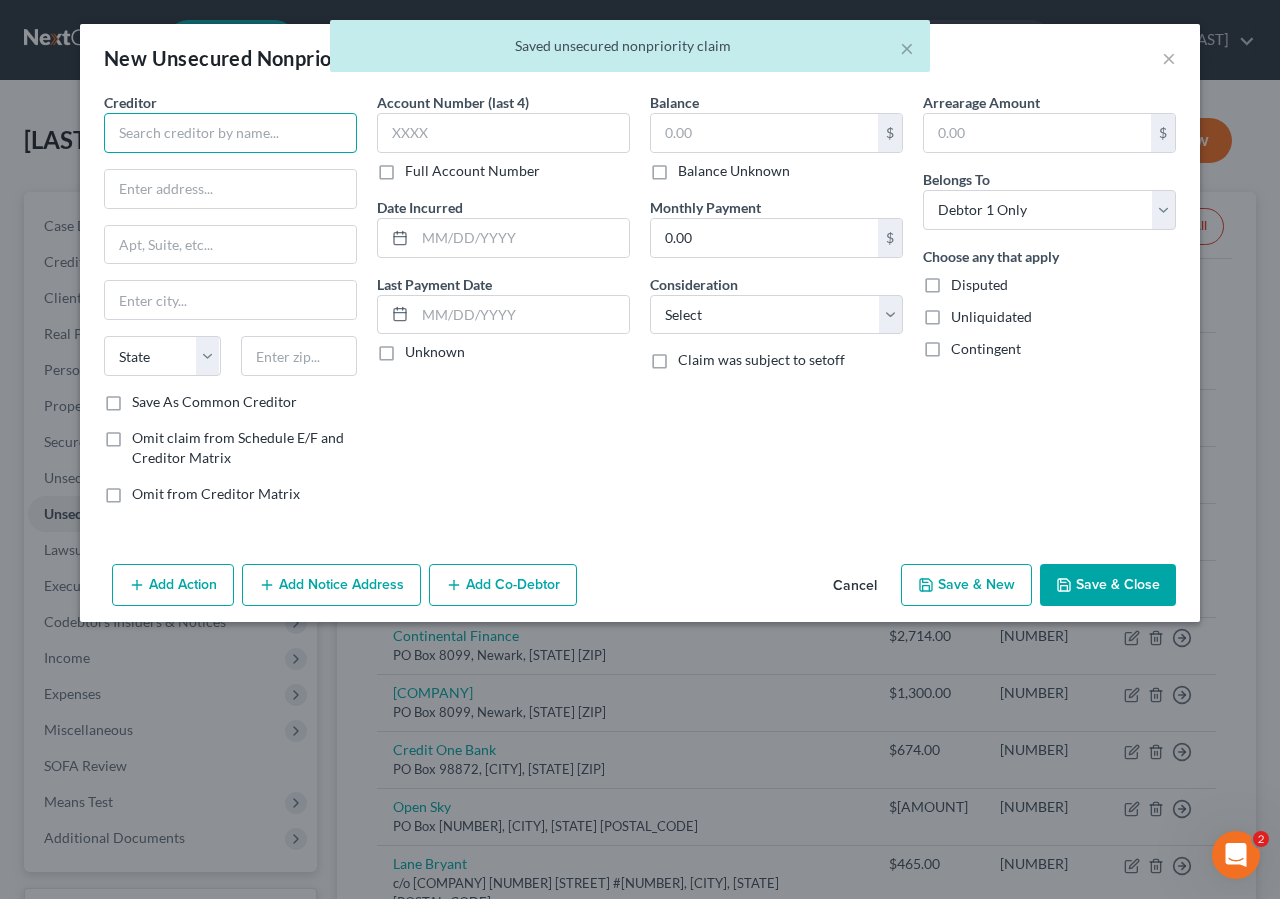 click at bounding box center (230, 133) 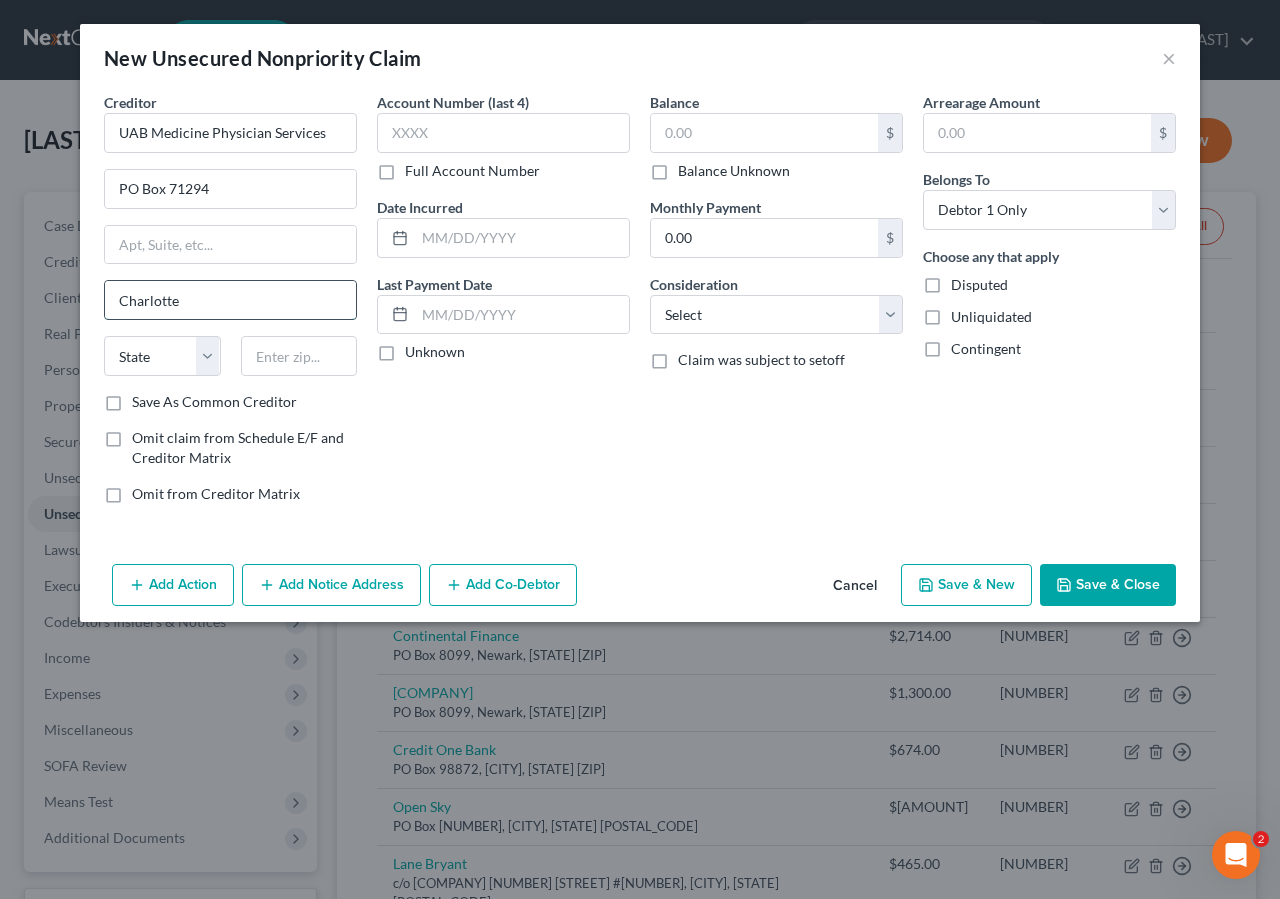 click on "Charlotte" at bounding box center [230, 300] 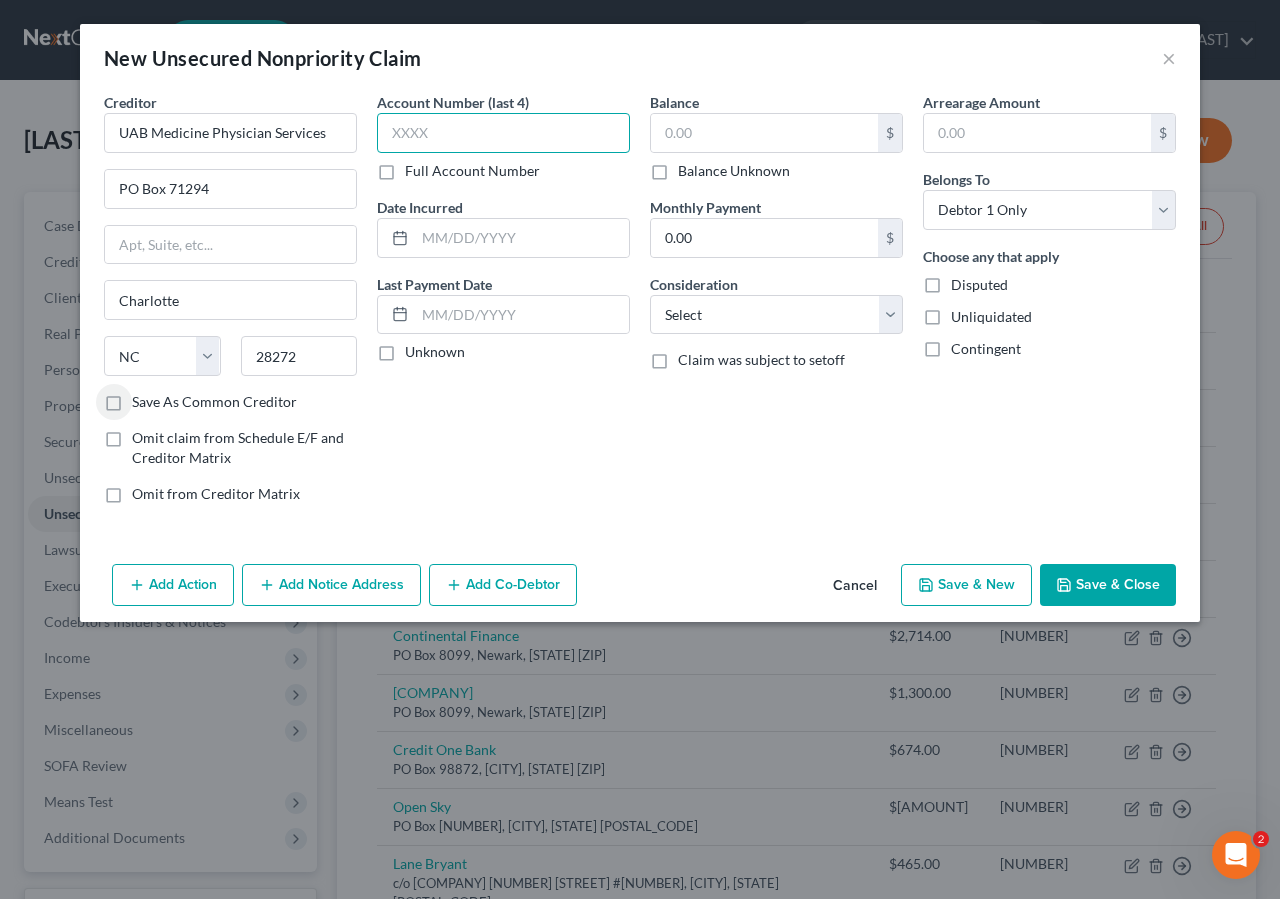 click at bounding box center [503, 133] 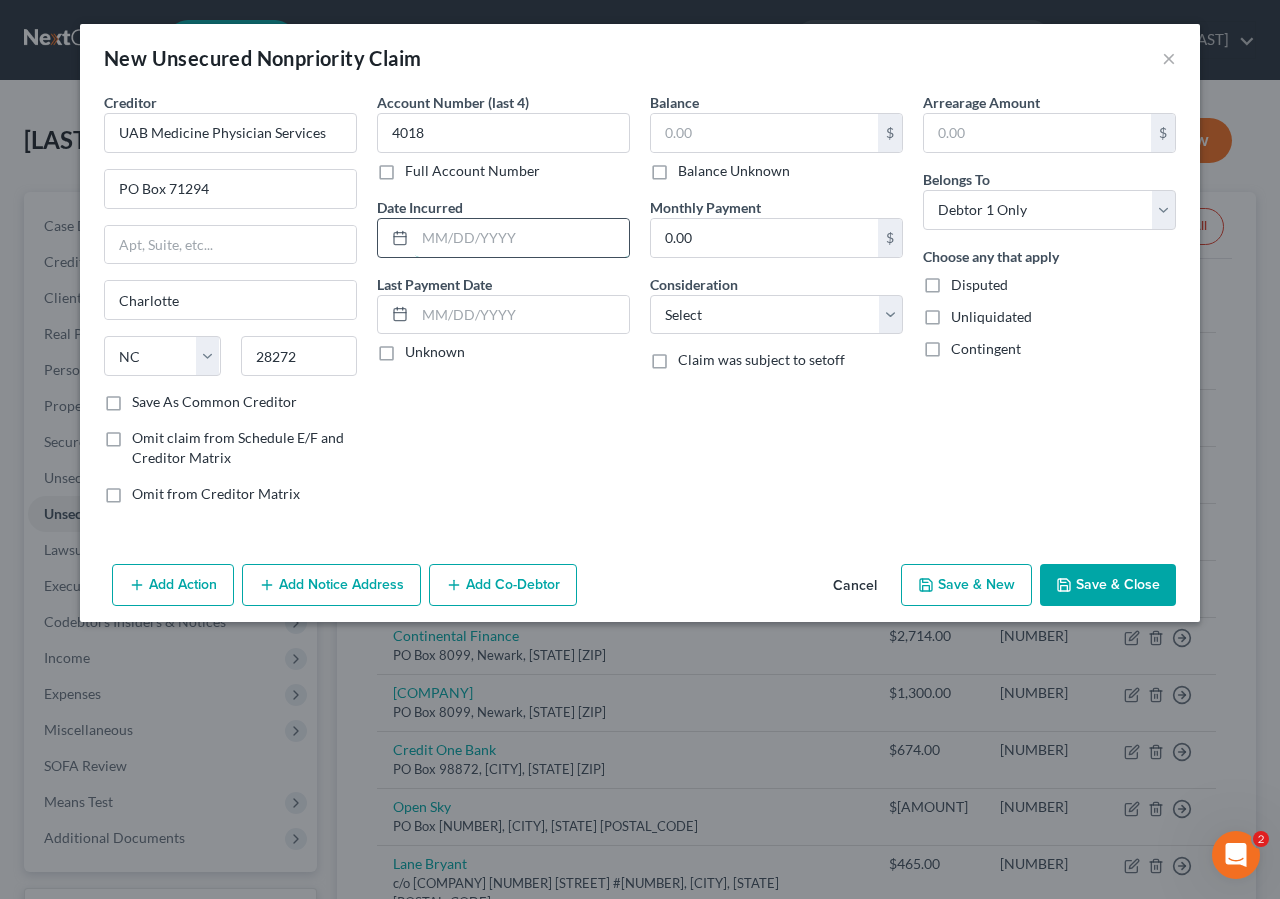 click at bounding box center (522, 238) 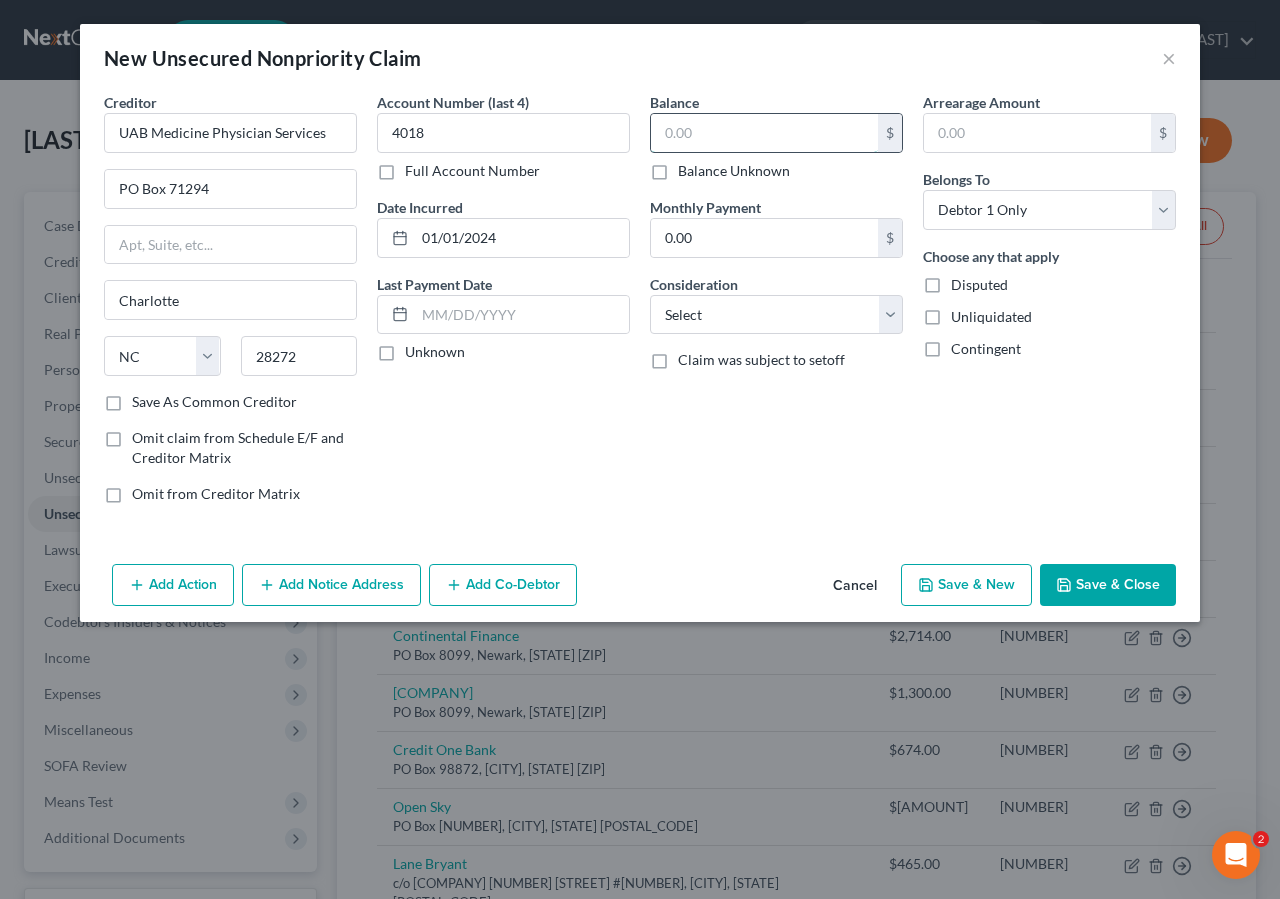 click at bounding box center (764, 133) 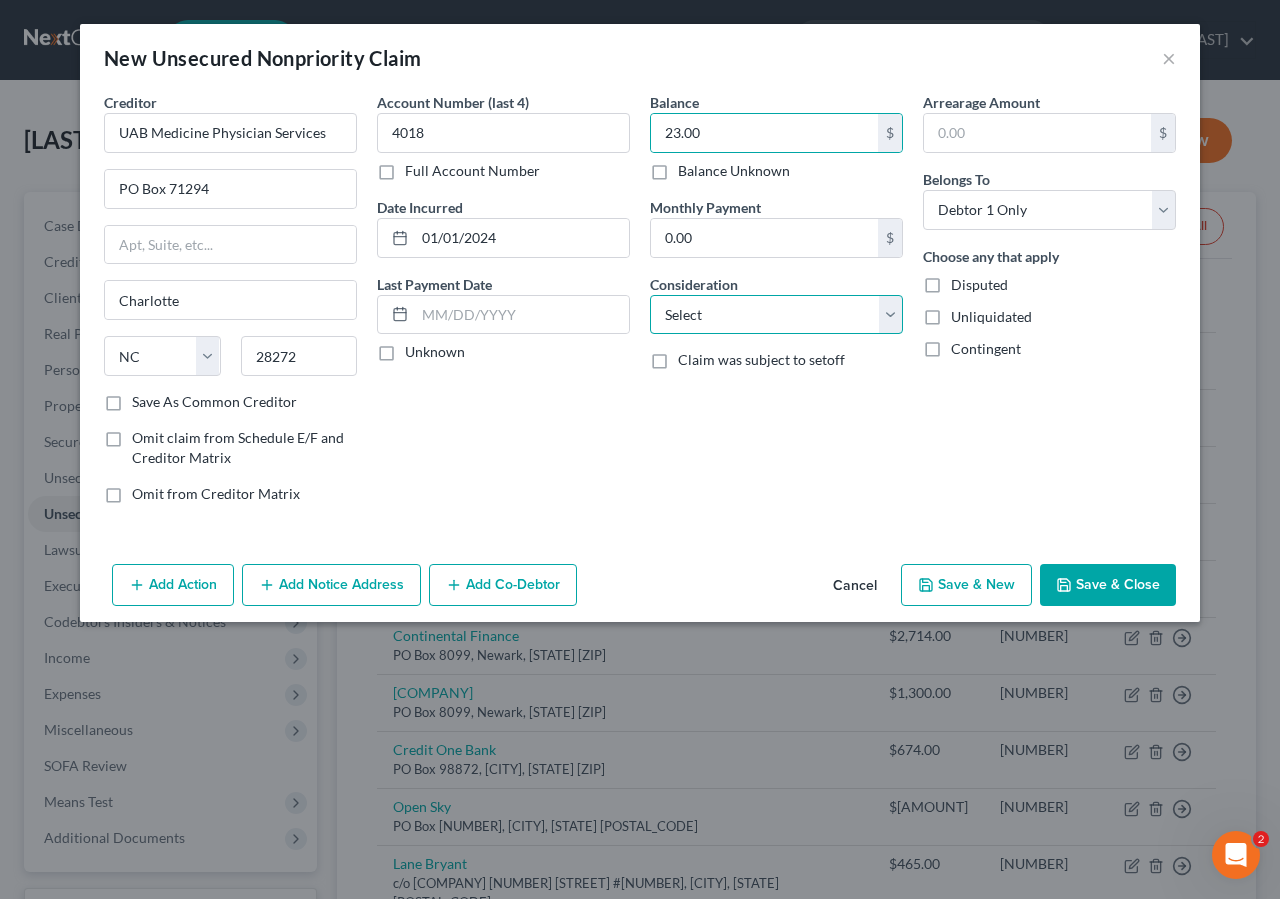 drag, startPoint x: 785, startPoint y: 322, endPoint x: 796, endPoint y: 330, distance: 13.601471 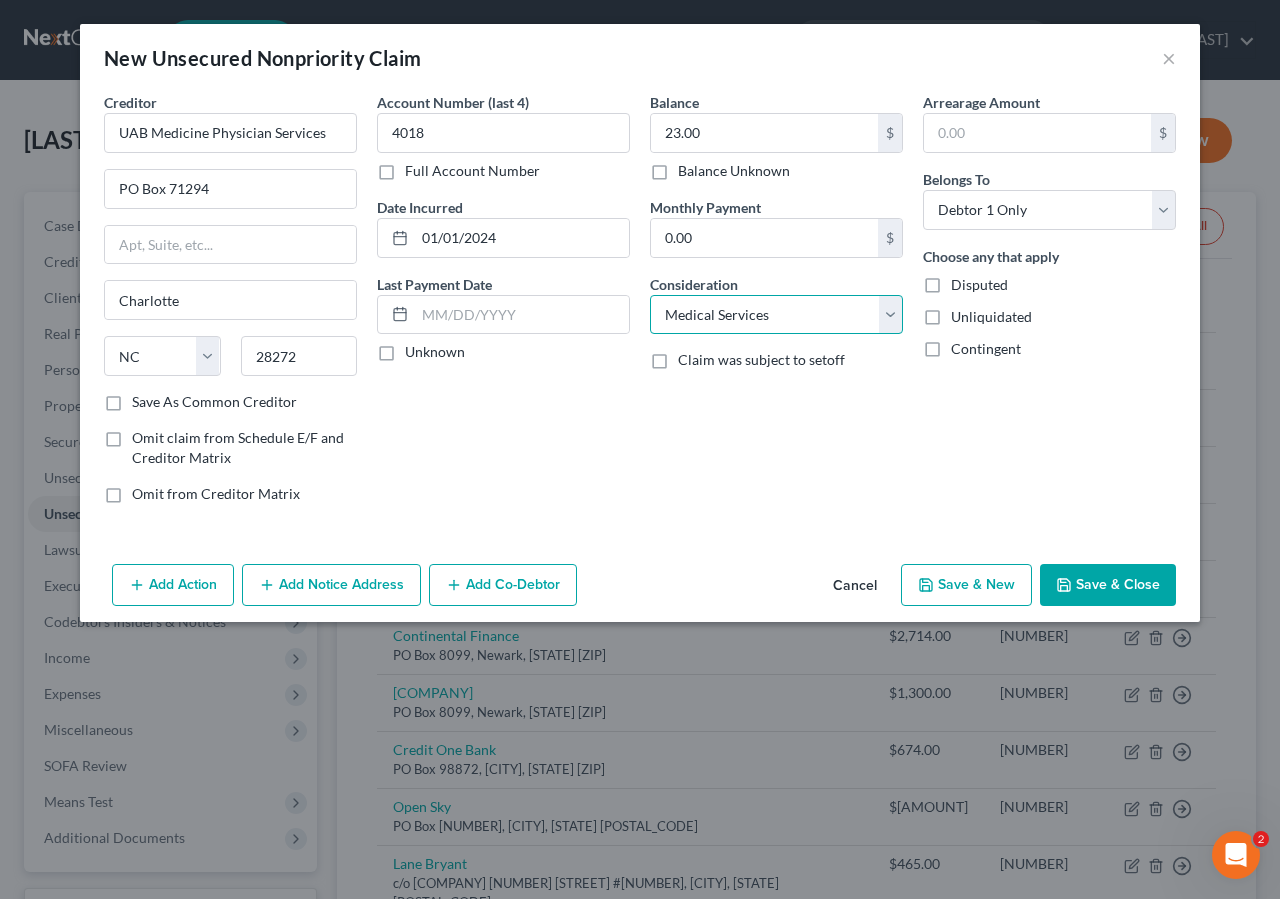 click on "Medical Services" at bounding box center (0, 0) 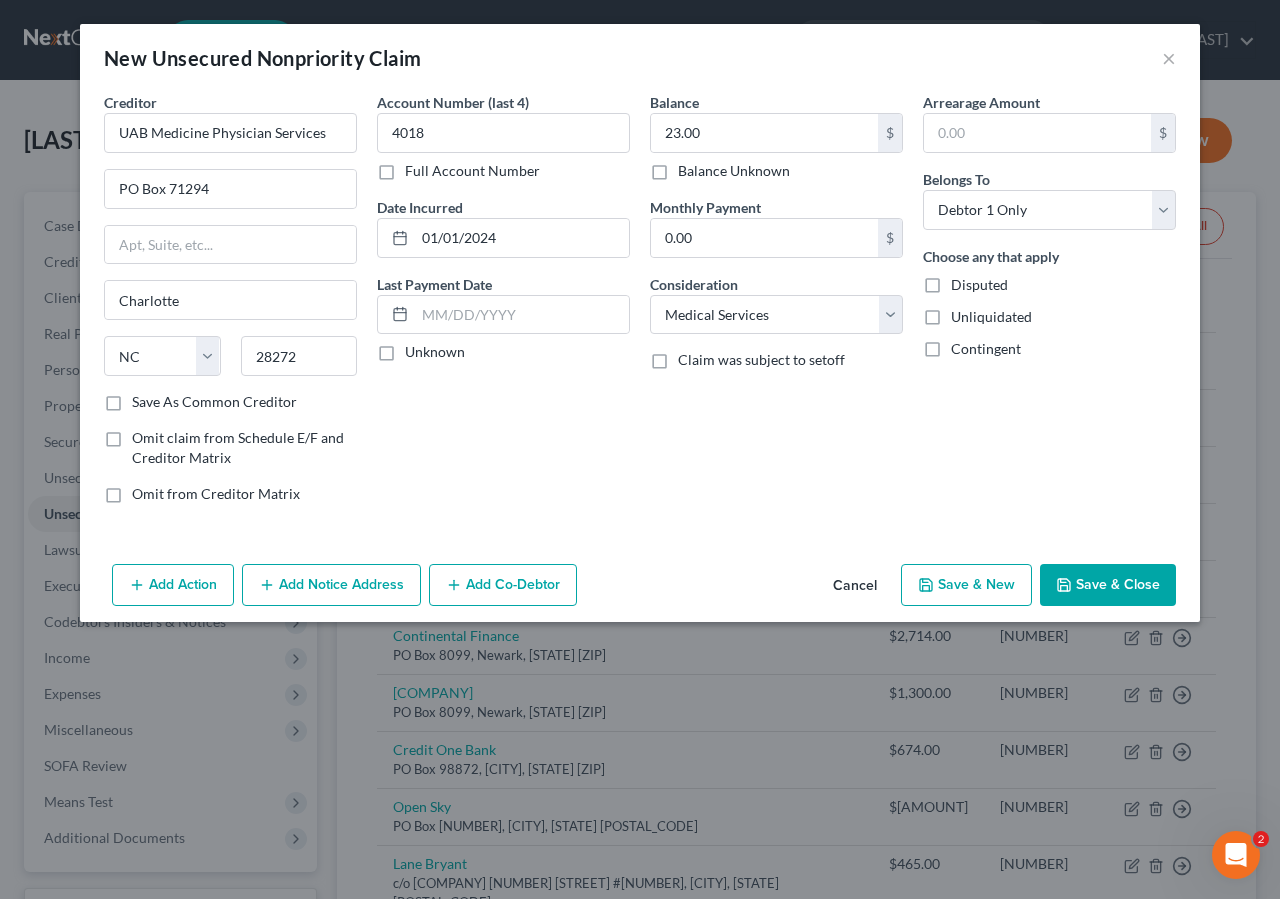 click on "Save & Close" at bounding box center [1108, 585] 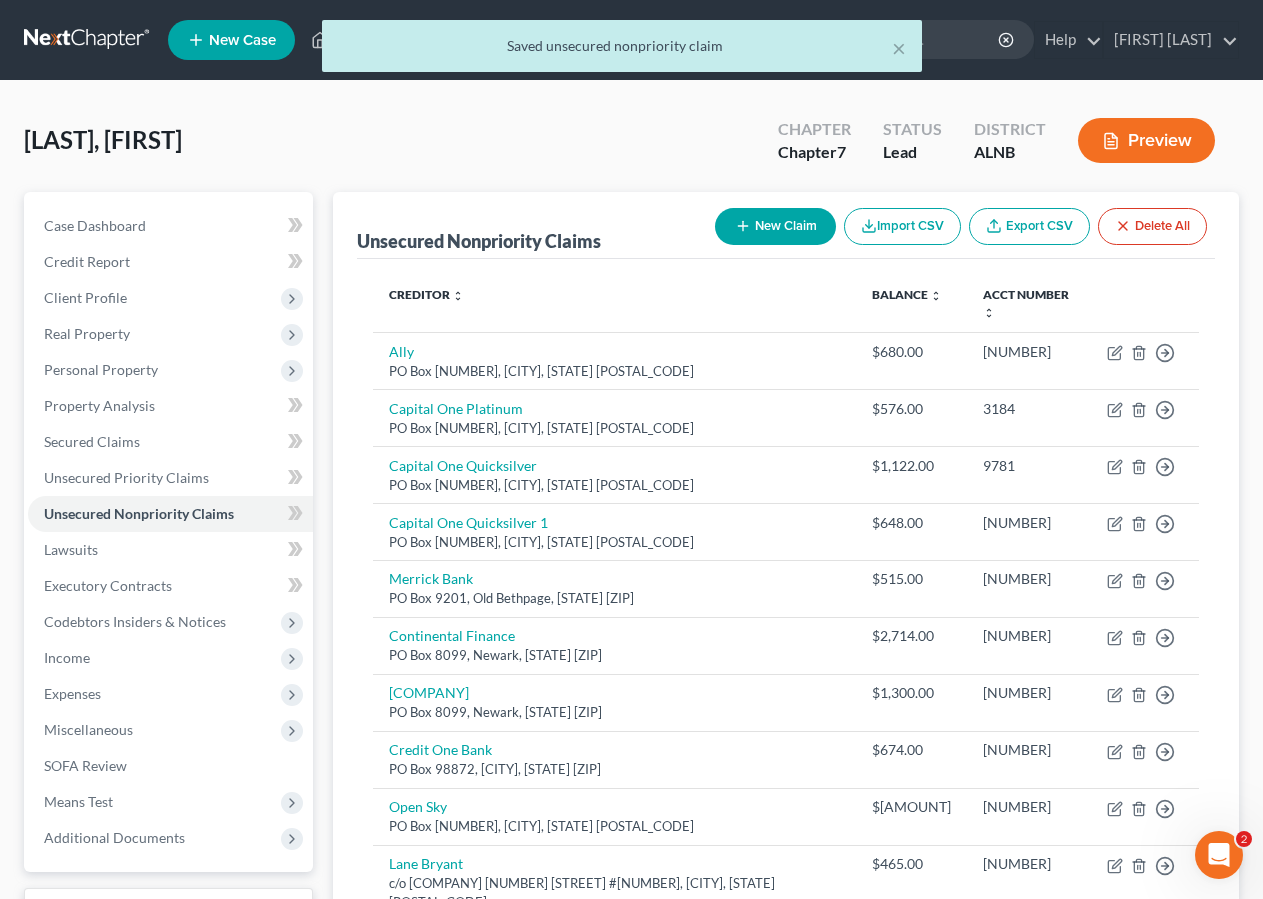 click on "New Claim" at bounding box center (775, 226) 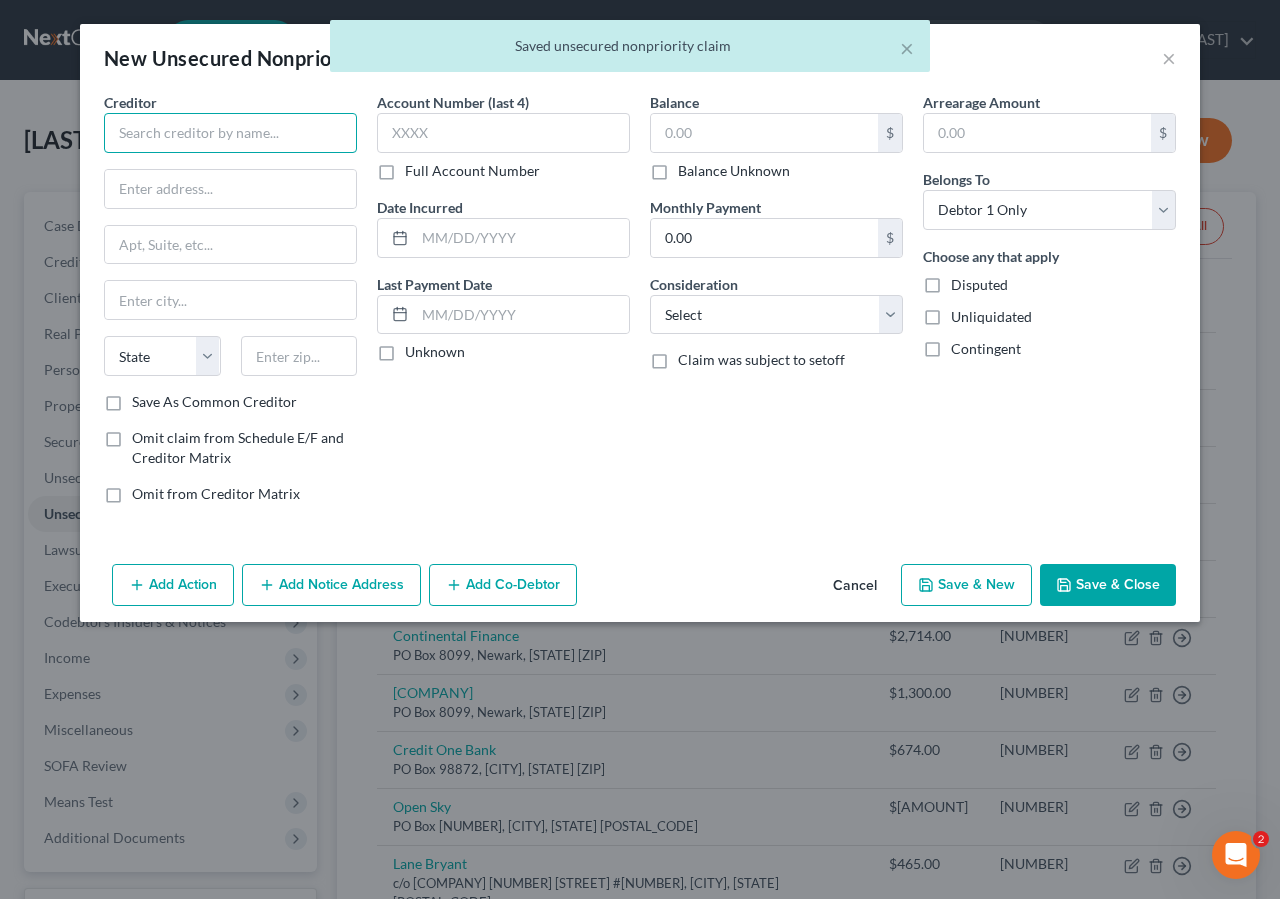 click at bounding box center (230, 133) 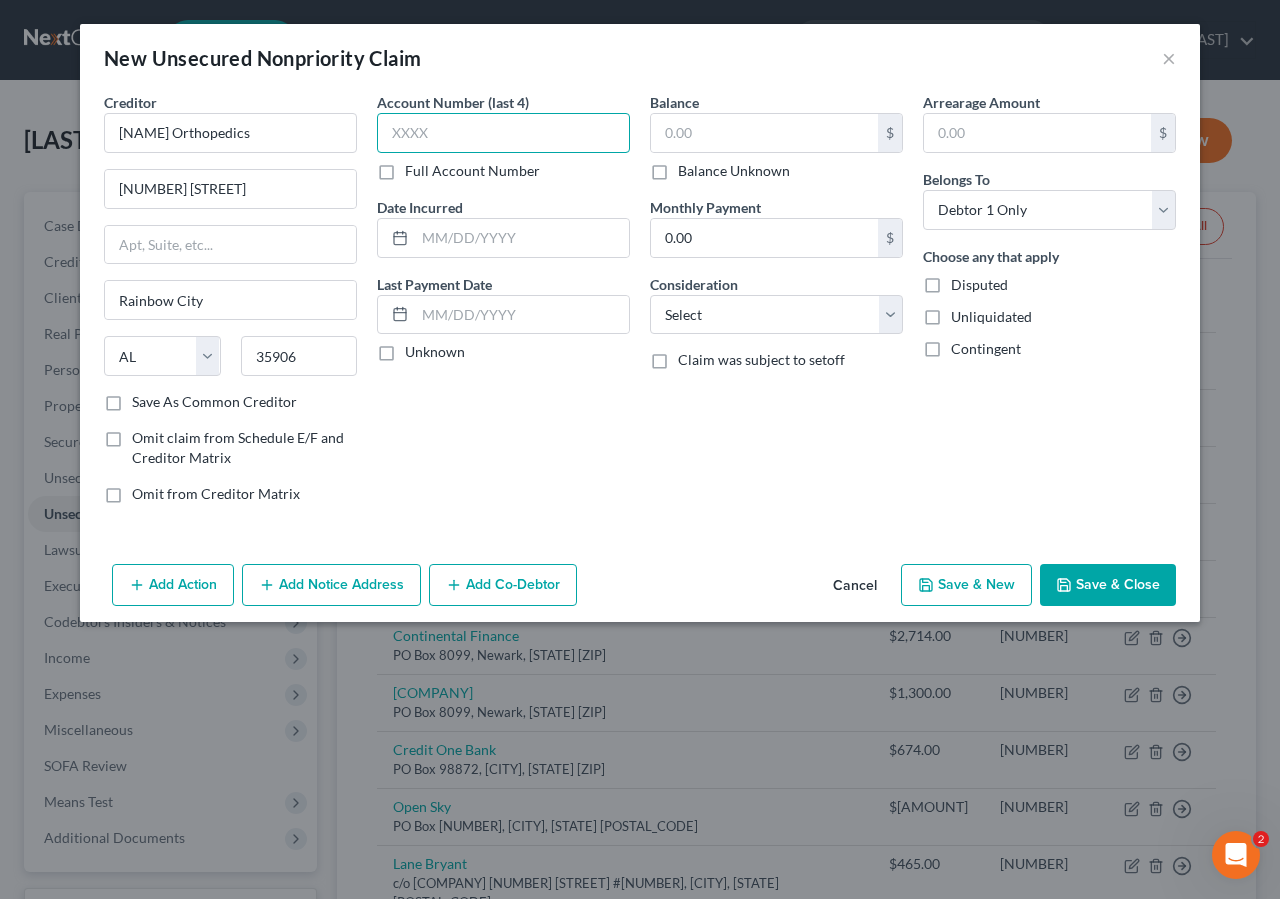 click at bounding box center (503, 133) 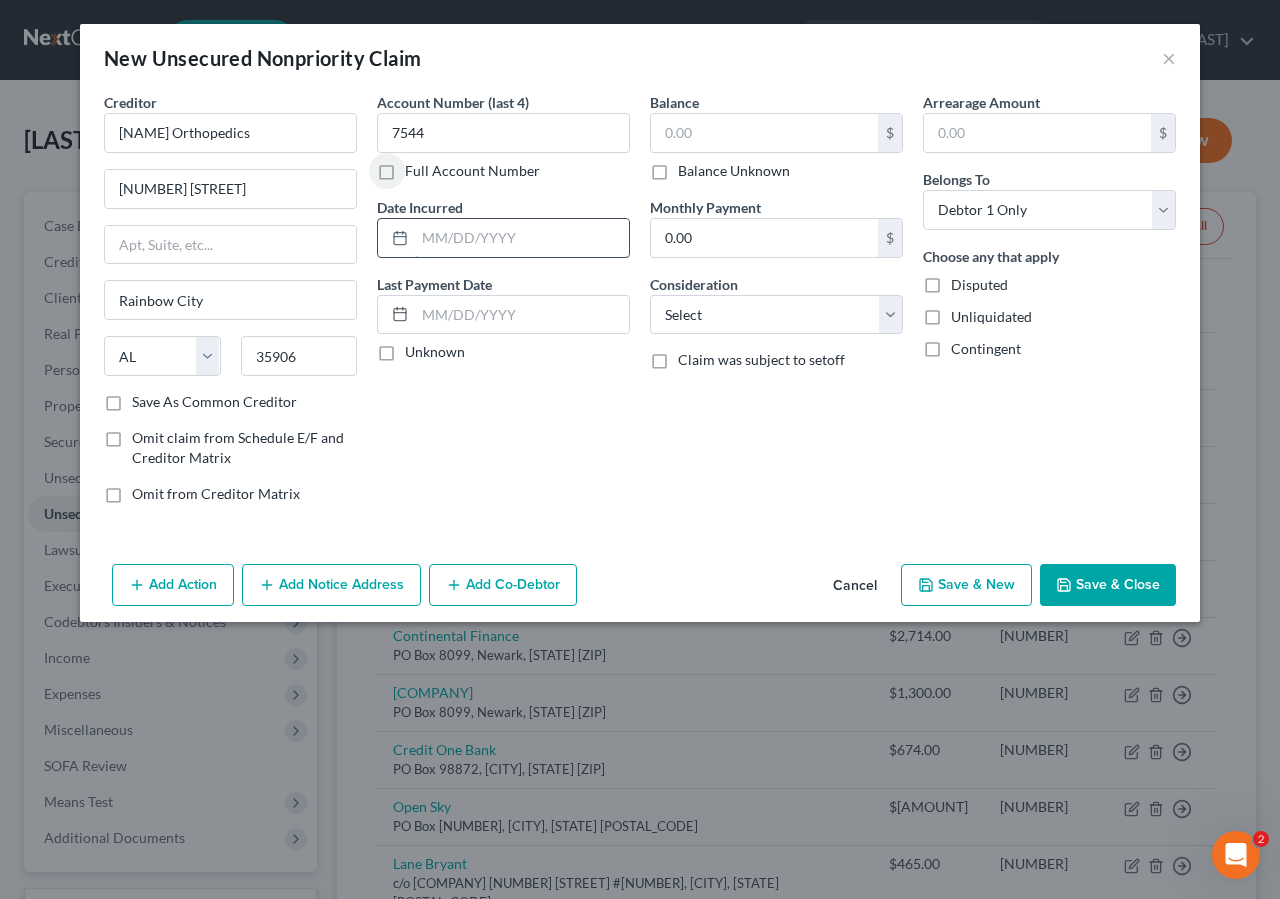 click at bounding box center (522, 238) 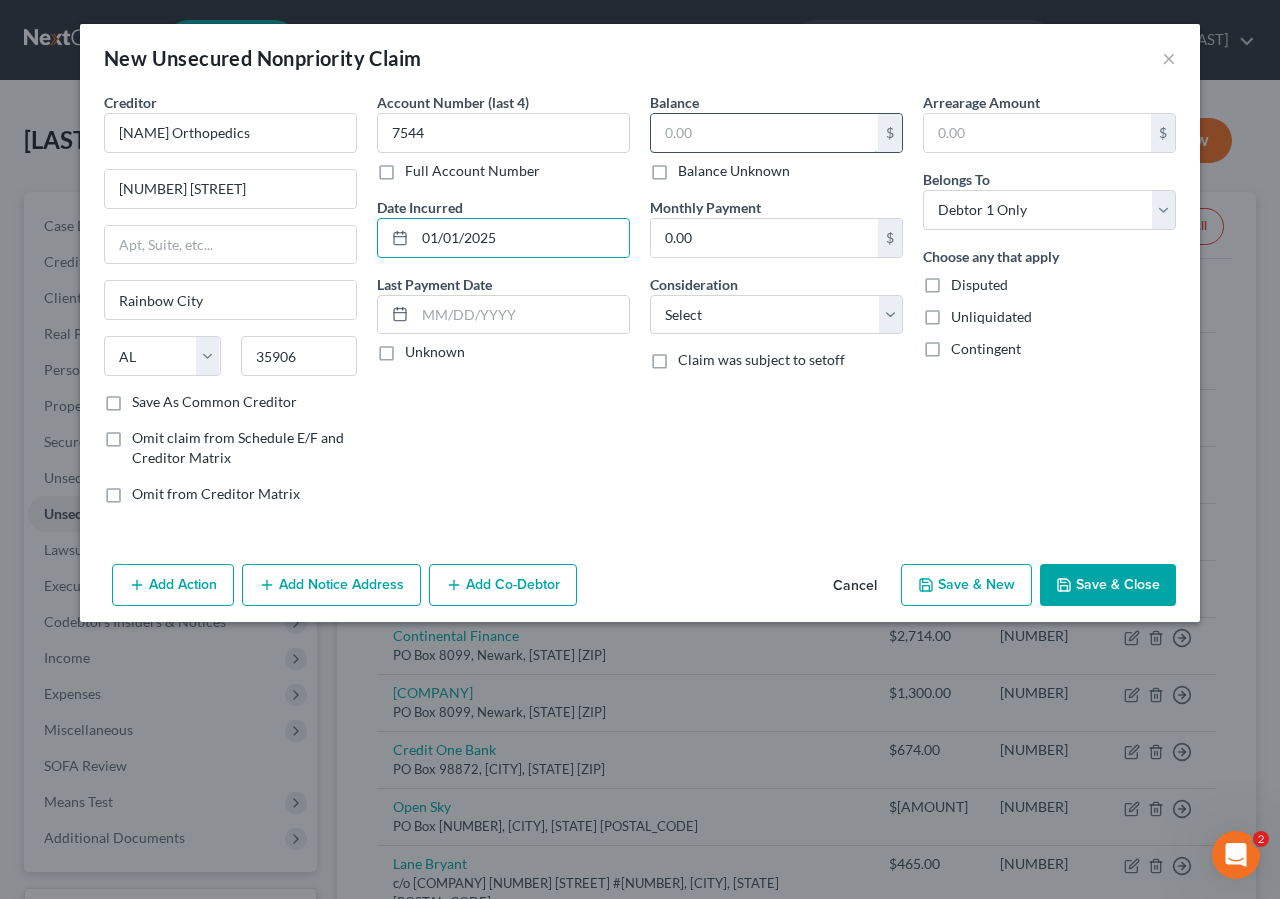 click at bounding box center (764, 133) 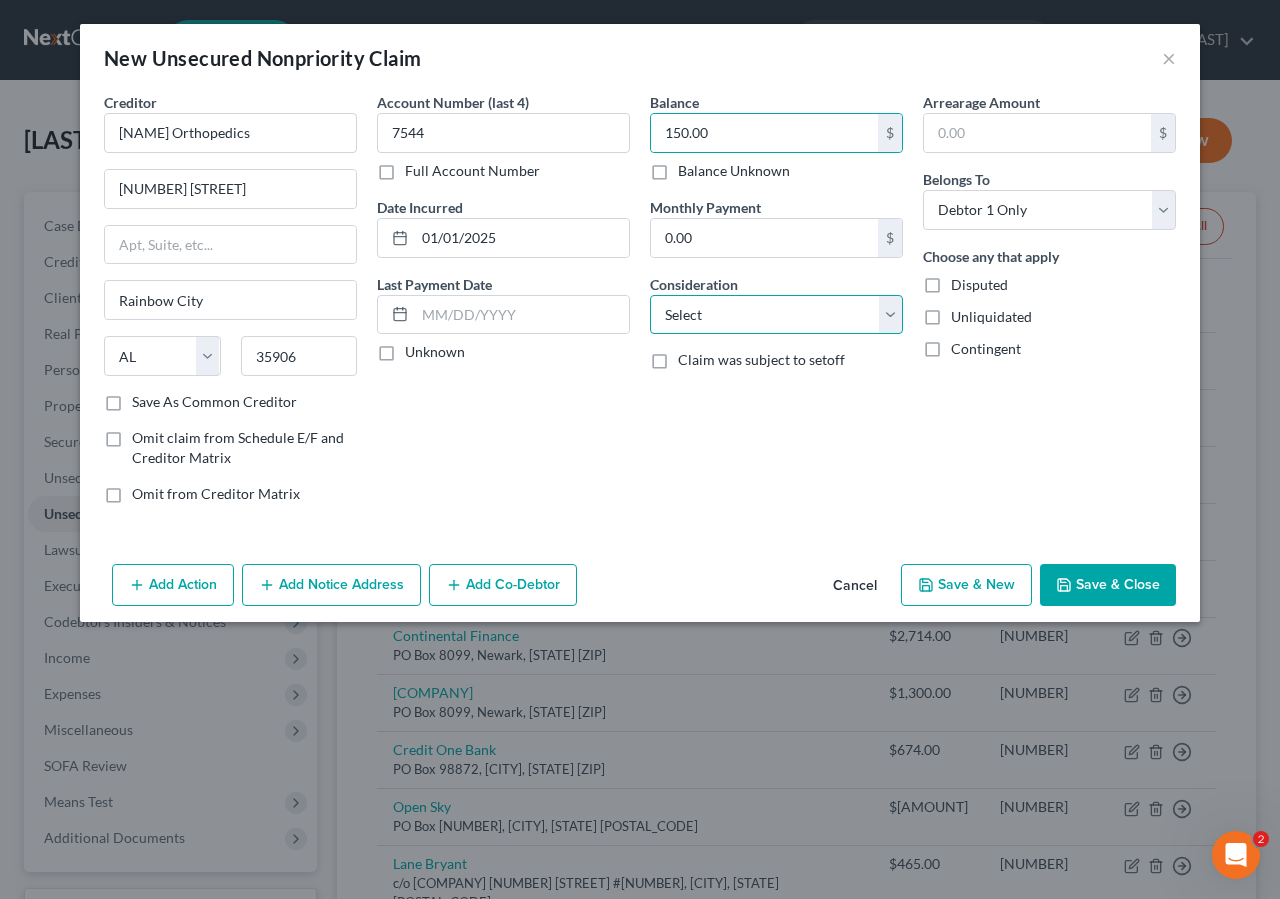 click on "Select Cable / Satellite Services Collection Agency Credit Card Debt Debt Counseling / Attorneys Deficiency Balance Domestic Support Obligations Home / Car Repairs Income Taxes Judgment Liens Medical Services Monies Loaned / Advanced Mortgage Obligation From Divorce Or Separation Obligation To Pensions Other Overdrawn Bank Account Promised To Help Pay Creditors Student Loans Suppliers And Vendors Telephone / Internet Services Utility Services" at bounding box center (776, 315) 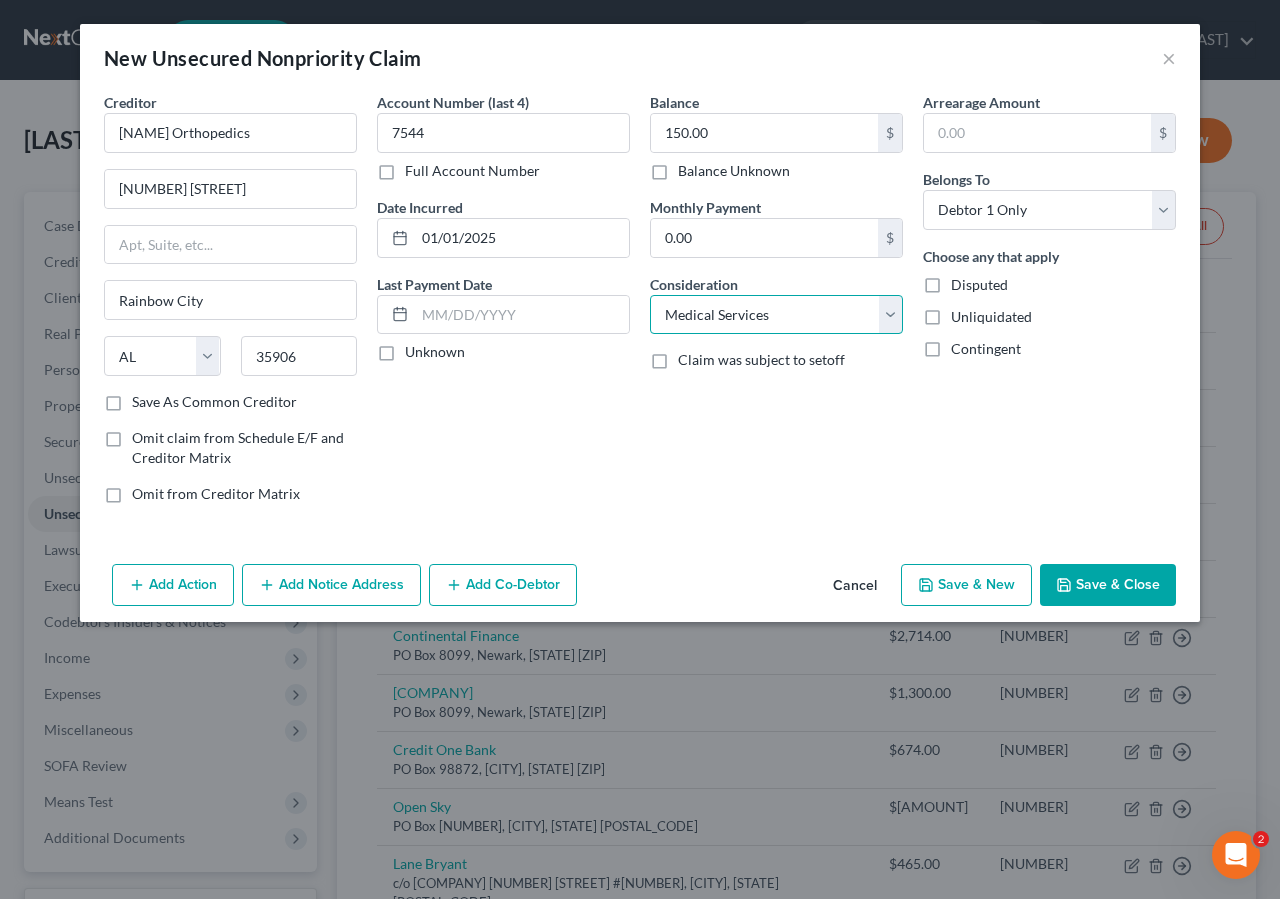 click on "Medical Services" at bounding box center (0, 0) 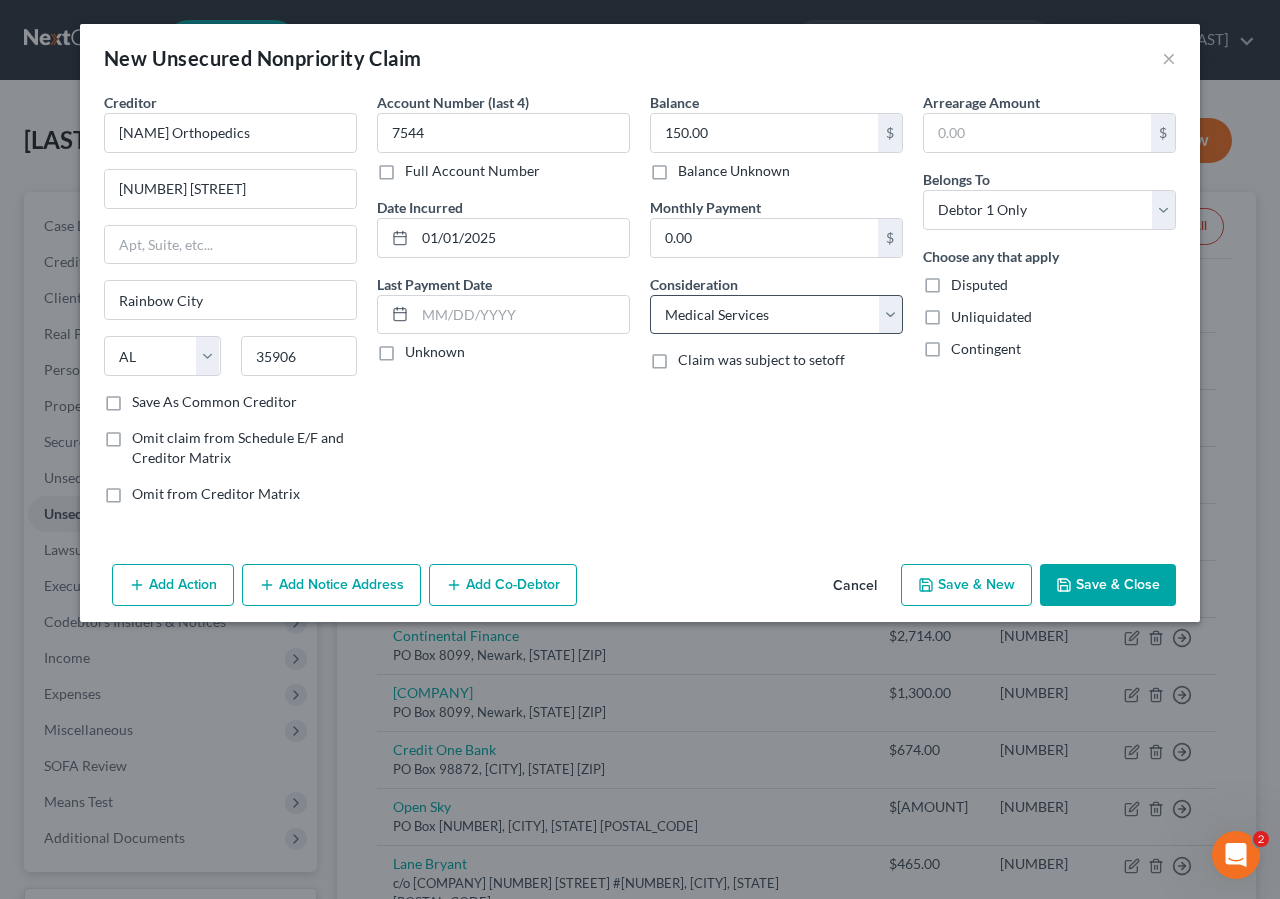 drag, startPoint x: 1129, startPoint y: 571, endPoint x: 829, endPoint y: 333, distance: 382.94125 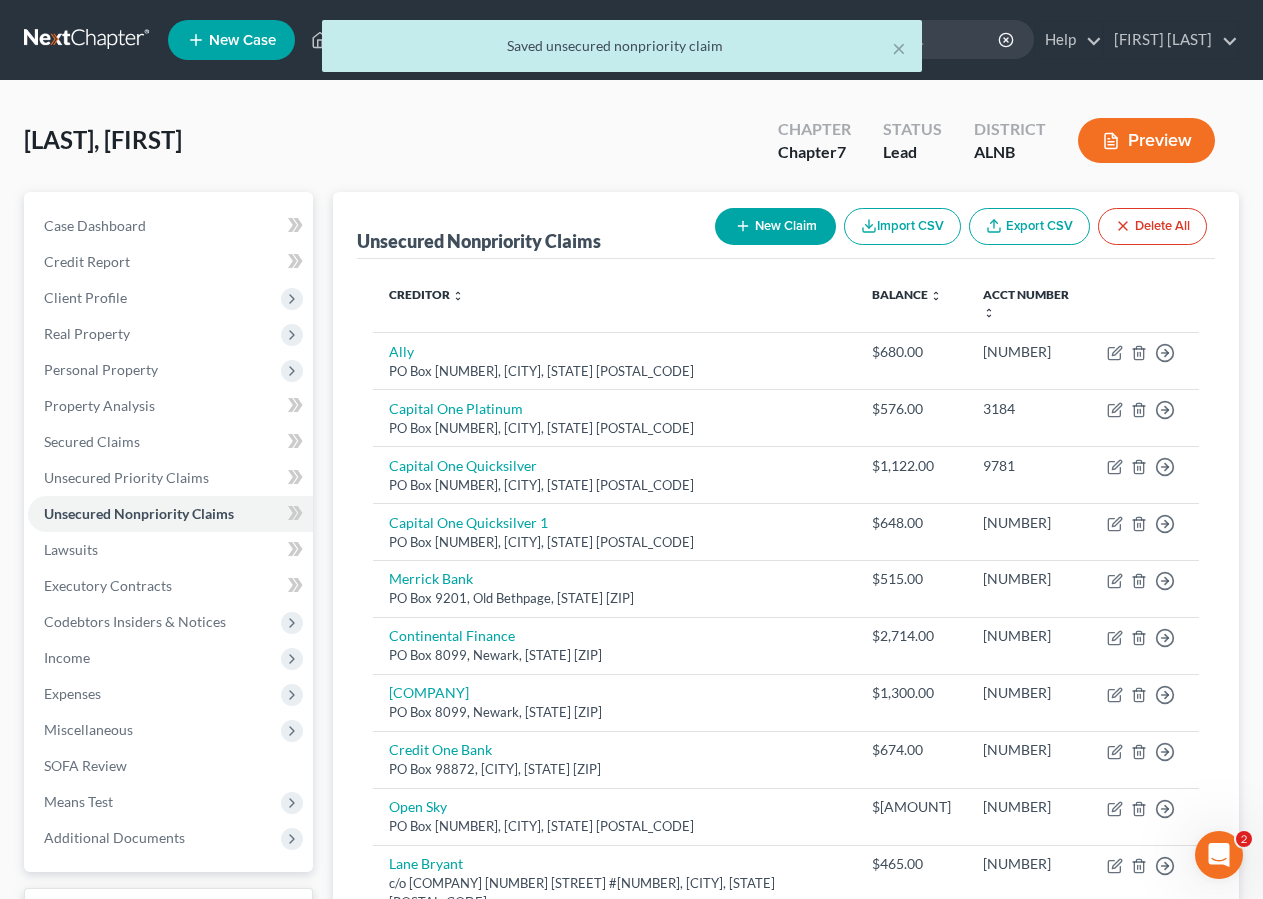 click on "New Claim" at bounding box center [775, 226] 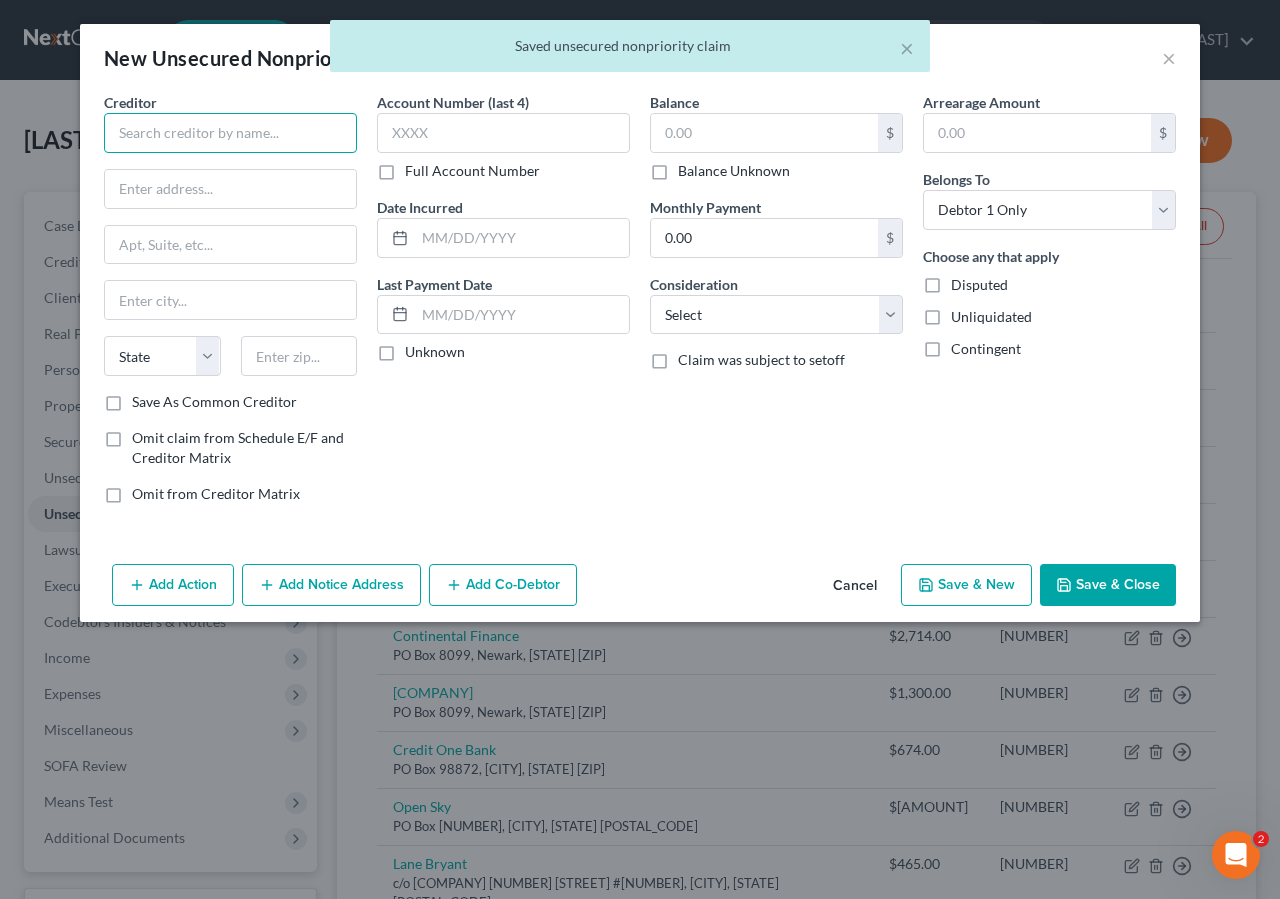 click at bounding box center (230, 133) 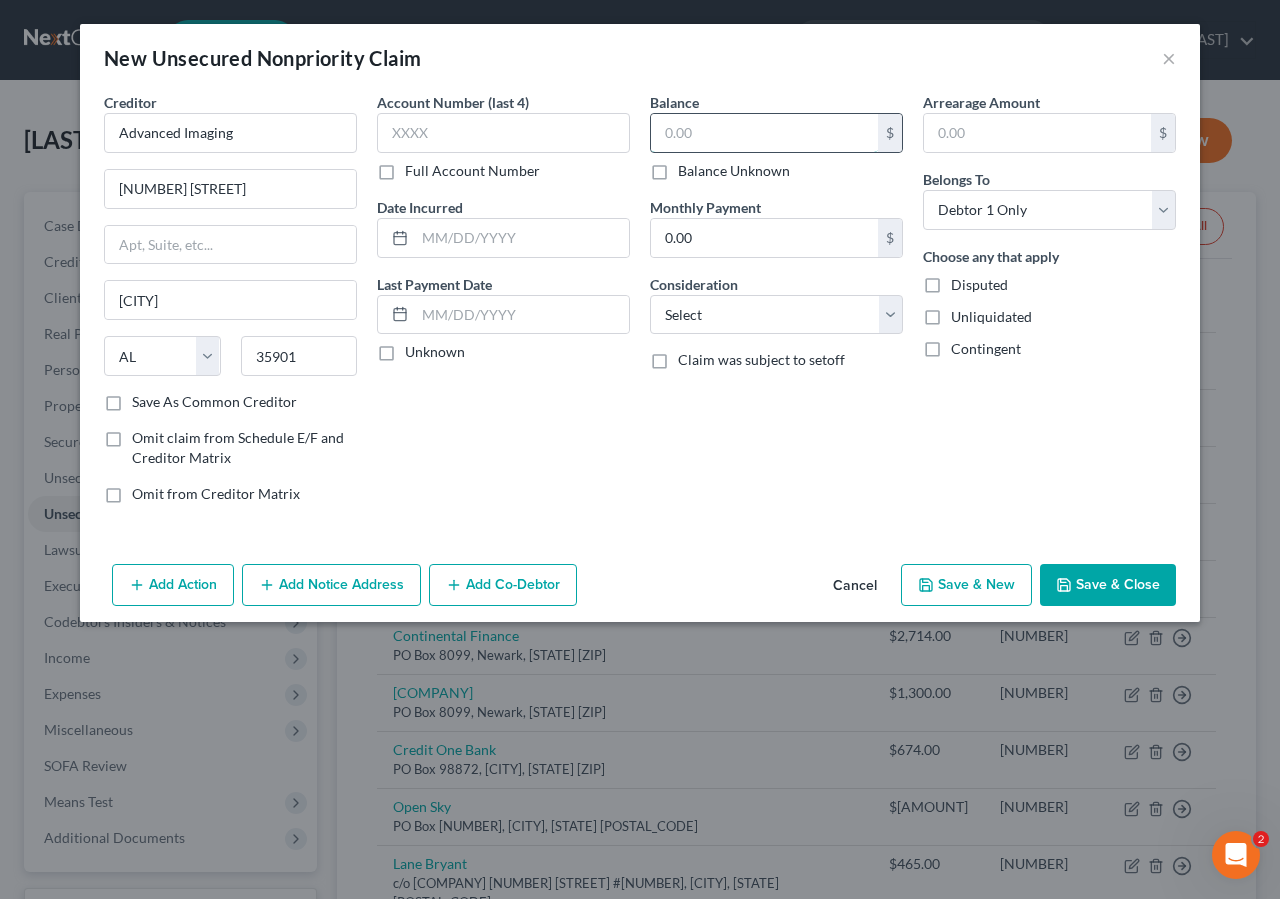 click at bounding box center [764, 133] 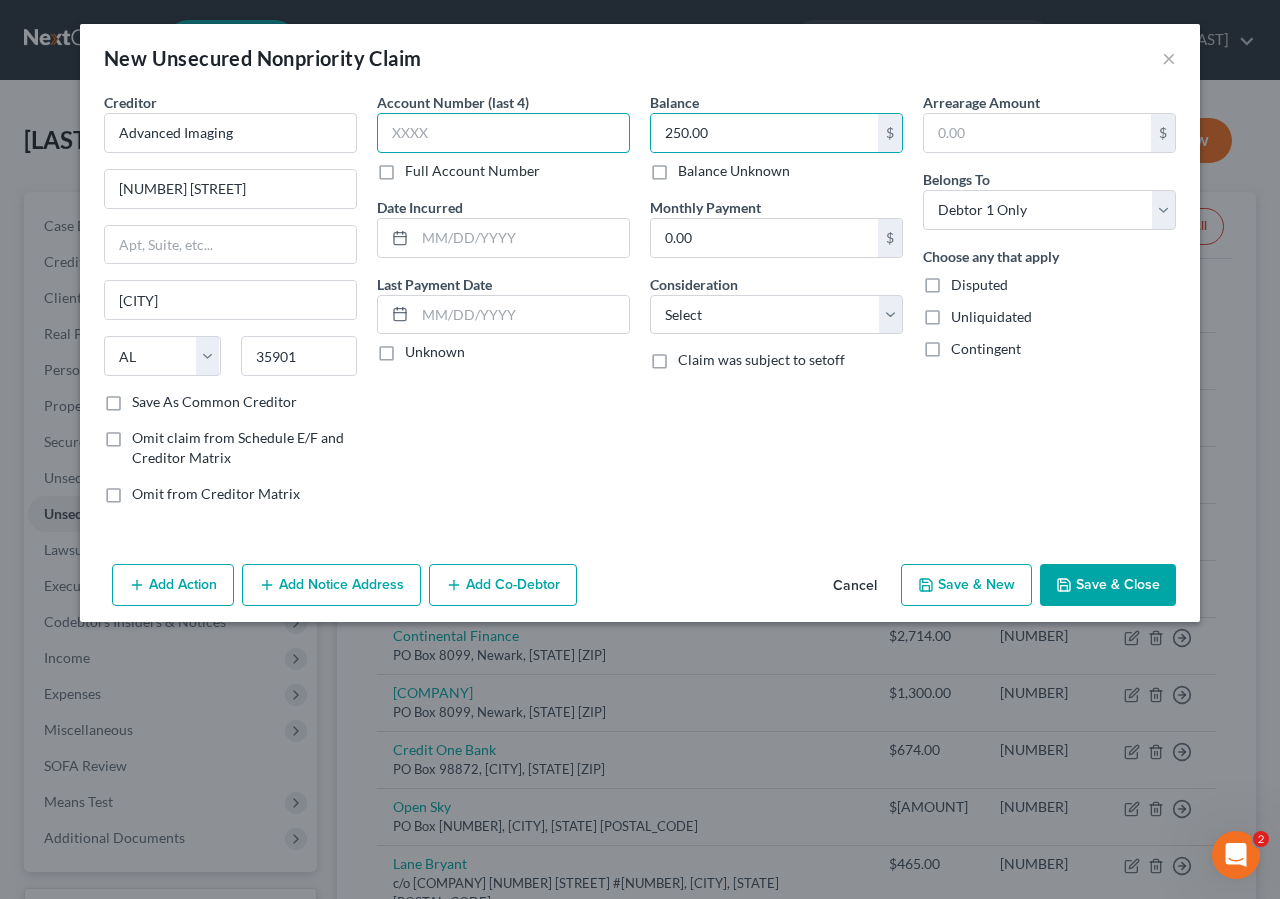 click at bounding box center [503, 133] 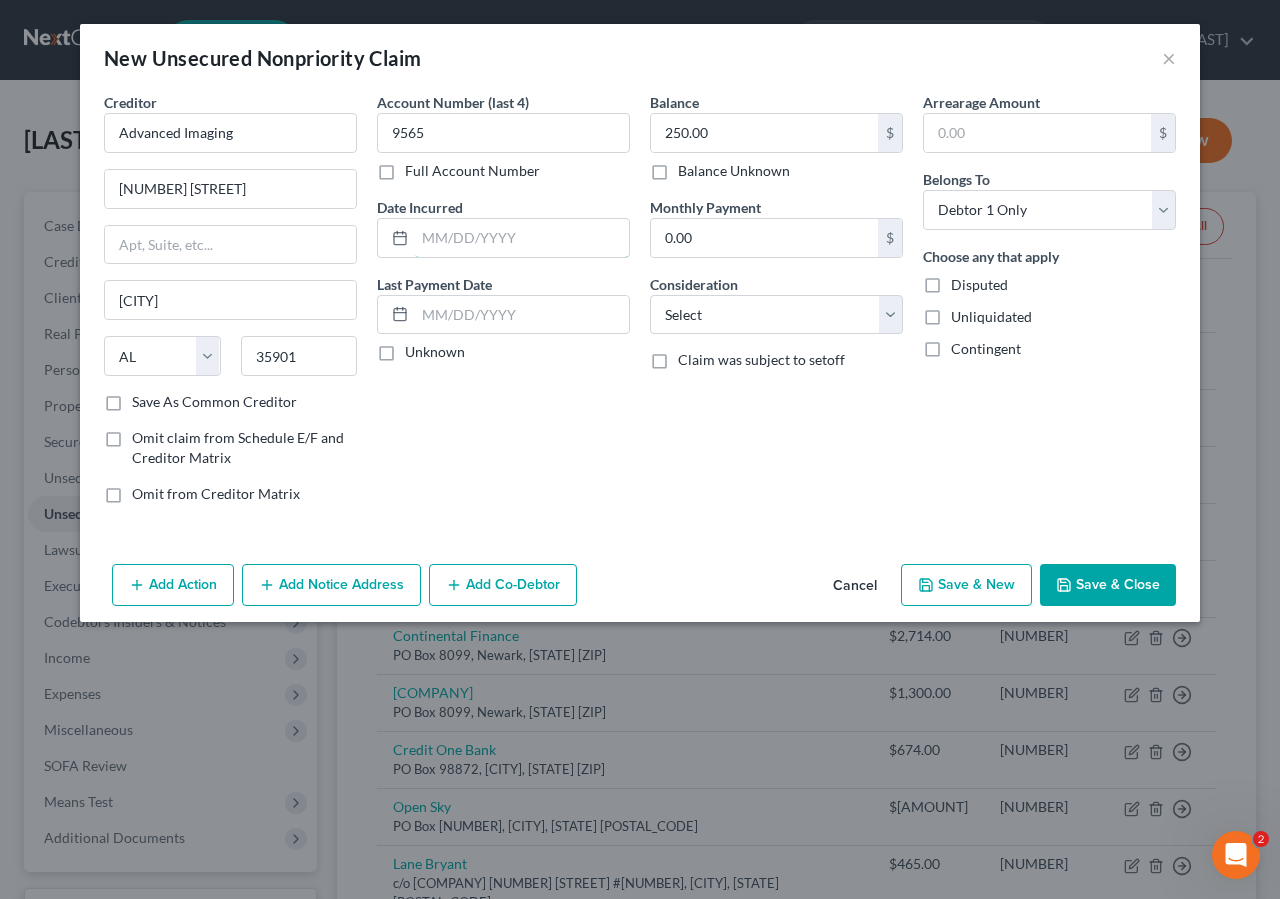 click at bounding box center (522, 238) 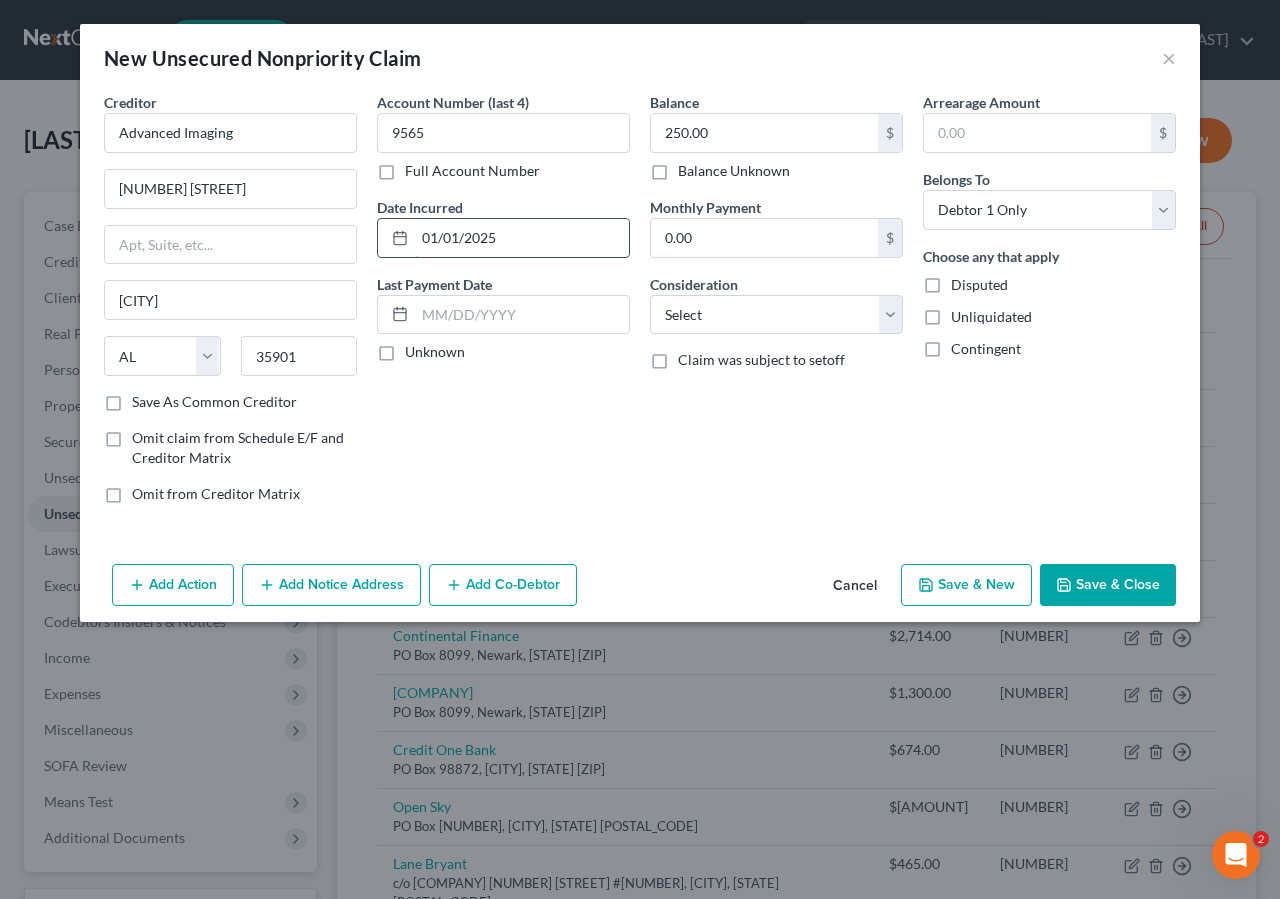 click on "01/01/2025" at bounding box center (522, 238) 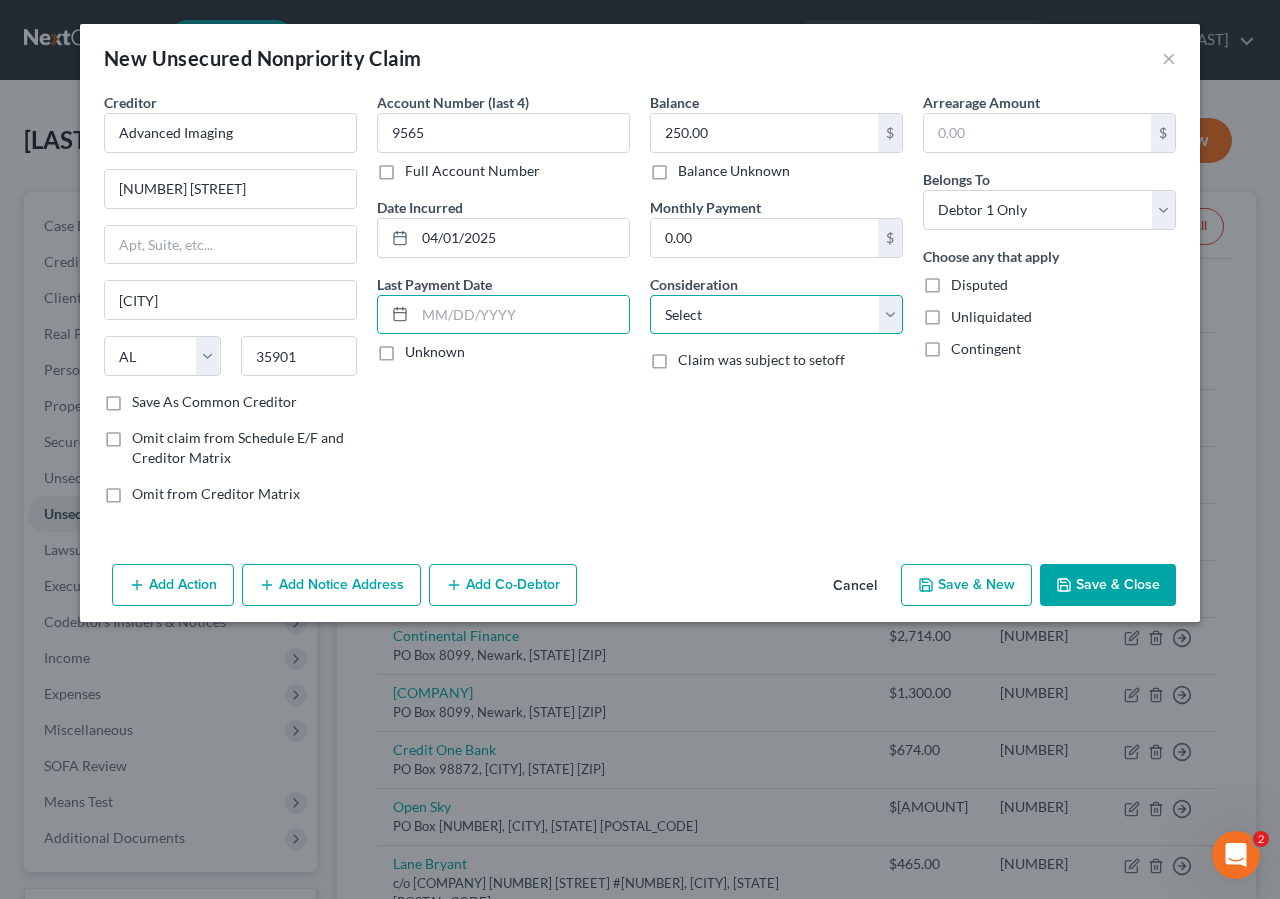 click on "Select Cable / Satellite Services Collection Agency Credit Card Debt Debt Counseling / Attorneys Deficiency Balance Domestic Support Obligations Home / Car Repairs Income Taxes Judgment Liens Medical Services Monies Loaned / Advanced Mortgage Obligation From Divorce Or Separation Obligation To Pensions Other Overdrawn Bank Account Promised To Help Pay Creditors Student Loans Suppliers And Vendors Telephone / Internet Services Utility Services" at bounding box center [776, 315] 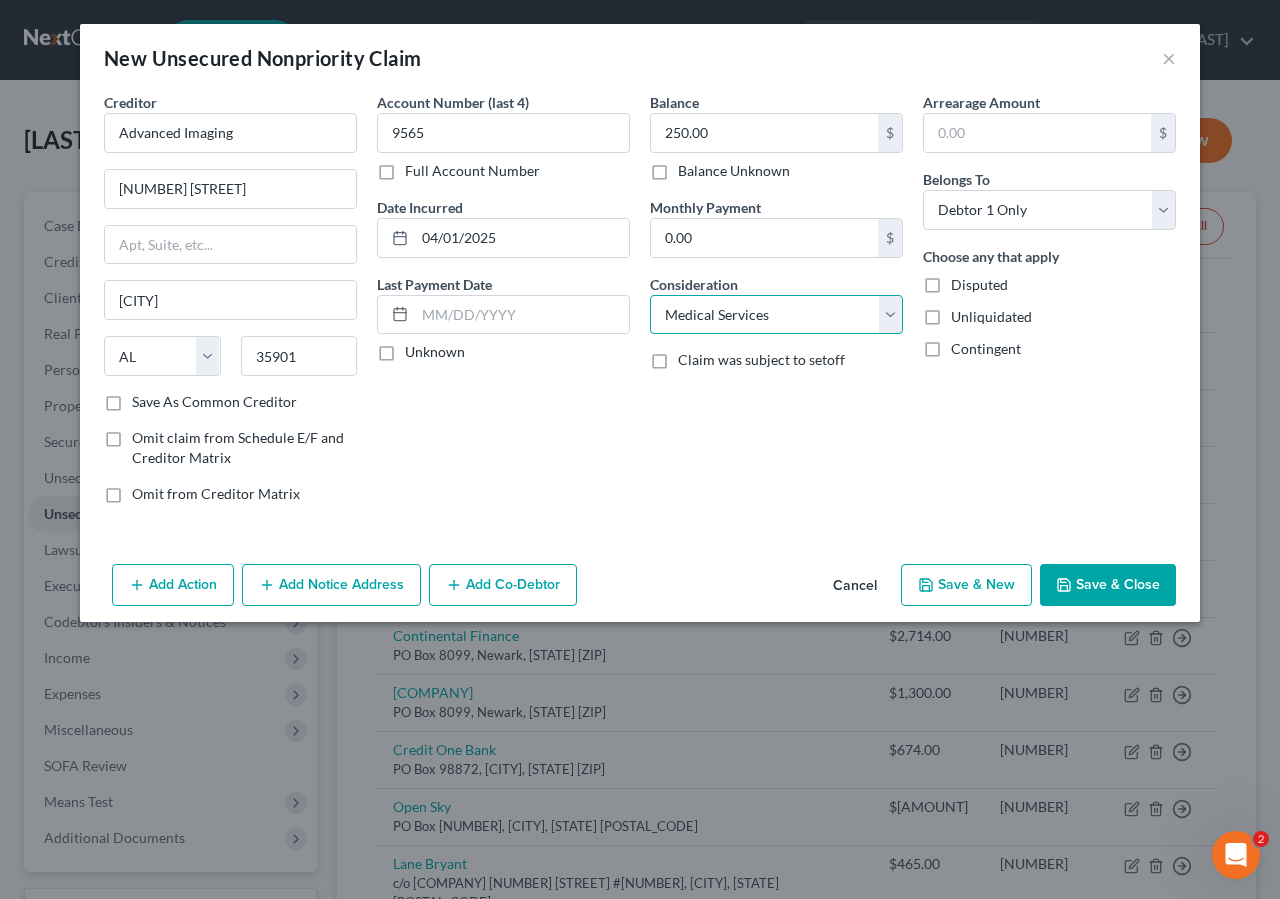 click on "Medical Services" at bounding box center (0, 0) 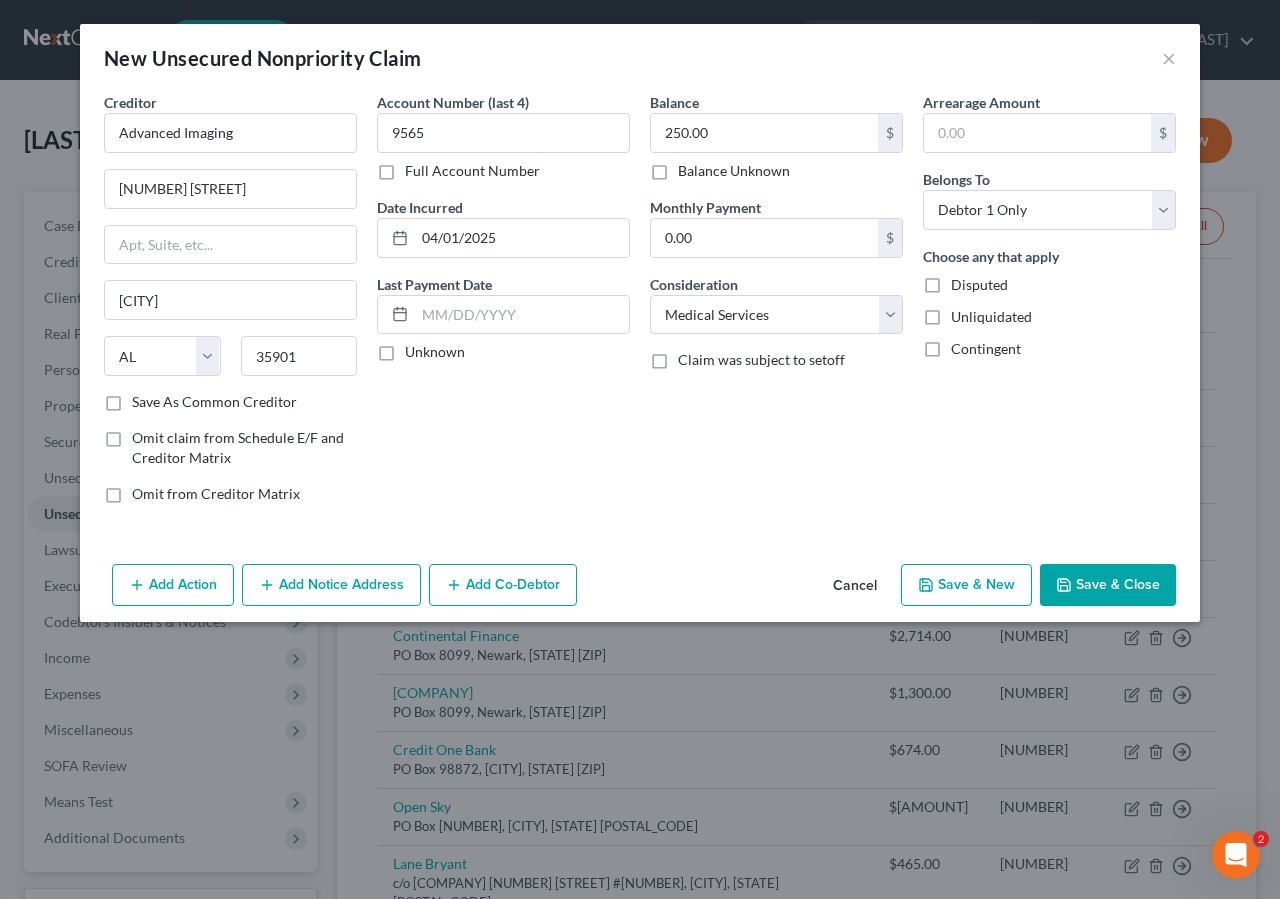 click on "Add Action Add Notice Address Add Co-Debtor Cancel Save & New Save & Close" at bounding box center [640, 589] 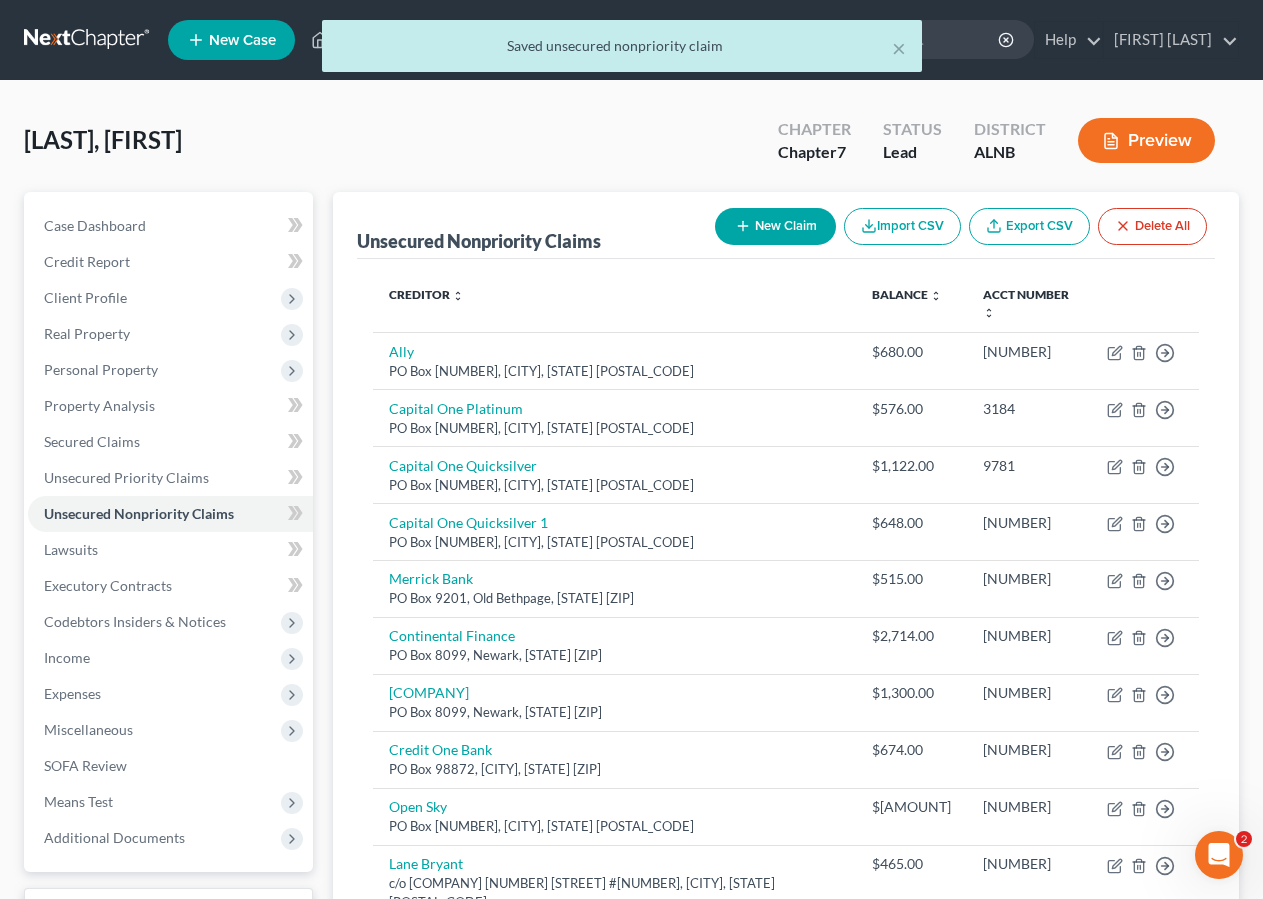 click on "New Claim" at bounding box center (775, 226) 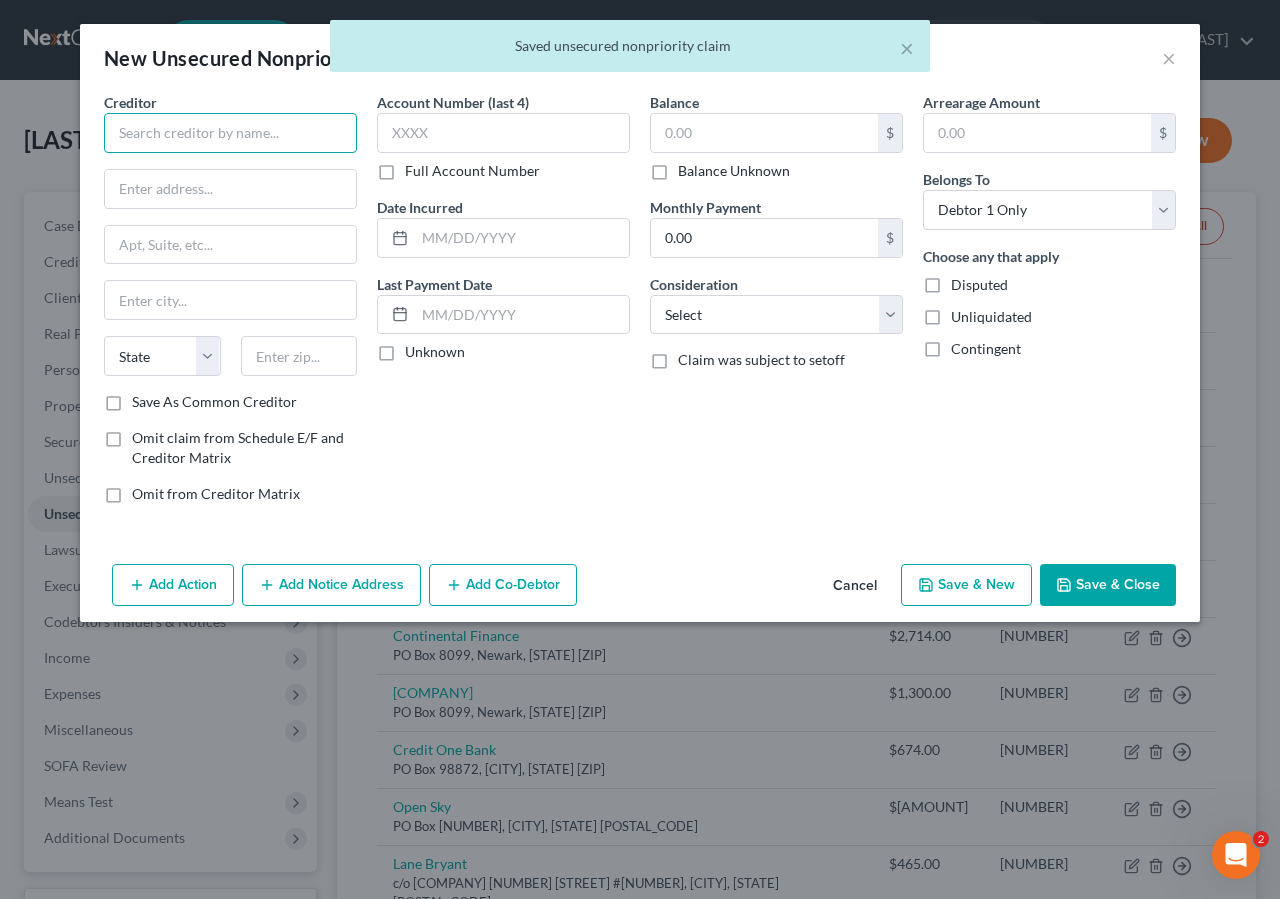 drag, startPoint x: 113, startPoint y: 136, endPoint x: 131, endPoint y: 129, distance: 19.313208 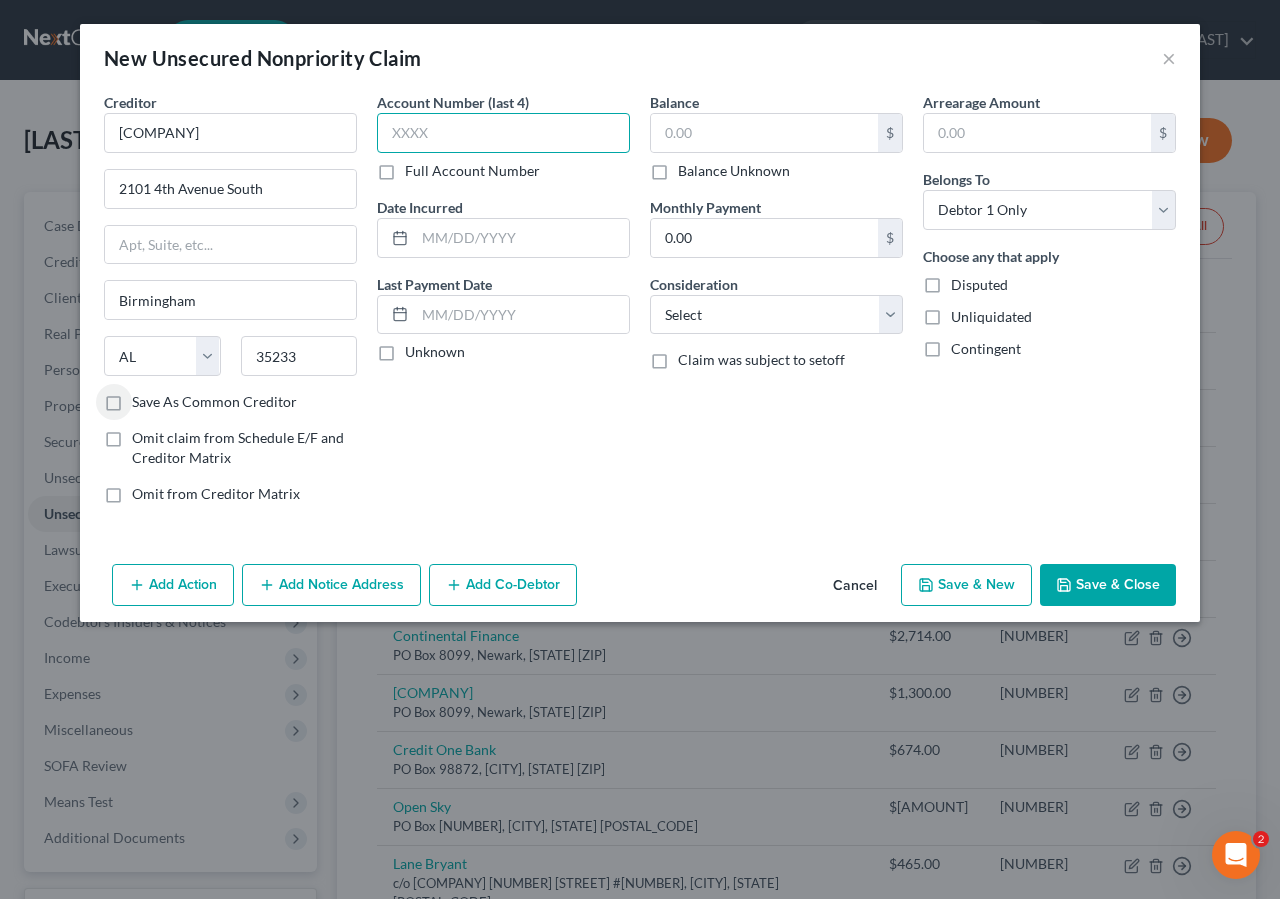 drag, startPoint x: 430, startPoint y: 113, endPoint x: 440, endPoint y: 118, distance: 11.18034 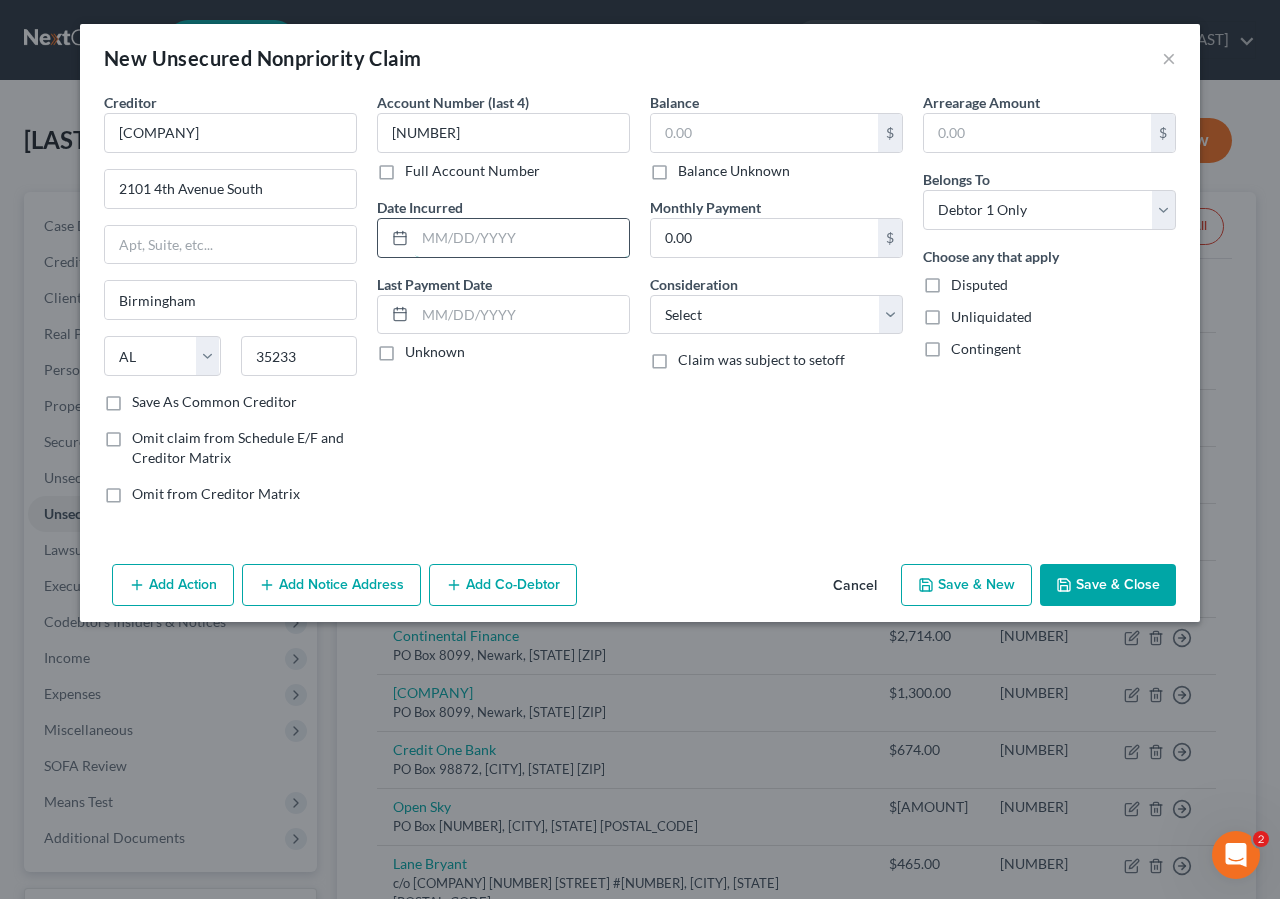 drag, startPoint x: 477, startPoint y: 225, endPoint x: 516, endPoint y: 221, distance: 39.20459 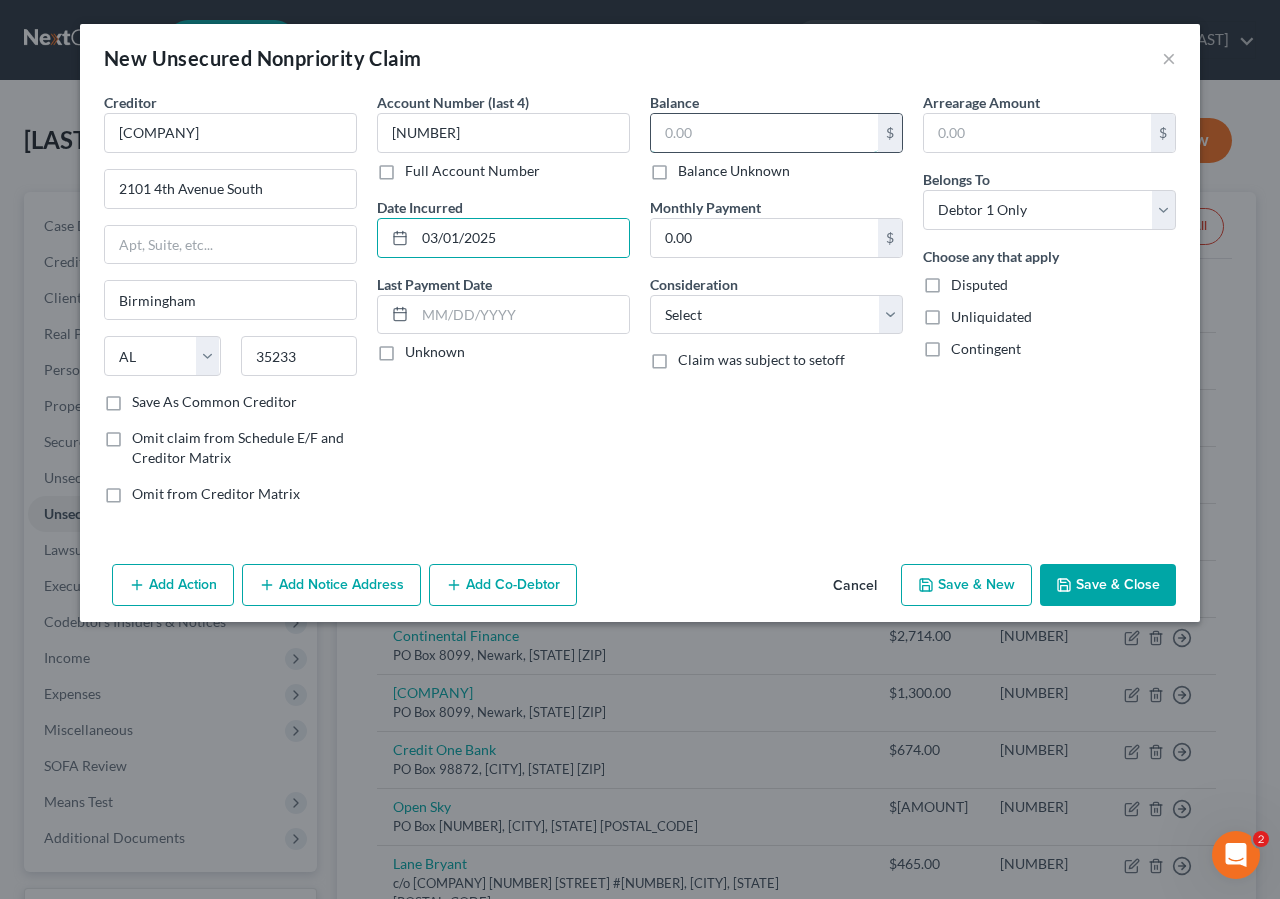 click at bounding box center [764, 133] 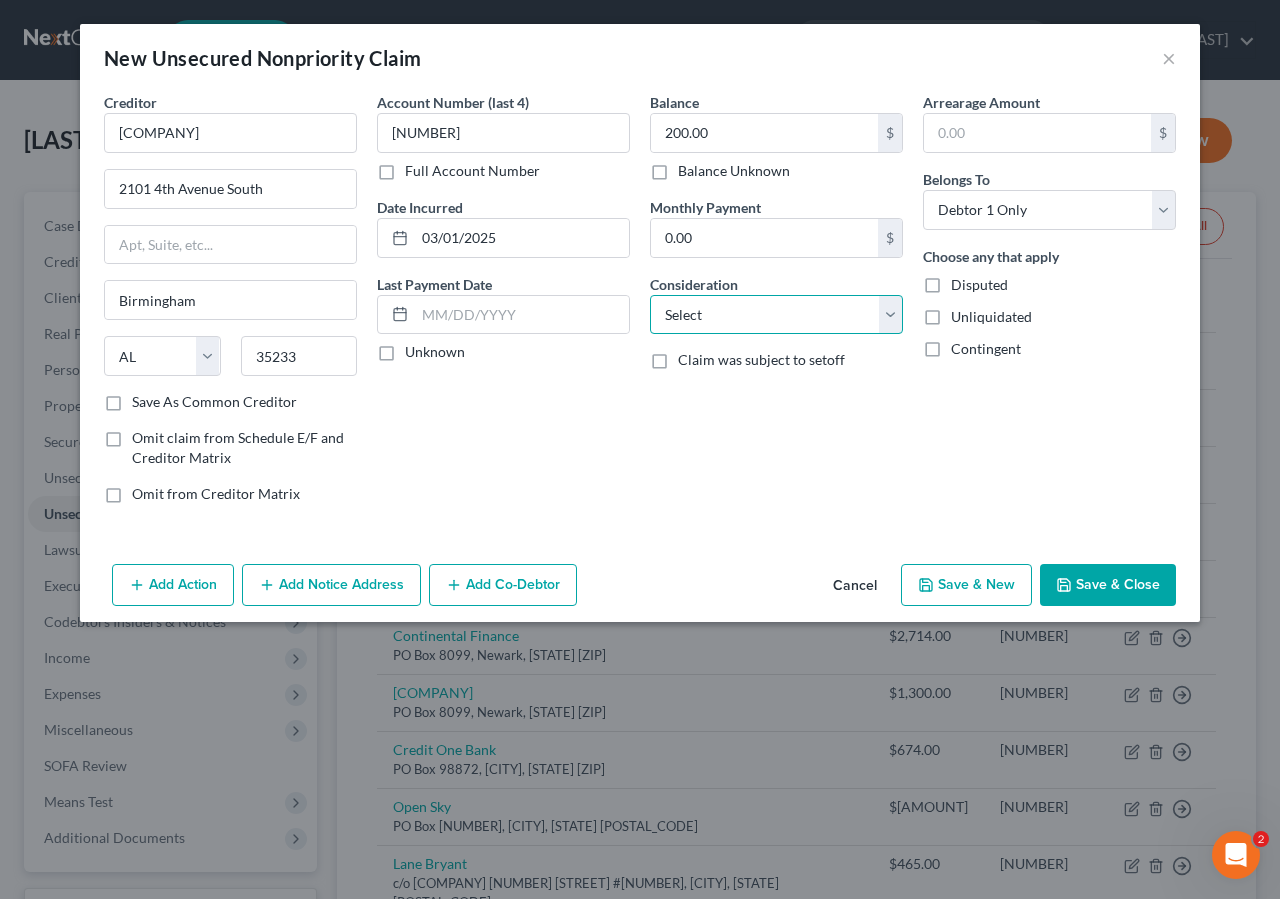 drag, startPoint x: 678, startPoint y: 324, endPoint x: 718, endPoint y: 332, distance: 40.792156 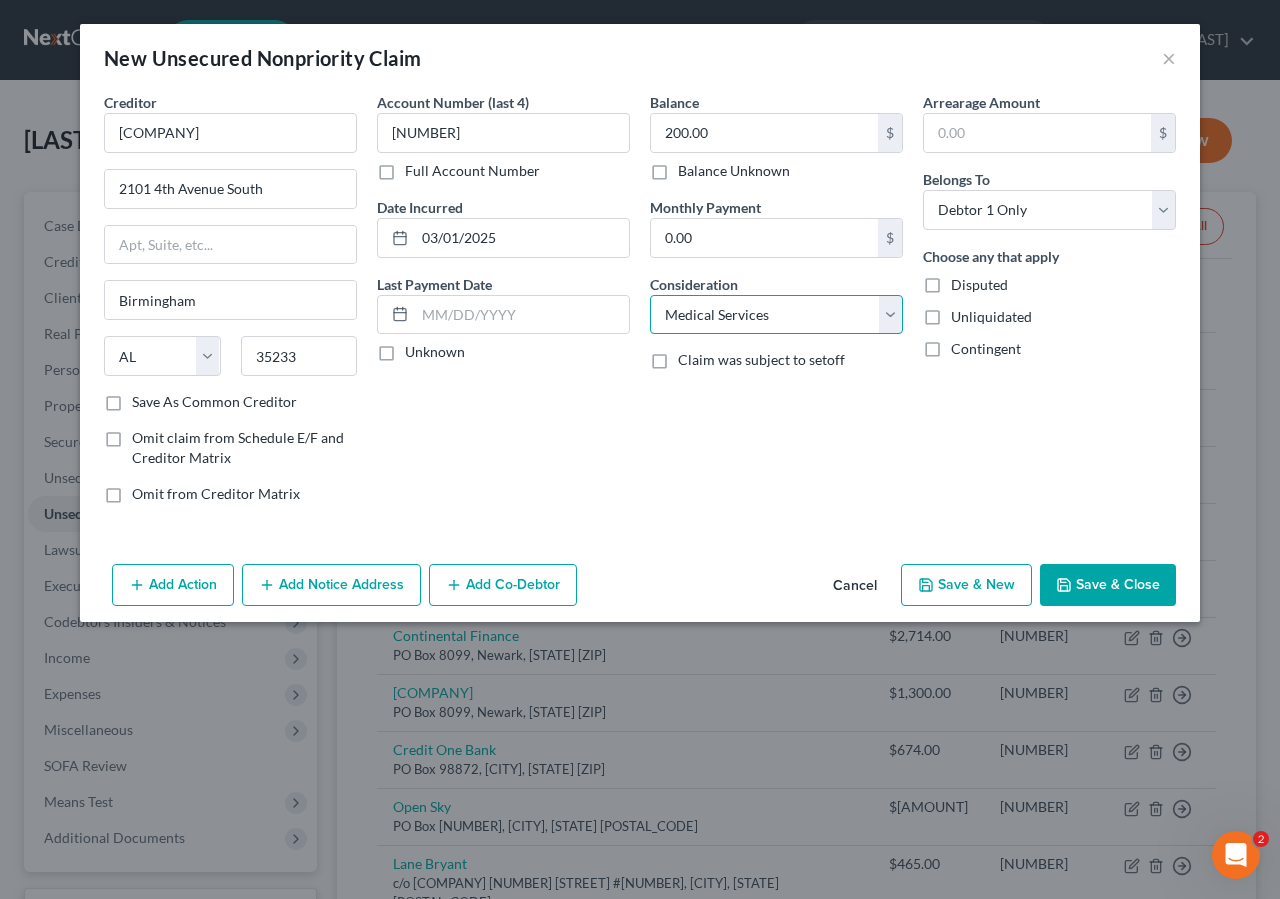 click on "Medical Services" at bounding box center [0, 0] 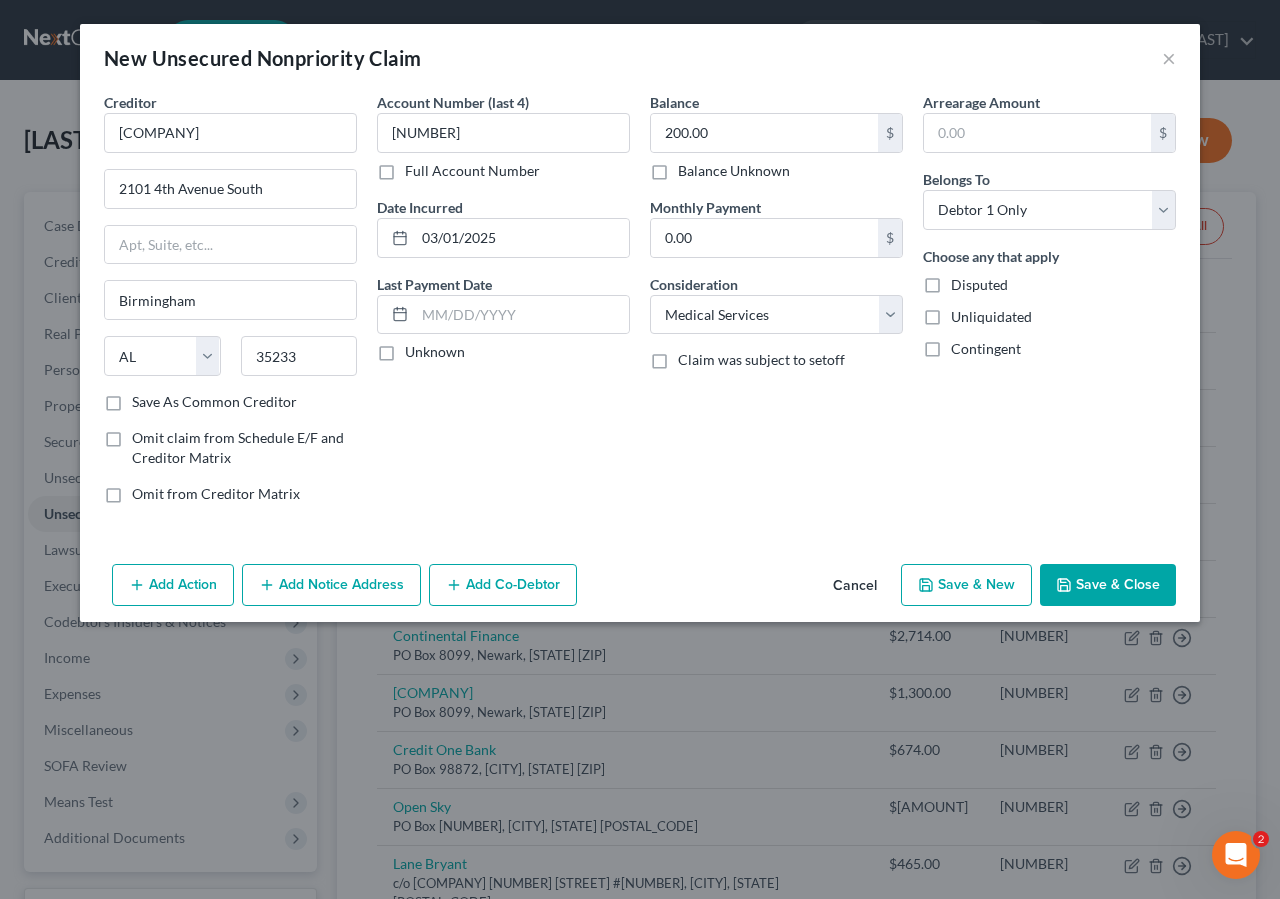 drag, startPoint x: 1139, startPoint y: 576, endPoint x: 1140, endPoint y: 540, distance: 36.013885 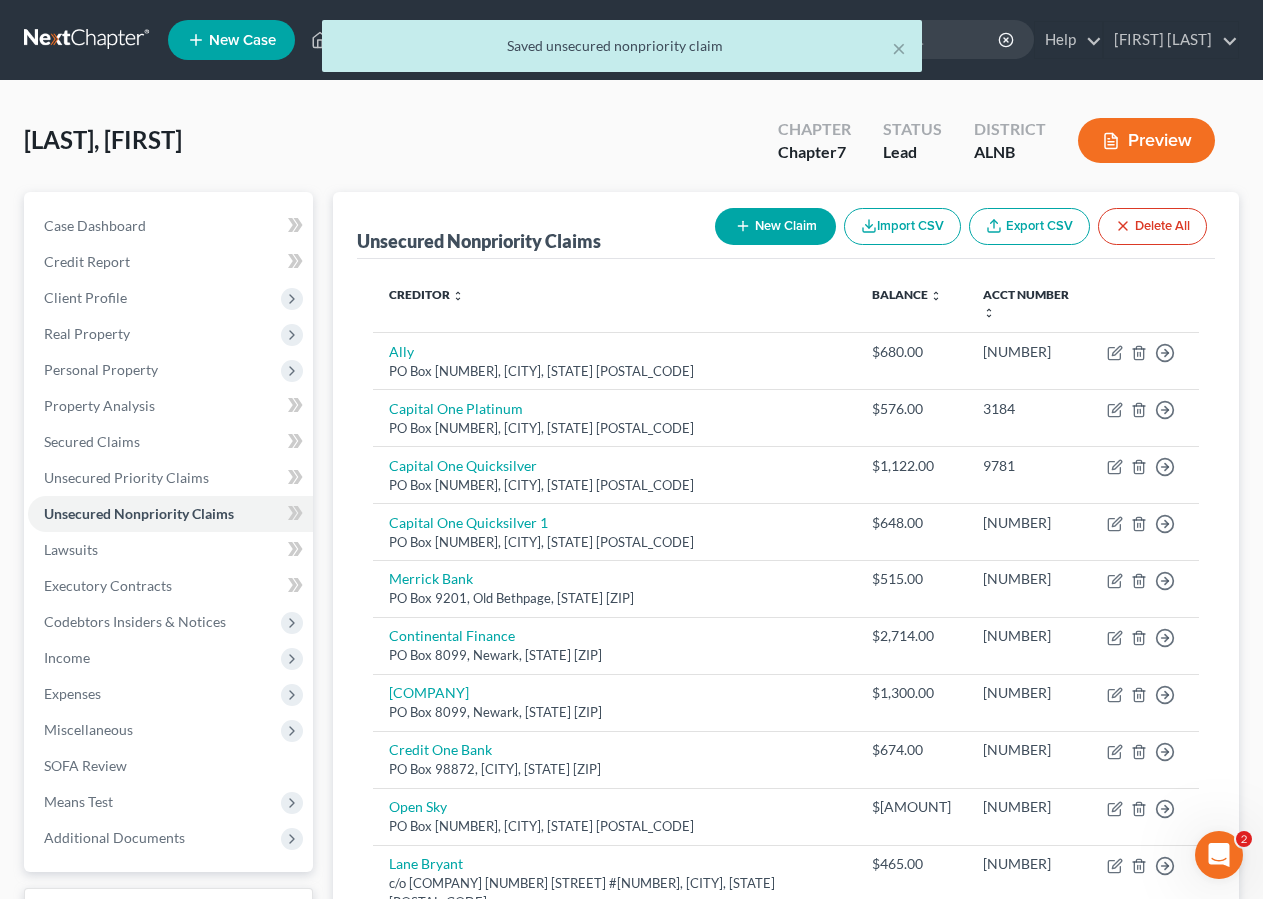 drag, startPoint x: 756, startPoint y: 220, endPoint x: 609, endPoint y: 282, distance: 159.53996 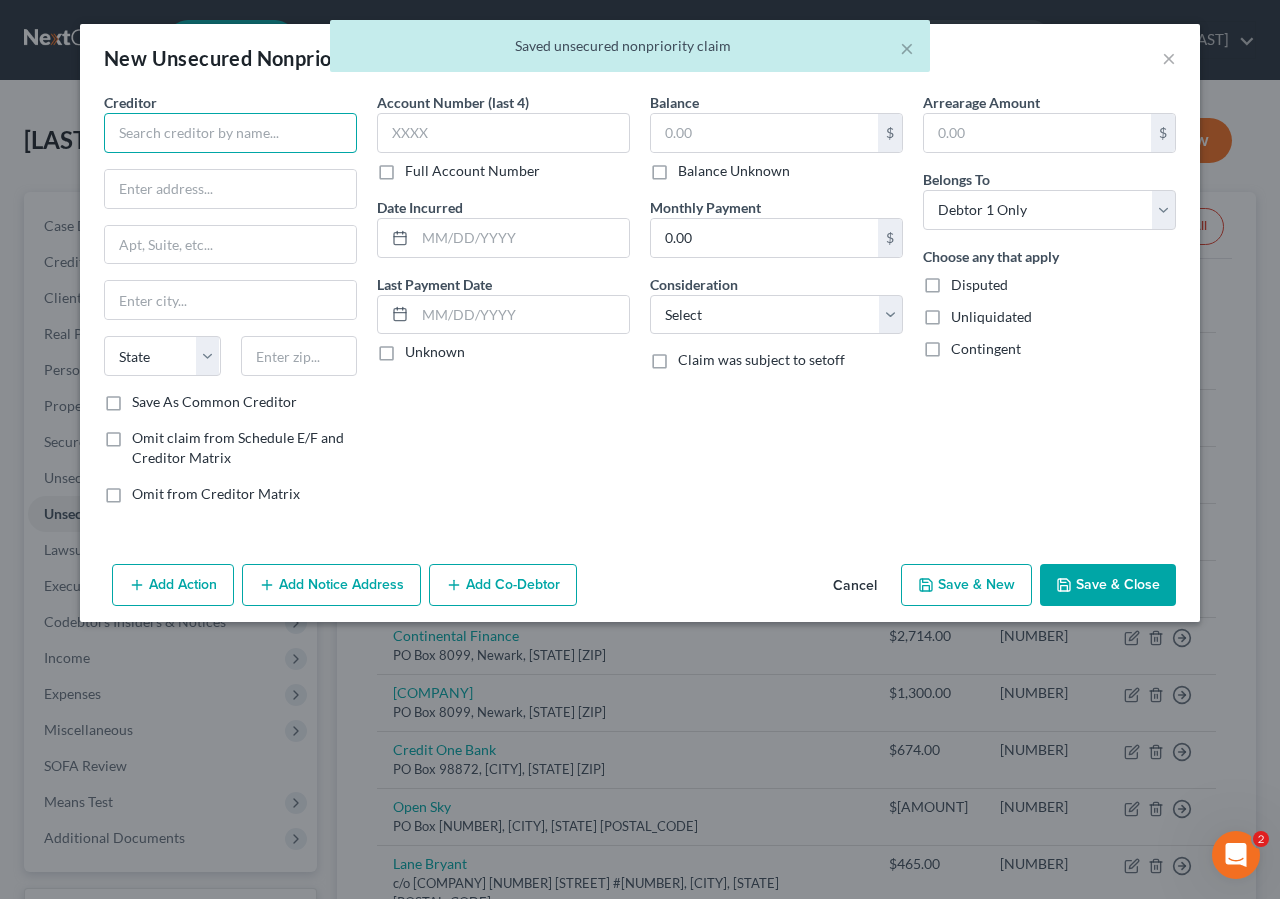 drag, startPoint x: 135, startPoint y: 127, endPoint x: 198, endPoint y: 47, distance: 101.828285 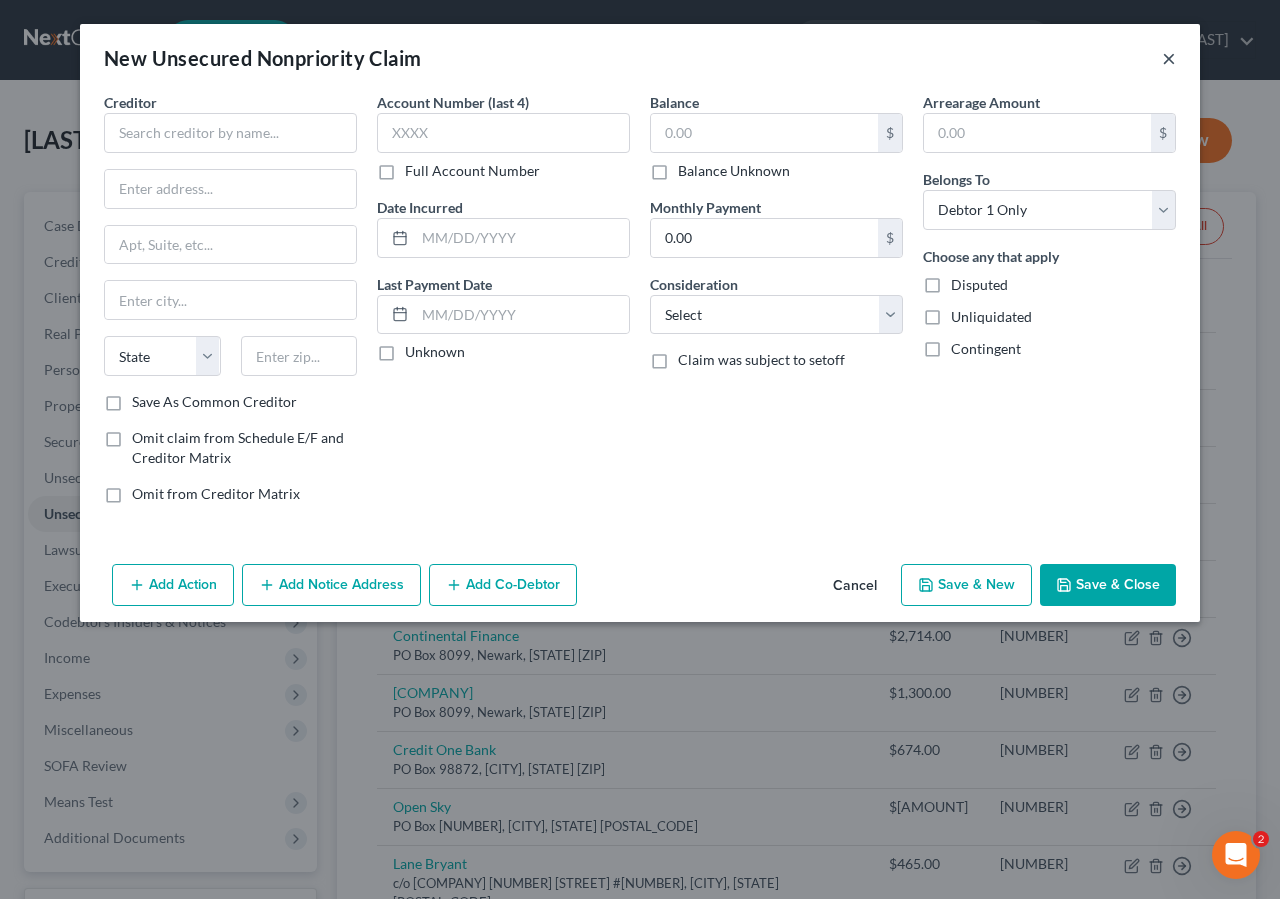 click on "×" at bounding box center (1169, 58) 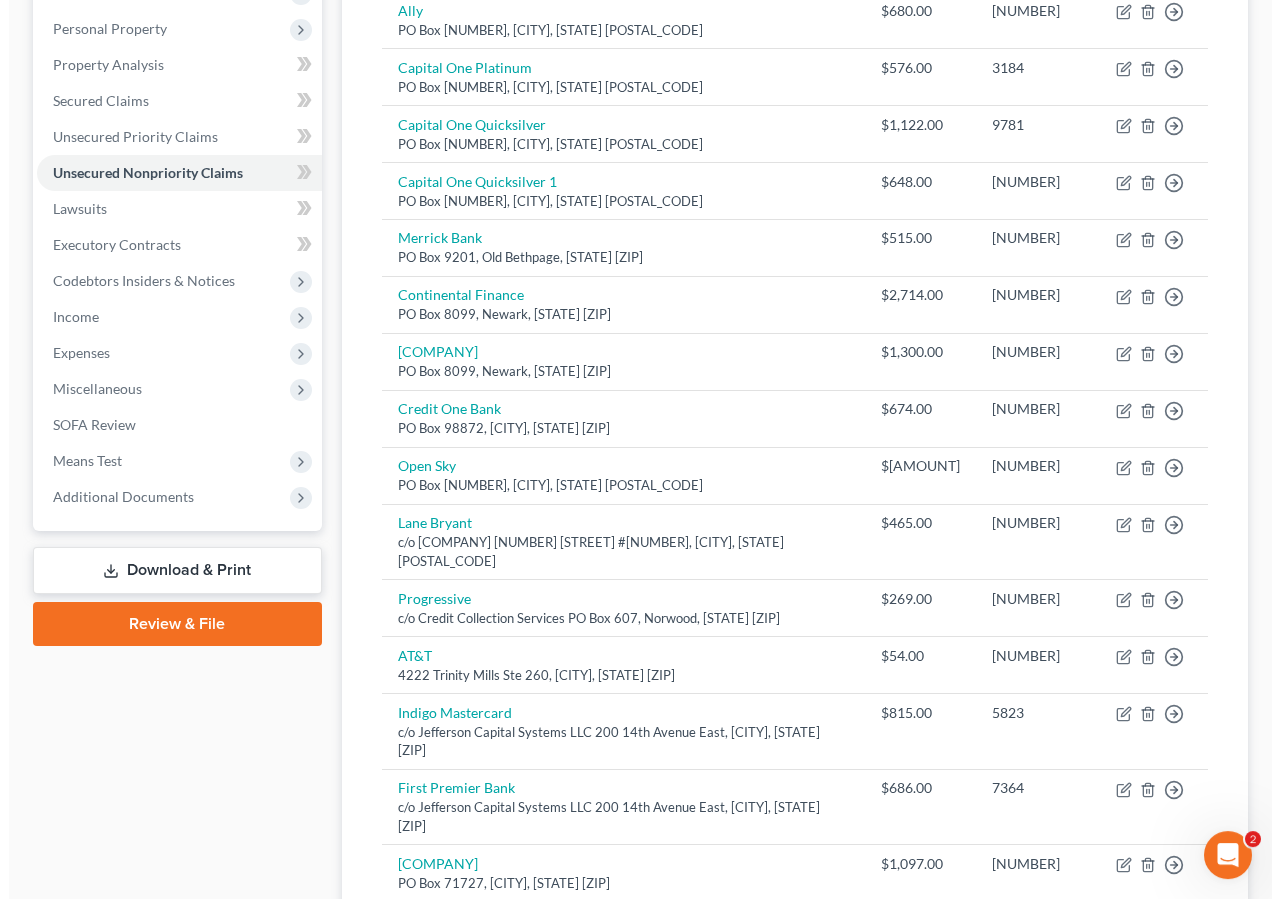 scroll, scrollTop: 379, scrollLeft: 0, axis: vertical 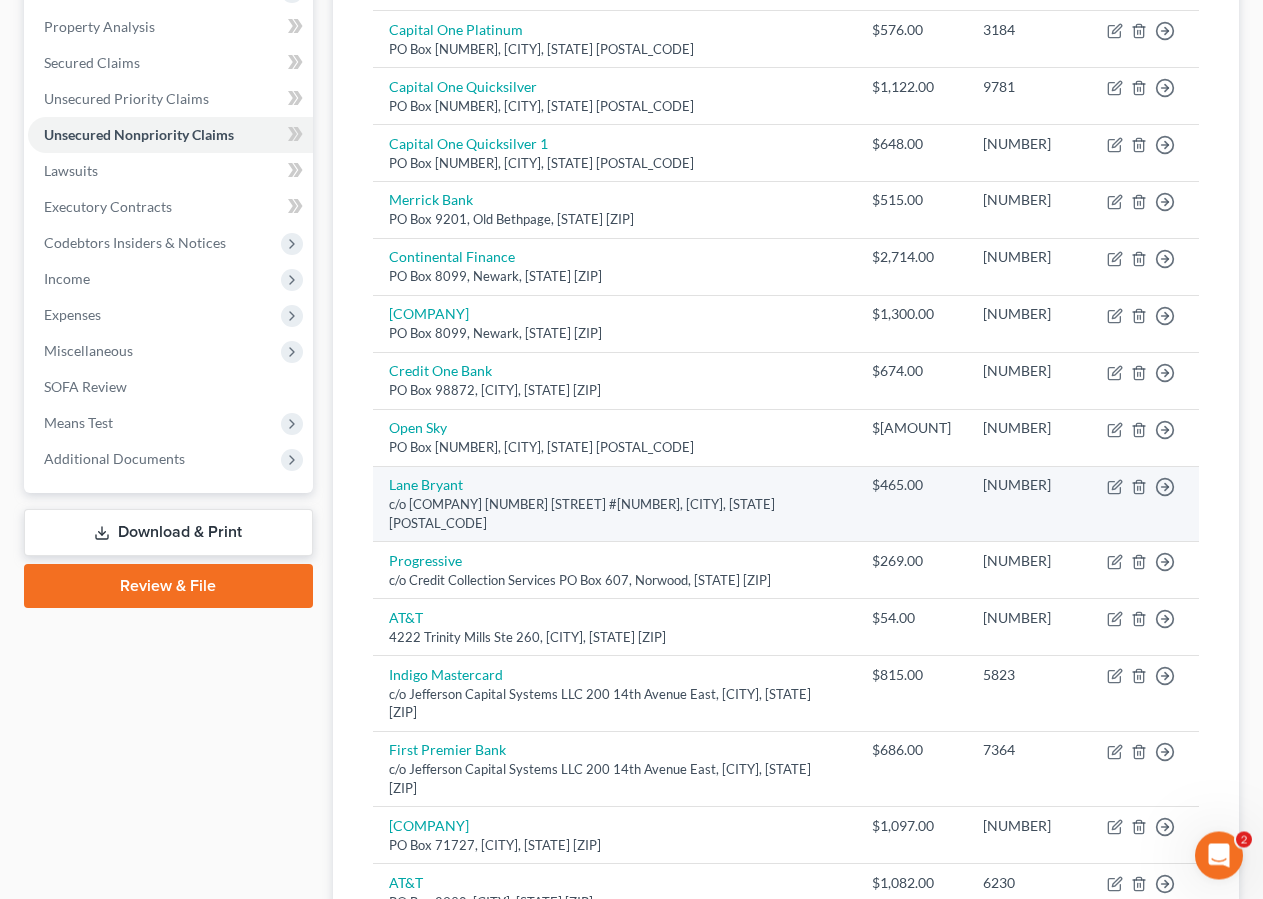 click on "Move to D Move to E Move to G Move to Notice Only" at bounding box center (1145, 504) 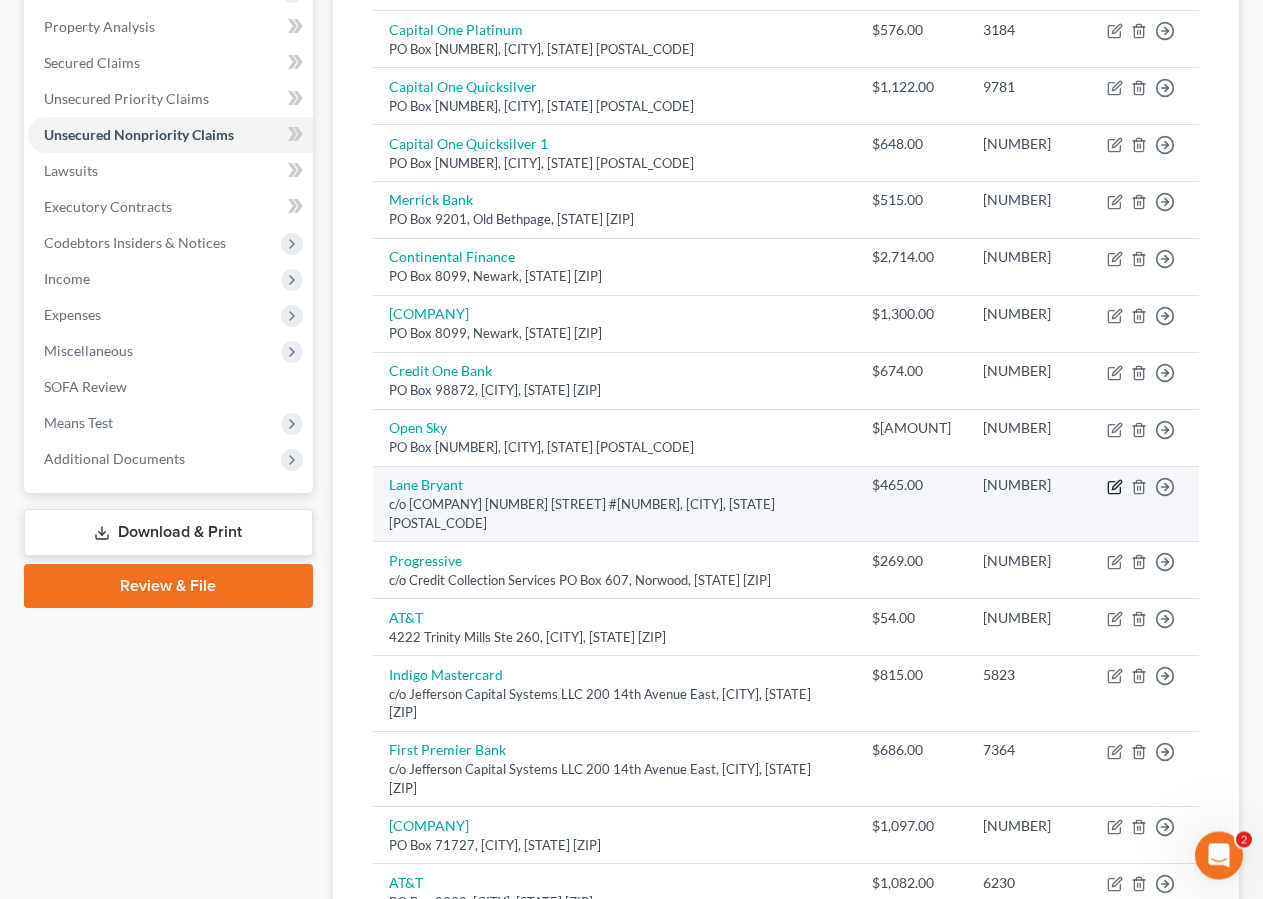 click 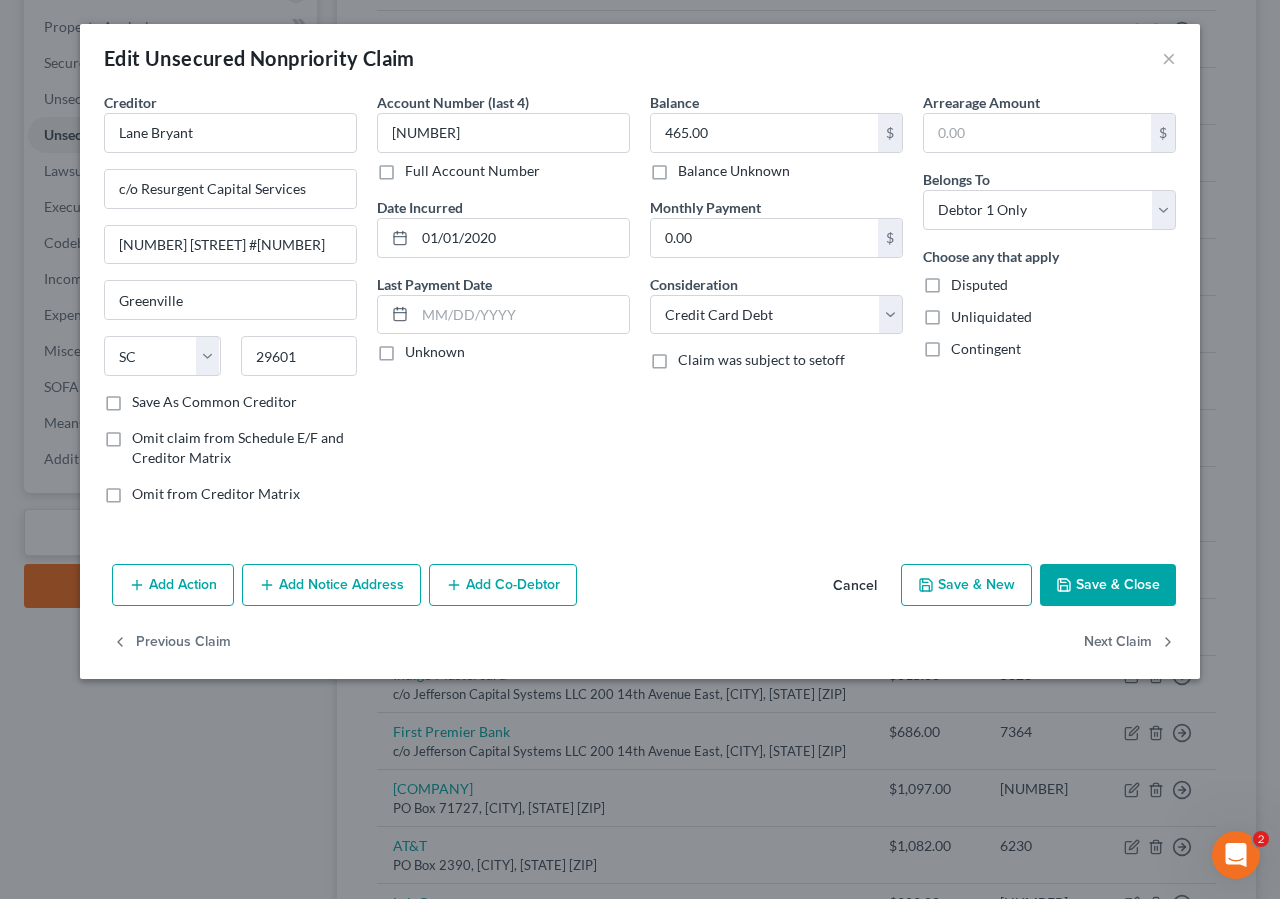 click on "Save & Close" at bounding box center (1108, 585) 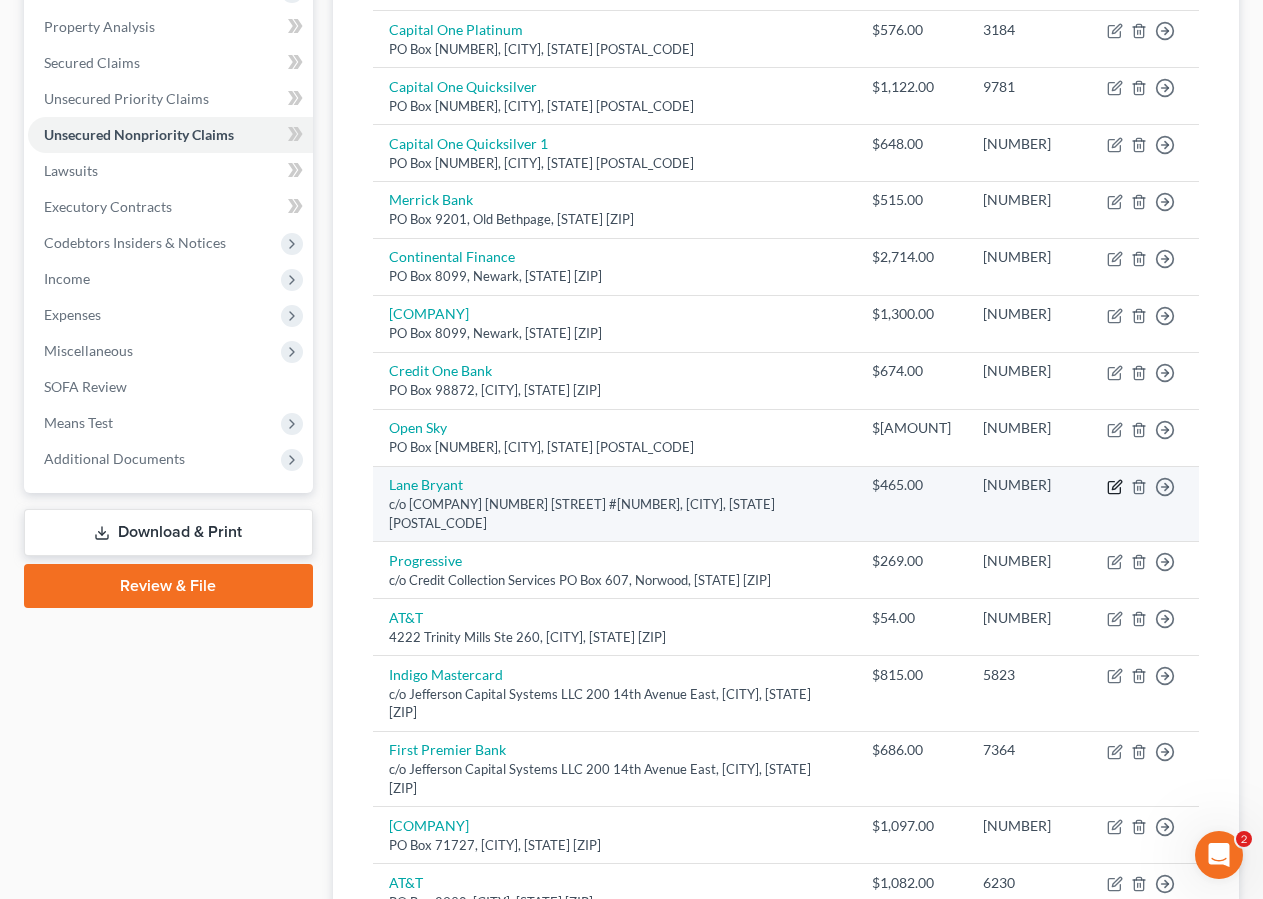 click 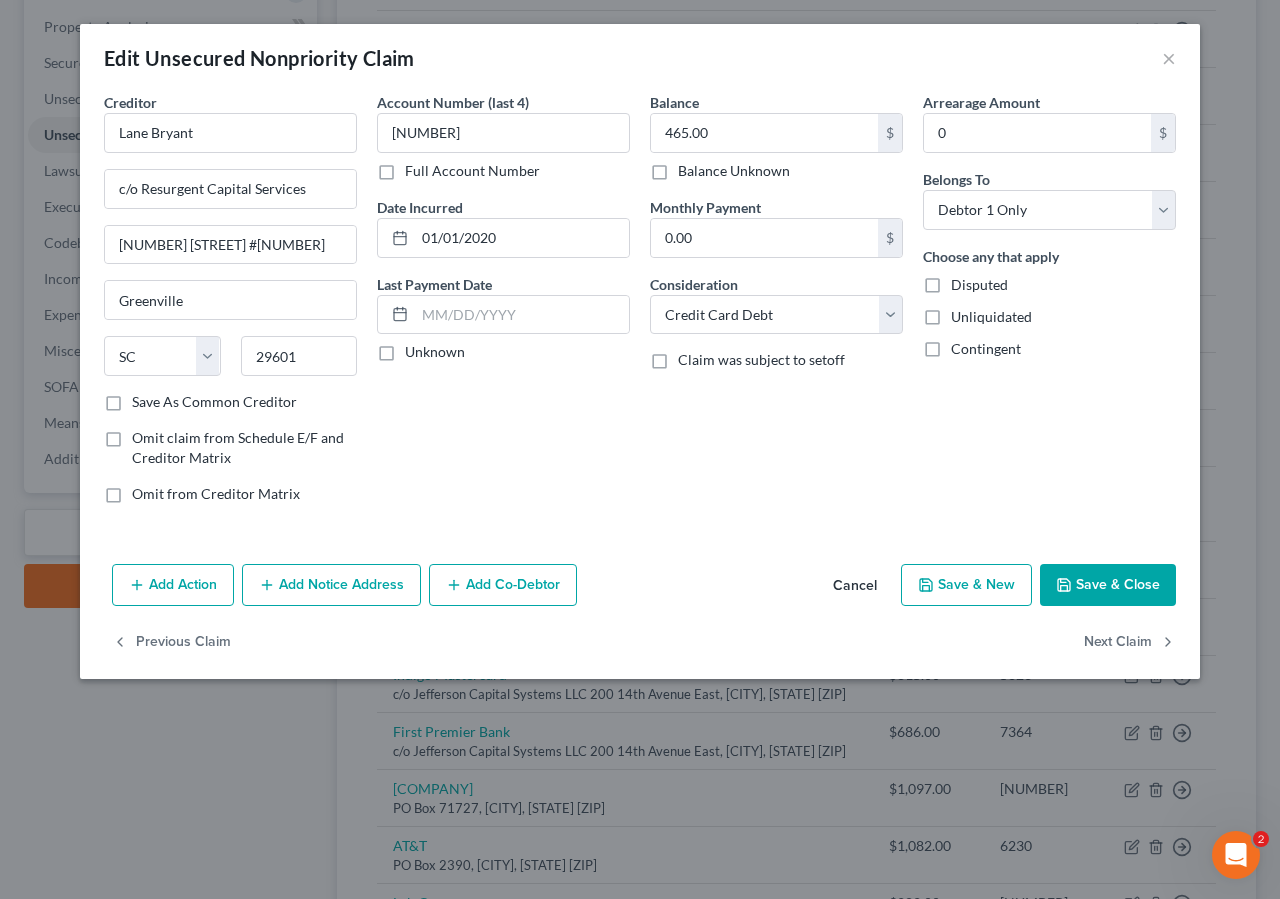 click on "Add Notice Address" at bounding box center (331, 585) 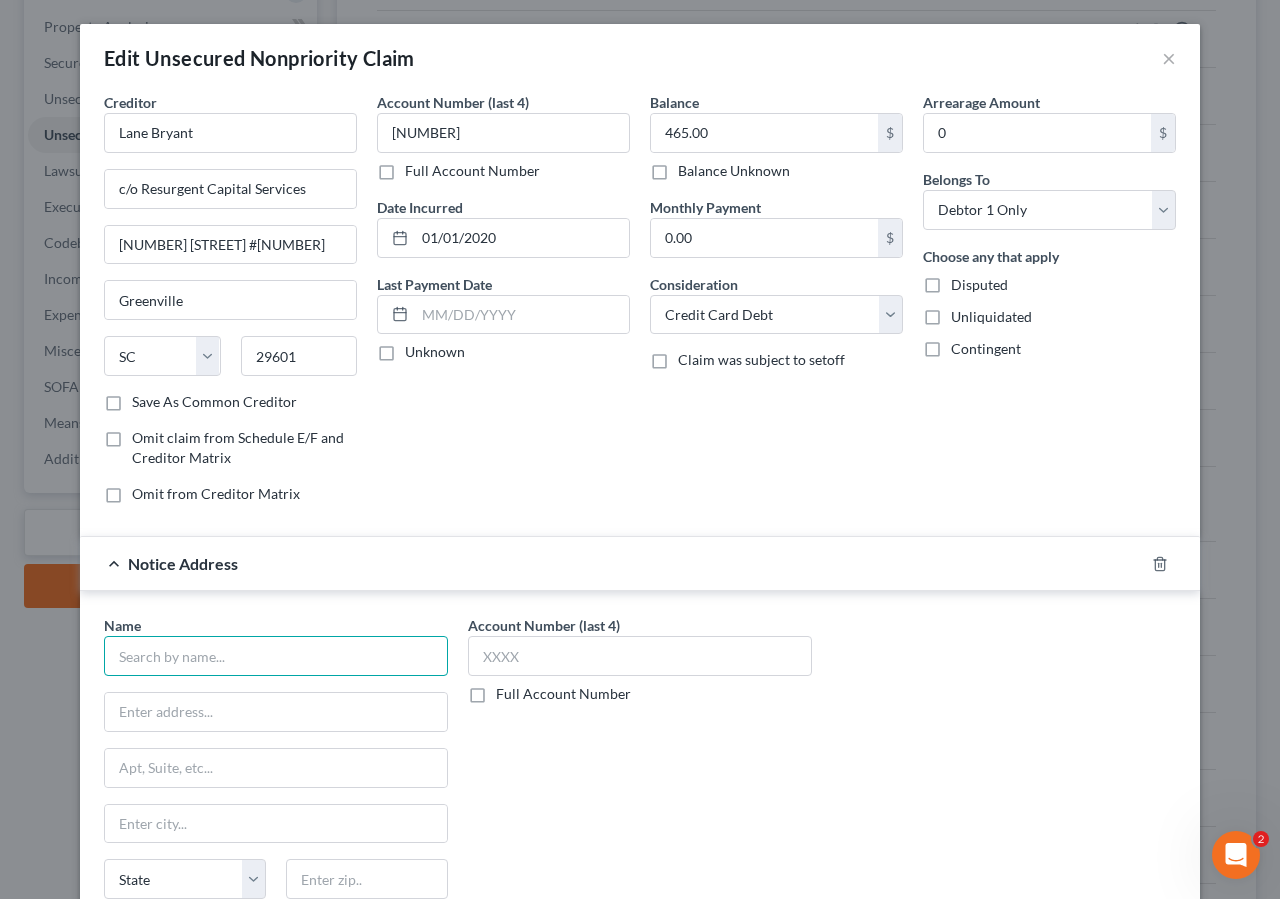 drag, startPoint x: 133, startPoint y: 659, endPoint x: 407, endPoint y: 457, distance: 340.41153 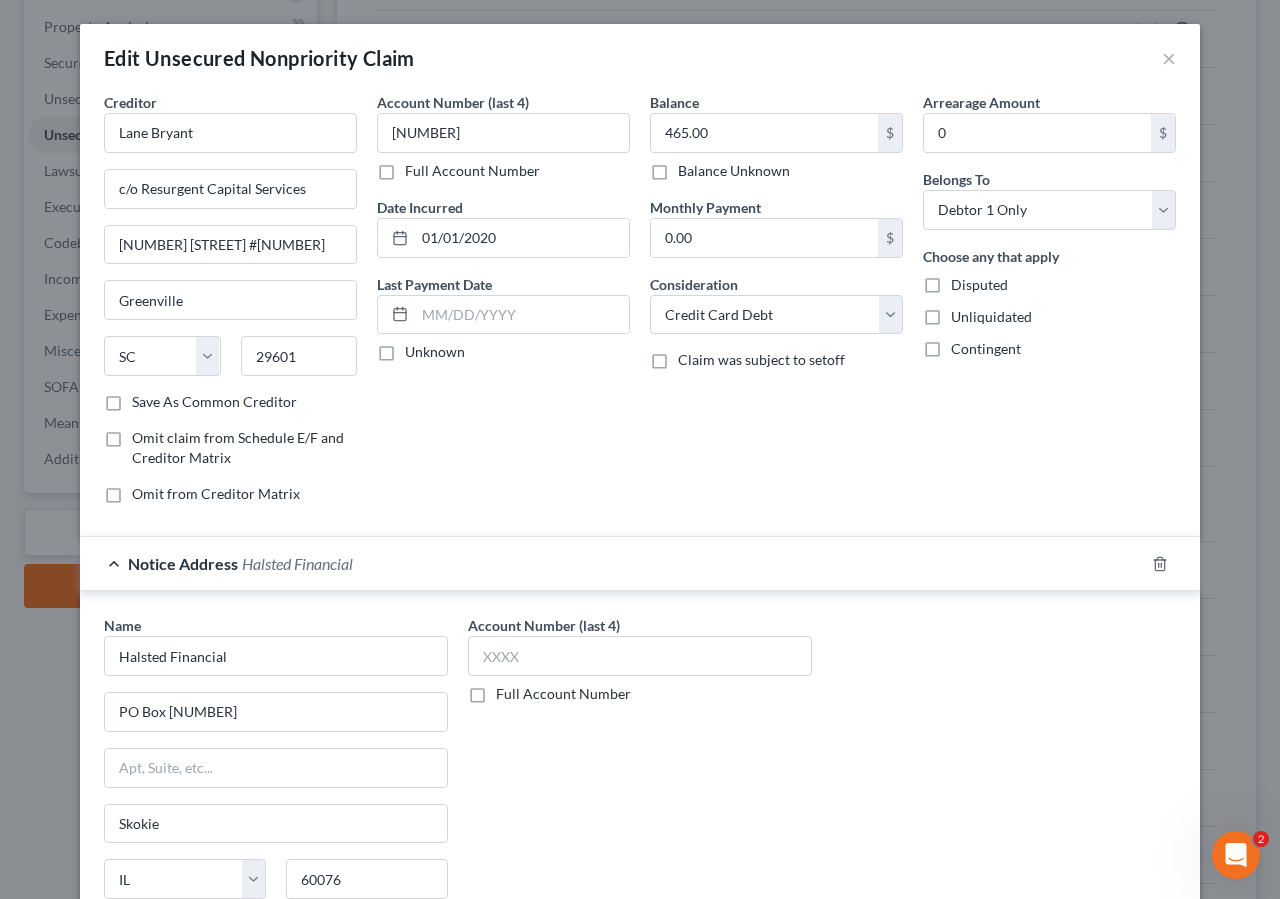 scroll, scrollTop: 31, scrollLeft: 0, axis: vertical 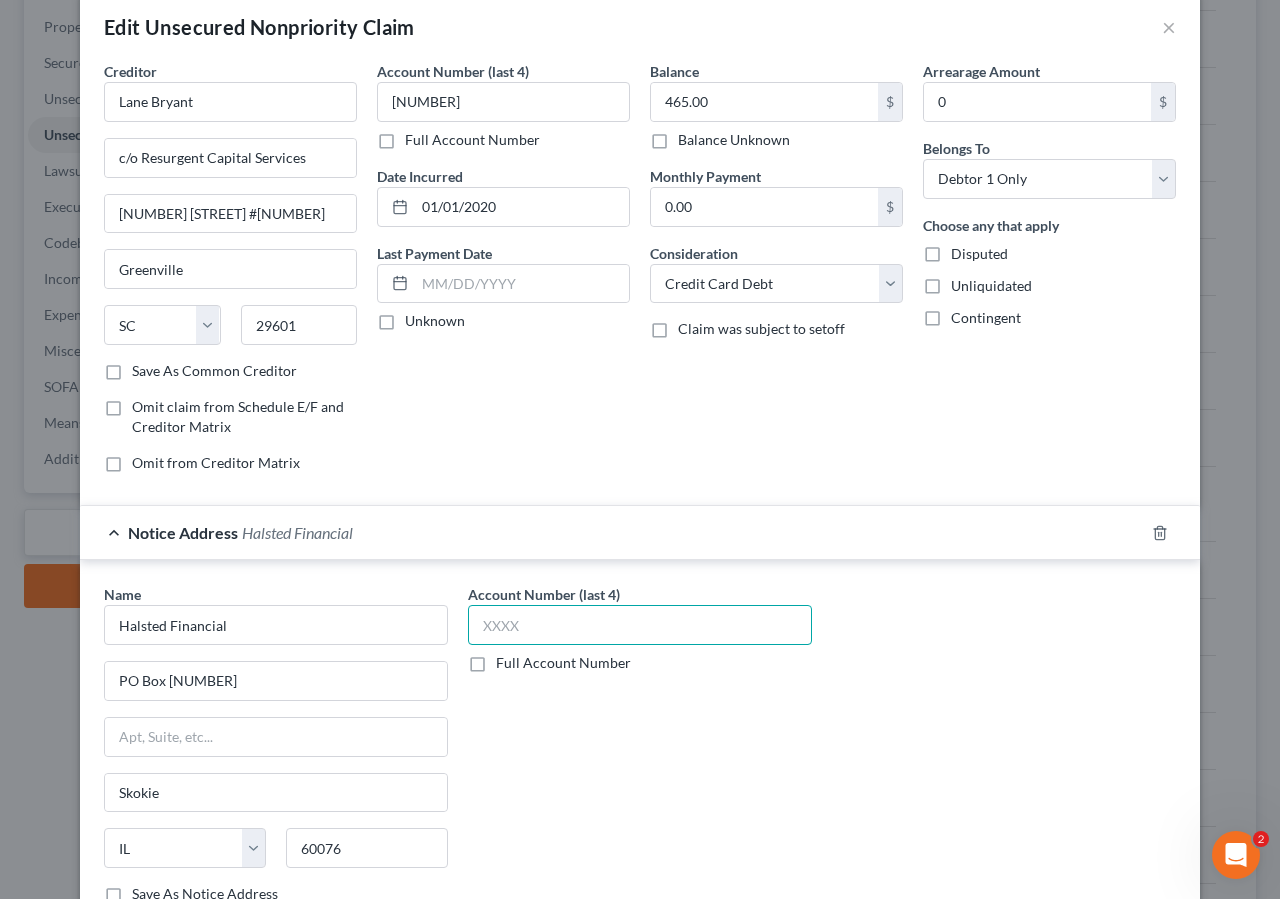 click at bounding box center [640, 625] 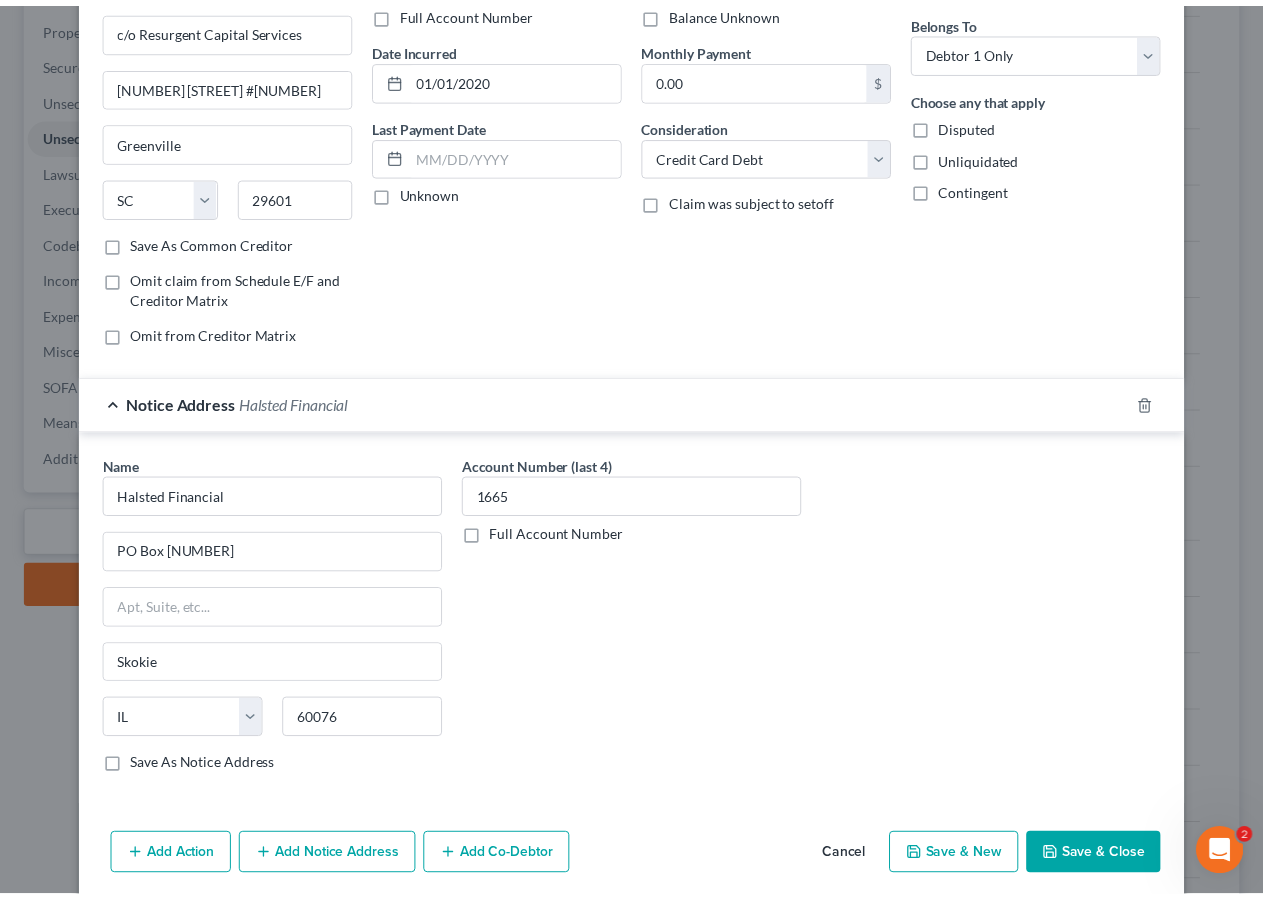 scroll, scrollTop: 236, scrollLeft: 0, axis: vertical 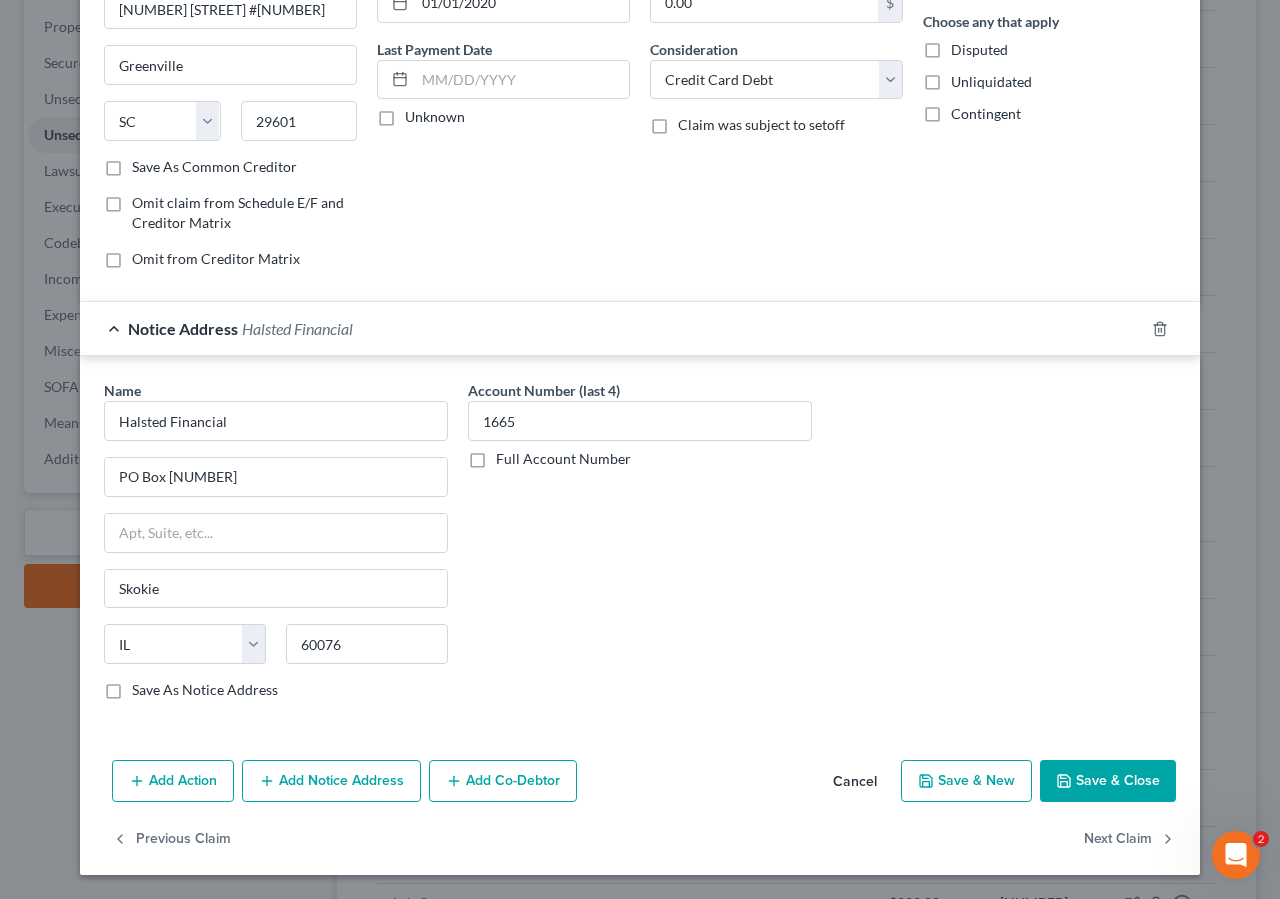 click 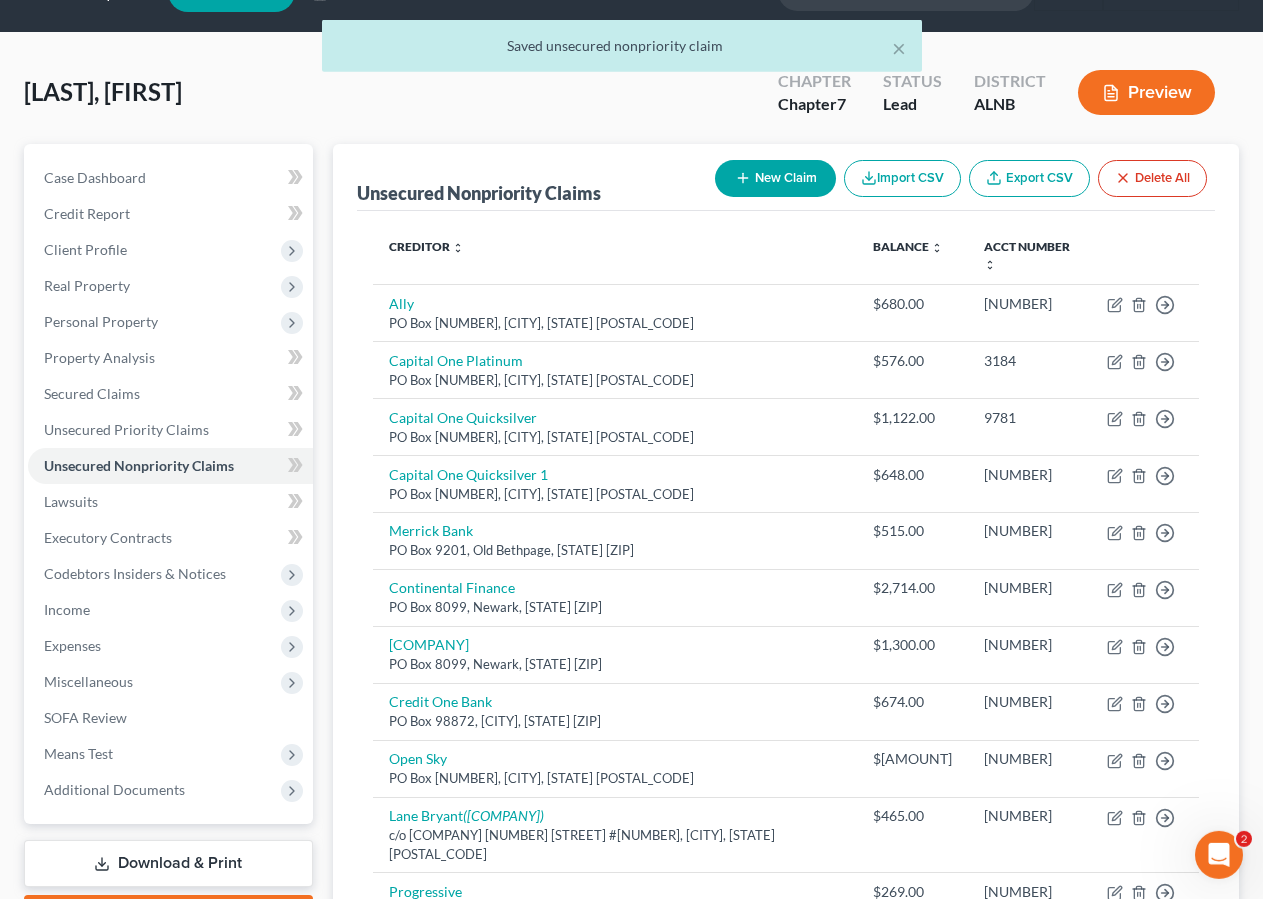 scroll, scrollTop: 0, scrollLeft: 0, axis: both 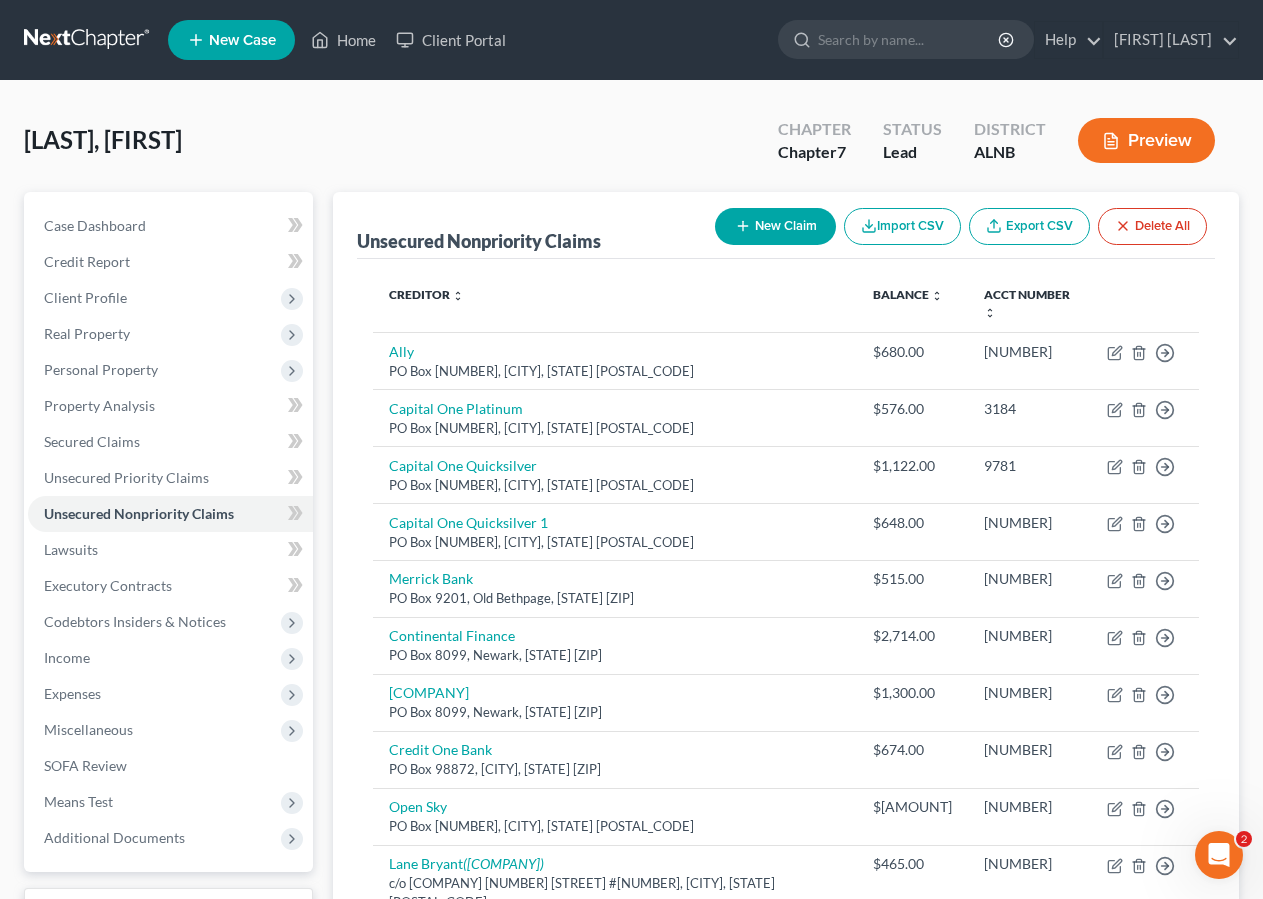 click on "New Claim" at bounding box center [775, 226] 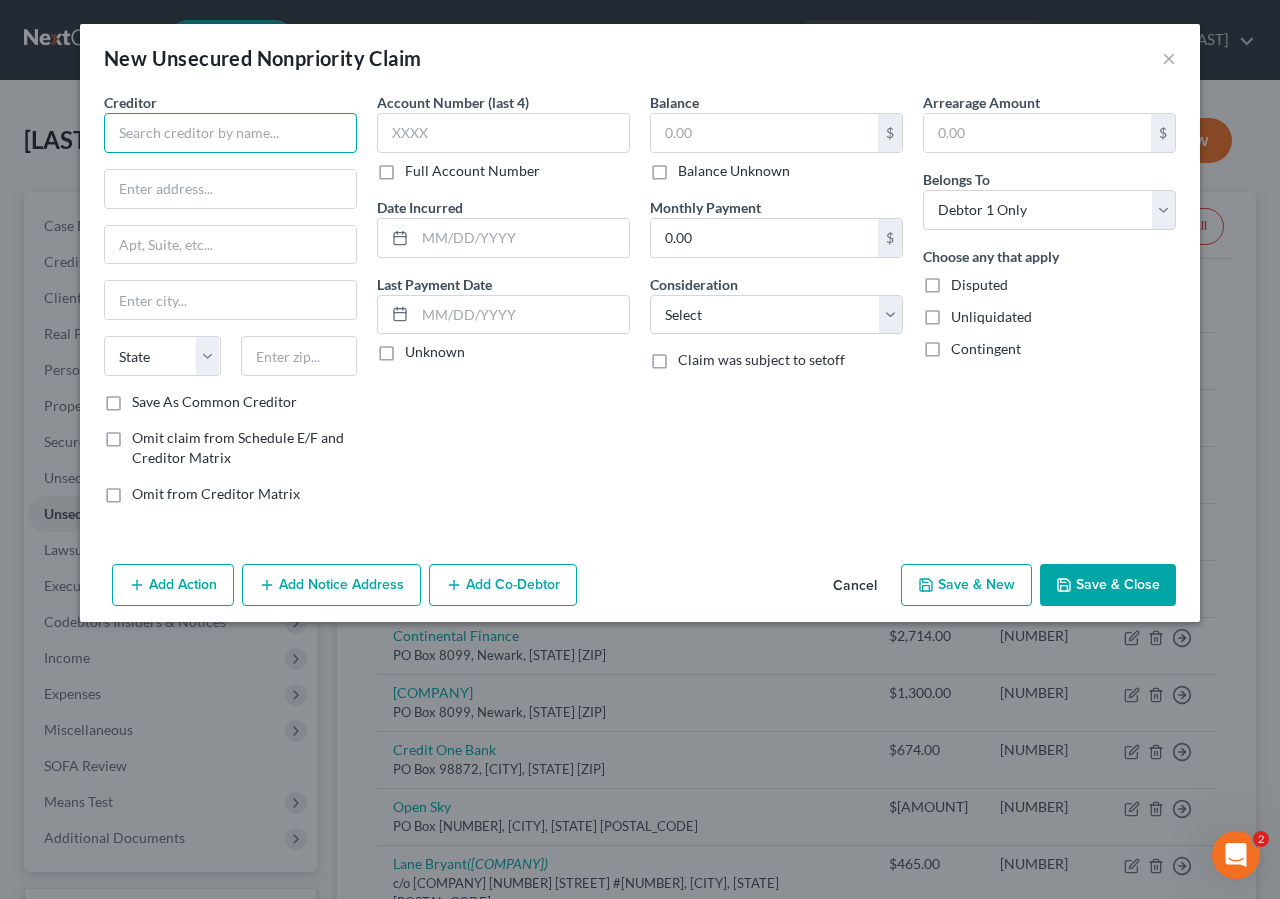 click at bounding box center (230, 133) 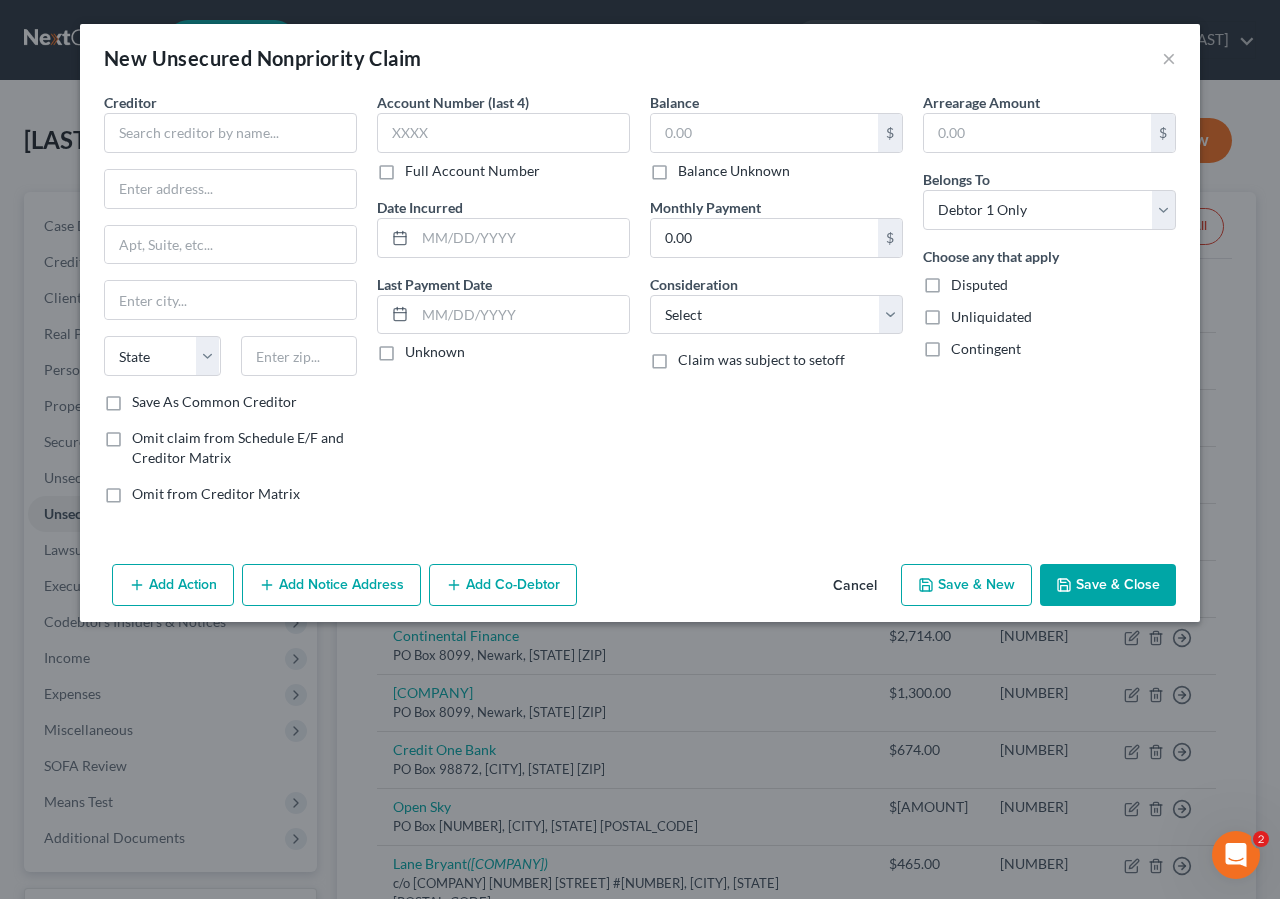 click on "New Unsecured Nonpriority Claim  ×" at bounding box center [640, 58] 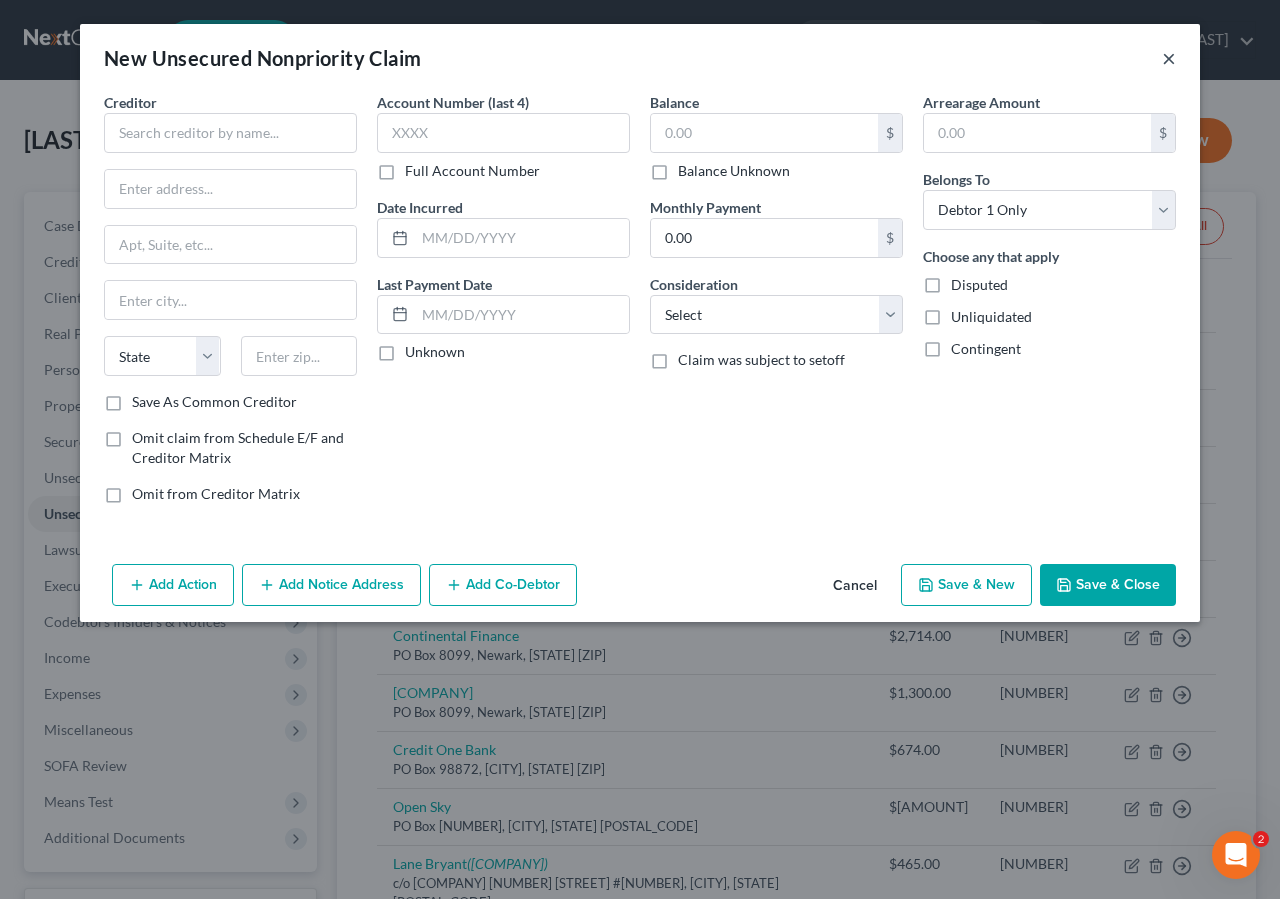 click on "×" at bounding box center (1169, 58) 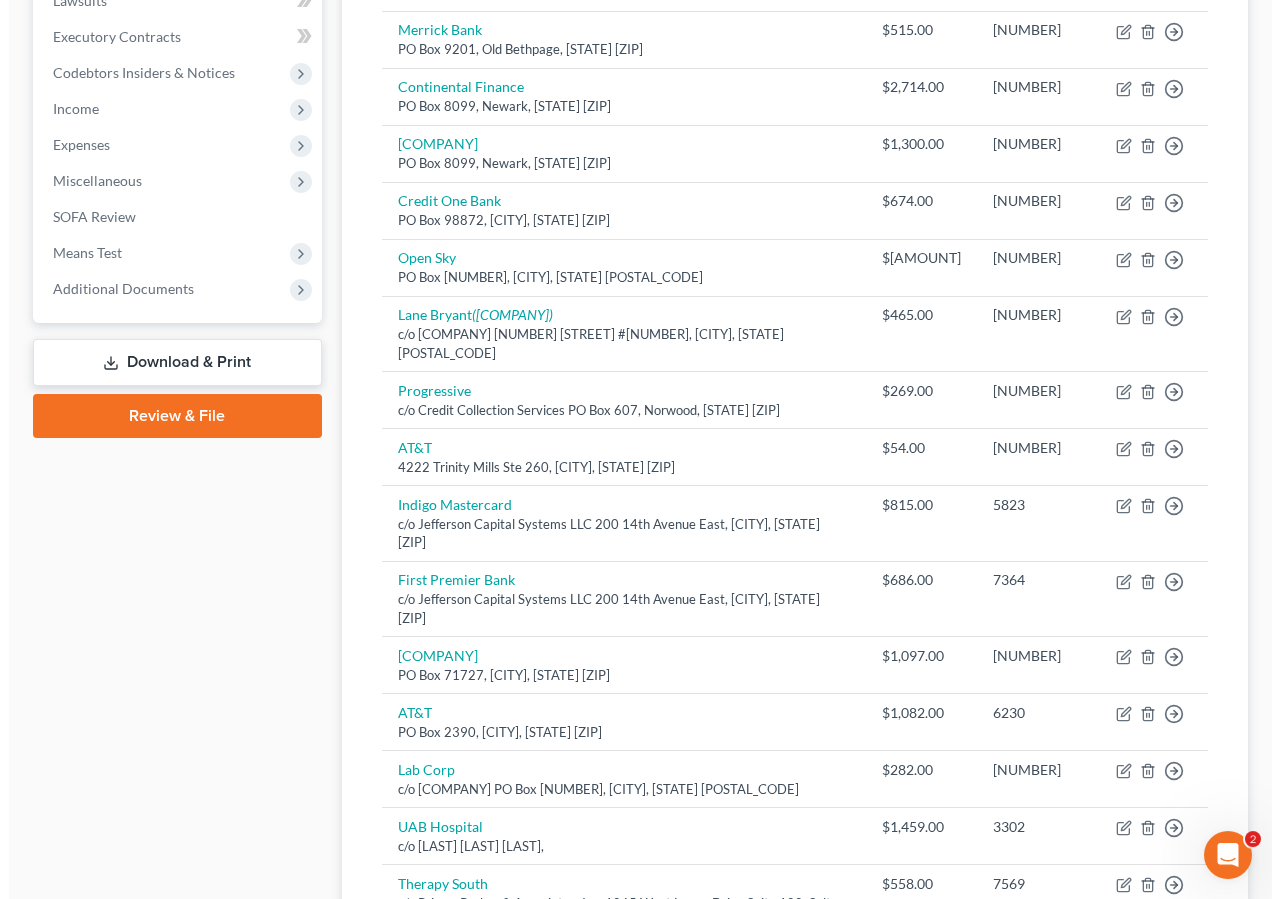 scroll, scrollTop: 561, scrollLeft: 0, axis: vertical 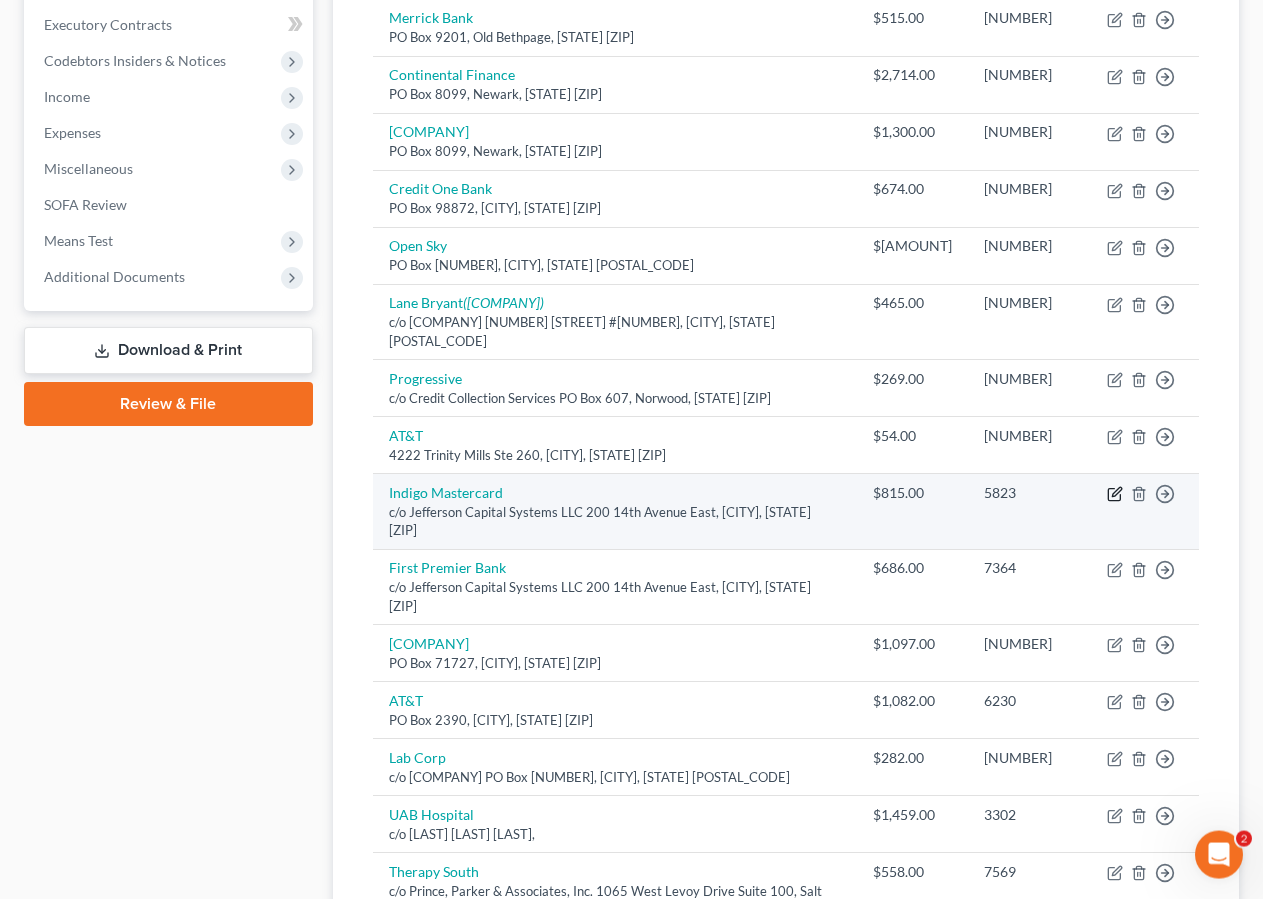 click 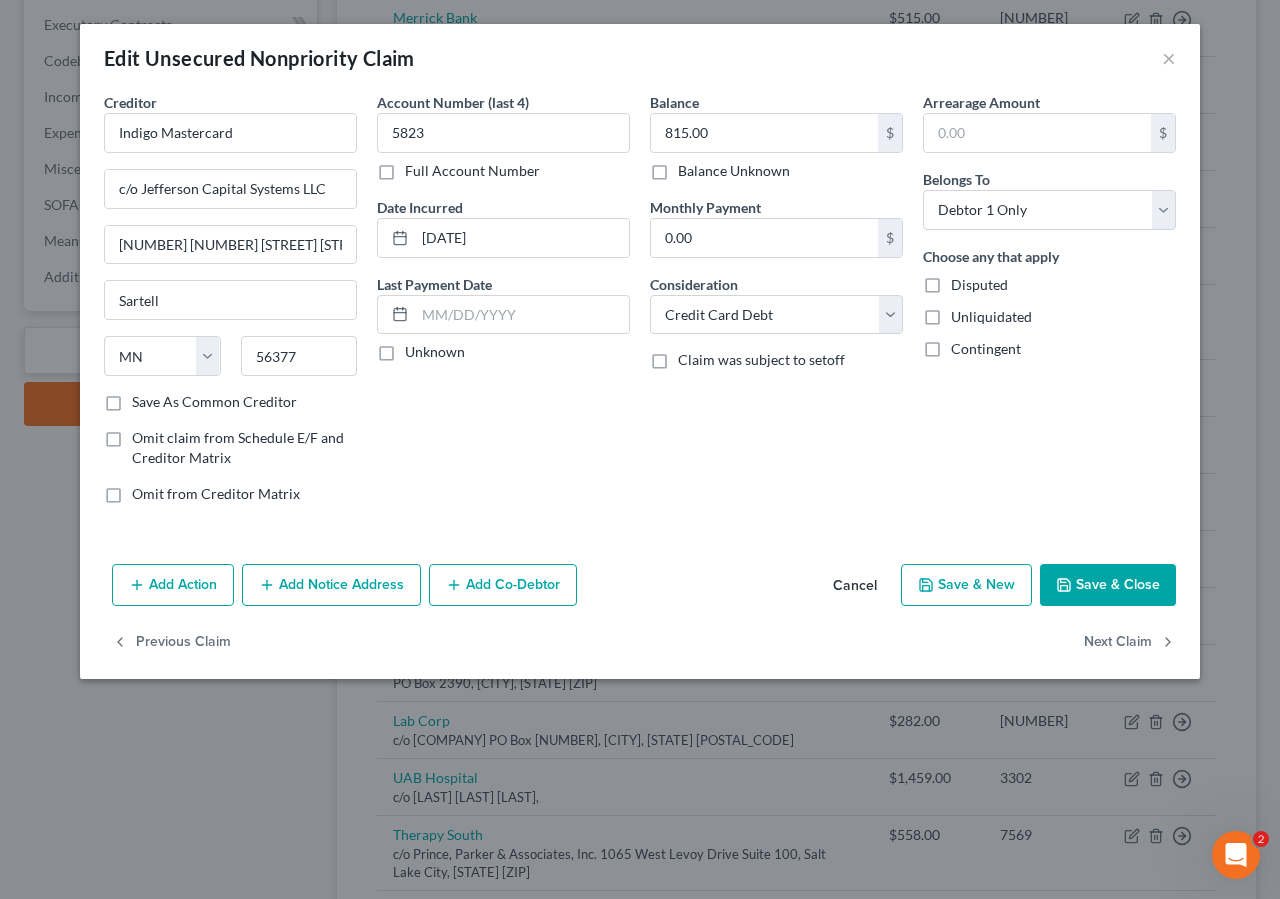 click on "Add Notice Address" at bounding box center [331, 585] 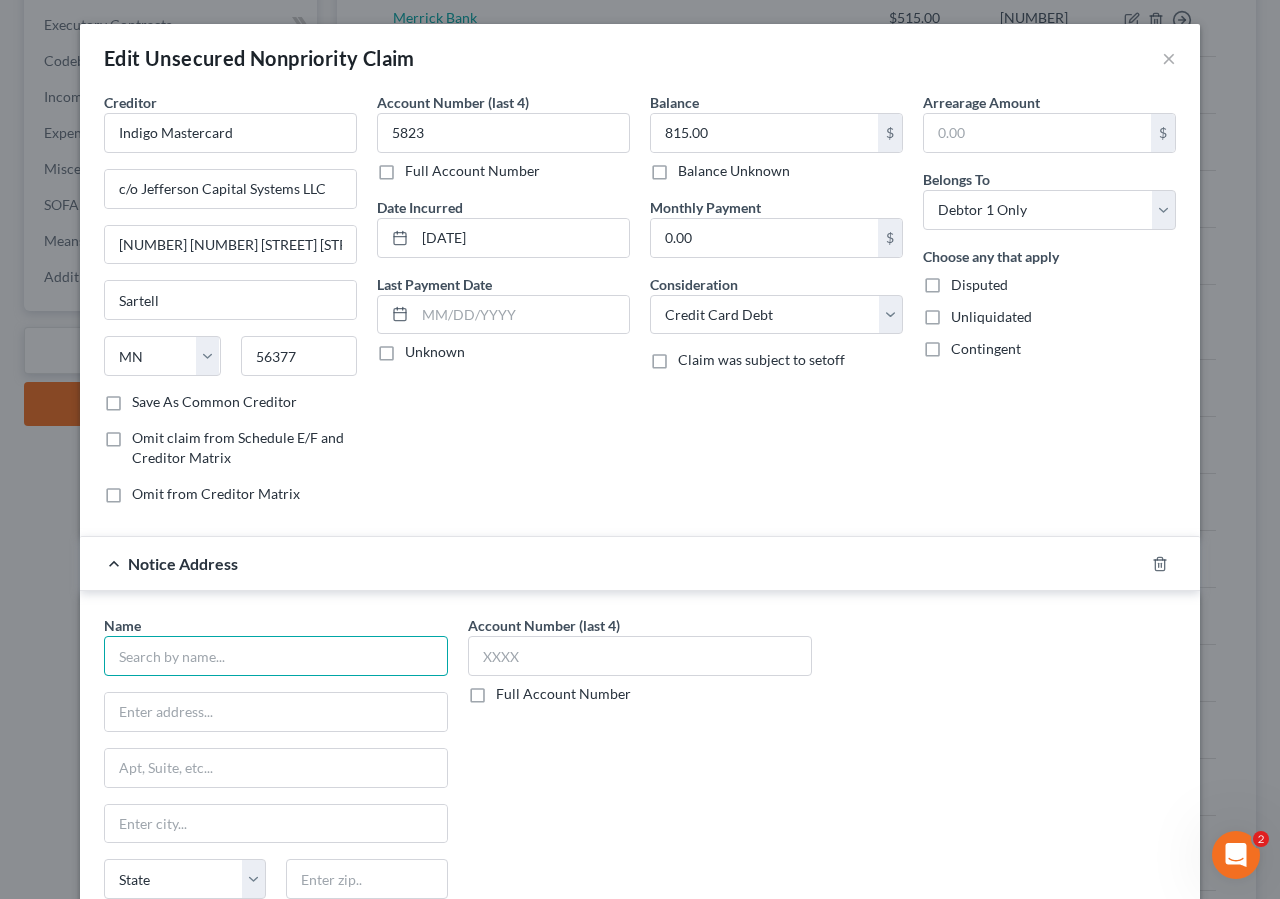 click at bounding box center [276, 656] 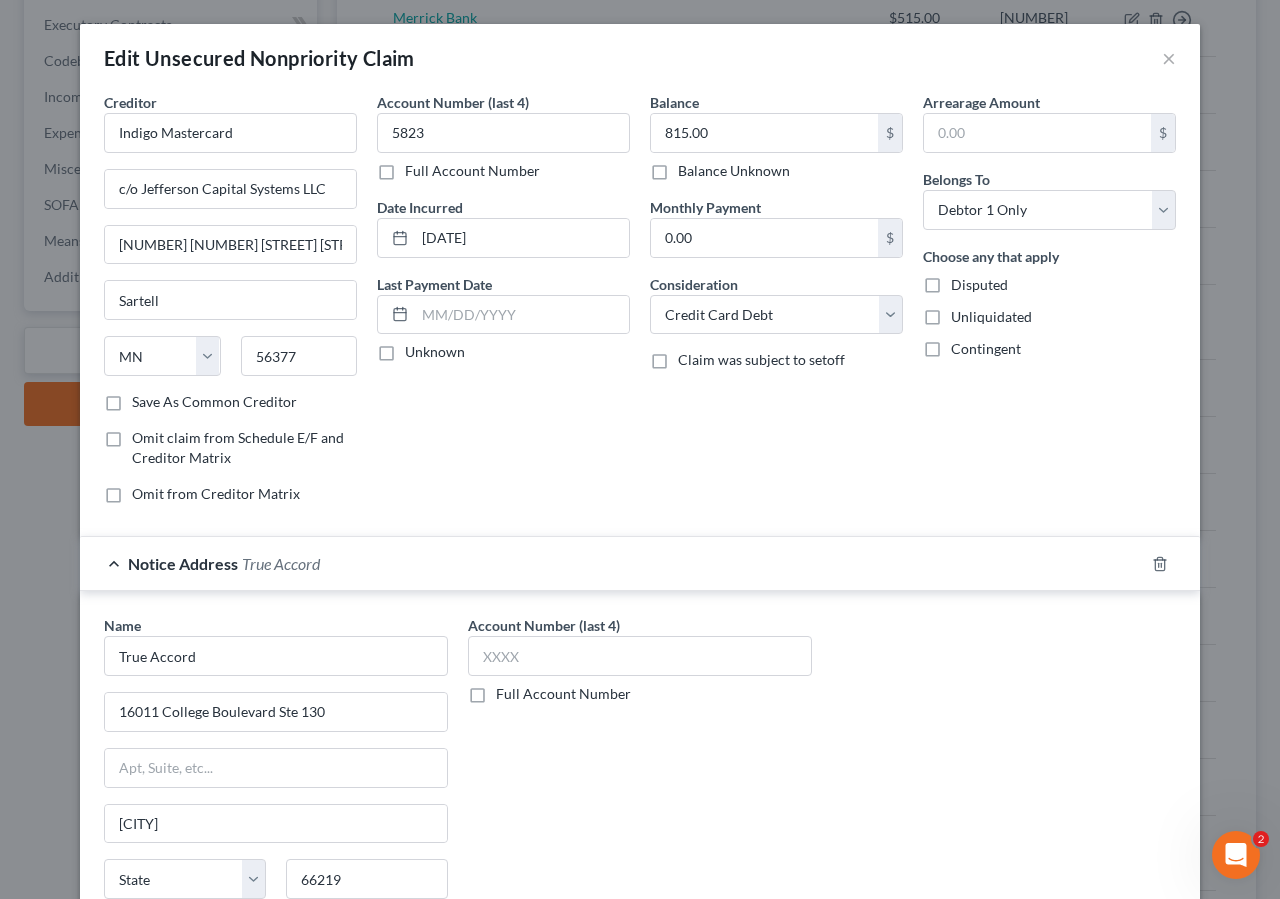 scroll, scrollTop: 31, scrollLeft: 0, axis: vertical 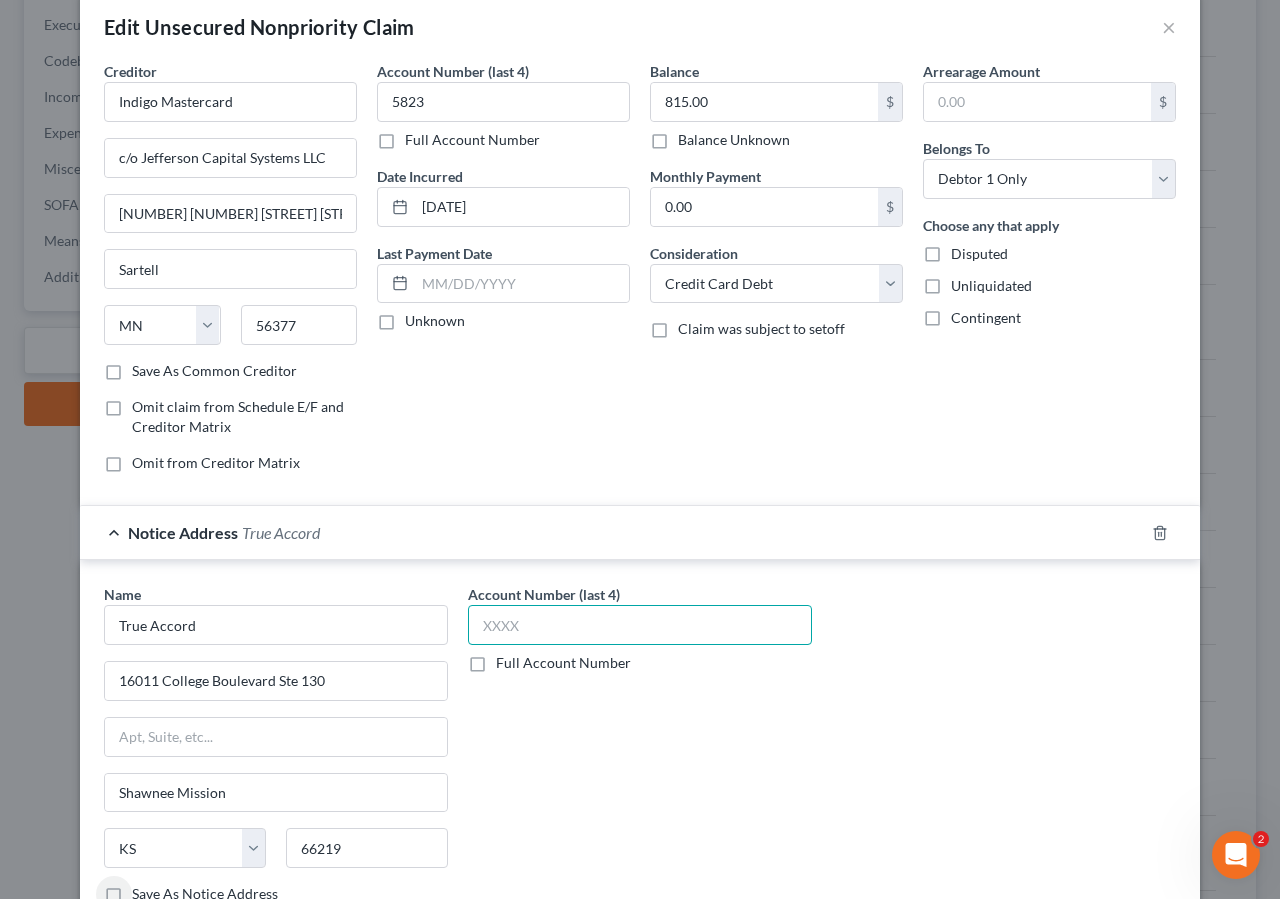 click at bounding box center [640, 625] 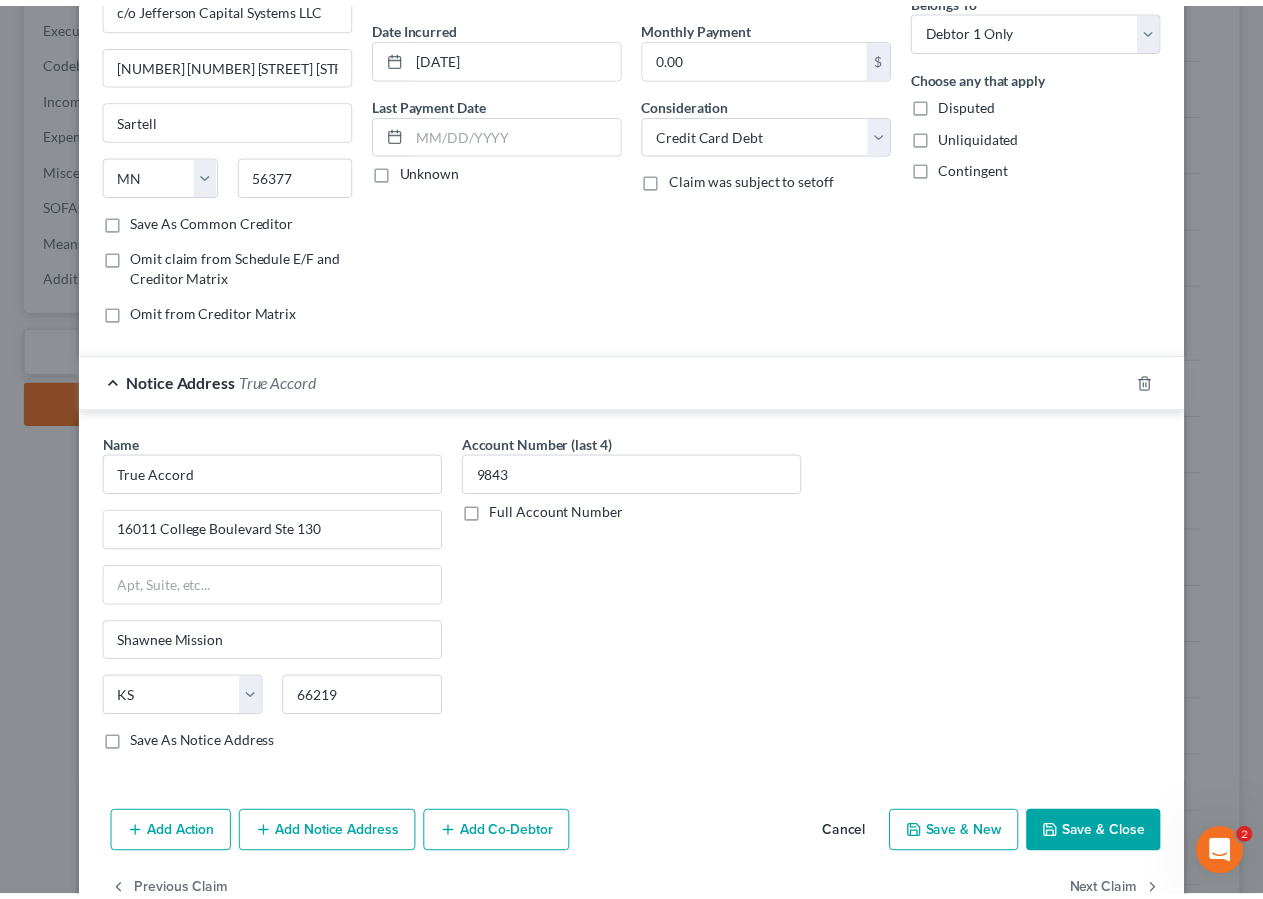 scroll, scrollTop: 188, scrollLeft: 0, axis: vertical 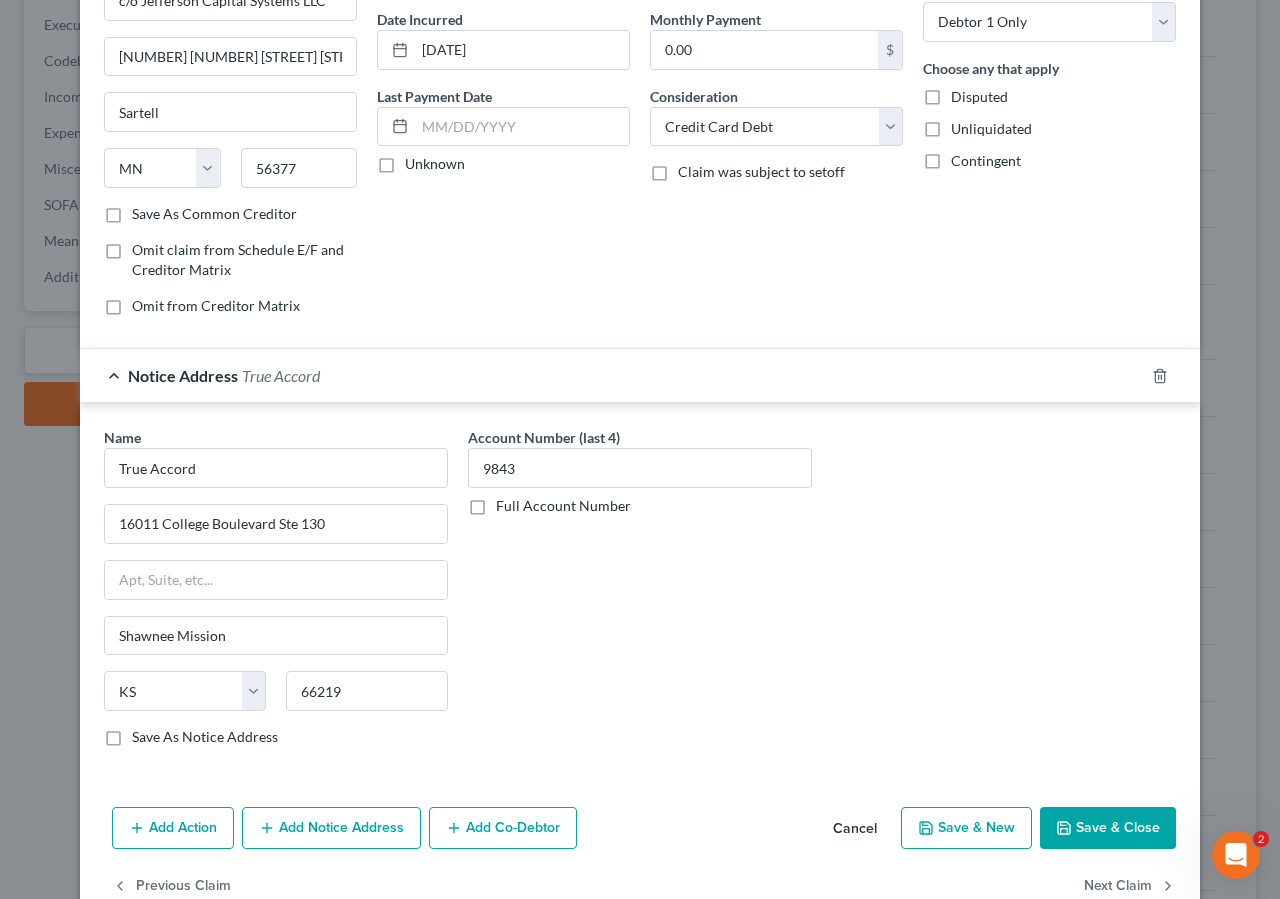 click on "Save & Close" at bounding box center (1108, 828) 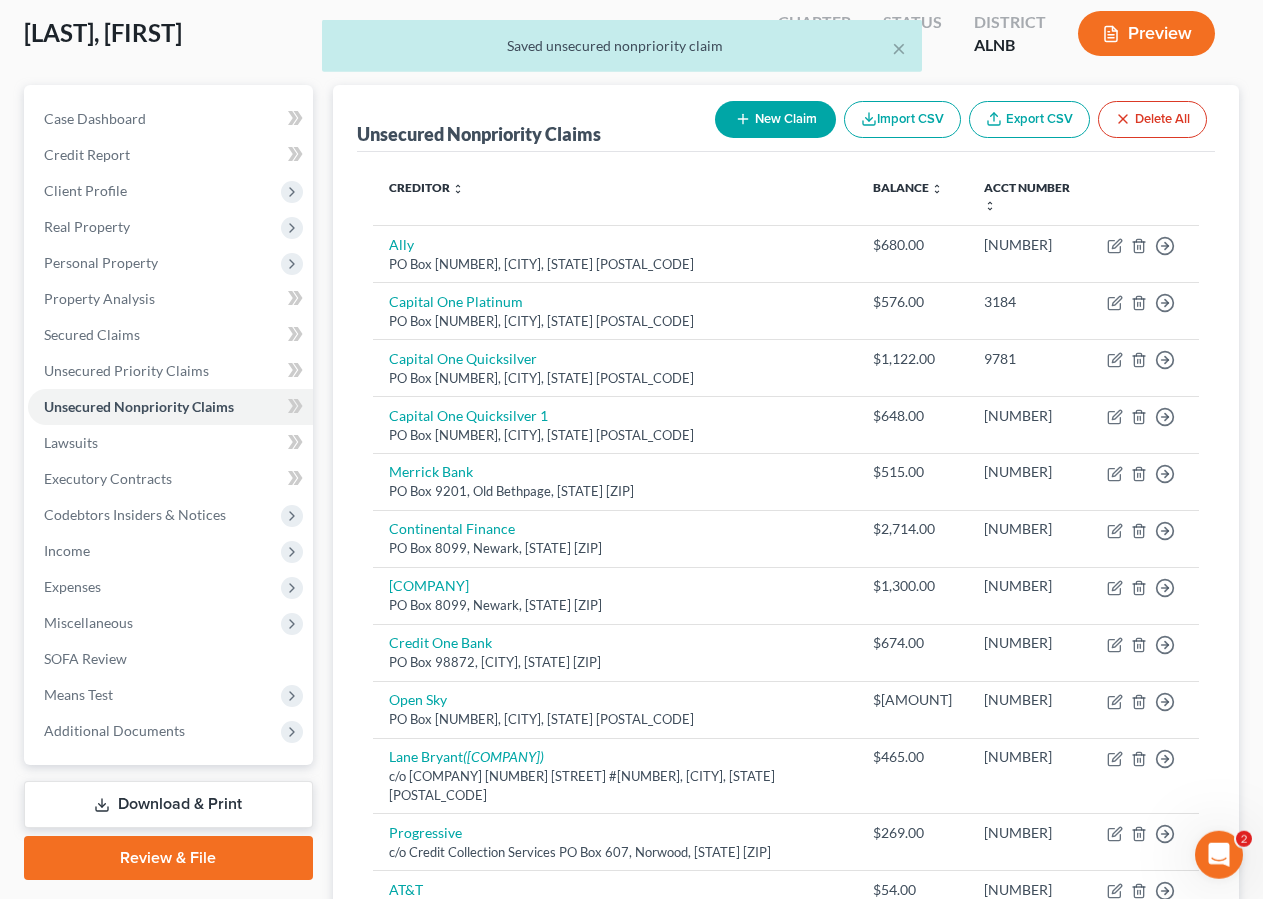 scroll, scrollTop: 0, scrollLeft: 0, axis: both 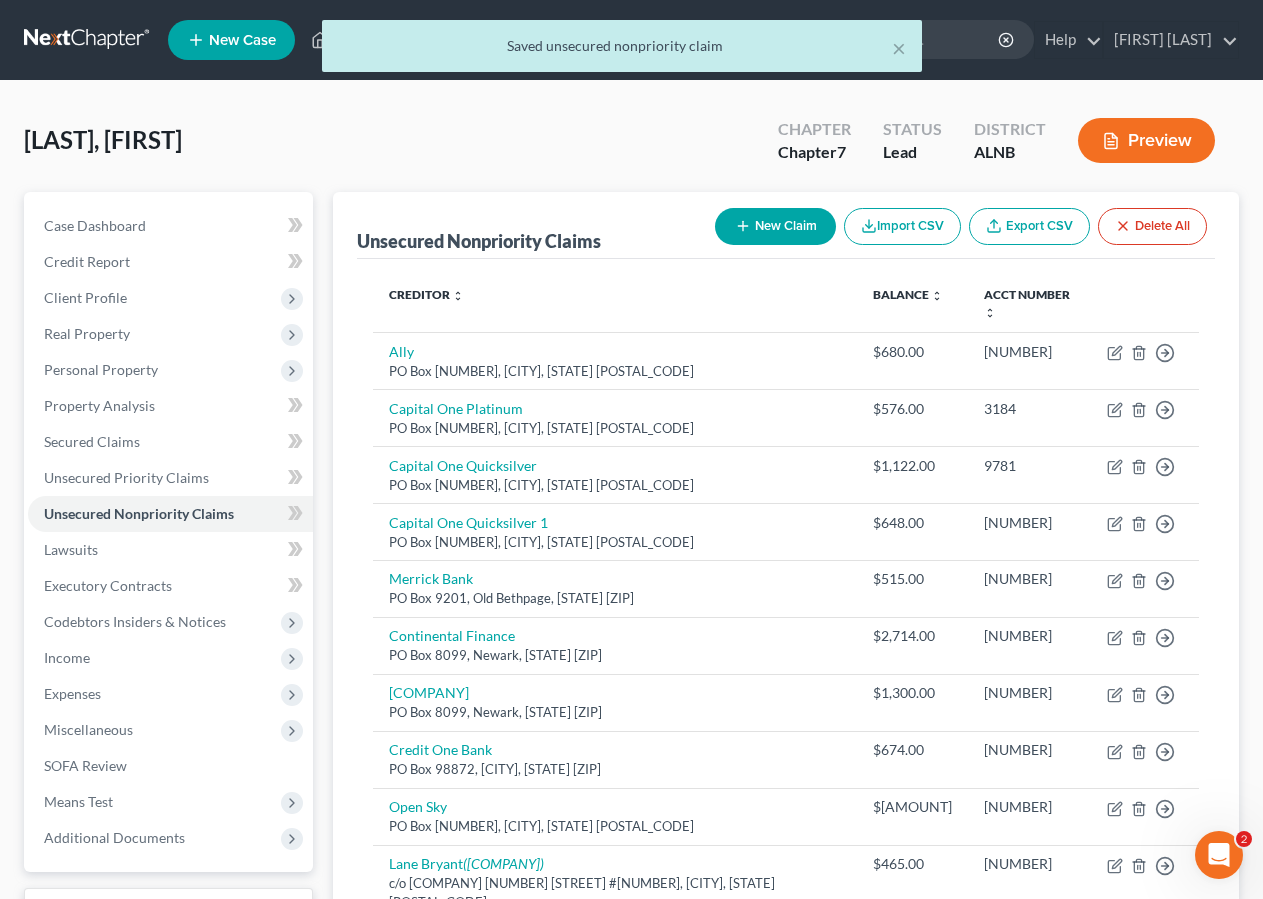 click on "New Claim" at bounding box center (775, 226) 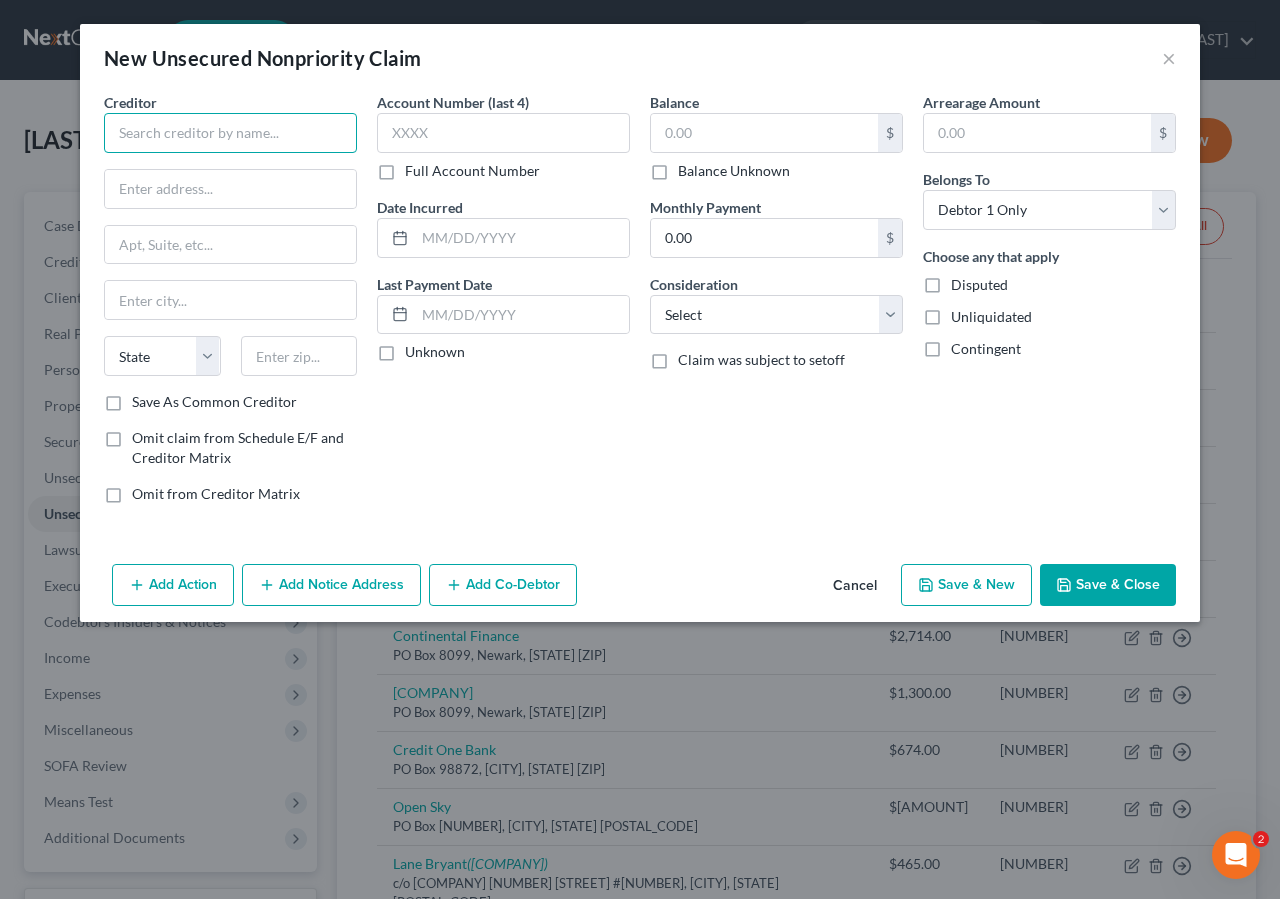 drag, startPoint x: 142, startPoint y: 137, endPoint x: 122, endPoint y: 121, distance: 25.612497 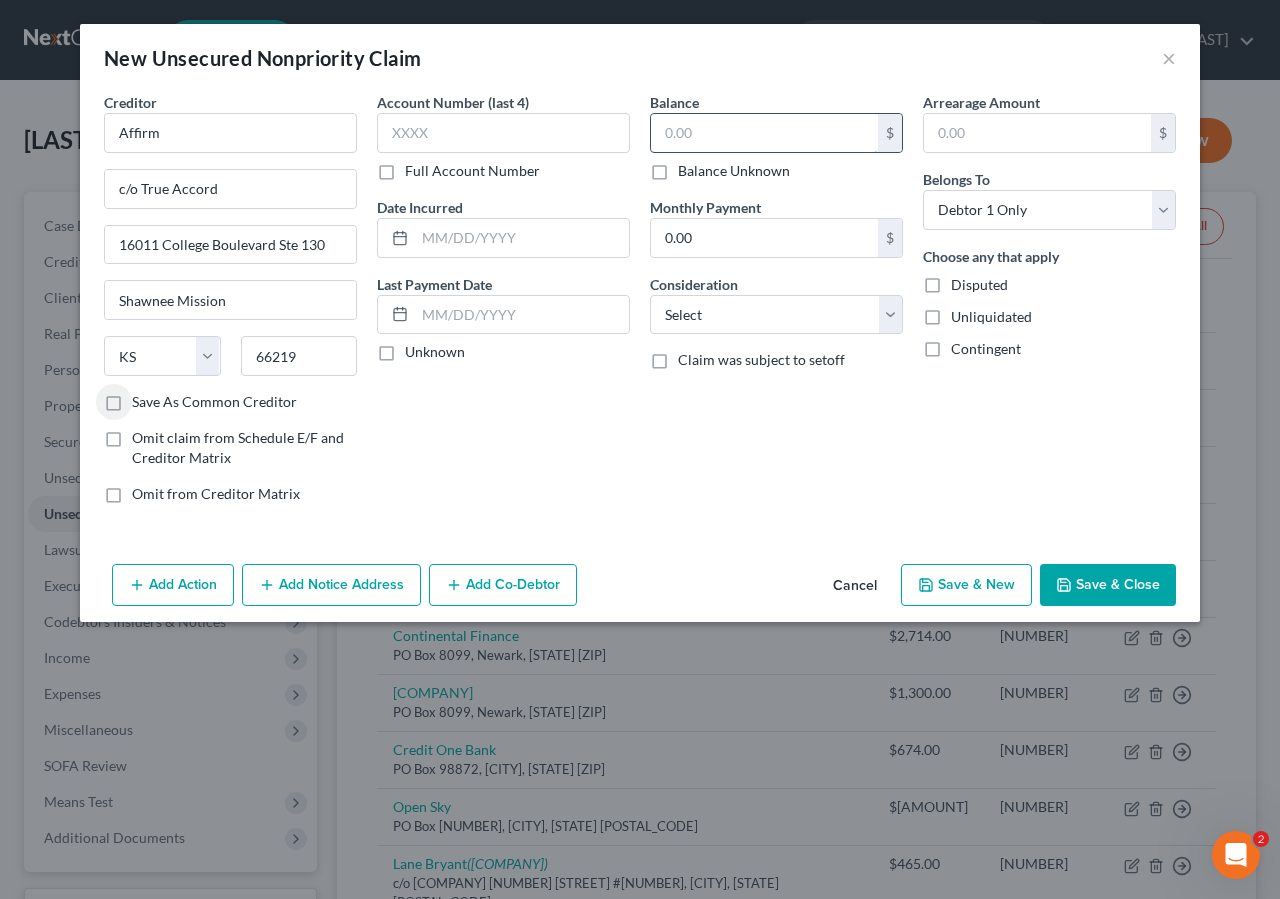 click at bounding box center (764, 133) 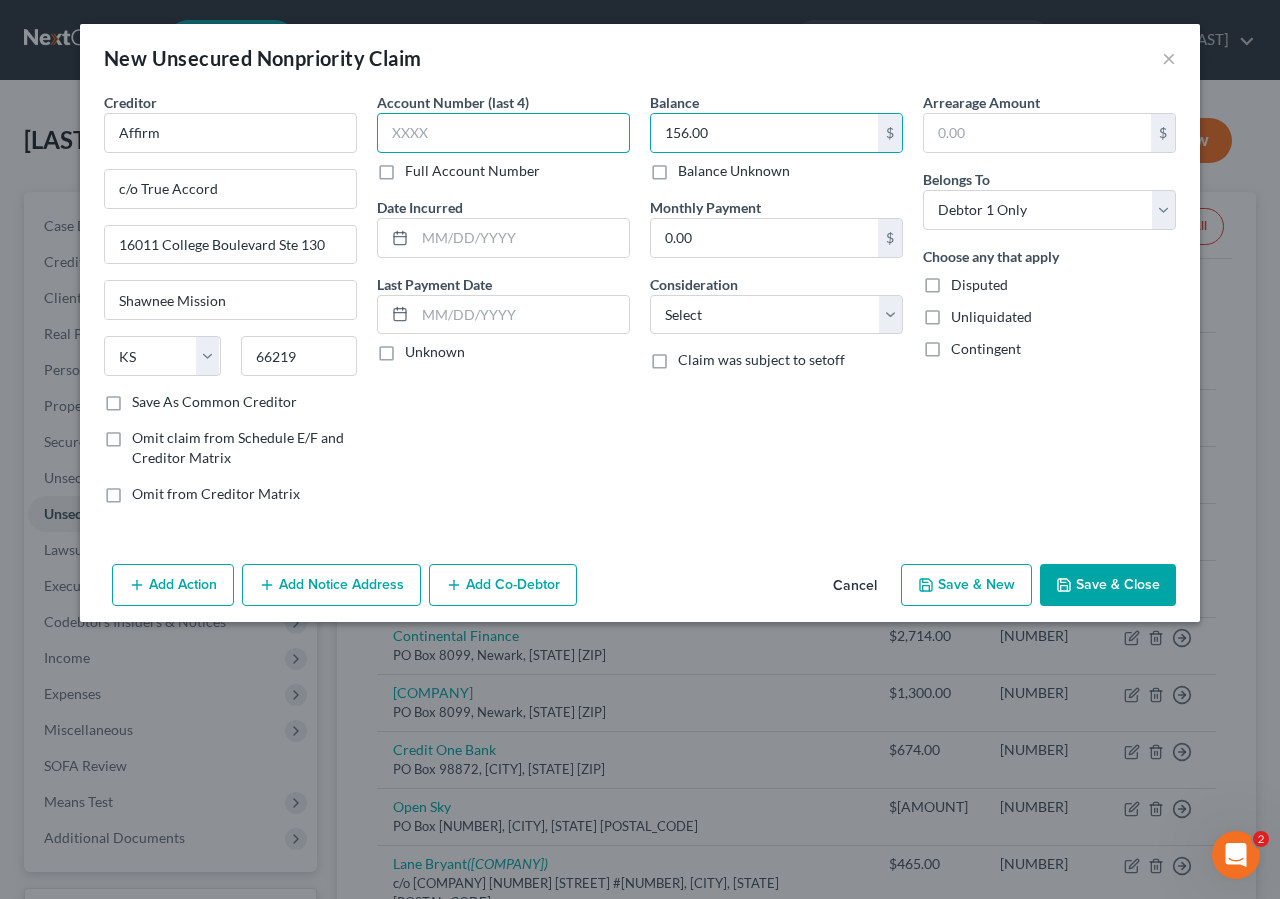 click at bounding box center [503, 133] 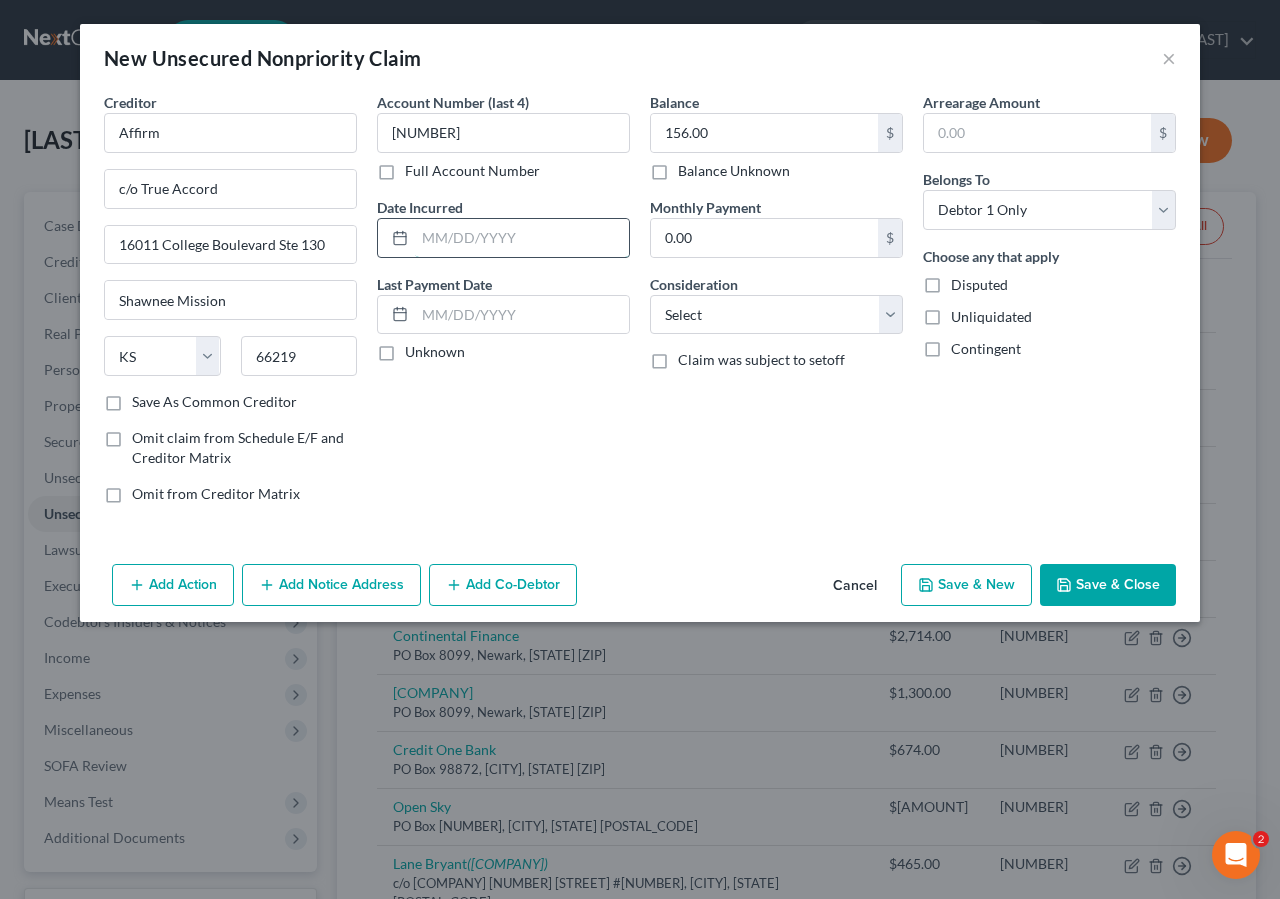 click at bounding box center (522, 238) 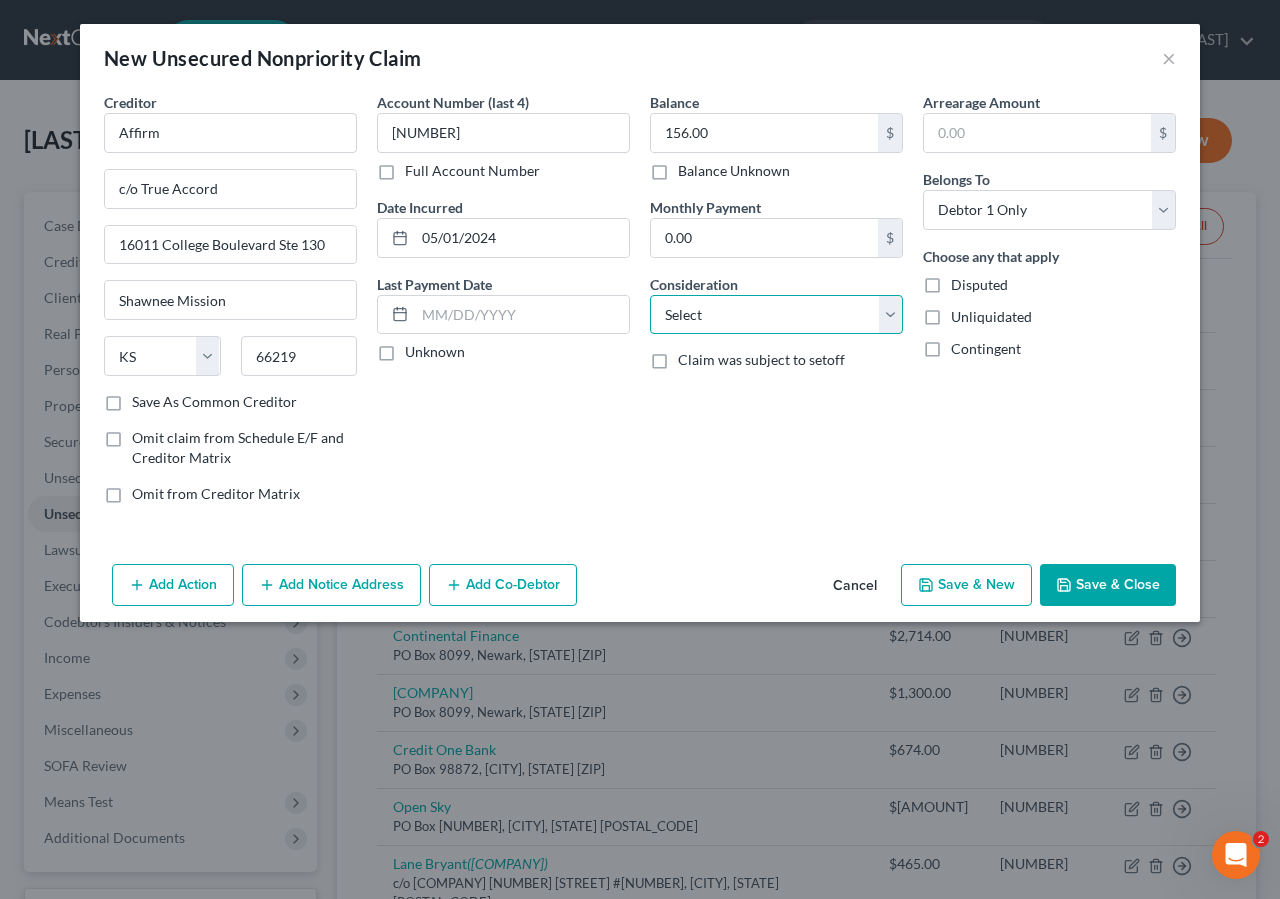 click on "Select Cable / Satellite Services Collection Agency Credit Card Debt Debt Counseling / Attorneys Deficiency Balance Domestic Support Obligations Home / Car Repairs Income Taxes Judgment Liens Medical Services Monies Loaned / Advanced Mortgage Obligation From Divorce Or Separation Obligation To Pensions Other Overdrawn Bank Account Promised To Help Pay Creditors Student Loans Suppliers And Vendors Telephone / Internet Services Utility Services" at bounding box center [776, 315] 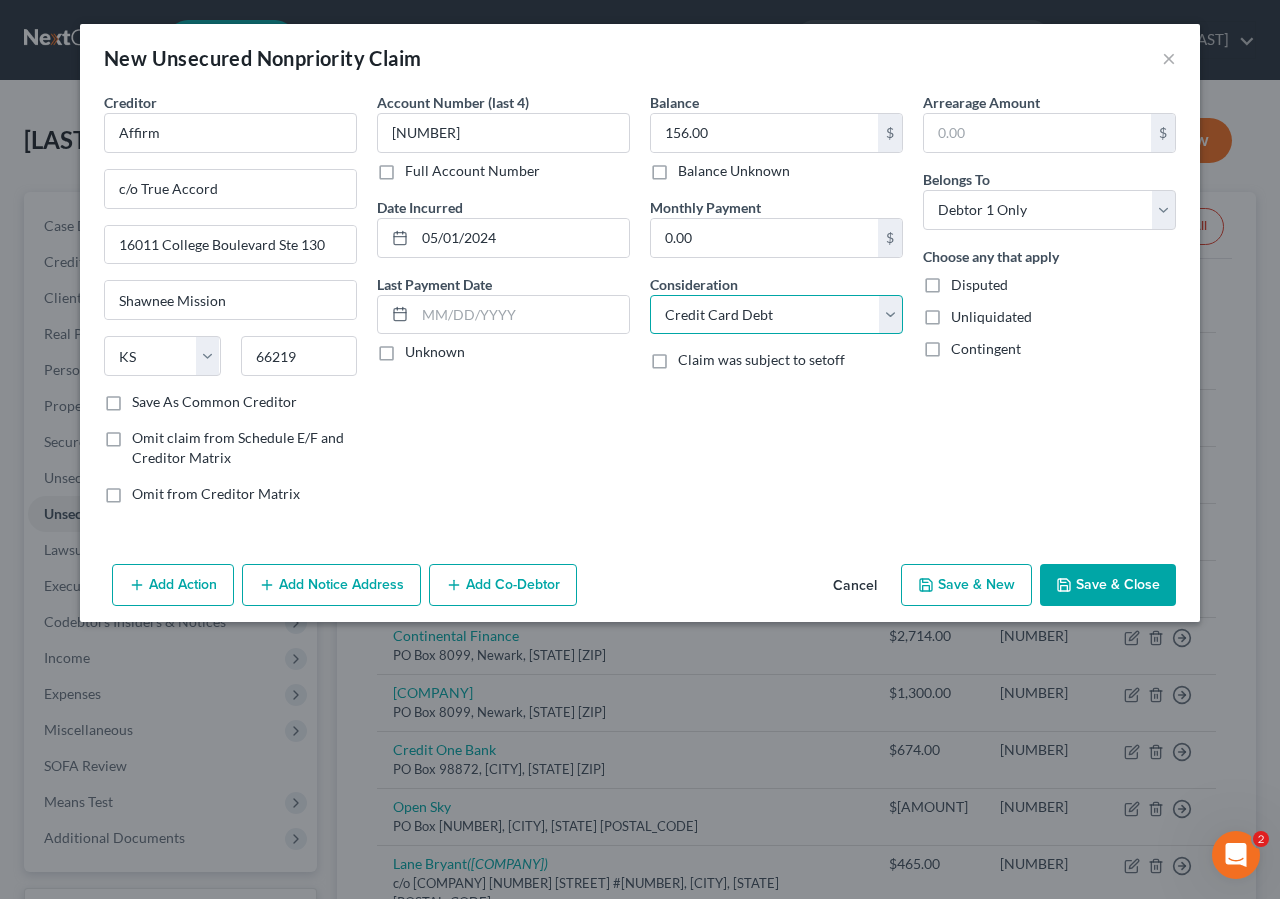 click on "Credit Card Debt" at bounding box center (0, 0) 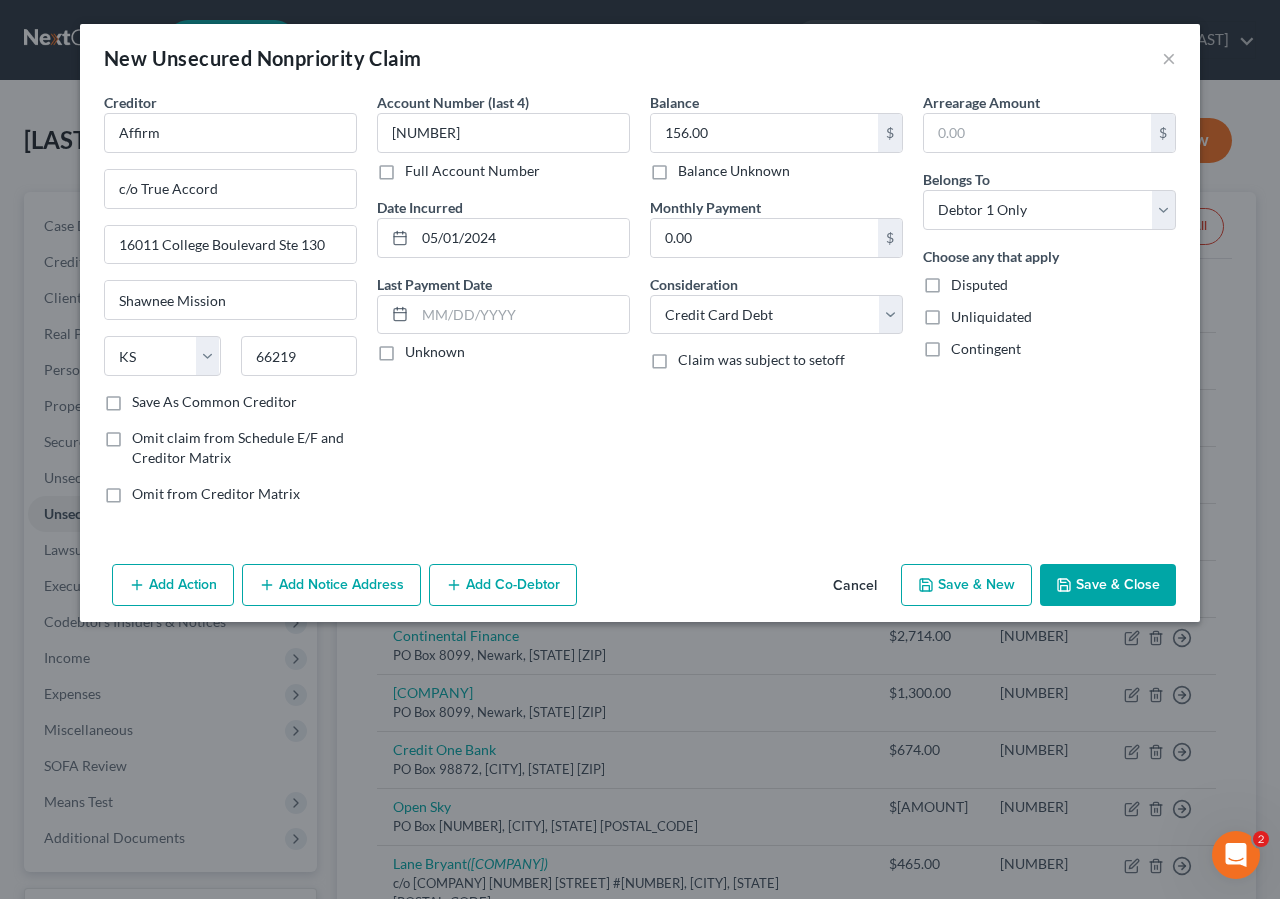 click on "Save & Close" at bounding box center [1108, 585] 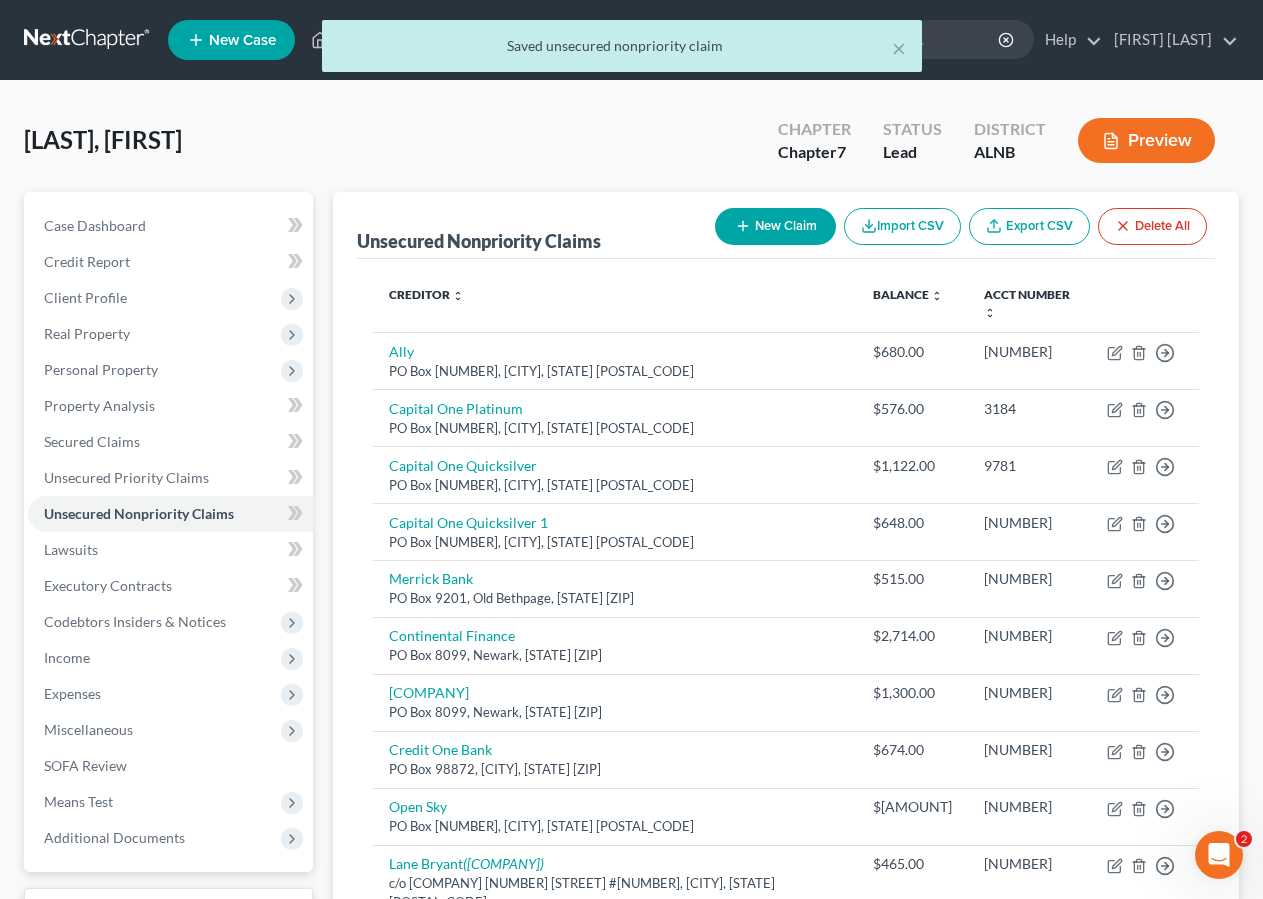 click on "New Claim" at bounding box center [775, 226] 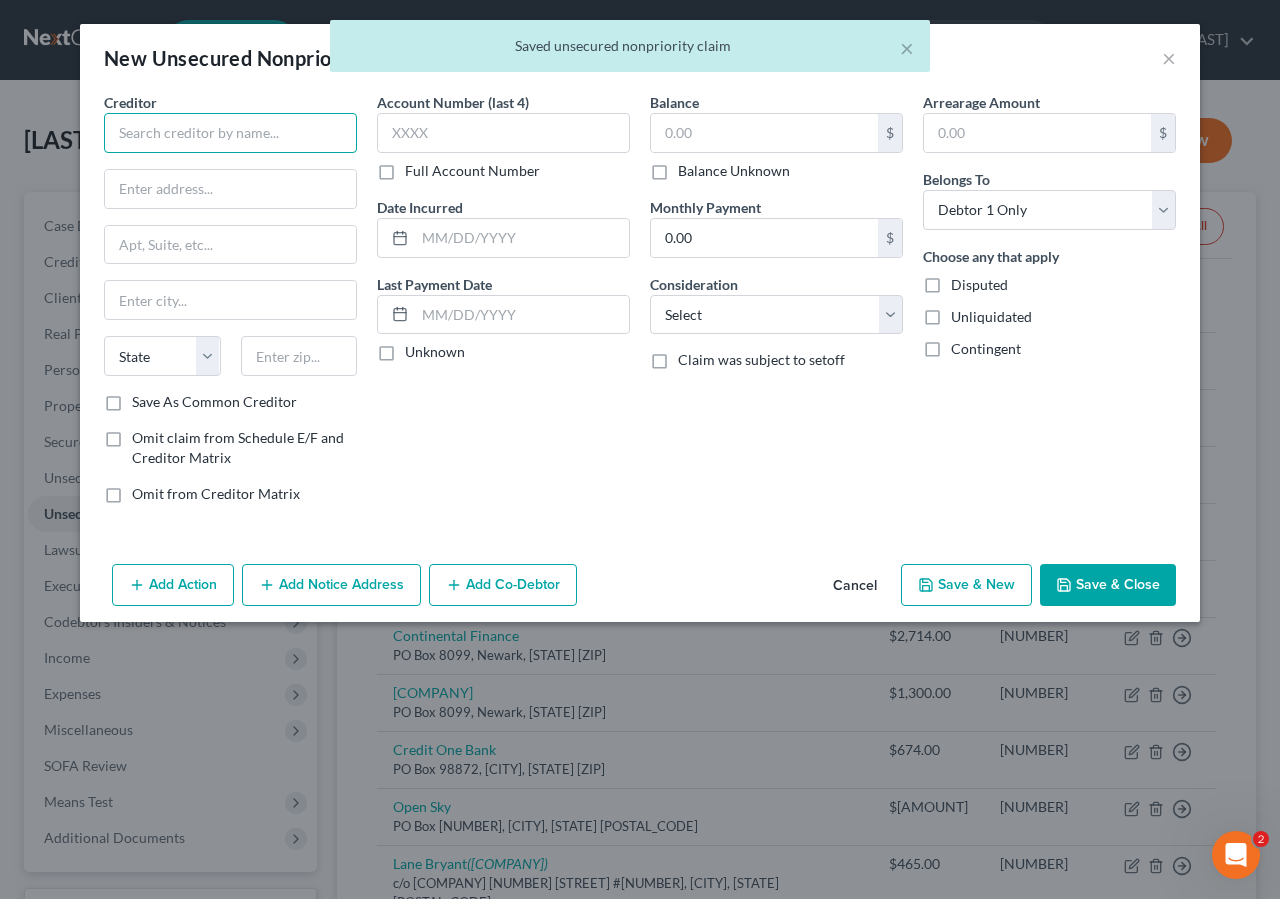 click at bounding box center (230, 133) 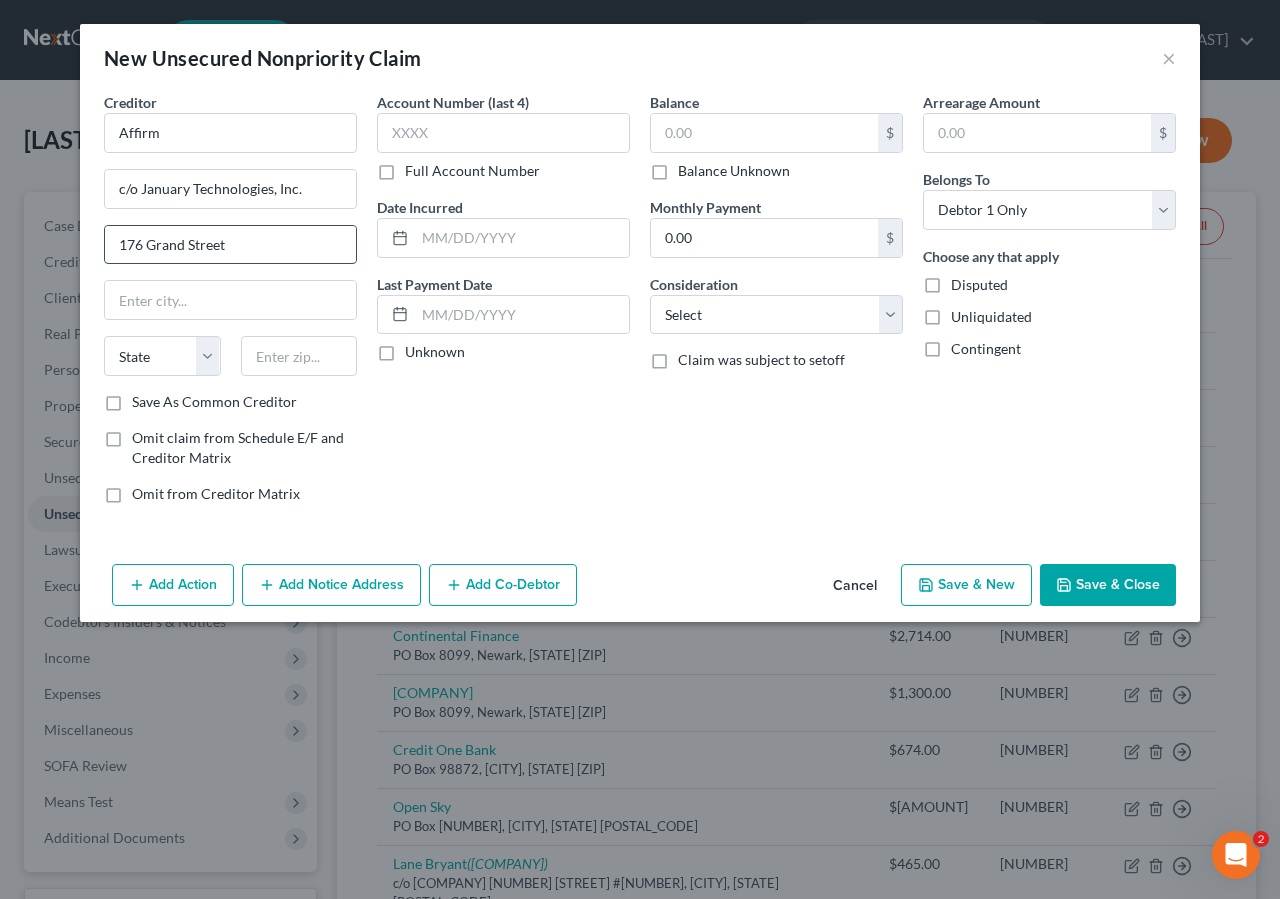 click on "176 Grand Street" at bounding box center (230, 245) 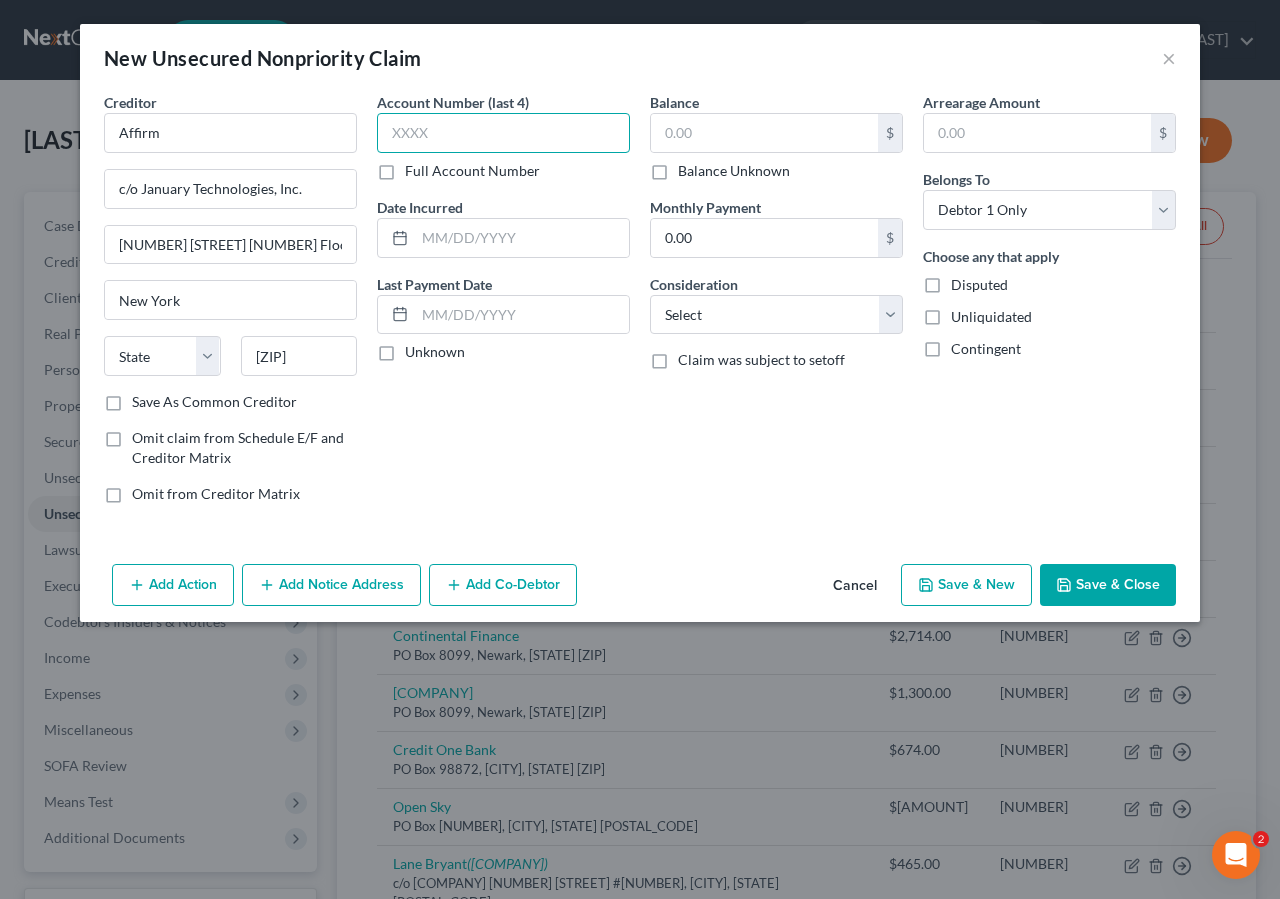 click at bounding box center (503, 133) 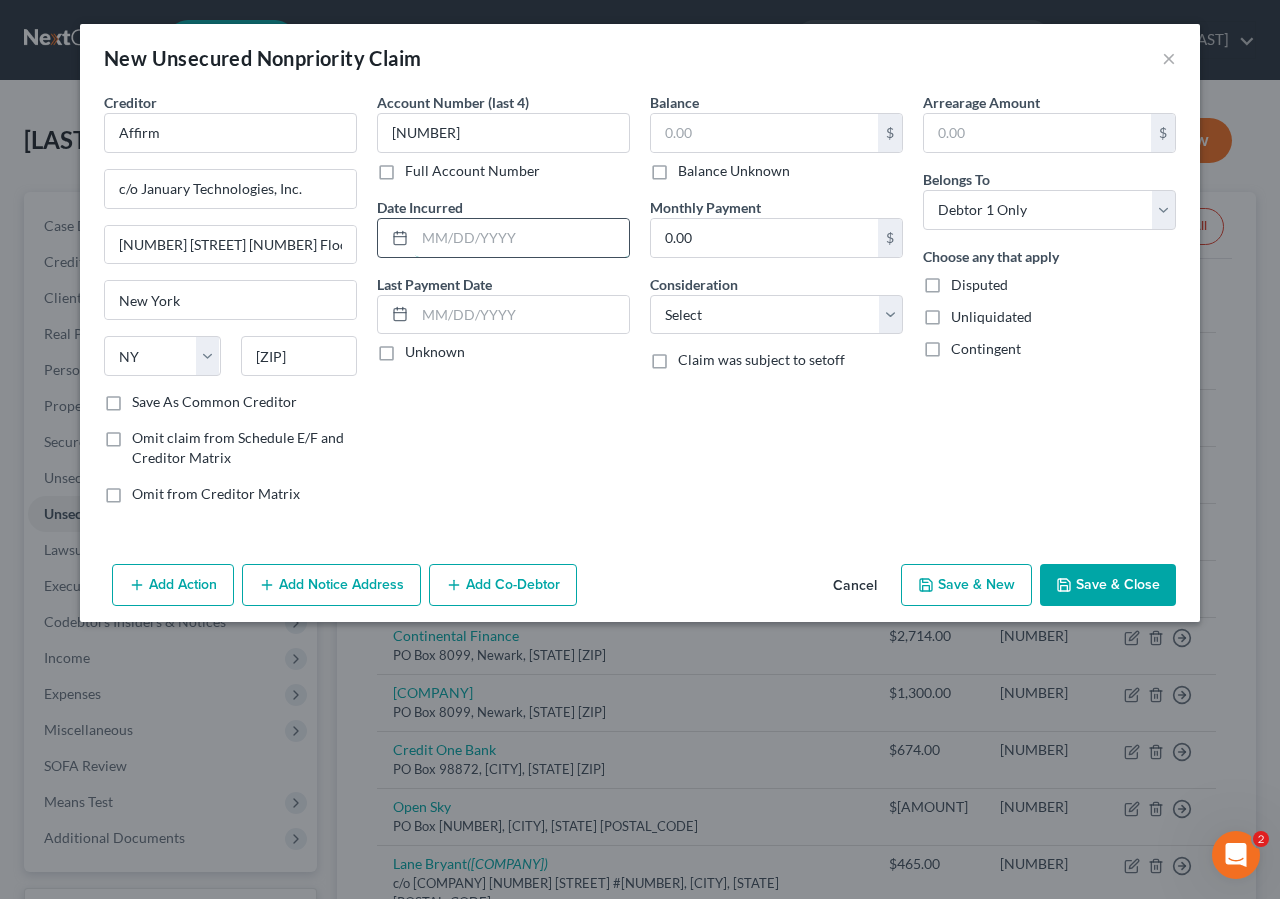 click at bounding box center (522, 238) 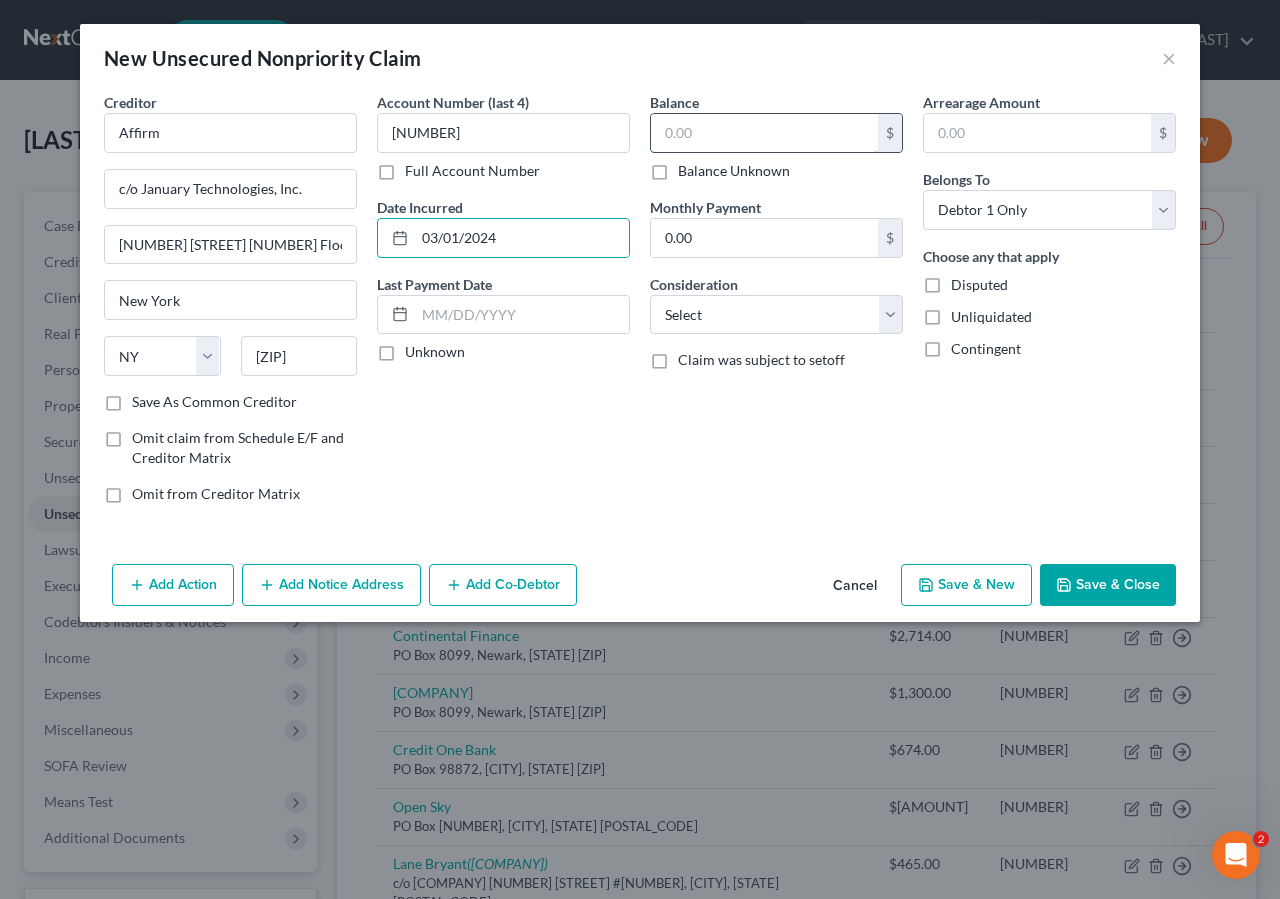 click at bounding box center [764, 133] 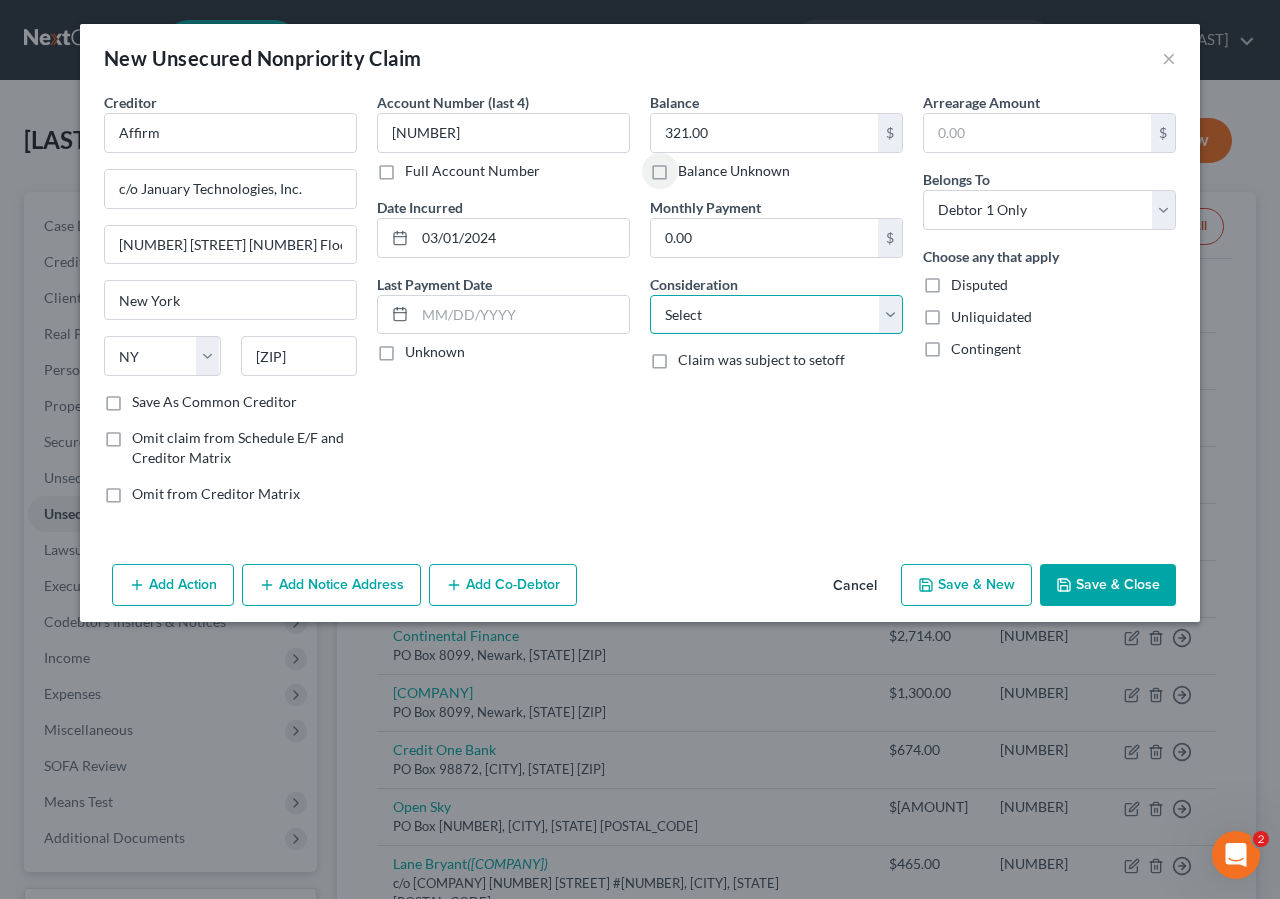 click on "Select Cable / Satellite Services Collection Agency Credit Card Debt Debt Counseling / Attorneys Deficiency Balance Domestic Support Obligations Home / Car Repairs Income Taxes Judgment Liens Medical Services Monies Loaned / Advanced Mortgage Obligation From Divorce Or Separation Obligation To Pensions Other Overdrawn Bank Account Promised To Help Pay Creditors Student Loans Suppliers And Vendors Telephone / Internet Services Utility Services" at bounding box center (776, 315) 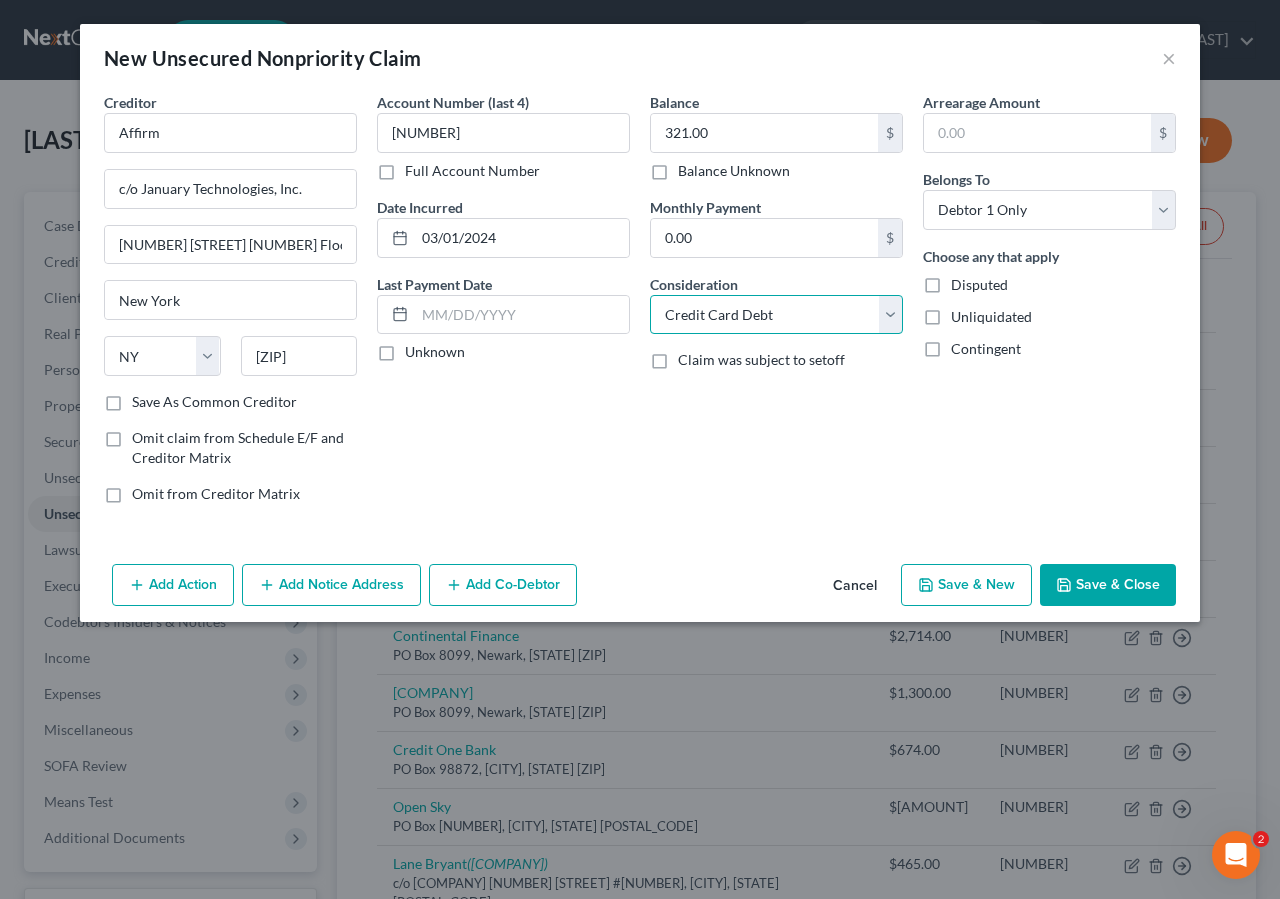 click on "Credit Card Debt" at bounding box center (0, 0) 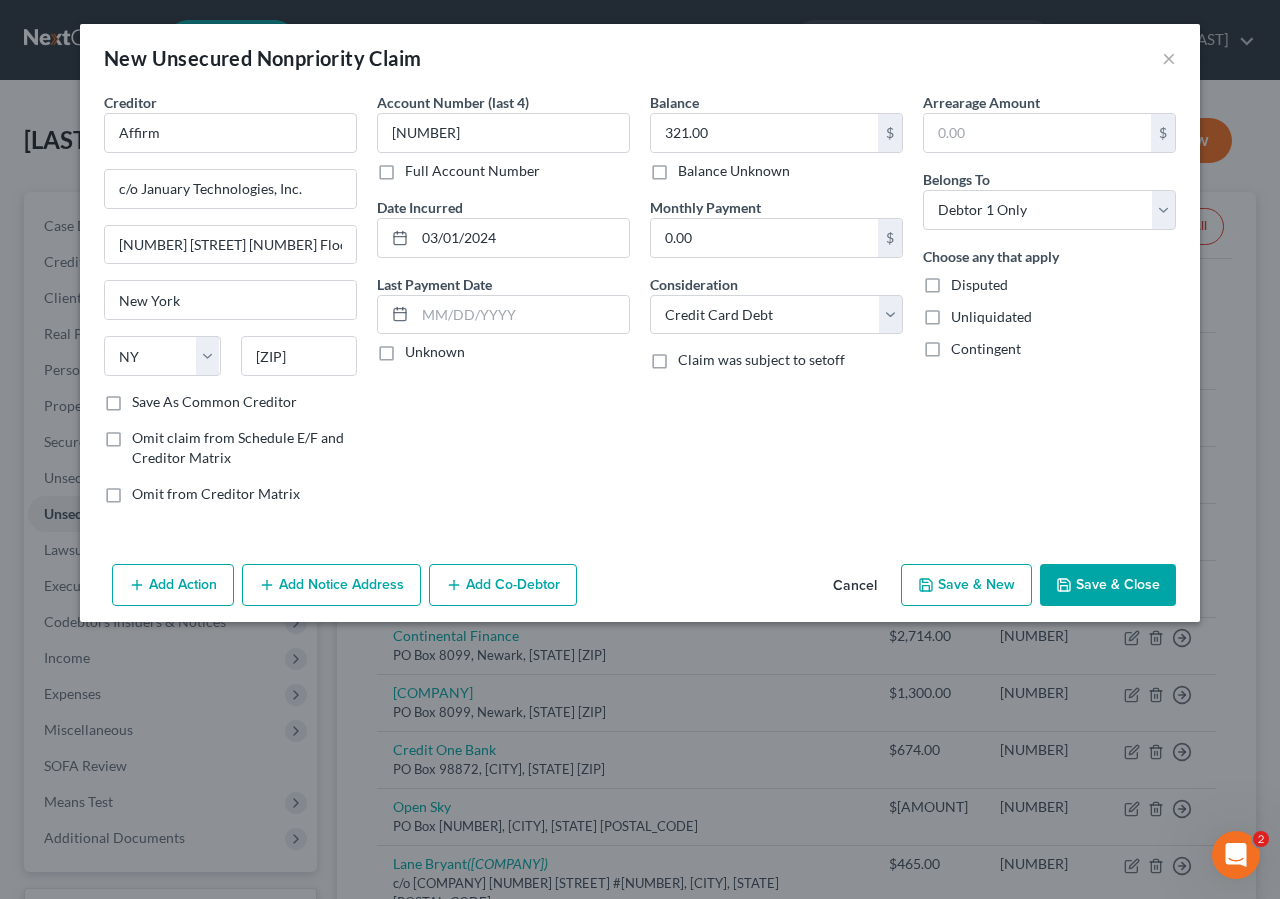 click on "Save & Close" at bounding box center [1108, 585] 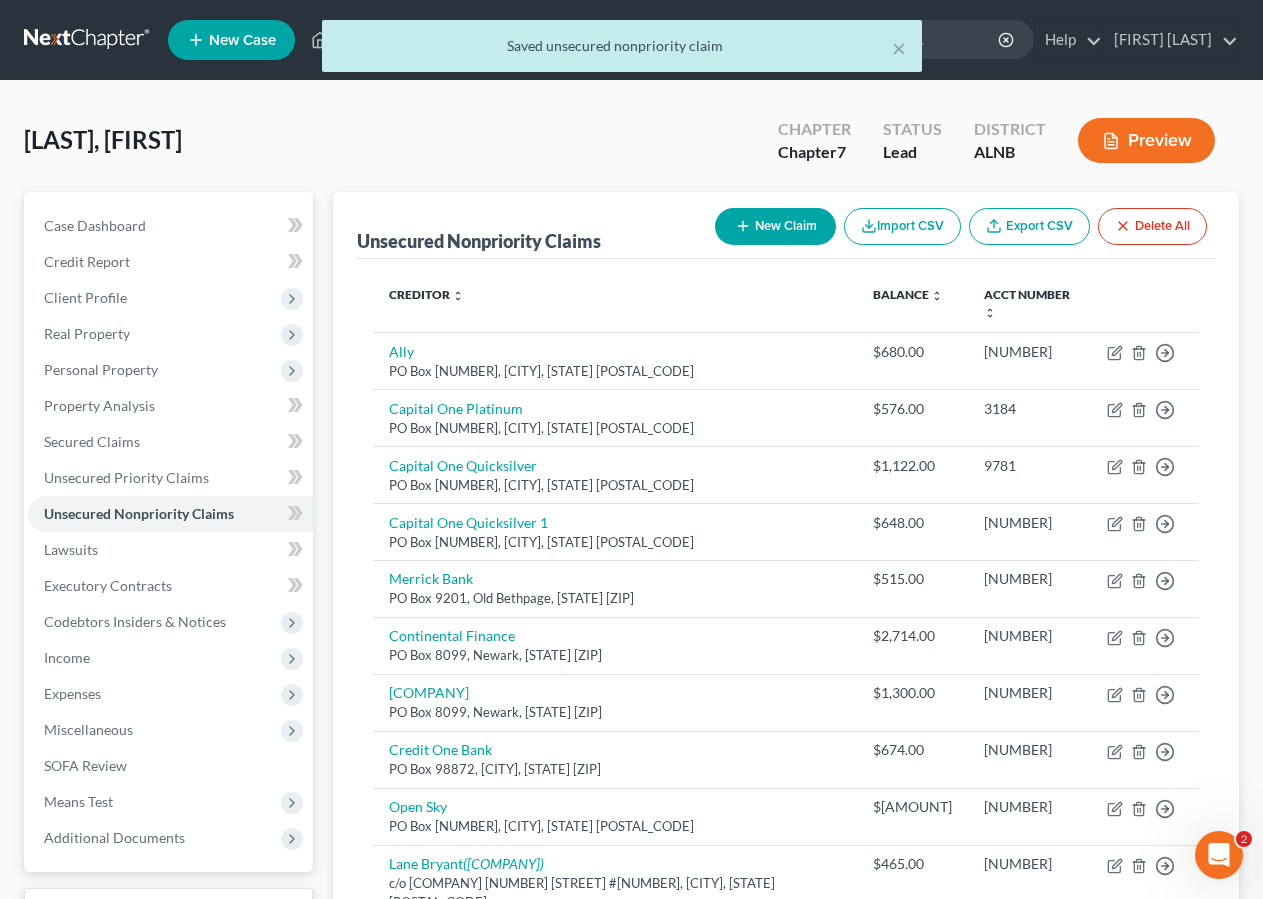 click on "New Claim" at bounding box center (775, 226) 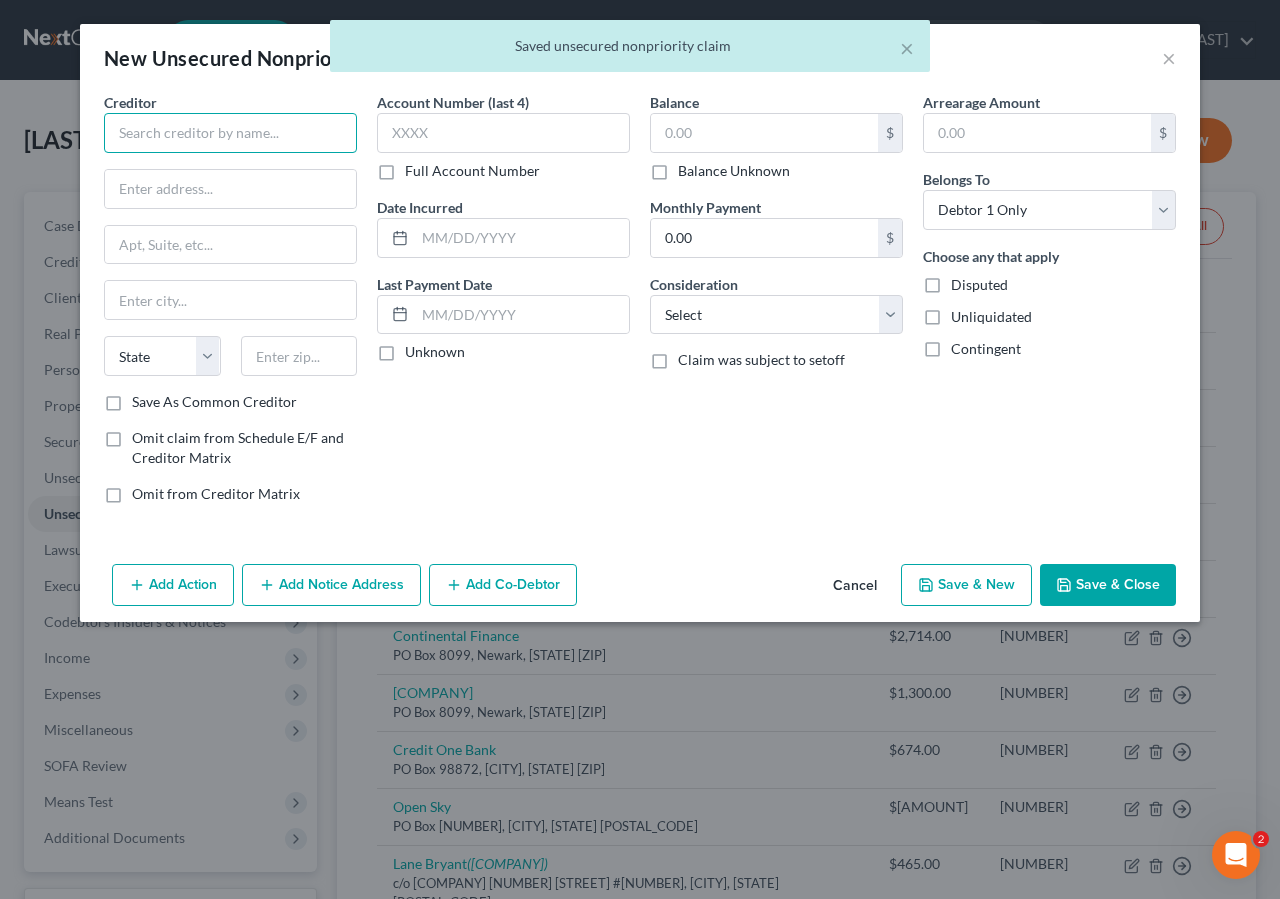 click at bounding box center (230, 133) 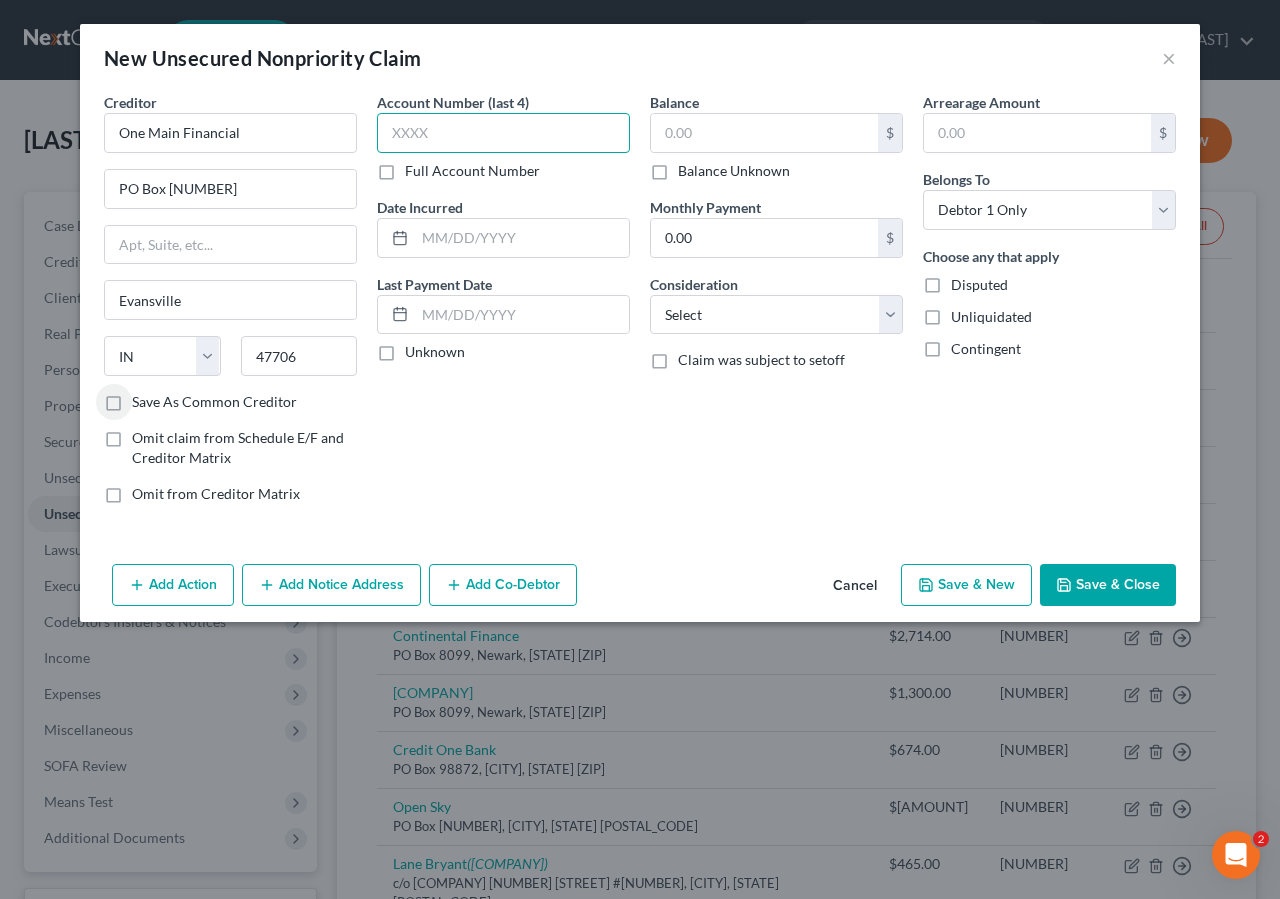 click at bounding box center [503, 133] 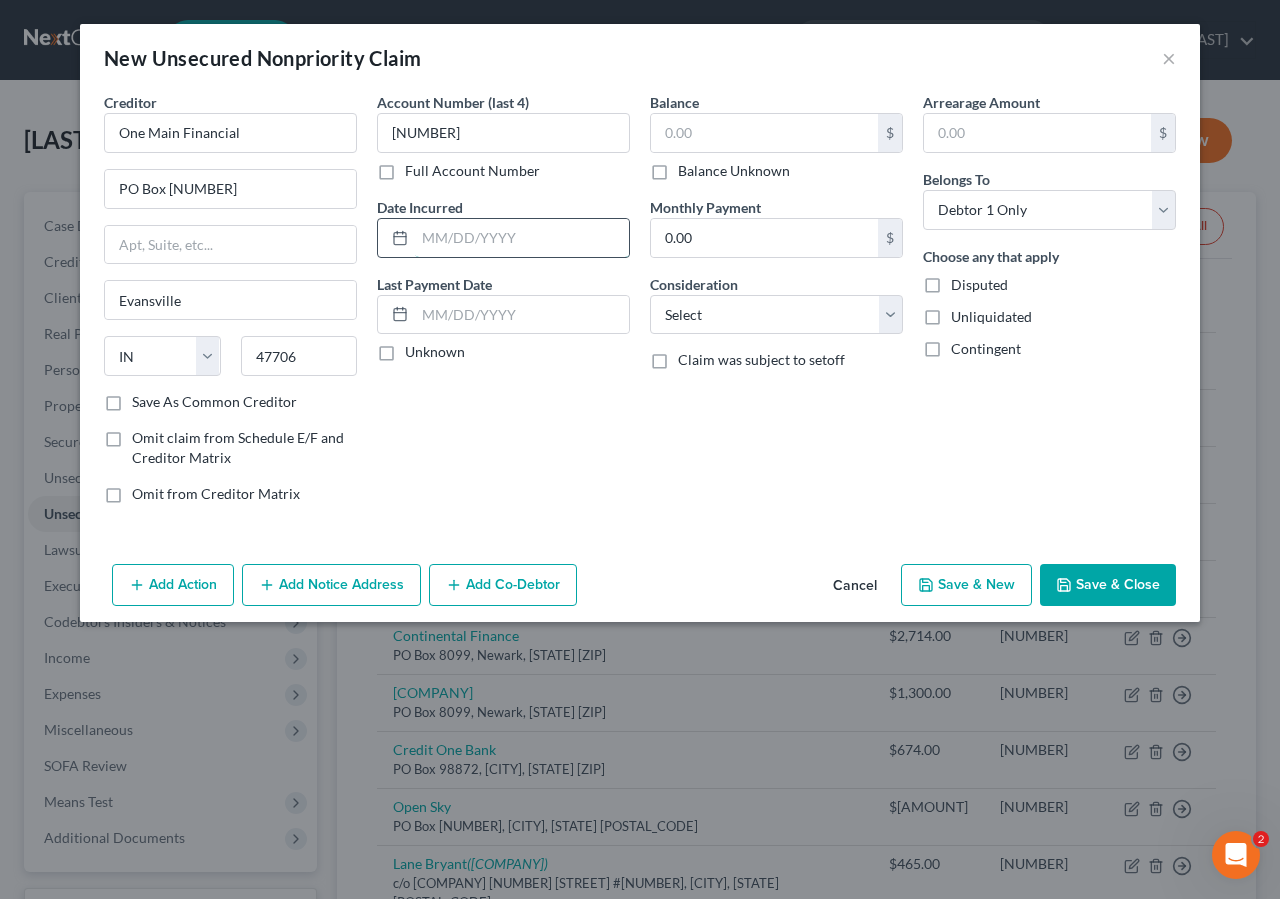 click at bounding box center (522, 238) 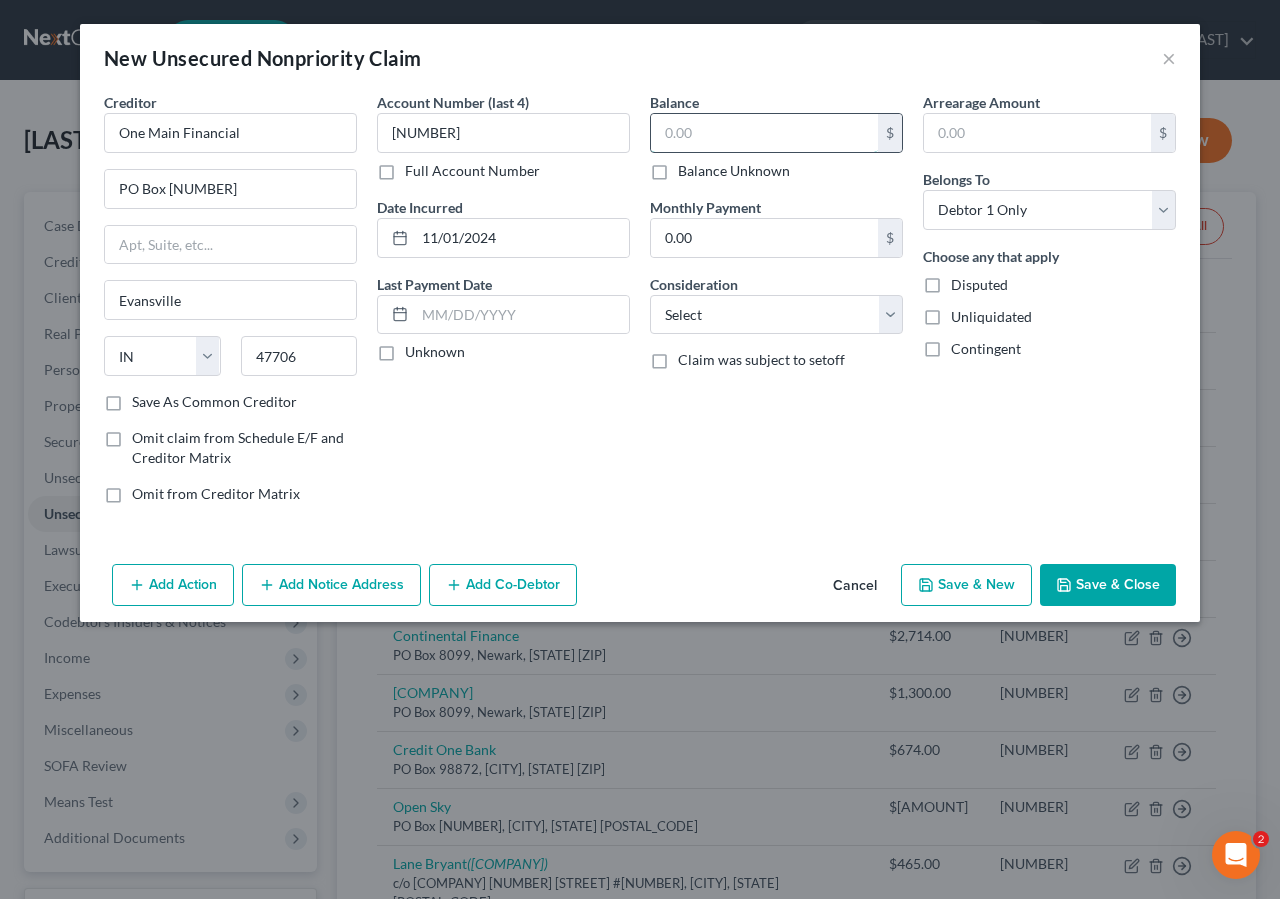 click at bounding box center [764, 133] 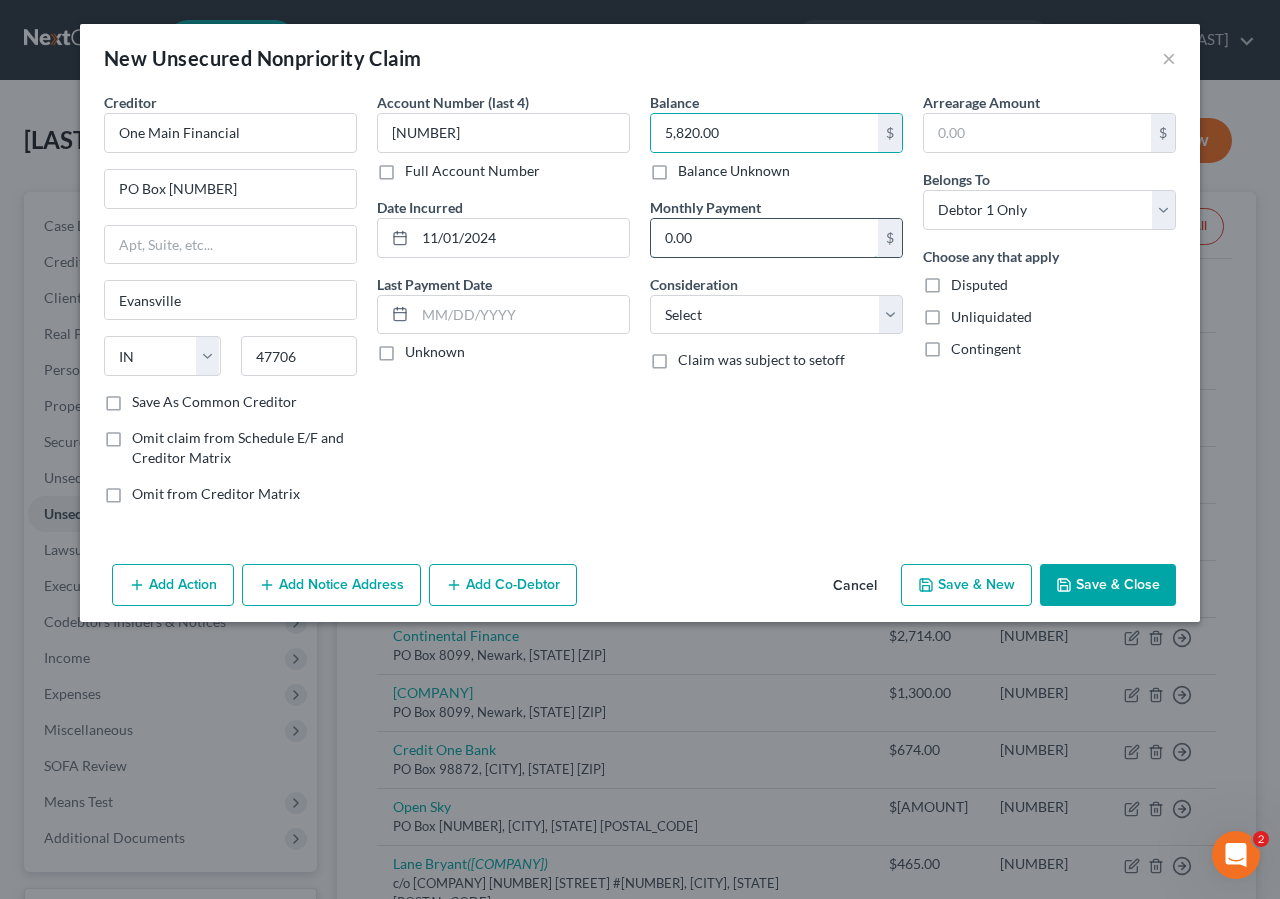 click on "0.00" at bounding box center [764, 238] 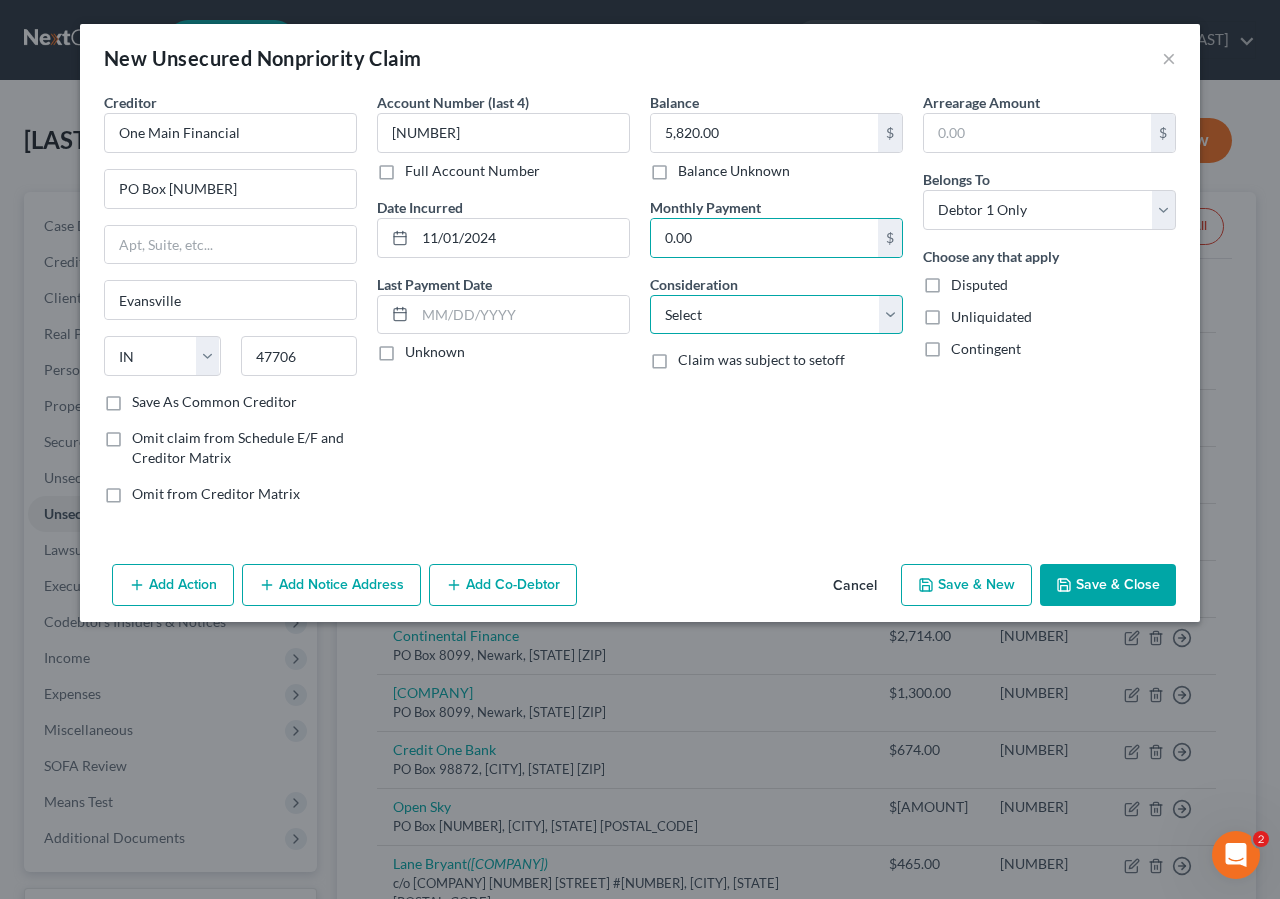 click on "Select Cable / Satellite Services Collection Agency Credit Card Debt Debt Counseling / Attorneys Deficiency Balance Domestic Support Obligations Home / Car Repairs Income Taxes Judgment Liens Medical Services Monies Loaned / Advanced Mortgage Obligation From Divorce Or Separation Obligation To Pensions Other Overdrawn Bank Account Promised To Help Pay Creditors Student Loans Suppliers And Vendors Telephone / Internet Services Utility Services" at bounding box center (776, 315) 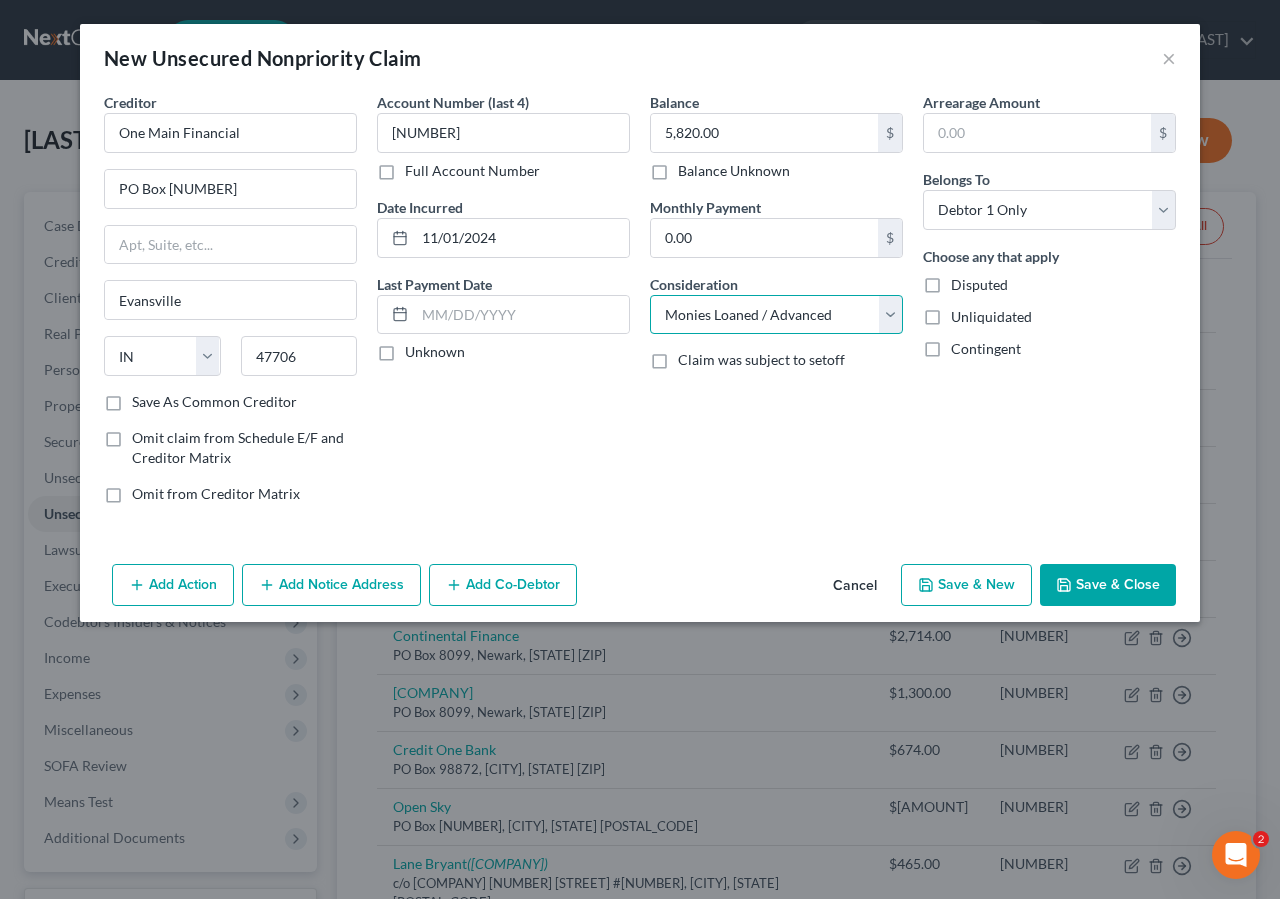 click on "Monies Loaned / Advanced" at bounding box center (0, 0) 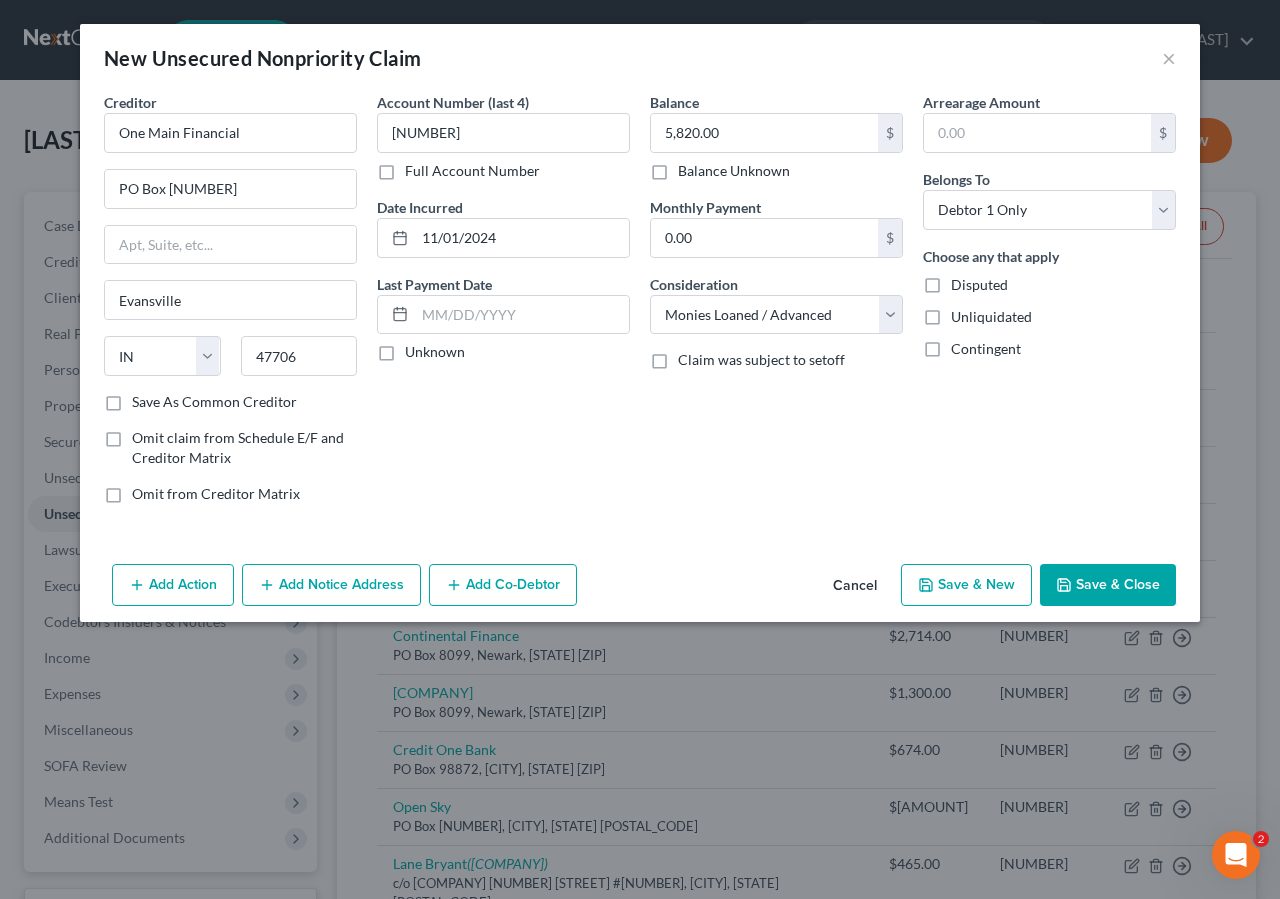click on "Save & Close" at bounding box center (1108, 585) 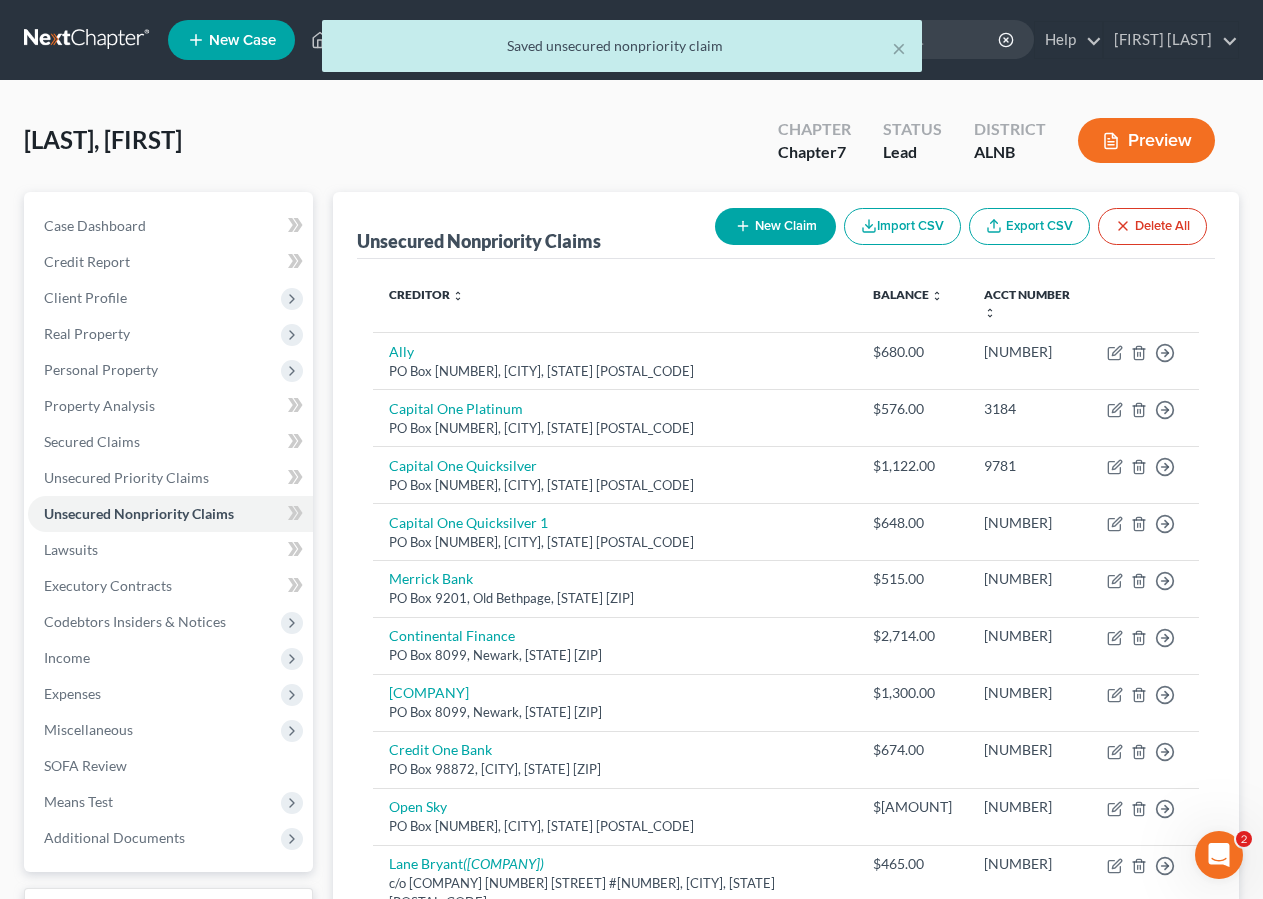 click 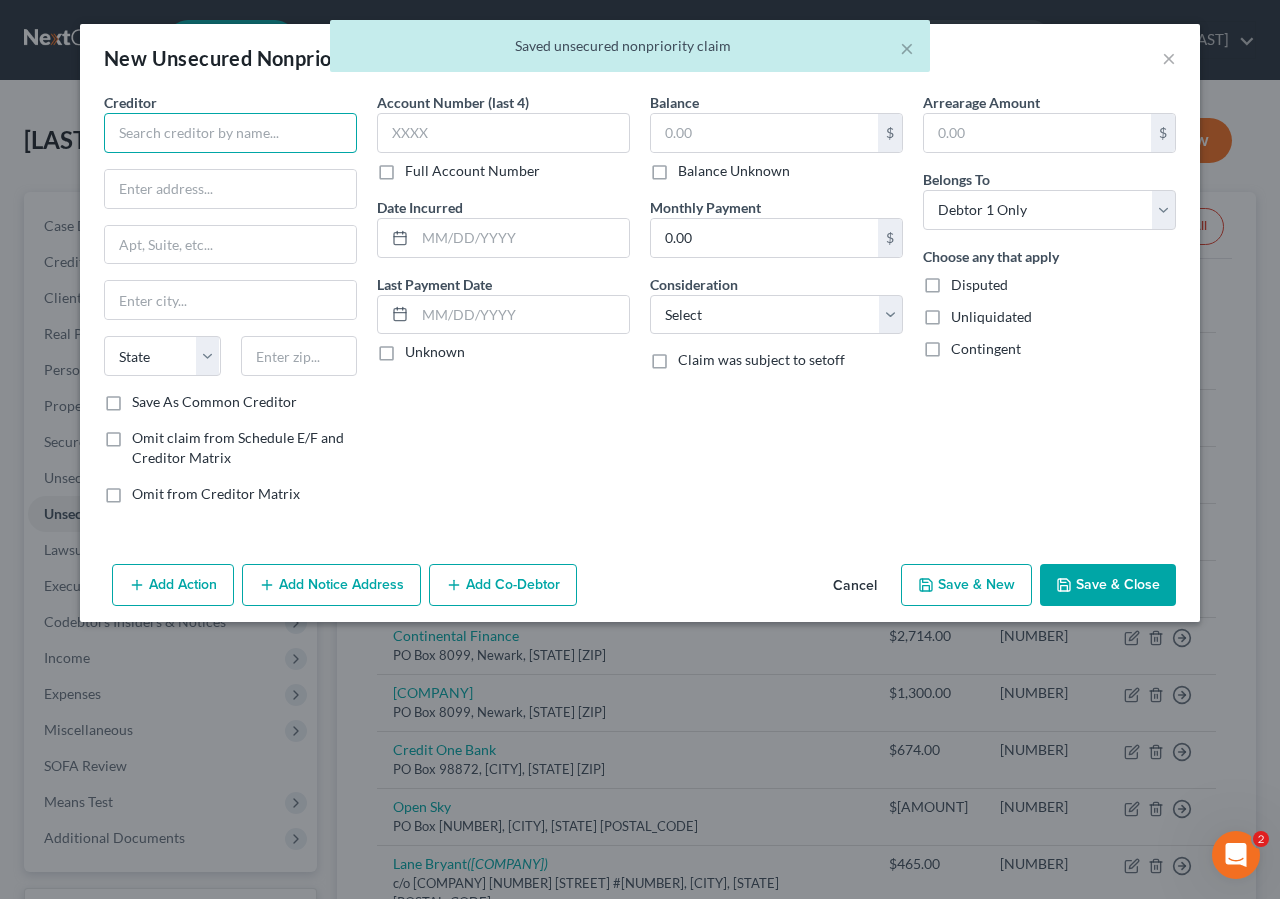 click at bounding box center (230, 133) 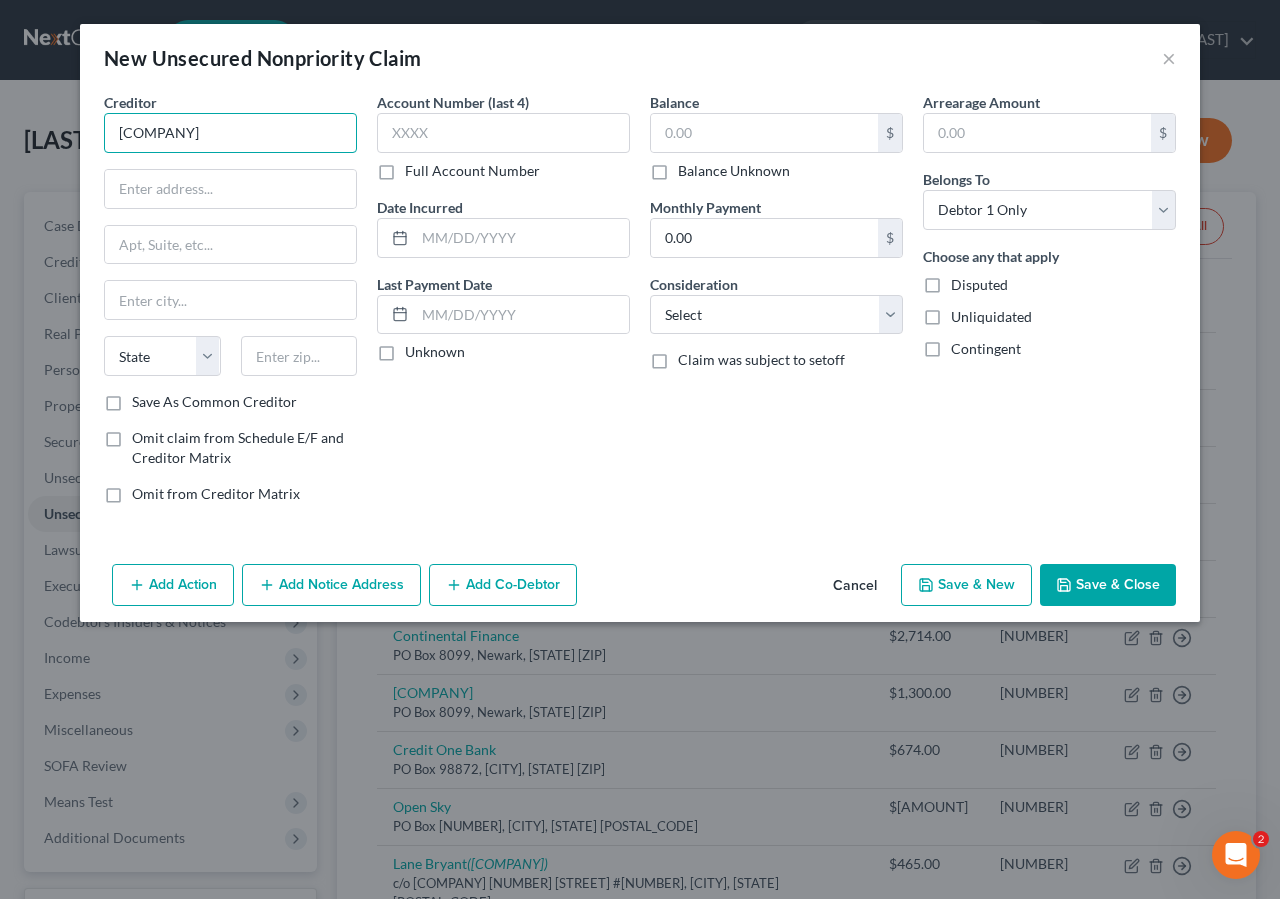 click on "[COMPANY]" at bounding box center [230, 133] 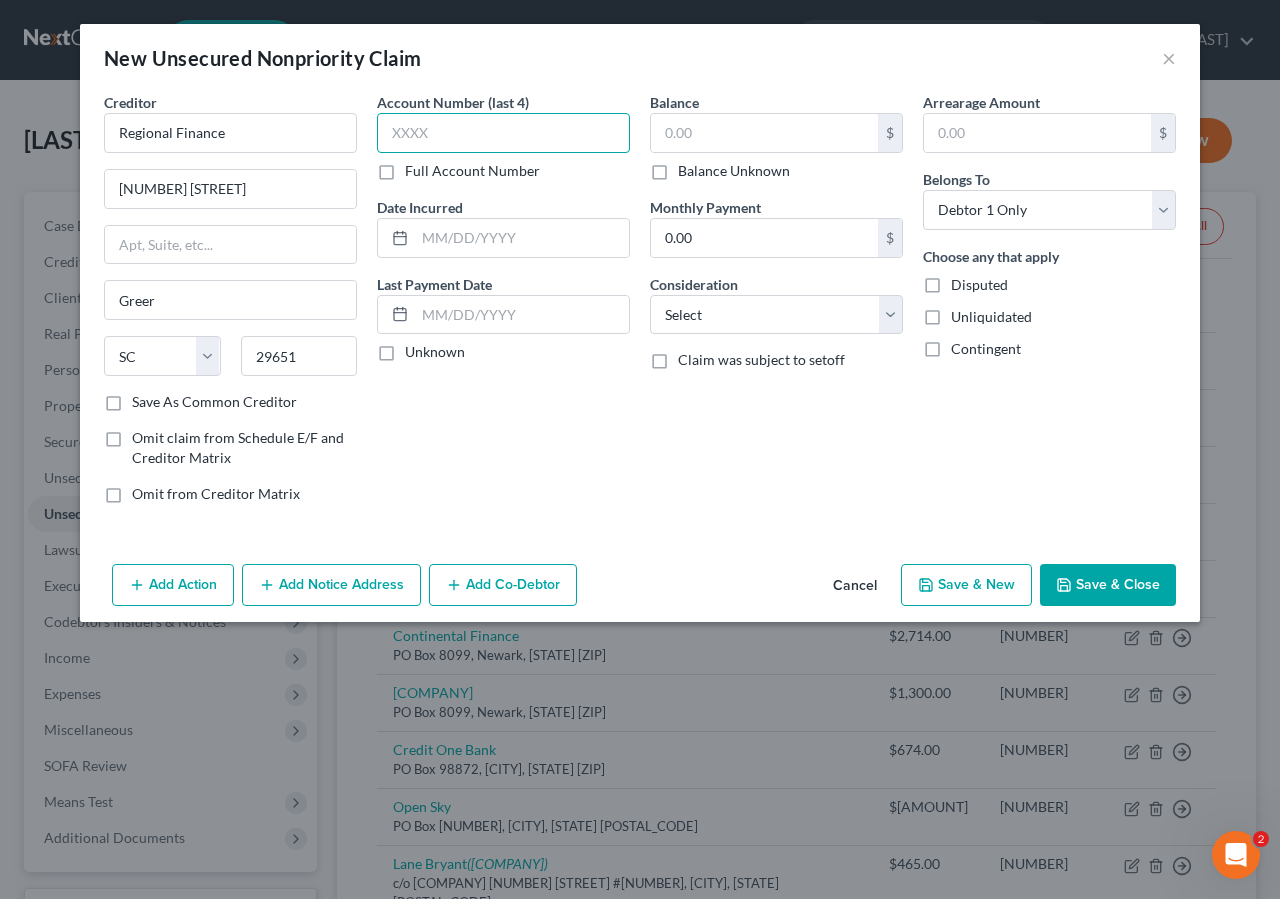 click at bounding box center [503, 133] 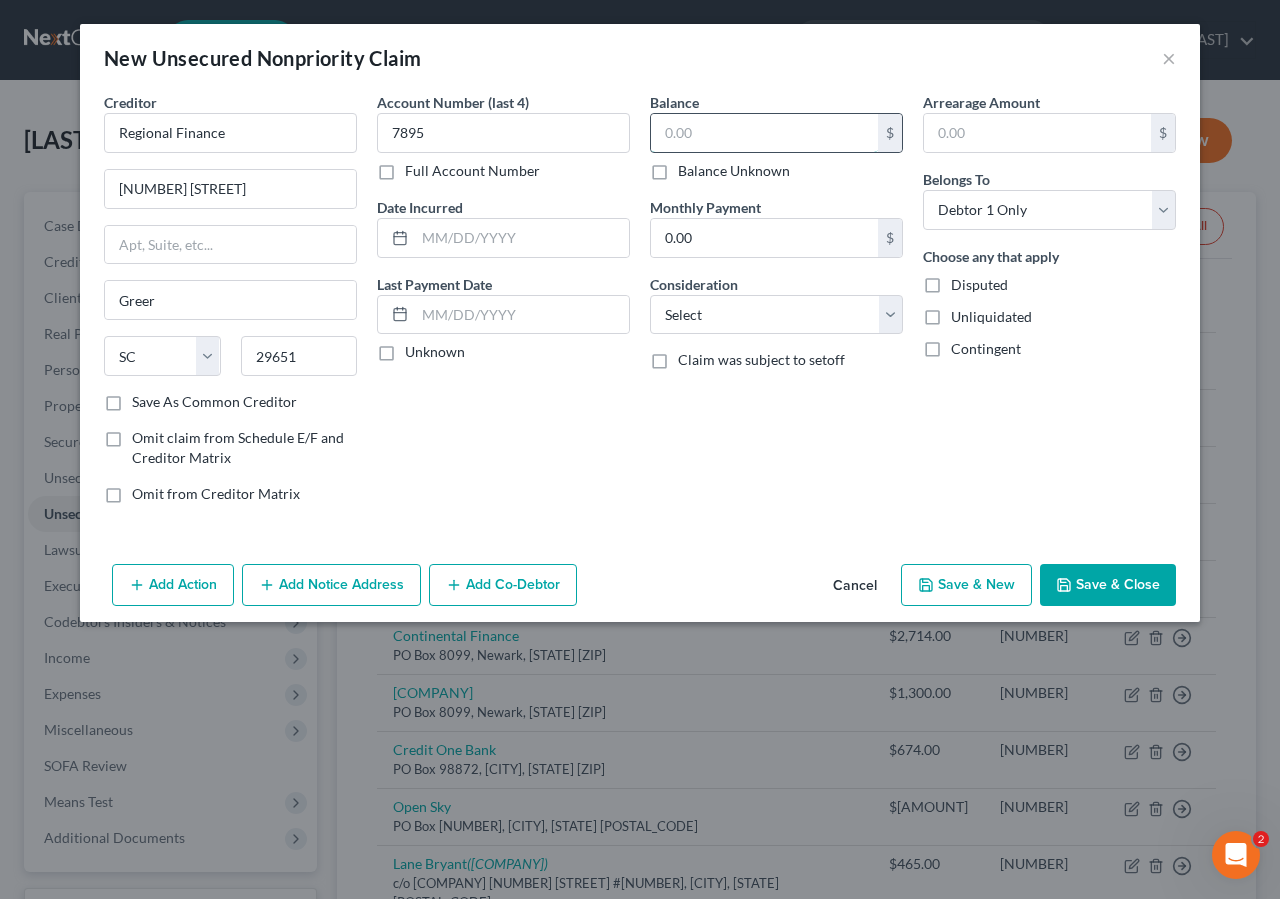 click at bounding box center (764, 133) 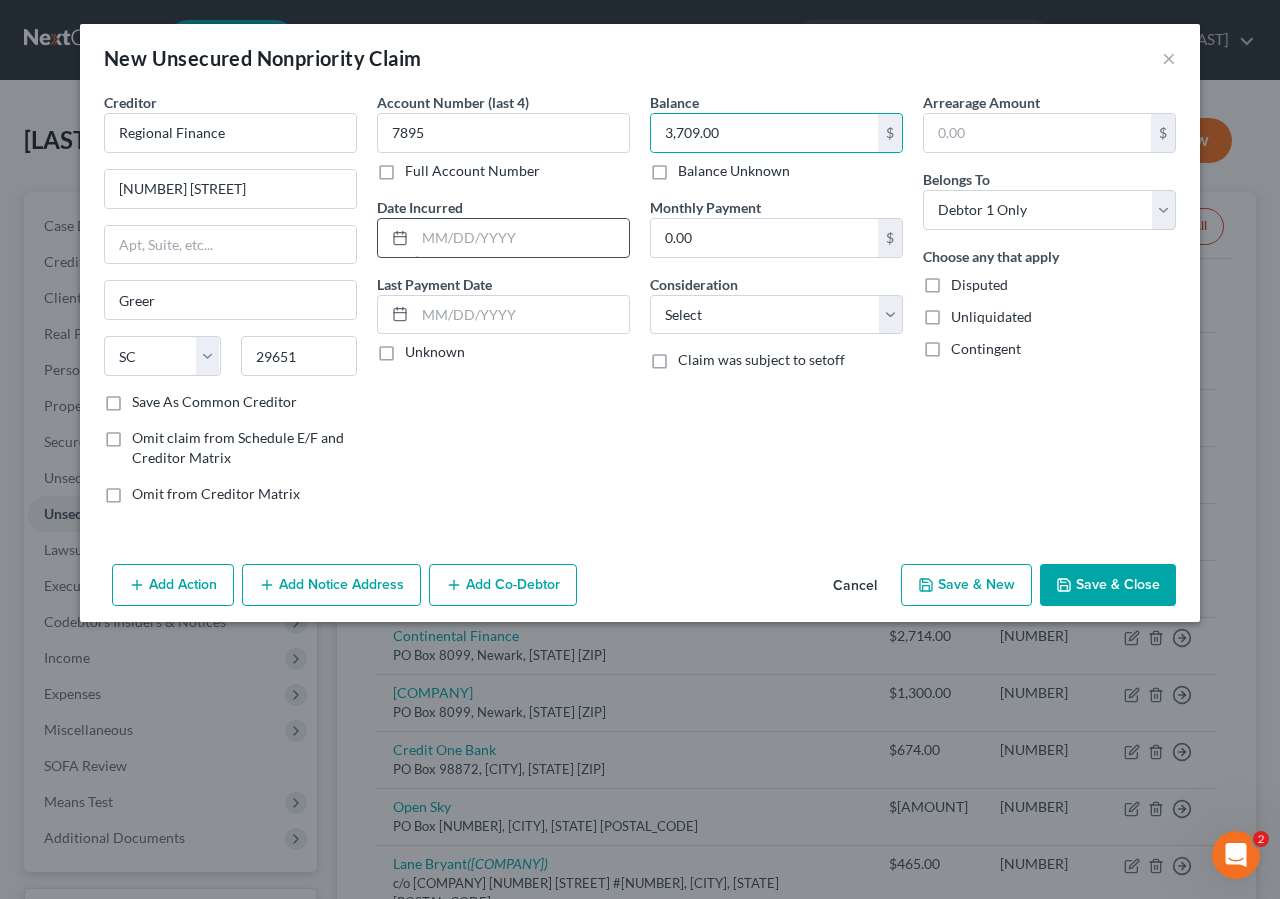 click at bounding box center (396, 238) 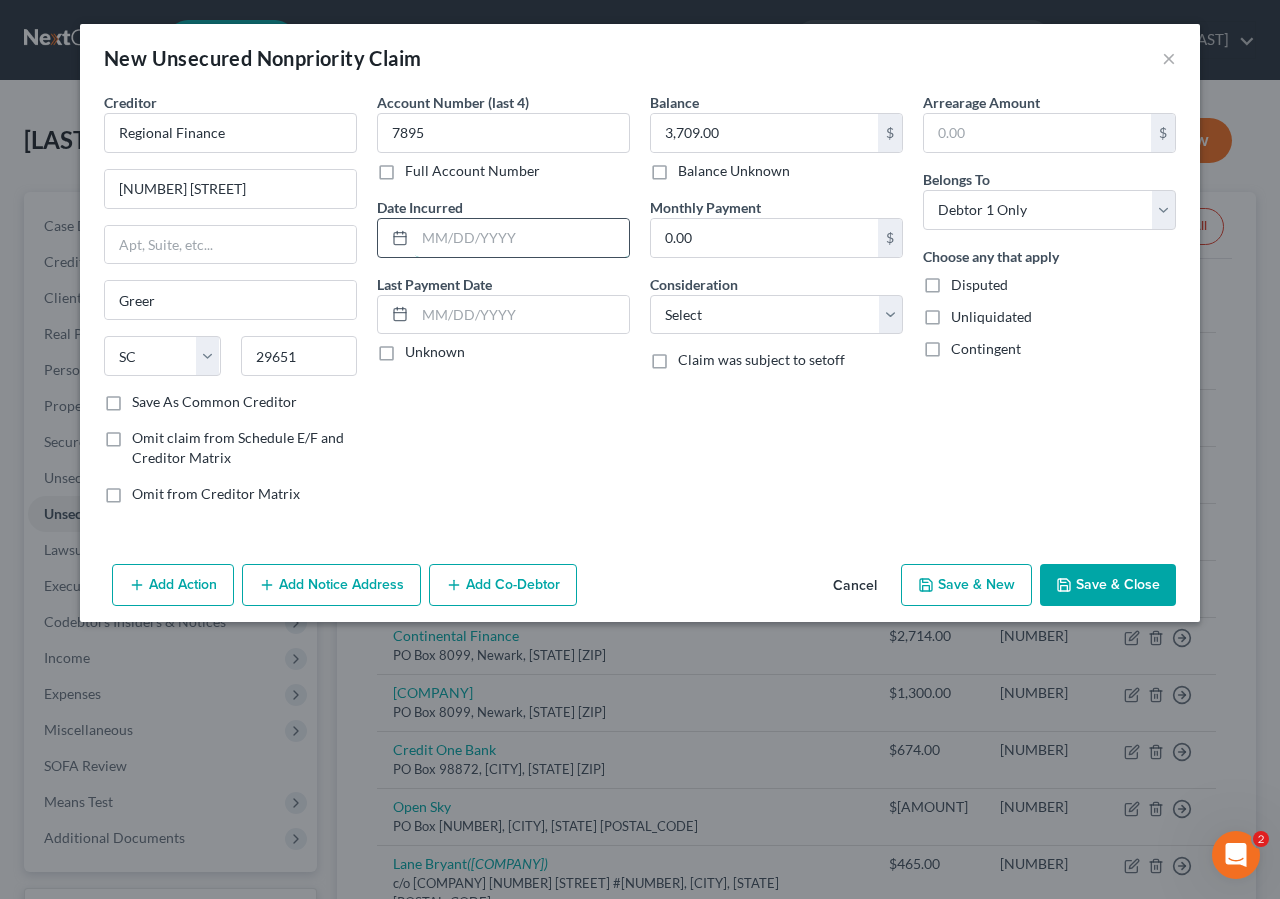 click at bounding box center [522, 238] 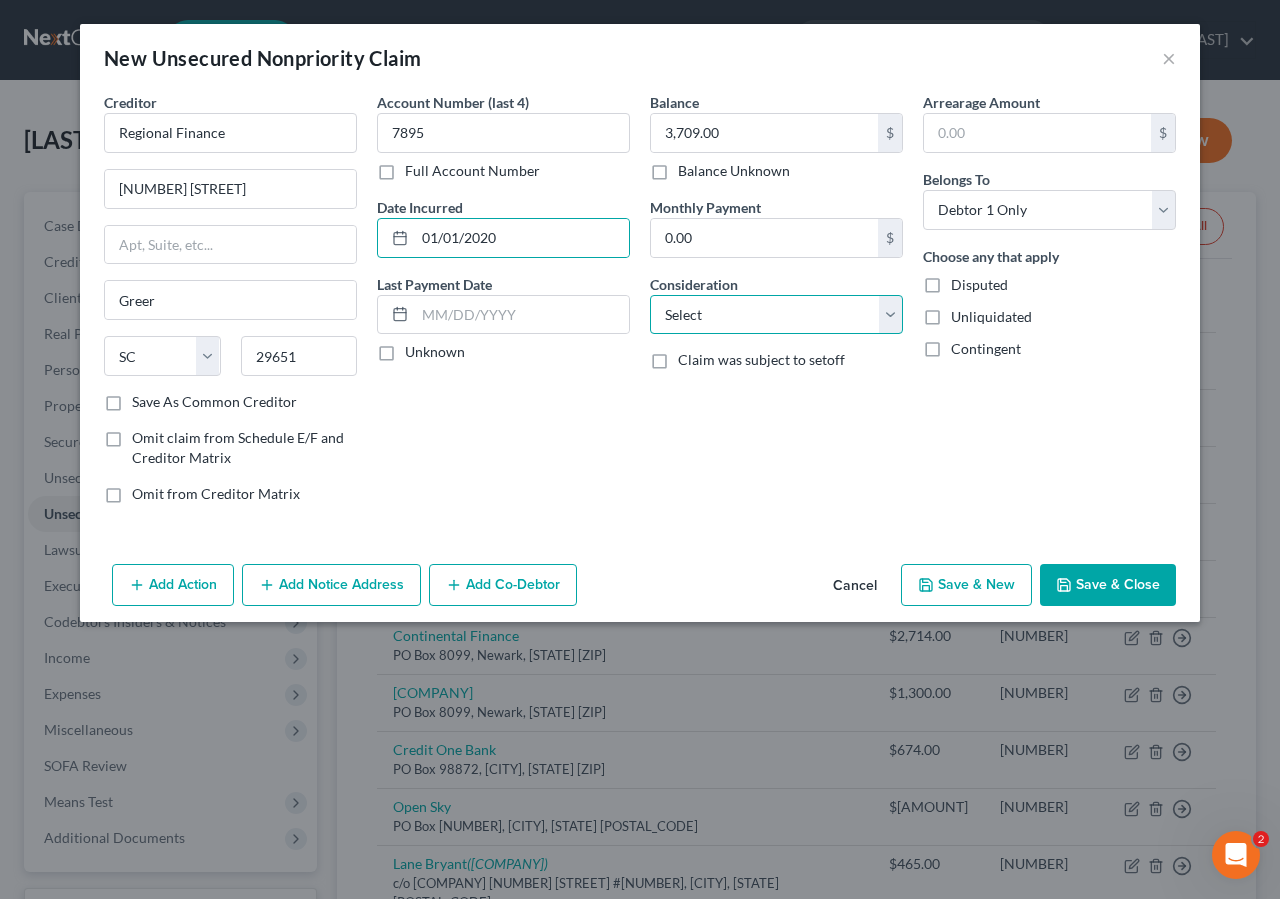 click on "Select Cable / Satellite Services Collection Agency Credit Card Debt Debt Counseling / Attorneys Deficiency Balance Domestic Support Obligations Home / Car Repairs Income Taxes Judgment Liens Medical Services Monies Loaned / Advanced Mortgage Obligation From Divorce Or Separation Obligation To Pensions Other Overdrawn Bank Account Promised To Help Pay Creditors Student Loans Suppliers And Vendors Telephone / Internet Services Utility Services" at bounding box center (776, 315) 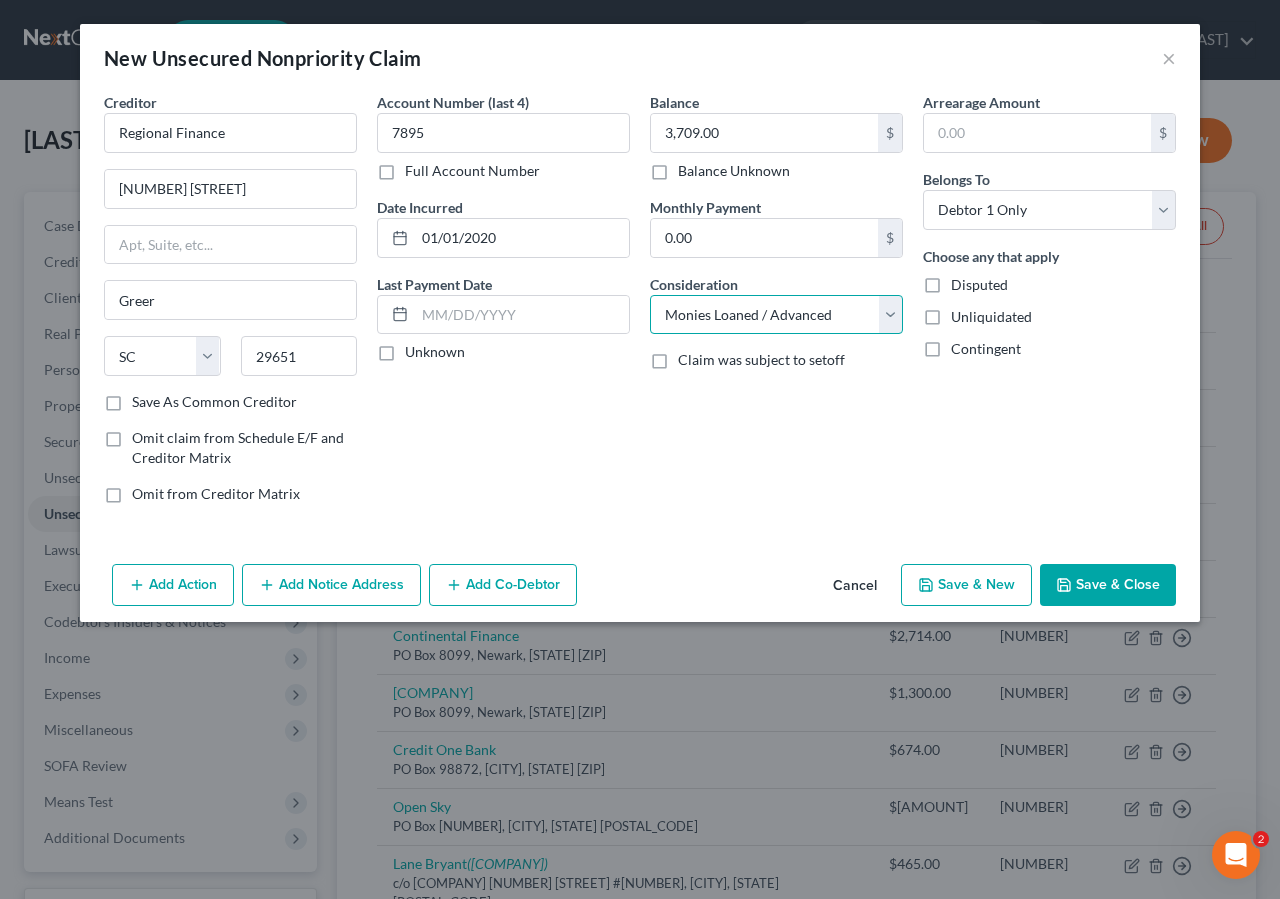 click on "Monies Loaned / Advanced" at bounding box center [0, 0] 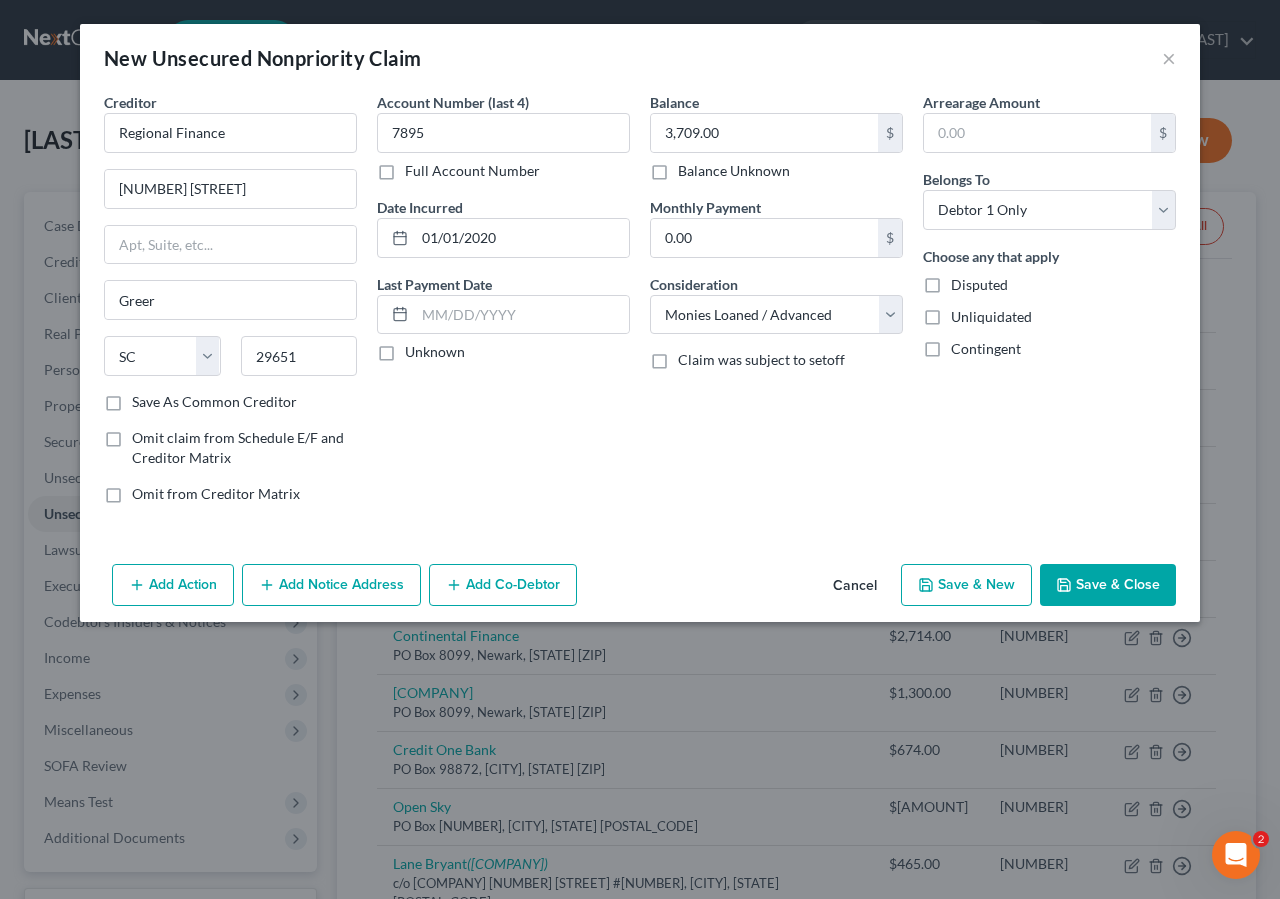 drag, startPoint x: 1141, startPoint y: 573, endPoint x: 1151, endPoint y: 569, distance: 10.770329 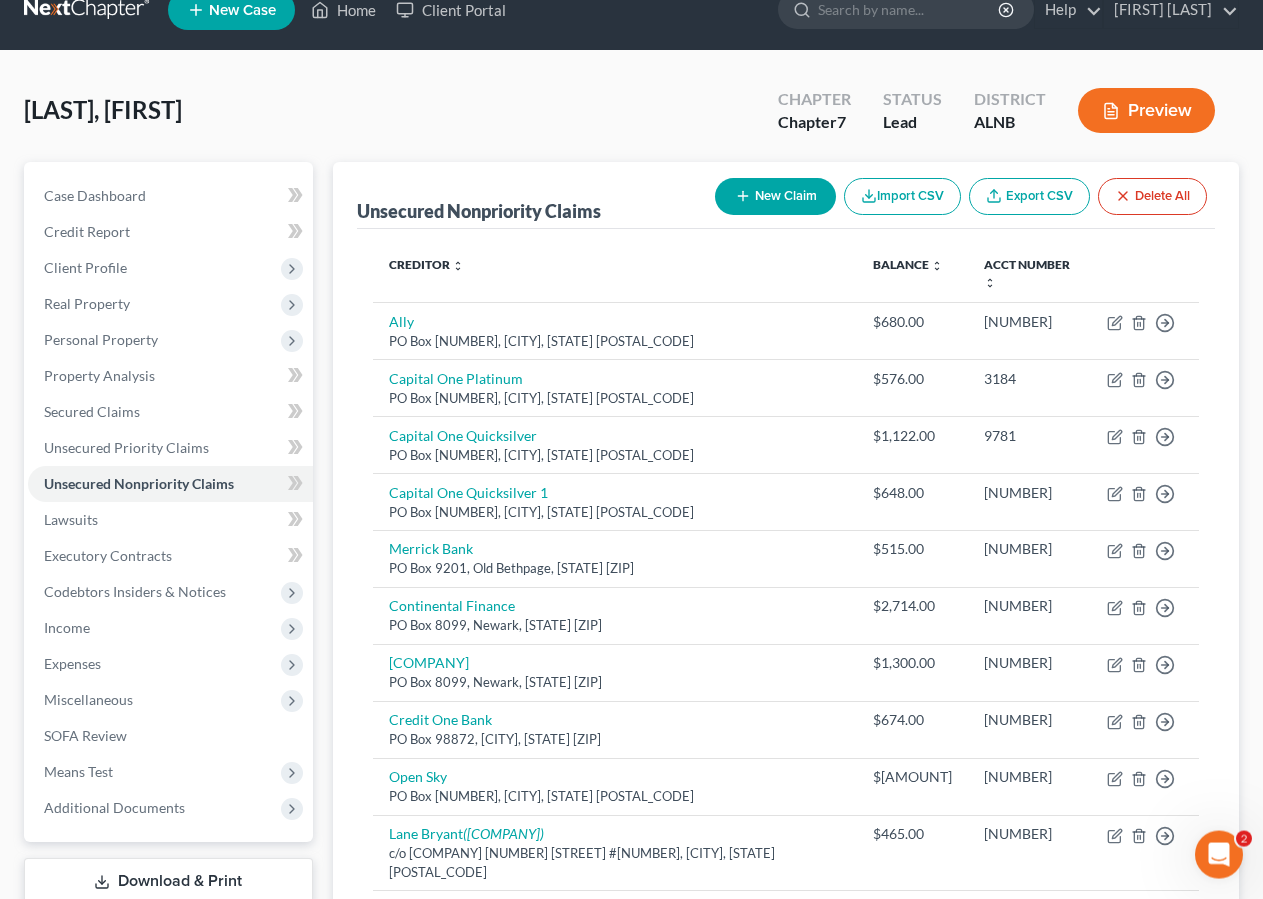 scroll, scrollTop: 0, scrollLeft: 0, axis: both 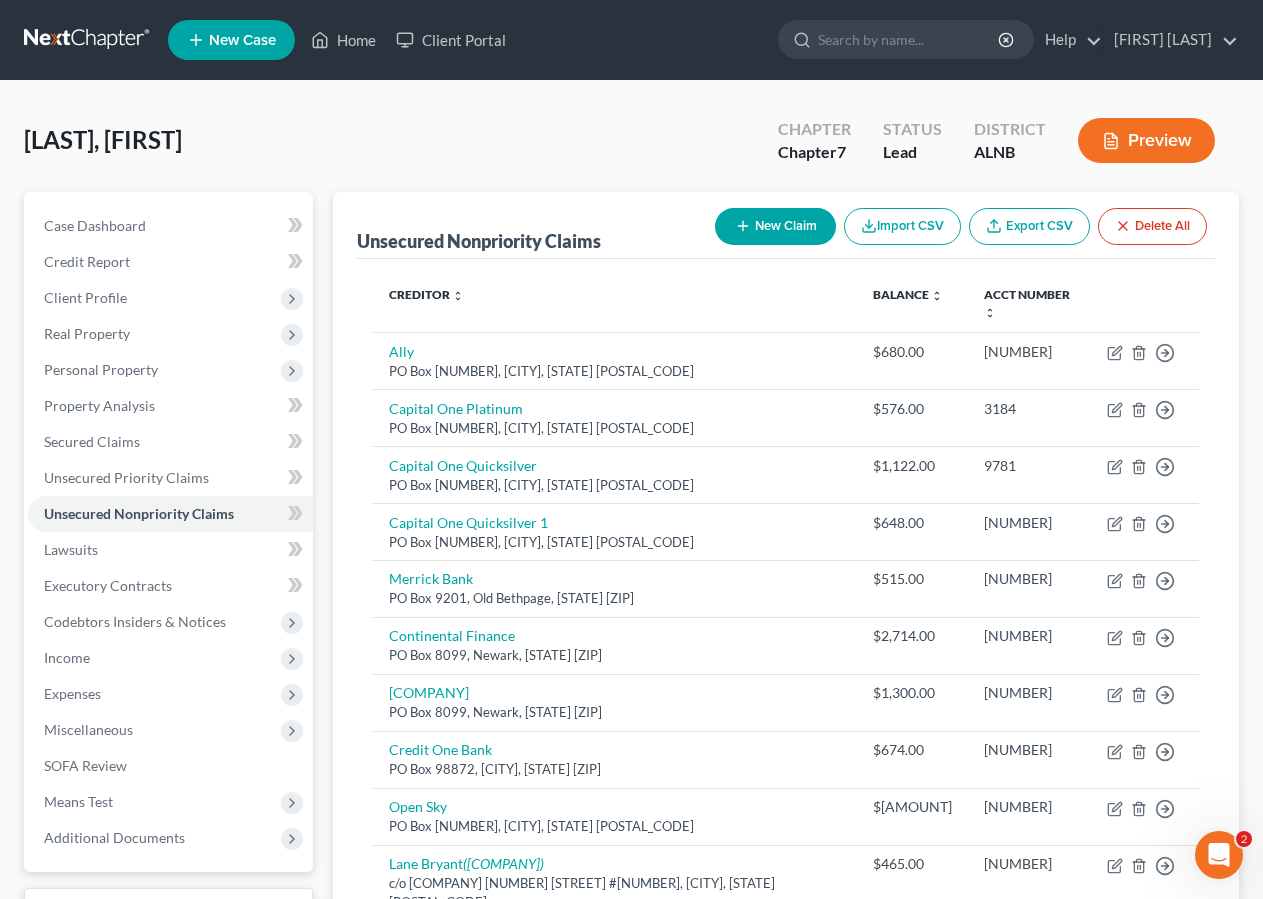 click on "New Claim" at bounding box center (775, 226) 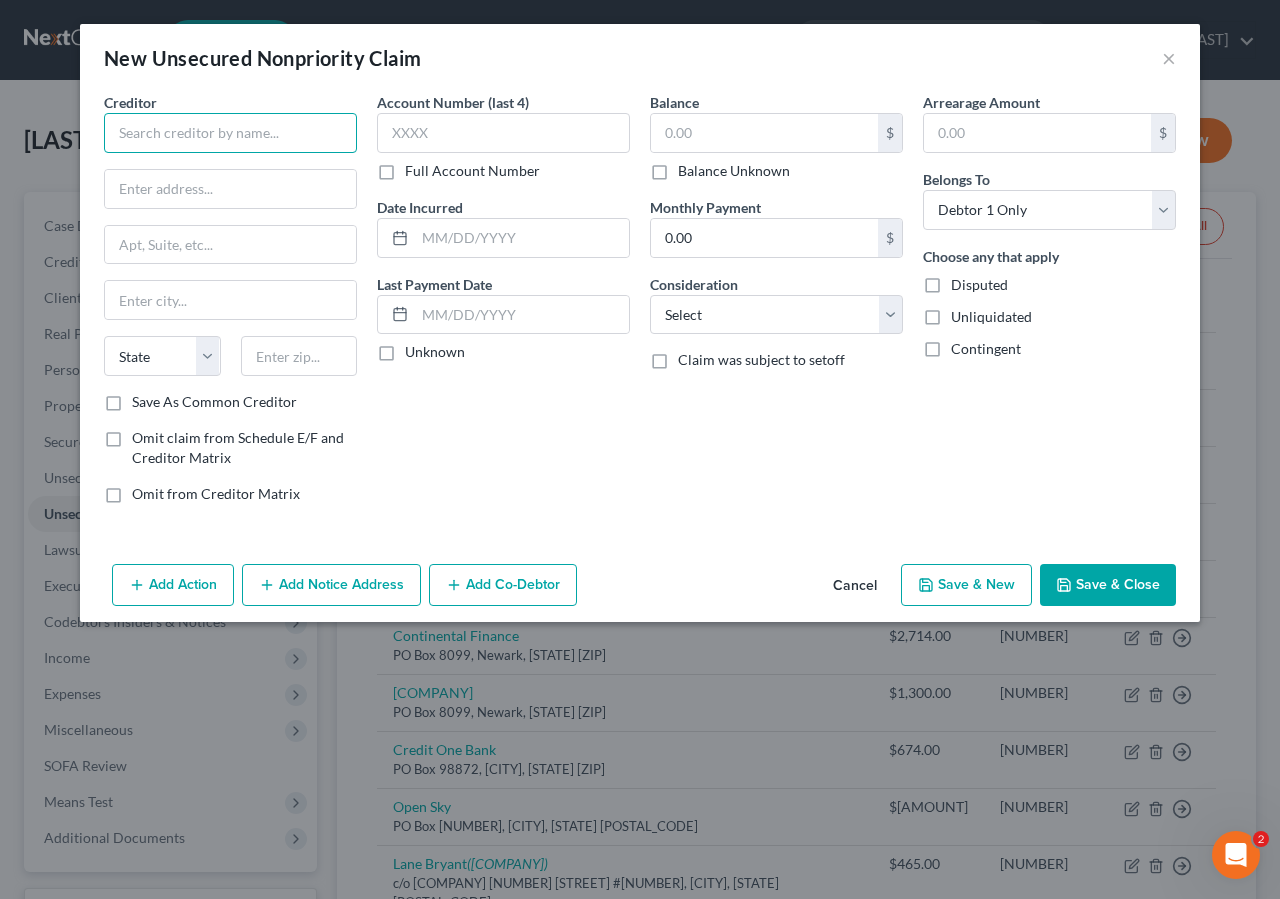 click at bounding box center [230, 133] 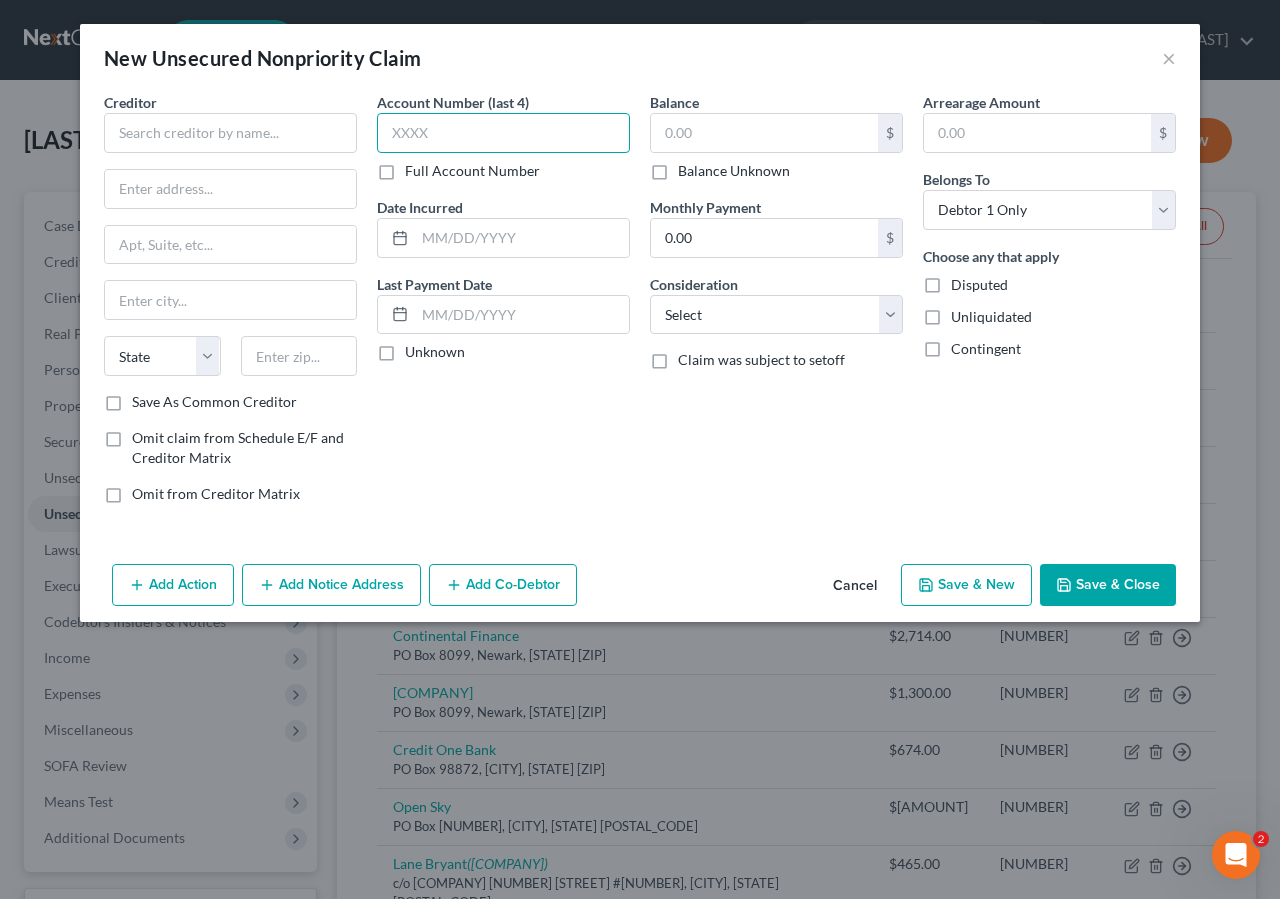 click at bounding box center [503, 133] 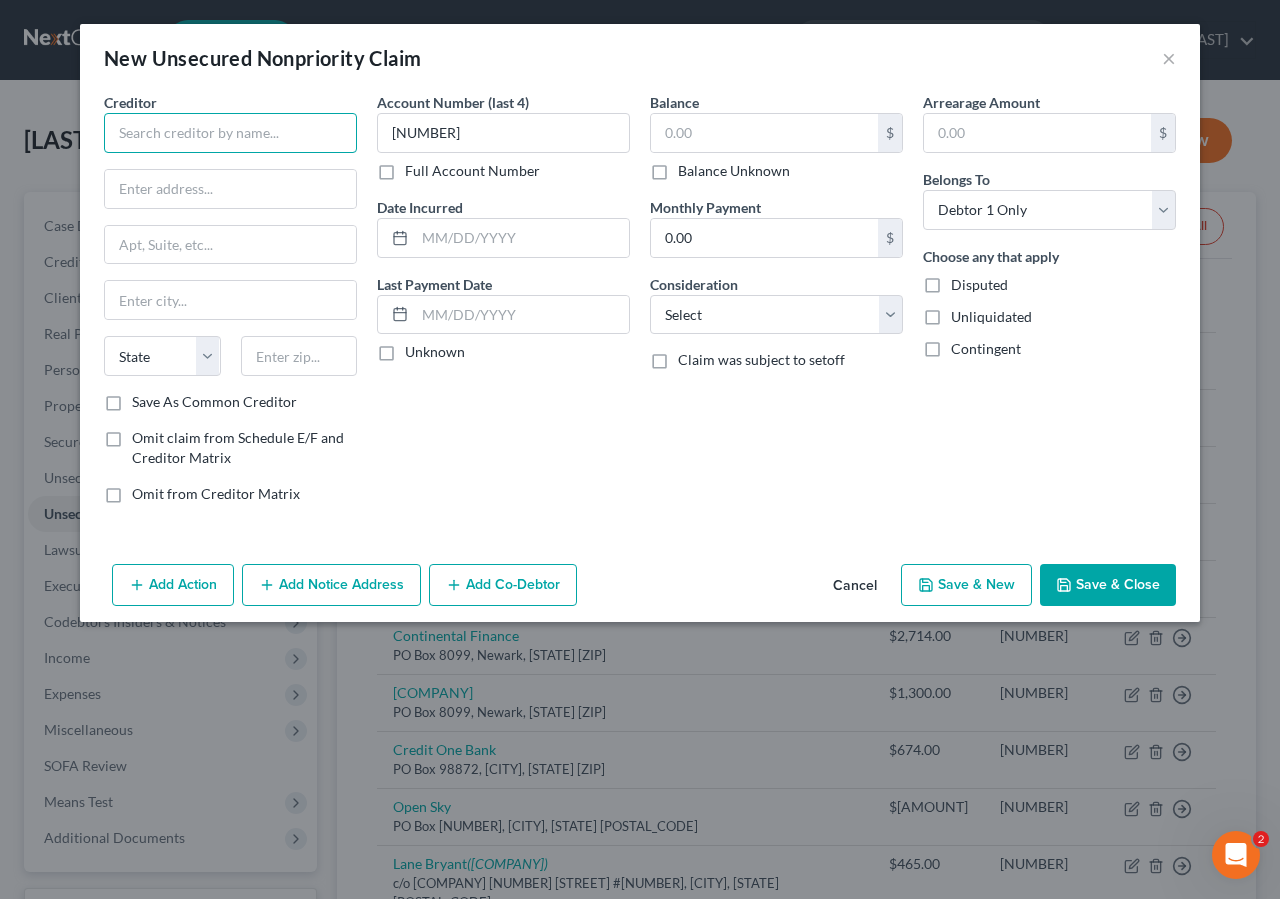 click at bounding box center [230, 133] 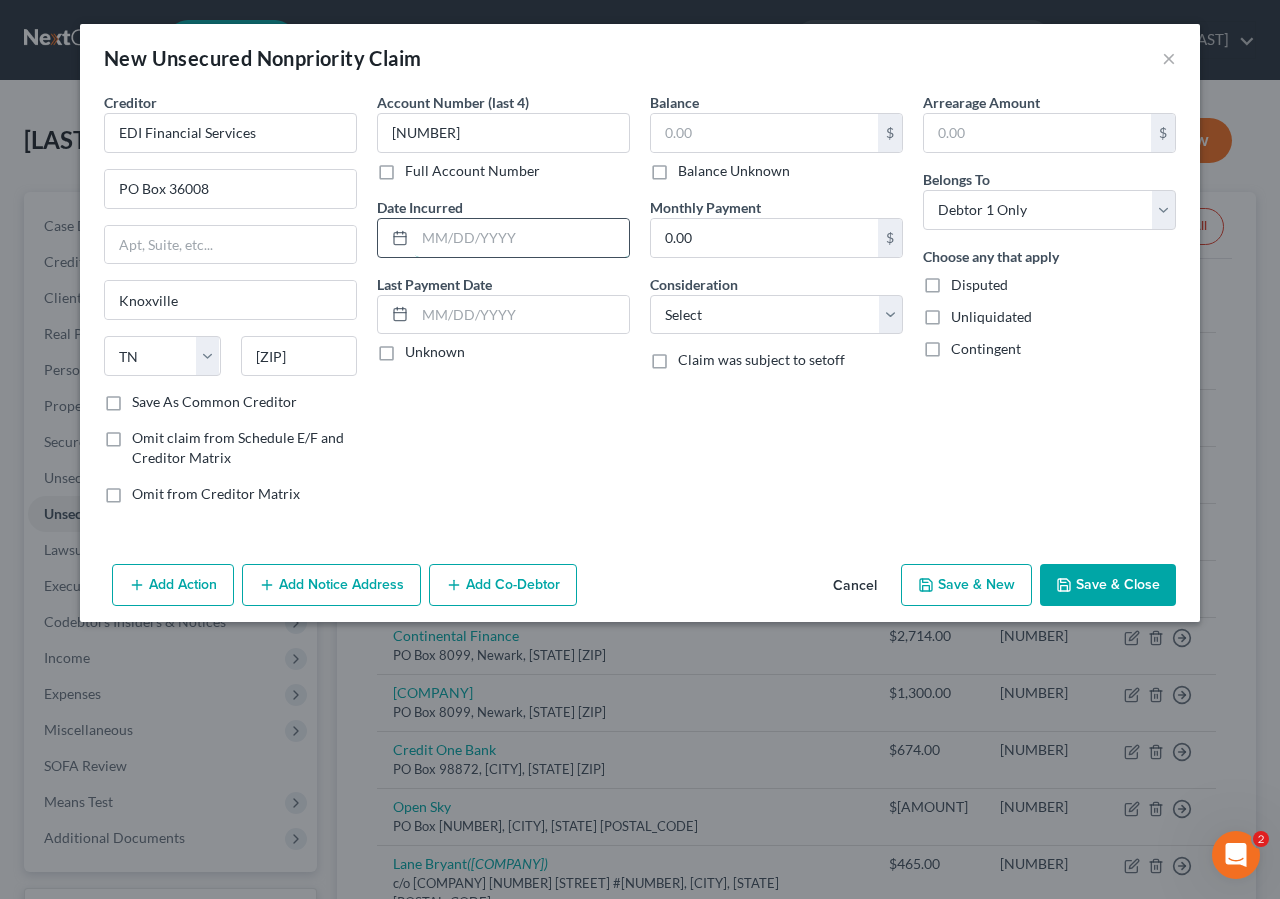 click at bounding box center (522, 238) 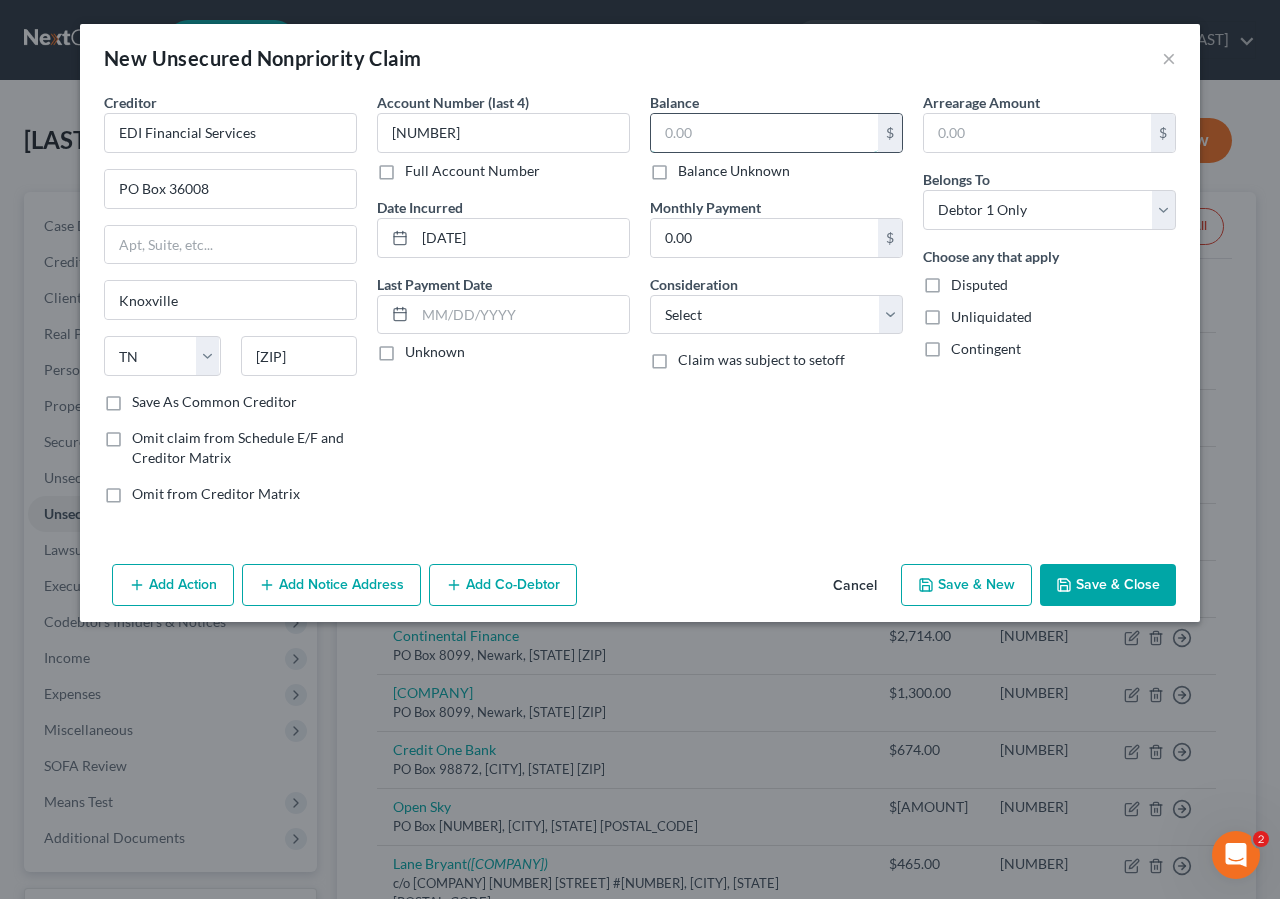 click at bounding box center (764, 133) 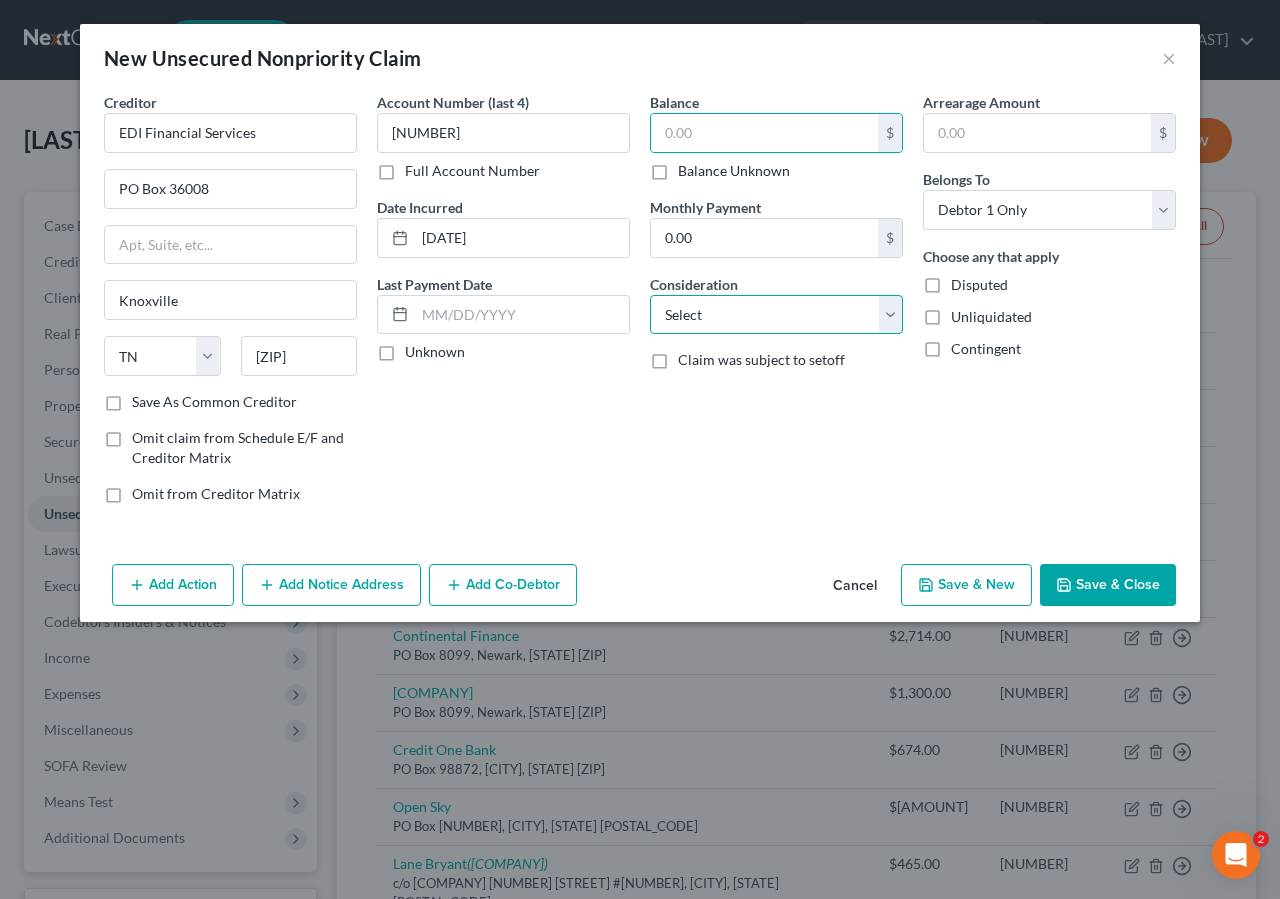 click on "Select Cable / Satellite Services Collection Agency Credit Card Debt Debt Counseling / Attorneys Deficiency Balance Domestic Support Obligations Home / Car Repairs Income Taxes Judgment Liens Medical Services Monies Loaned / Advanced Mortgage Obligation From Divorce Or Separation Obligation To Pensions Other Overdrawn Bank Account Promised To Help Pay Creditors Student Loans Suppliers And Vendors Telephone / Internet Services Utility Services" at bounding box center (776, 315) 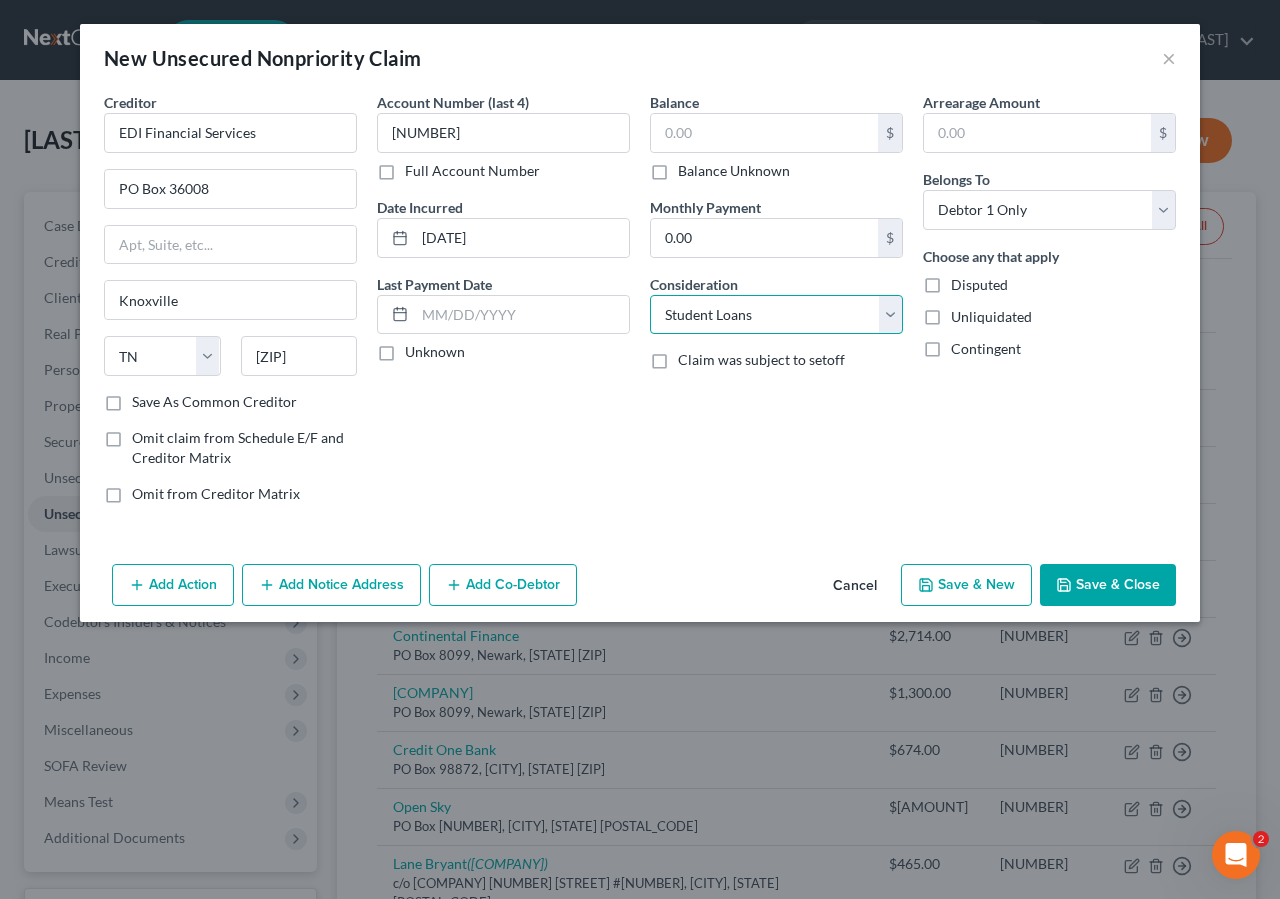 click on "Student Loans" at bounding box center (0, 0) 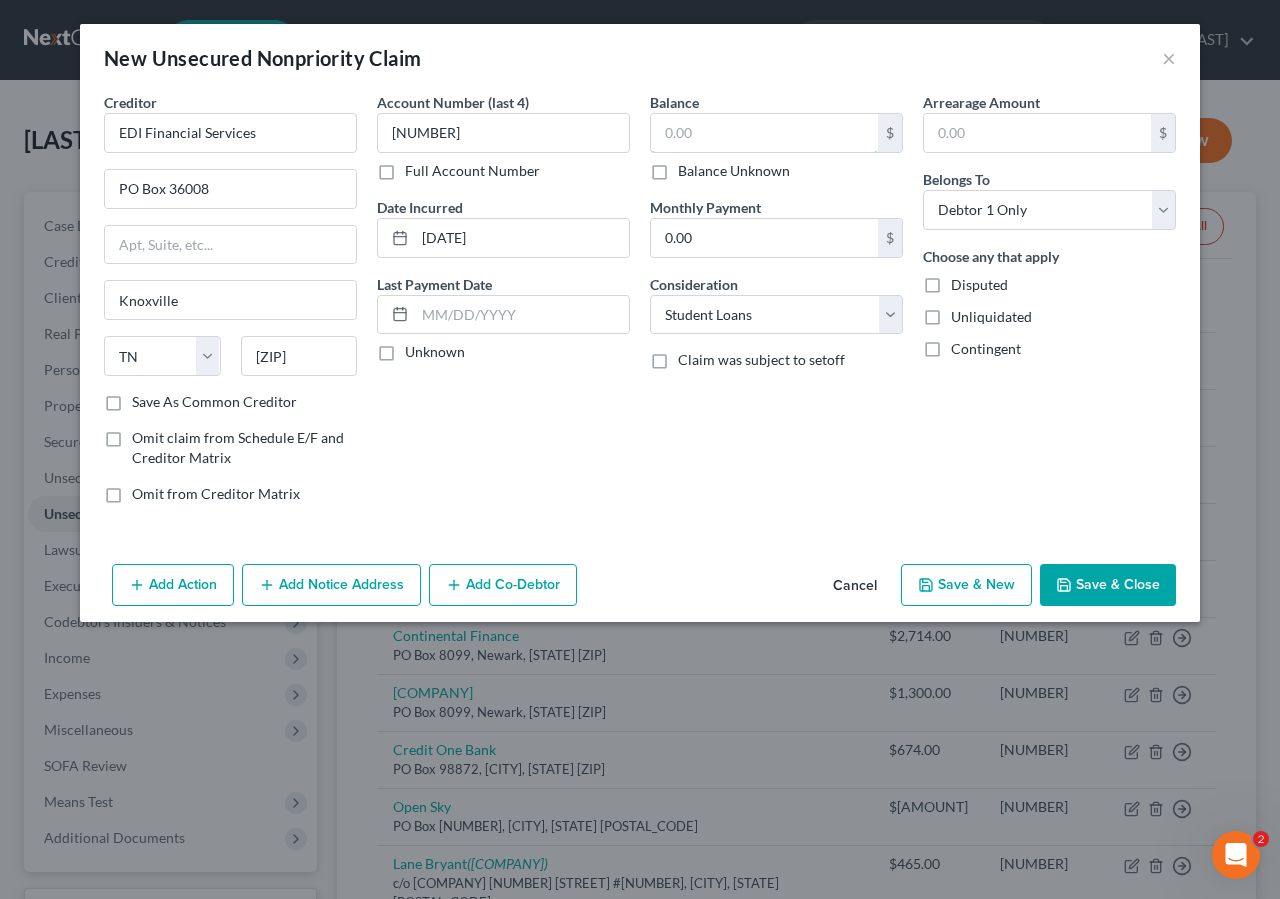 click at bounding box center (764, 133) 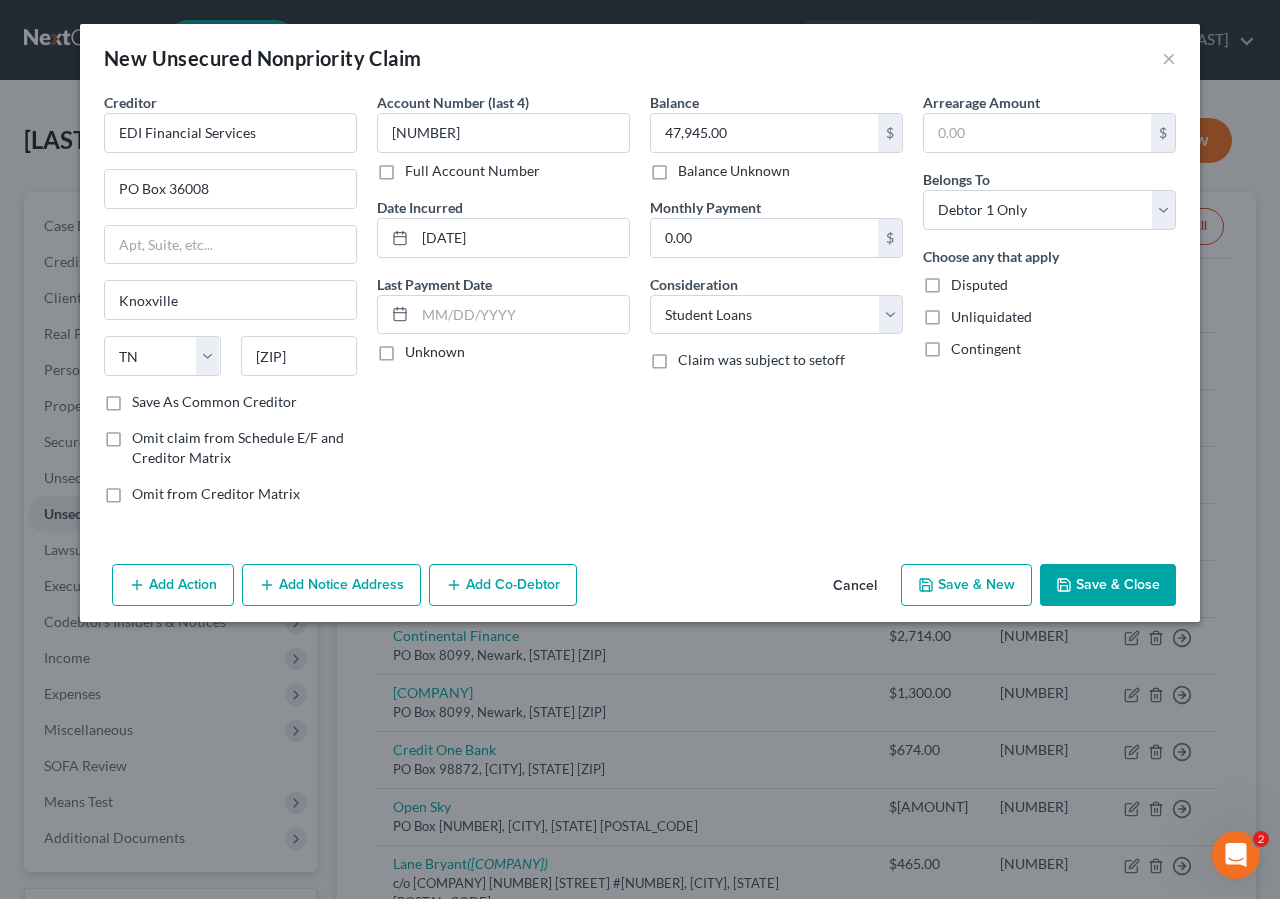click on "Save & Close" at bounding box center (1108, 585) 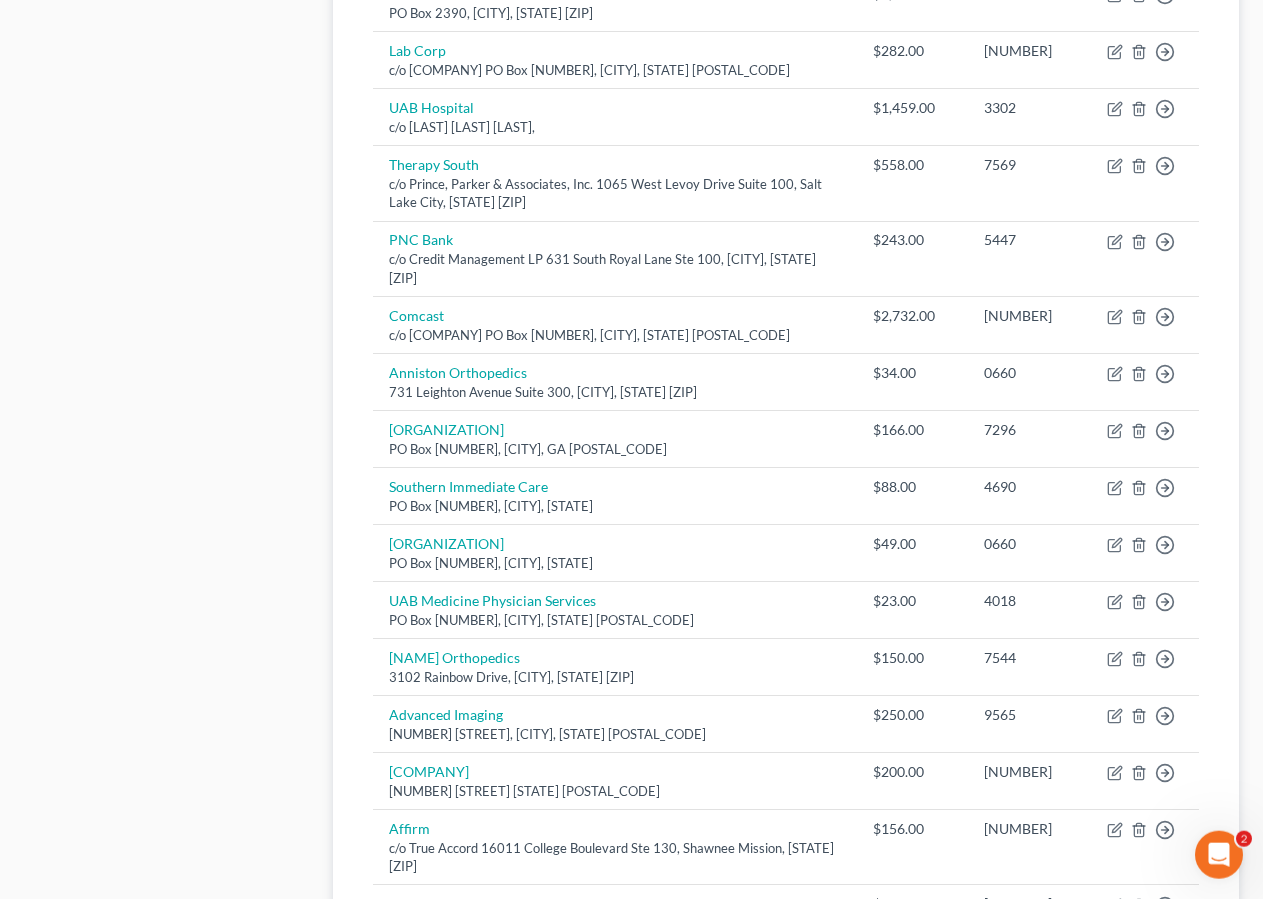 scroll, scrollTop: 1302, scrollLeft: 0, axis: vertical 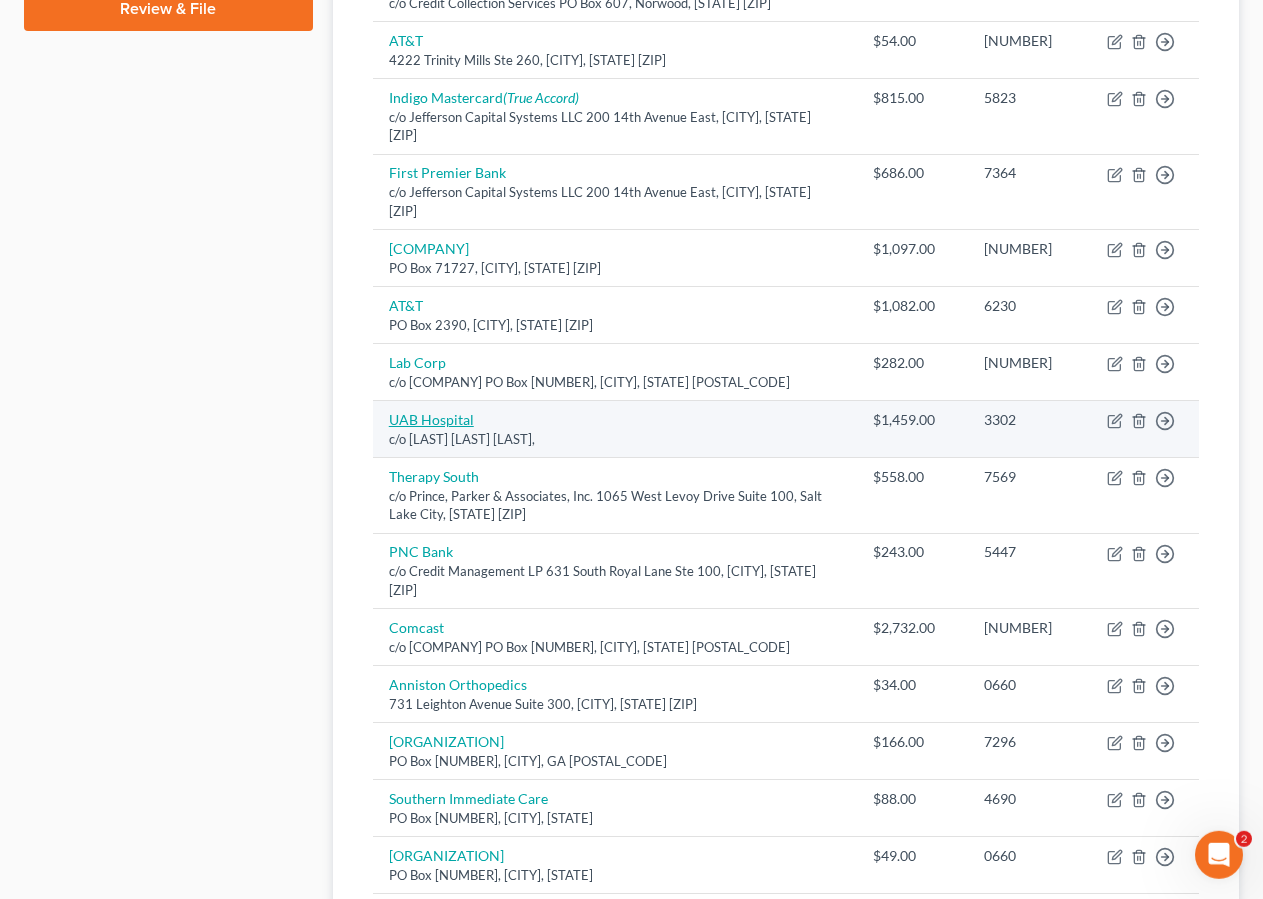 click on "UAB Hospital" at bounding box center (431, 419) 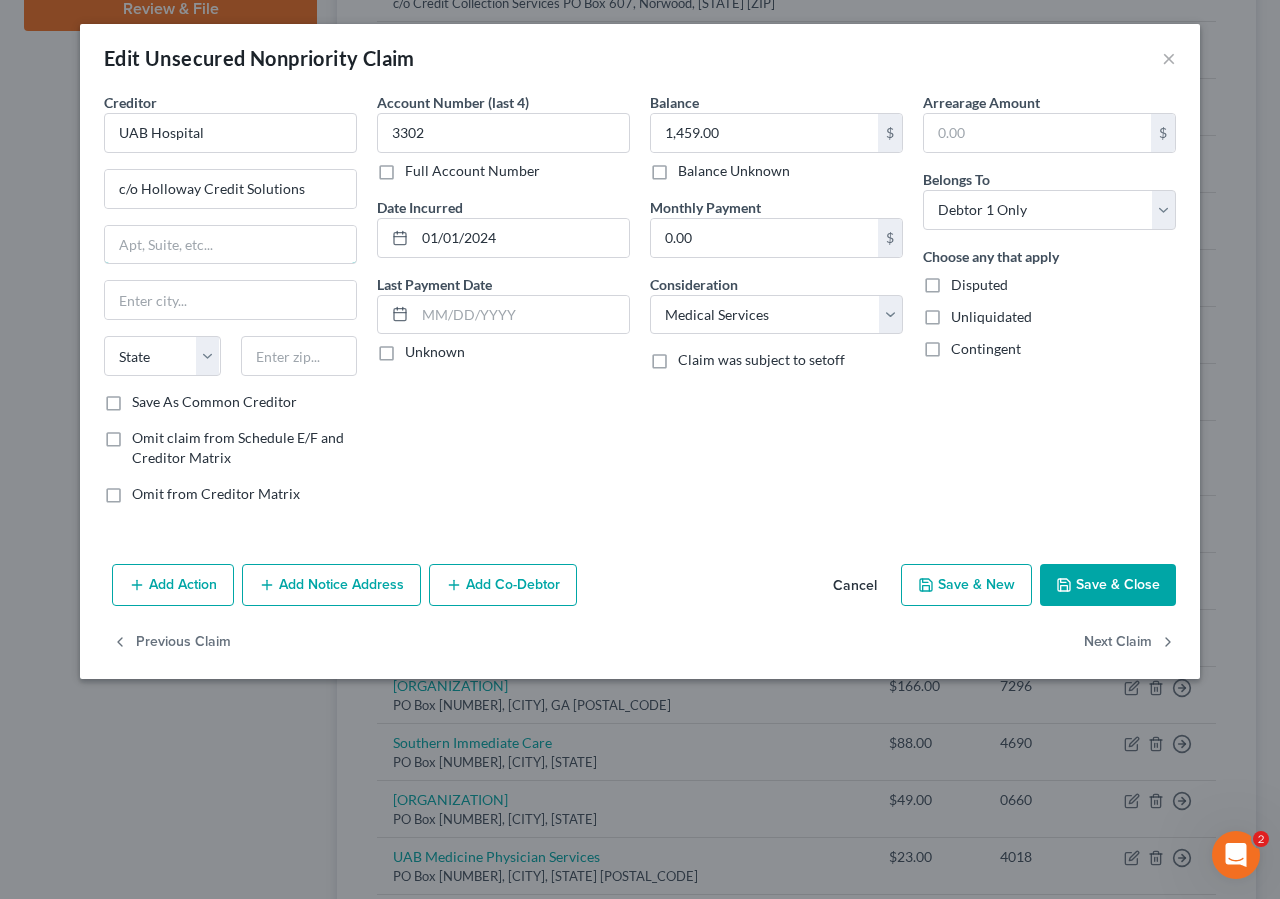 drag, startPoint x: 121, startPoint y: 243, endPoint x: 372, endPoint y: 134, distance: 273.64575 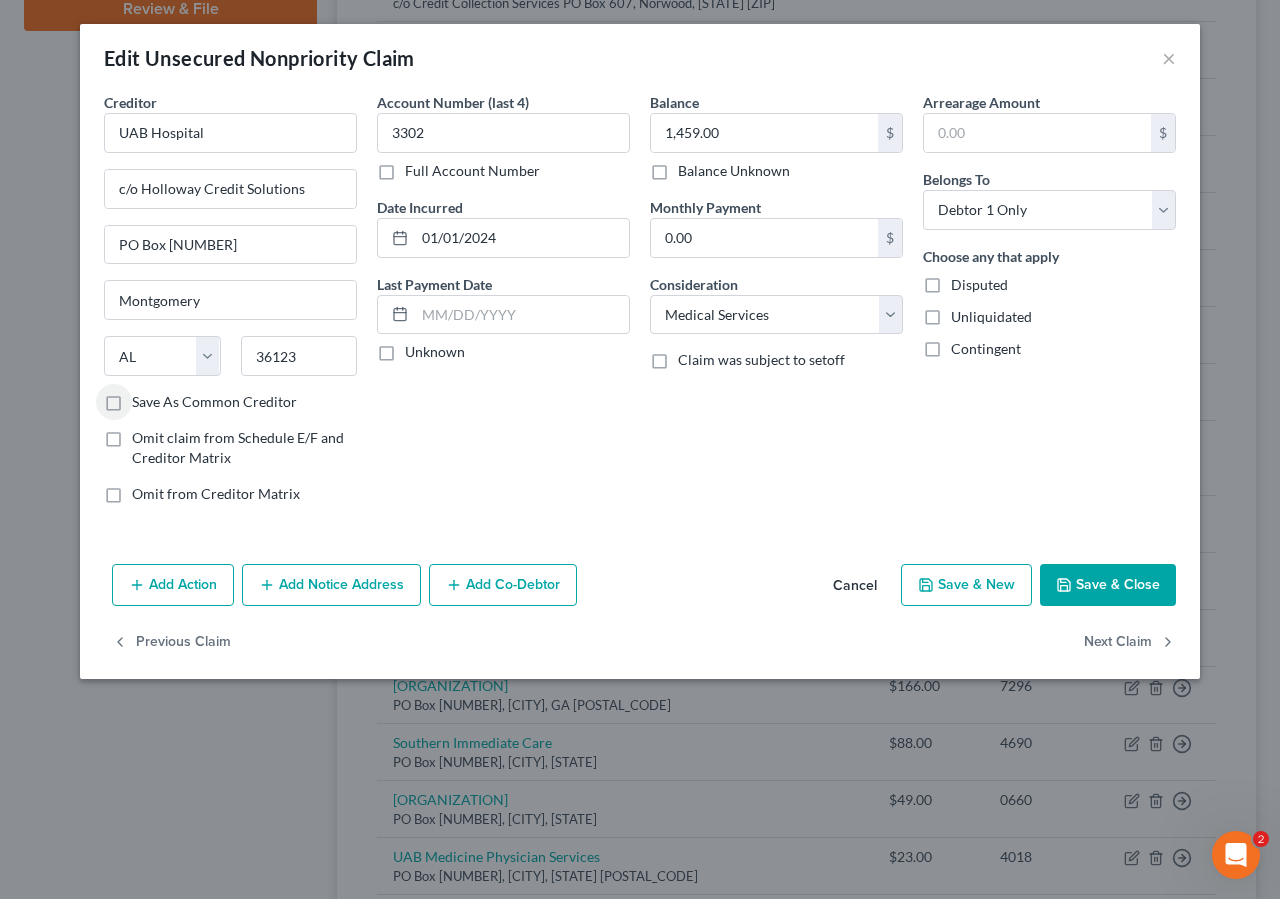 click on "Save & Close" at bounding box center (1108, 585) 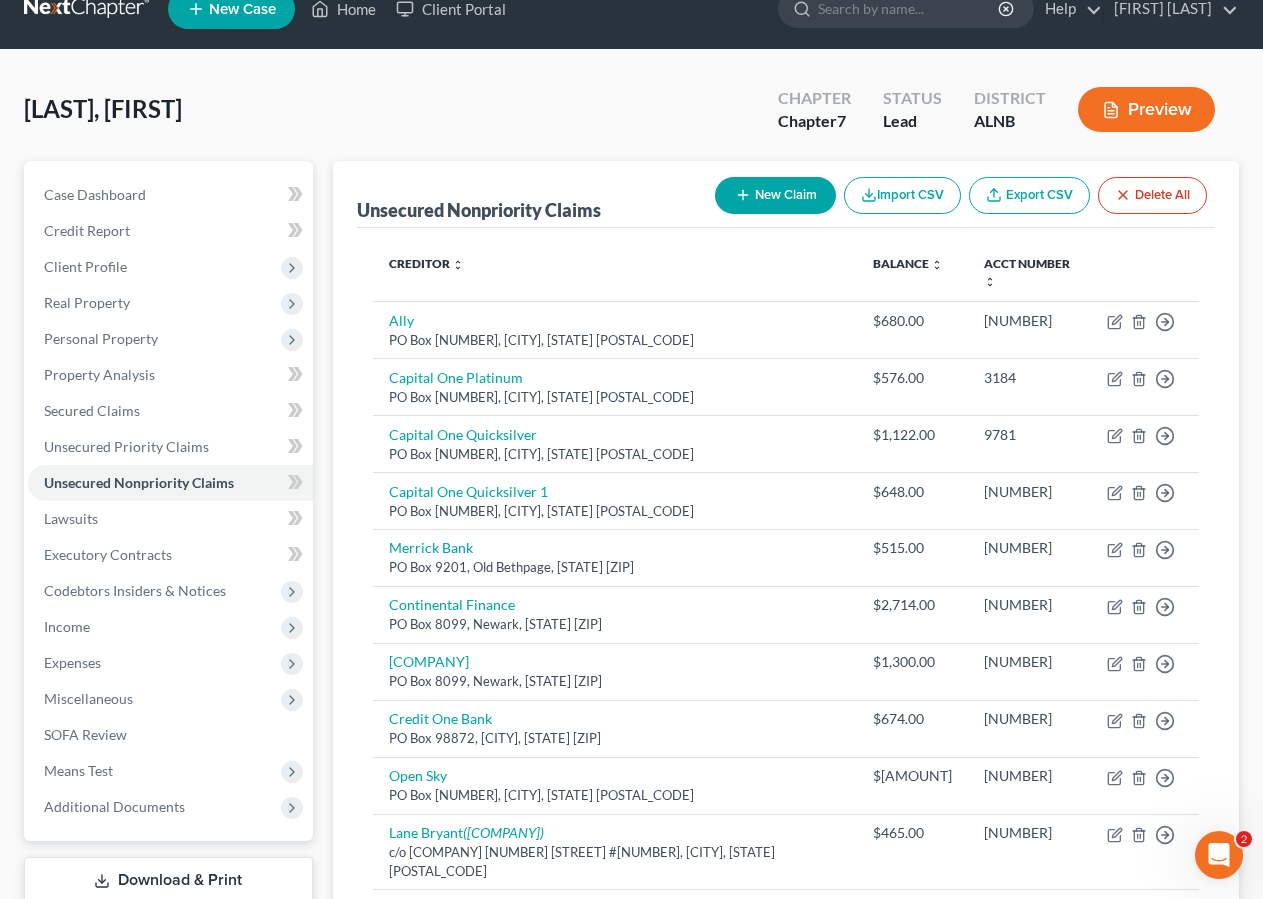 scroll, scrollTop: 0, scrollLeft: 0, axis: both 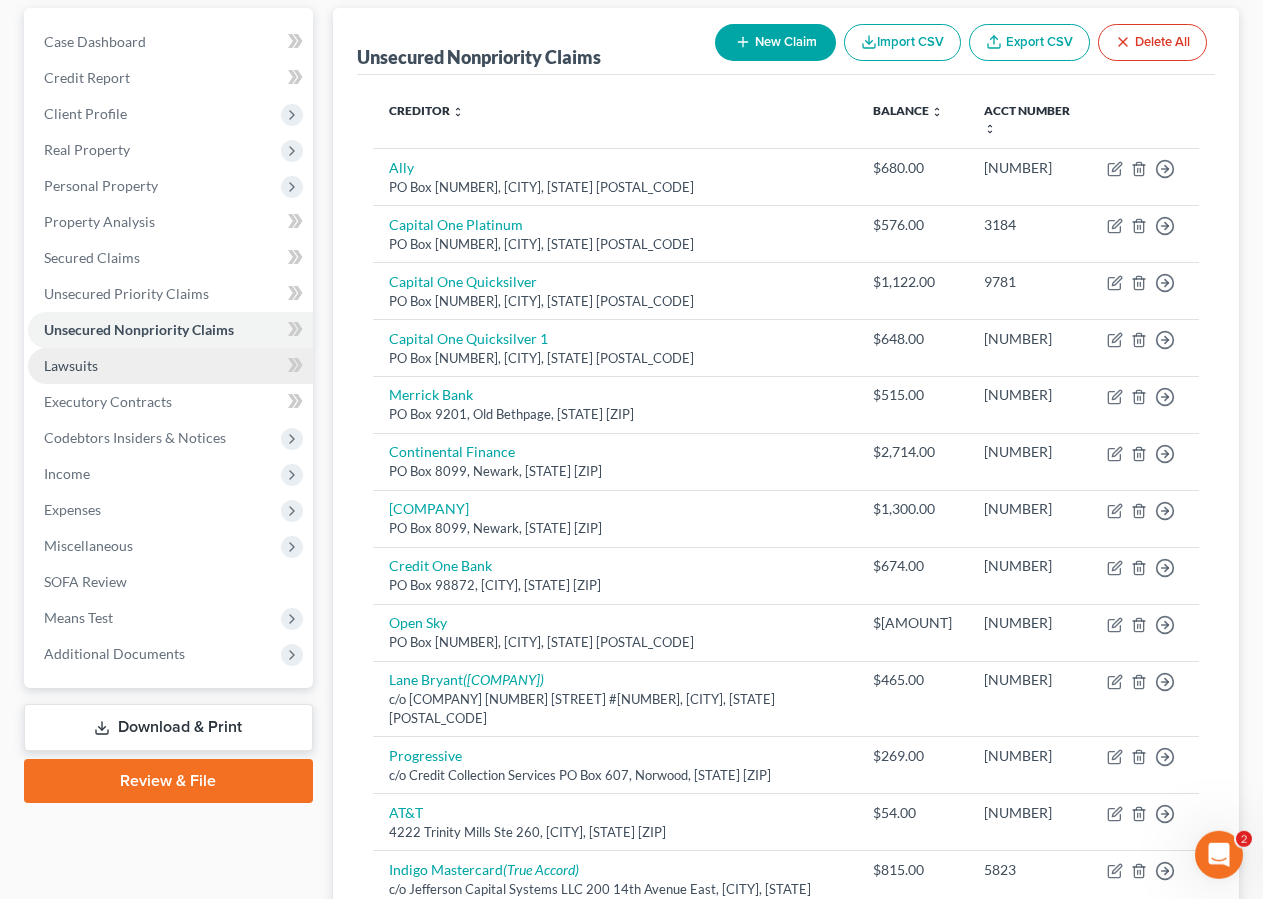 click on "Lawsuits" at bounding box center (170, 366) 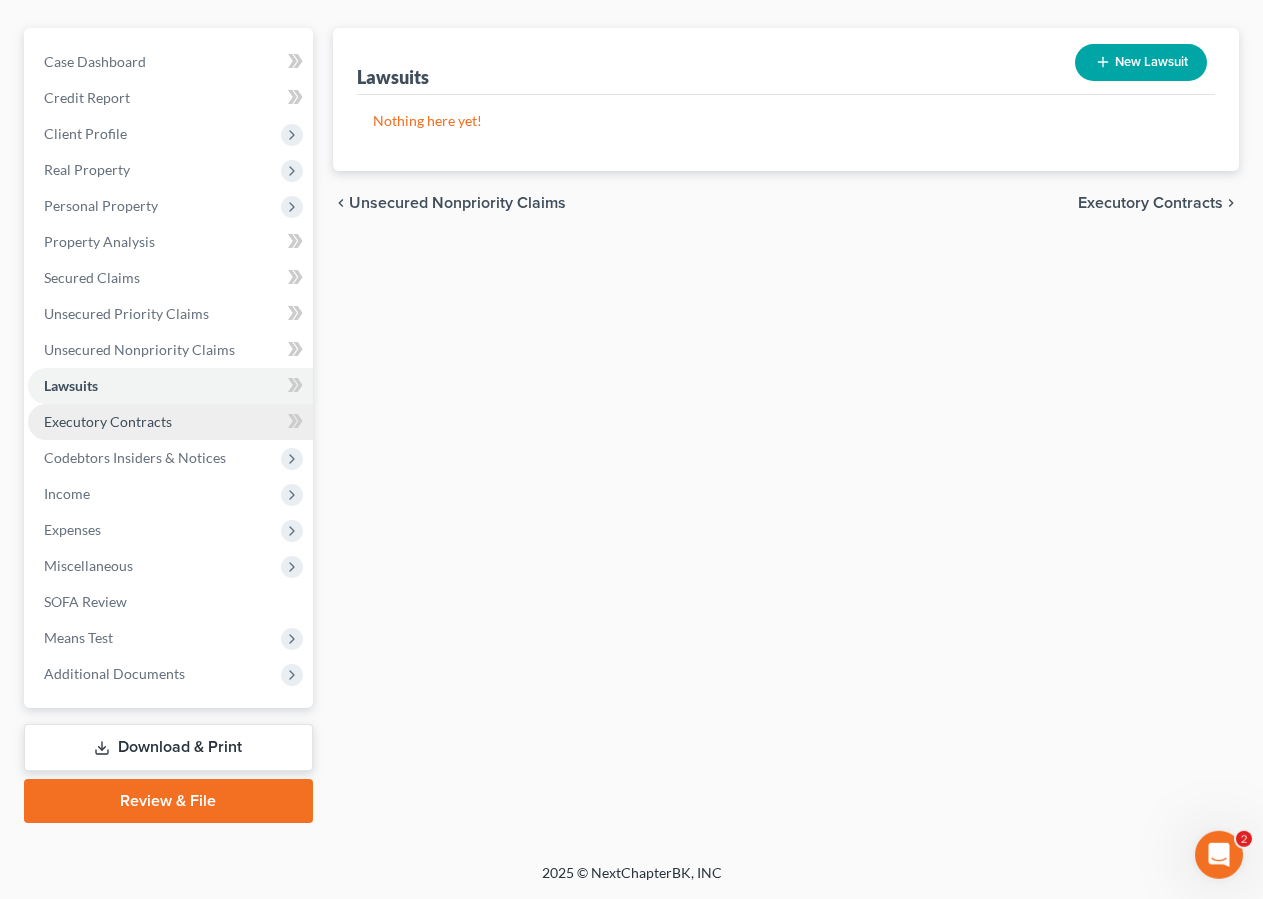 scroll, scrollTop: 162, scrollLeft: 0, axis: vertical 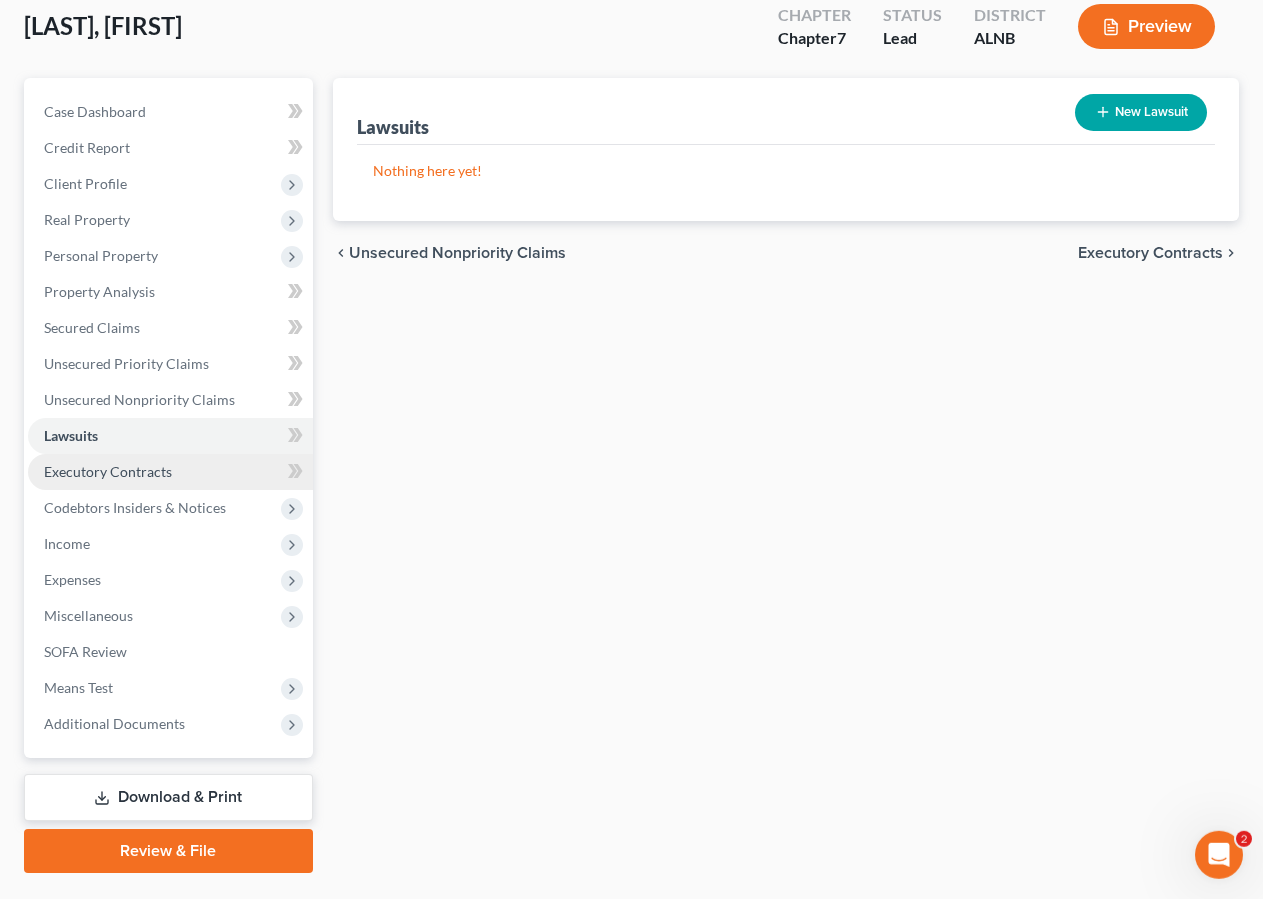 click on "Executory Contracts" at bounding box center (170, 472) 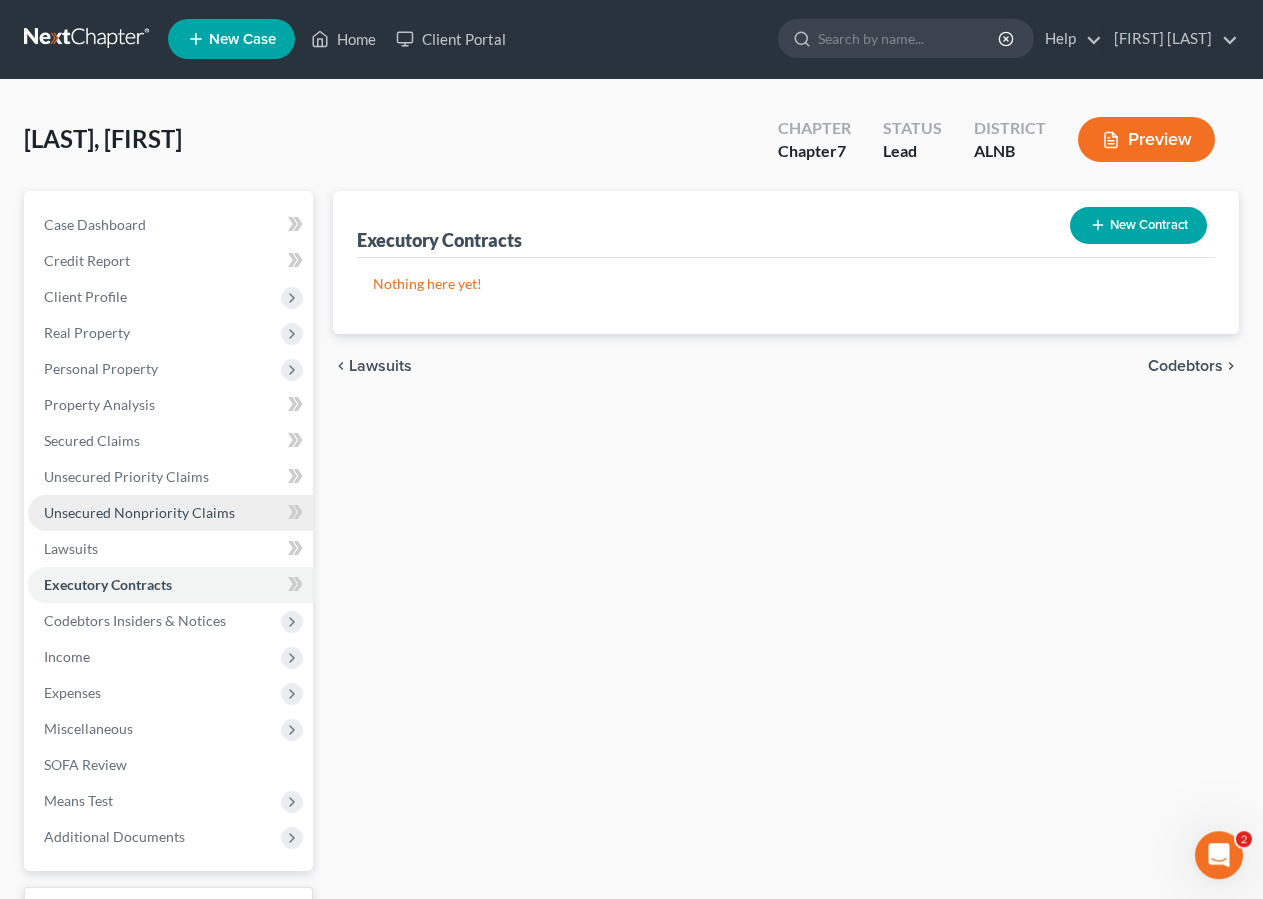 scroll, scrollTop: 0, scrollLeft: 0, axis: both 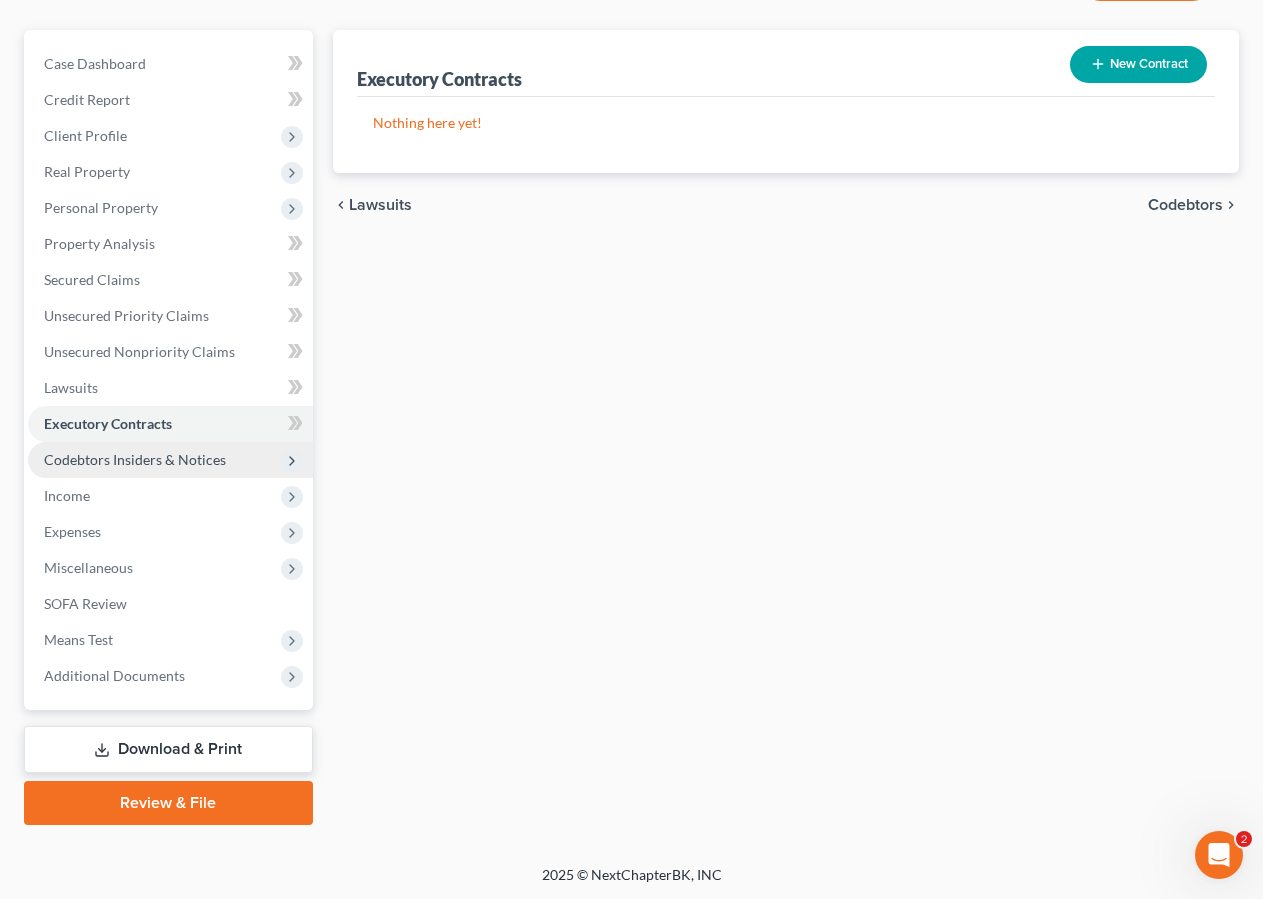 click on "Codebtors Insiders & Notices" at bounding box center [135, 459] 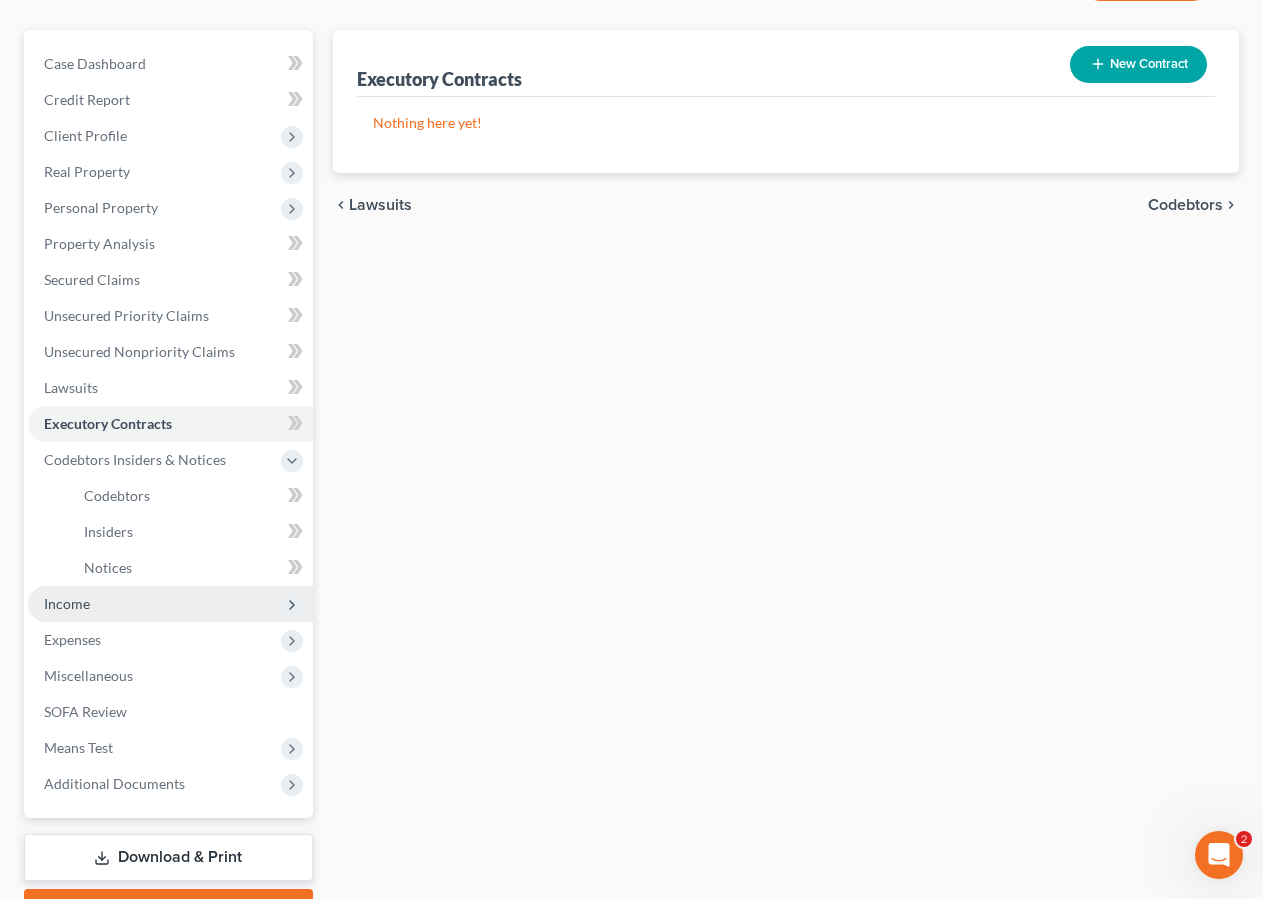 click on "Income" at bounding box center [170, 604] 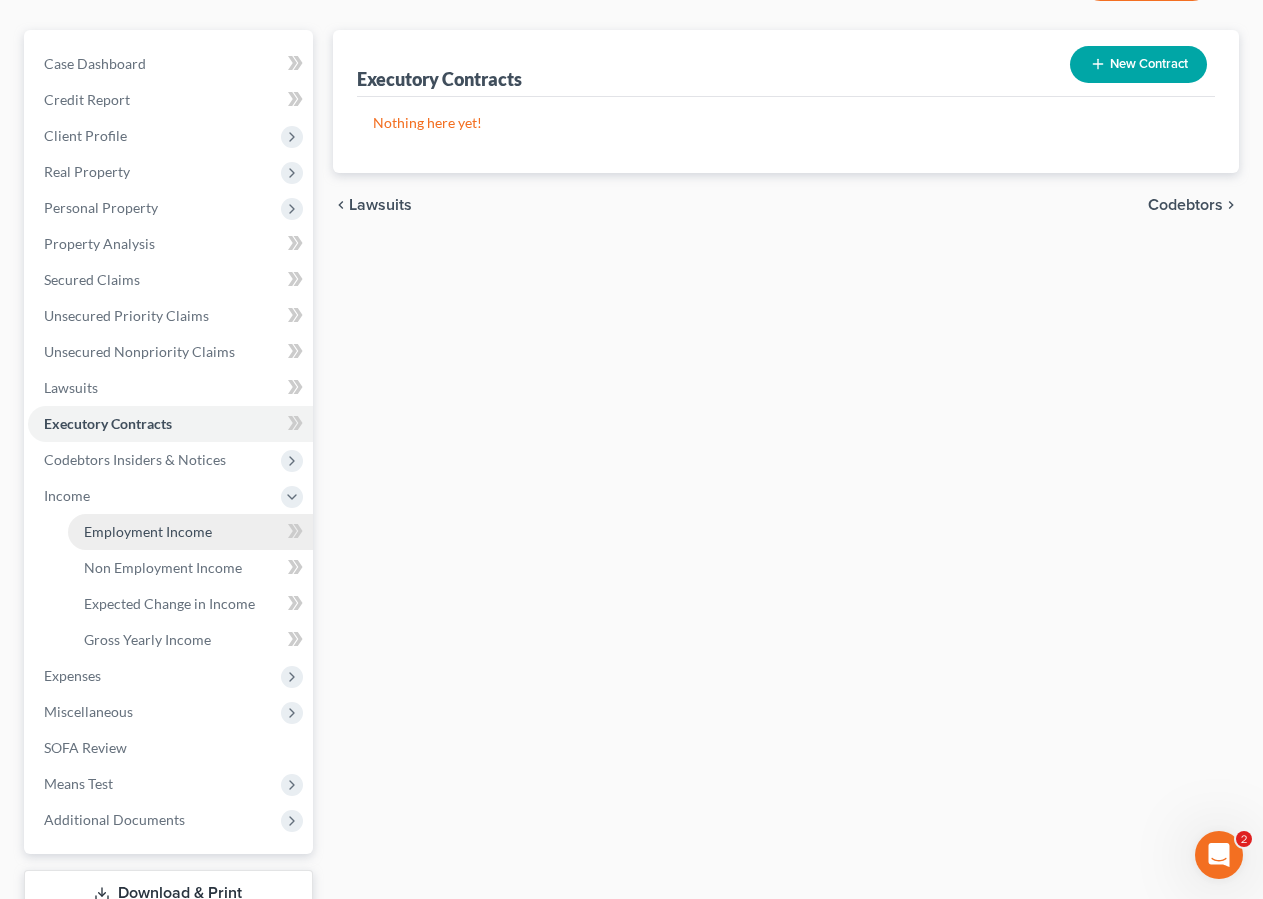 click on "Employment Income" at bounding box center (148, 531) 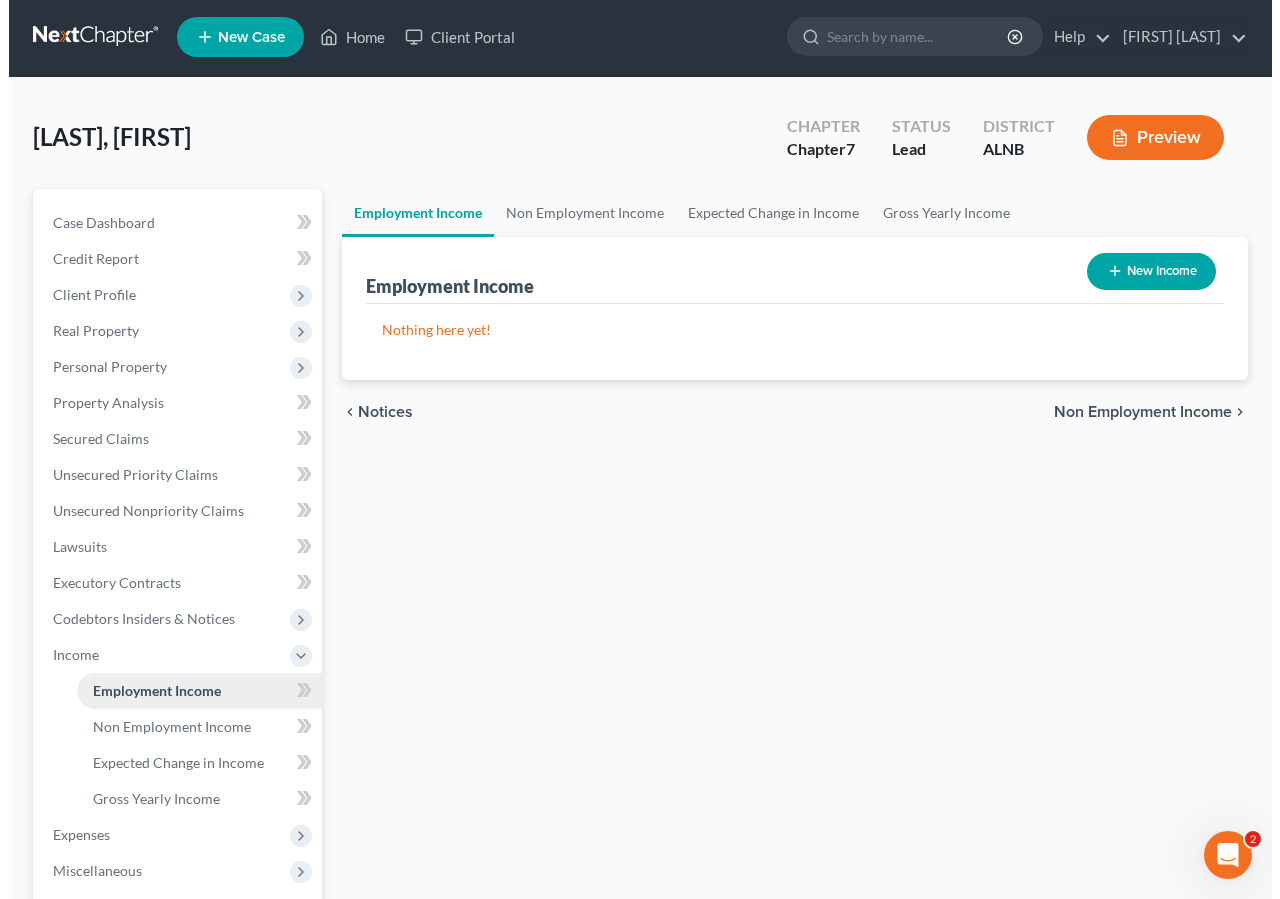 scroll, scrollTop: 0, scrollLeft: 0, axis: both 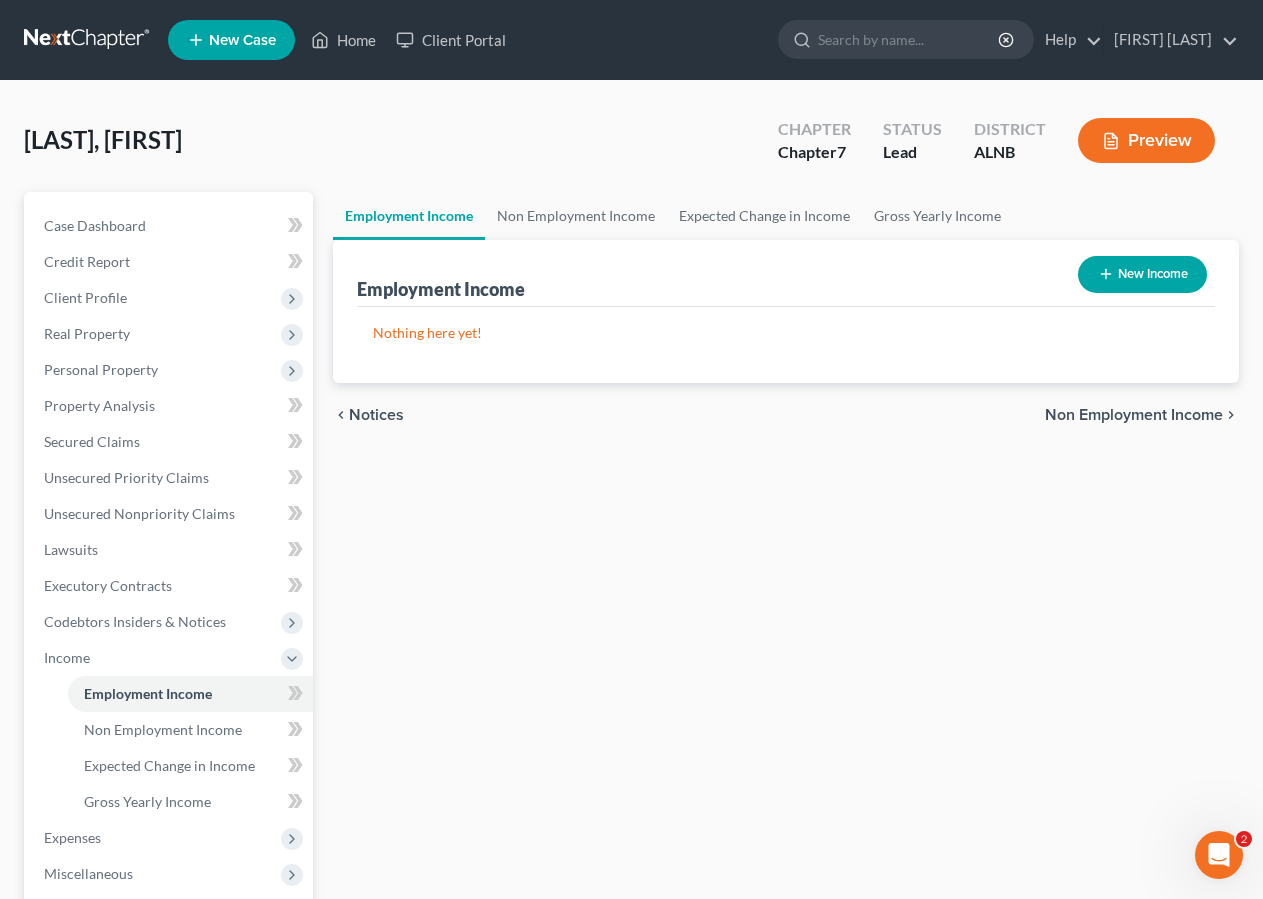 click on "New Income" at bounding box center (1142, 274) 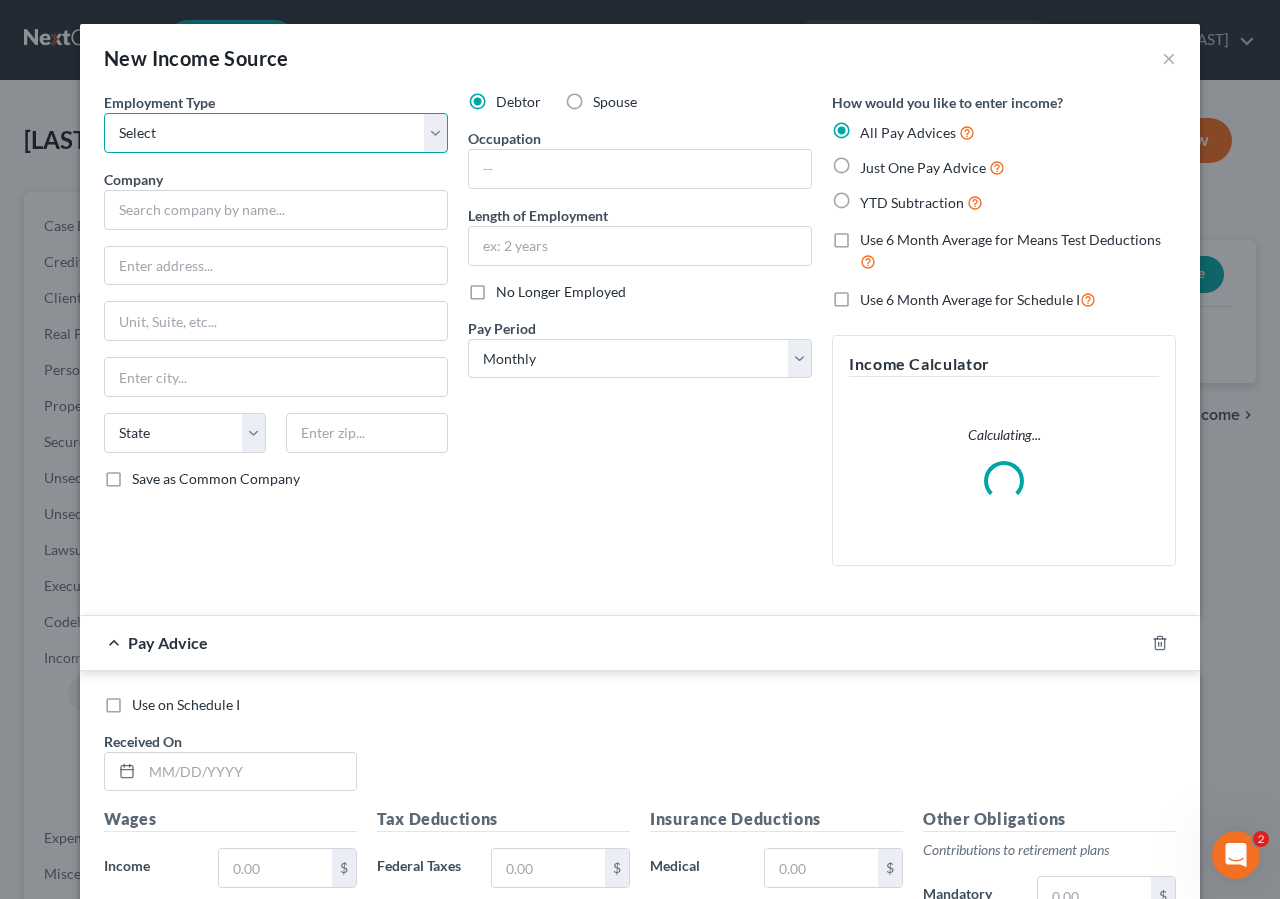 click on "Select Full or Part Time Employment Self Employment" at bounding box center [276, 133] 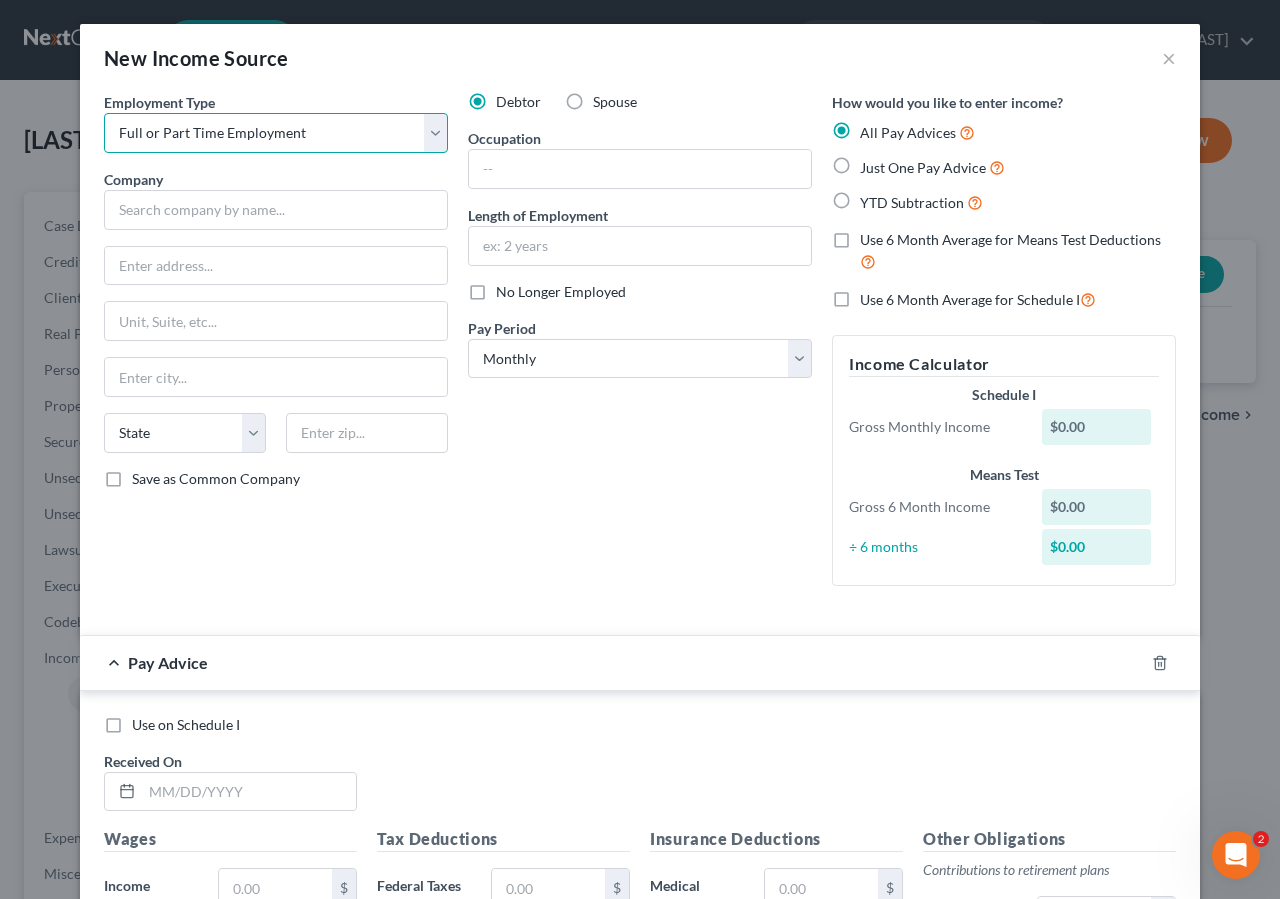 click on "Full or Part Time Employment" at bounding box center [0, 0] 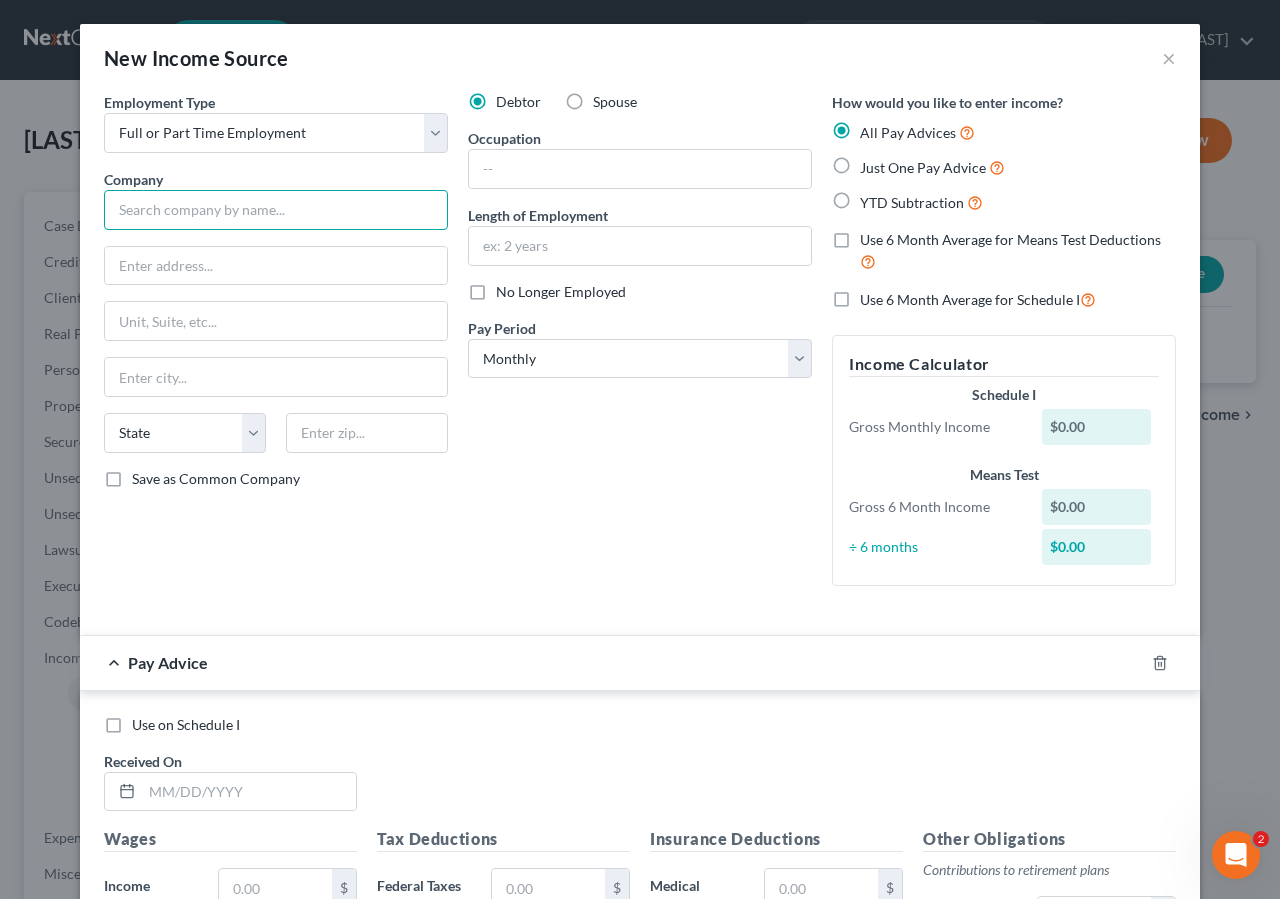 click at bounding box center [276, 210] 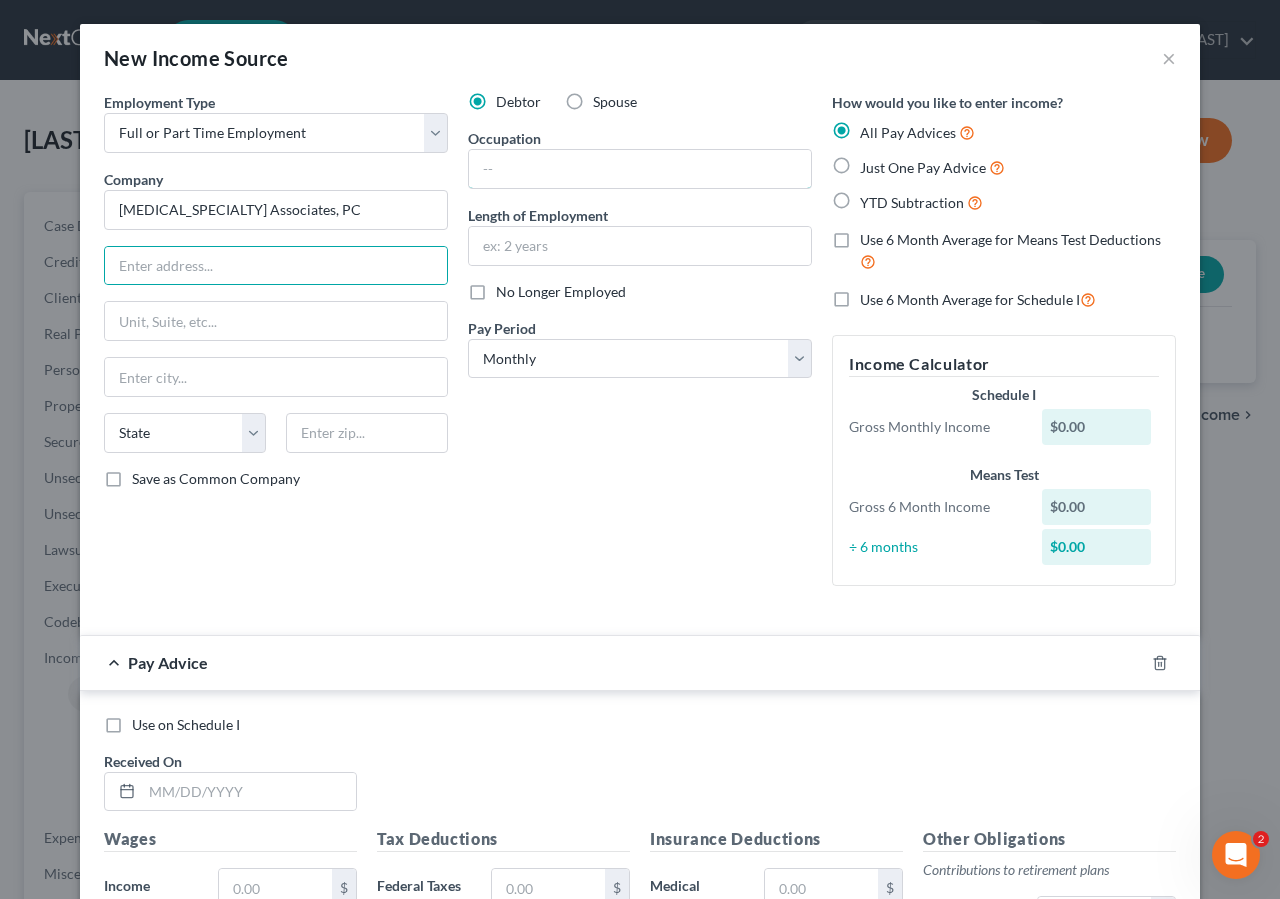 drag, startPoint x: 504, startPoint y: 173, endPoint x: 631, endPoint y: 76, distance: 159.80614 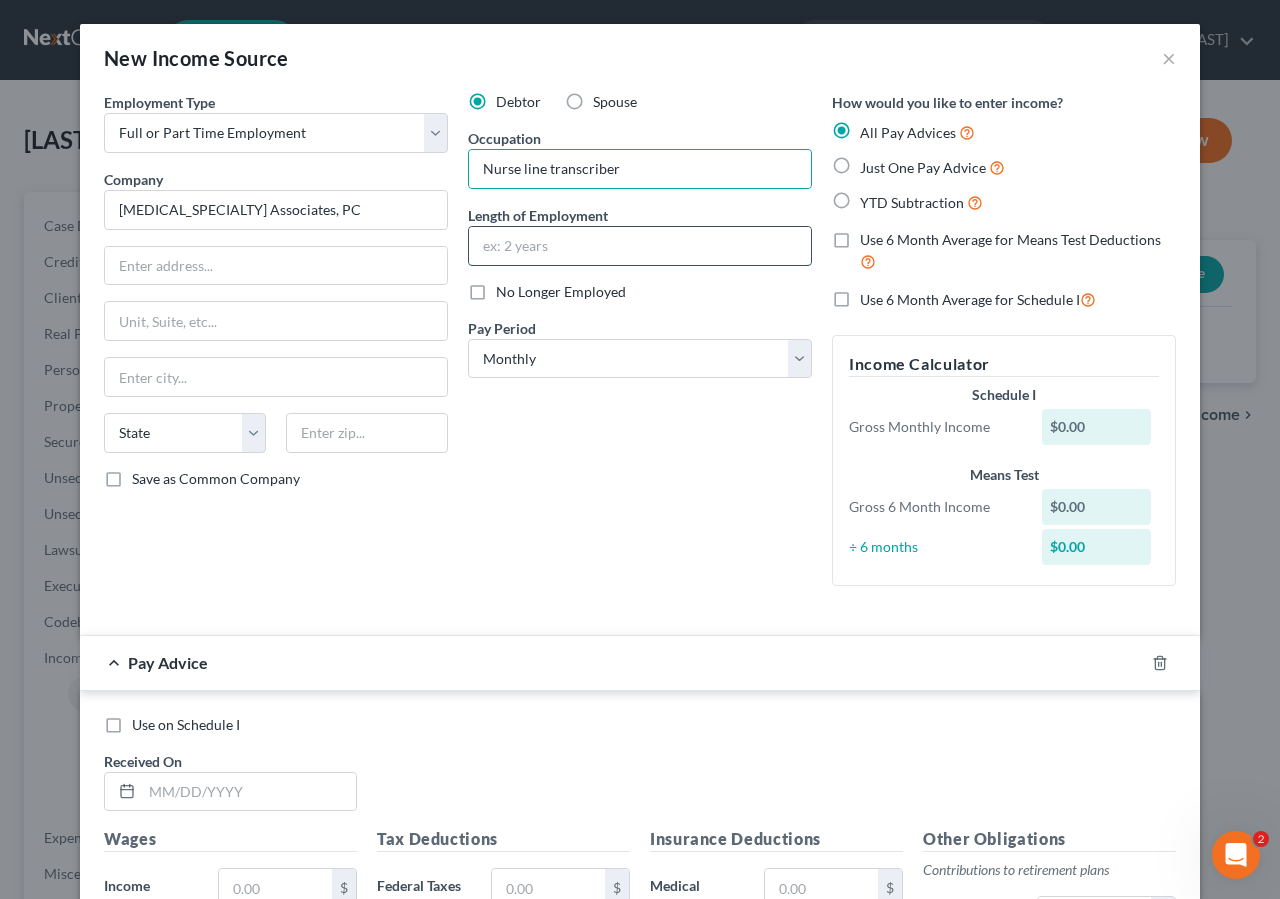 click at bounding box center [640, 246] 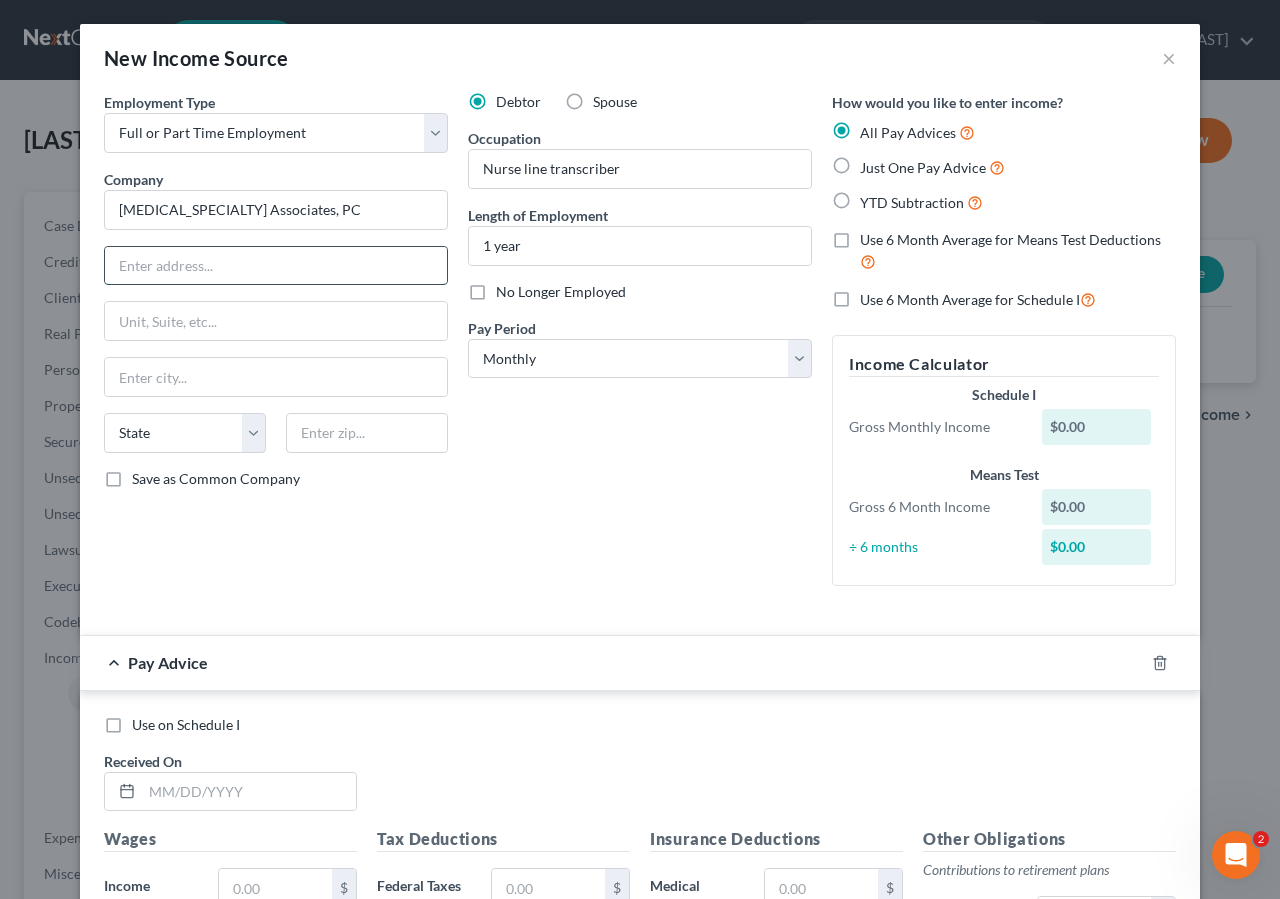 click at bounding box center (276, 266) 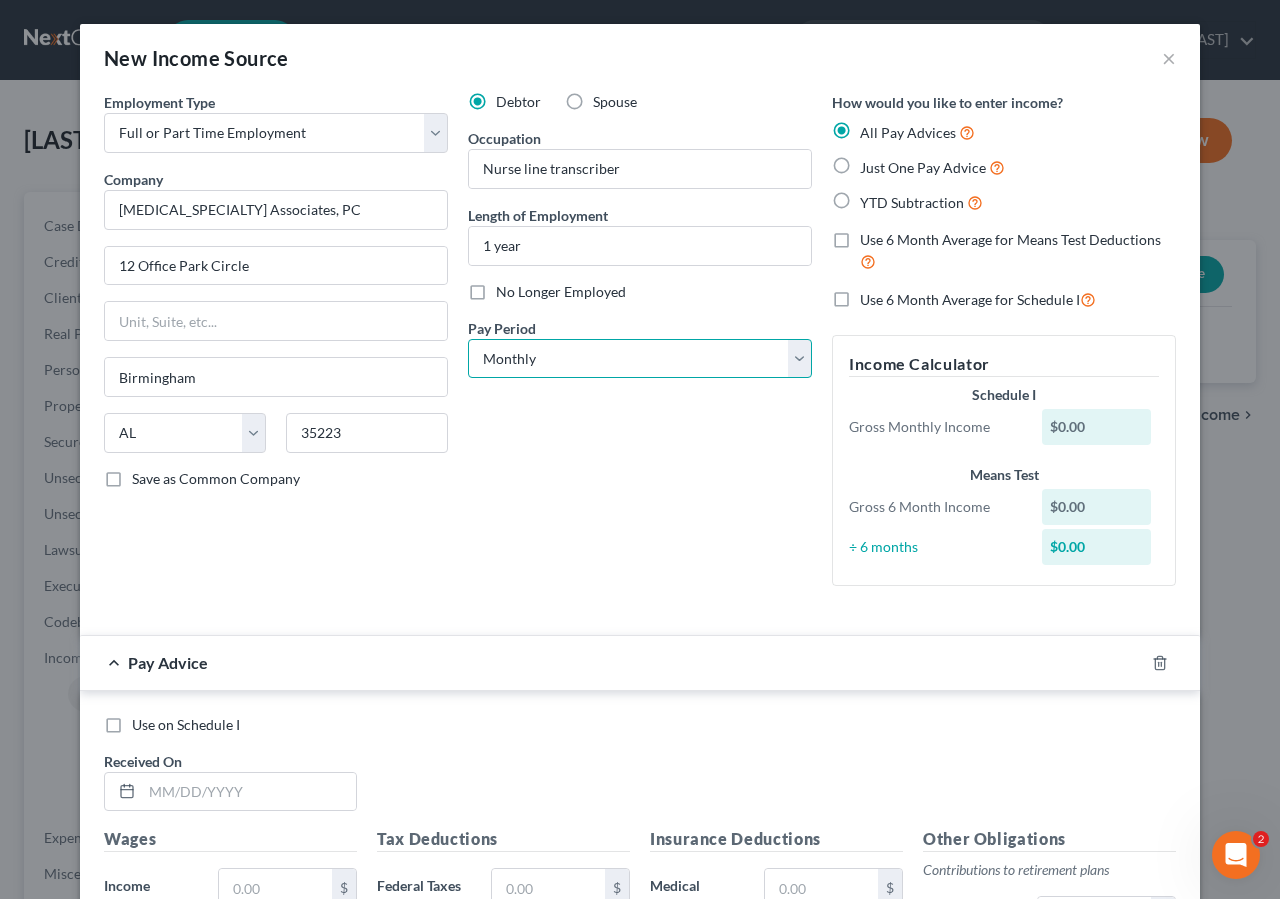 click on "Select Monthly Twice Monthly Every Other Week Weekly" at bounding box center (640, 359) 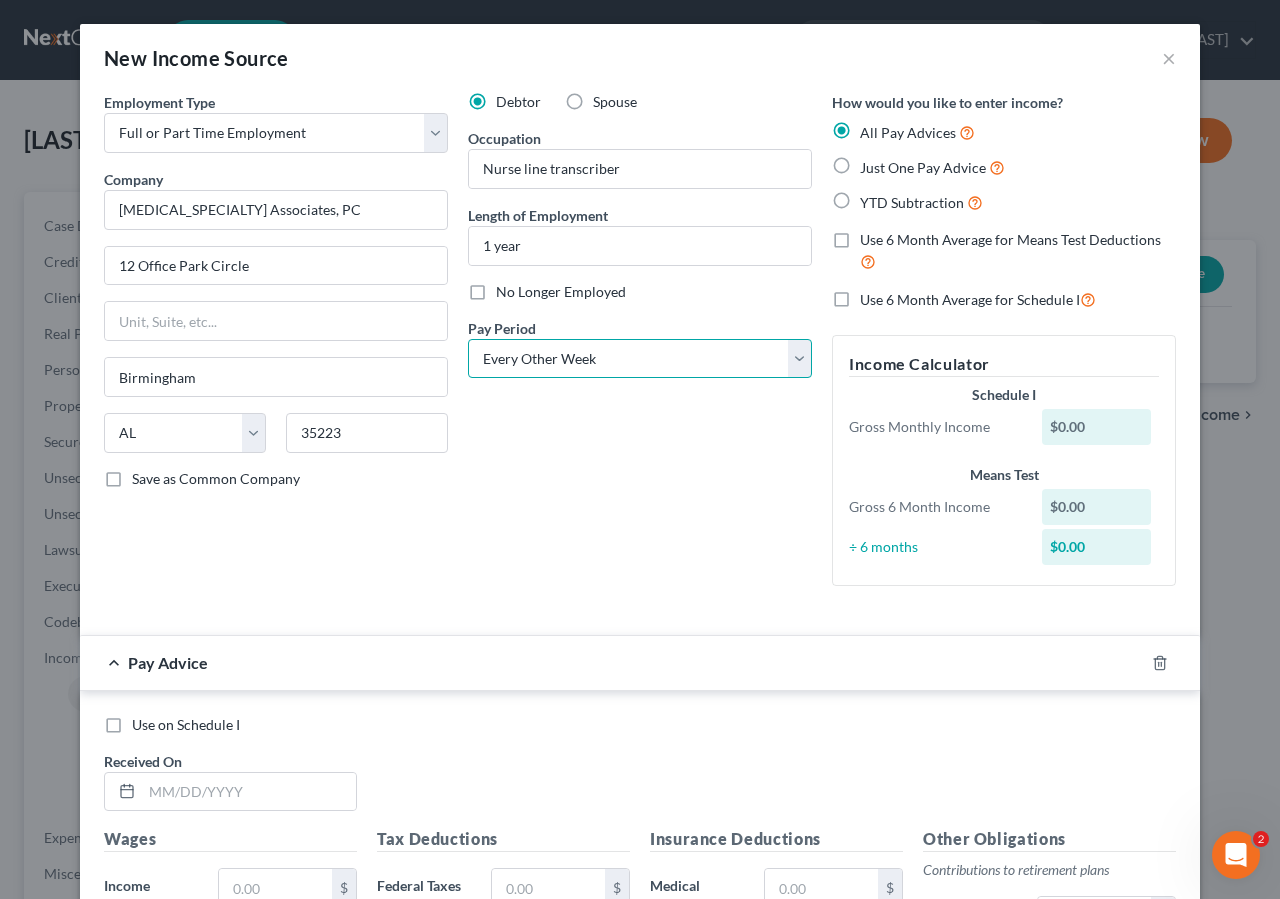 click on "Every Other Week" at bounding box center [0, 0] 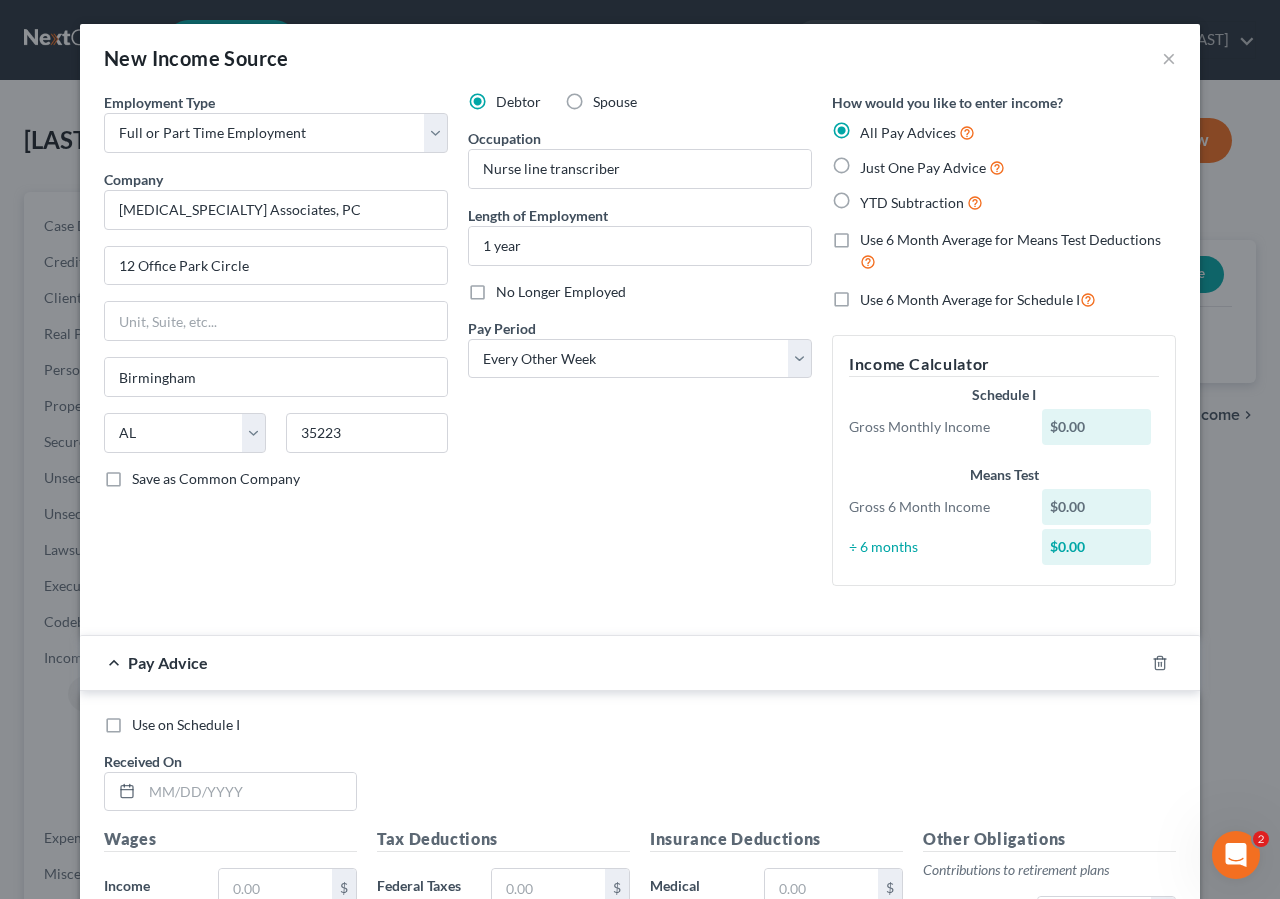 click on "Pay Advice" at bounding box center [168, 662] 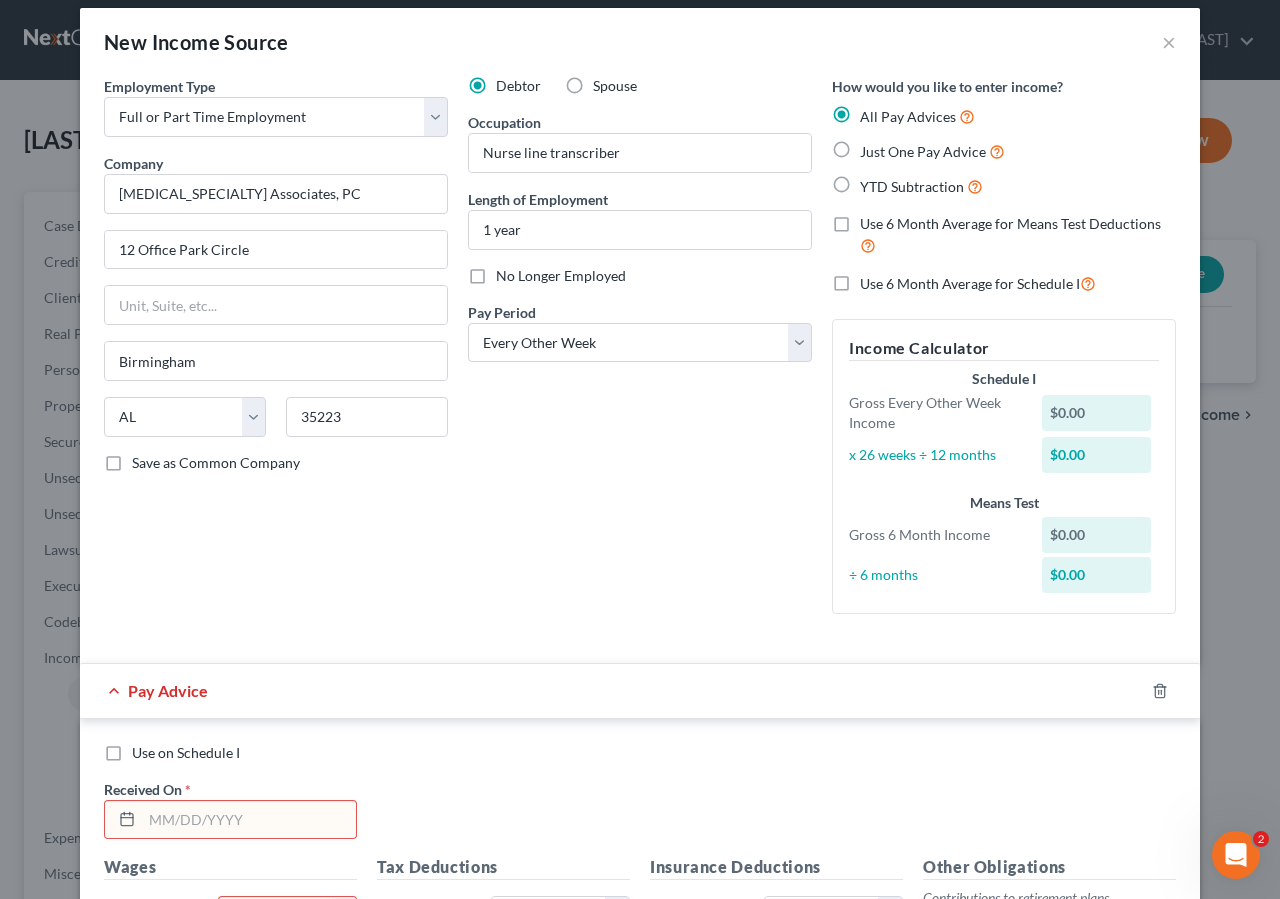 scroll, scrollTop: 0, scrollLeft: 0, axis: both 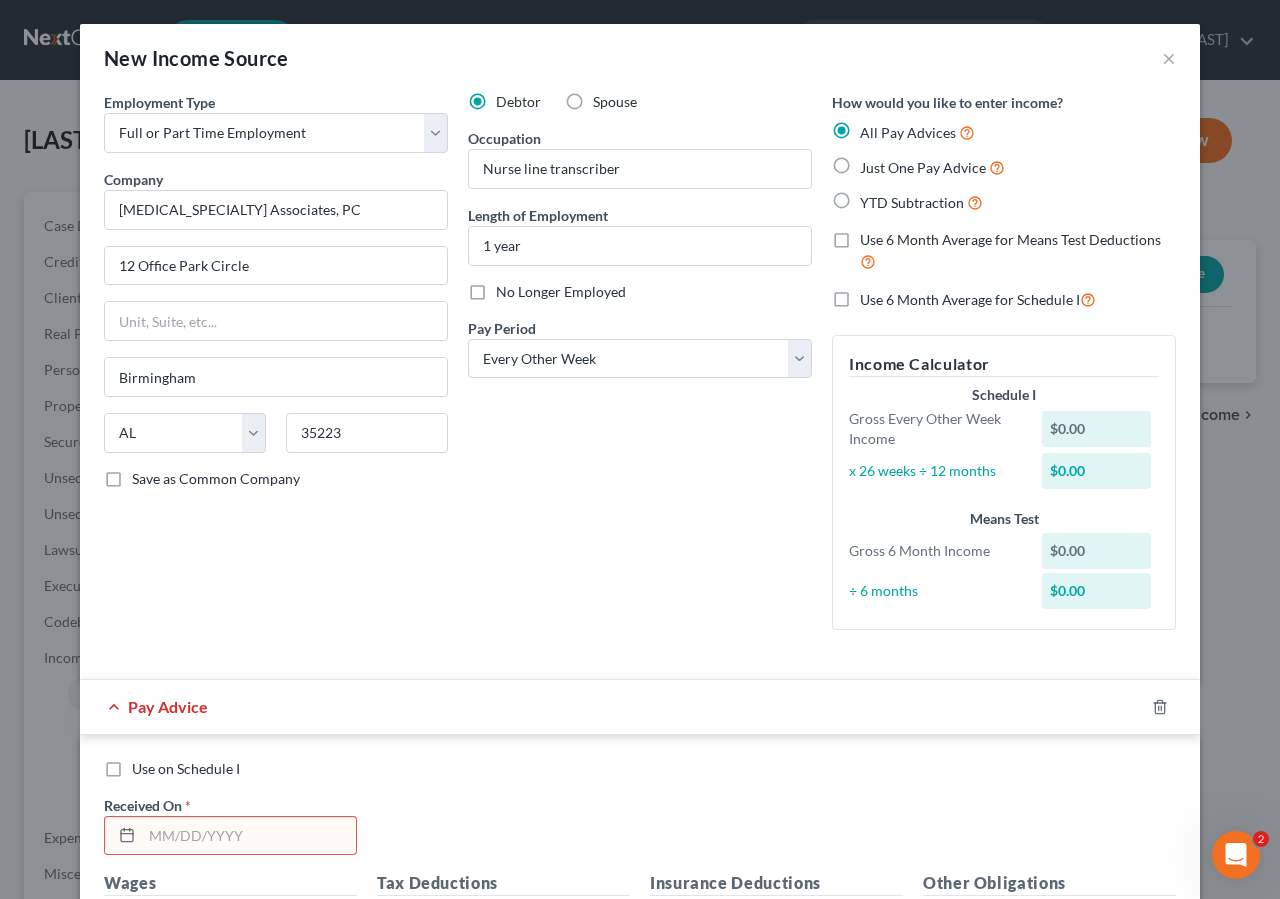 click on "Just One Pay Advice" at bounding box center (932, 167) 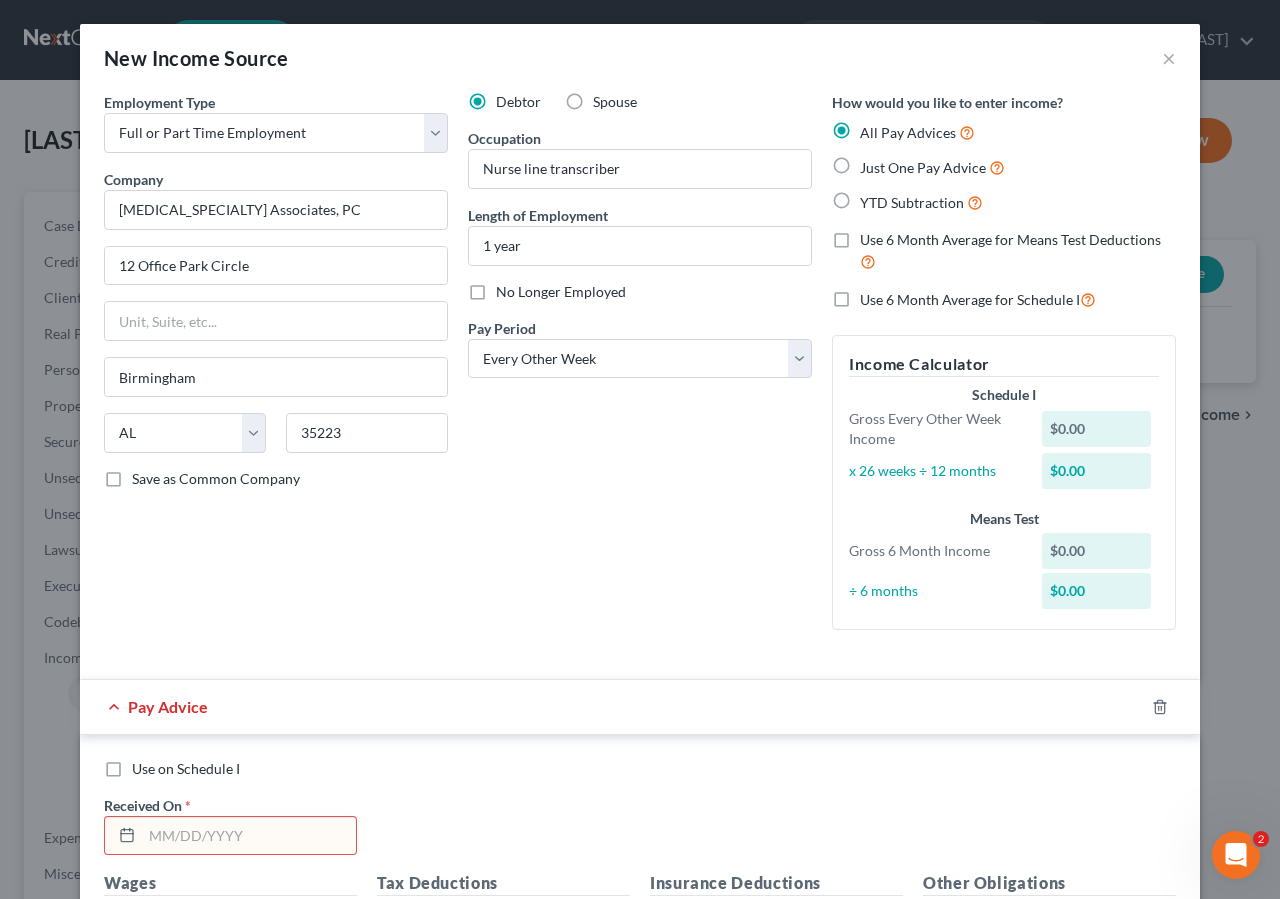 click on "Just One Pay Advice" at bounding box center (874, 162) 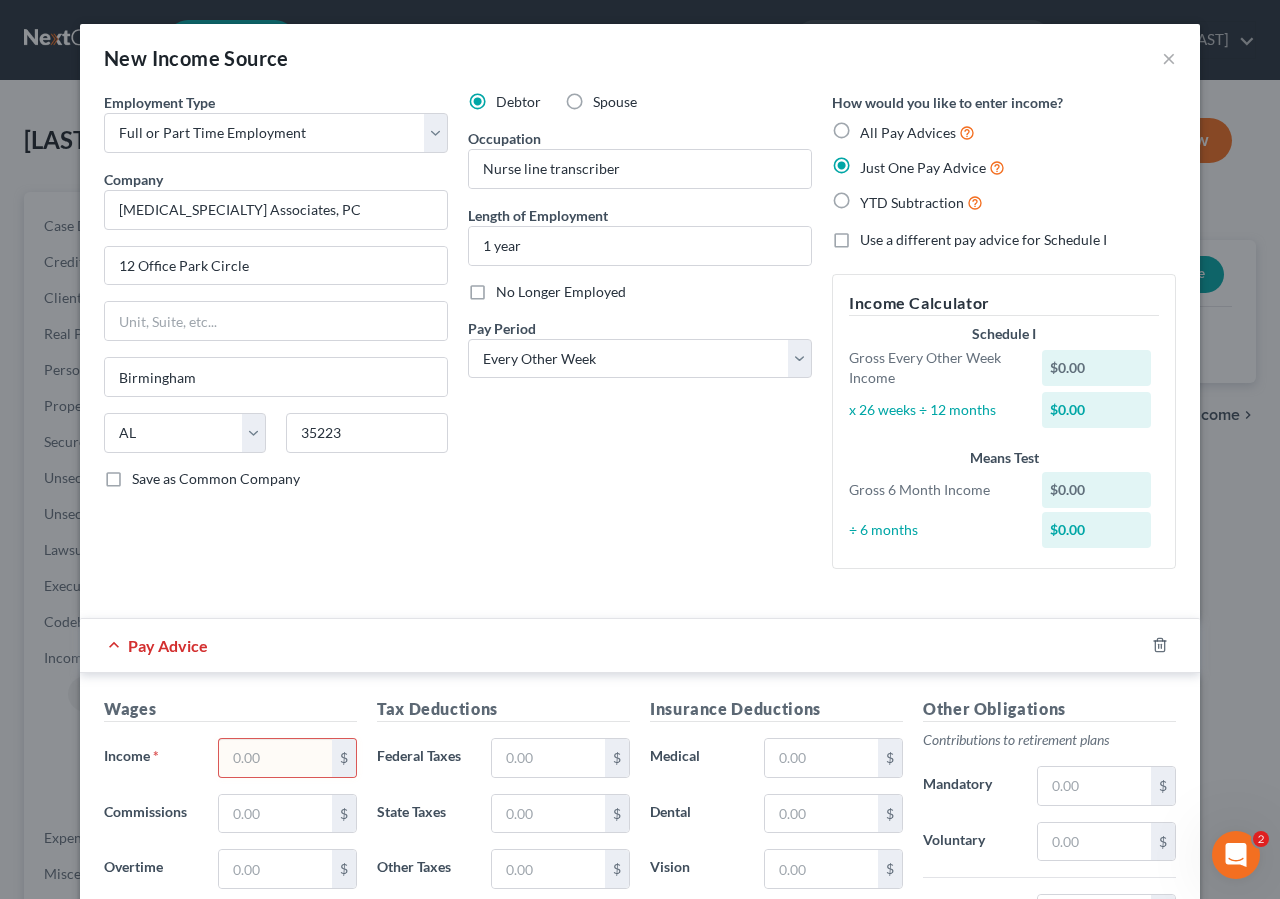 click at bounding box center (275, 758) 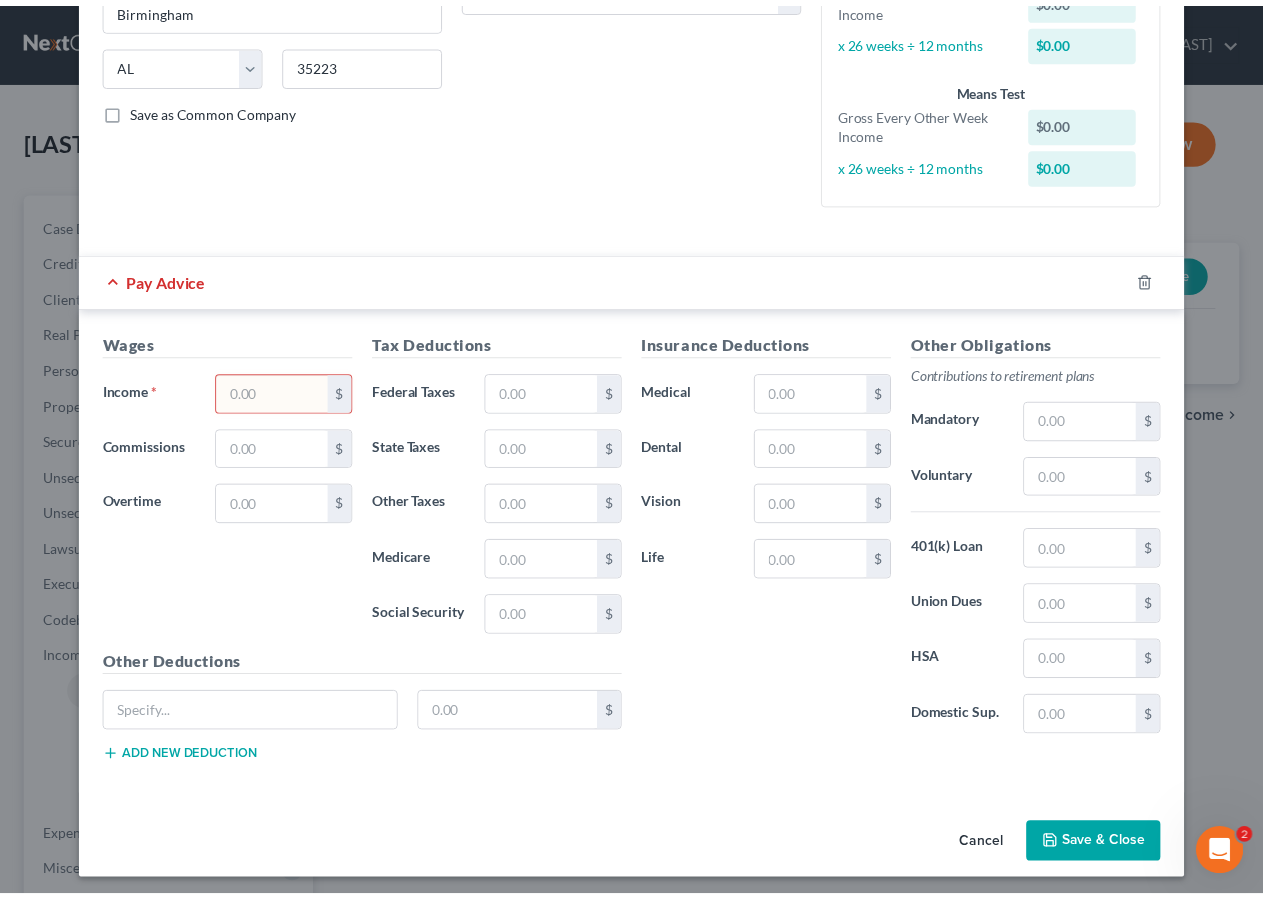 scroll, scrollTop: 376, scrollLeft: 0, axis: vertical 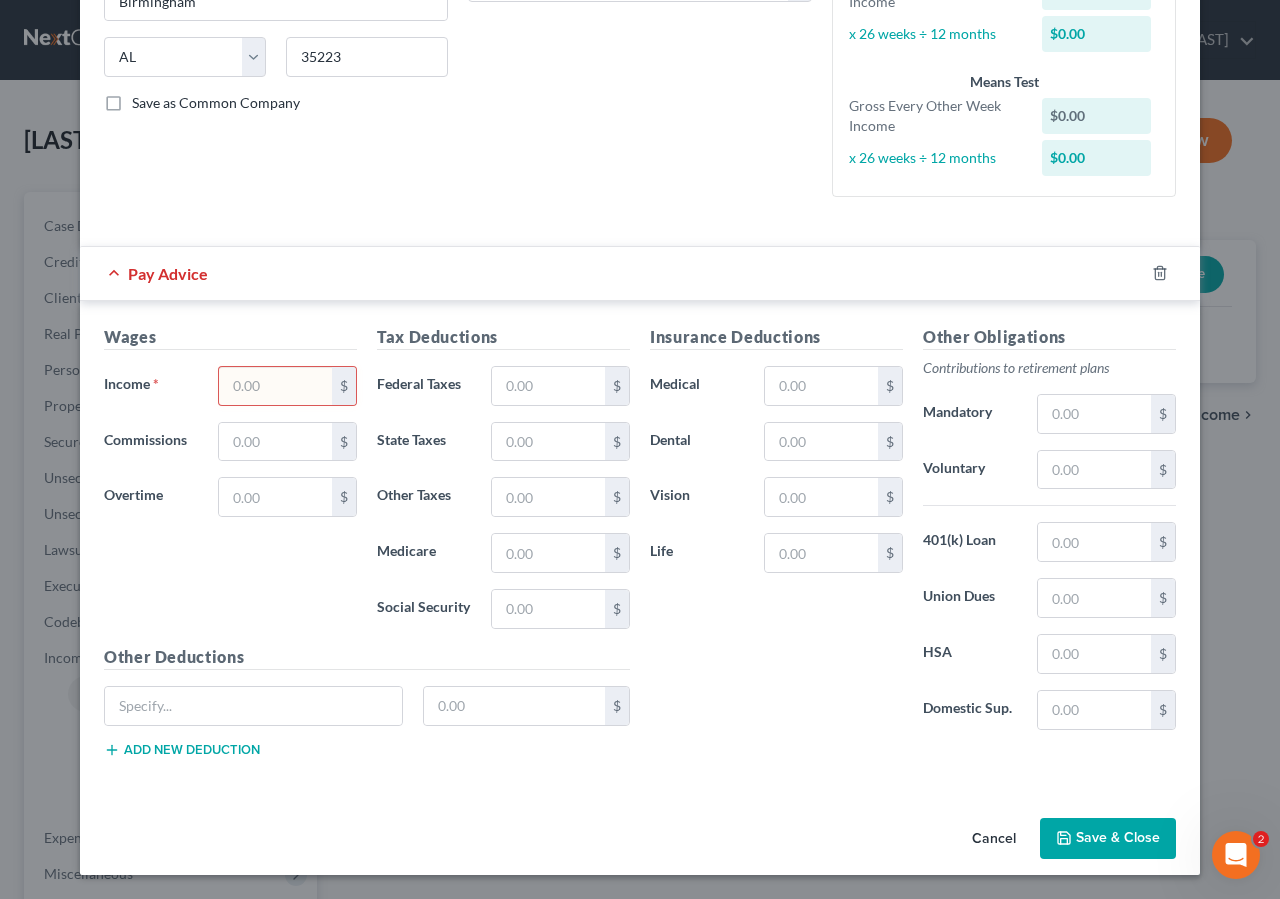 drag, startPoint x: 238, startPoint y: 387, endPoint x: 445, endPoint y: 328, distance: 215.24405 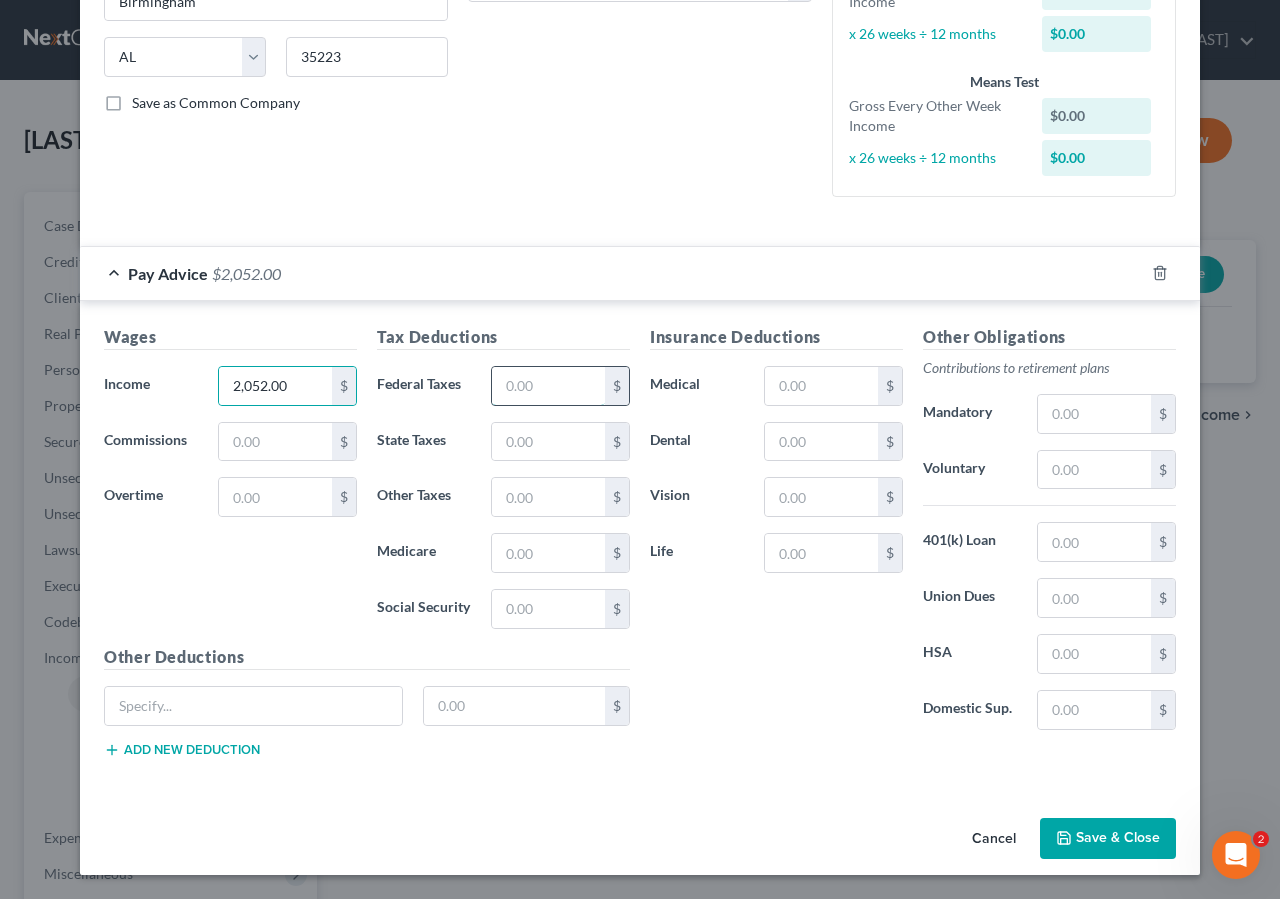 click at bounding box center [548, 386] 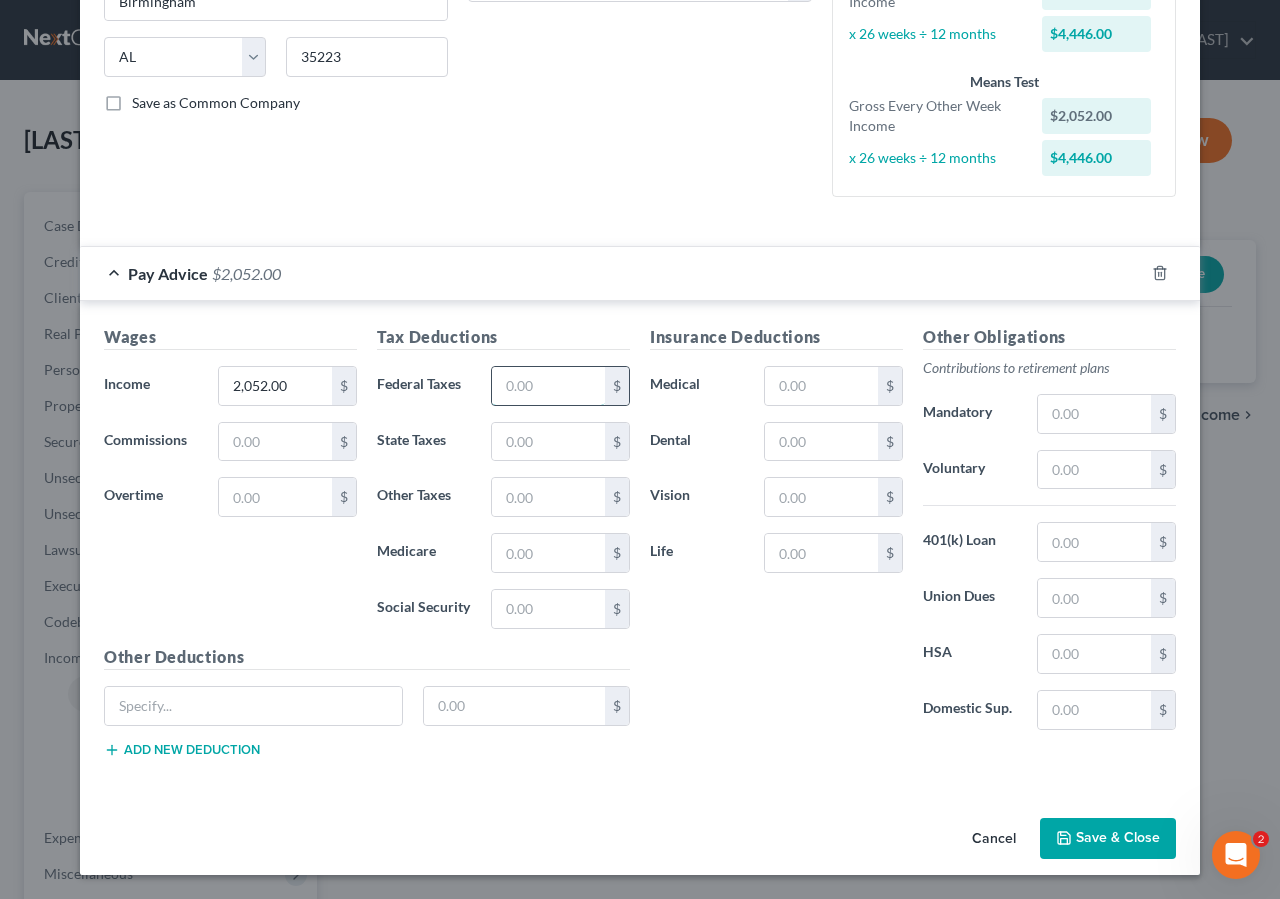 click at bounding box center [548, 386] 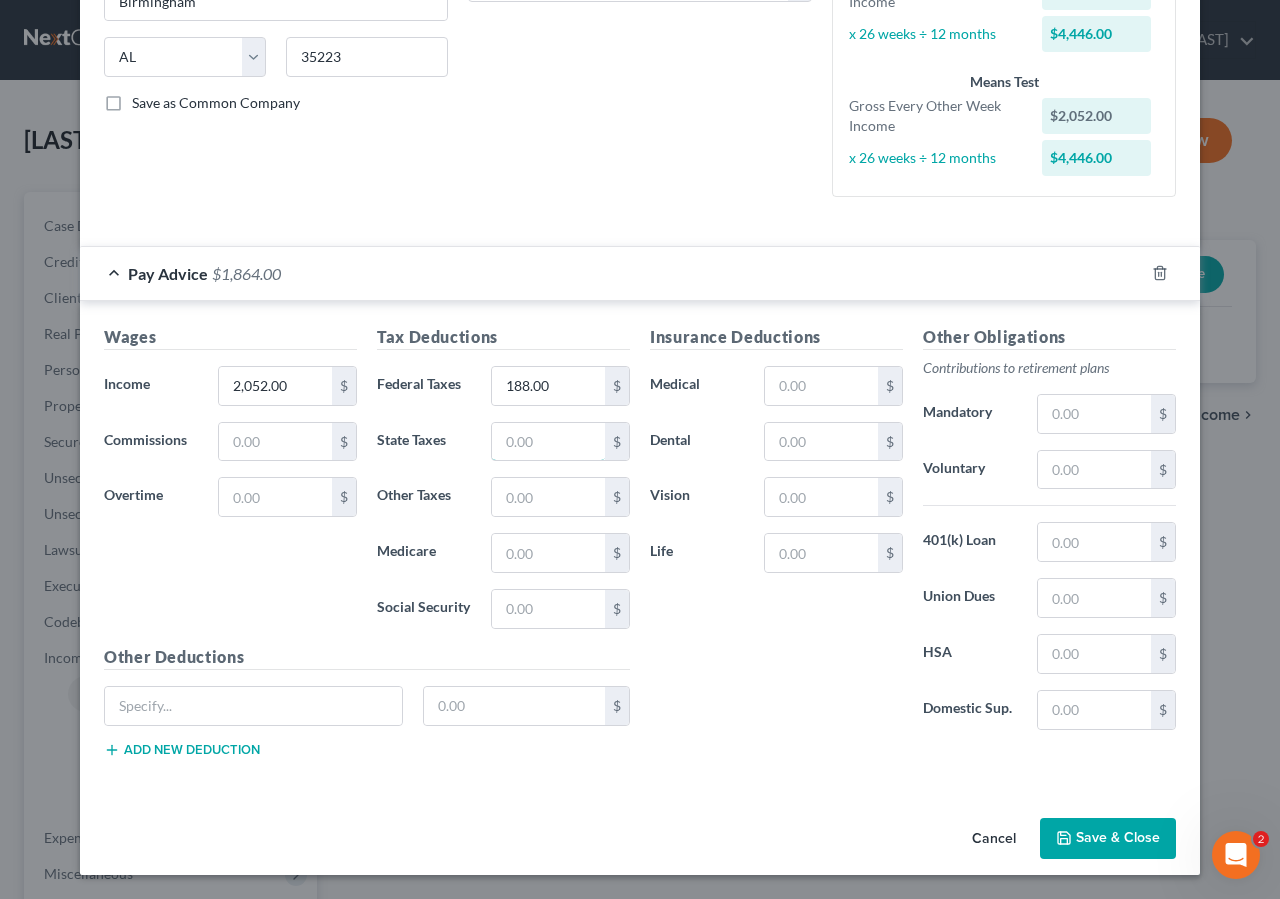 drag, startPoint x: 509, startPoint y: 446, endPoint x: 1240, endPoint y: 28, distance: 842.07184 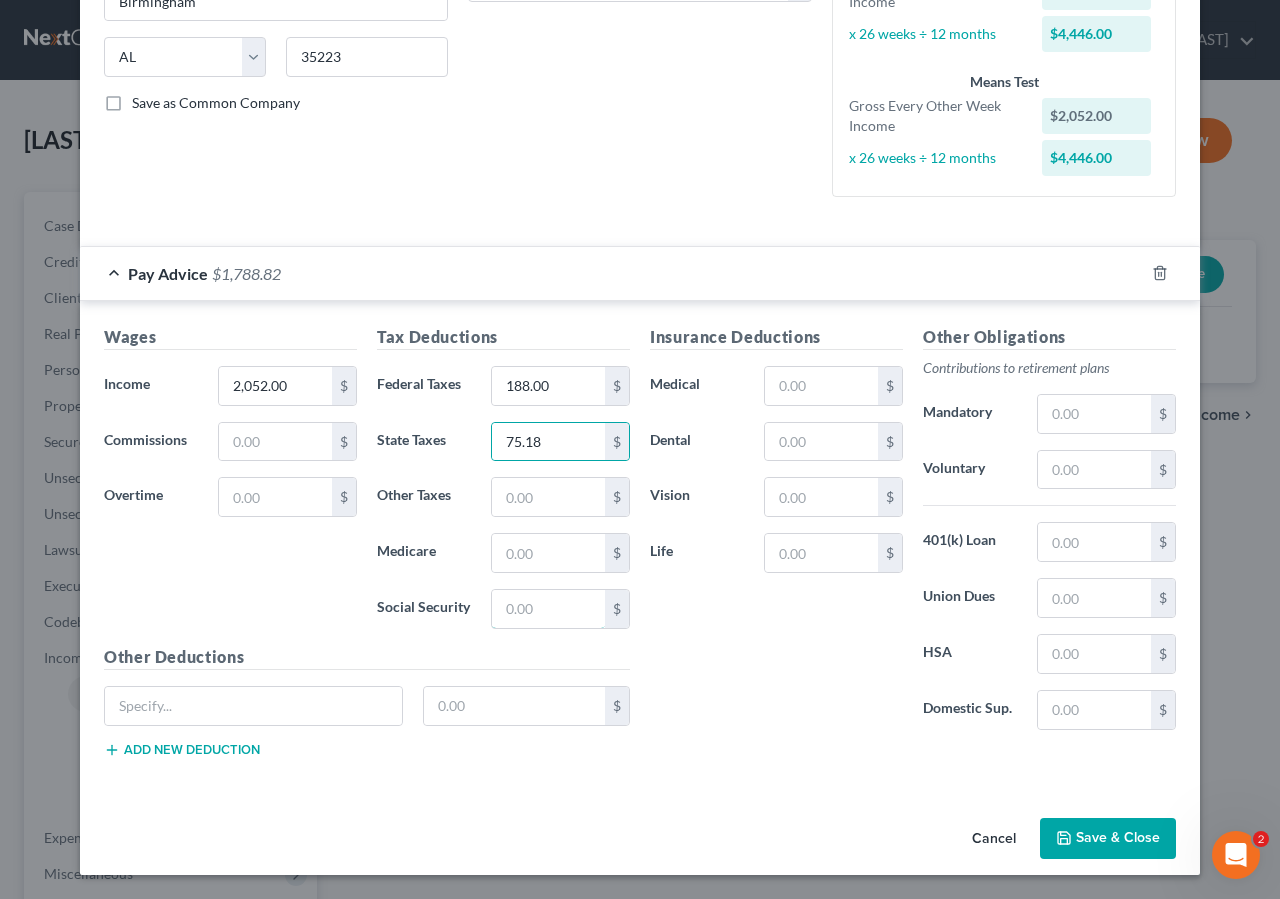 drag, startPoint x: 529, startPoint y: 612, endPoint x: 590, endPoint y: 523, distance: 107.8981 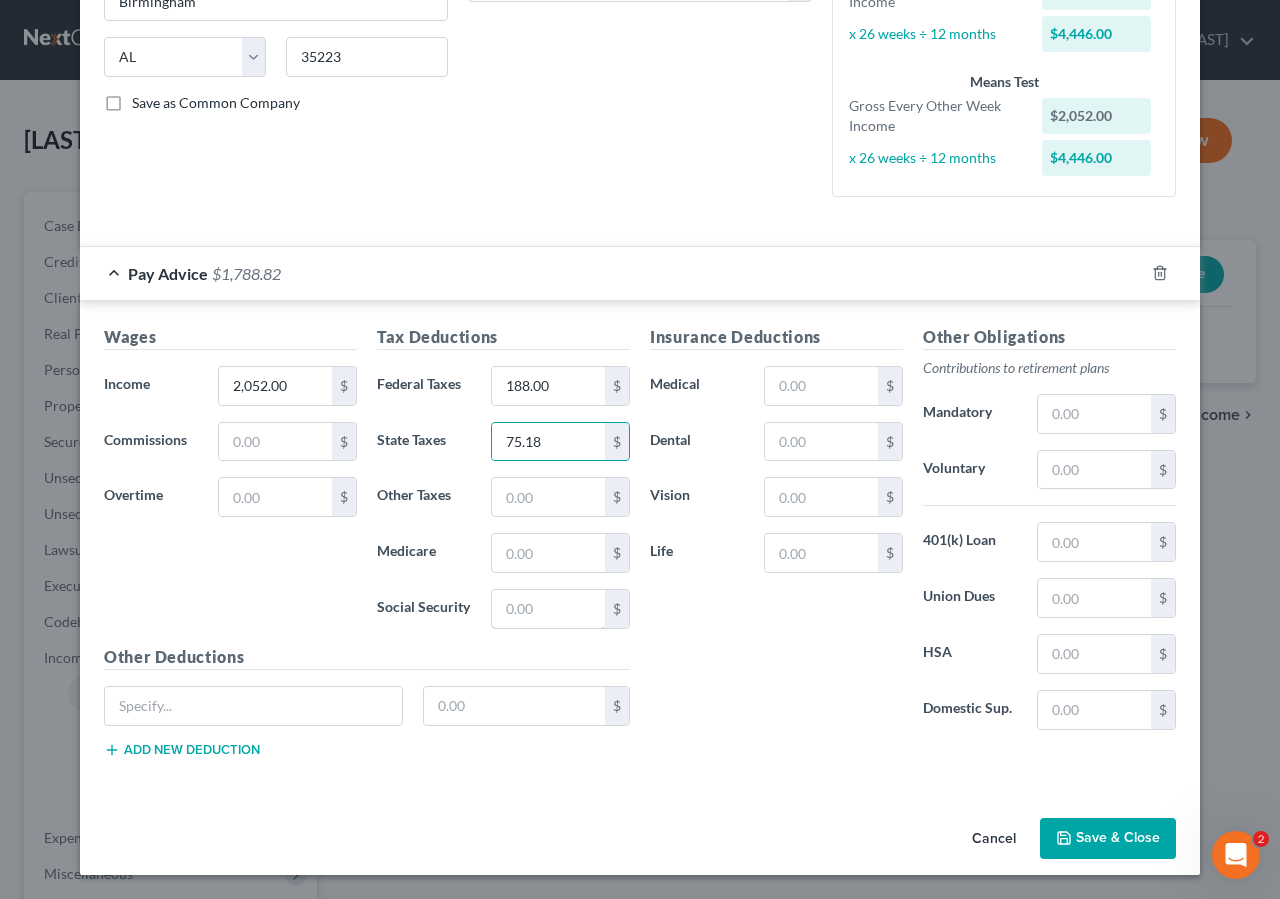click at bounding box center [548, 609] 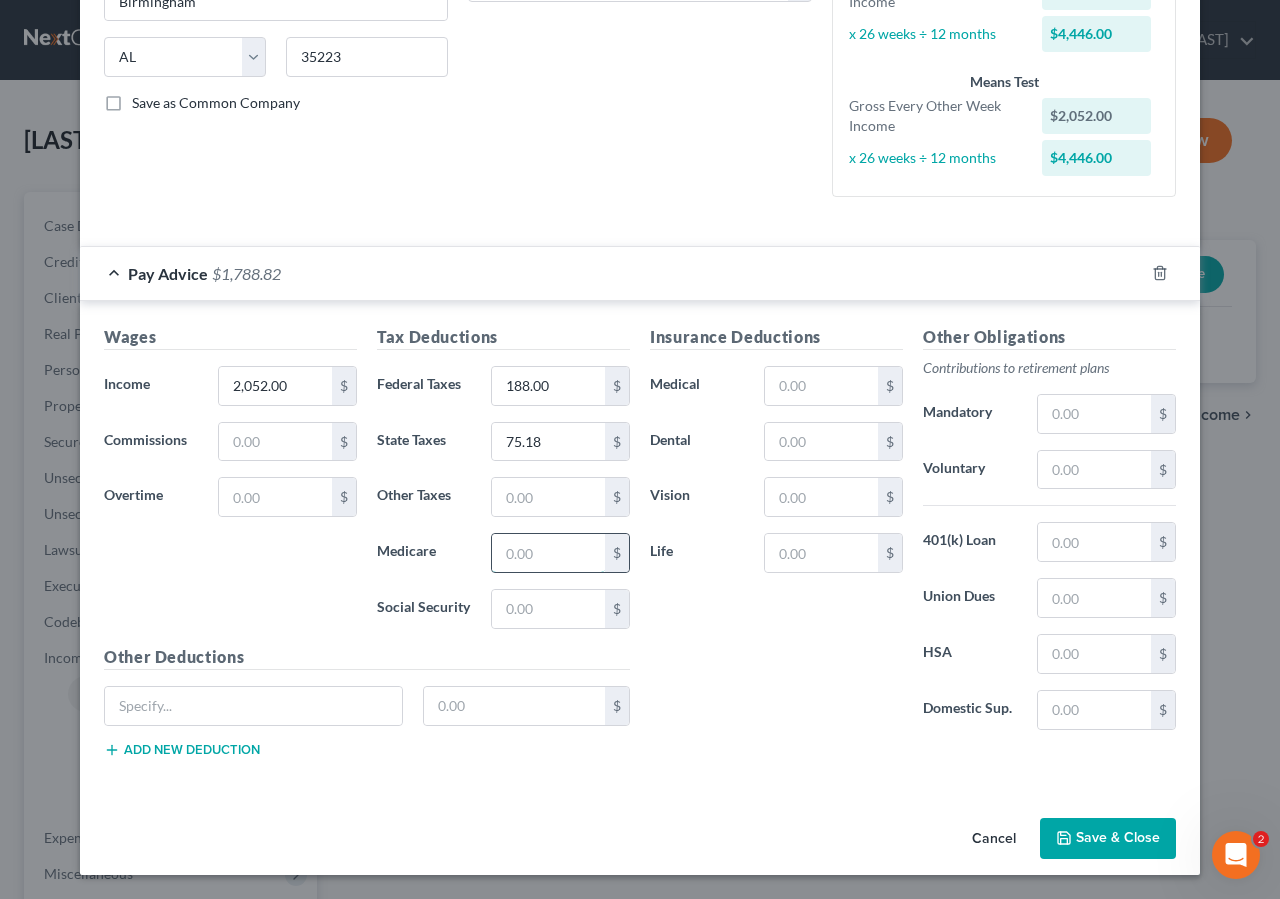 click at bounding box center (548, 553) 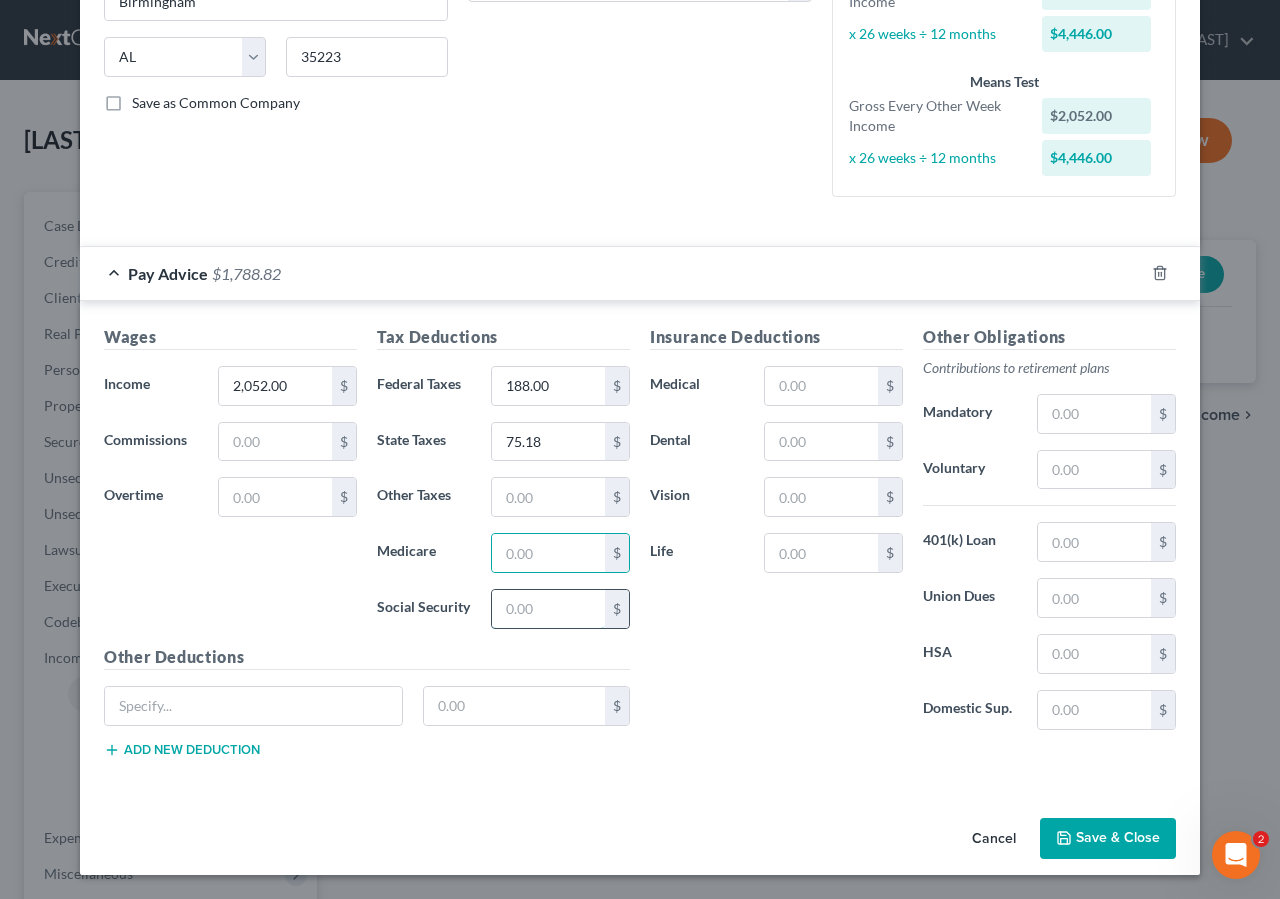 click at bounding box center (548, 609) 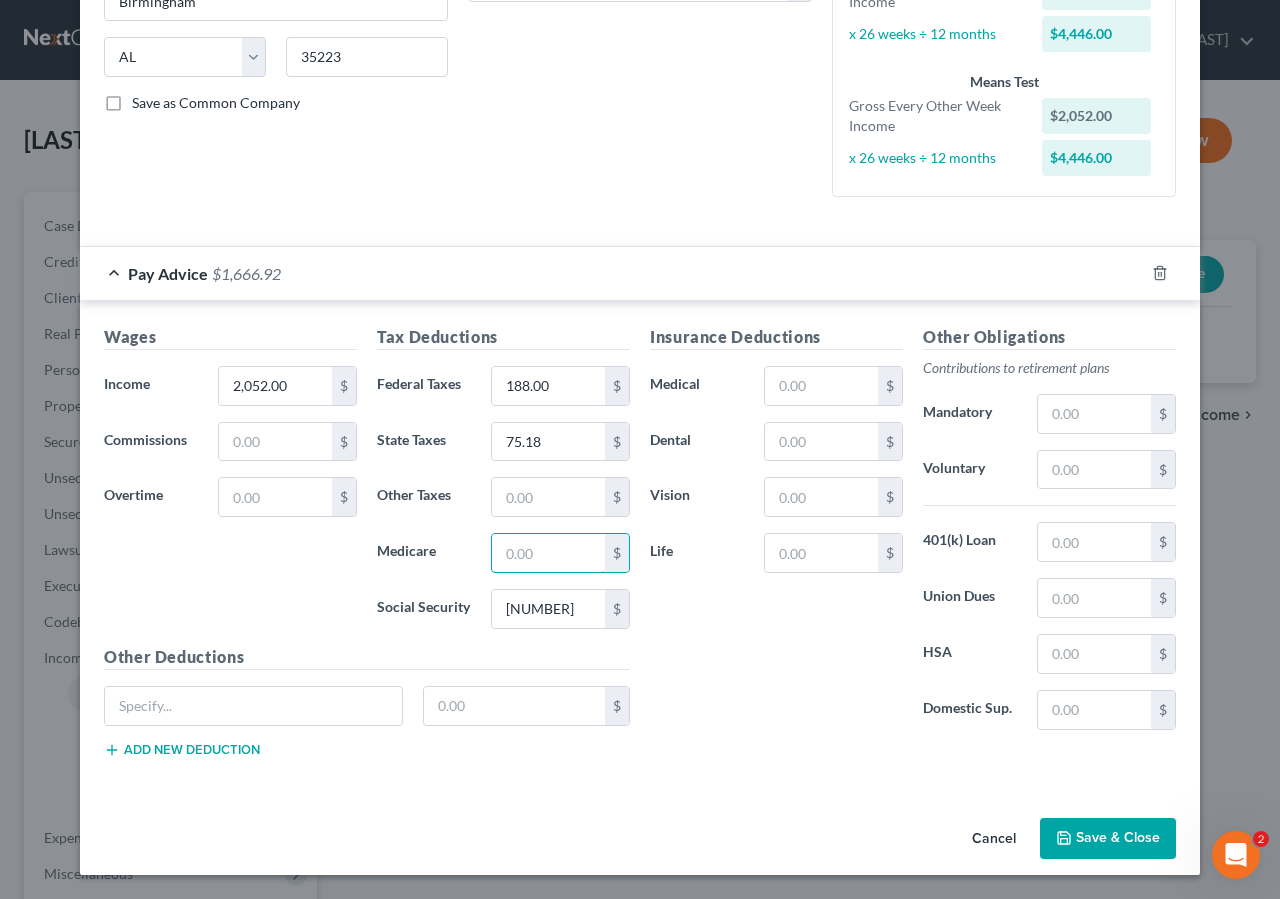 drag, startPoint x: 500, startPoint y: 553, endPoint x: 1228, endPoint y: 3, distance: 912.40564 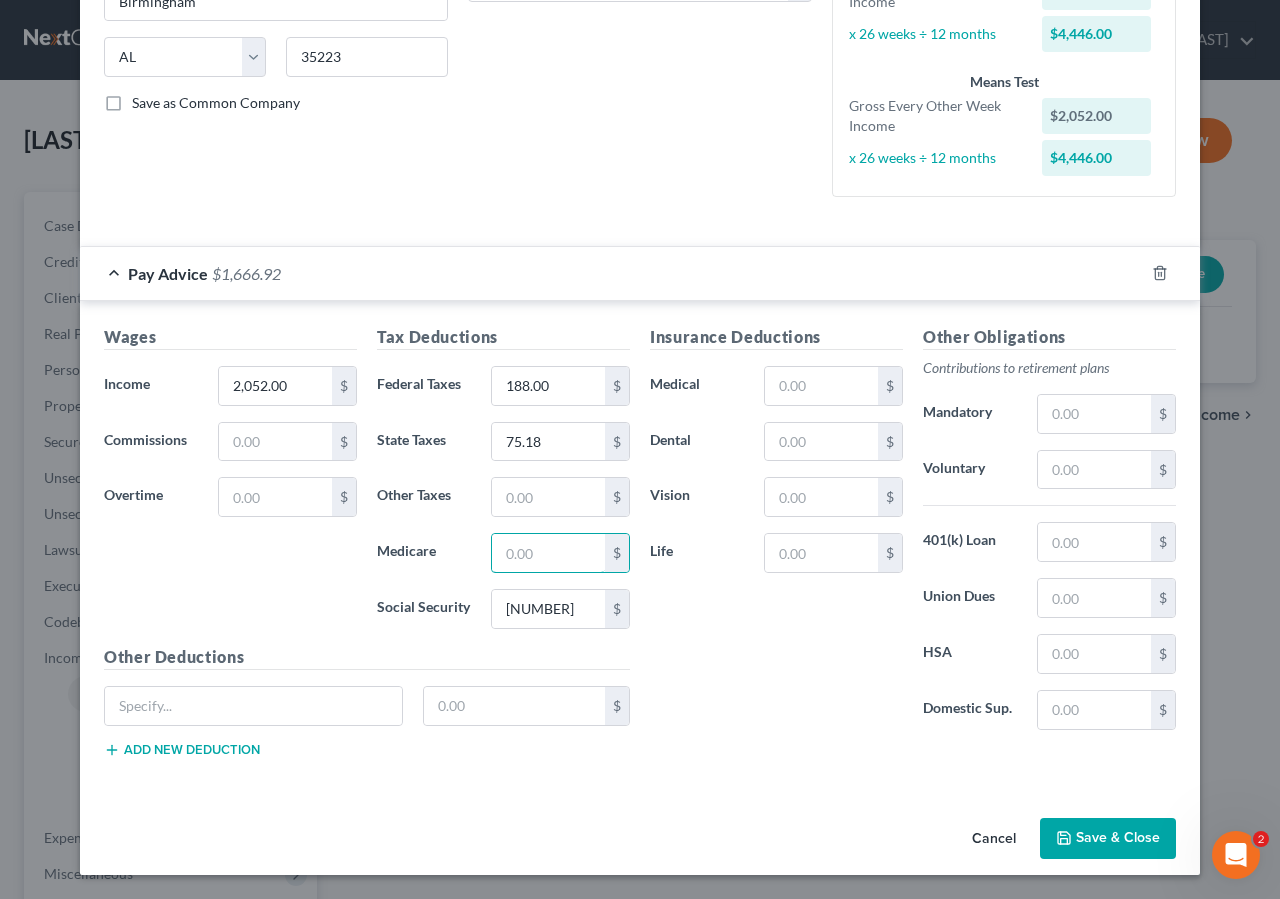 click at bounding box center [548, 553] 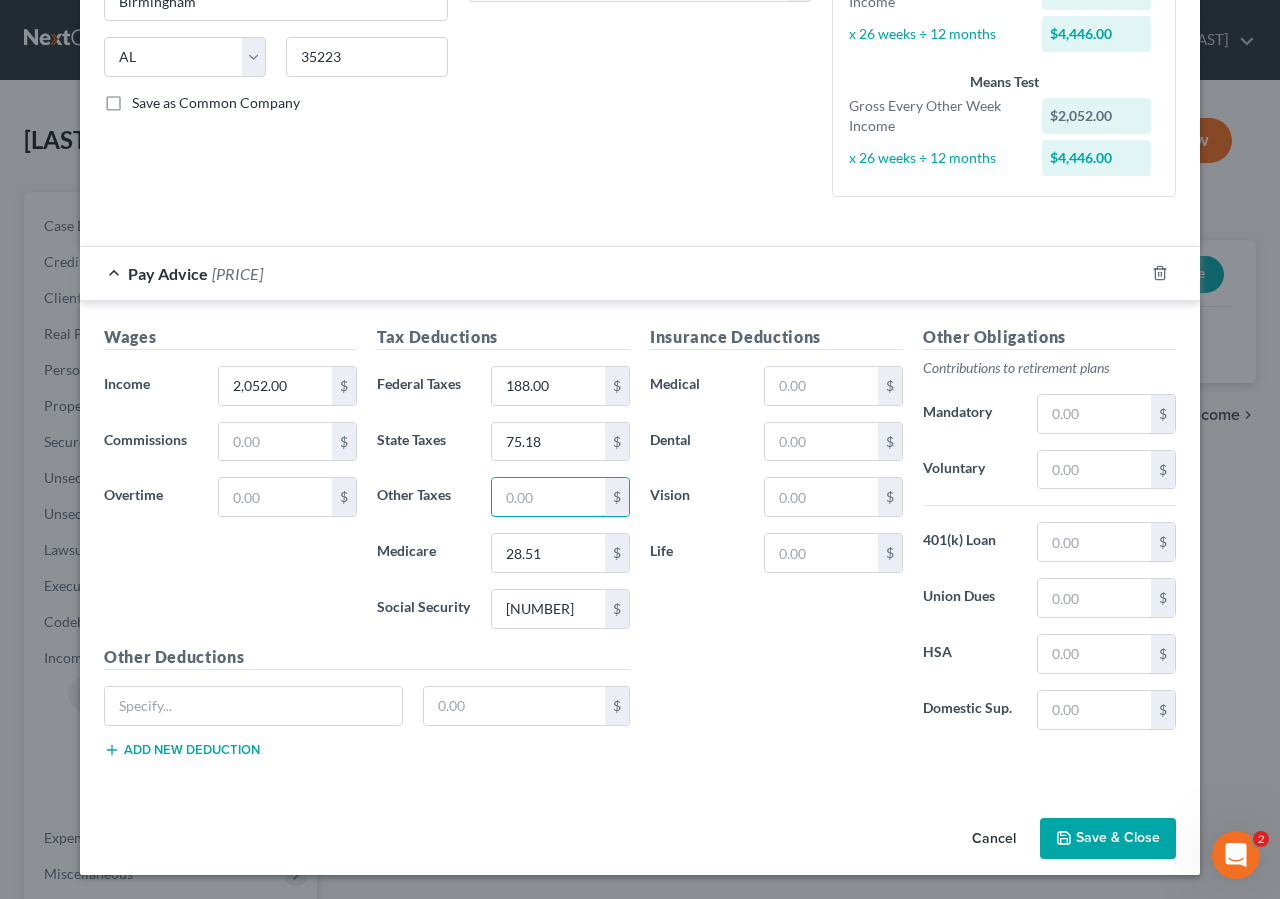 drag, startPoint x: 518, startPoint y: 499, endPoint x: 907, endPoint y: 292, distance: 440.64725 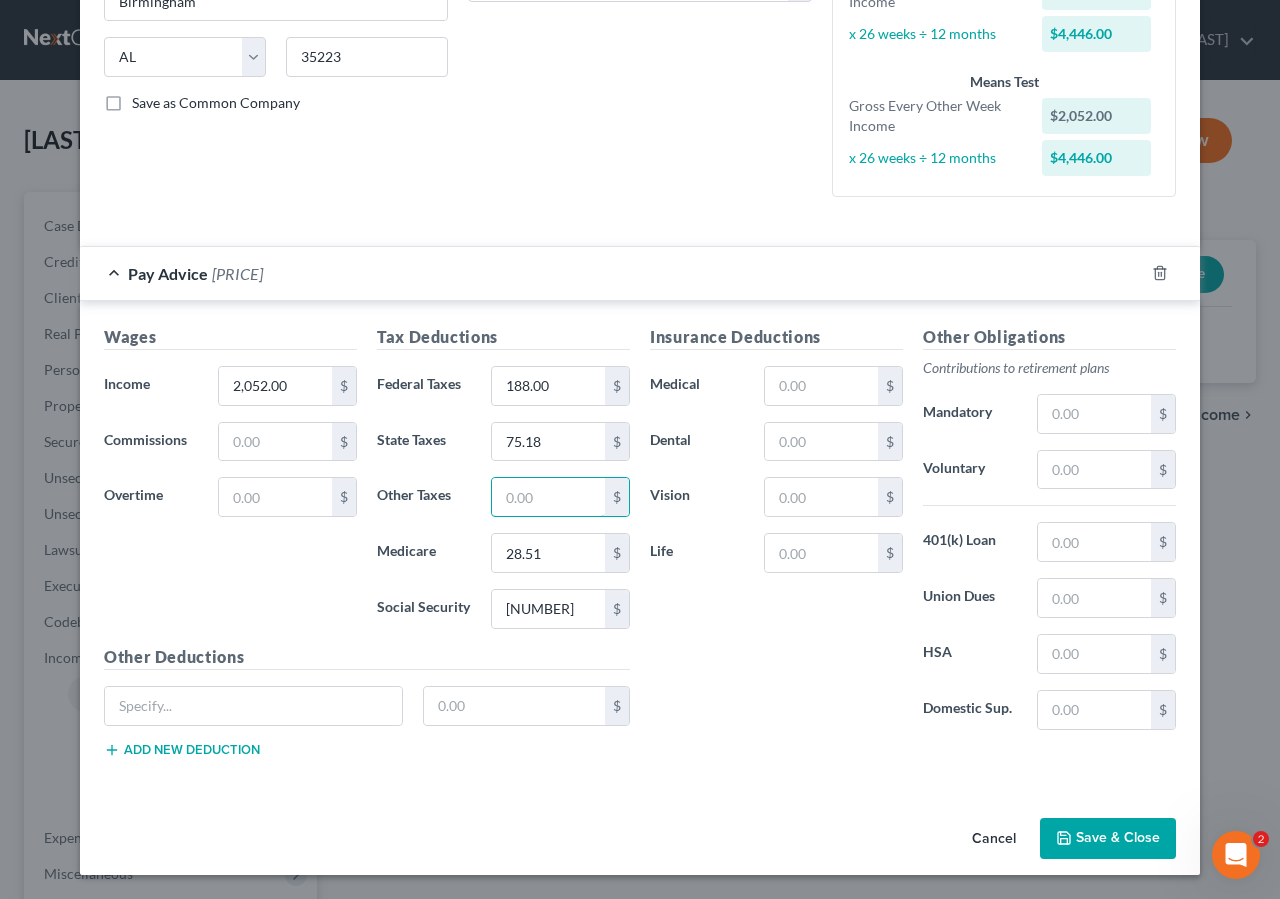 click at bounding box center (548, 497) 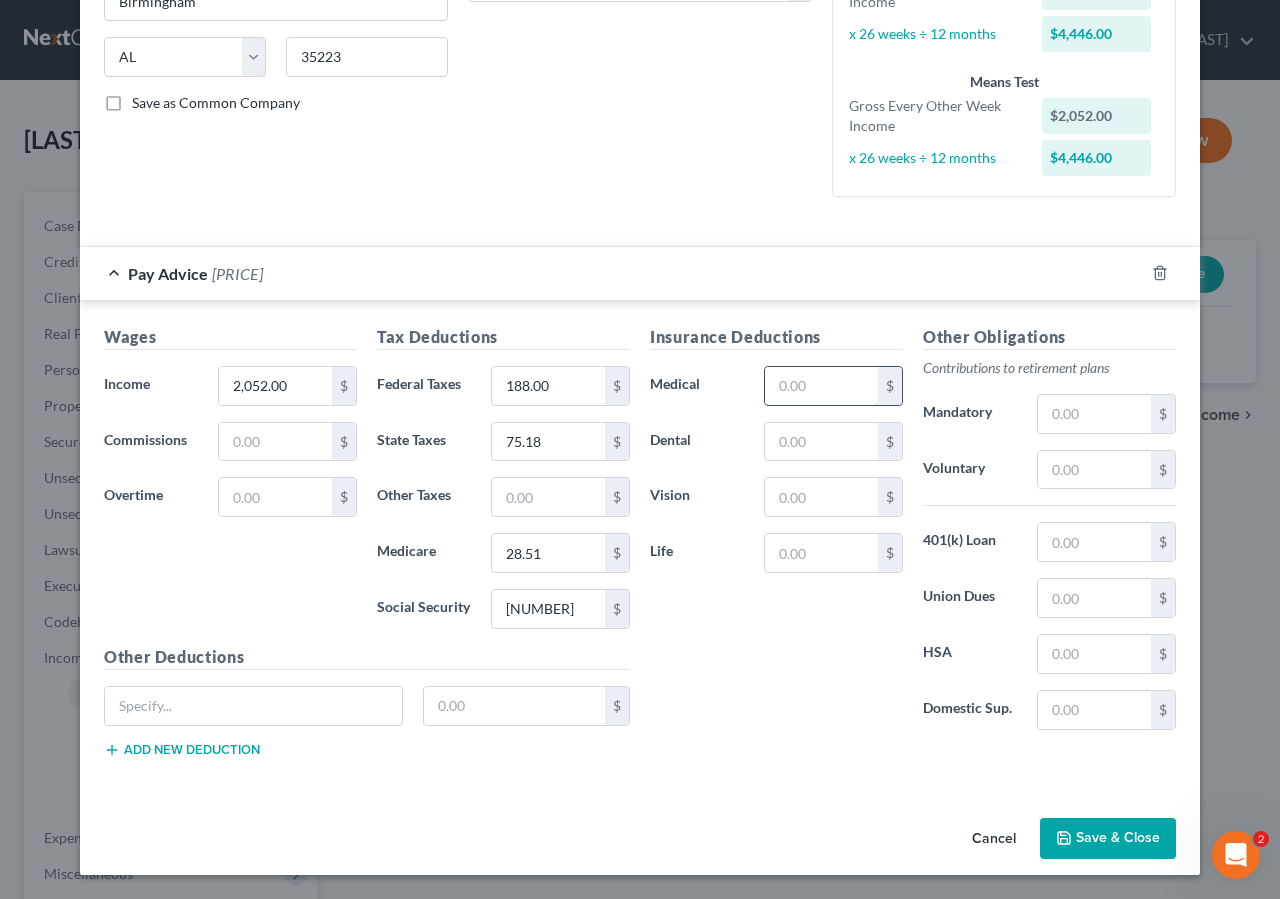 click at bounding box center (821, 386) 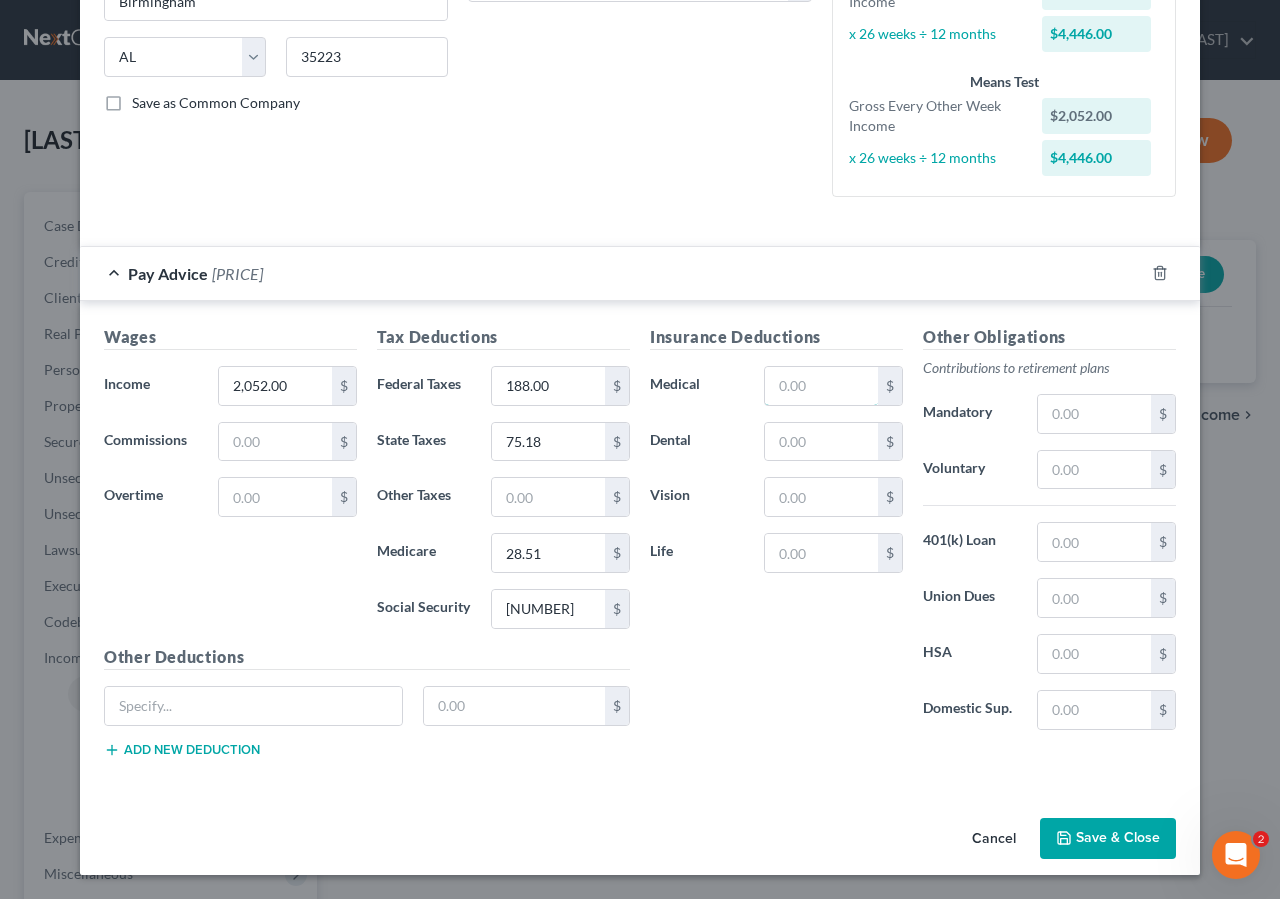 click at bounding box center [821, 386] 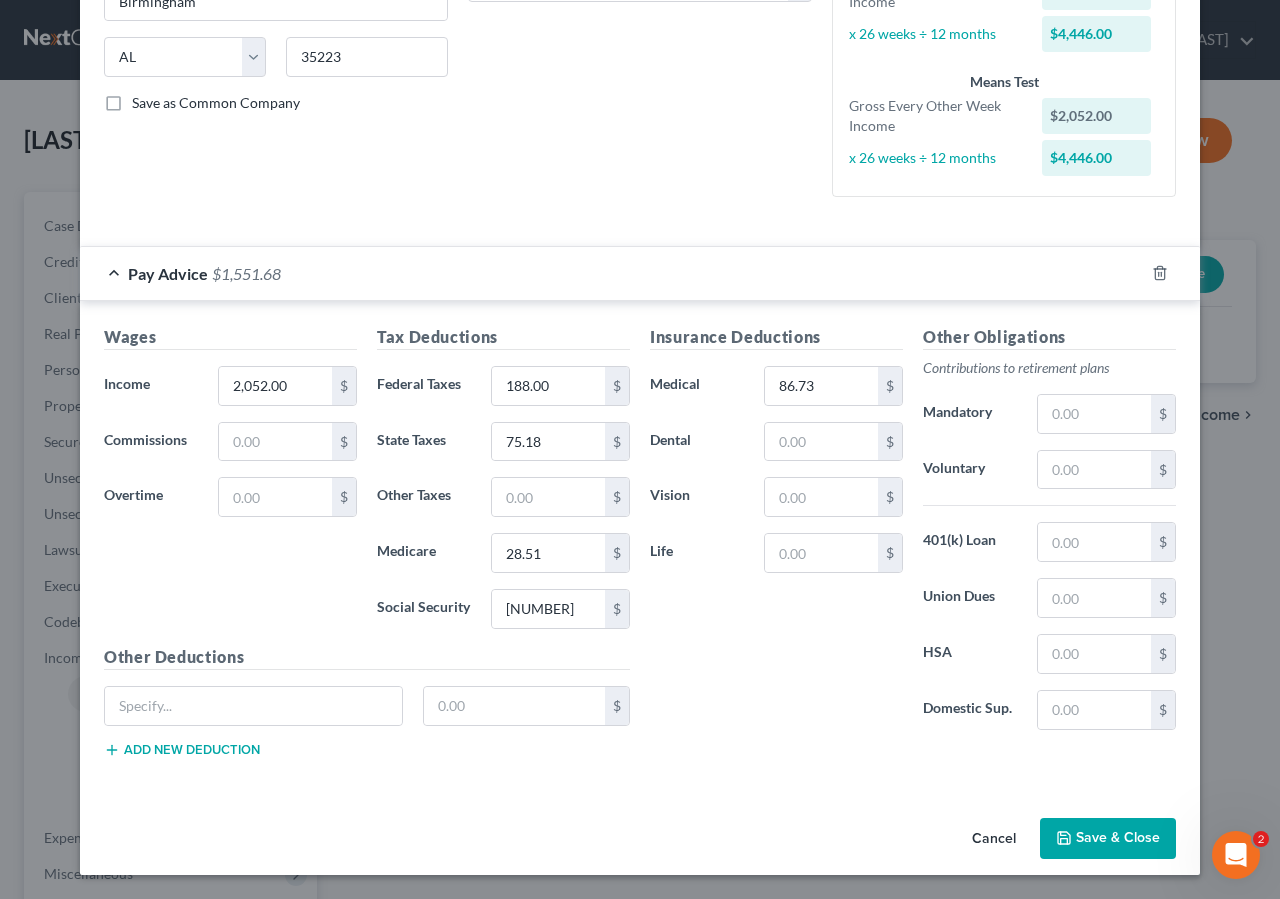 click on "Save & Close" at bounding box center [1108, 839] 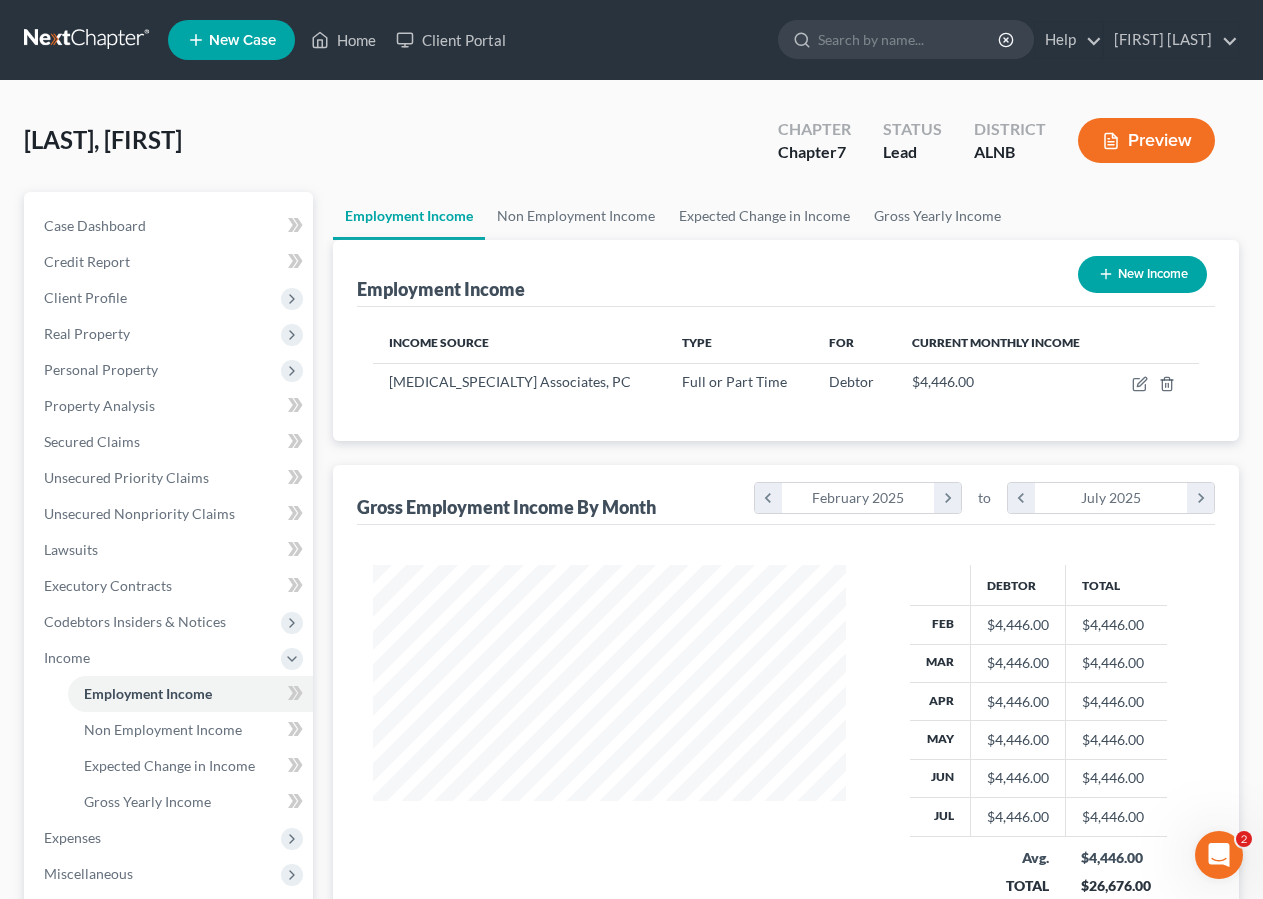 scroll, scrollTop: 999641, scrollLeft: 999495, axis: both 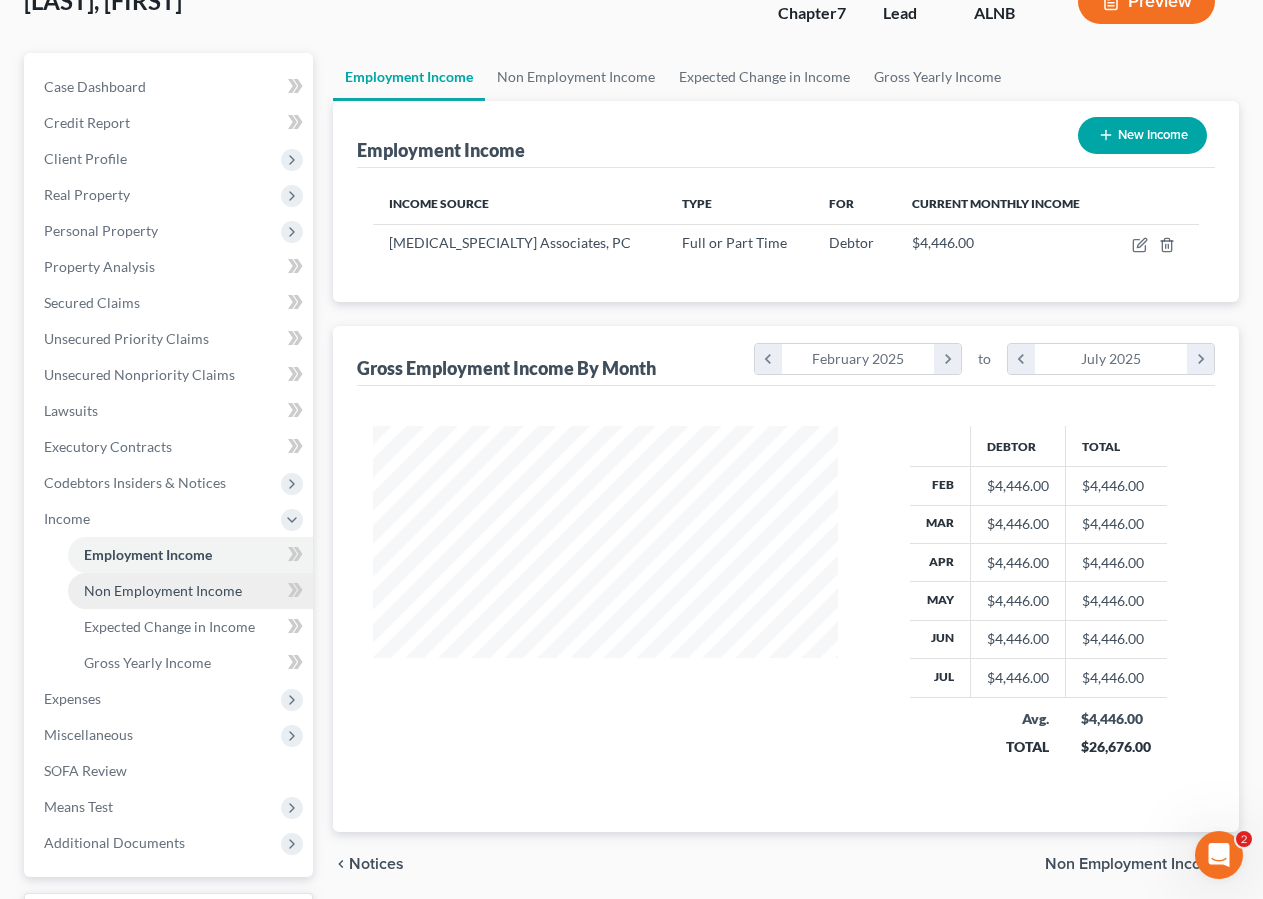 click on "Non Employment Income" at bounding box center [163, 590] 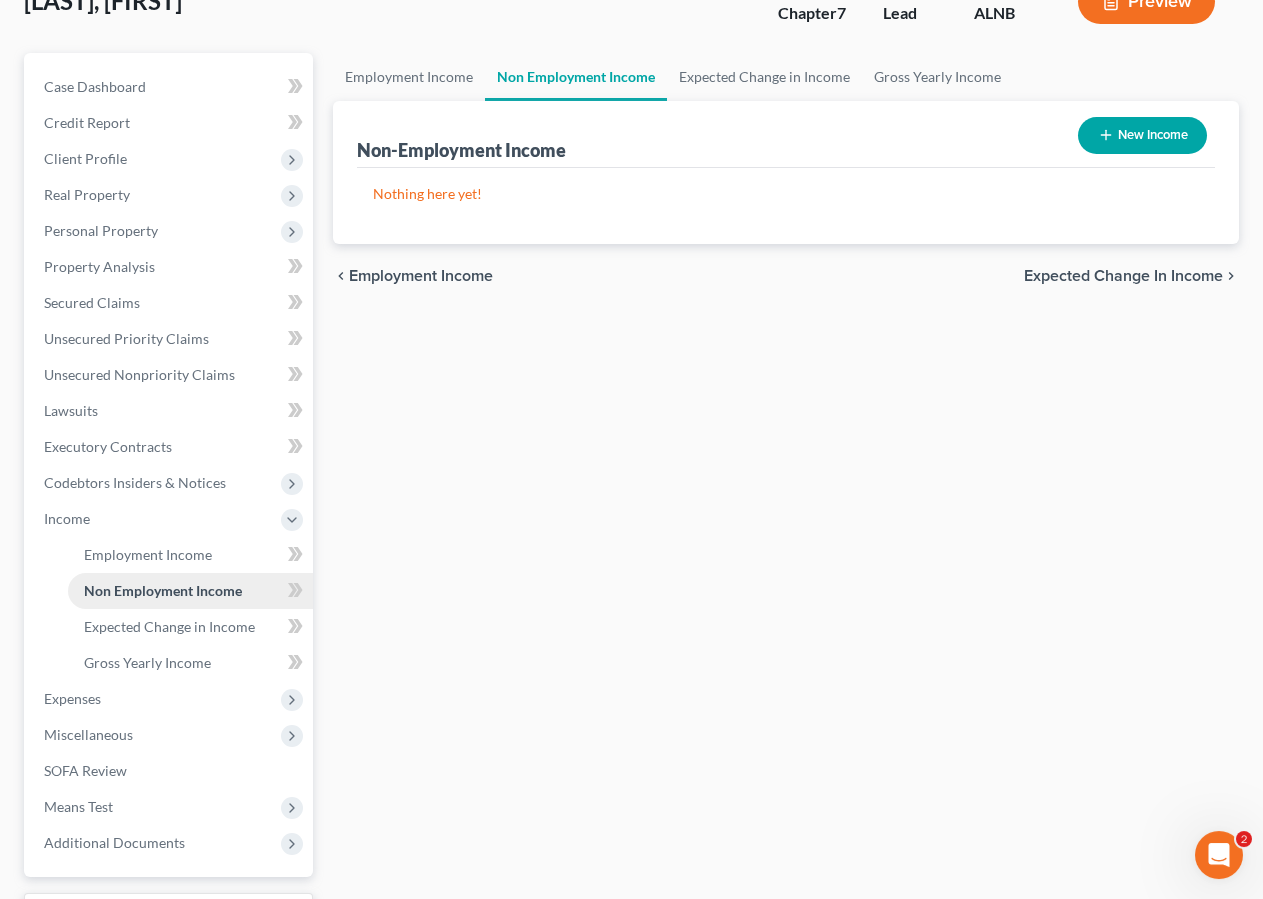 scroll, scrollTop: 0, scrollLeft: 0, axis: both 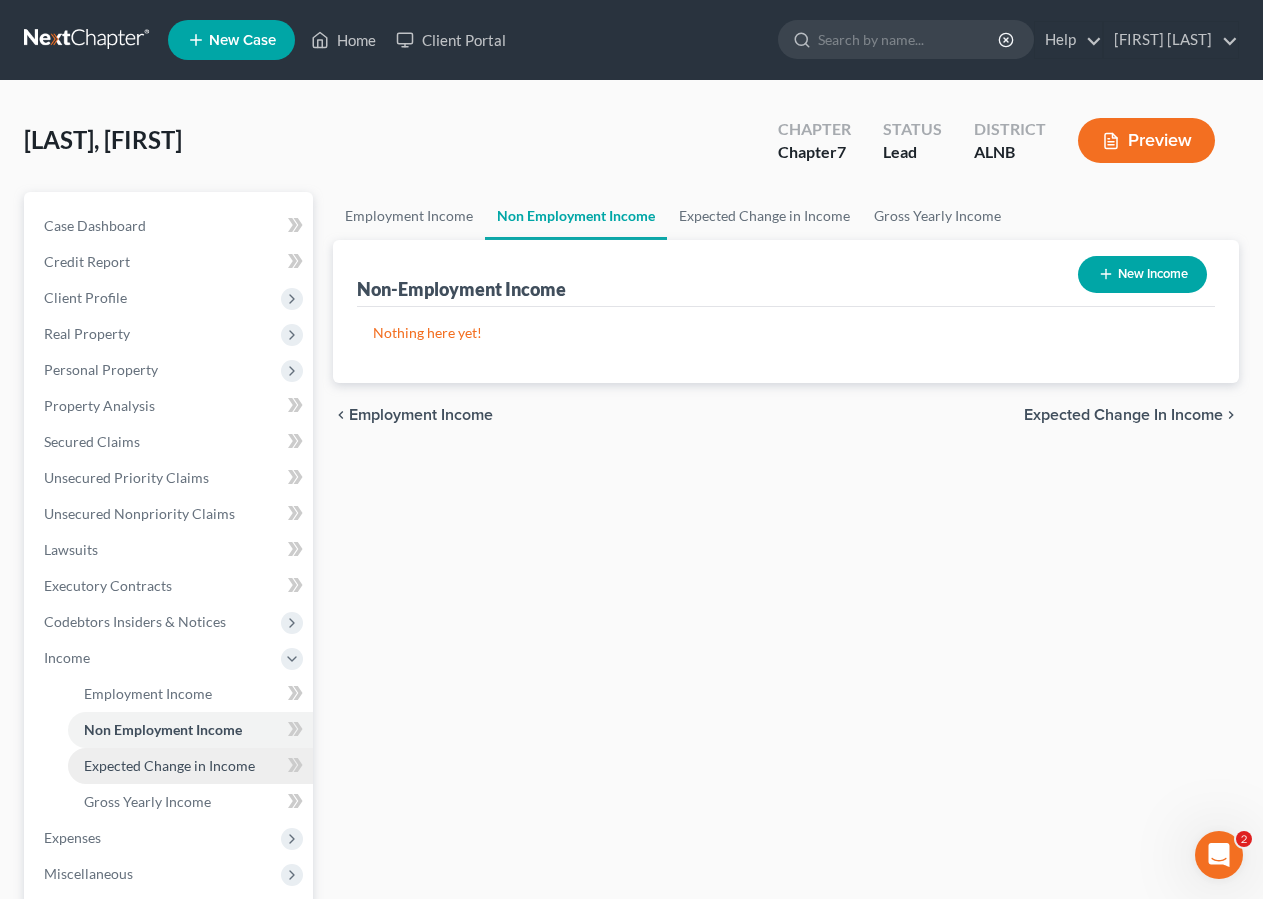 click on "Expected Change in Income" at bounding box center [169, 765] 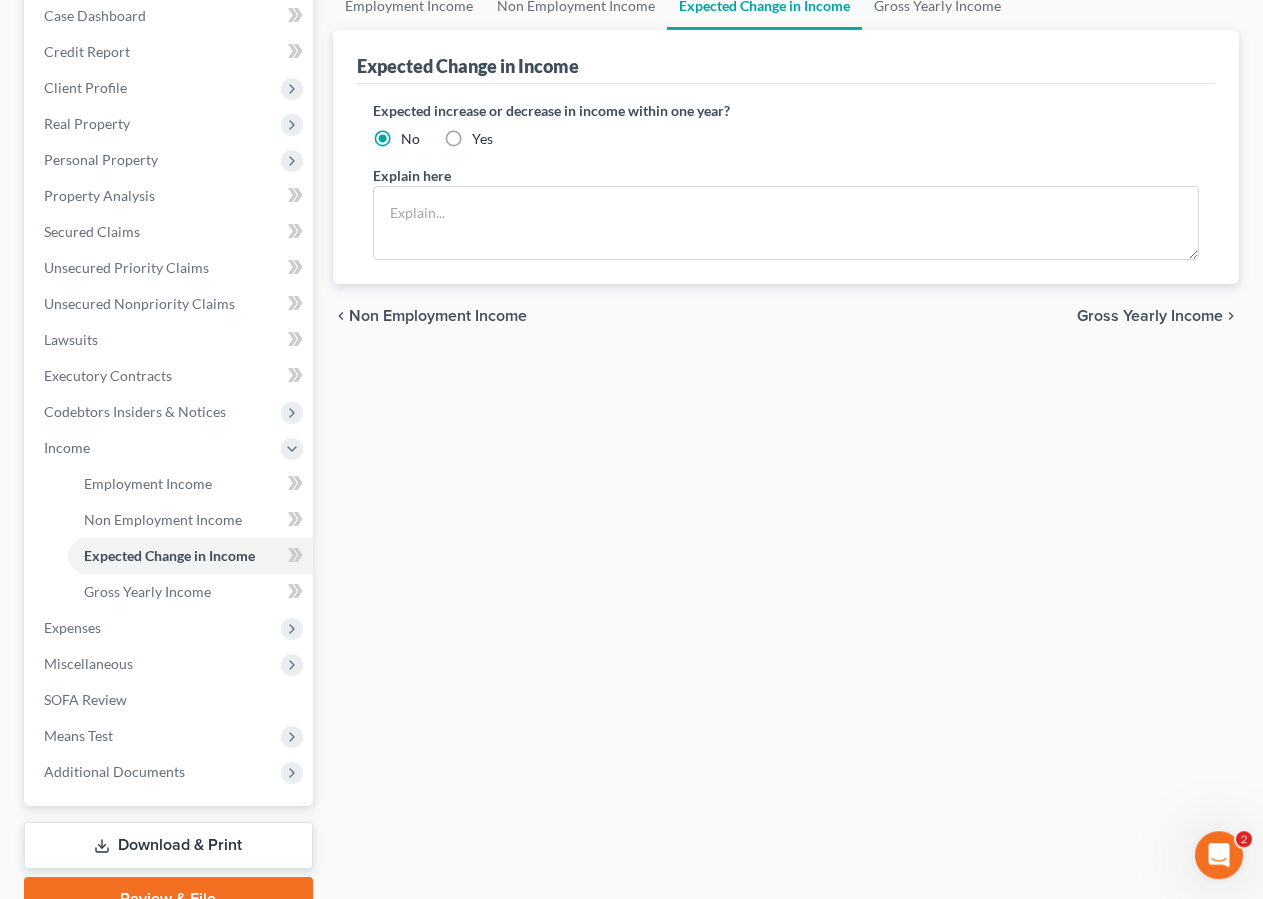 scroll, scrollTop: 306, scrollLeft: 0, axis: vertical 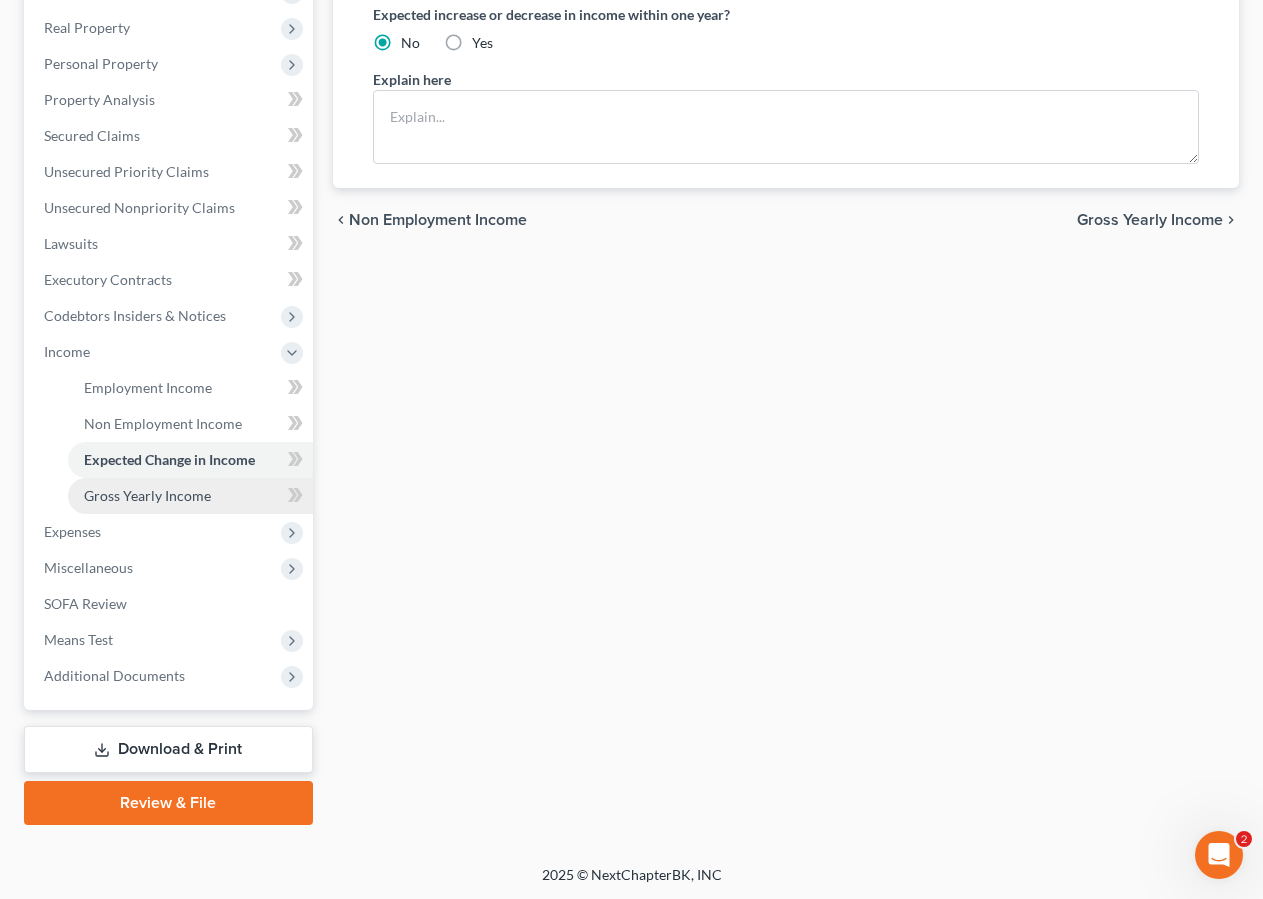 click on "Gross Yearly Income" at bounding box center [147, 495] 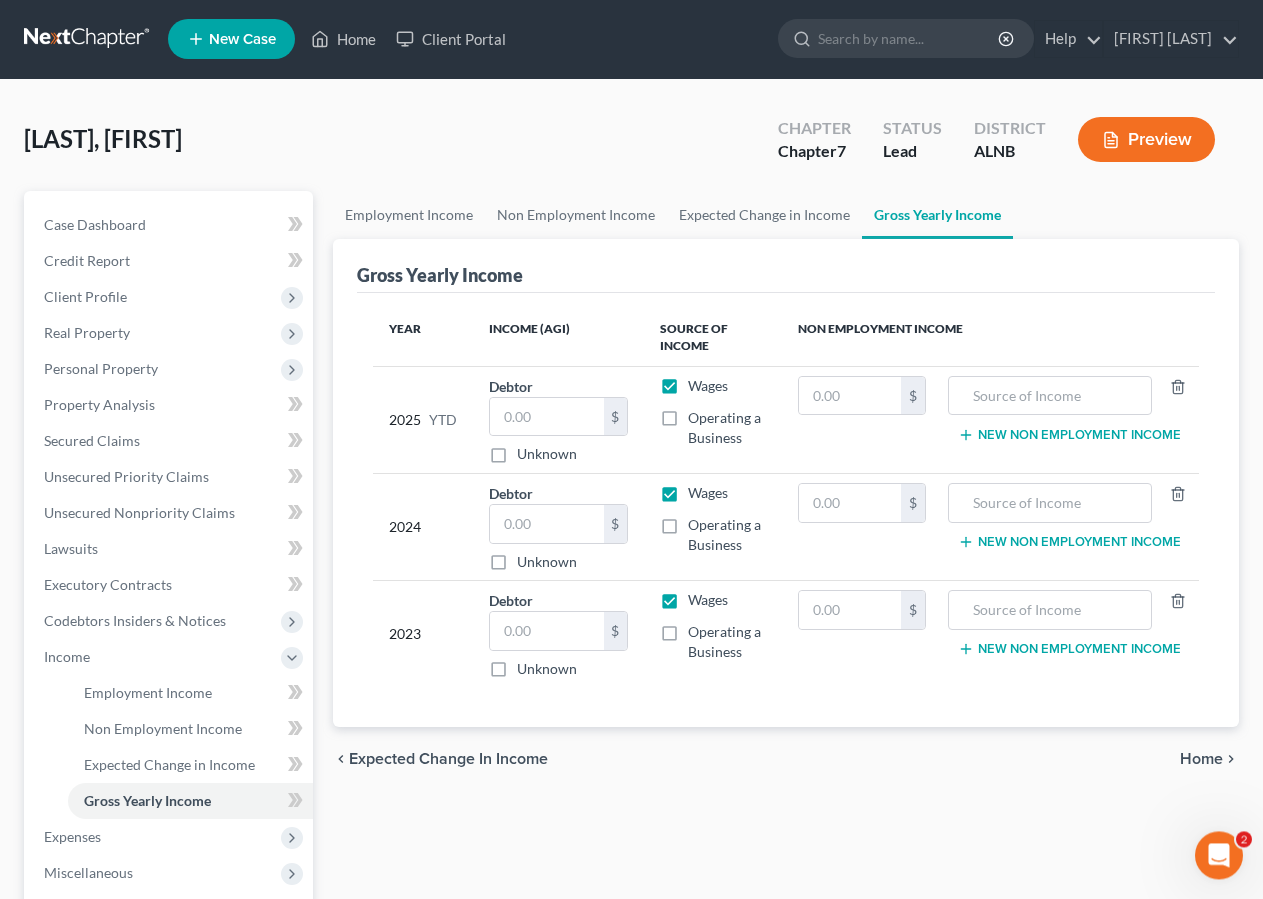 scroll, scrollTop: 0, scrollLeft: 0, axis: both 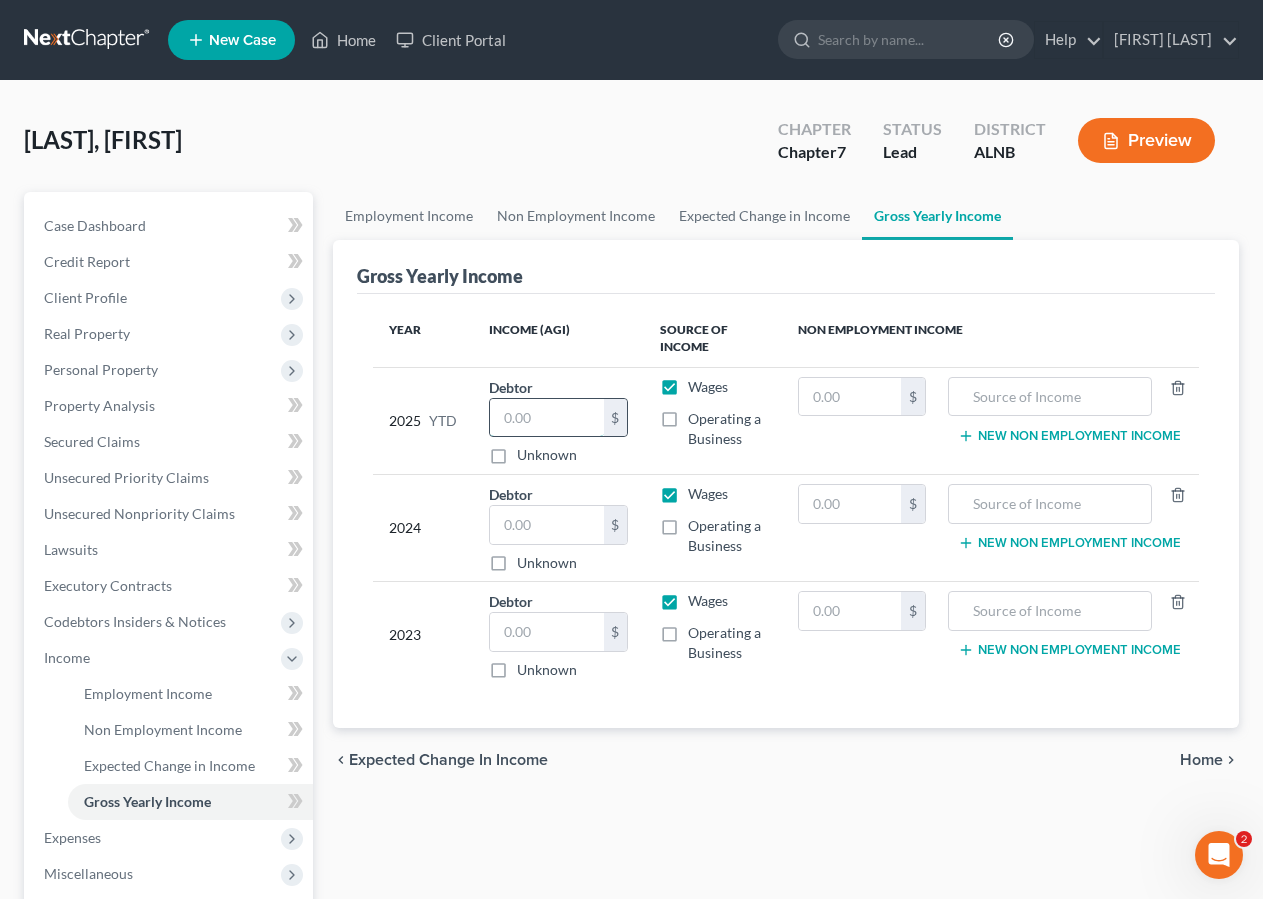 click at bounding box center (547, 418) 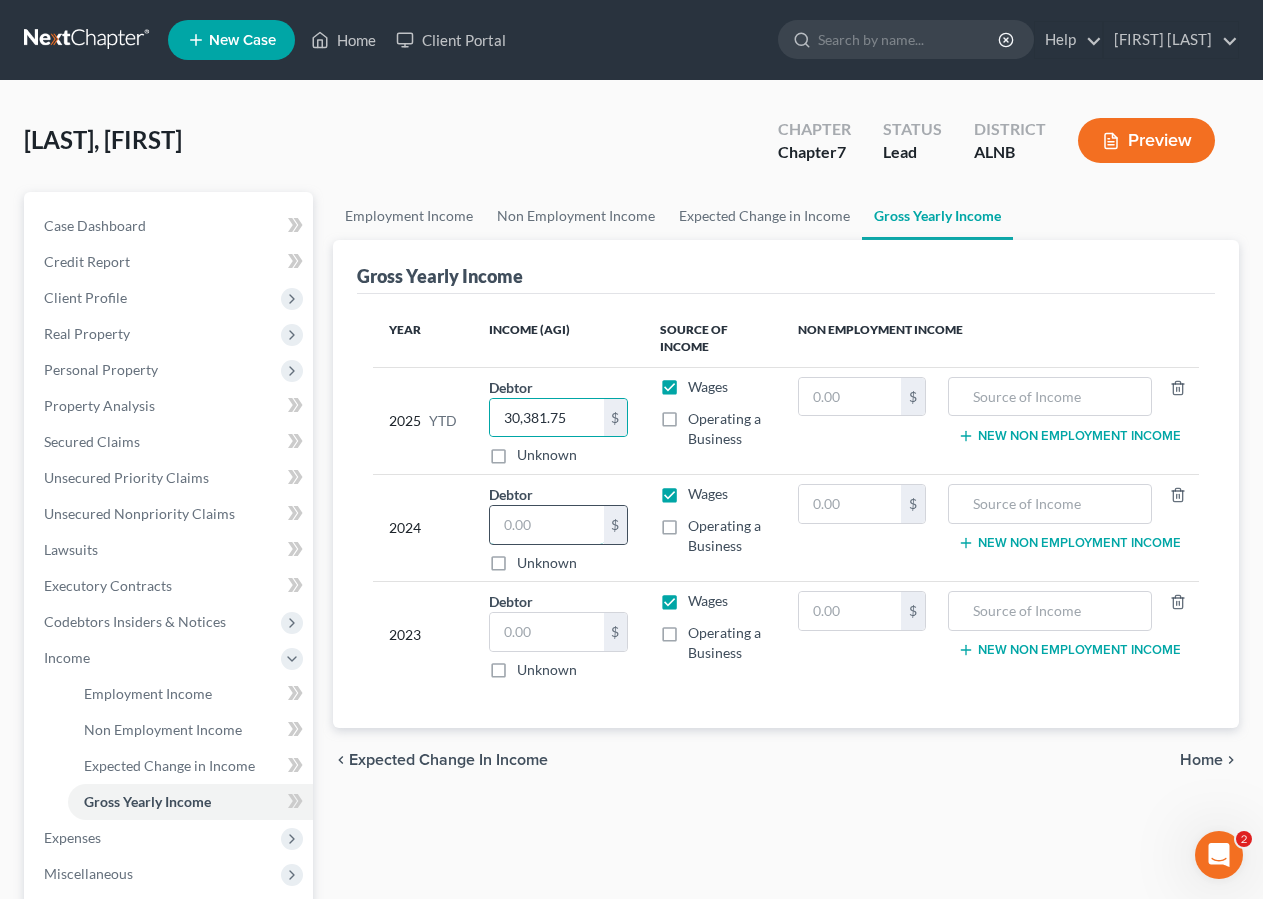 click at bounding box center [547, 525] 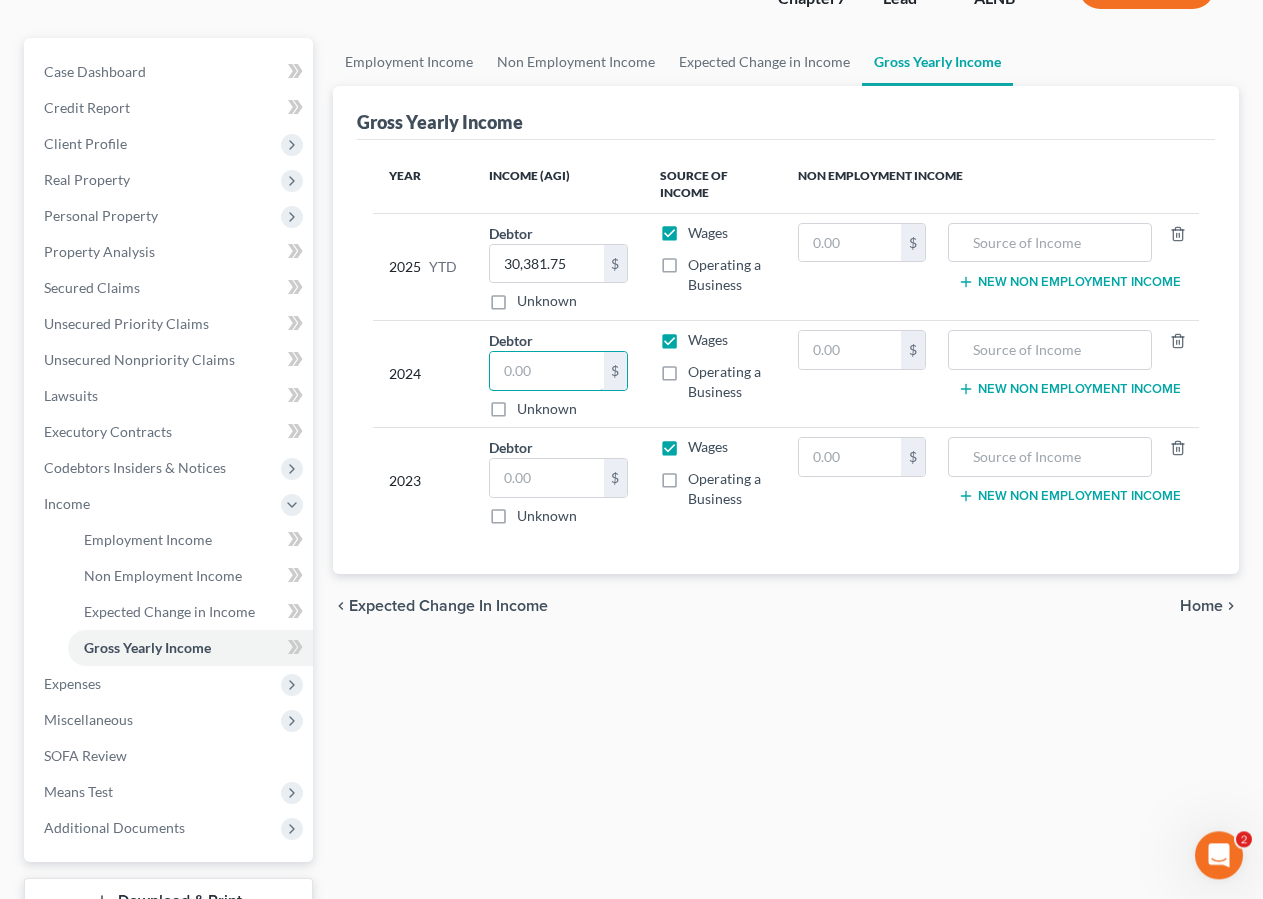 scroll, scrollTop: 159, scrollLeft: 0, axis: vertical 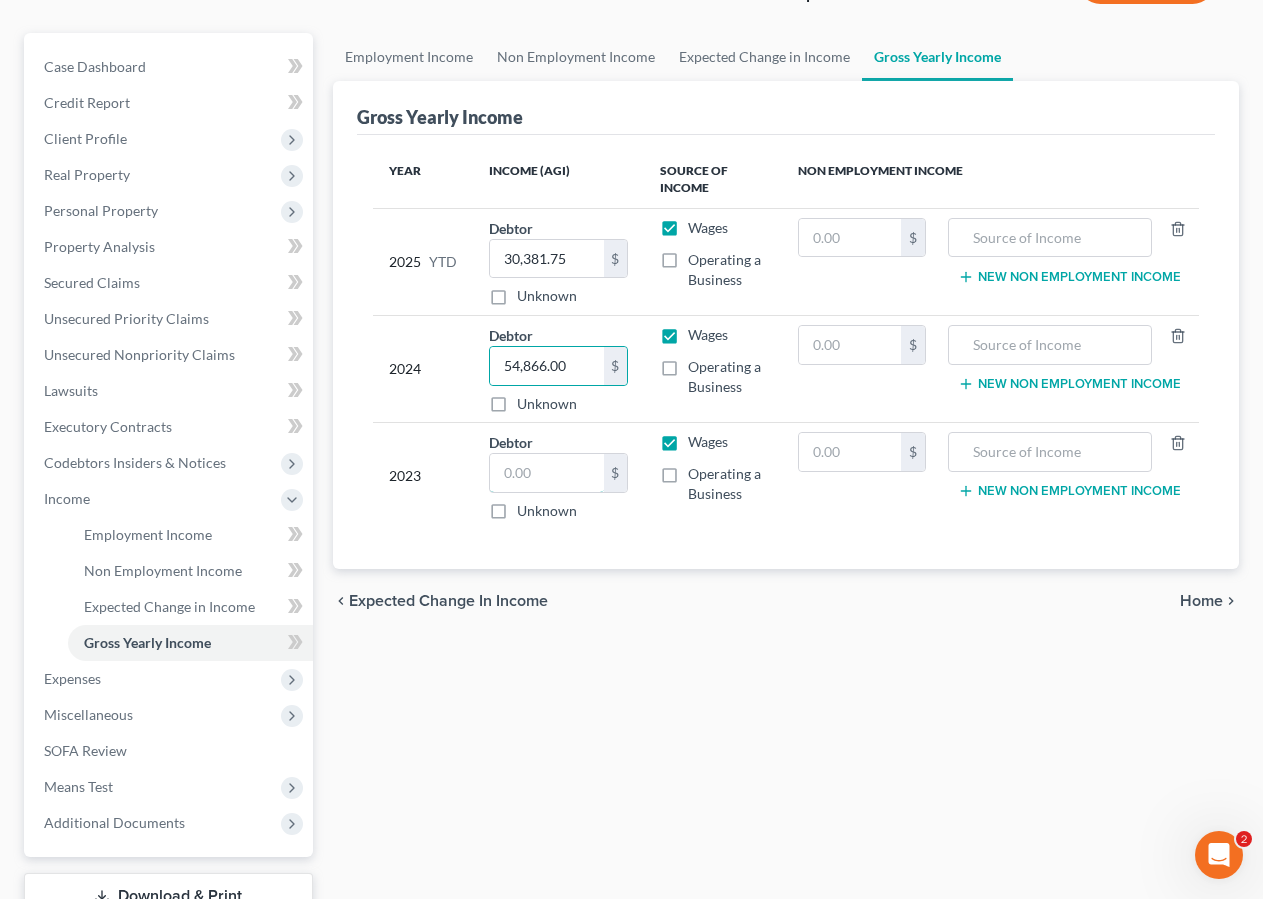 click at bounding box center (547, 473) 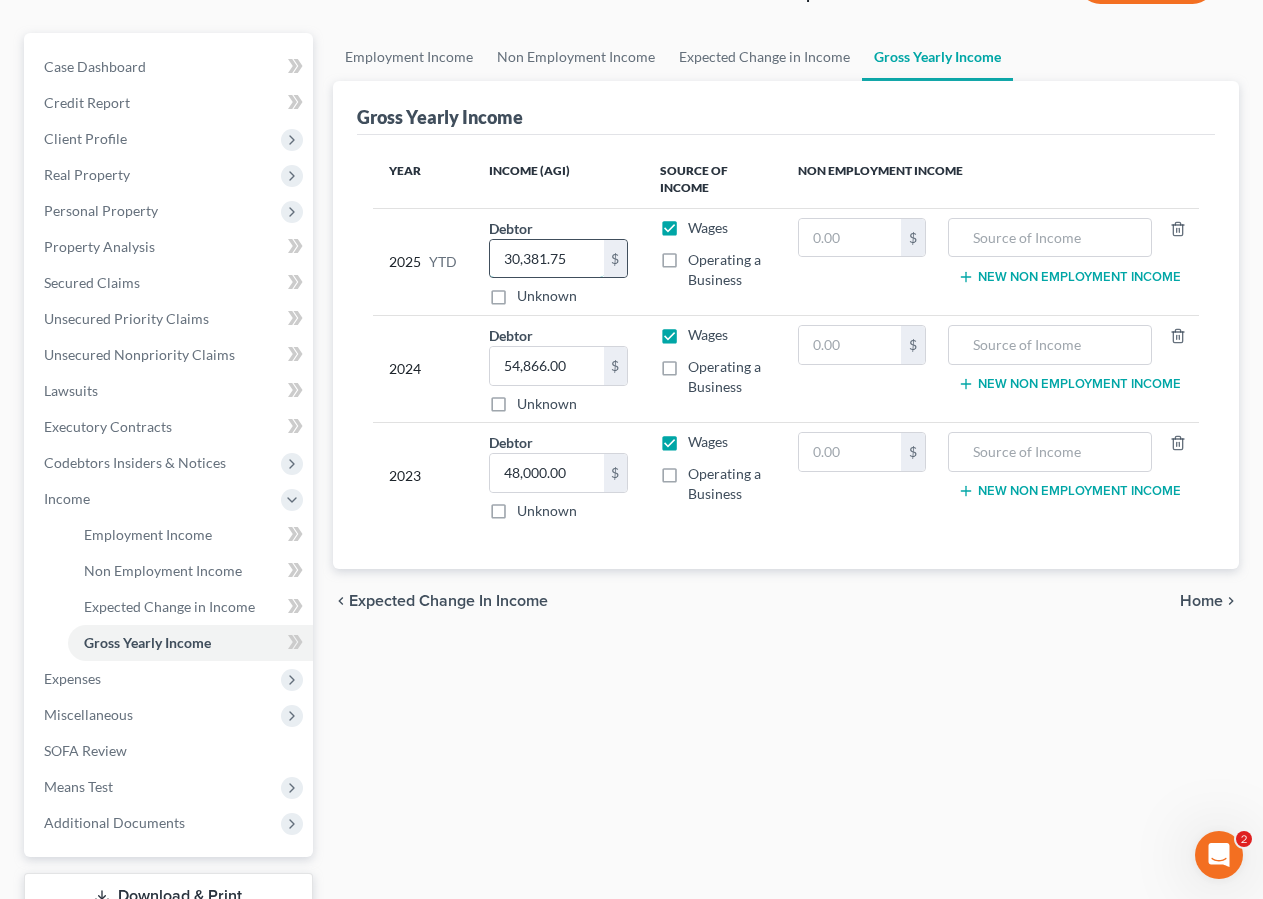 click on "30,381.75" at bounding box center [547, 259] 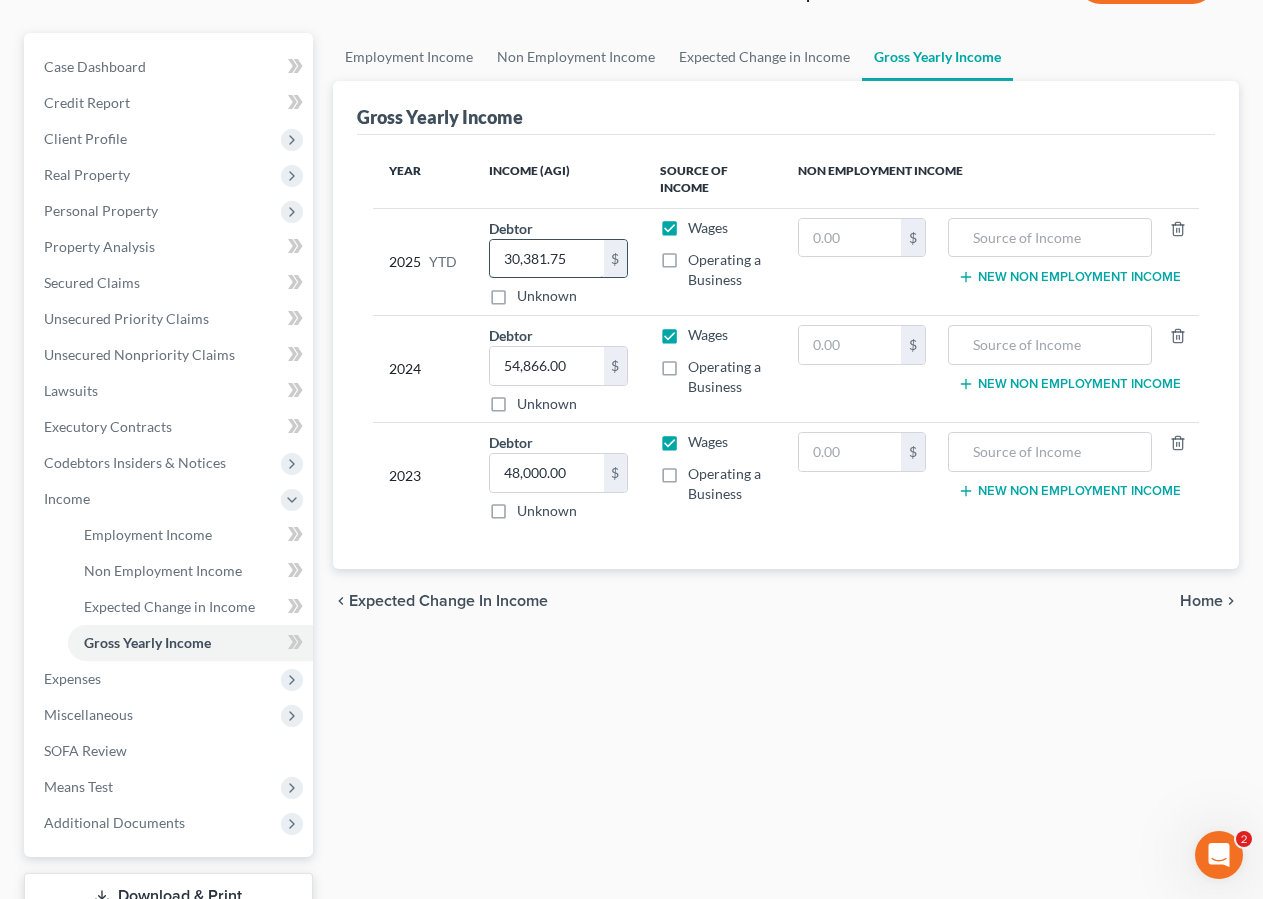 click on "30,381.75" at bounding box center (547, 259) 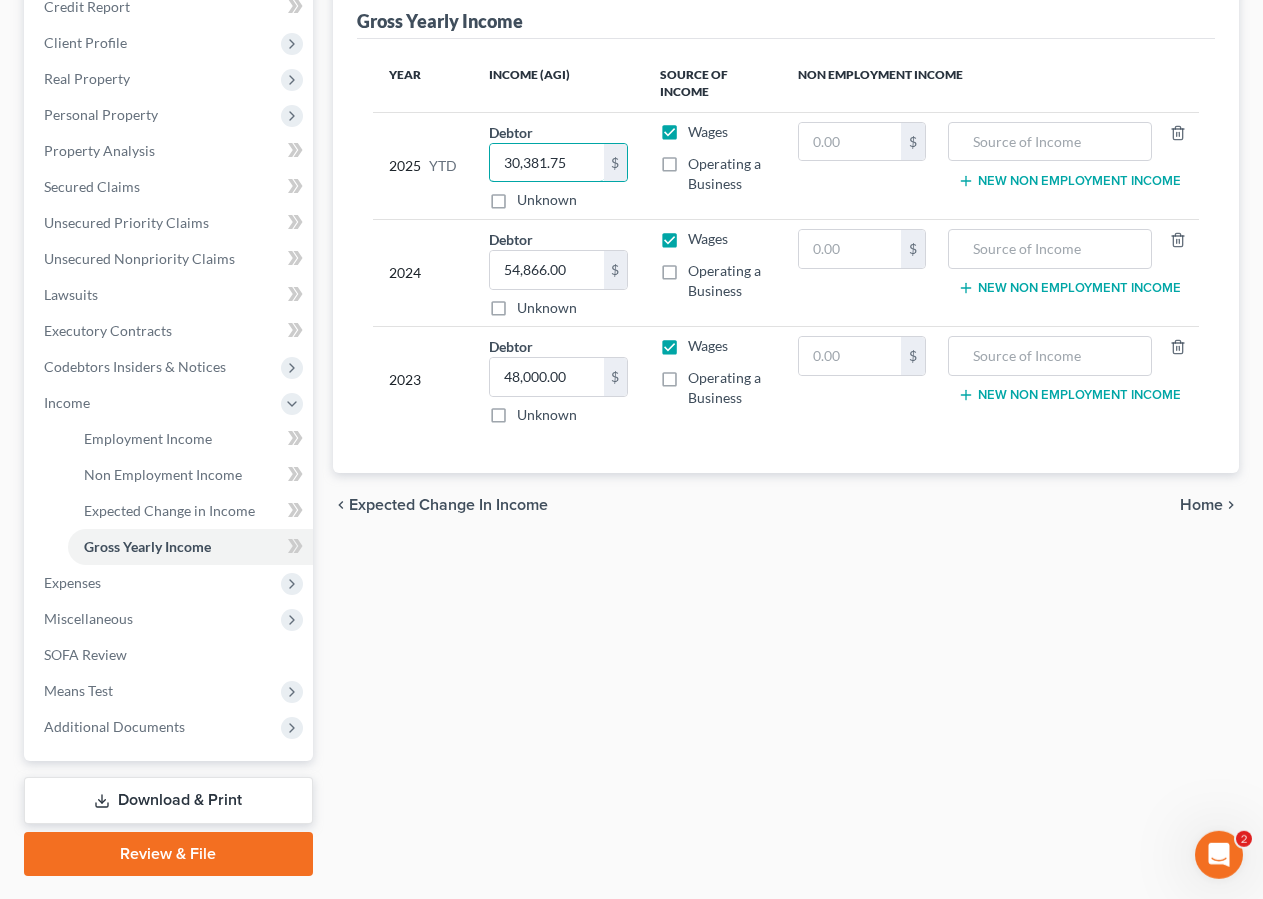 scroll, scrollTop: 263, scrollLeft: 0, axis: vertical 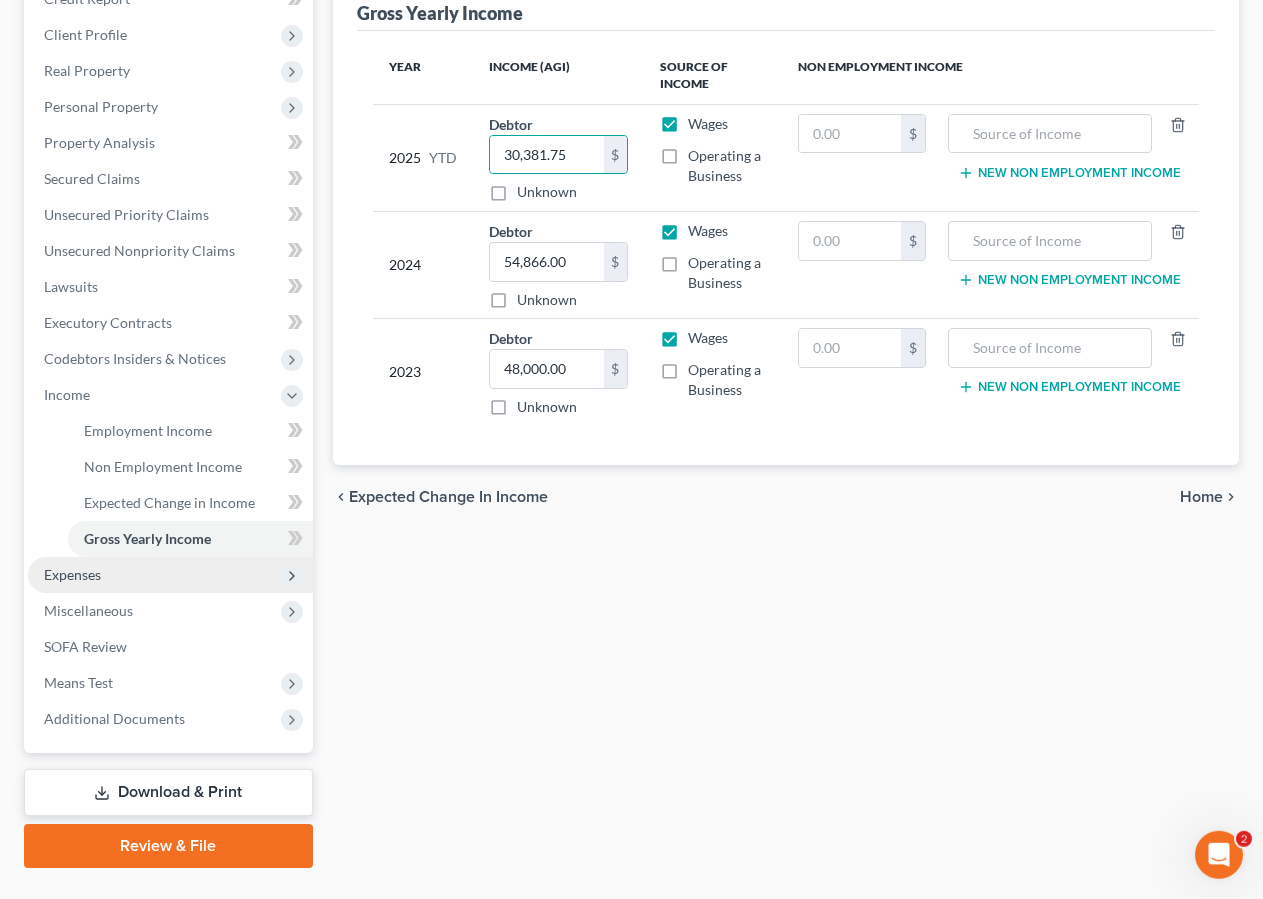 click on "Expenses" at bounding box center [72, 574] 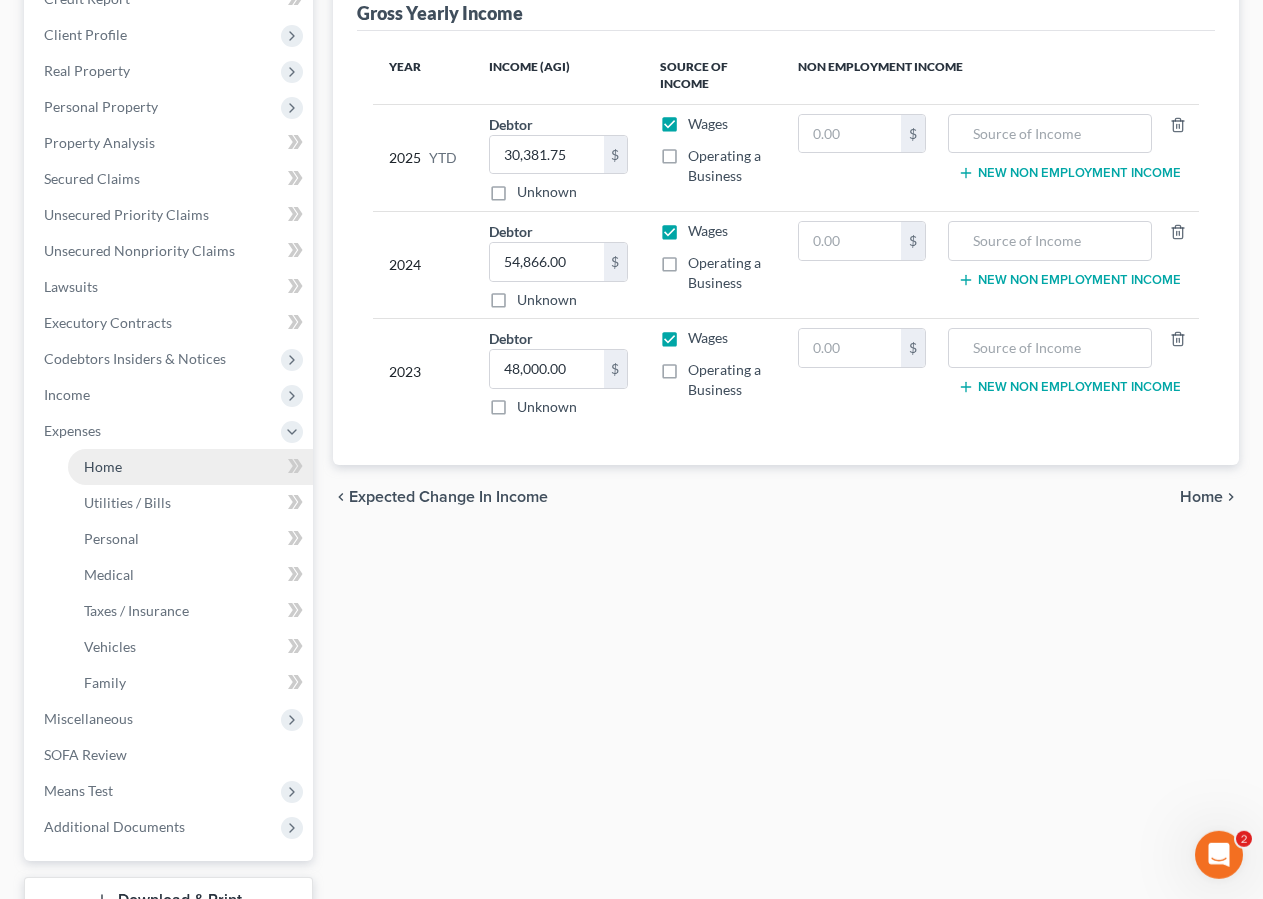 click on "Home" at bounding box center [190, 467] 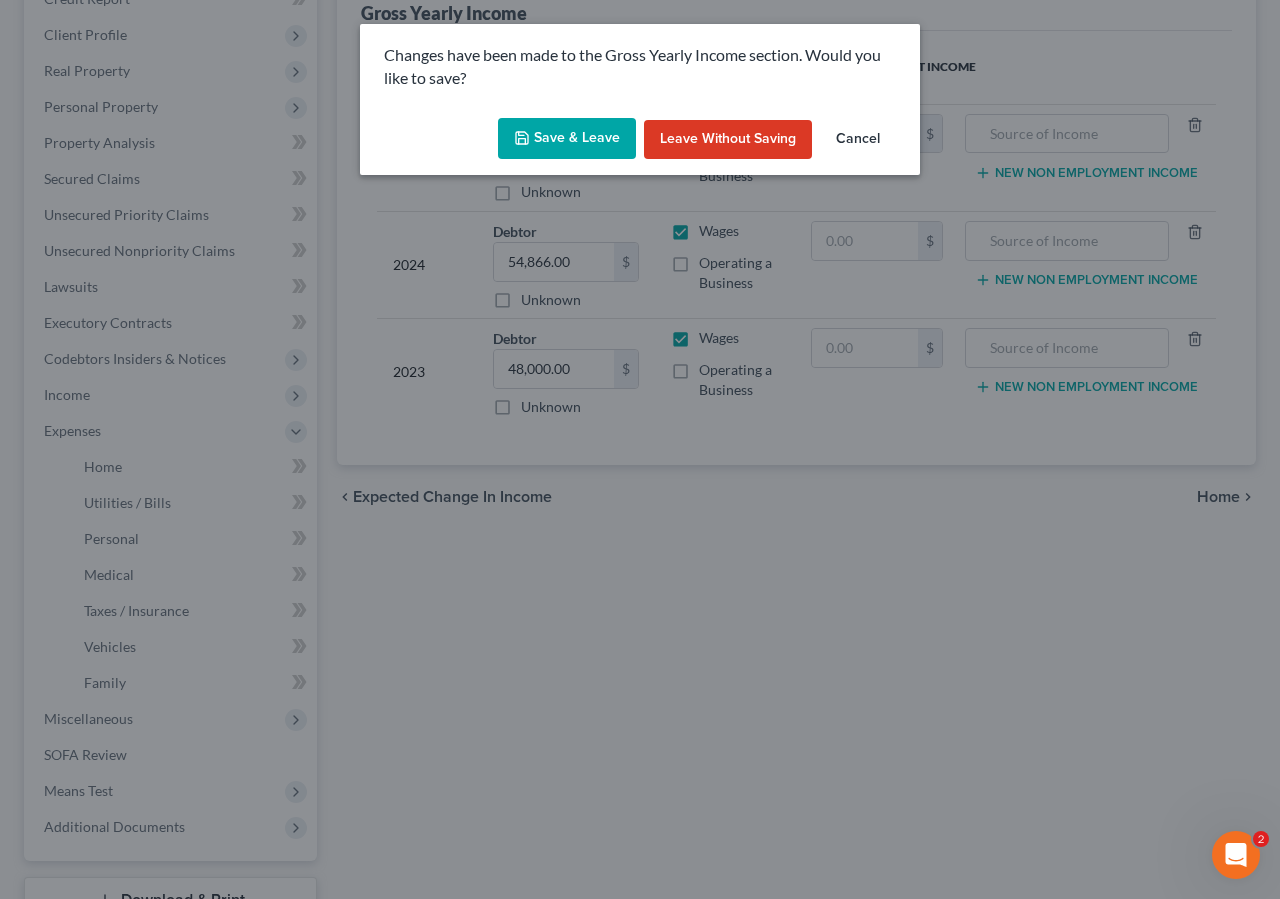 click on "Save & Leave" at bounding box center (567, 139) 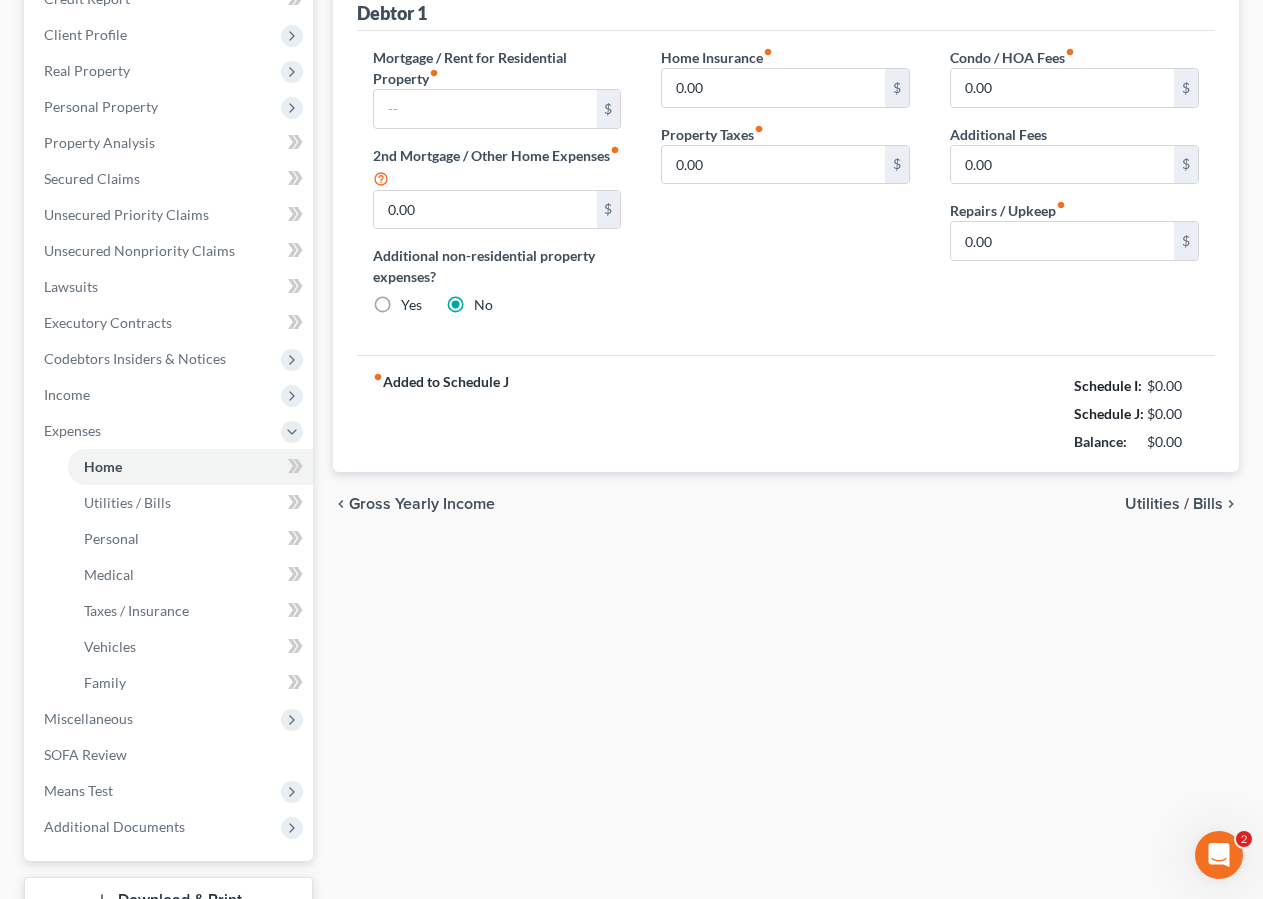 scroll, scrollTop: 0, scrollLeft: 0, axis: both 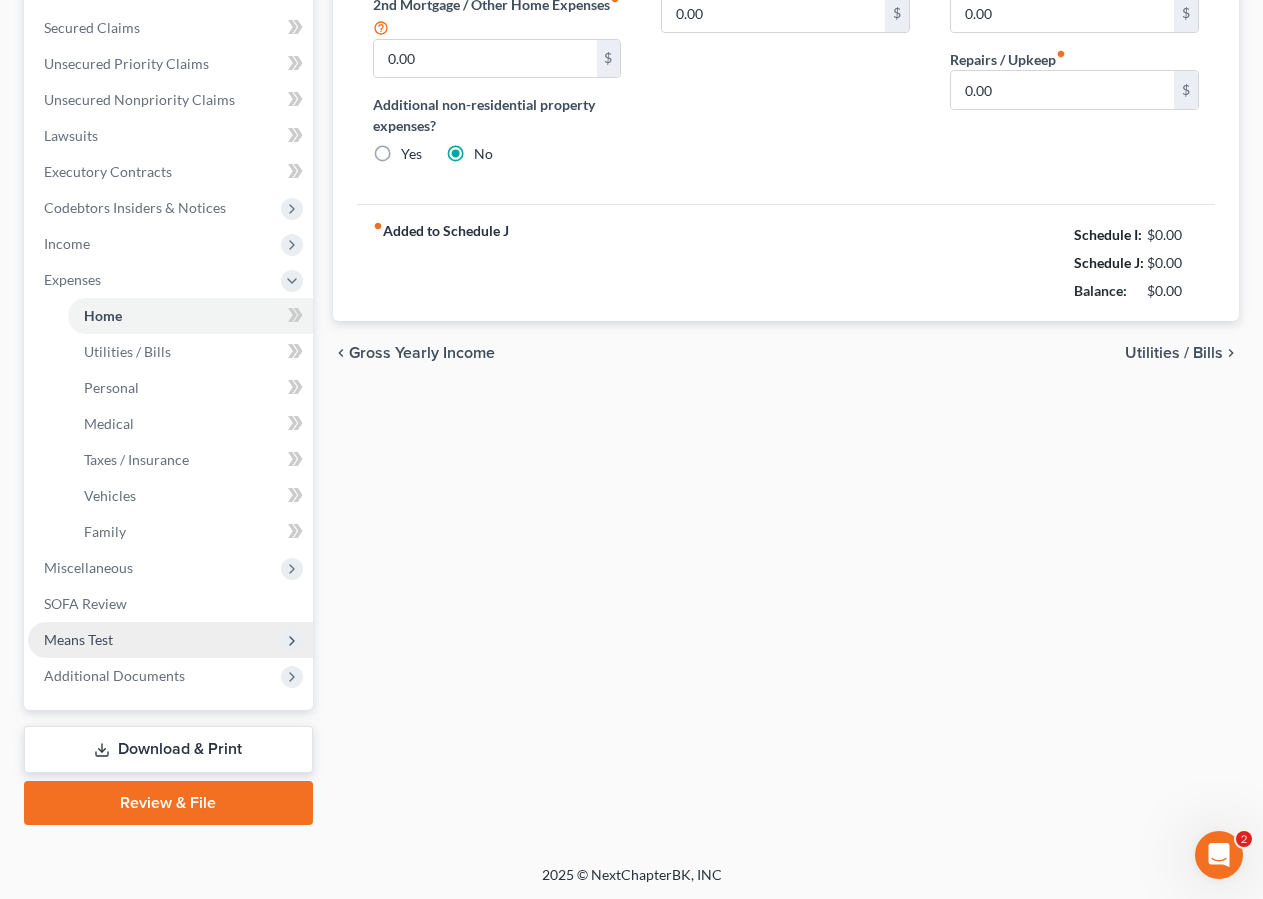 click on "Means Test" at bounding box center [78, 639] 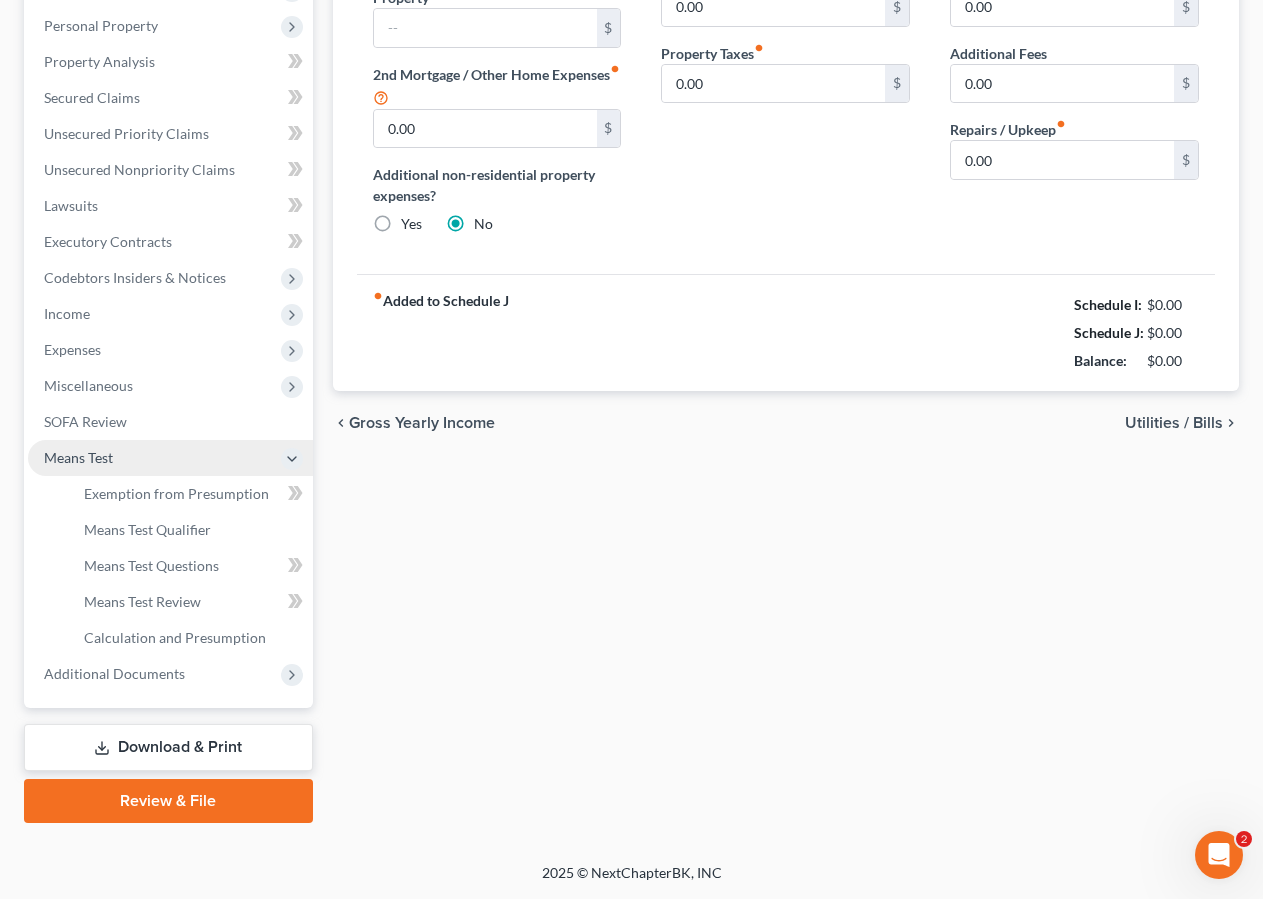 scroll, scrollTop: 342, scrollLeft: 0, axis: vertical 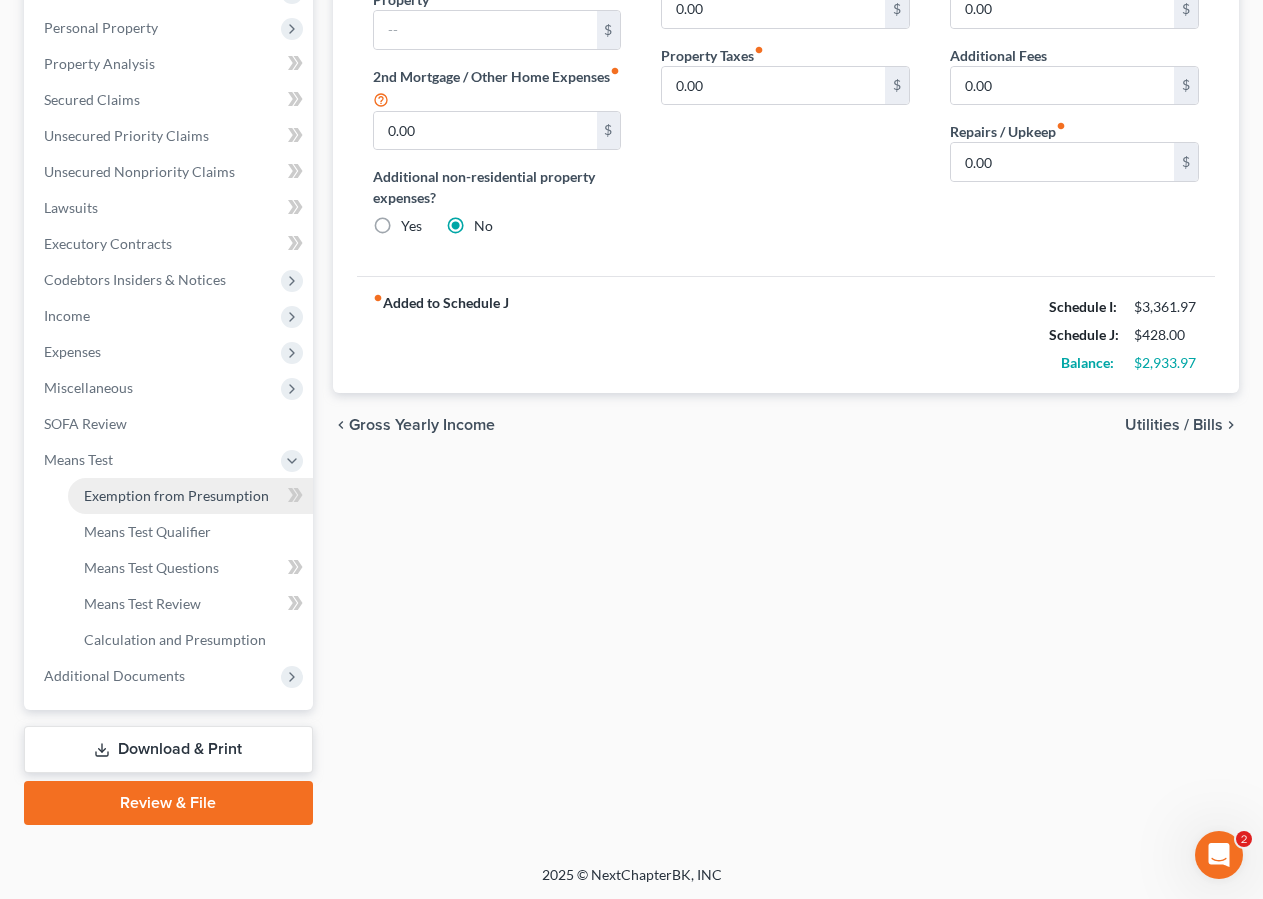click on "Exemption from Presumption" at bounding box center (176, 495) 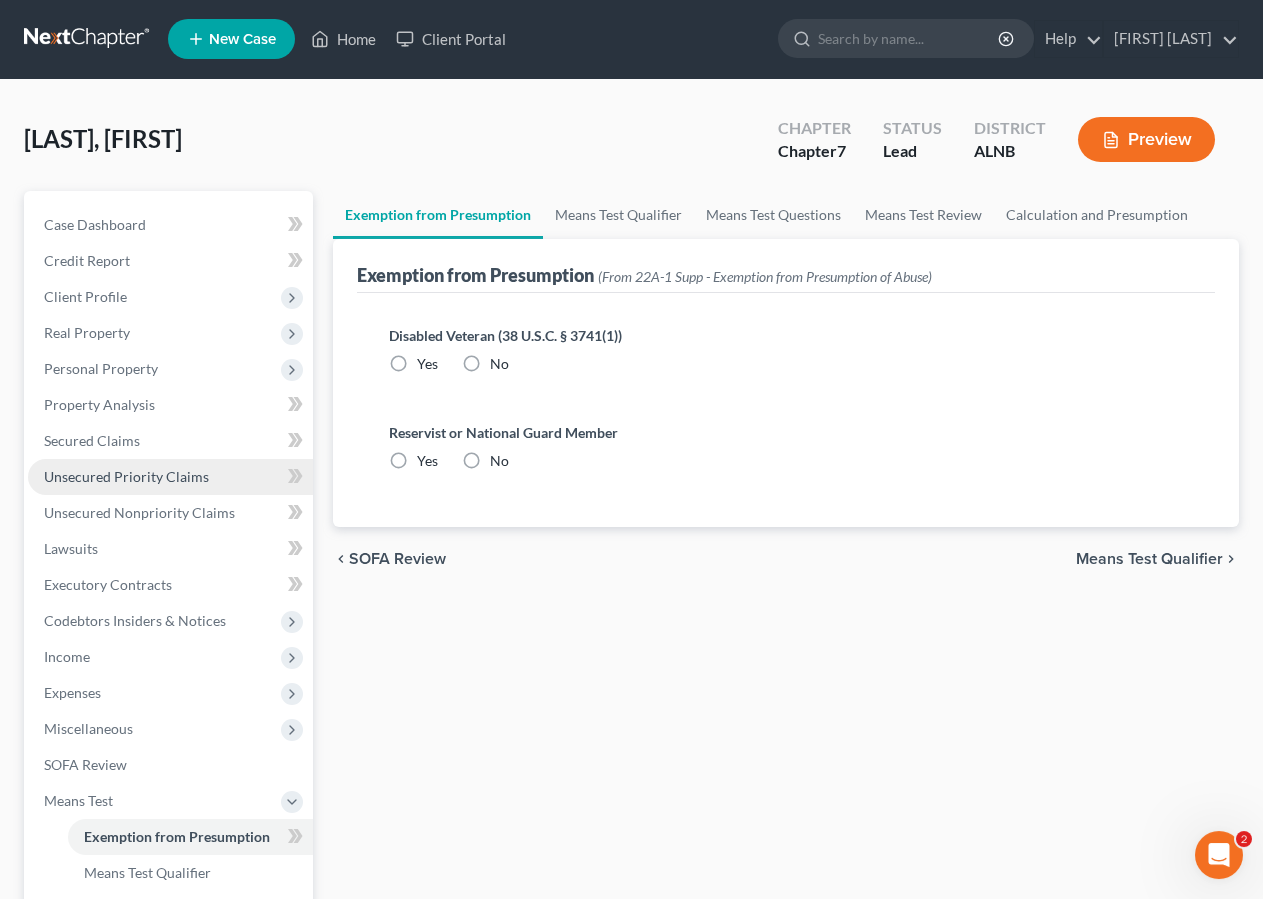 scroll, scrollTop: 0, scrollLeft: 0, axis: both 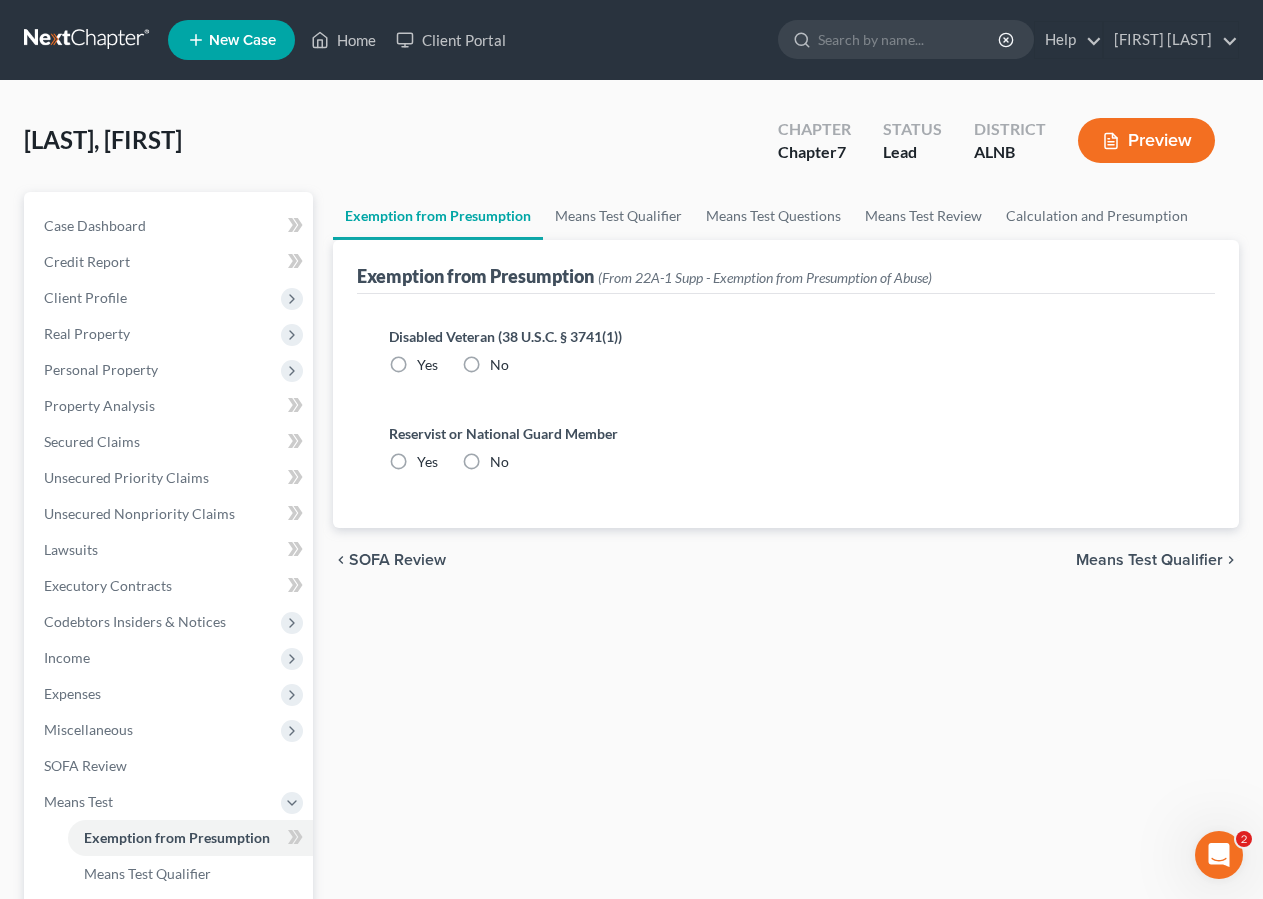 click on "No" at bounding box center (499, 365) 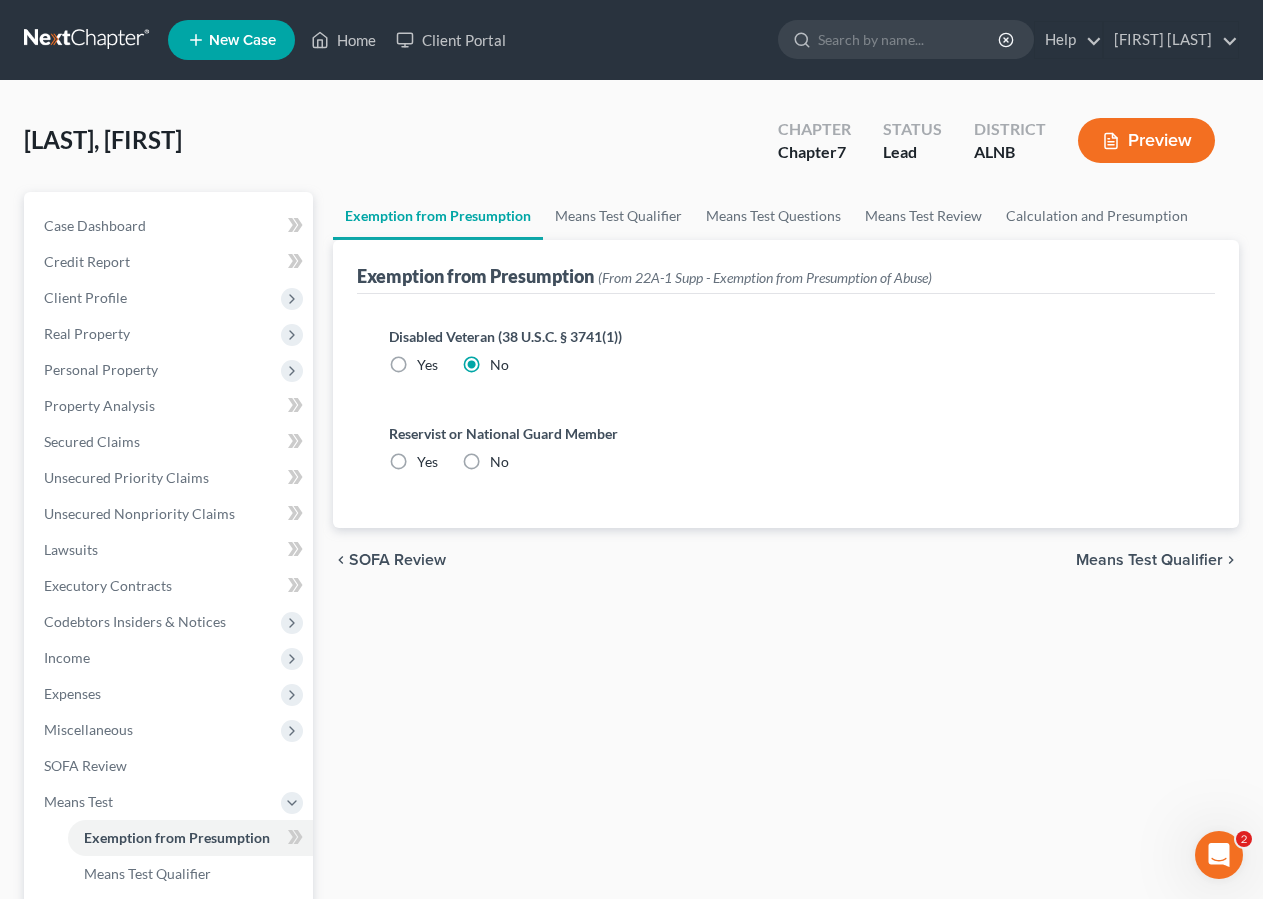 click on "No" at bounding box center (499, 462) 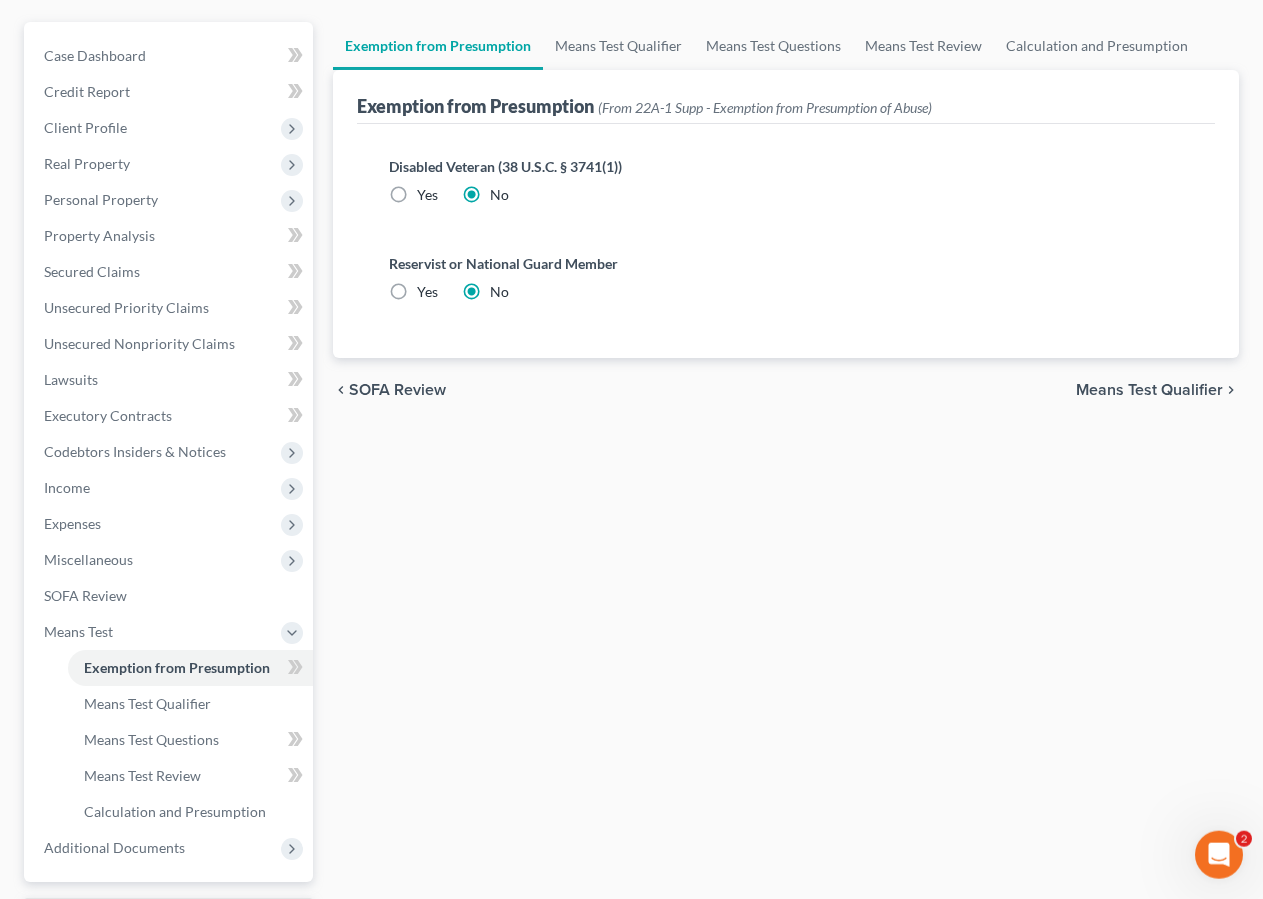 scroll, scrollTop: 201, scrollLeft: 0, axis: vertical 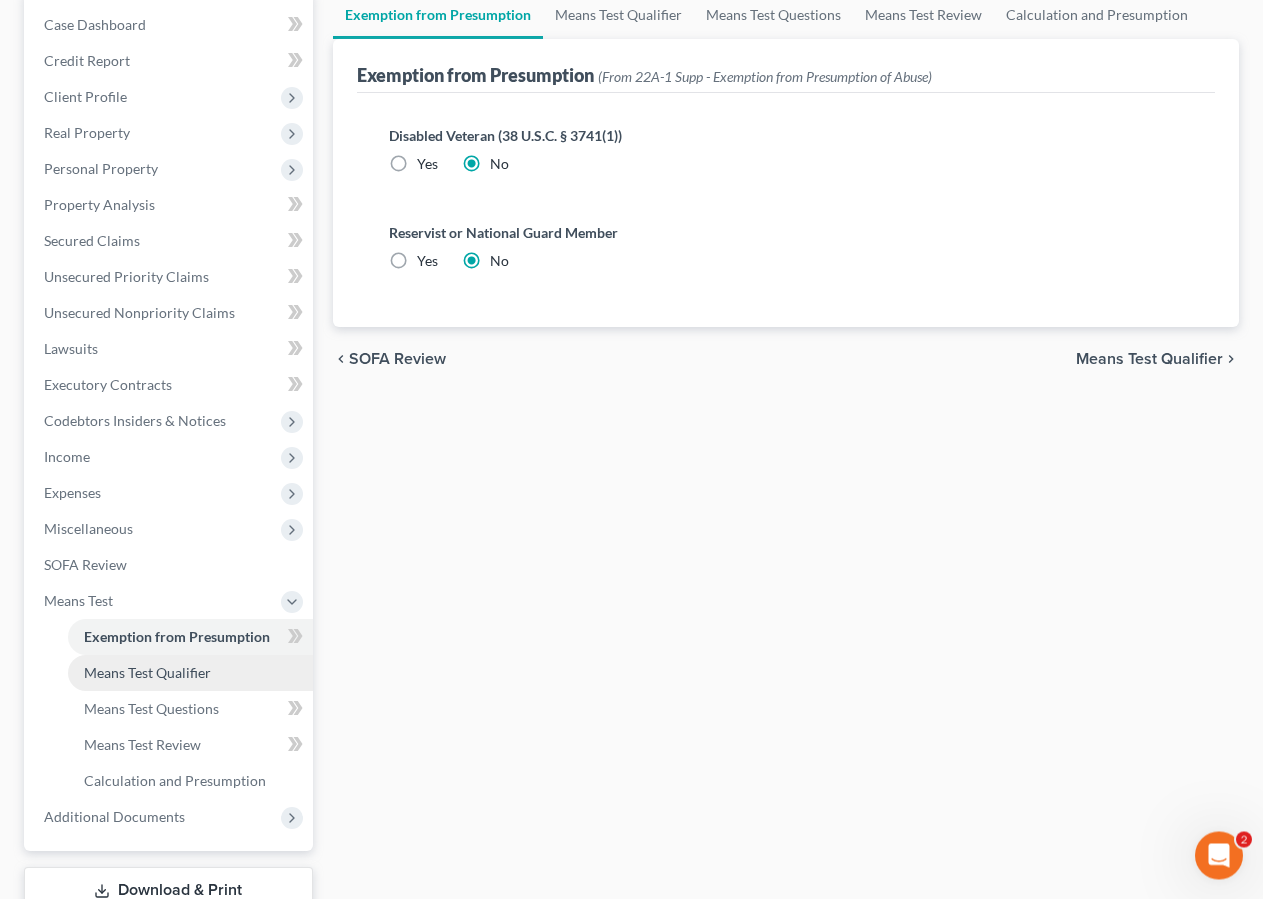 click on "Means Test Qualifier" at bounding box center [147, 672] 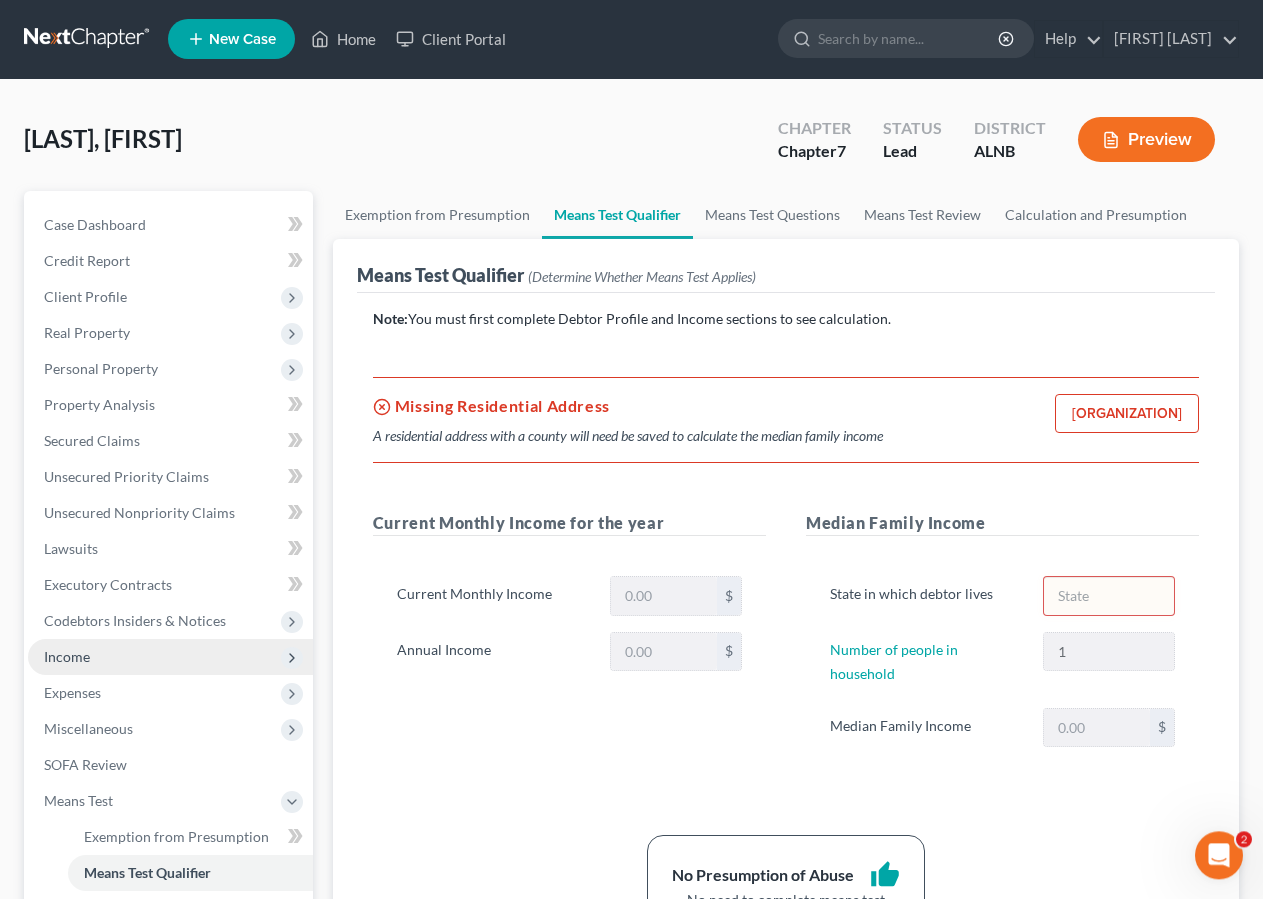 scroll, scrollTop: 0, scrollLeft: 0, axis: both 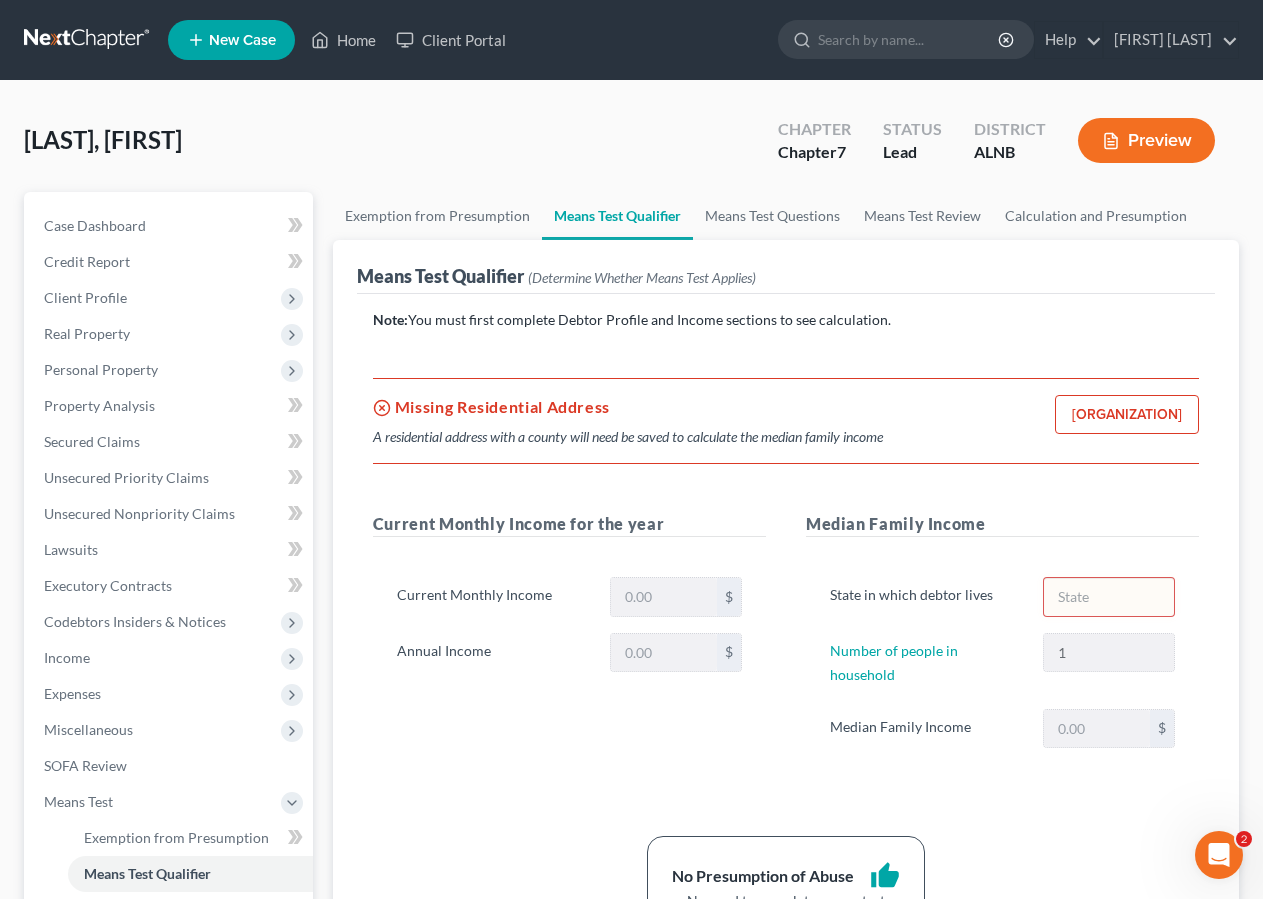 click on "[ORGANIZATION]" at bounding box center (1127, 415) 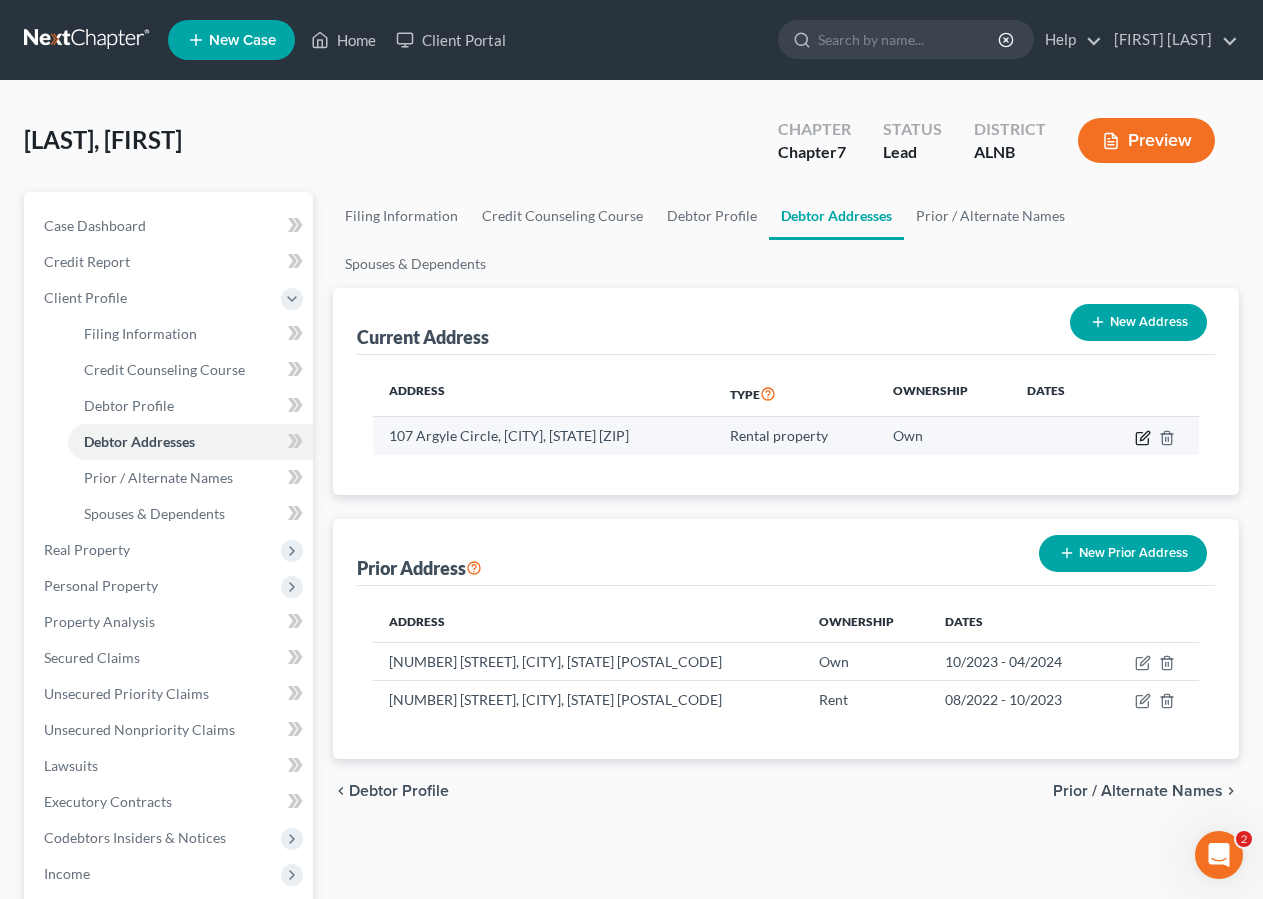 click 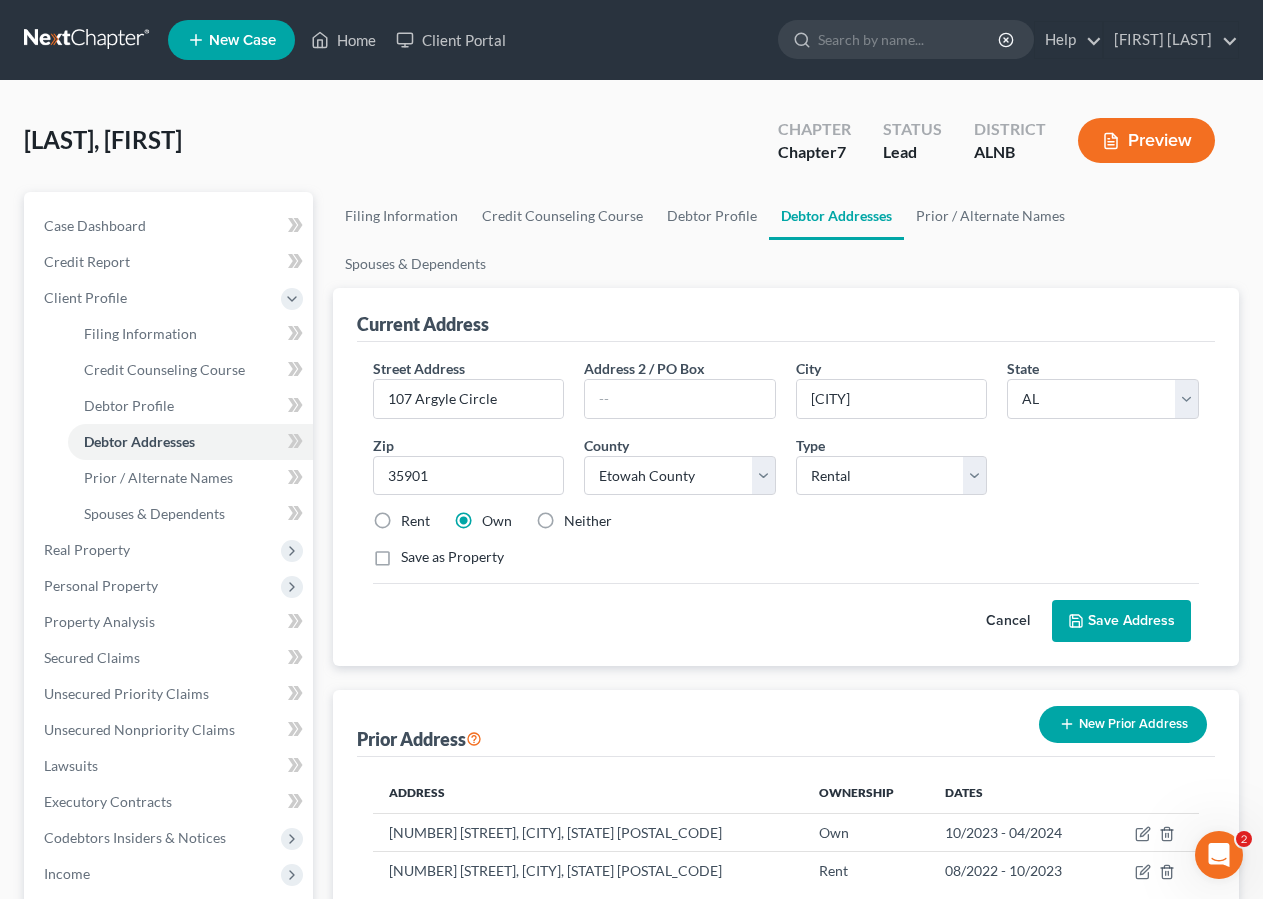 click on "Rent" at bounding box center (415, 521) 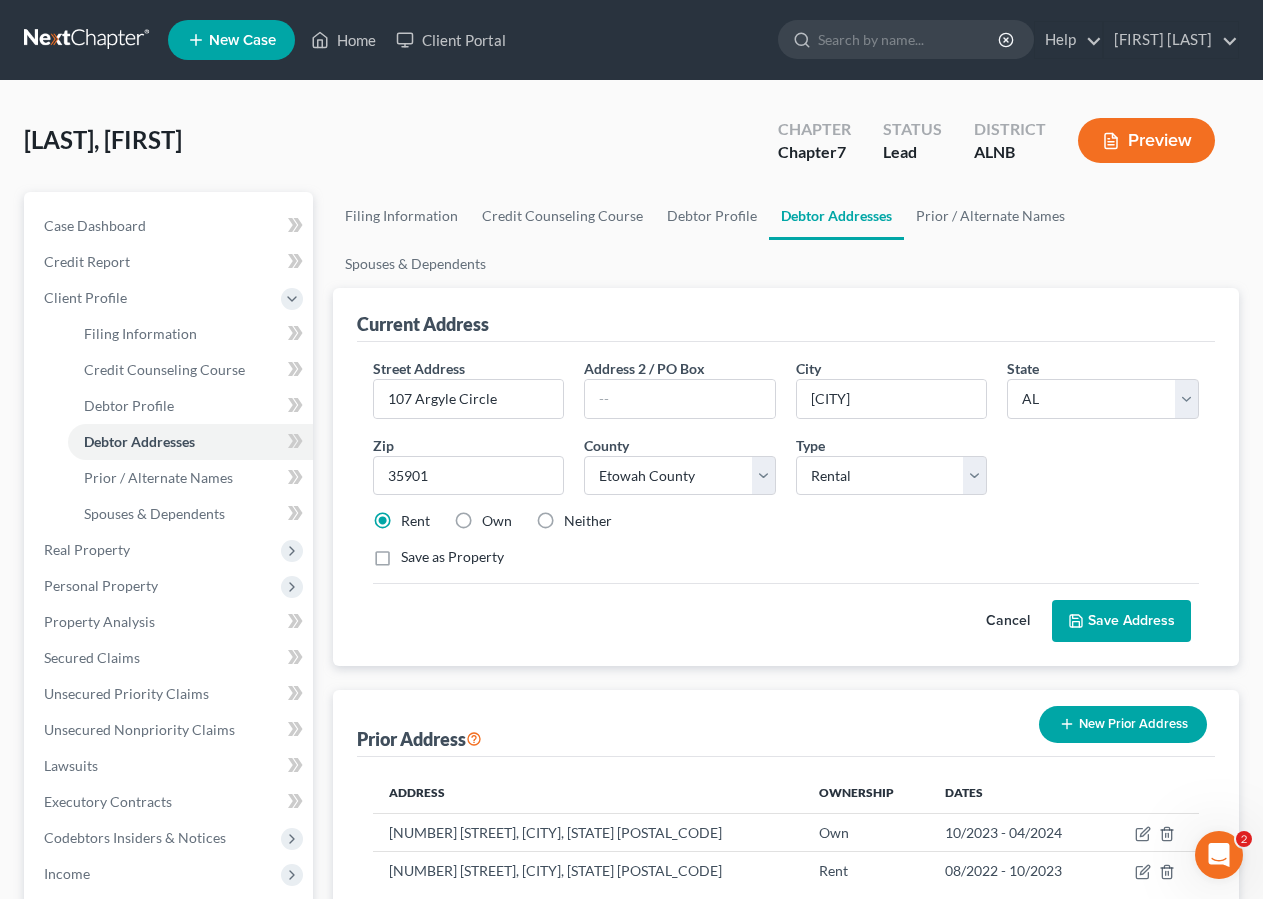 click on "Save Address" at bounding box center (1121, 621) 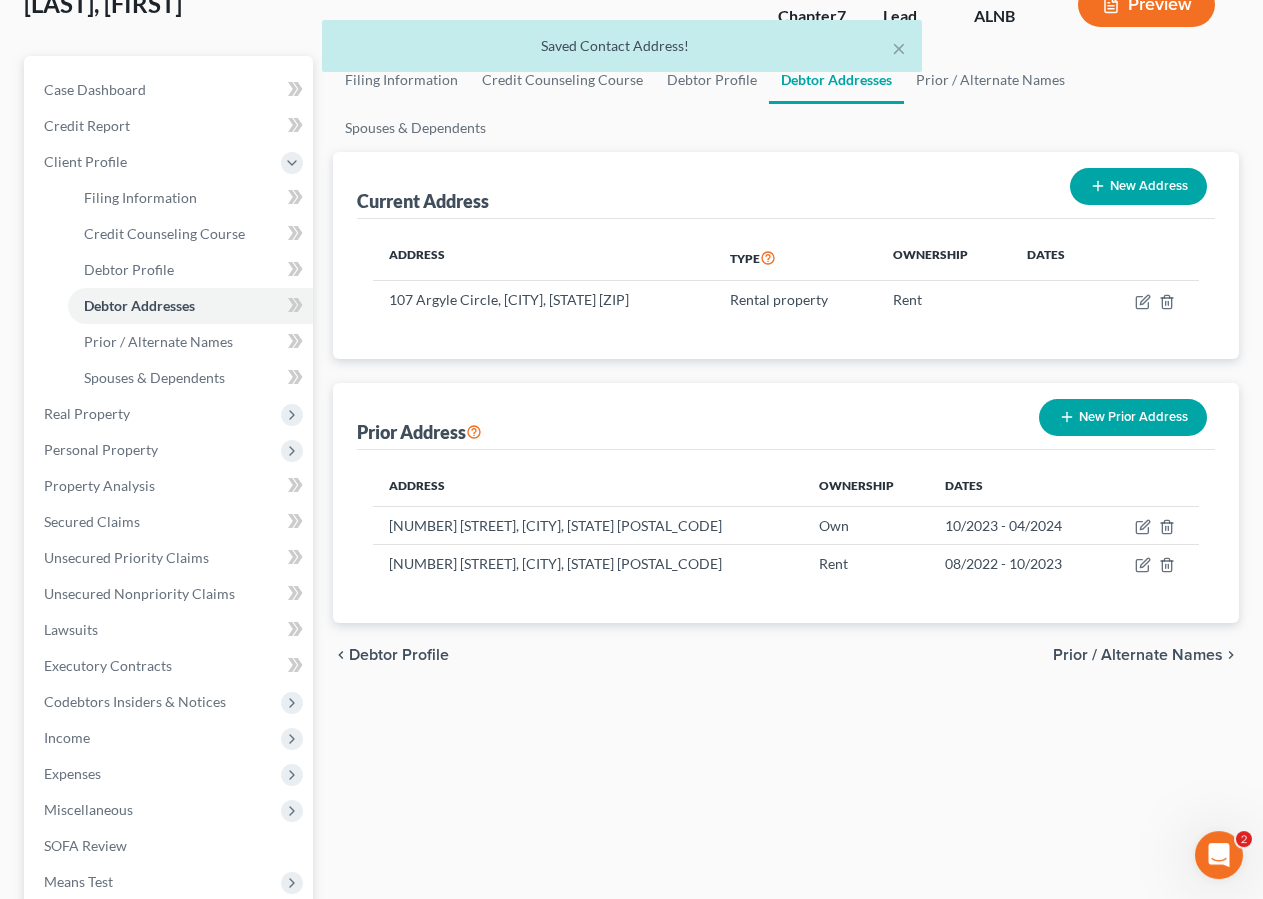 scroll, scrollTop: 364, scrollLeft: 0, axis: vertical 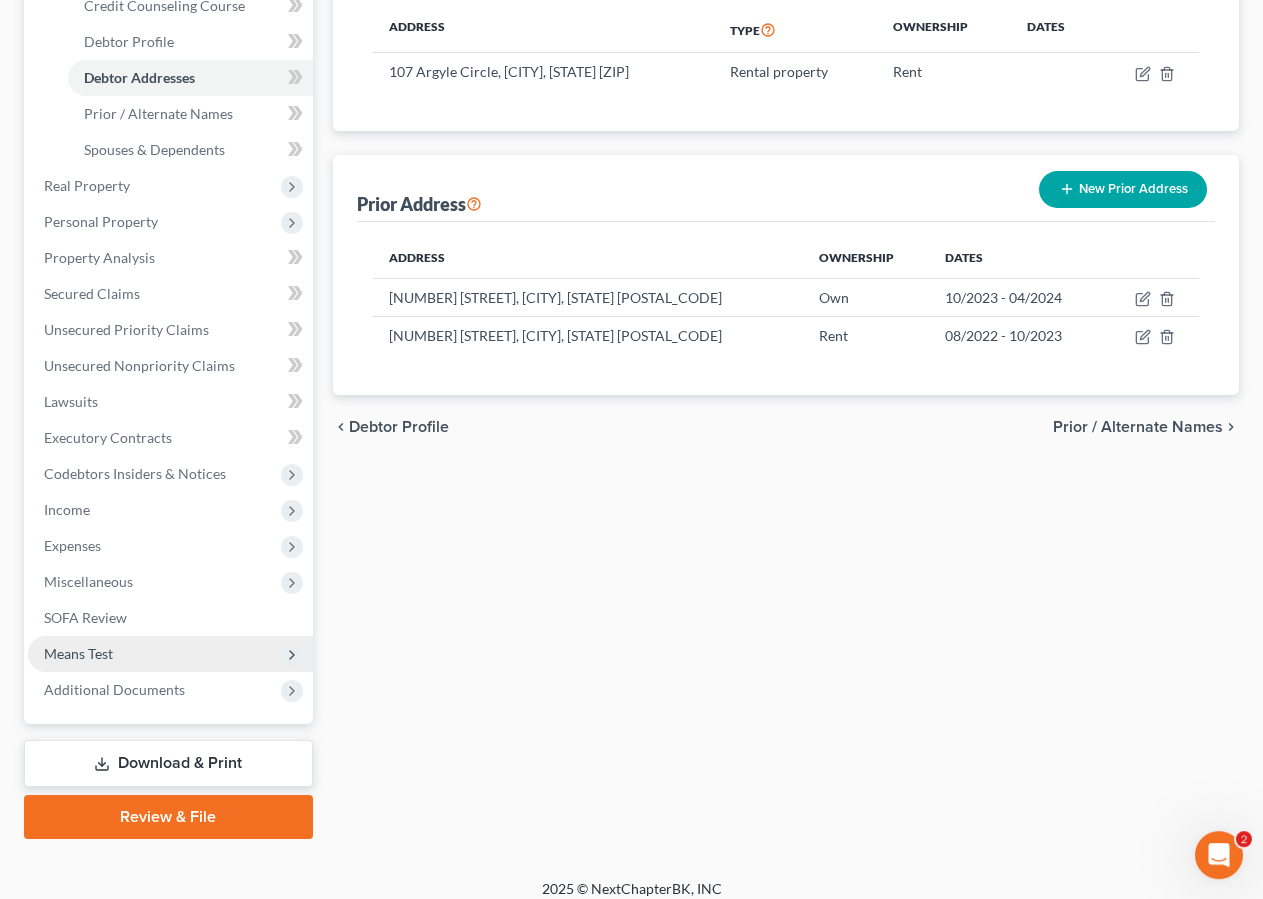click on "Means Test" at bounding box center [170, 654] 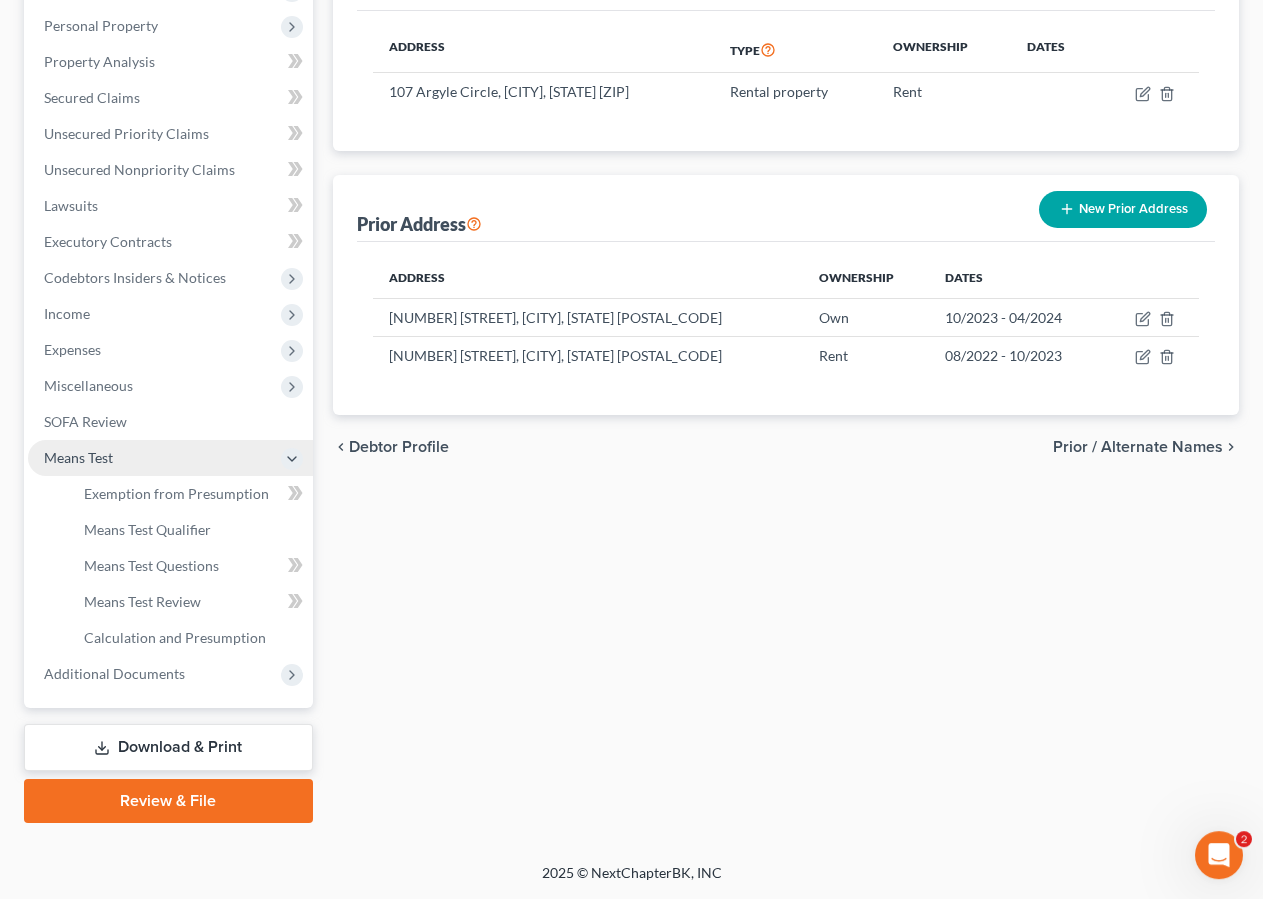 scroll, scrollTop: 341, scrollLeft: 0, axis: vertical 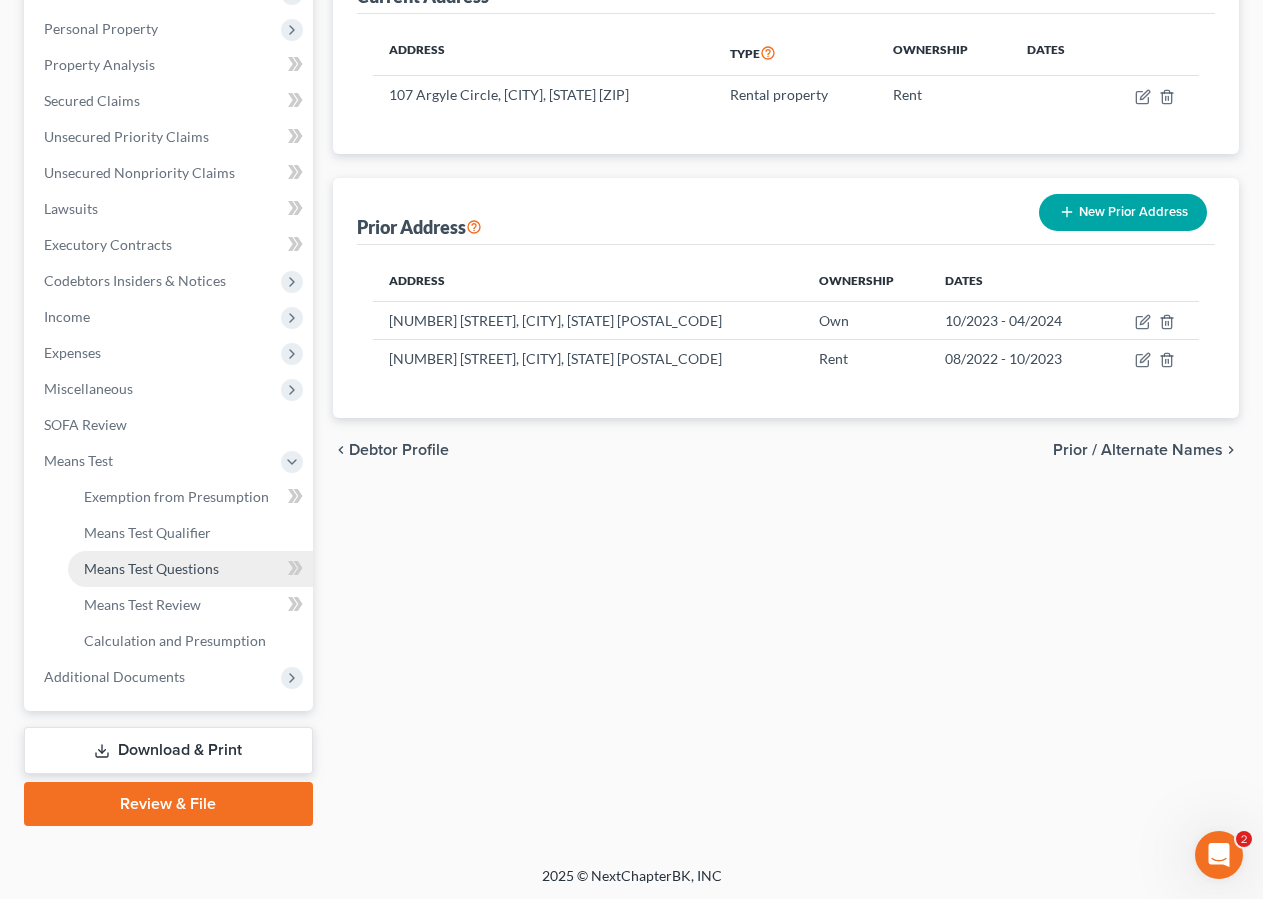 click on "Means Test Questions" at bounding box center (151, 568) 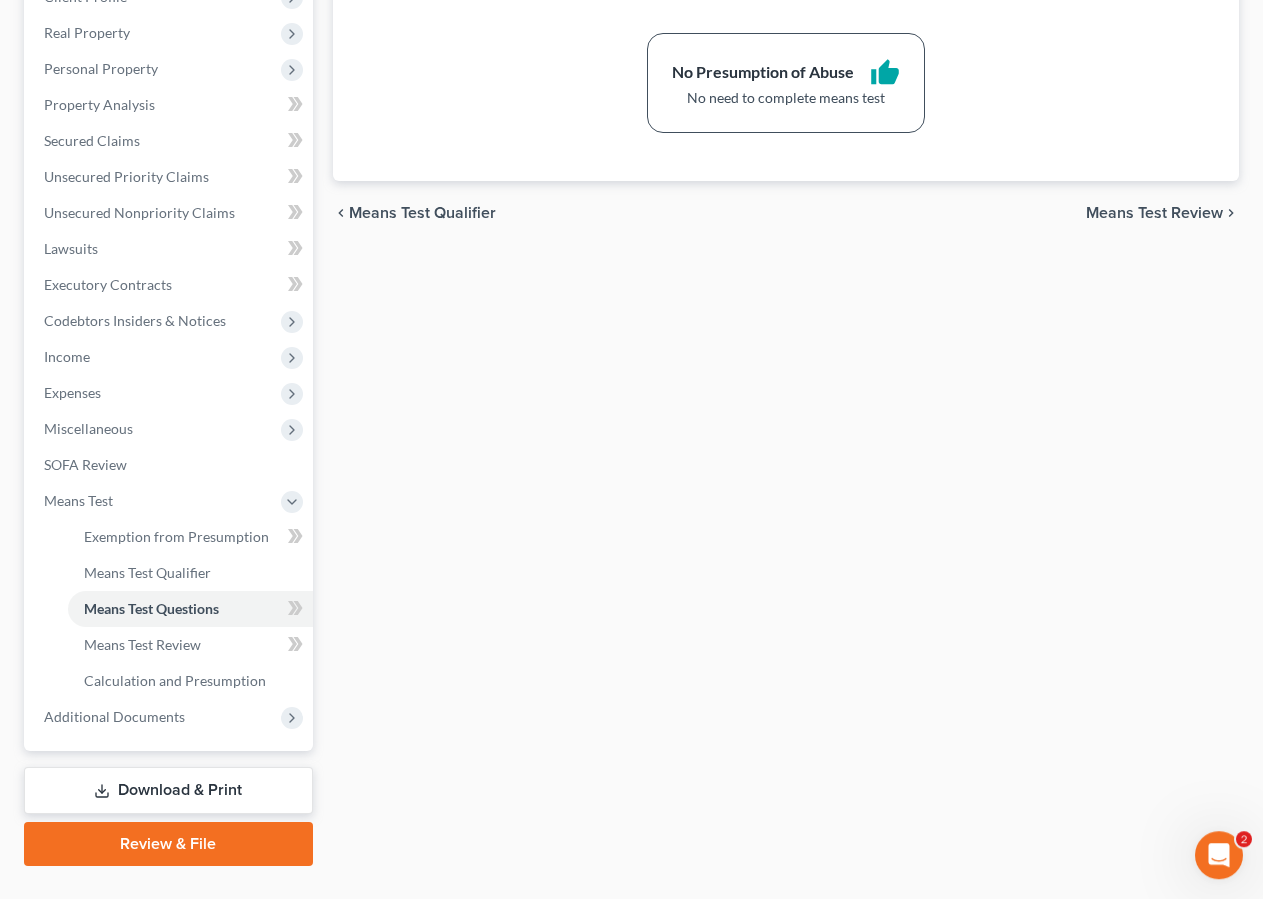 scroll, scrollTop: 304, scrollLeft: 0, axis: vertical 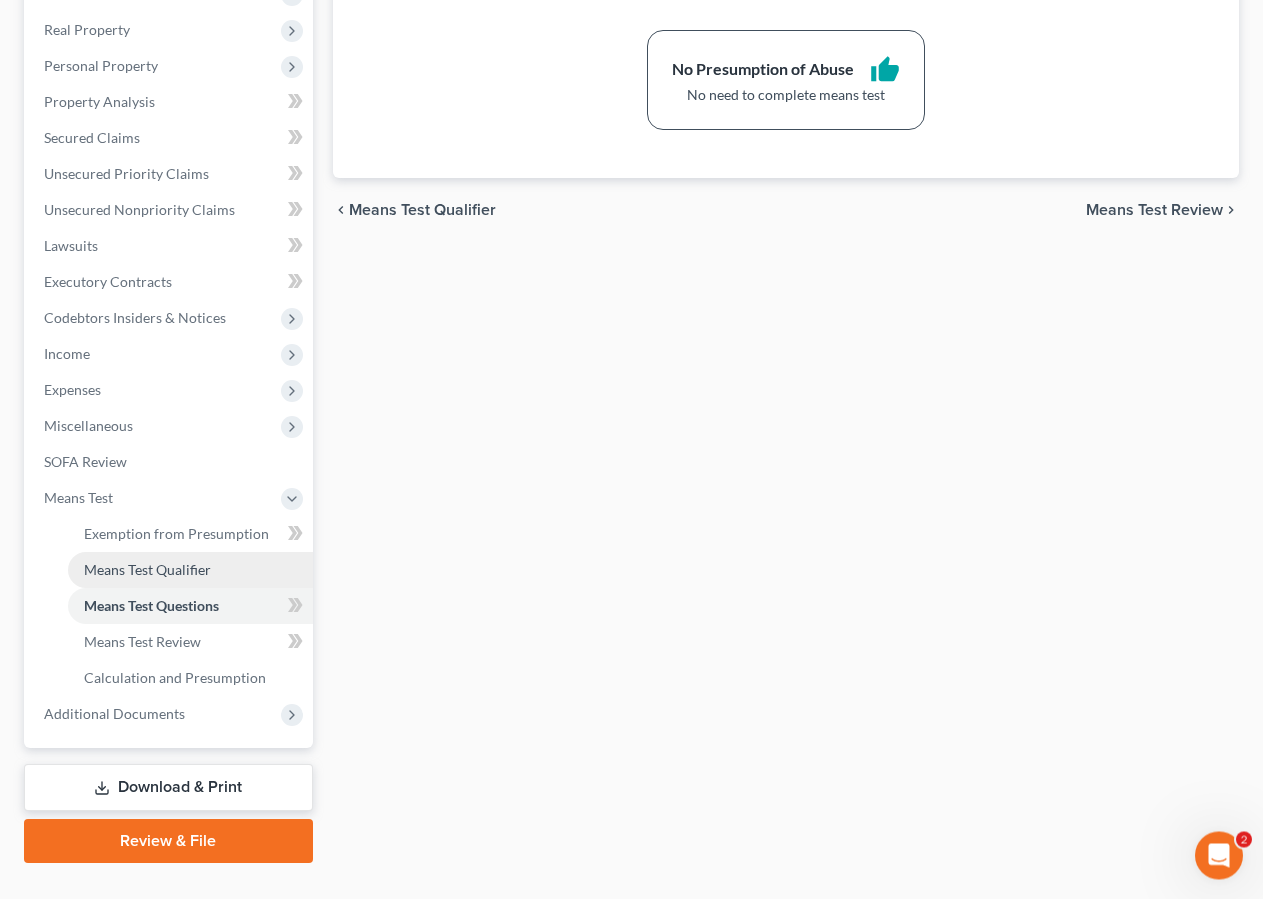 click on "Means Test Qualifier" at bounding box center [147, 569] 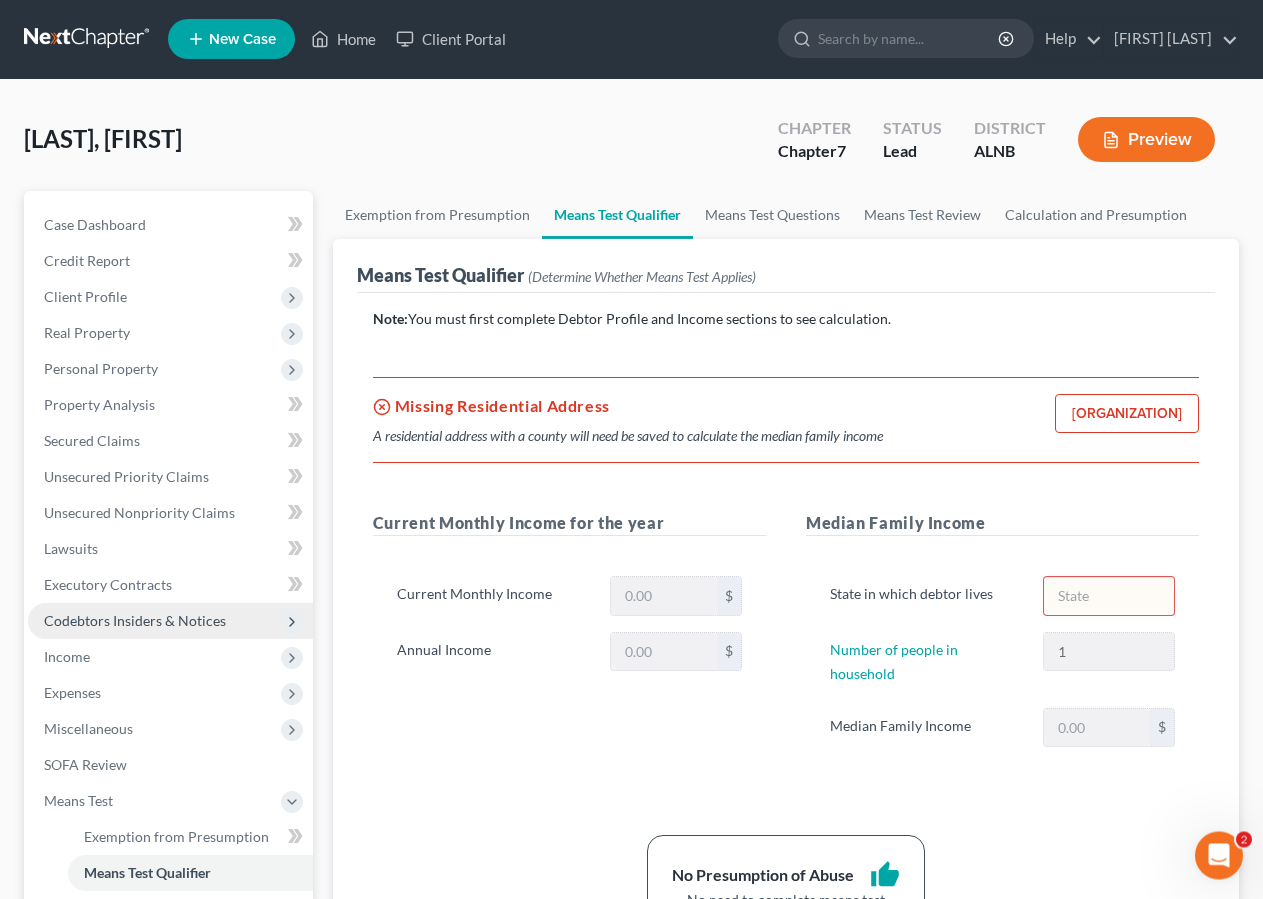 scroll, scrollTop: 0, scrollLeft: 0, axis: both 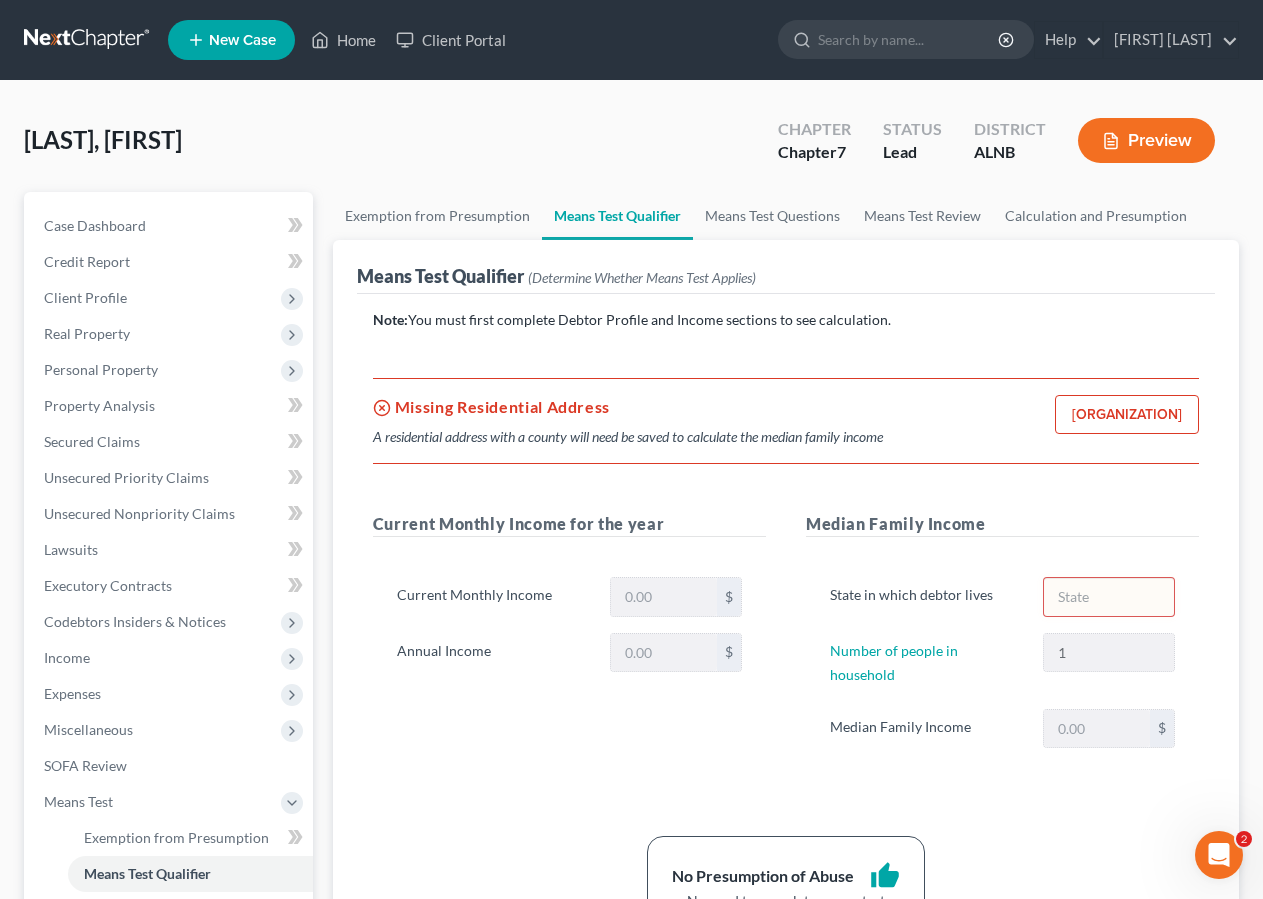 click on "[ORGANIZATION]" at bounding box center [1127, 415] 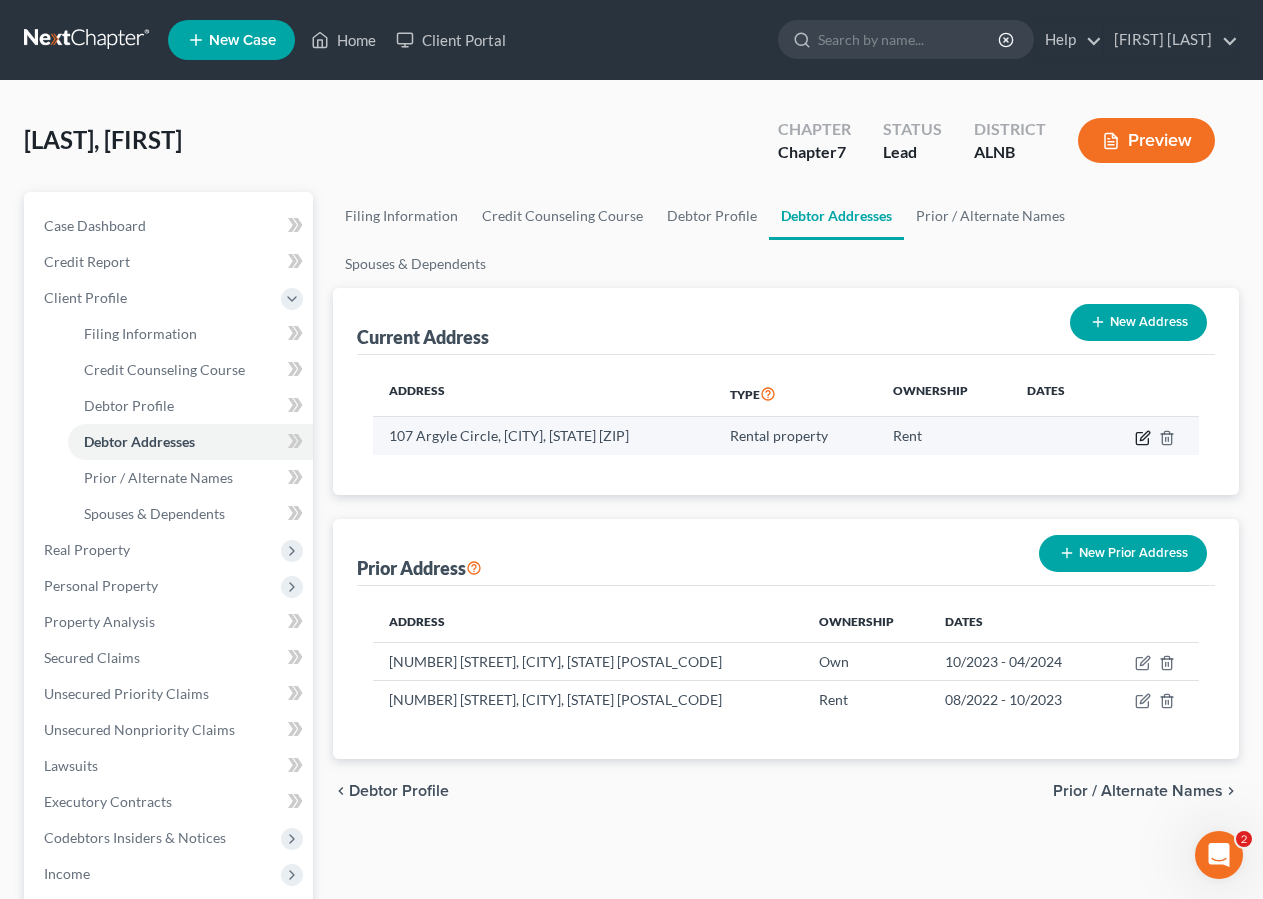 click 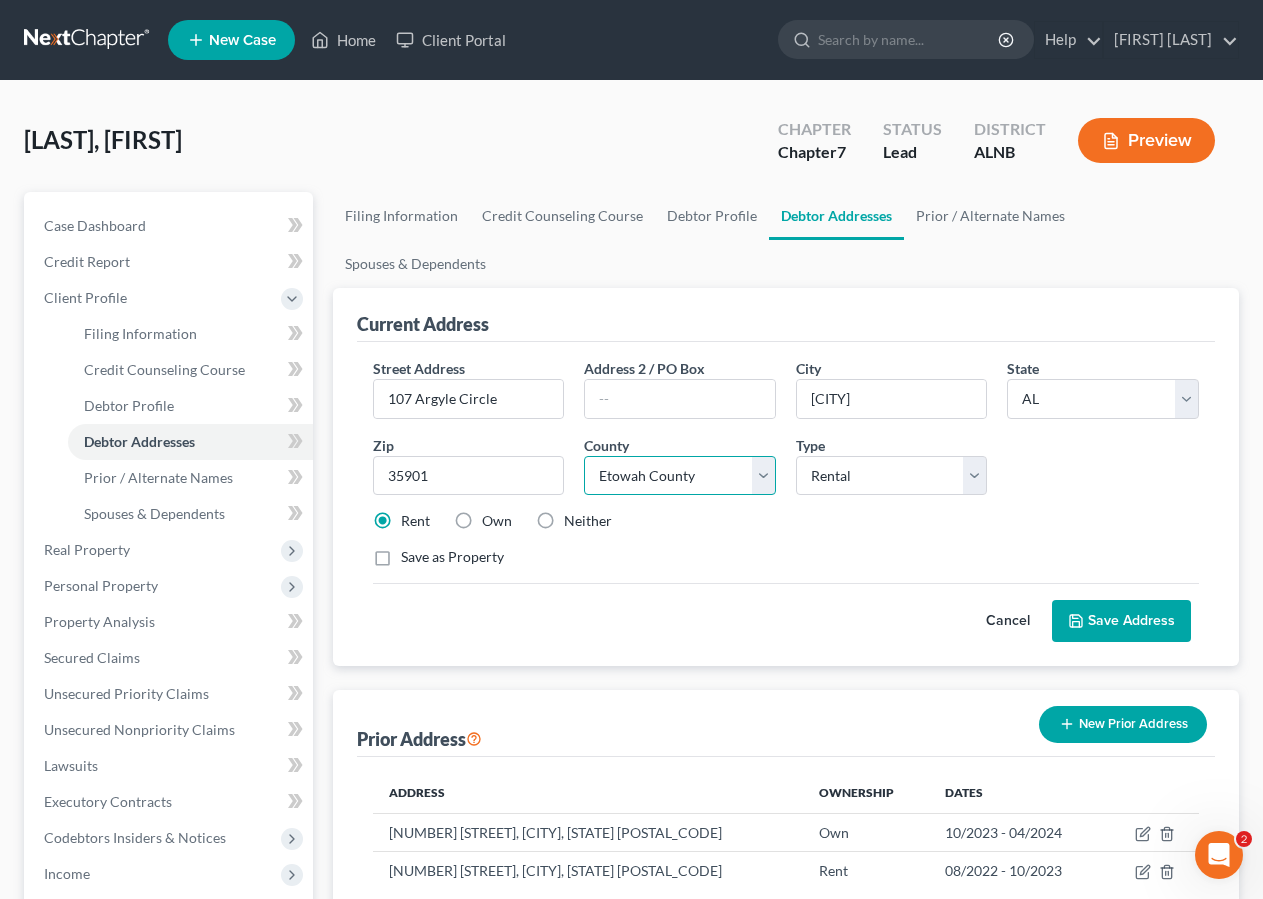 click on "County Autauga County Baldwin County Barbour County Bibb County Blount County Bullock County Butler County Calhoun County Chambers County Cherokee County Chilton County Choctaw County Clarke County Clay County Cleburne County Coffee County Colbert County Conecuh County Coosa County Covington County Crenshaw County Cullman County Dale County Dallas County DeKalb County Elmore County Escambia County Etowah County Fayette County Franklin County Geneva County Greene County Hale County Henry County Houston County Jackson County Jefferson County Lamar County Lauderdale County Lawrence County Lee County Limestone County Lowndes County Macon County Madison County Marengo County Marion County Marshall County Mobile County Monroe County Montgomery County Morgan County Perry County Pickens County Pike County Randolph County Russell County Shelby County St. Clair County Sumter County Talladega County Tallapoosa County Tuscaloosa County Walker County Washington County Wilcox County Winston County" at bounding box center [680, 476] 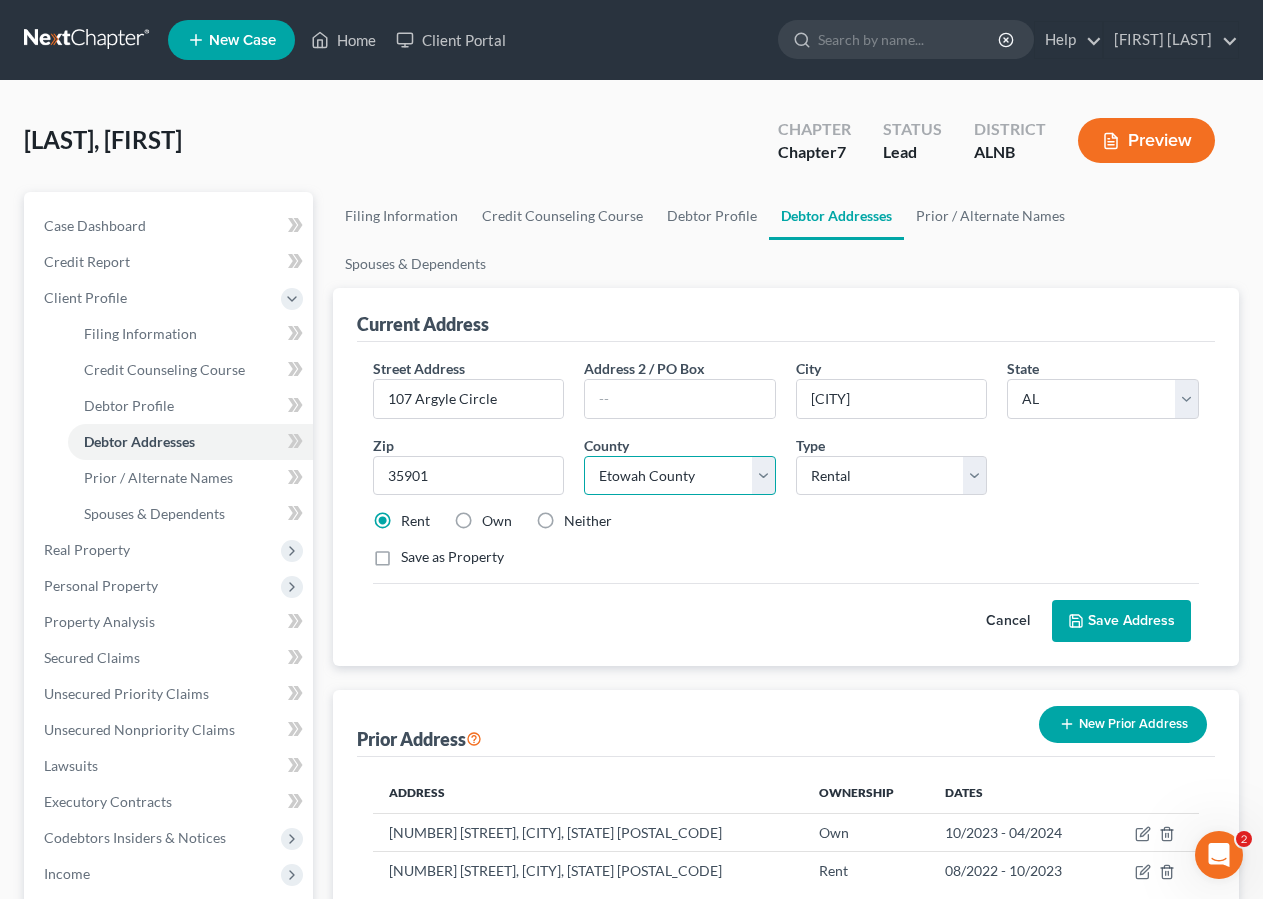 click on "Etowah County" at bounding box center (0, 0) 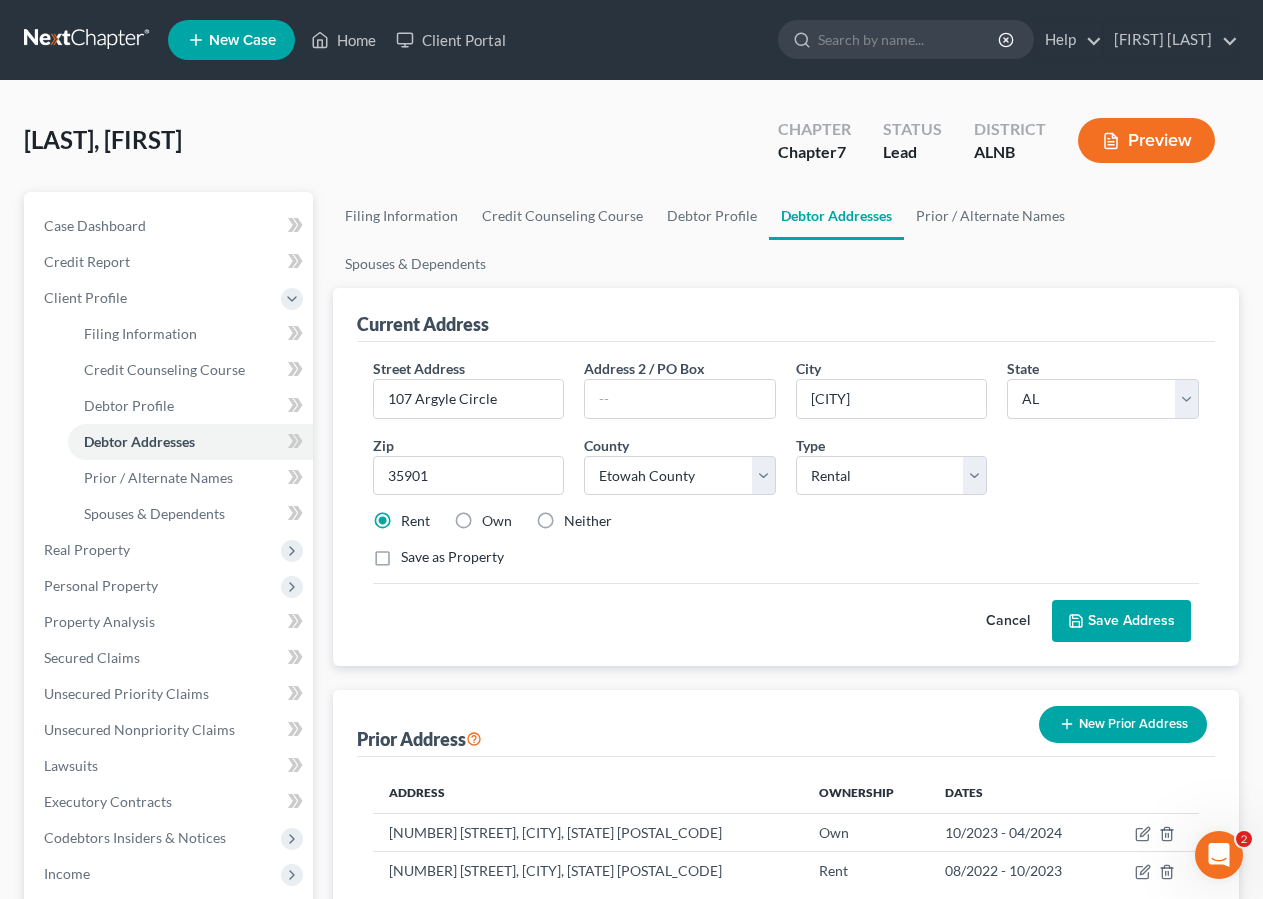 click on "Save Address" at bounding box center (1121, 621) 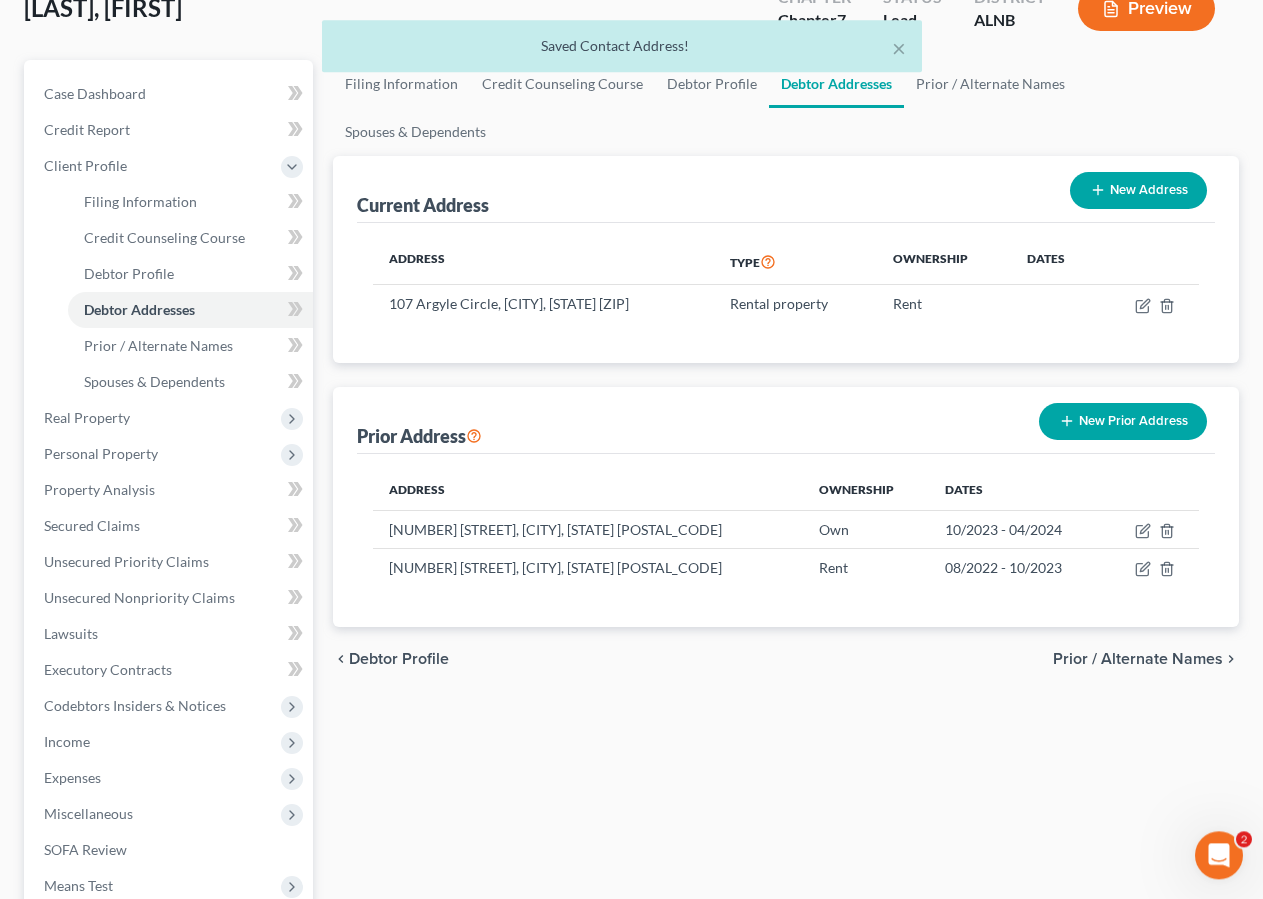 scroll, scrollTop: 135, scrollLeft: 0, axis: vertical 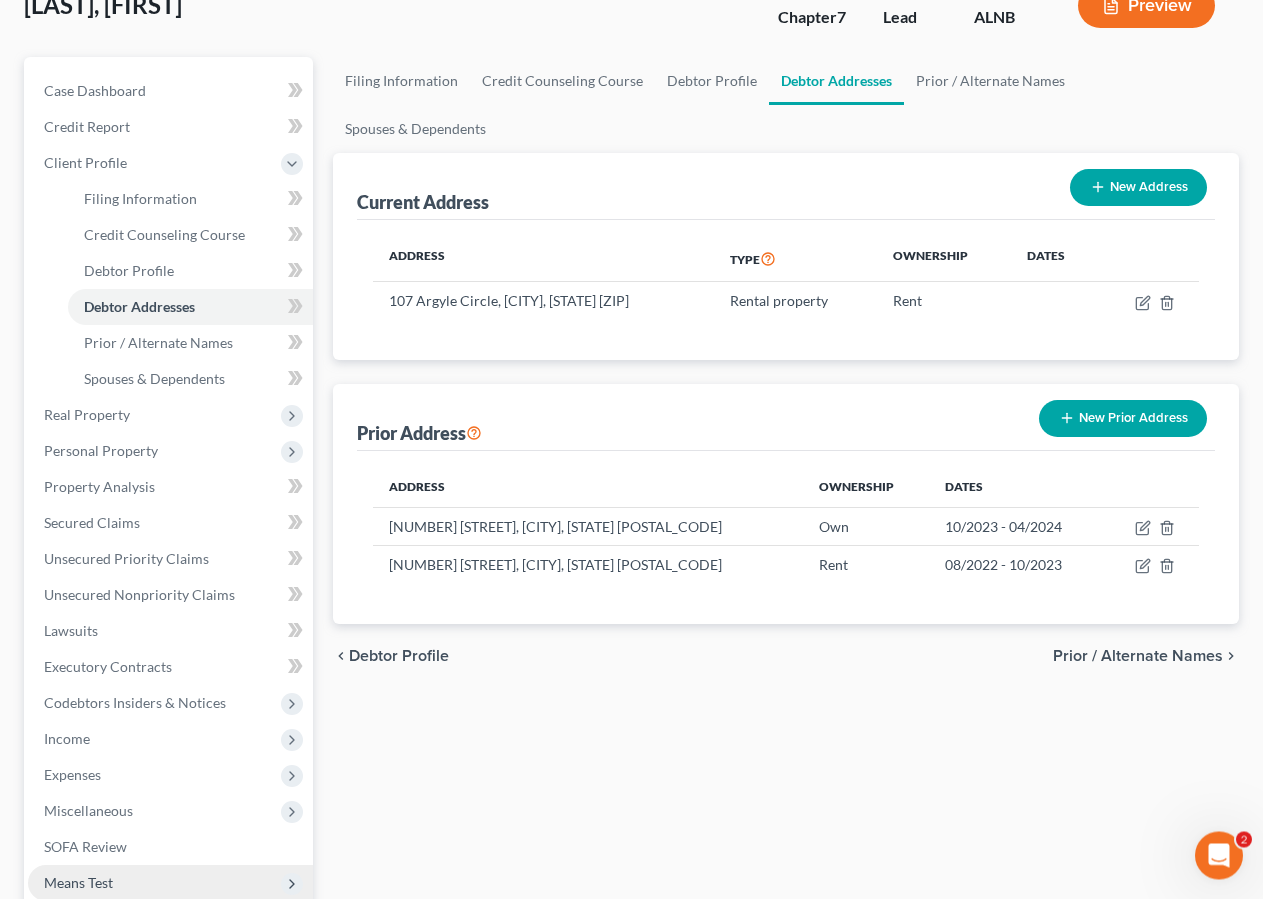 click on "Means Test" at bounding box center [170, 883] 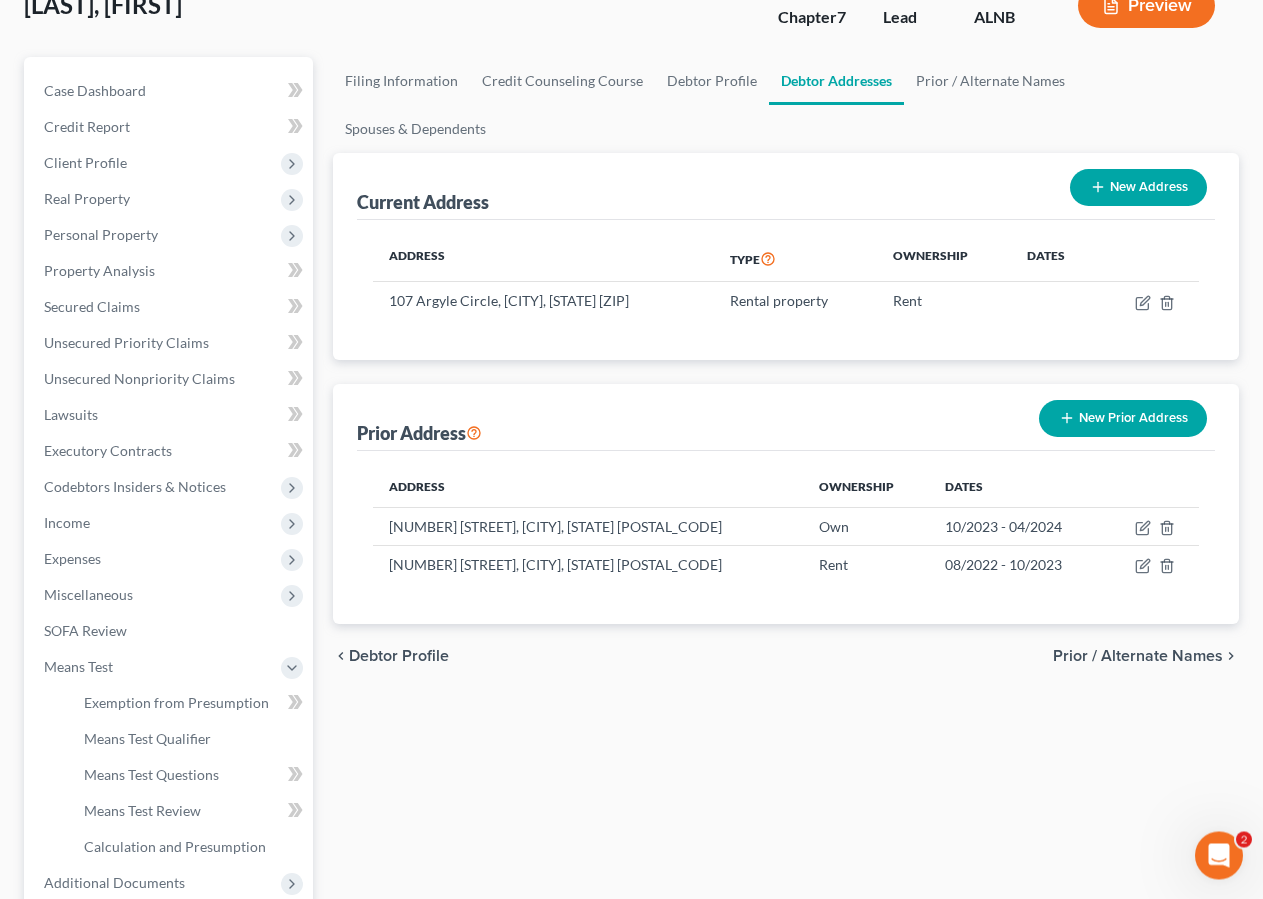 scroll, scrollTop: 342, scrollLeft: 0, axis: vertical 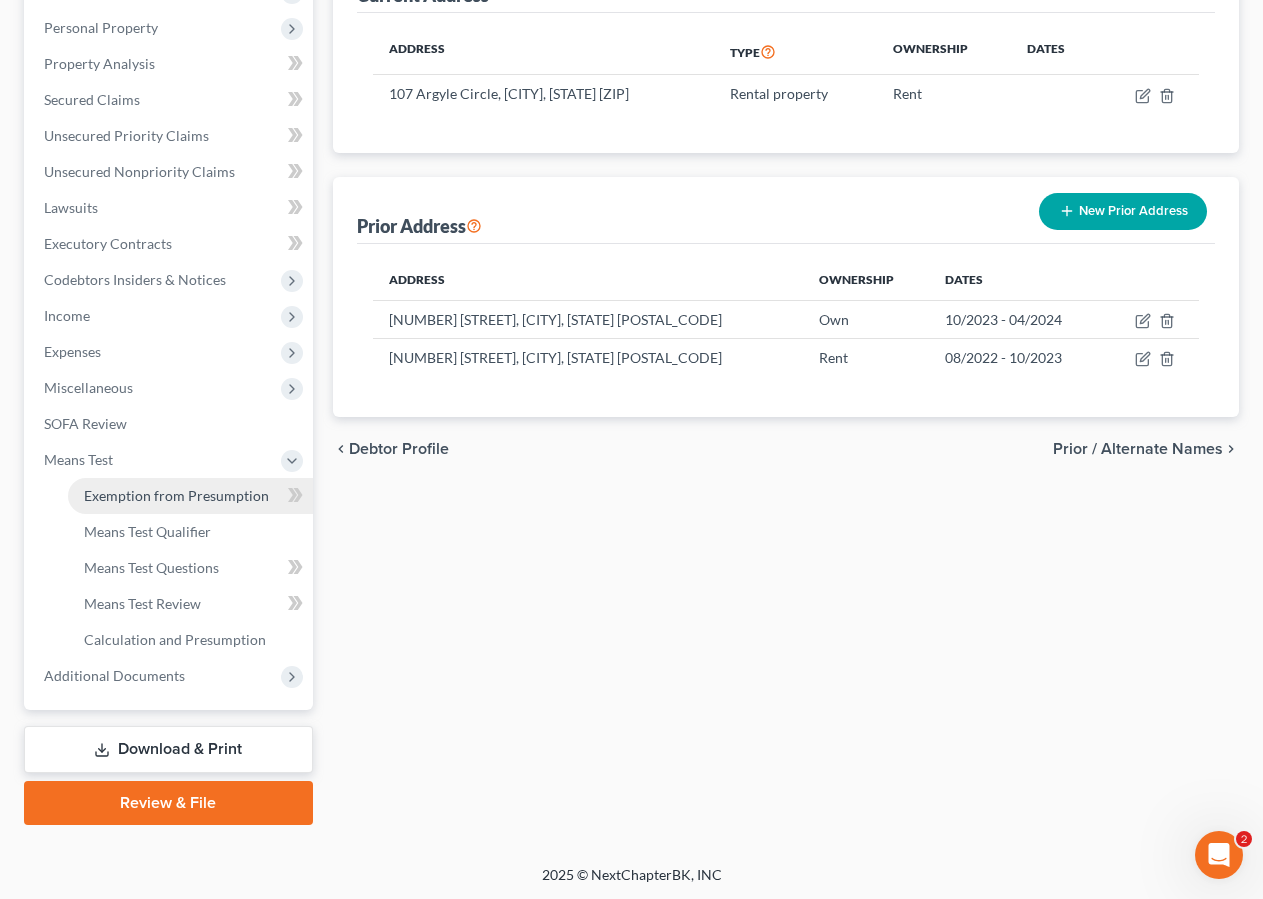 click on "Exemption from Presumption" at bounding box center (190, 496) 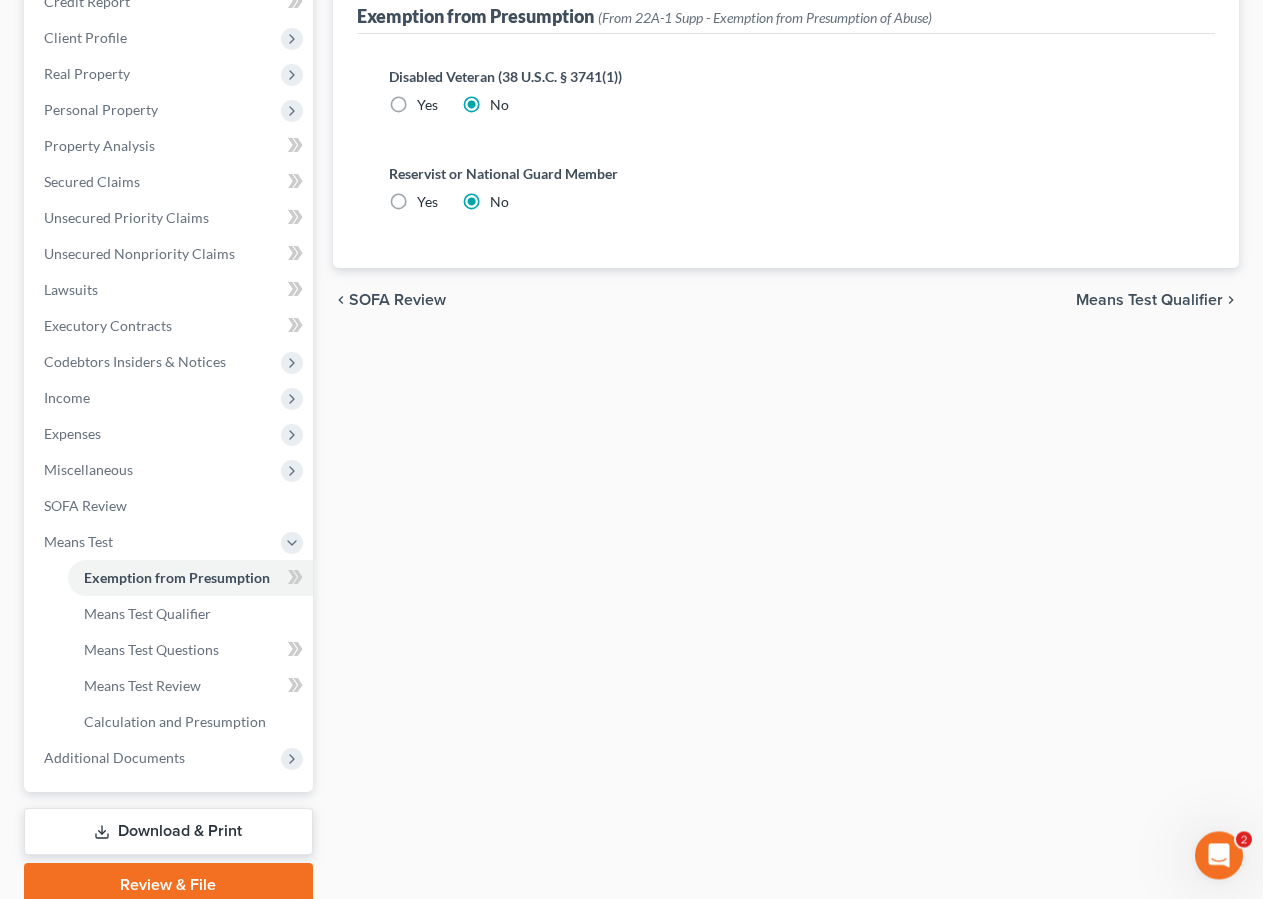 scroll, scrollTop: 342, scrollLeft: 0, axis: vertical 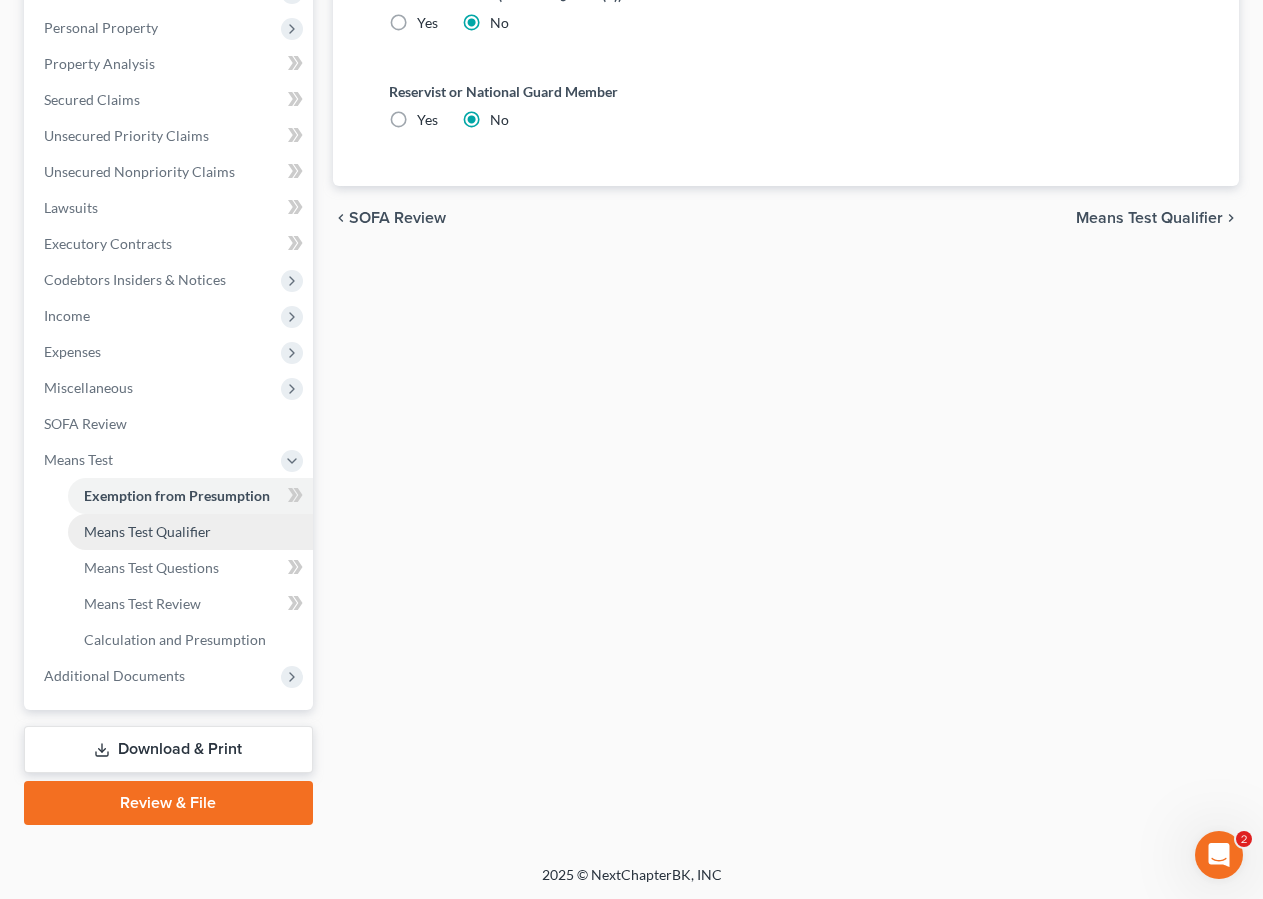 click on "Means Test Qualifier" at bounding box center (147, 531) 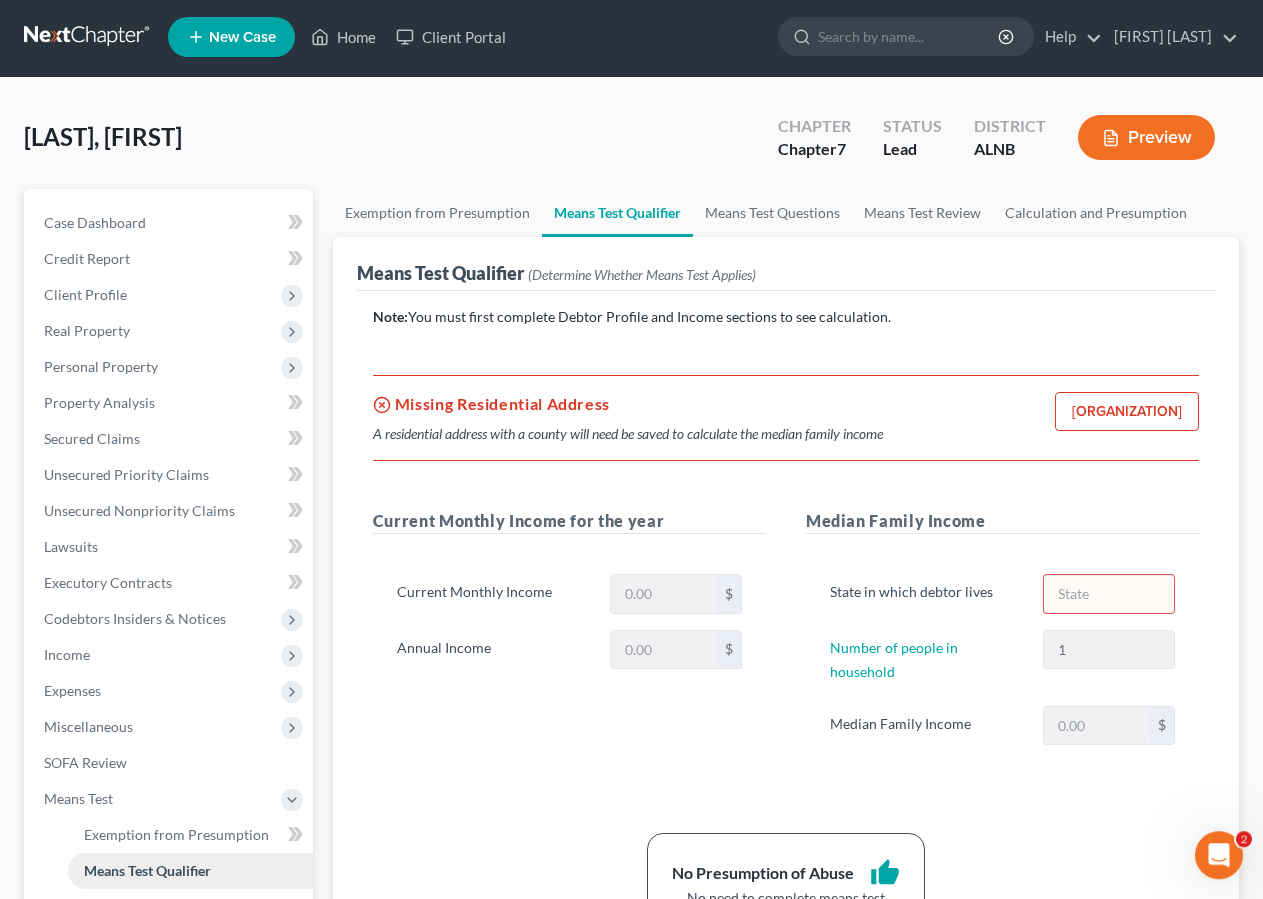 scroll, scrollTop: 0, scrollLeft: 0, axis: both 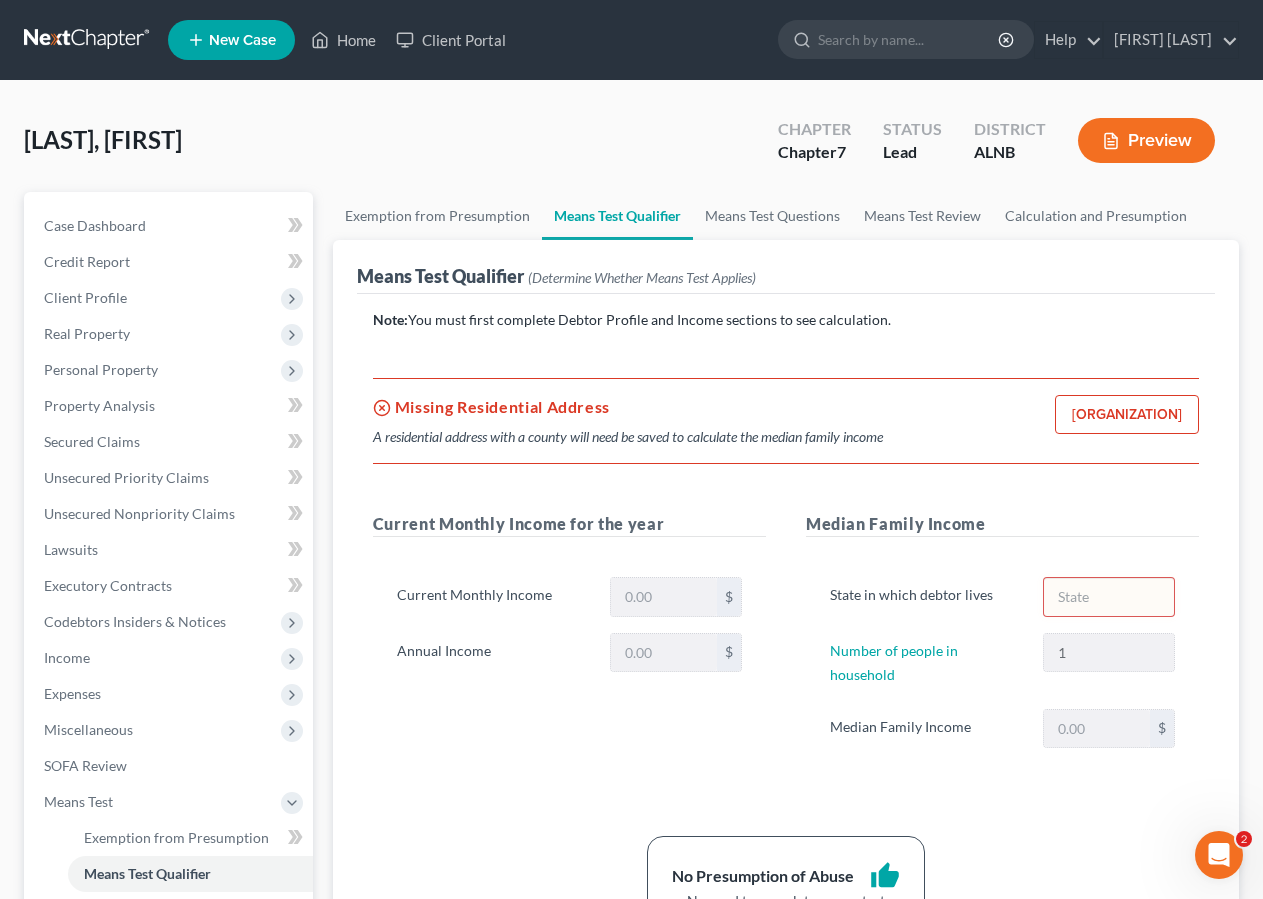 click on "[ORGANIZATION]" at bounding box center (1127, 415) 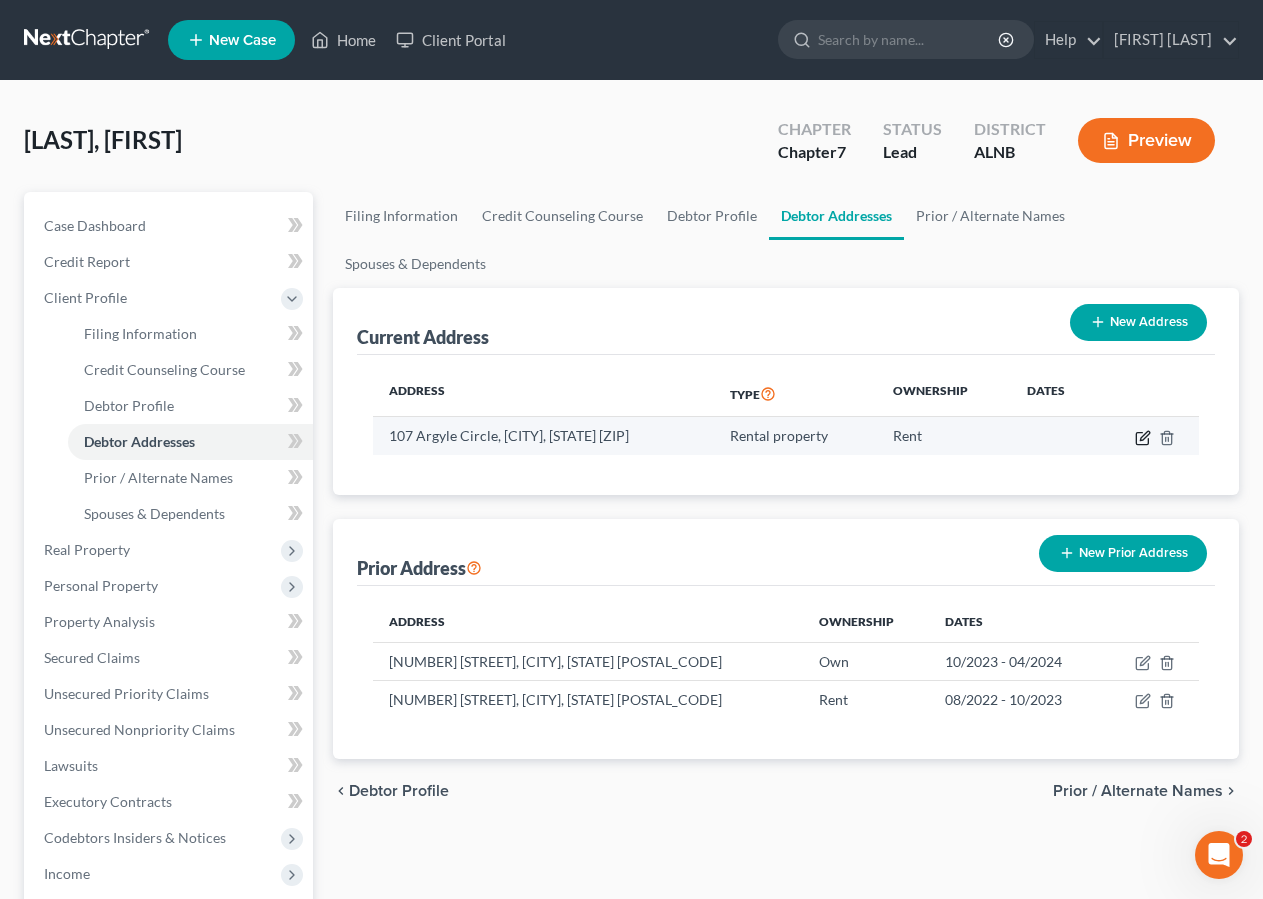 click 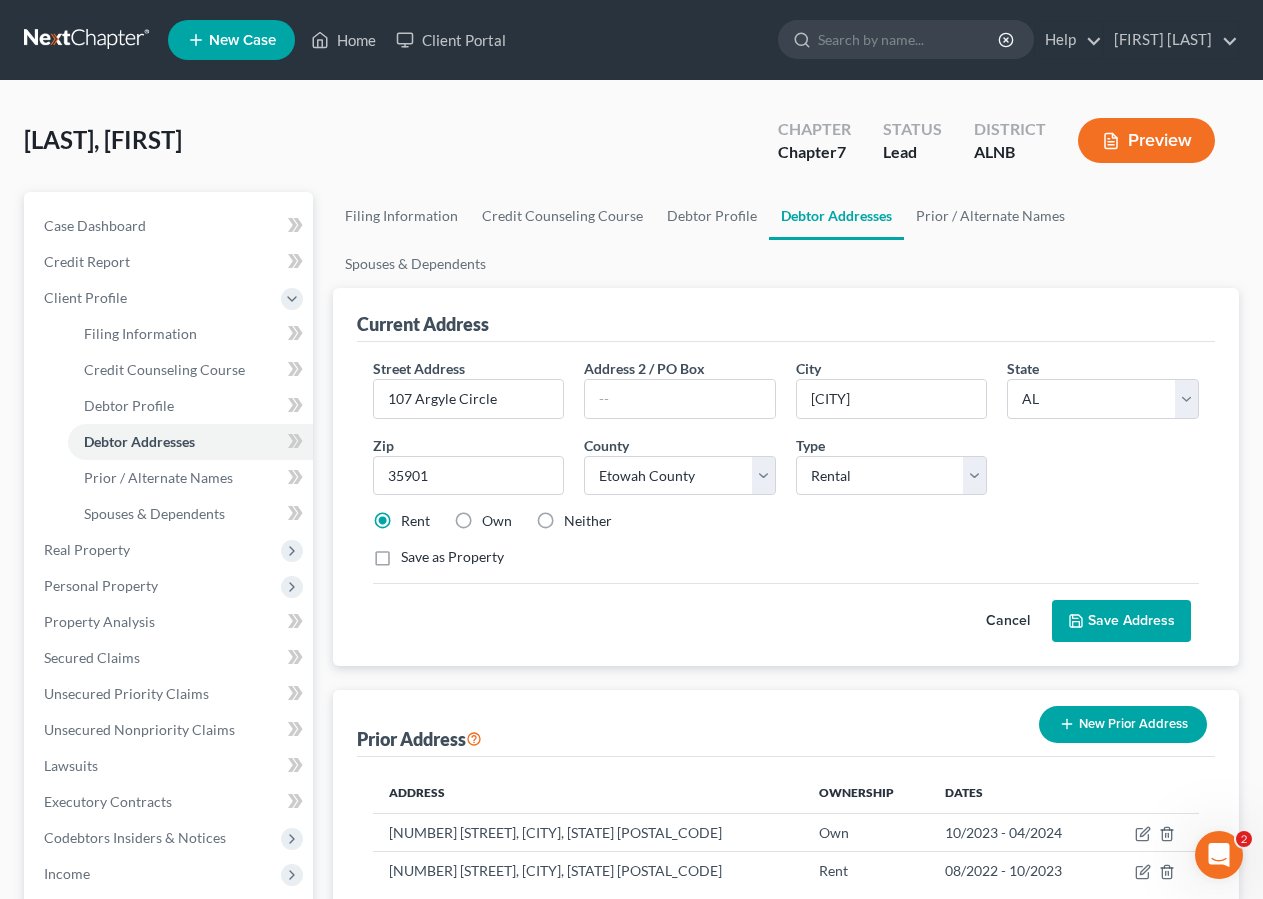 click on "Neither" at bounding box center (588, 521) 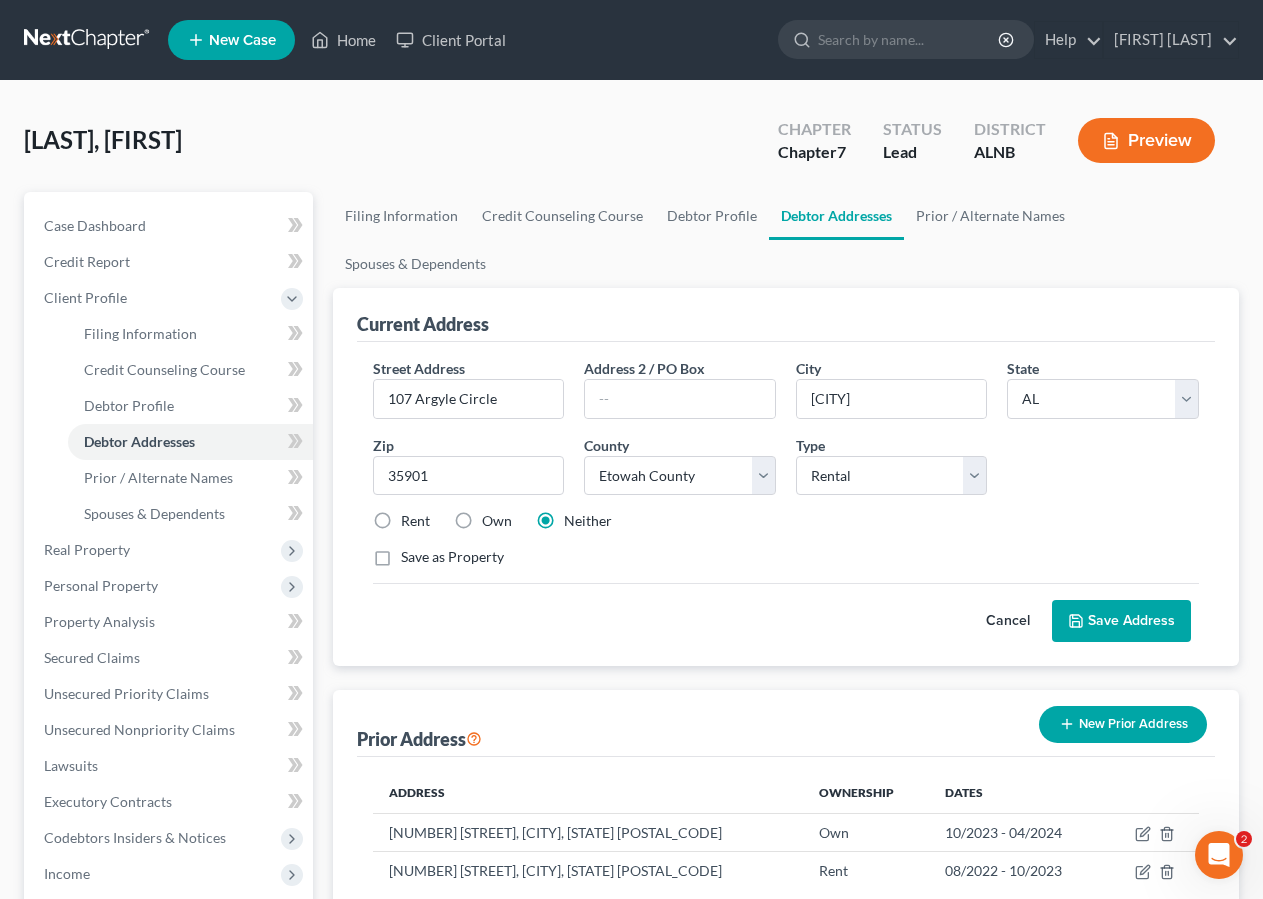 click on "Rent" at bounding box center (415, 521) 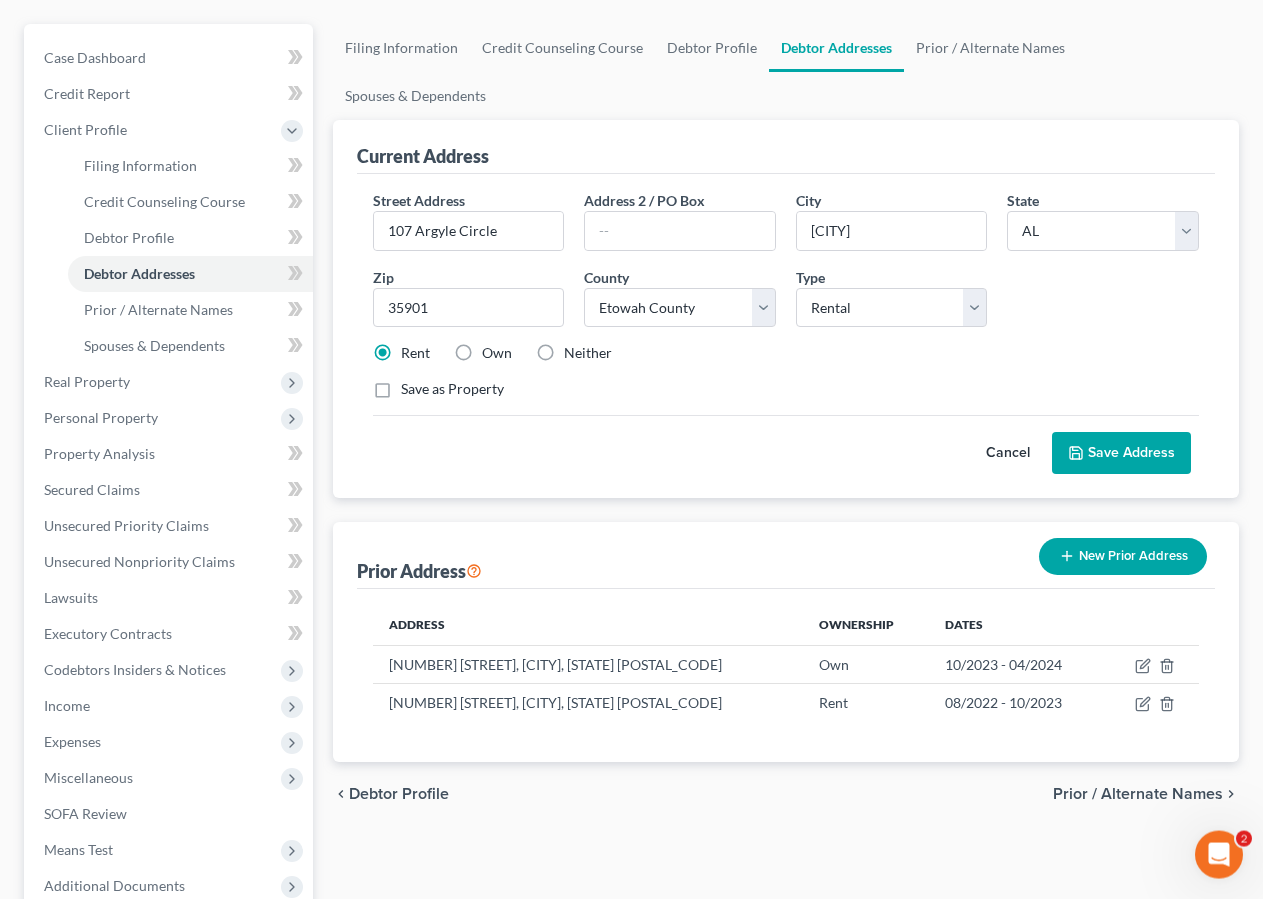 scroll, scrollTop: 183, scrollLeft: 0, axis: vertical 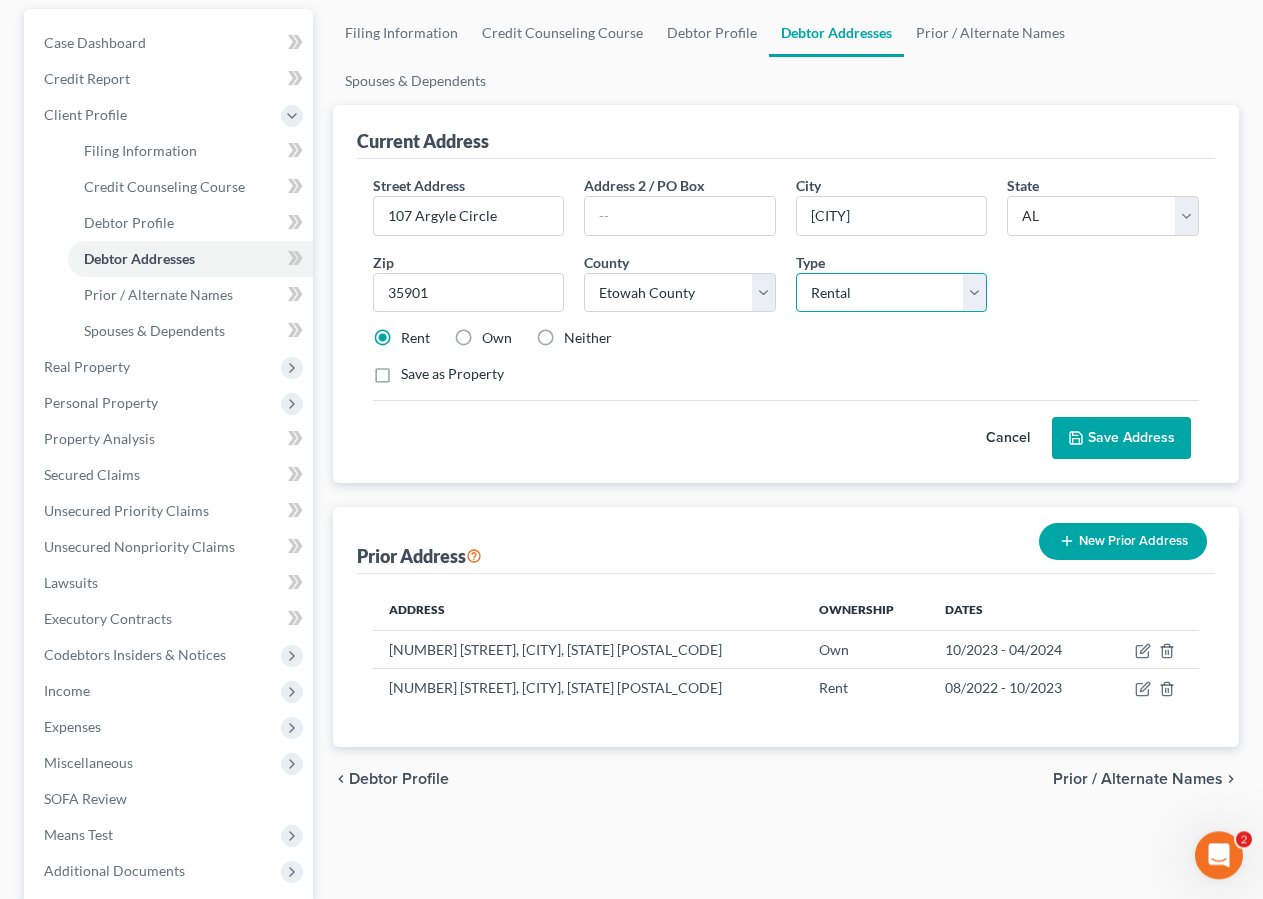click on "Select Residential Mailing Rental Business" at bounding box center (892, 293) 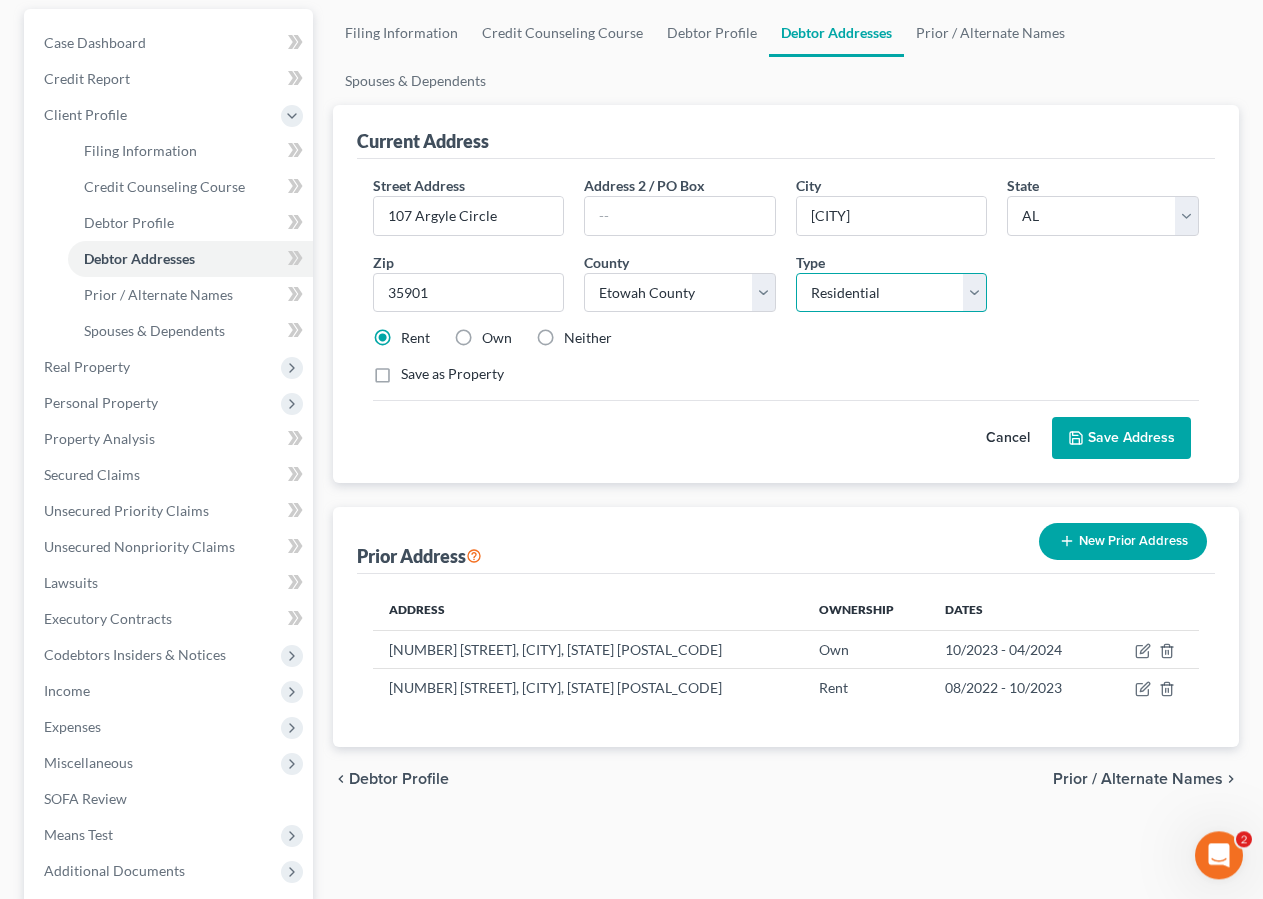 click on "Residential" at bounding box center (0, 0) 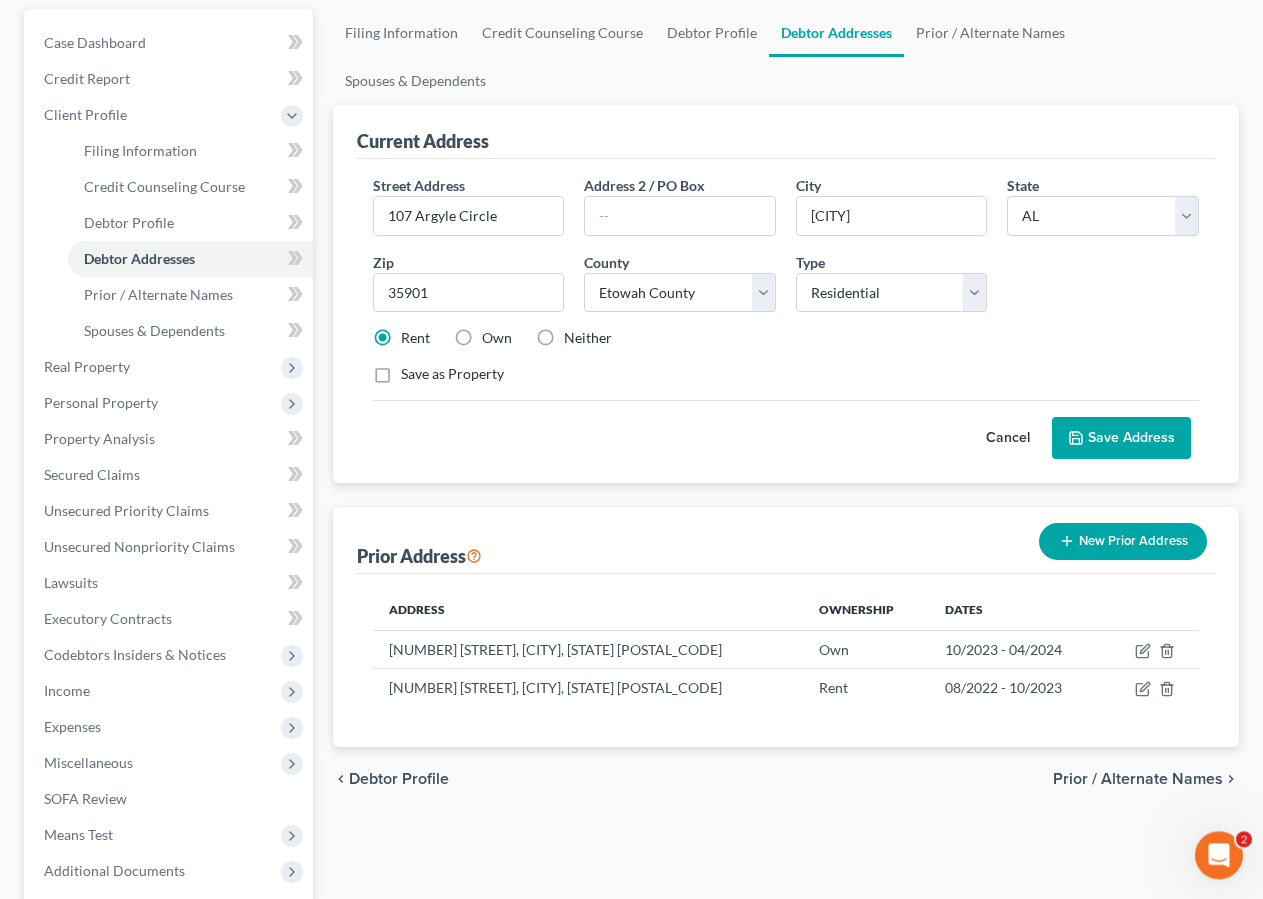 click on "Save Address" at bounding box center (1121, 438) 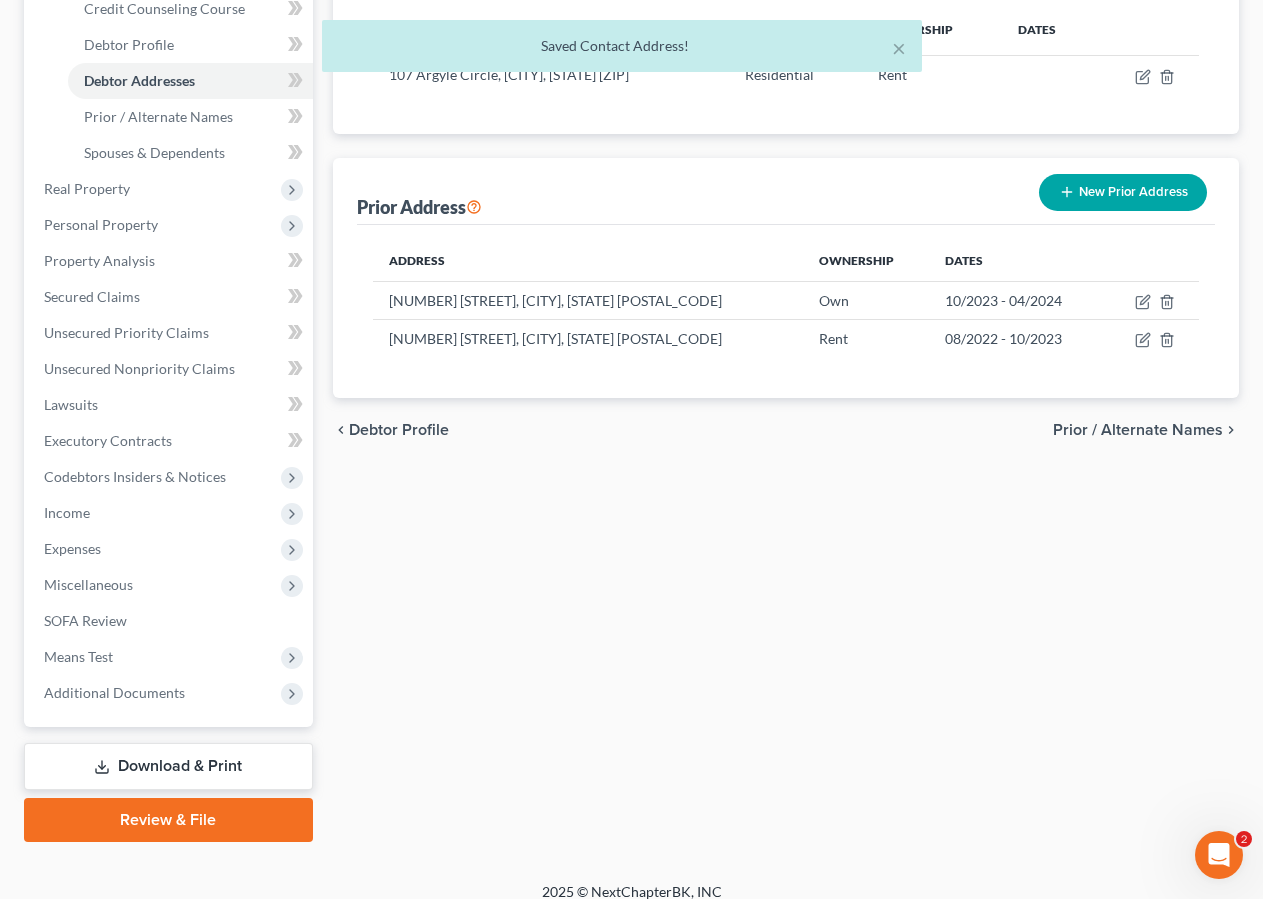 scroll, scrollTop: 378, scrollLeft: 0, axis: vertical 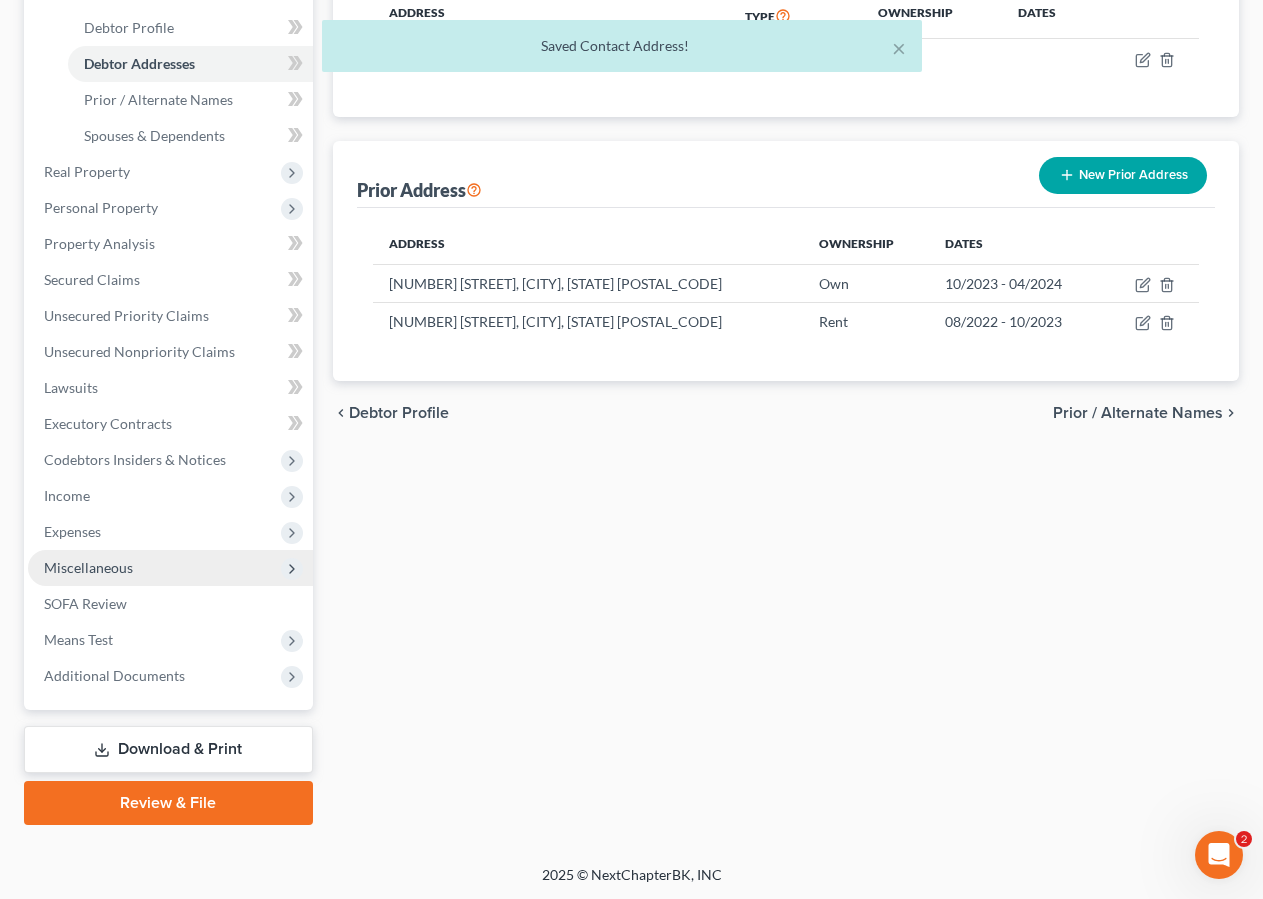 click on "Miscellaneous" at bounding box center (88, 567) 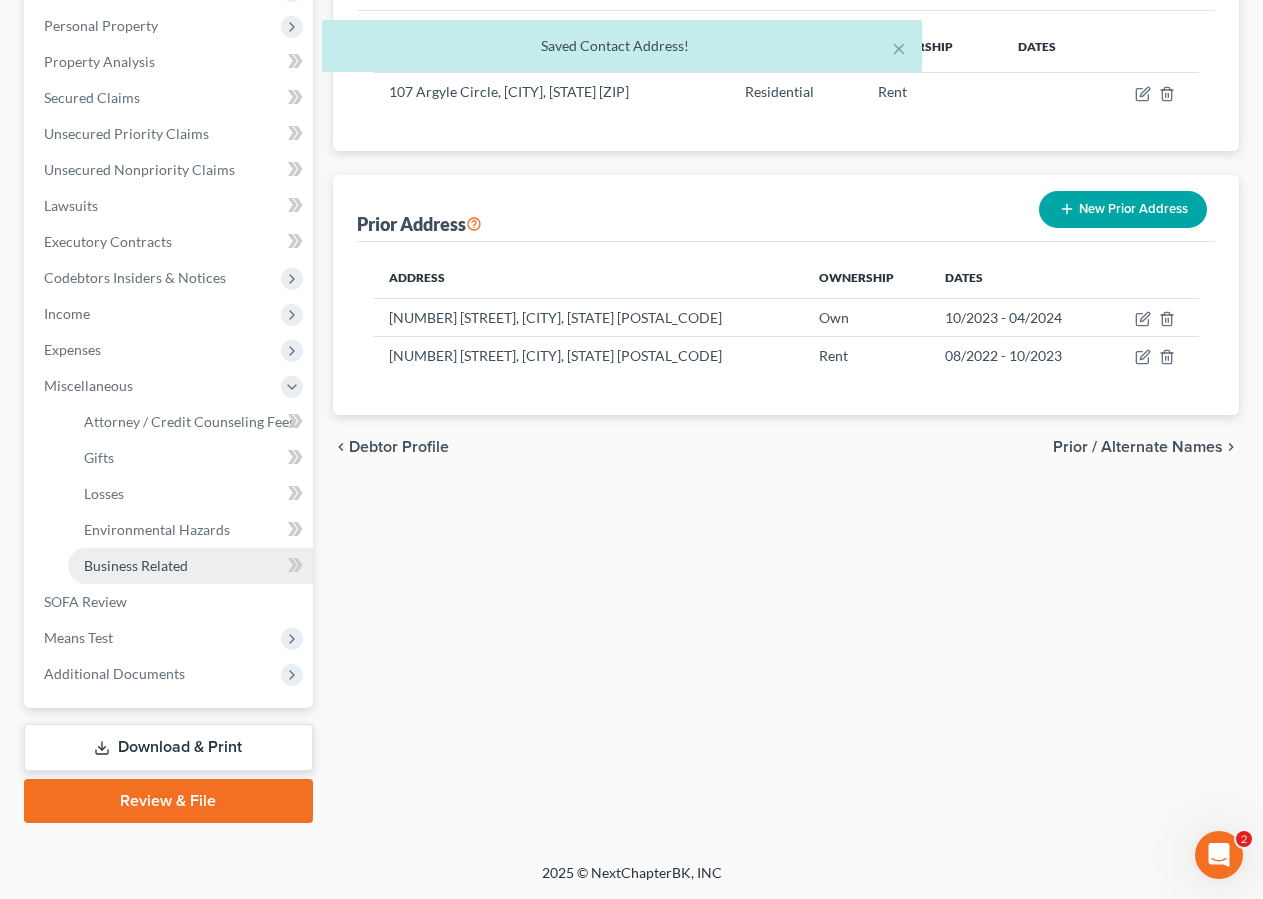 scroll, scrollTop: 341, scrollLeft: 0, axis: vertical 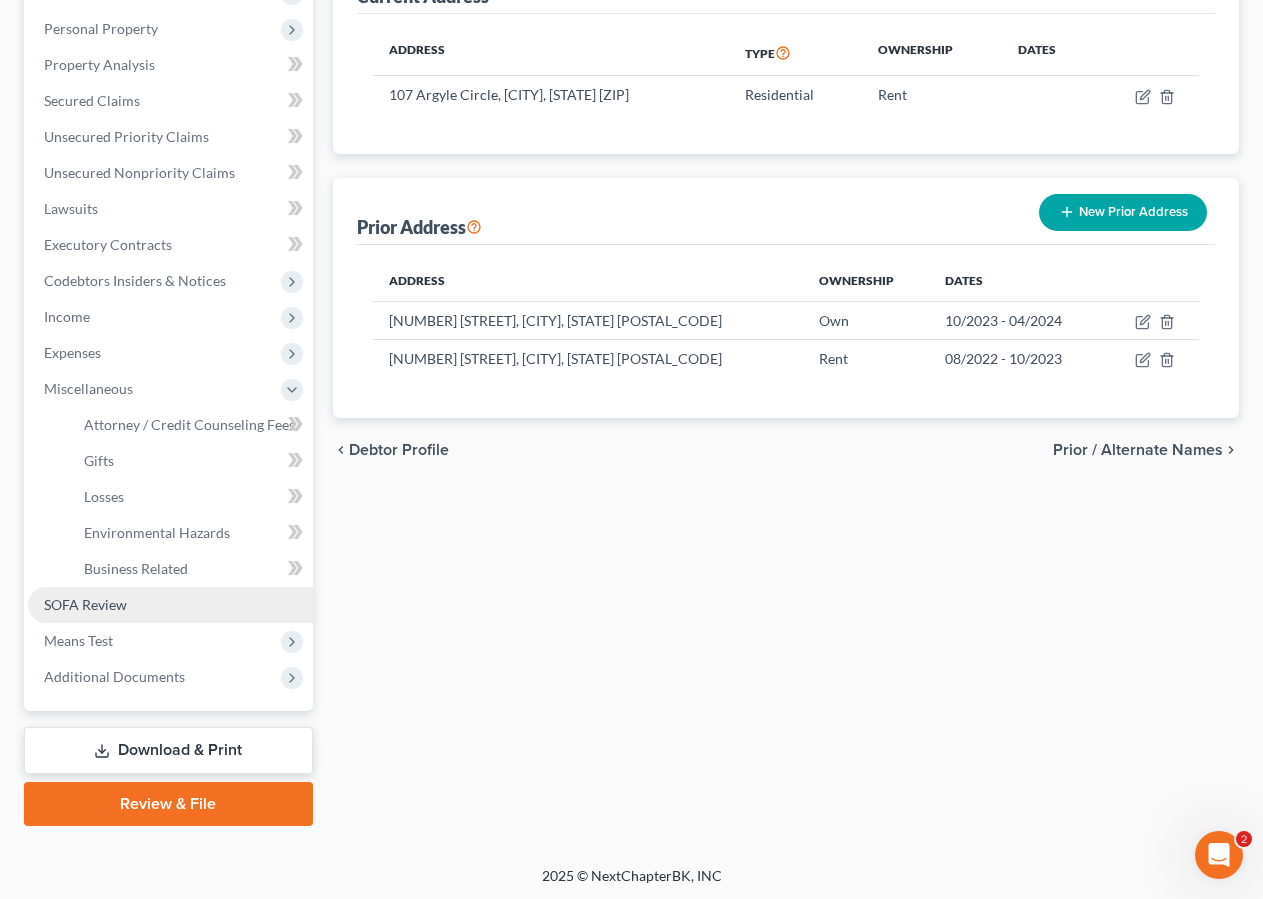 click on "SOFA Review" at bounding box center (85, 604) 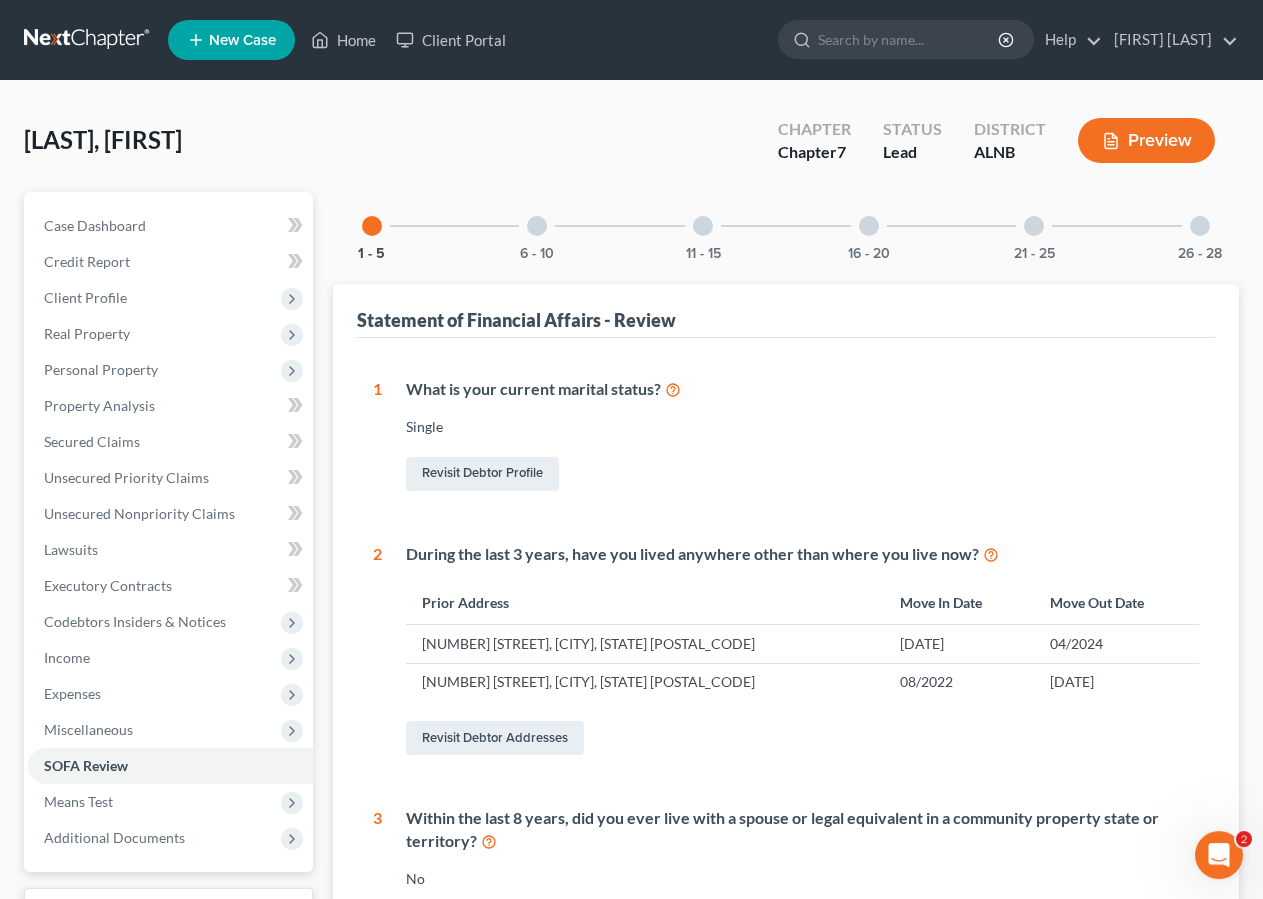 scroll, scrollTop: 0, scrollLeft: 0, axis: both 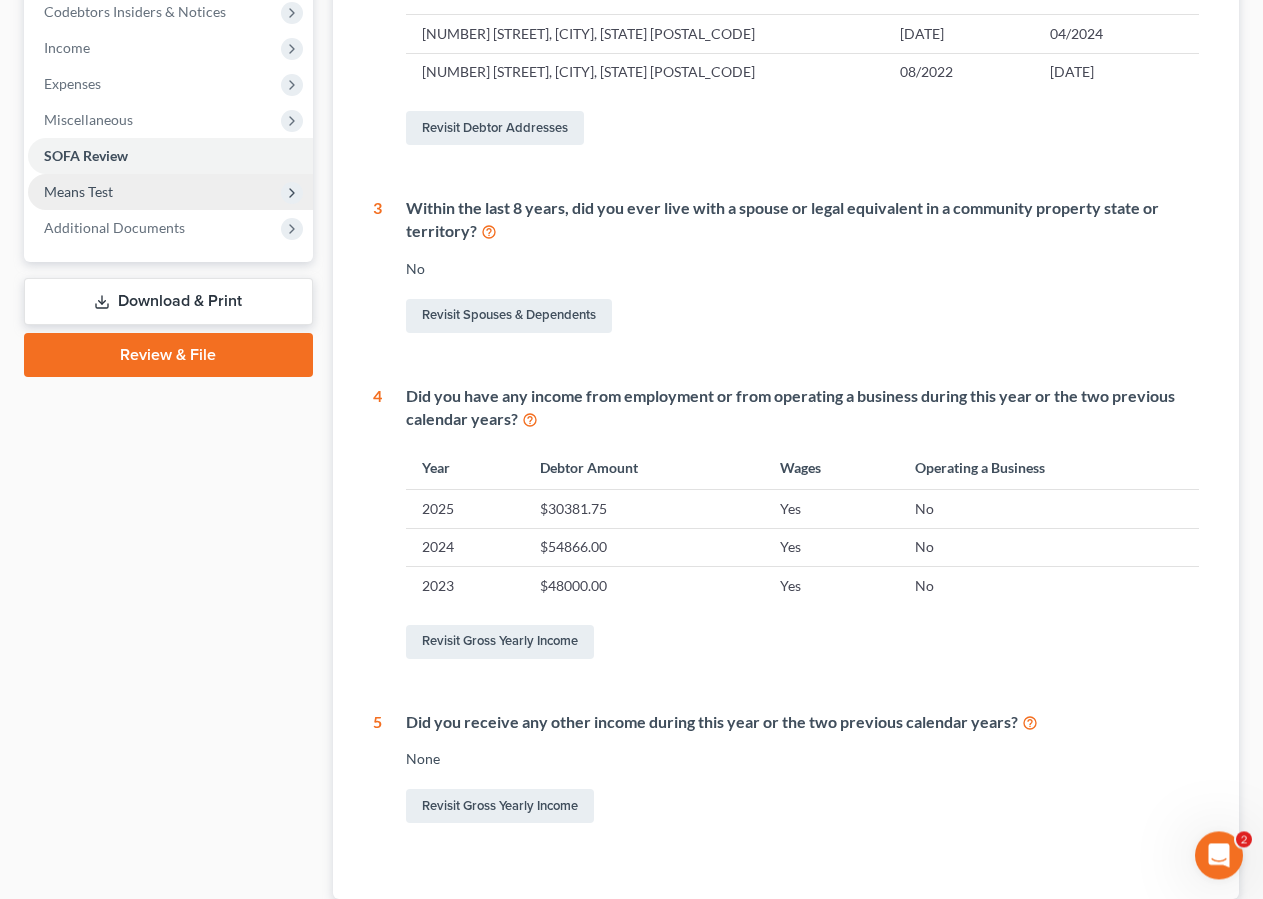 click on "Means Test" at bounding box center (170, 192) 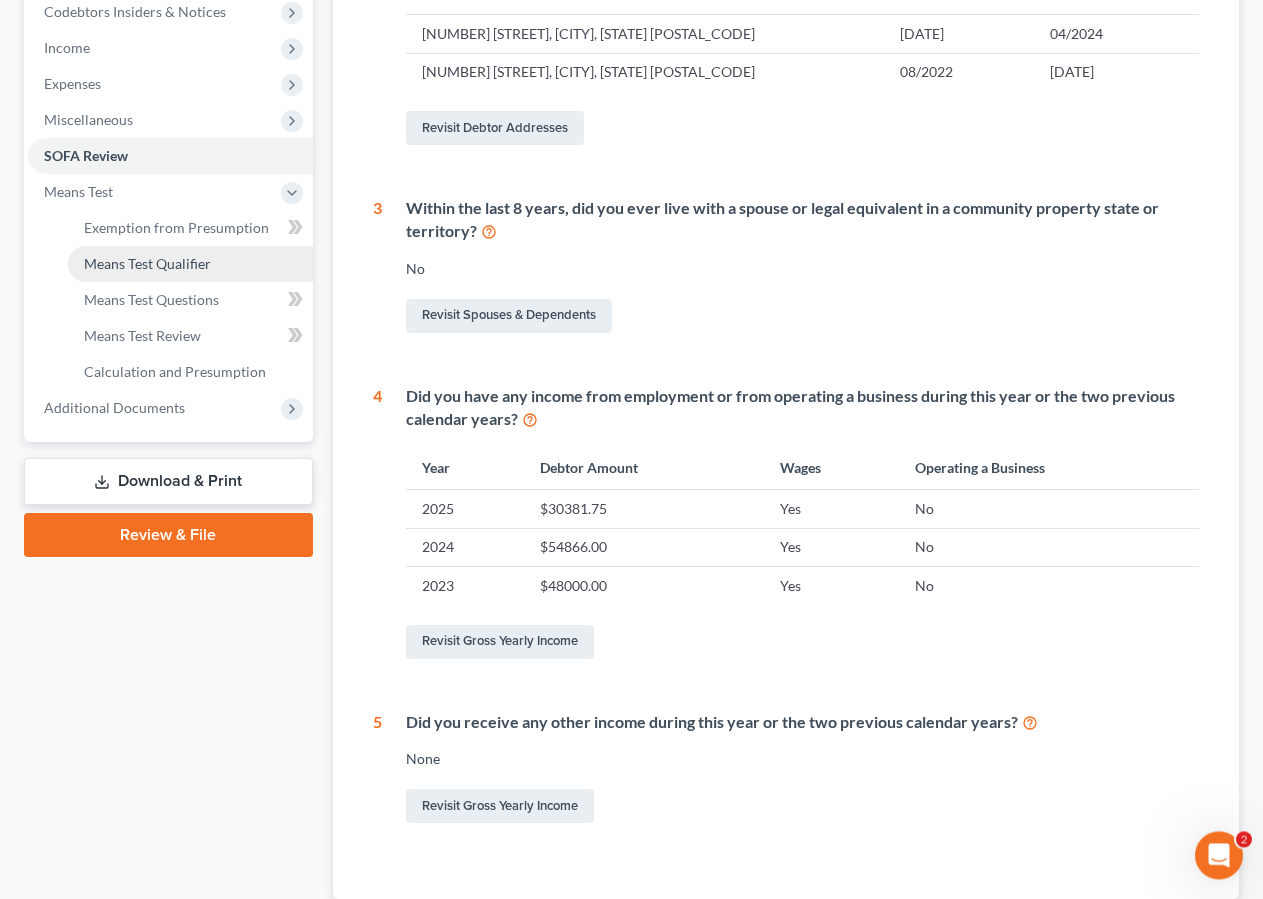 click on "Means Test Qualifier" at bounding box center (147, 263) 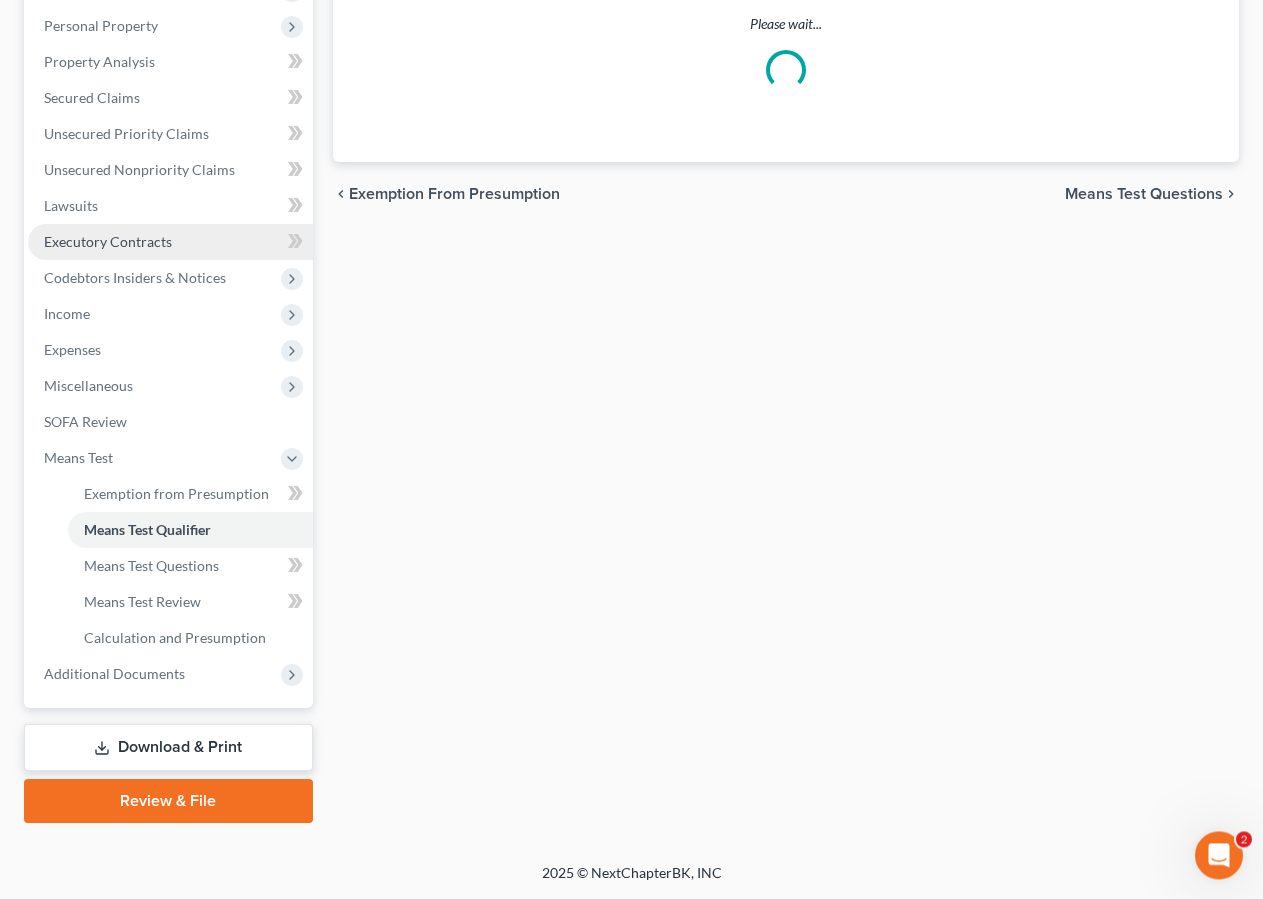 scroll, scrollTop: 342, scrollLeft: 0, axis: vertical 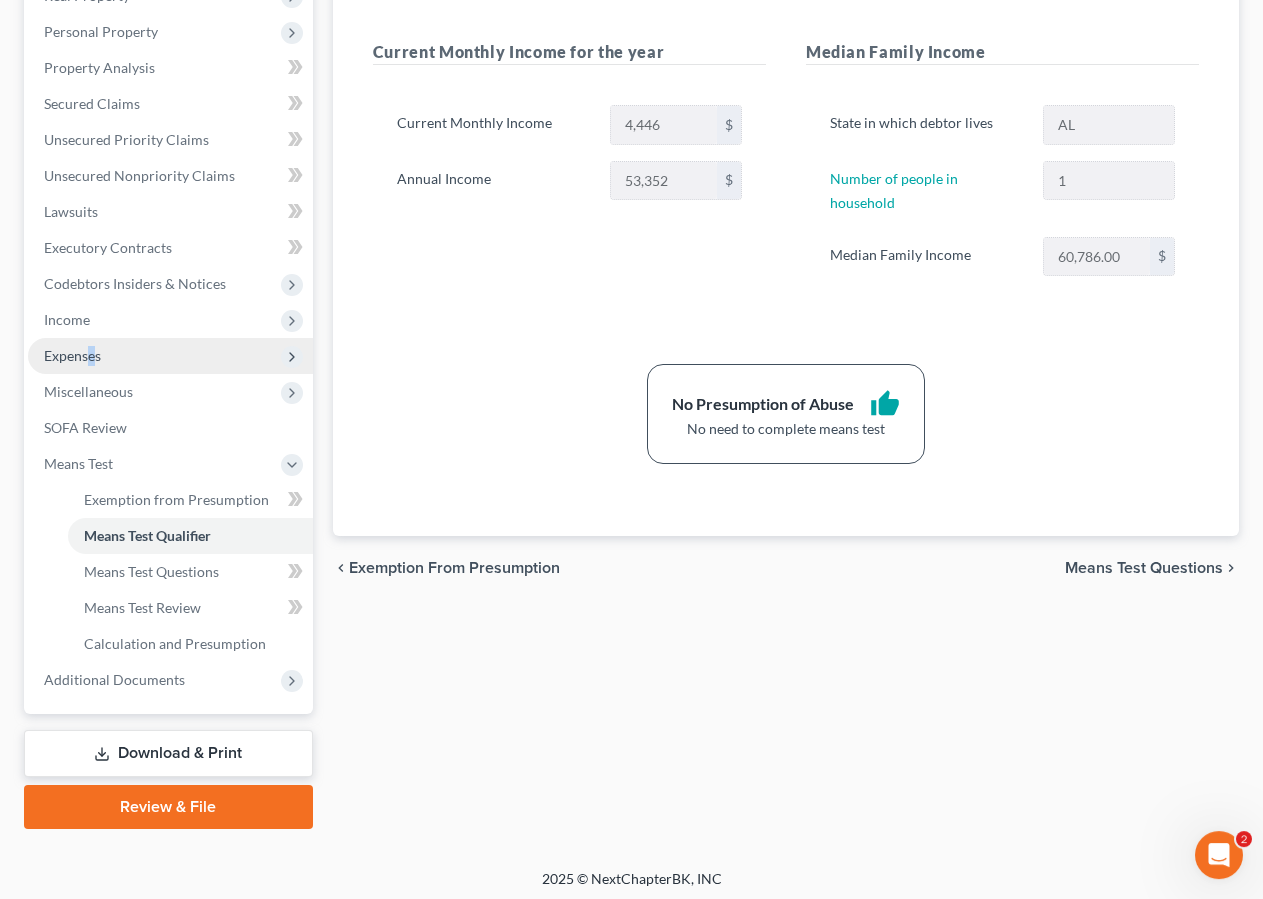 click on "Expenses" at bounding box center [72, 355] 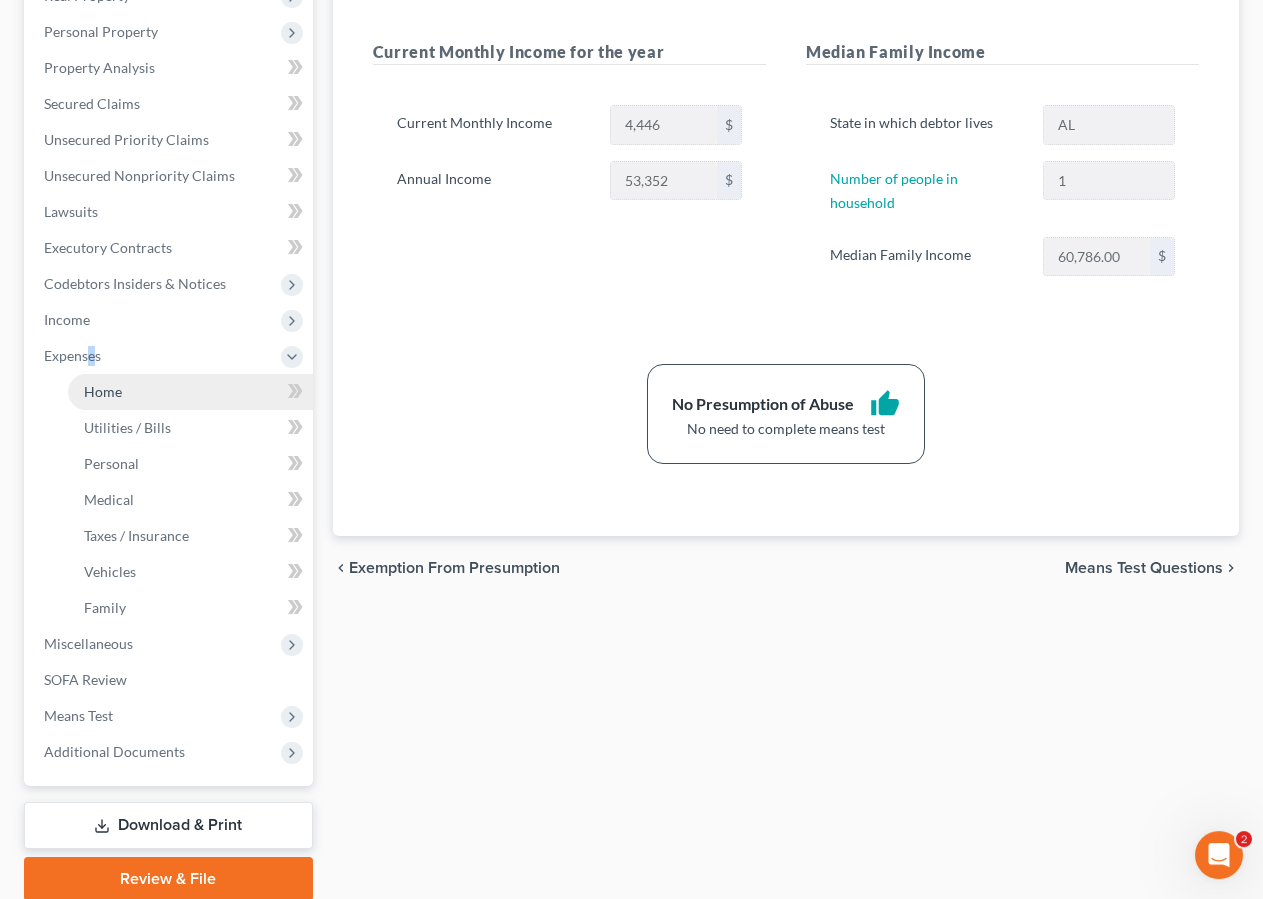 click on "Home" at bounding box center [190, 392] 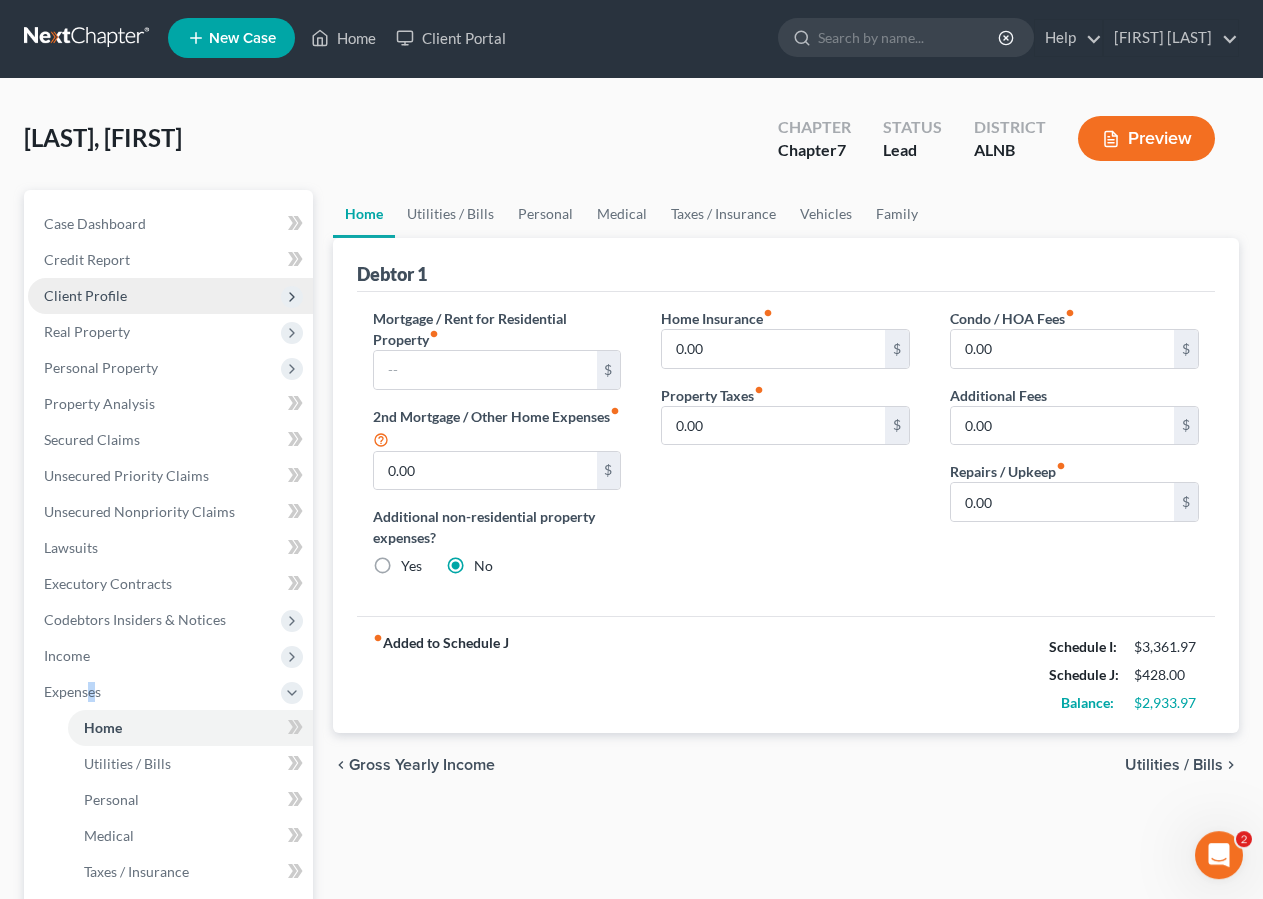 scroll, scrollTop: 0, scrollLeft: 0, axis: both 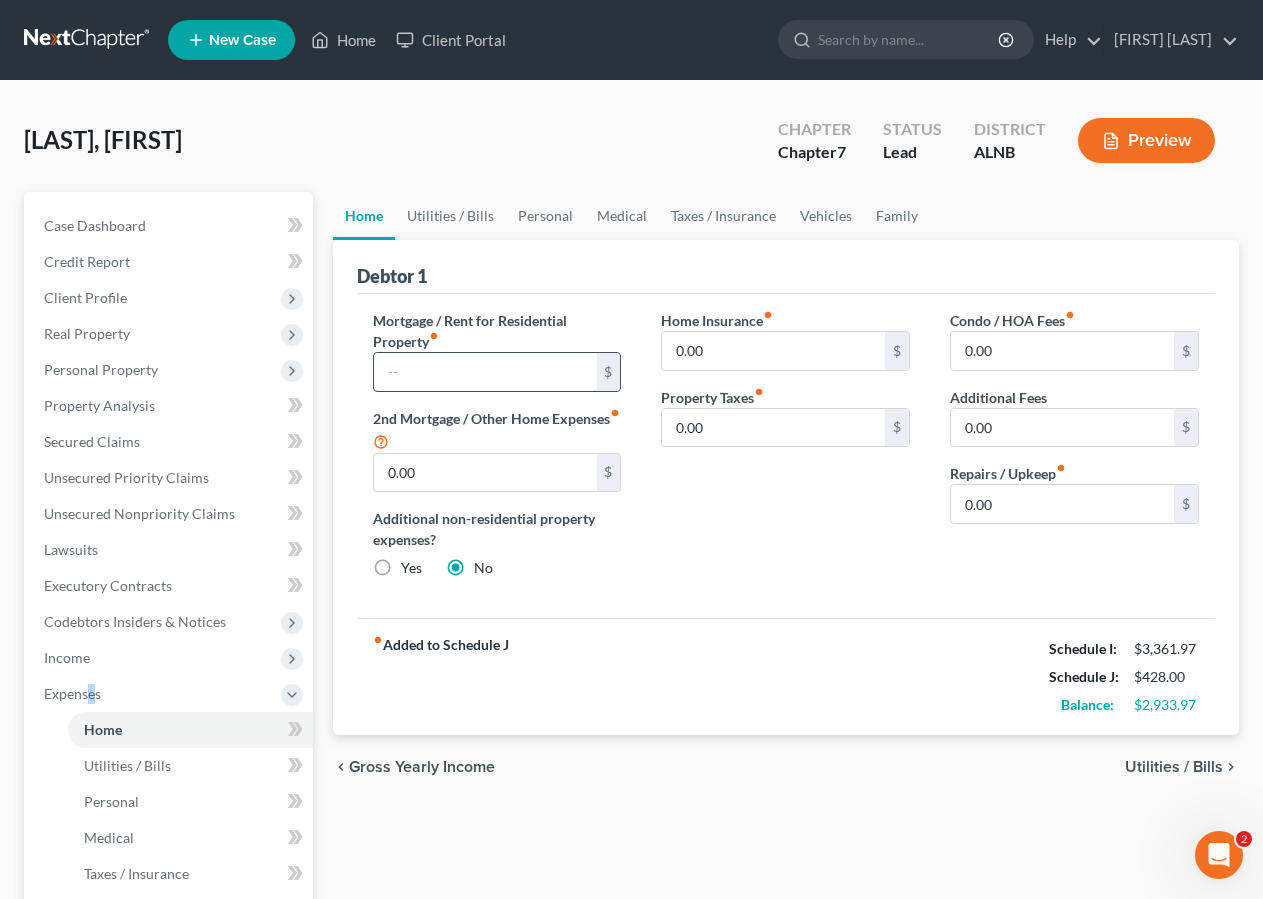 click at bounding box center (485, 372) 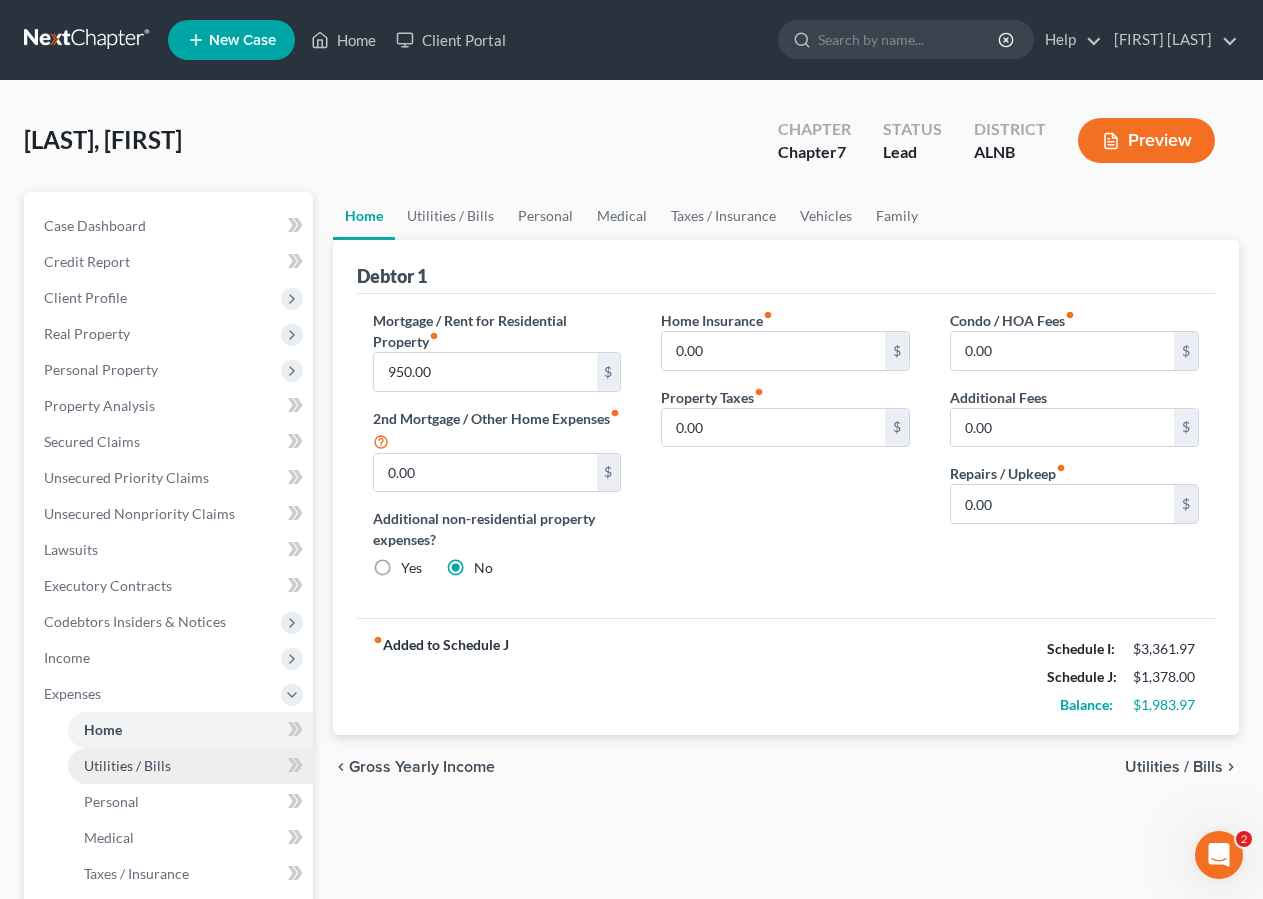 click on "Utilities / Bills" at bounding box center [190, 766] 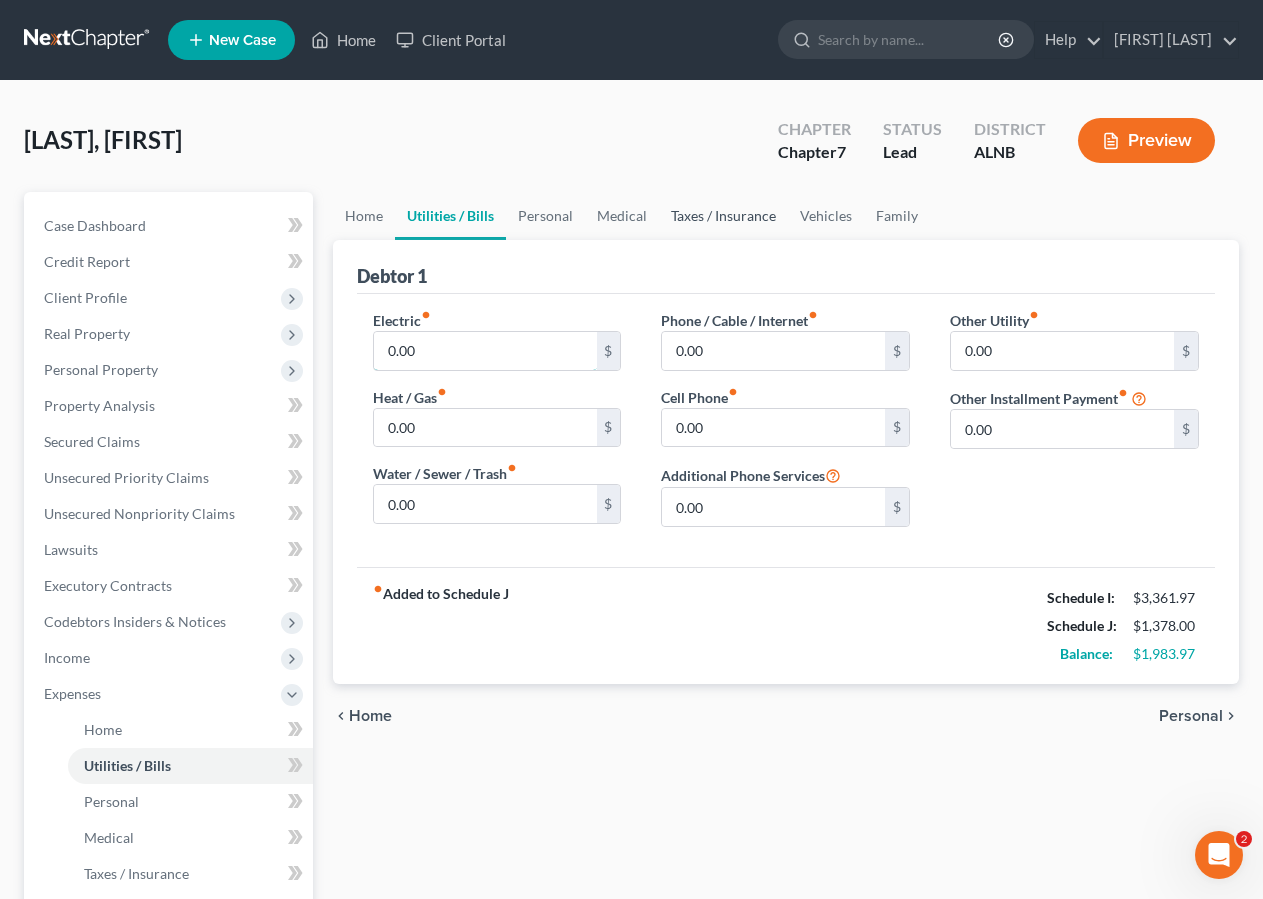 drag, startPoint x: 442, startPoint y: 341, endPoint x: 696, endPoint y: 218, distance: 282.21445 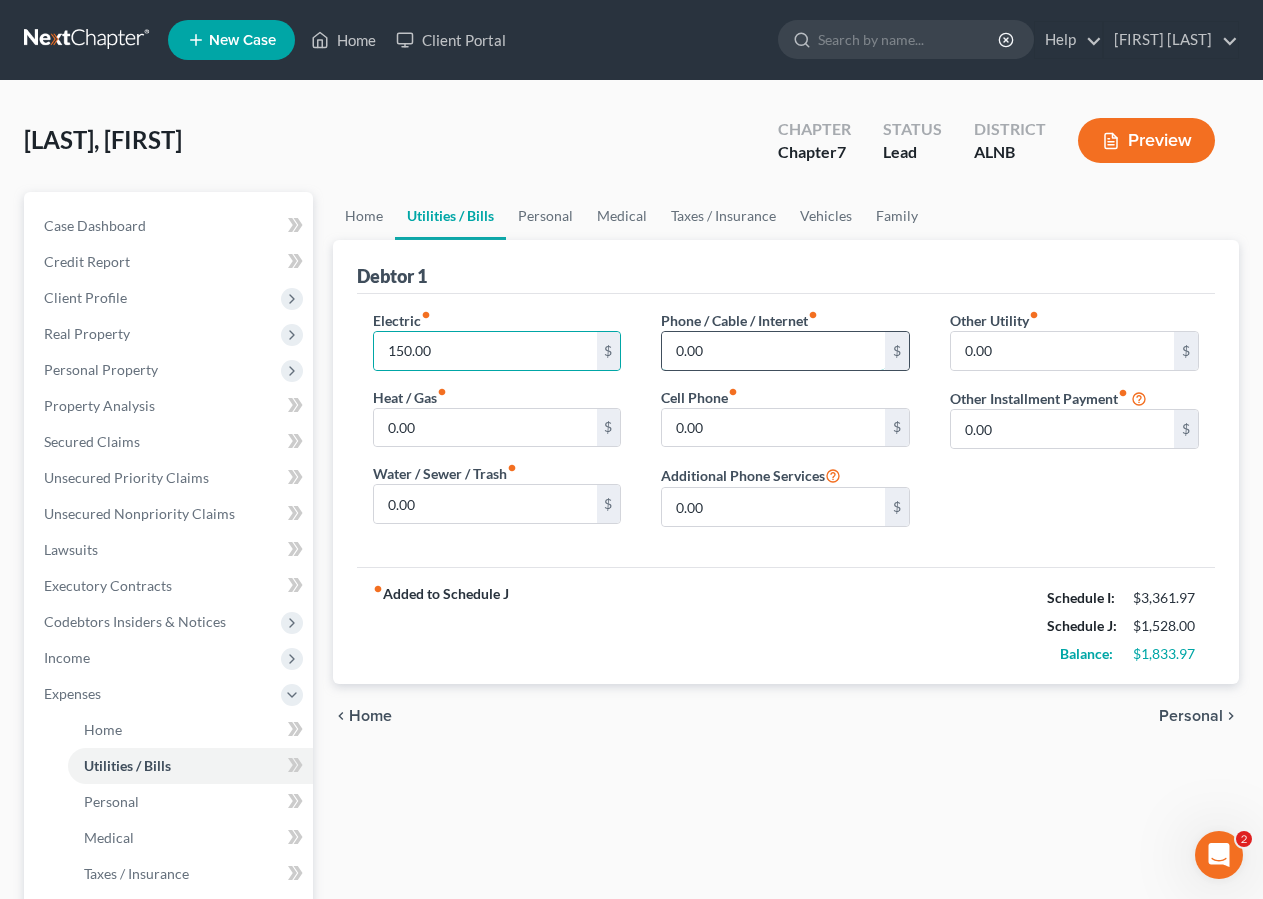 click on "0.00" at bounding box center (773, 351) 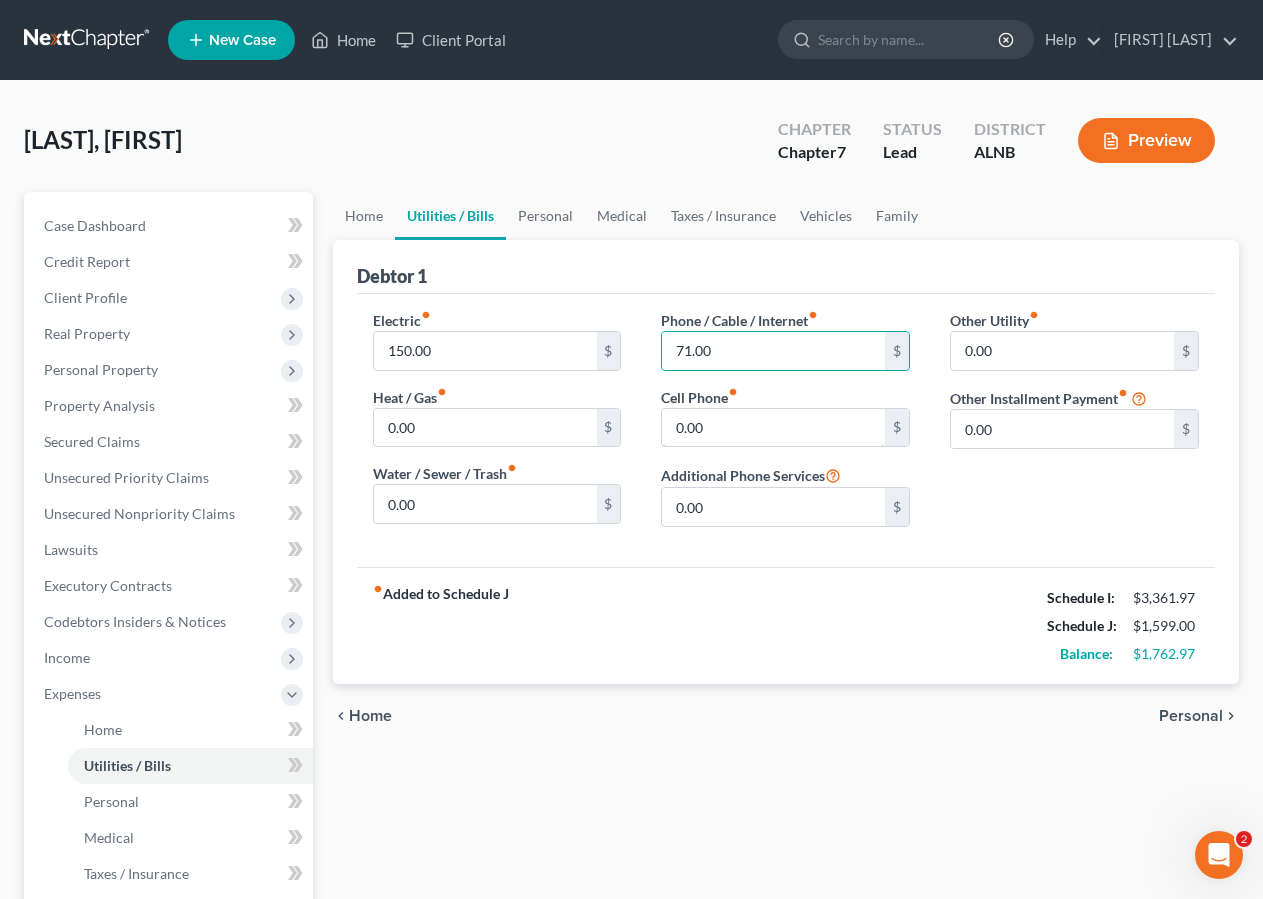 click on "0.00" at bounding box center (773, 428) 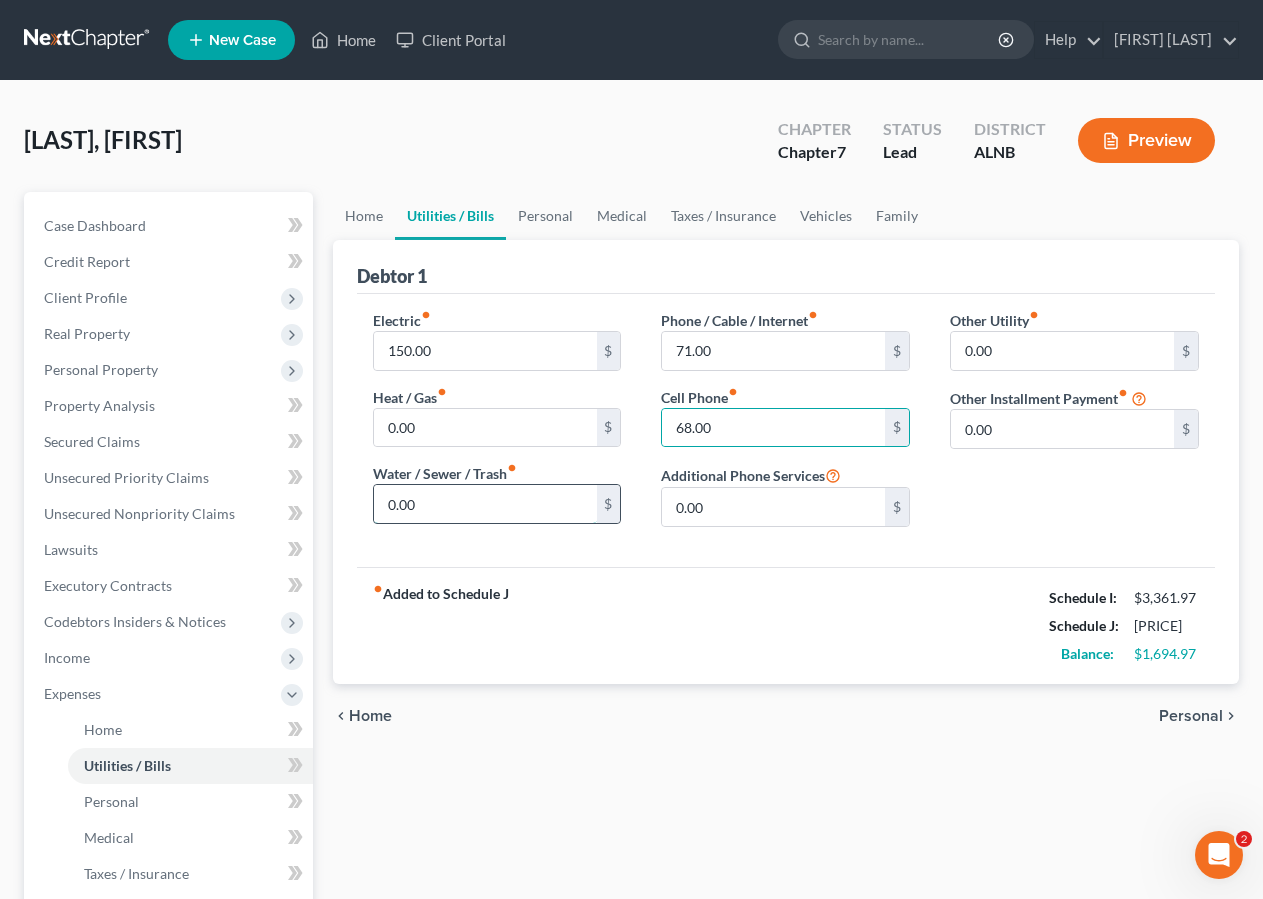 click on "0.00" at bounding box center [485, 504] 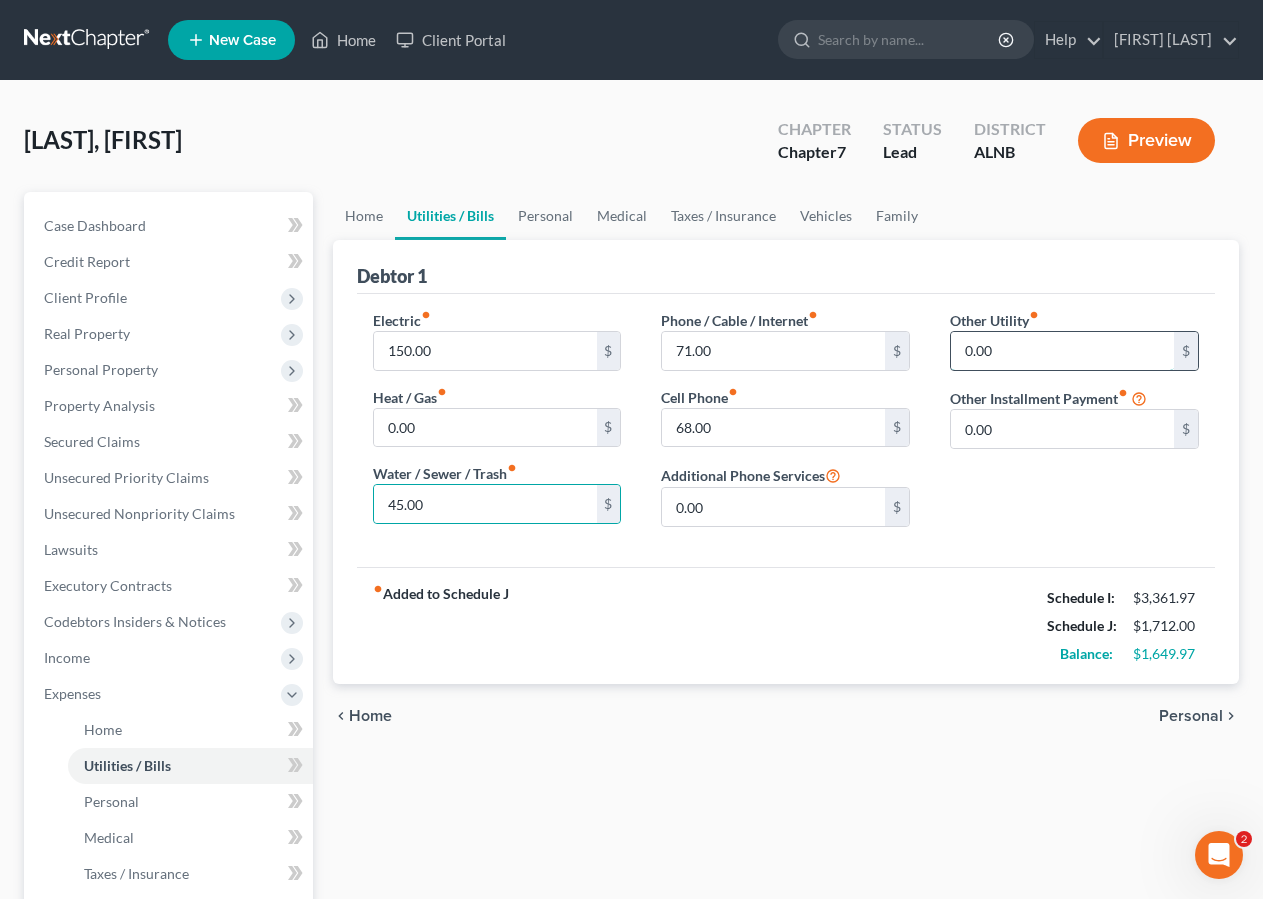 click on "0.00" at bounding box center [1062, 351] 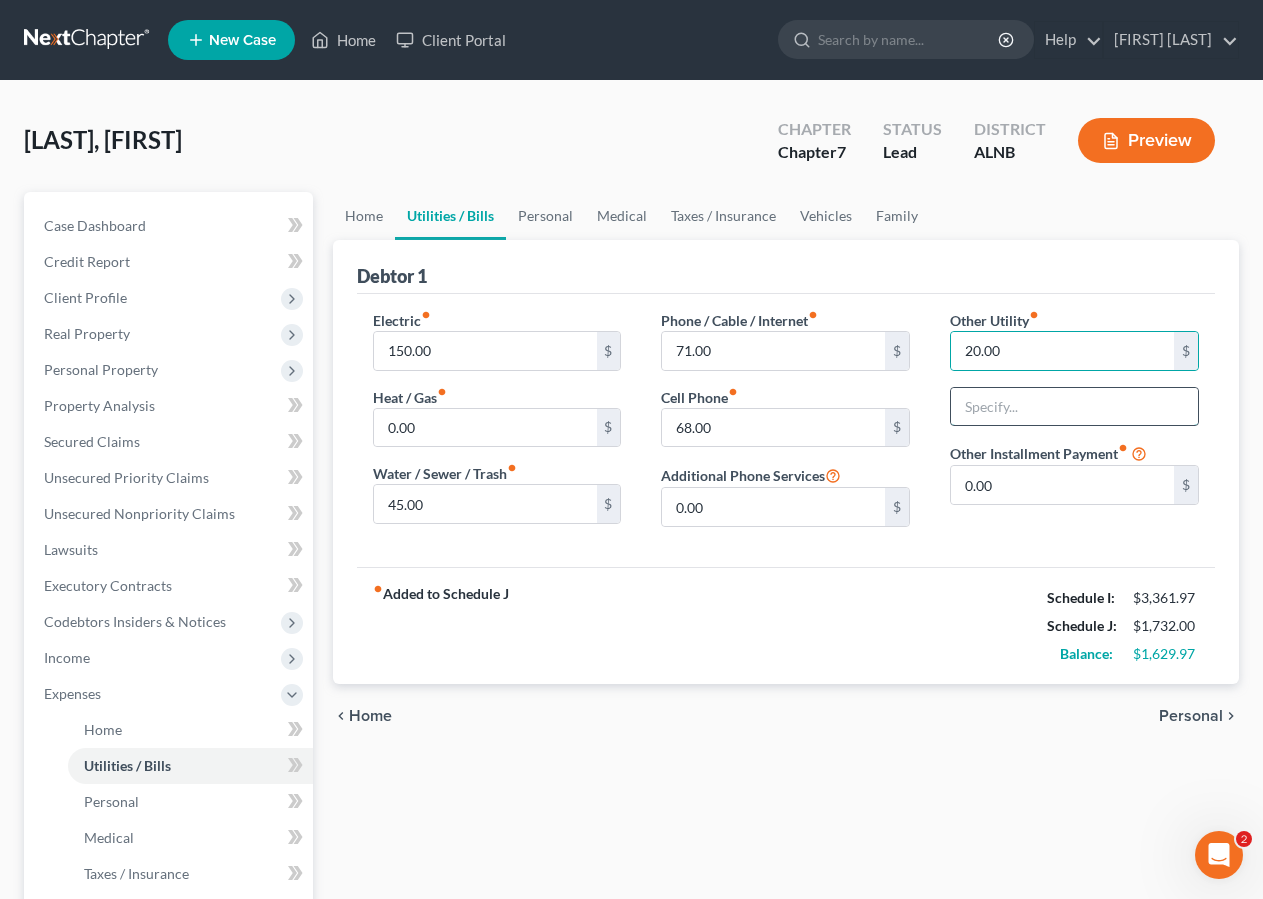click at bounding box center (1074, 407) 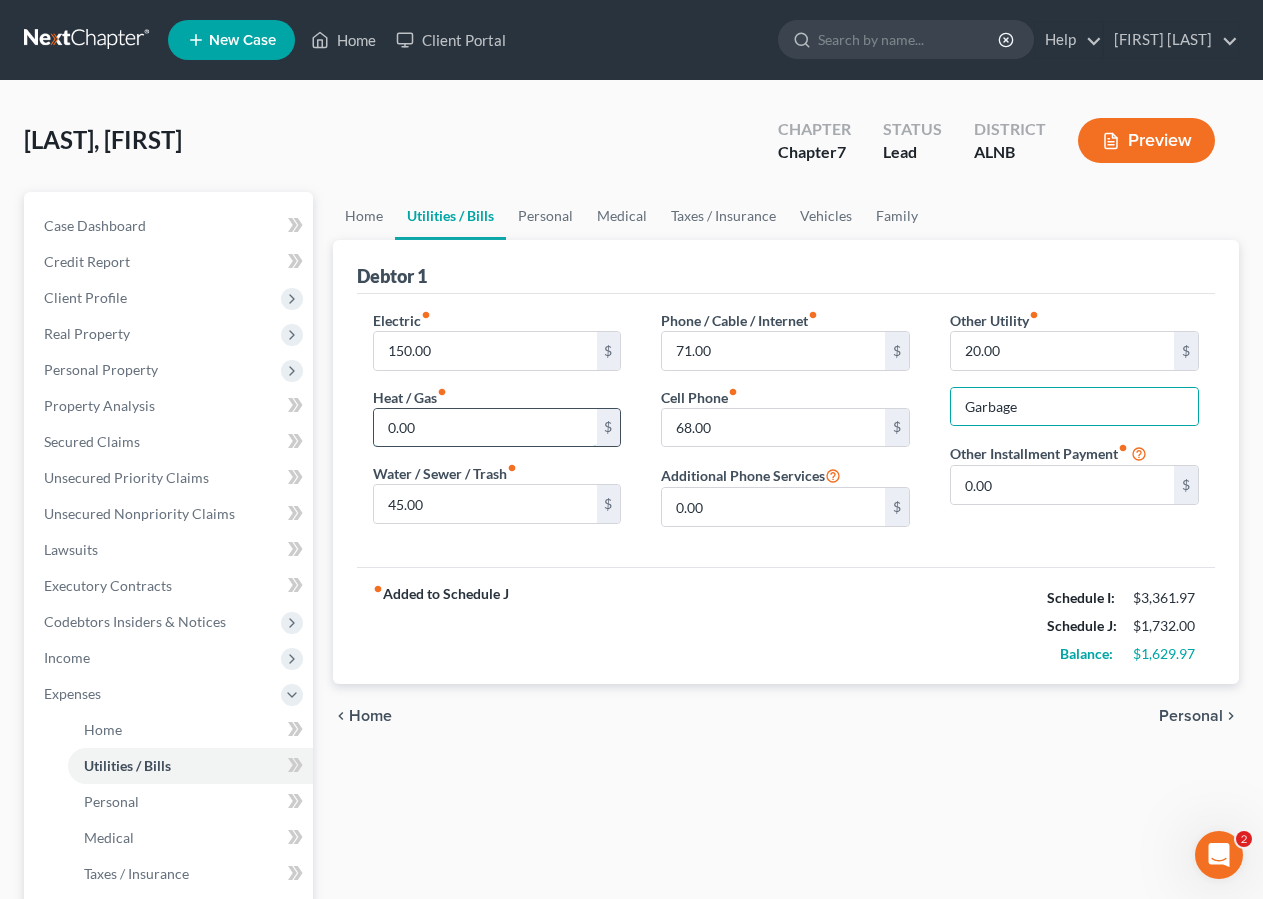 click on "0.00" at bounding box center (485, 428) 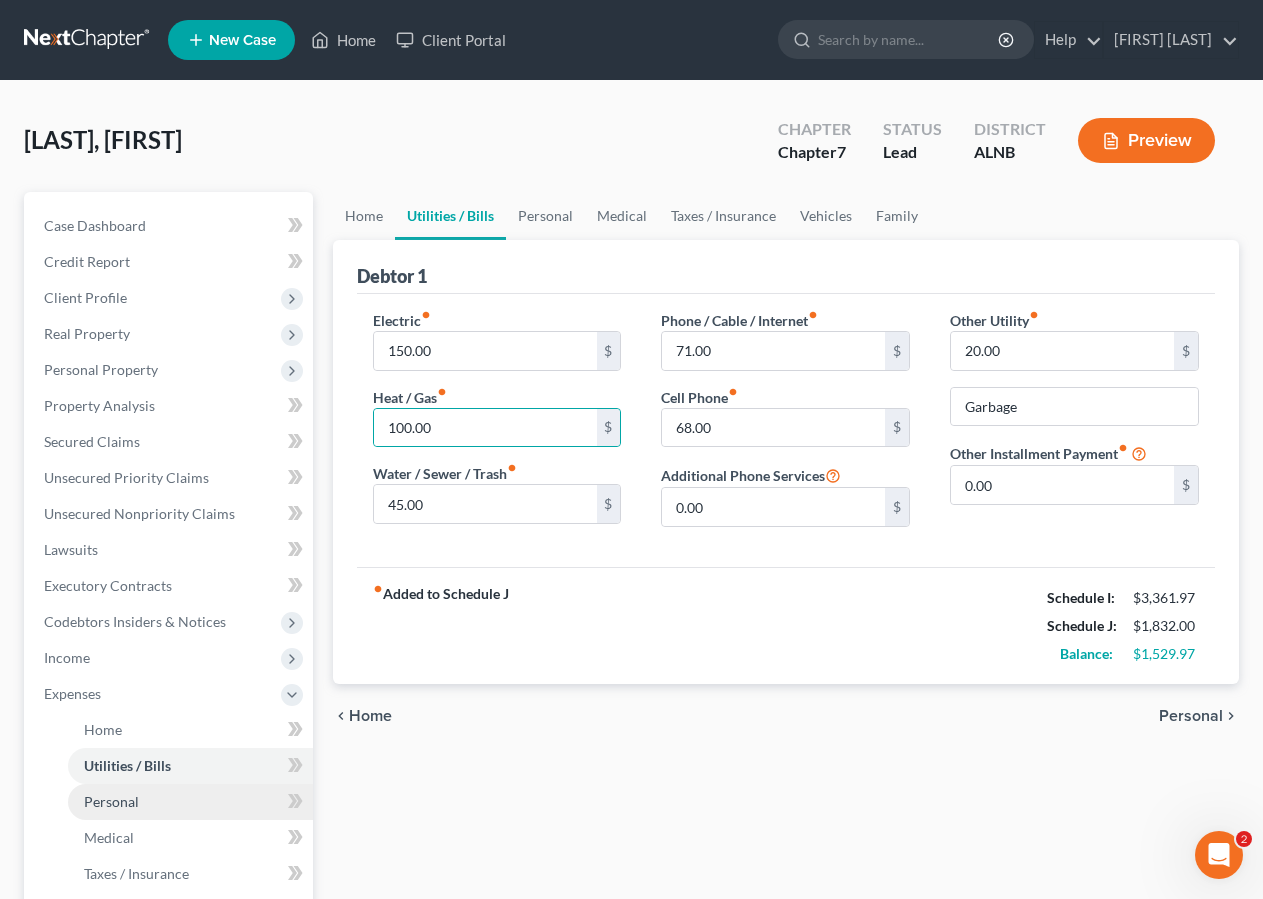 click on "Personal" at bounding box center [111, 801] 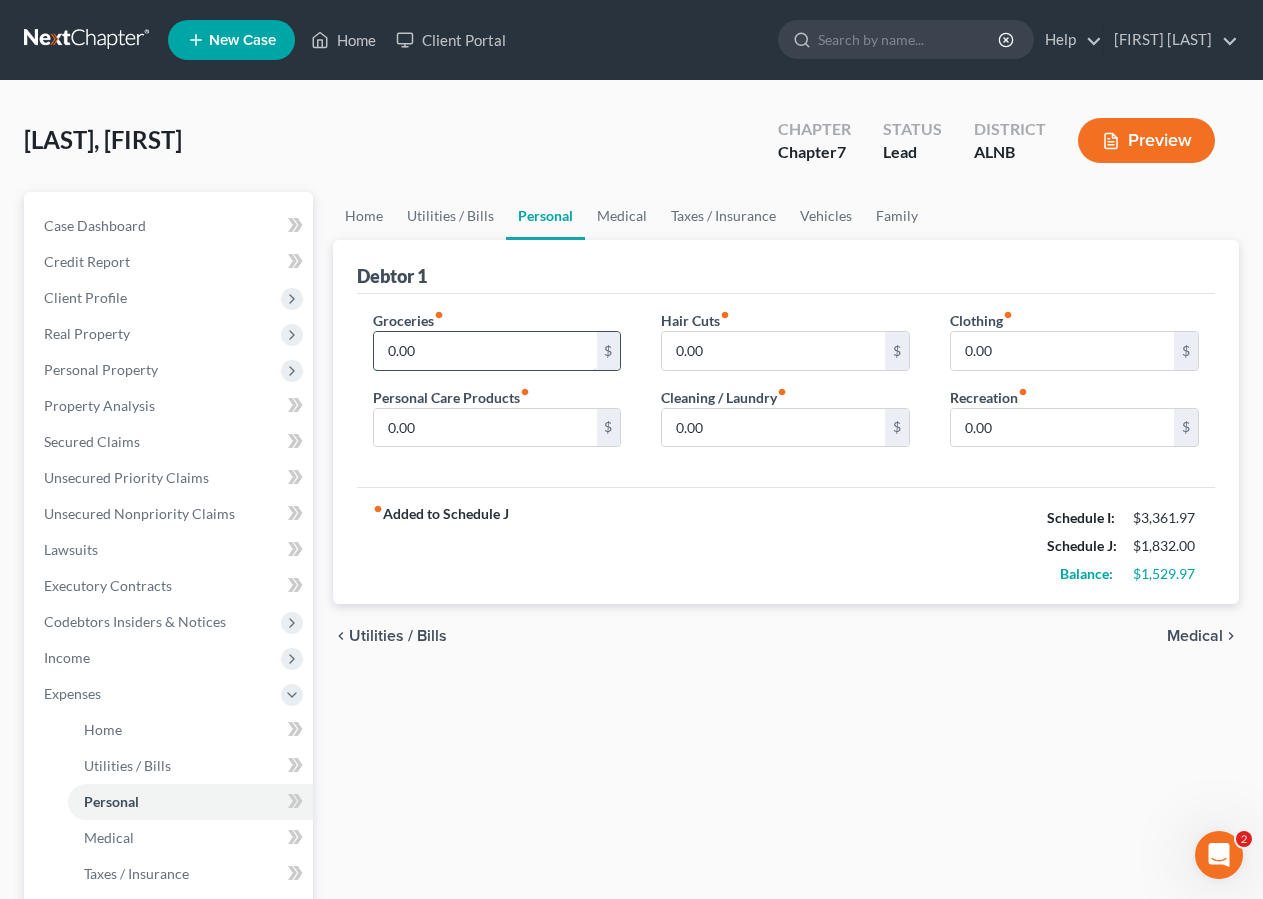 click on "0.00" at bounding box center [485, 351] 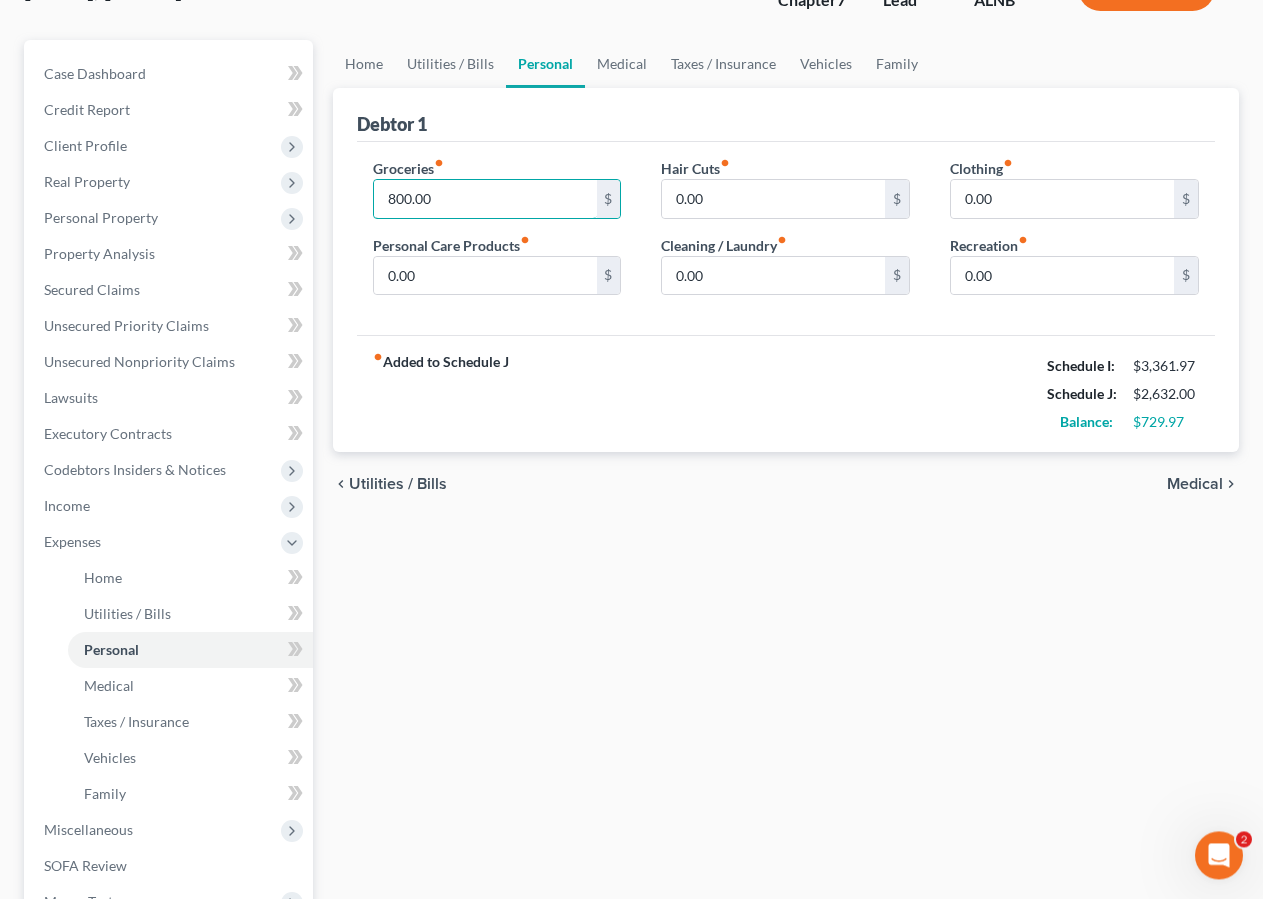 scroll, scrollTop: 197, scrollLeft: 0, axis: vertical 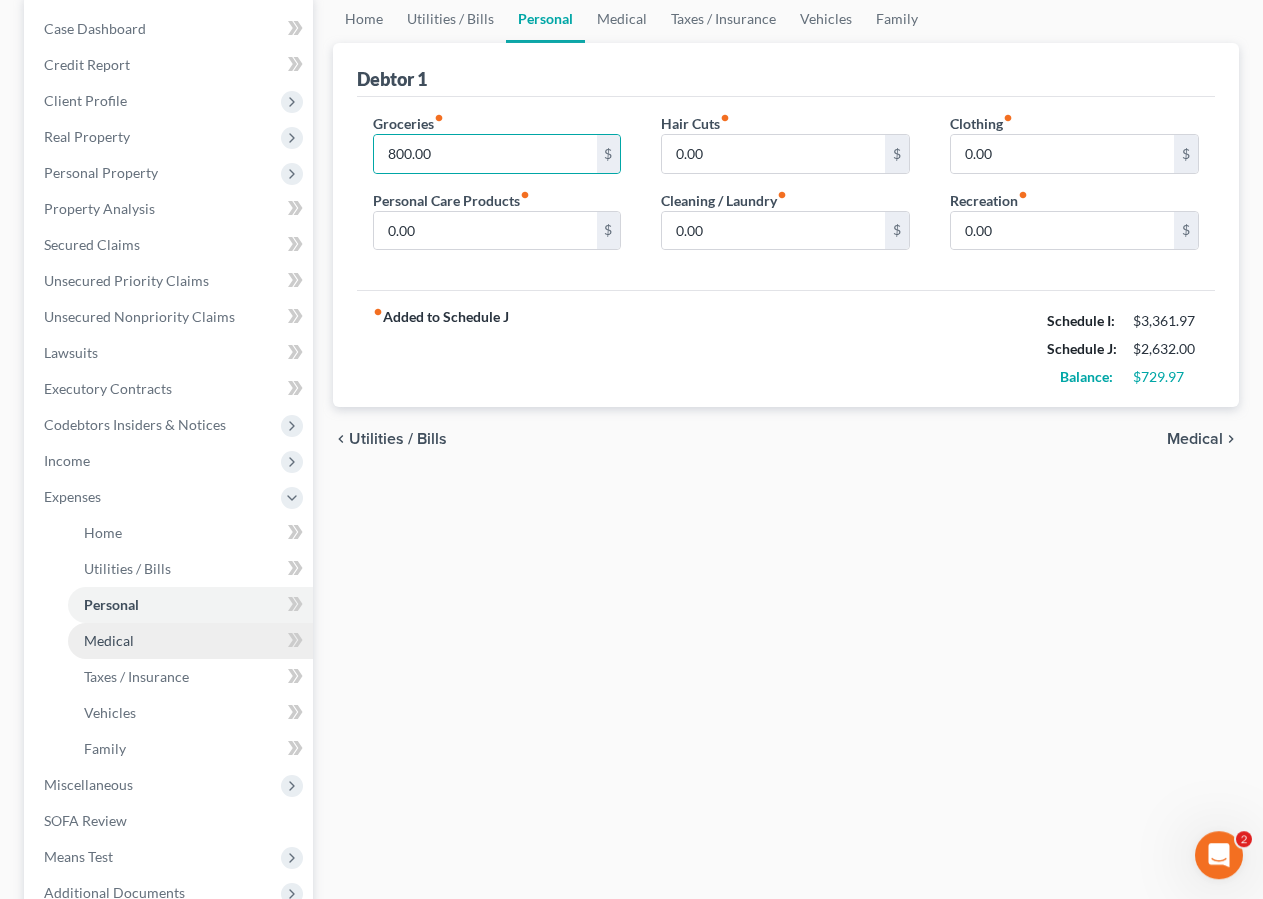 click on "Medical" at bounding box center [109, 640] 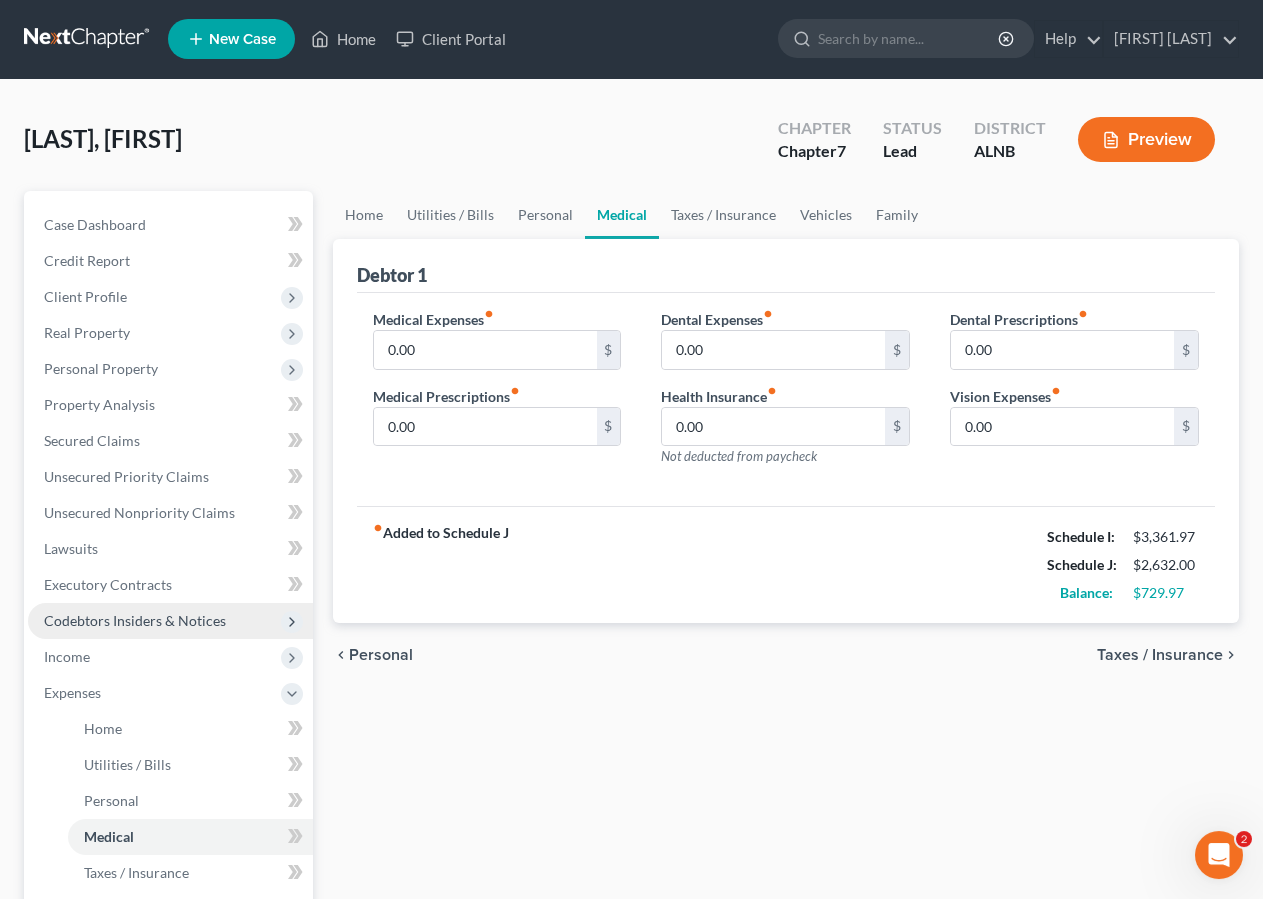 scroll, scrollTop: 0, scrollLeft: 0, axis: both 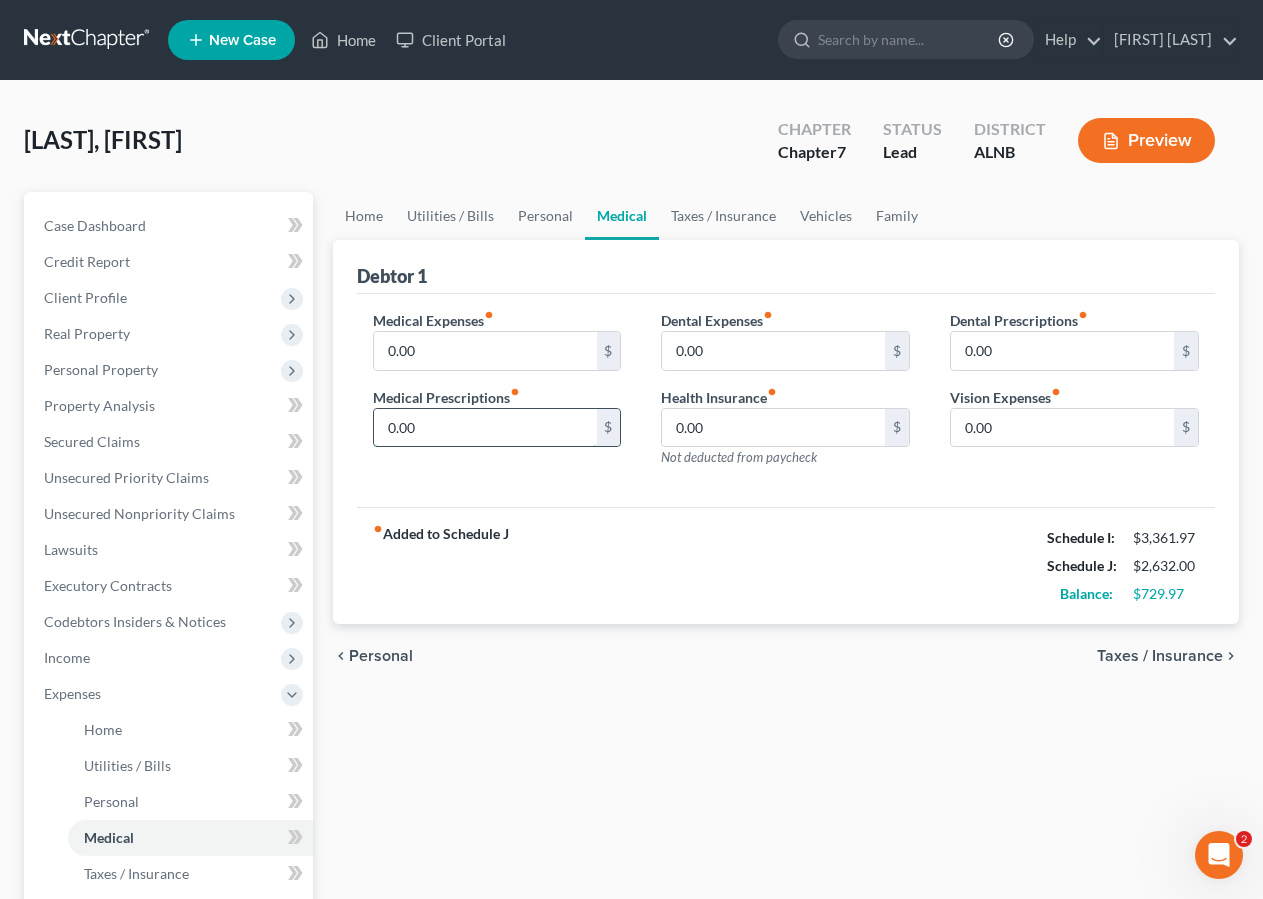 click on "0.00" at bounding box center [485, 428] 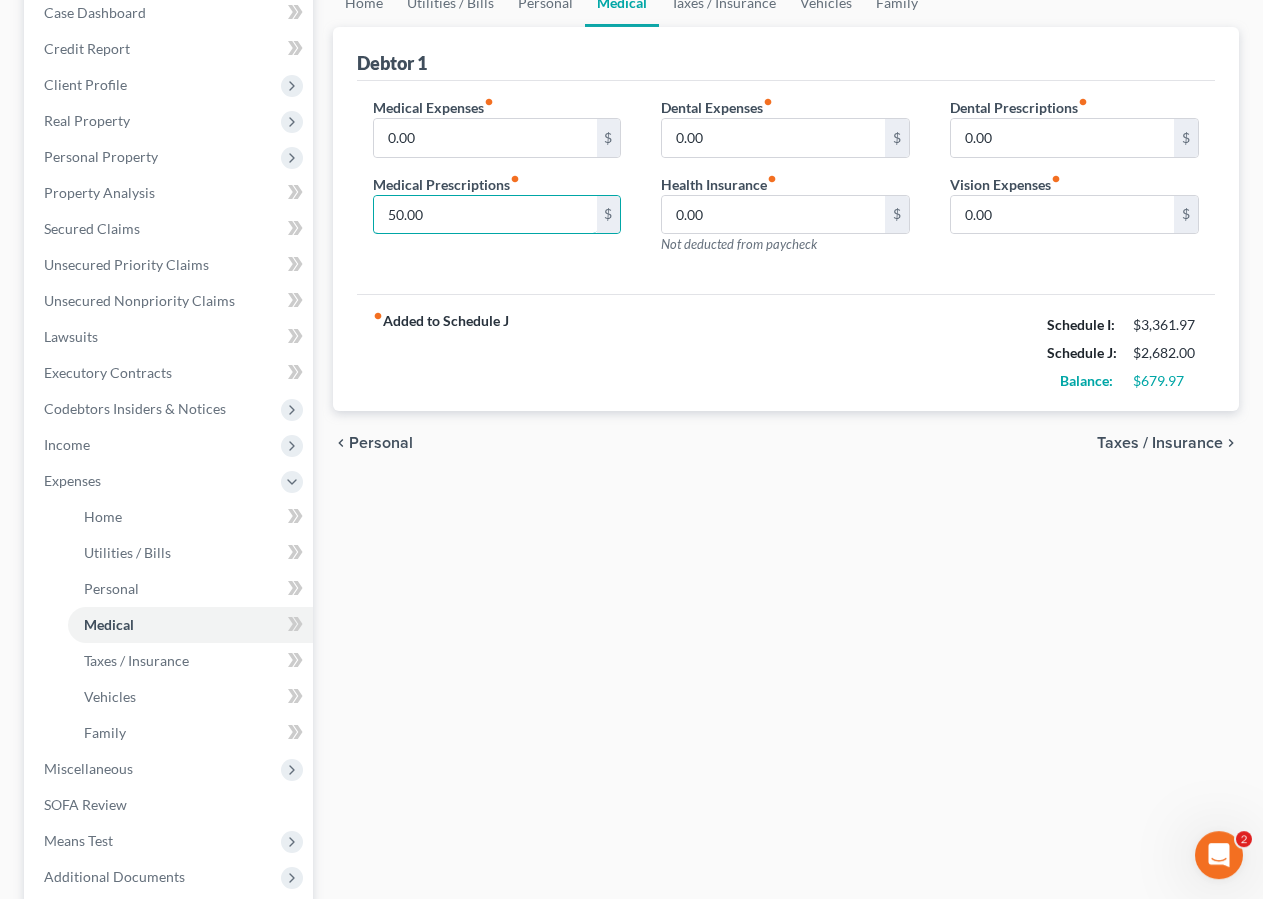 scroll, scrollTop: 238, scrollLeft: 0, axis: vertical 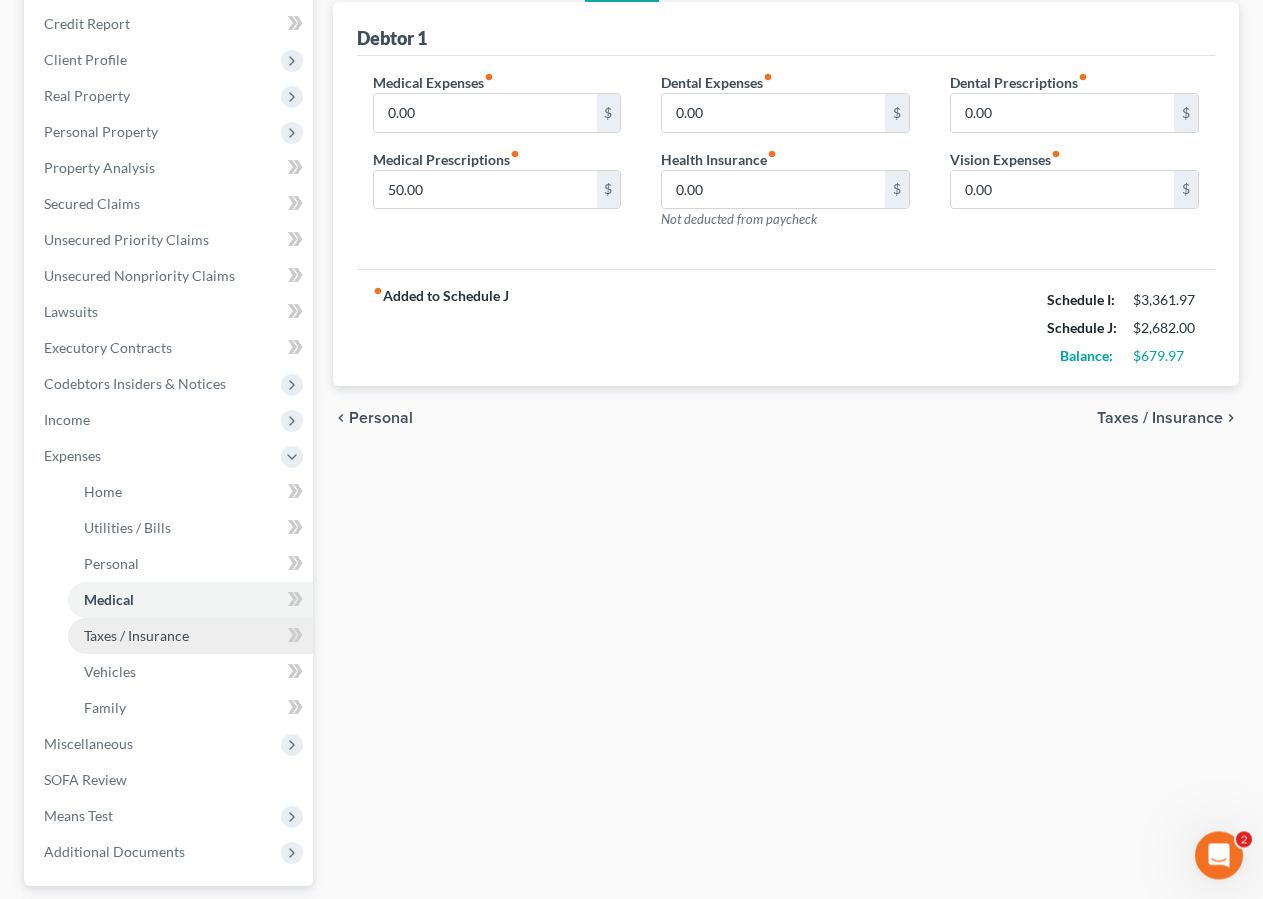 click on "Taxes / Insurance" at bounding box center [136, 635] 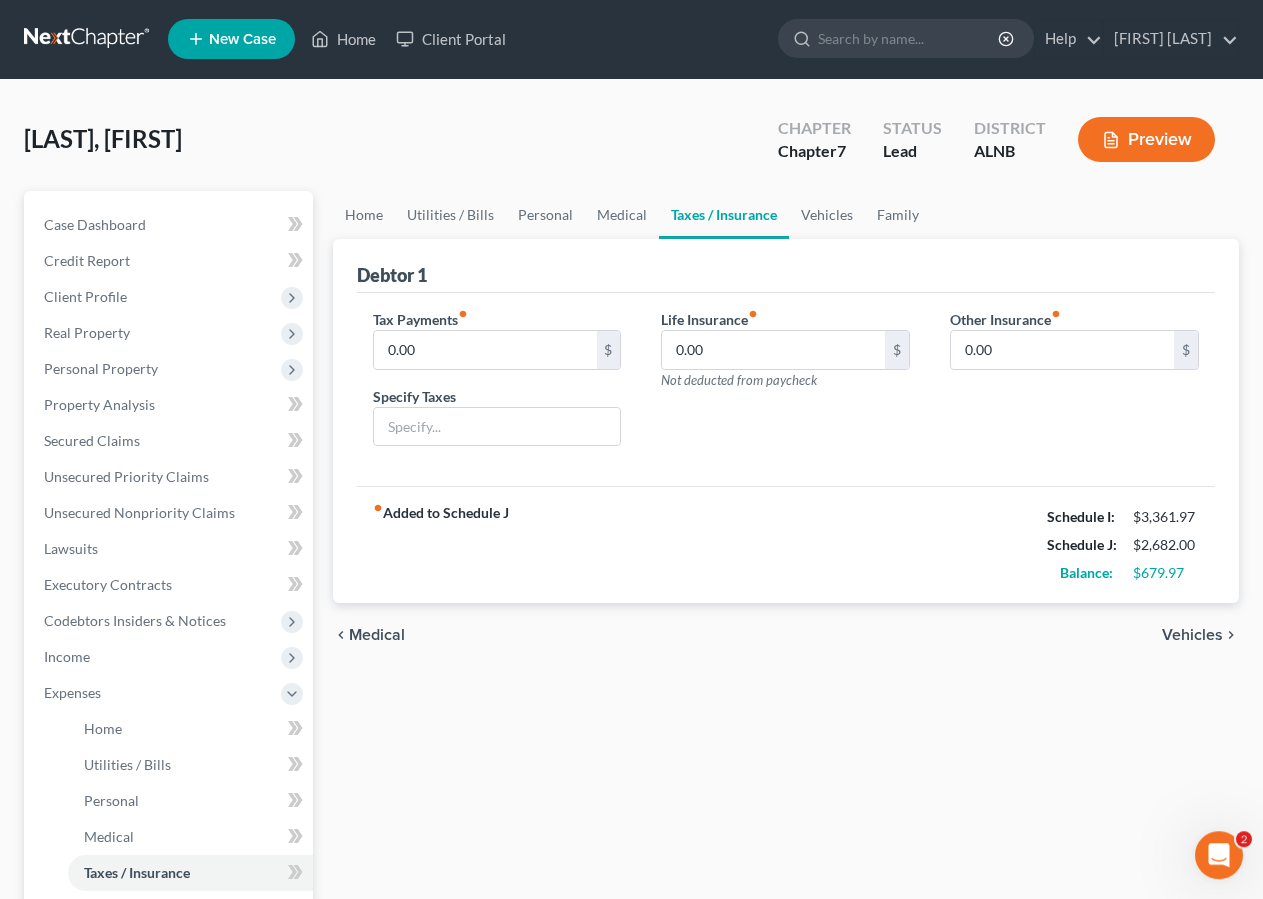 scroll, scrollTop: 0, scrollLeft: 0, axis: both 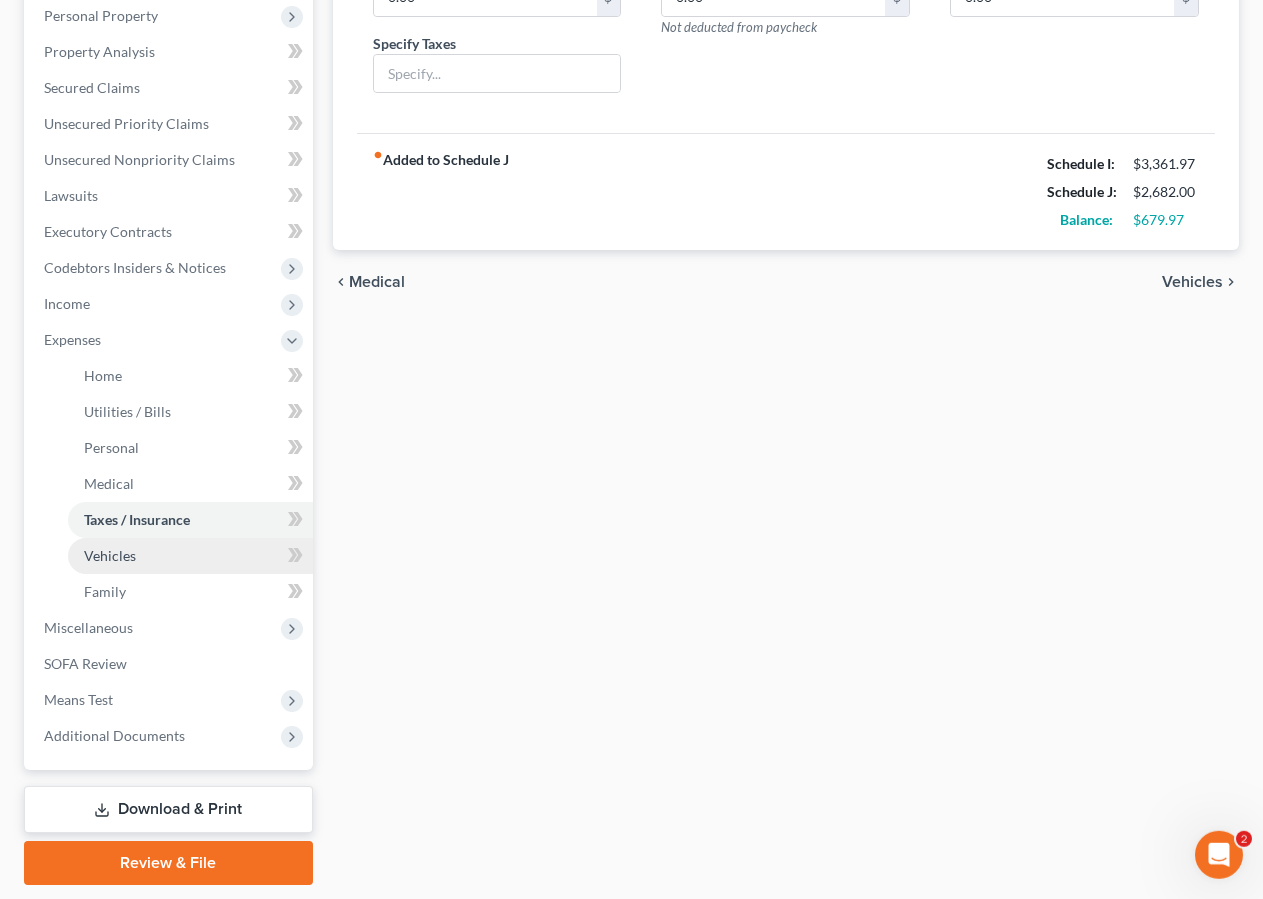 click on "Vehicles" at bounding box center (190, 556) 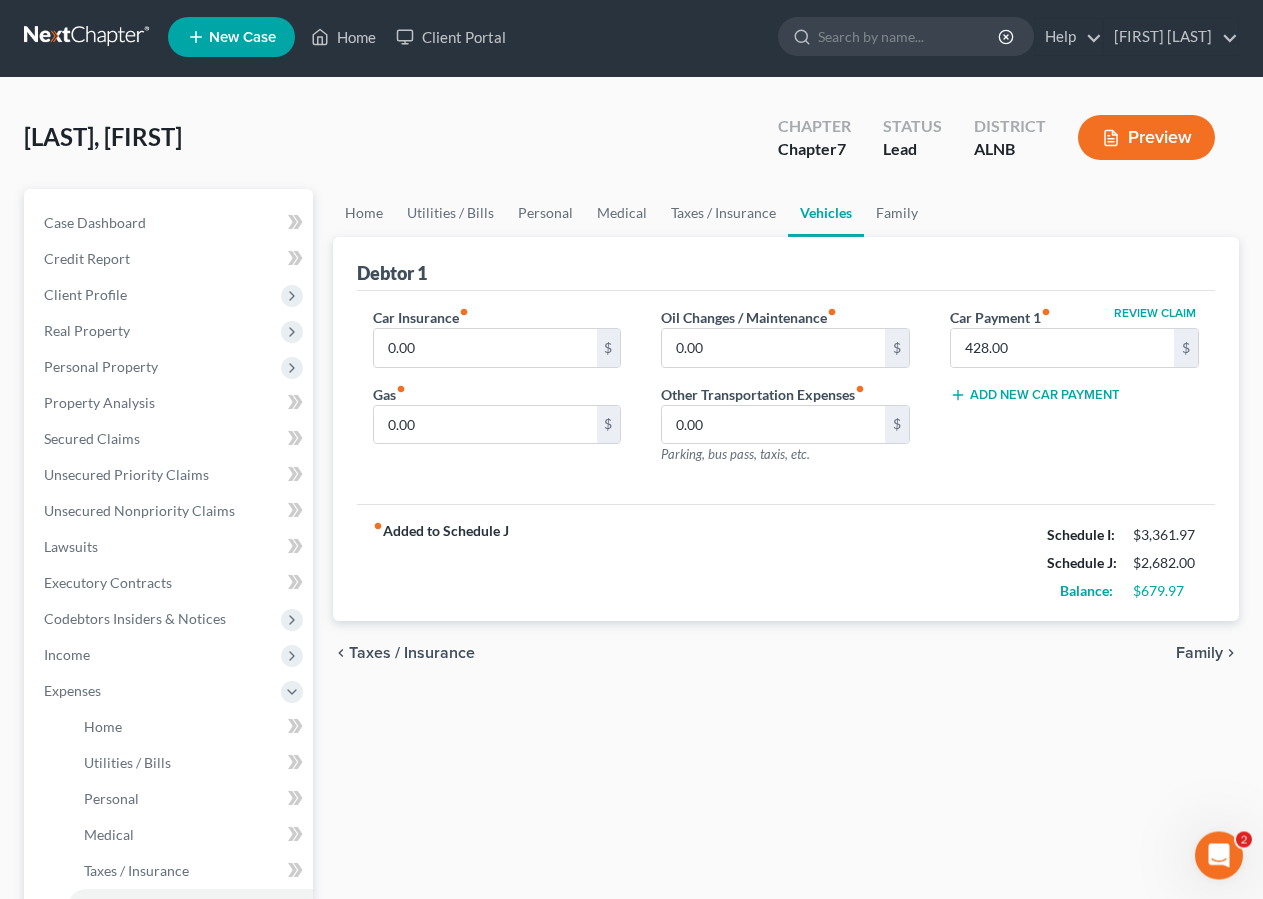 scroll, scrollTop: 0, scrollLeft: 0, axis: both 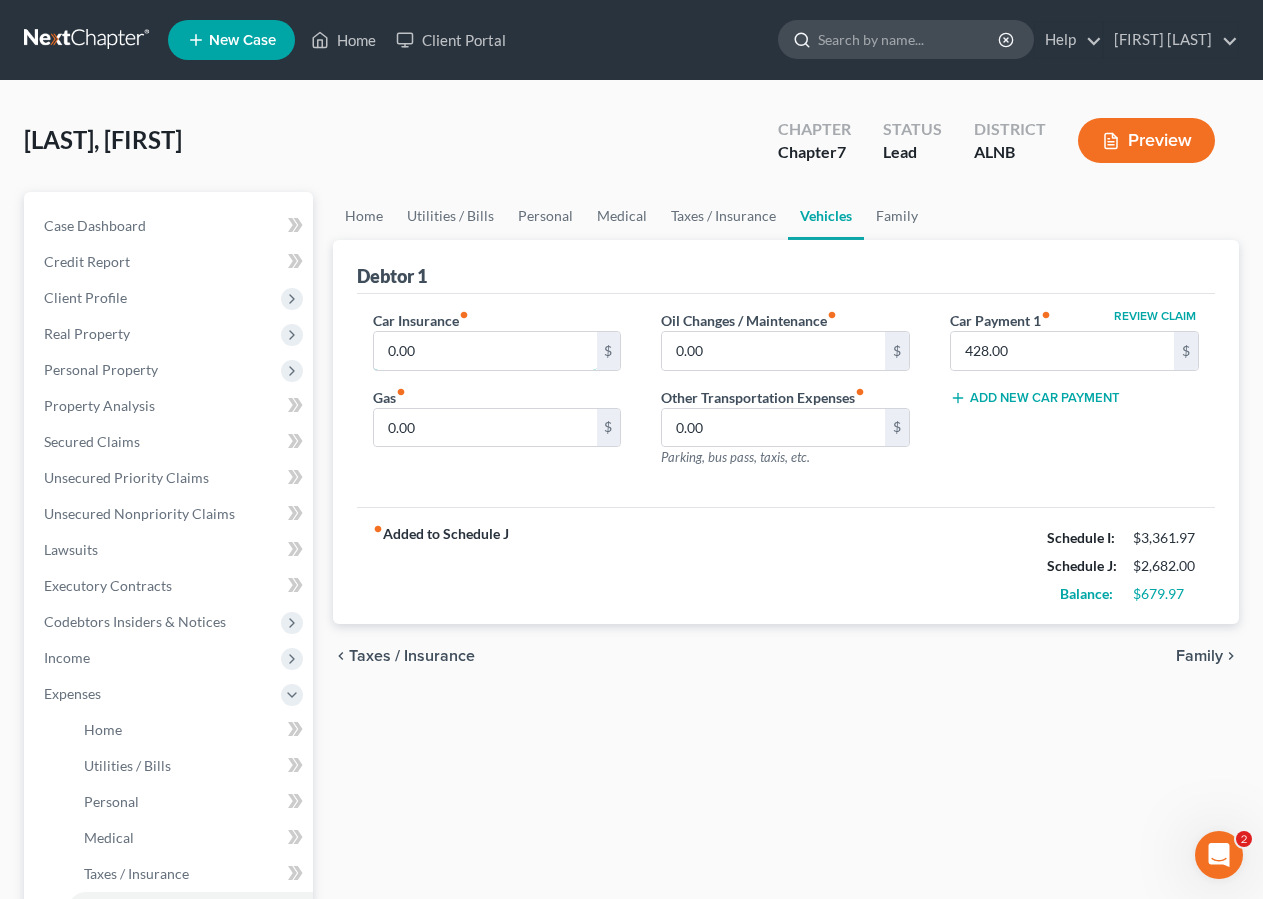 drag, startPoint x: 461, startPoint y: 355, endPoint x: 859, endPoint y: 38, distance: 508.81528 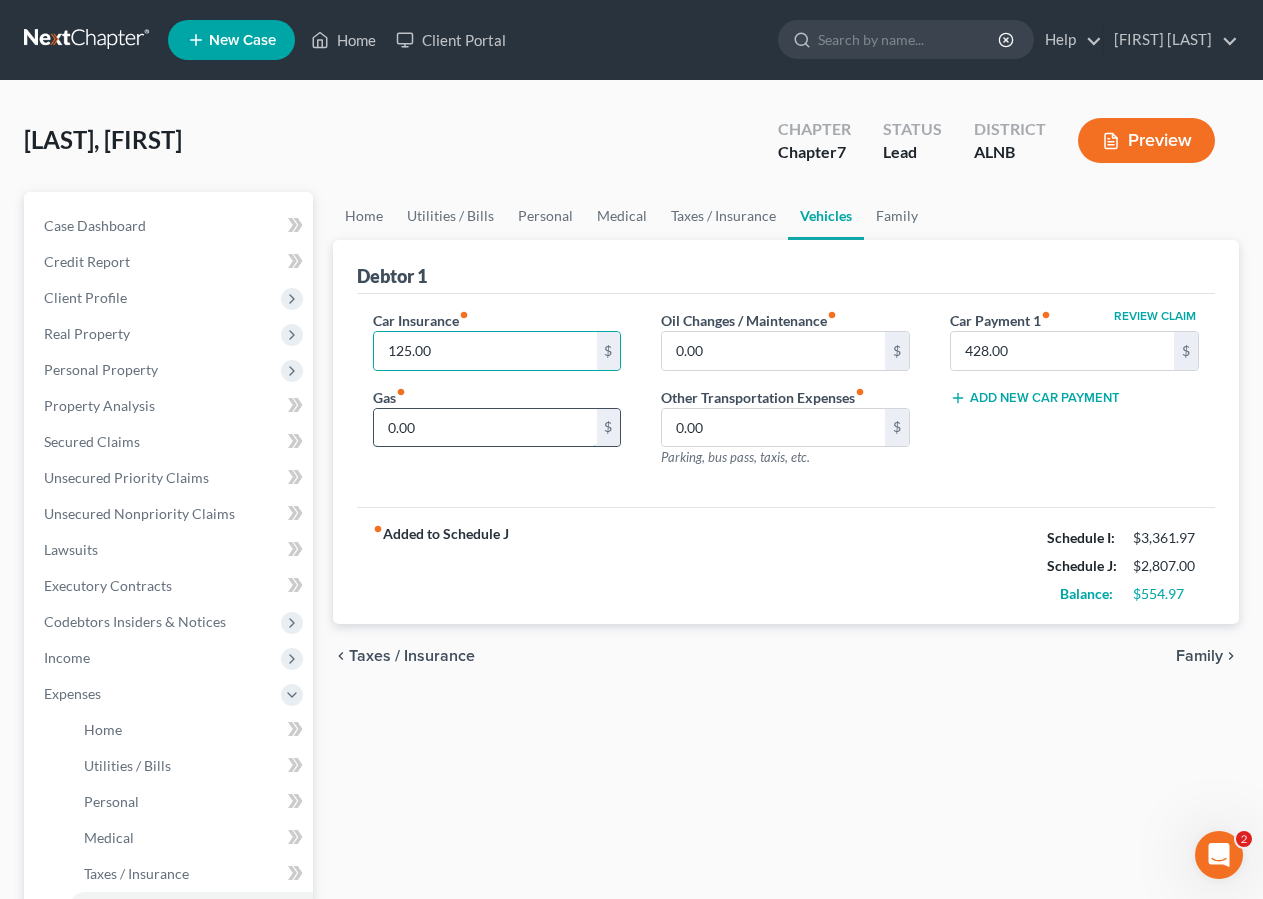 click on "0.00" at bounding box center [485, 428] 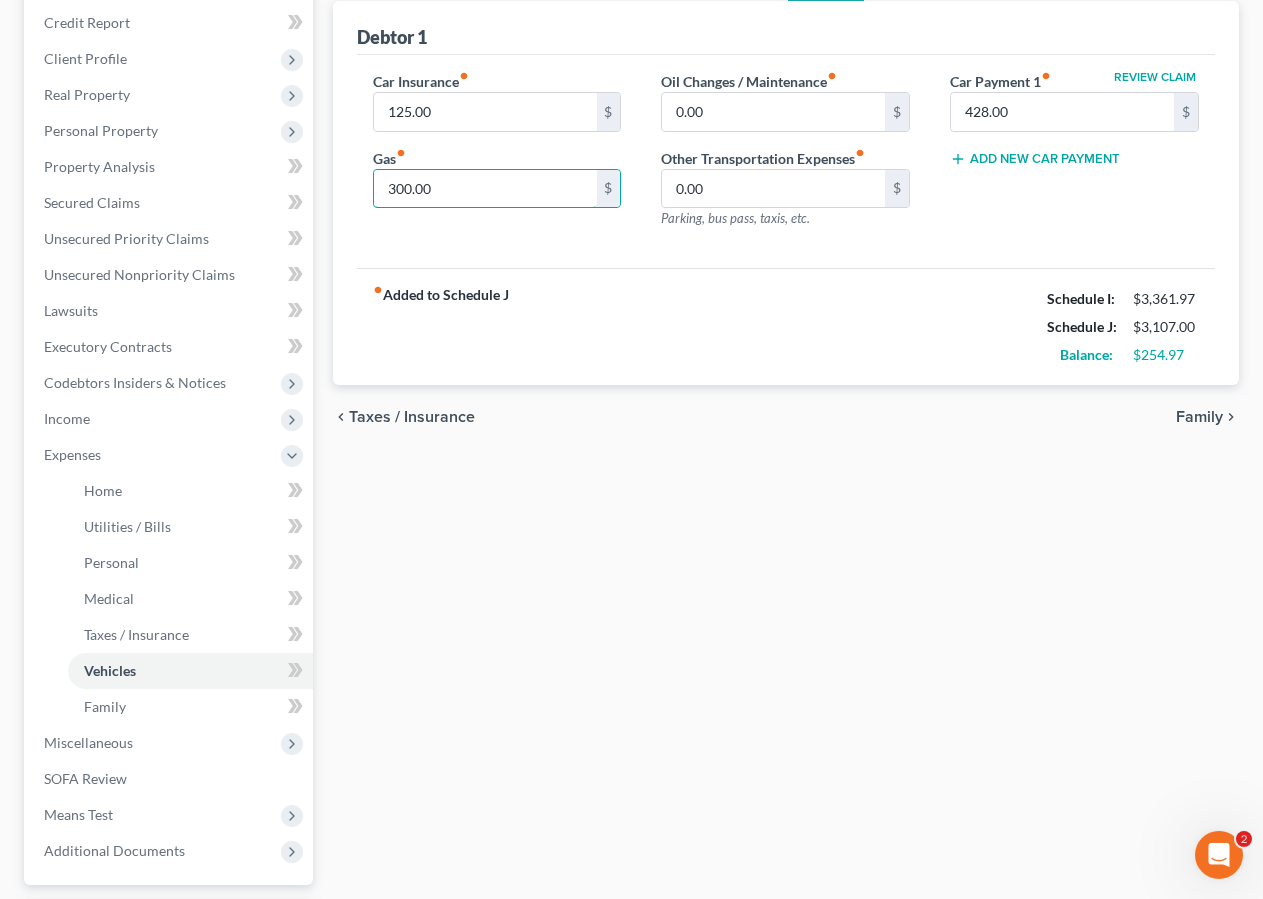 scroll, scrollTop: 258, scrollLeft: 0, axis: vertical 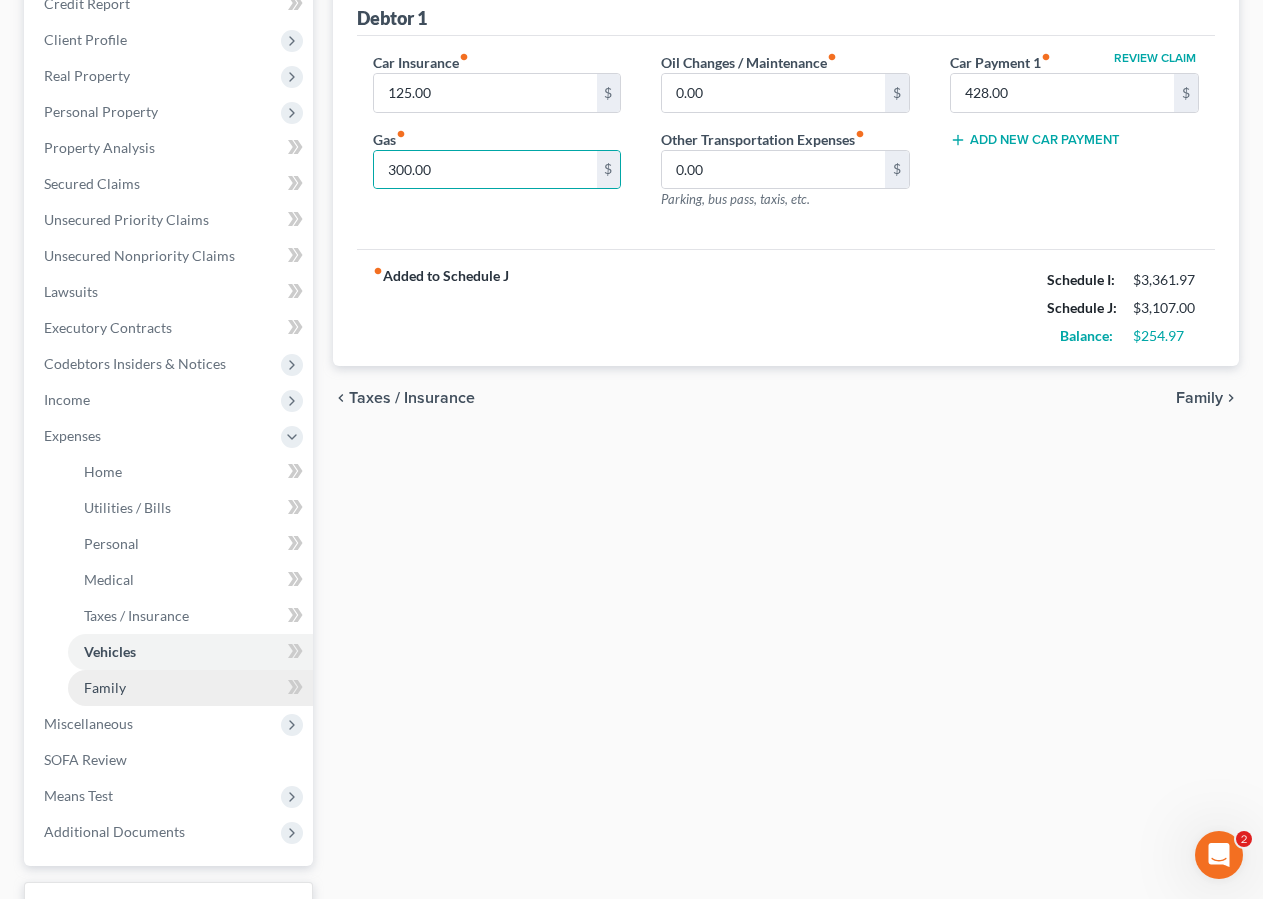 click on "Family" at bounding box center (105, 687) 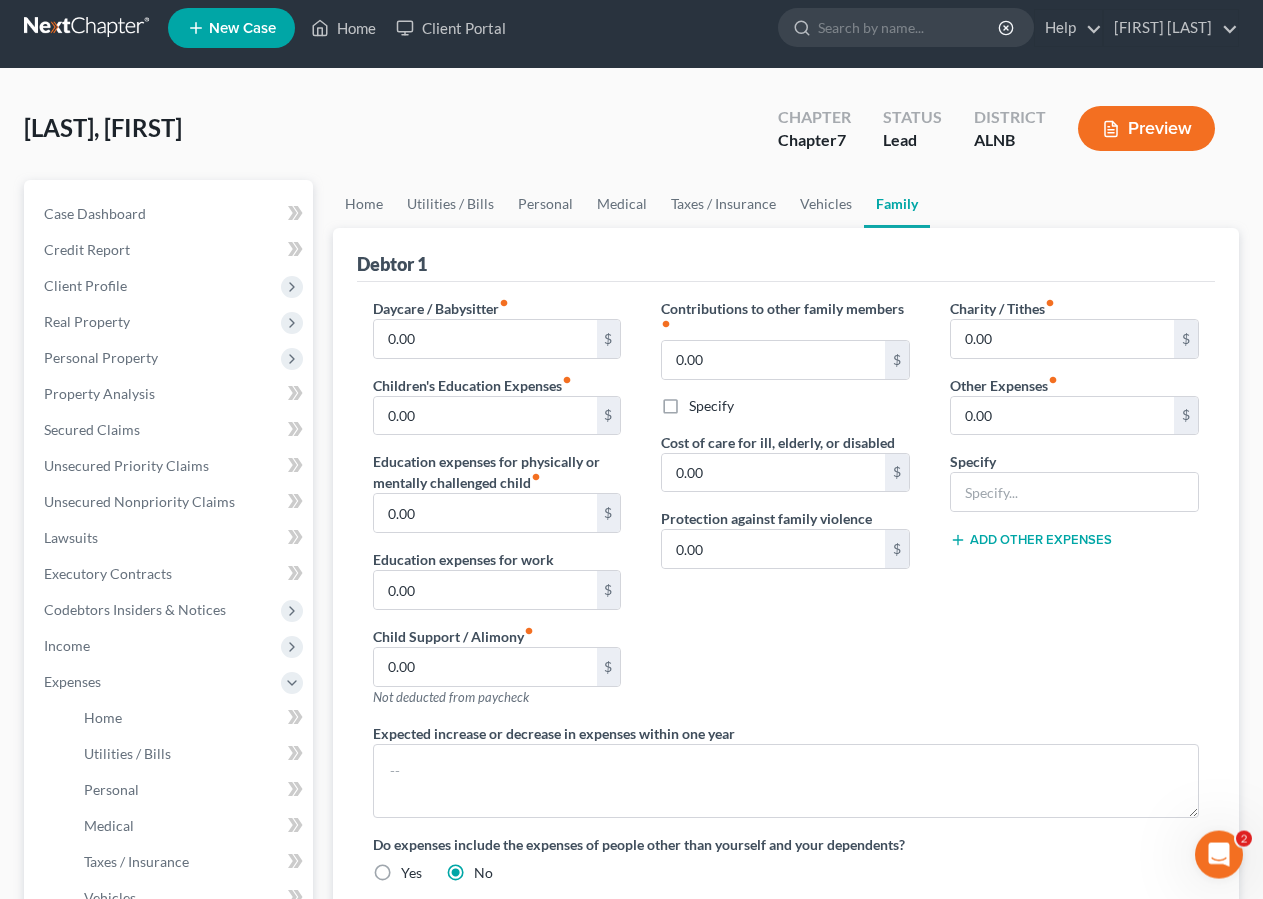 scroll, scrollTop: 0, scrollLeft: 0, axis: both 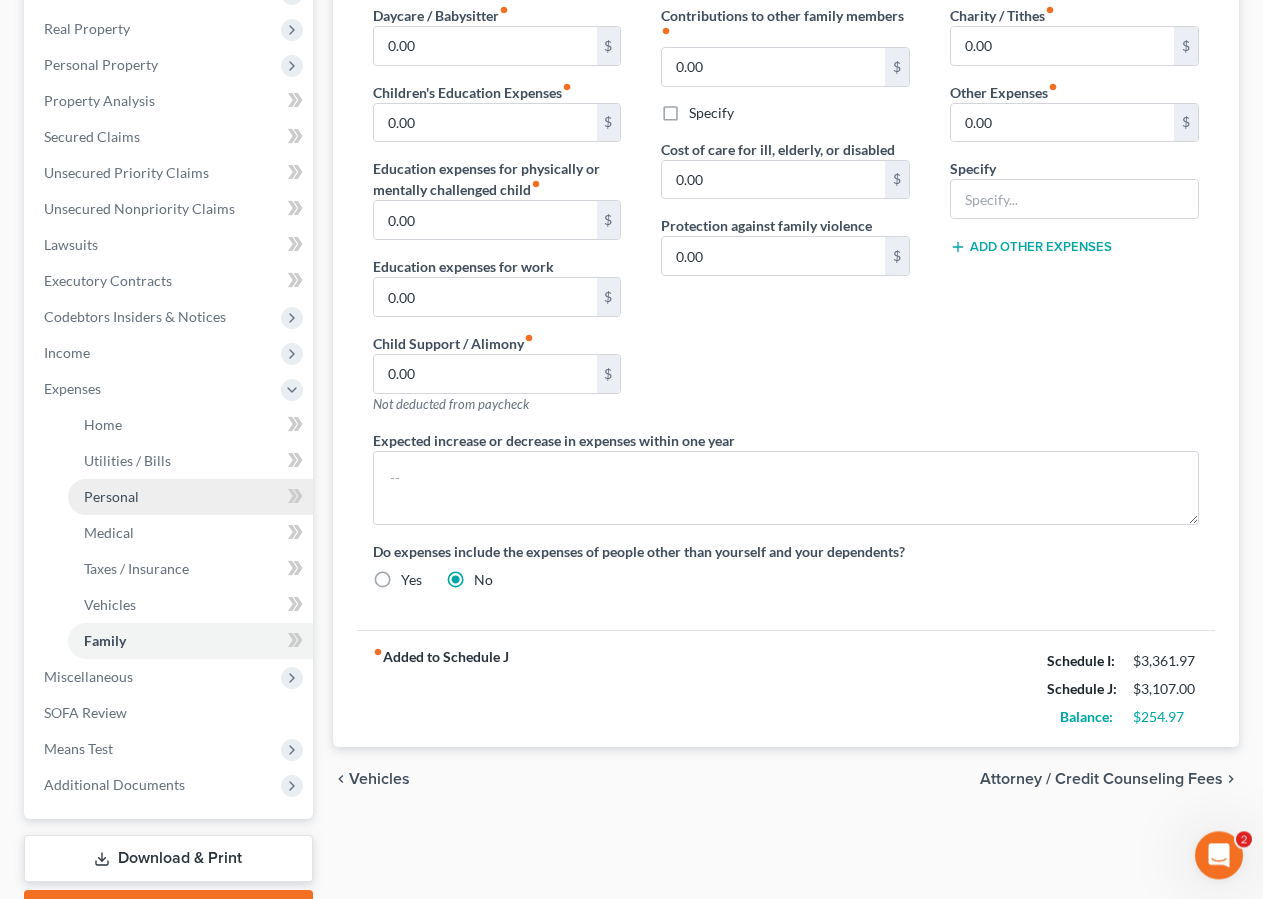 click on "Personal" at bounding box center (111, 496) 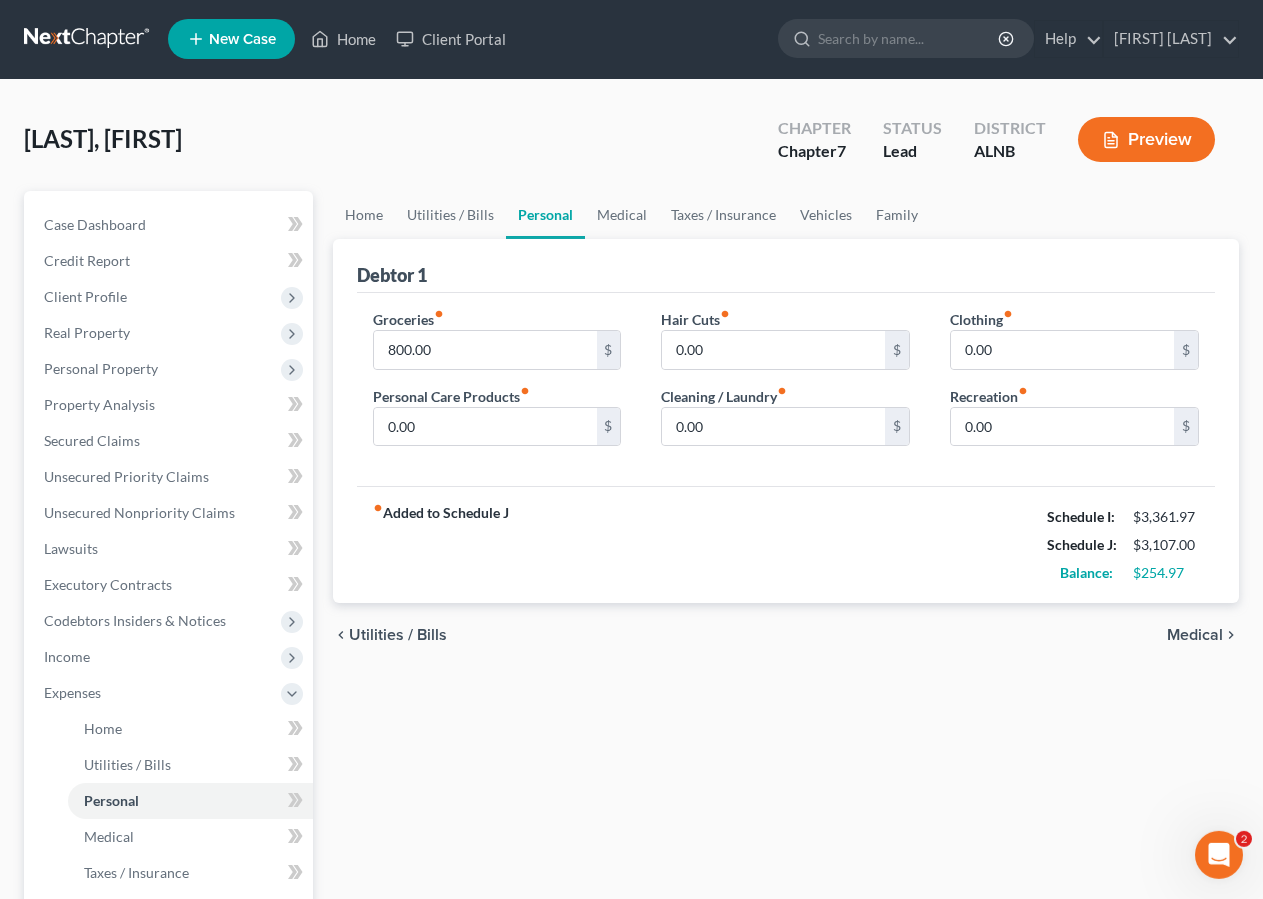 scroll, scrollTop: 0, scrollLeft: 0, axis: both 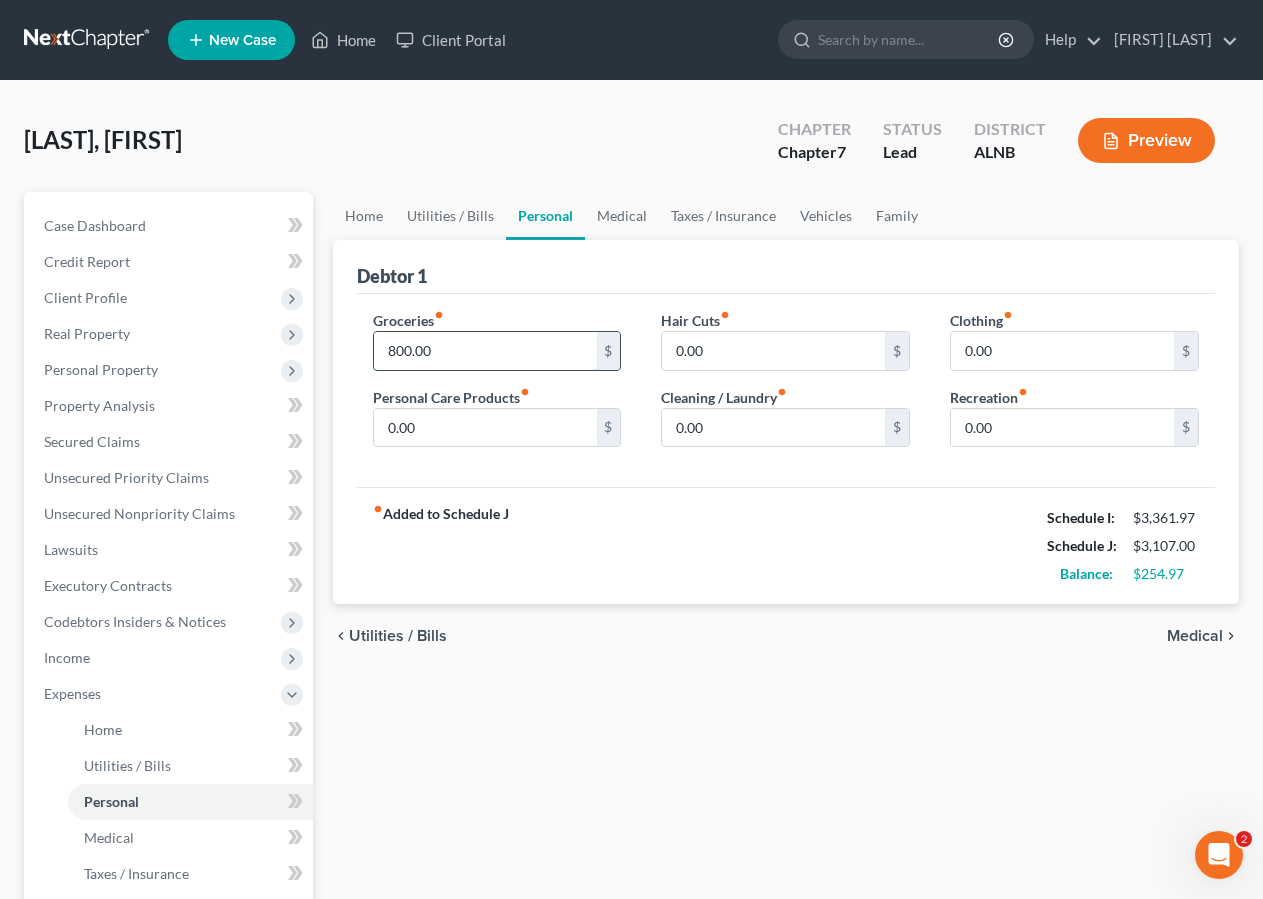 click on "800.00" at bounding box center (485, 351) 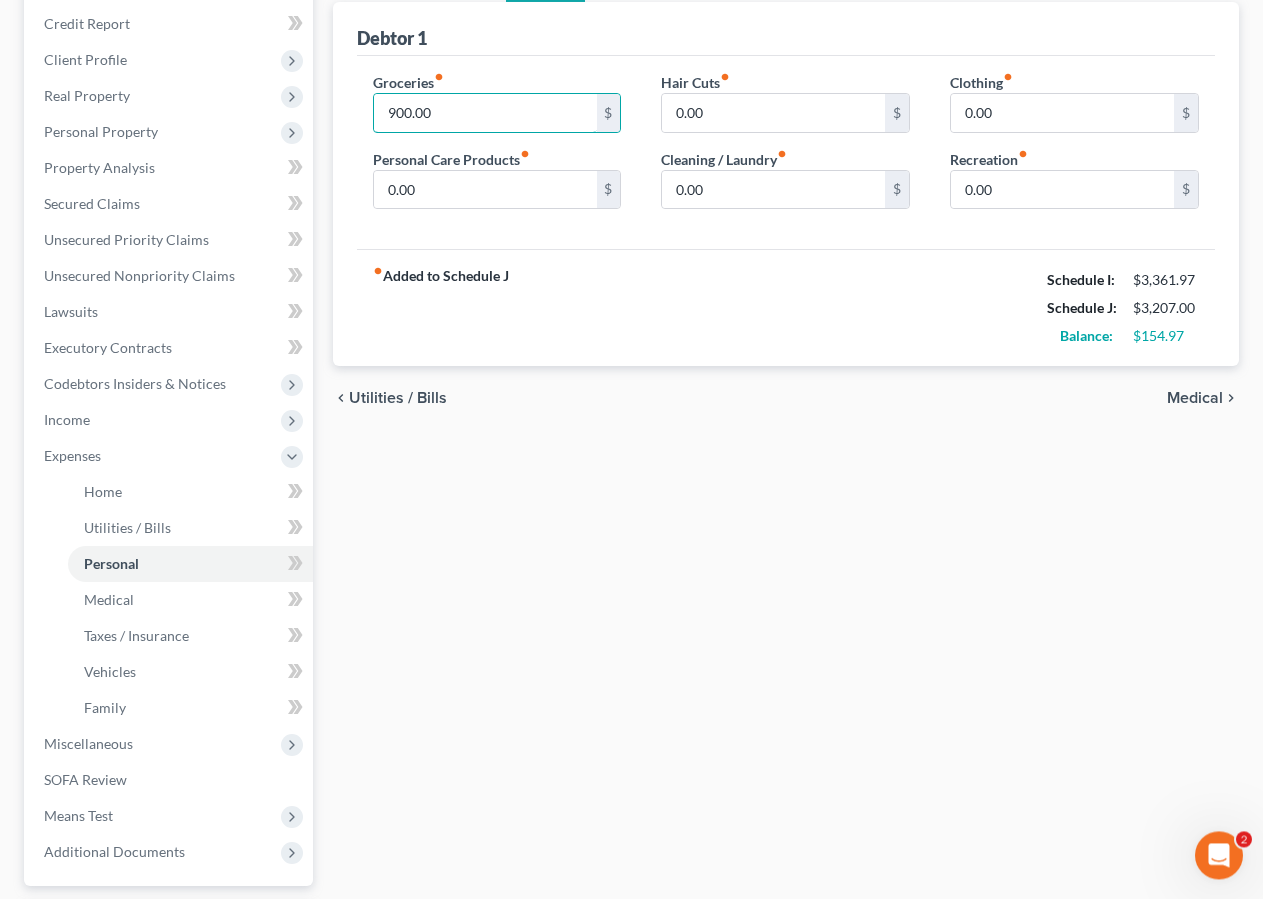 scroll, scrollTop: 194, scrollLeft: 0, axis: vertical 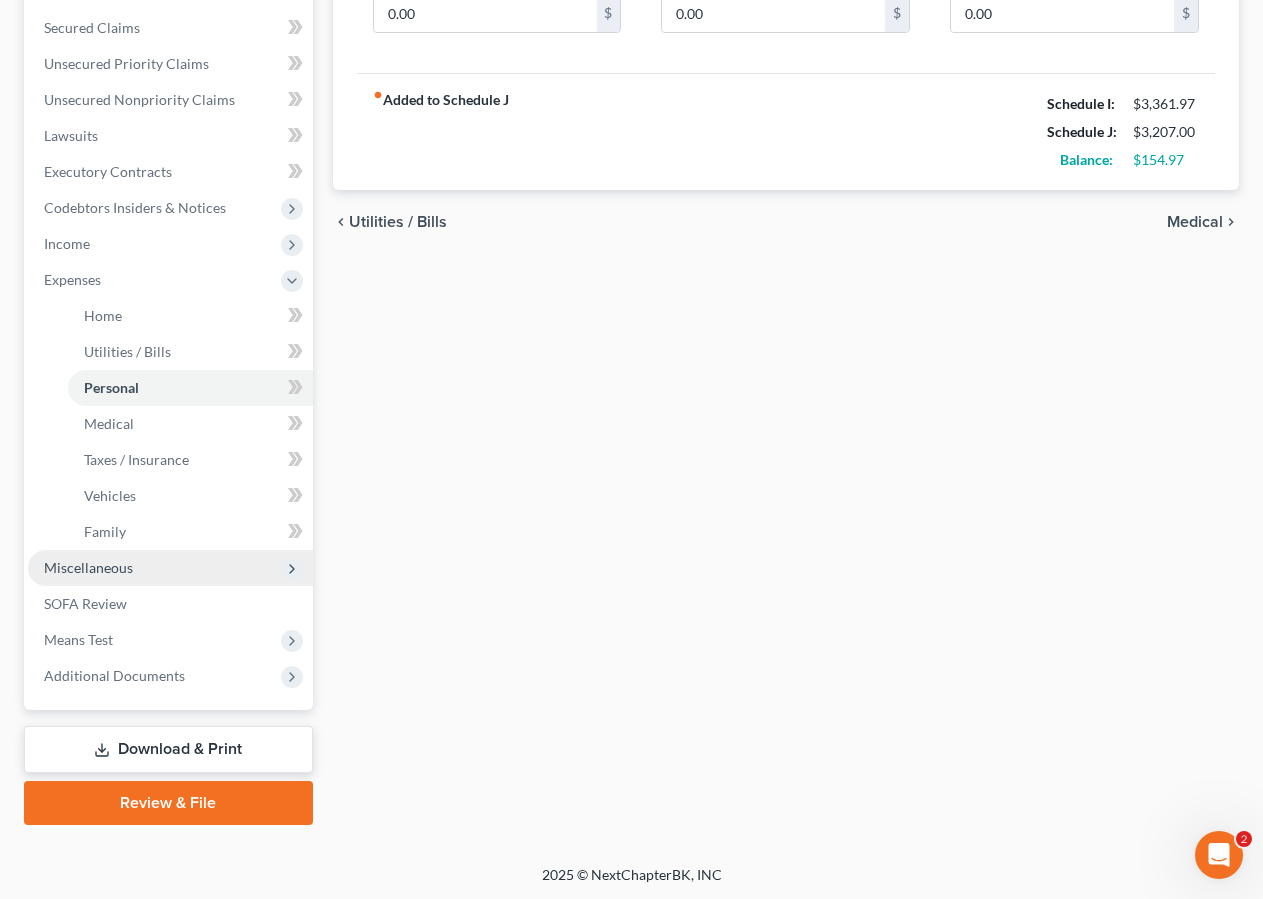 click on "Miscellaneous" at bounding box center (88, 567) 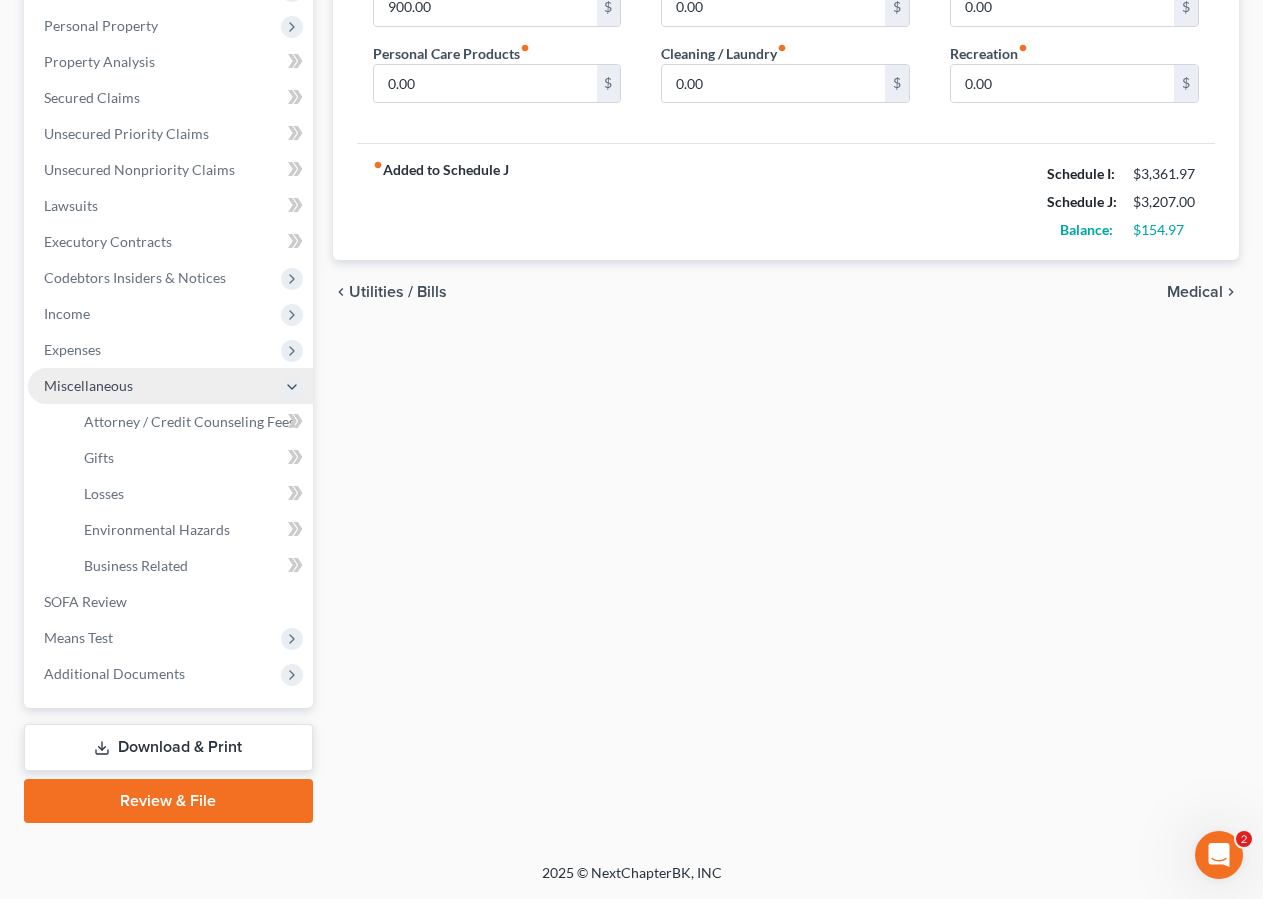 scroll, scrollTop: 342, scrollLeft: 0, axis: vertical 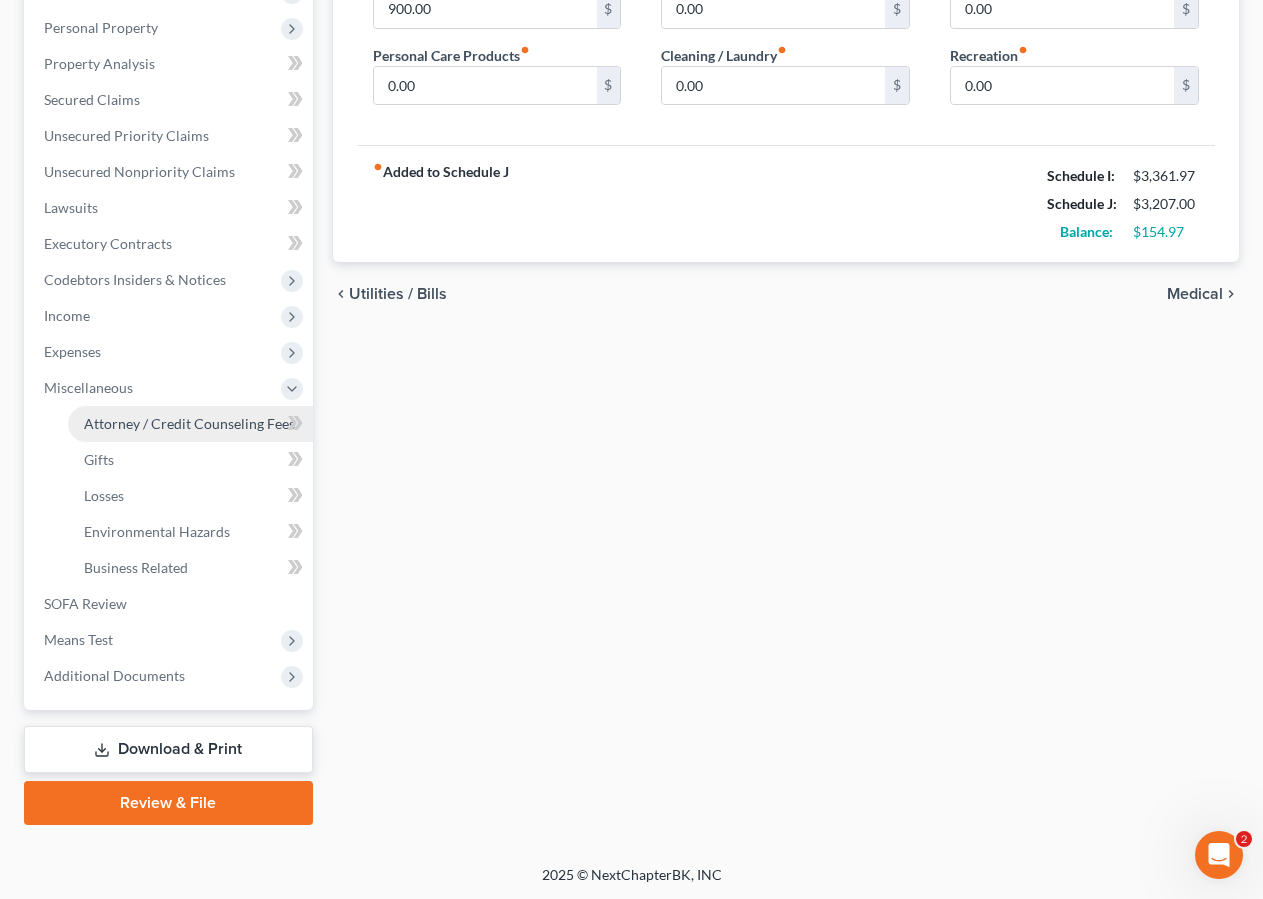 click on "Attorney / Credit Counseling Fees" at bounding box center [189, 423] 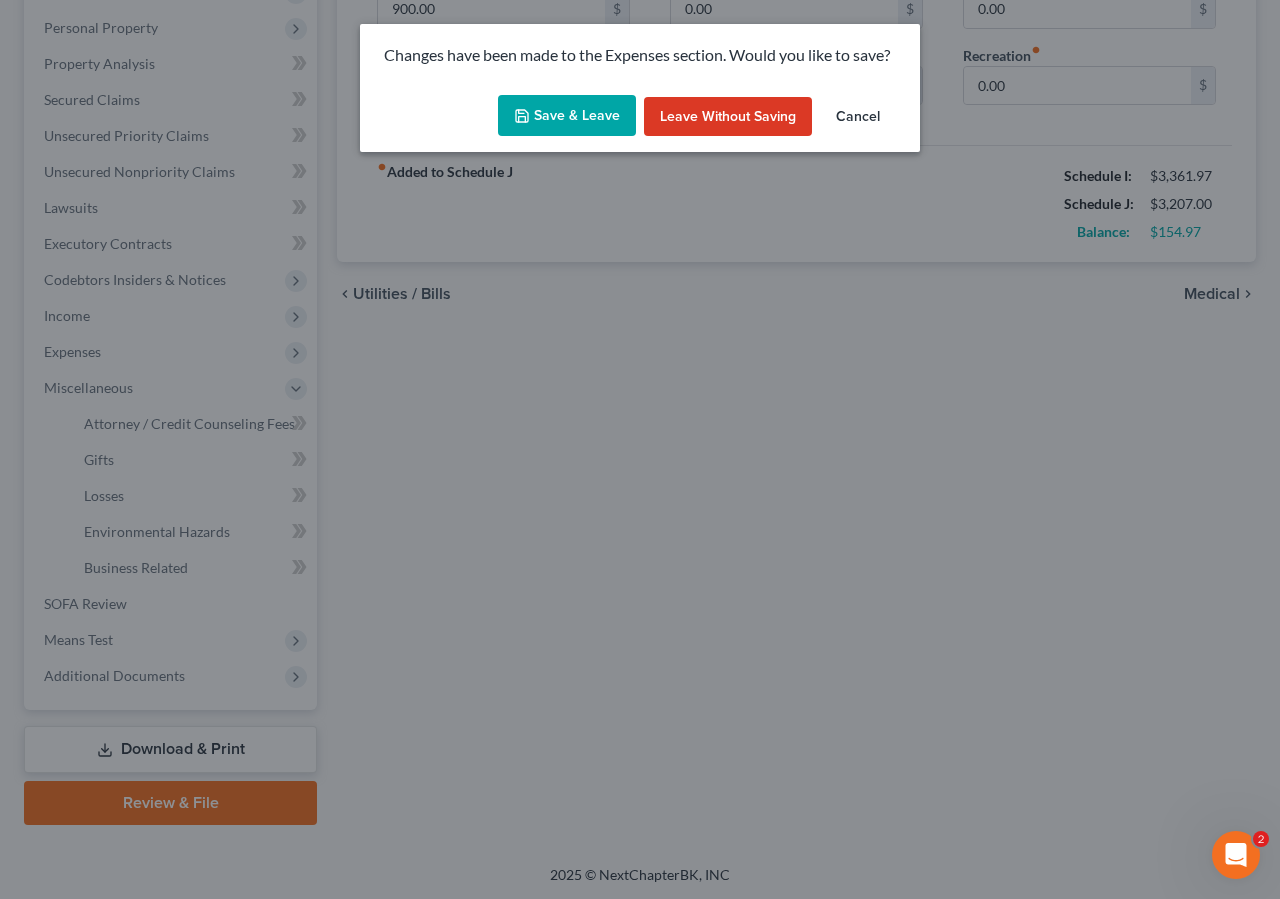click 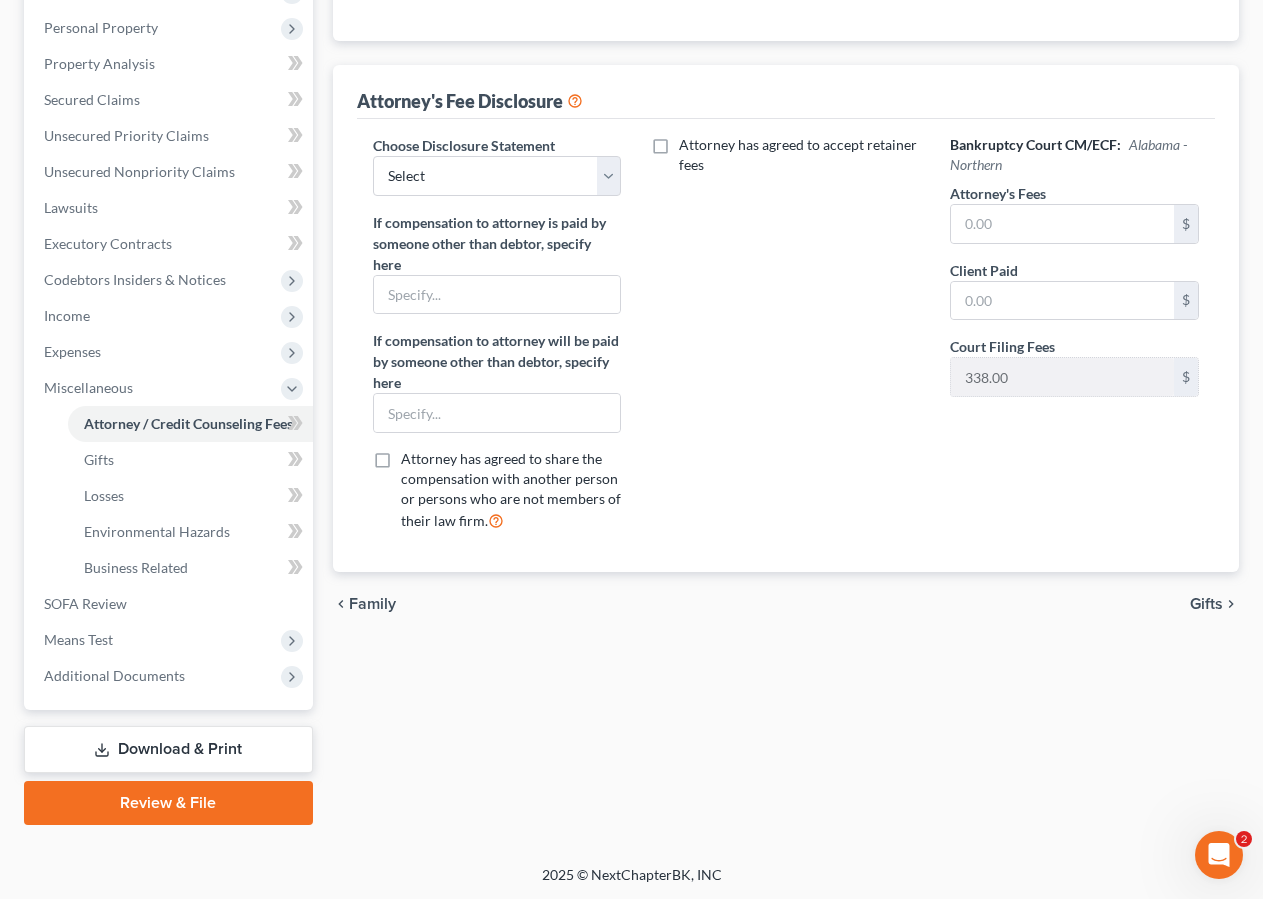 scroll, scrollTop: 0, scrollLeft: 0, axis: both 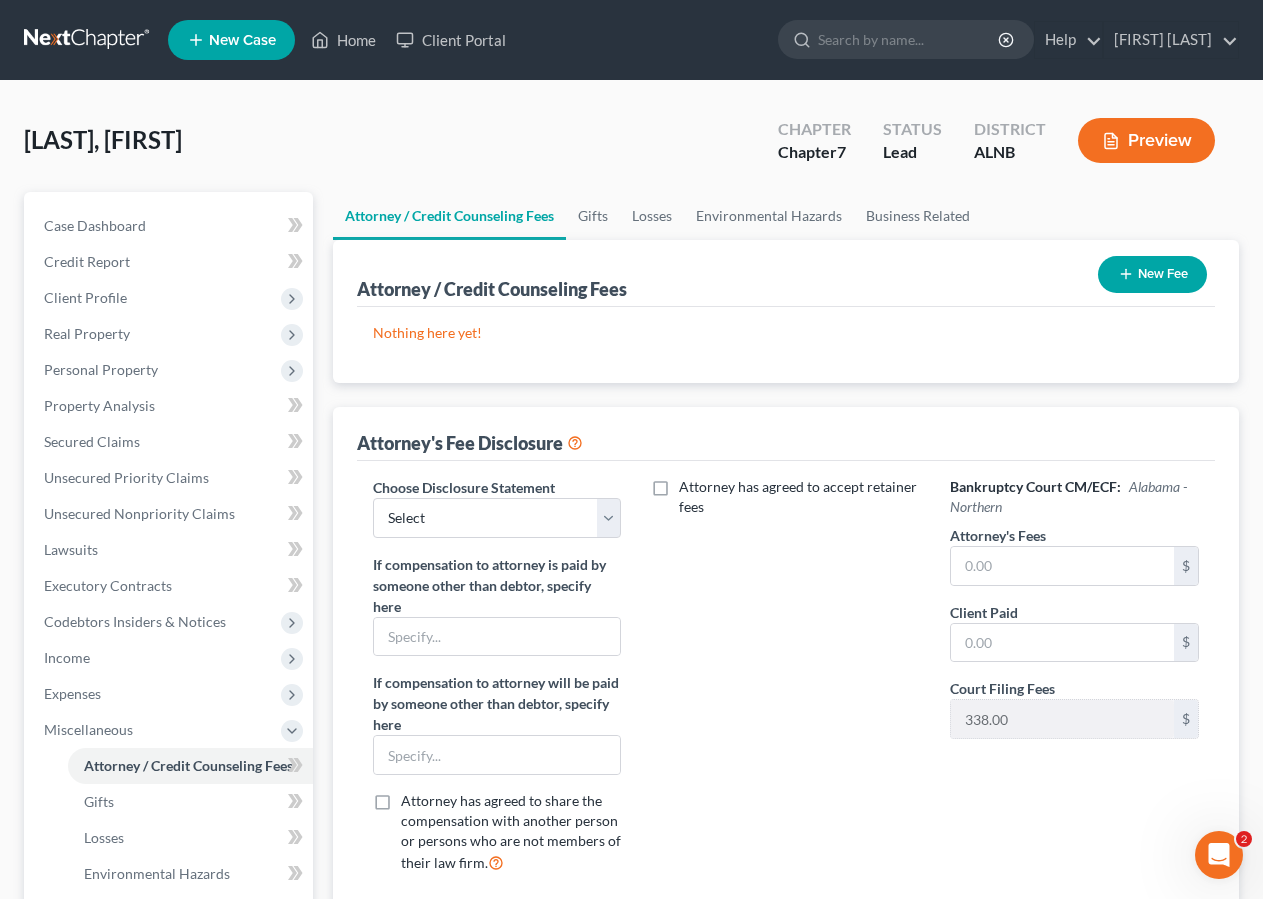 click on "New Fee" at bounding box center (1152, 274) 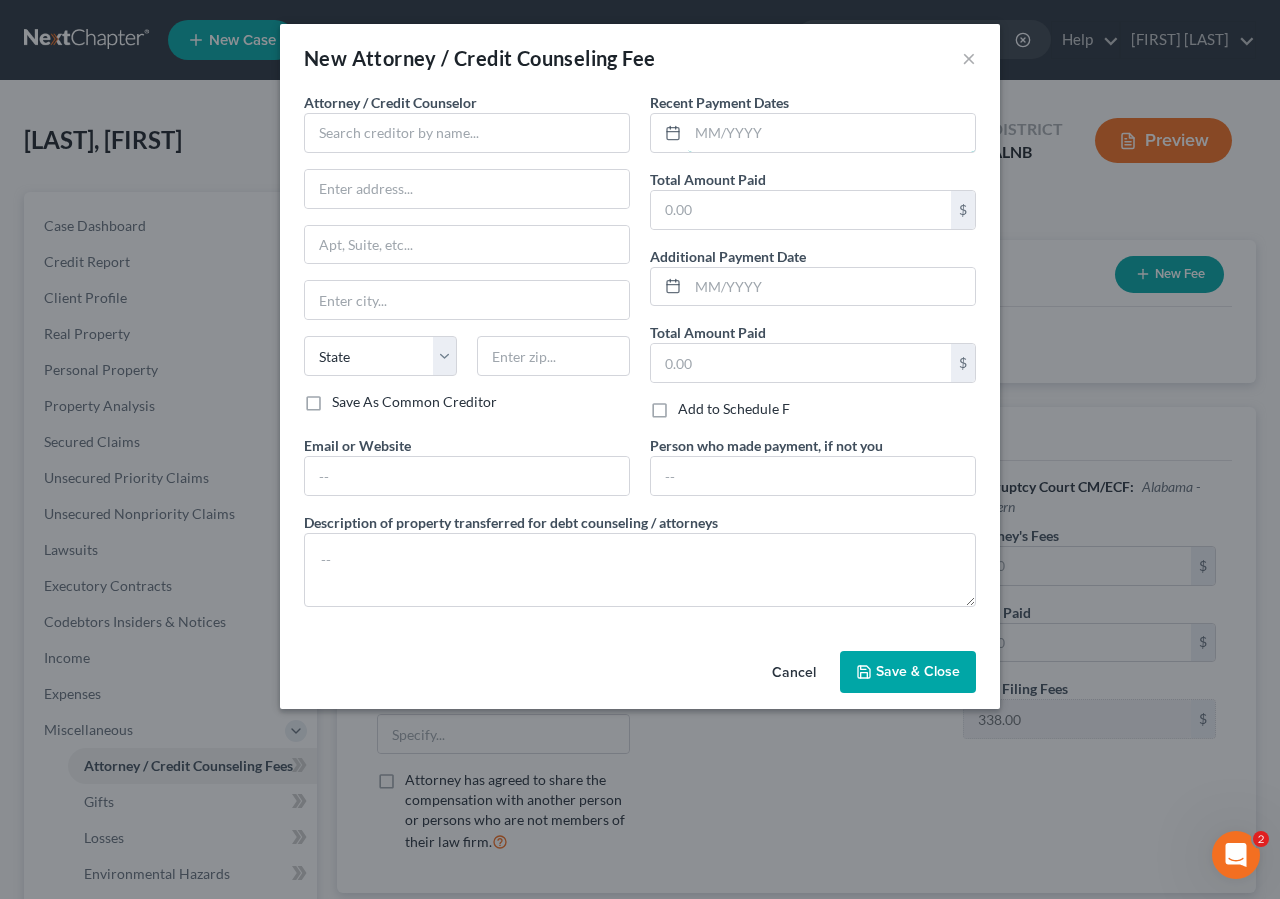 drag, startPoint x: 727, startPoint y: 138, endPoint x: 1026, endPoint y: 12, distance: 324.46417 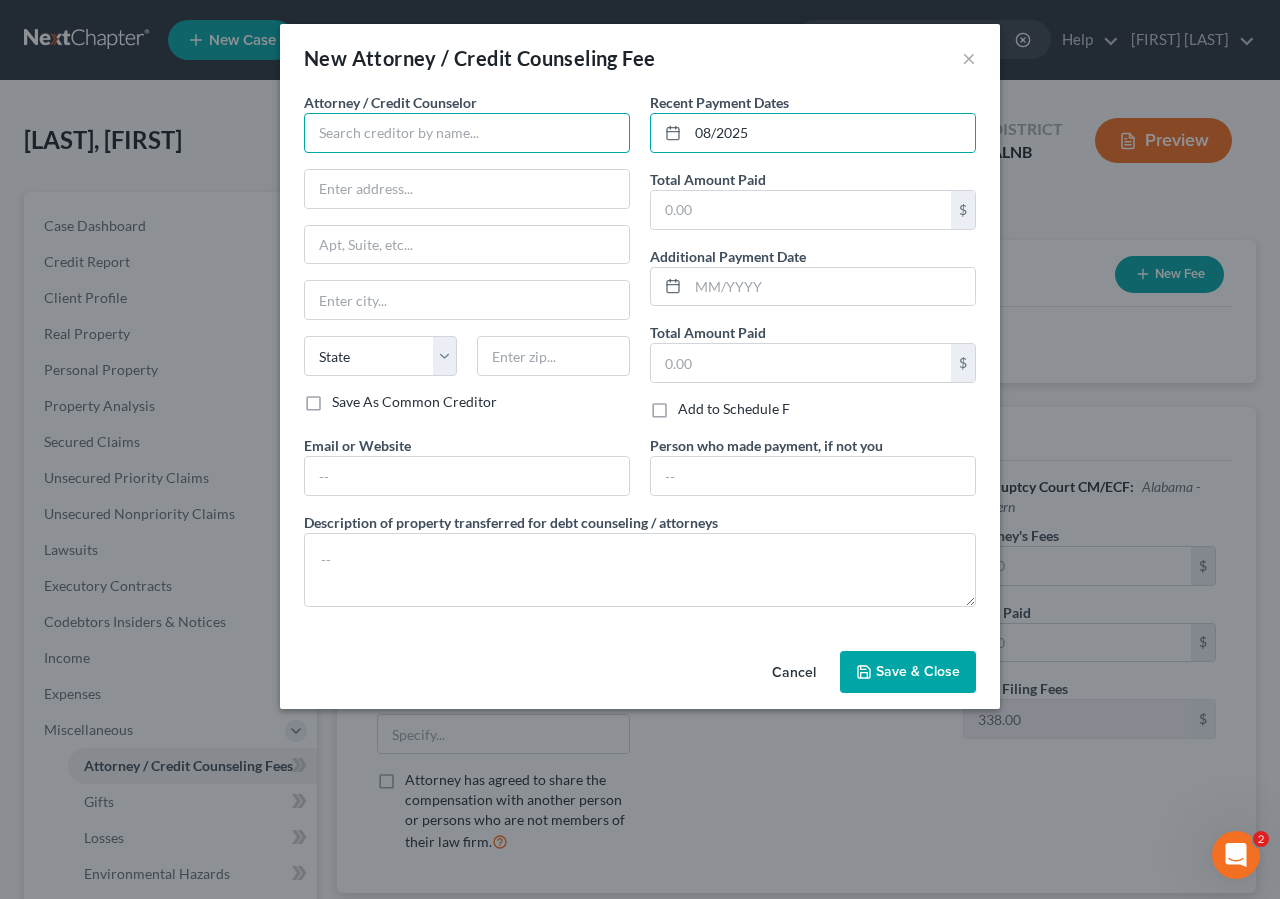 click at bounding box center [467, 133] 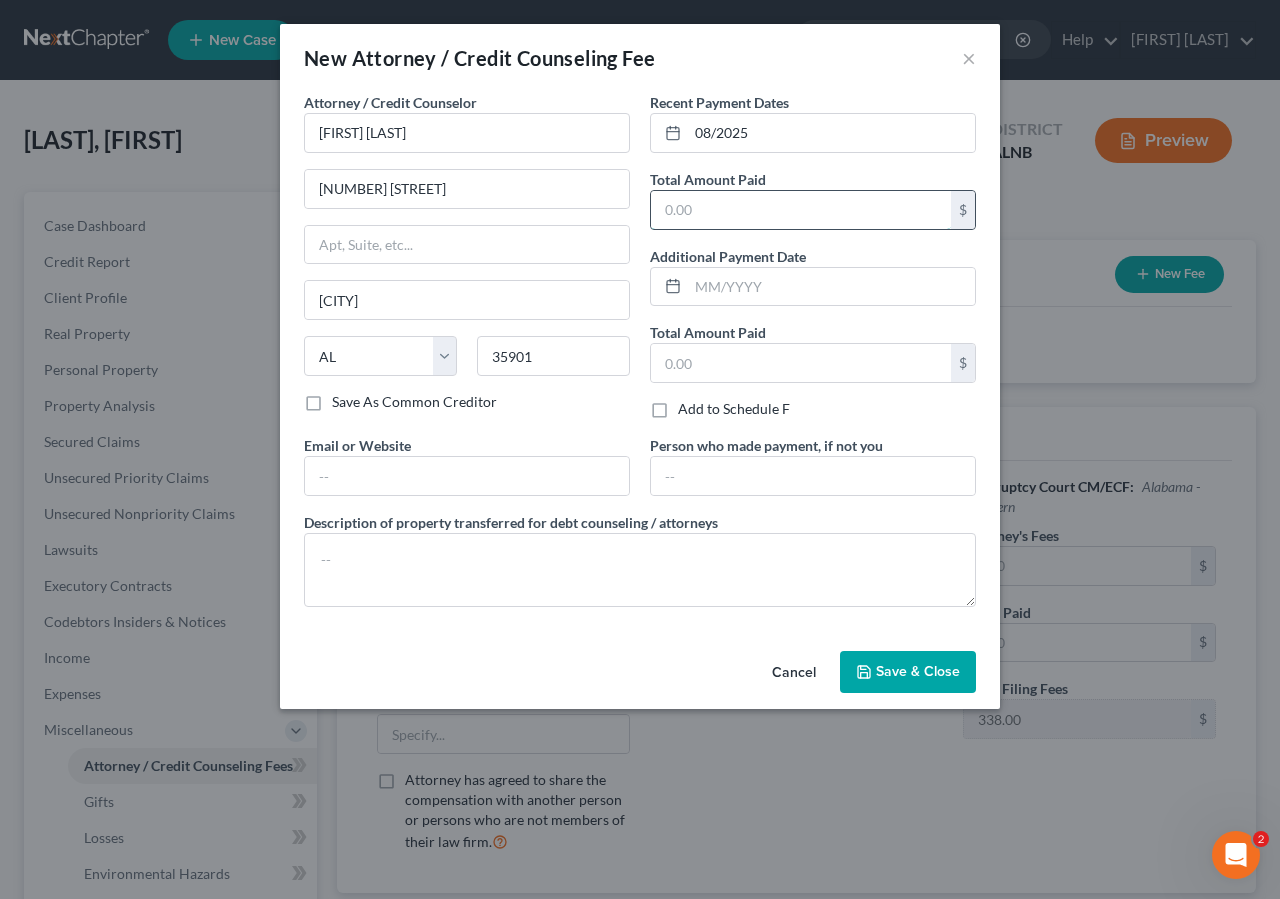 click at bounding box center [801, 210] 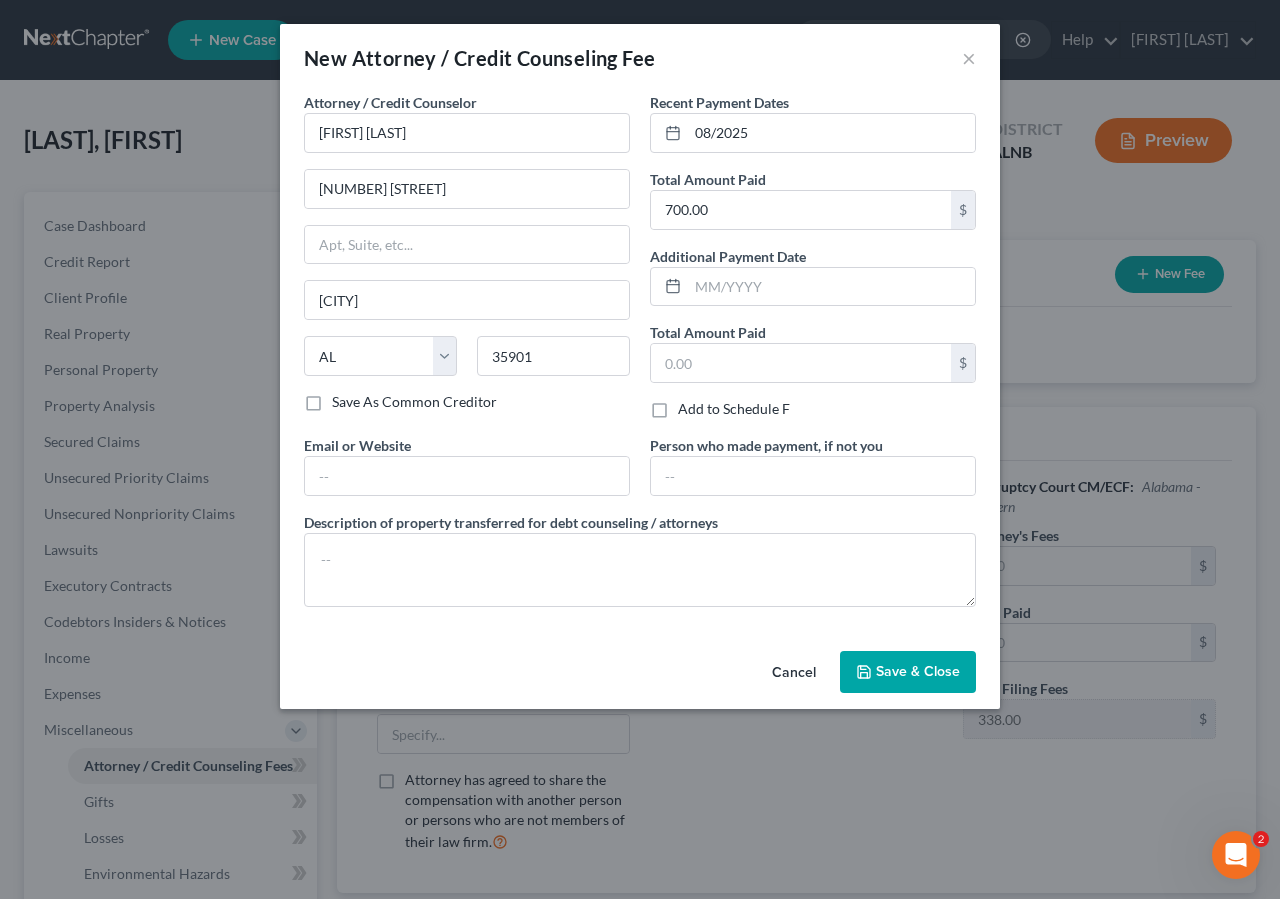 click on "Save & Close" at bounding box center [918, 671] 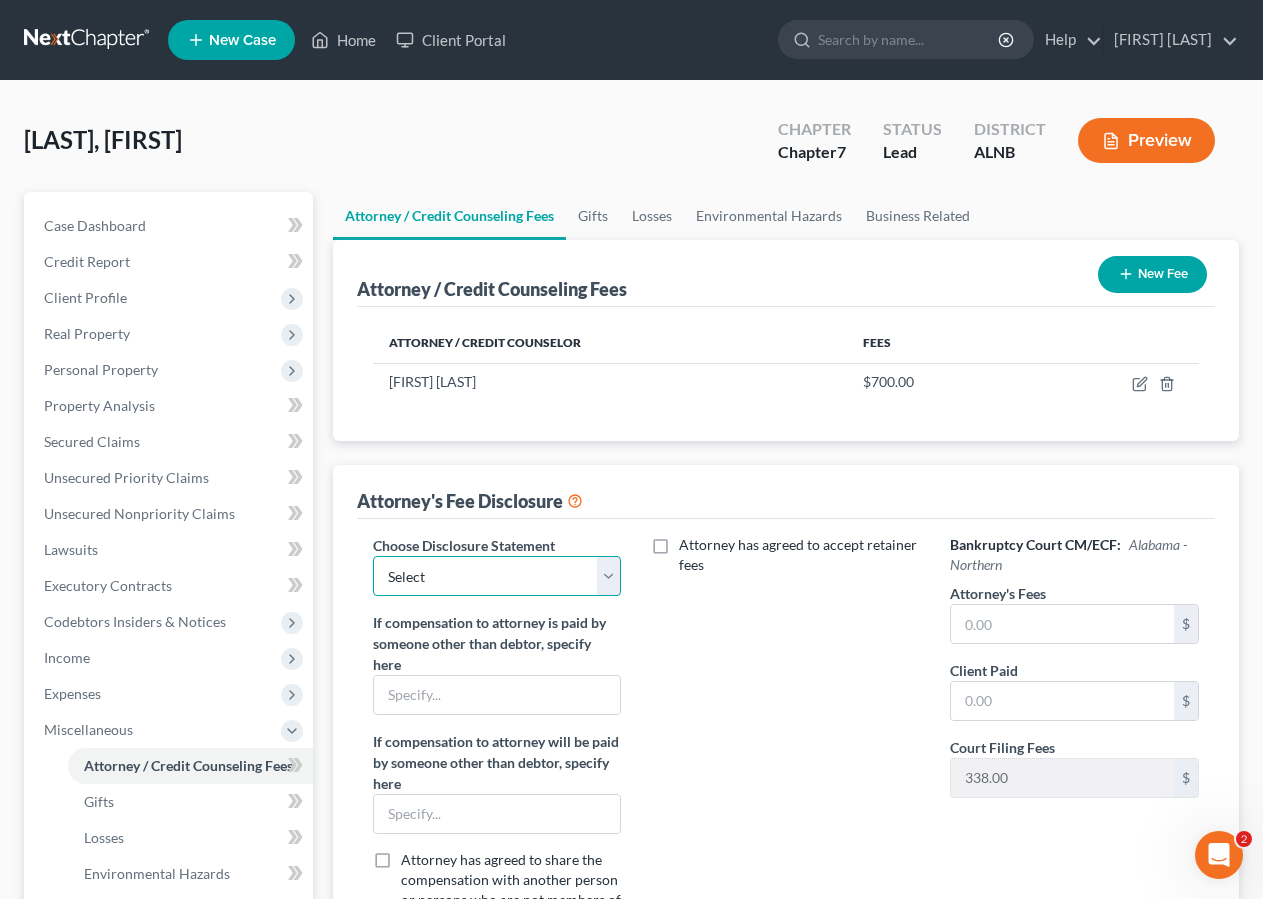 click on "Select Attorney" at bounding box center [497, 576] 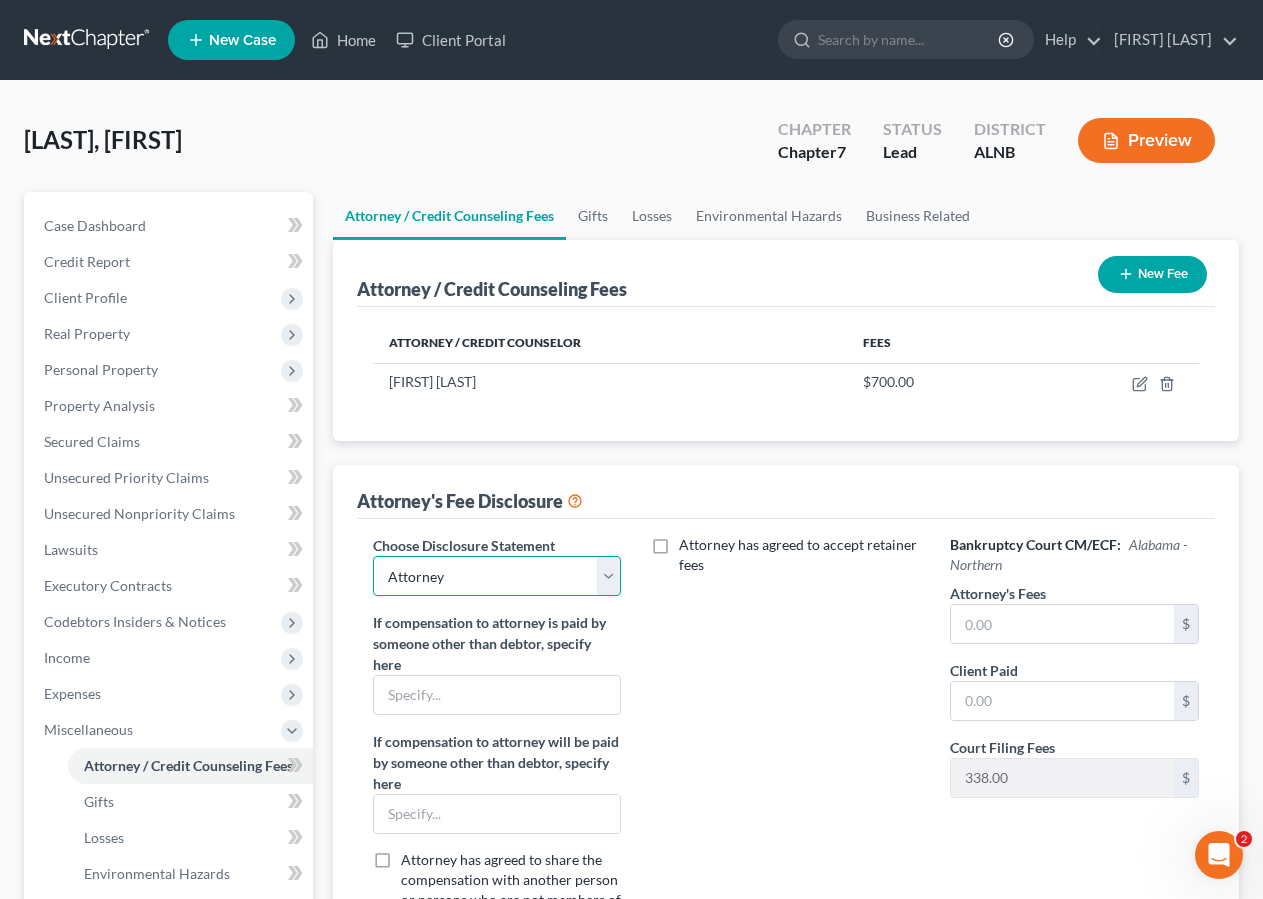 click on "Attorney" at bounding box center [0, 0] 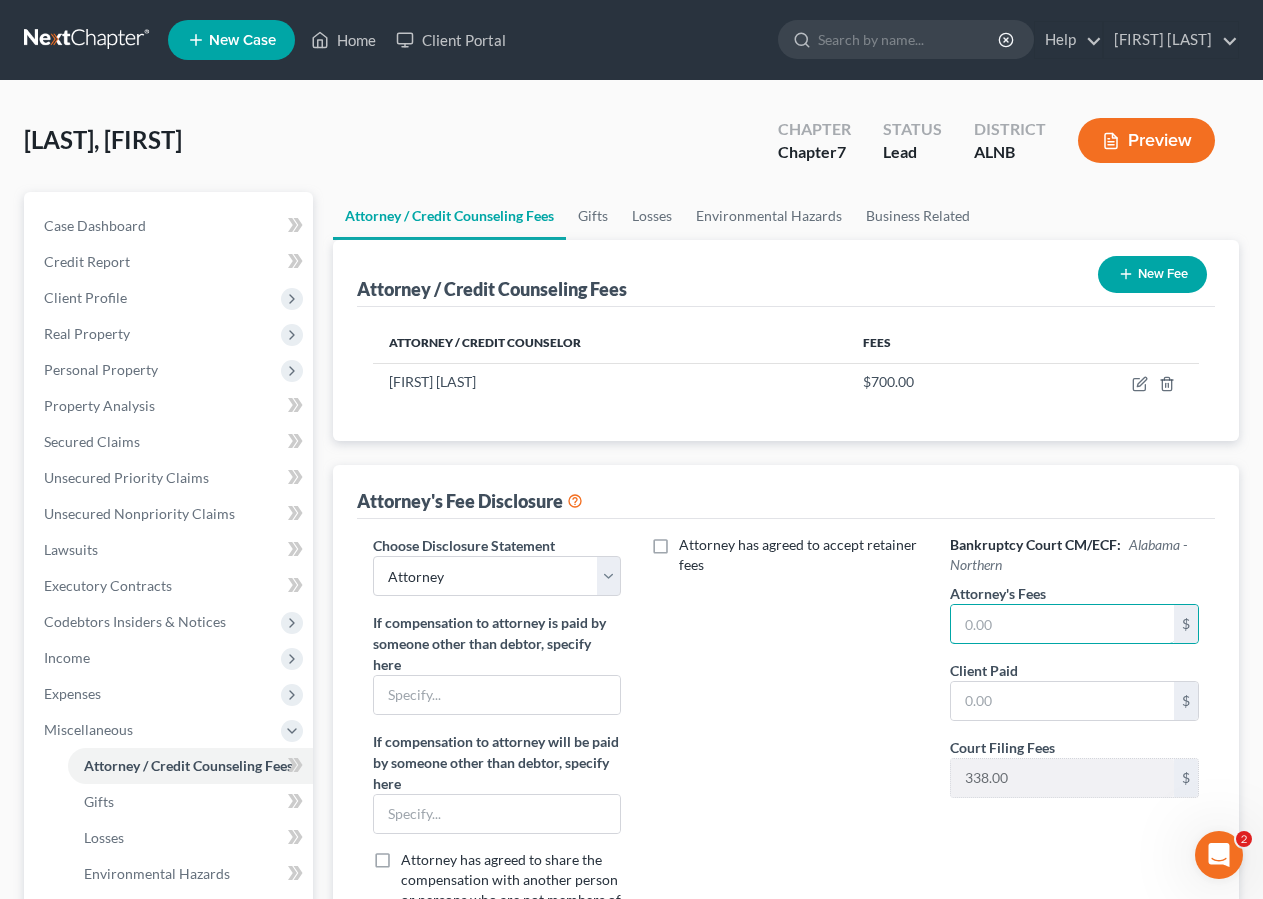 drag, startPoint x: 998, startPoint y: 637, endPoint x: 1279, endPoint y: 367, distance: 389.69348 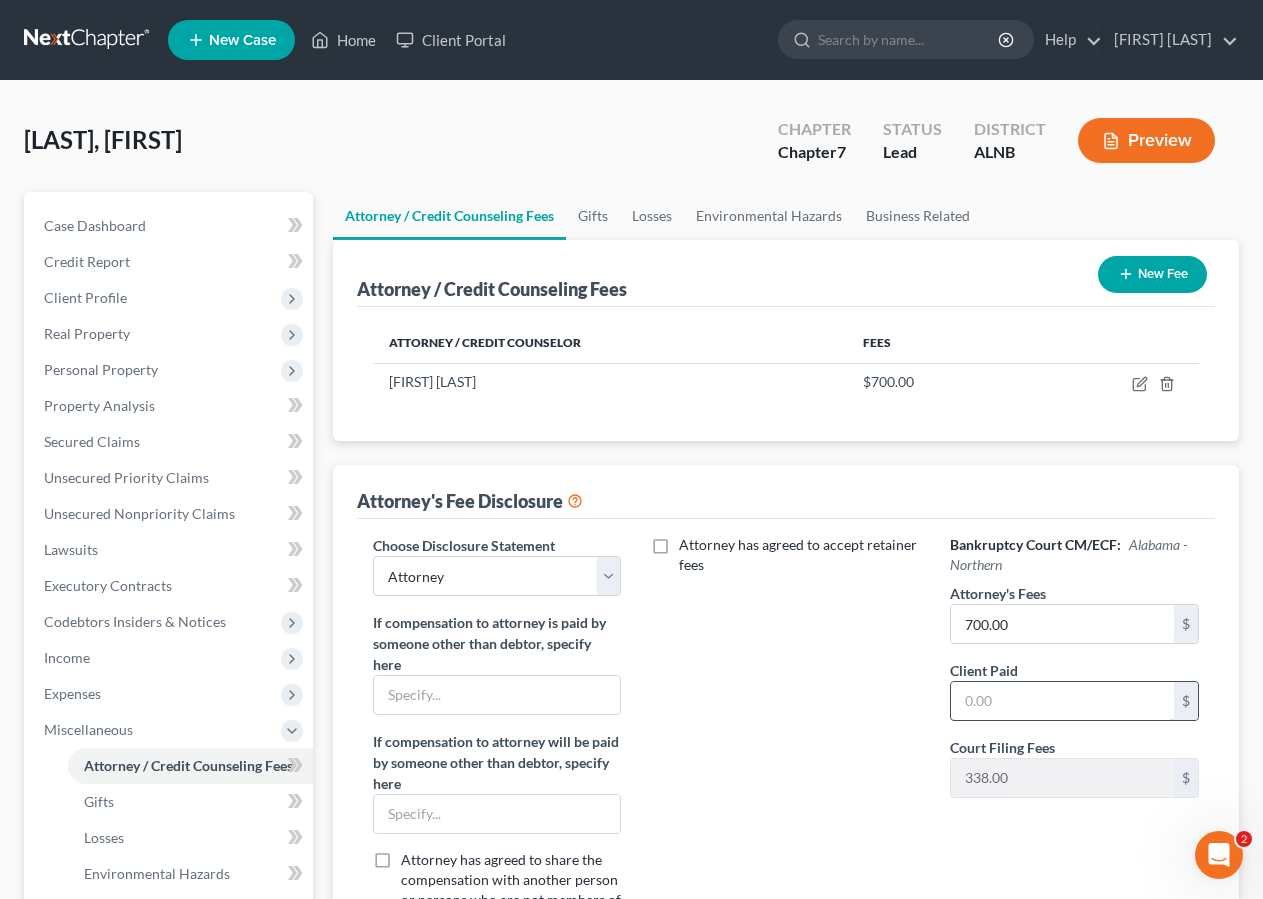 click at bounding box center (1062, 701) 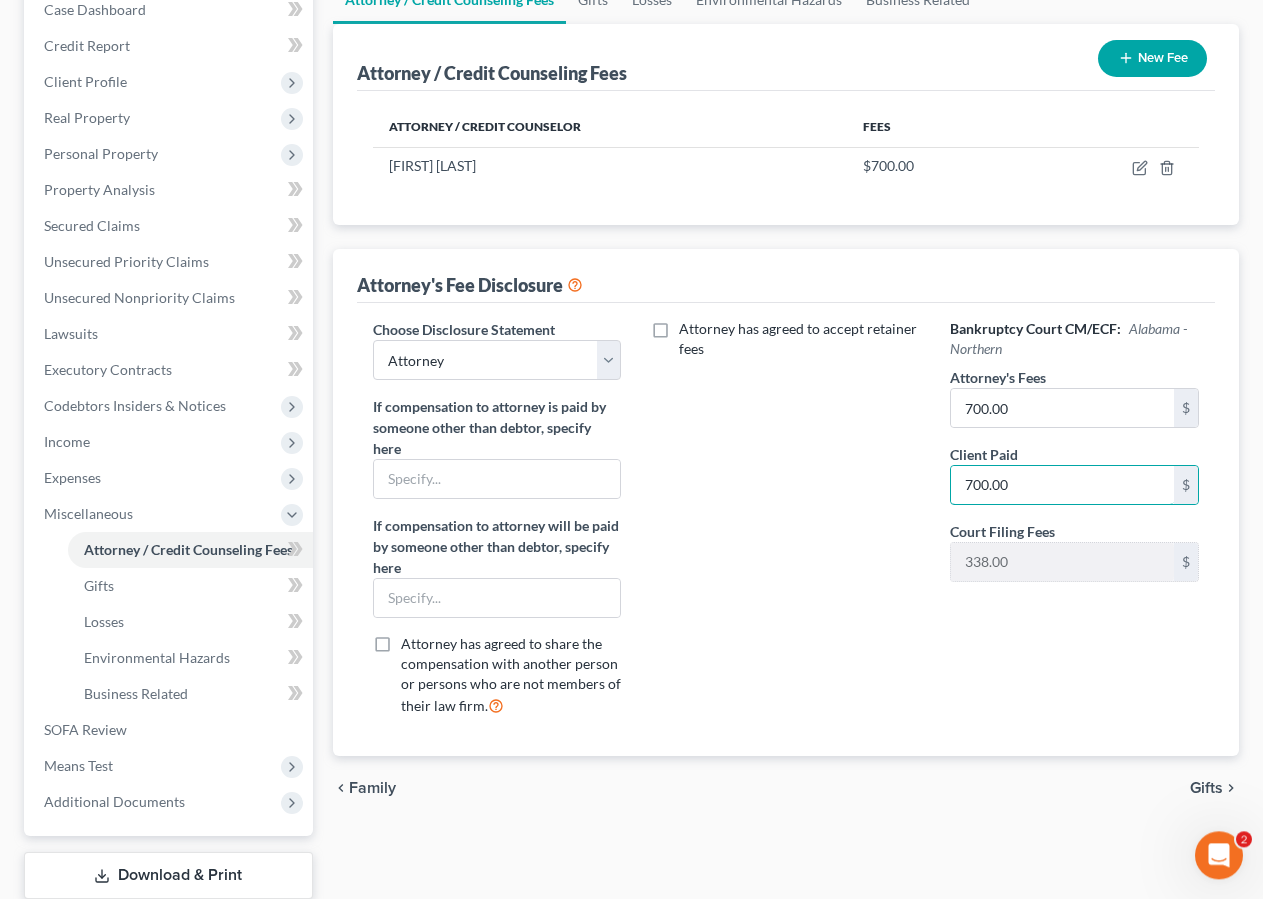 scroll, scrollTop: 223, scrollLeft: 0, axis: vertical 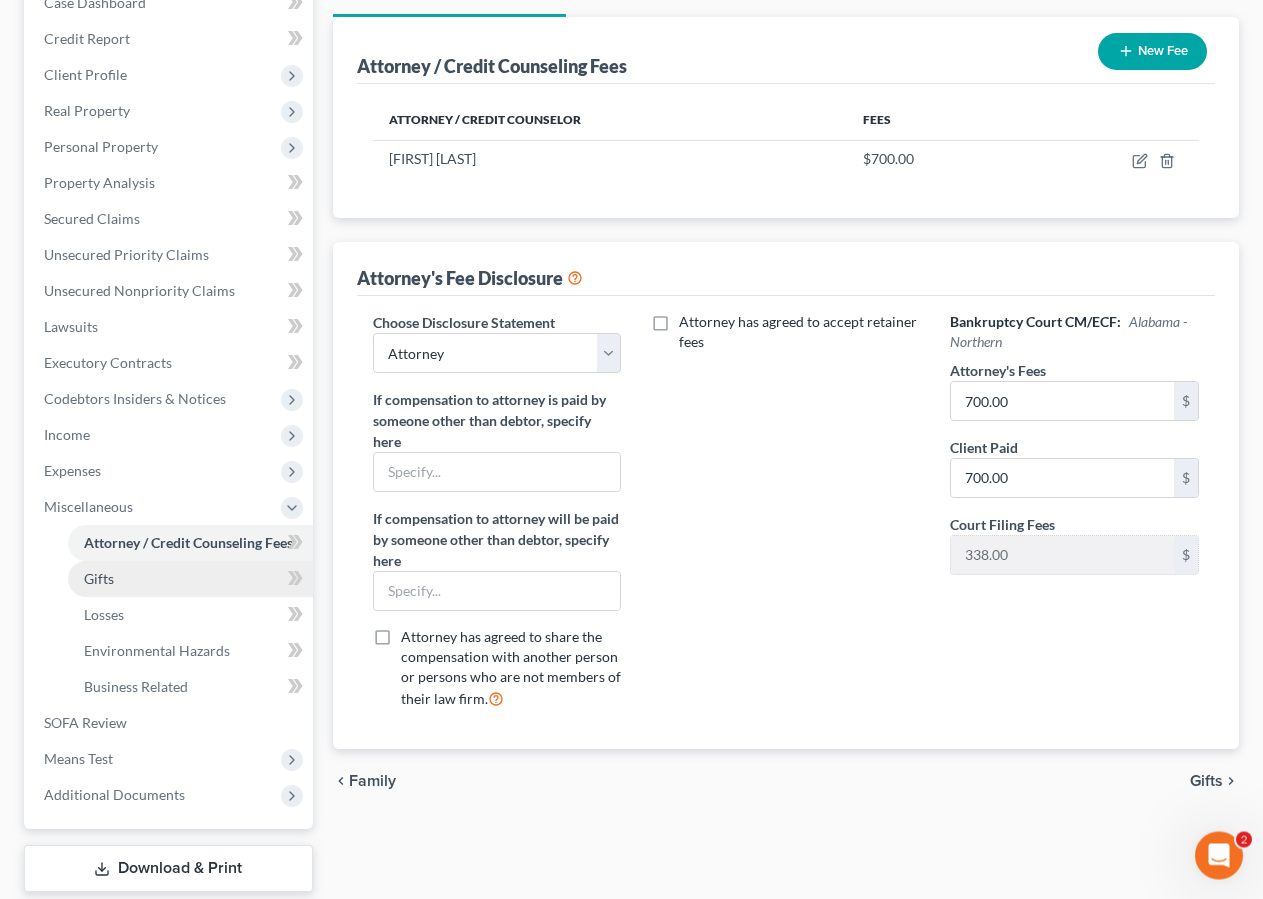 click on "Gifts" at bounding box center [99, 578] 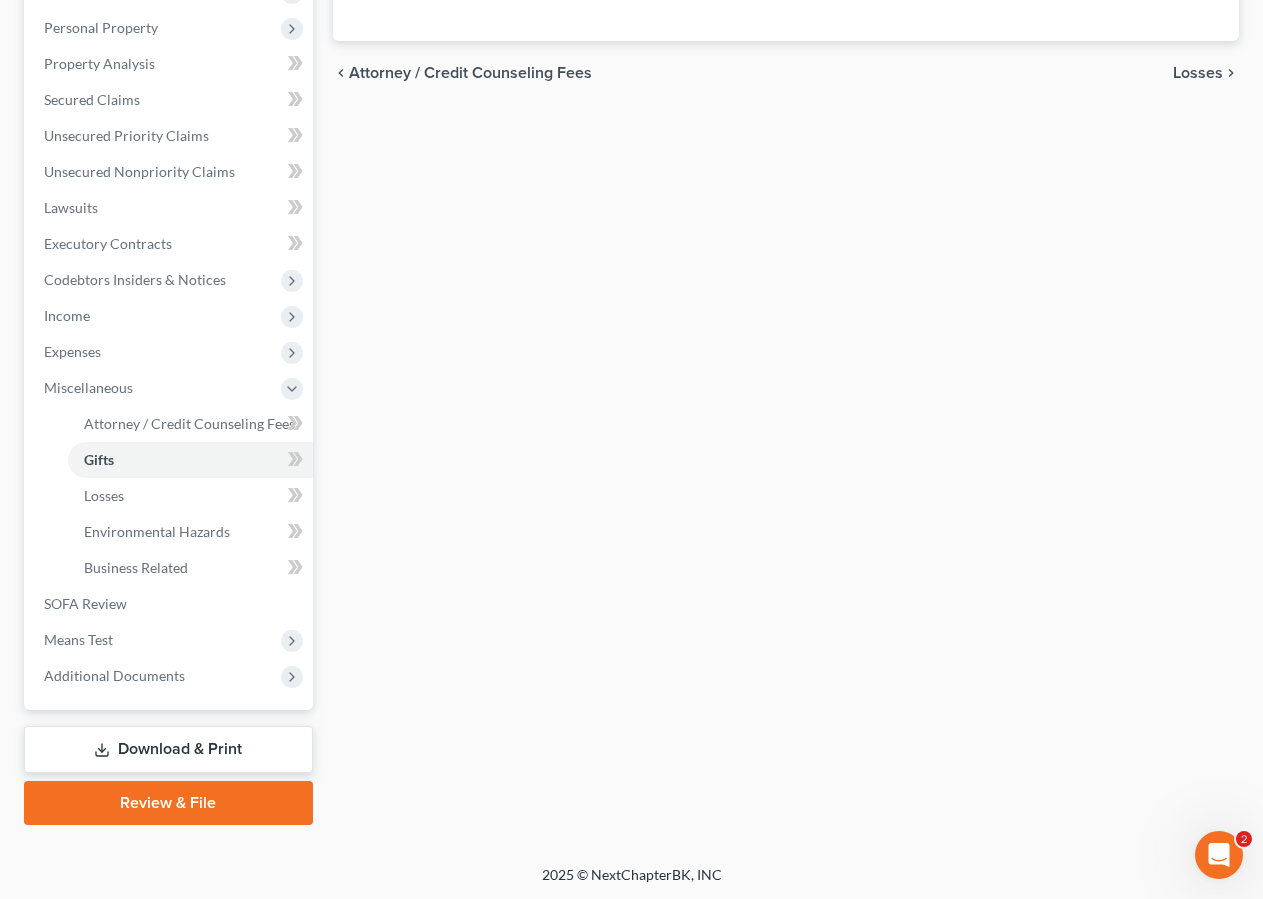 scroll, scrollTop: 297, scrollLeft: 0, axis: vertical 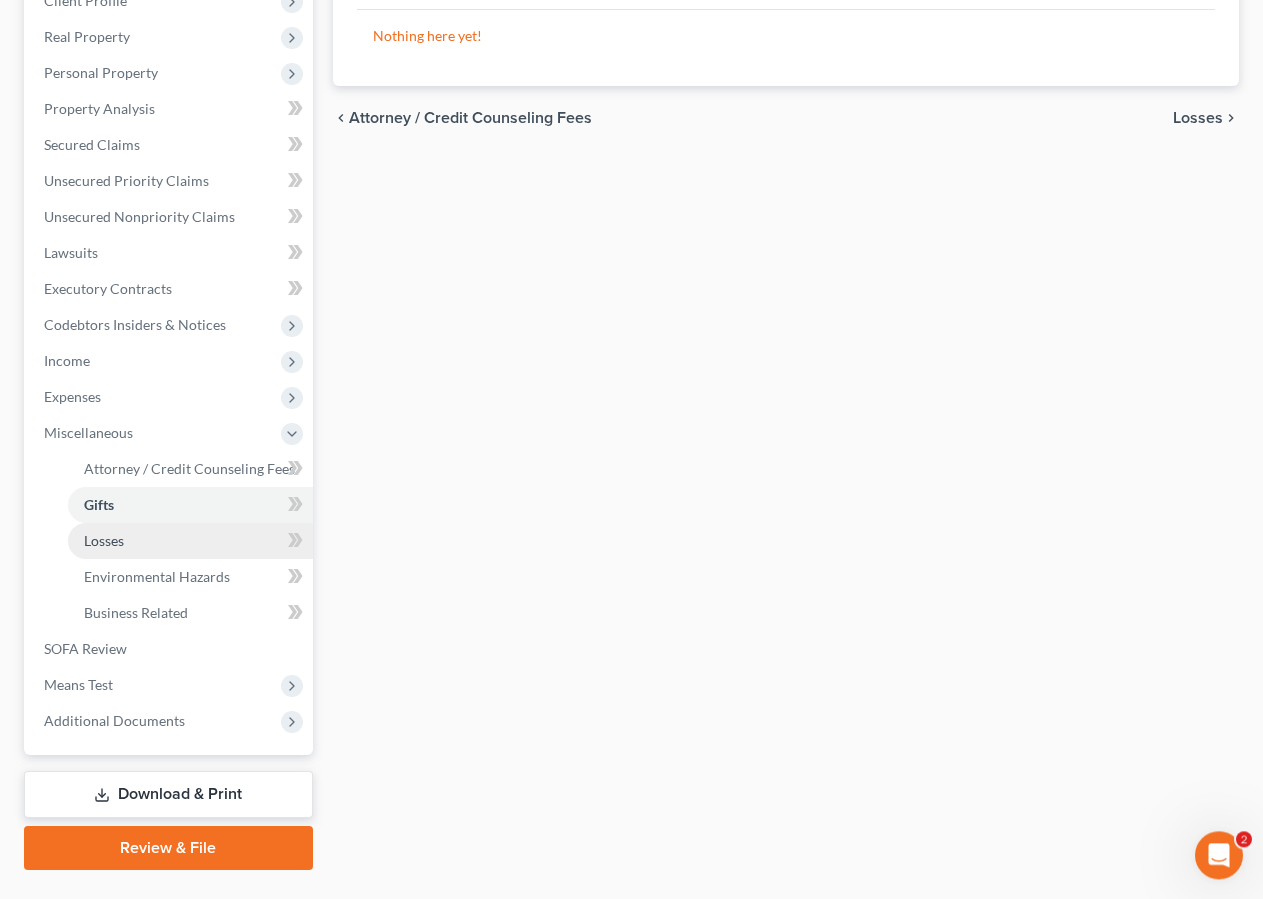 click on "Losses" at bounding box center (104, 540) 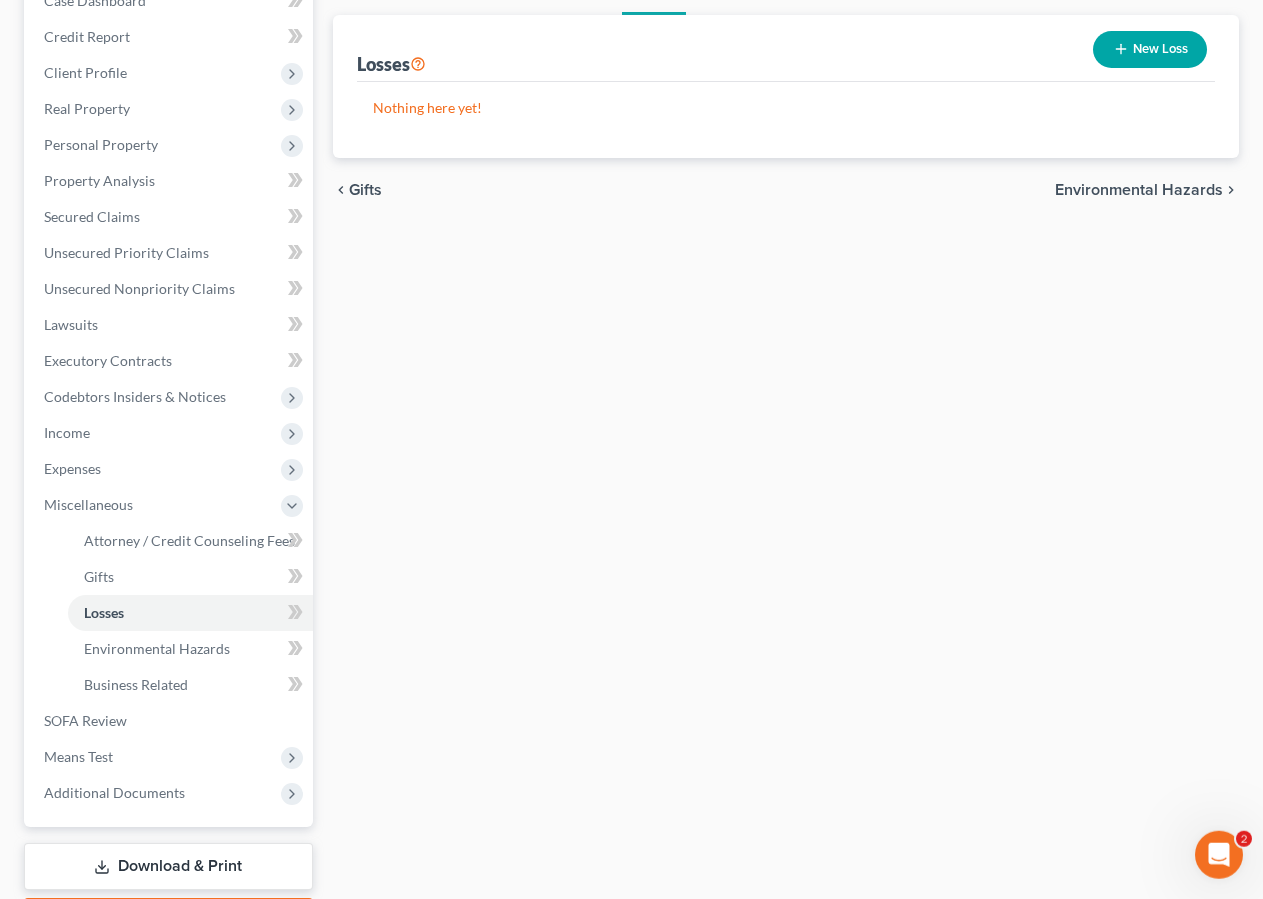 scroll, scrollTop: 342, scrollLeft: 0, axis: vertical 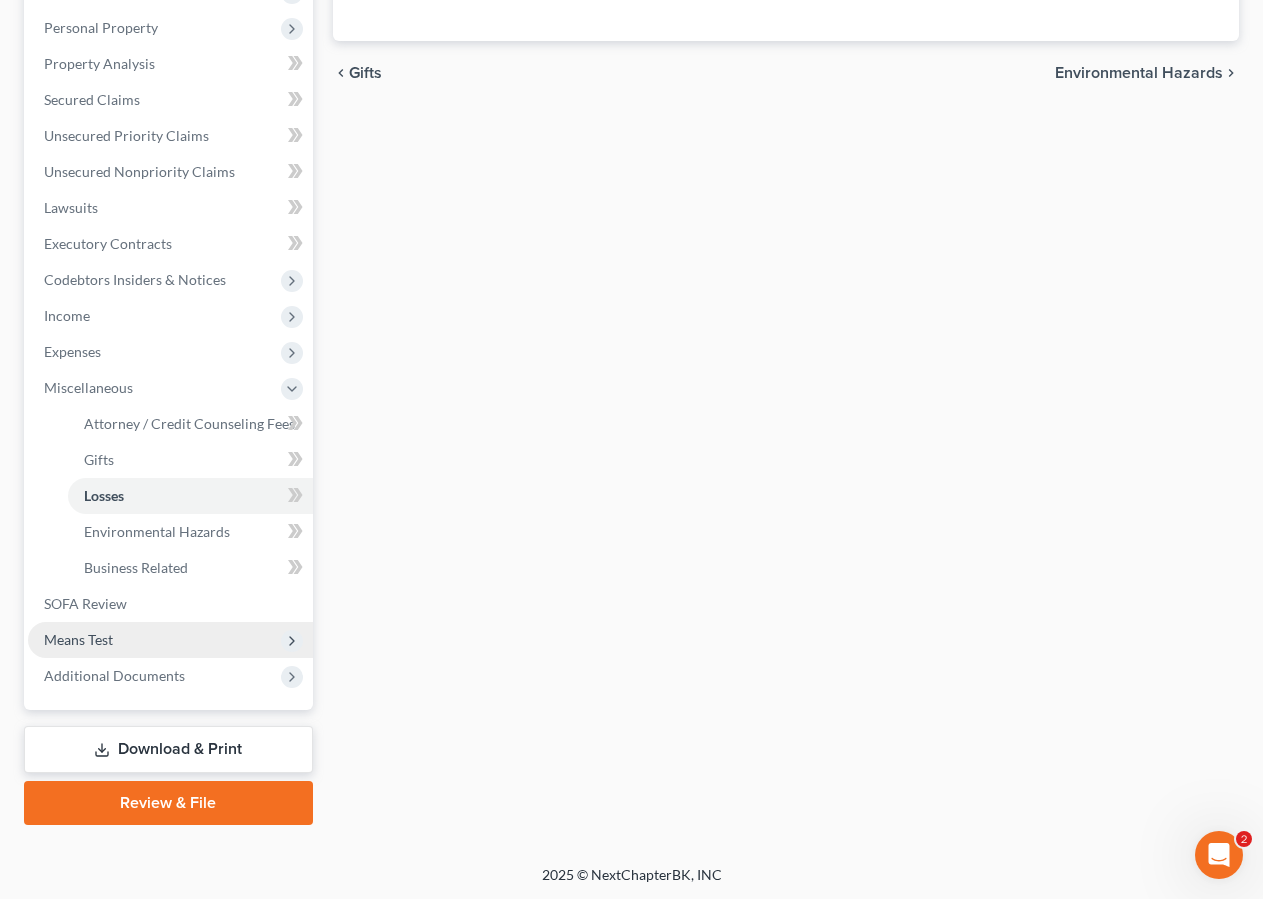 click on "Means Test" at bounding box center [170, 640] 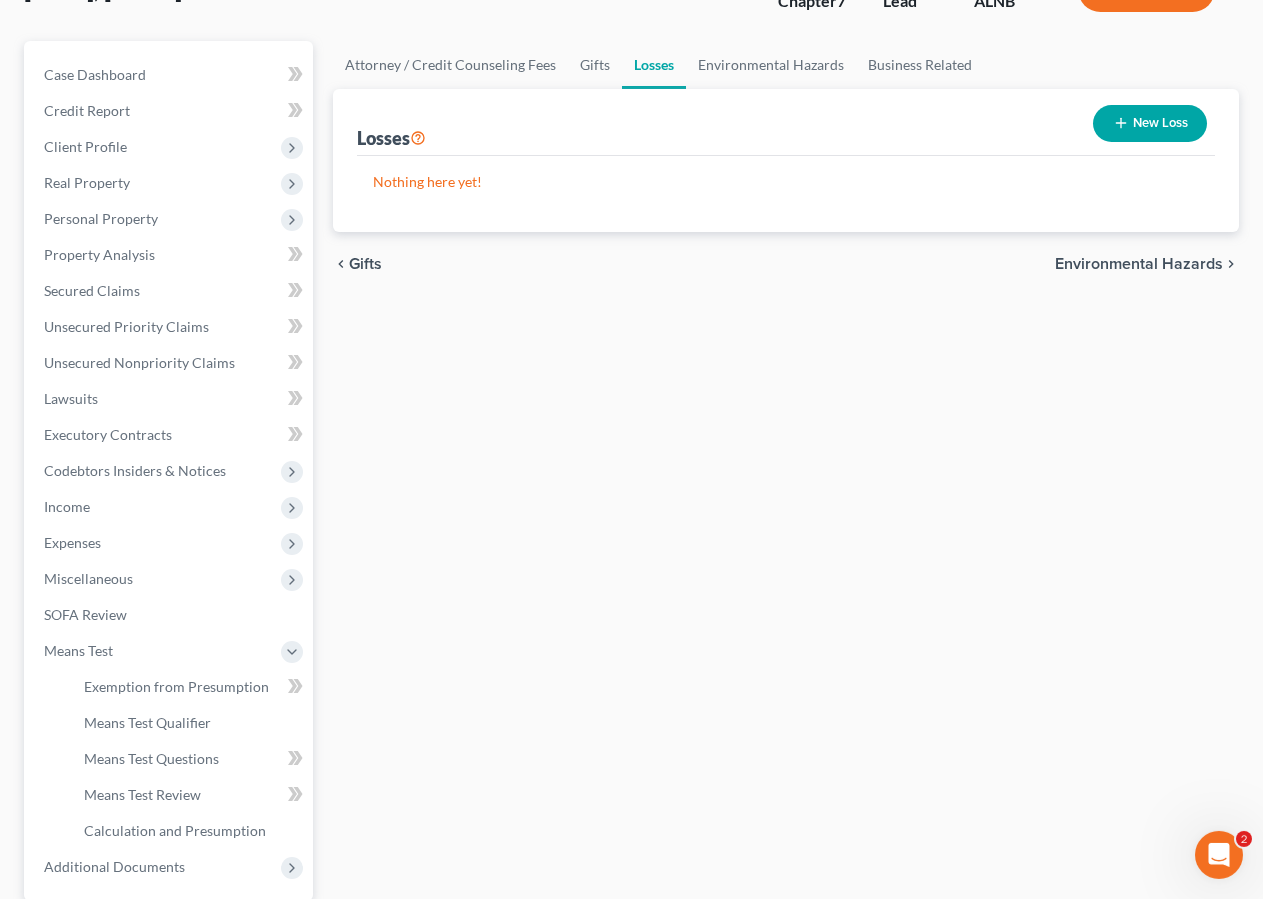 scroll, scrollTop: 177, scrollLeft: 0, axis: vertical 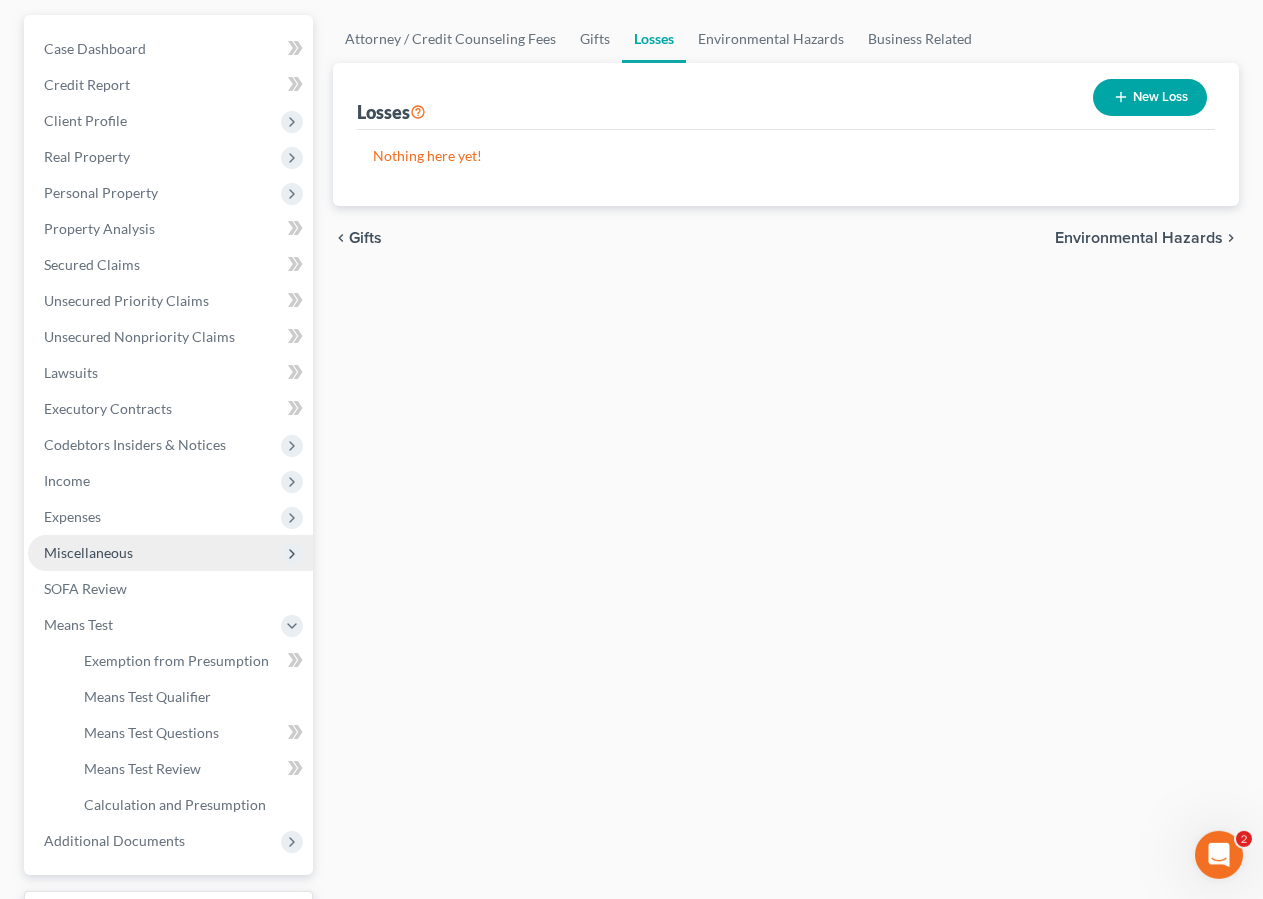 click on "Miscellaneous" at bounding box center (88, 552) 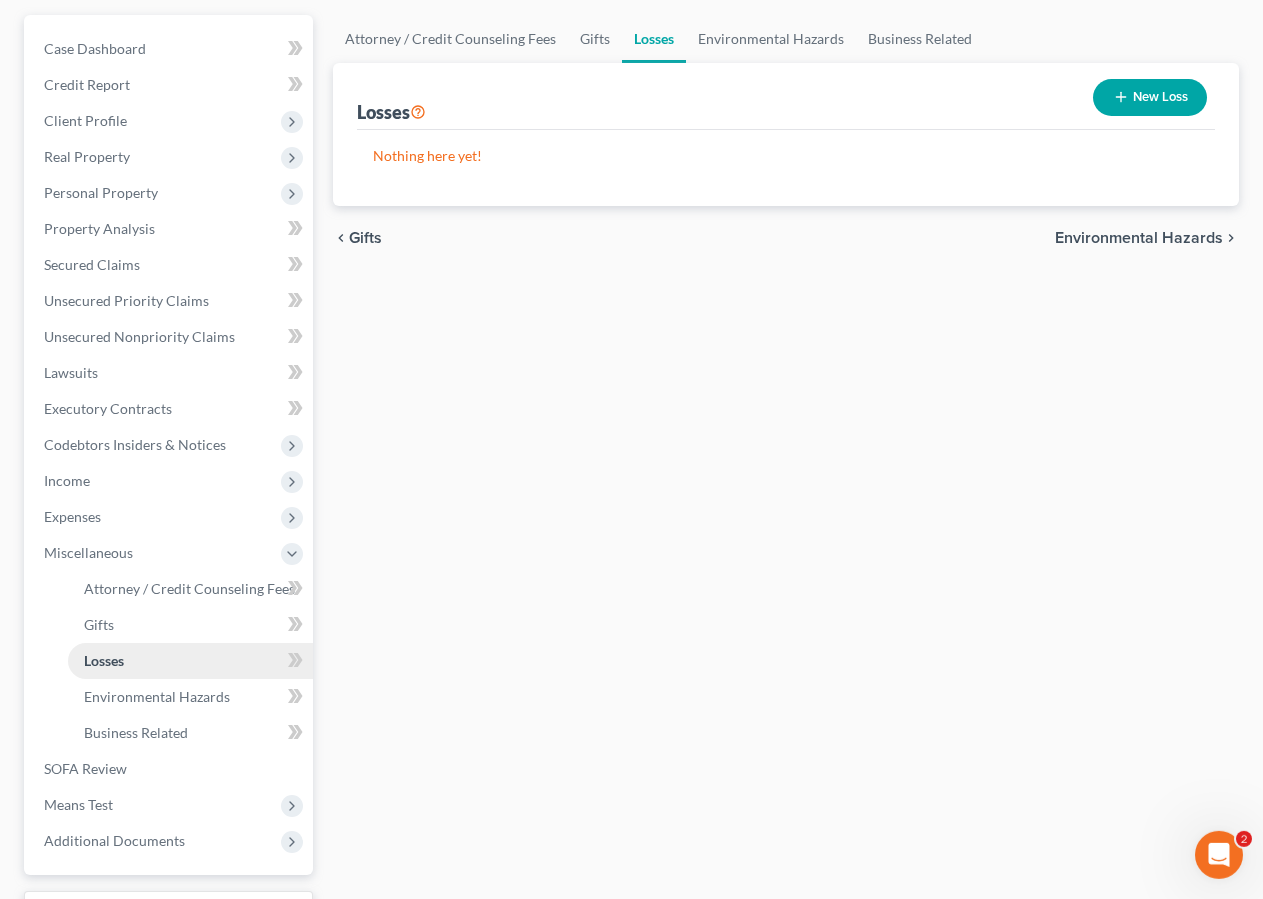 click on "Losses" at bounding box center (104, 660) 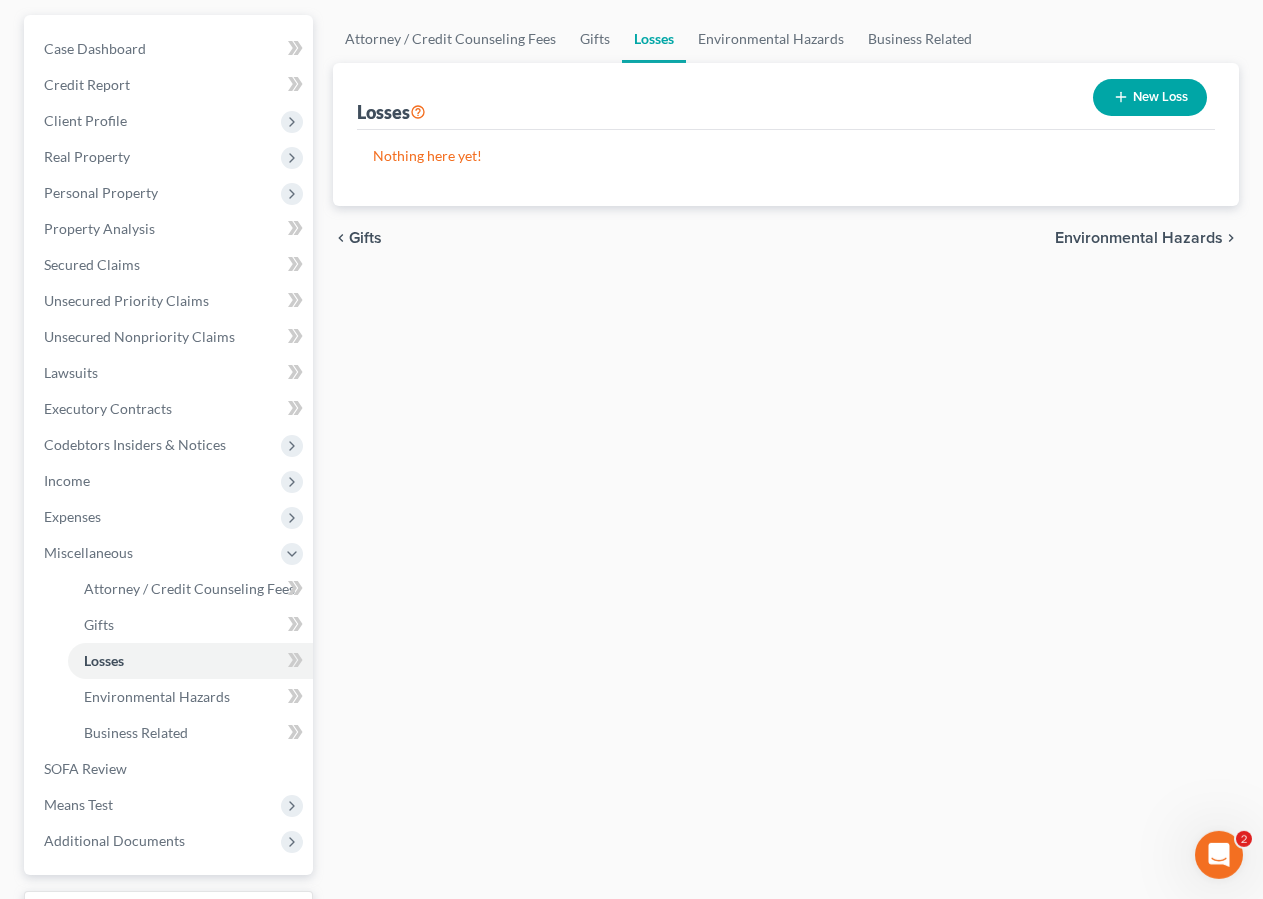 click on "New Loss" at bounding box center (1150, 97) 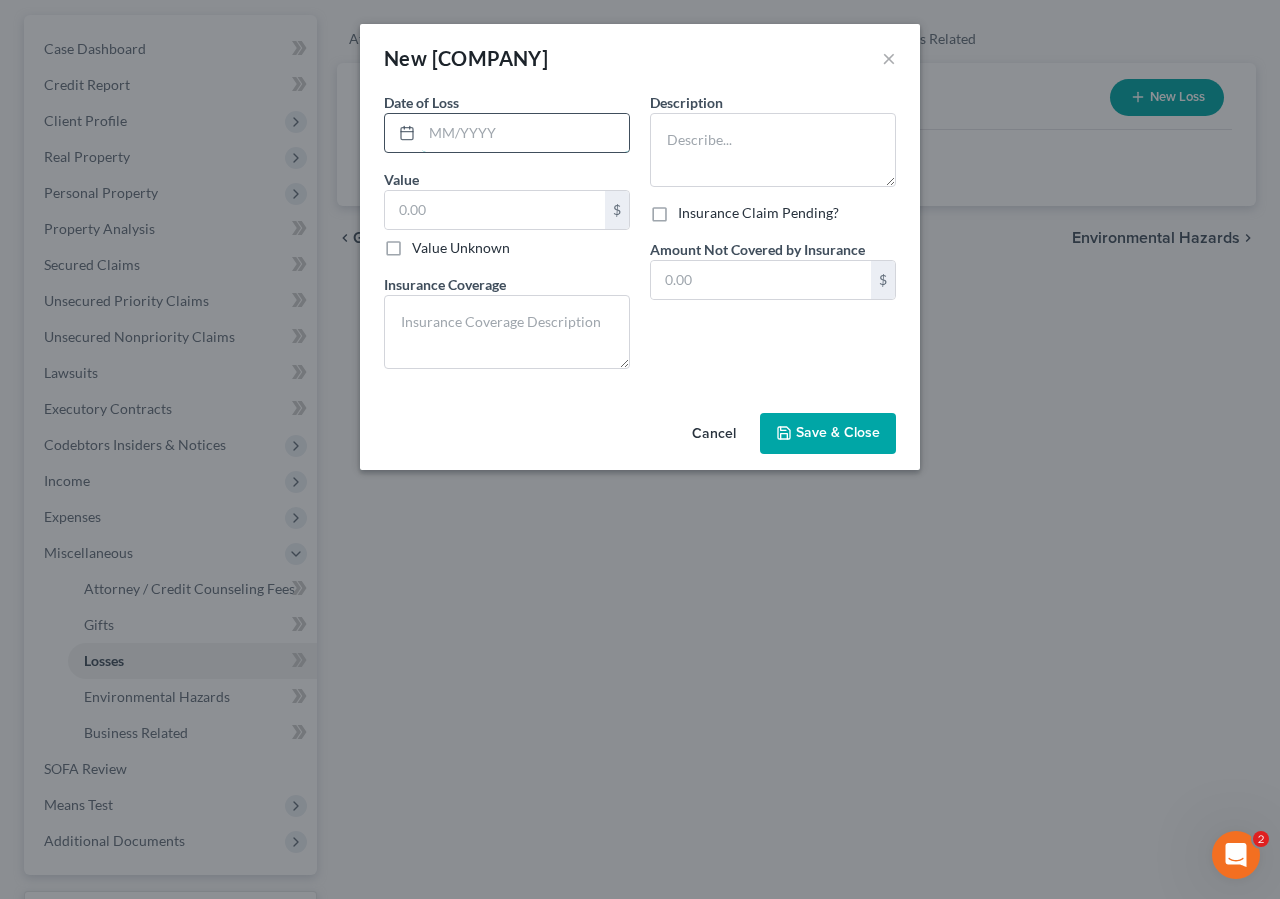 click at bounding box center [525, 133] 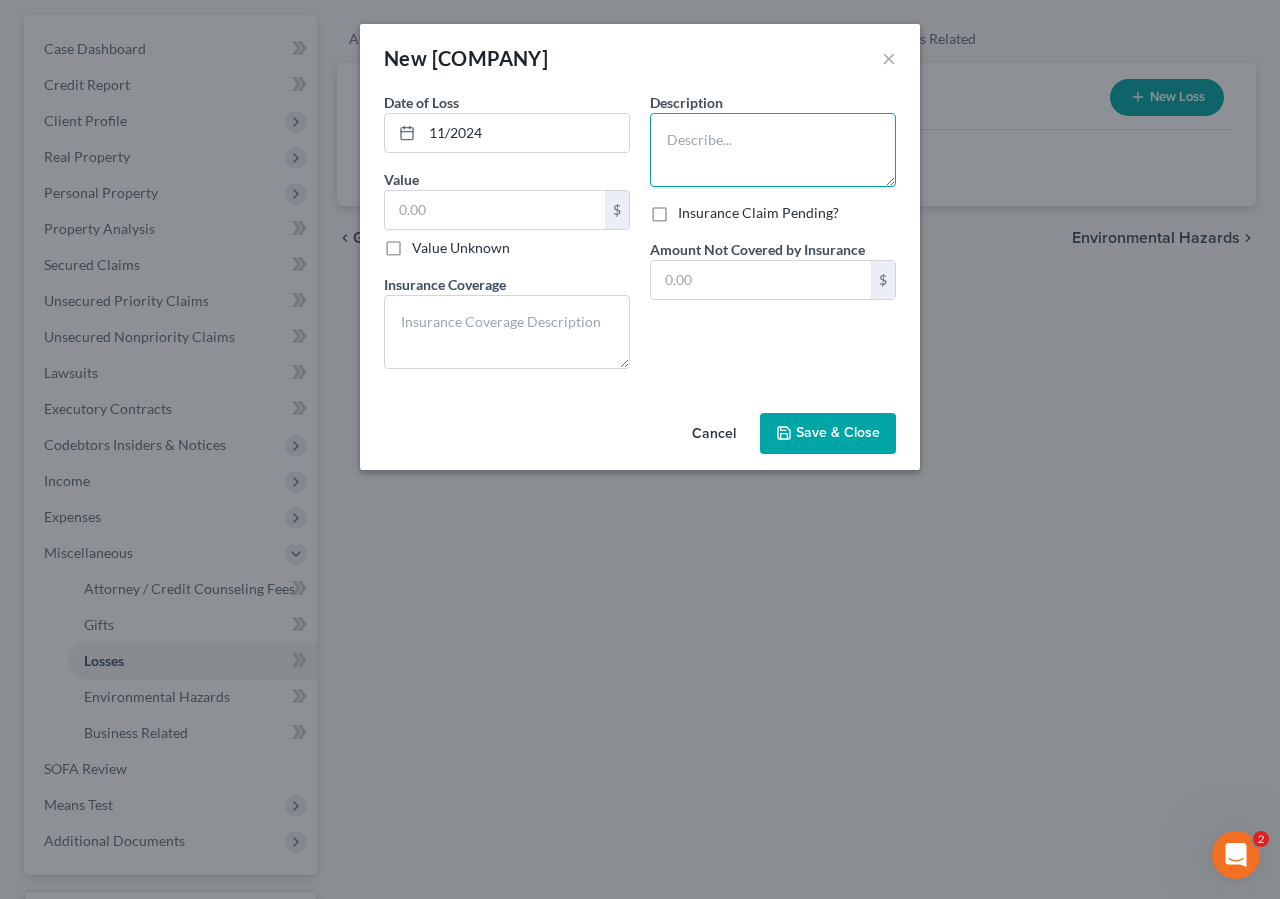 drag, startPoint x: 671, startPoint y: 138, endPoint x: 847, endPoint y: 37, distance: 202.92117 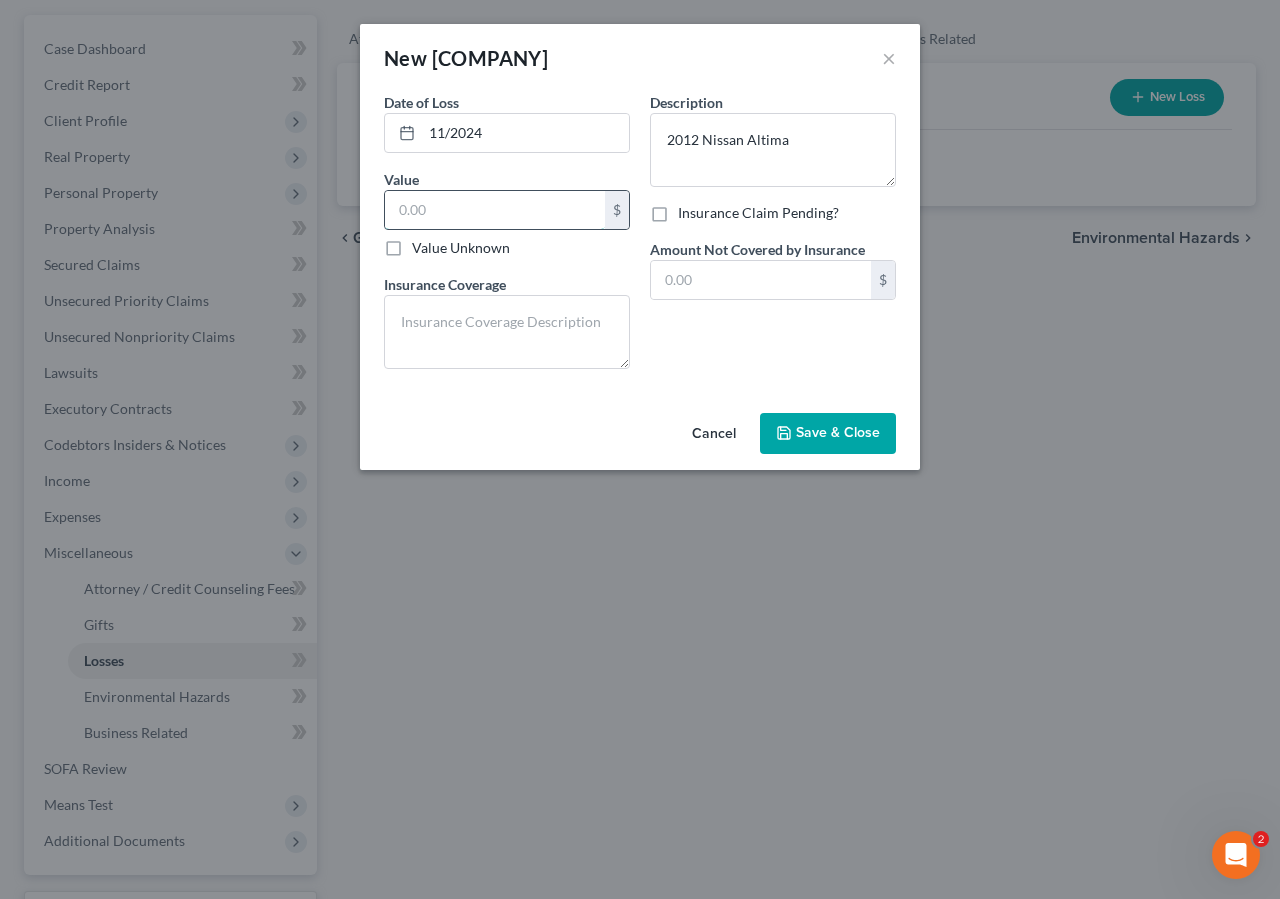 click at bounding box center (495, 210) 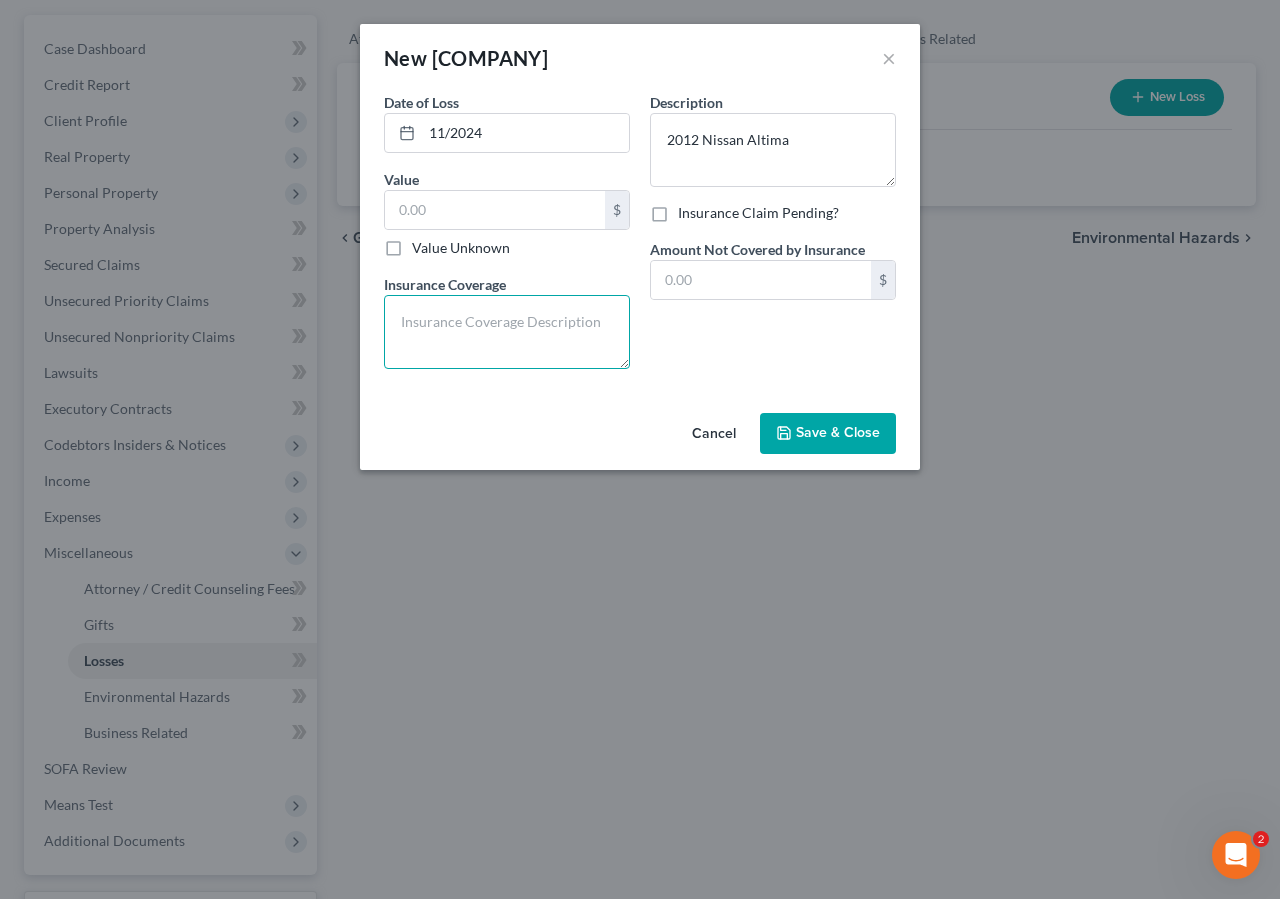 click at bounding box center [507, 332] 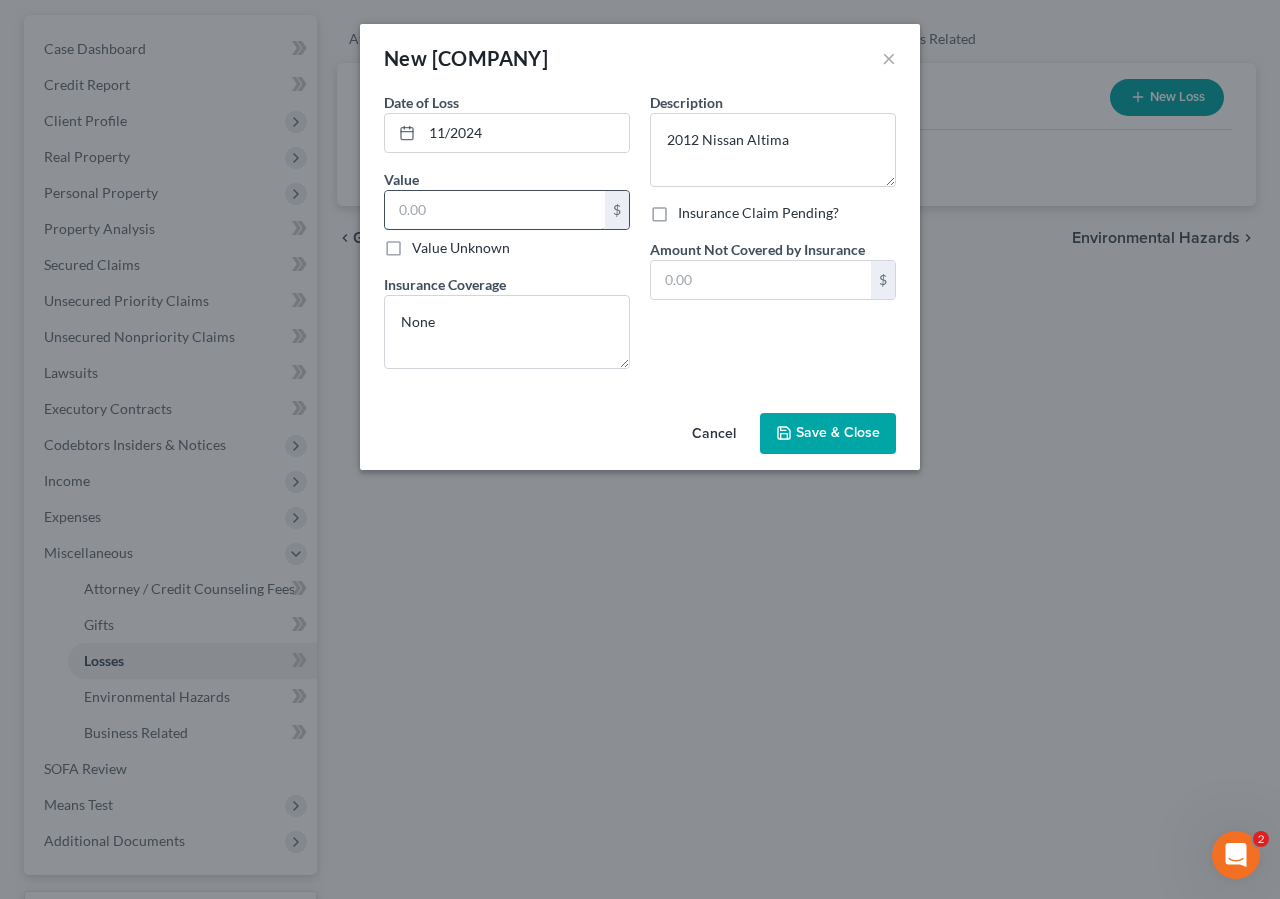 click at bounding box center [495, 210] 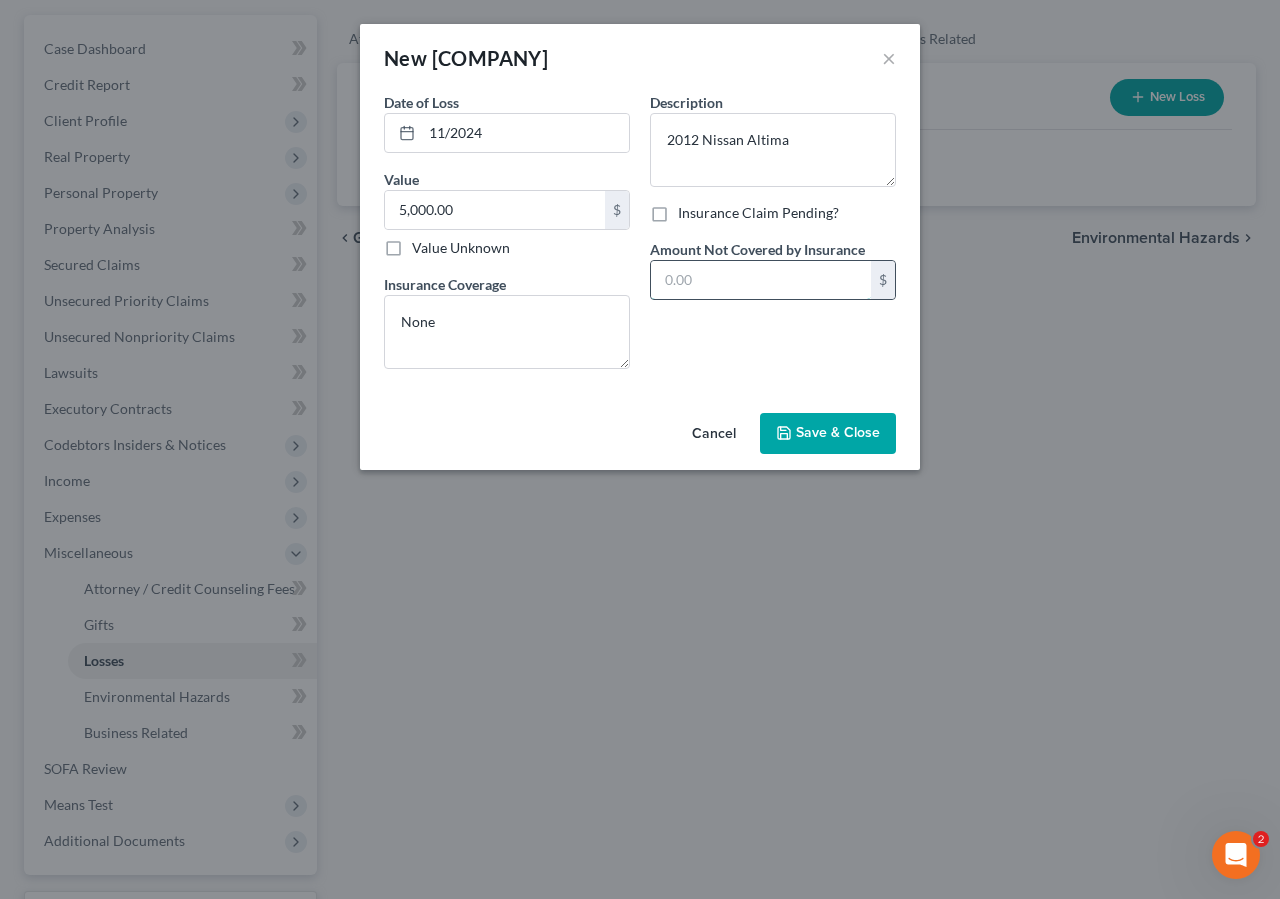 click at bounding box center (761, 280) 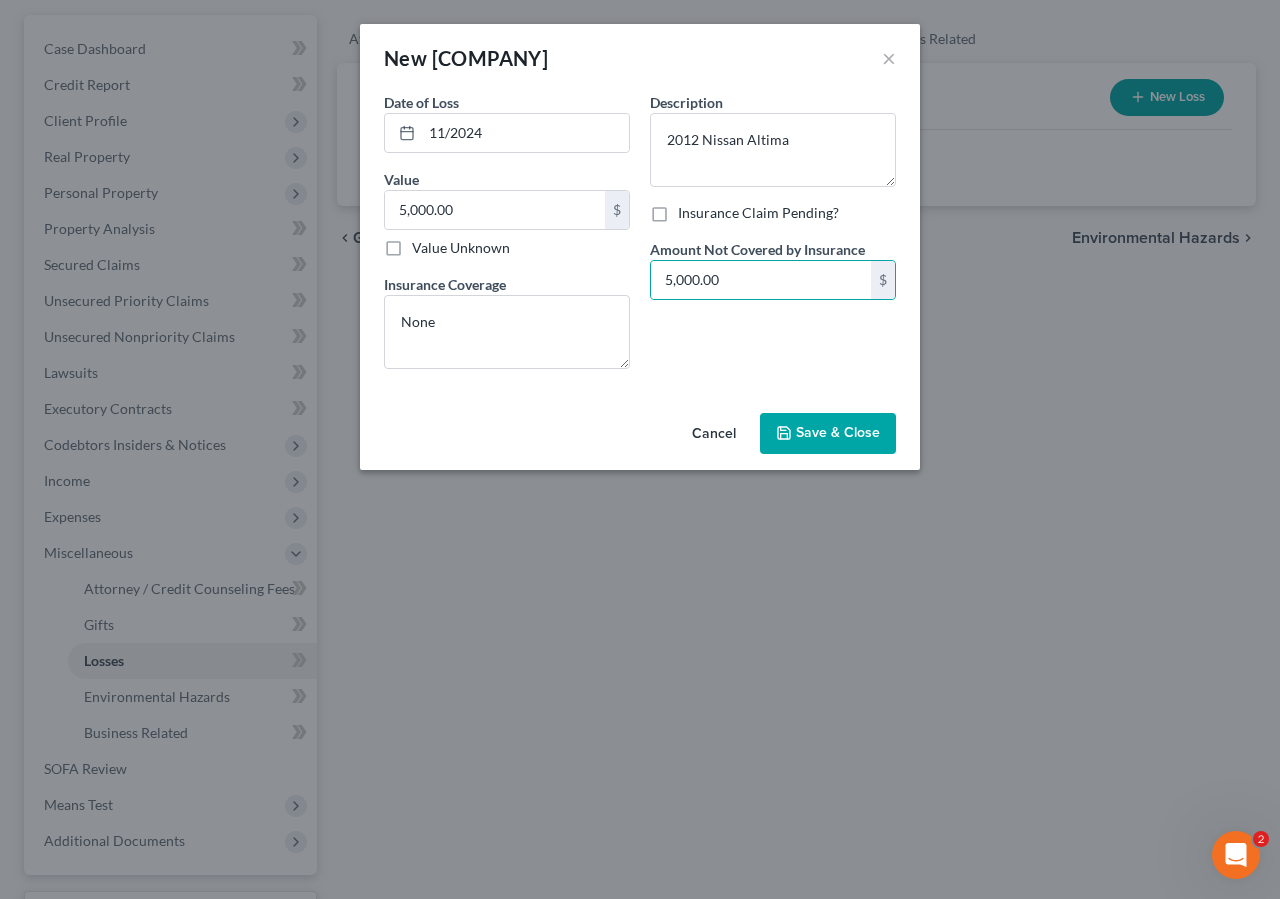 click on "Save & Close" at bounding box center (828, 434) 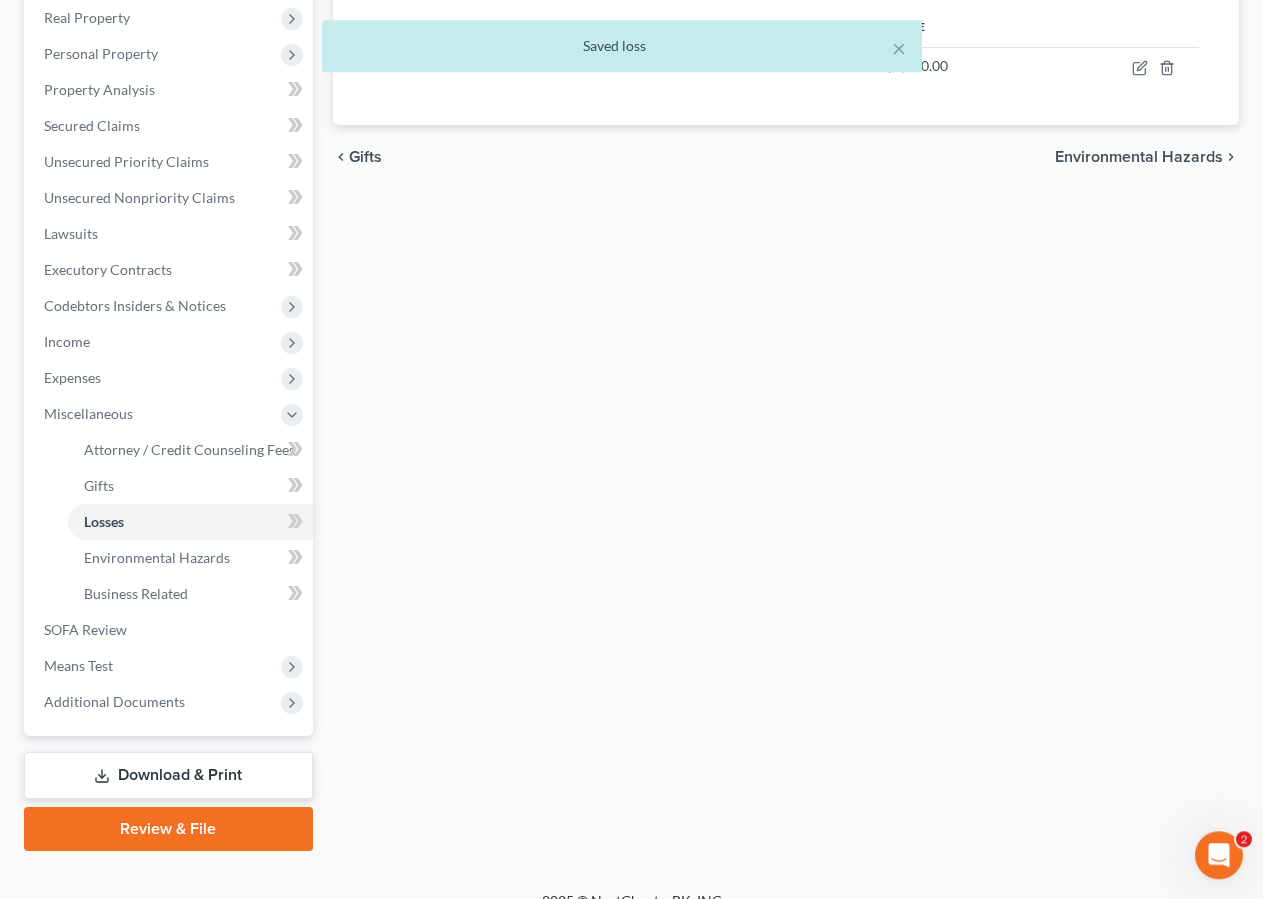scroll, scrollTop: 342, scrollLeft: 0, axis: vertical 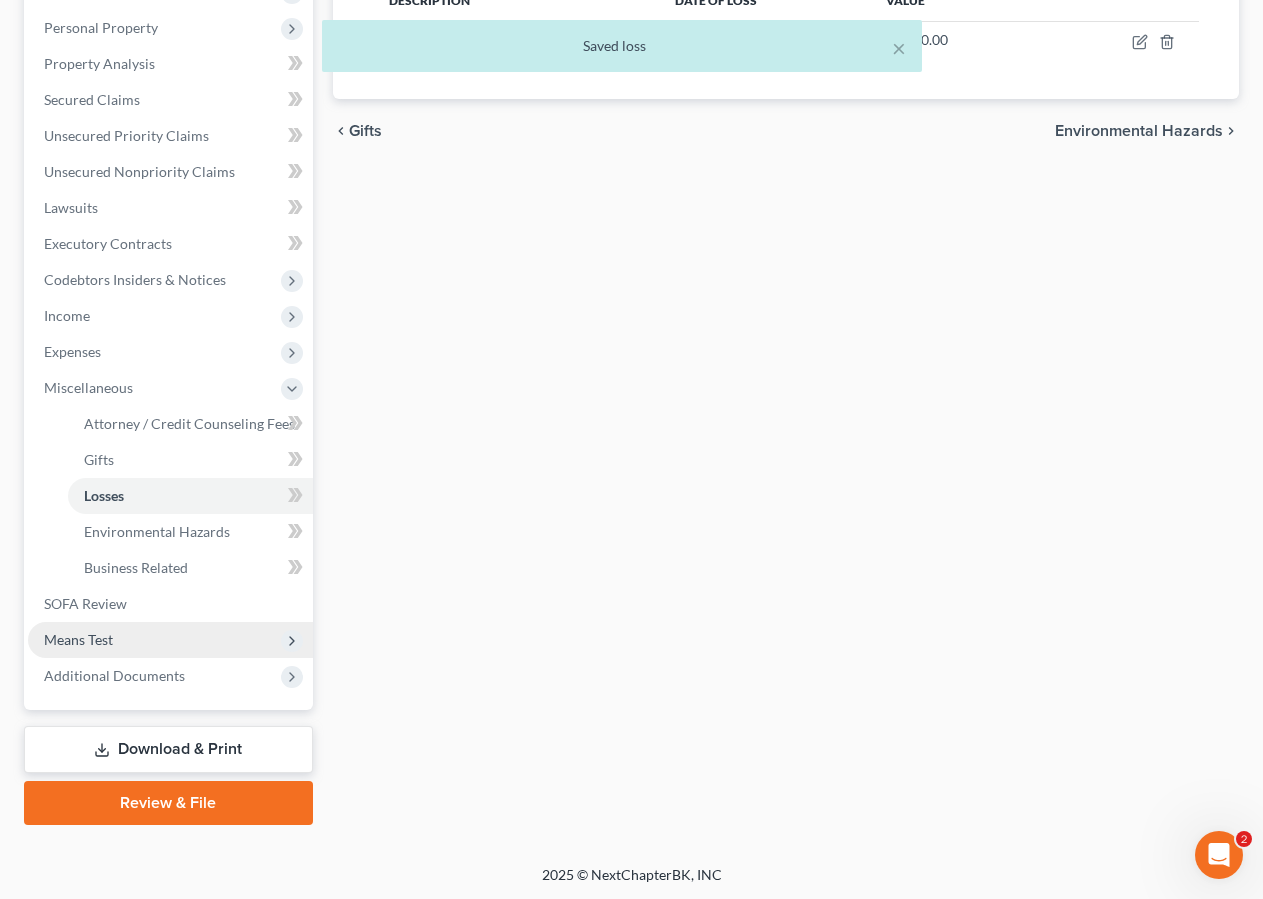 click on "Means Test" at bounding box center (78, 639) 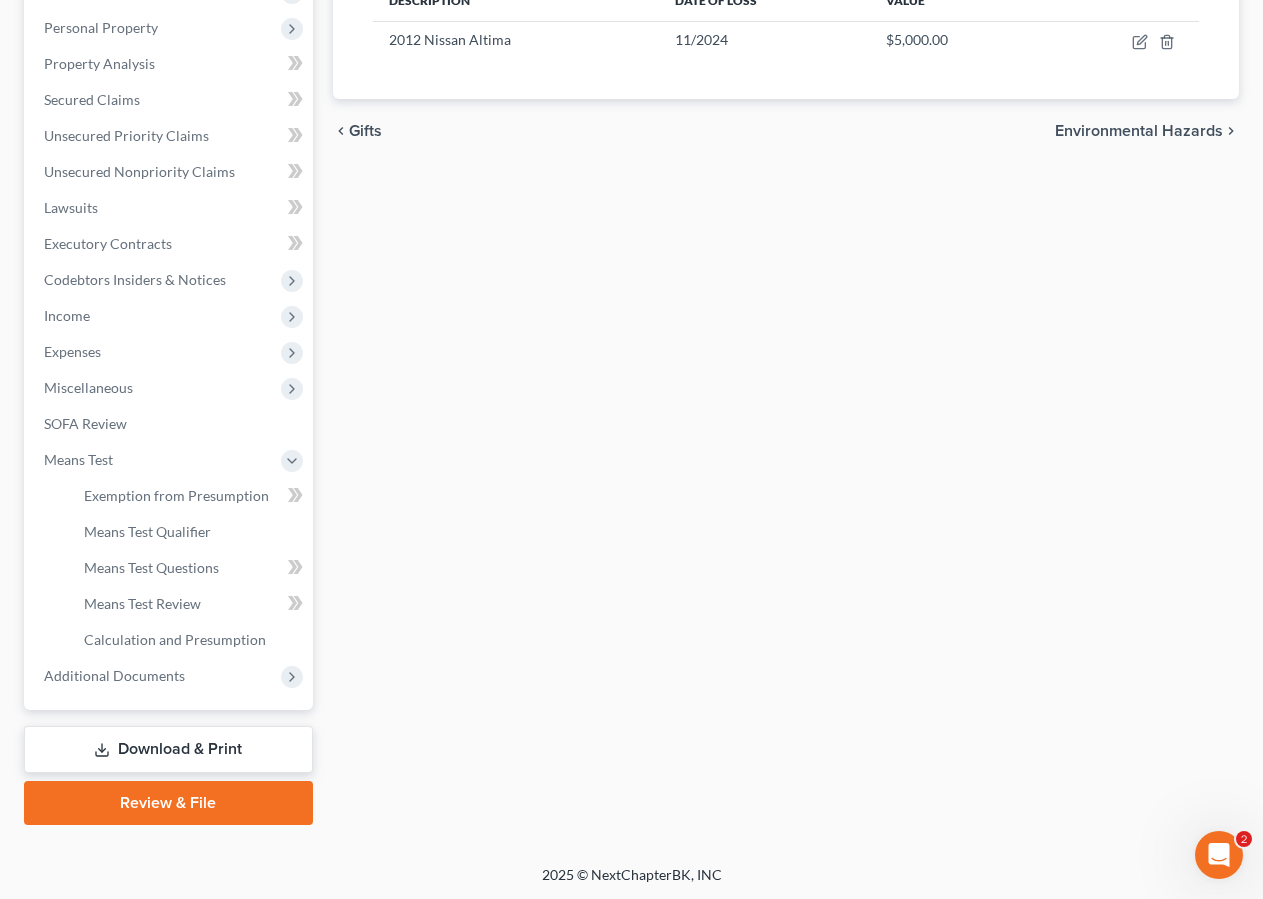 click on "Download & Print" at bounding box center [168, 749] 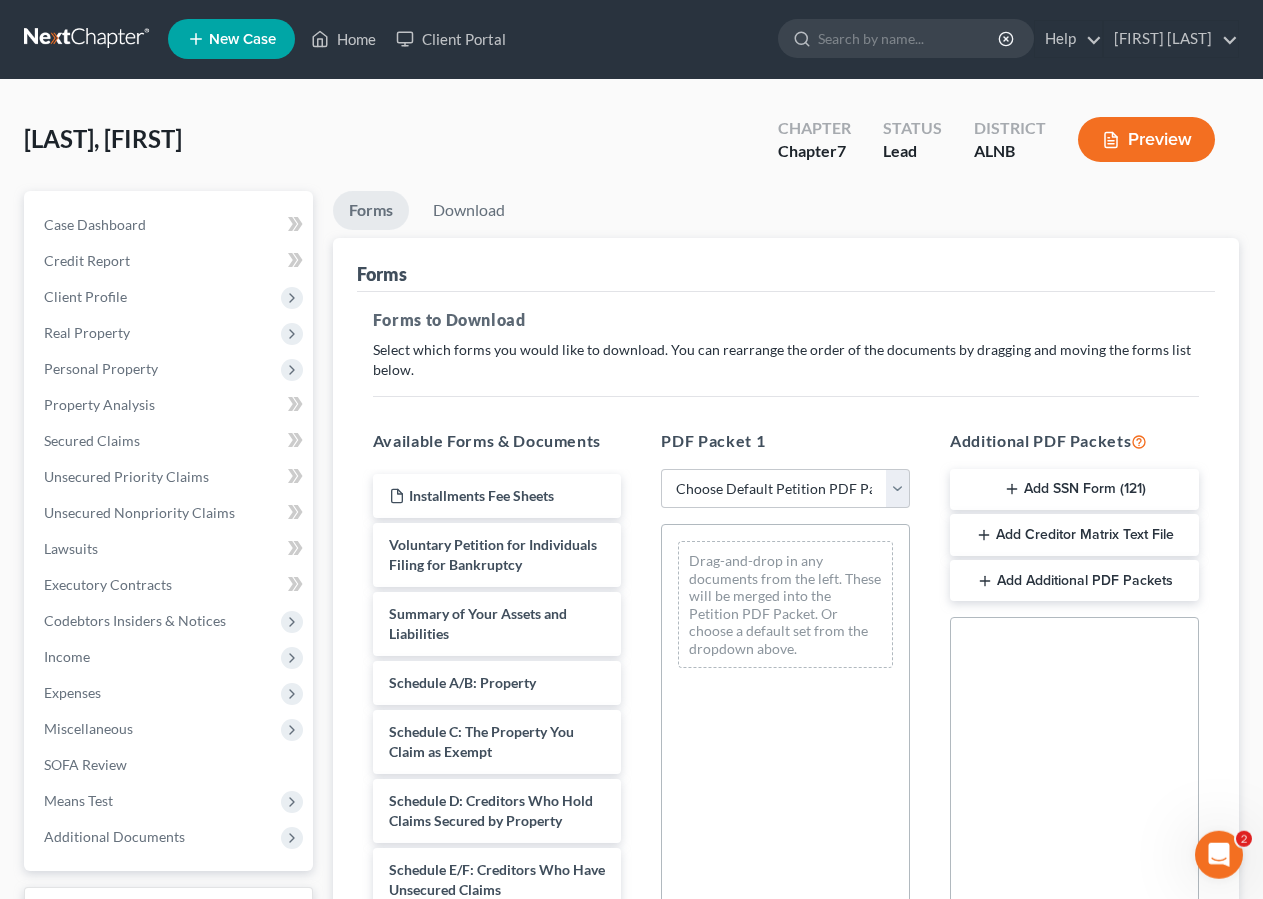 scroll, scrollTop: 0, scrollLeft: 0, axis: both 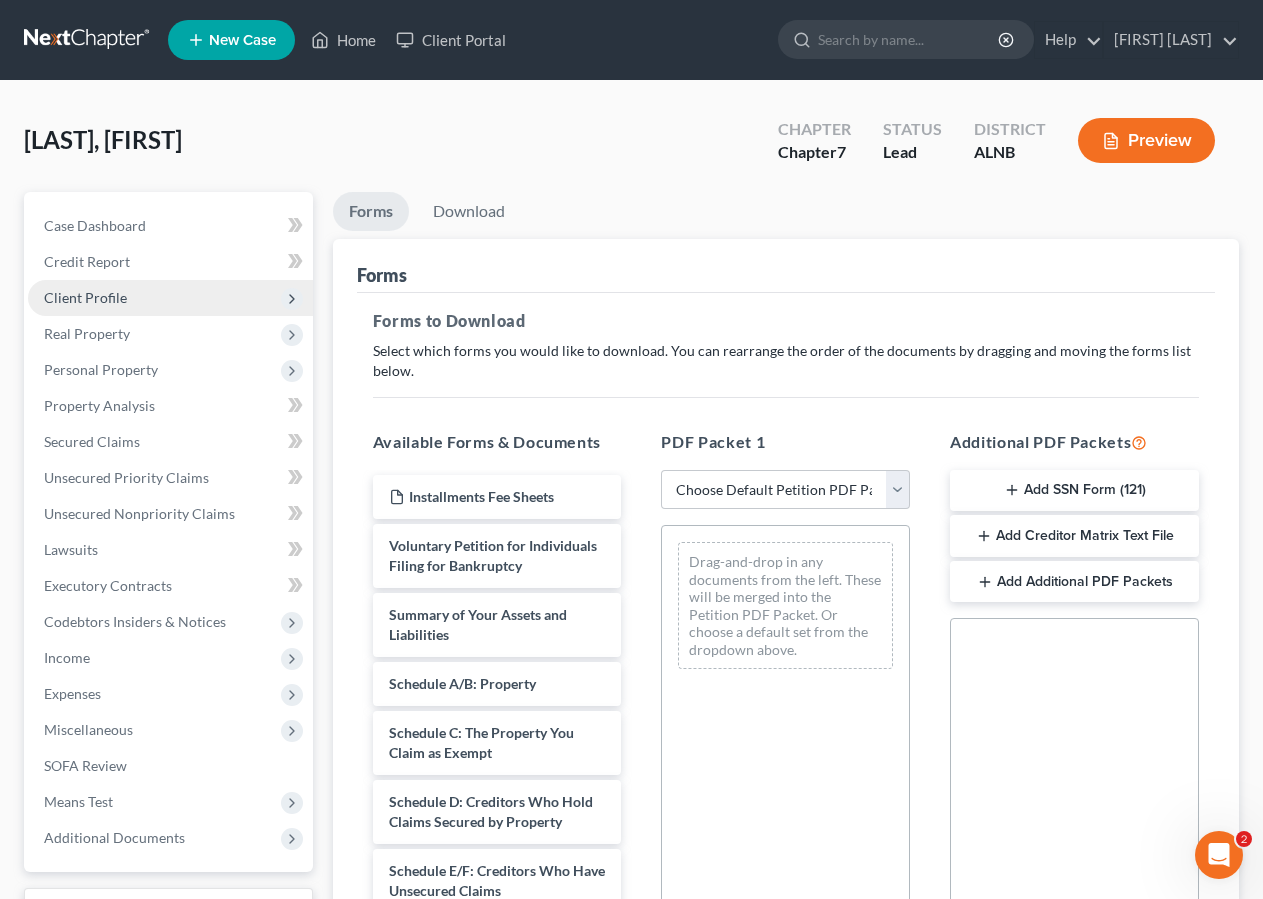 click on "Client Profile" at bounding box center (85, 297) 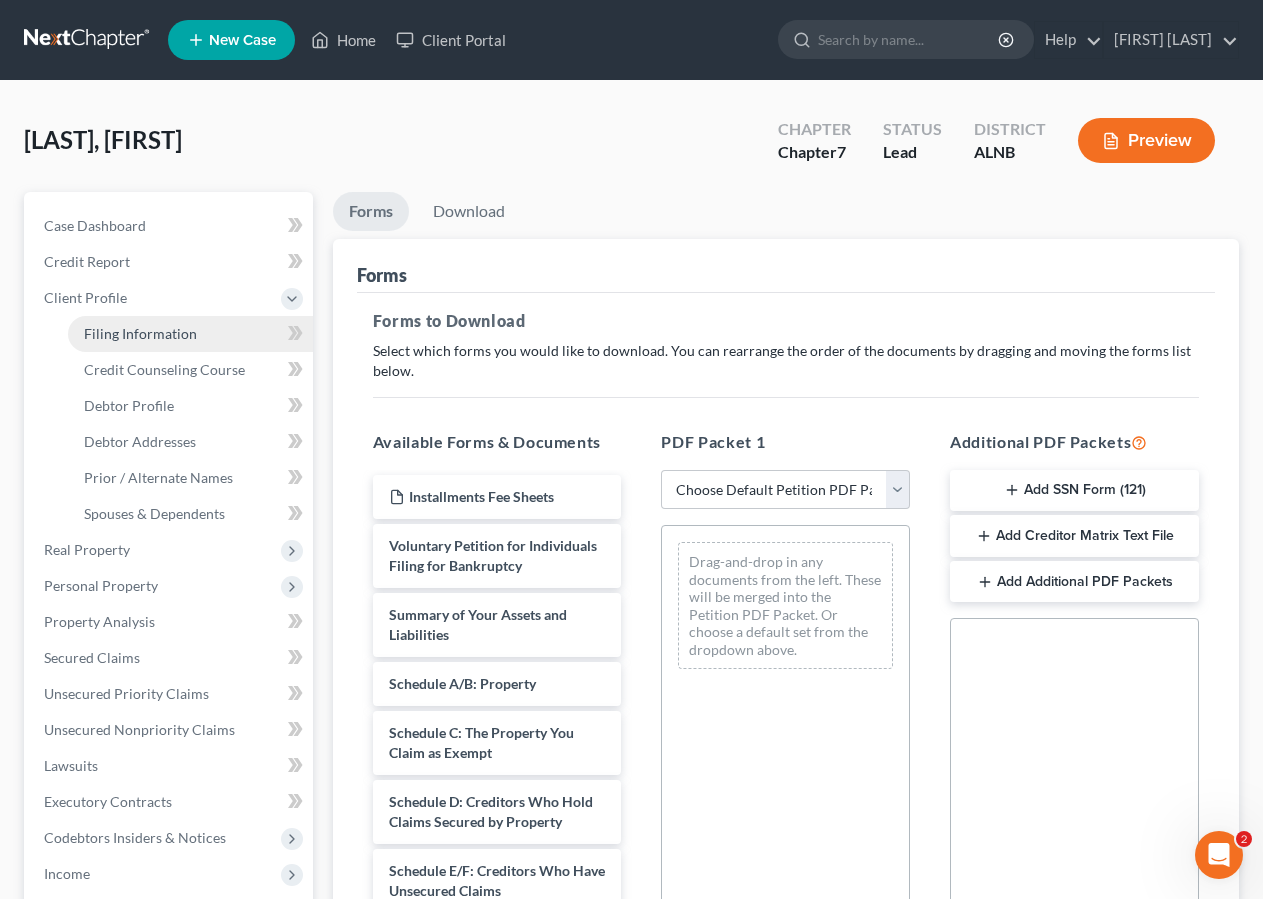 click on "Filing Information" at bounding box center (190, 334) 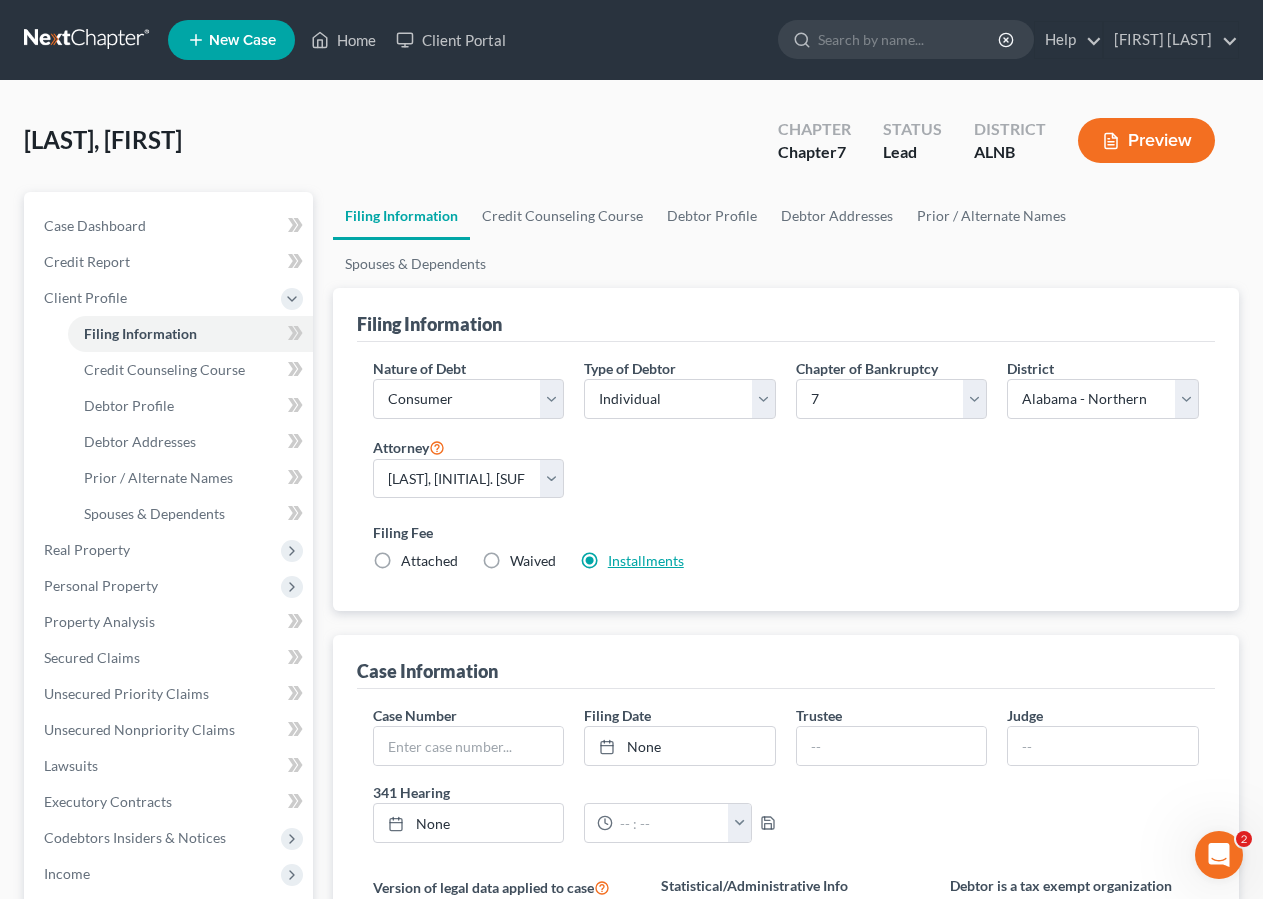 click on "Installments" at bounding box center (646, 560) 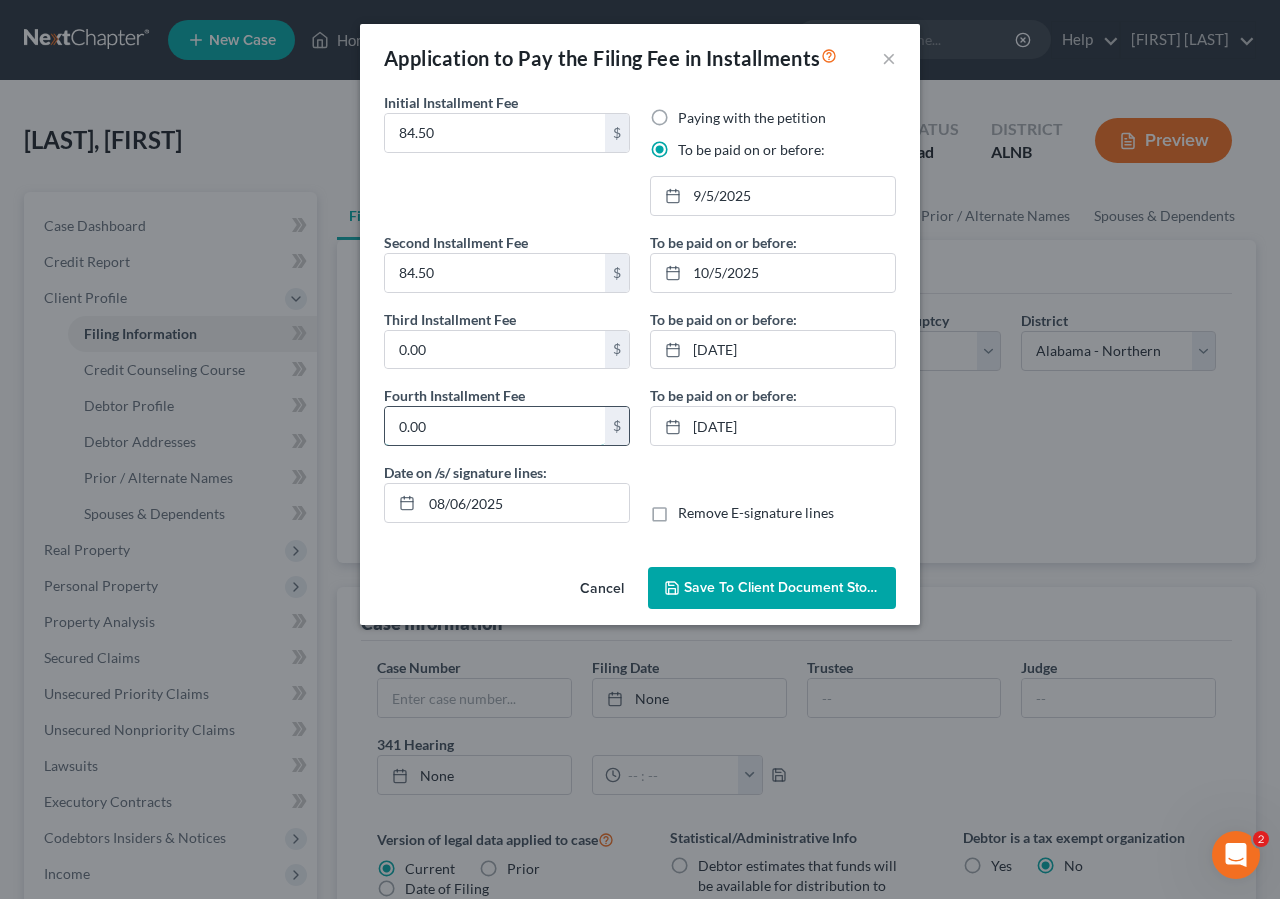 click on "0.00" at bounding box center [495, 426] 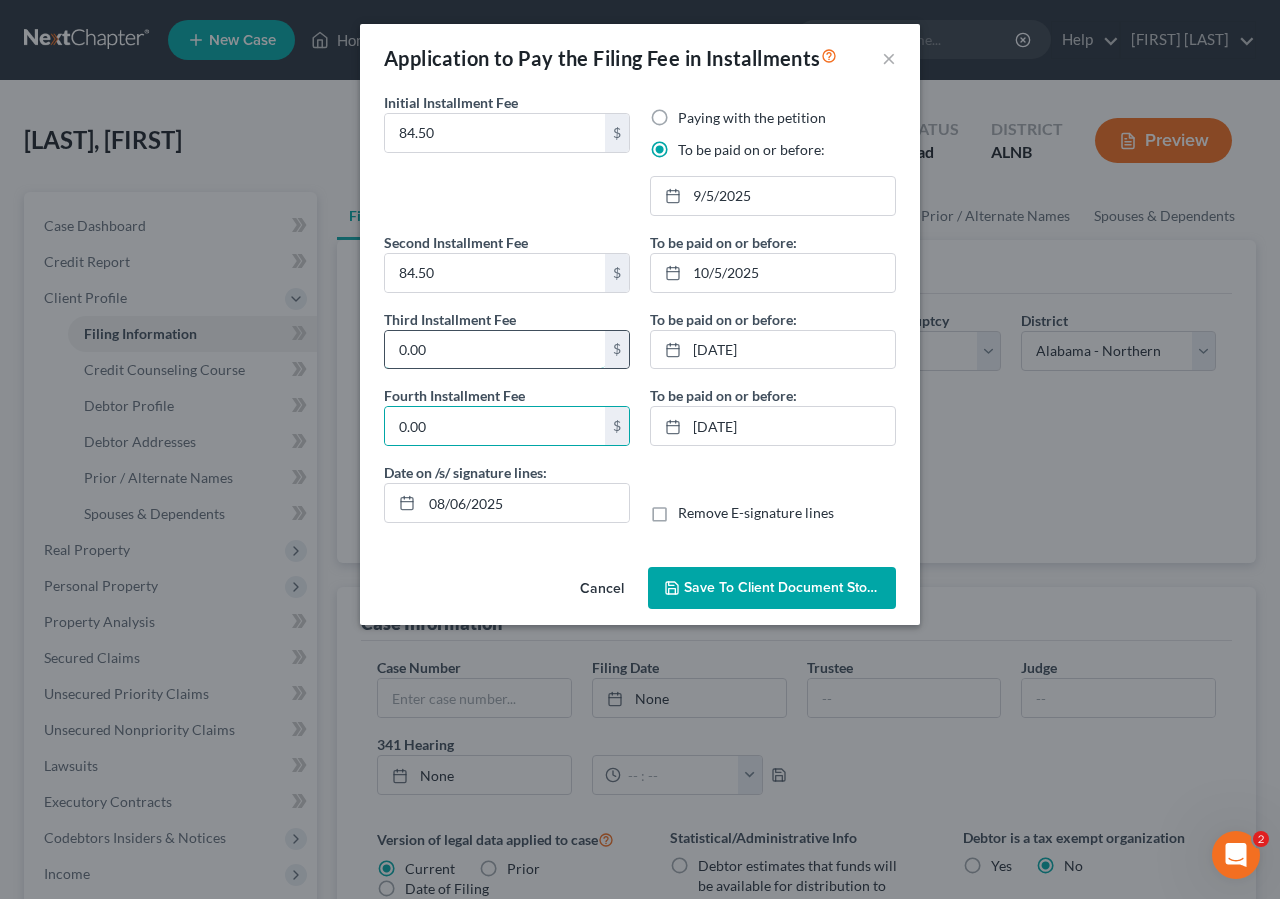 click on "0.00" at bounding box center (495, 350) 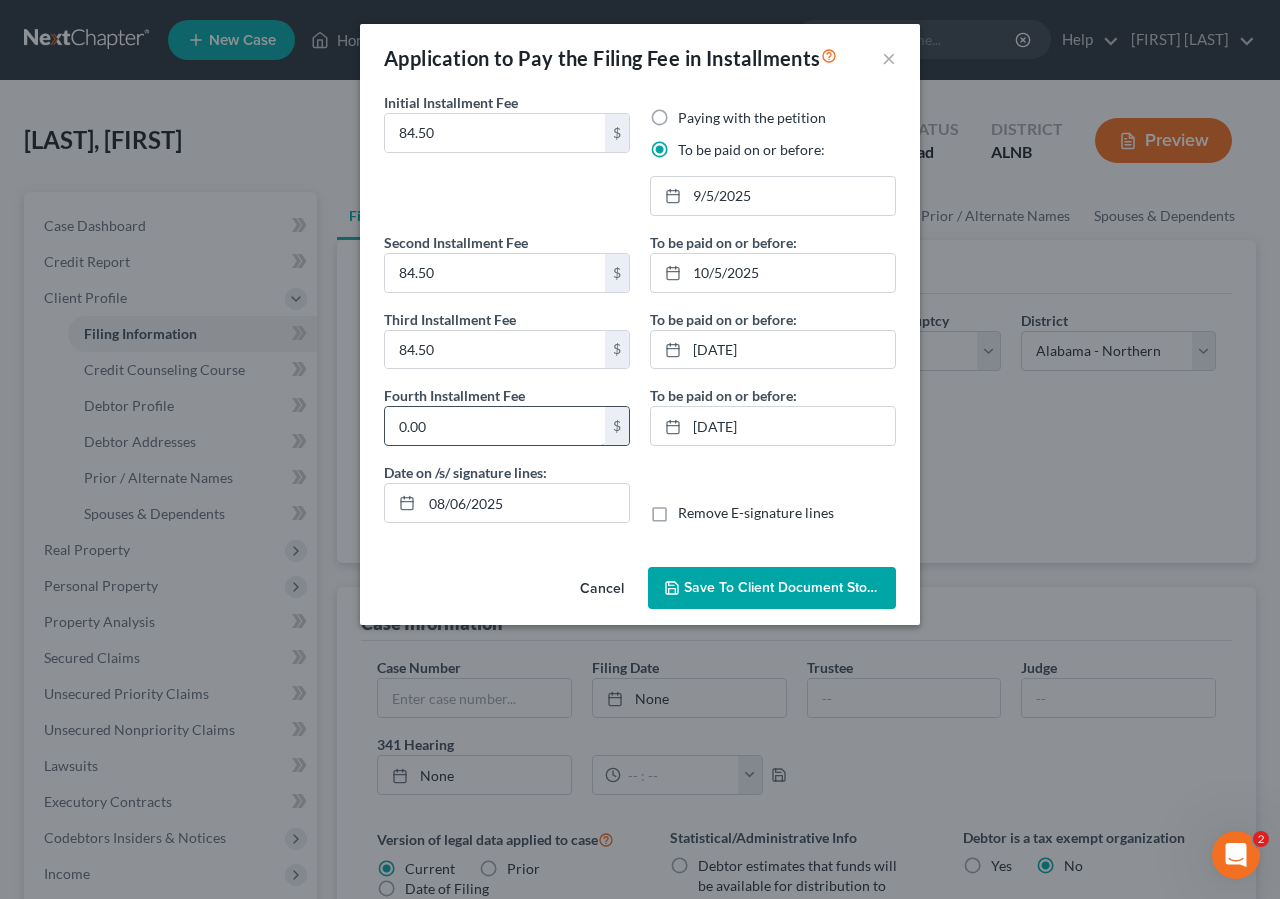 click on "0.00" at bounding box center [495, 426] 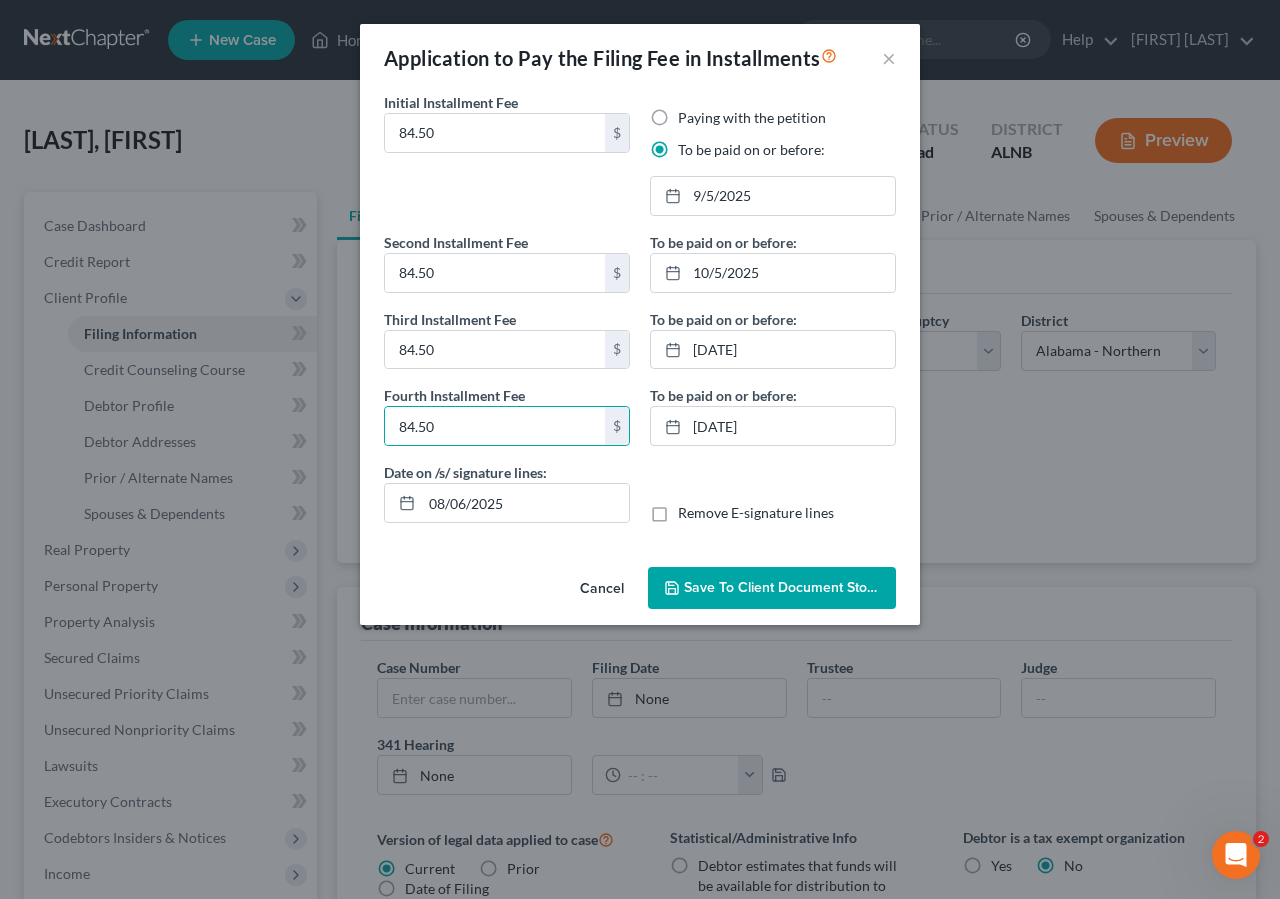 drag, startPoint x: 805, startPoint y: 573, endPoint x: 893, endPoint y: 580, distance: 88.27797 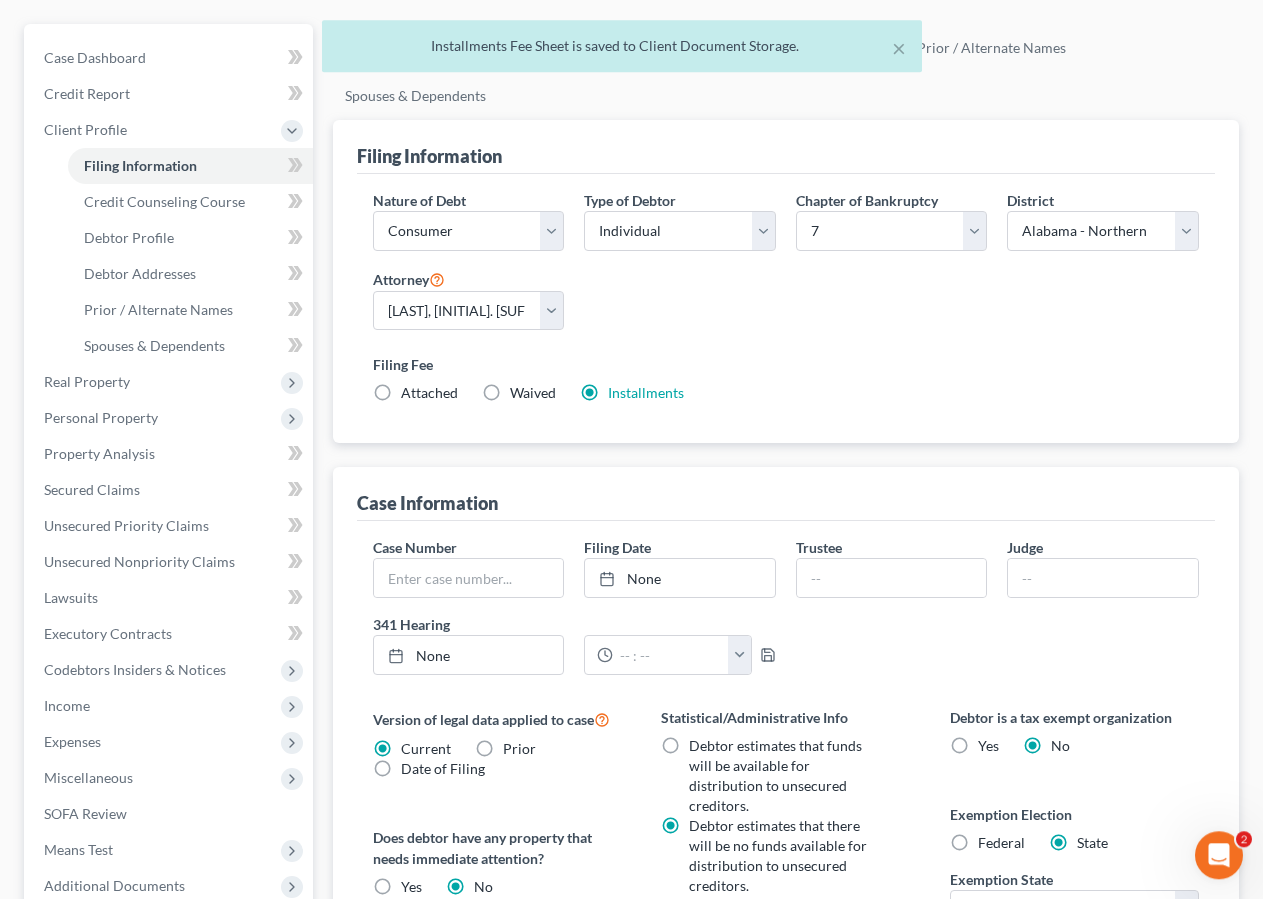 scroll, scrollTop: 519, scrollLeft: 0, axis: vertical 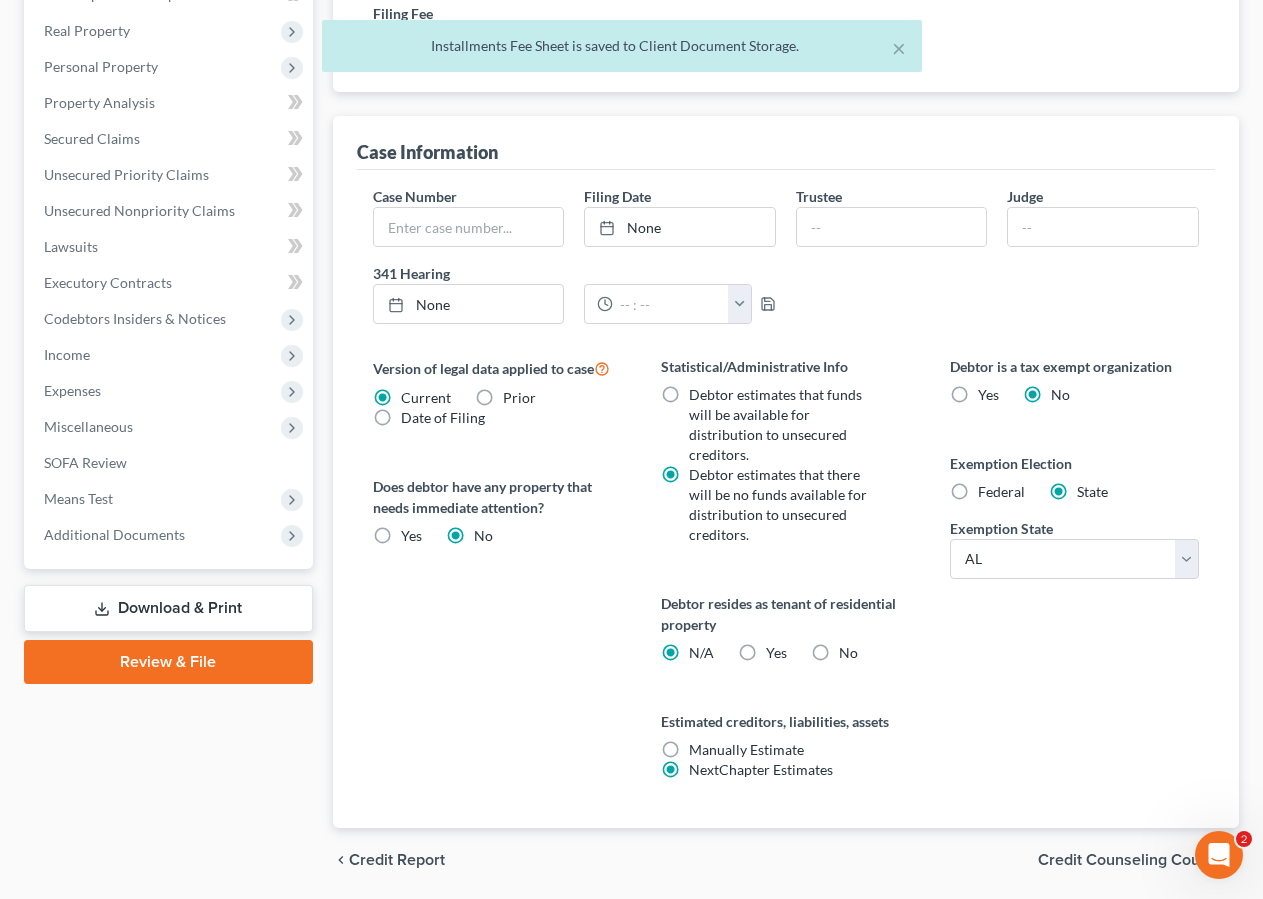 click on "Download & Print" at bounding box center [168, 608] 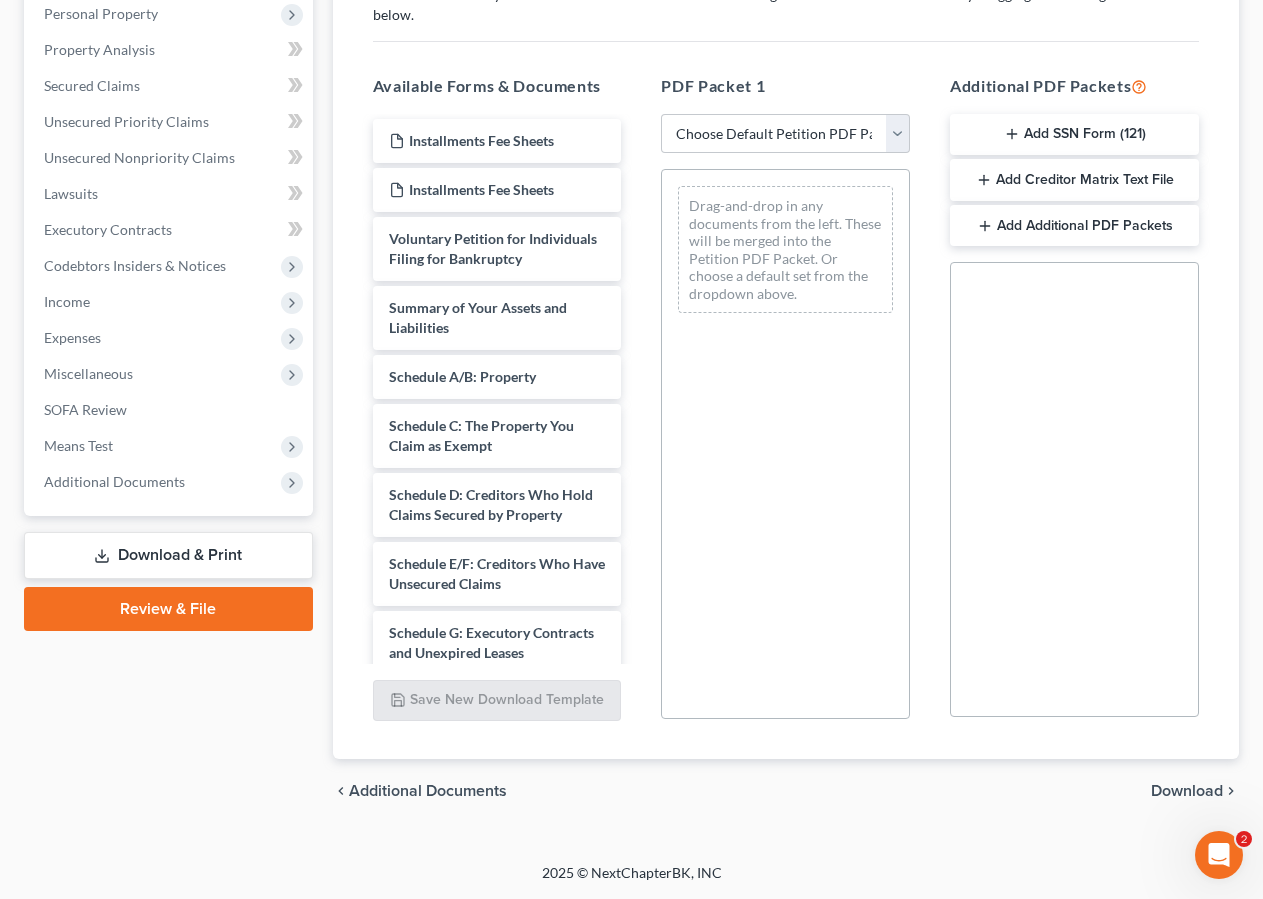 scroll, scrollTop: 355, scrollLeft: 0, axis: vertical 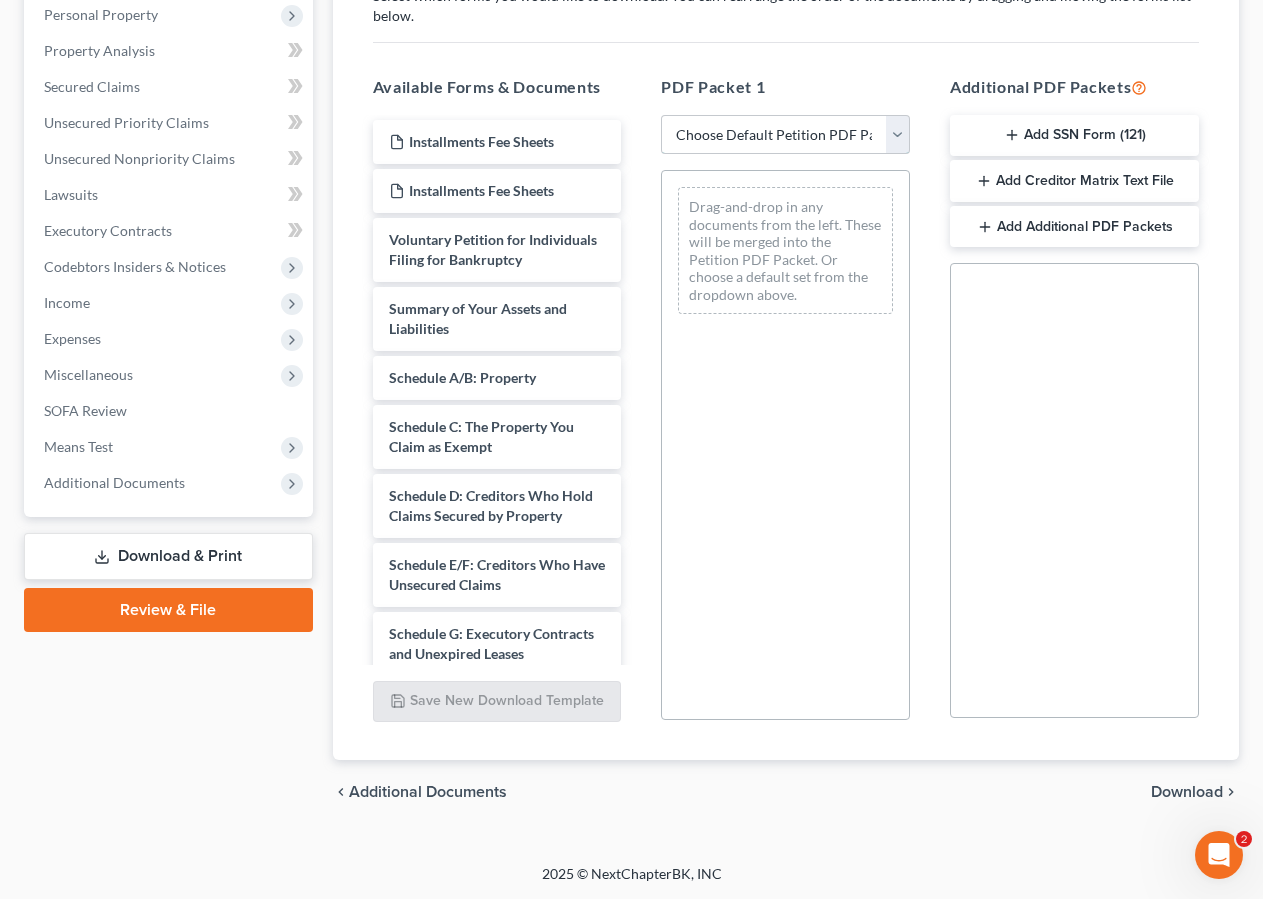click on "Choose Default Petition PDF Packet Complete Bankruptcy Petition (all forms and schedules) Emergency Filing Forms (Petition and Creditor List Only) Amended Forms Signature Pages Only" at bounding box center [785, 135] 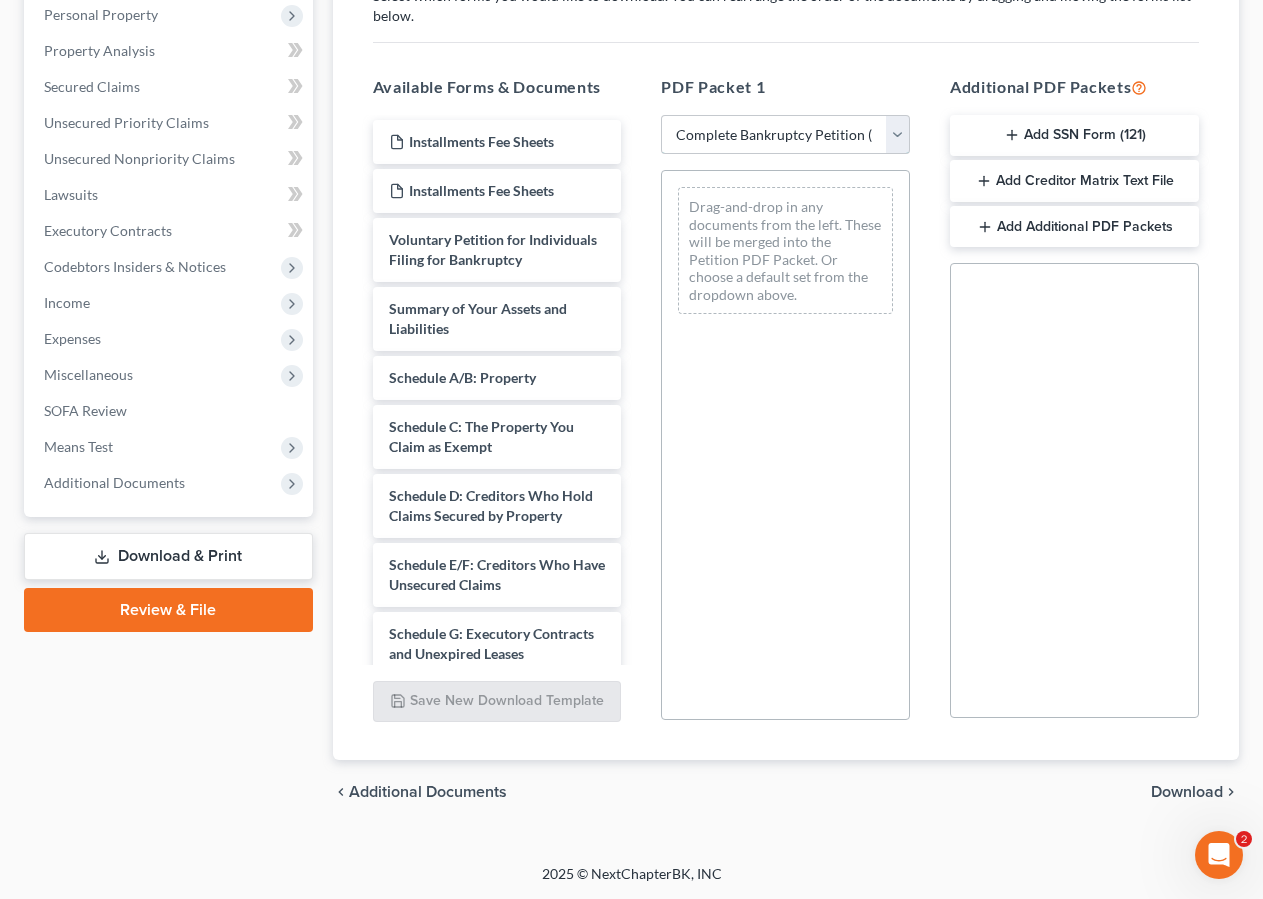 click on "Complete Bankruptcy Petition (all forms and schedules)" at bounding box center (0, 0) 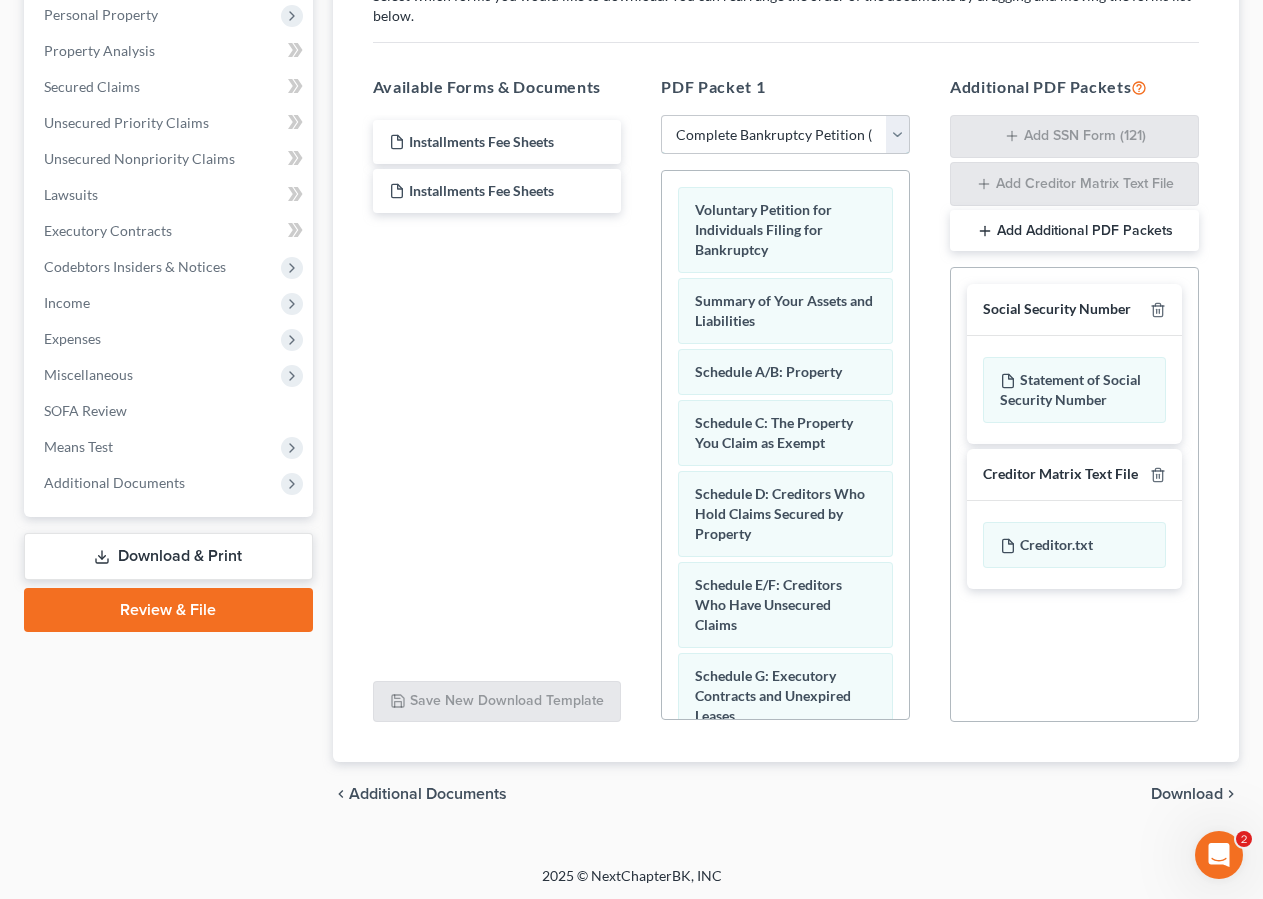 scroll, scrollTop: 357, scrollLeft: 0, axis: vertical 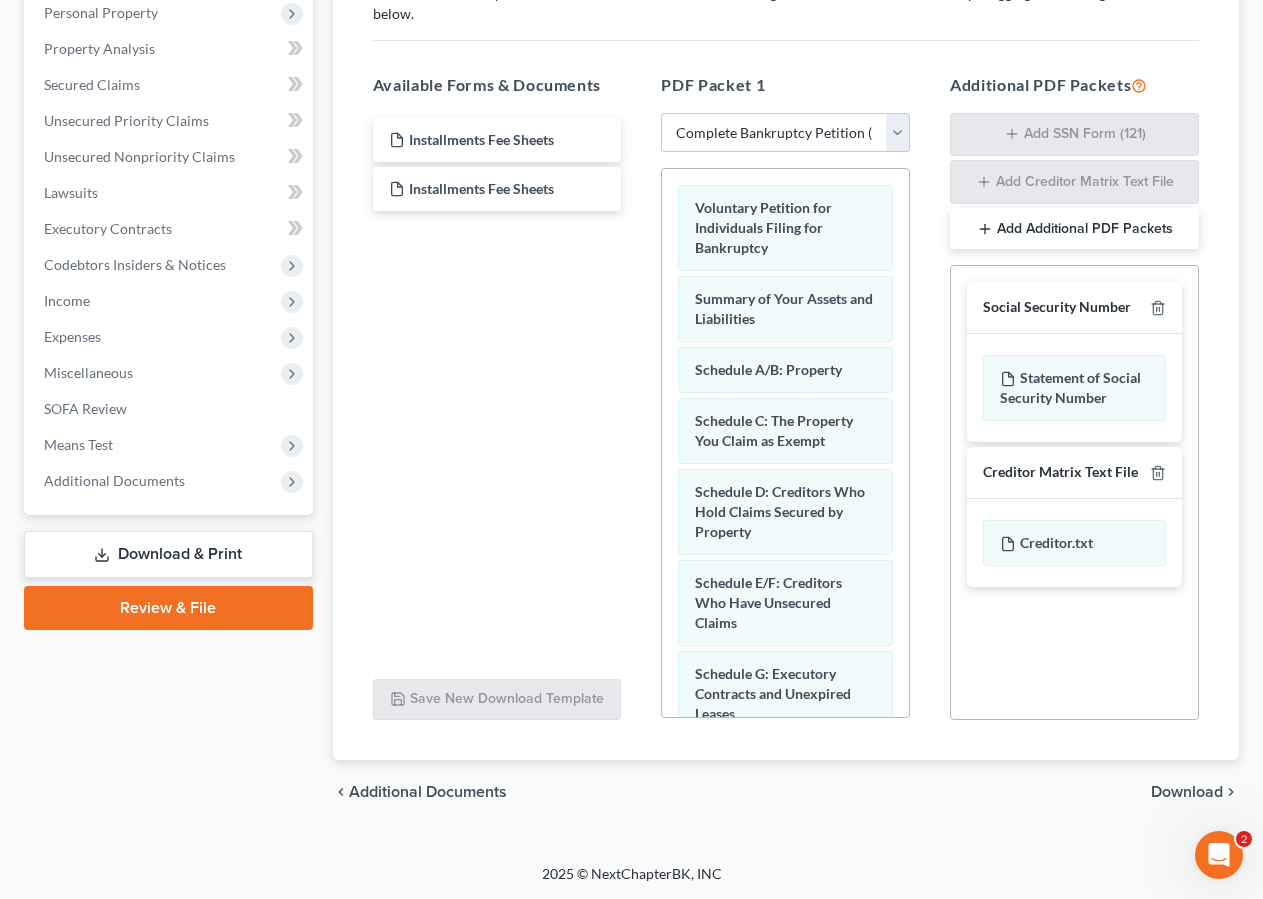 click on "Download" at bounding box center [1187, 792] 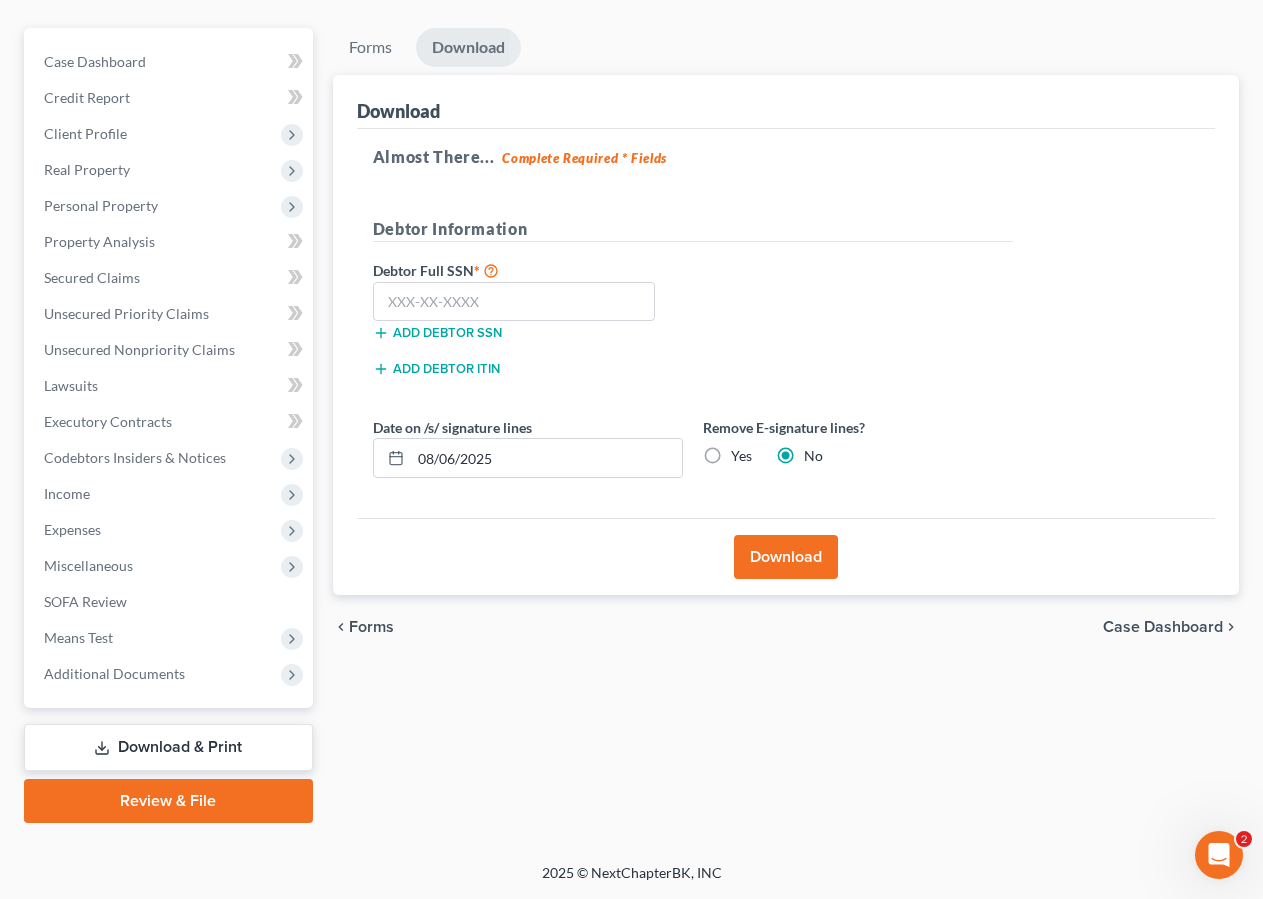 scroll, scrollTop: 162, scrollLeft: 0, axis: vertical 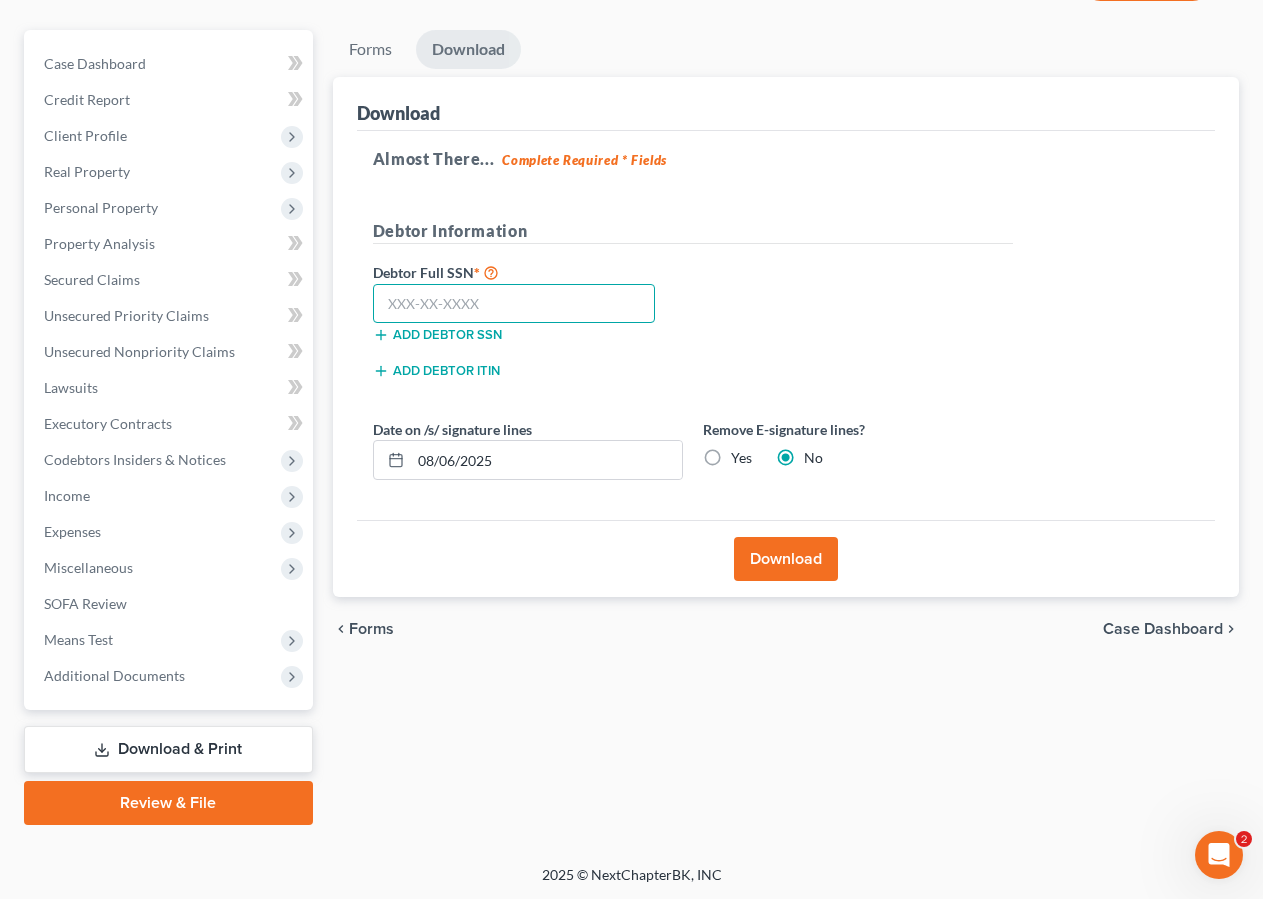 drag, startPoint x: 445, startPoint y: 303, endPoint x: 906, endPoint y: 18, distance: 541.9834 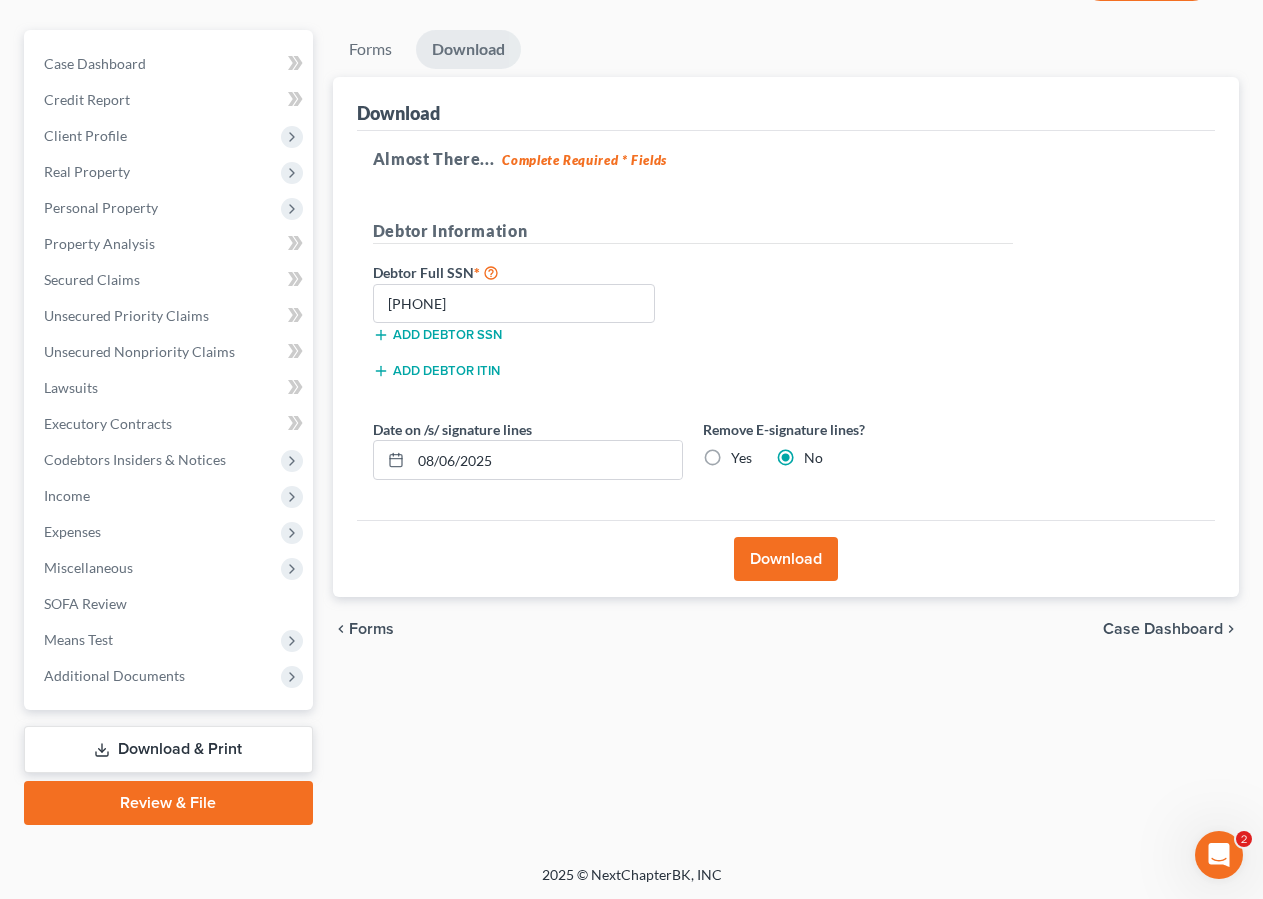 click on "Download" at bounding box center (786, 559) 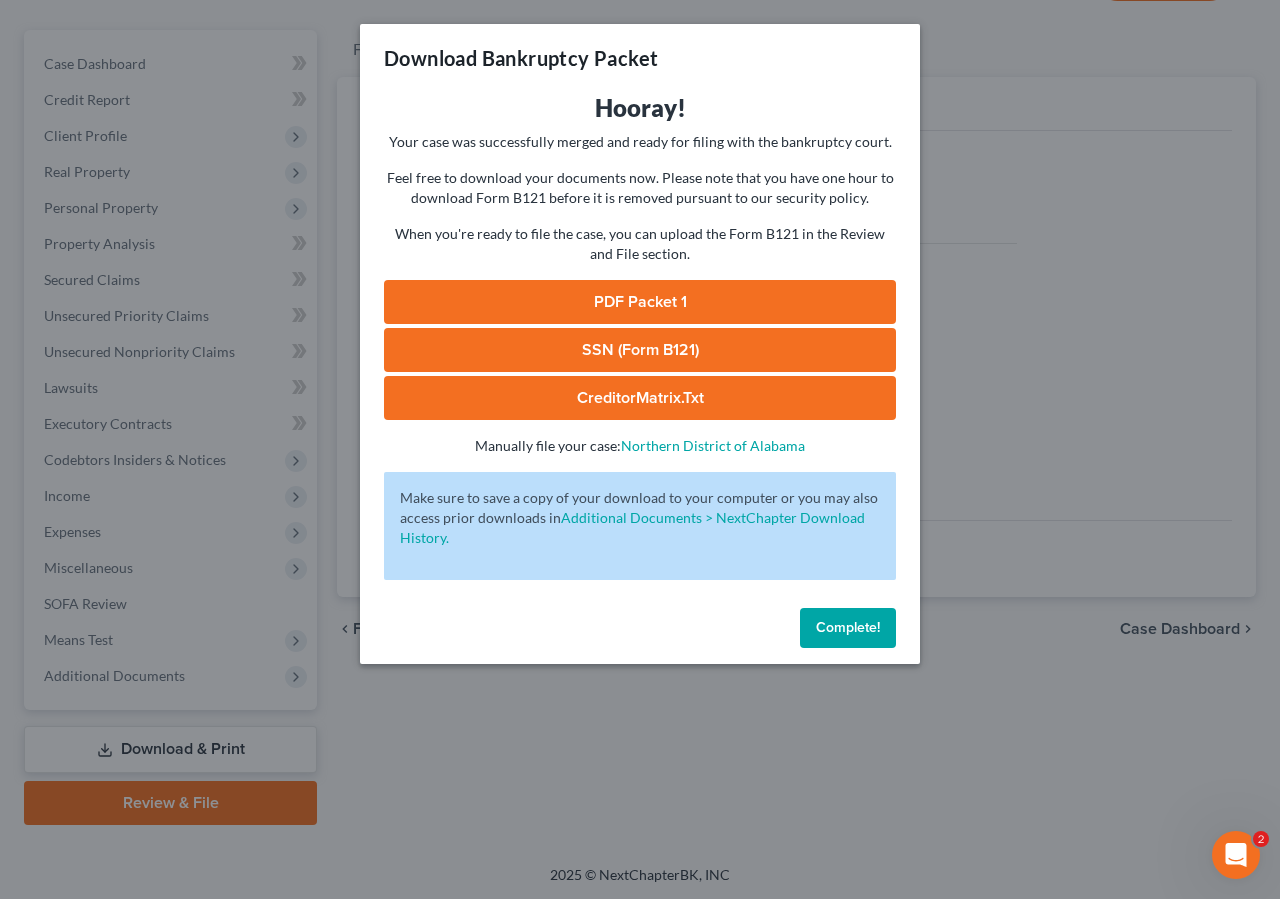 click on "SSN (Form B121)" at bounding box center [640, 350] 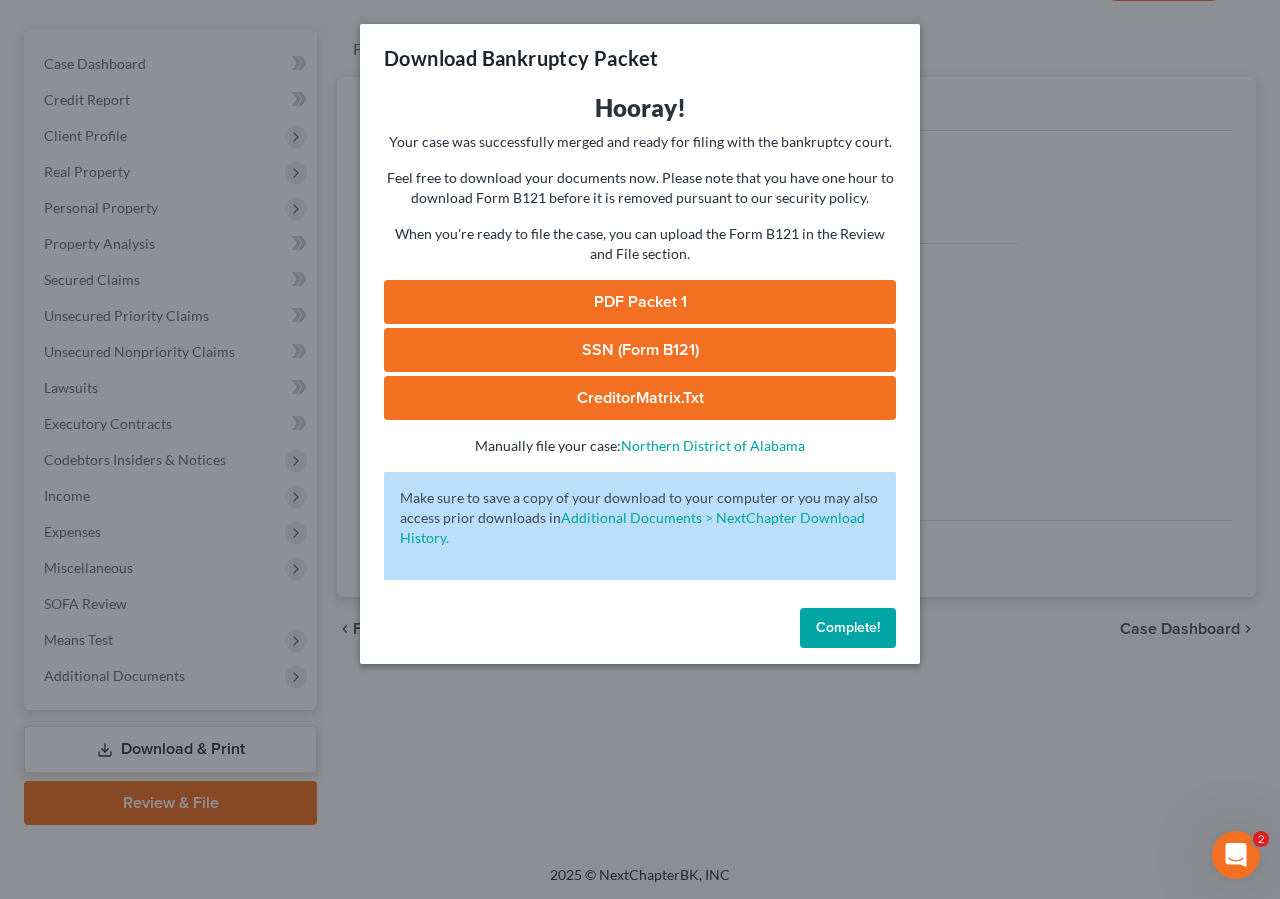 click on "PDF Packet 1" at bounding box center [640, 302] 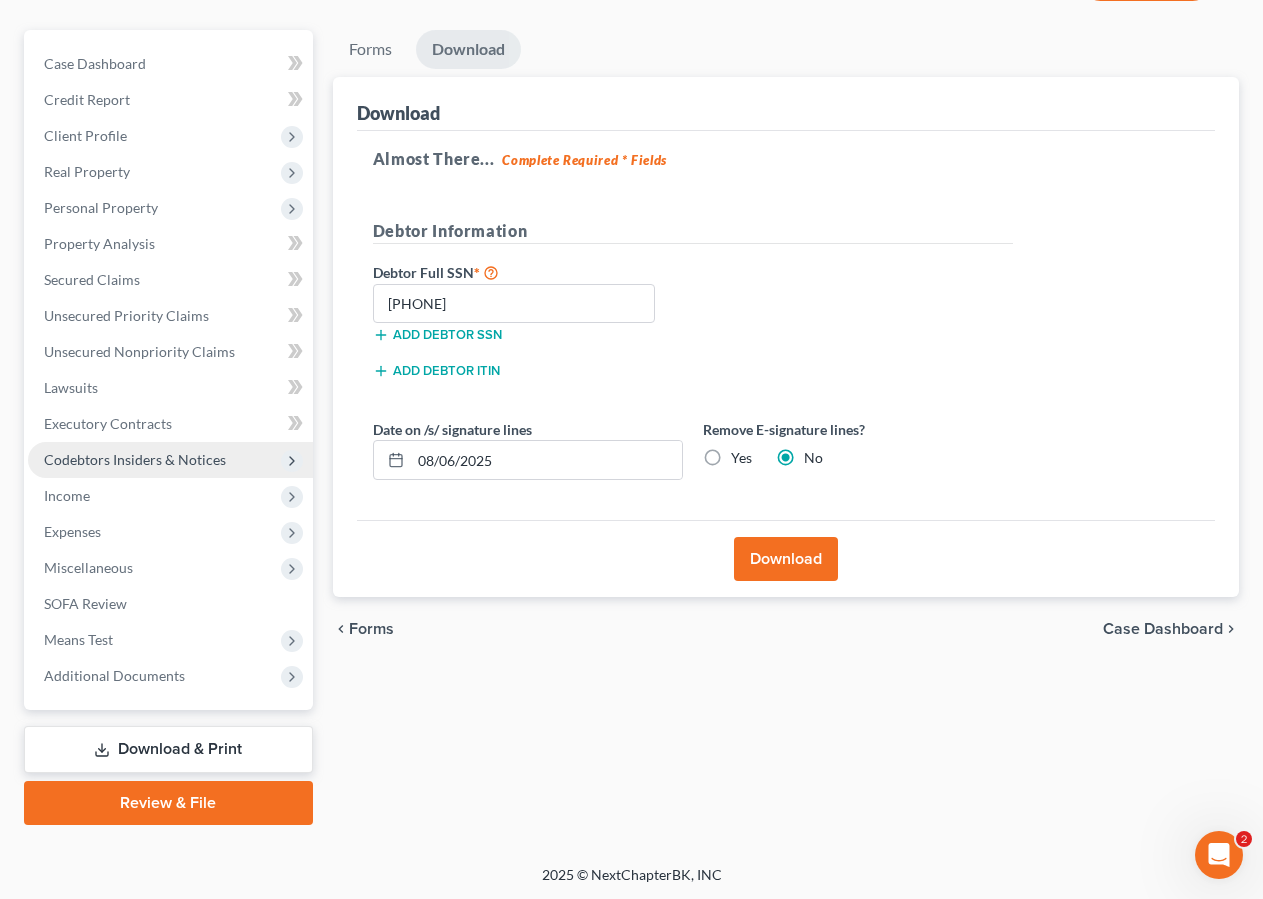 click on "Codebtors Insiders & Notices" at bounding box center (170, 460) 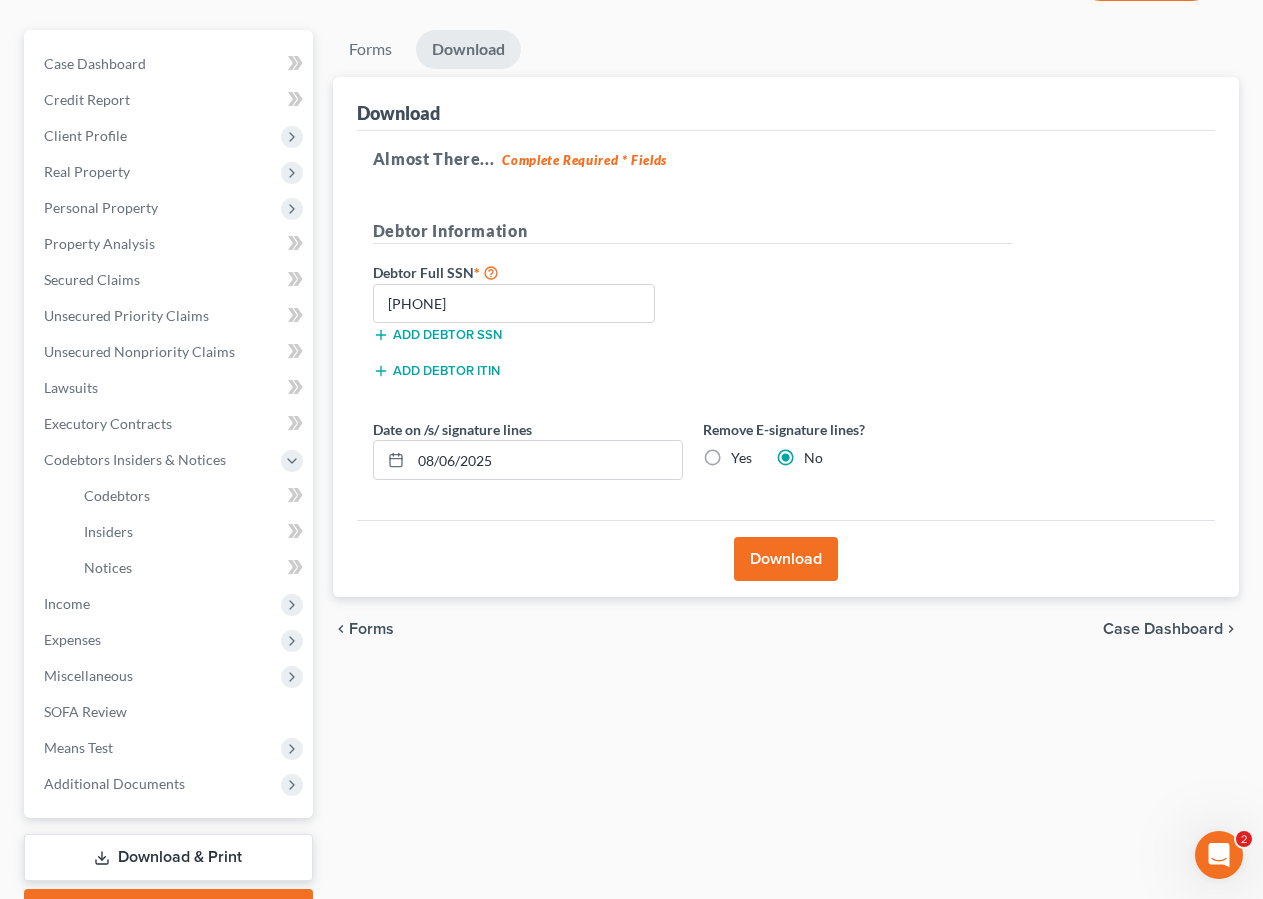 click on "Download & Print" at bounding box center (168, 857) 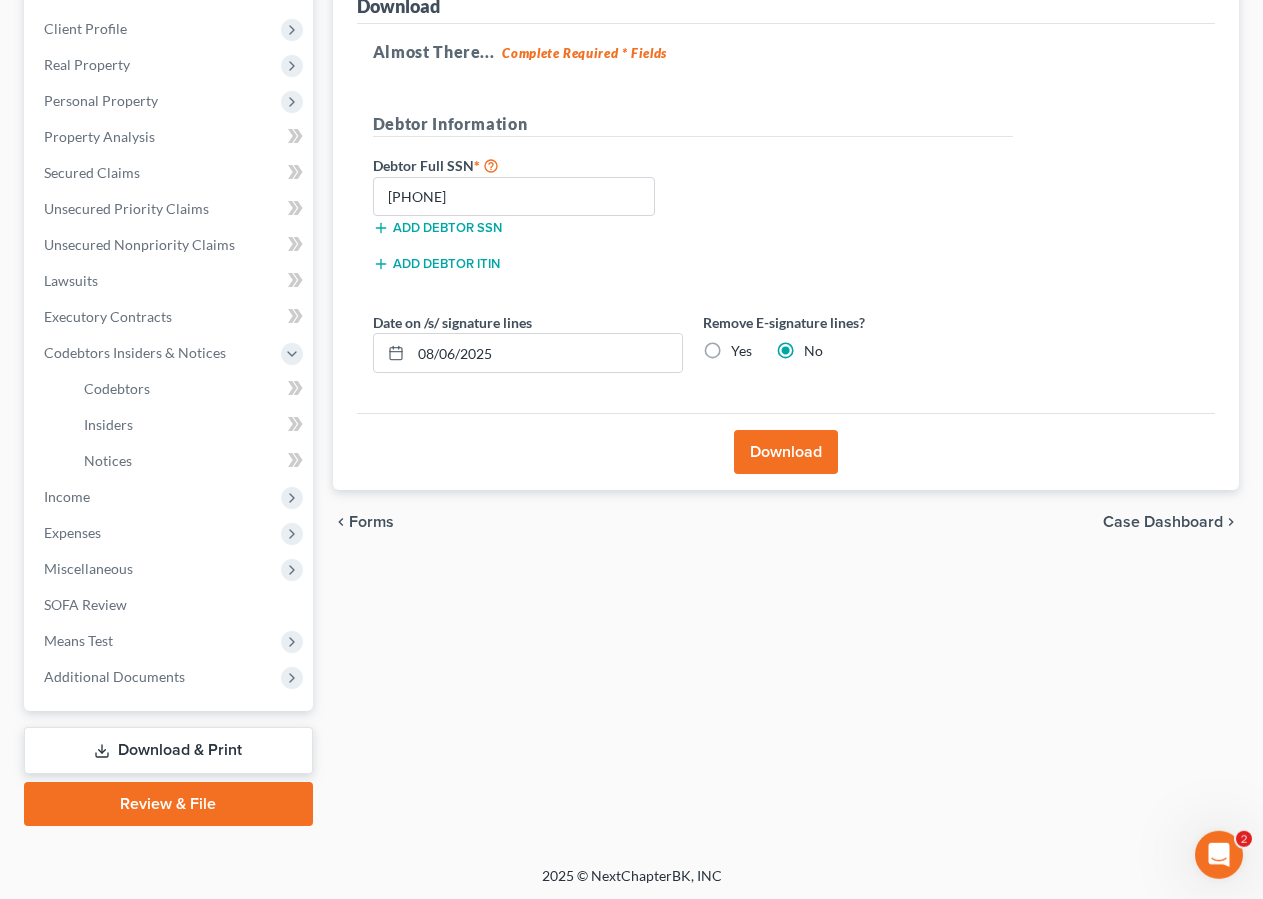 scroll, scrollTop: 270, scrollLeft: 0, axis: vertical 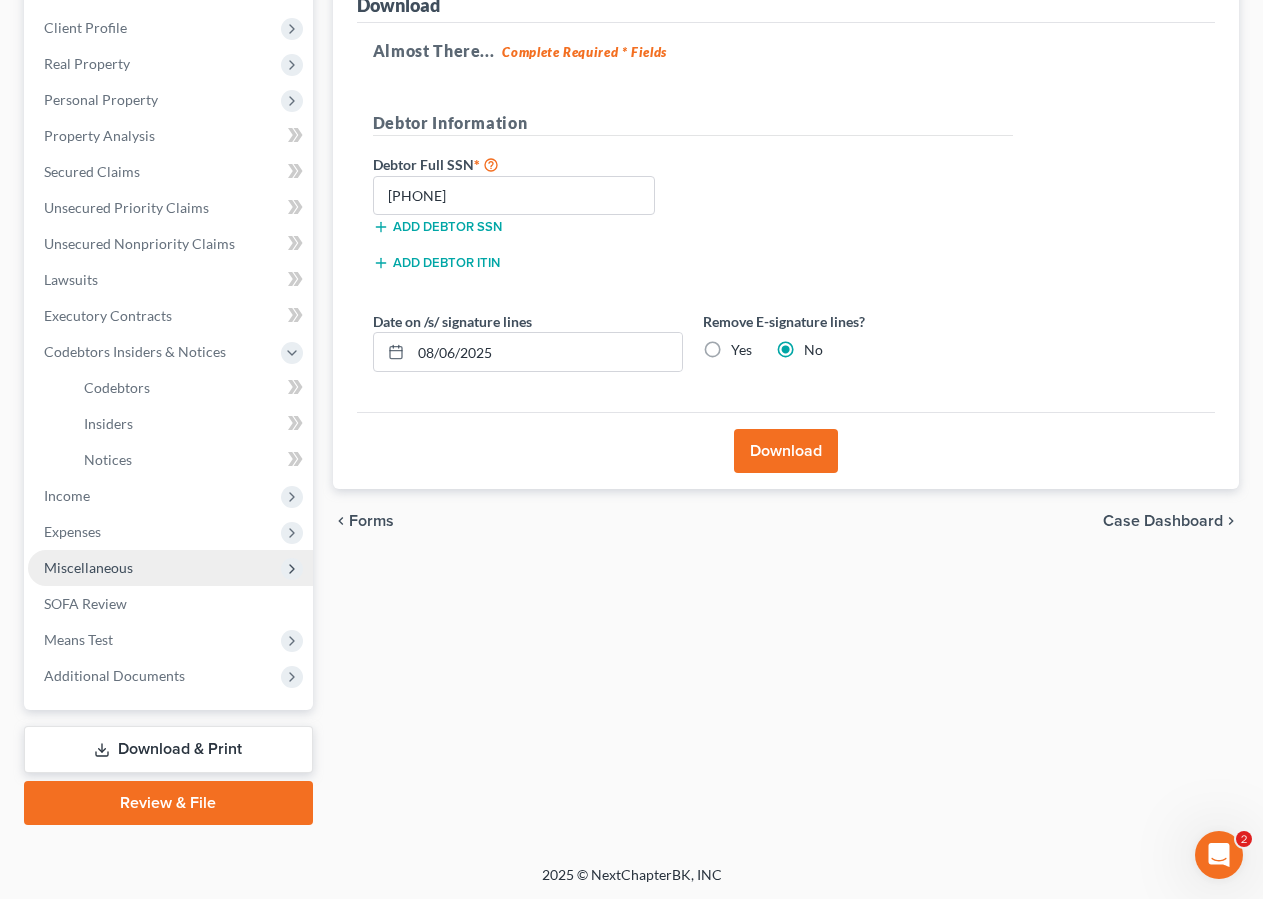 click on "Miscellaneous" at bounding box center [170, 568] 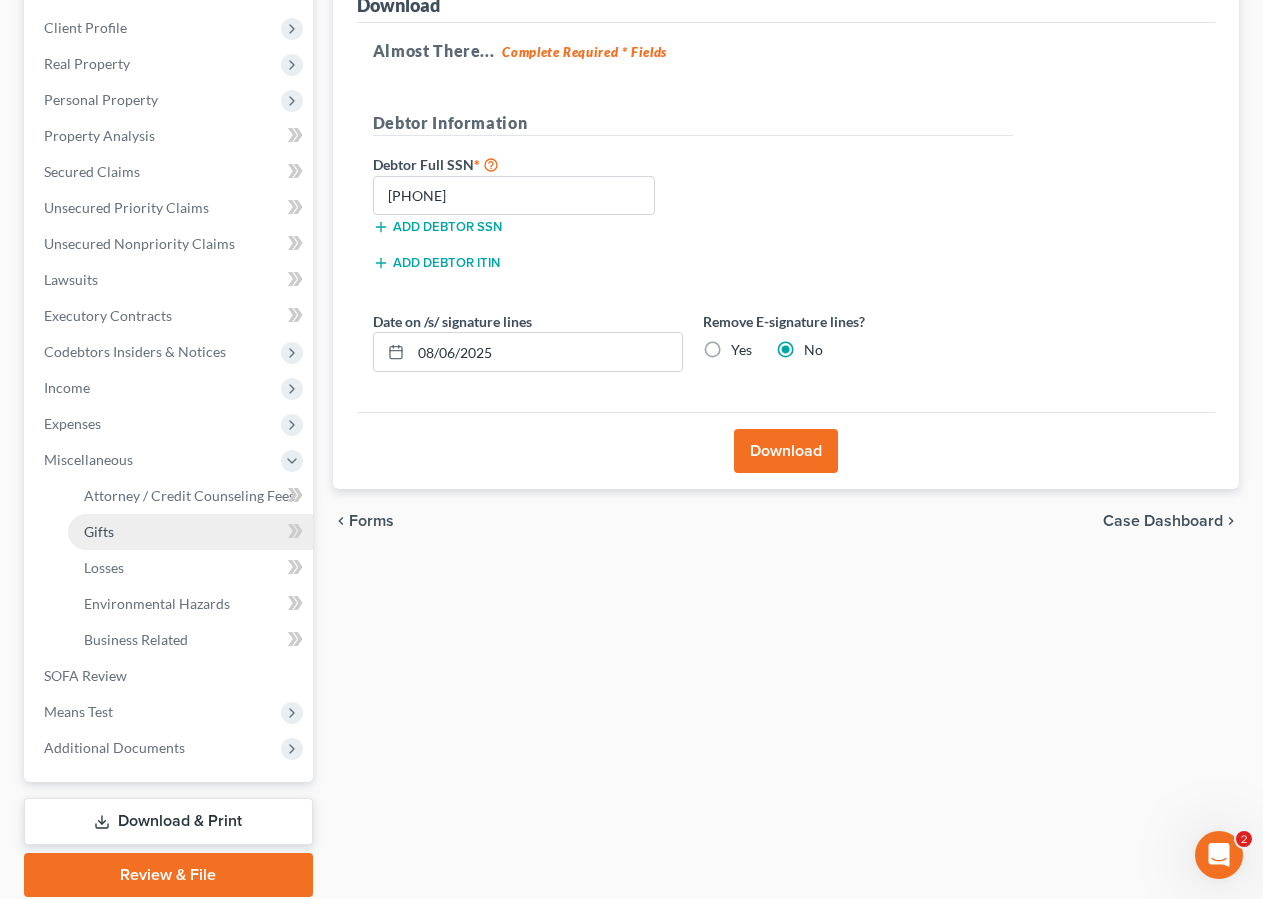 click on "Gifts" at bounding box center [190, 532] 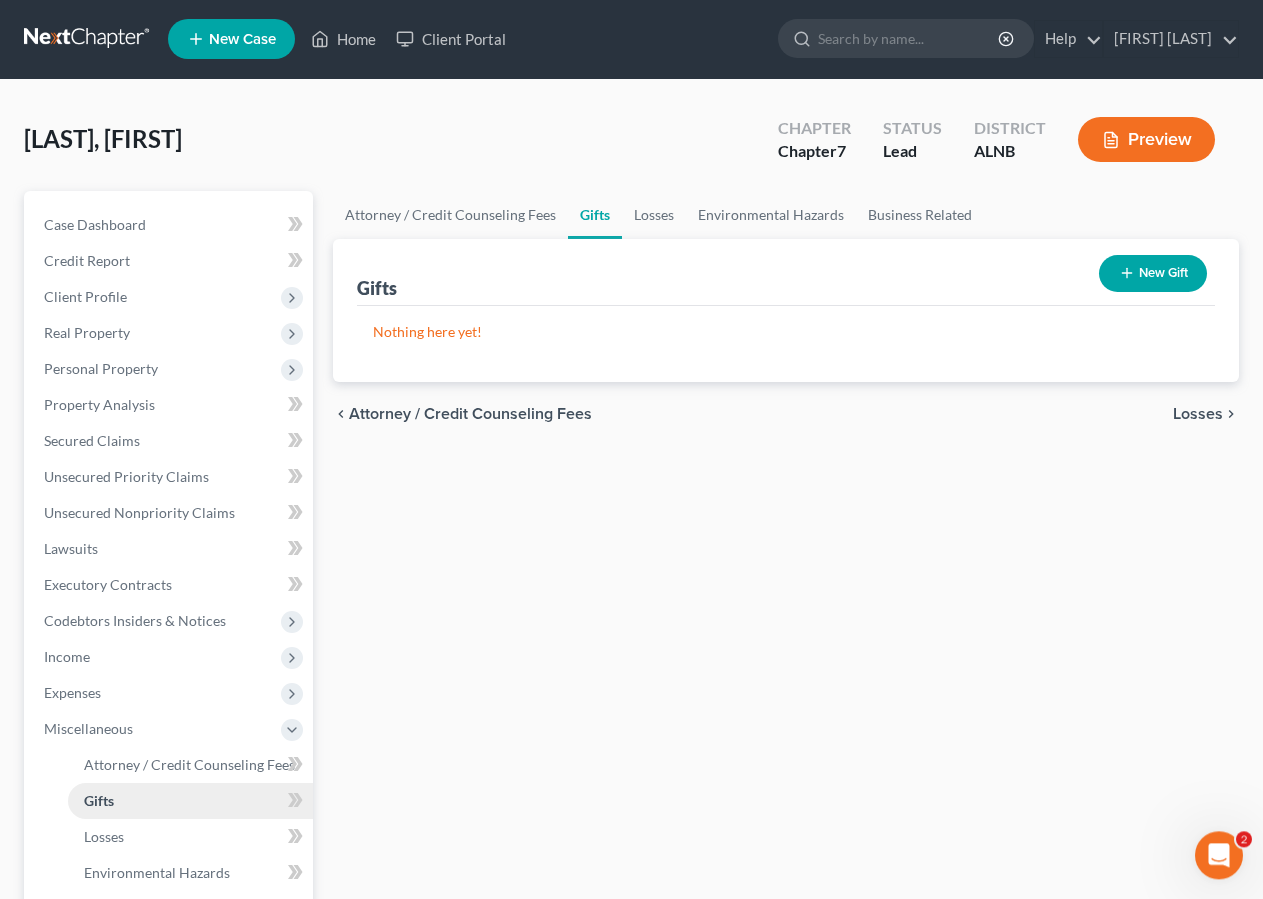 scroll, scrollTop: 0, scrollLeft: 0, axis: both 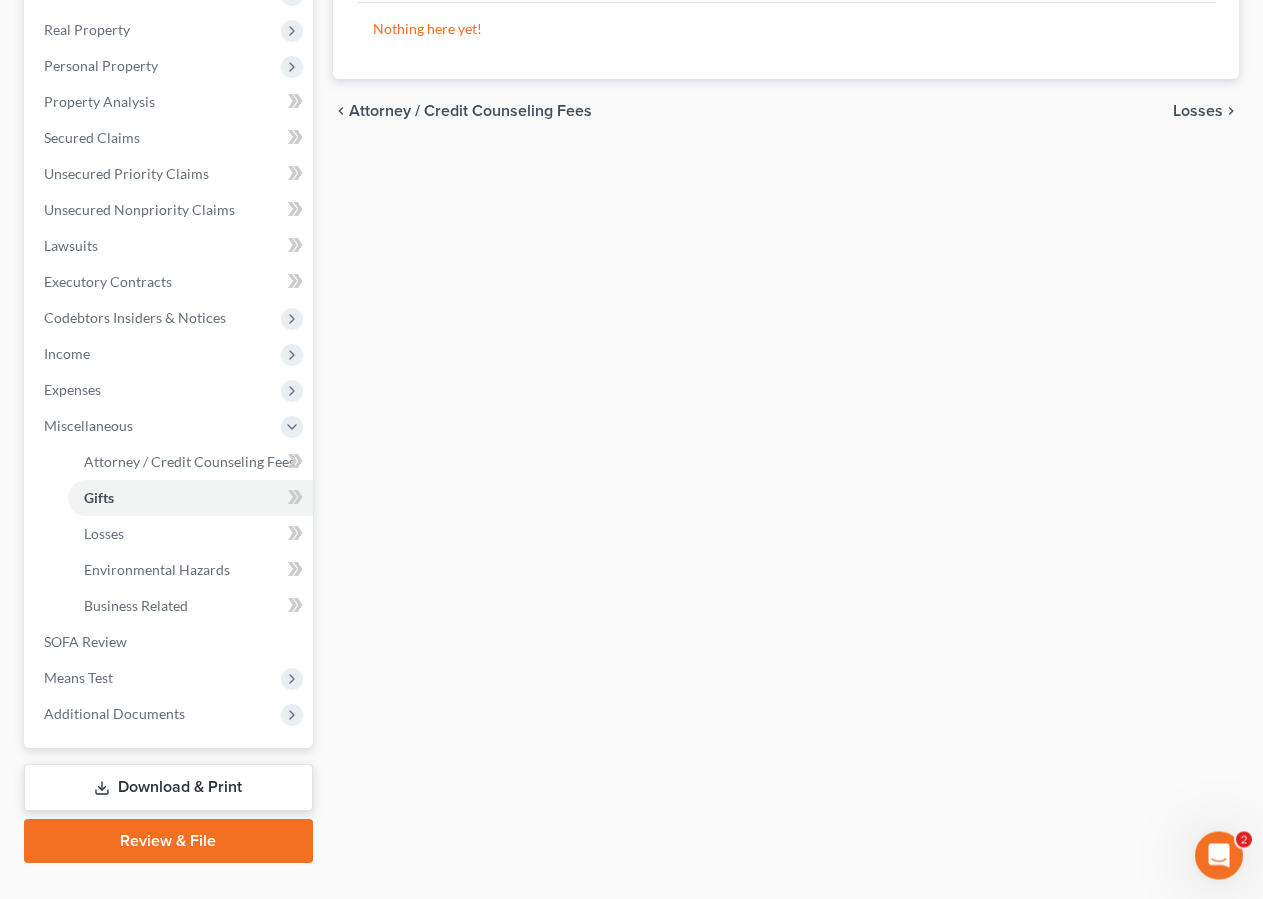 drag, startPoint x: 137, startPoint y: 784, endPoint x: 200, endPoint y: 760, distance: 67.41662 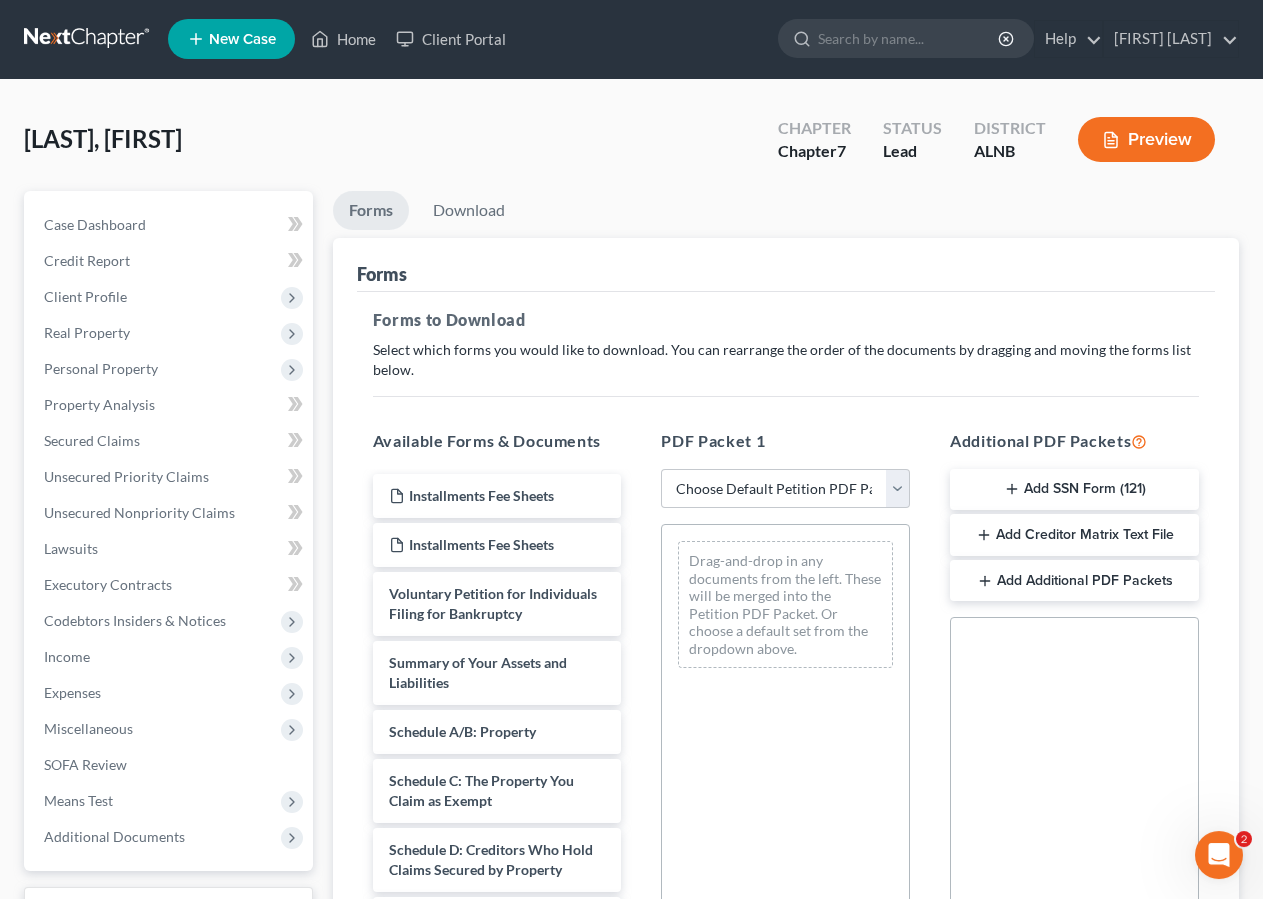 scroll, scrollTop: 0, scrollLeft: 0, axis: both 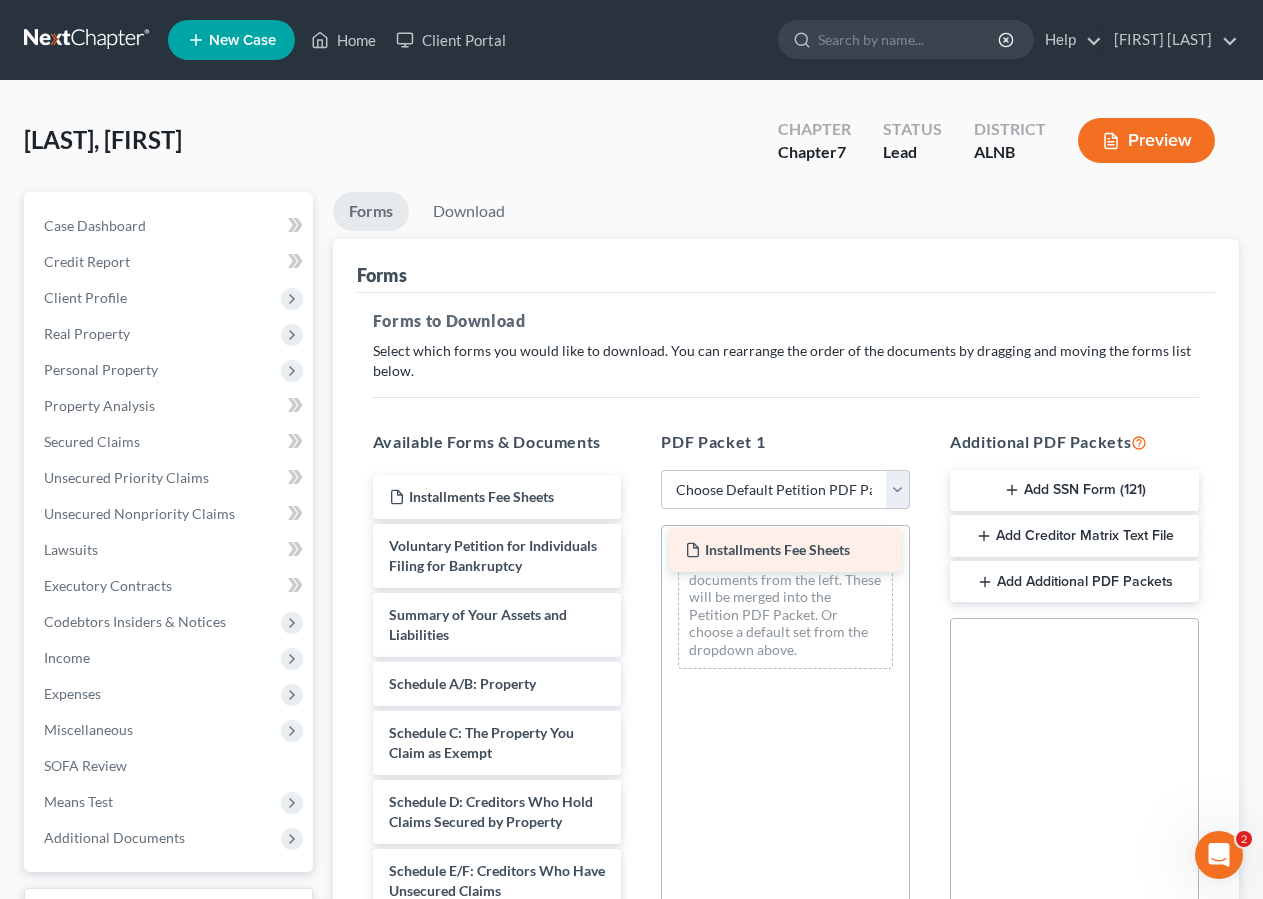 drag, startPoint x: 453, startPoint y: 496, endPoint x: 750, endPoint y: 551, distance: 302.04965 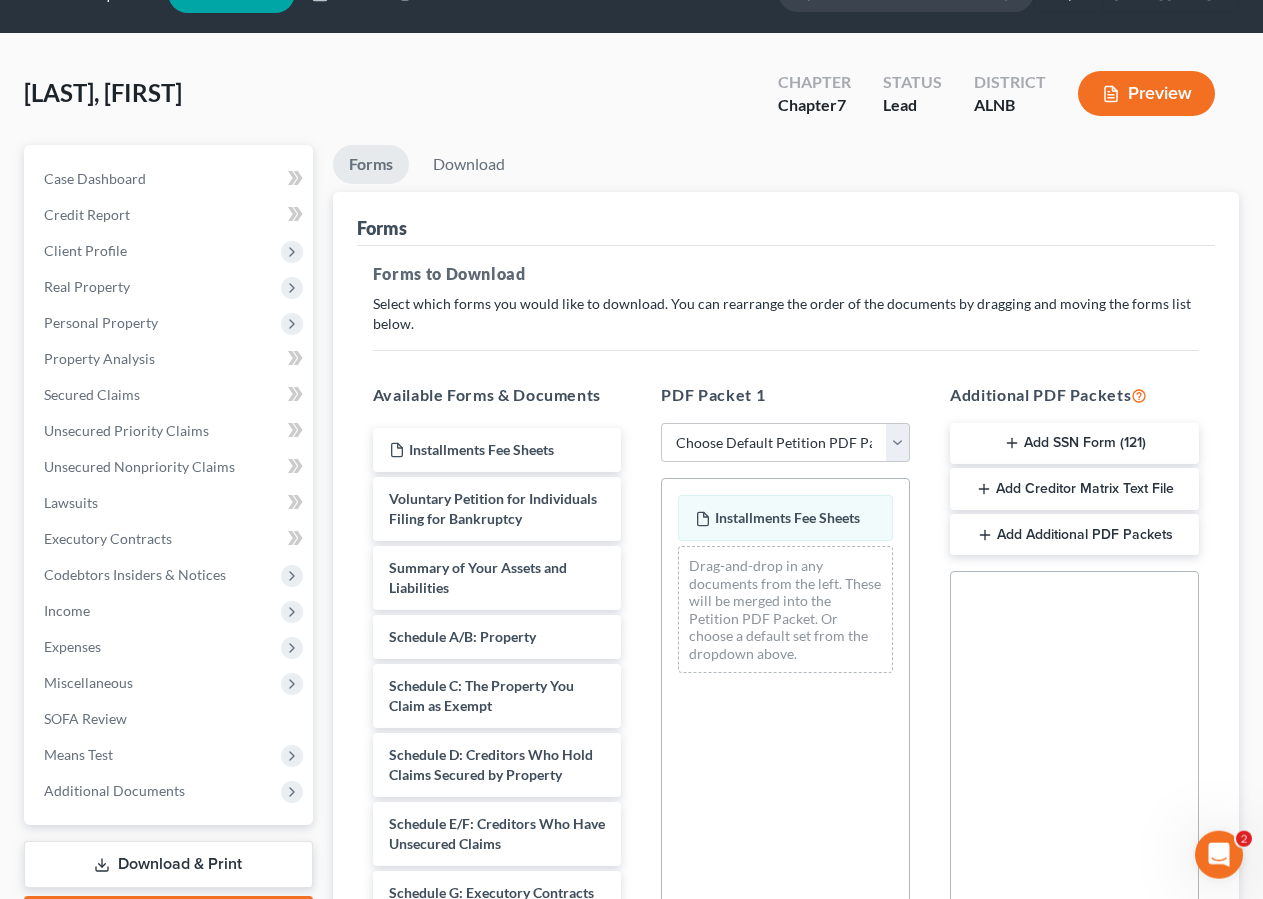 scroll, scrollTop: 338, scrollLeft: 0, axis: vertical 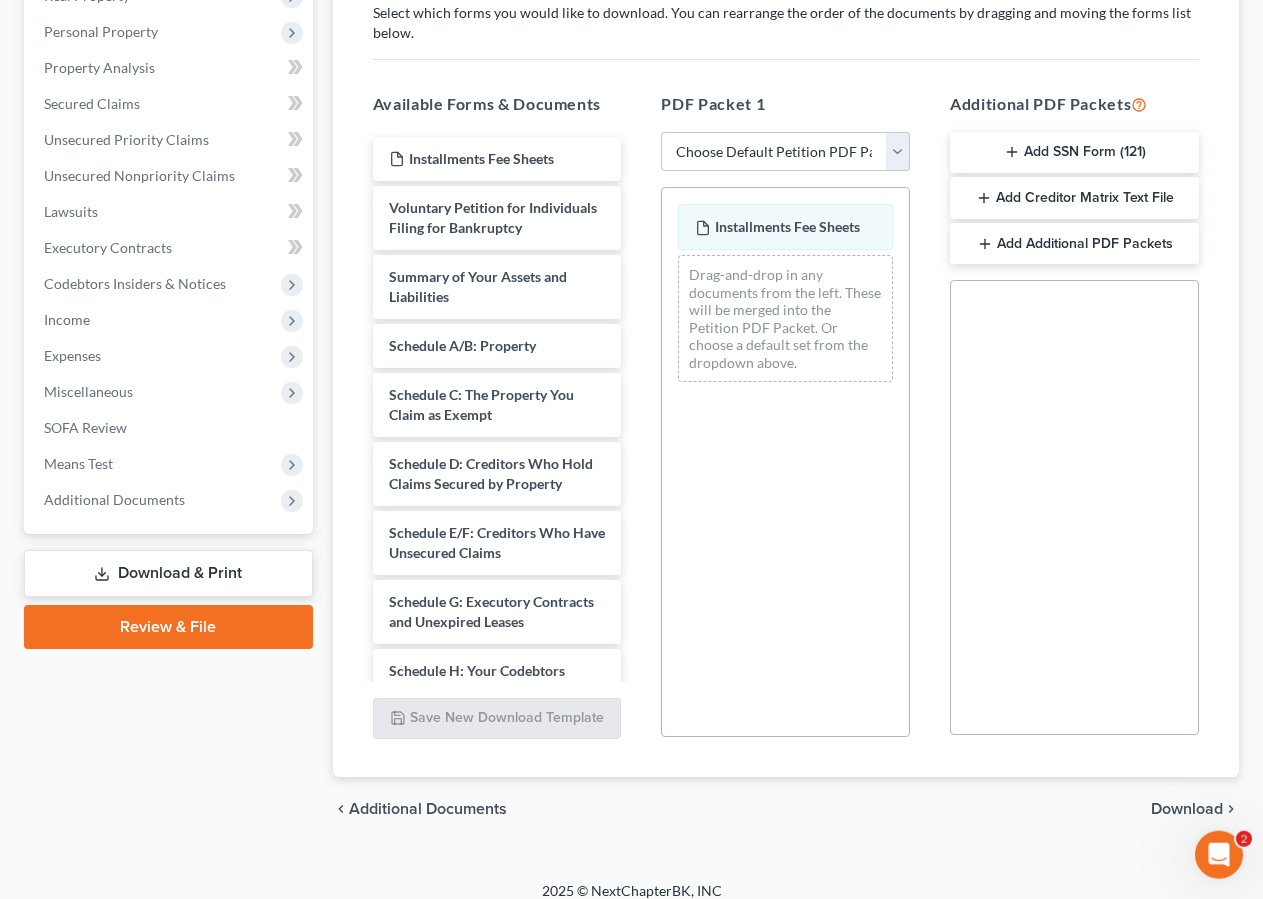 click on "Download" at bounding box center (1187, 809) 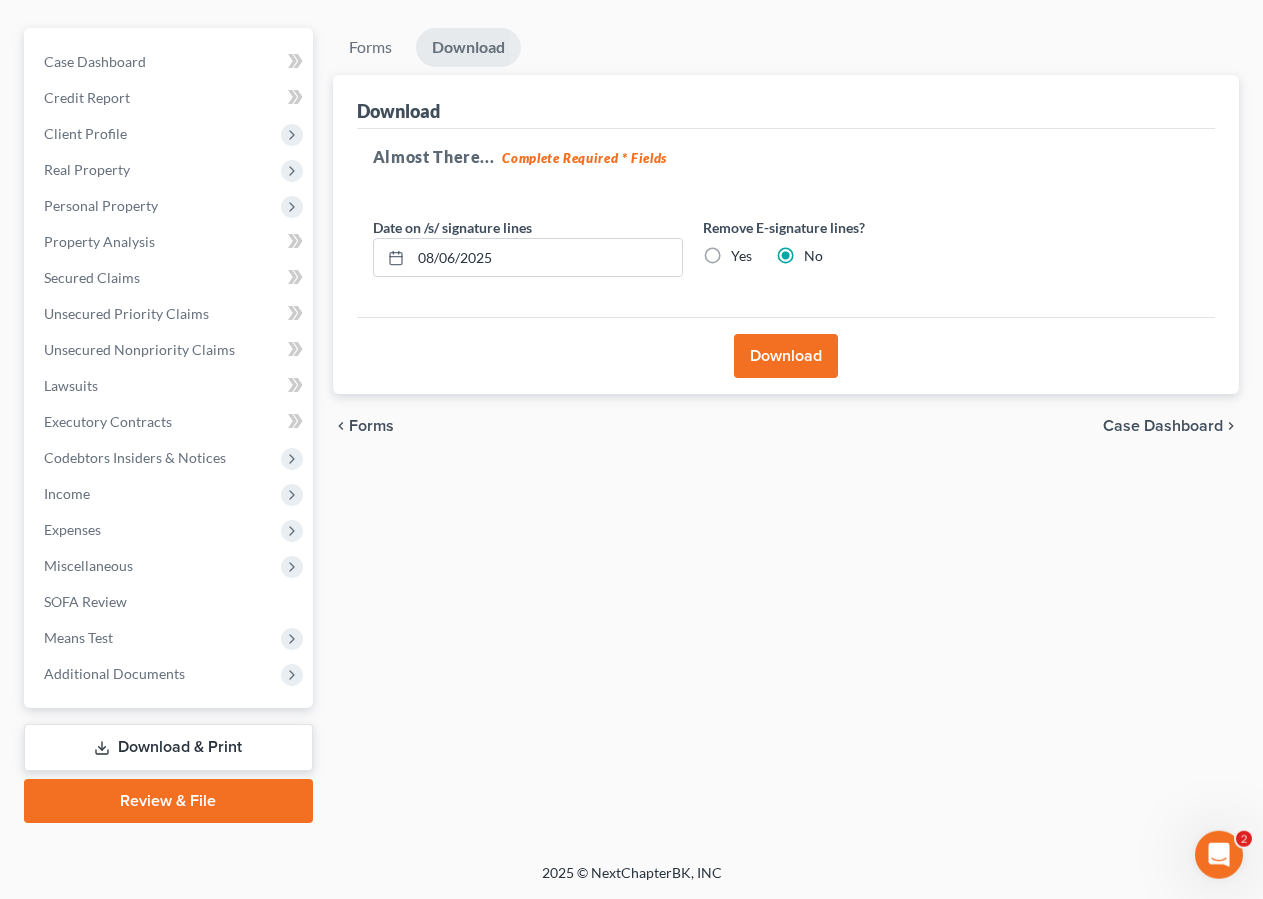 scroll, scrollTop: 162, scrollLeft: 0, axis: vertical 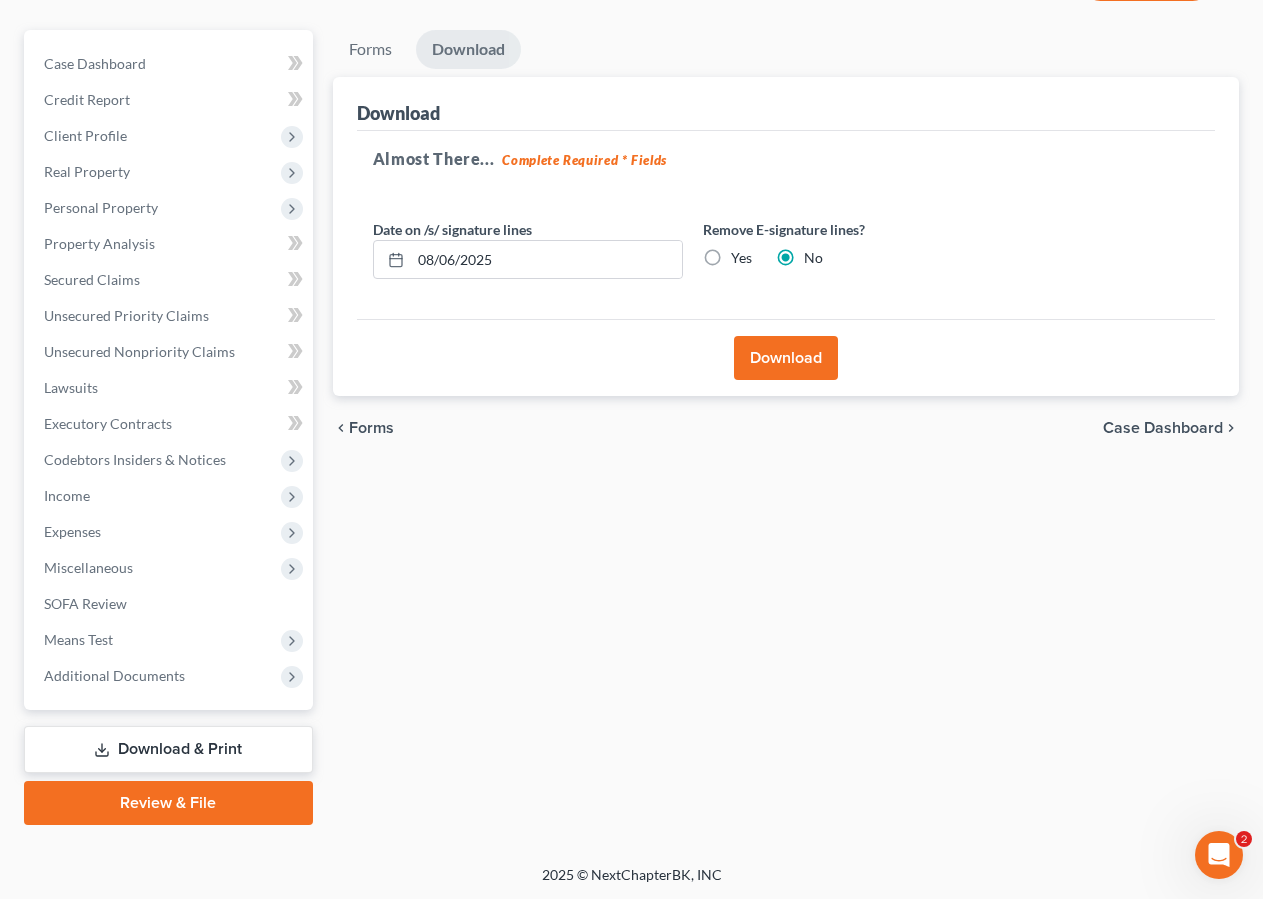 click on "Download" at bounding box center (786, 358) 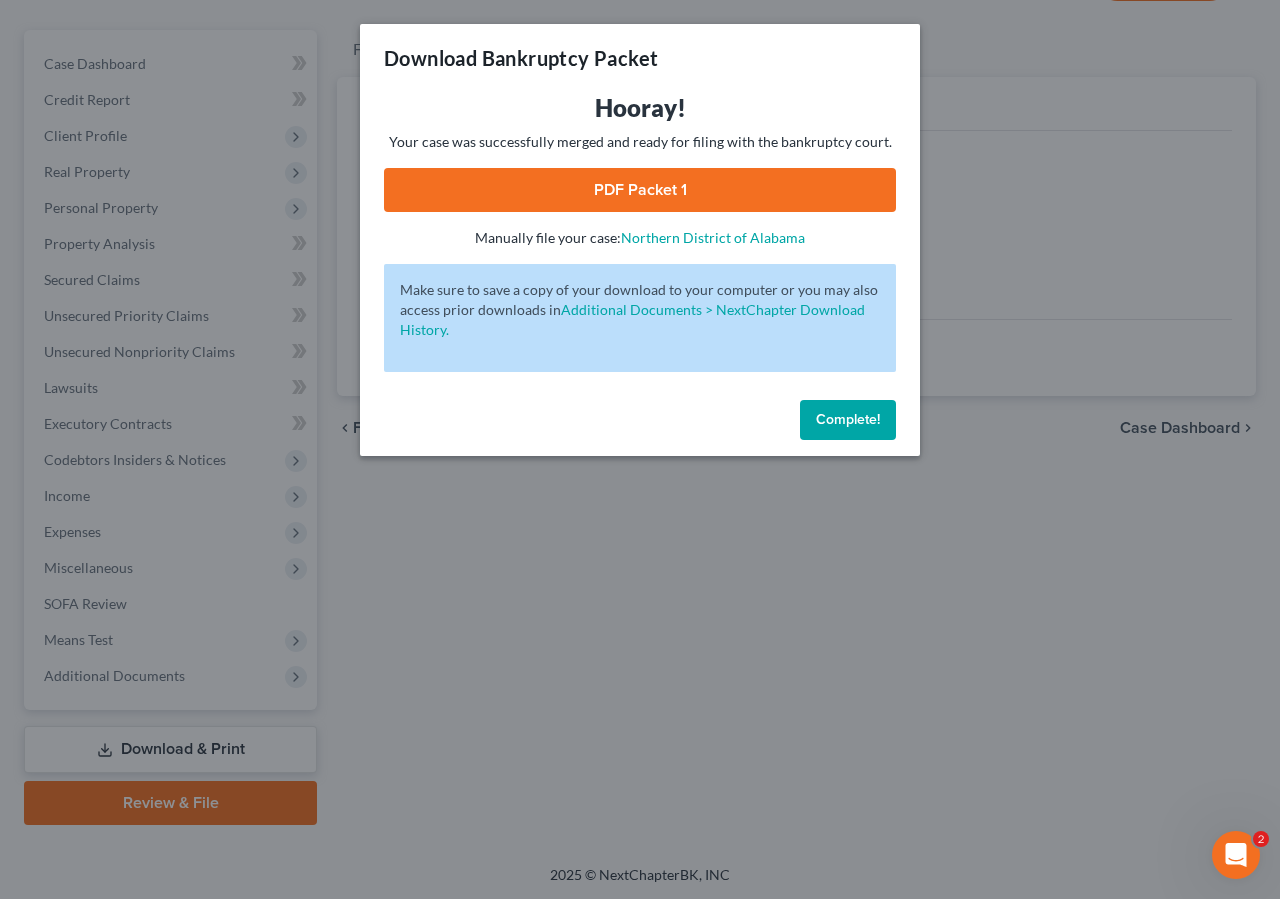 click on "PDF Packet 1" at bounding box center [640, 190] 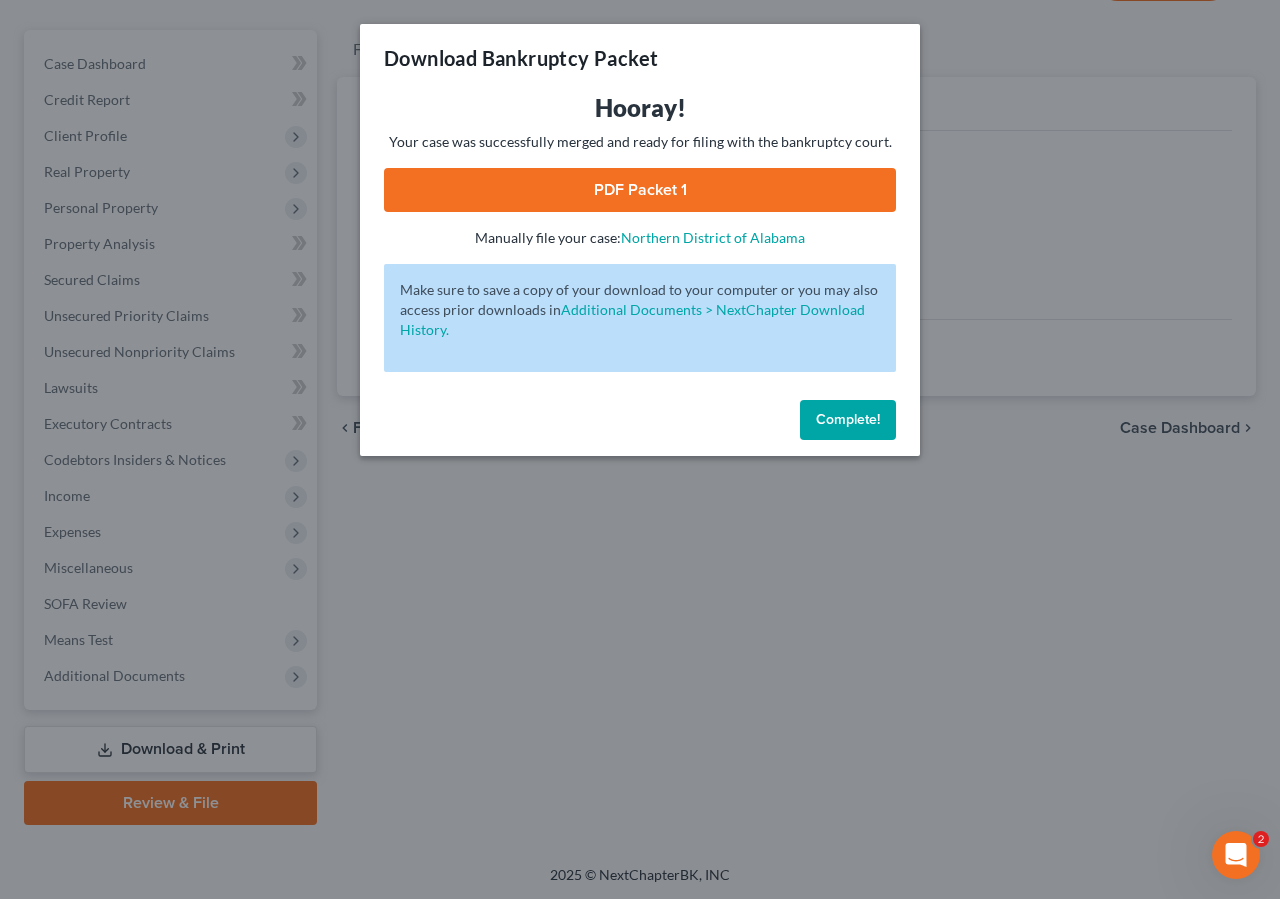 click on "Complete!" at bounding box center (848, 419) 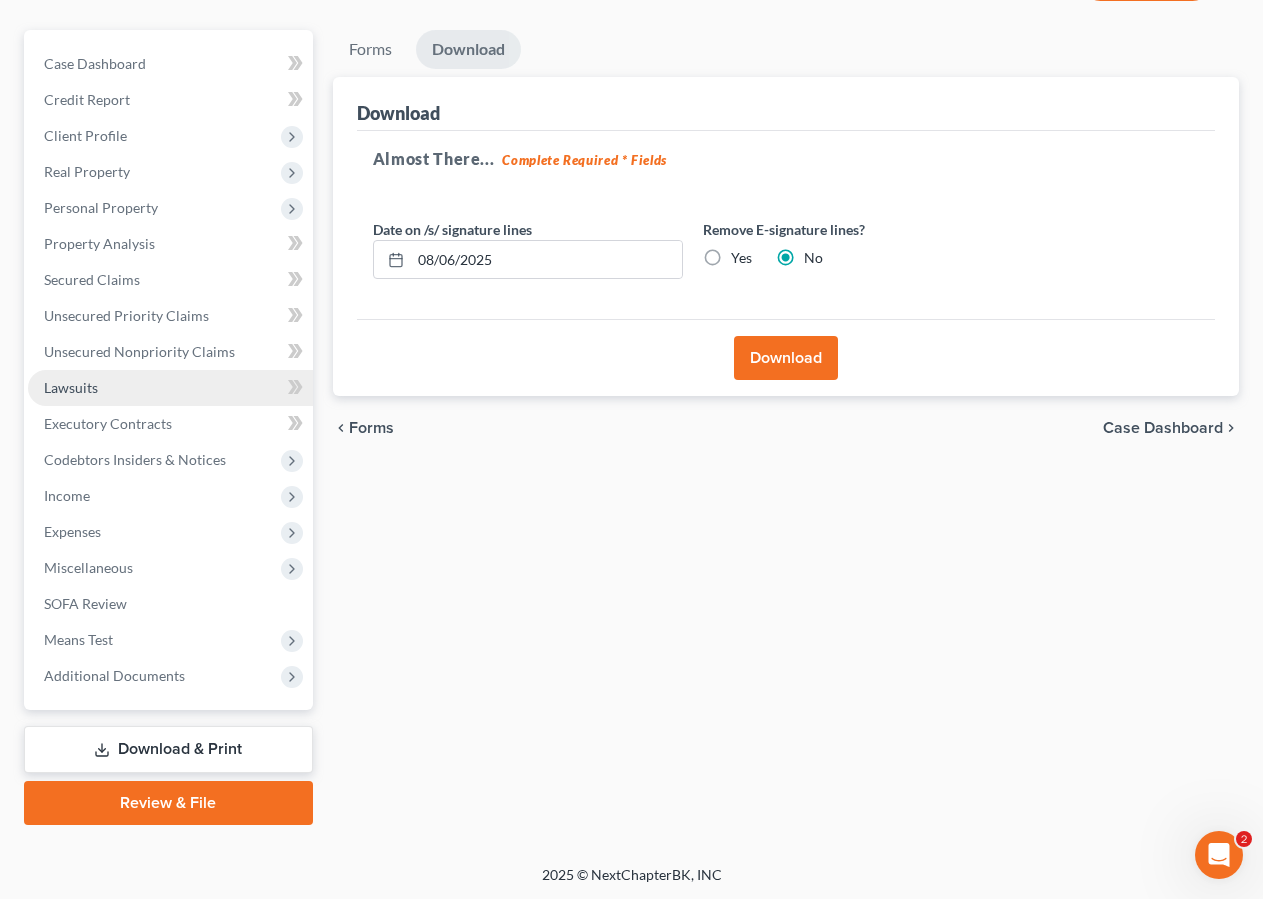 click on "Lawsuits" at bounding box center (71, 387) 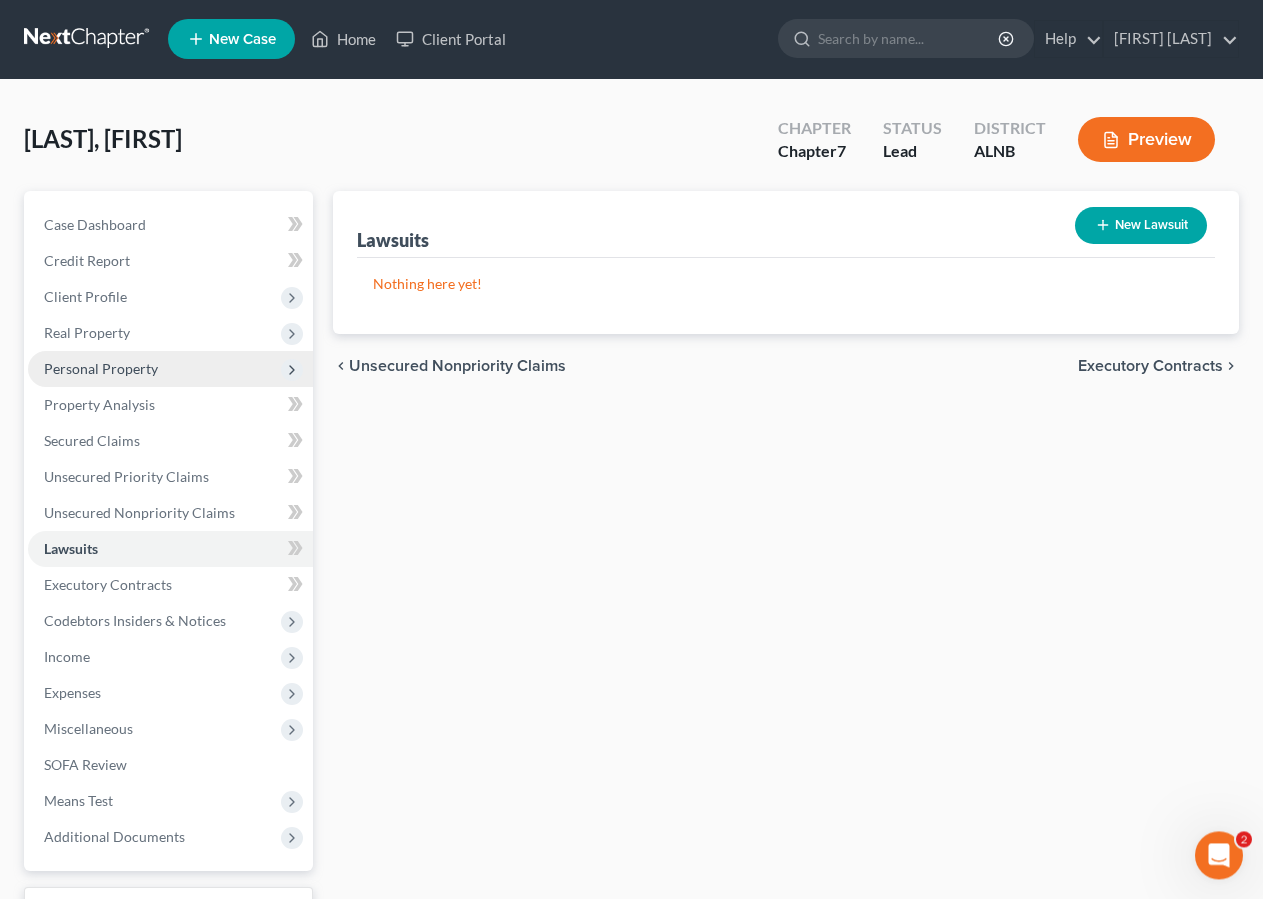 scroll, scrollTop: 0, scrollLeft: 0, axis: both 